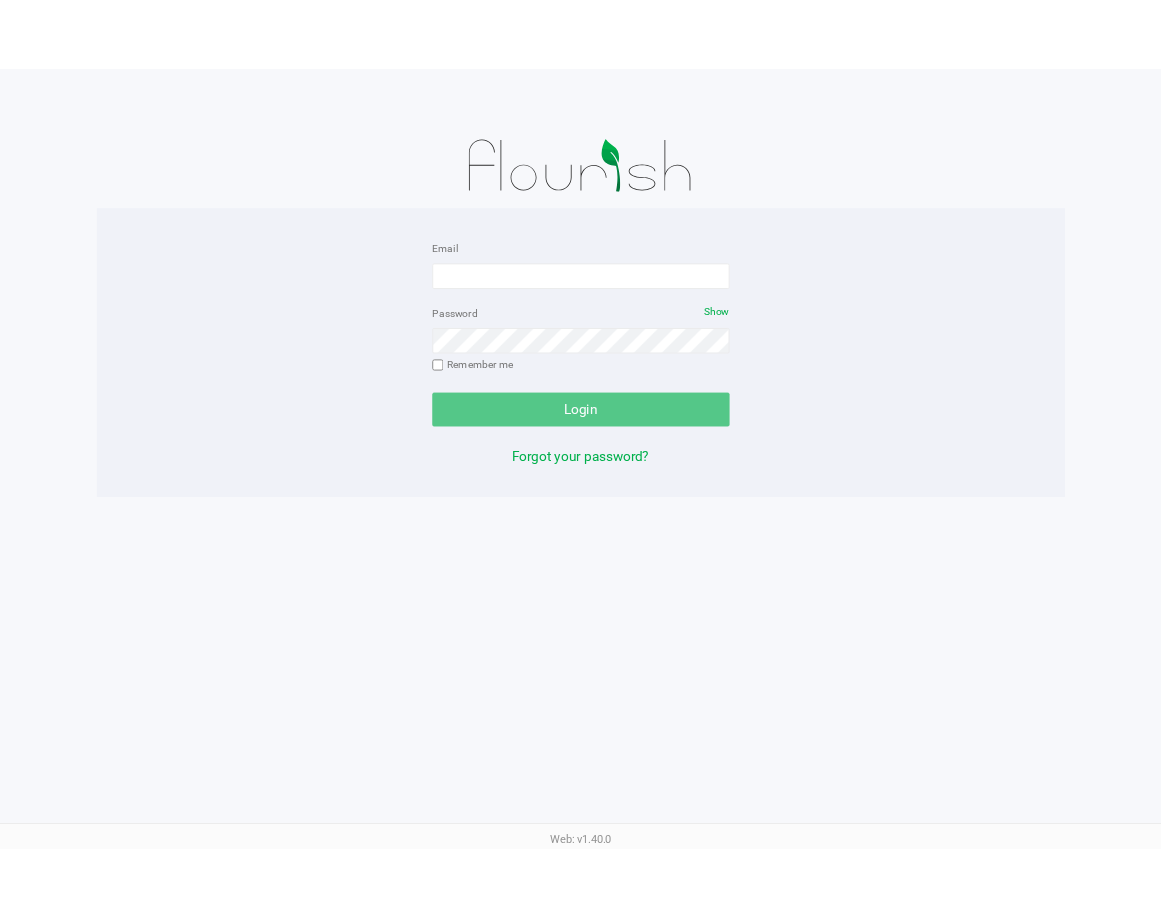 scroll, scrollTop: 0, scrollLeft: 0, axis: both 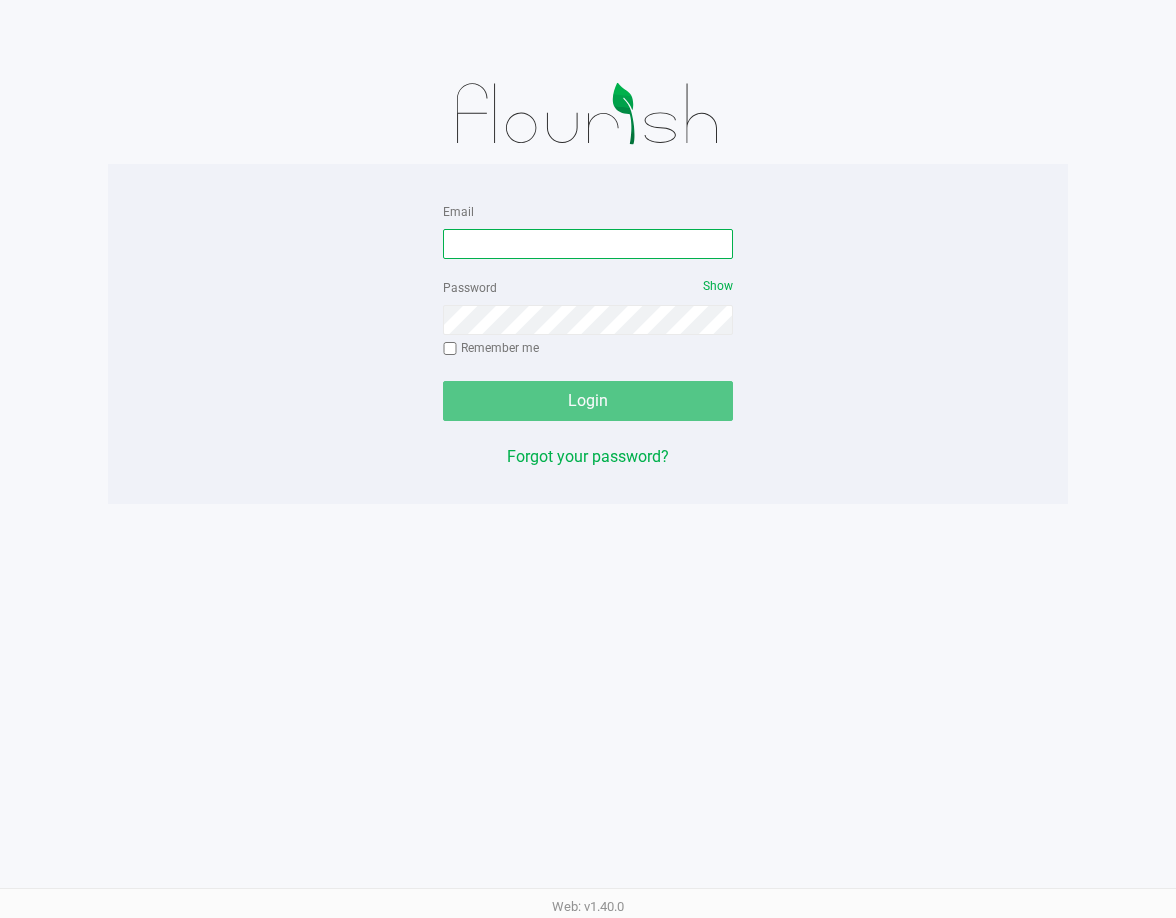 click on "Email" at bounding box center [588, 244] 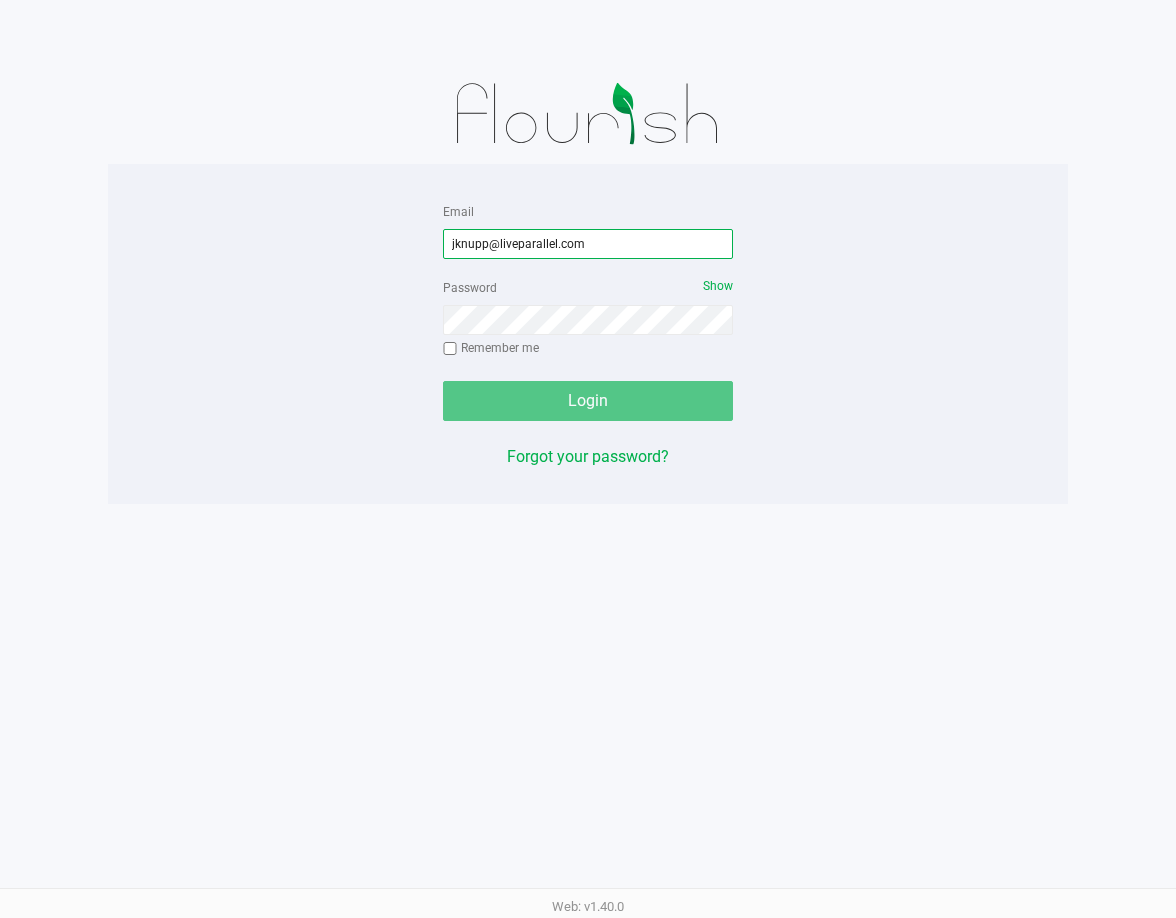 type on "jknupp@liveparallel.com" 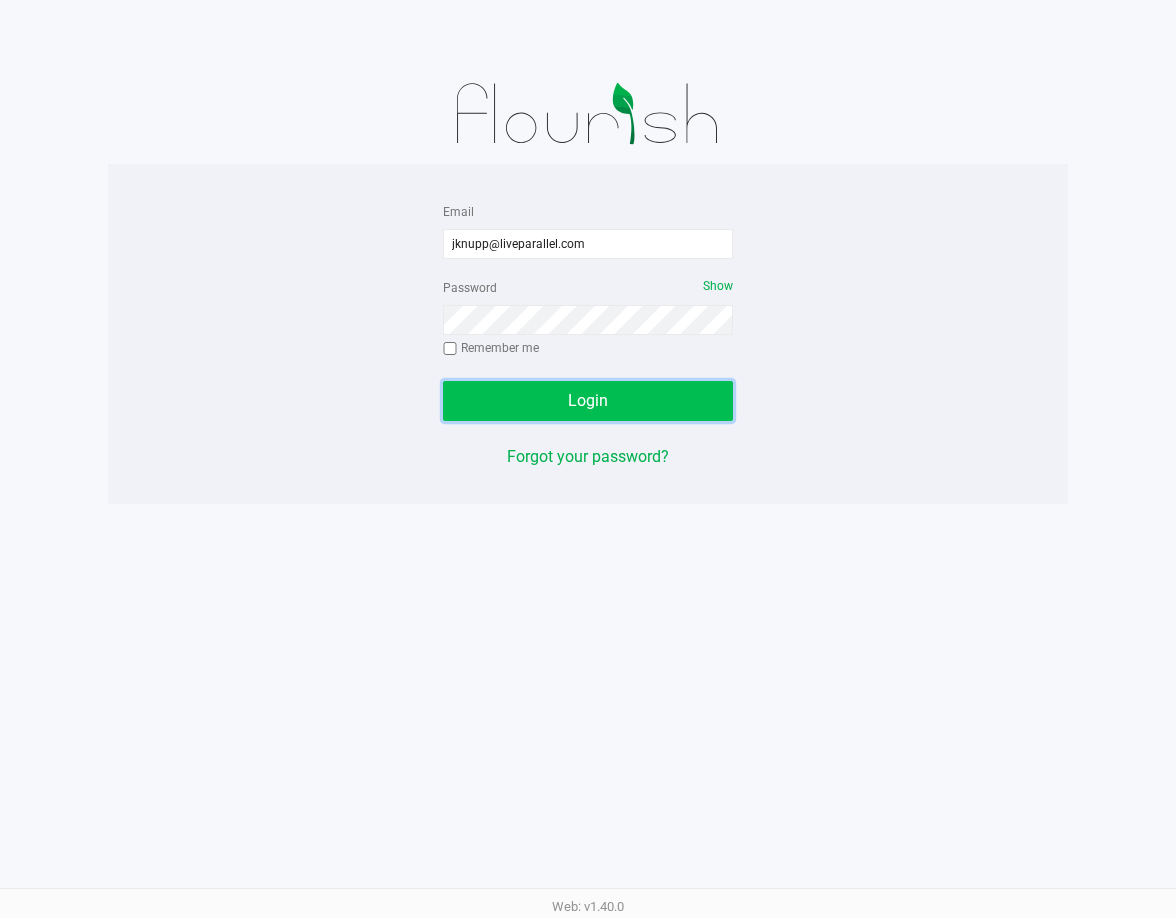 click on "Login" 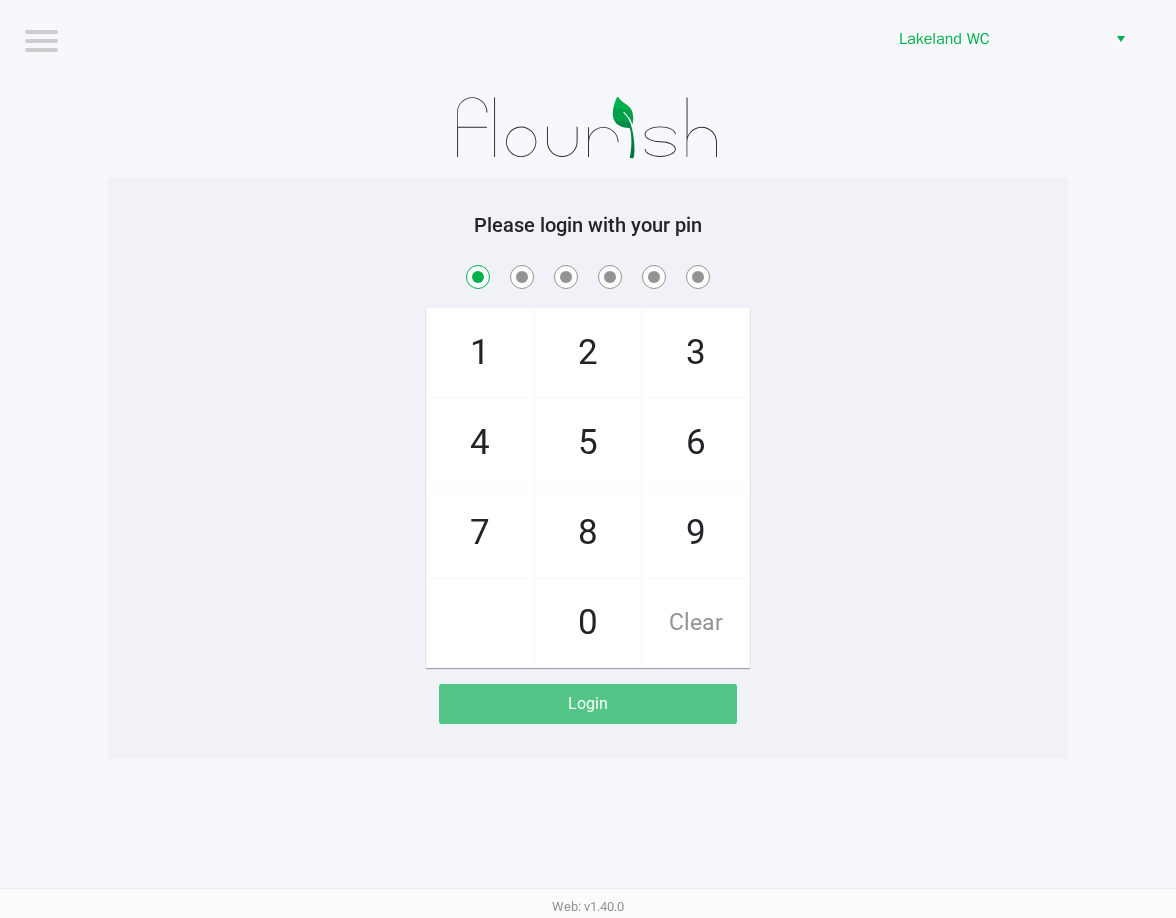 checkbox on "true" 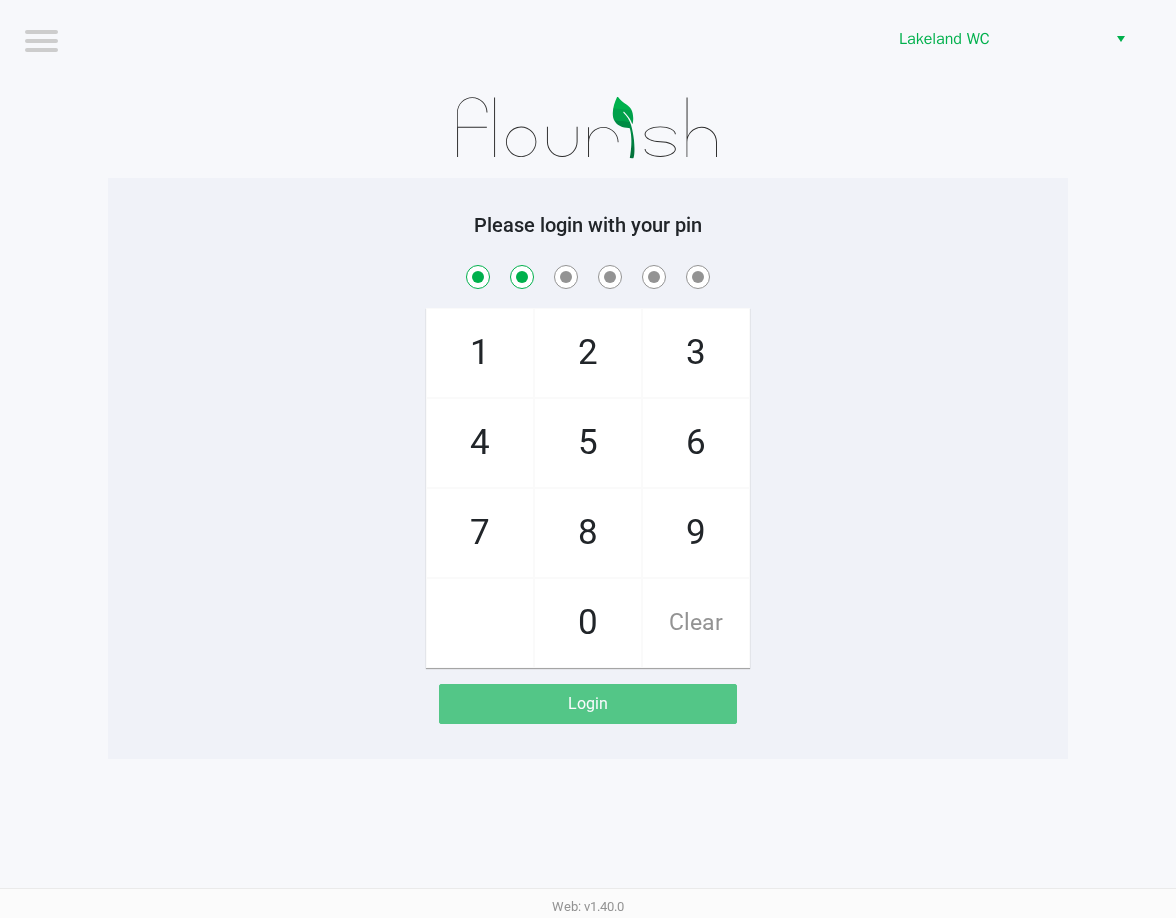 checkbox on "true" 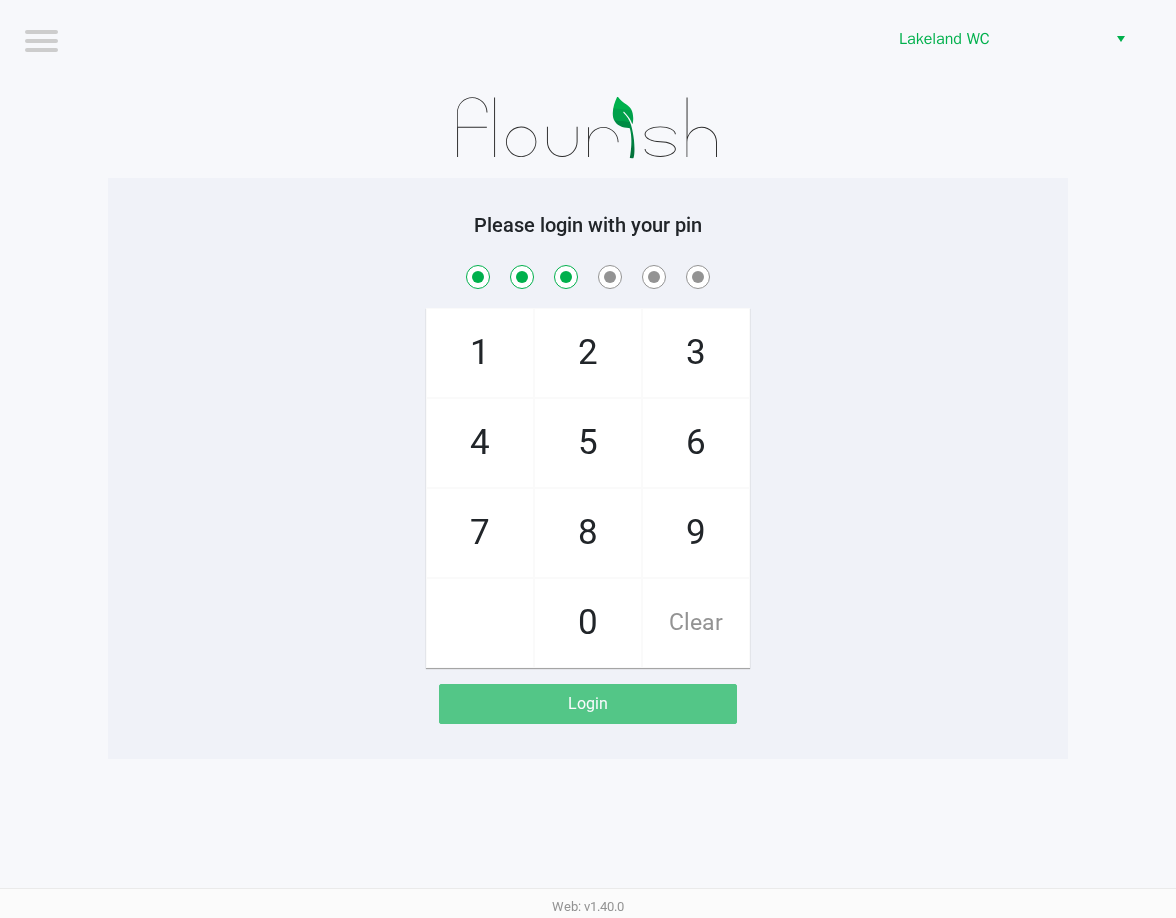 checkbox on "true" 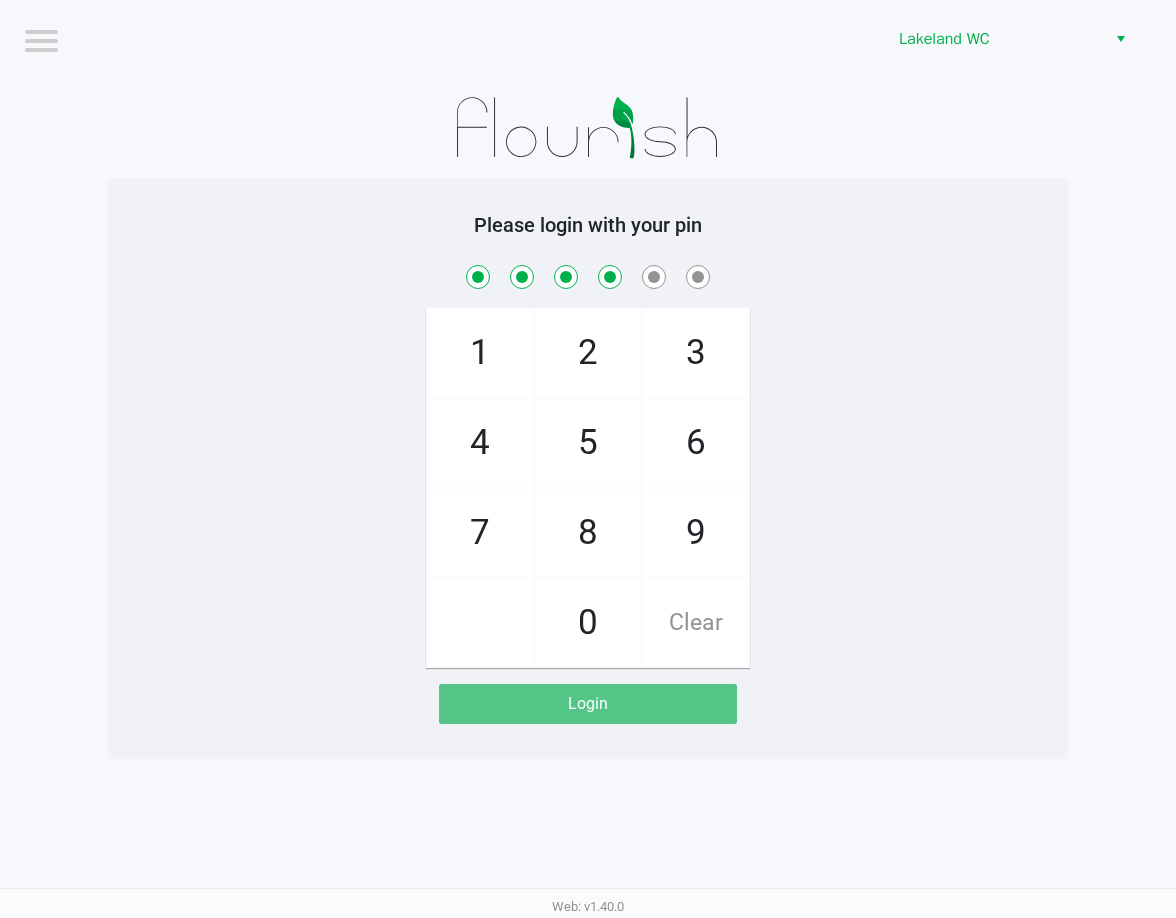 checkbox on "true" 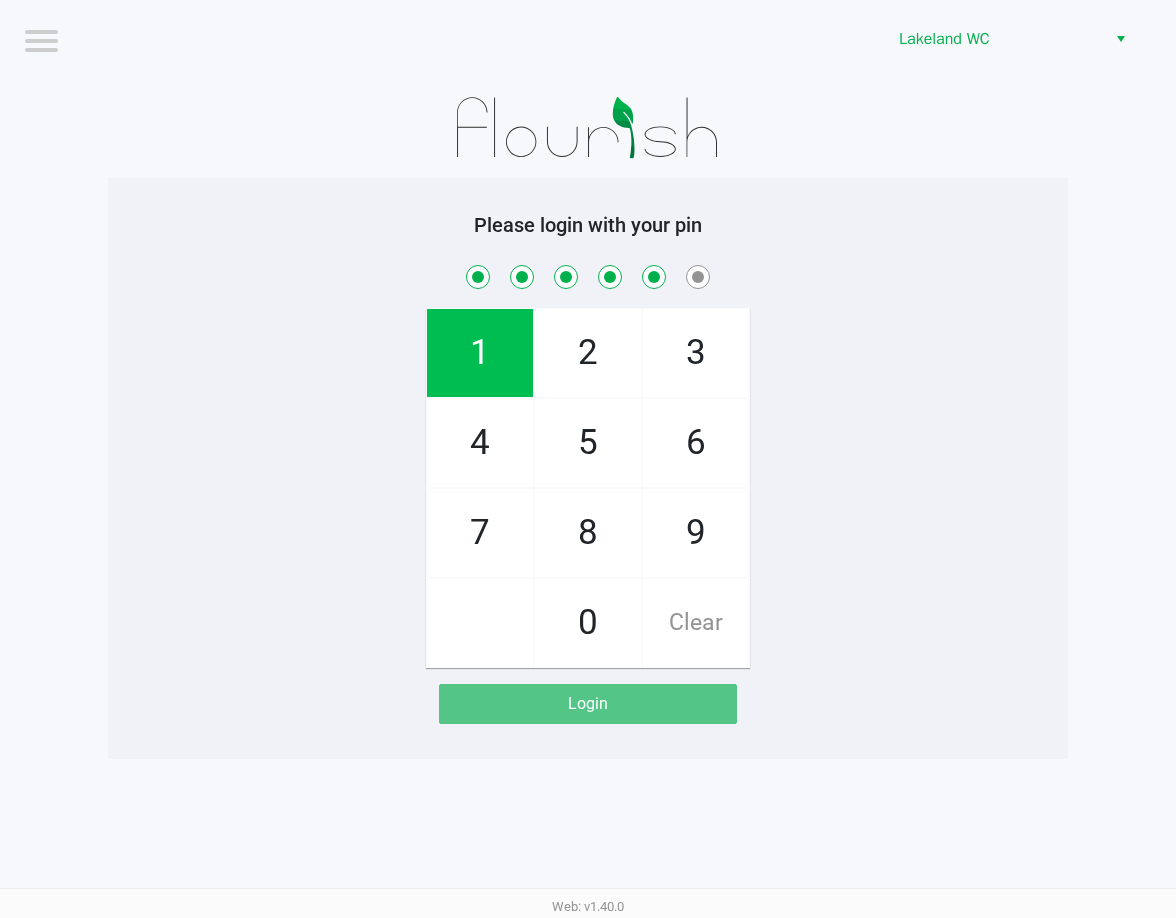 checkbox on "true" 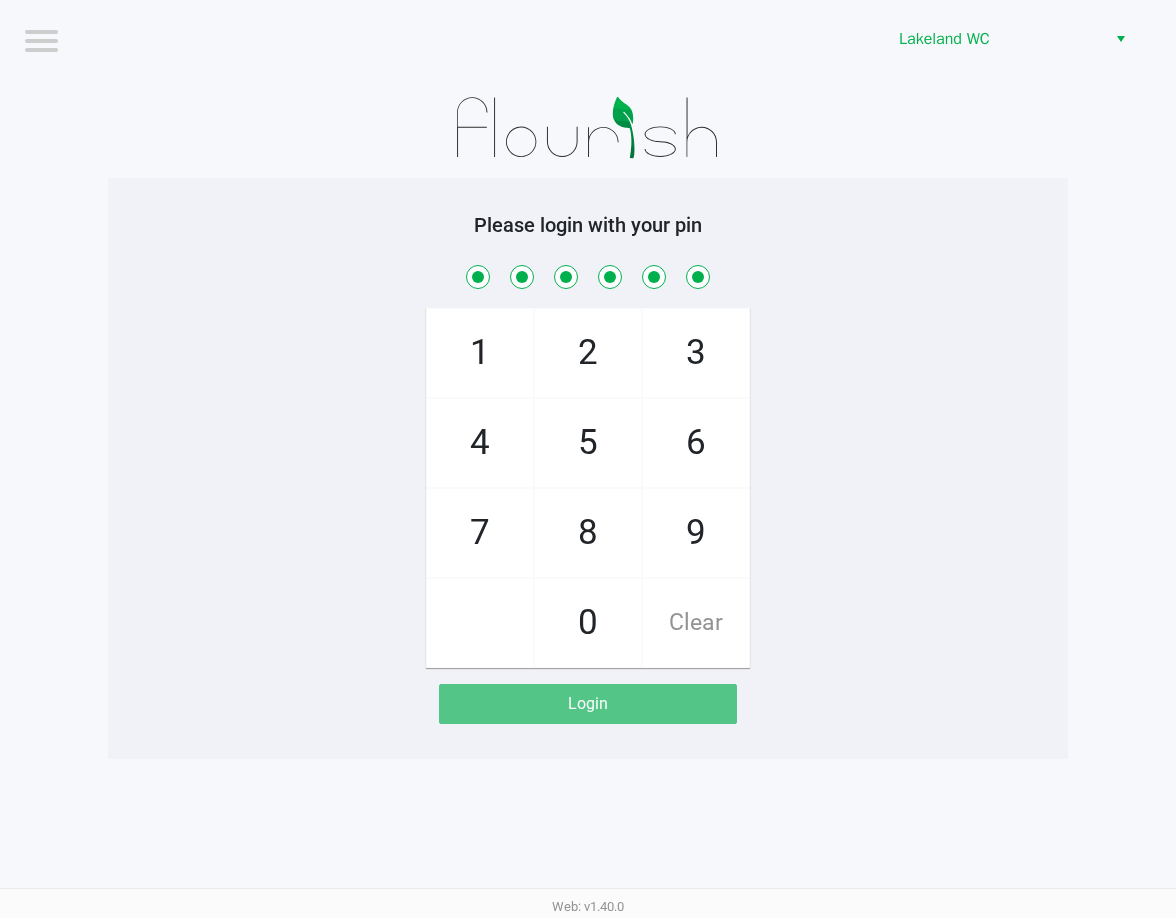 checkbox on "true" 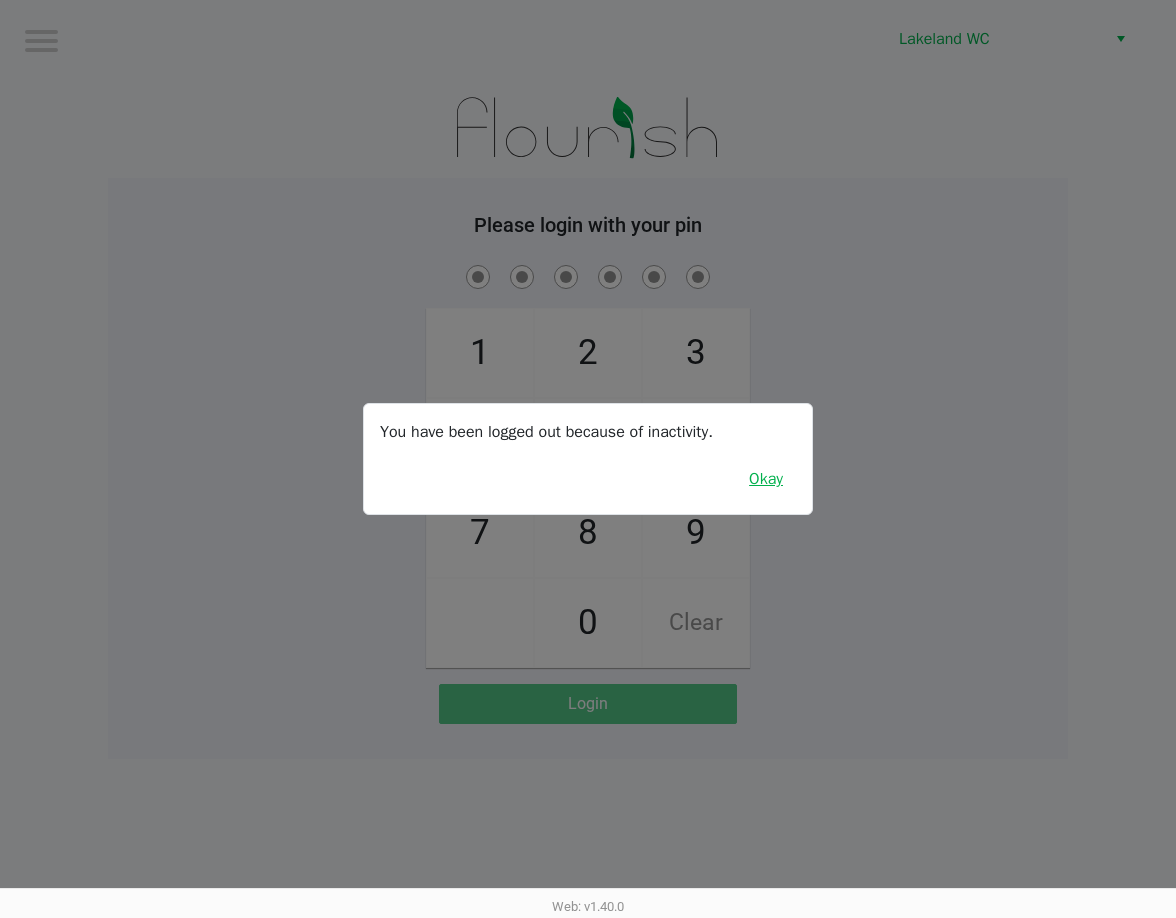 click on "Okay" at bounding box center [766, 479] 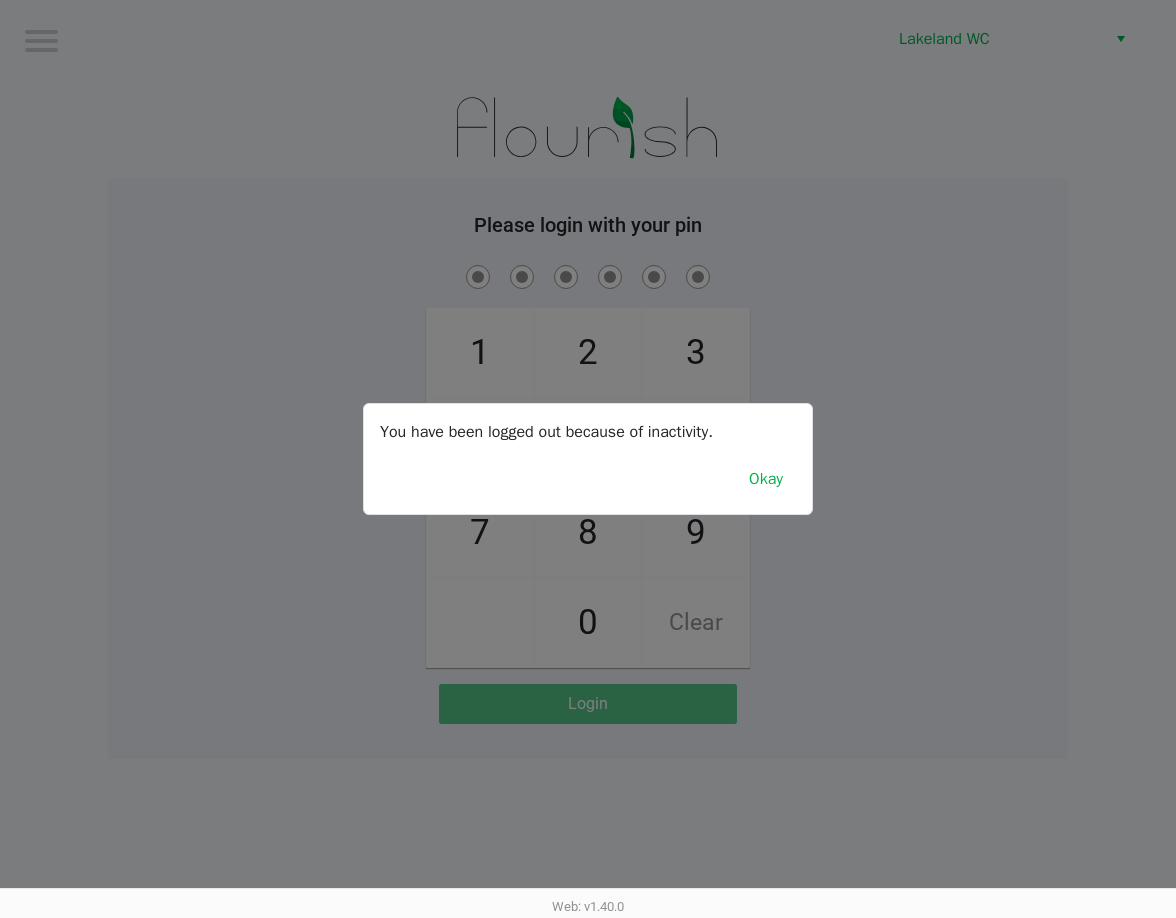 click on "1   4   7       2   5   8   0   3   6   9   Clear" 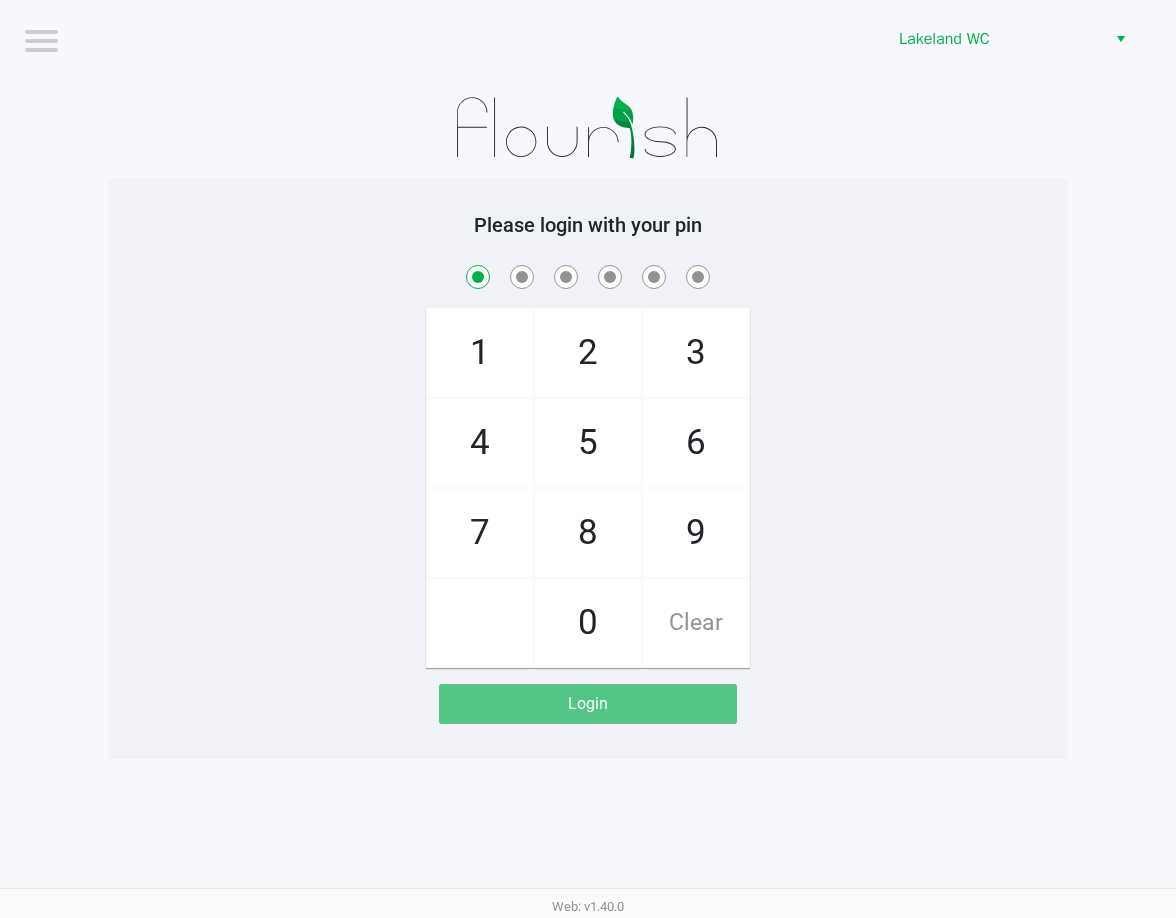 checkbox on "true" 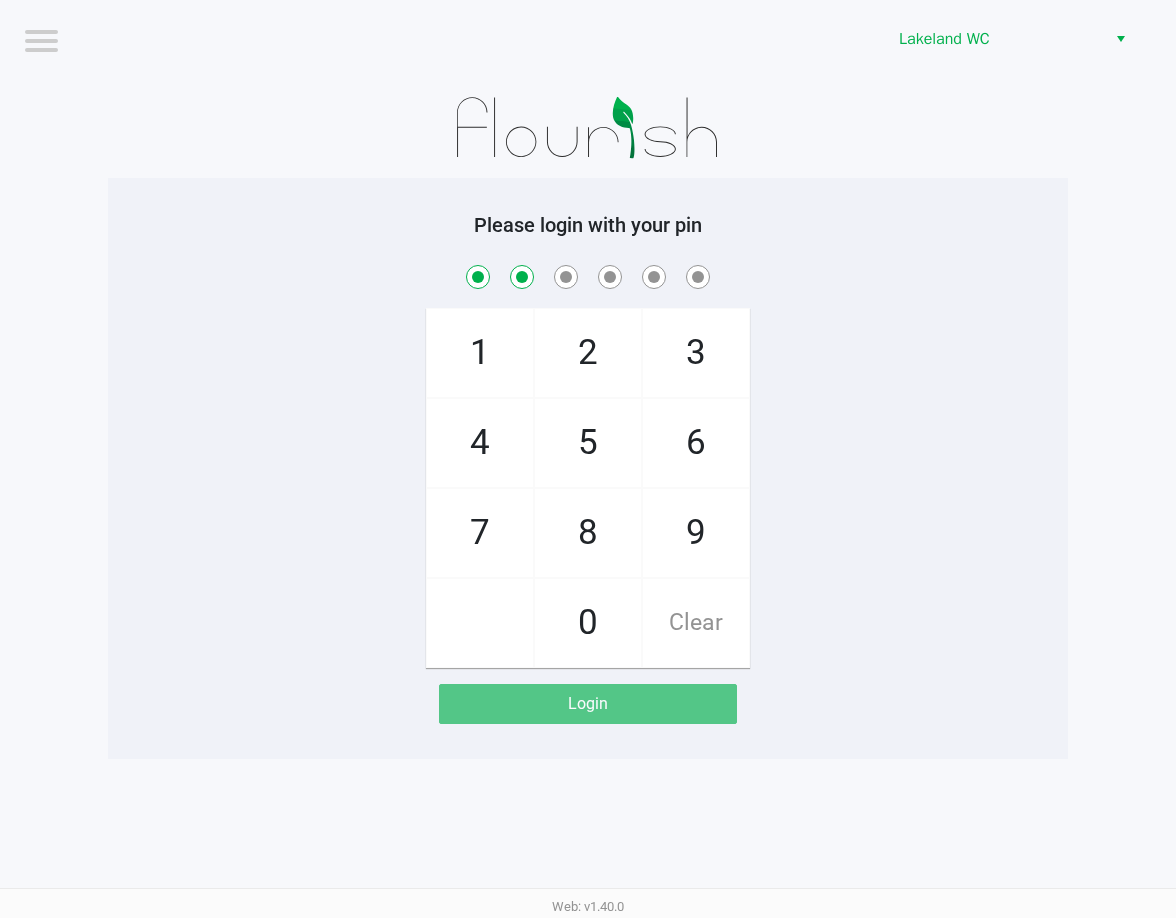checkbox on "true" 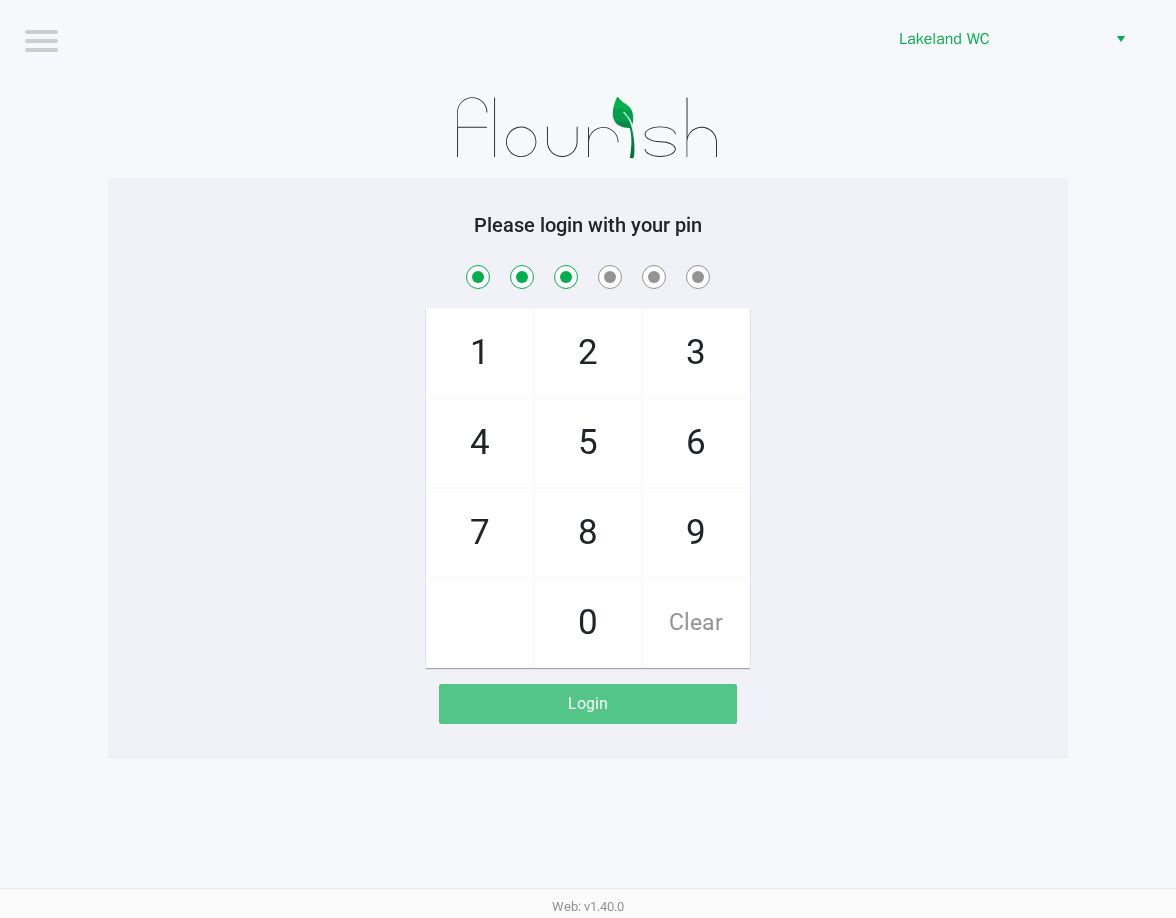 checkbox on "true" 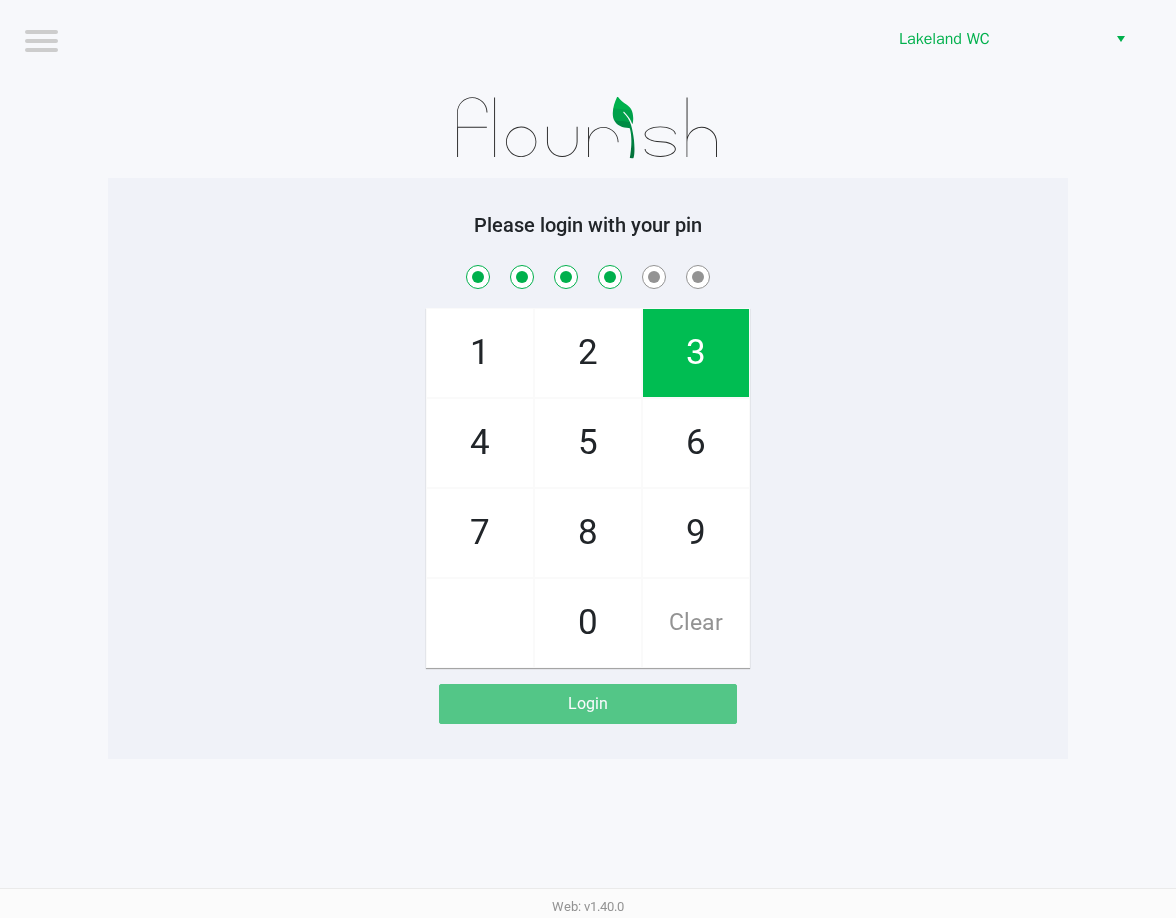 checkbox on "true" 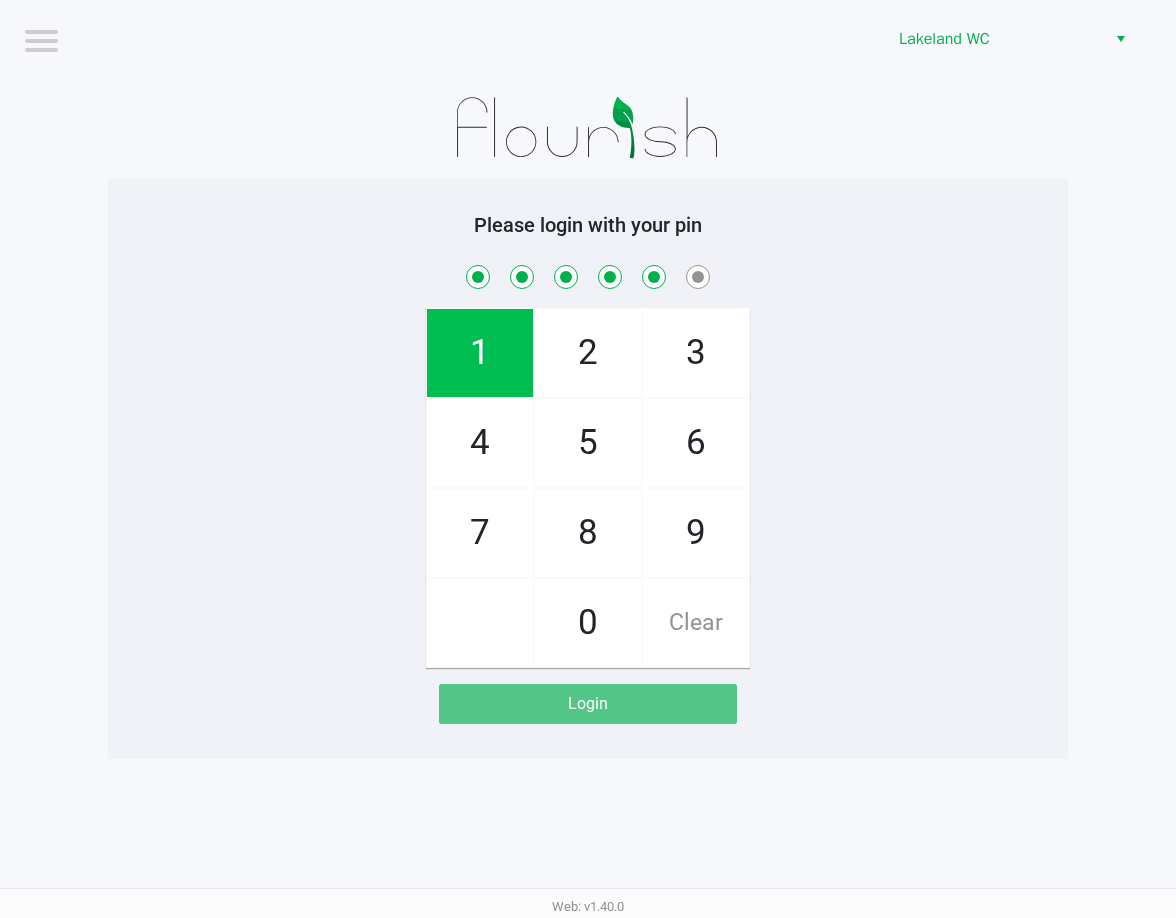 checkbox on "true" 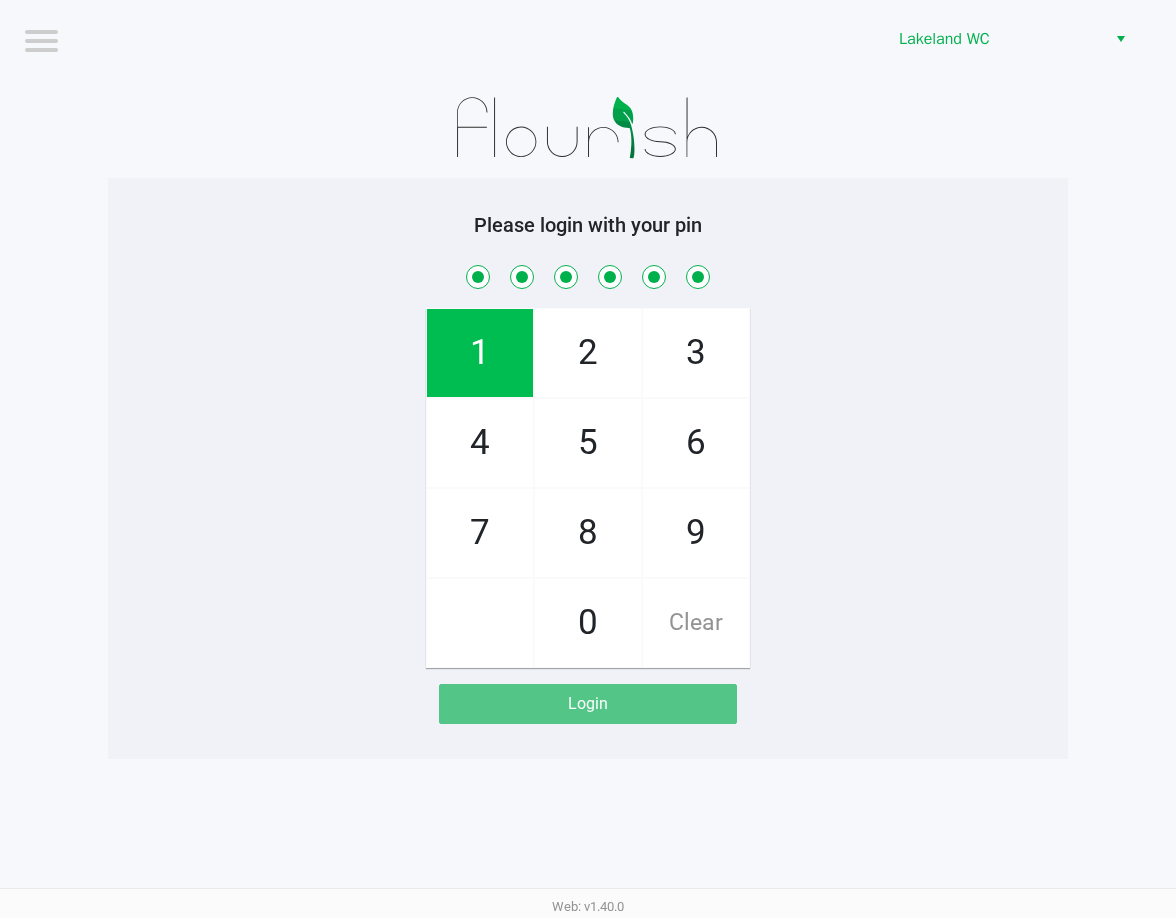 checkbox on "true" 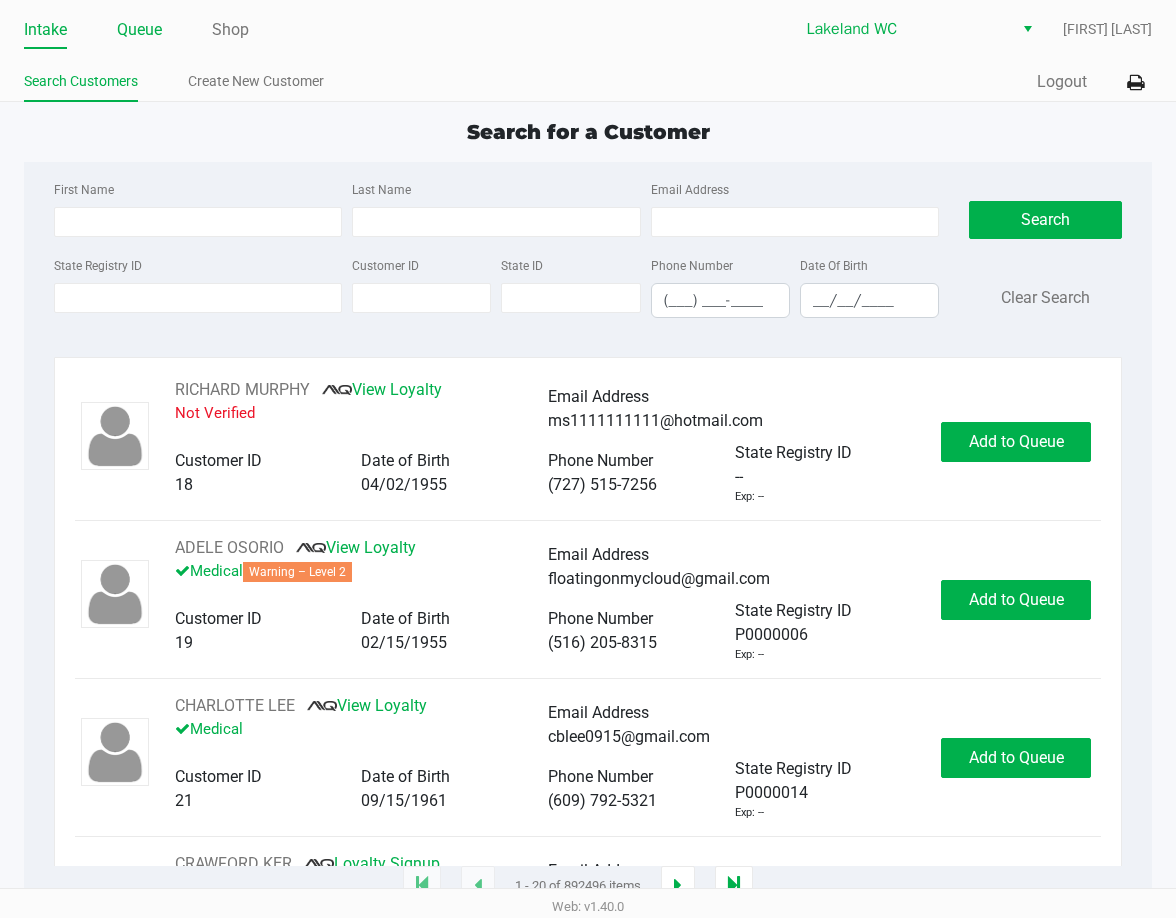click on "Queue" 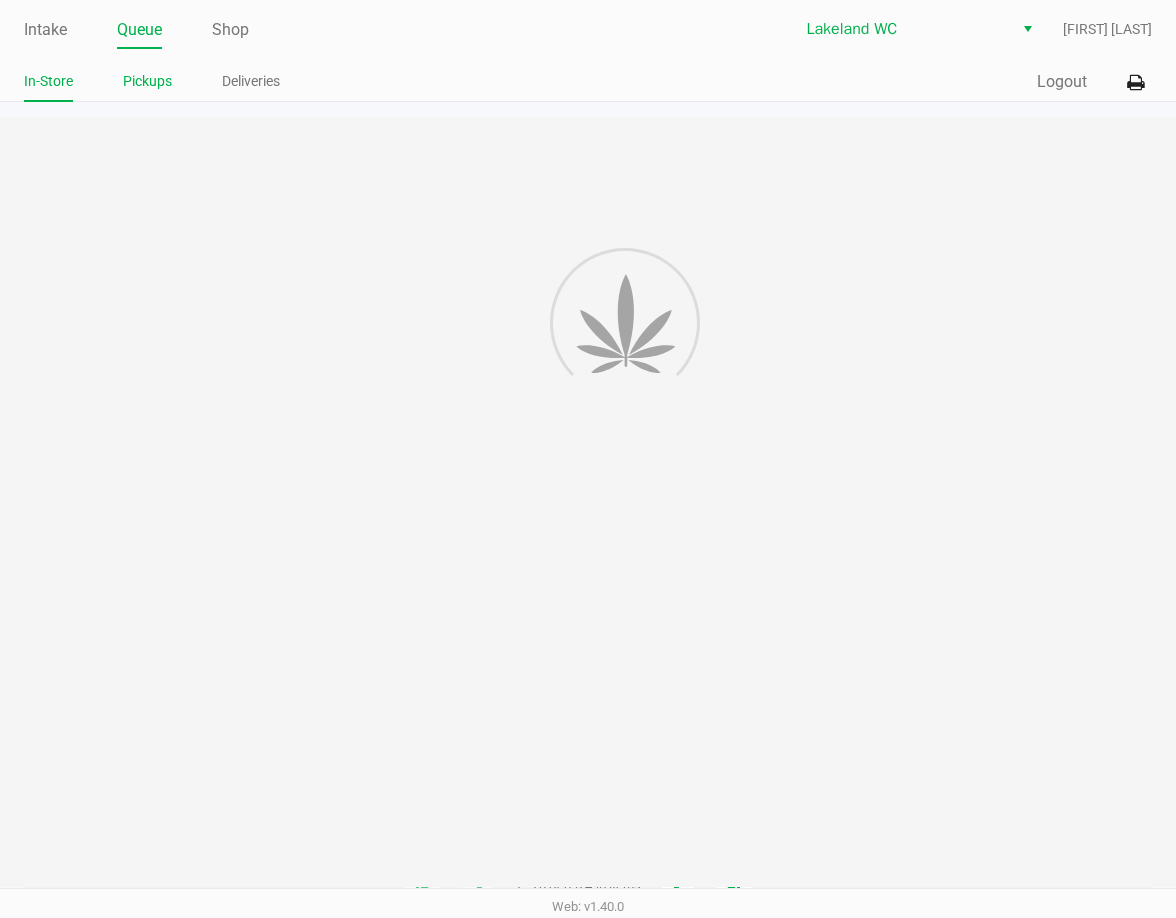 click on "Pickups" 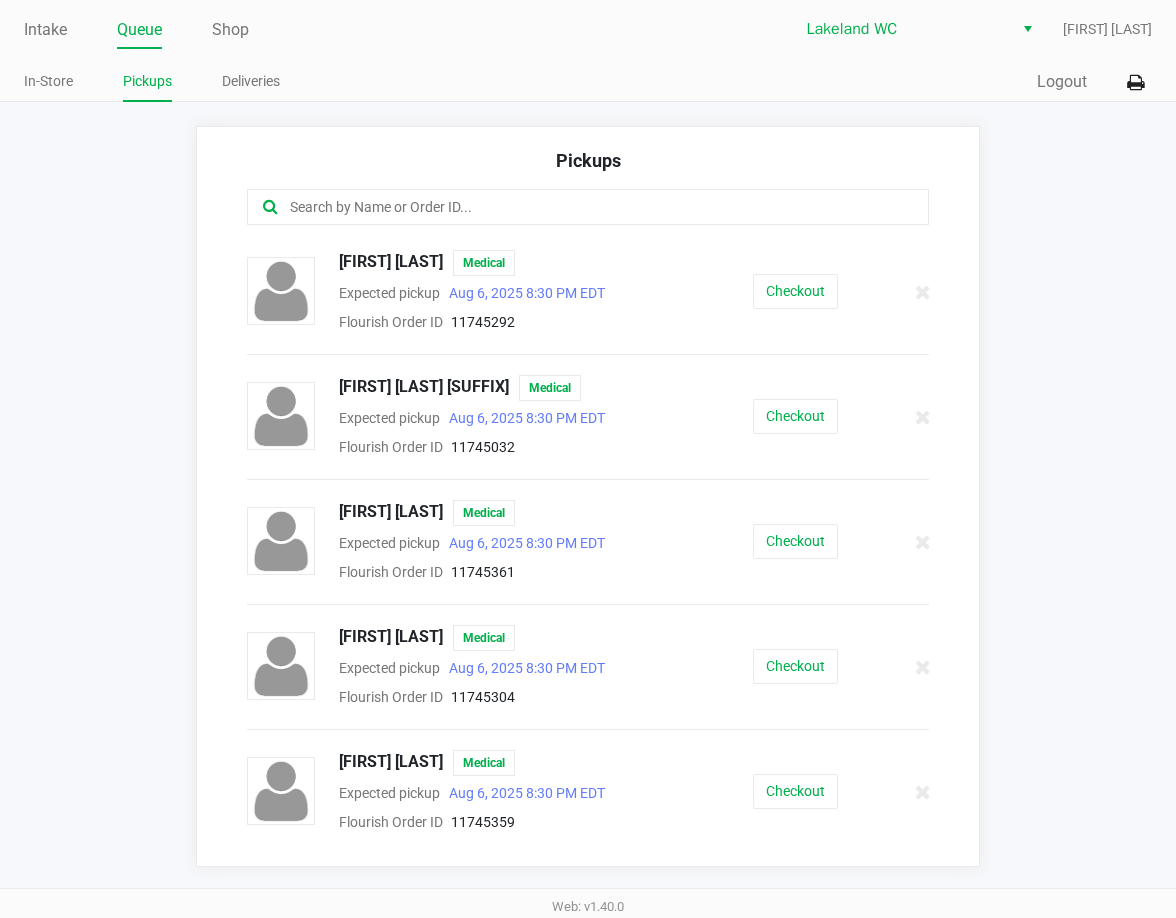 click 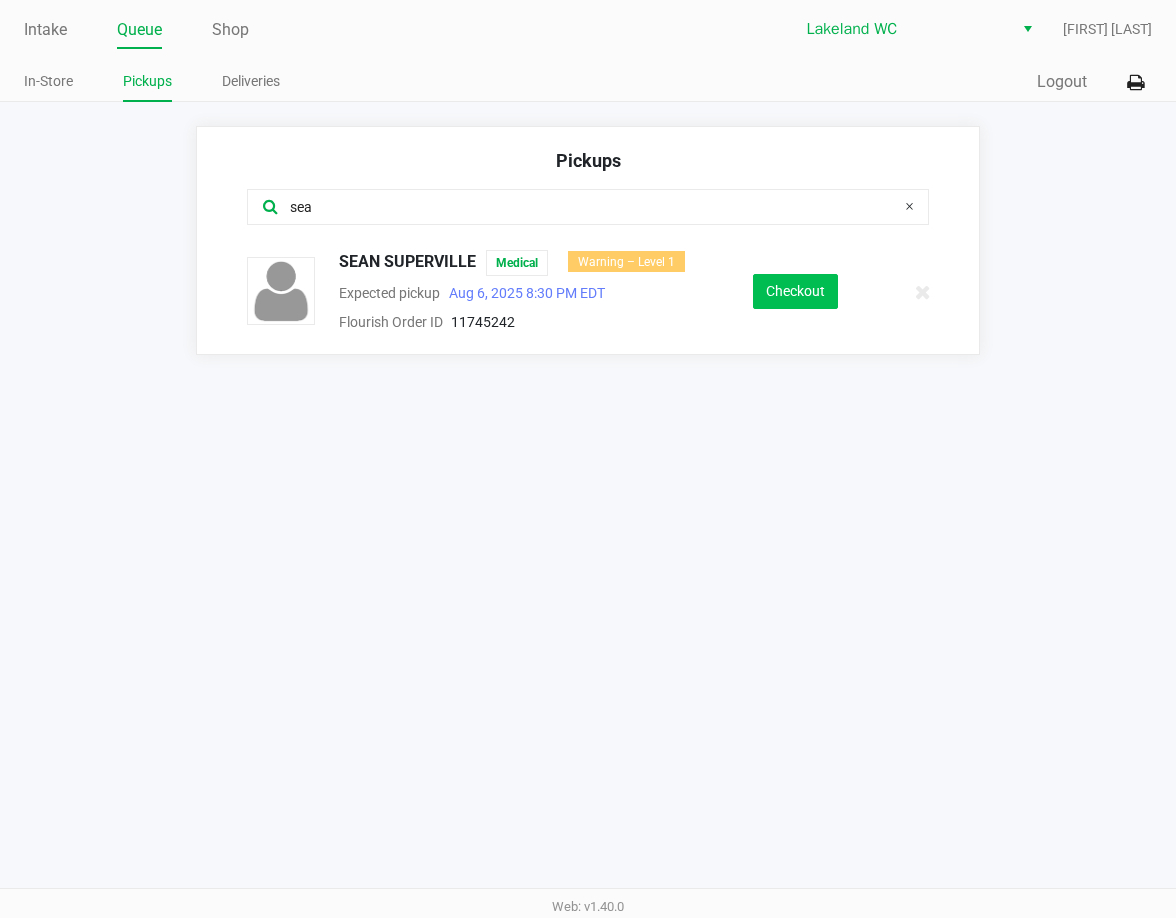 type on "sea" 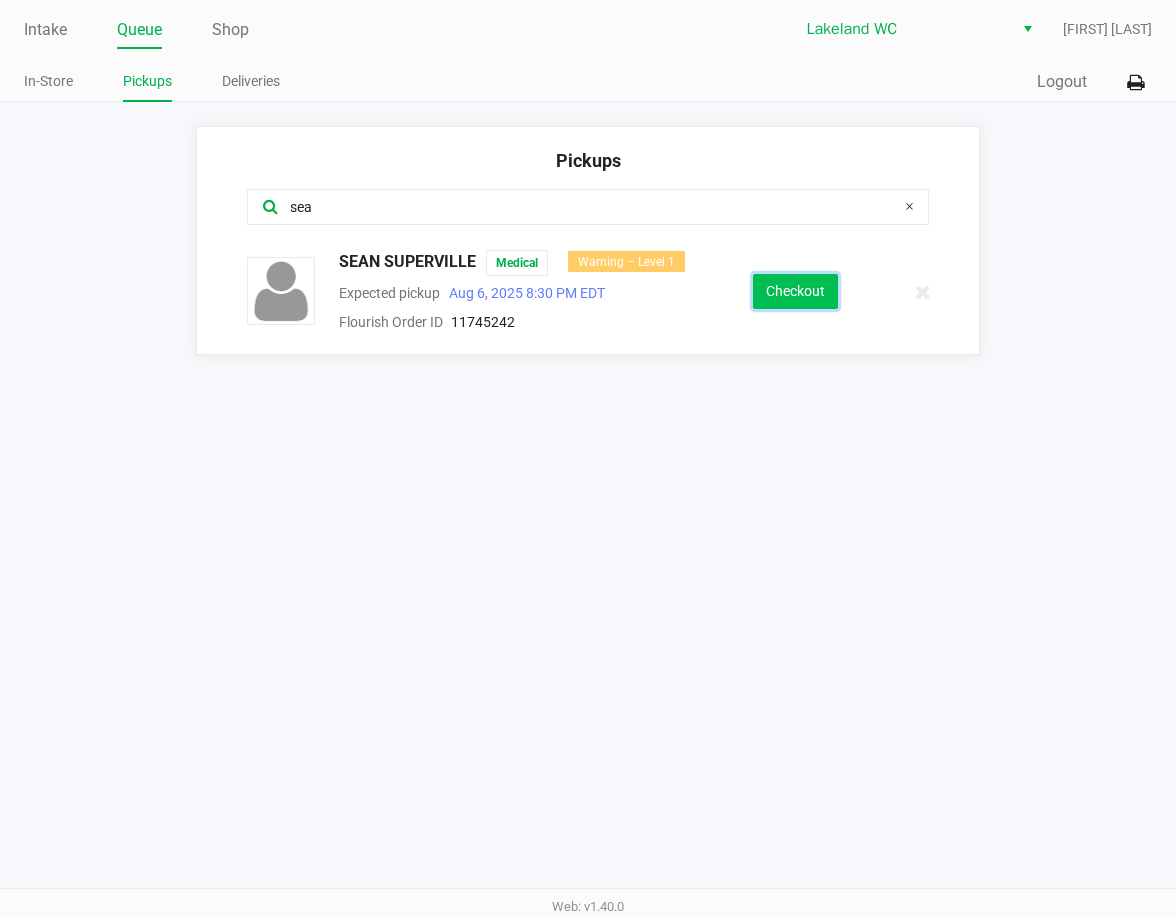 click on "Checkout" 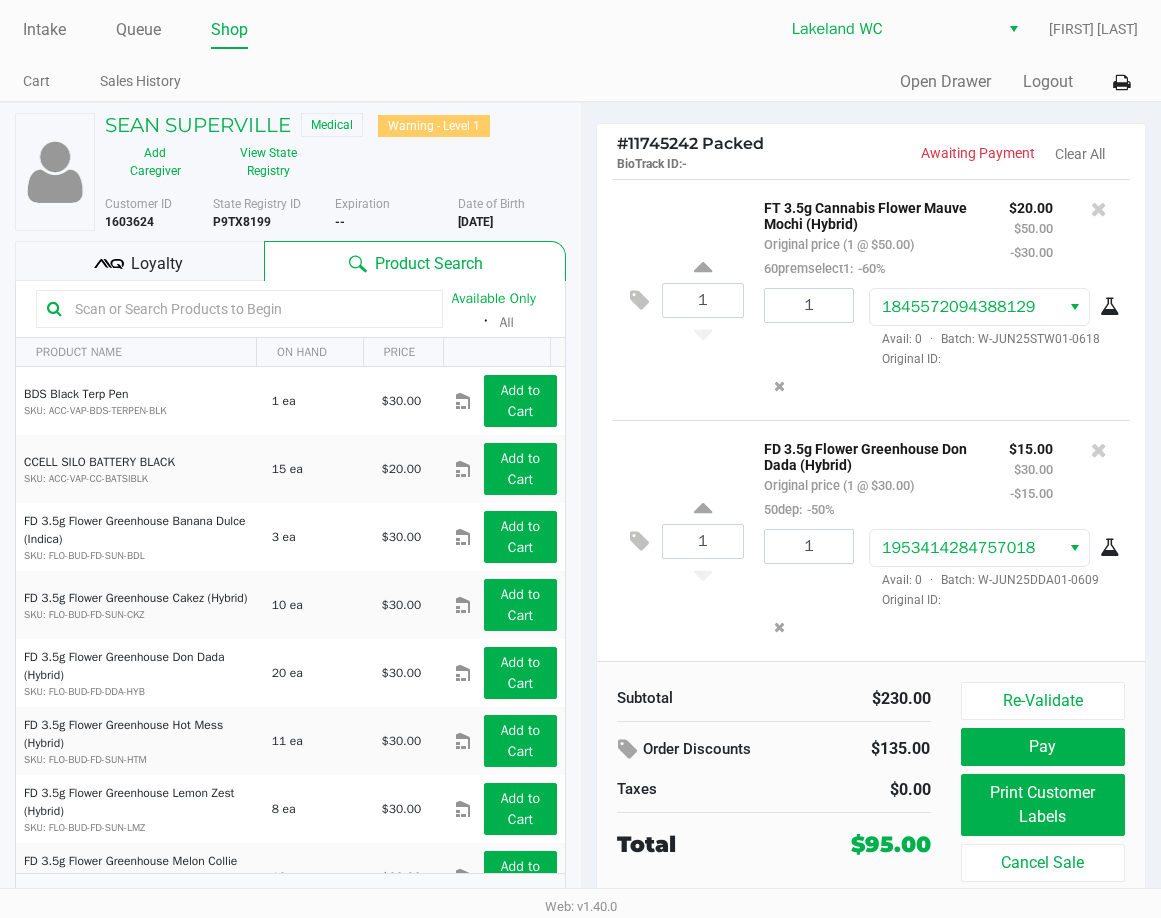 scroll, scrollTop: 529, scrollLeft: 0, axis: vertical 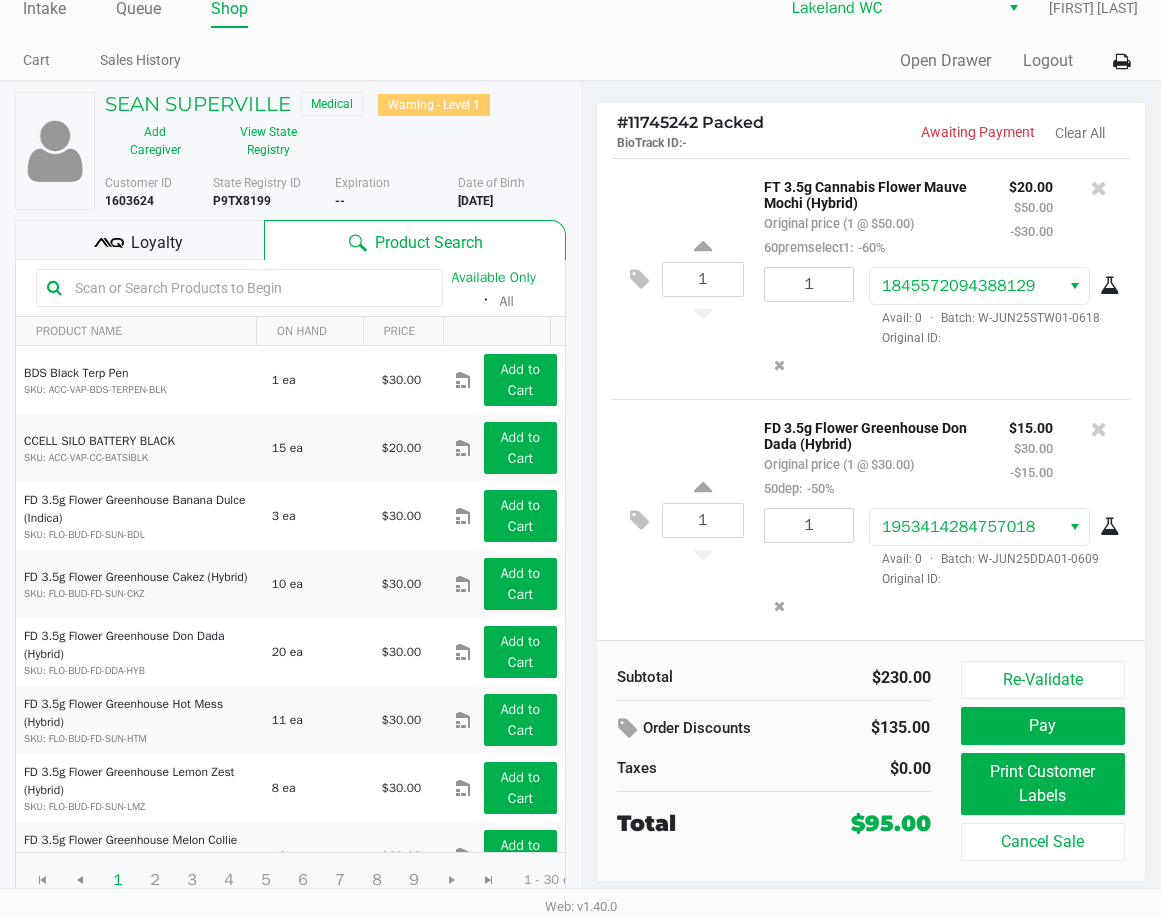 click on "Loyalty" 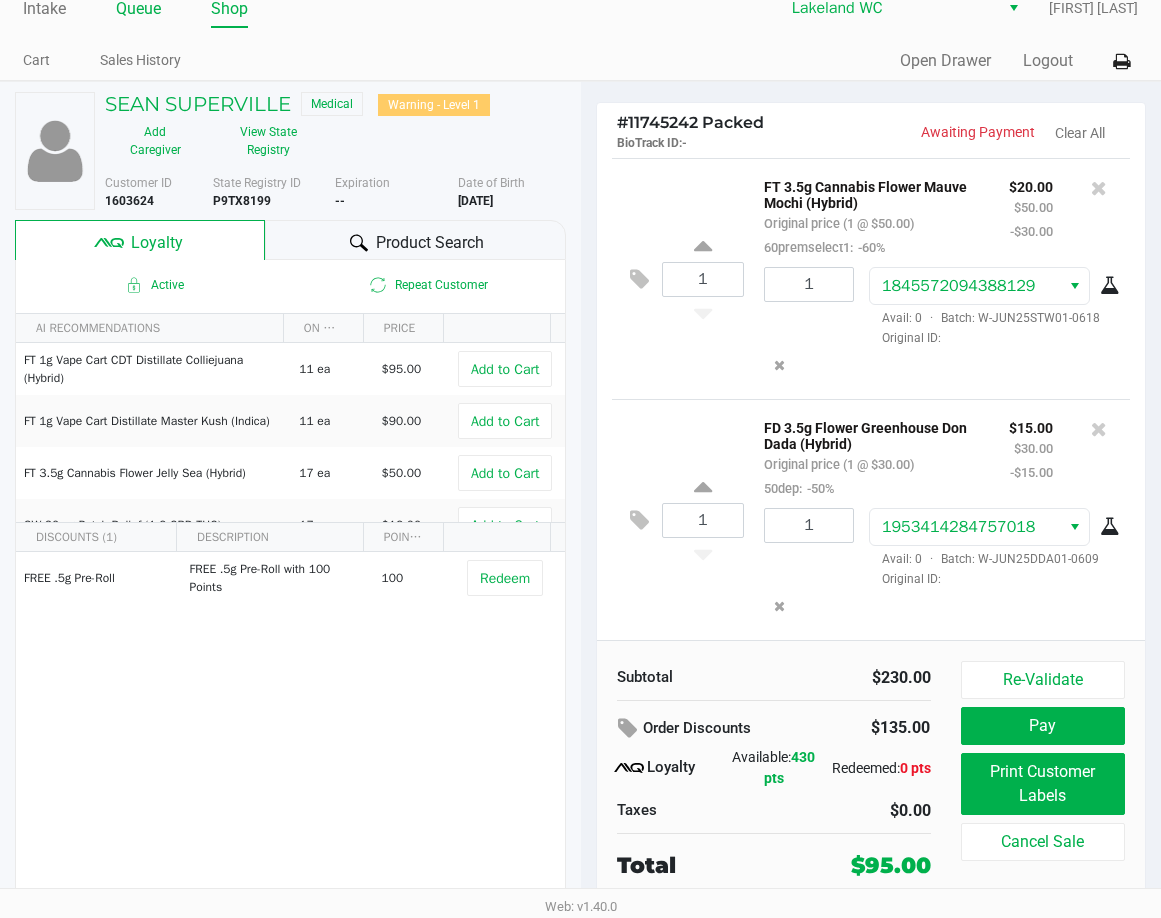 click on "Queue" 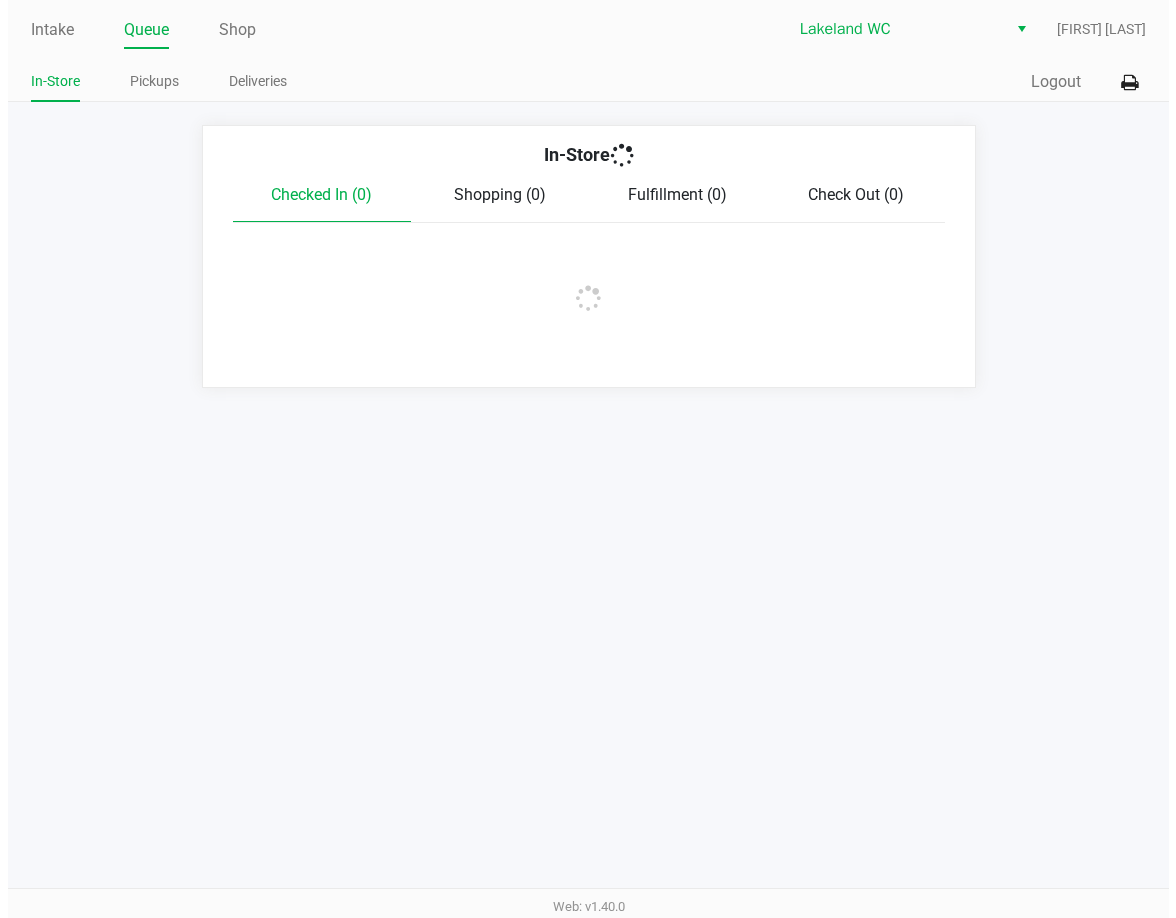 scroll, scrollTop: 0, scrollLeft: 0, axis: both 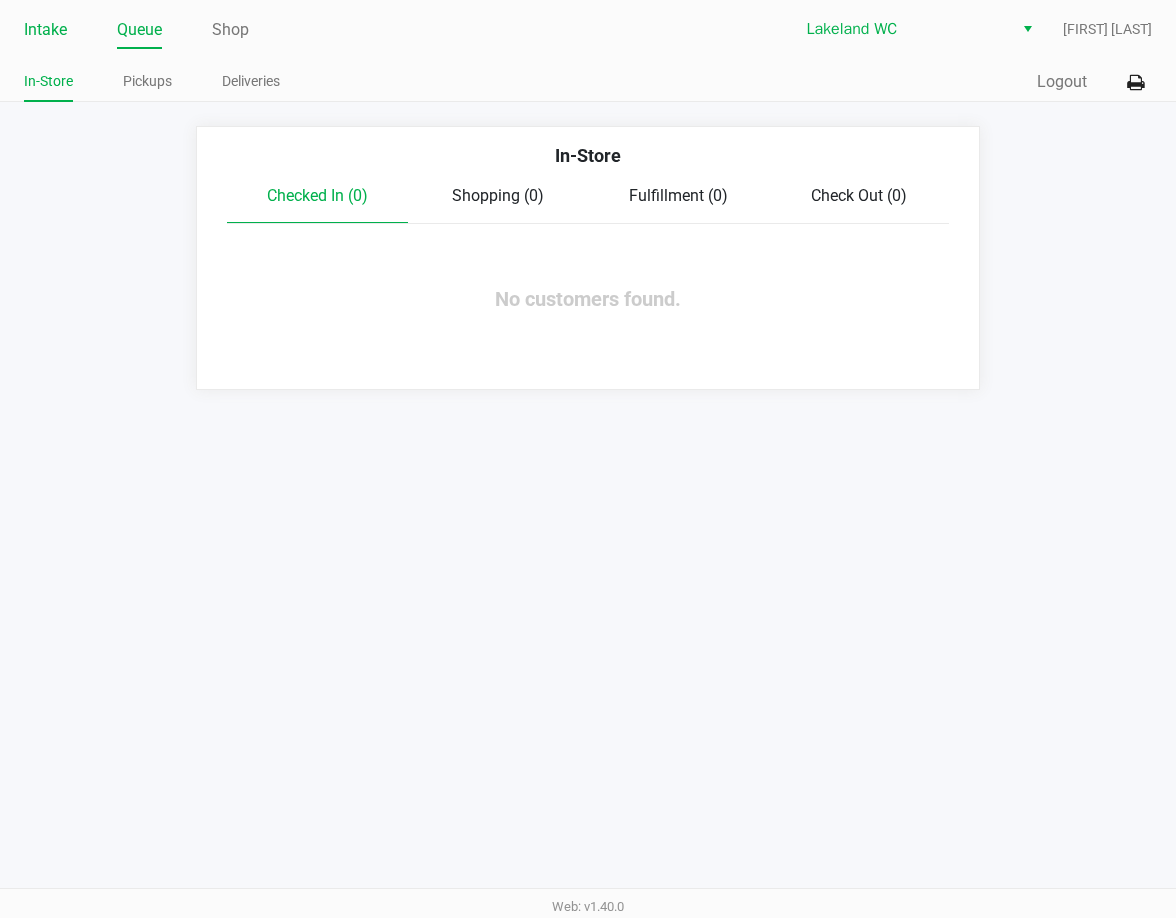 click on "Intake" 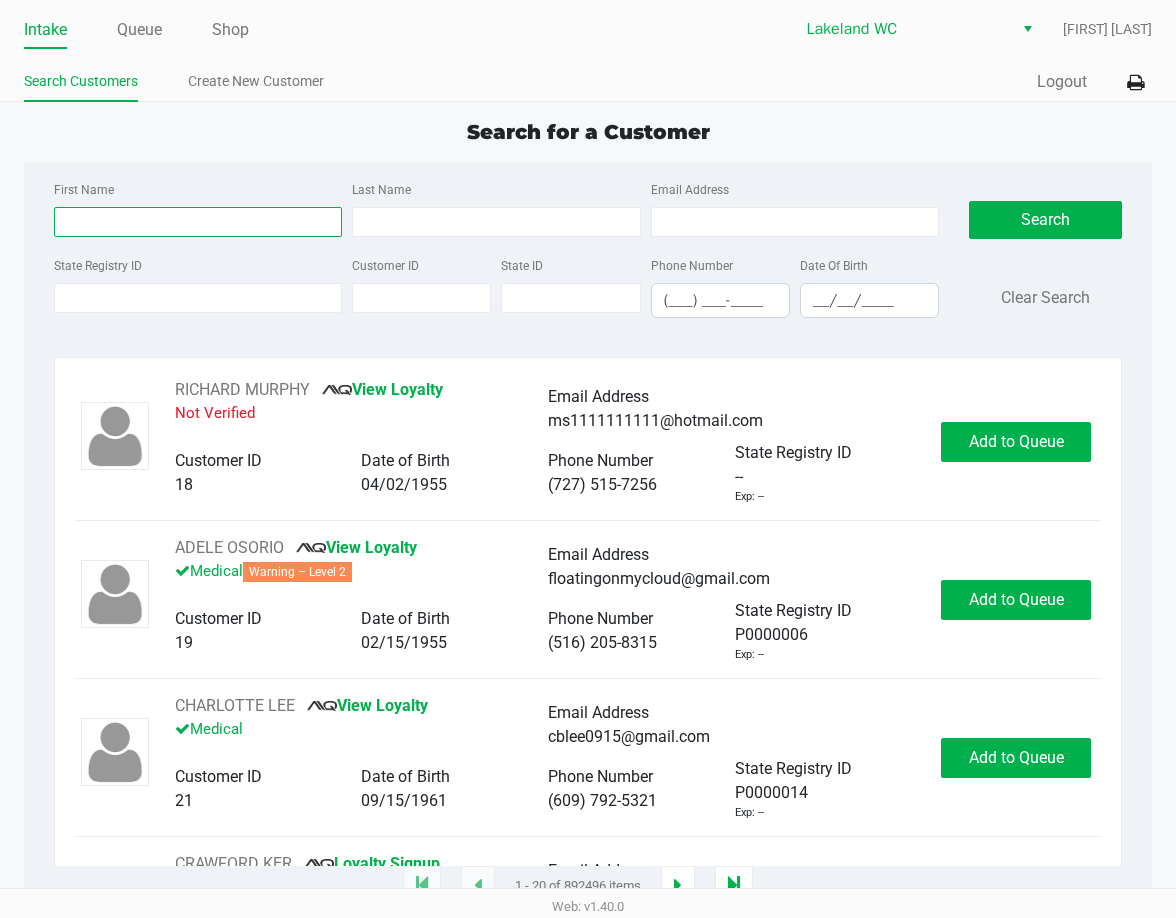 click on "First Name" at bounding box center (198, 222) 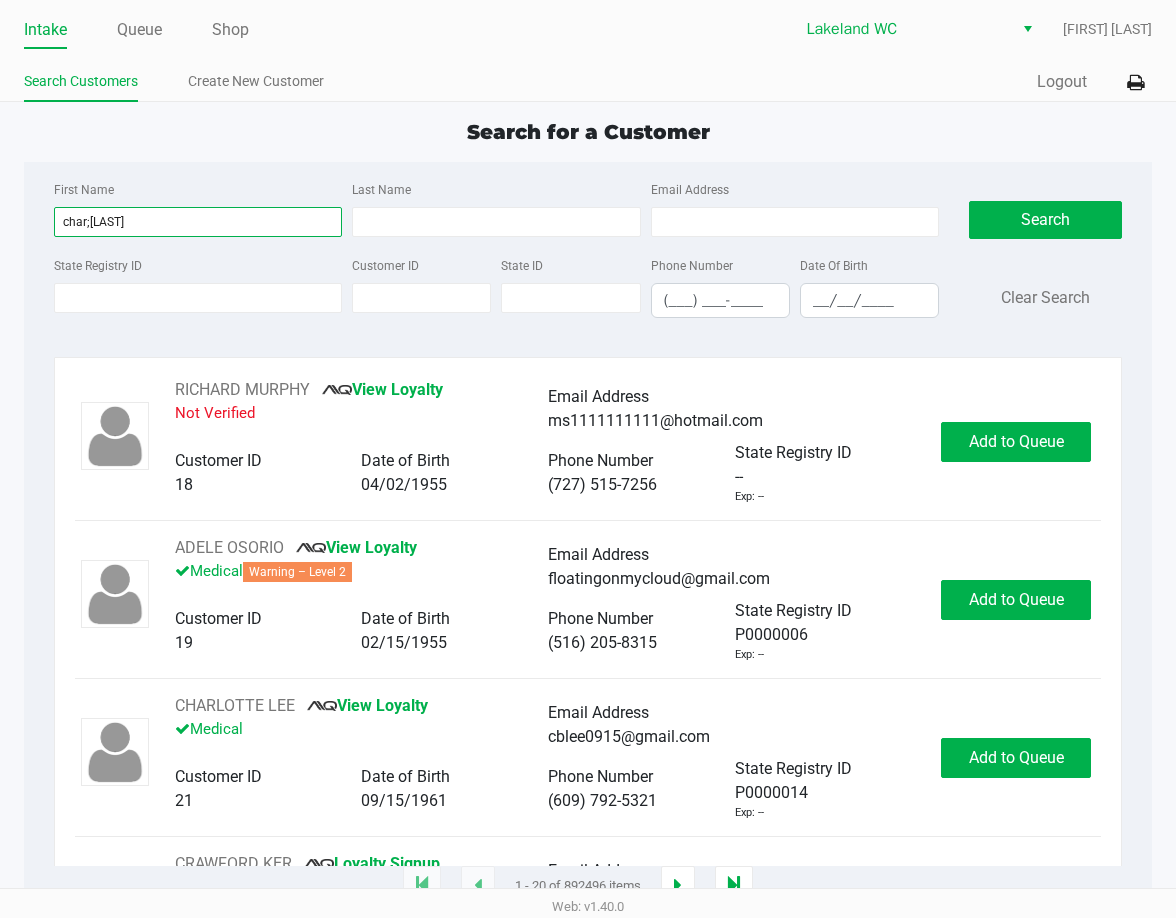 type on "char;[LAST]" 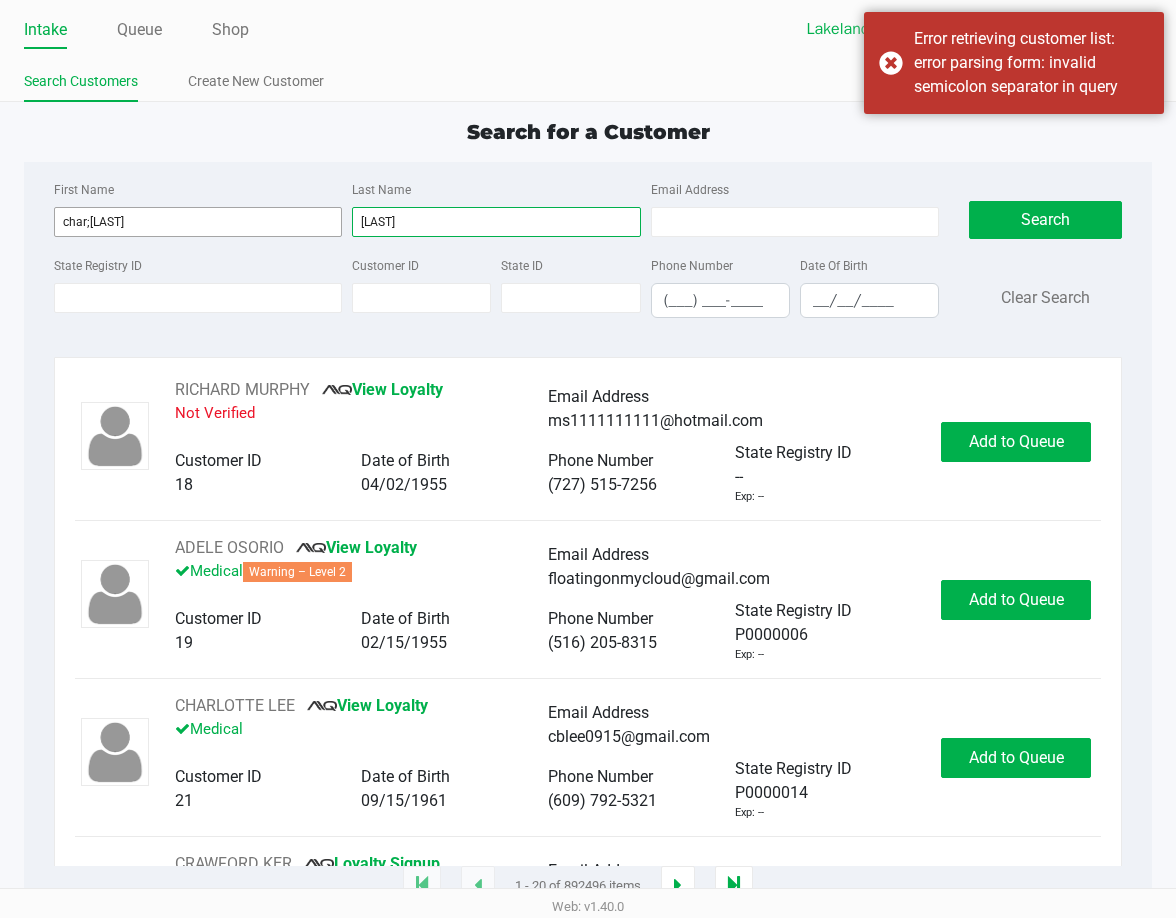 type on "[LAST]" 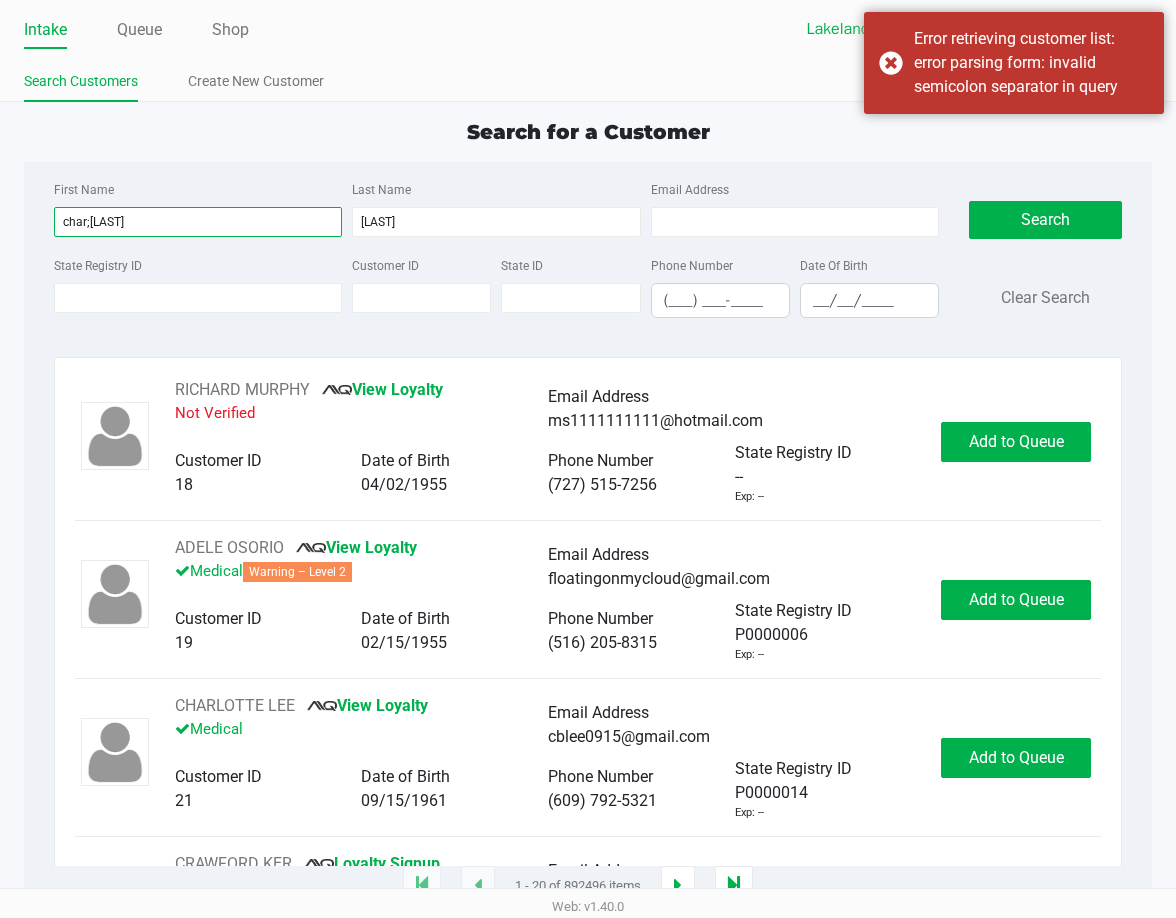 click on "char;[LAST]" at bounding box center (198, 222) 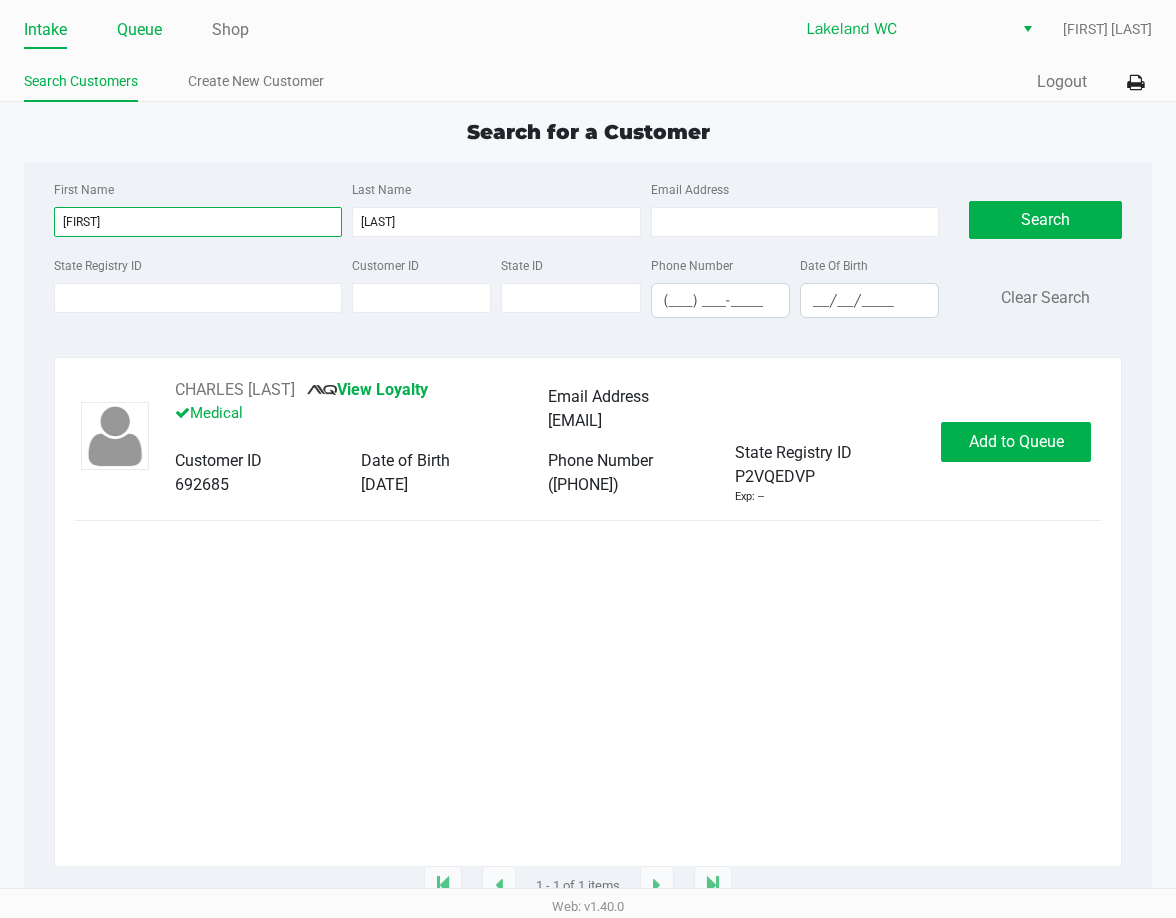 type on "[FIRST]" 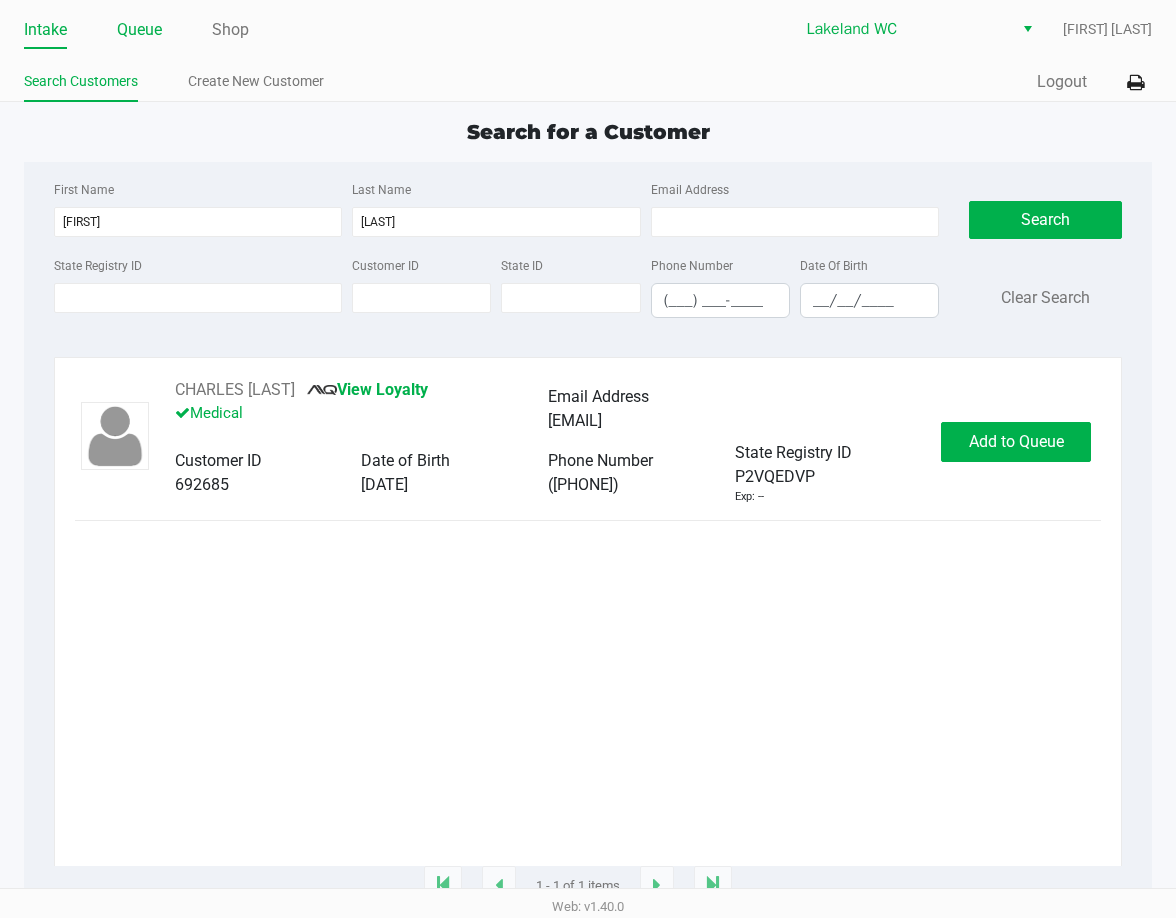 click on "Queue" 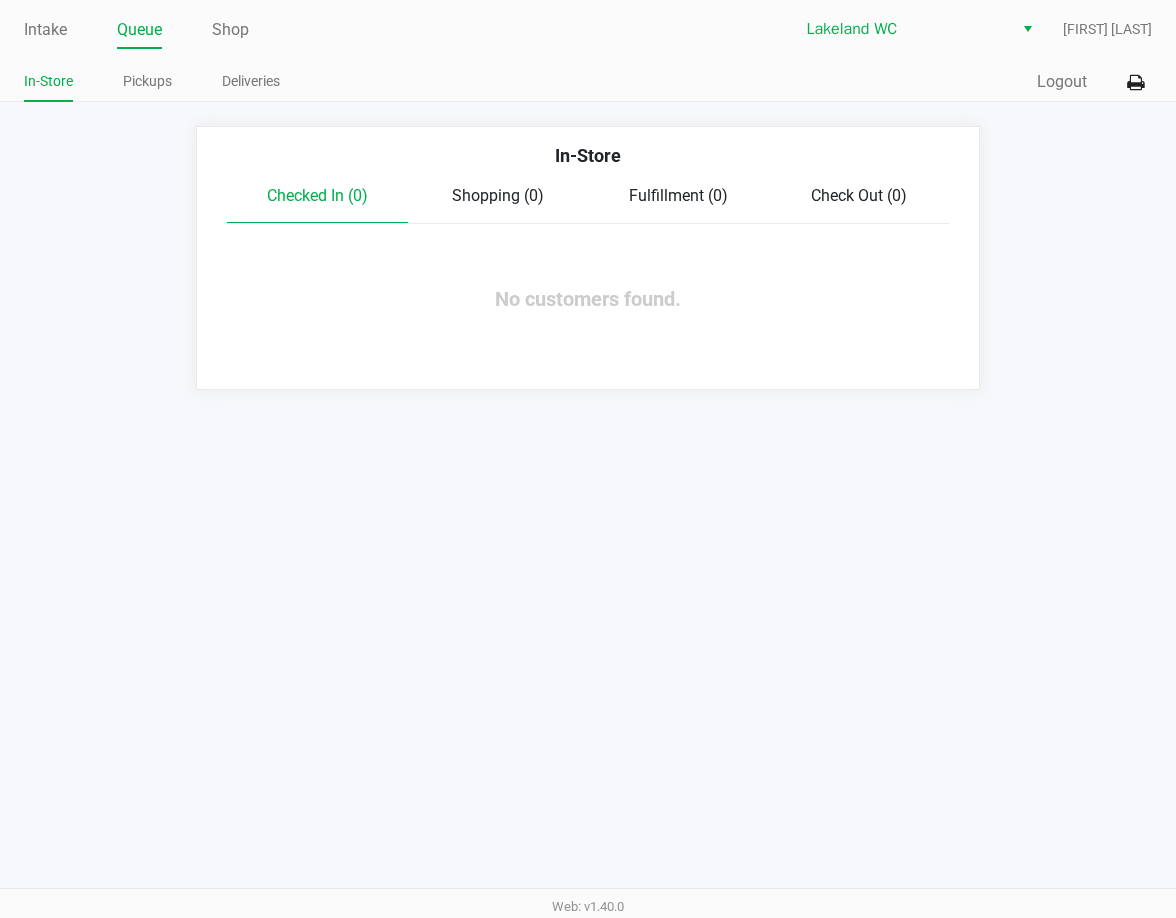 click on "Intake Queue Shop [CITY] WC  [FIRST]  In-Store Pickups Deliveries  Quick Sale   Logout   In-Store   Checked In (0)   Shopping (0)   Fulfillment (0)   Check Out (0)  No customers found.  Web: v1.40.0" at bounding box center [588, 459] 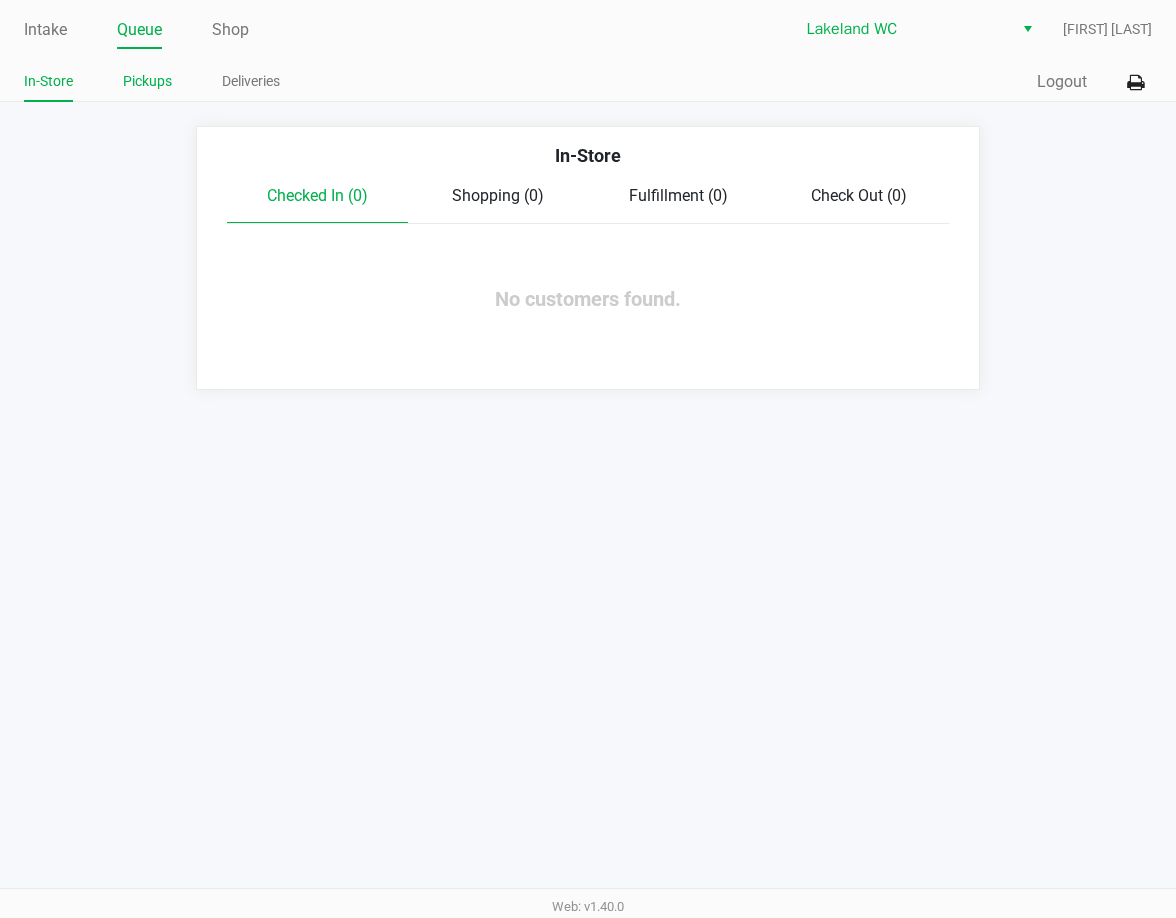 click on "Pickups" 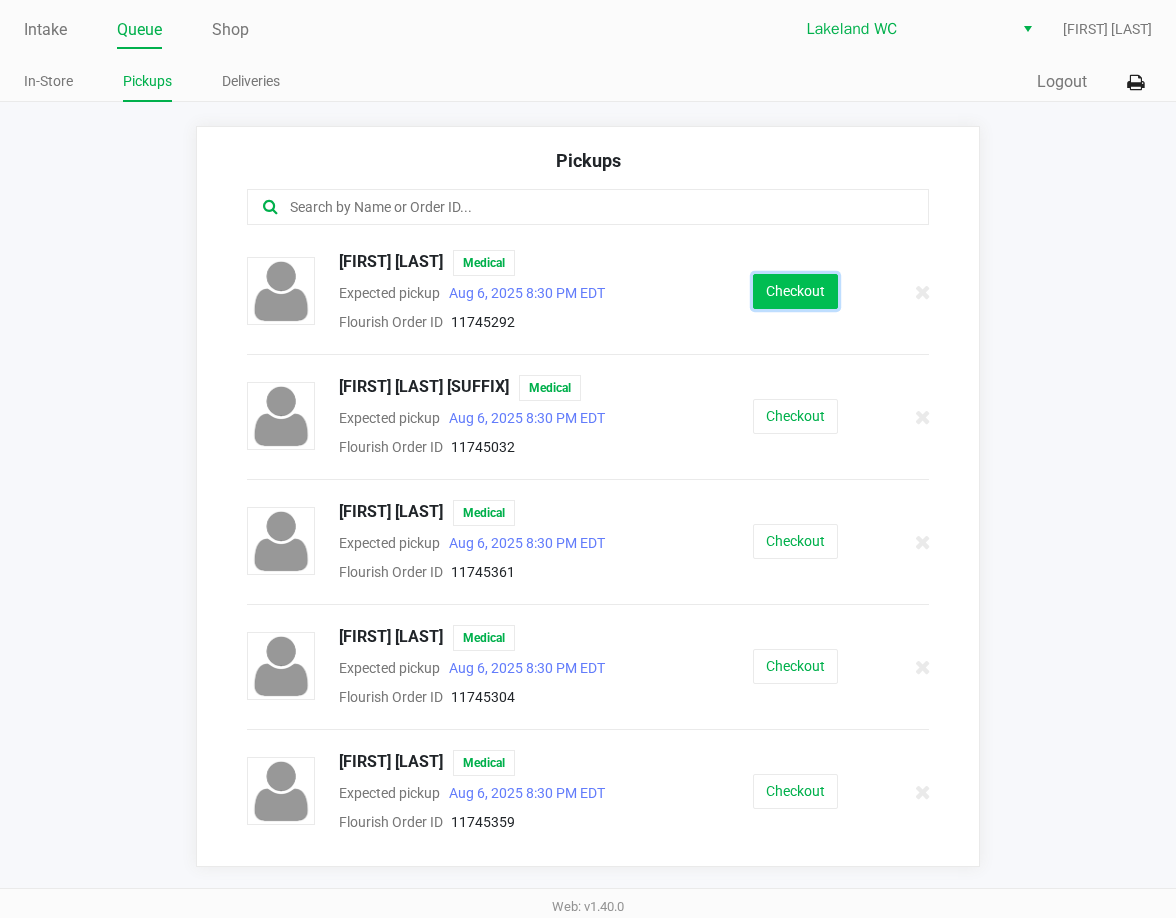 click on "Checkout" 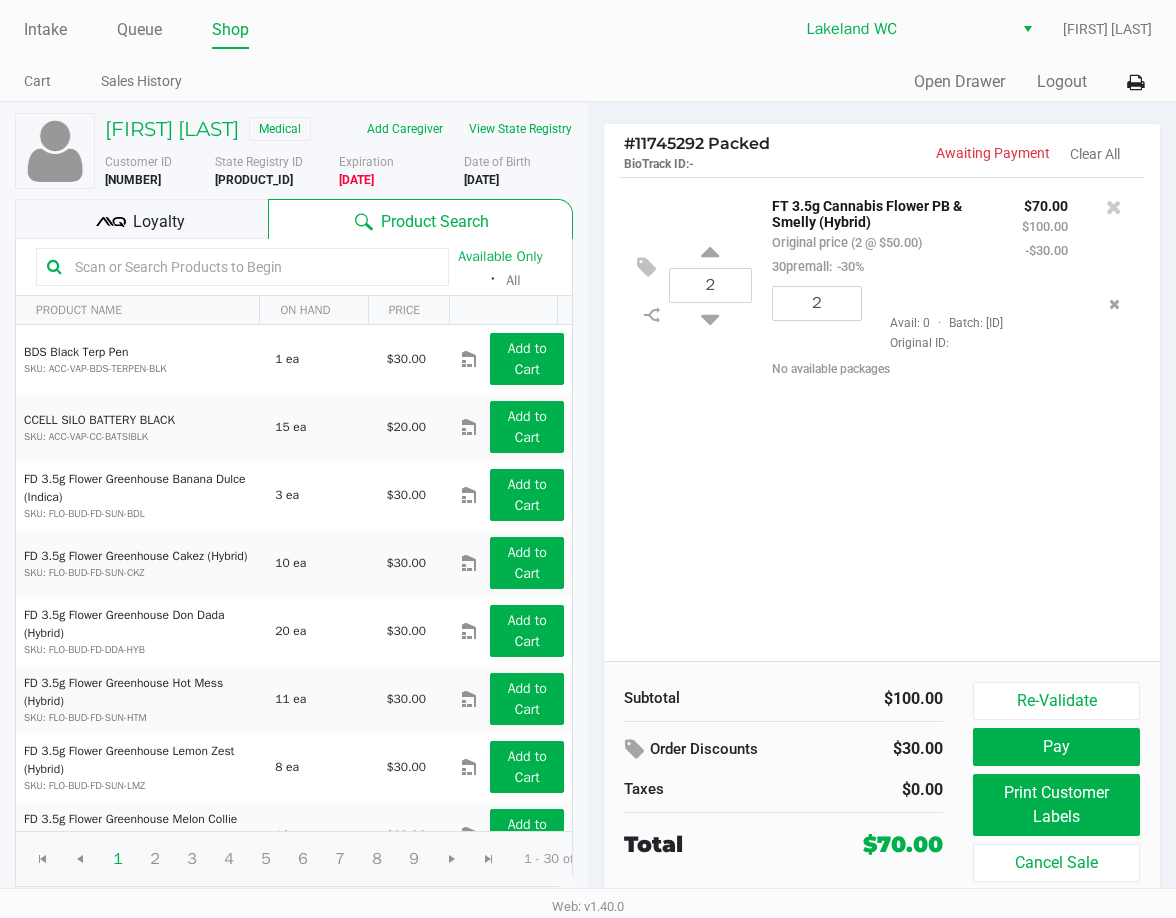 click on "2 FT 3.5g Cannabis Flower PB & Smelly (Hybrid) Original price (2 @ $50.00) 30premall: -30% $70.00 $100.00 -$30.00 2 Avail: 0 · Batch: W-MAY25PBS01-0521 Original ID: No available packages" 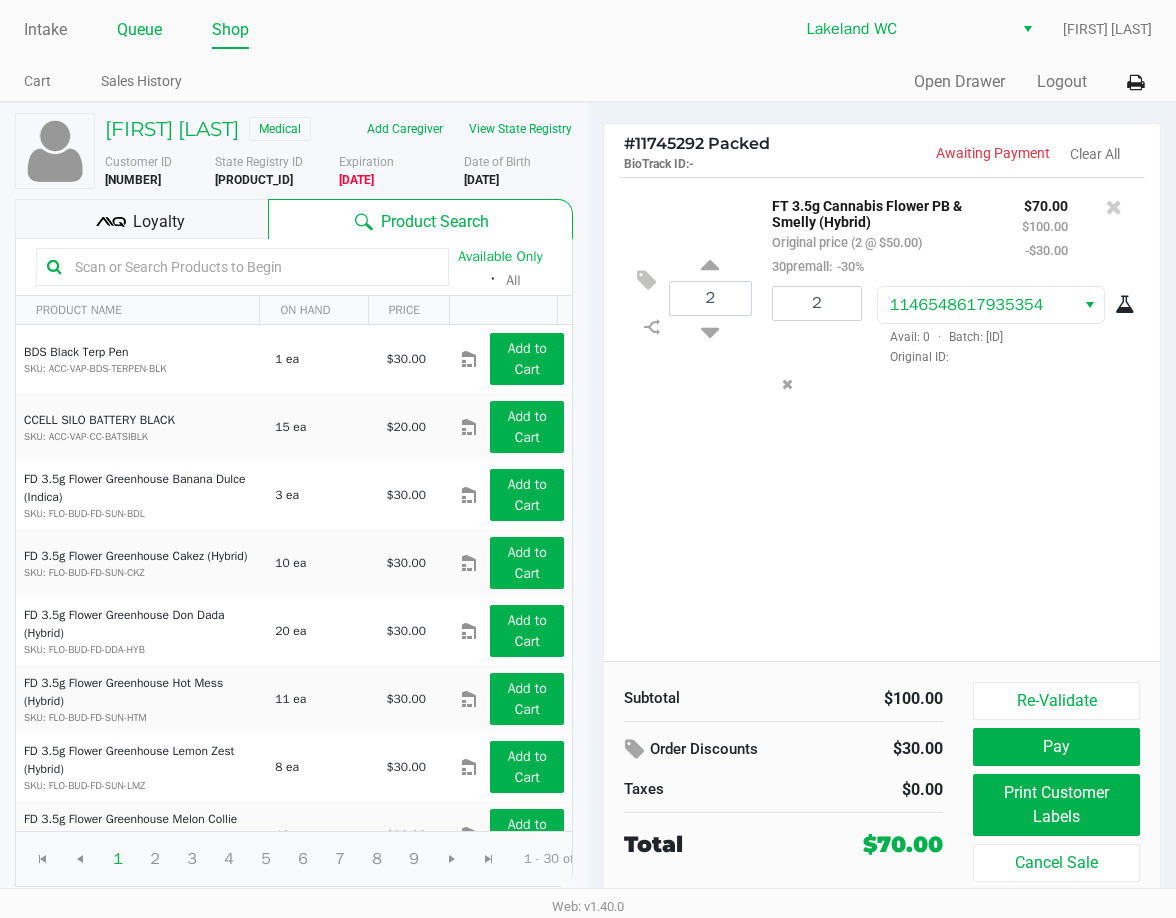 click on "Queue" 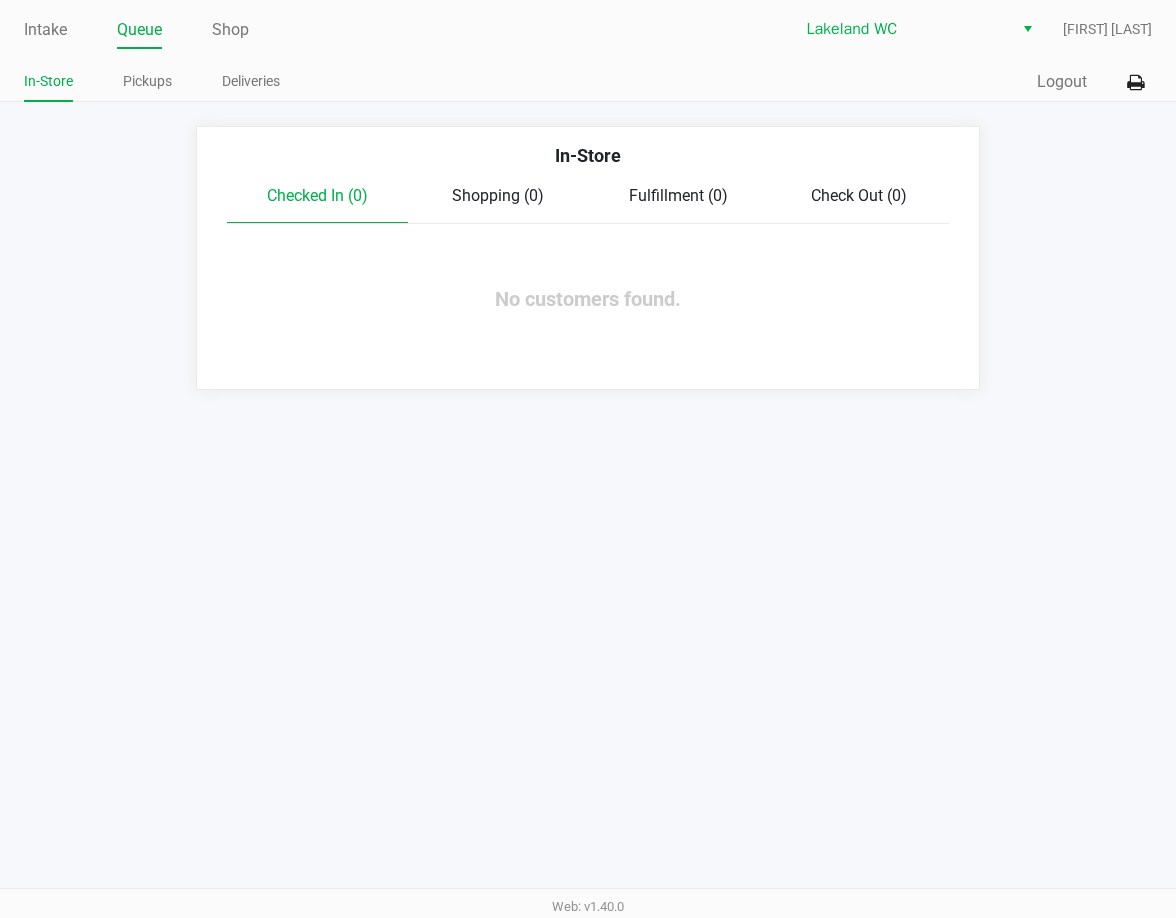 click on "Intake Queue Shop [CITY] WC  [FIRST]  In-Store Pickups Deliveries  Quick Sale   Logout   In-Store   Checked In (0)   Shopping (0)   Fulfillment (0)   Check Out (0)  No customers found.  Web: v1.40.0" at bounding box center (588, 459) 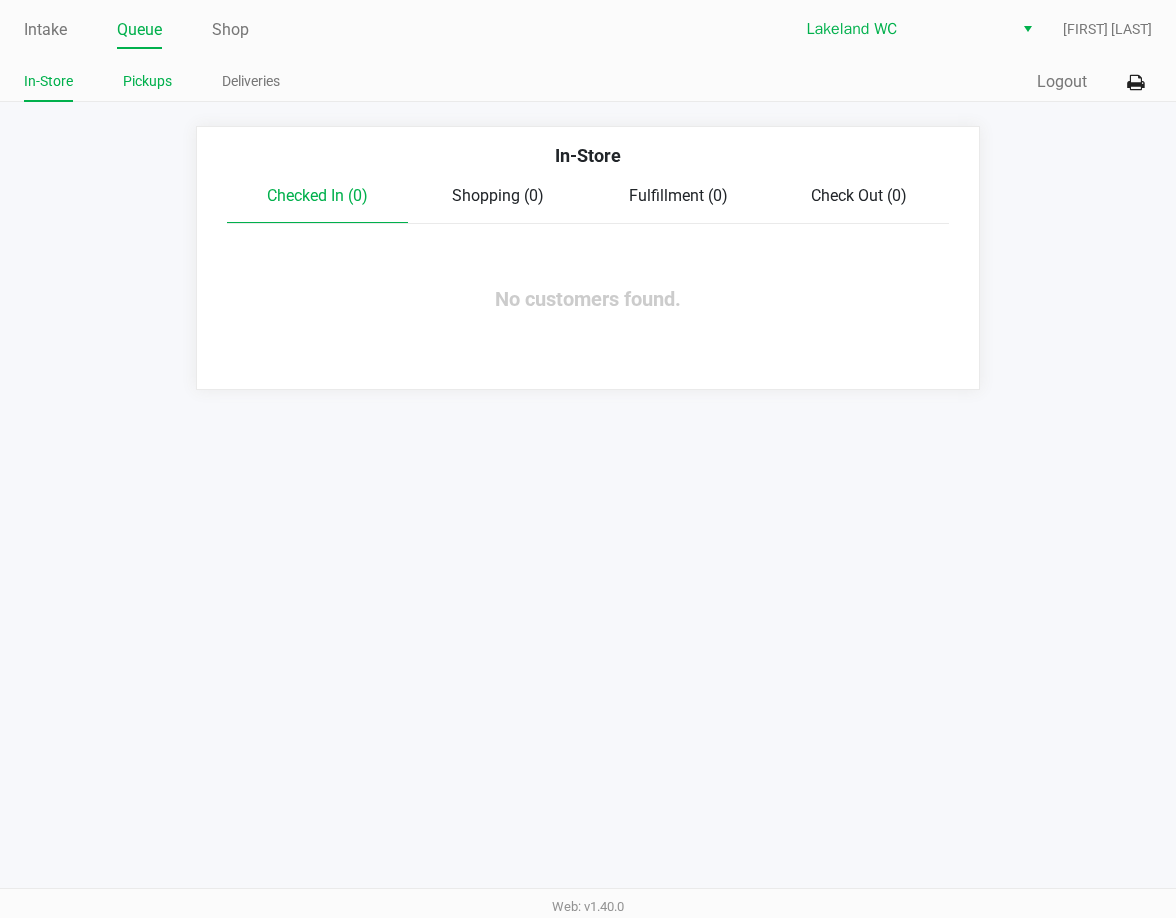 click on "Pickups" 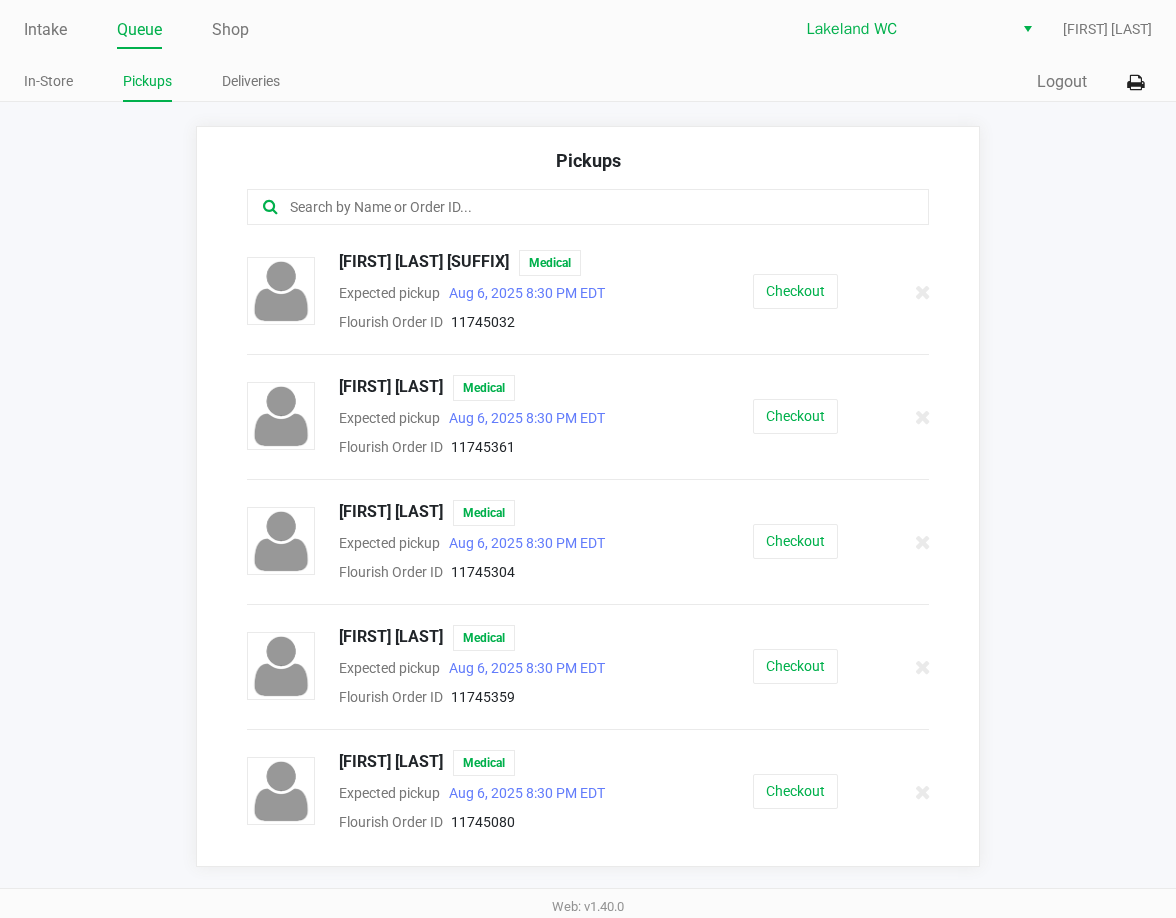 click 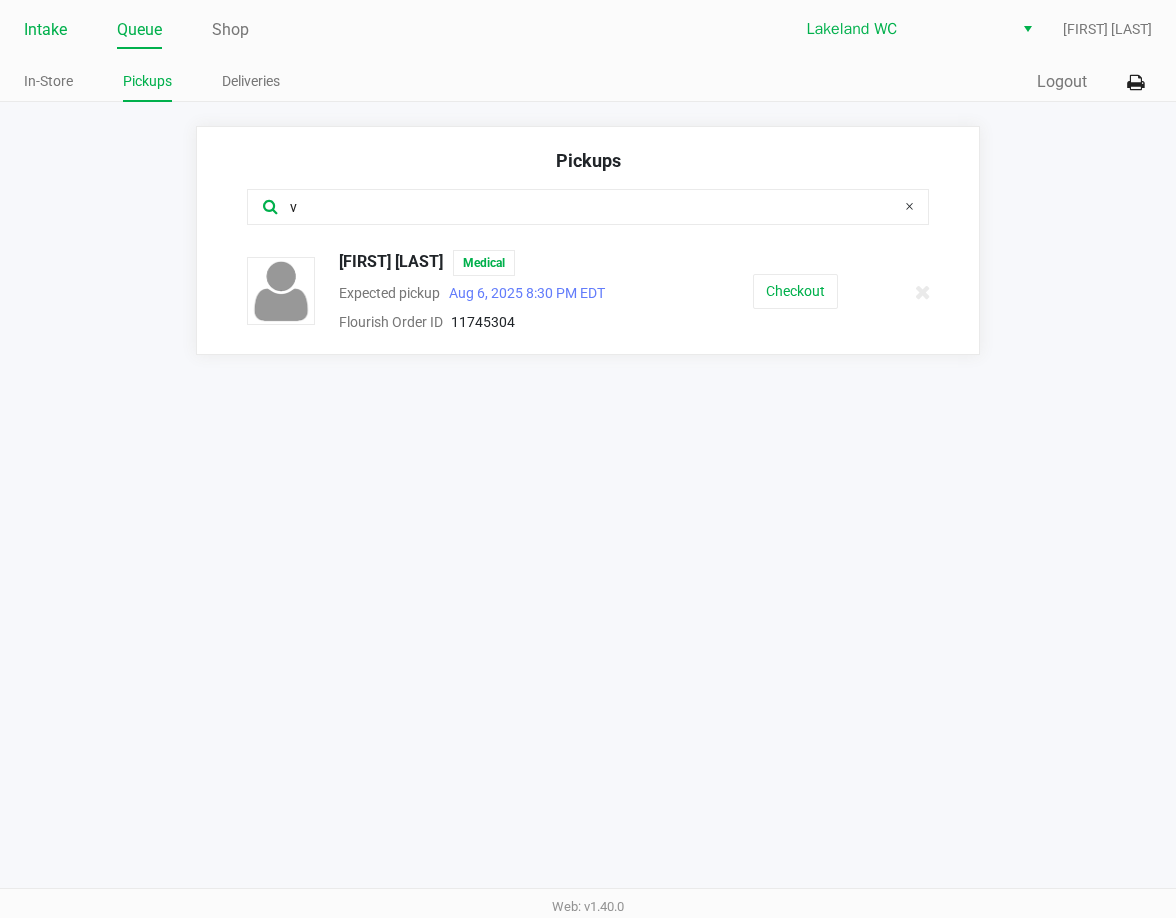 type on "v" 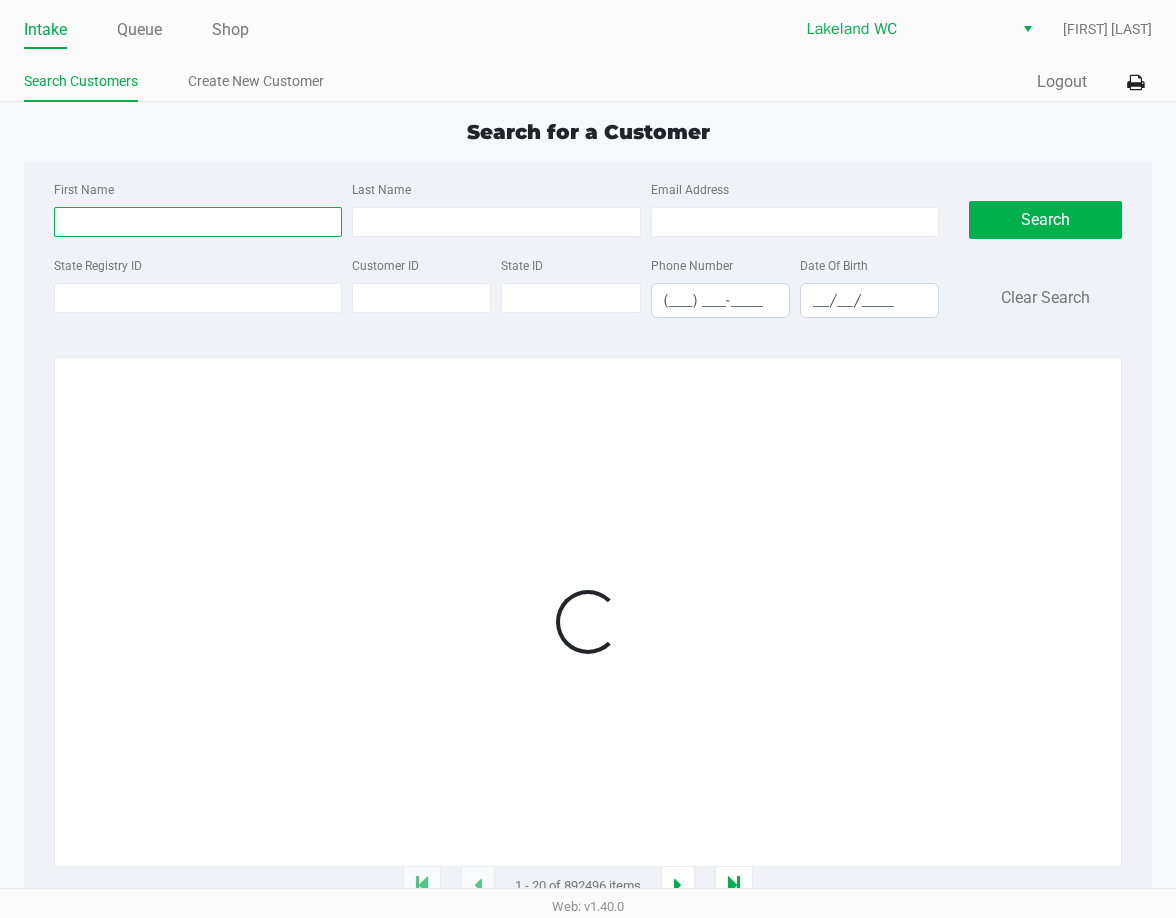 drag, startPoint x: 156, startPoint y: 230, endPoint x: 148, endPoint y: 221, distance: 12.0415945 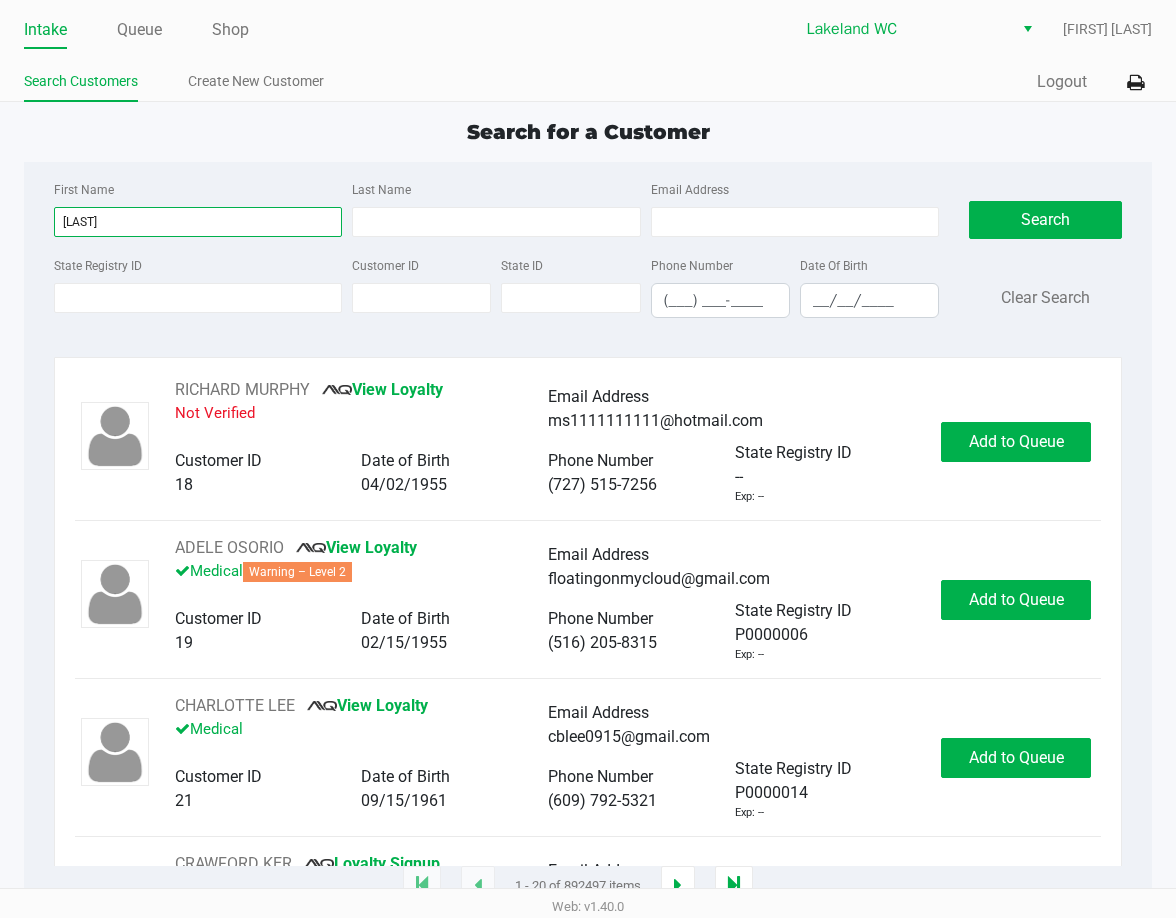 type on "[LAST]" 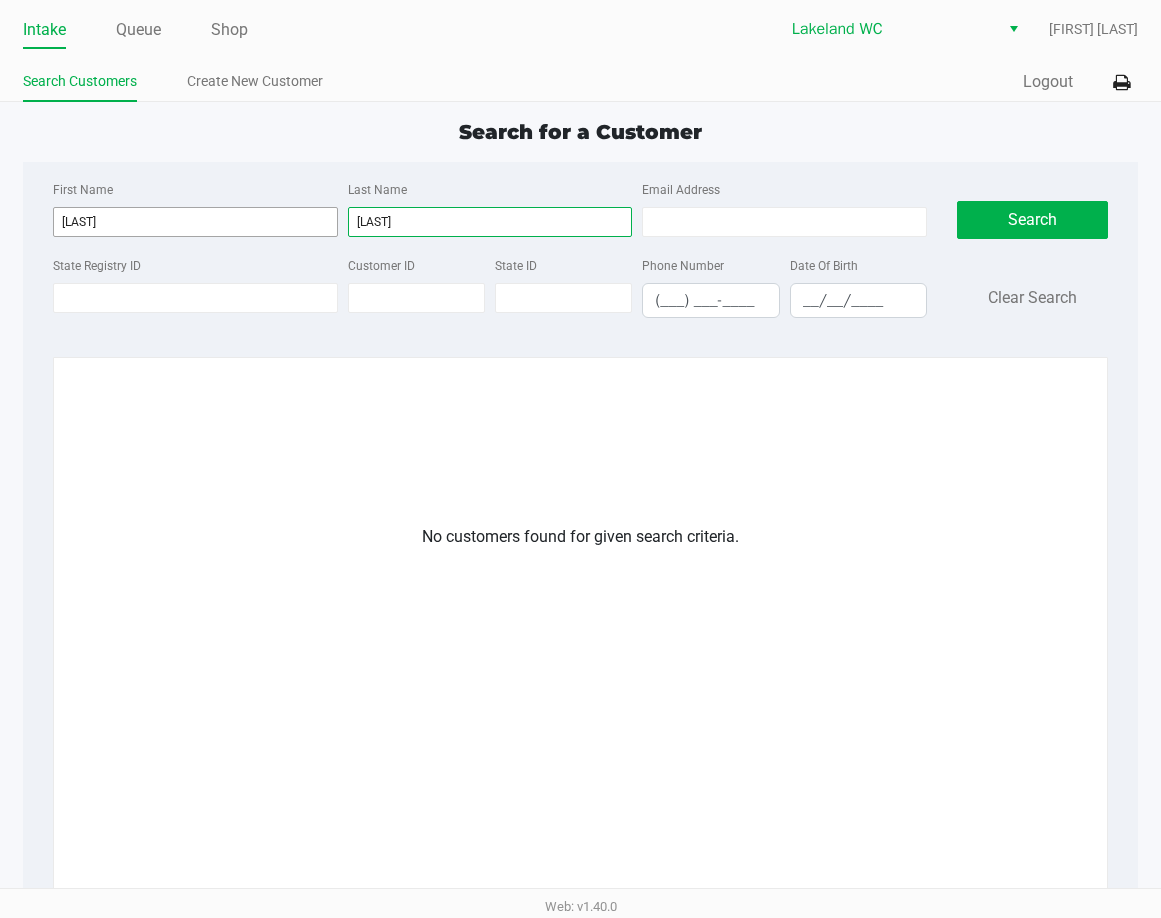 type on "[LAST]" 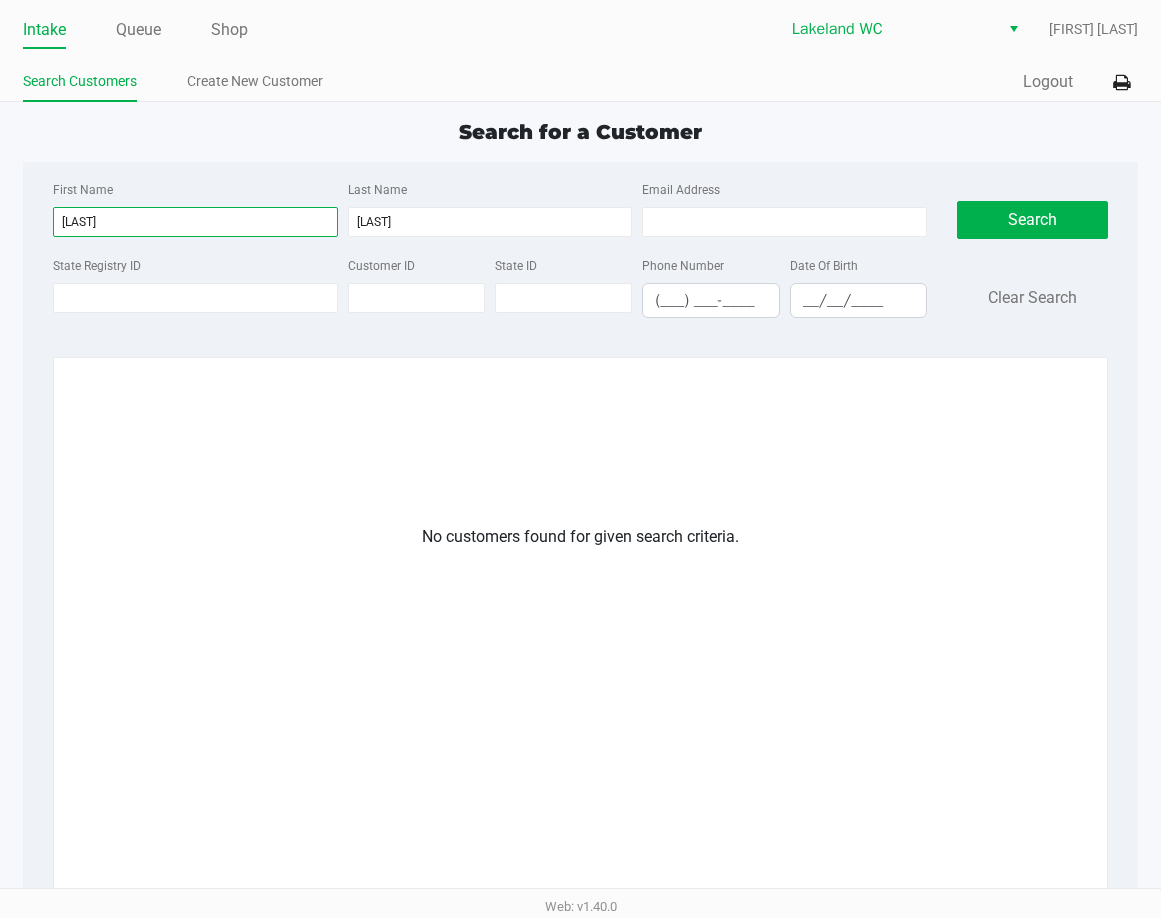 click on "[LAST]" at bounding box center (195, 222) 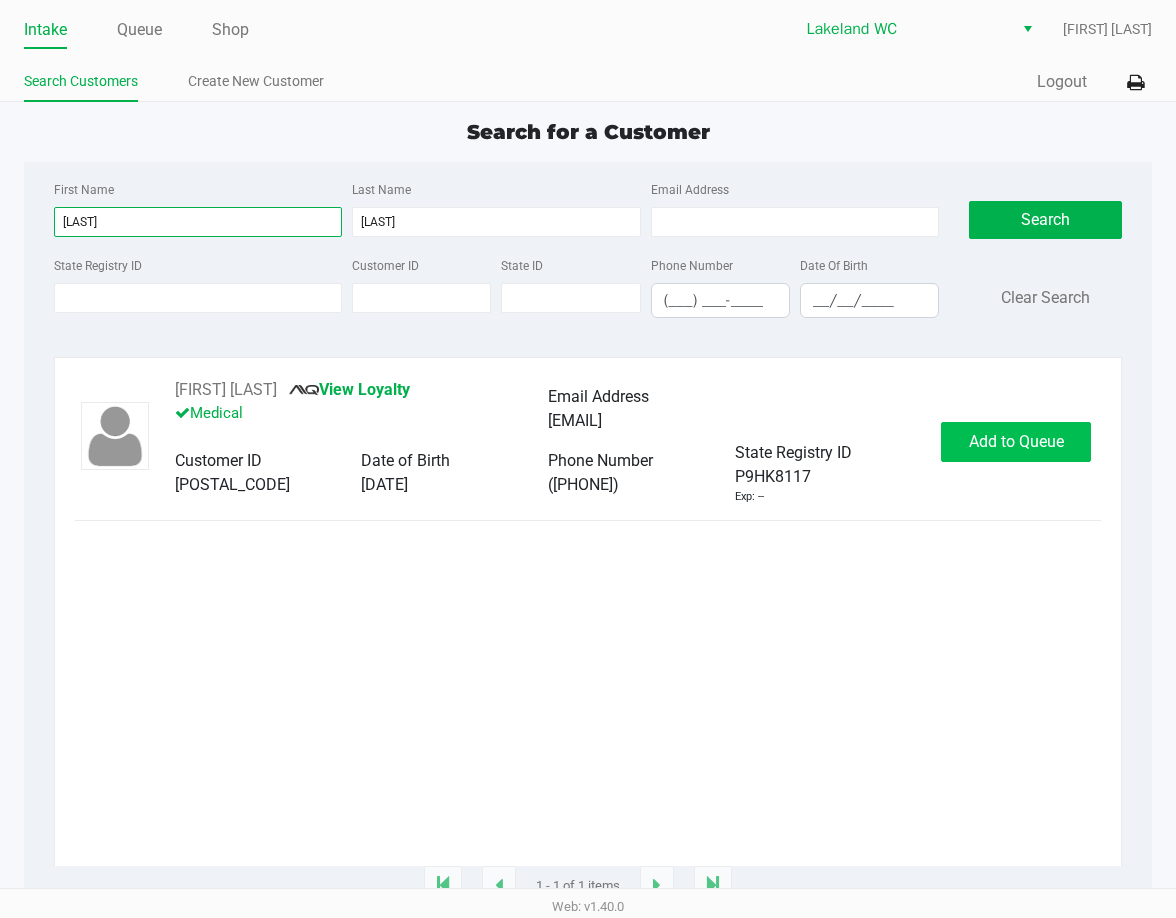 type on "[LAST]" 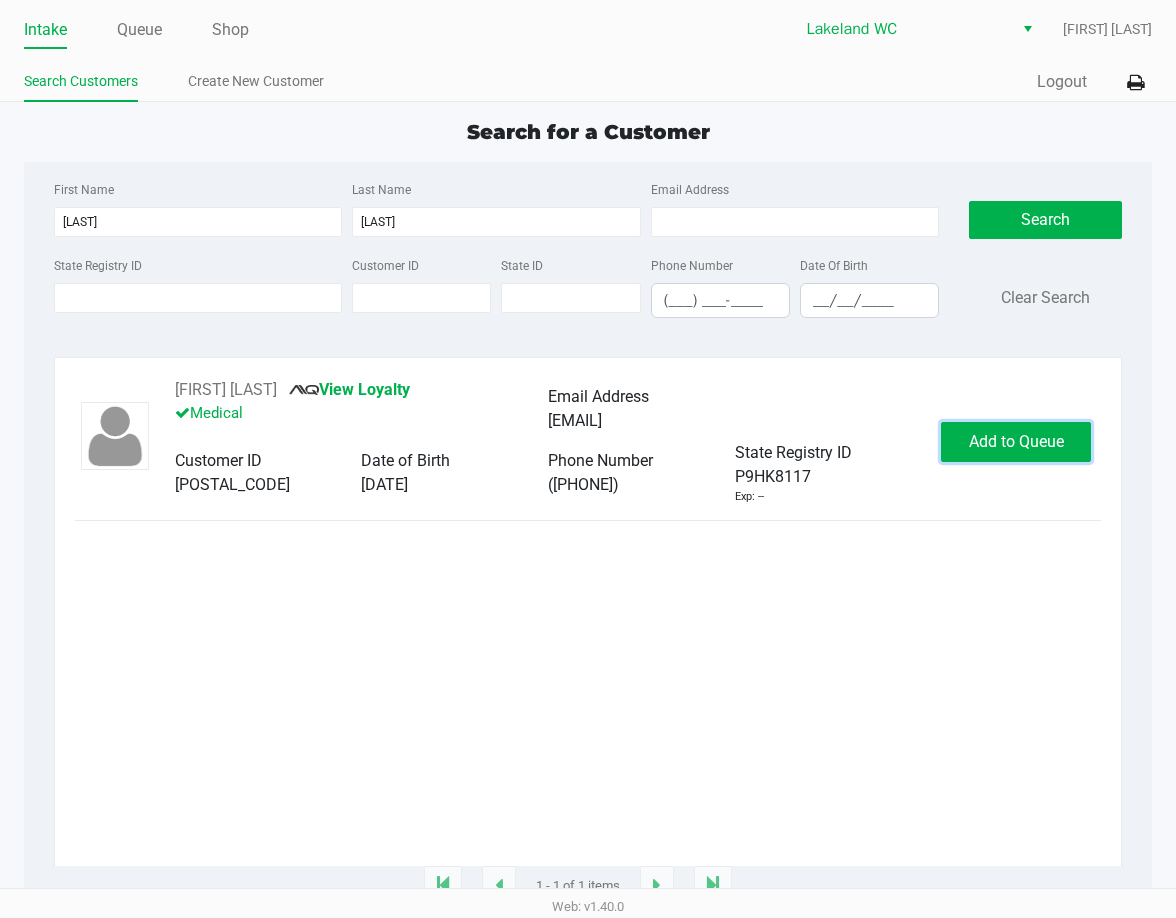 click on "Add to Queue" 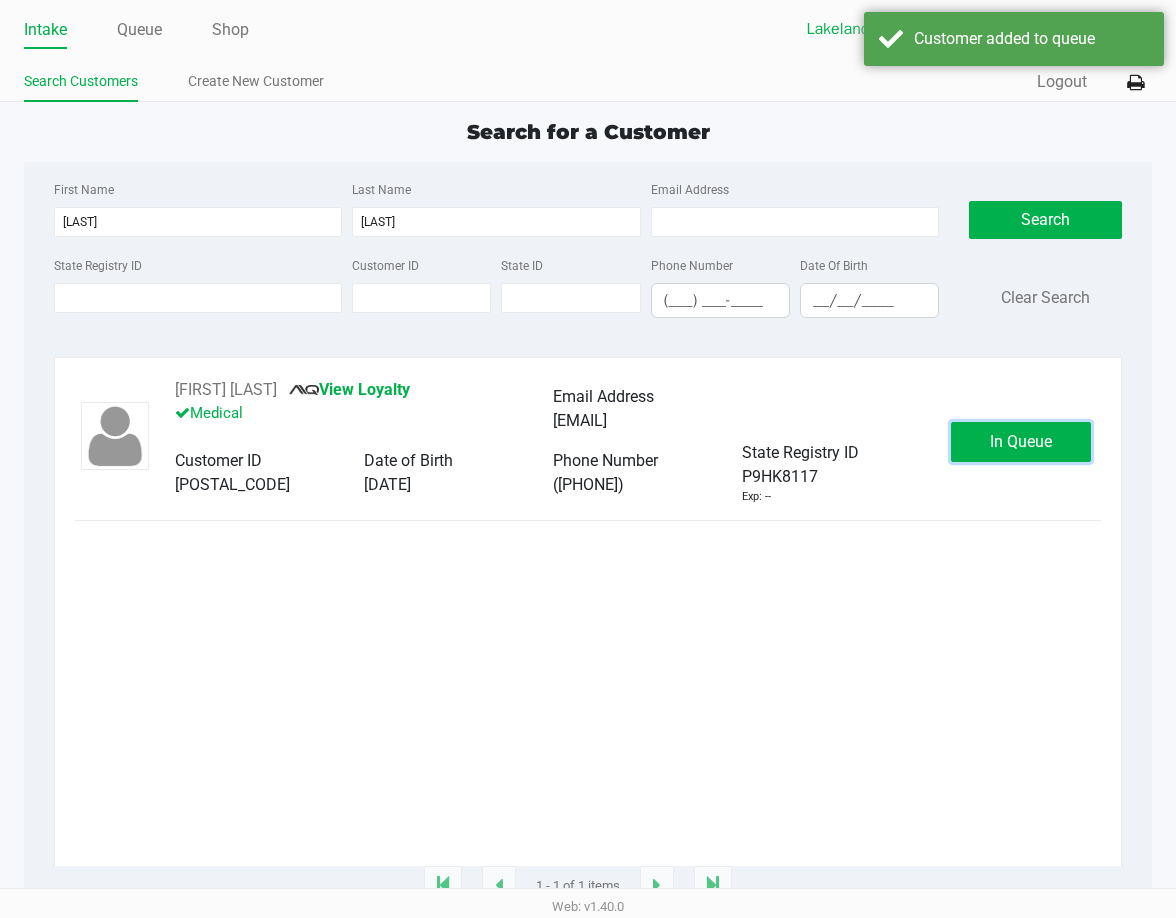 click on "In Queue" 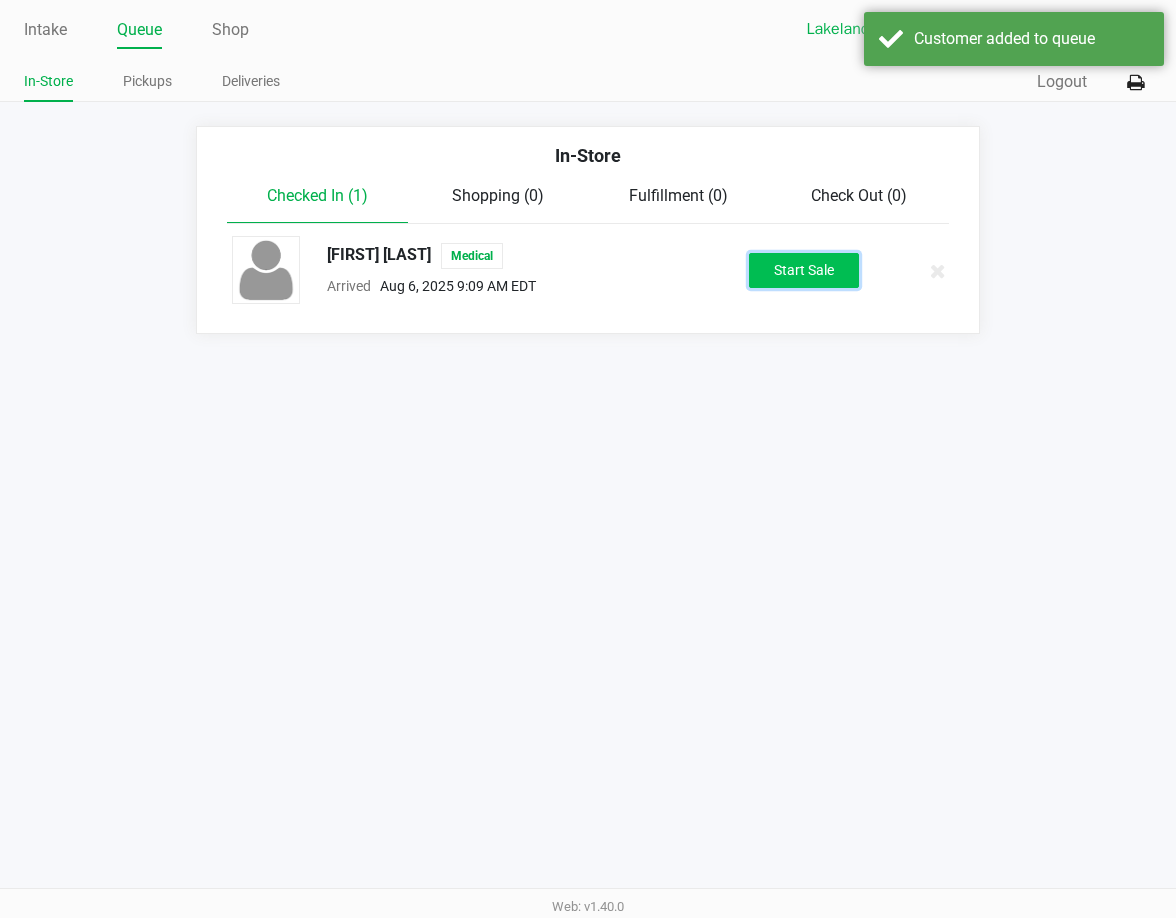 click on "Start Sale" 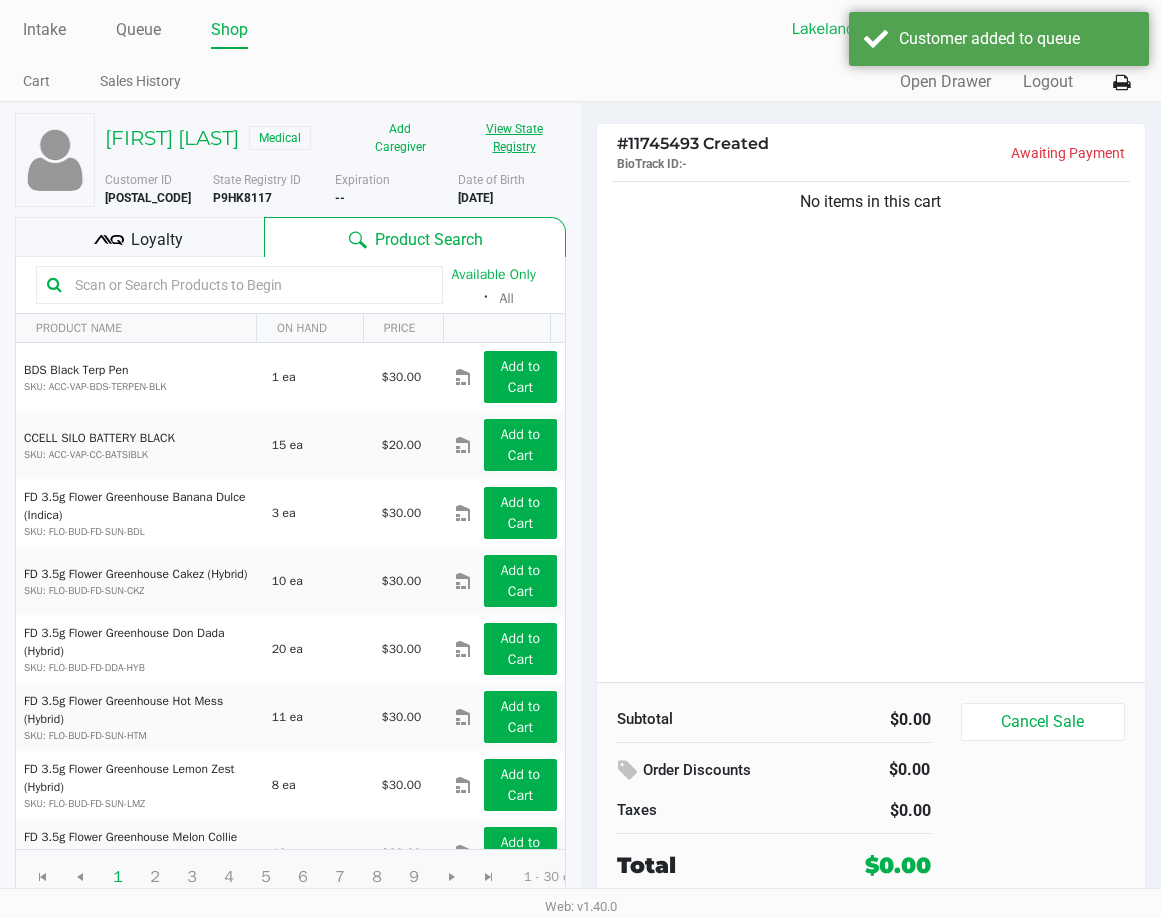 click on "View State Registry" 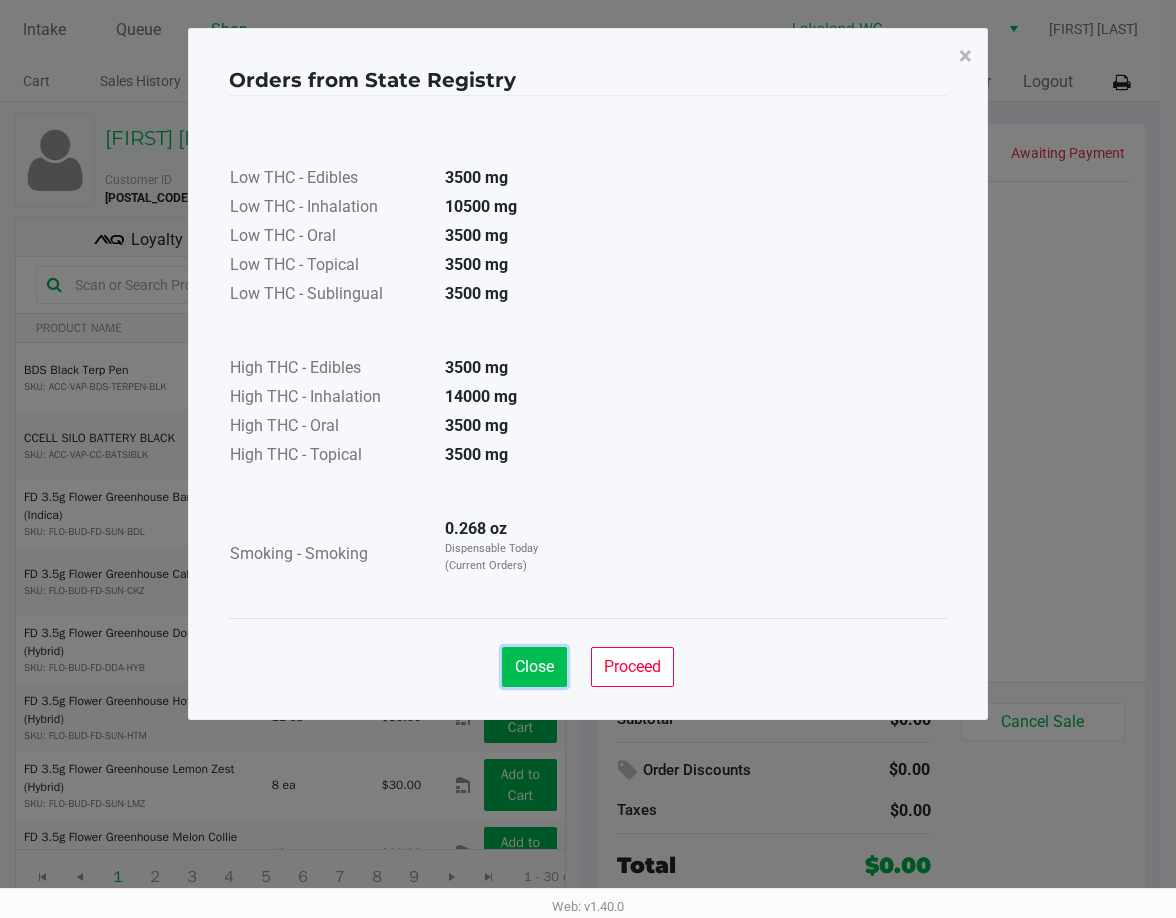 drag, startPoint x: 529, startPoint y: 661, endPoint x: 669, endPoint y: 442, distance: 259.925 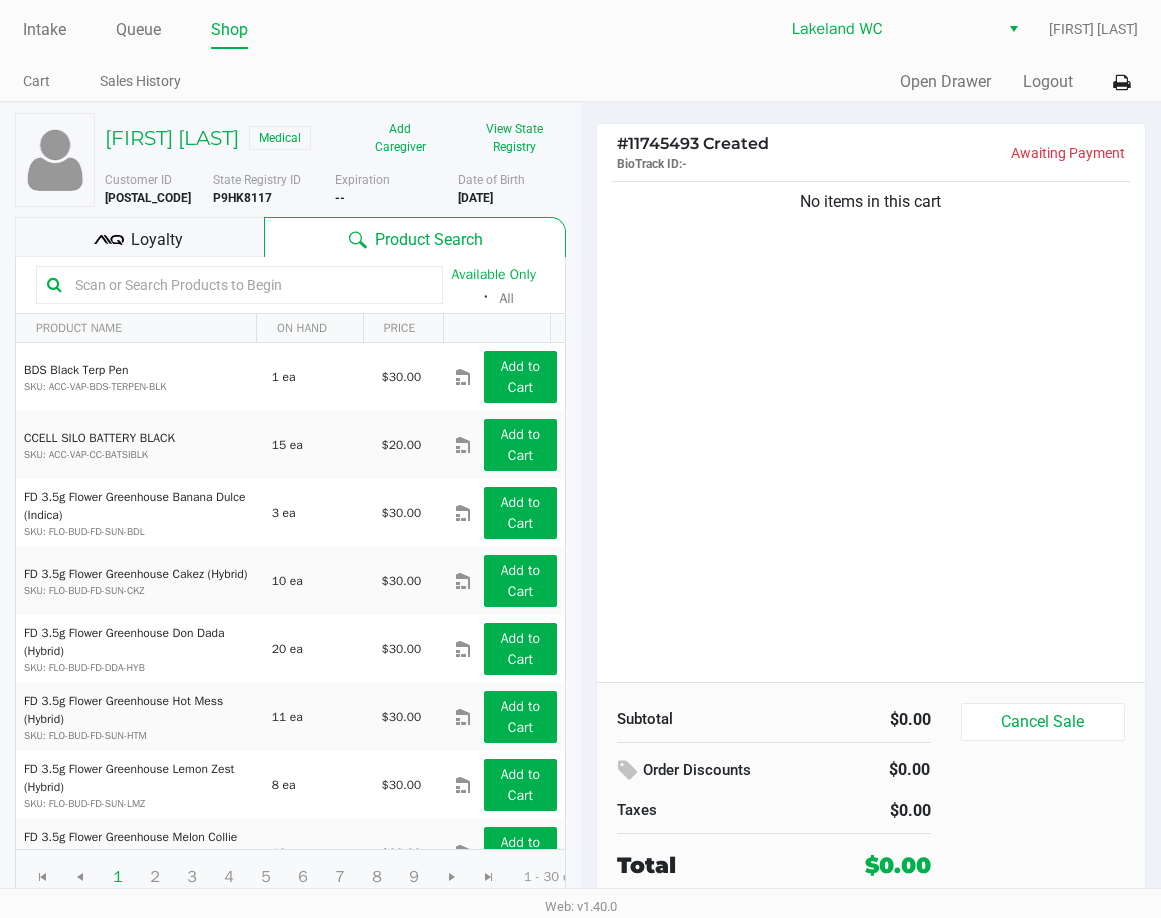 click on "No items in this cart" 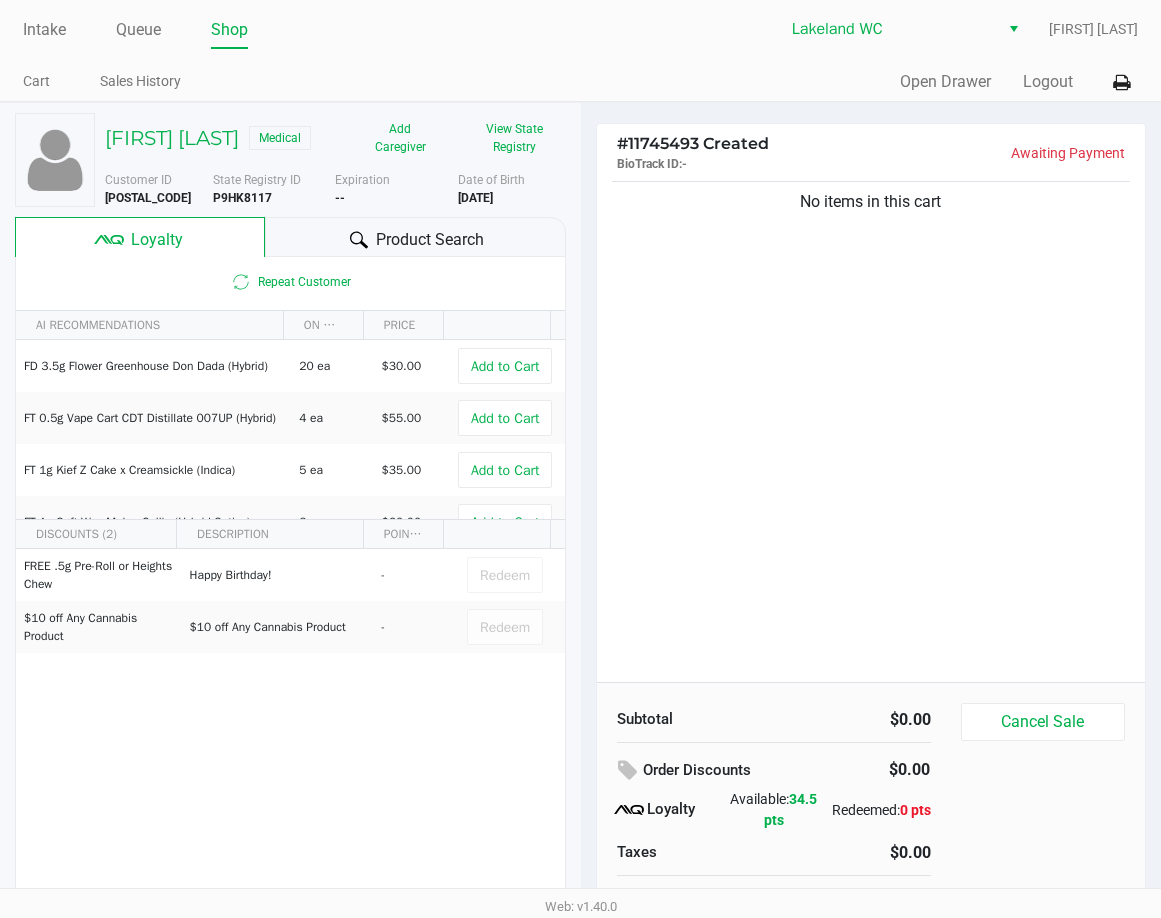 click on "No items in this cart" 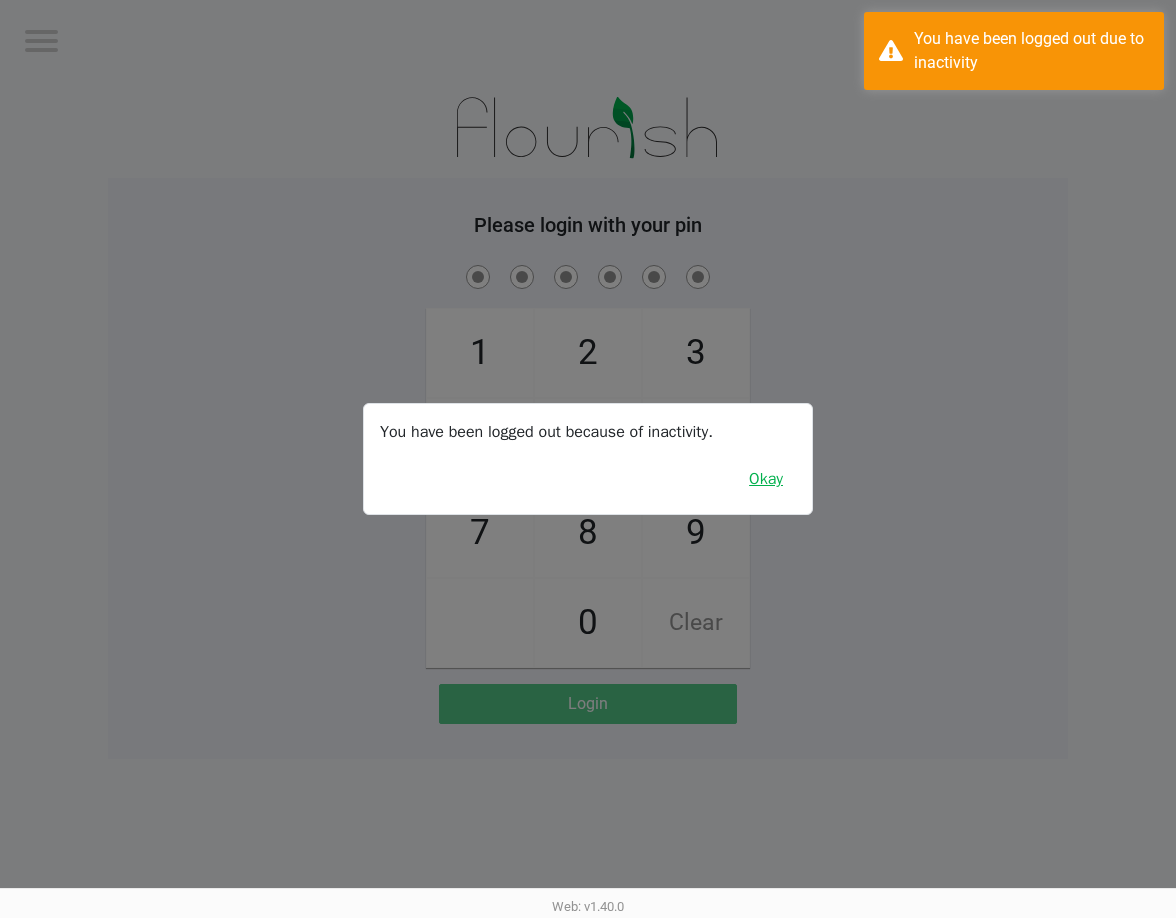 click on "Okay" at bounding box center (766, 479) 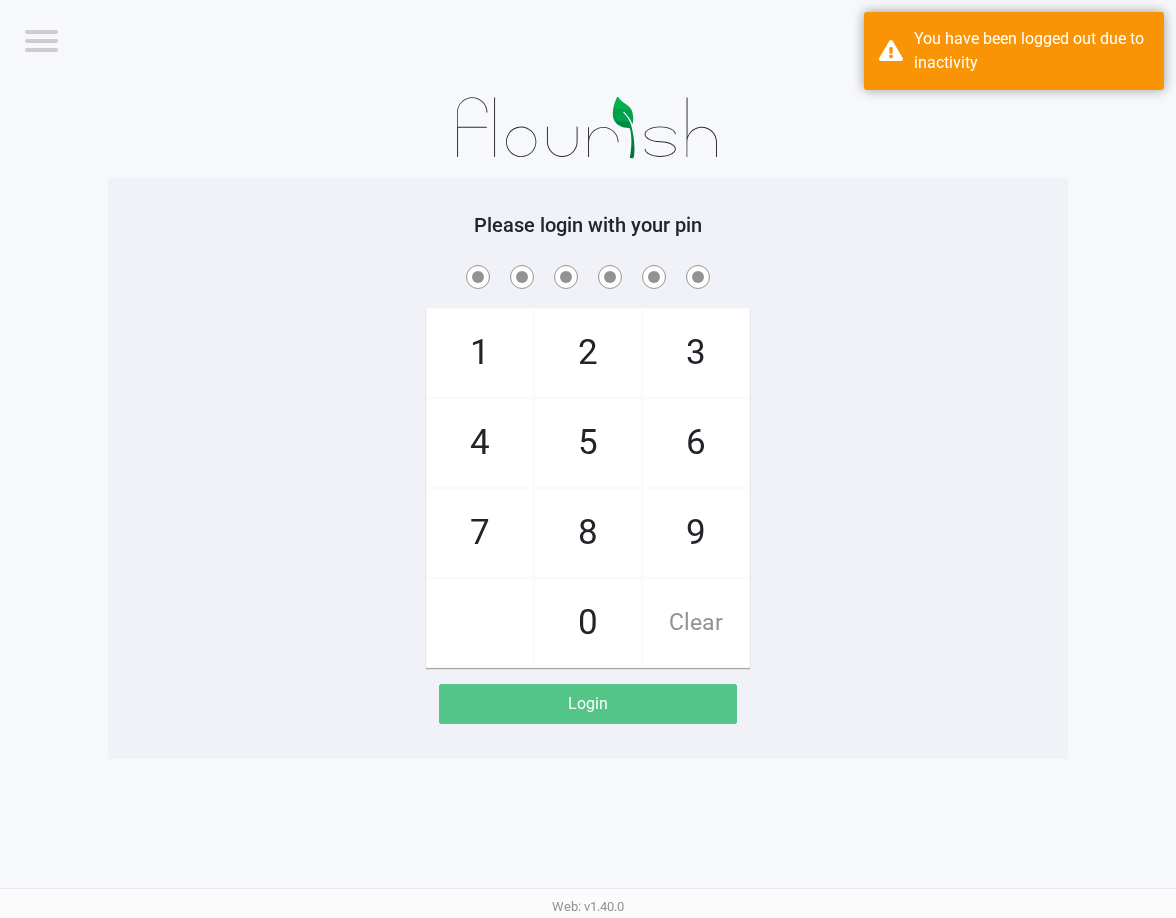 click on "1   4   7       2   5   8   0   3   6   9   Clear" 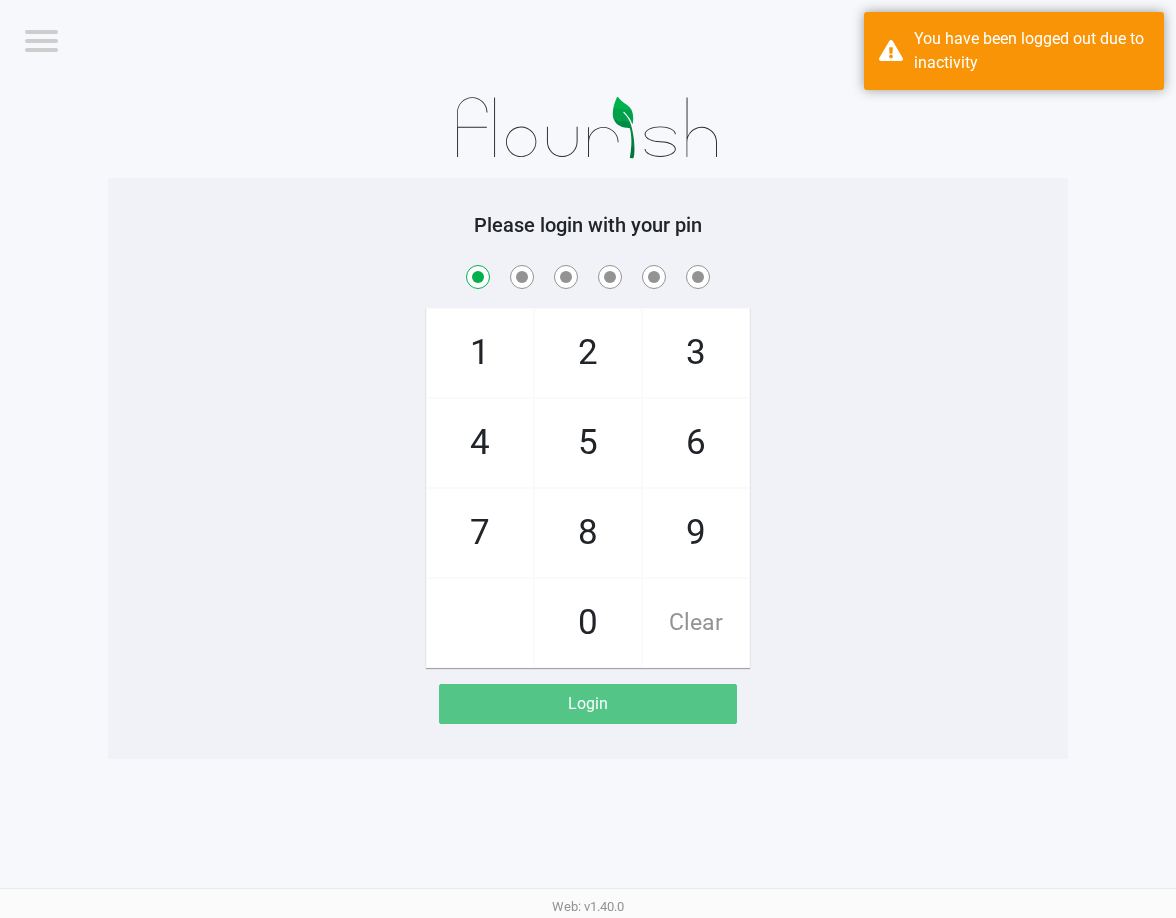 checkbox on "true" 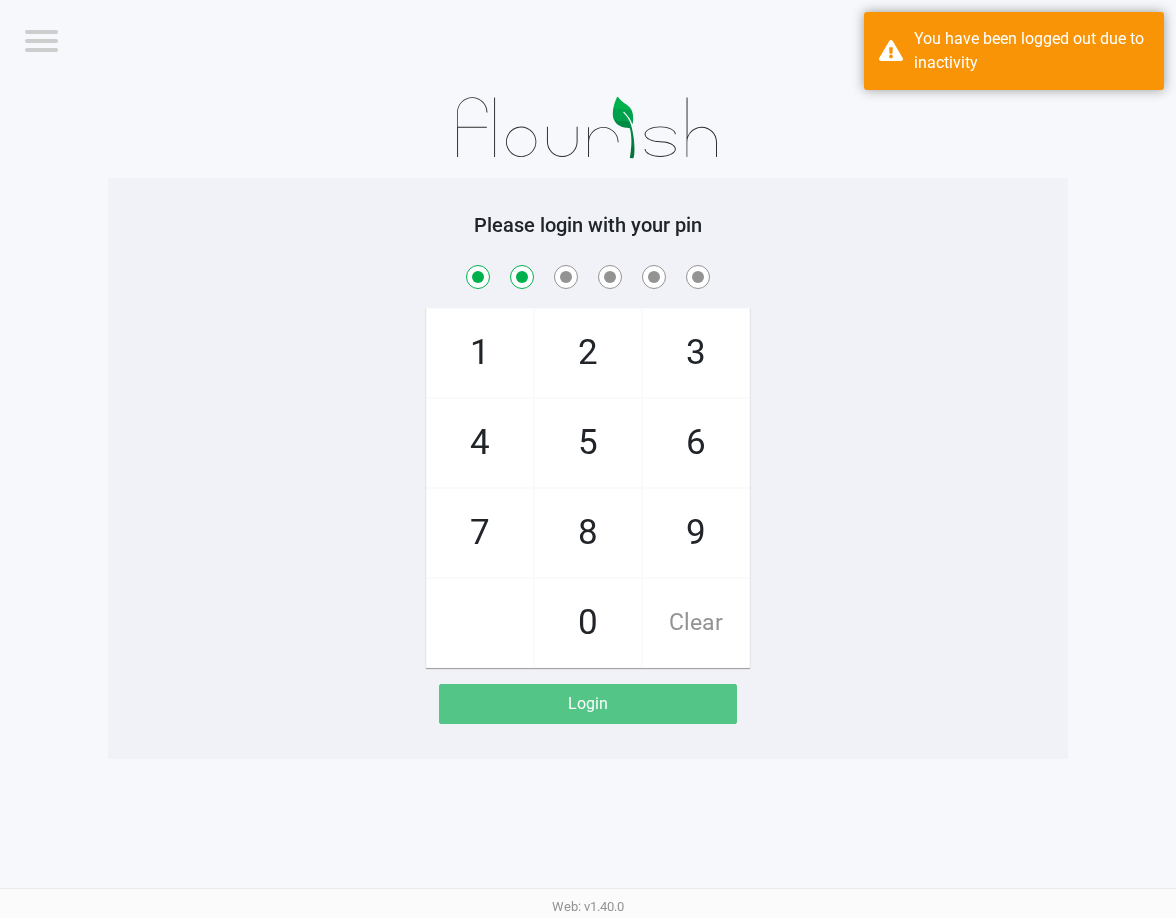 checkbox on "true" 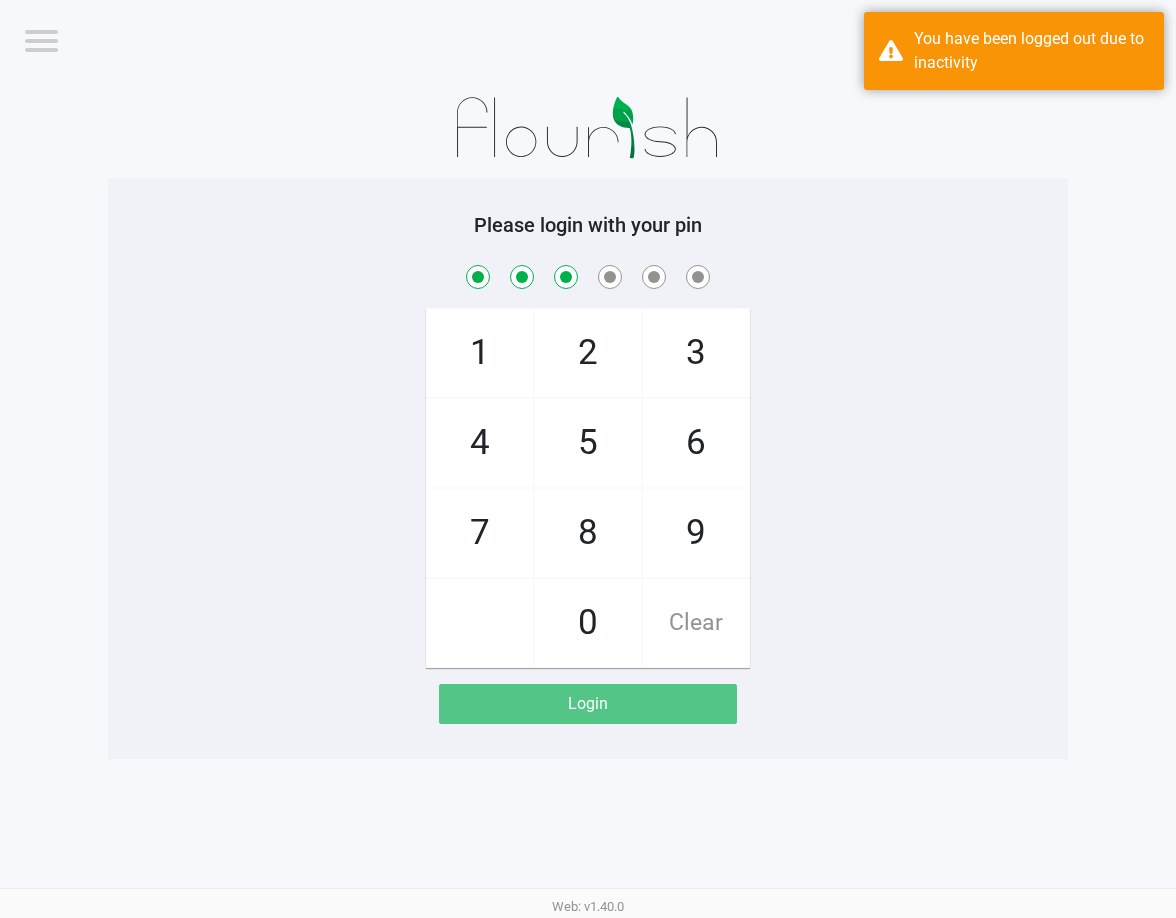checkbox on "true" 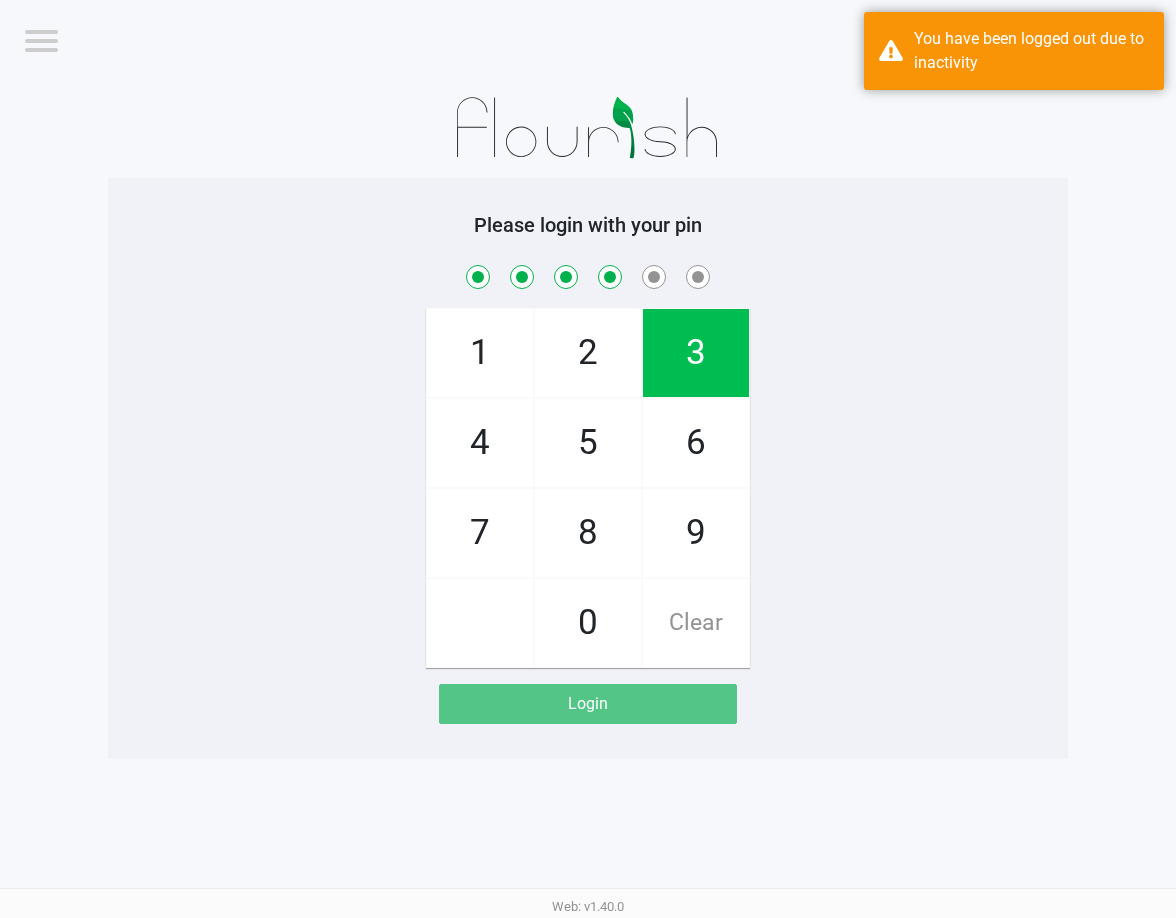 checkbox on "true" 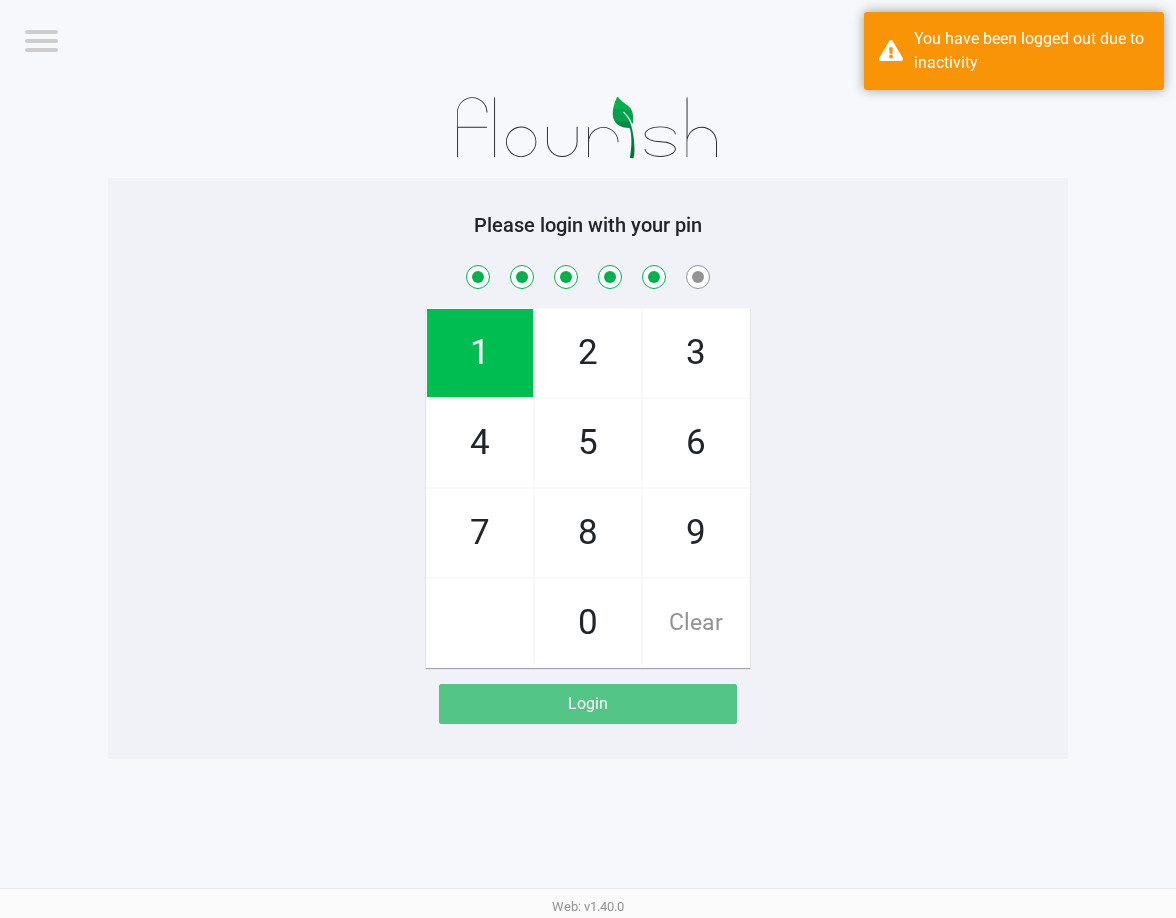 checkbox on "true" 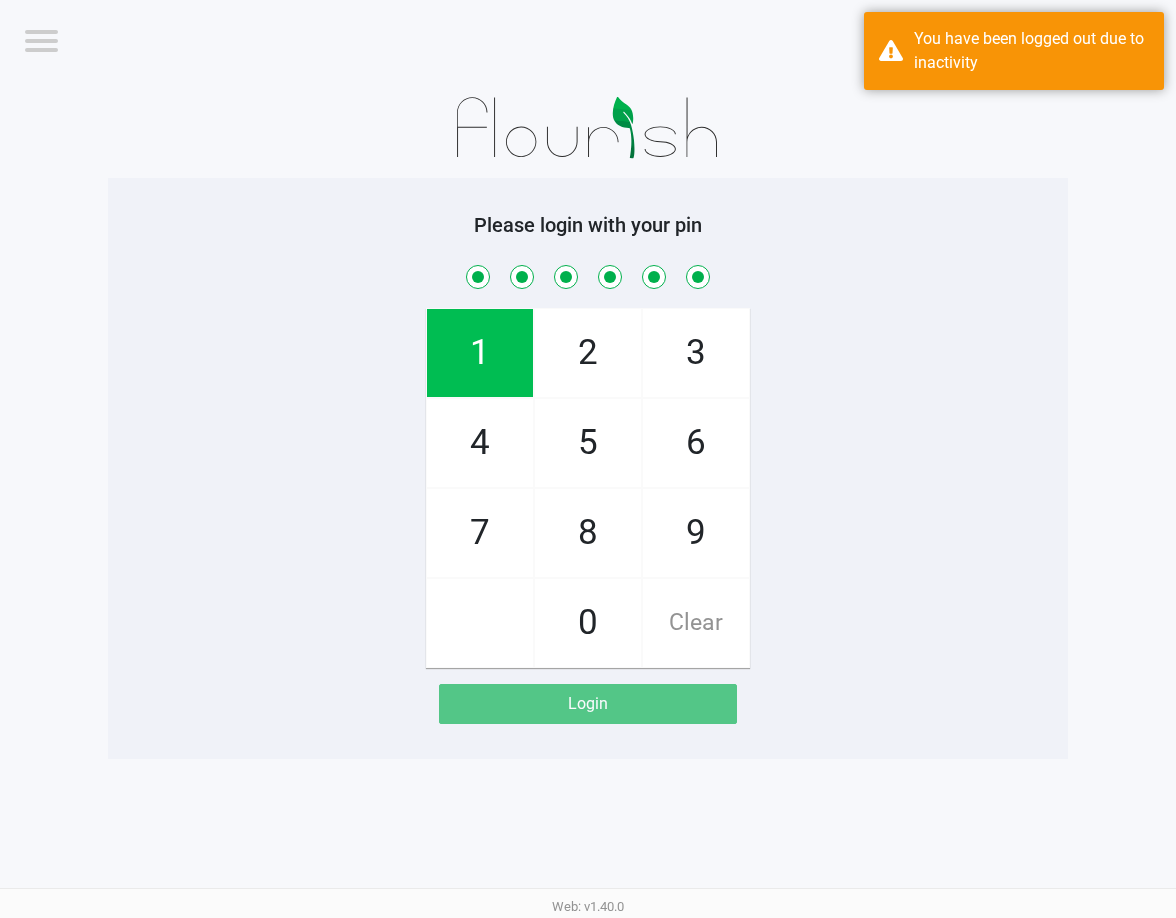 checkbox on "true" 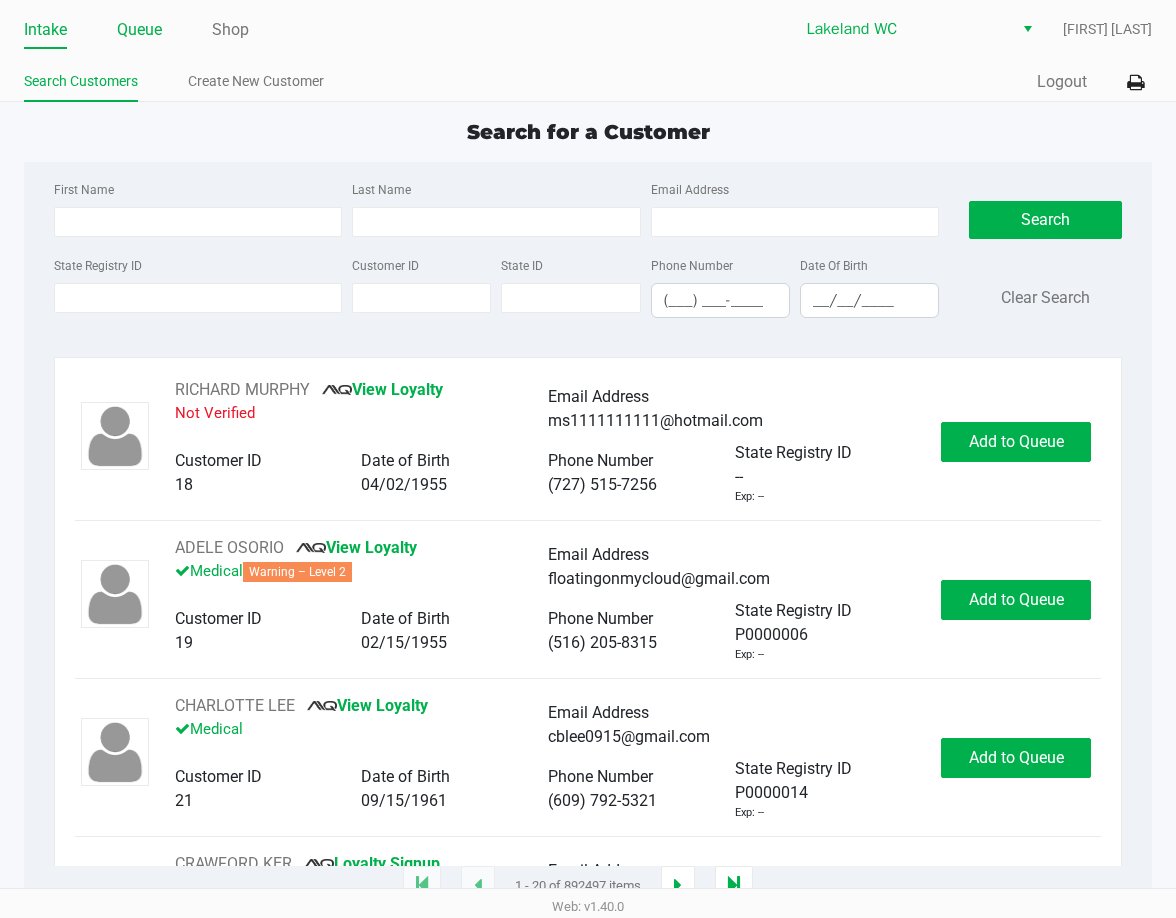 click on "Queue" 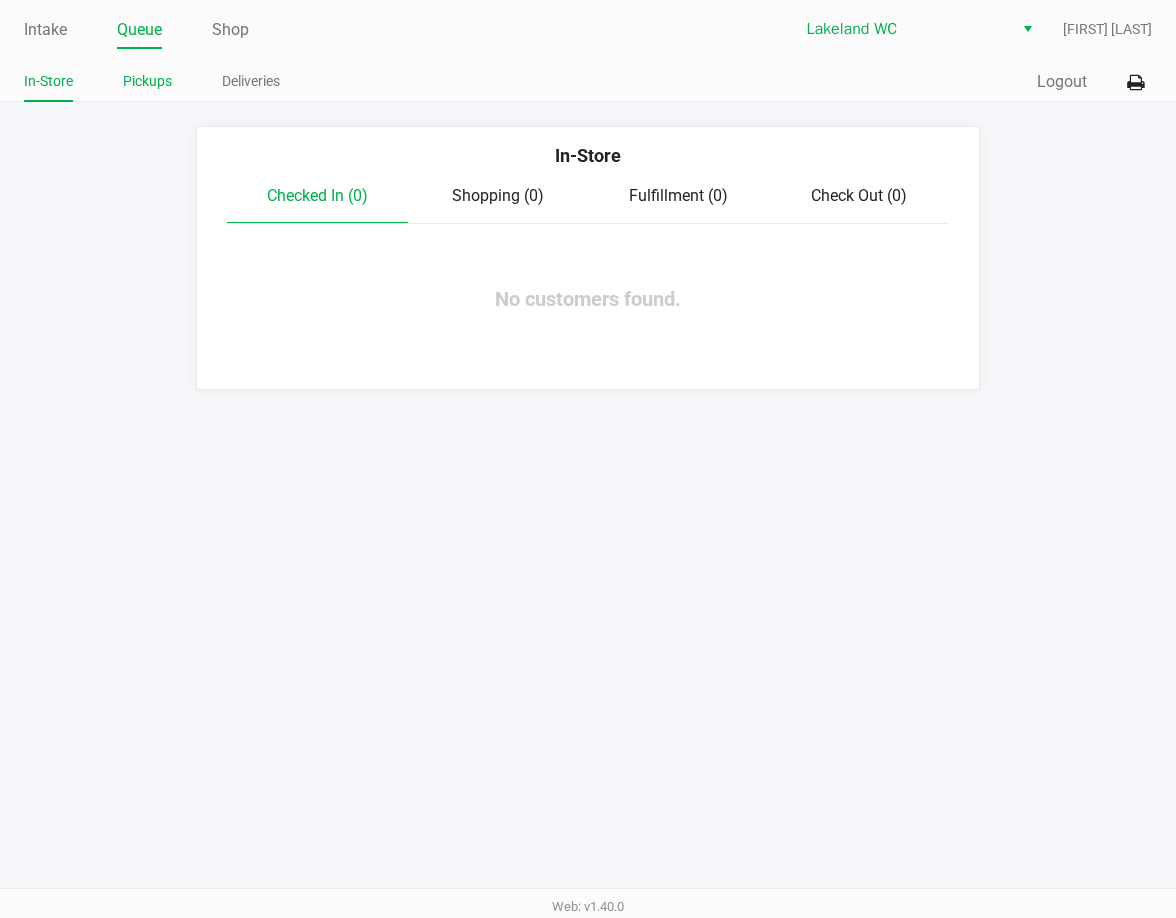 click on "Pickups" 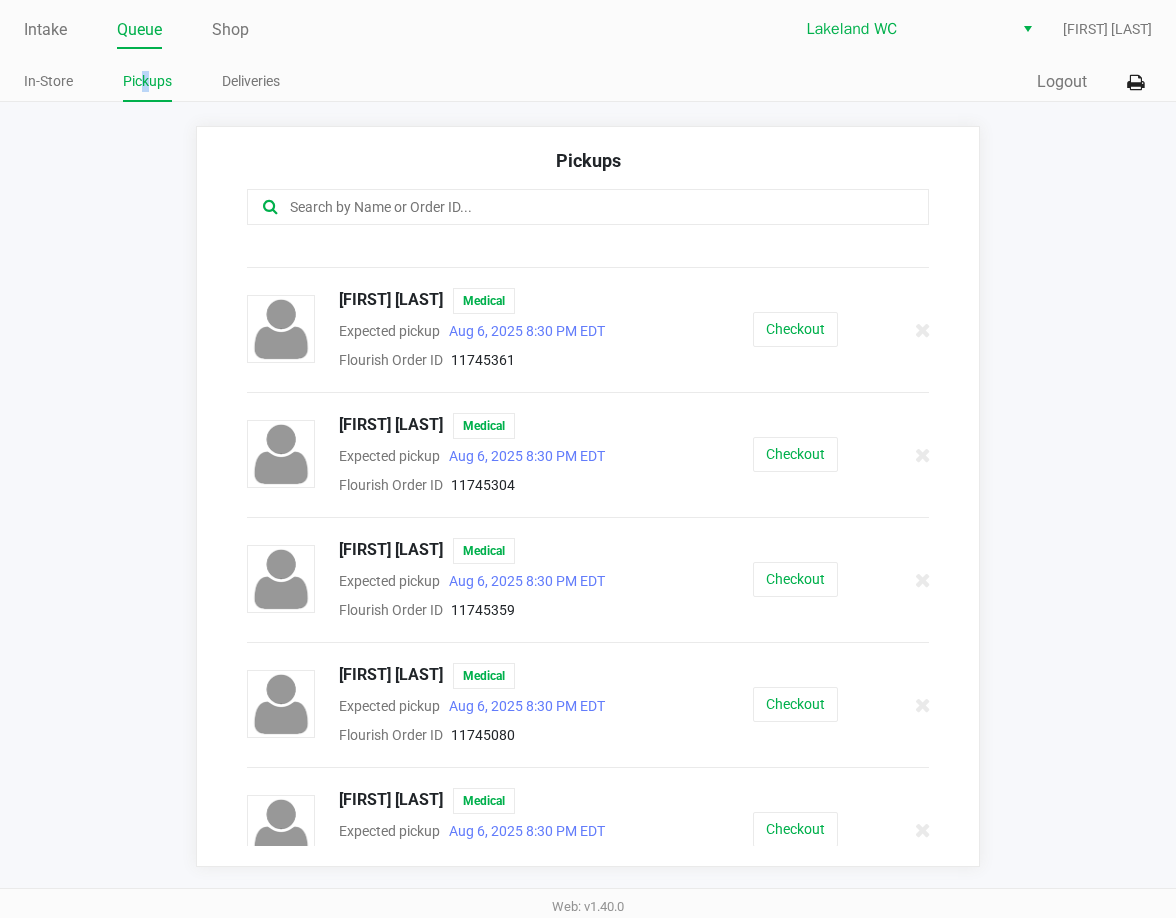 scroll, scrollTop: 300, scrollLeft: 0, axis: vertical 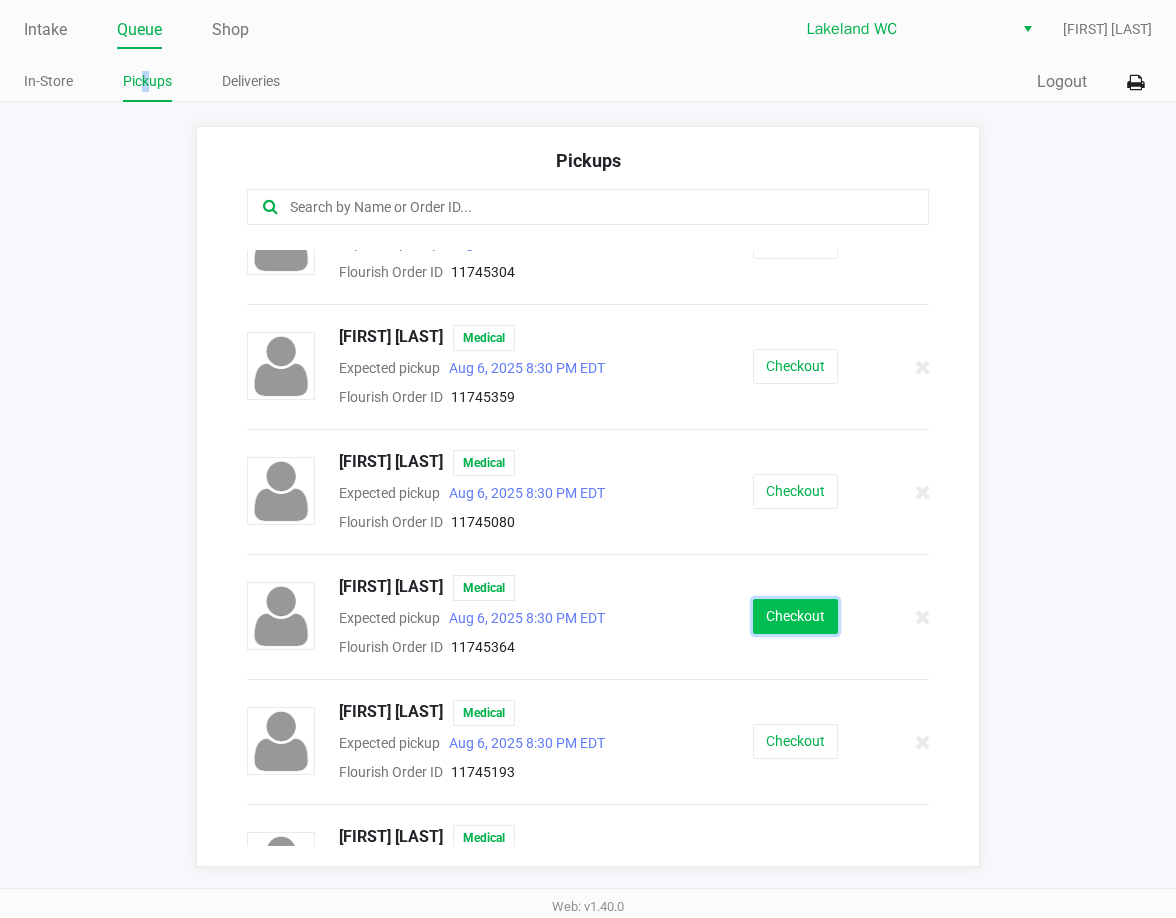 click on "Checkout" 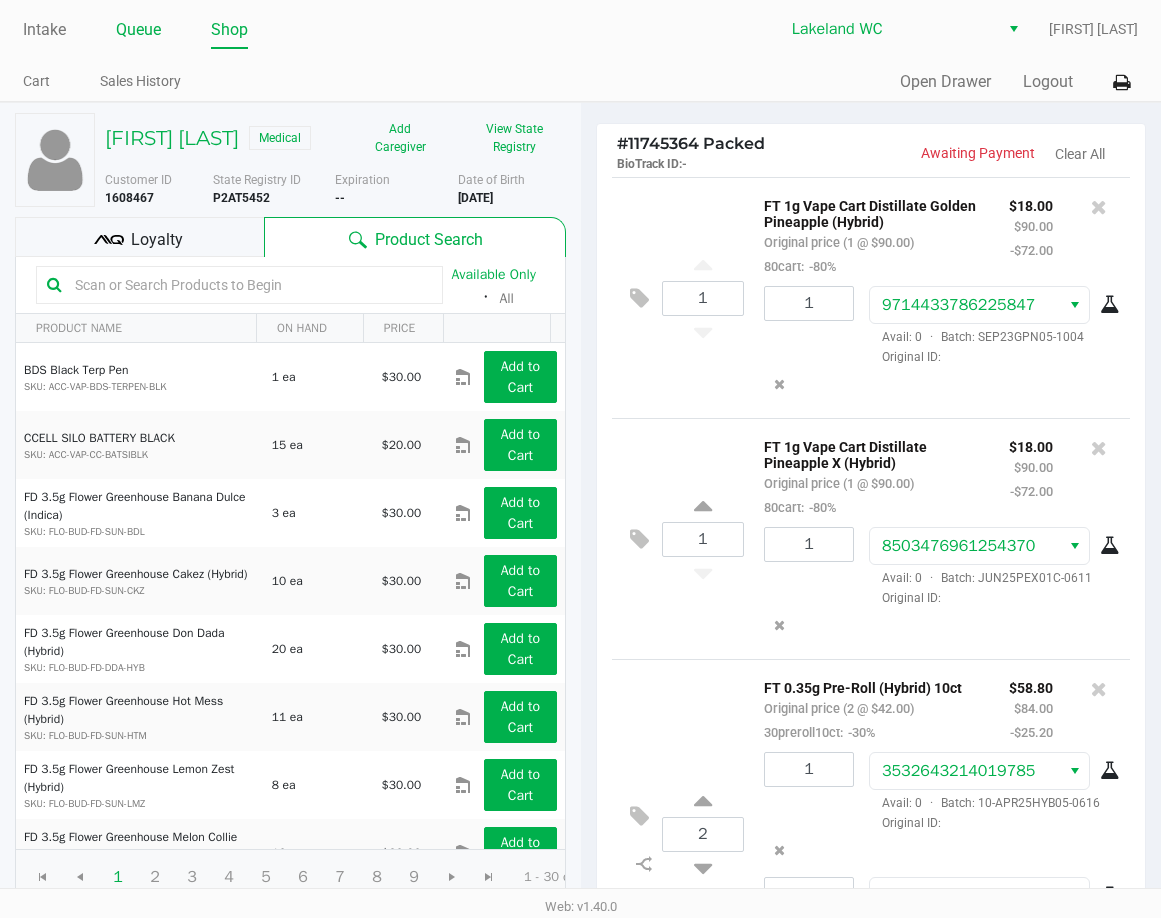 click on "Queue" 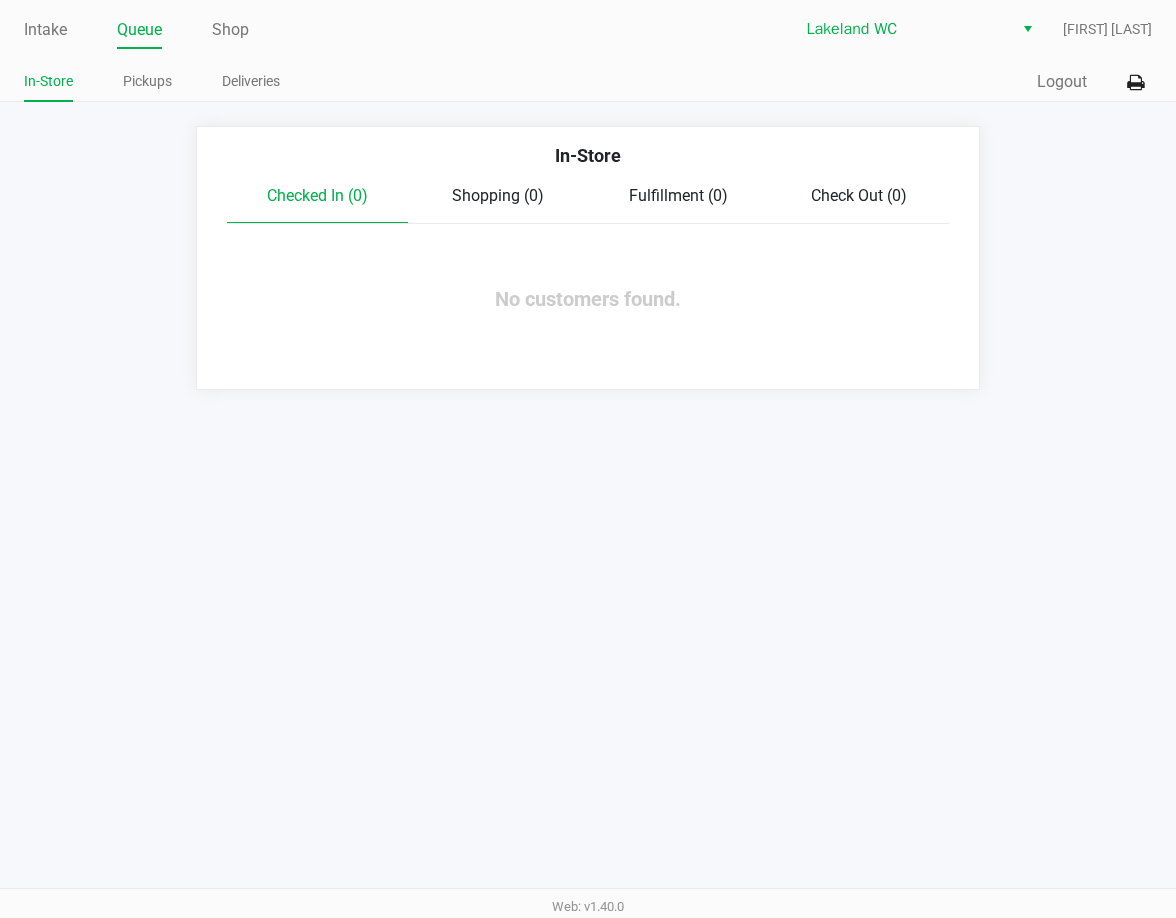 click on "In-Store   Checked In (0)   Shopping (0)   Fulfillment (0)   Check Out (0)  No customers found." 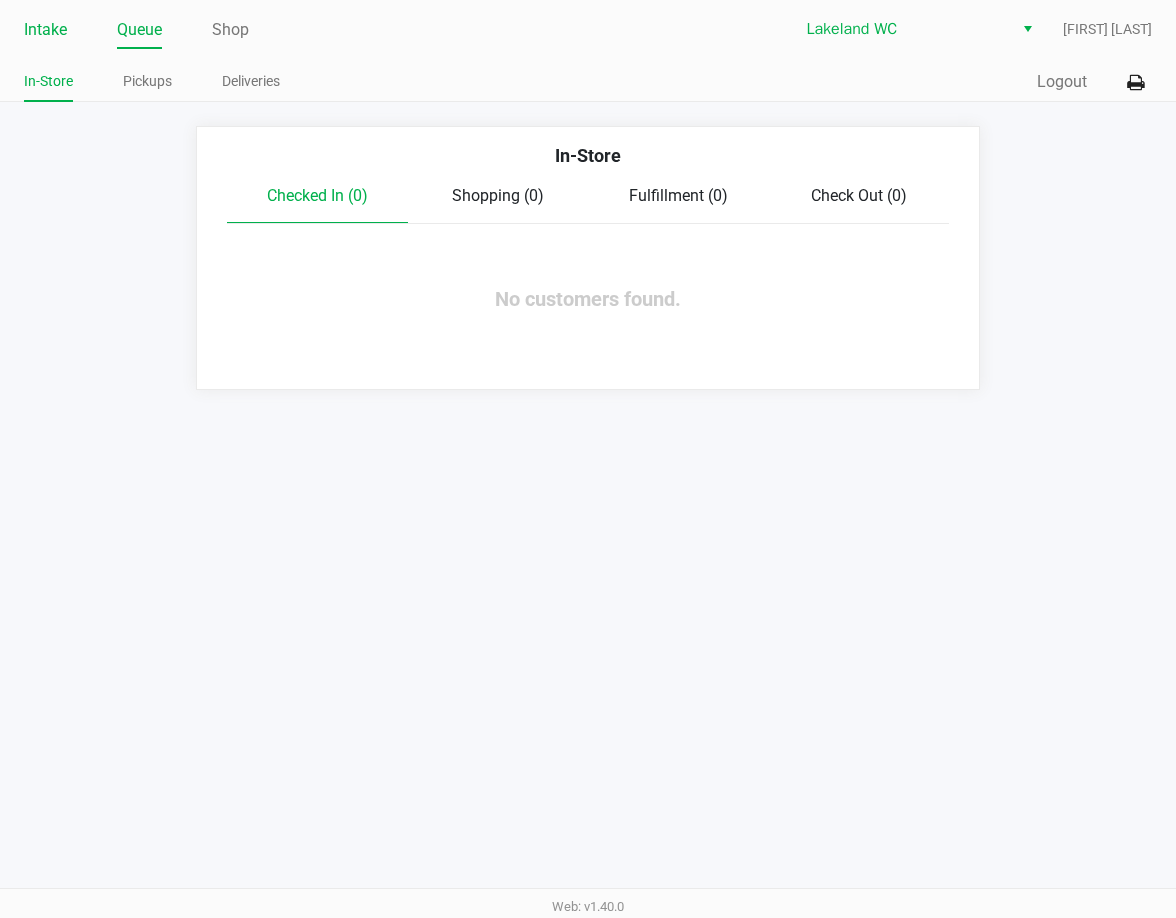 click on "Intake" 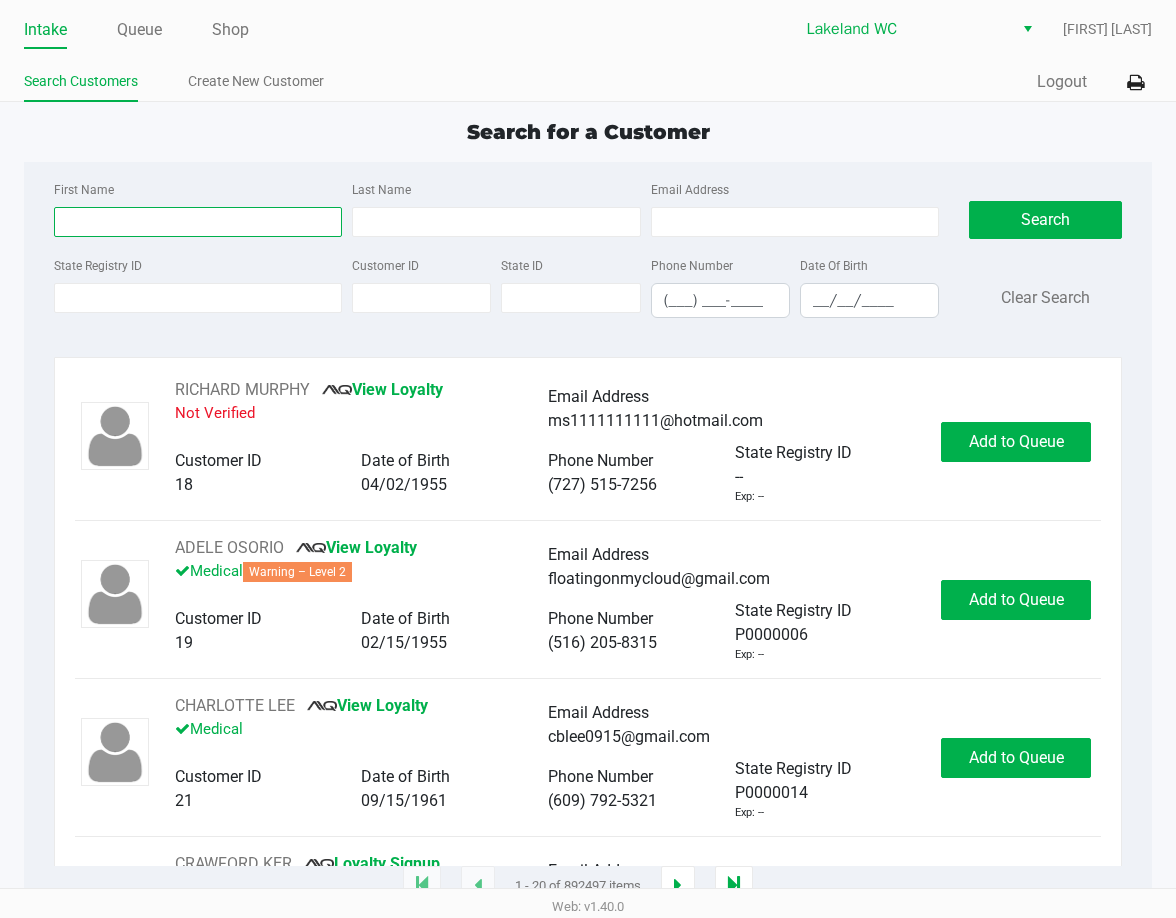 click on "First Name" at bounding box center (198, 222) 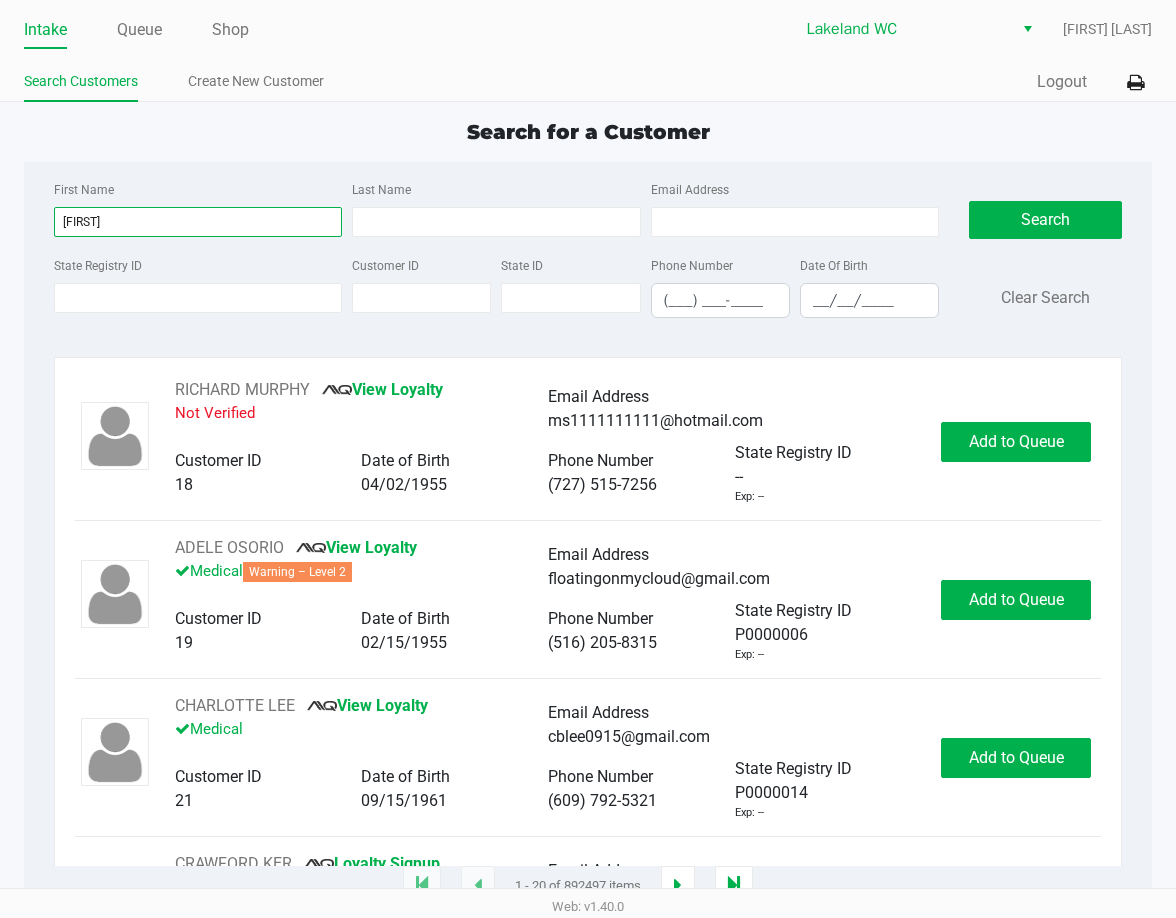 type on "[FIRST]" 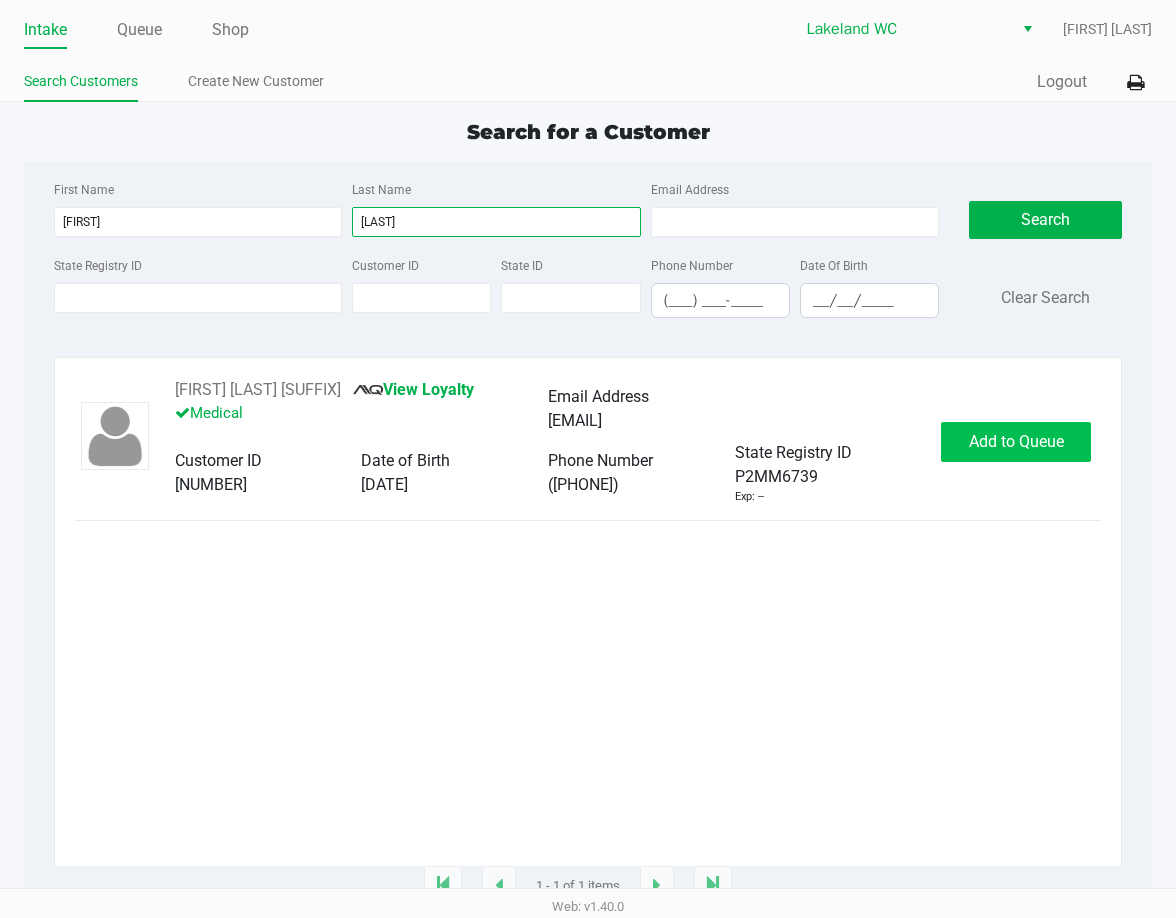 type on "[LAST]" 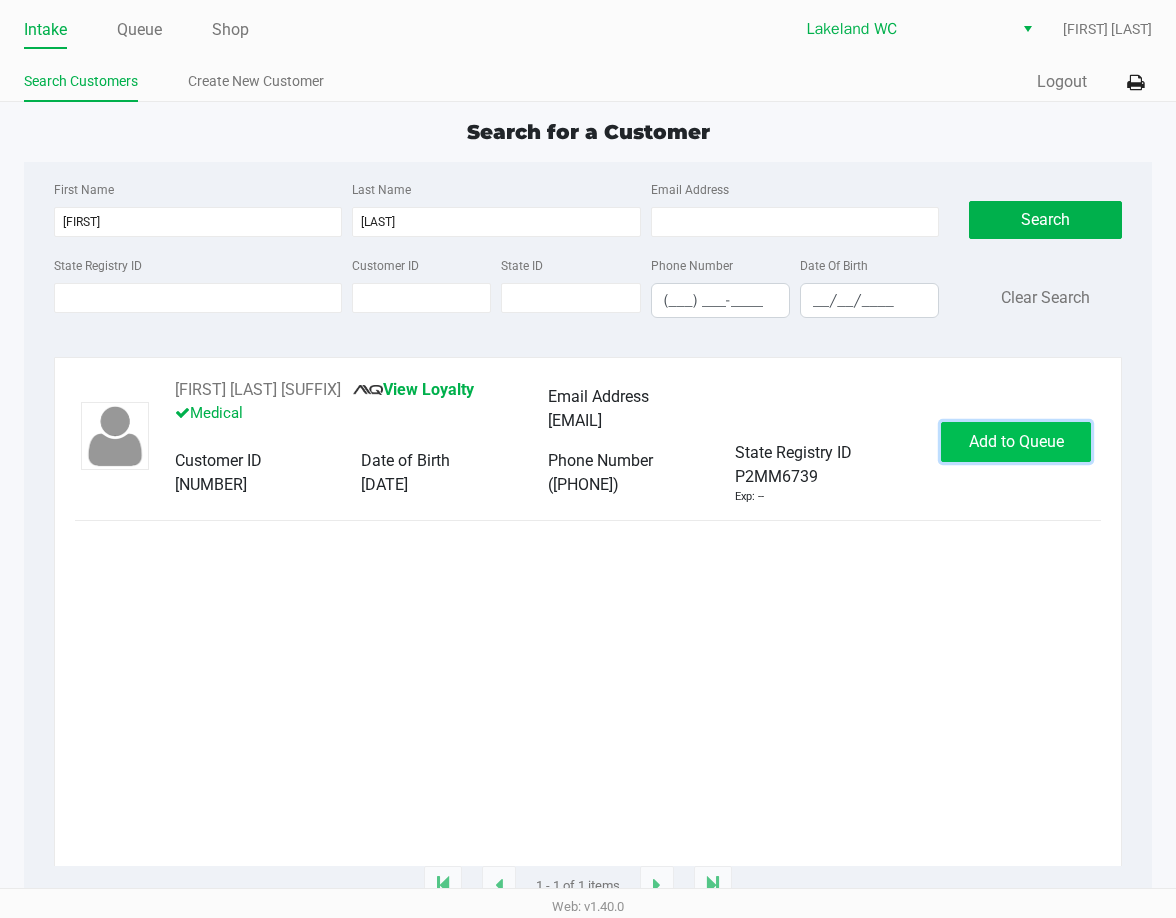 click on "Add to Queue" 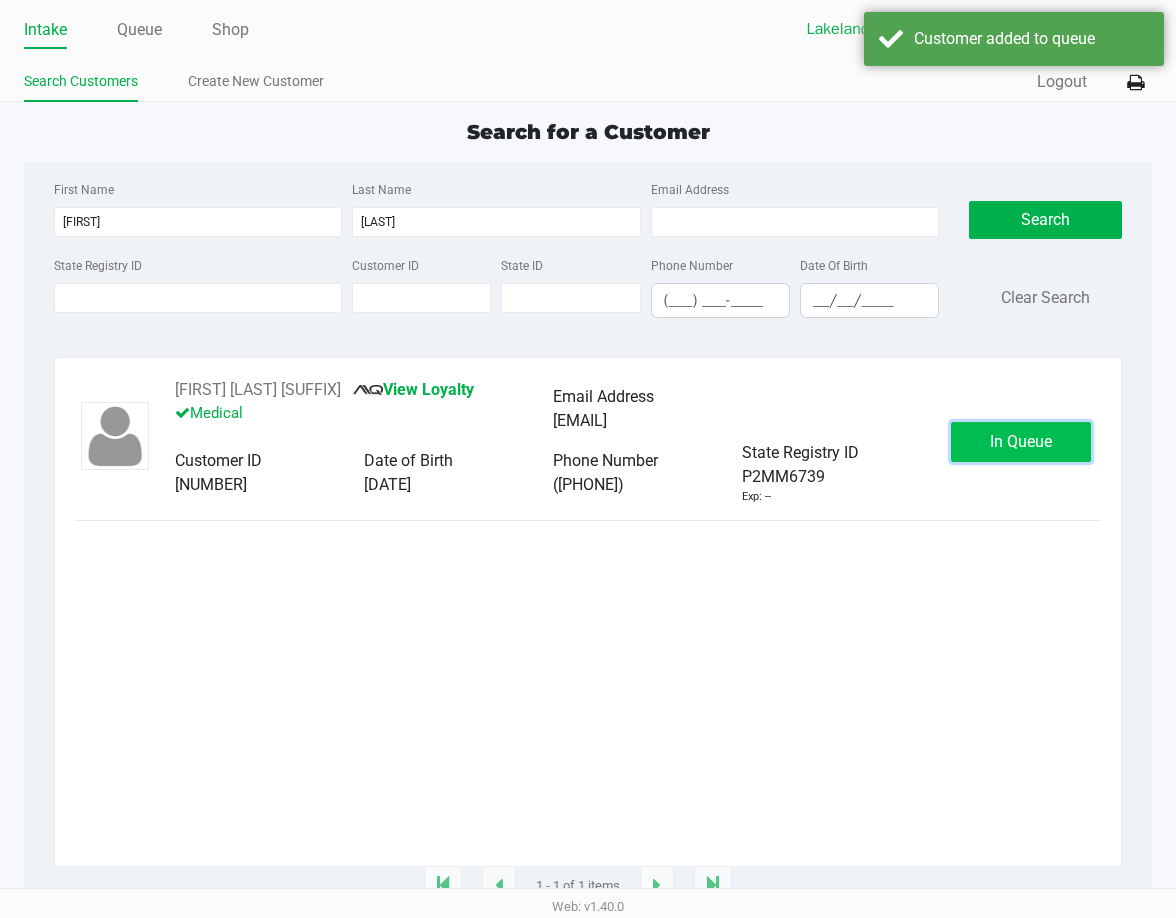 click on "In Queue" 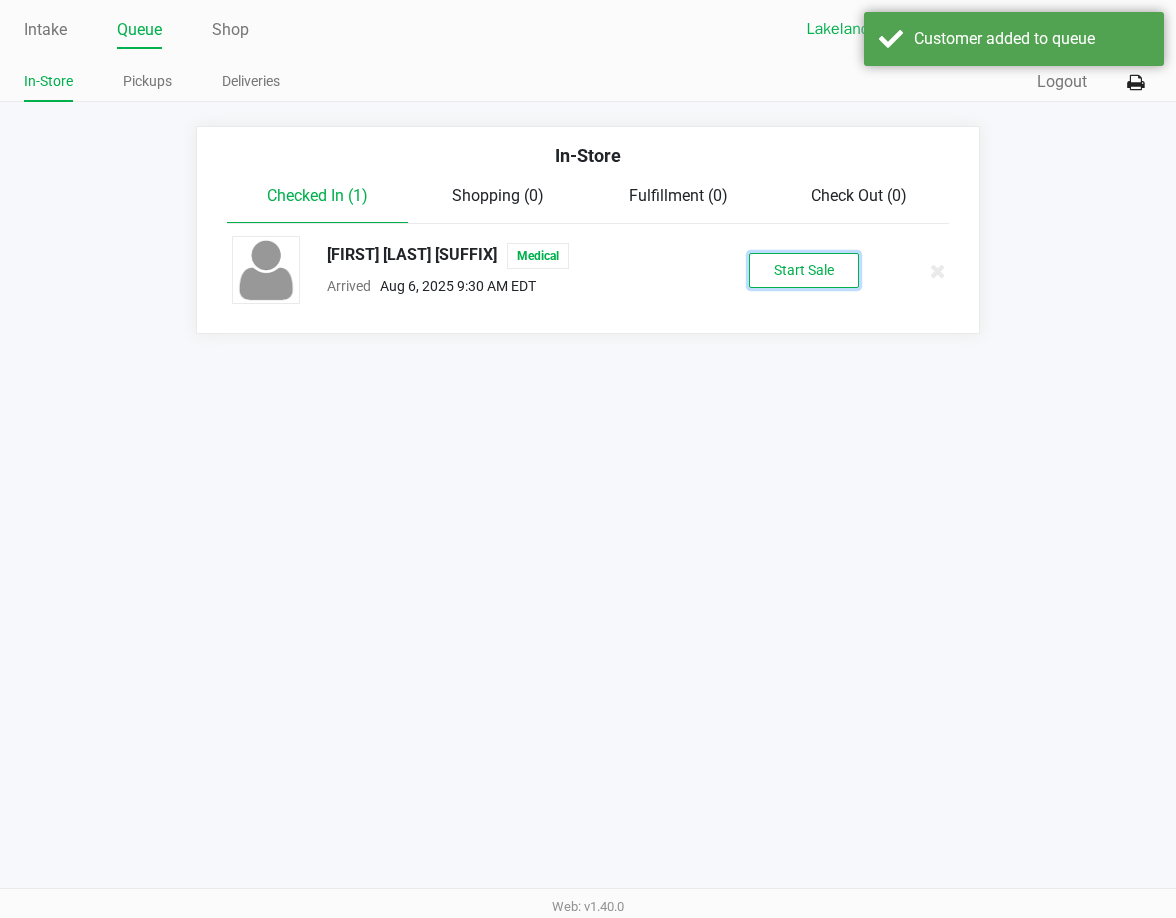 click on "Start Sale" 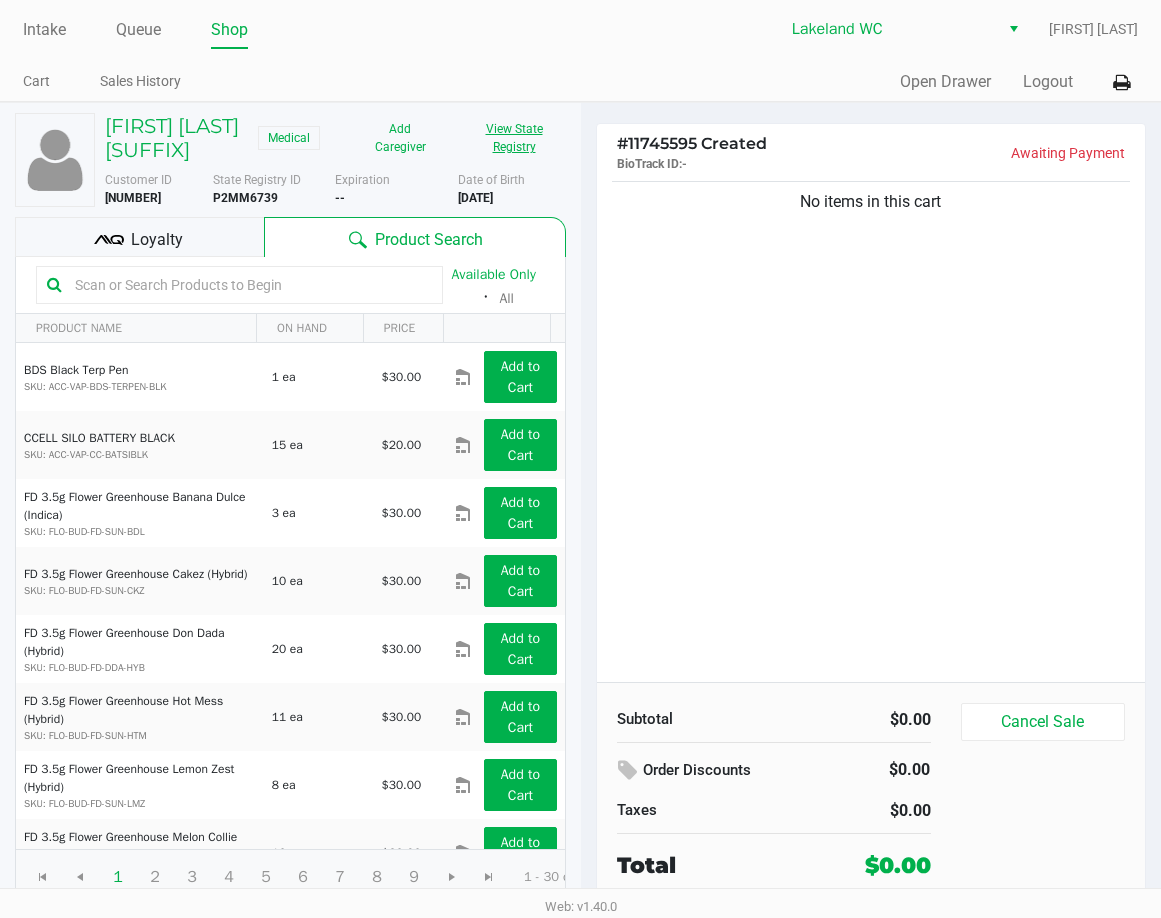 click on "View State Registry" 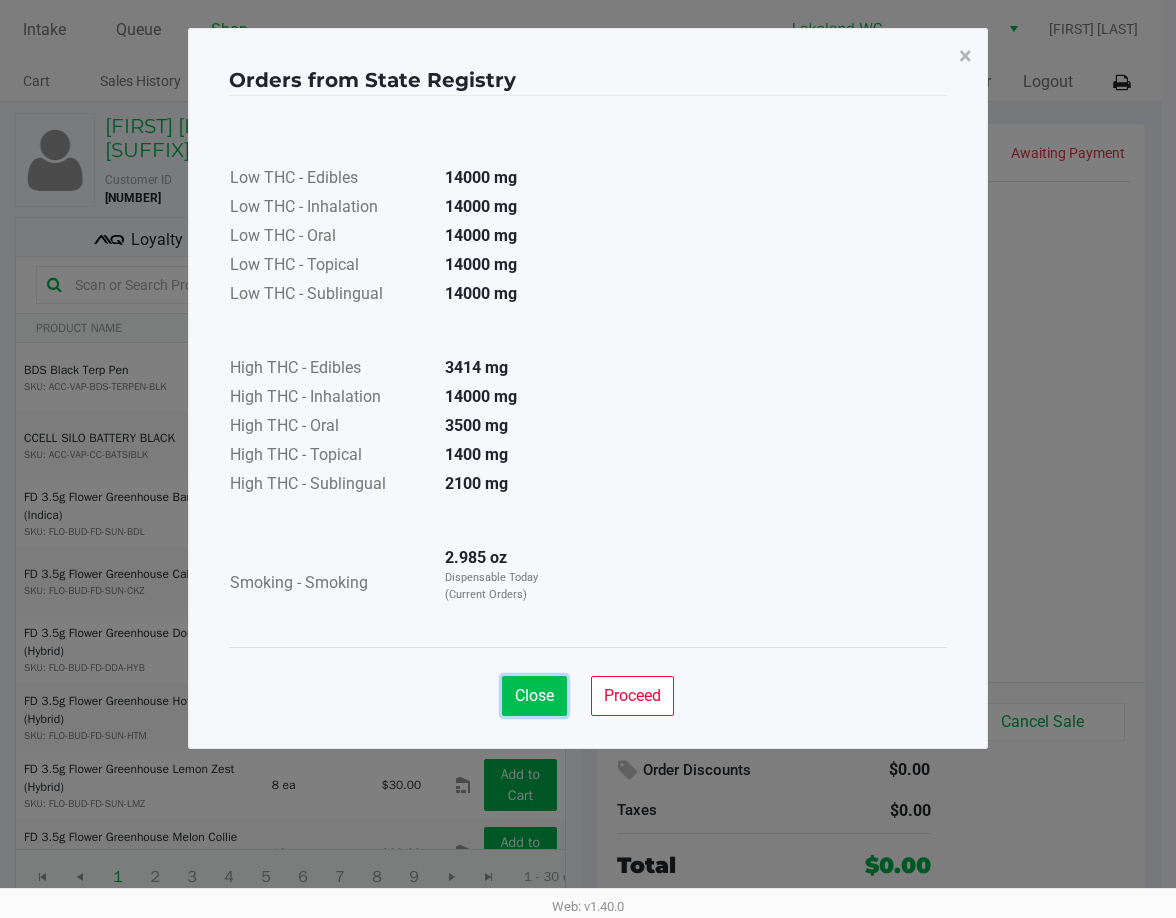 click on "Close" 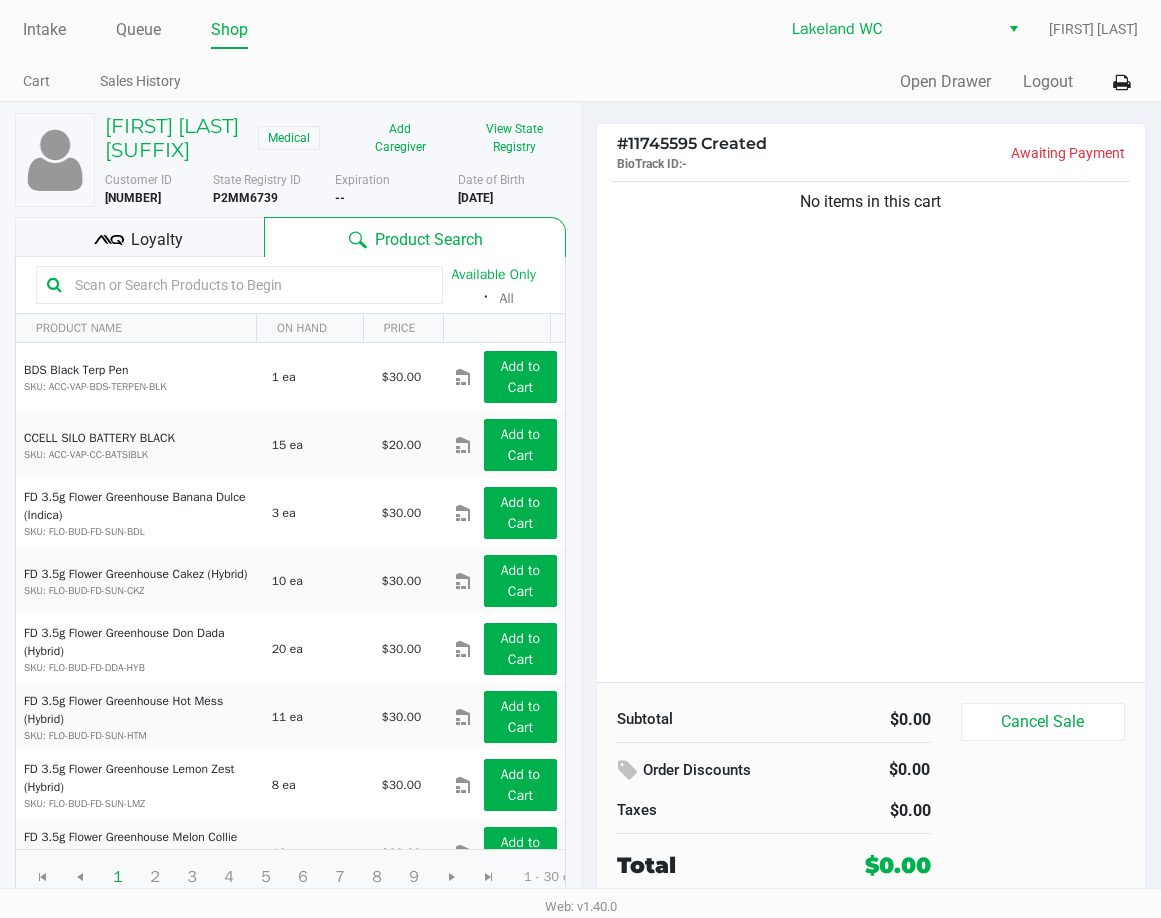click on "Low THC - Edibles  14000 mg  Low THC - Inhalation  14000 mg  Low THC - Oral  14000 mg  Low THC - Topical  14000 mg  Low THC - Sublingual  14000 mg      High THC - Edibles  3414 mg  High THC - Inhalation  14000 mg  High THC - Oral  3500 mg  High THC - Topical  1400 mg  High THC - Sublingual  2100 mg      Smoking - Smoking  2.985 oz  Dispensable Today (Current Orders)" 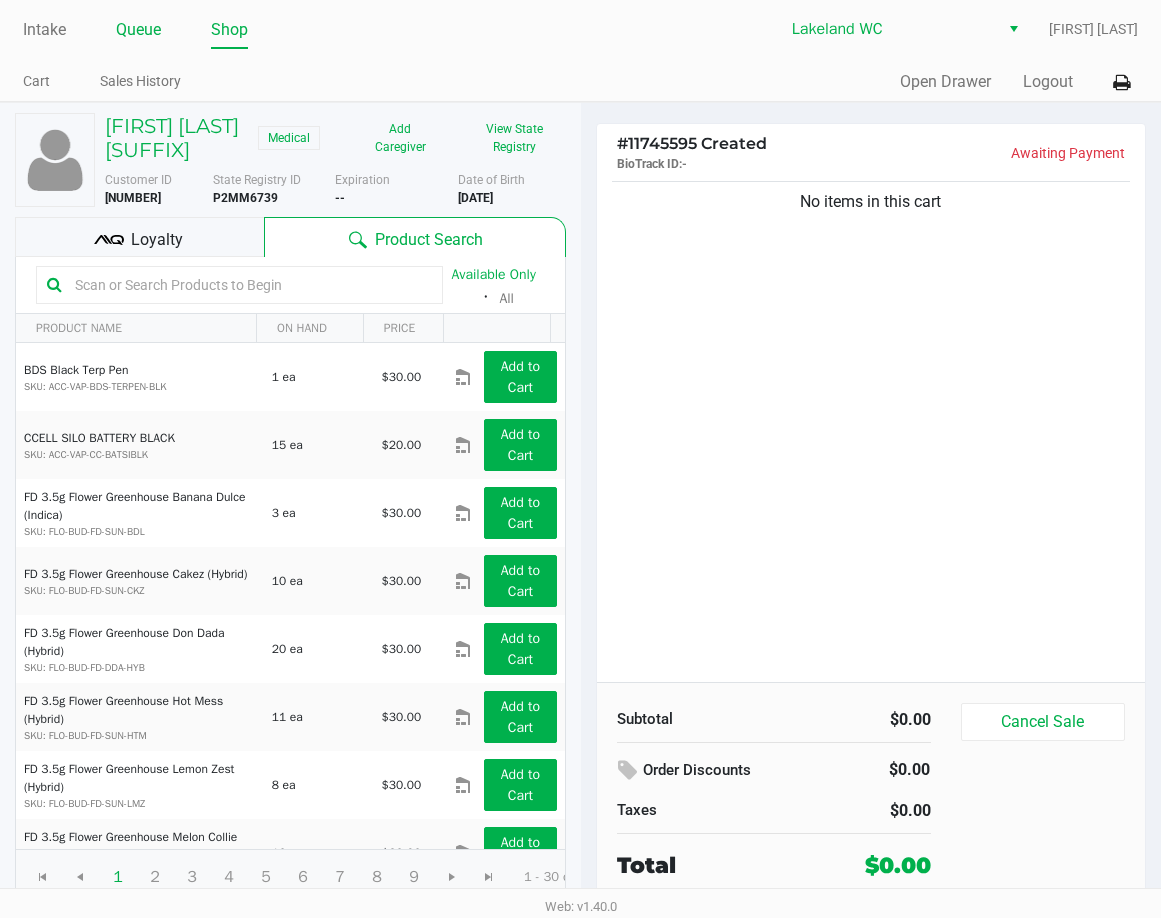 click on "Queue" 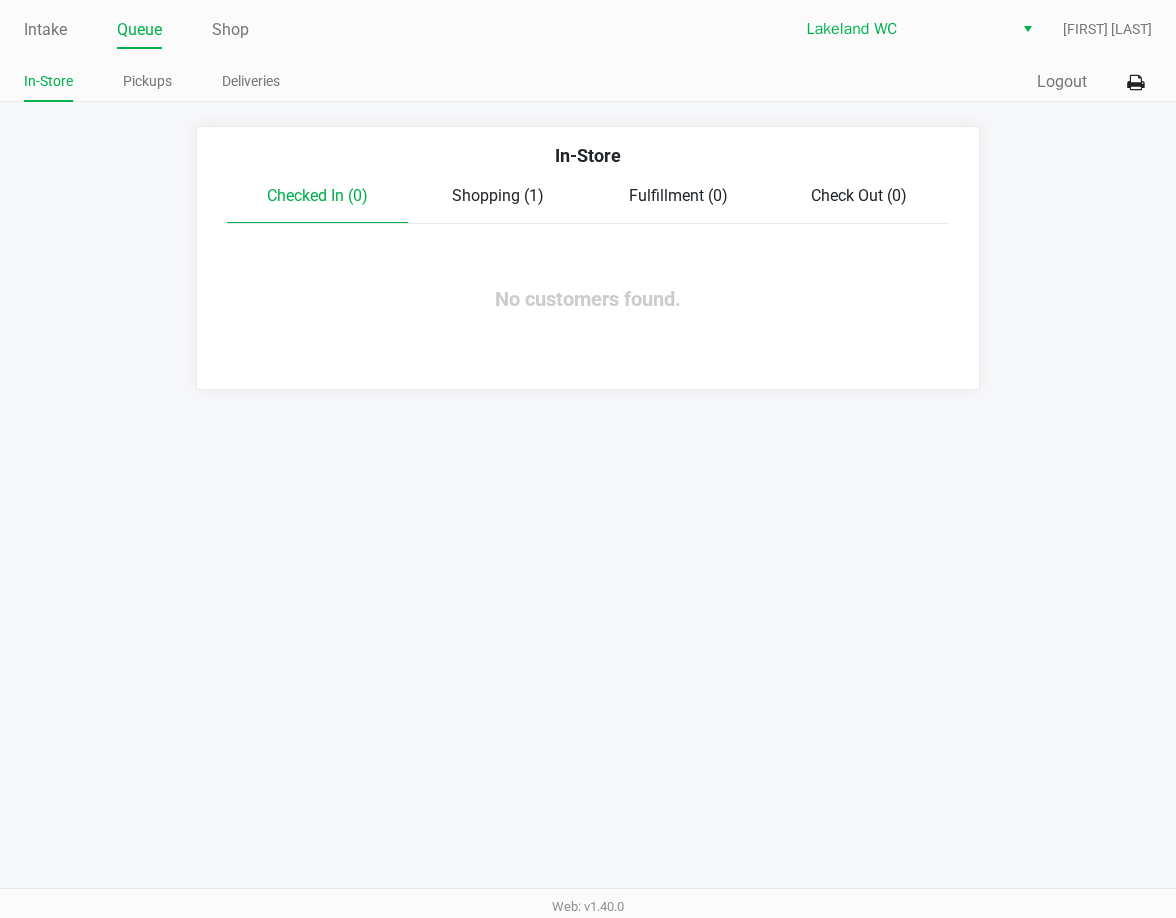 click on "In-Store   Checked In (0)   Shopping (1)   Fulfillment (0)   Check Out (0)  No customers found." 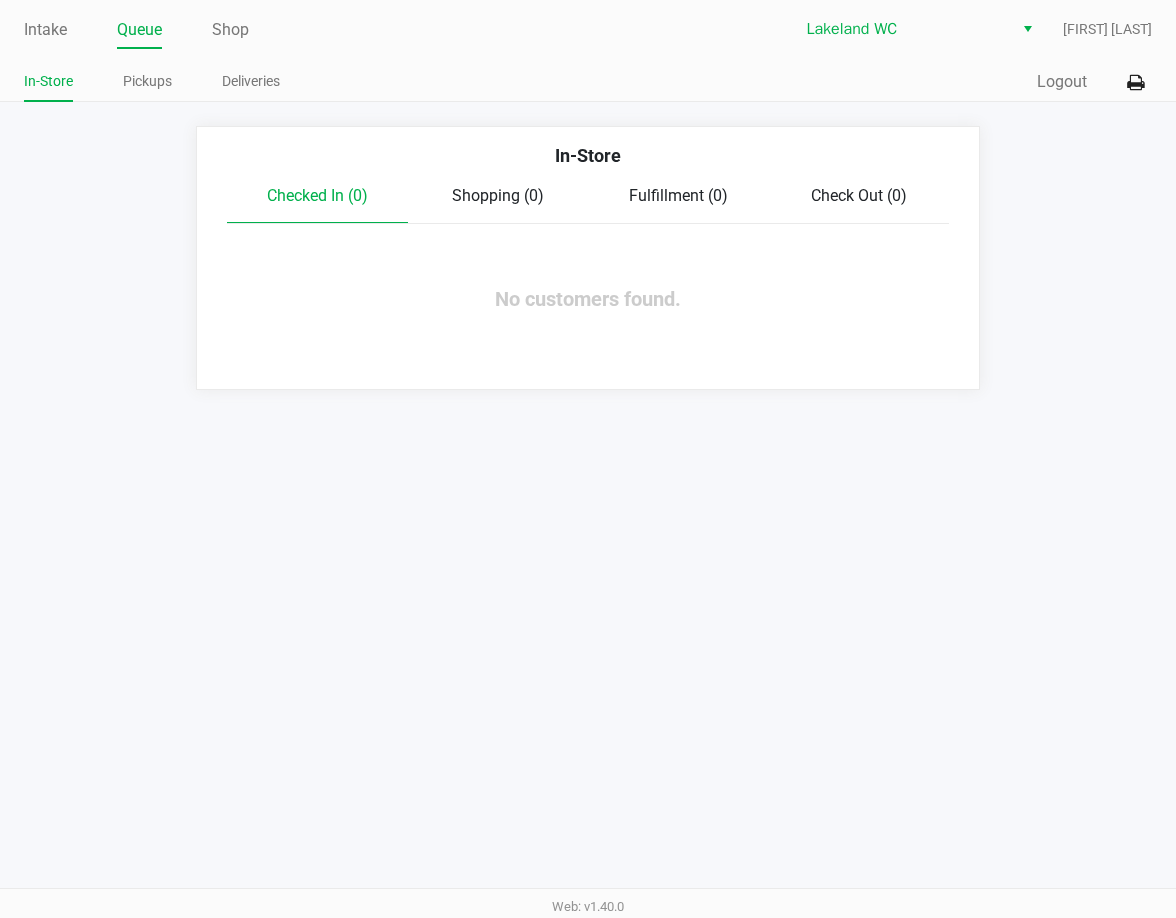 click on "Intake Queue Shop [CITY] WC  [FIRST]  In-Store Pickups Deliveries  Quick Sale   Logout   In-Store   Checked In (0)   Shopping (0)   Fulfillment (0)   Check Out (0)  No customers found.  Web: v1.40.0" at bounding box center [588, 459] 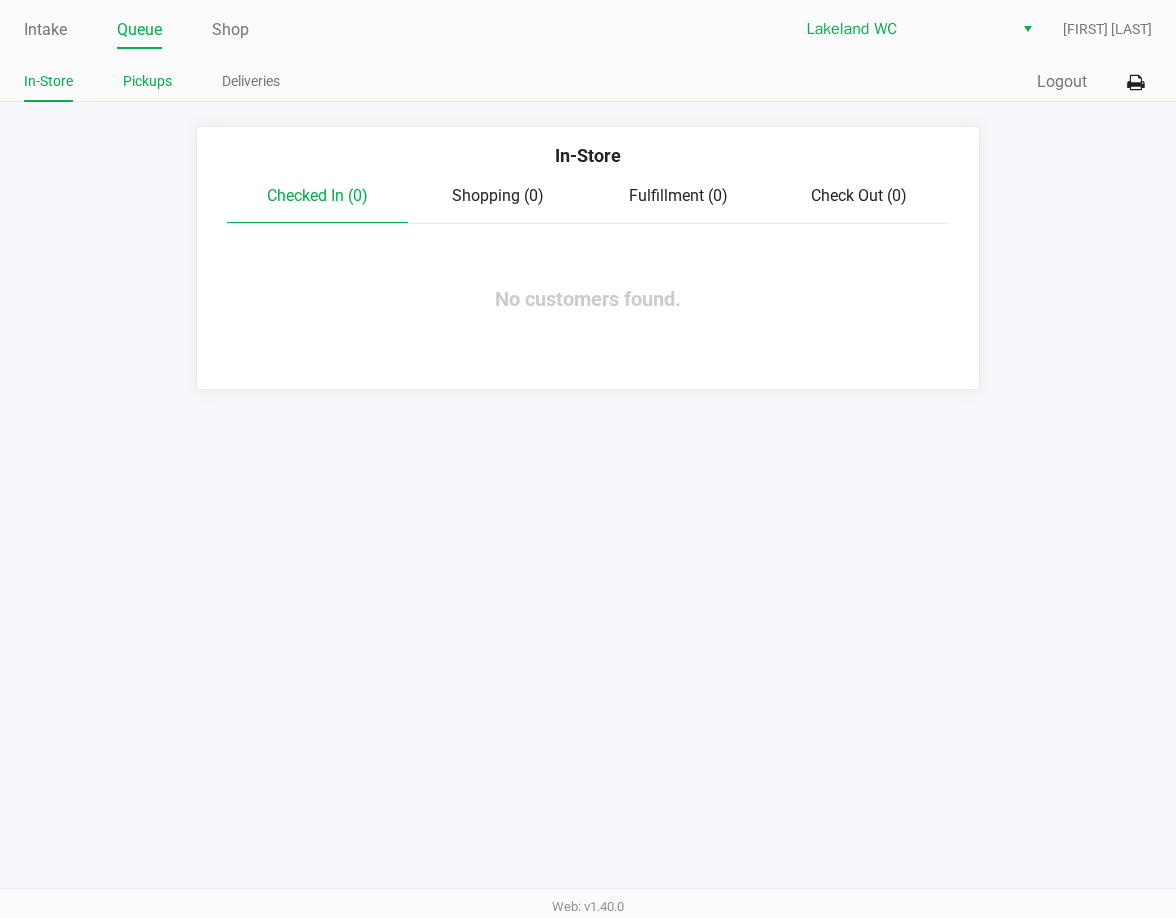 click on "Pickups" 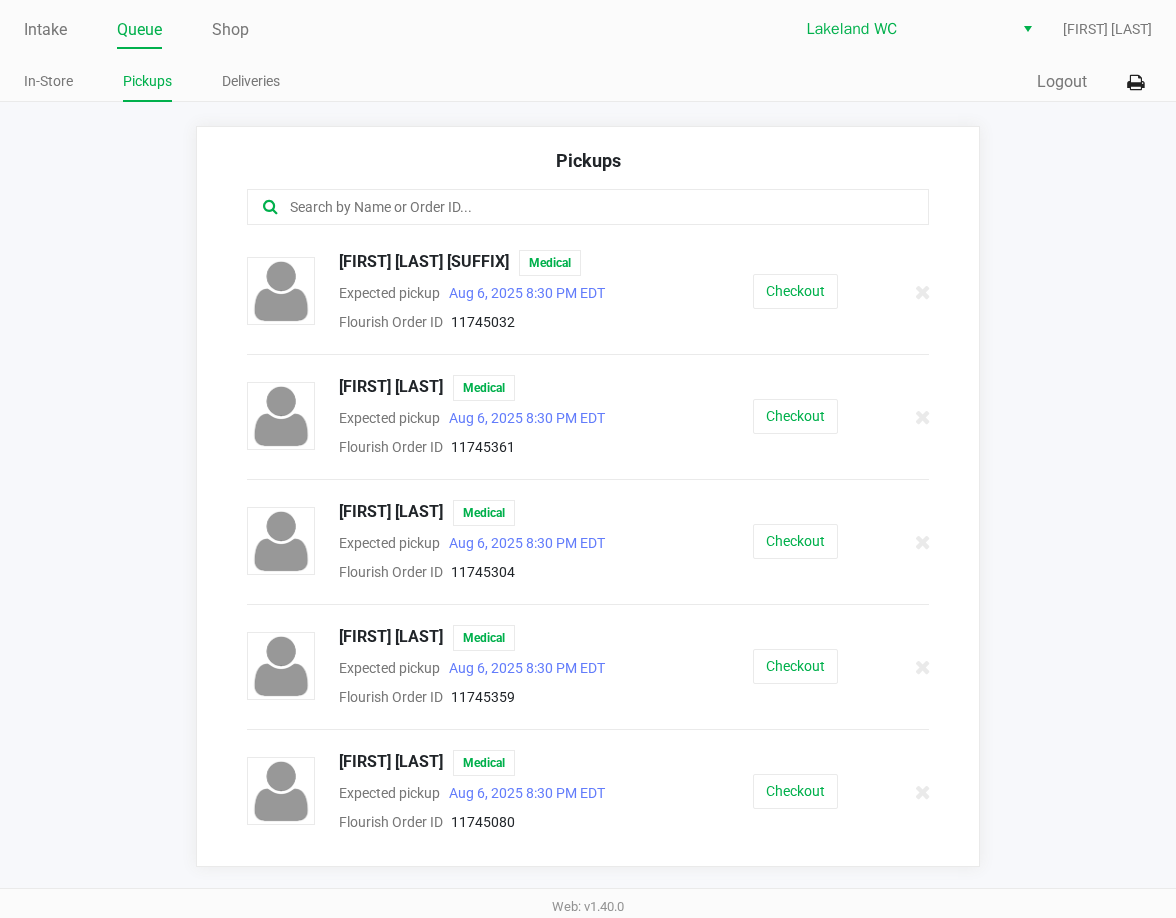 drag, startPoint x: 417, startPoint y: 96, endPoint x: 406, endPoint y: 70, distance: 28.231188 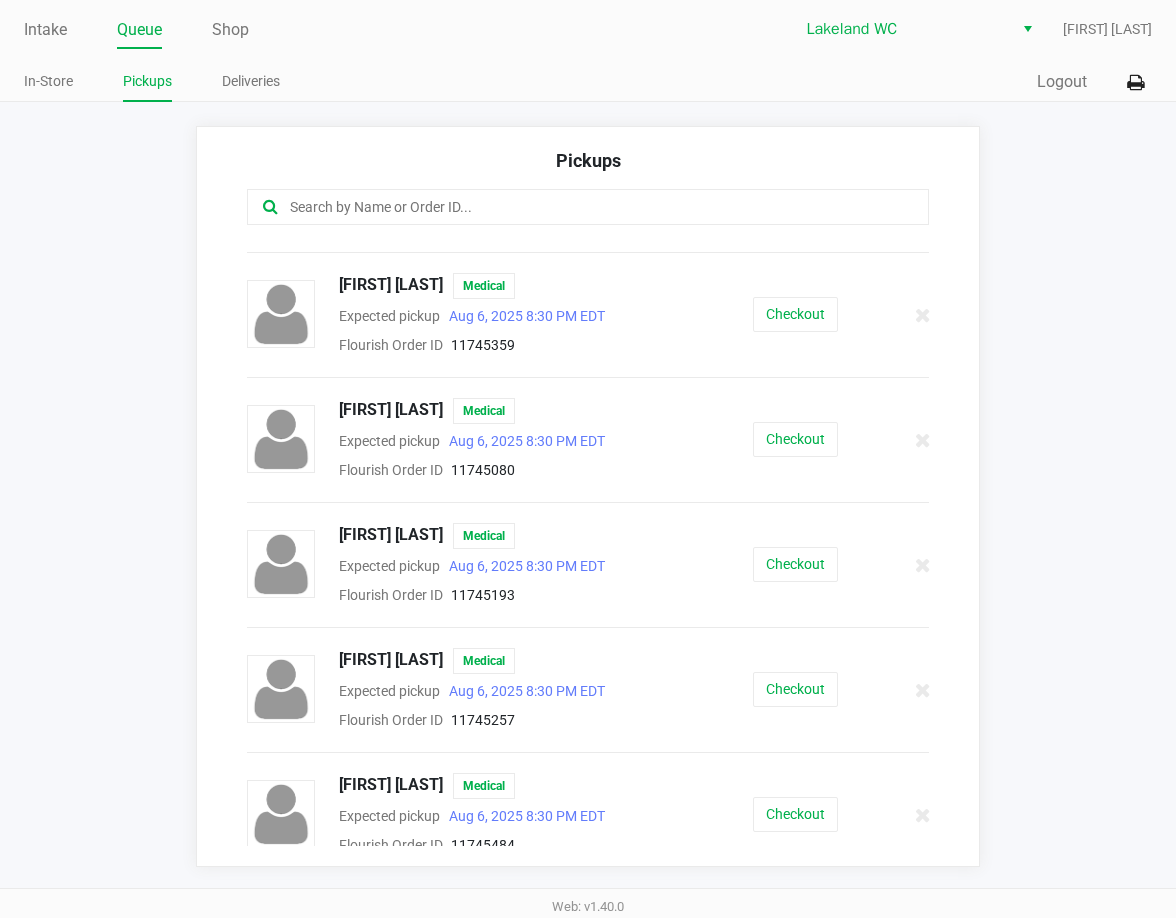 scroll, scrollTop: 400, scrollLeft: 0, axis: vertical 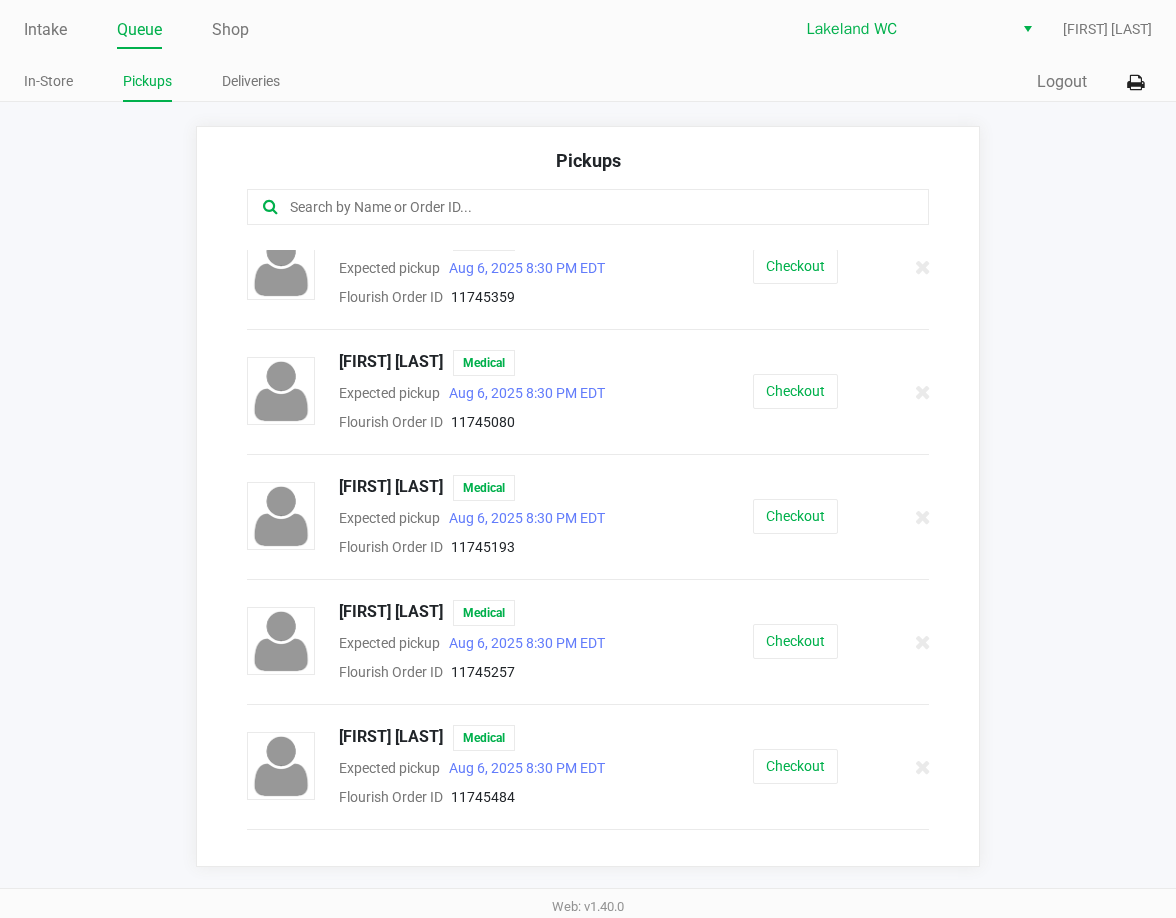 click 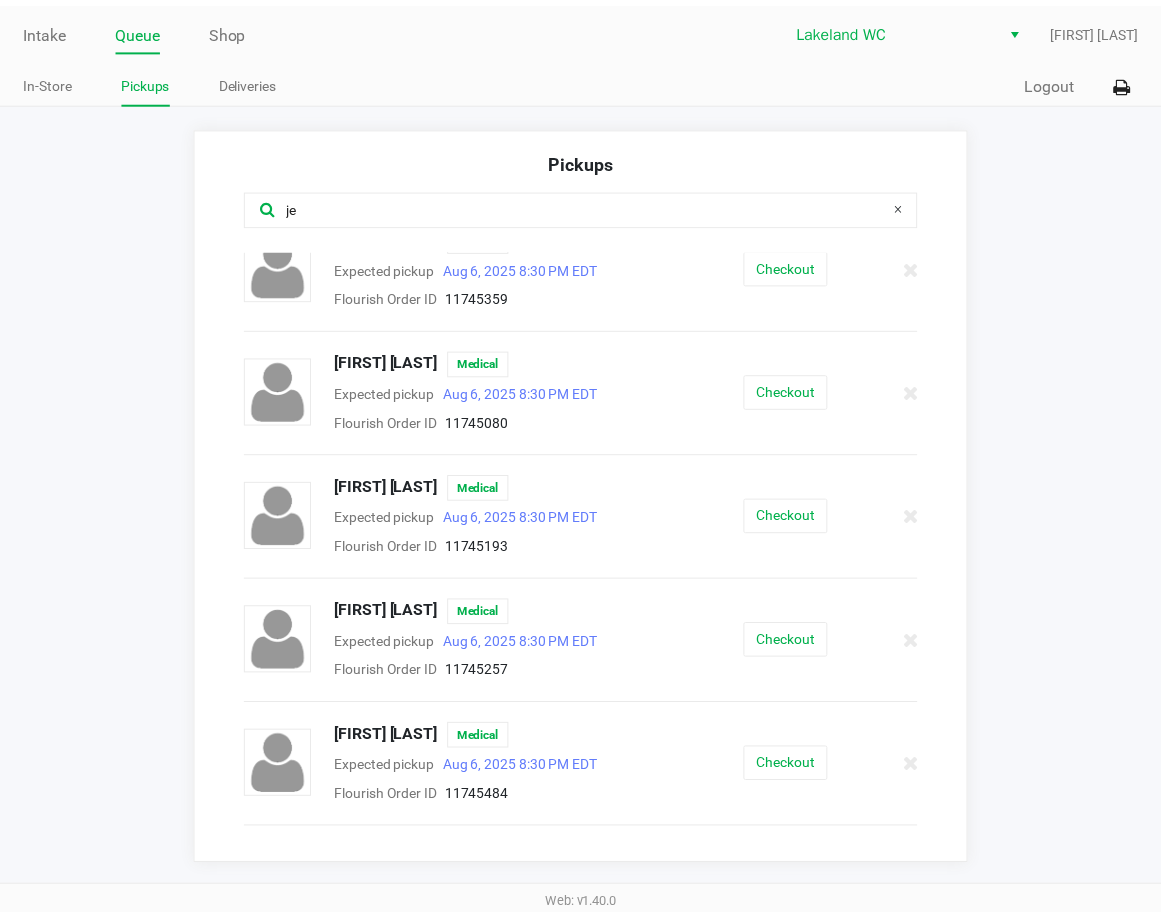 scroll, scrollTop: 0, scrollLeft: 0, axis: both 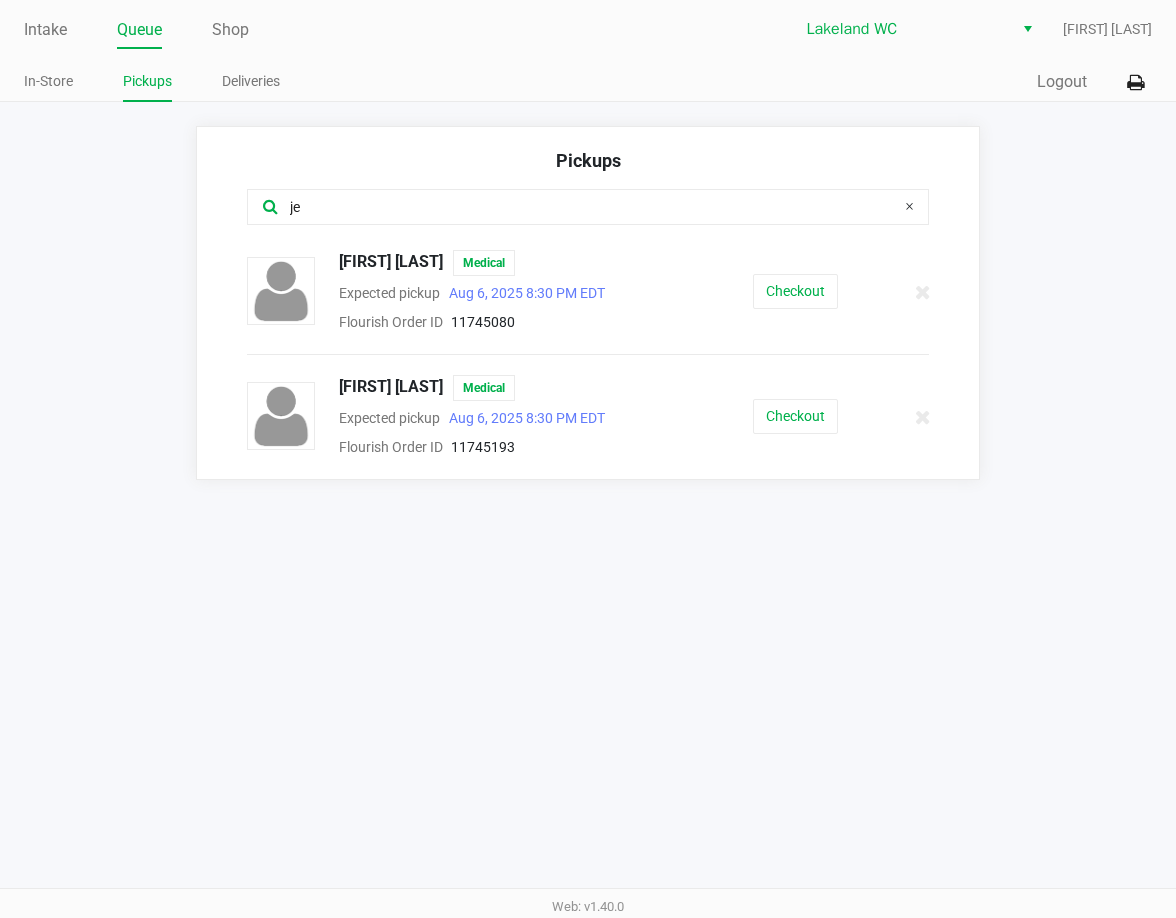 type on "j" 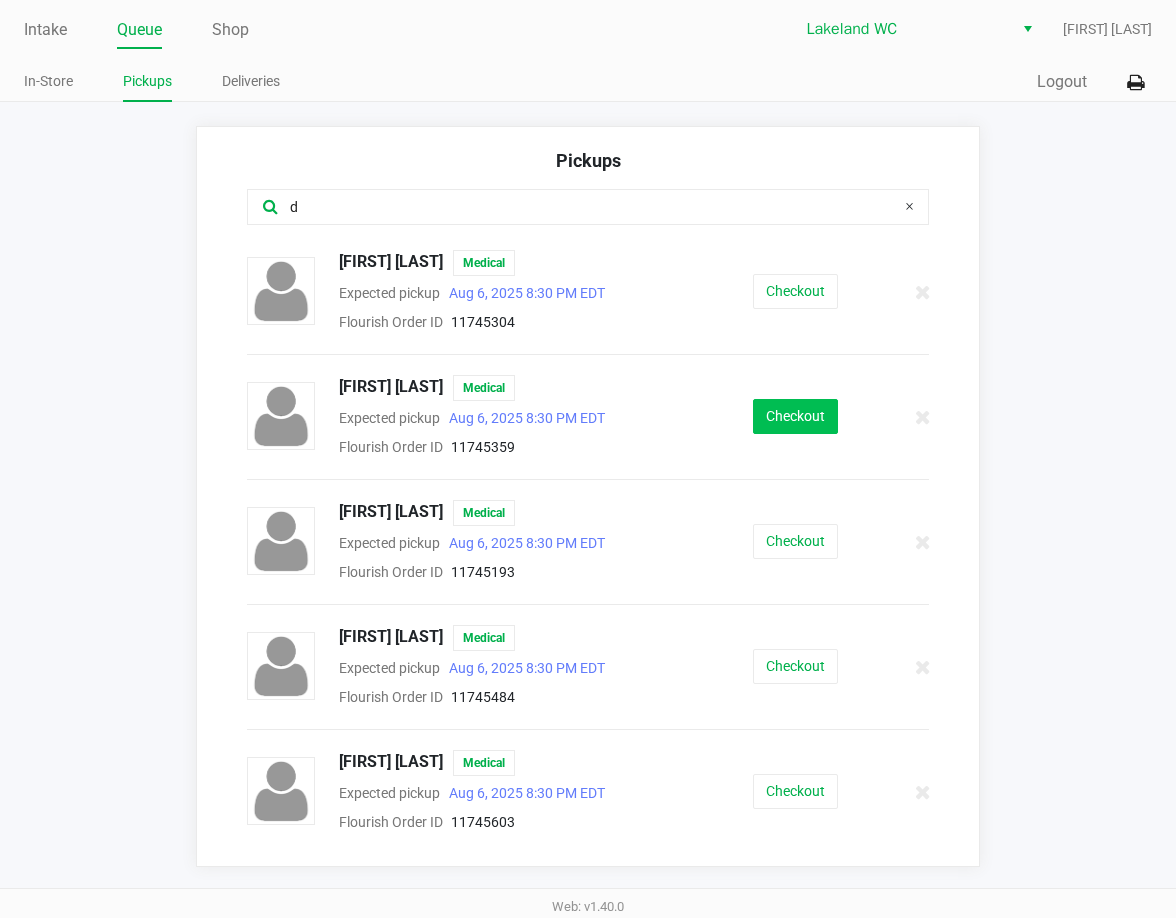 type on "d" 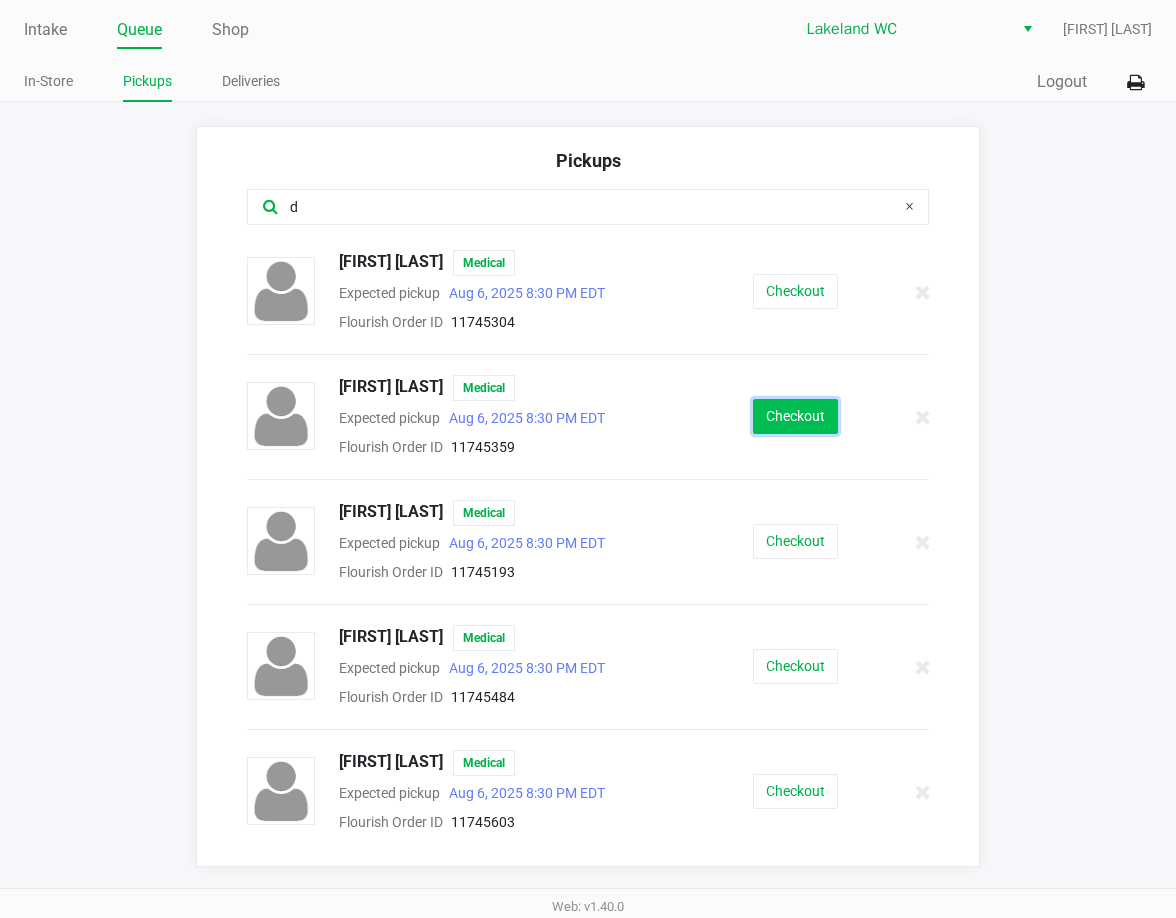 click on "Checkout" 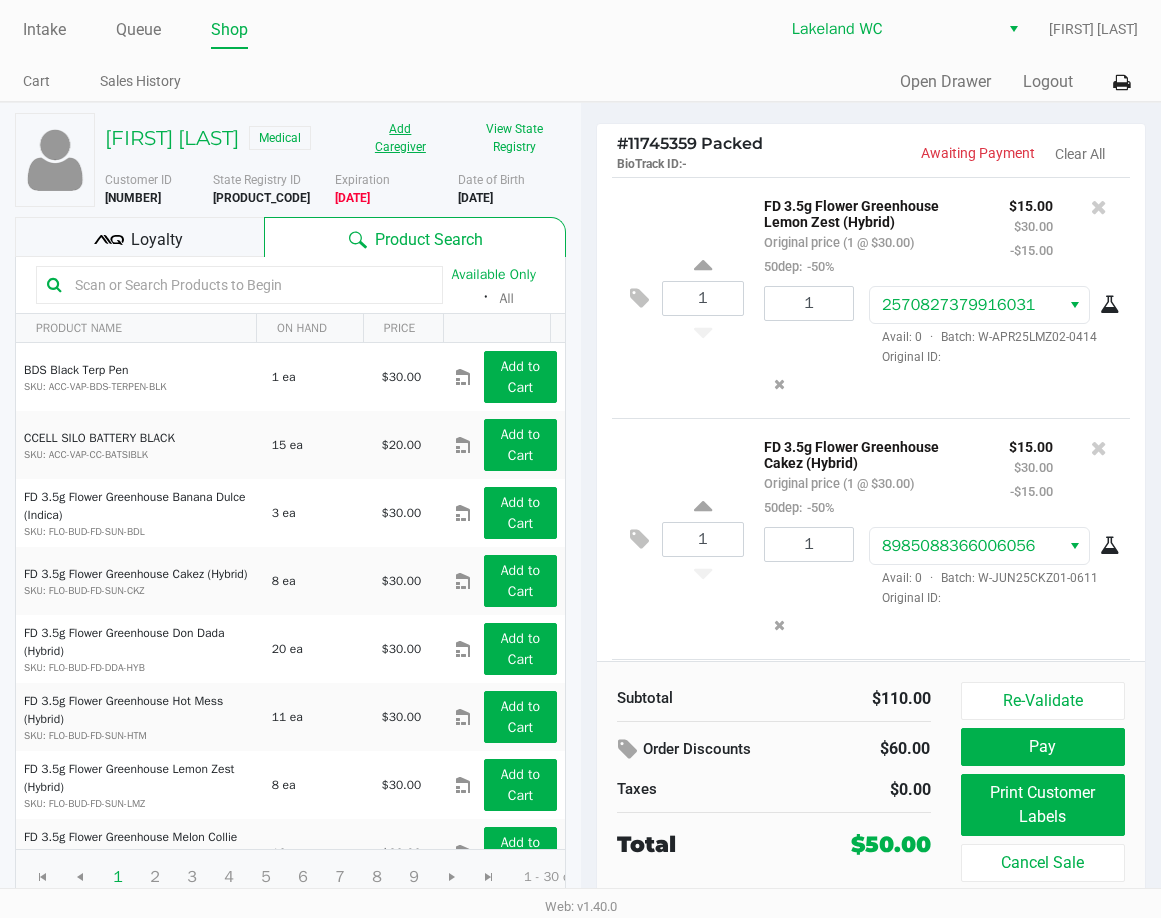 click on "Add Caregiver" 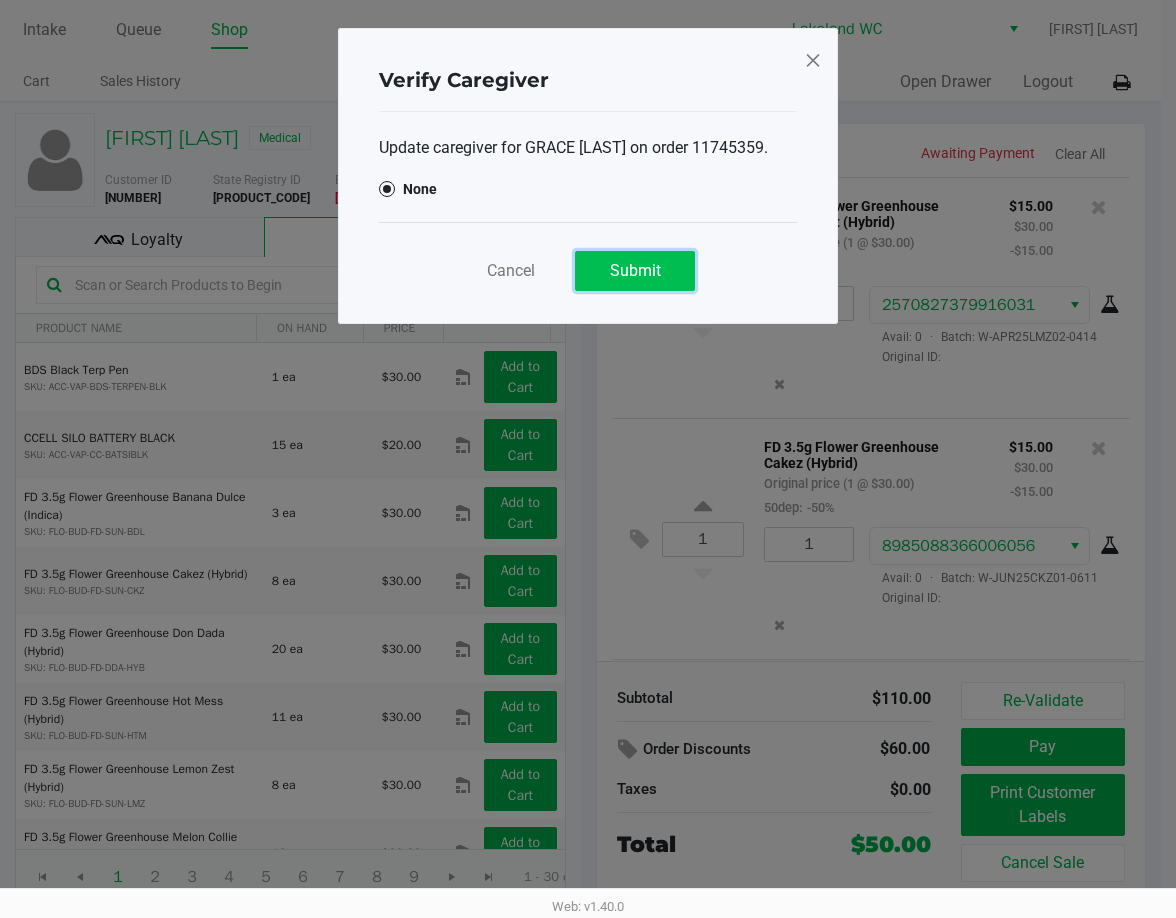 click on "Submit" 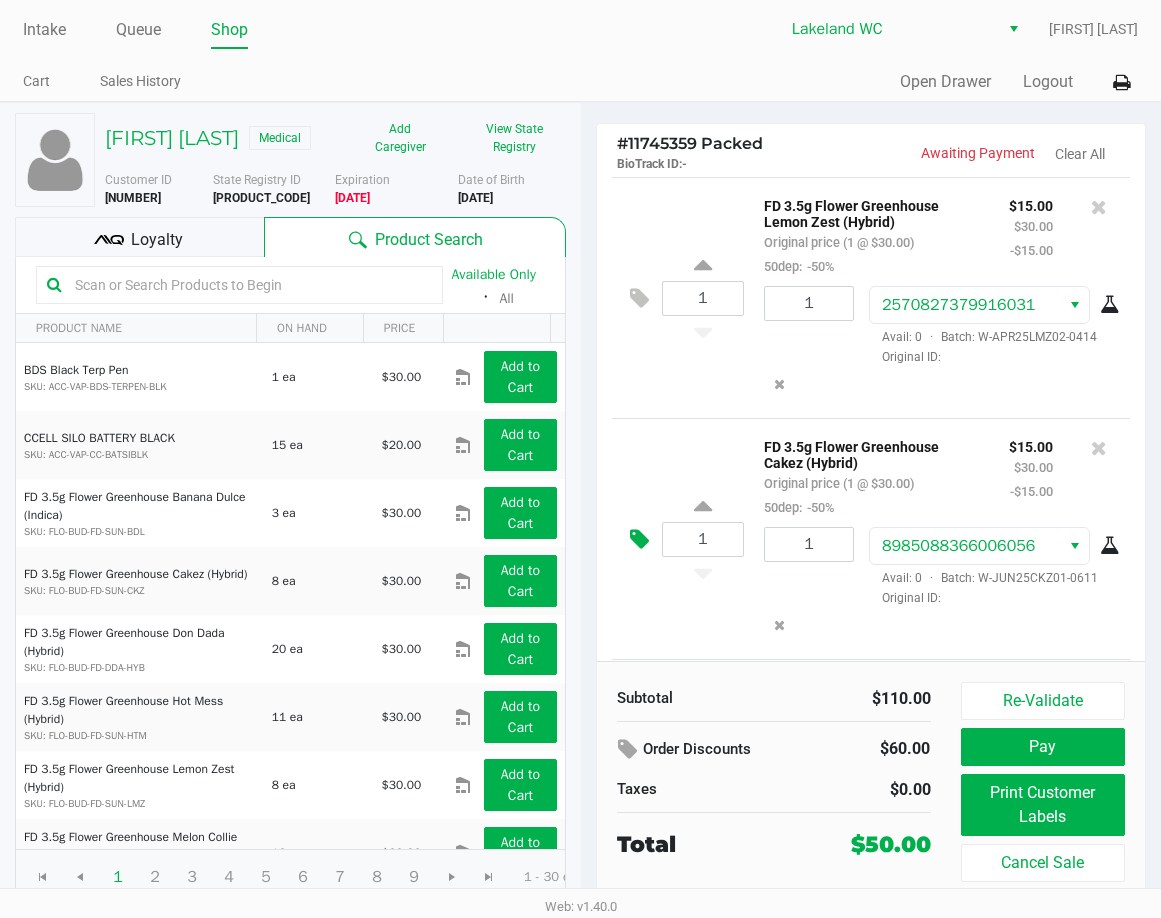 scroll, scrollTop: 262, scrollLeft: 0, axis: vertical 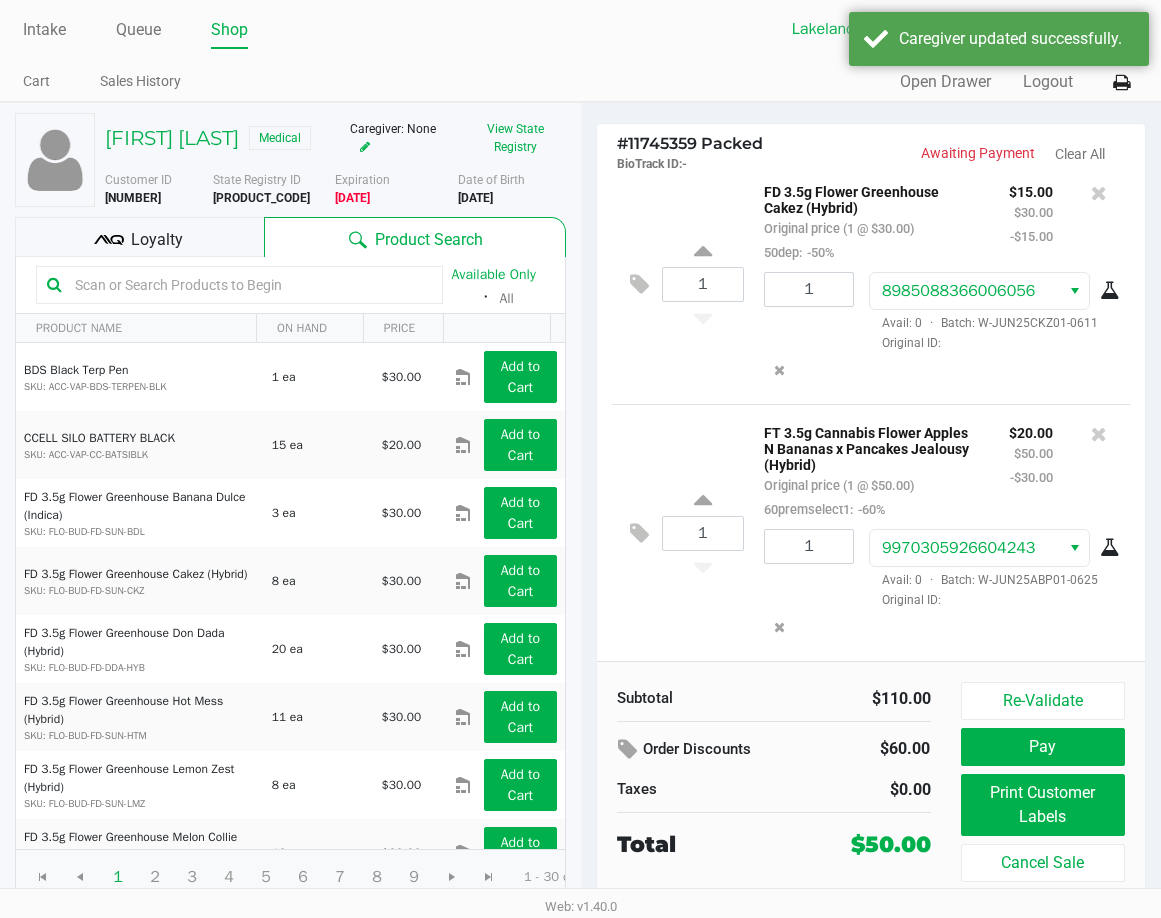 click on "1  FT 3.5g Cannabis Flower Apples N Bananas x Pancakes Jealousy (Hybrid)   Original price (1 @ $50.00)  60premselect1:  -60% $20.00 $50.00 -$30.00 1 9970305926604243  Avail: 0  ·  Batch: W-JUN25ABP01-0625   Original ID:" 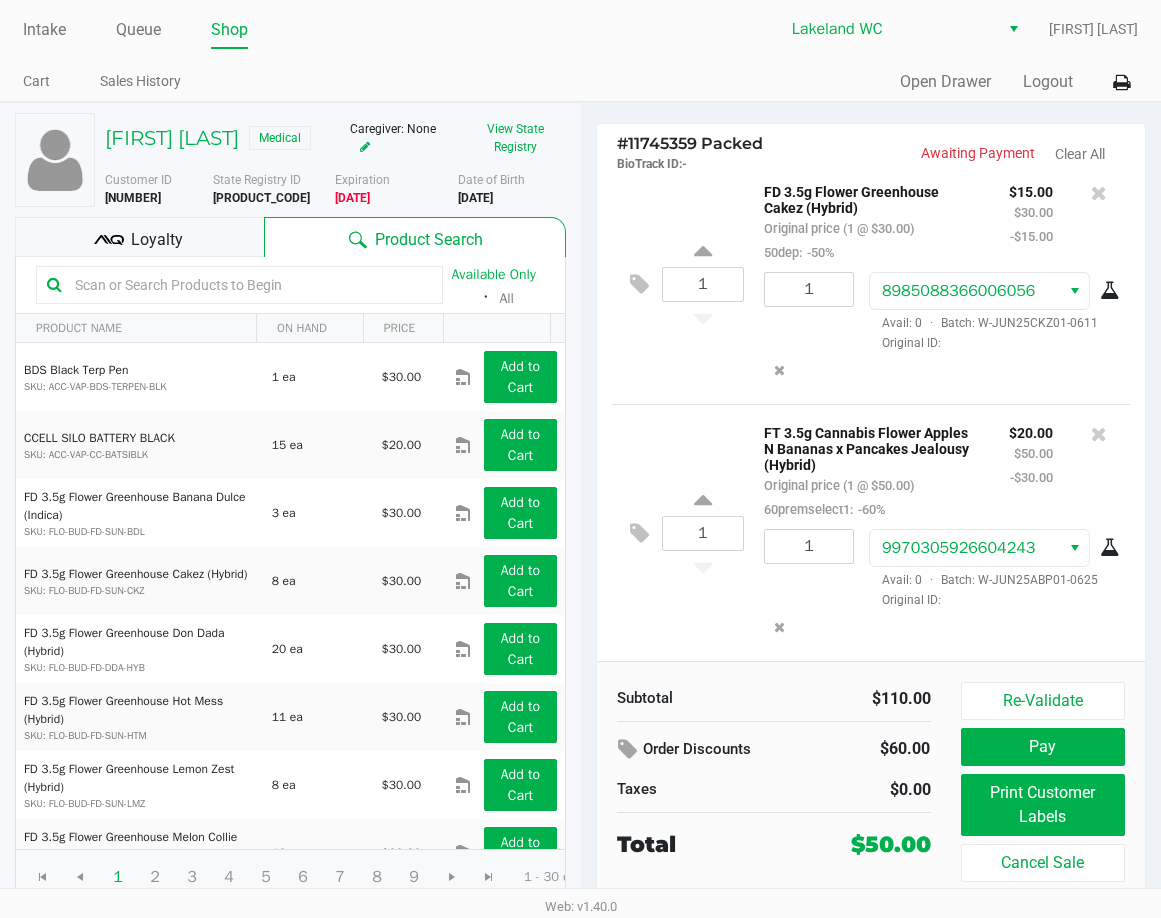 scroll, scrollTop: 21, scrollLeft: 0, axis: vertical 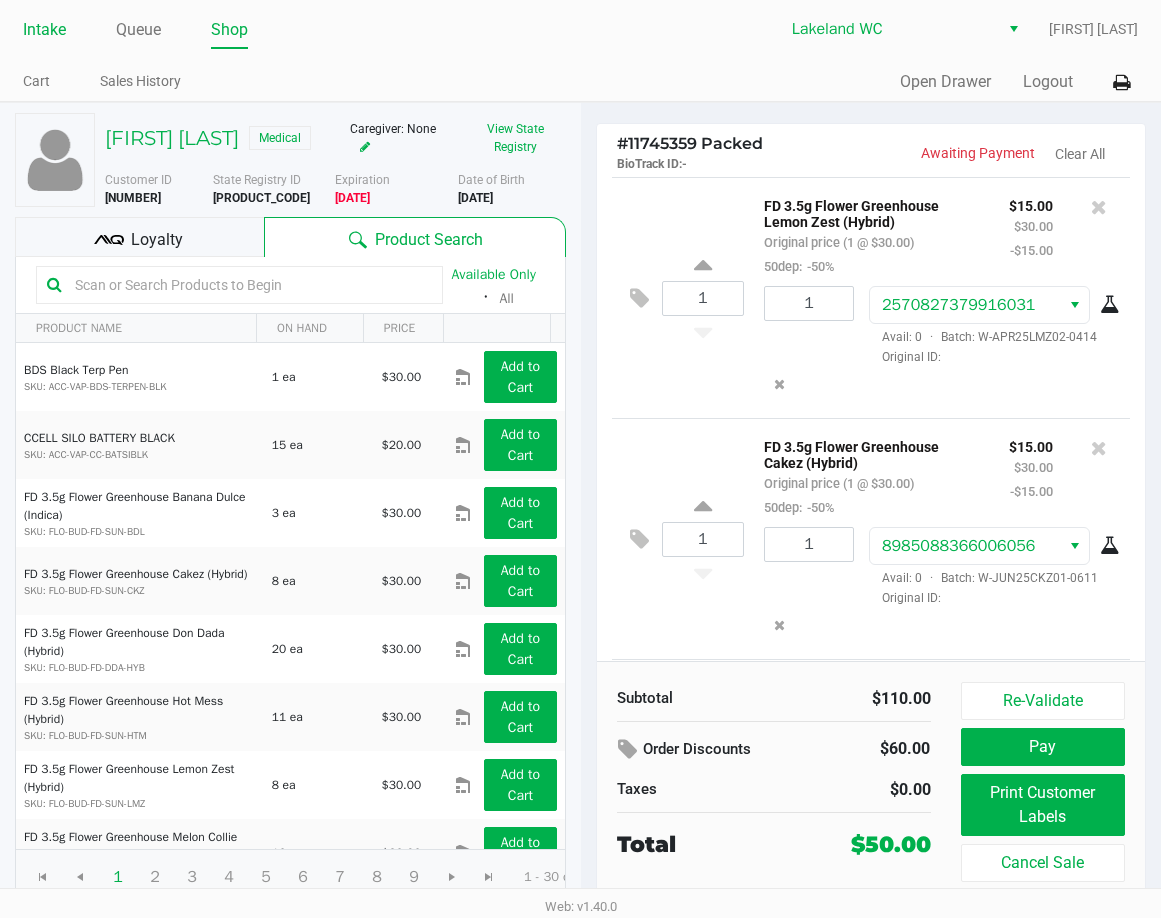 click on "Intake" 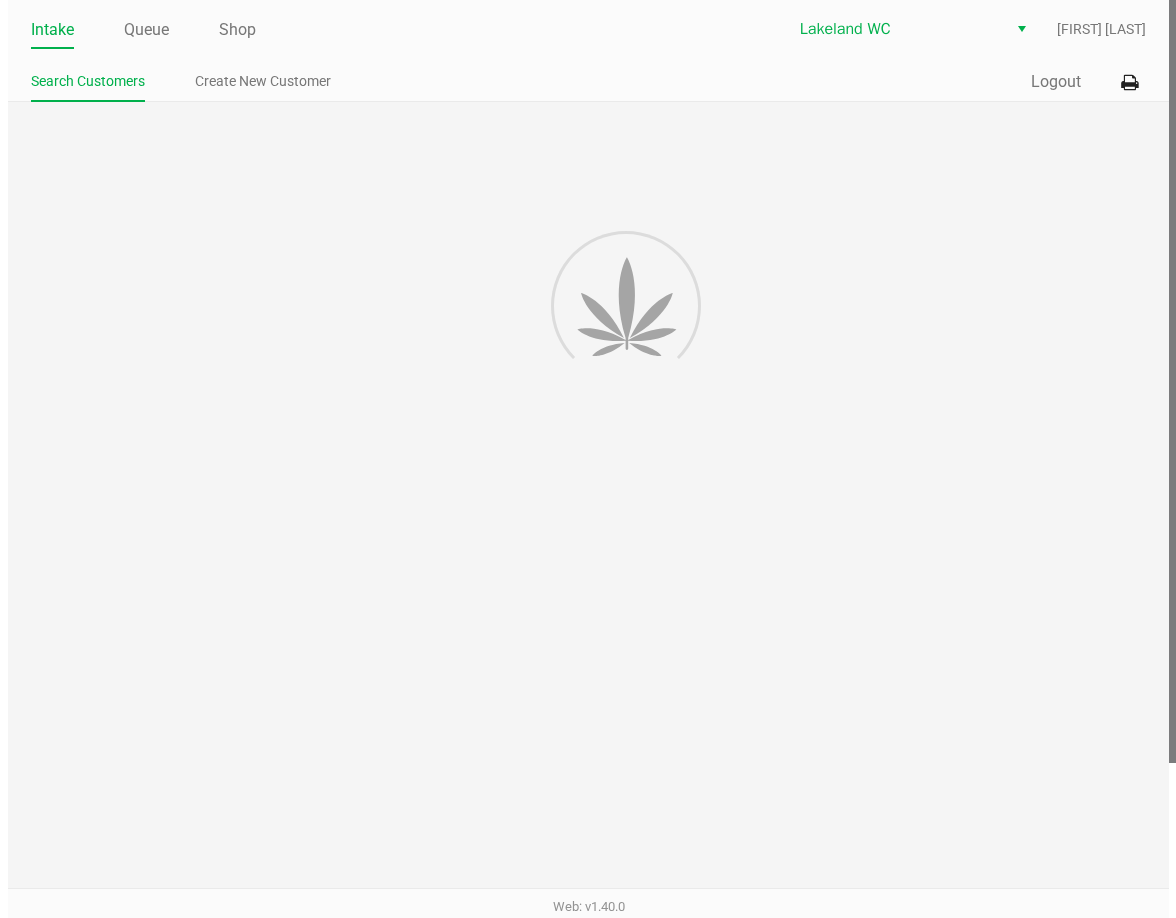 scroll, scrollTop: 0, scrollLeft: 0, axis: both 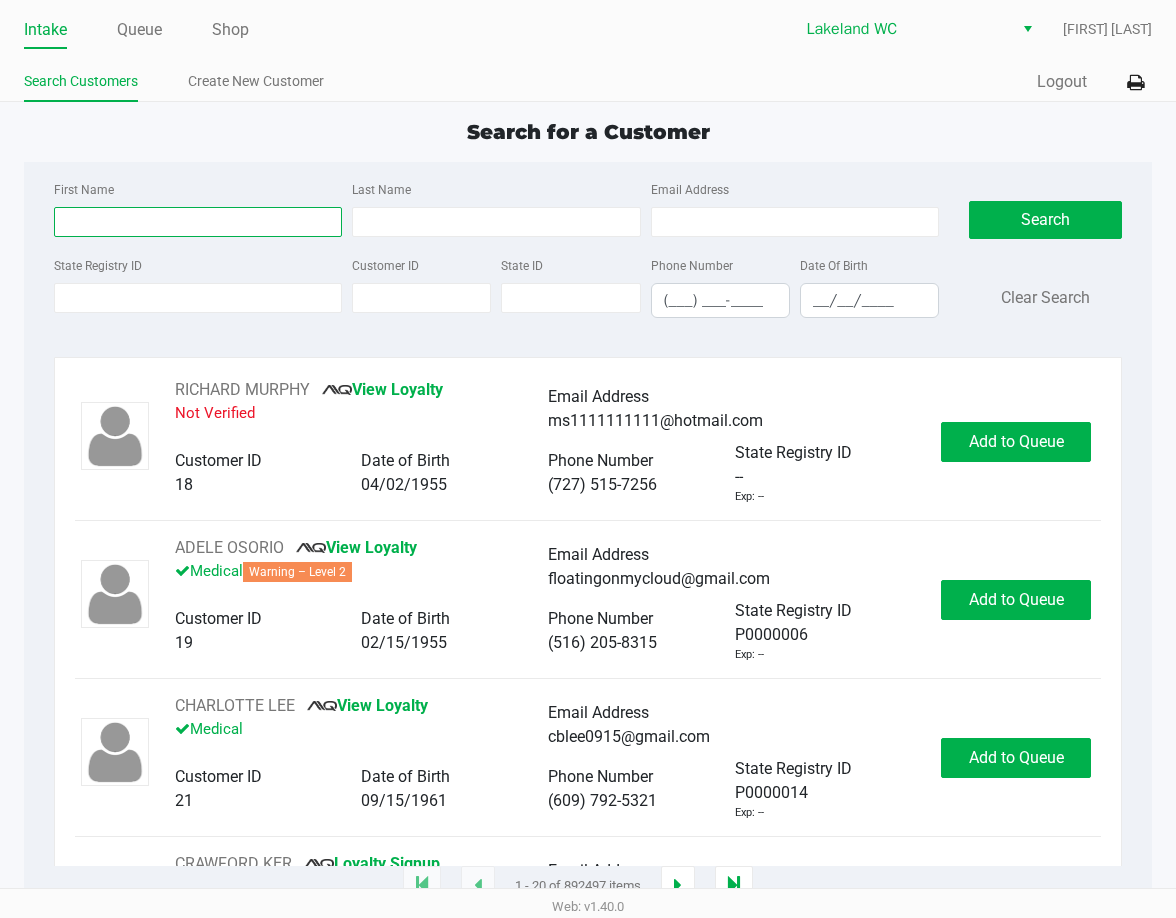 click on "First Name" at bounding box center (198, 222) 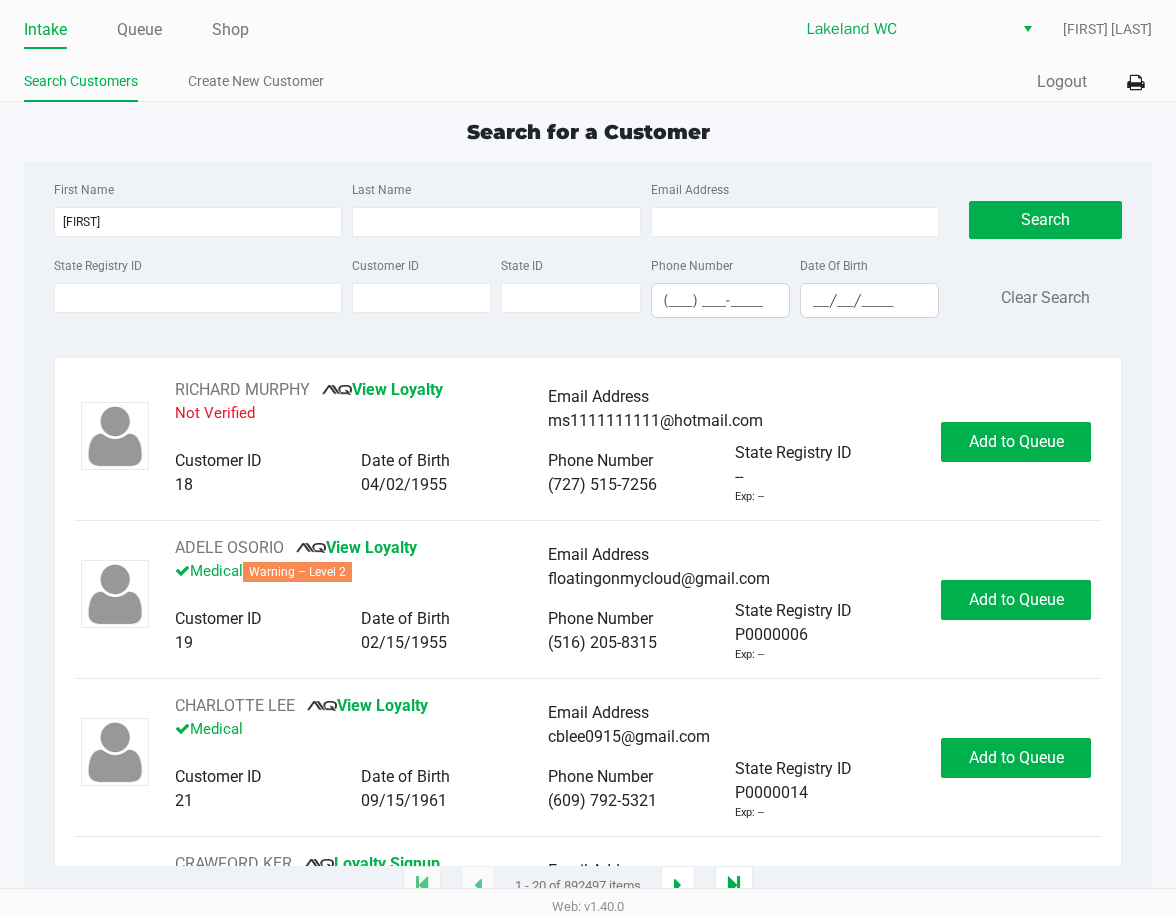 click on "Search for a Customer" 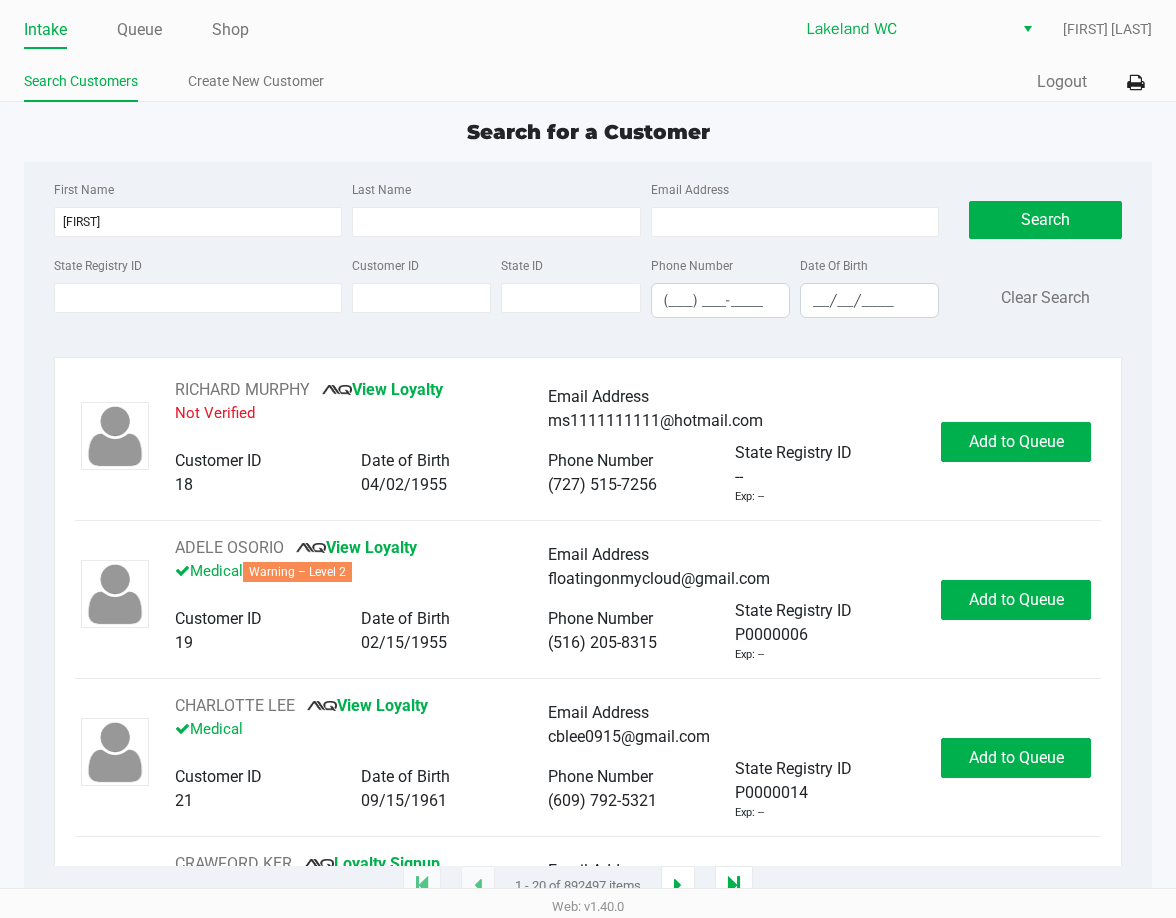 click on "First Name jackie" 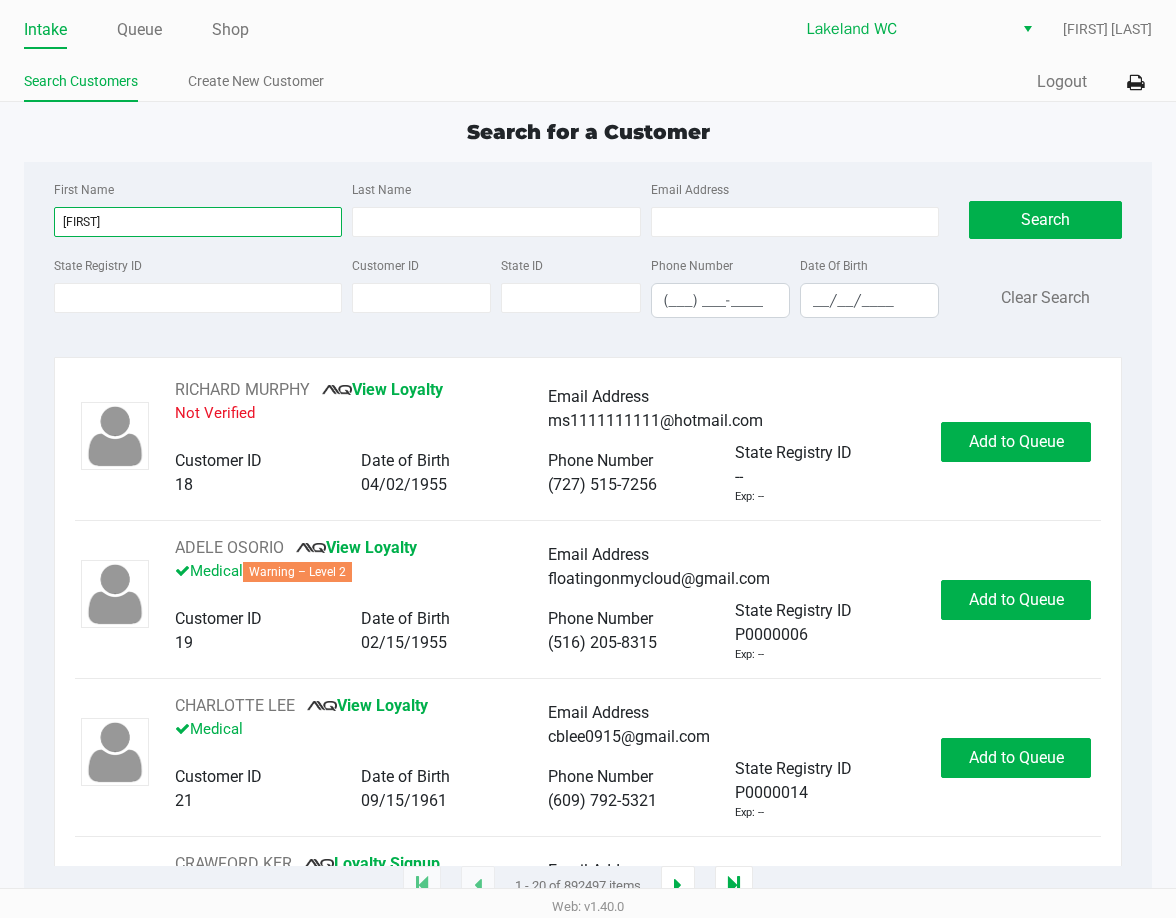 click on "jackie" at bounding box center (198, 222) 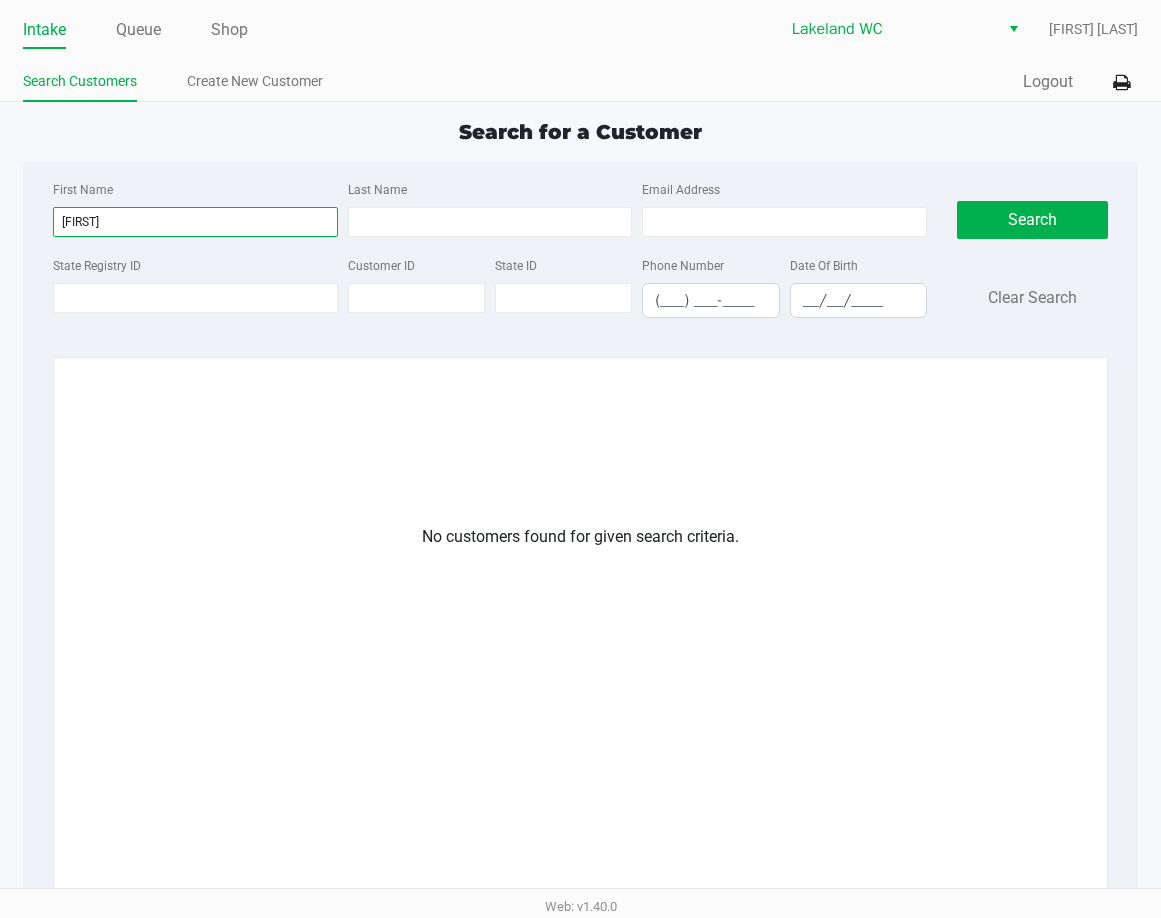 type on "sabrina" 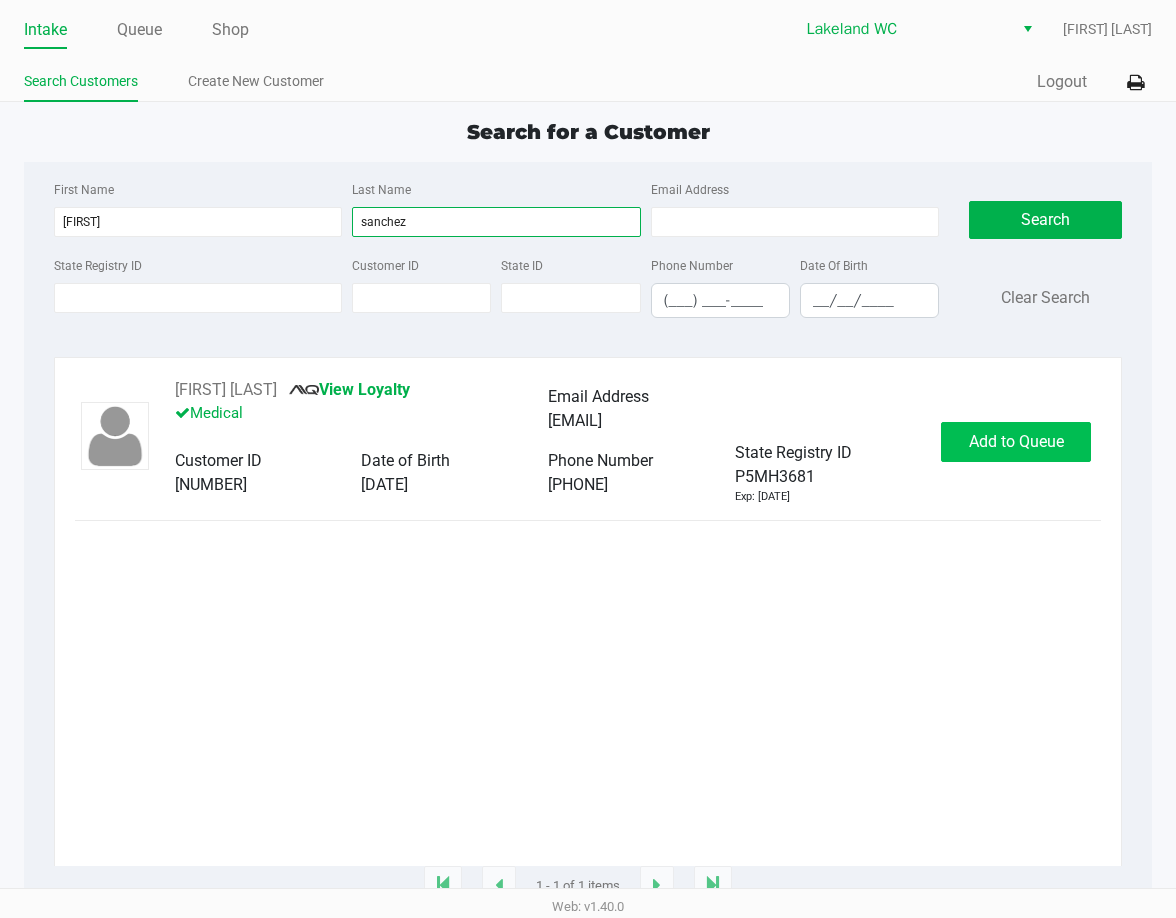 type on "sanchez" 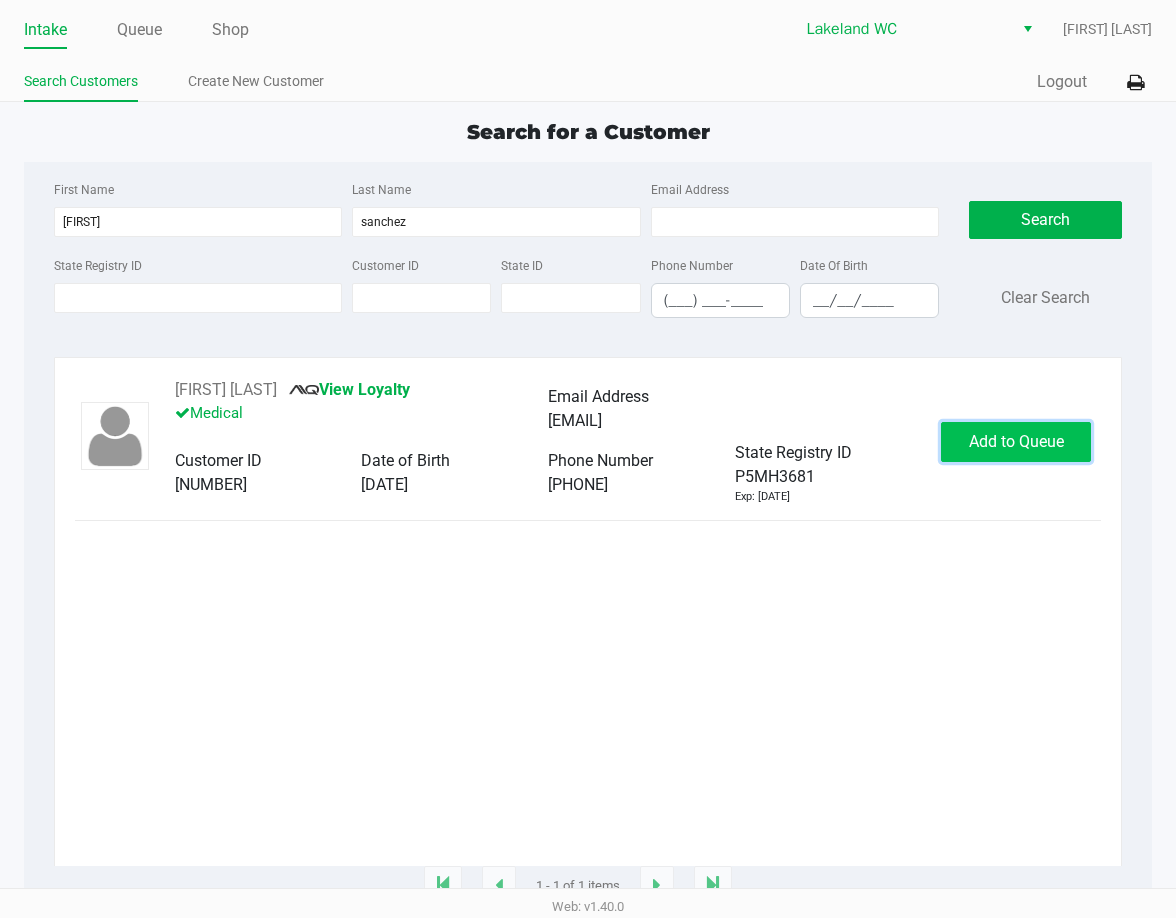 click on "Add to Queue" 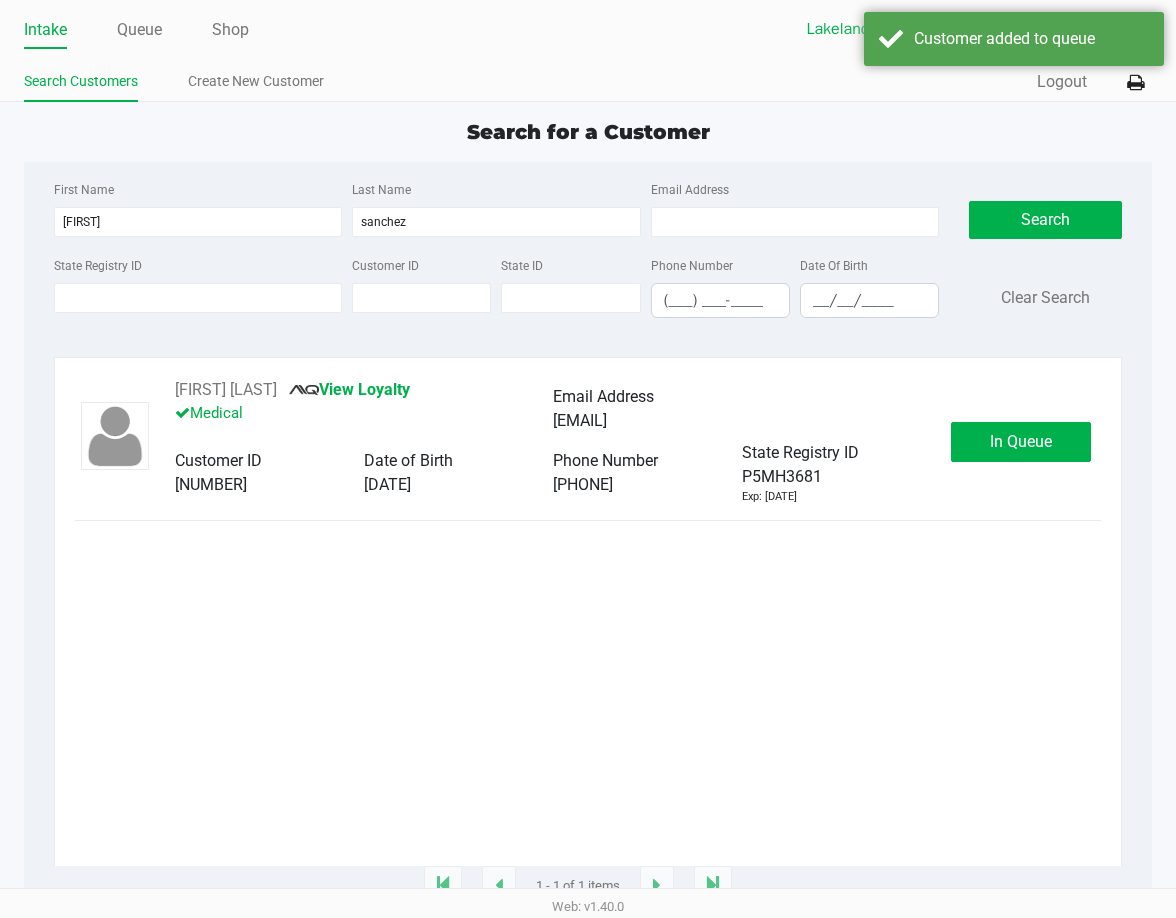 click on "In Queue" 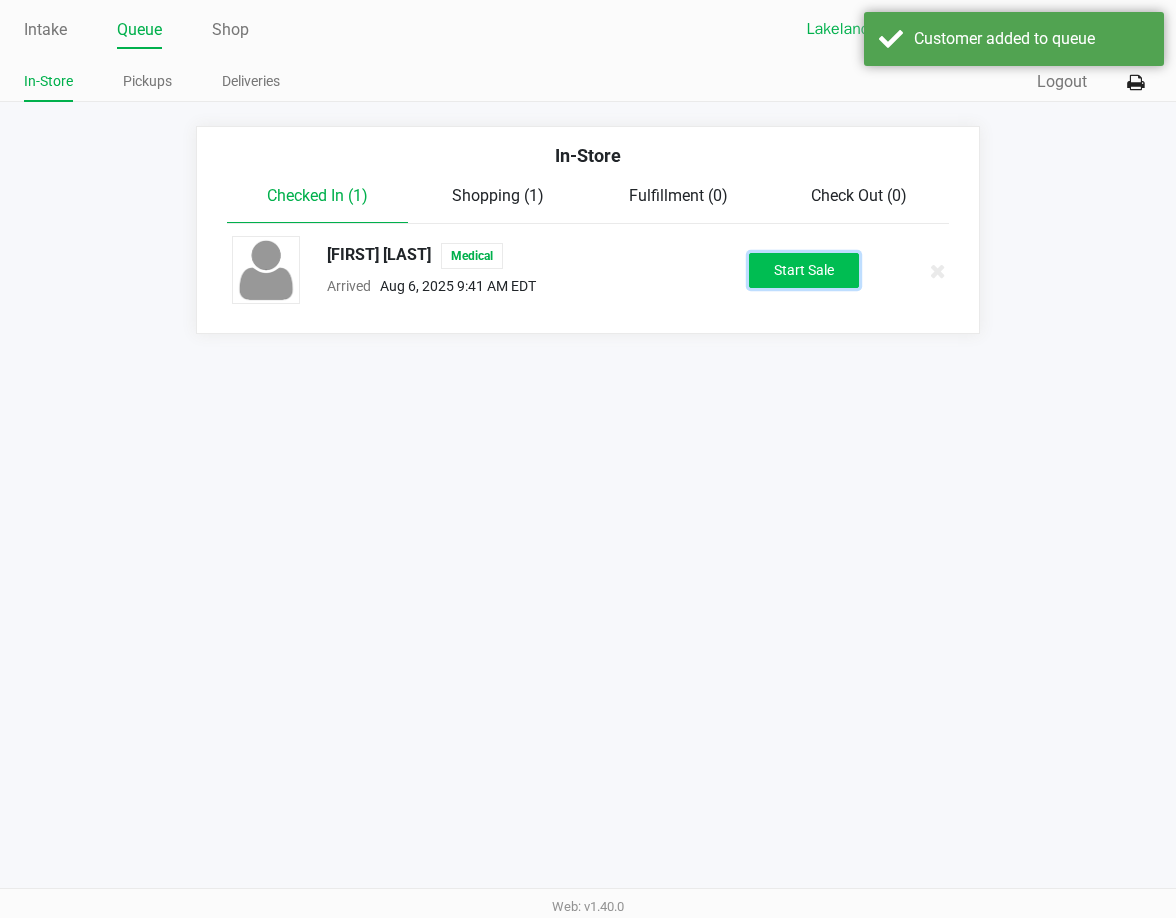 click on "Start Sale" 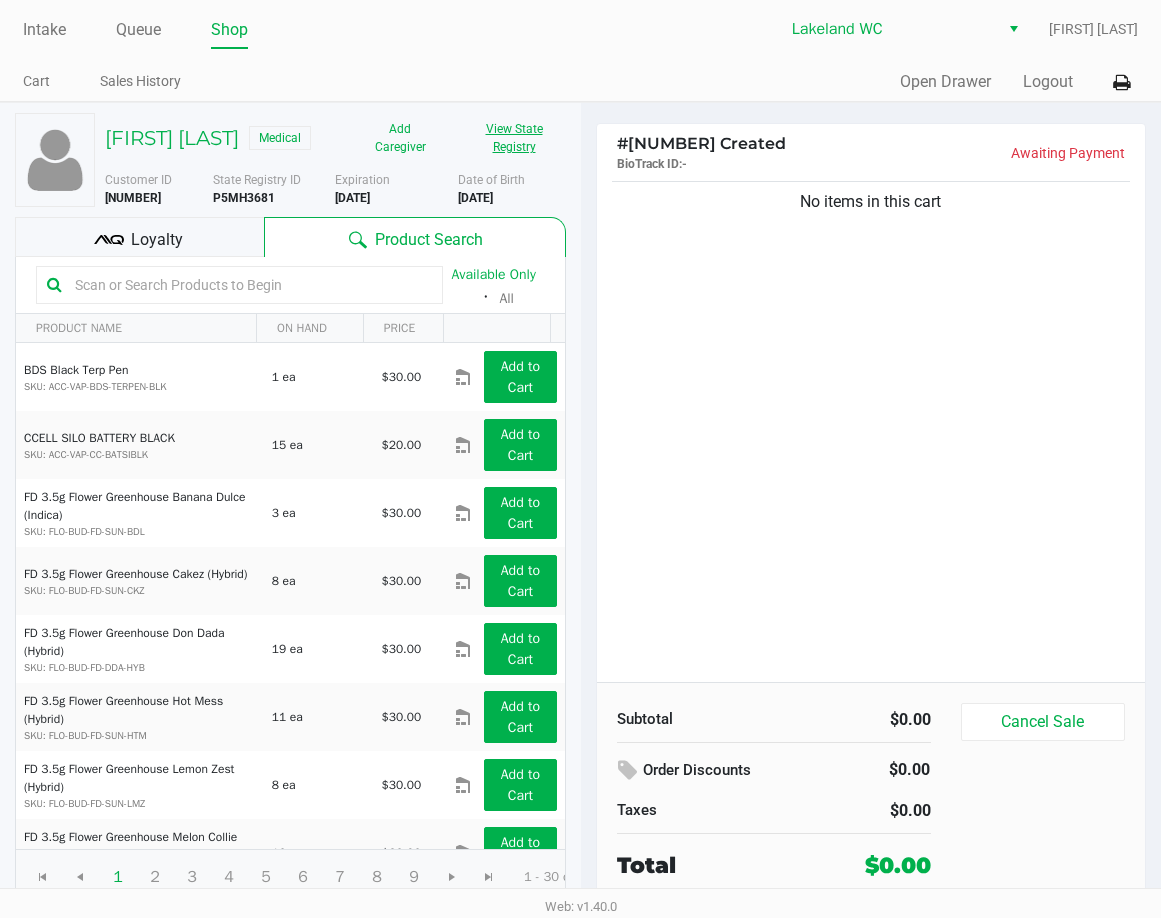 click on "View State Registry" 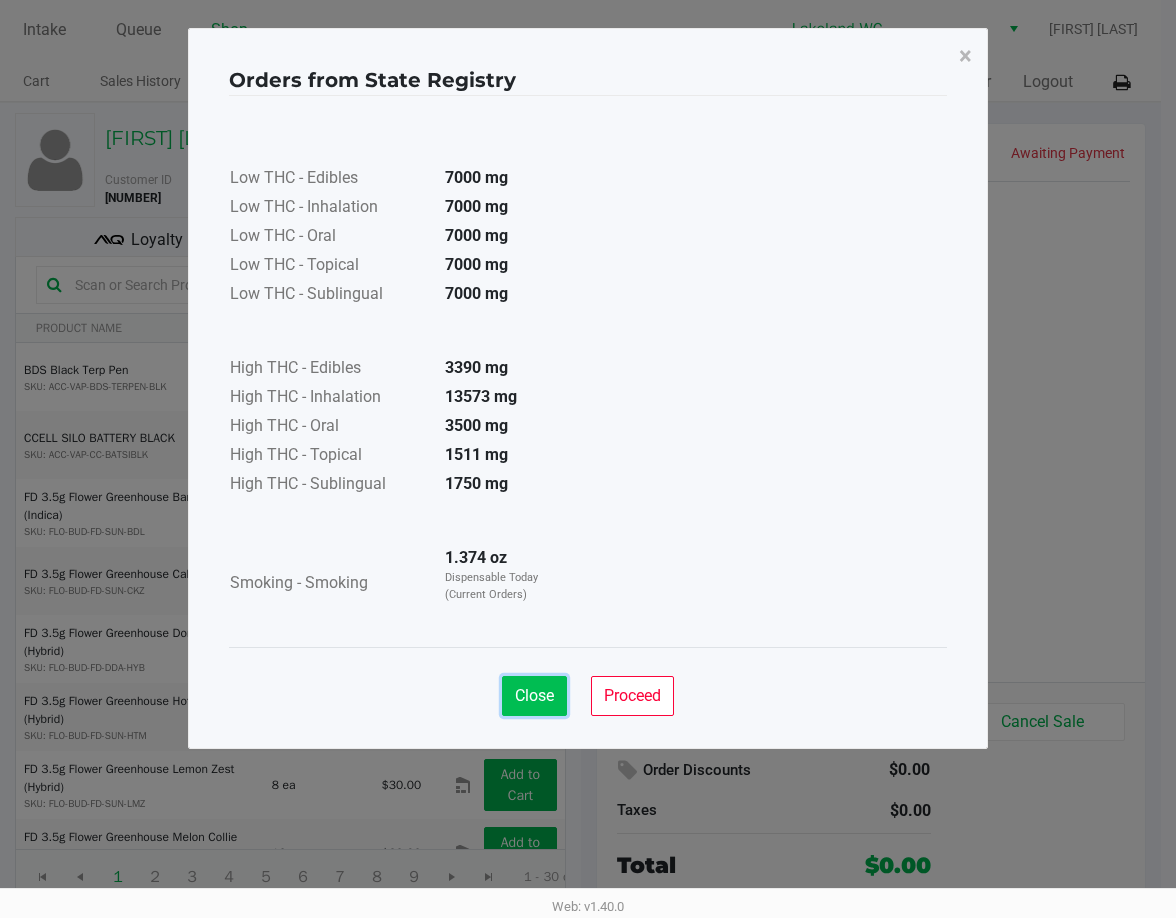click on "Close" 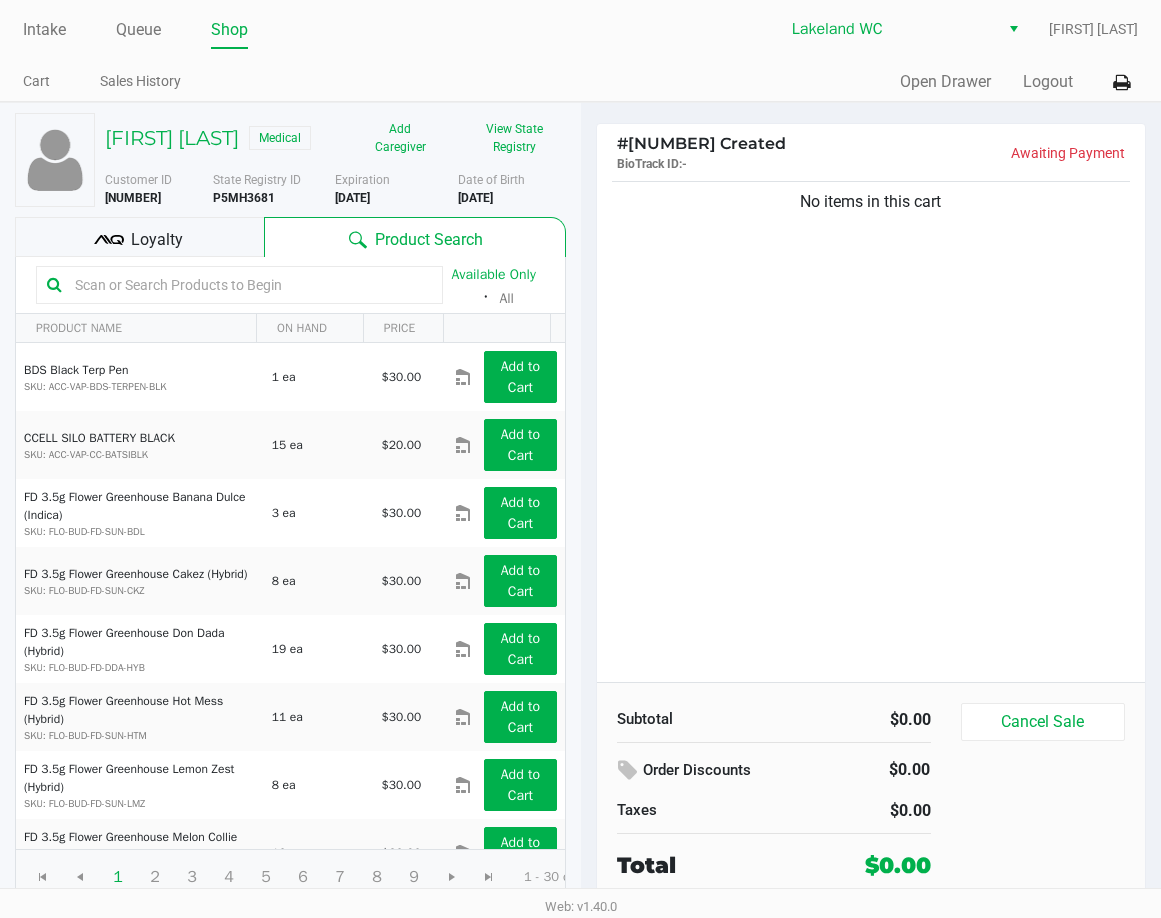 click on "Loyalty" 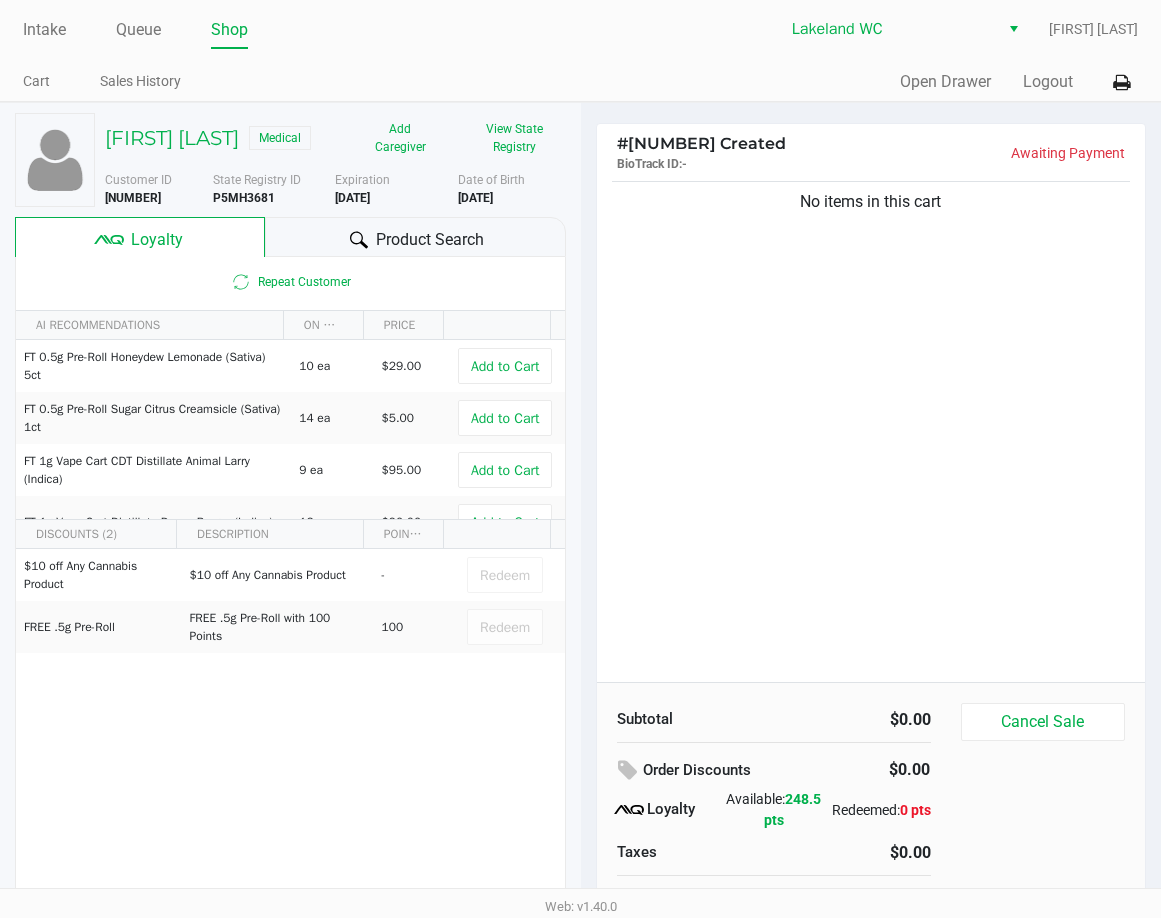 click on "No items in this cart" 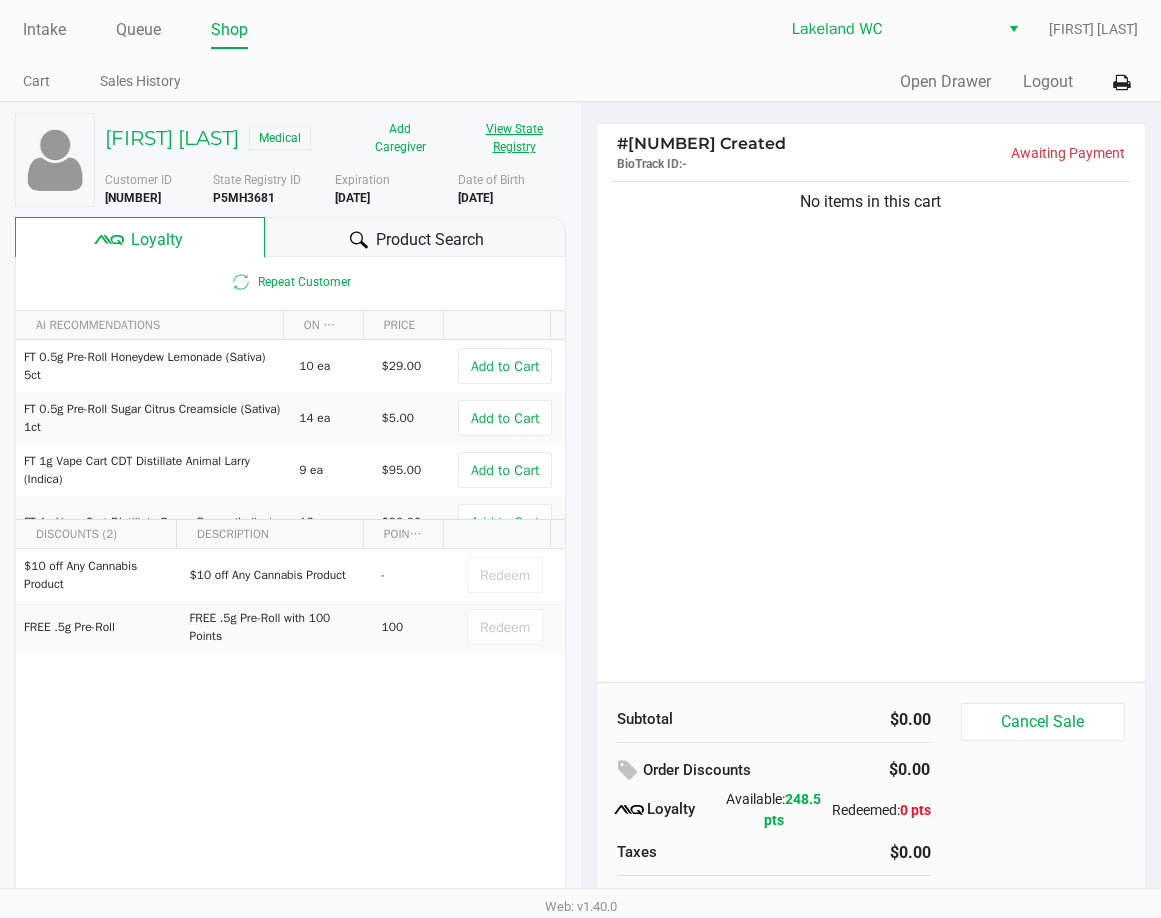 click on "View State Registry" 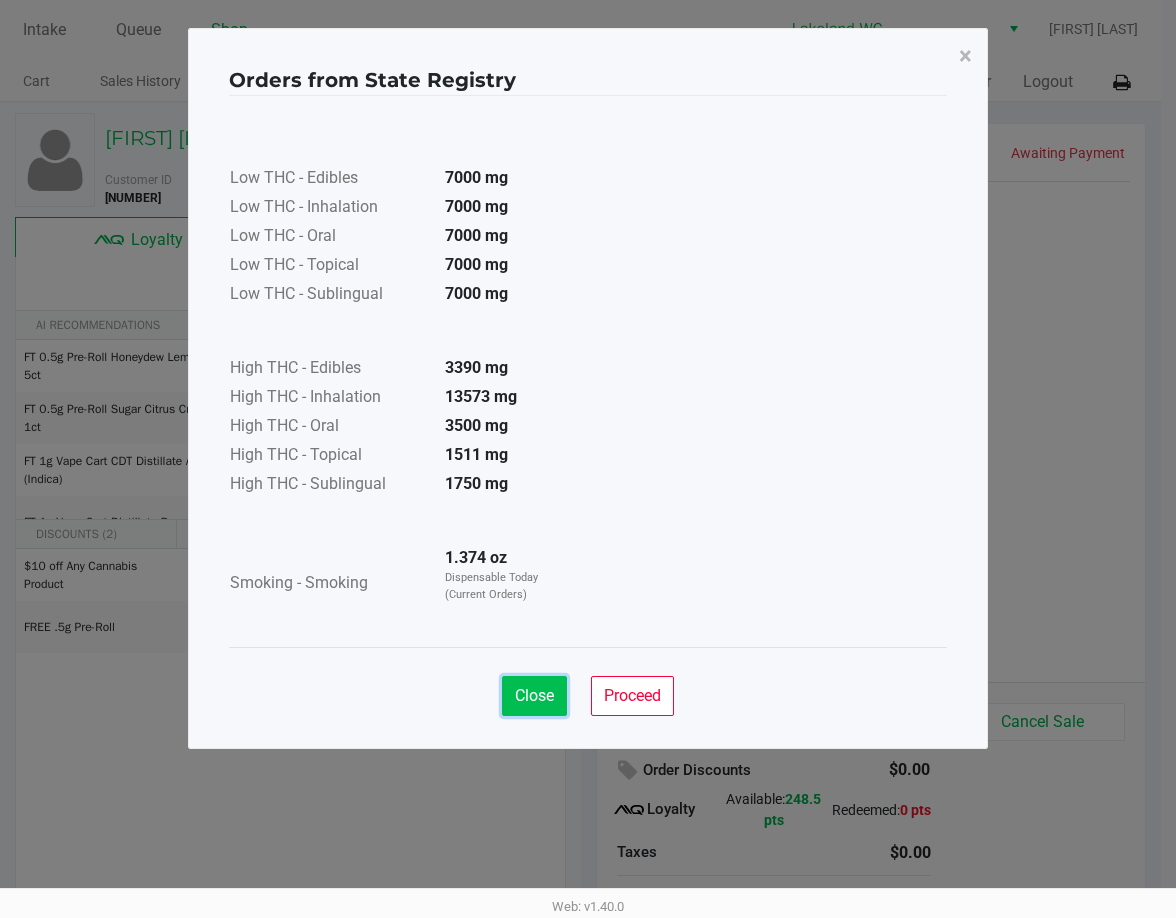 click on "Close" 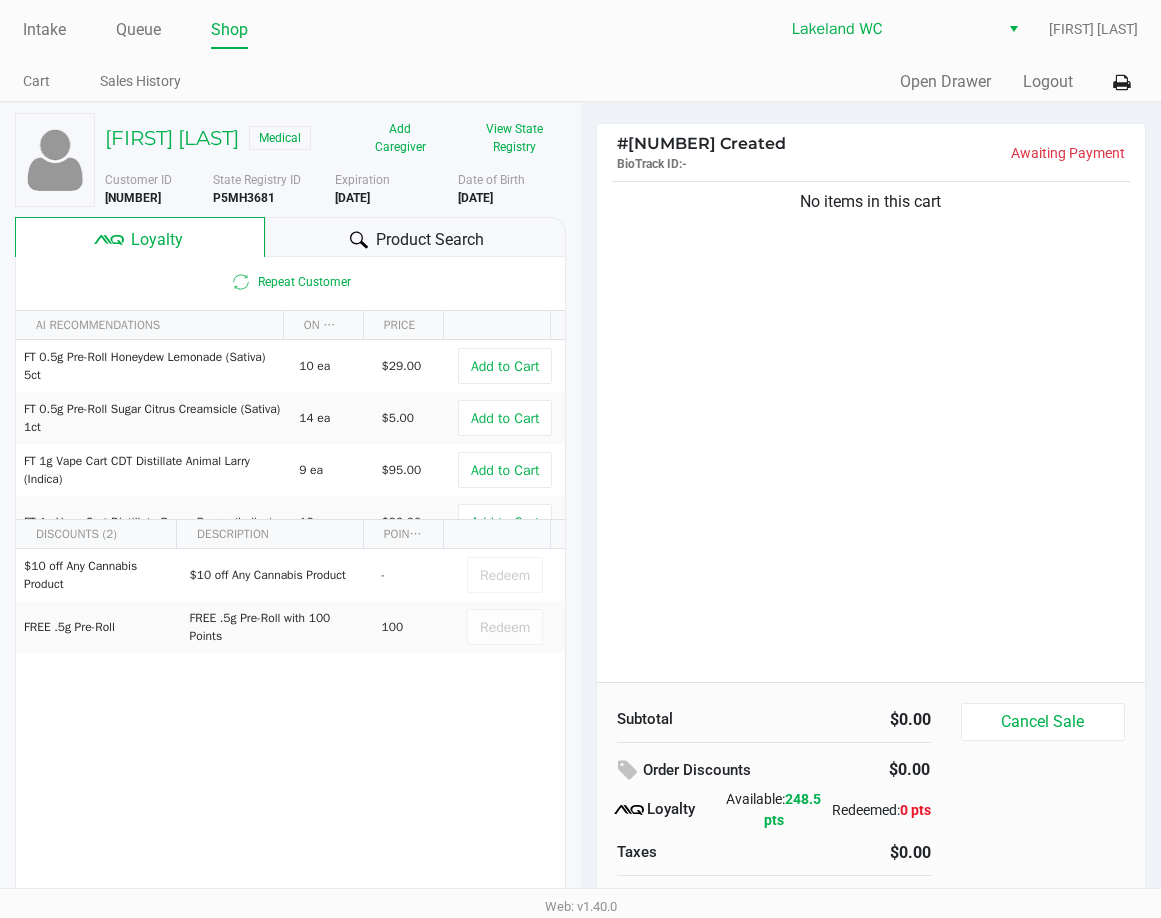 click on "No items in this cart" 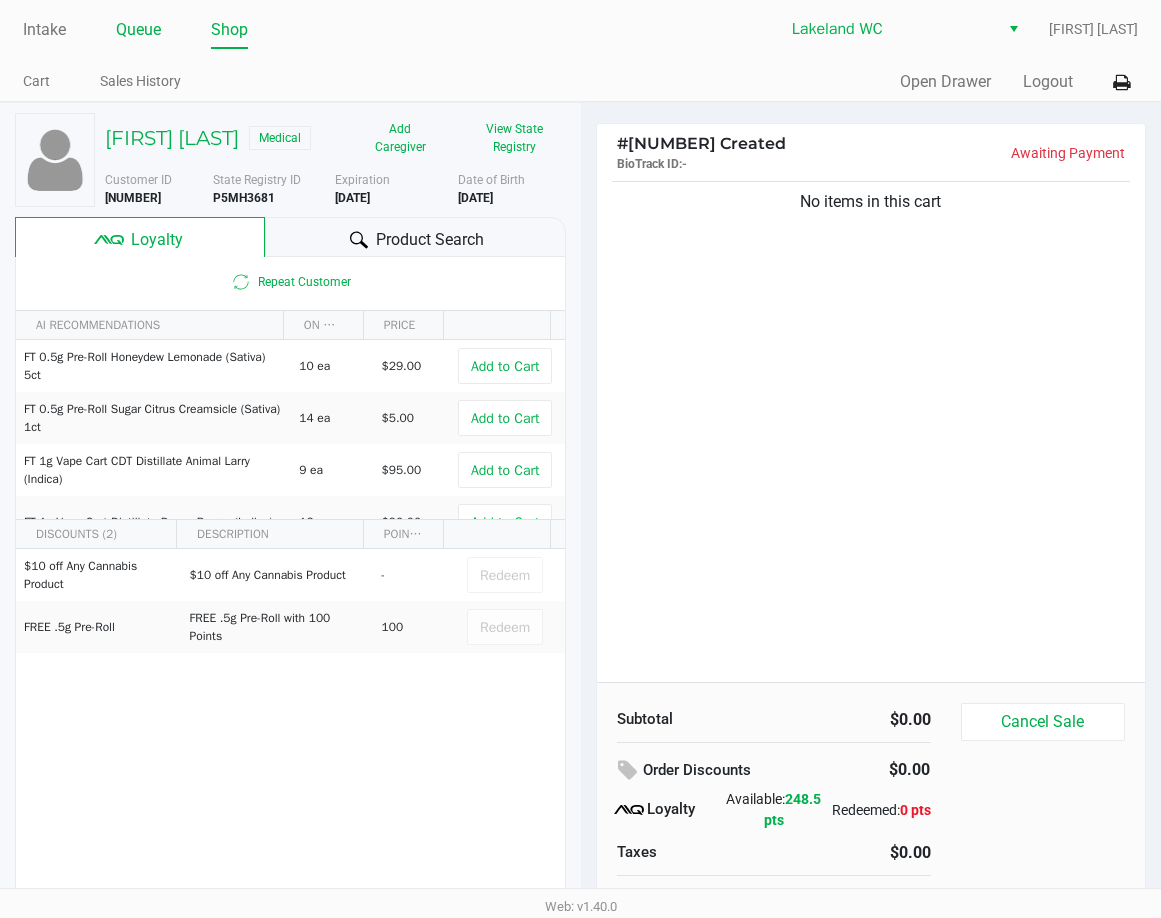 click on "Queue" 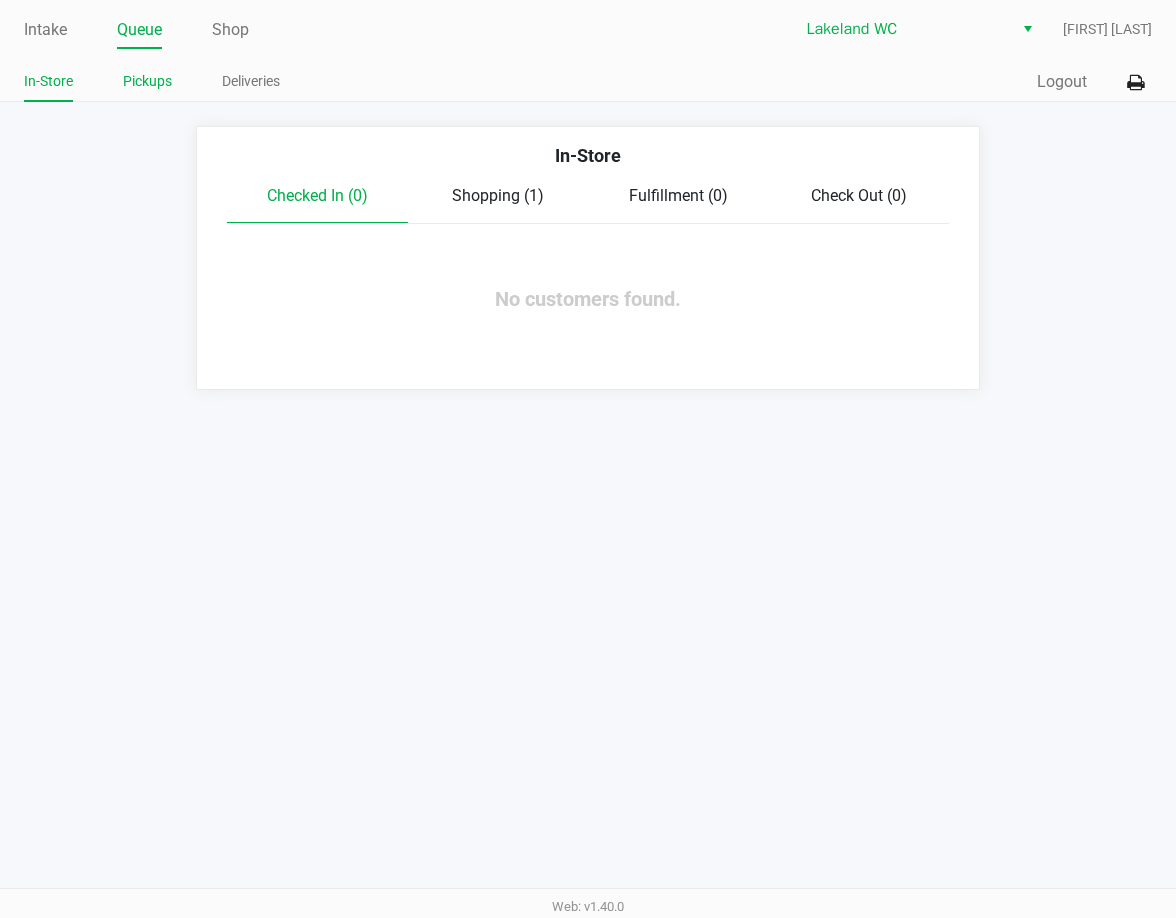 click on "Pickups" 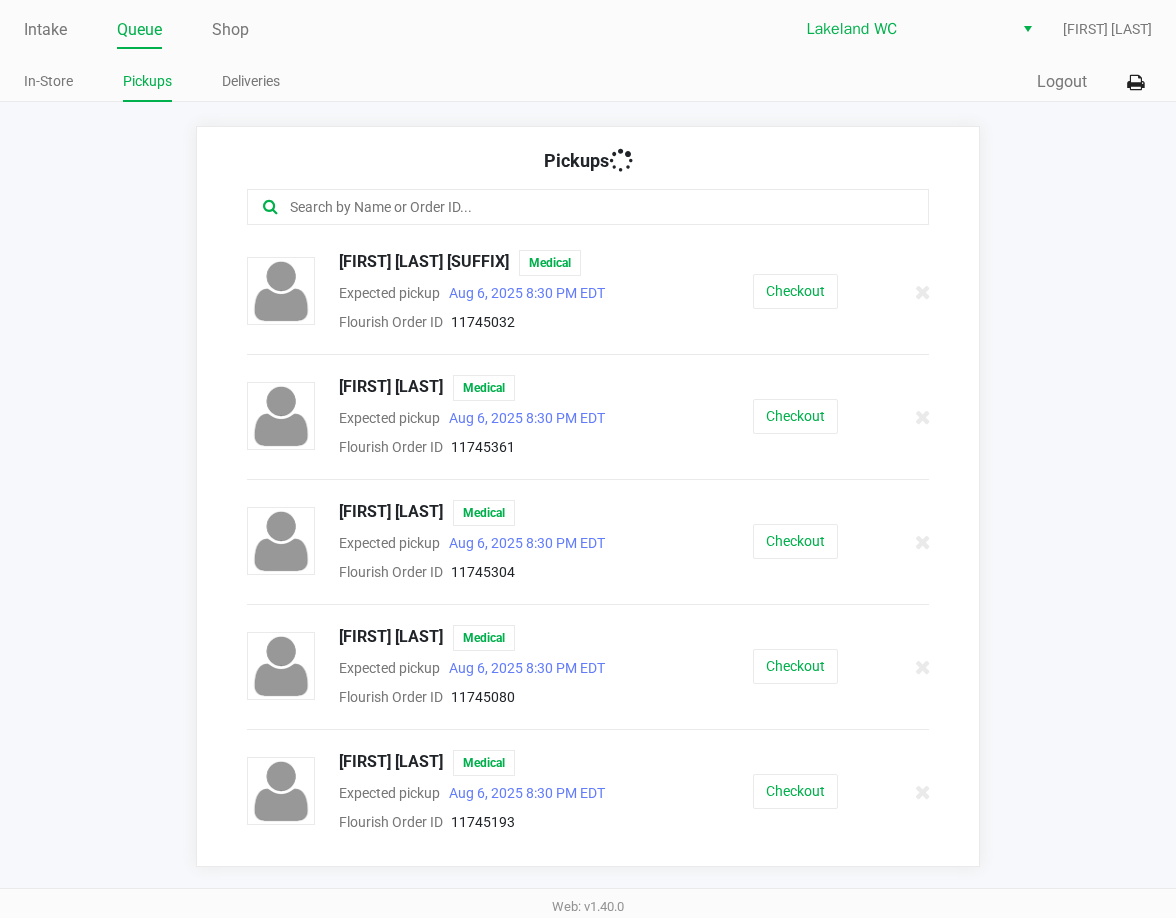 click 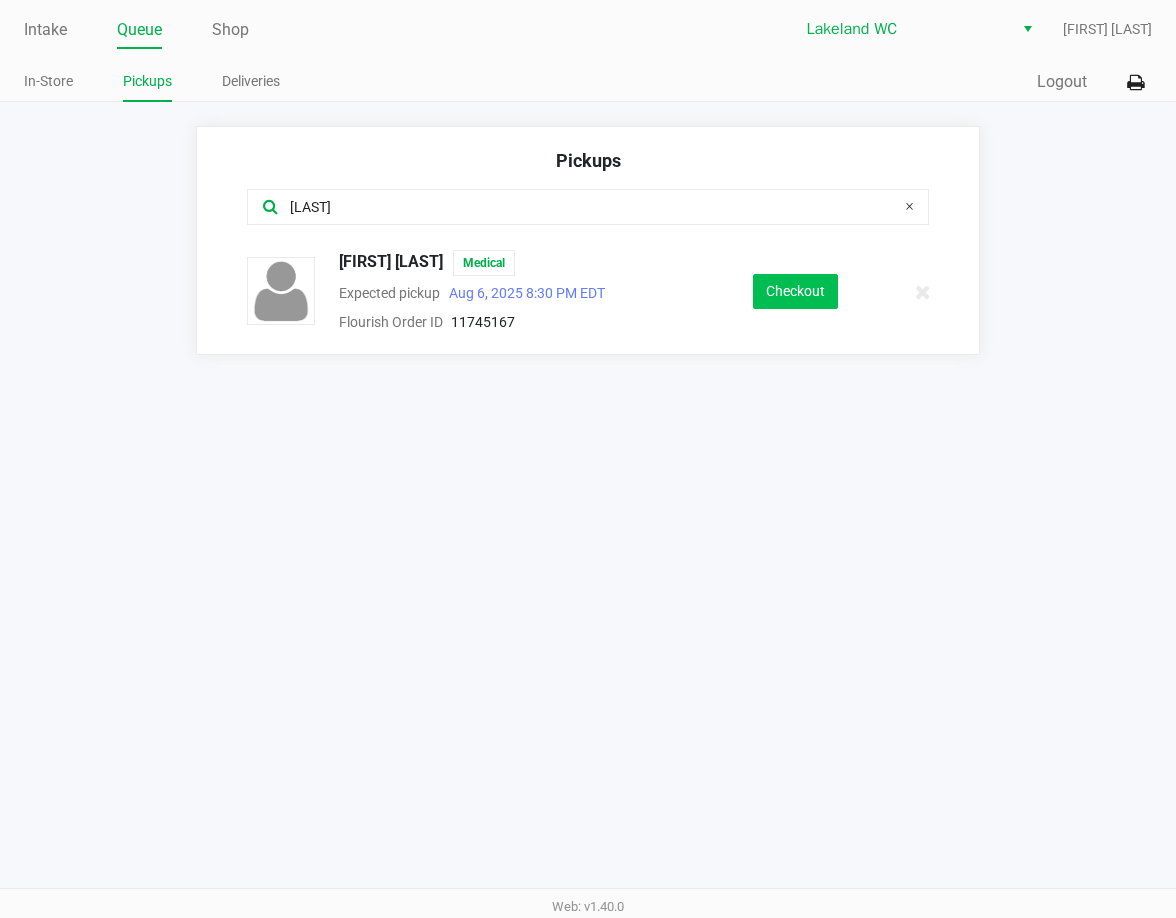type on "reb" 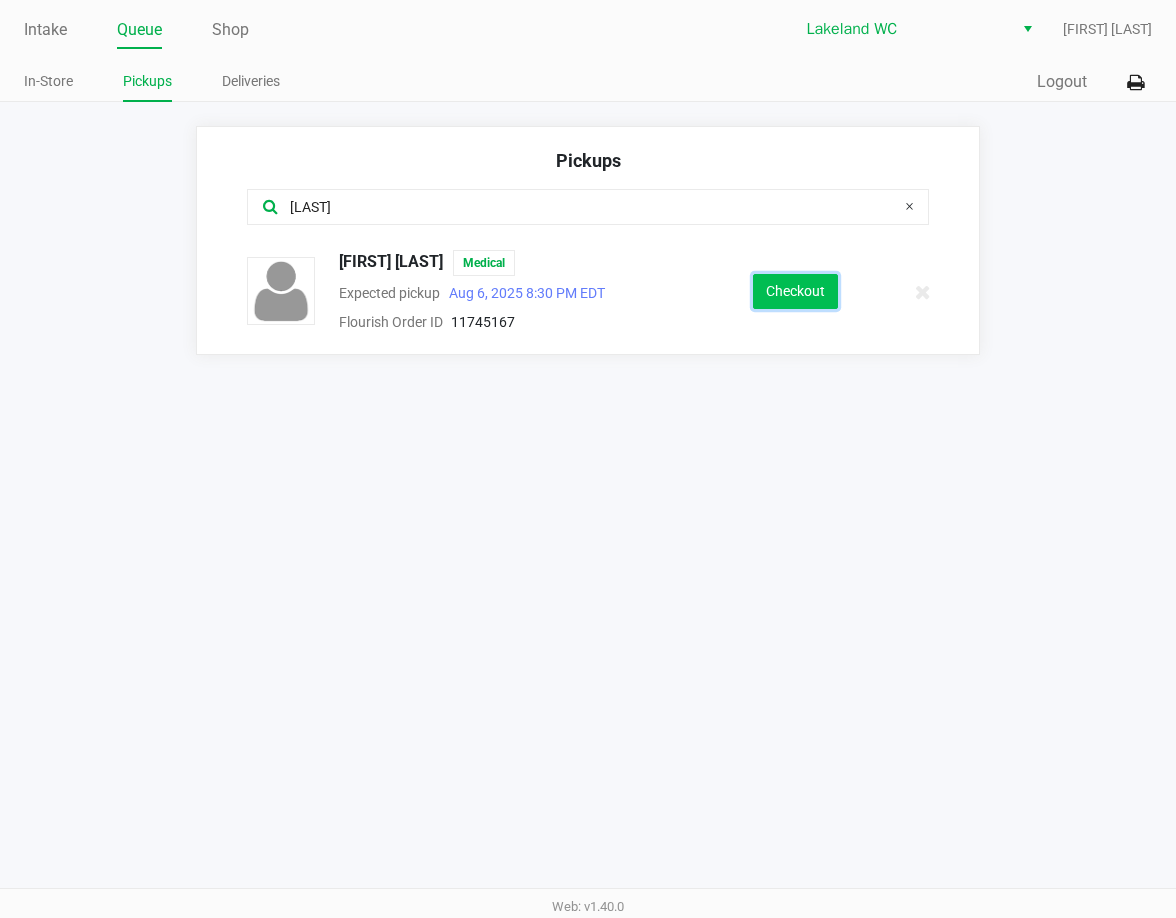 click on "Checkout" 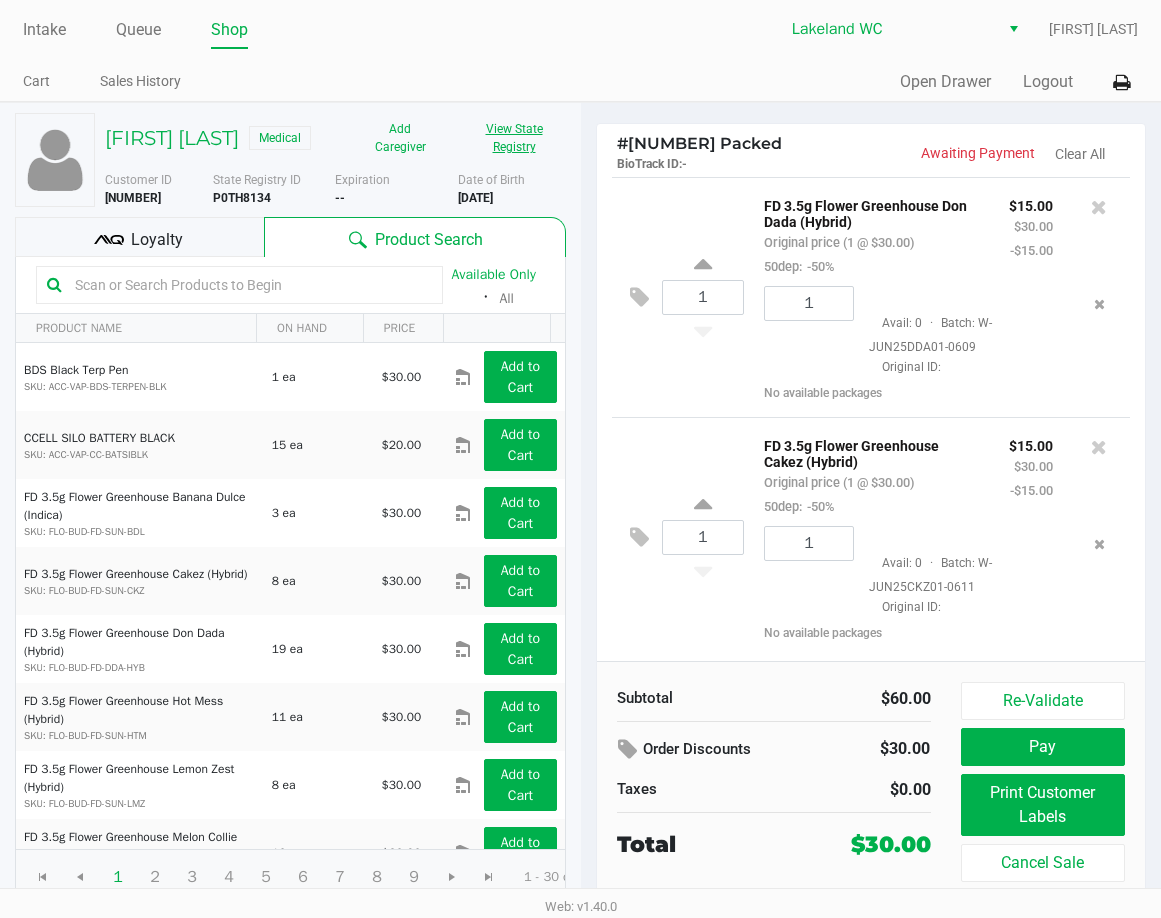 click on "View State Registry" 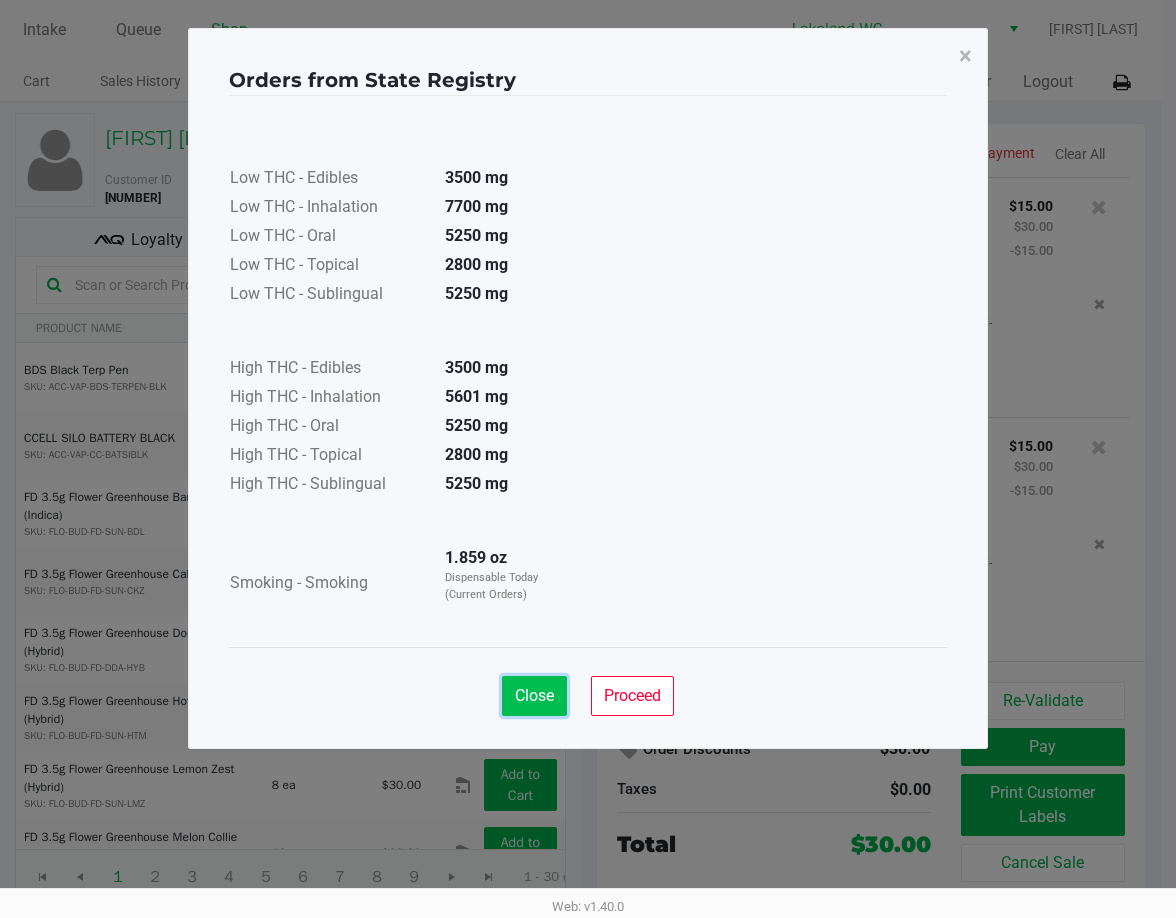 click on "Close" 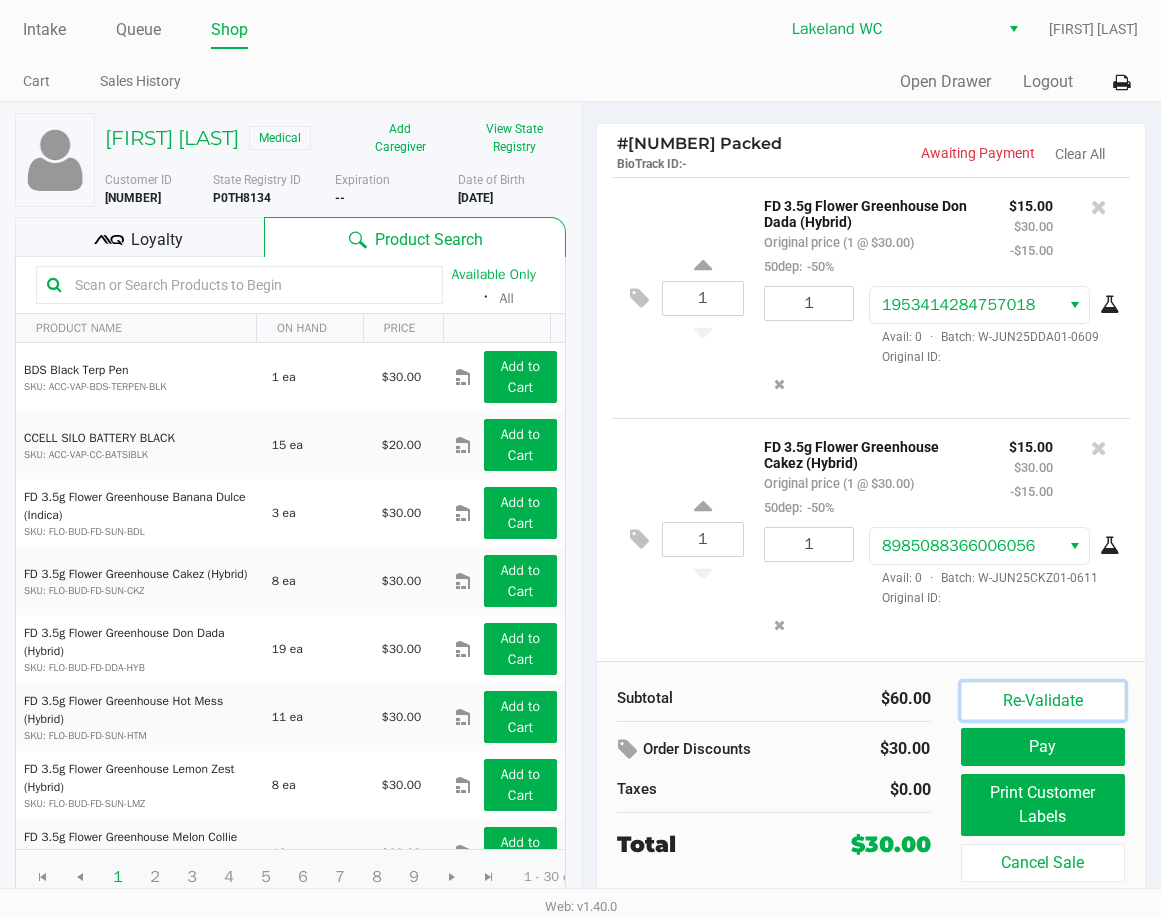 click on "Re-Validate" 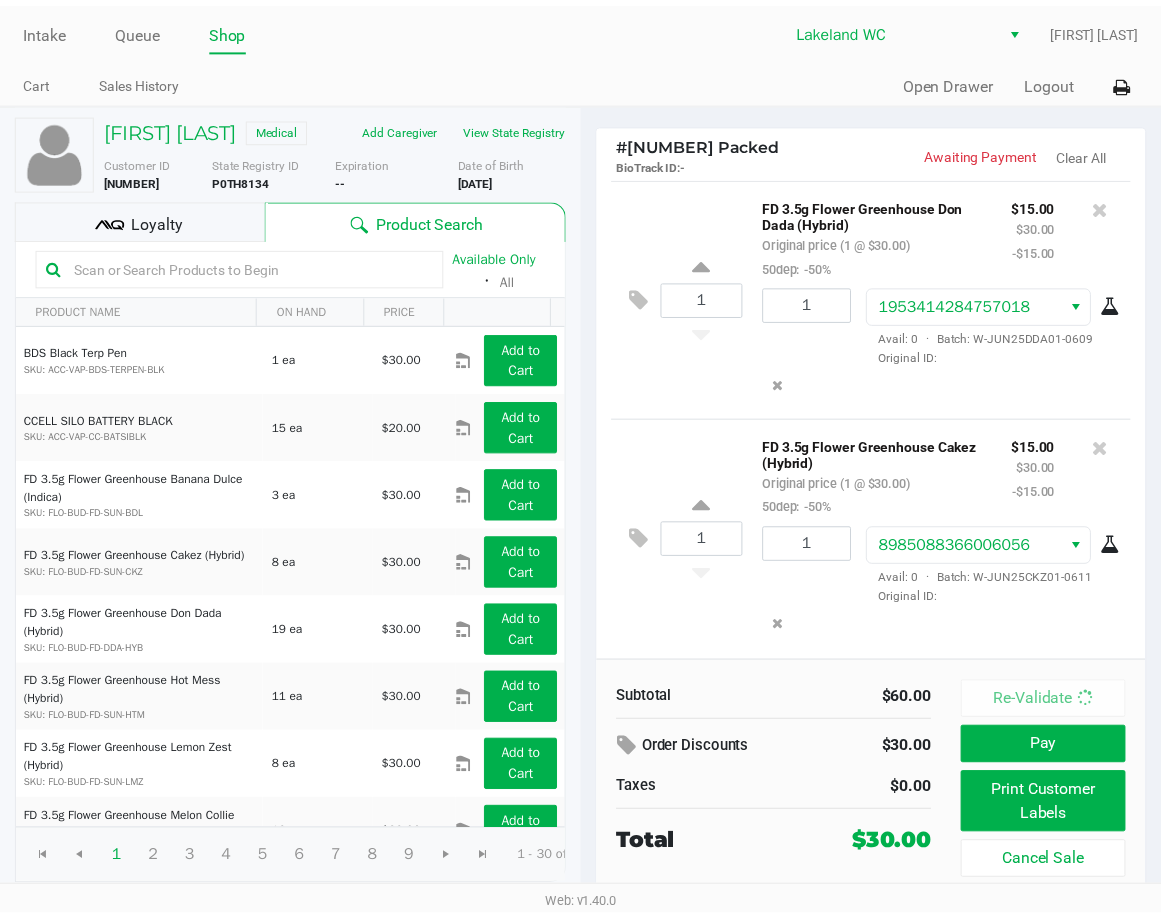 scroll, scrollTop: 2, scrollLeft: 0, axis: vertical 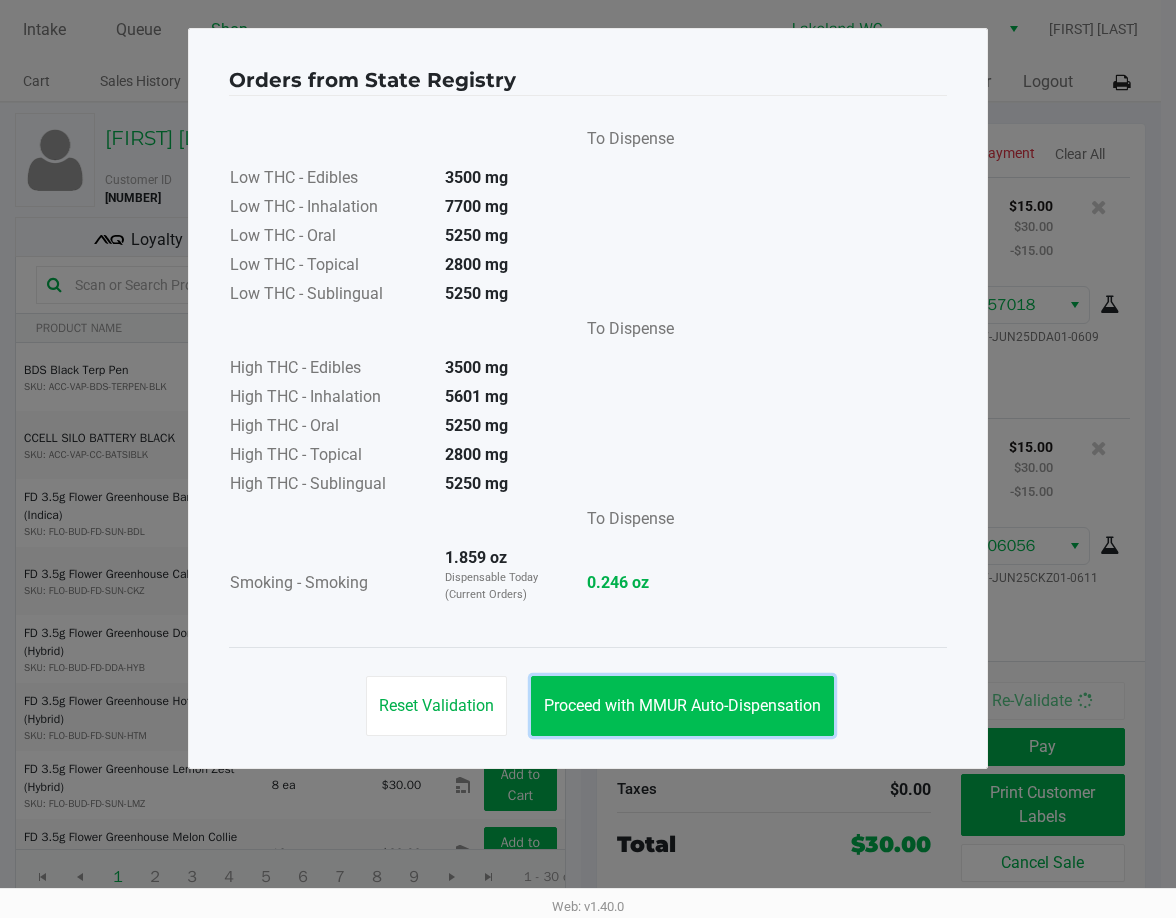 click on "Proceed with MMUR Auto-Dispensation" 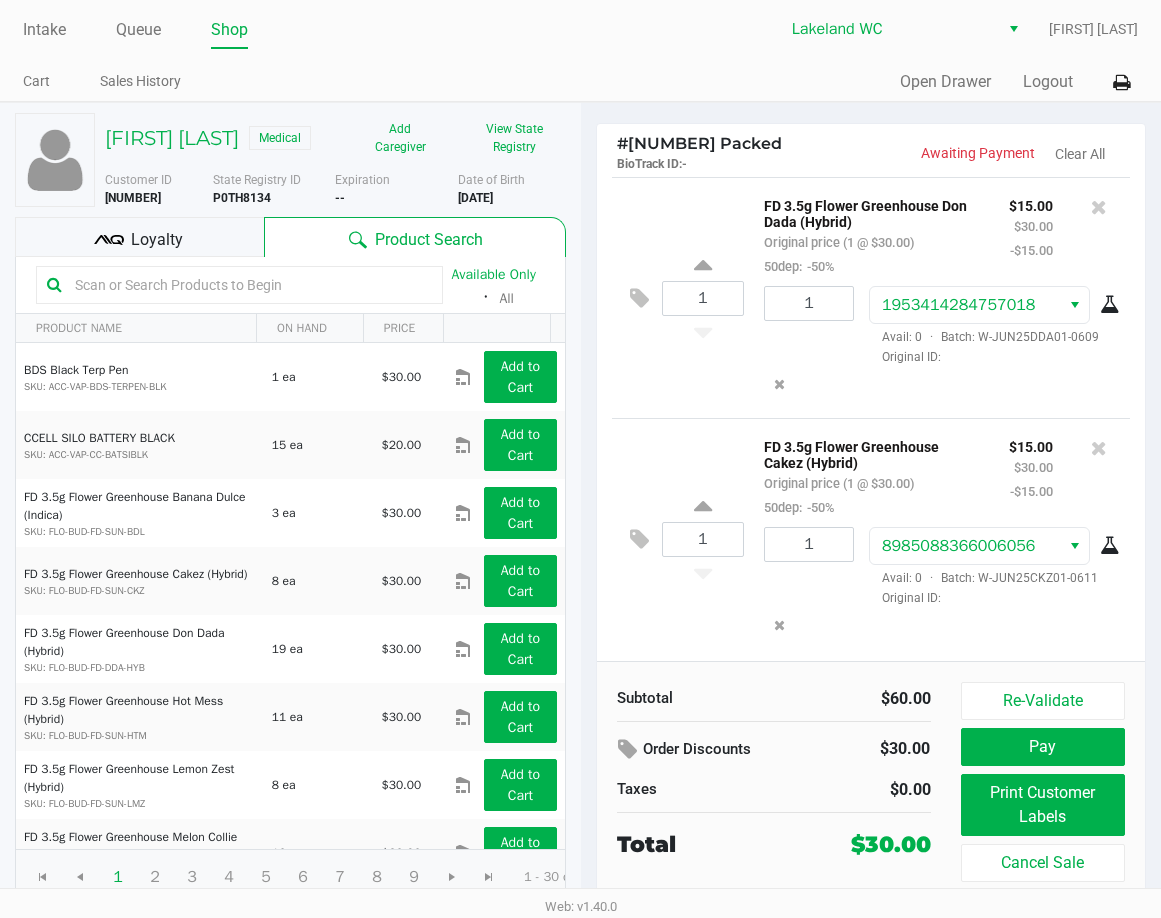 scroll, scrollTop: 0, scrollLeft: 0, axis: both 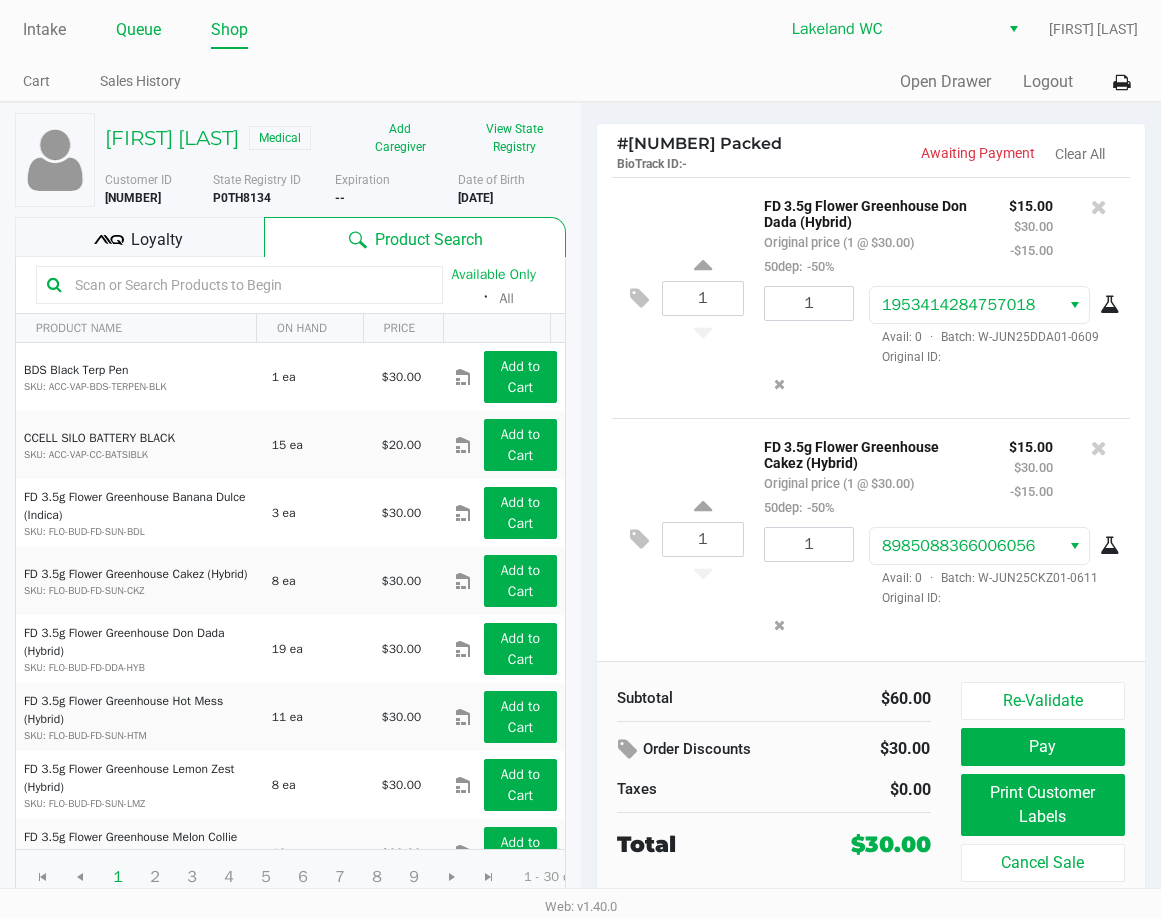 click on "Queue" 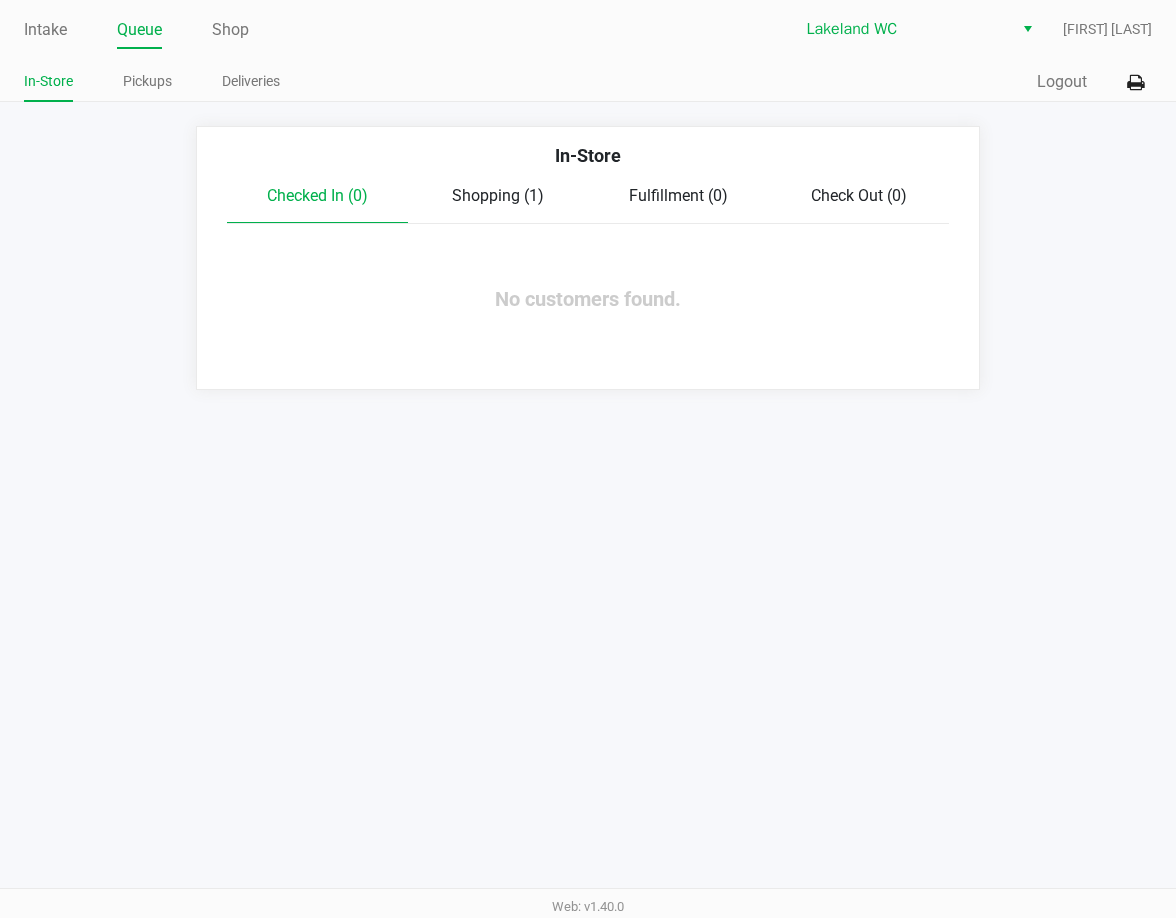 click on "Shopping (1)" 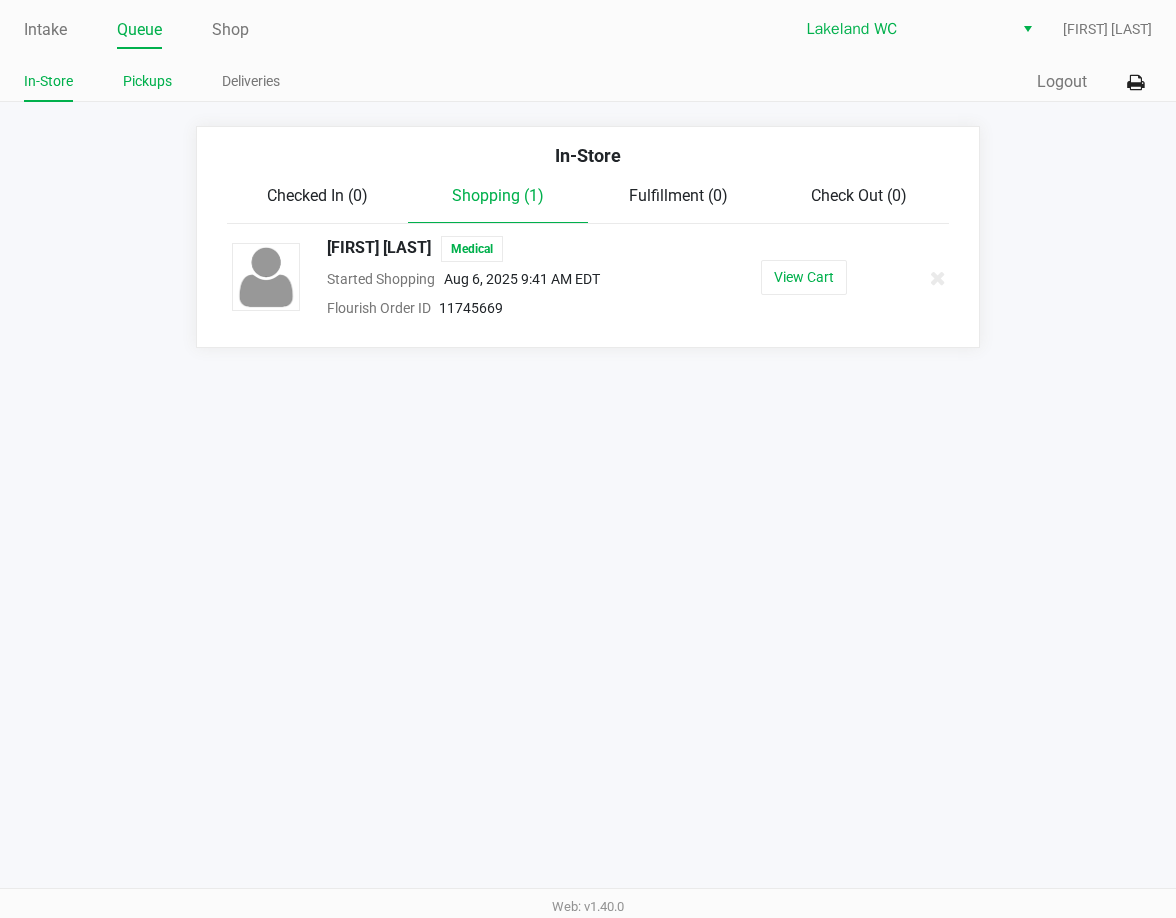 click on "Pickups" 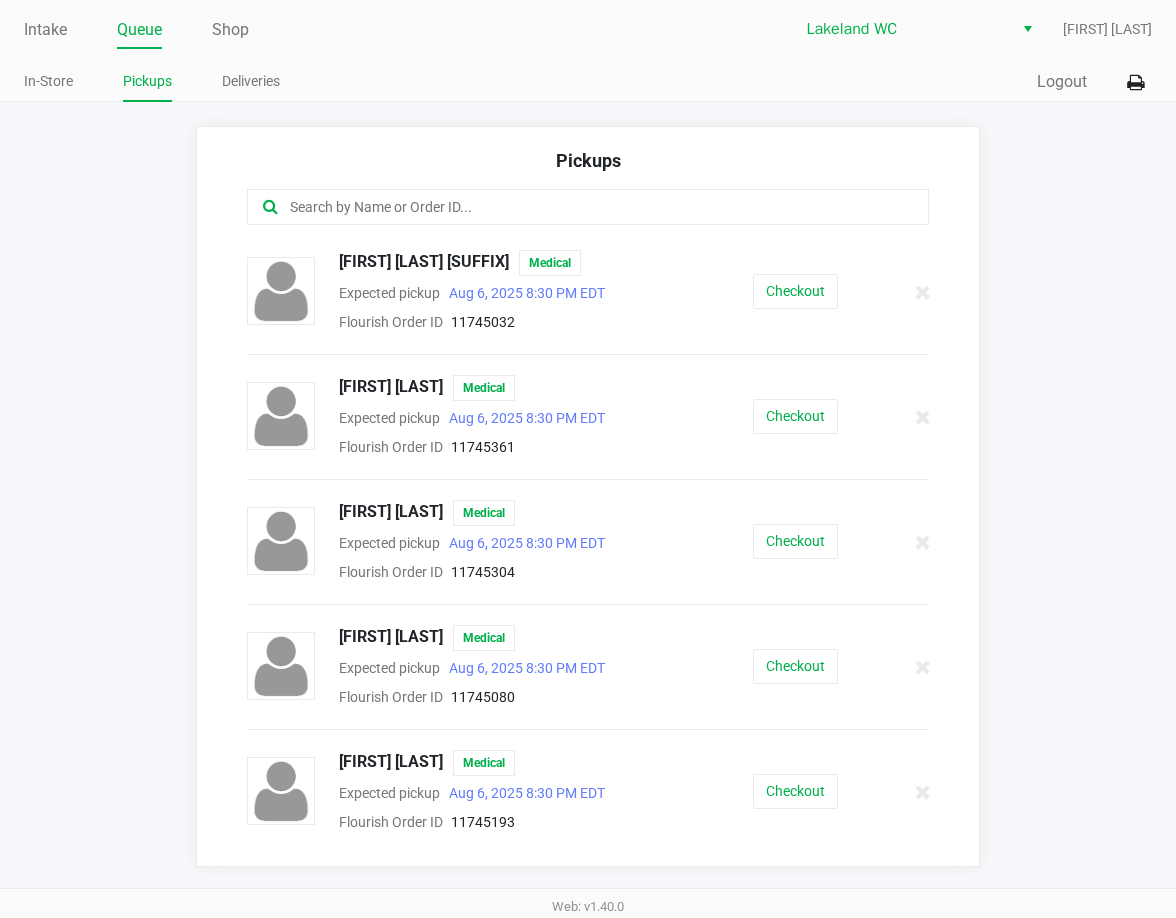 click on "Pickups   CHARLES STUART JR   Medical  Expected pickup      Aug 6, 2025 8:30 PM EDT  Flourish Order ID     11745032   Checkout   Cynthia Basalone   Medical  Expected pickup      Aug 6, 2025 8:30 PM EDT  Flourish Order ID     11745361   Checkout   EVAN HALLFORD   Medical  Expected pickup      Aug 6, 2025 8:30 PM EDT  Flourish Order ID     11745304   Checkout   JENNIFER POWELL   Medical  Expected pickup      Aug 6, 2025 8:30 PM EDT  Flourish Order ID     11745080   Checkout   Jeanida Smith   Medical  Expected pickup      Aug 6, 2025 8:30 PM EDT  Flourish Order ID     11745193   Checkout   Joy Gore   Medical  Expected pickup      Aug 6, 2025 8:30 PM EDT  Flourish Order ID     11745257   Checkout   KASZANDRA JAMES   Medical  Expected pickup      Aug 6, 2025 8:30 PM EDT  Flourish Order ID     11745484   Checkout   Michael Mcfarland   Medical  Expected pickup      Aug 6, 2025 8:30 PM EDT  Flourish Order ID     11745603   Checkout   Rebekah Moxley   Medical  Expected pickup" 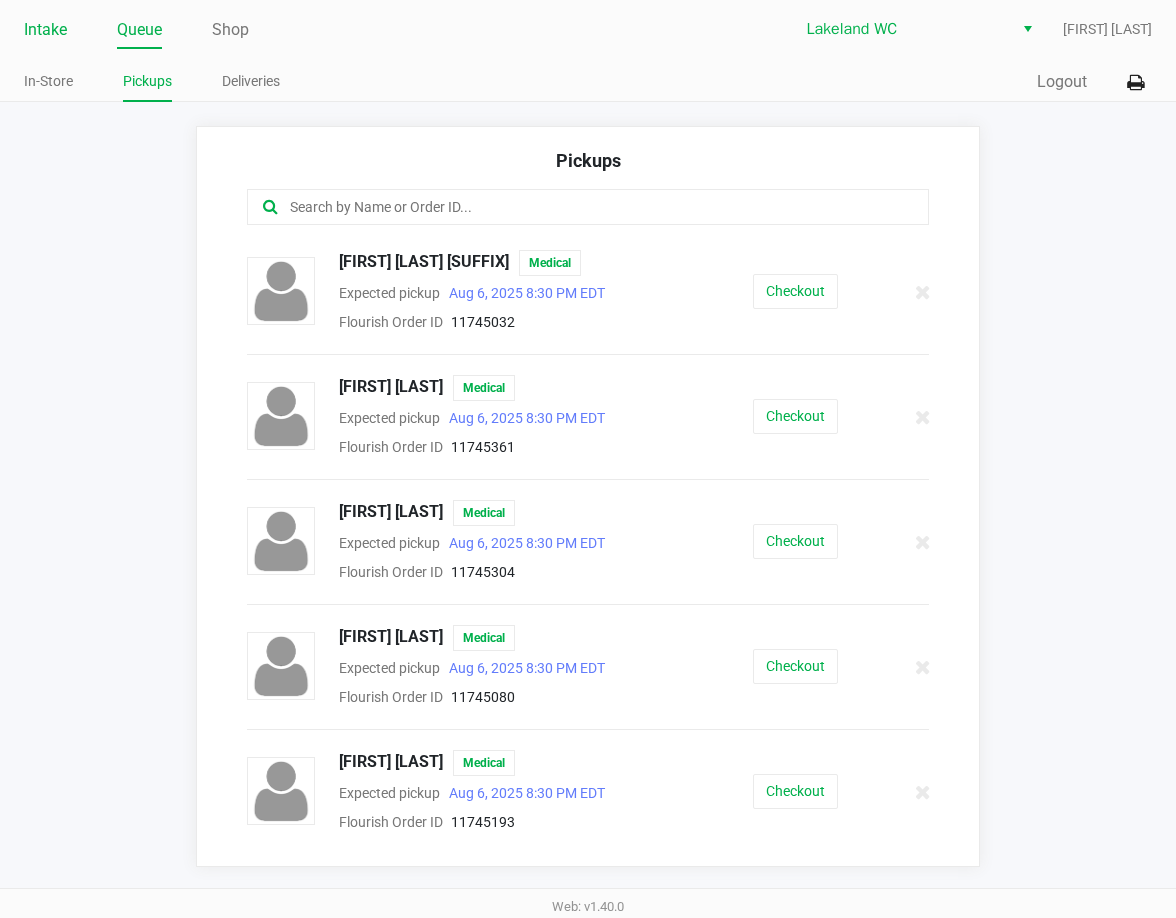 click on "Intake" 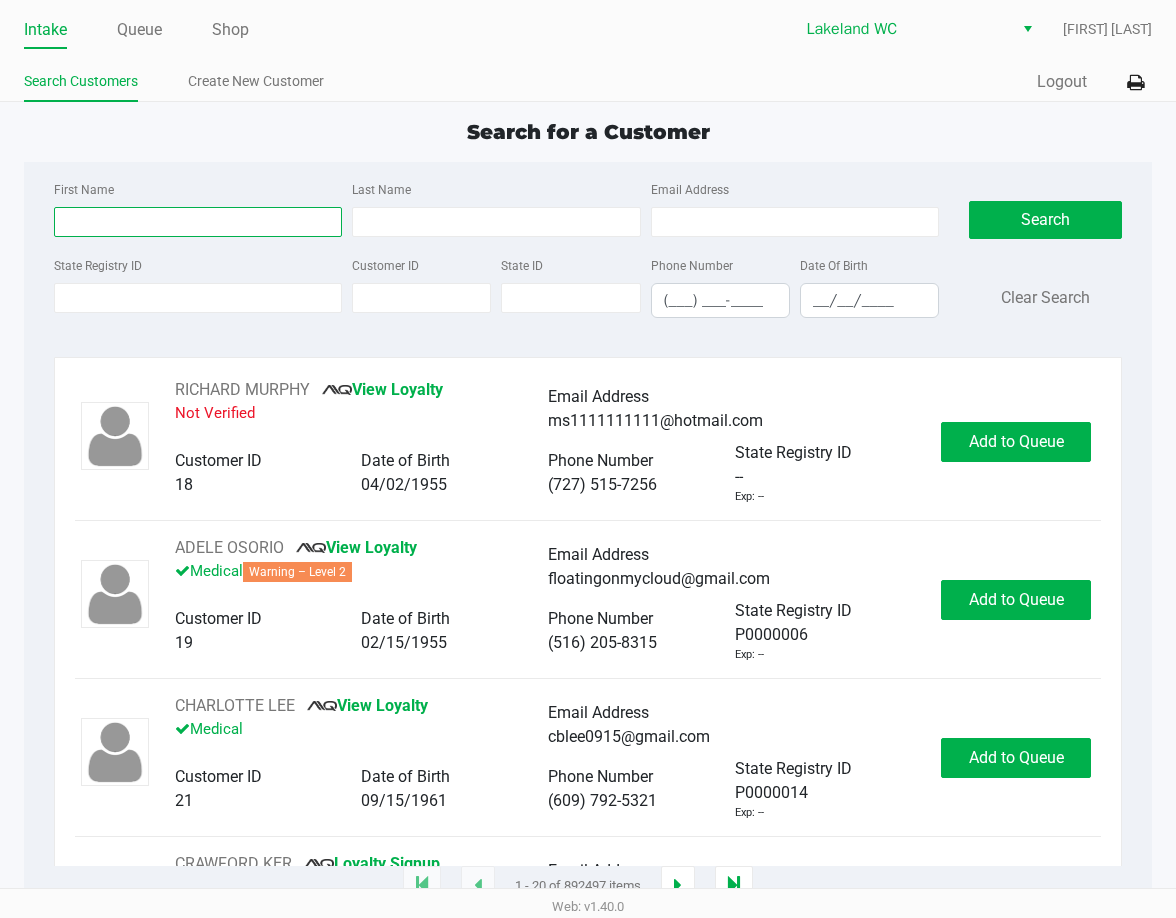 click on "First Name" at bounding box center (198, 222) 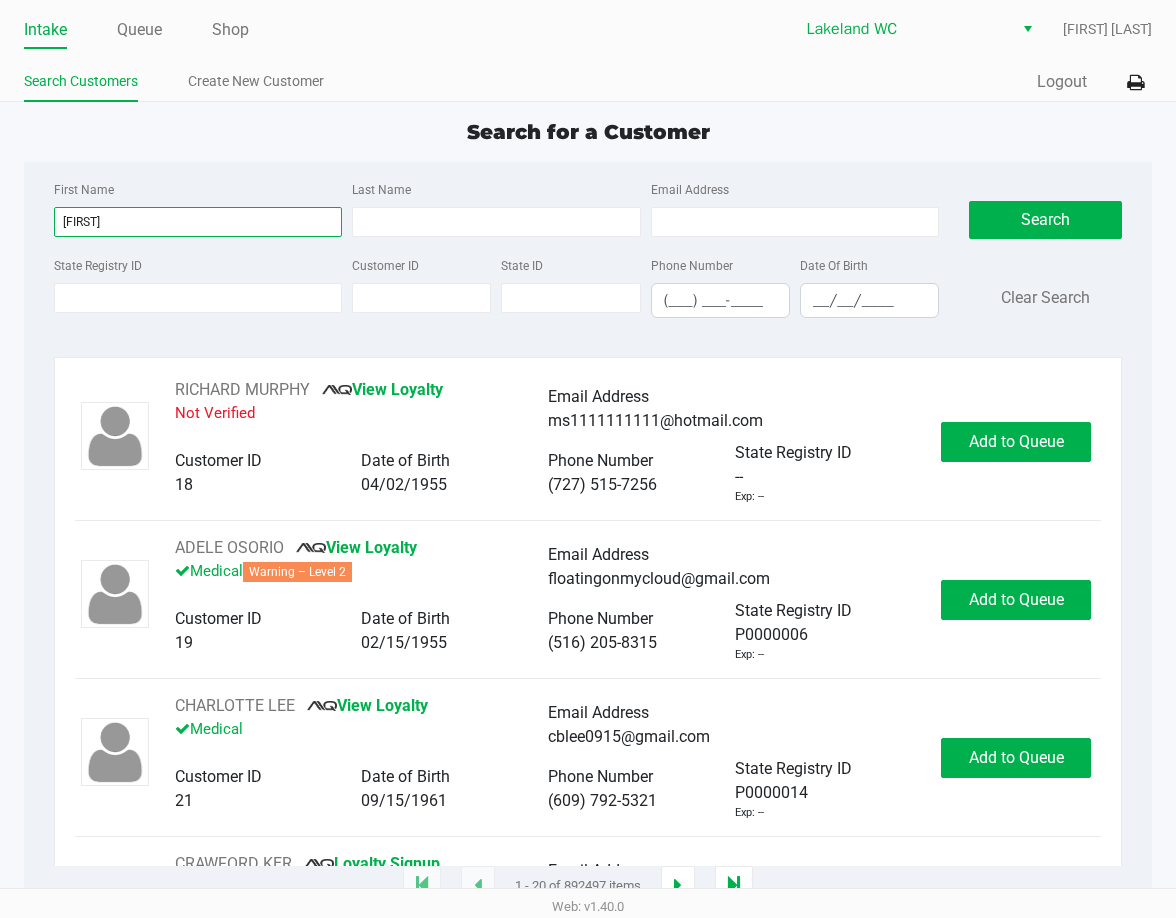 type on "jeffrey" 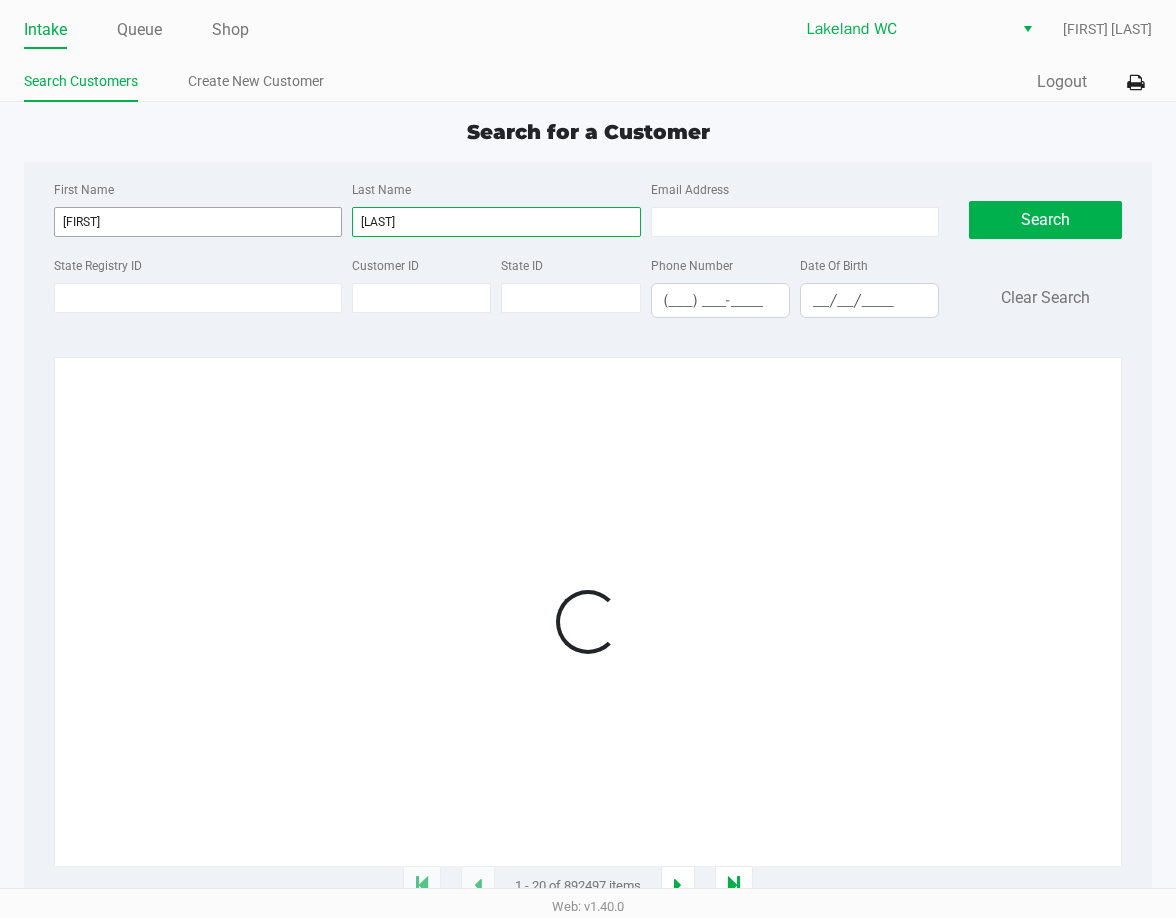 type on "crenshaw" 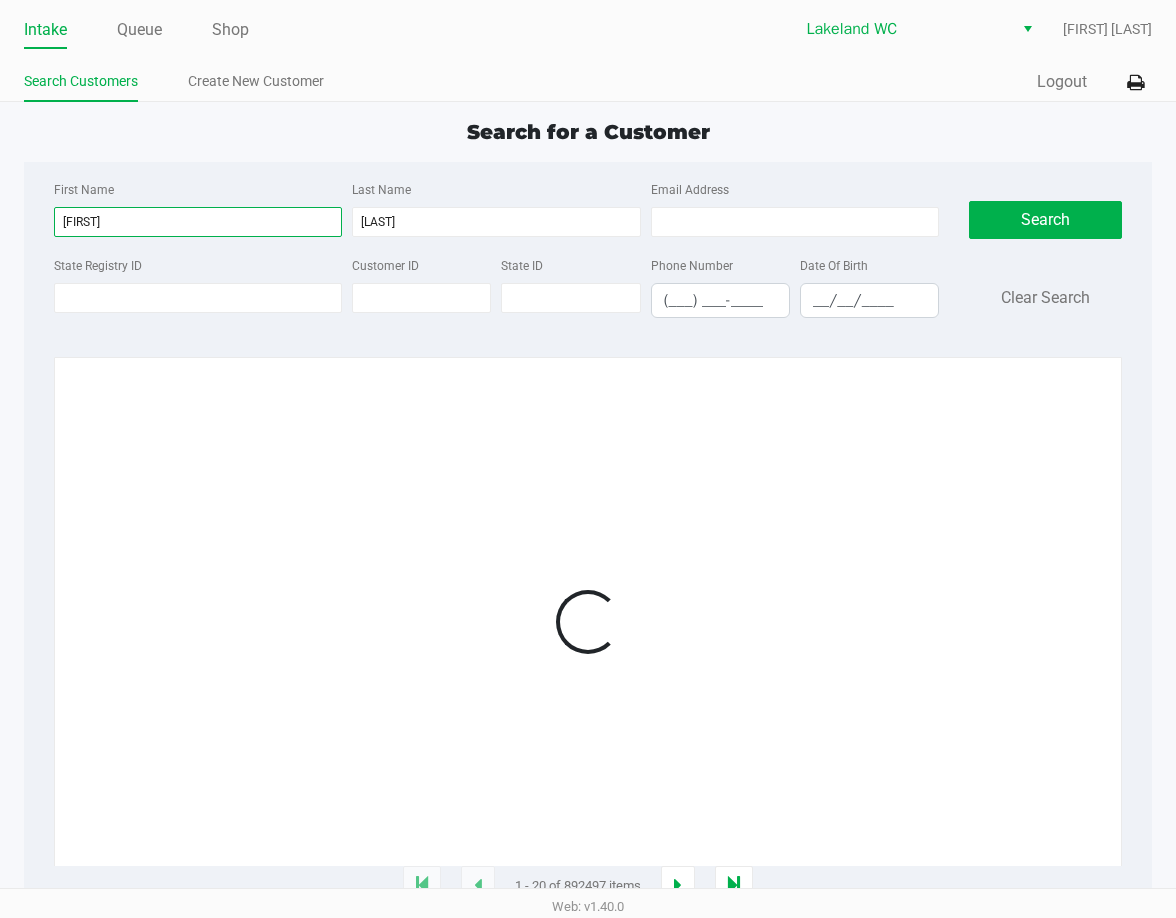 click on "jeffrey" at bounding box center (198, 222) 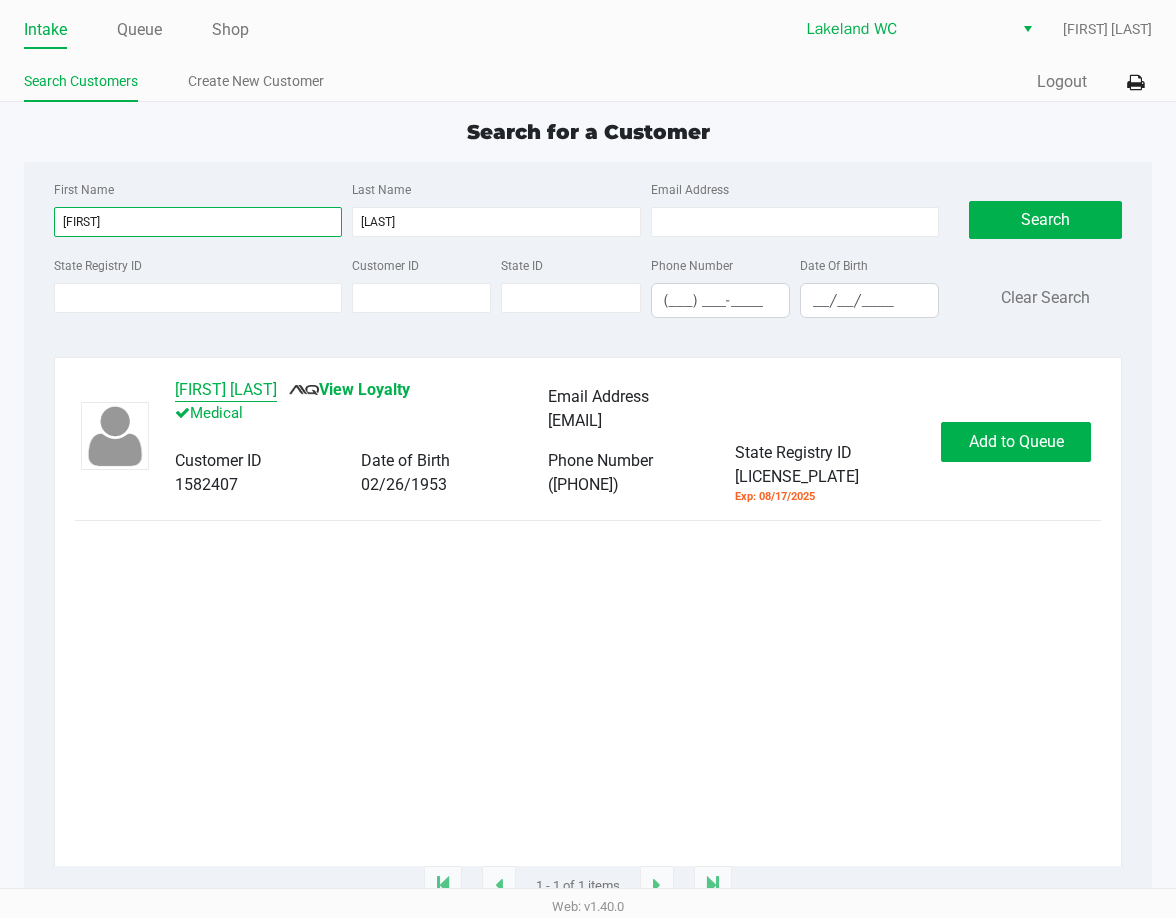 type on "jackie" 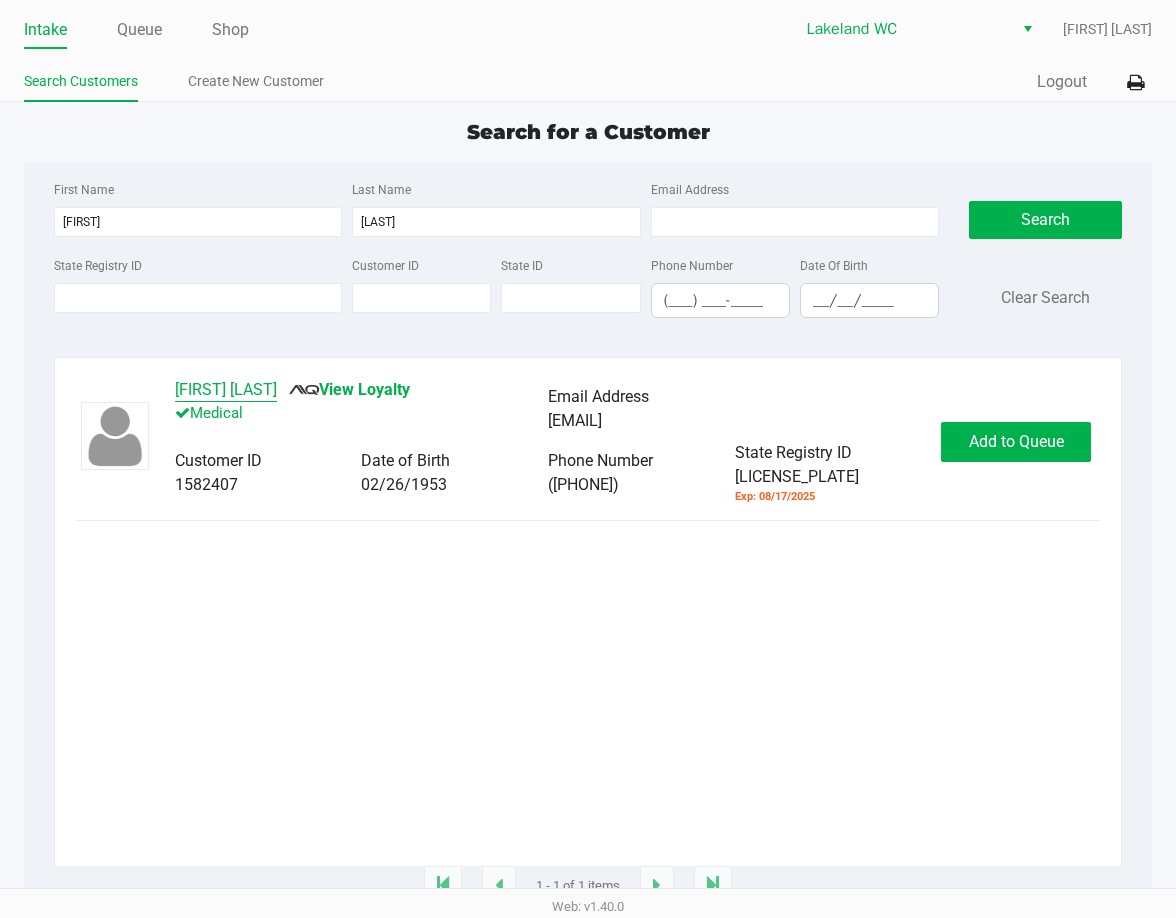 click on "Jackie Crenshaw" 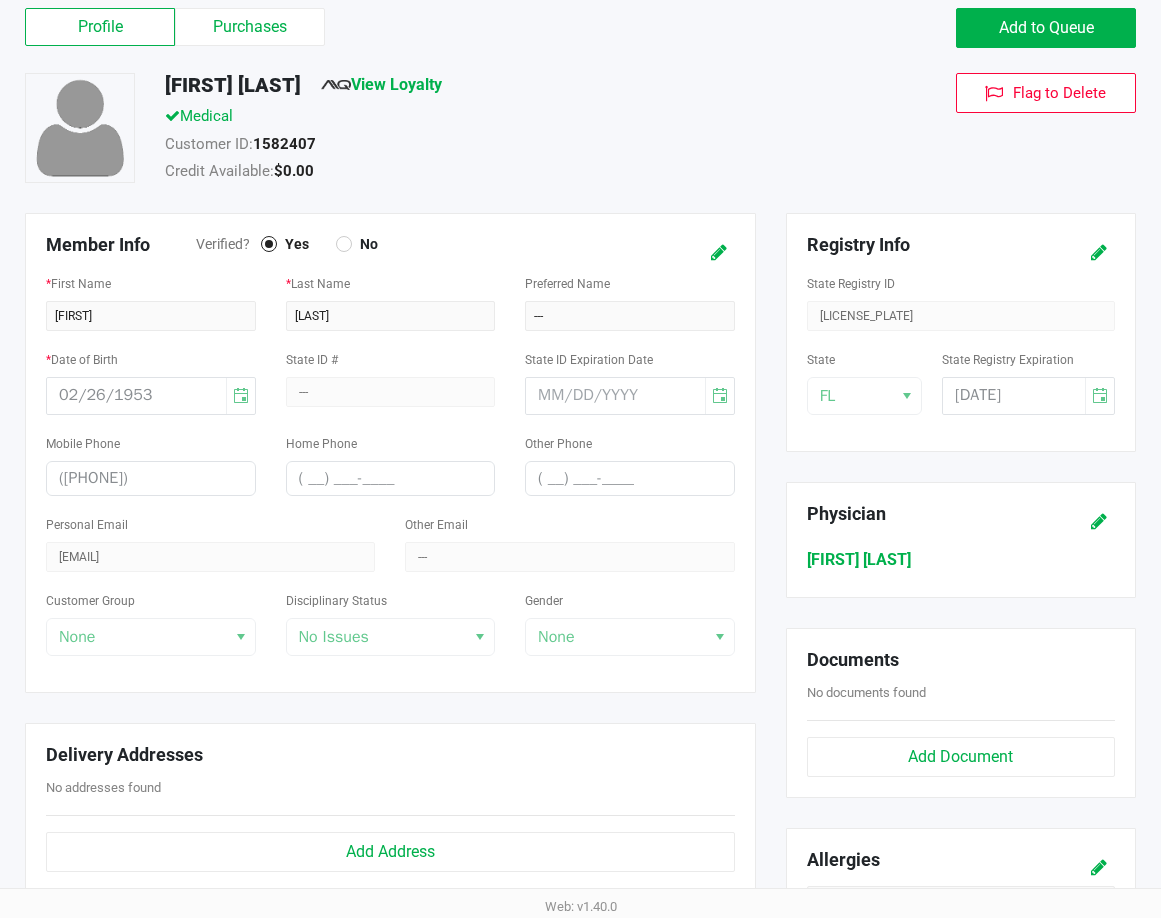 scroll, scrollTop: 0, scrollLeft: 0, axis: both 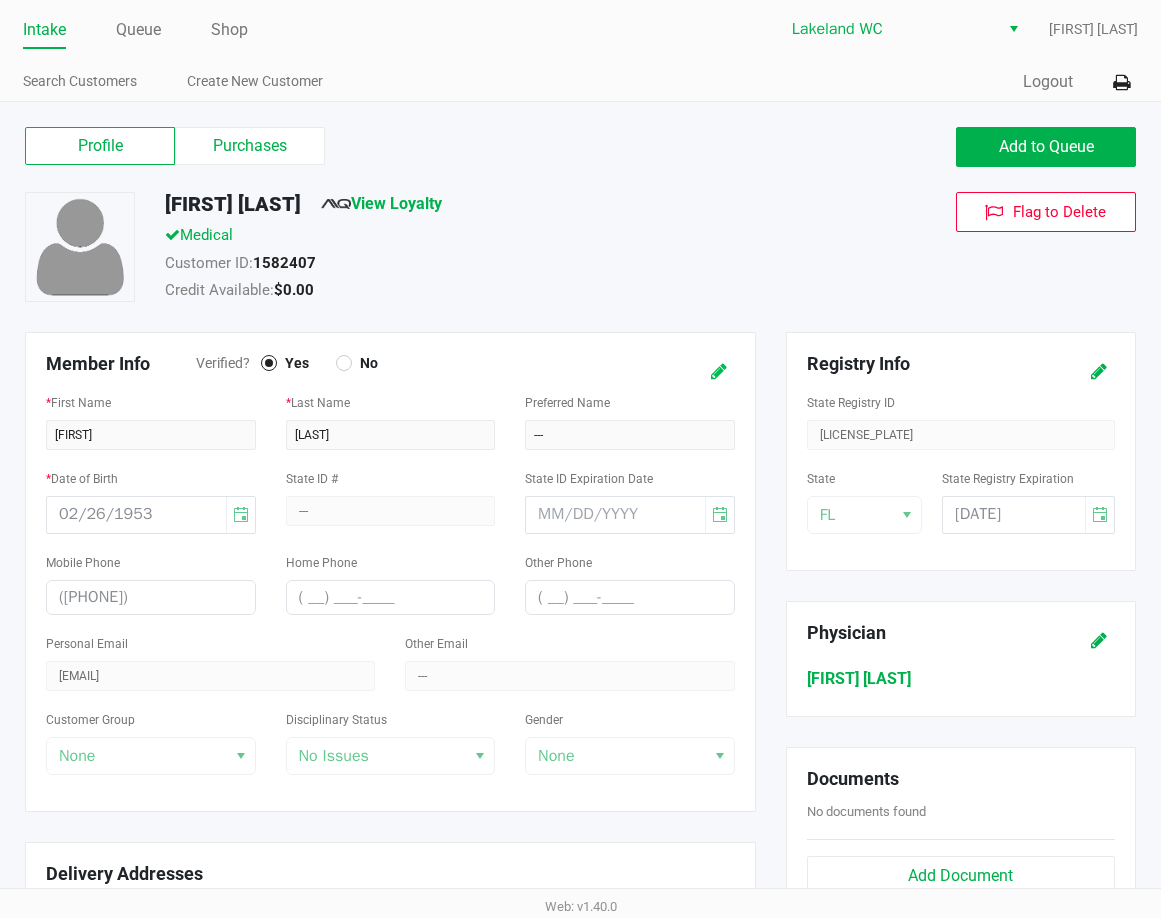 click 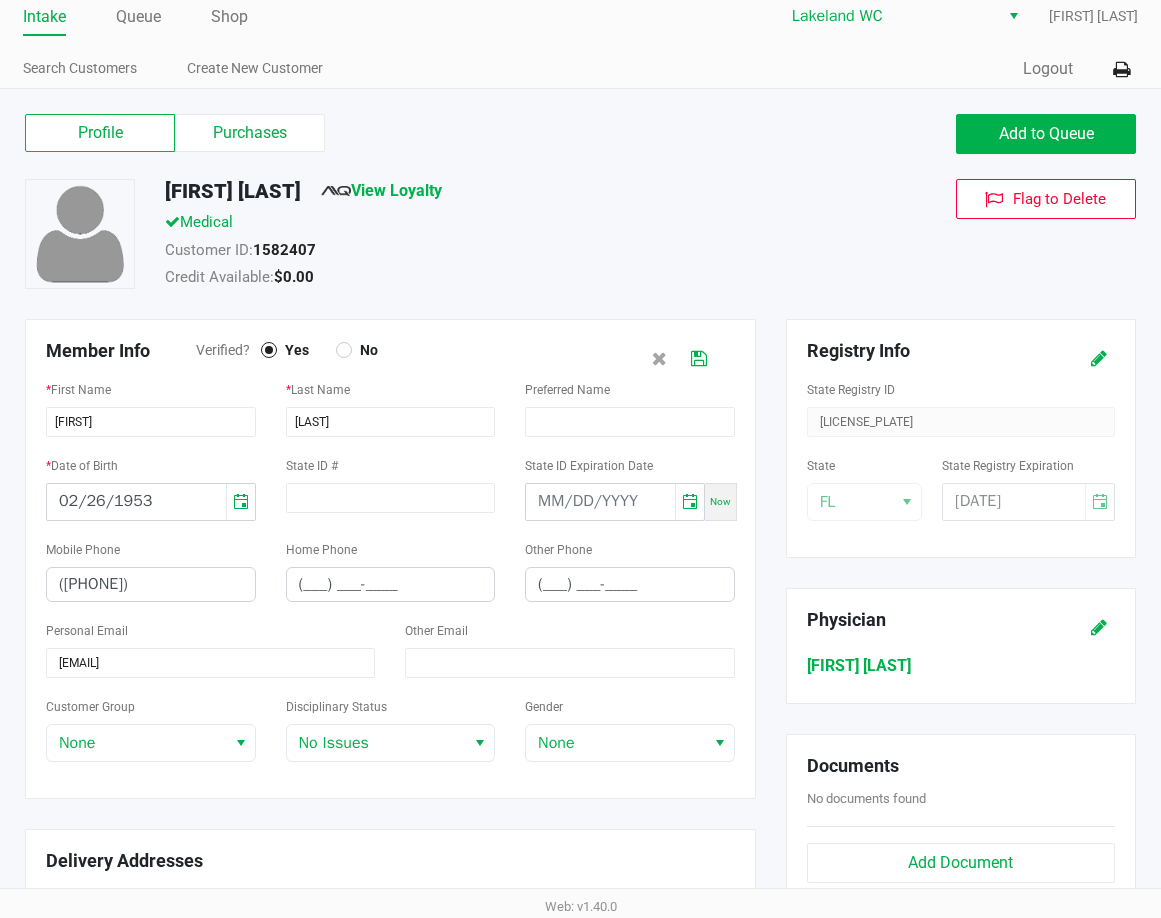 scroll, scrollTop: 100, scrollLeft: 0, axis: vertical 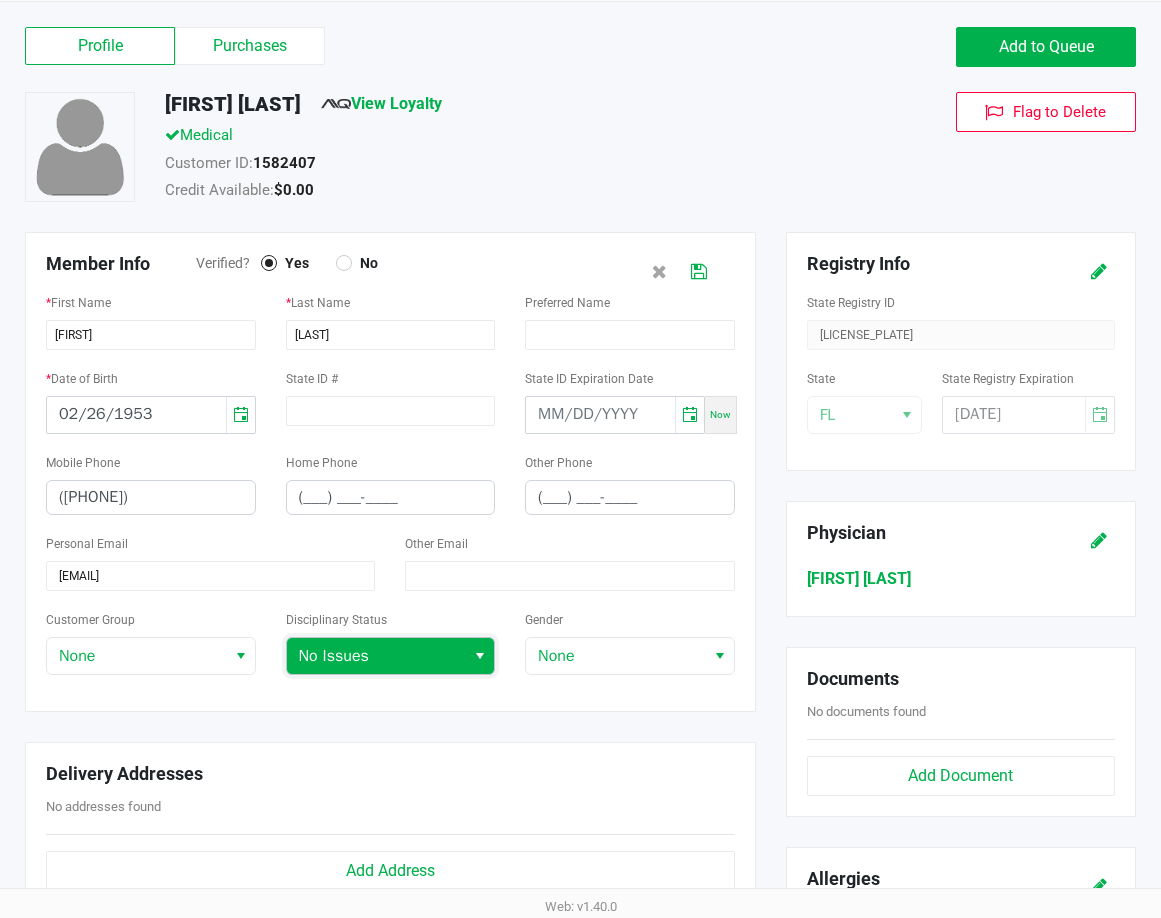 click on "No Issues" at bounding box center [376, 656] 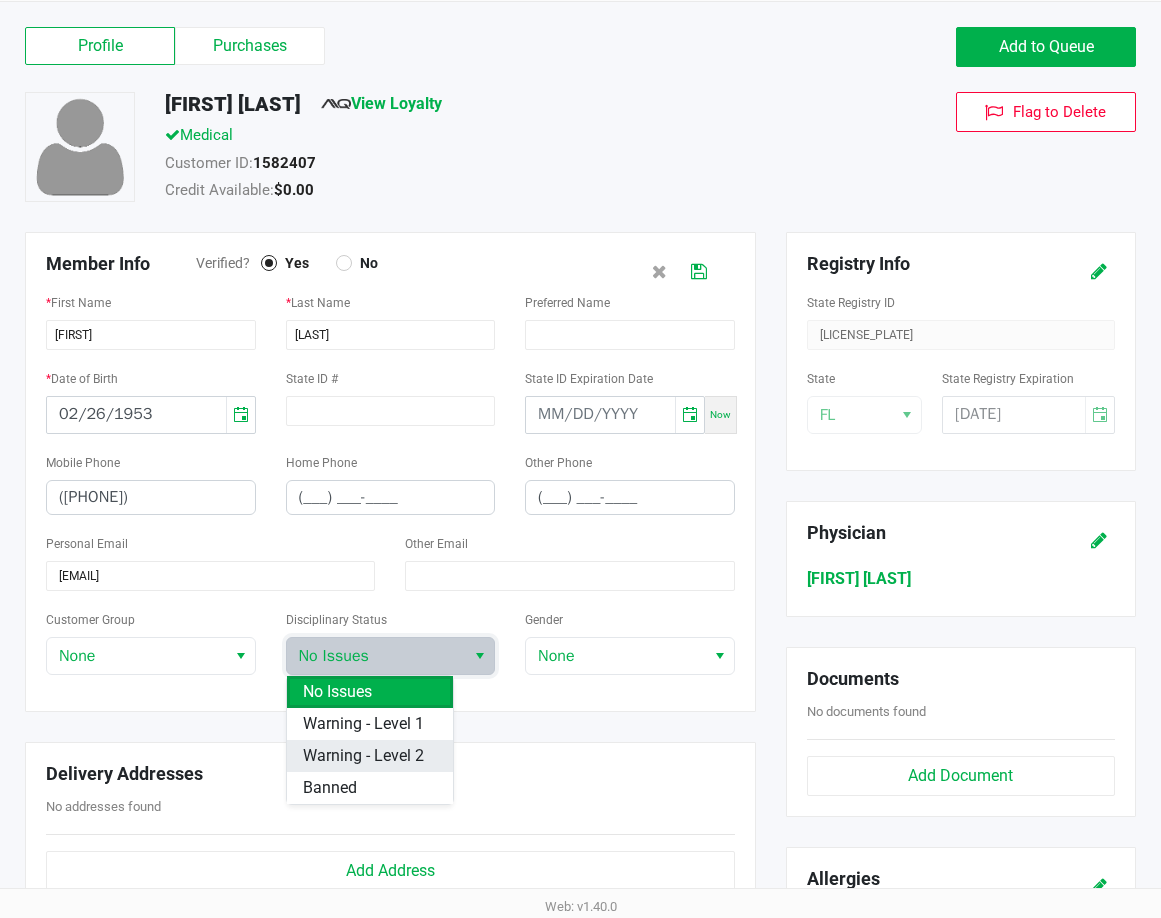 click on "Warning - Level 2" at bounding box center [363, 756] 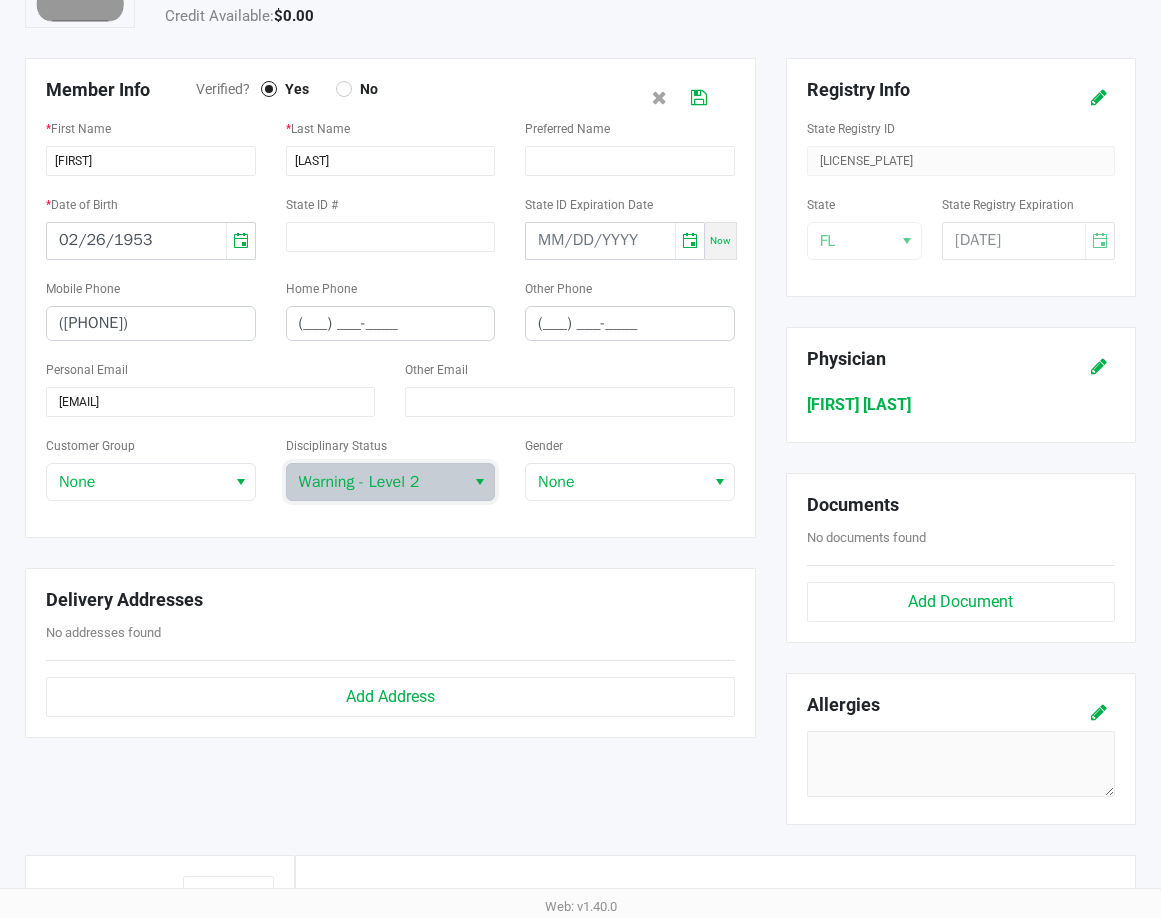 scroll, scrollTop: 600, scrollLeft: 0, axis: vertical 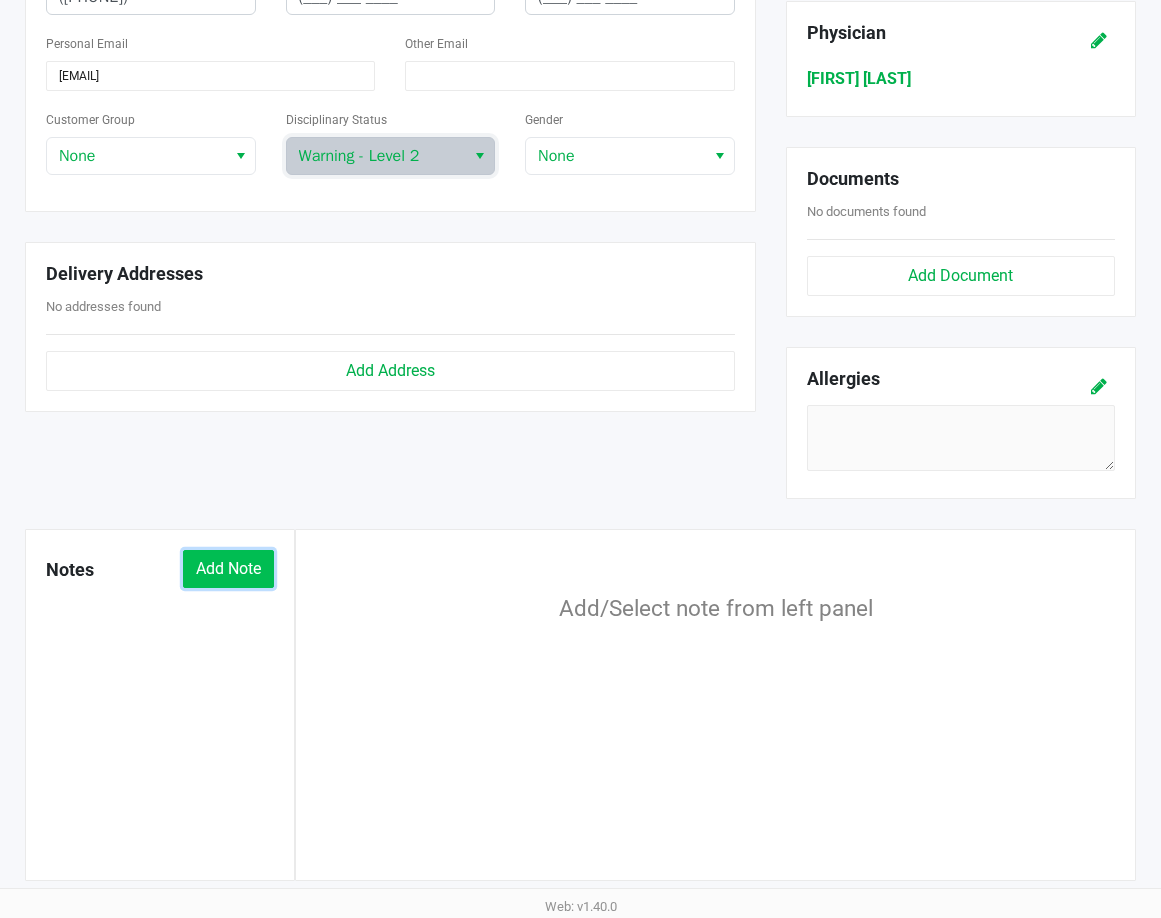 click on "Add Note" 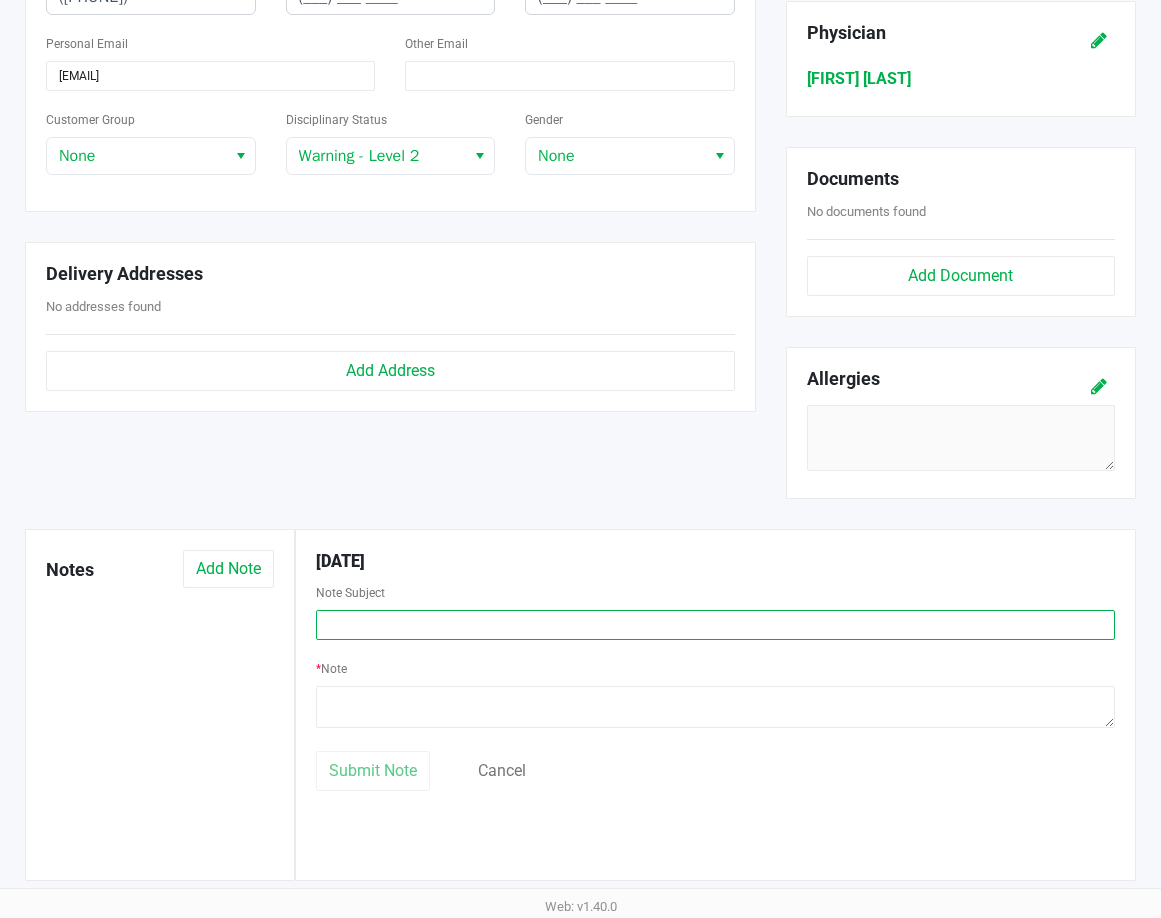 click 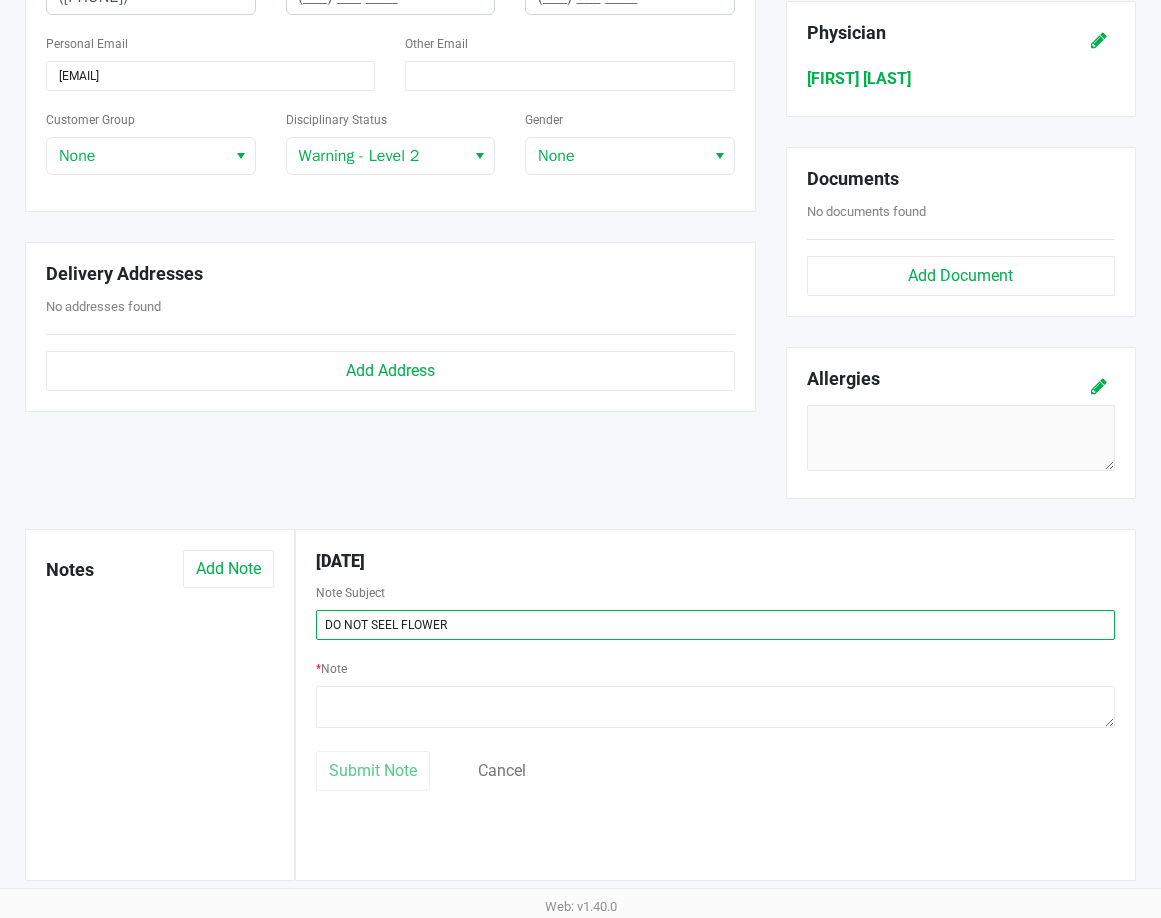 type on "DO NOT SEEL FLOWER" 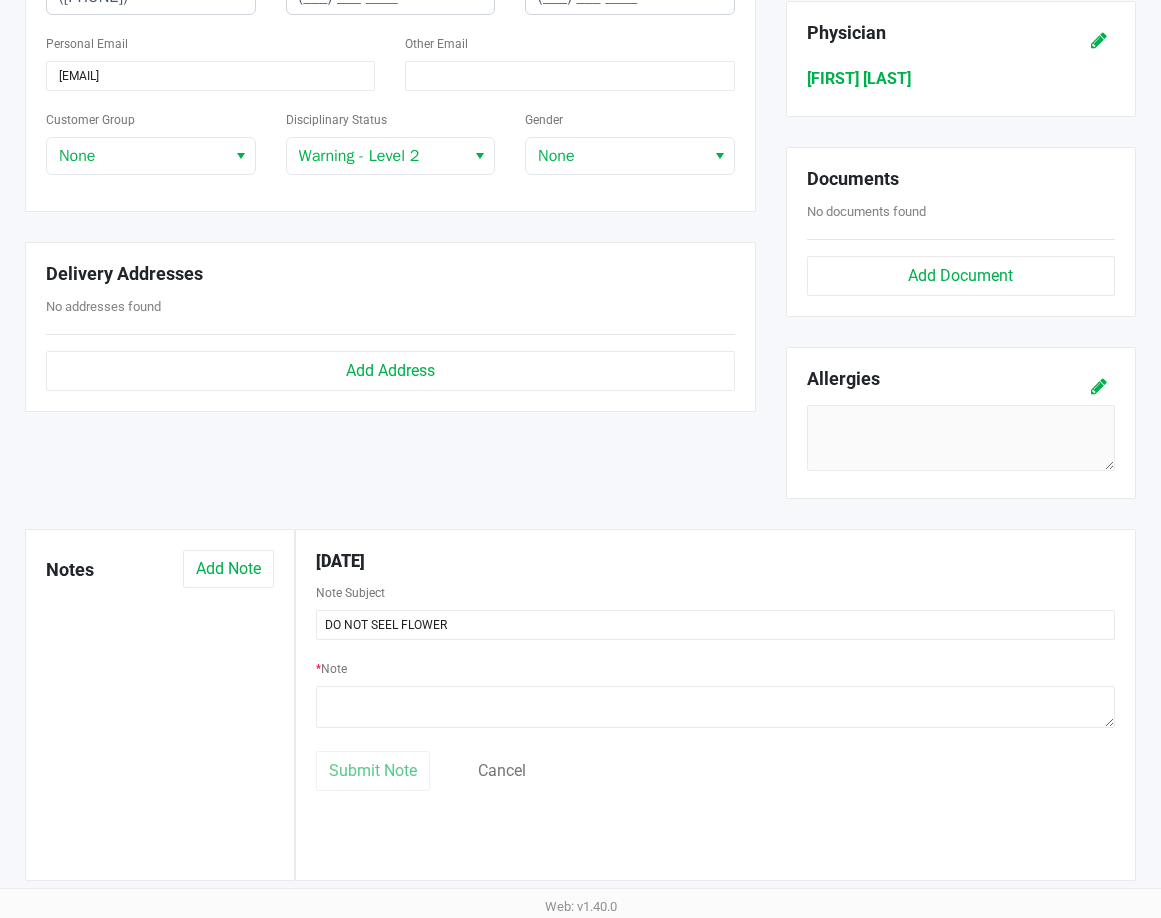 click on "Note Subject  DO NOT SEEL FLOWER" 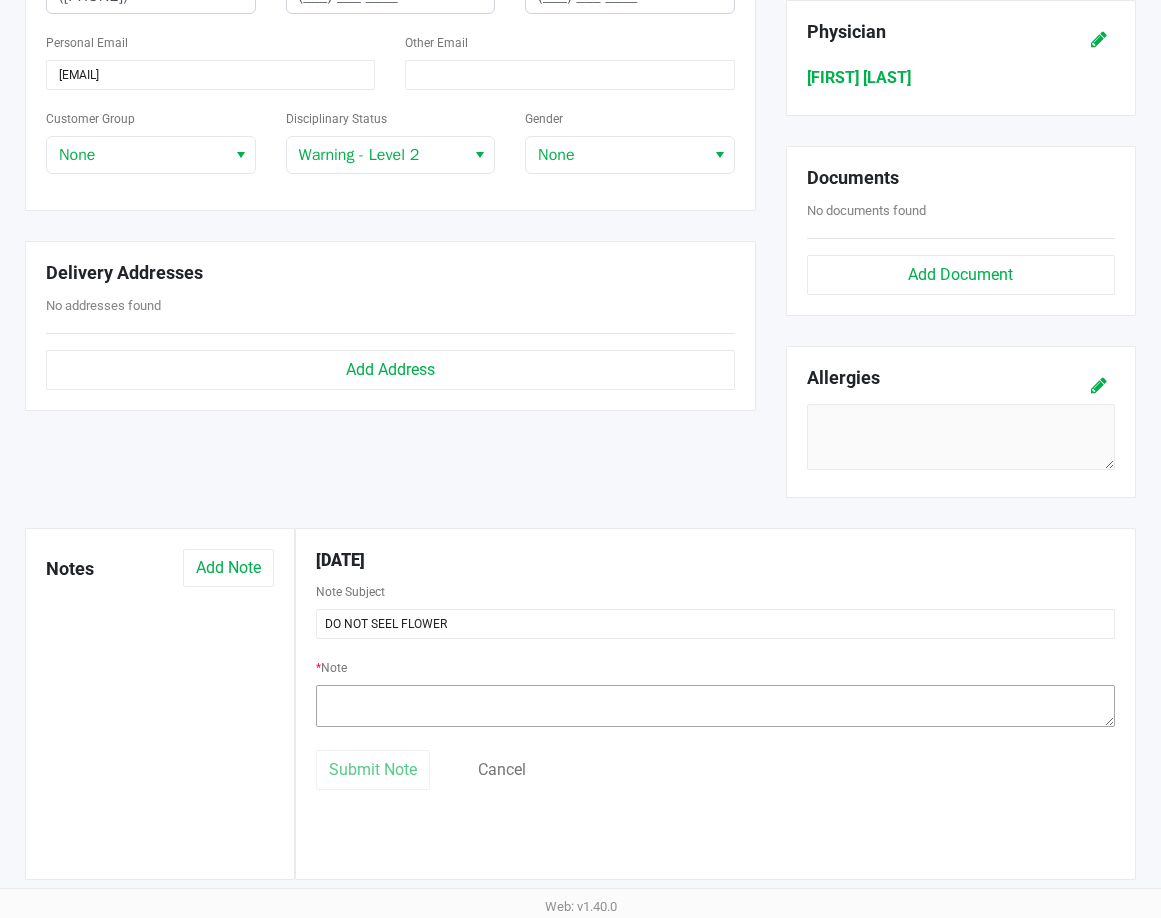 scroll, scrollTop: 603, scrollLeft: 0, axis: vertical 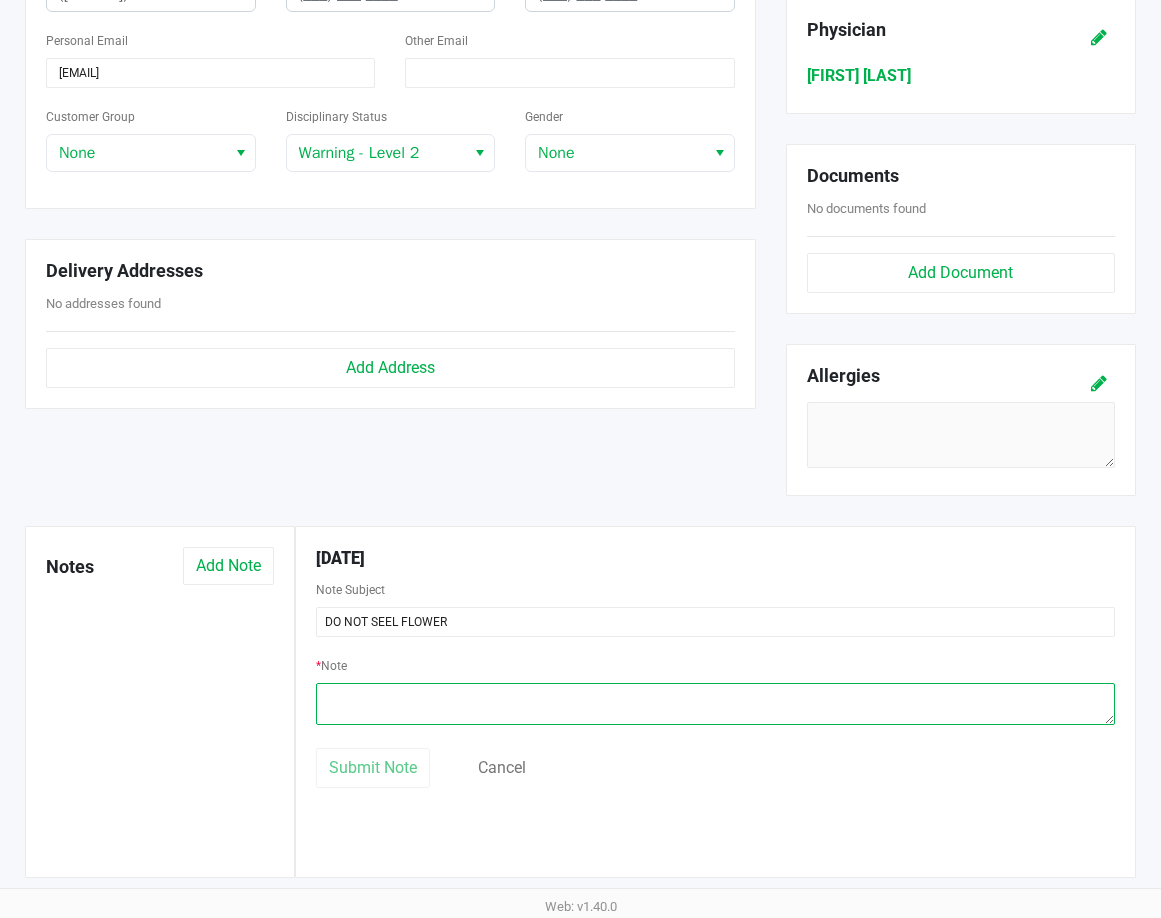 click 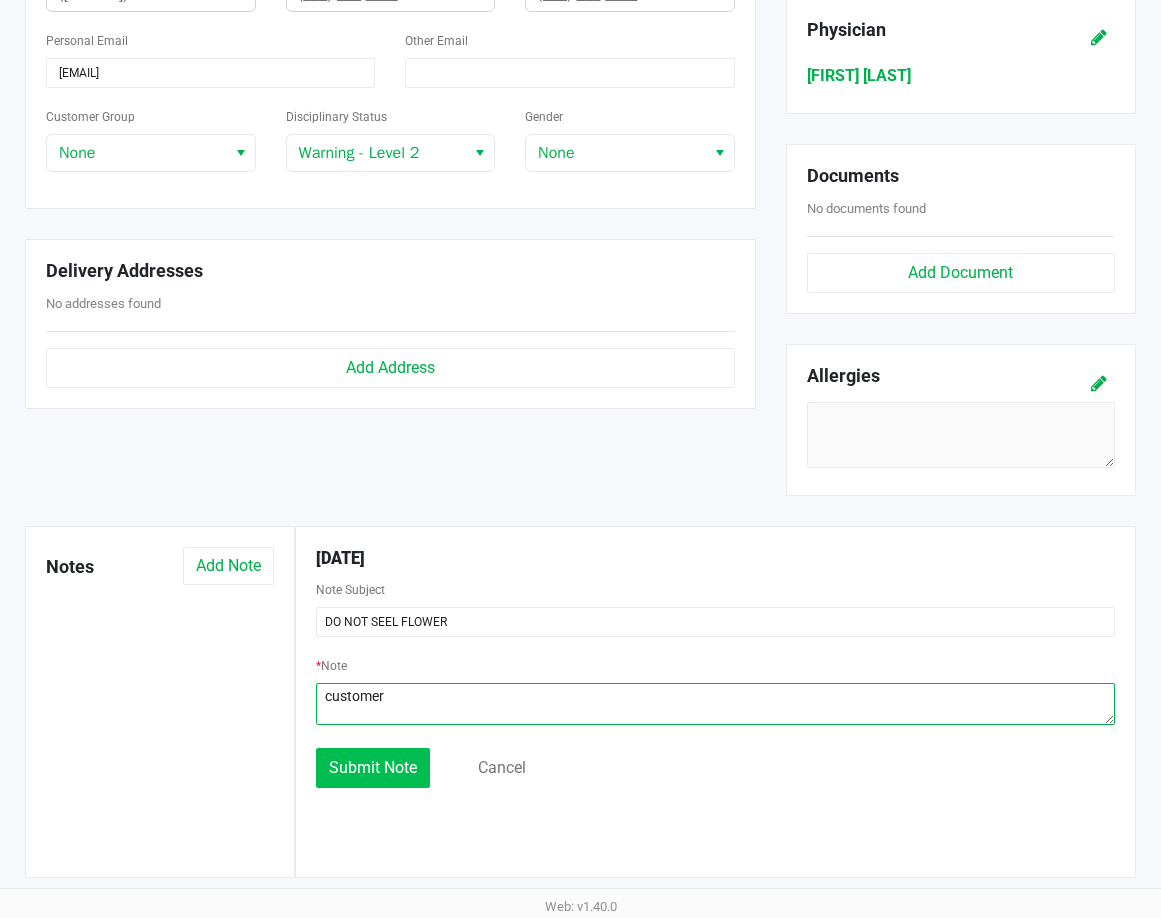 type on "customer" 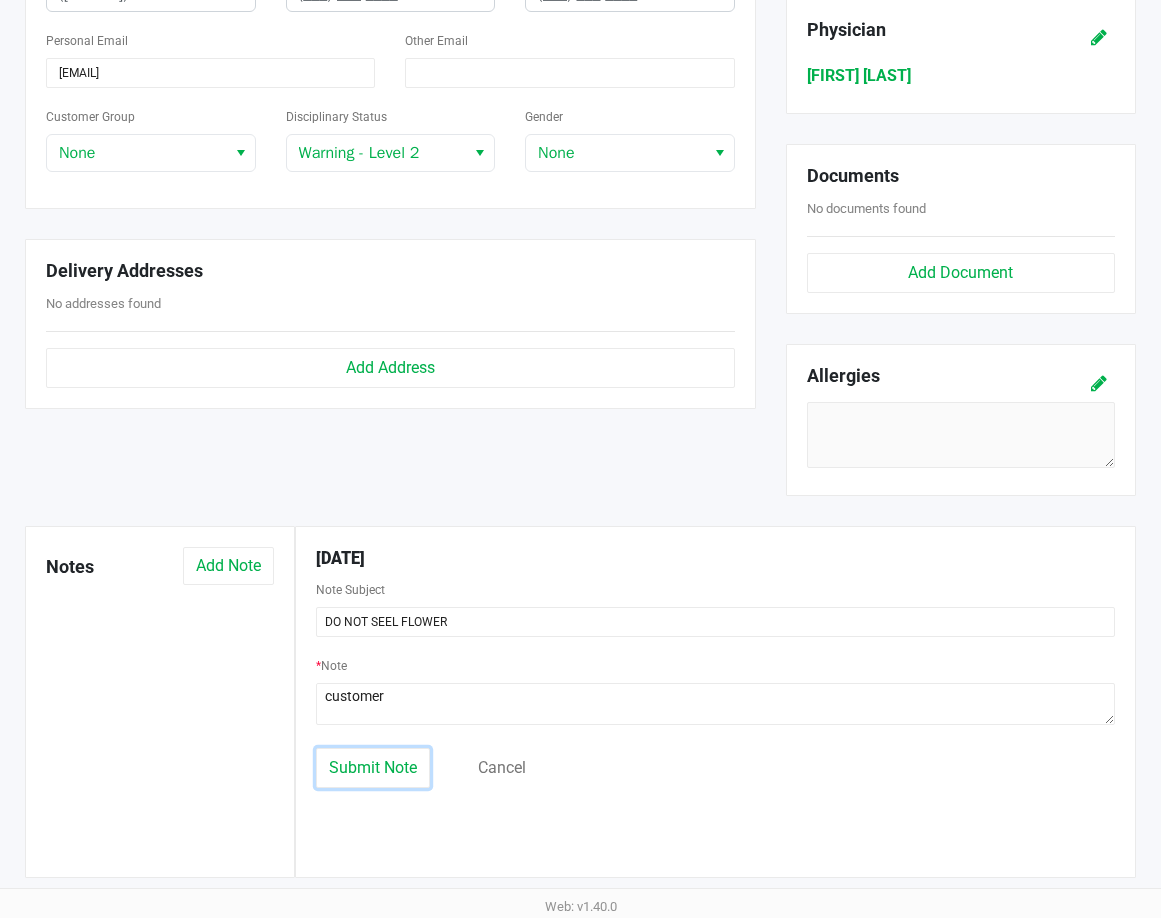 click on "Submit Note" 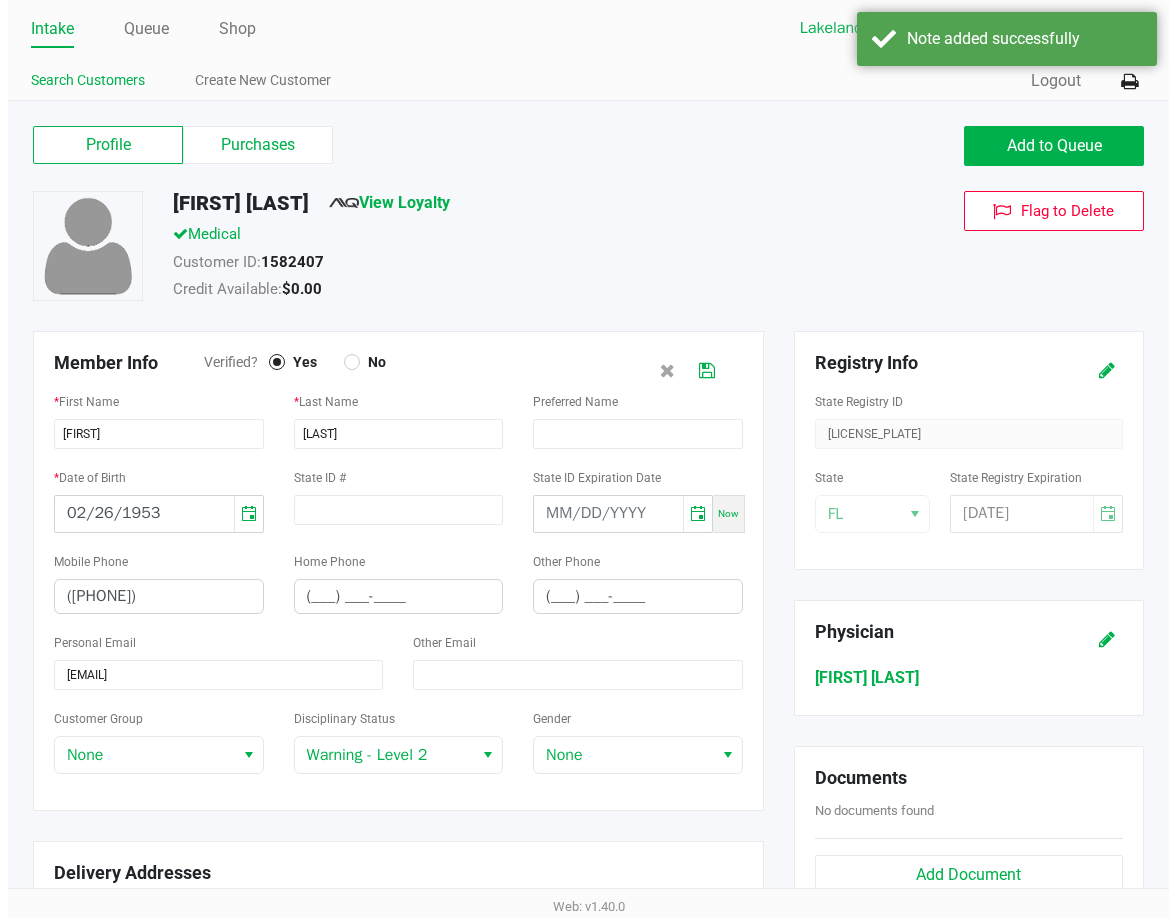 scroll, scrollTop: 0, scrollLeft: 0, axis: both 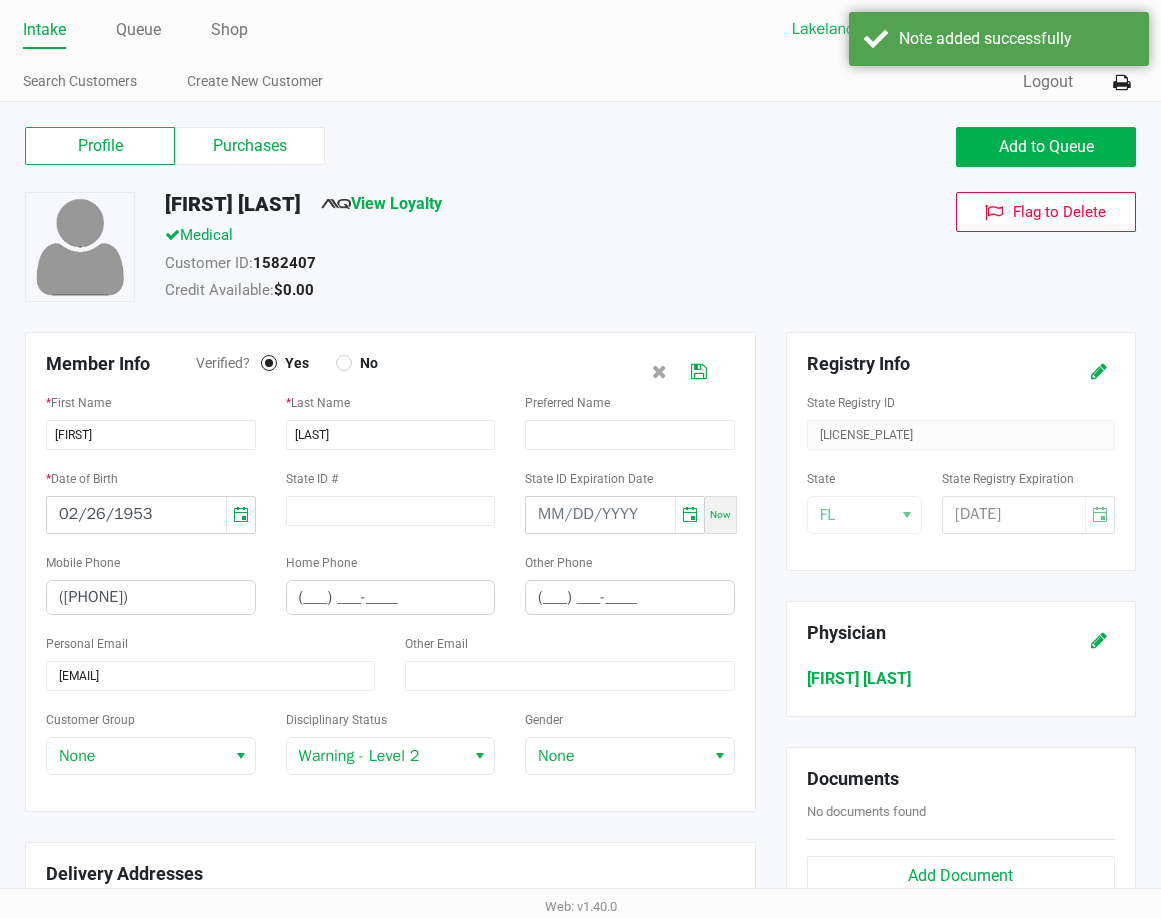 drag, startPoint x: 51, startPoint y: 29, endPoint x: 177, endPoint y: 4, distance: 128.45622 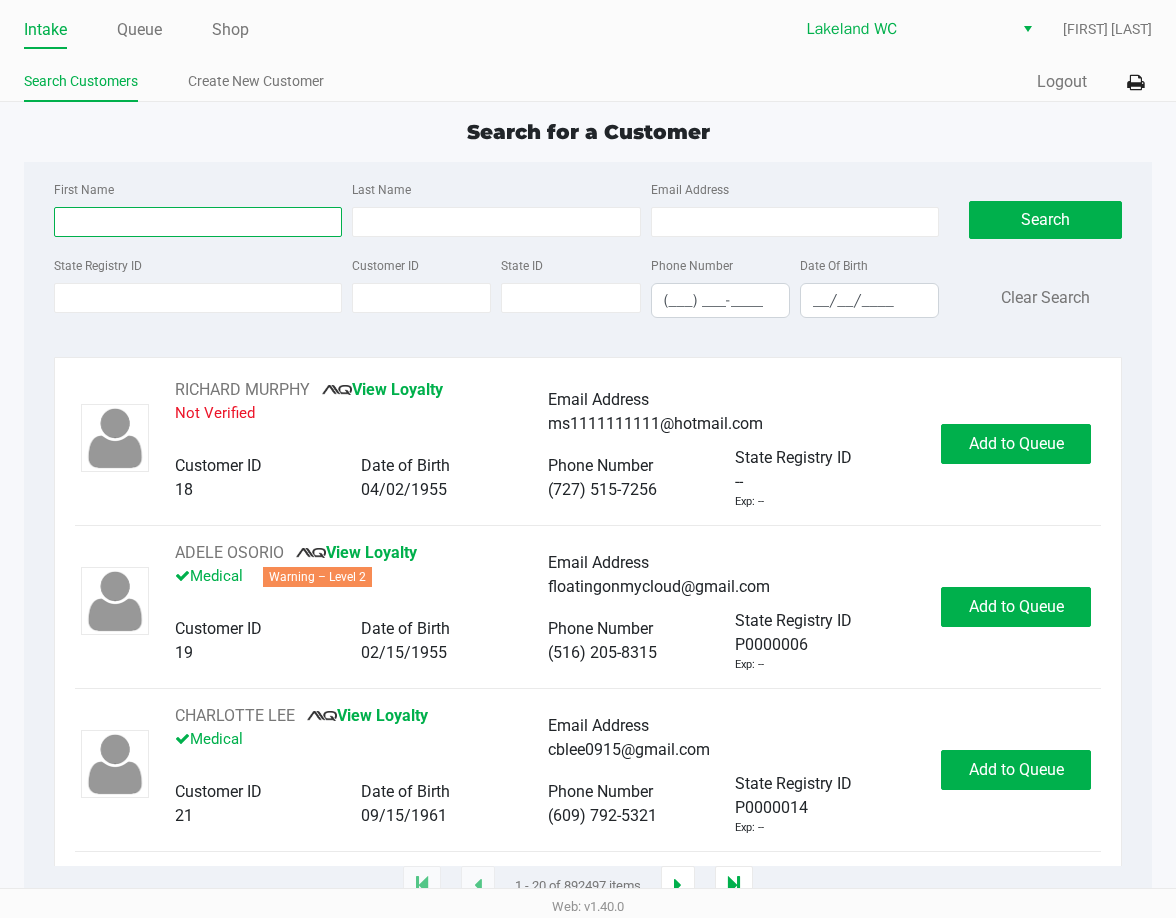 click on "First Name" at bounding box center [198, 222] 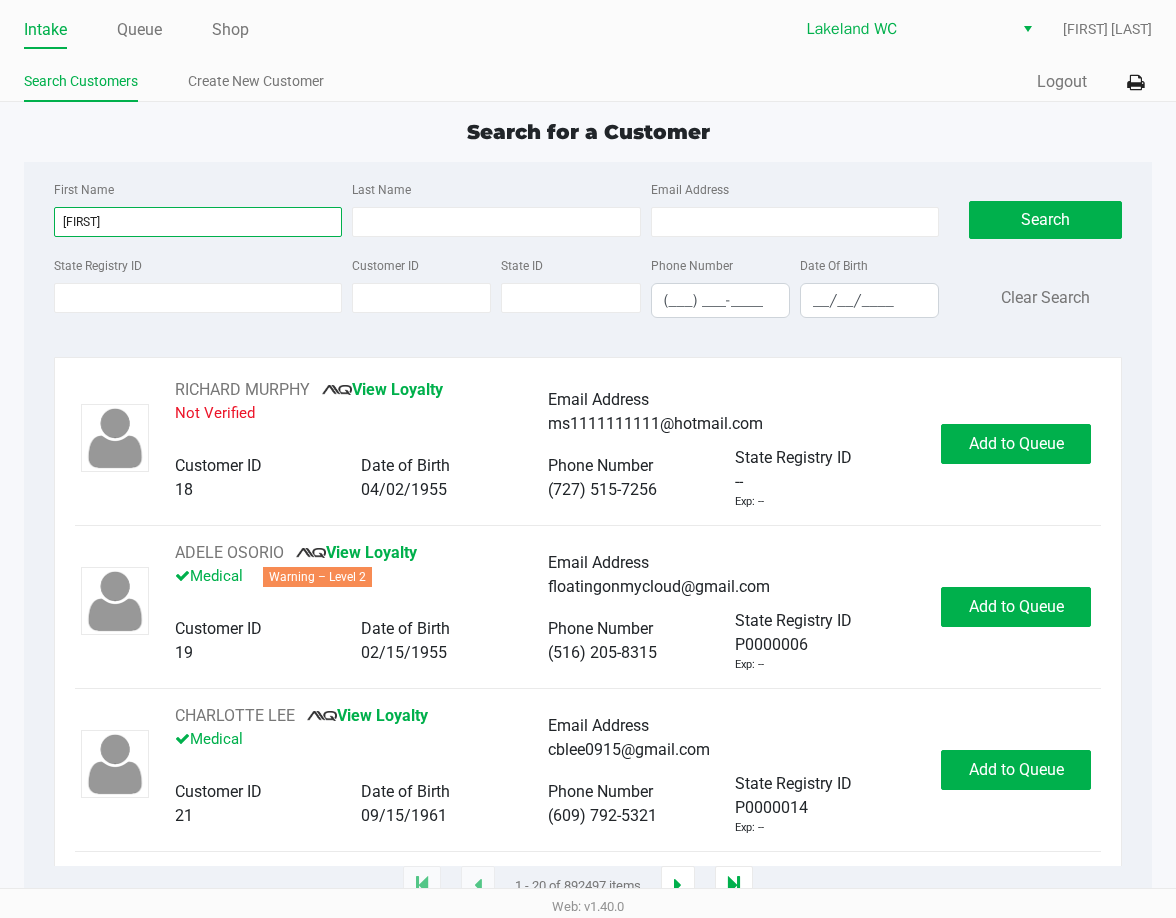 type on "bryan" 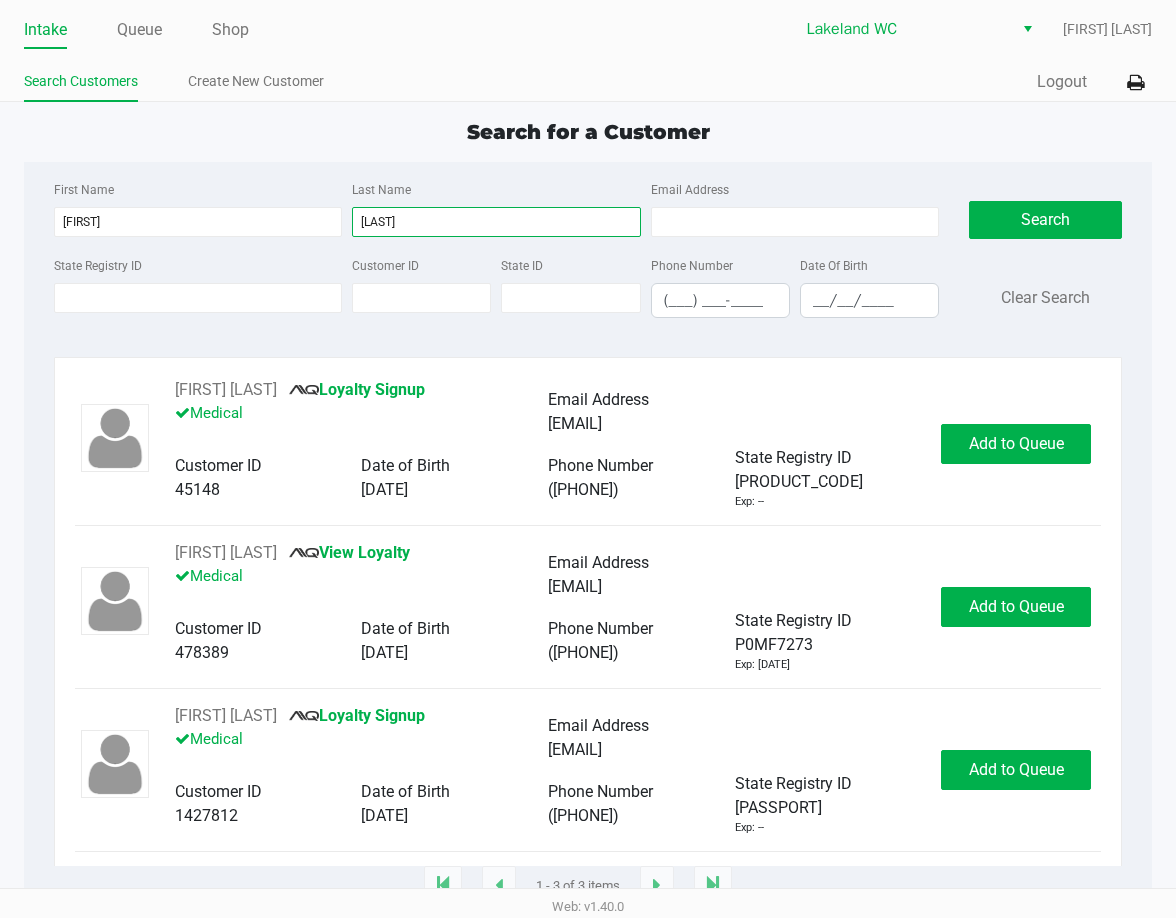 scroll, scrollTop: 1, scrollLeft: 0, axis: vertical 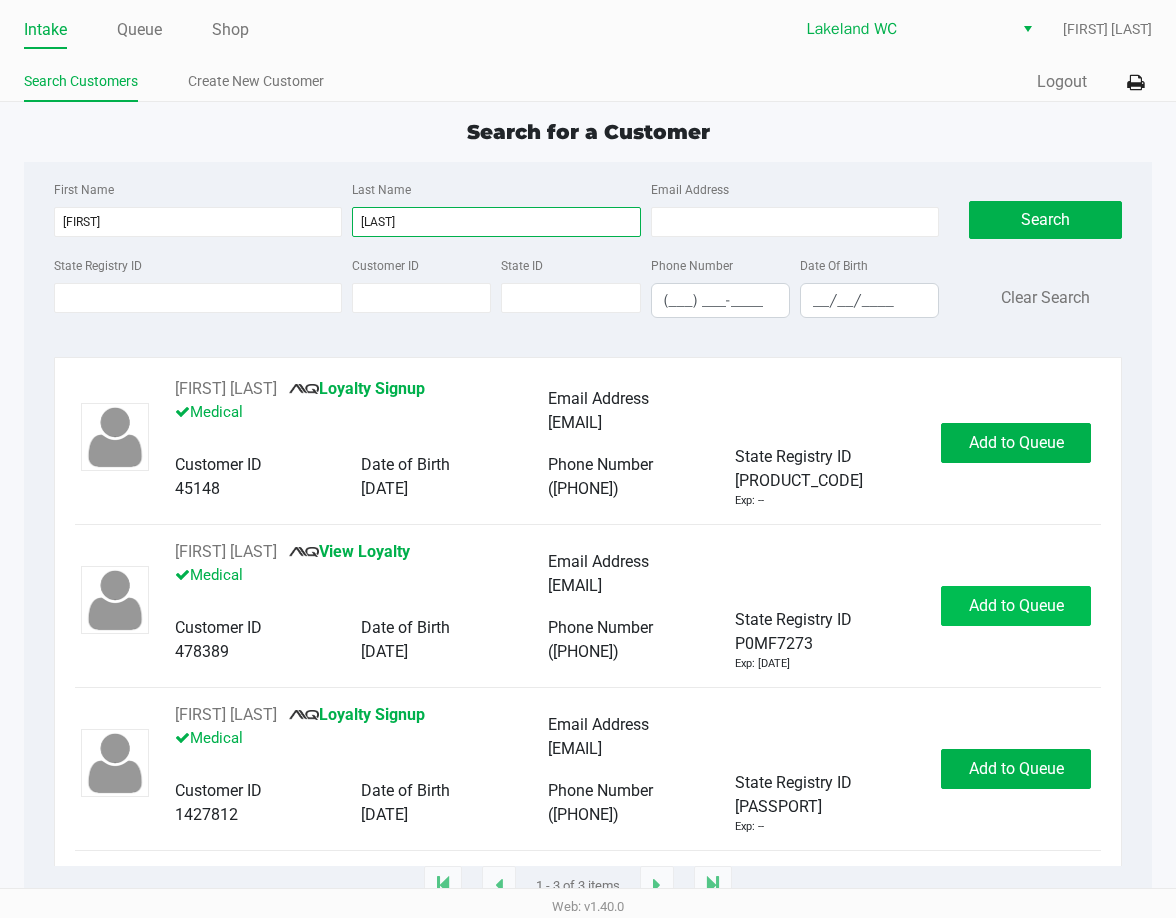 type on "copeland" 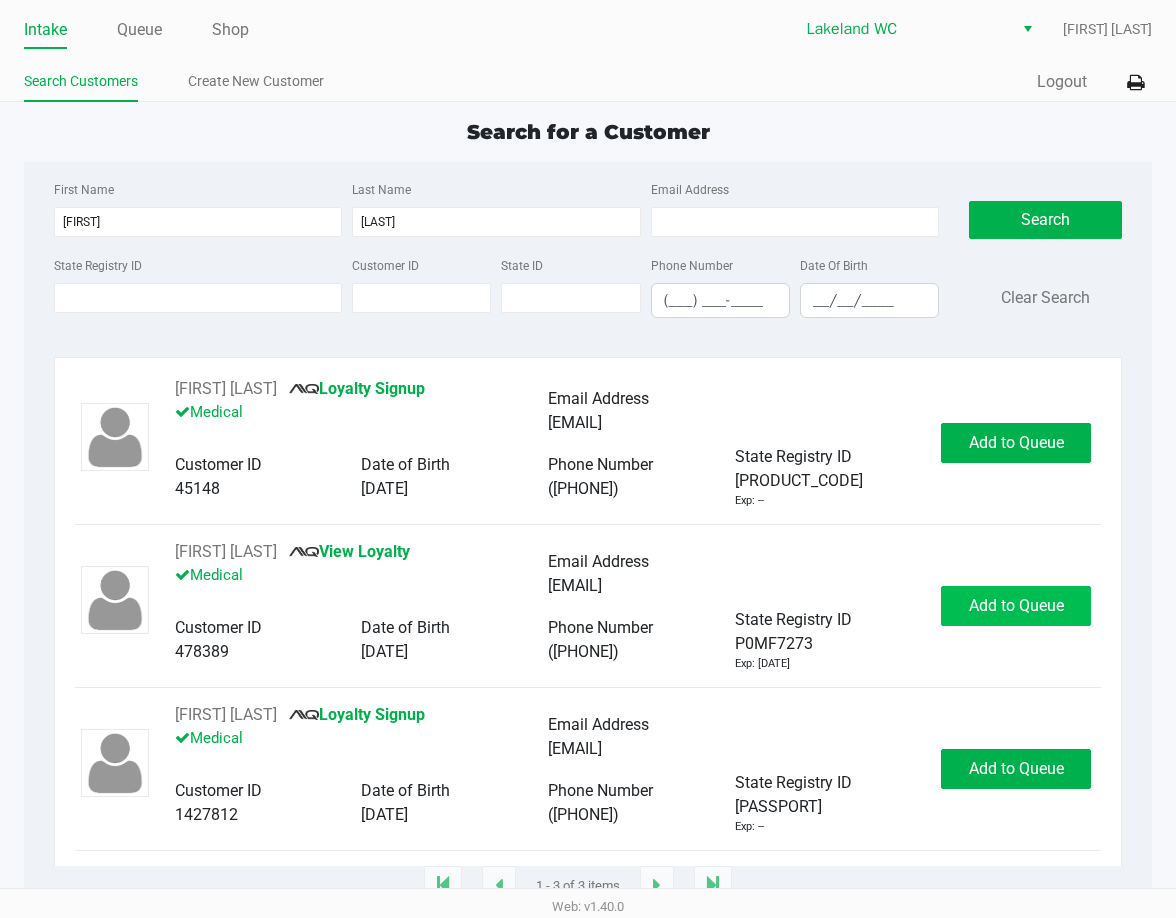 click on "Add to Queue" 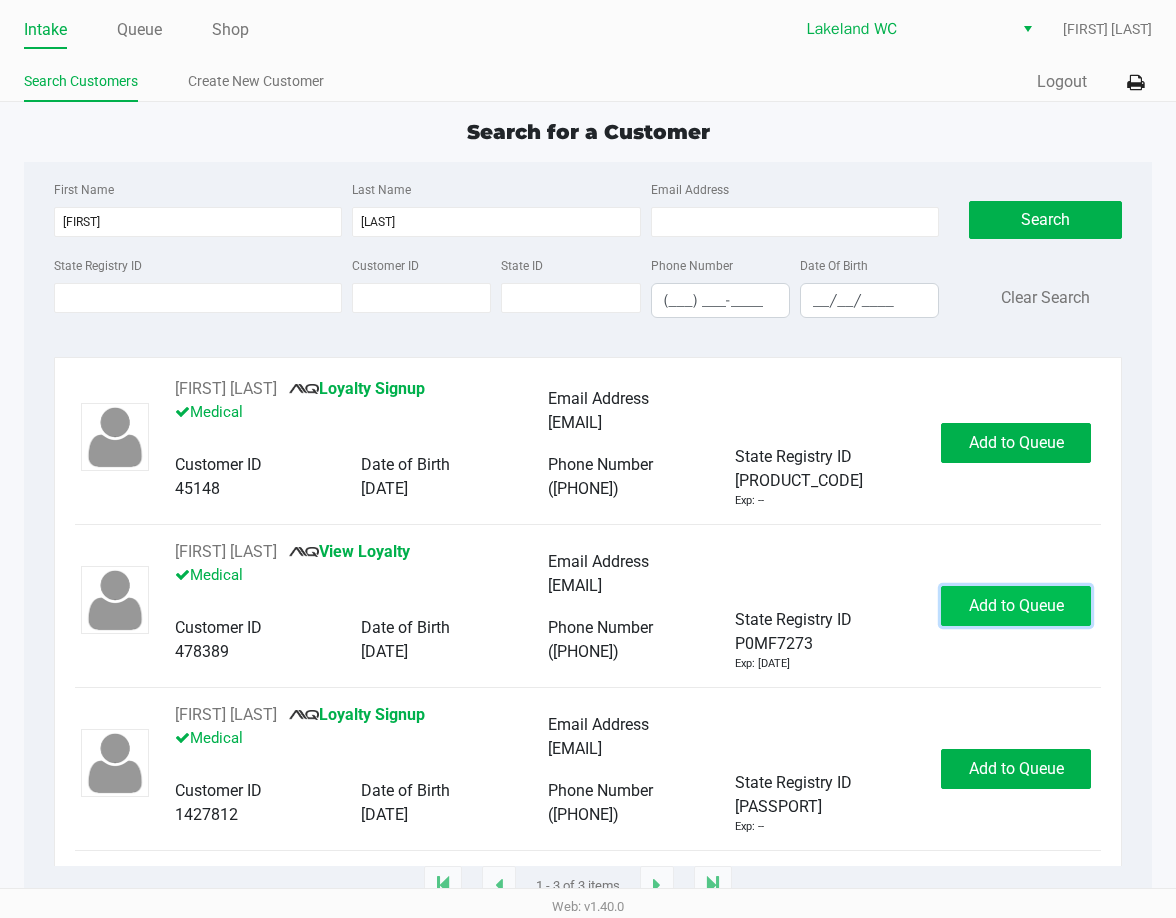 click on "Add to Queue" 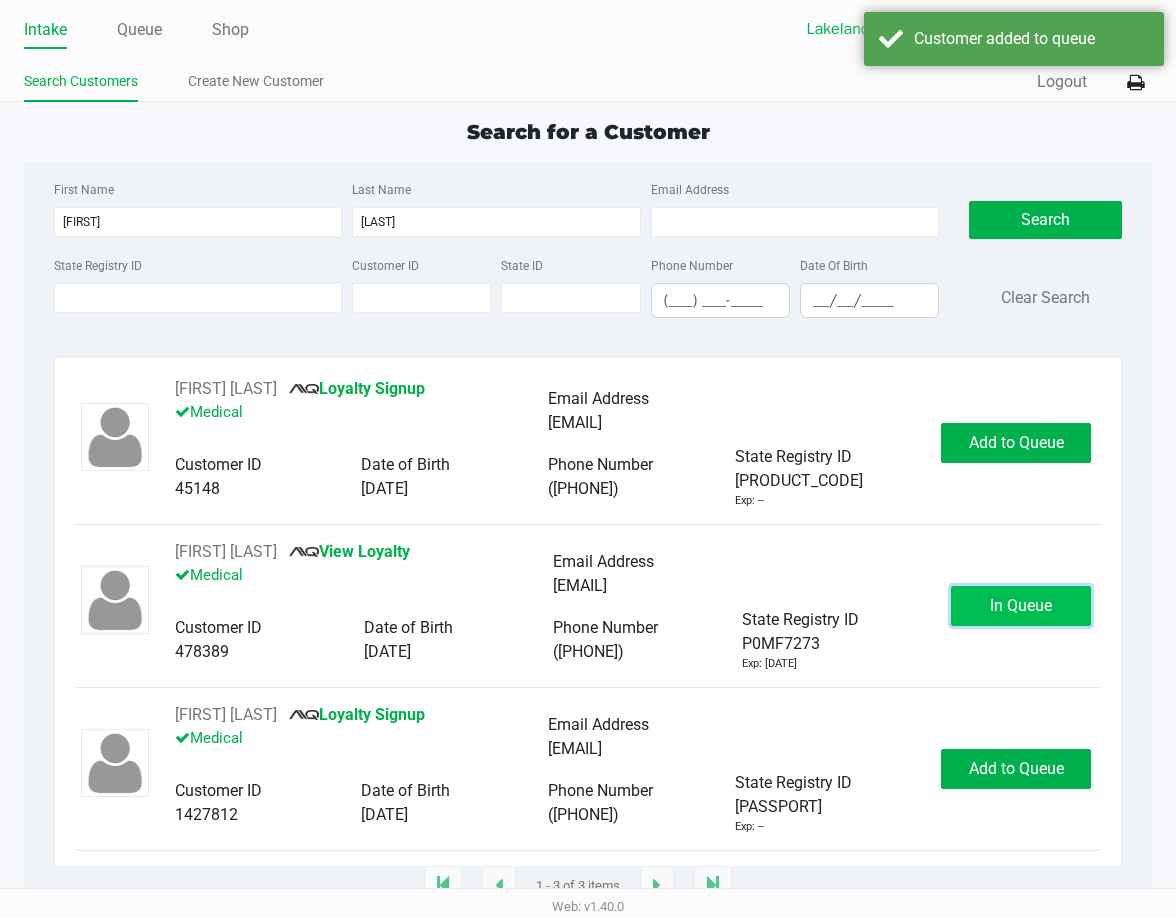 click on "In Queue" 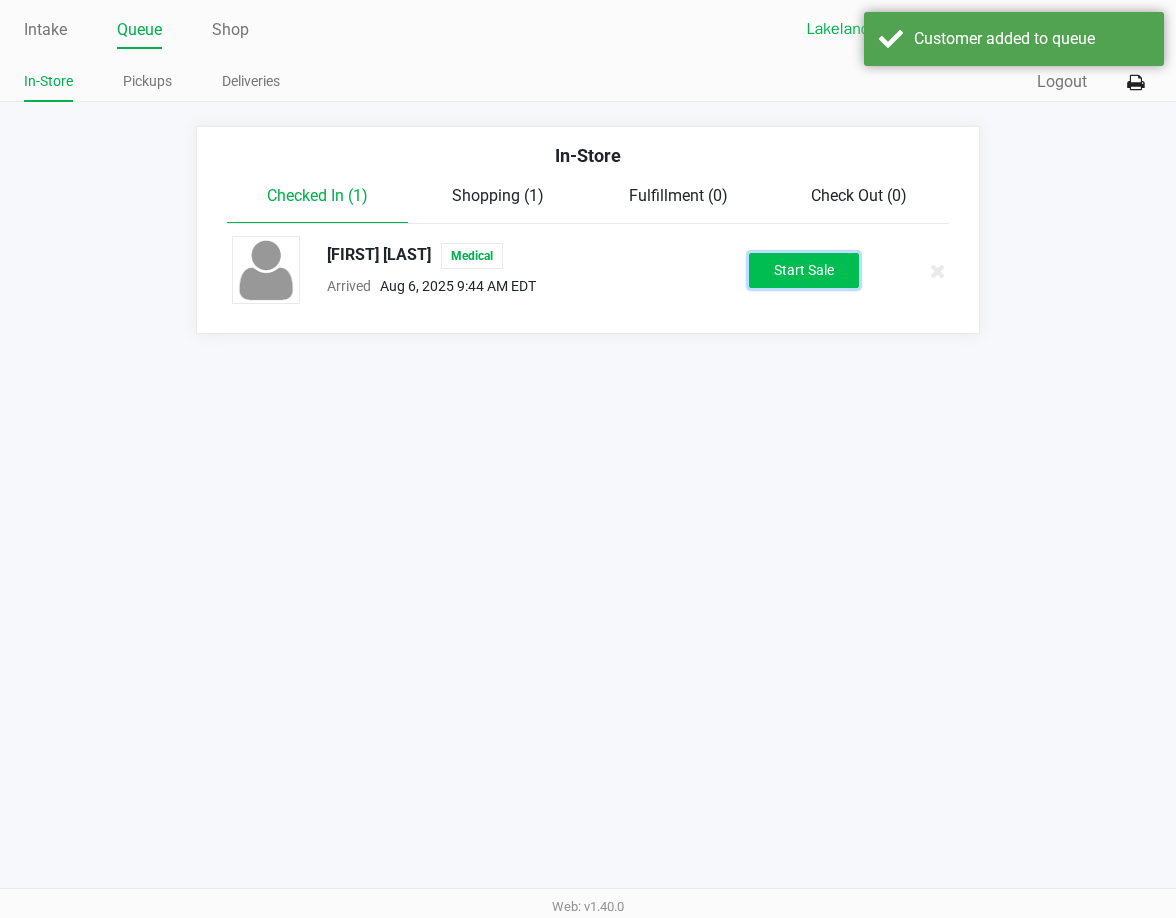 click on "Start Sale" 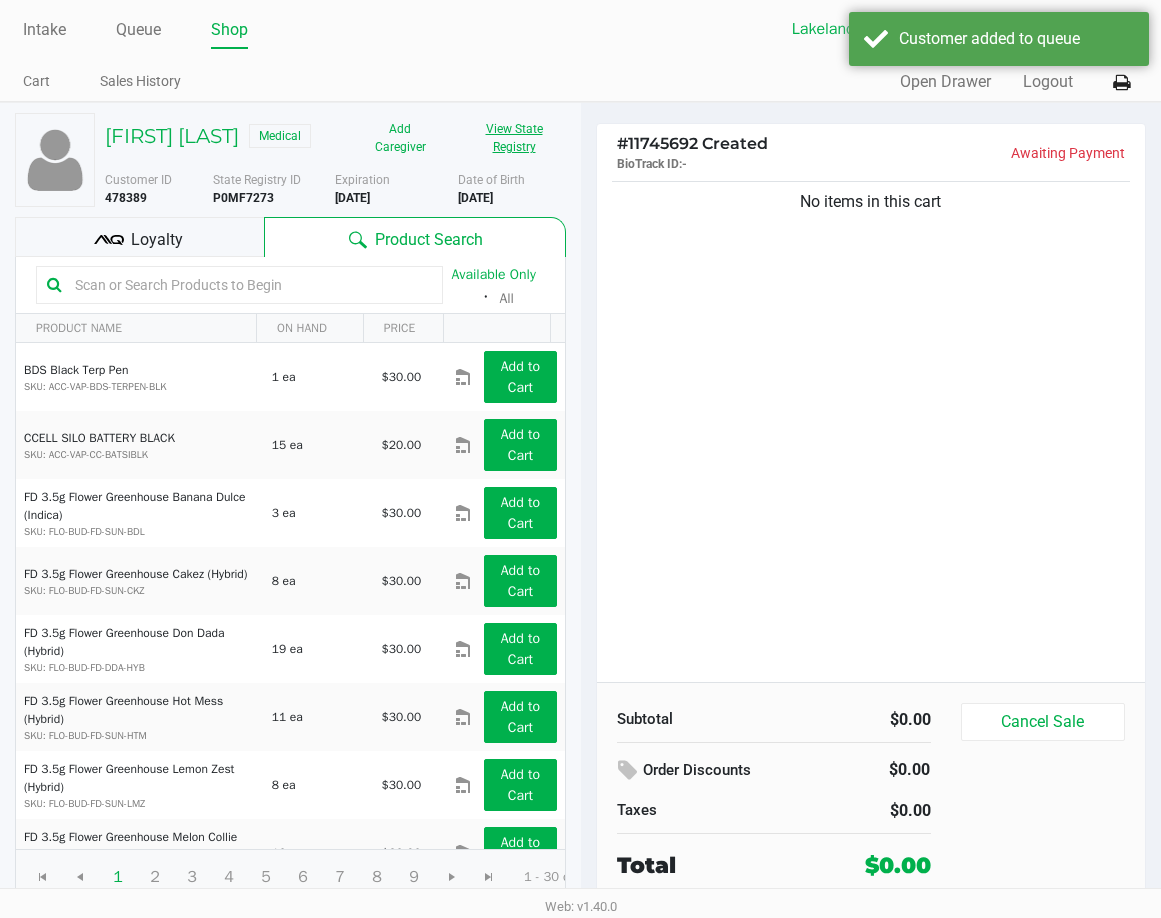 click on "View State Registry" 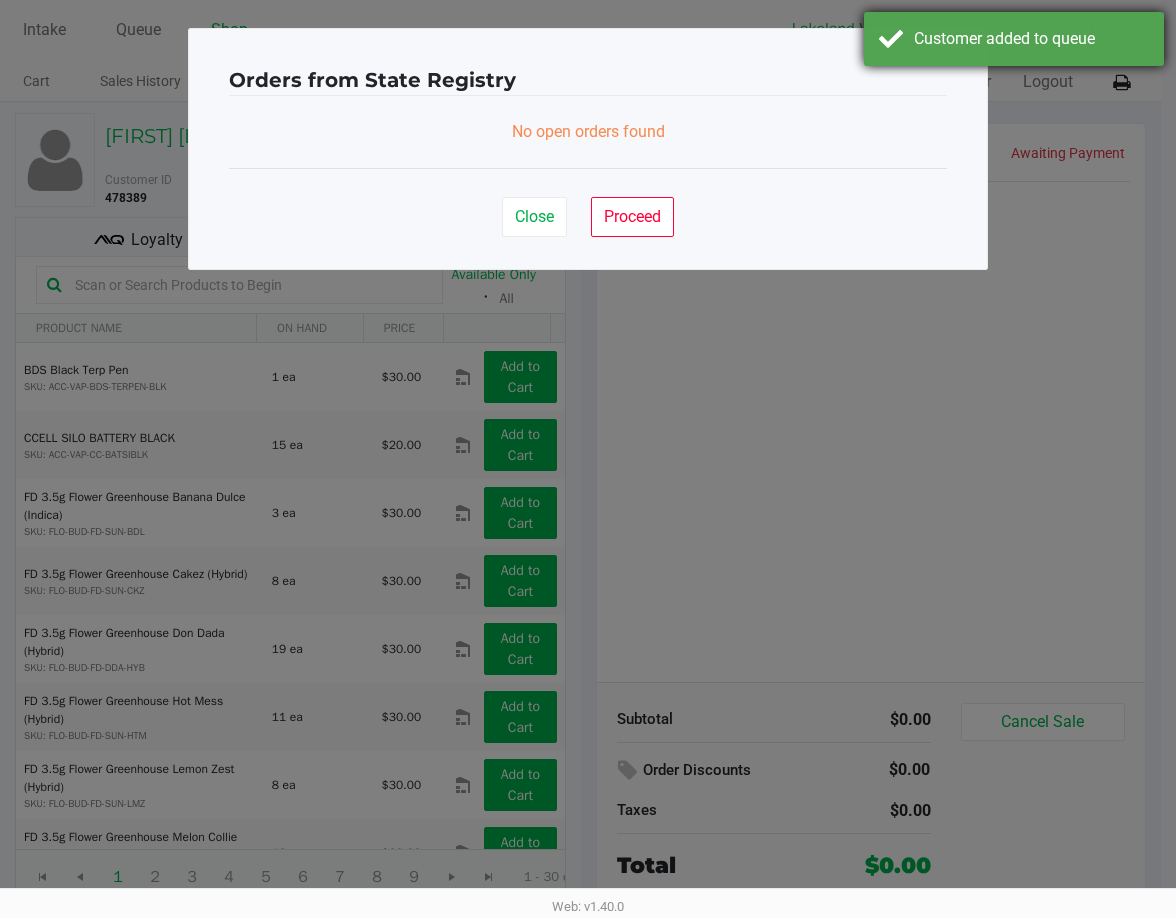 click on "Customer added to queue" at bounding box center (1014, 39) 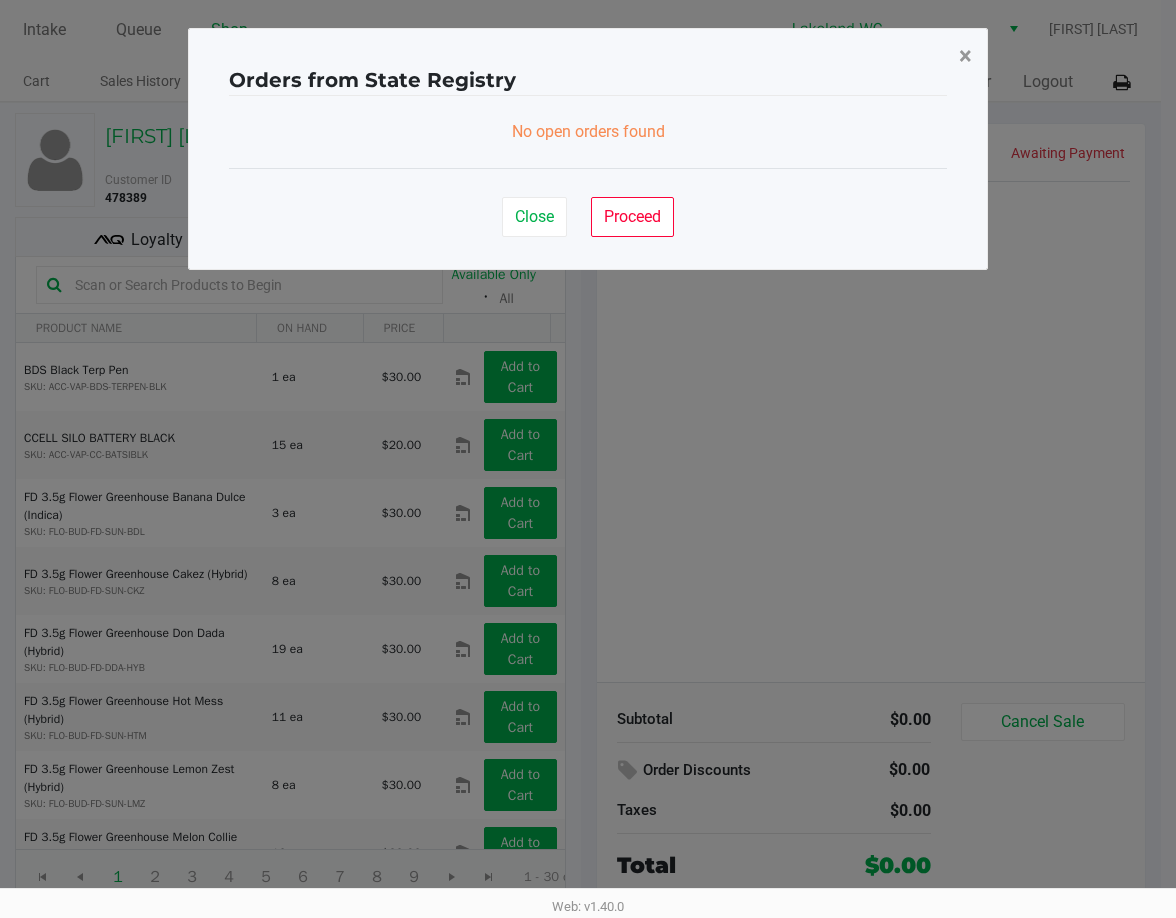 click on "×" 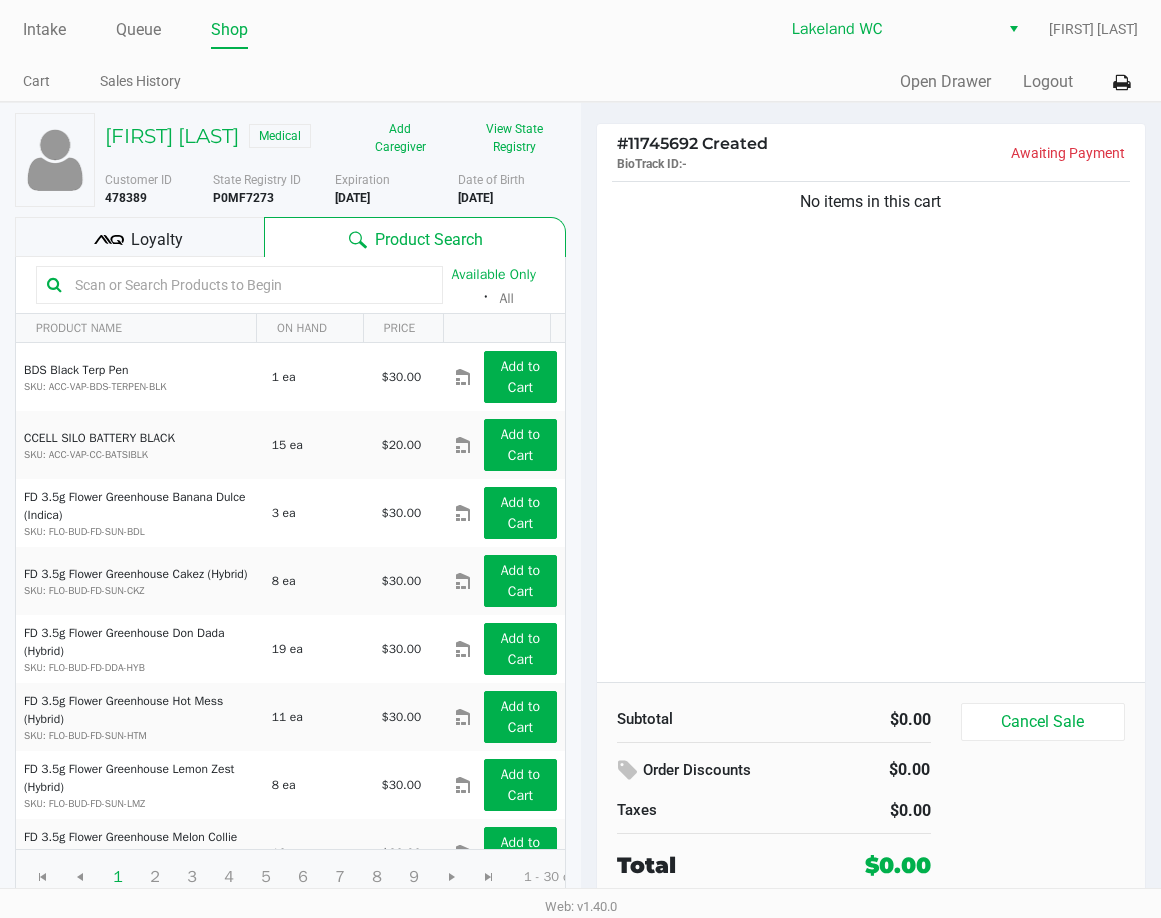 click on "P0MF7273" 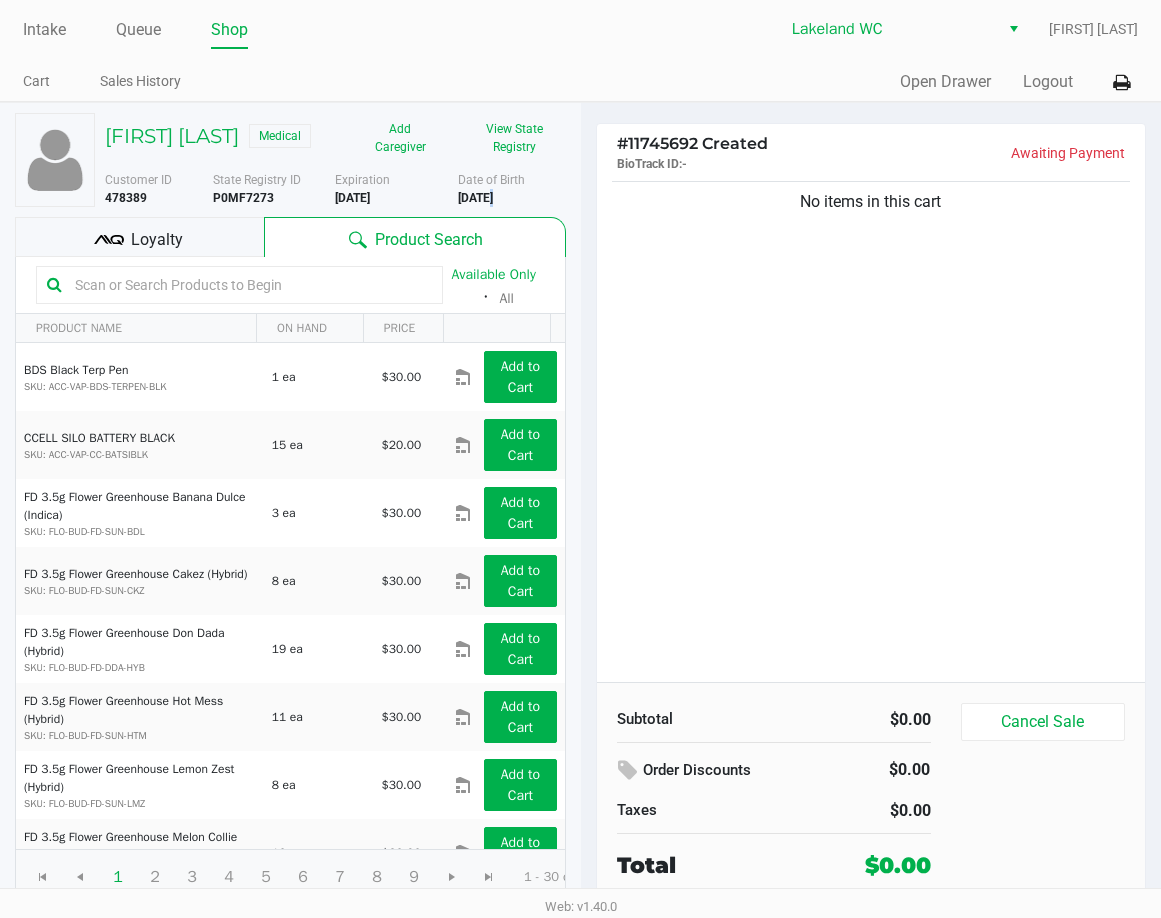 click on "4/27/1988" 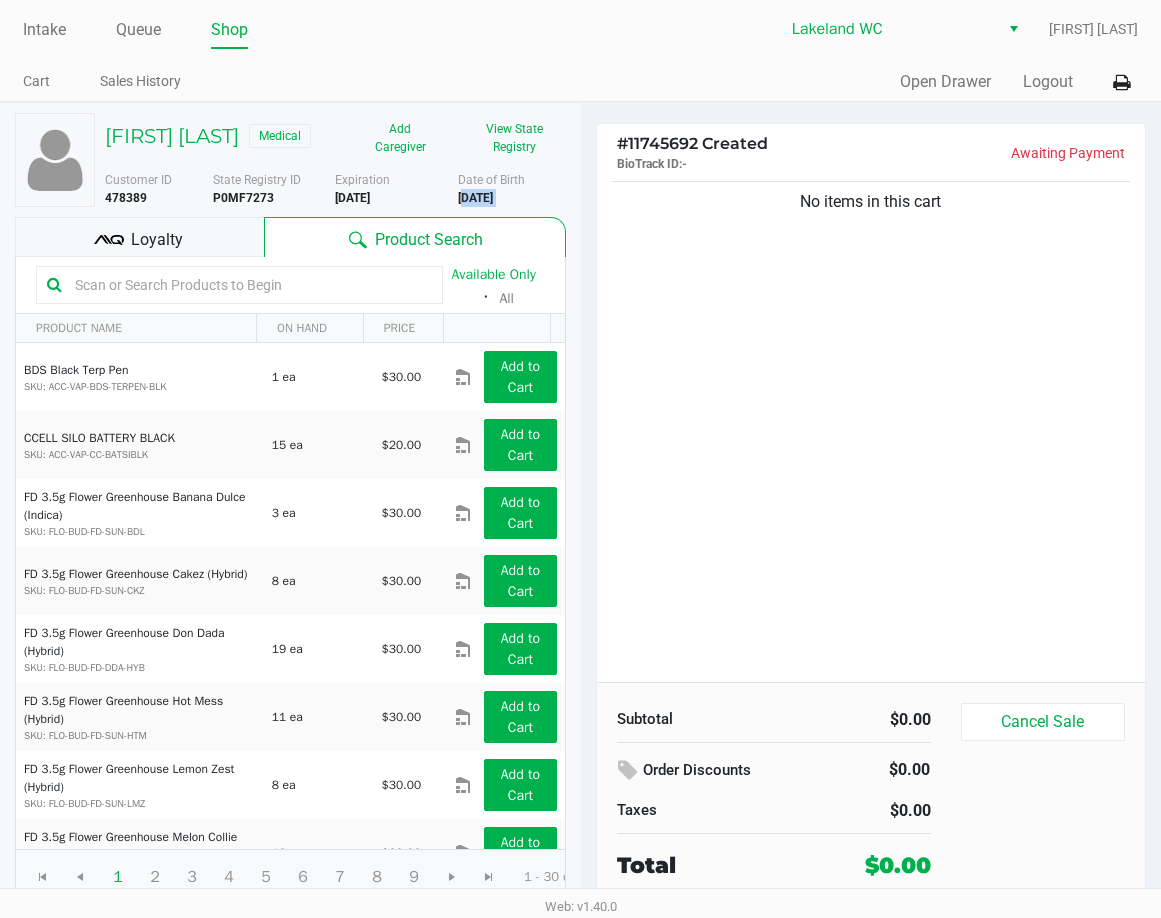 click on "4/27/1988" 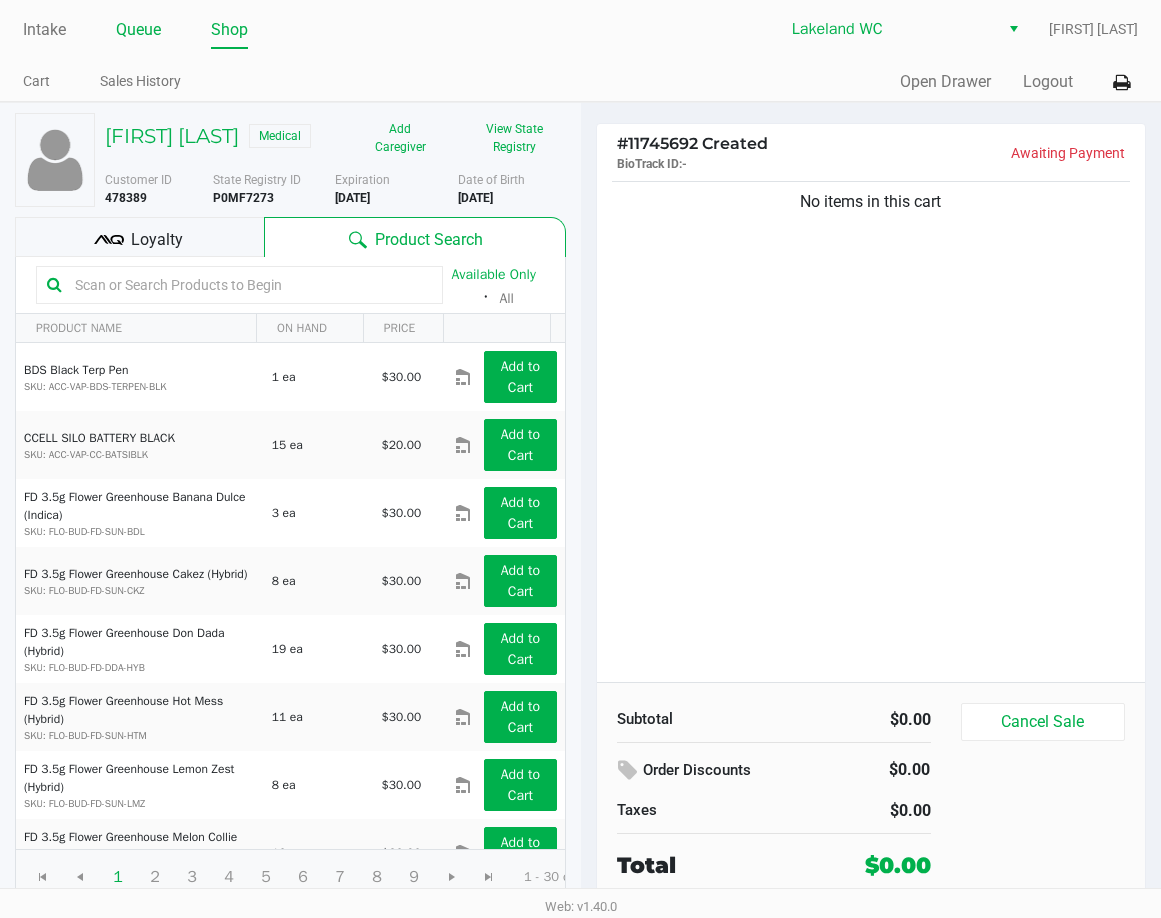 click on "Queue" 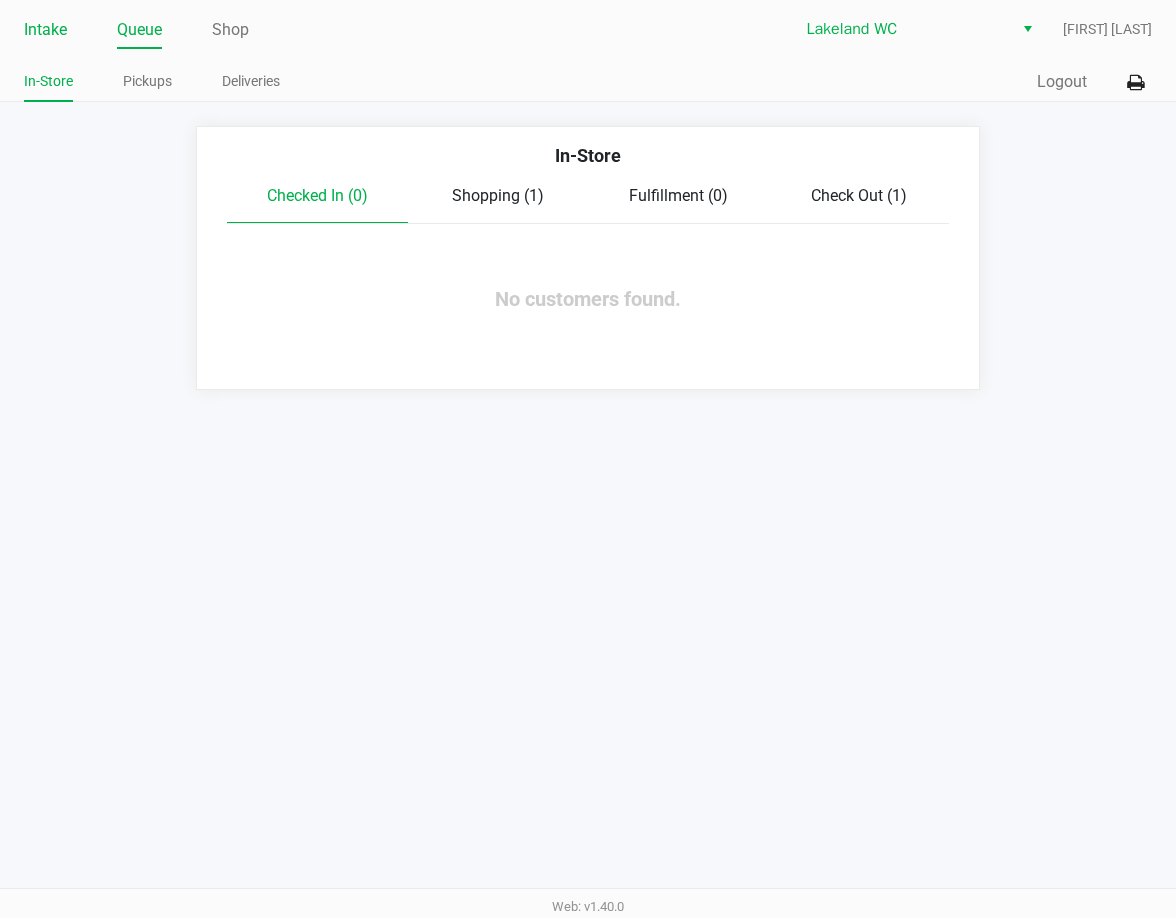 click on "Intake" 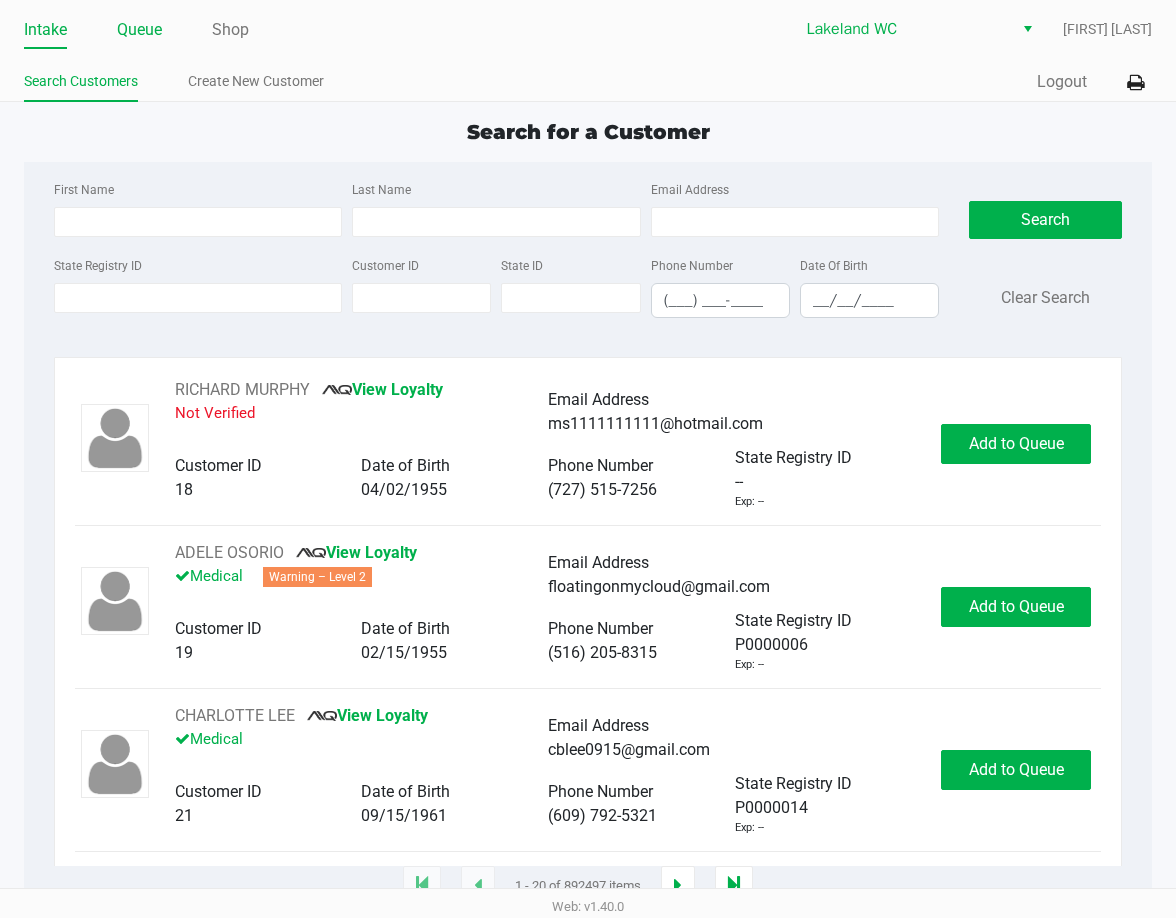click on "Queue" 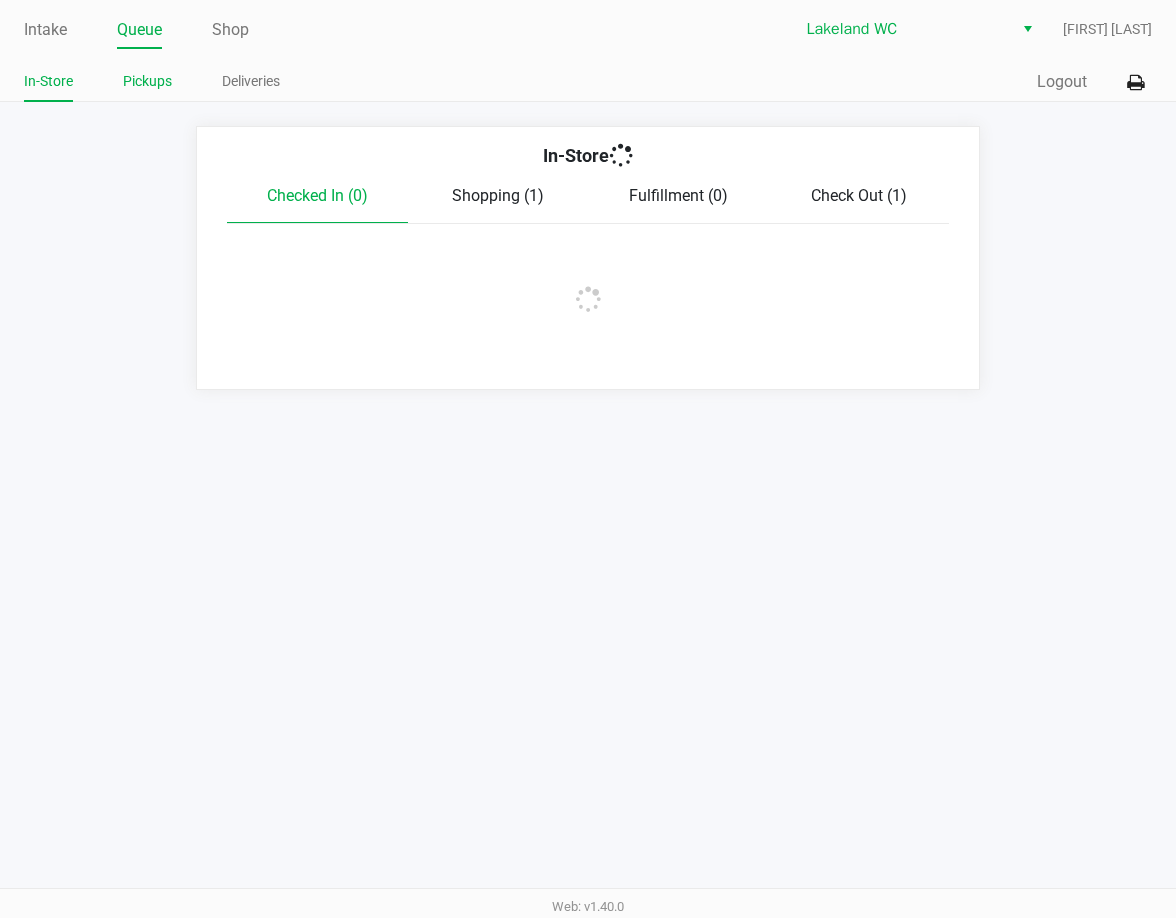 click on "Pickups" 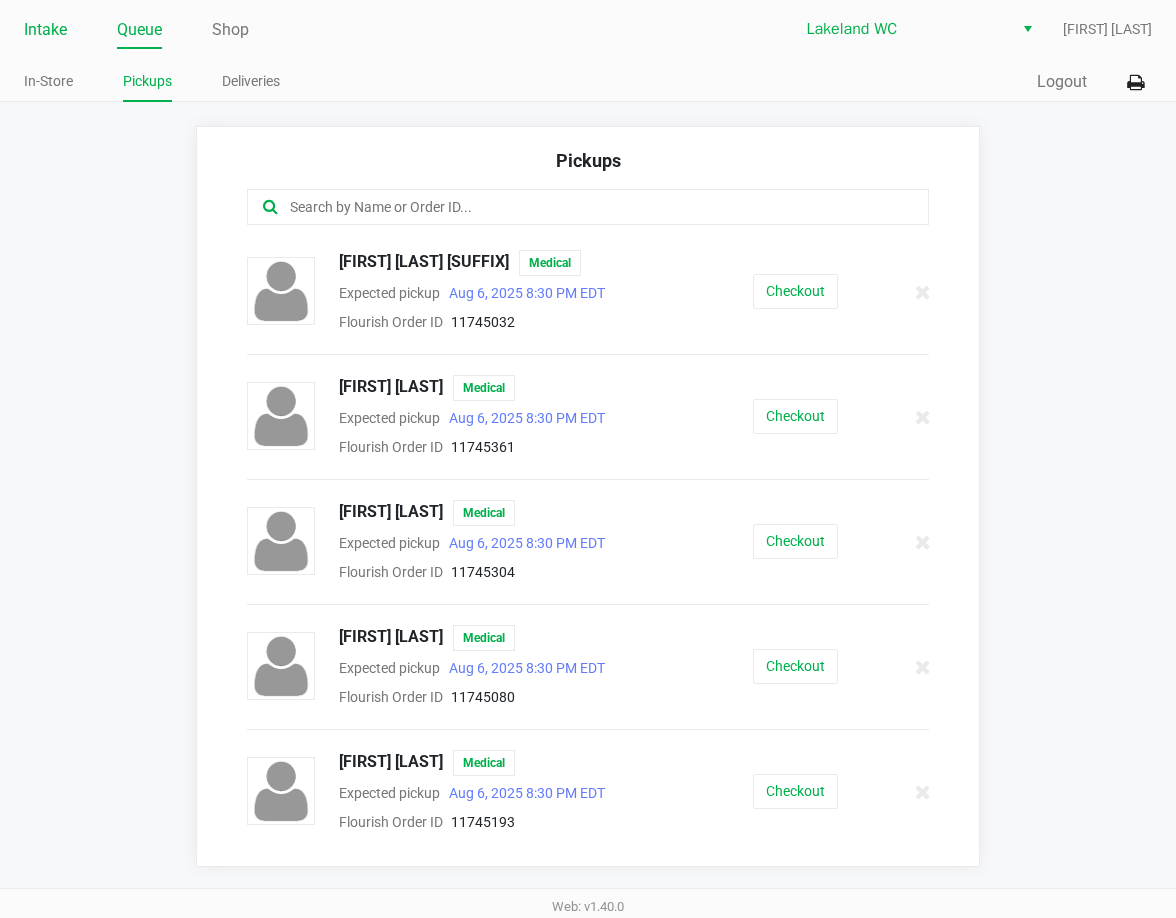 click on "Intake" 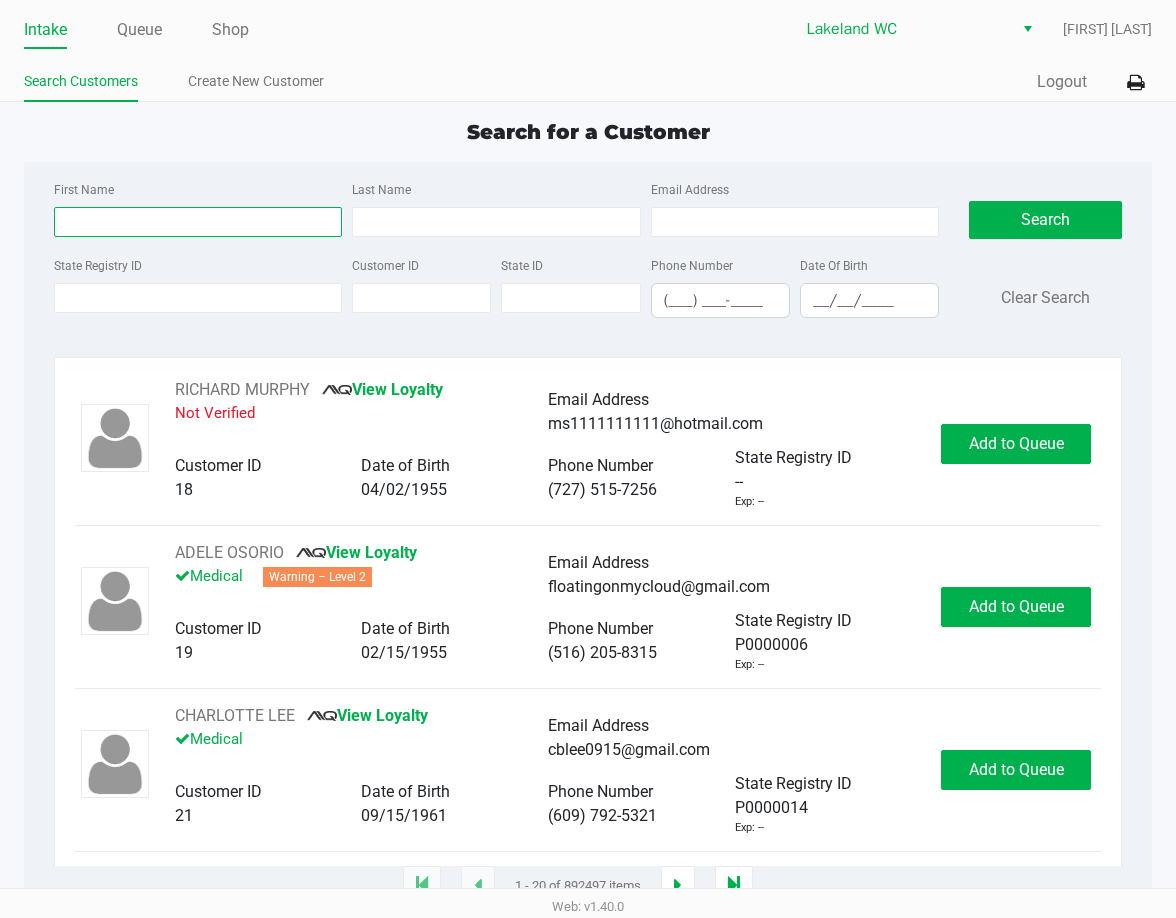 click on "First Name" at bounding box center [198, 222] 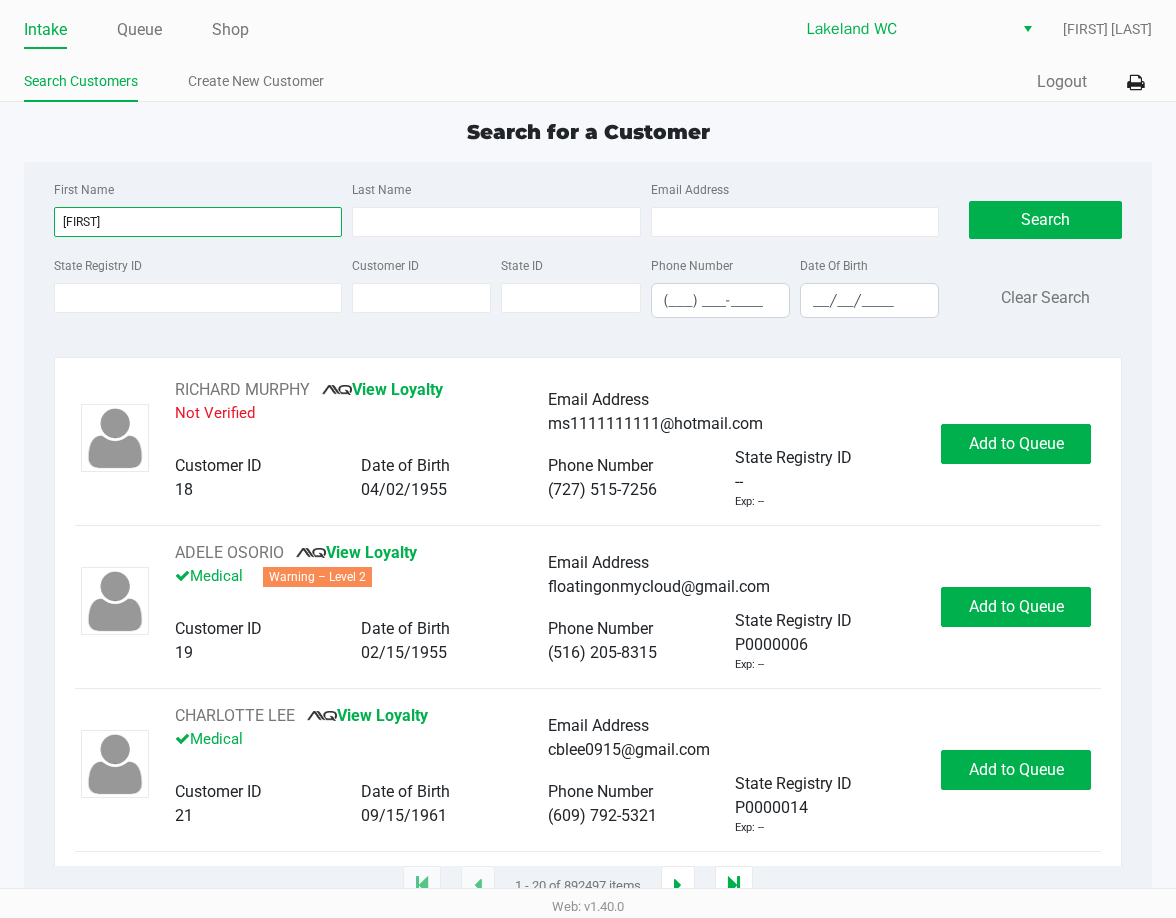 type on "christopher" 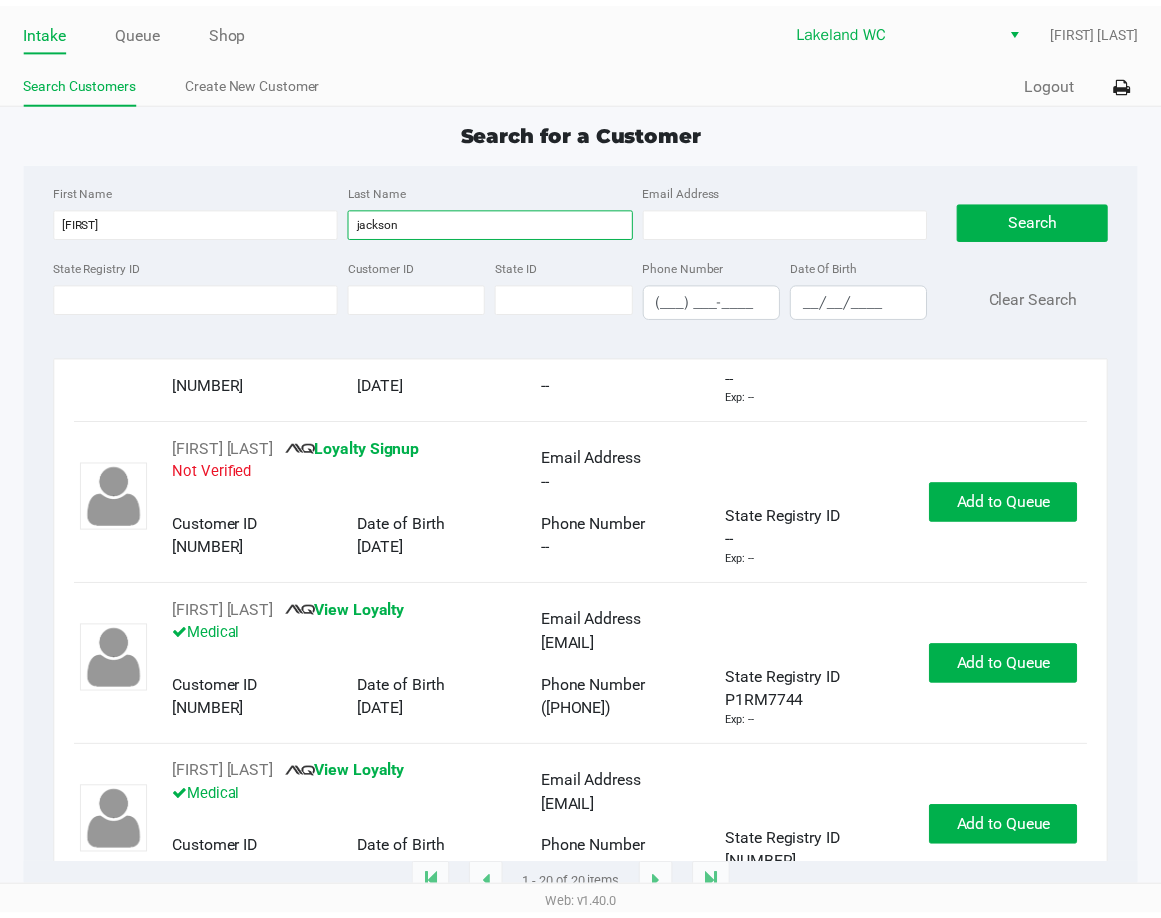 scroll, scrollTop: 2400, scrollLeft: 0, axis: vertical 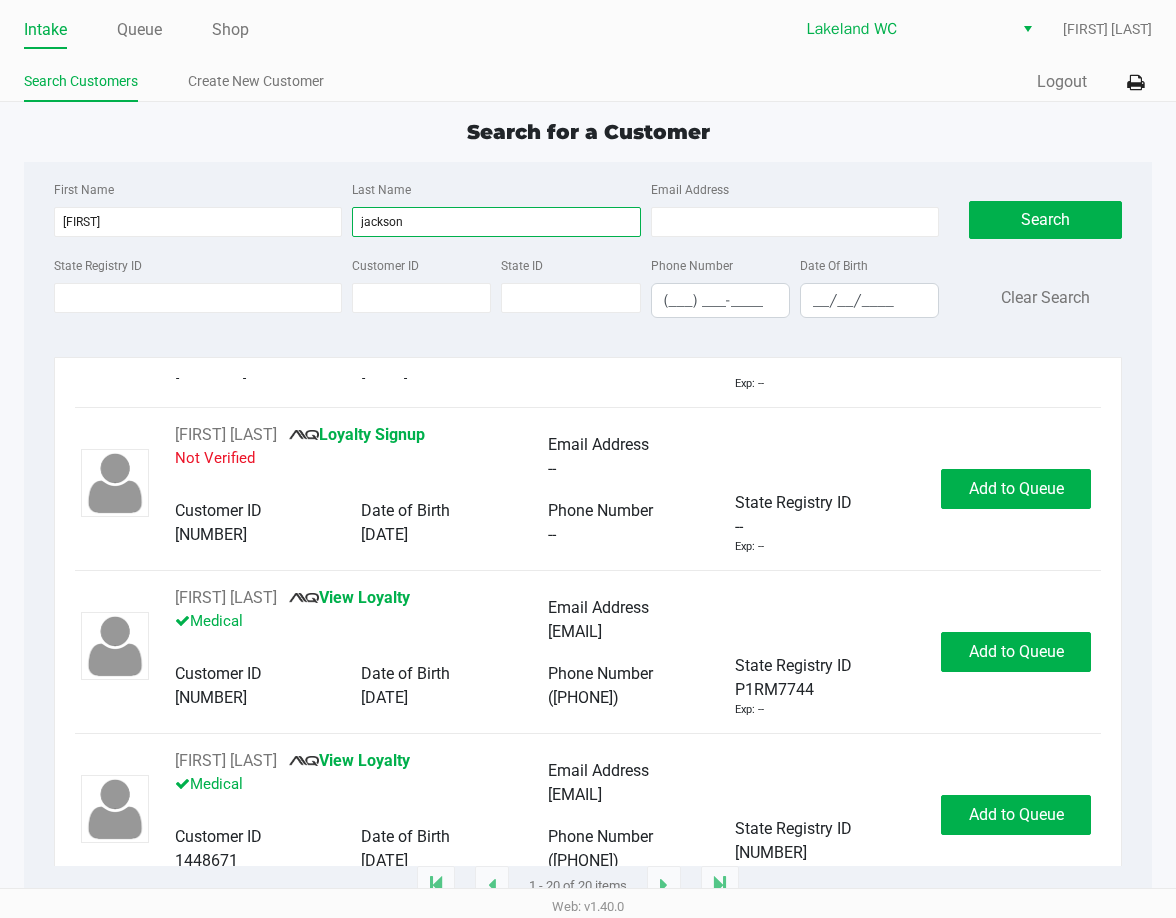 type on "jackson" 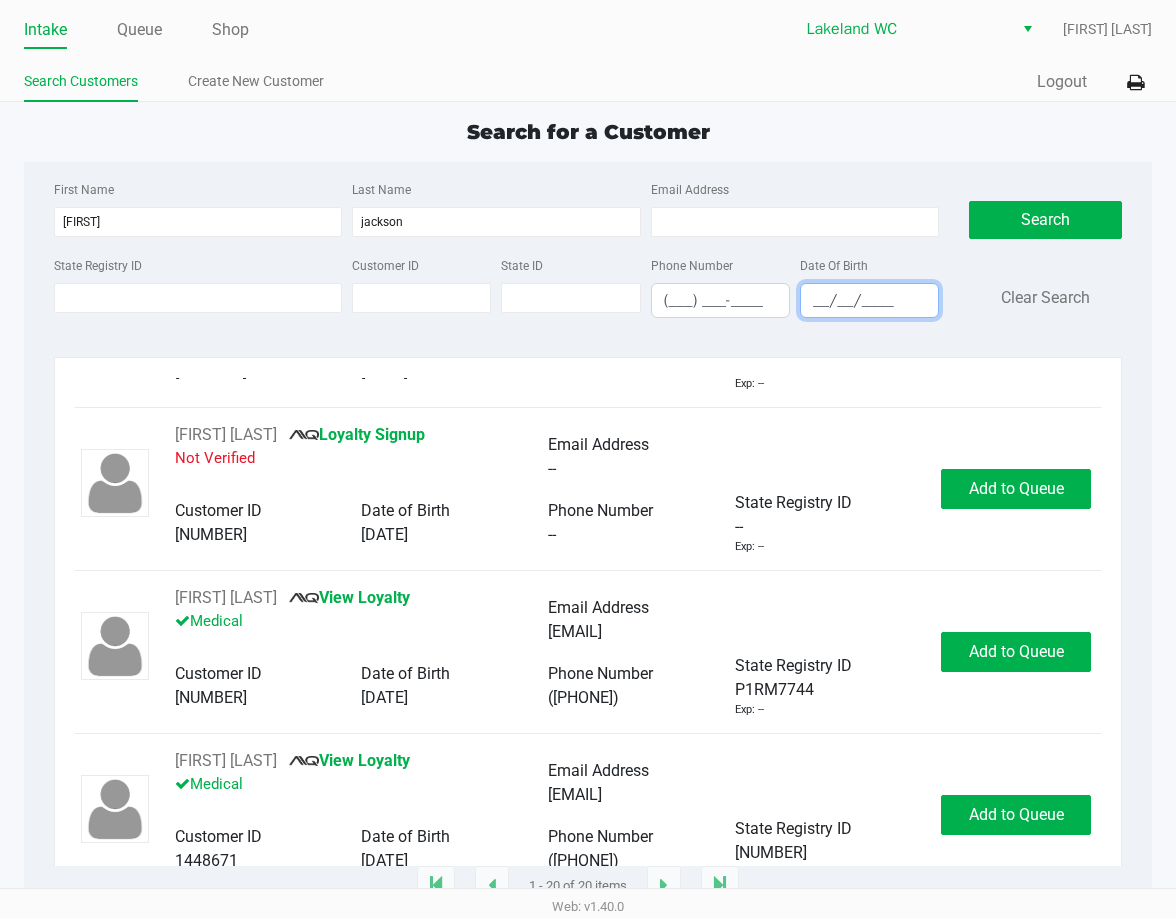 click on "__/__/____" at bounding box center [869, 300] 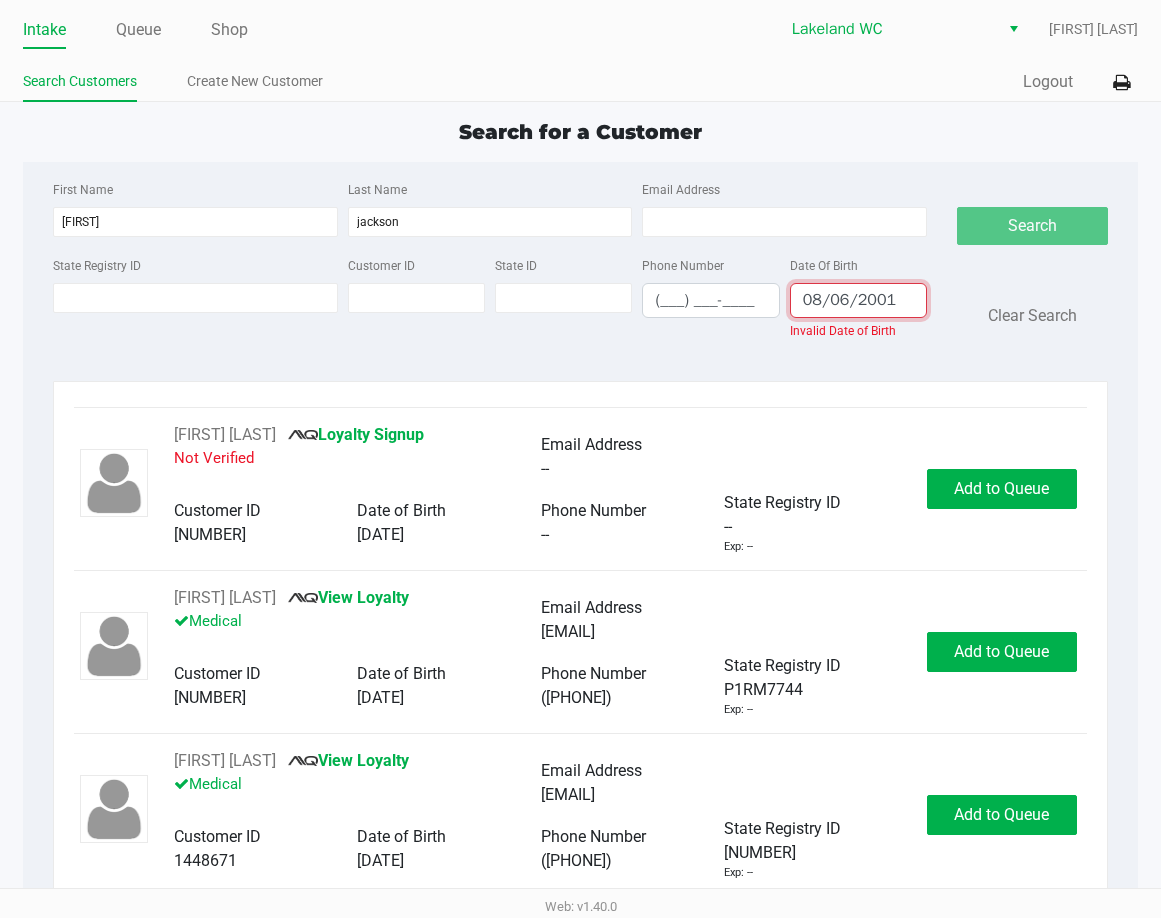 scroll, scrollTop: 2400, scrollLeft: 0, axis: vertical 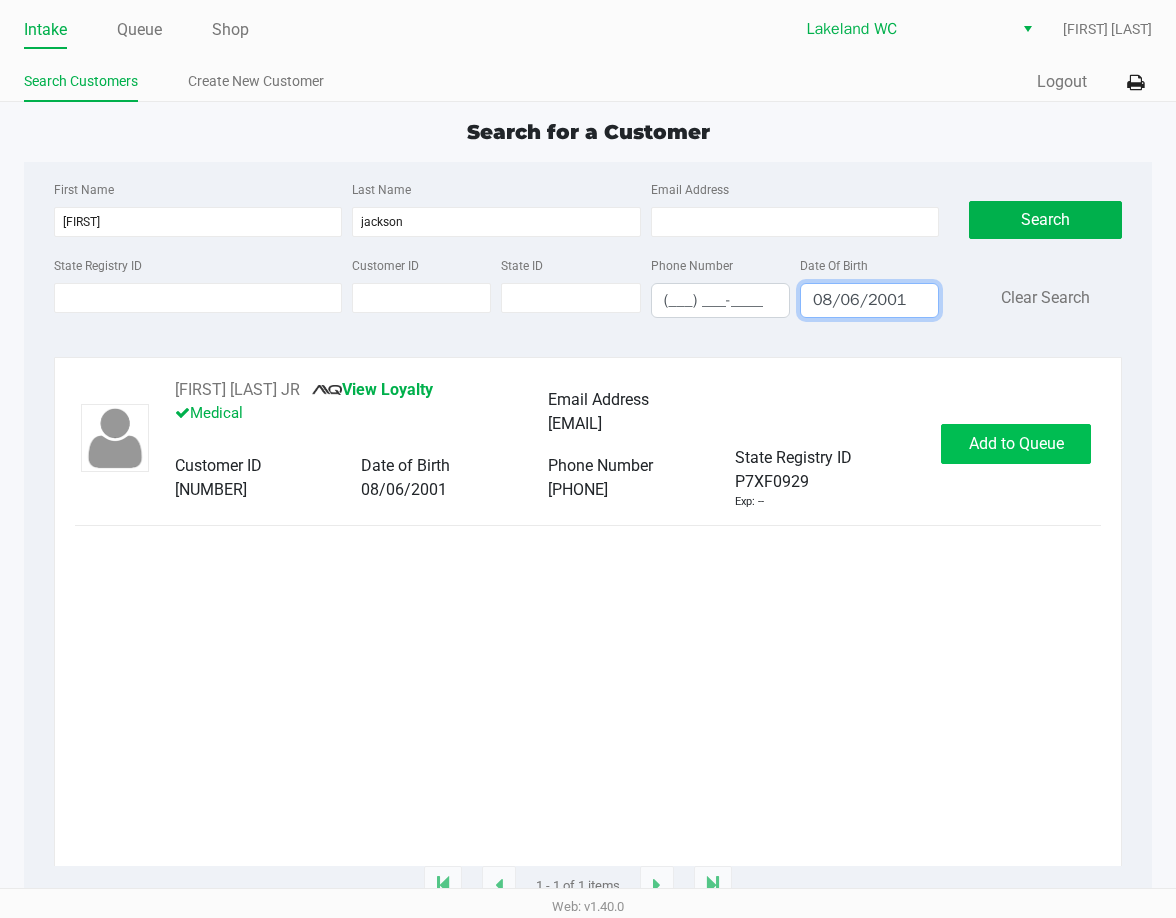 type on "08/06/2001" 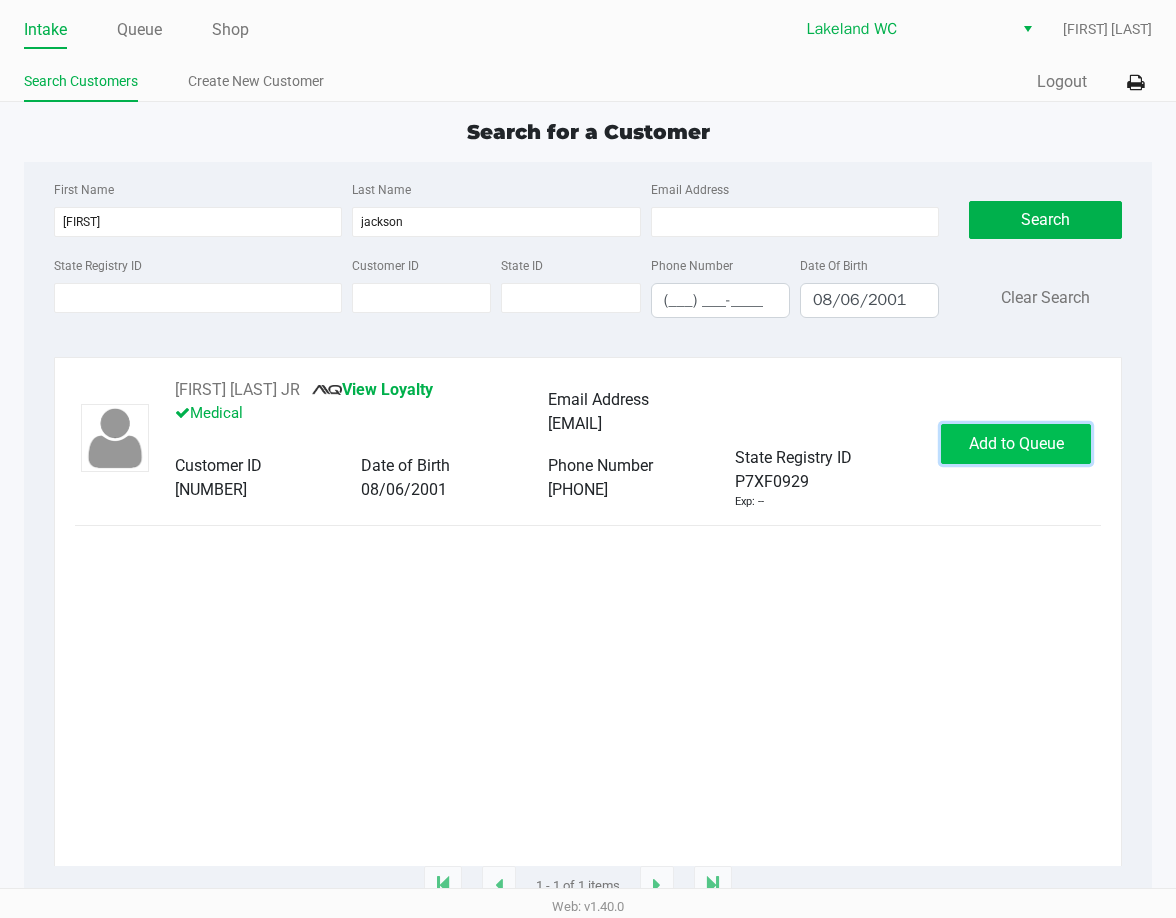 click on "Add to Queue" 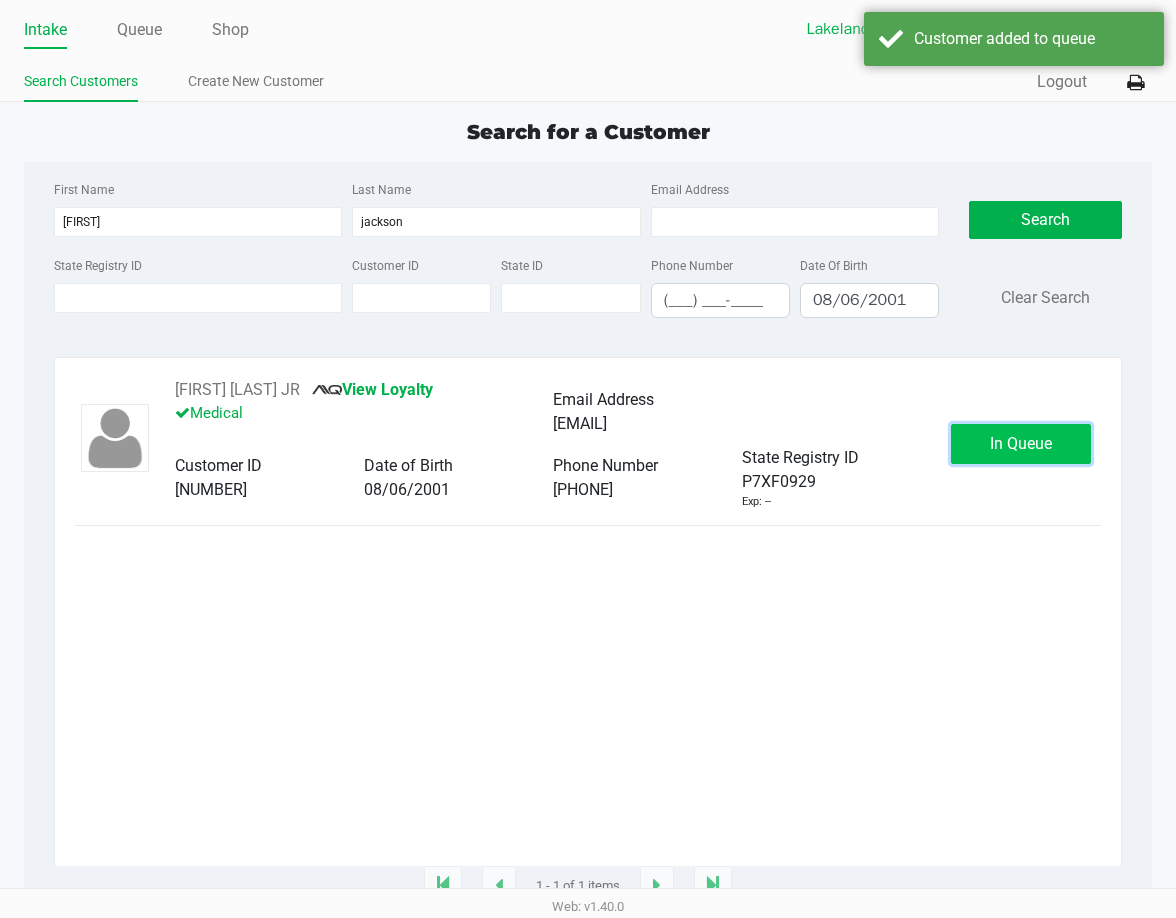 click on "In Queue" 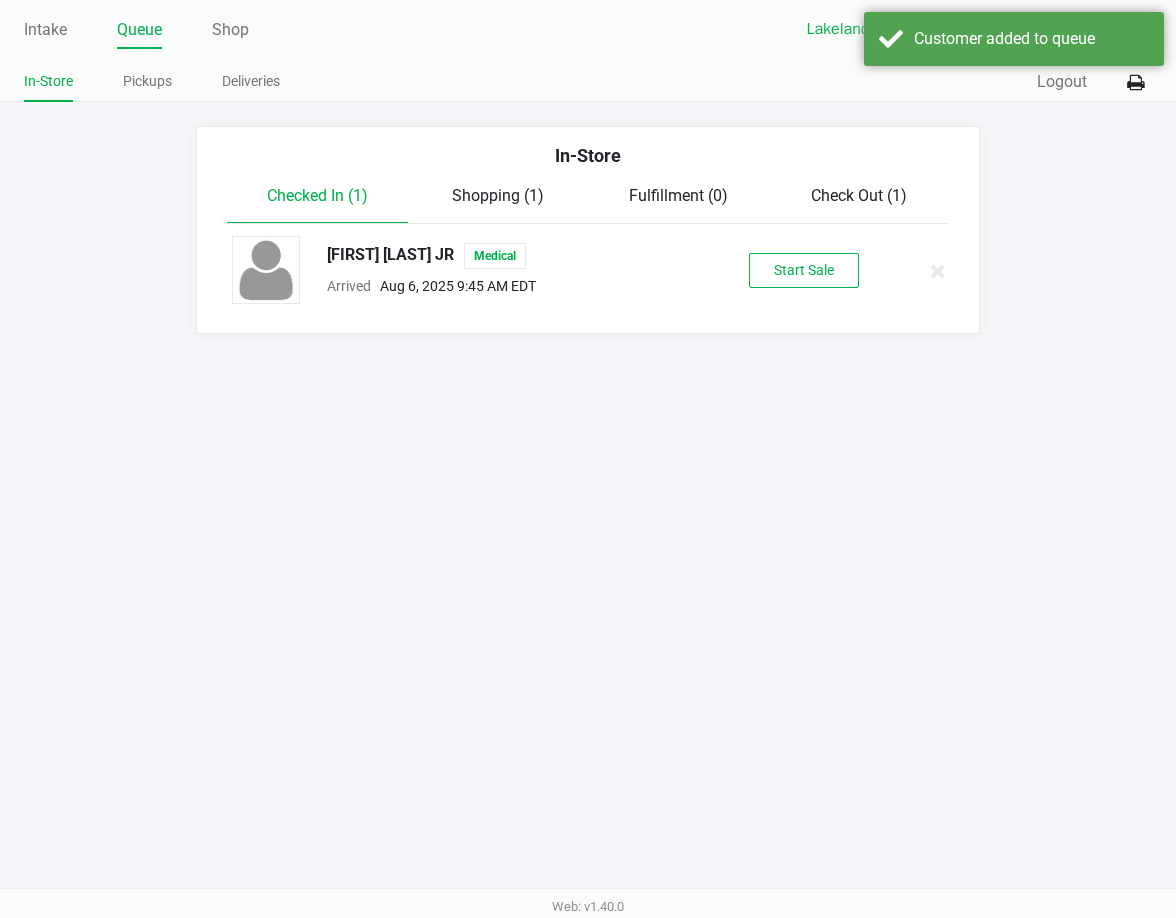 click on "Start Sale" 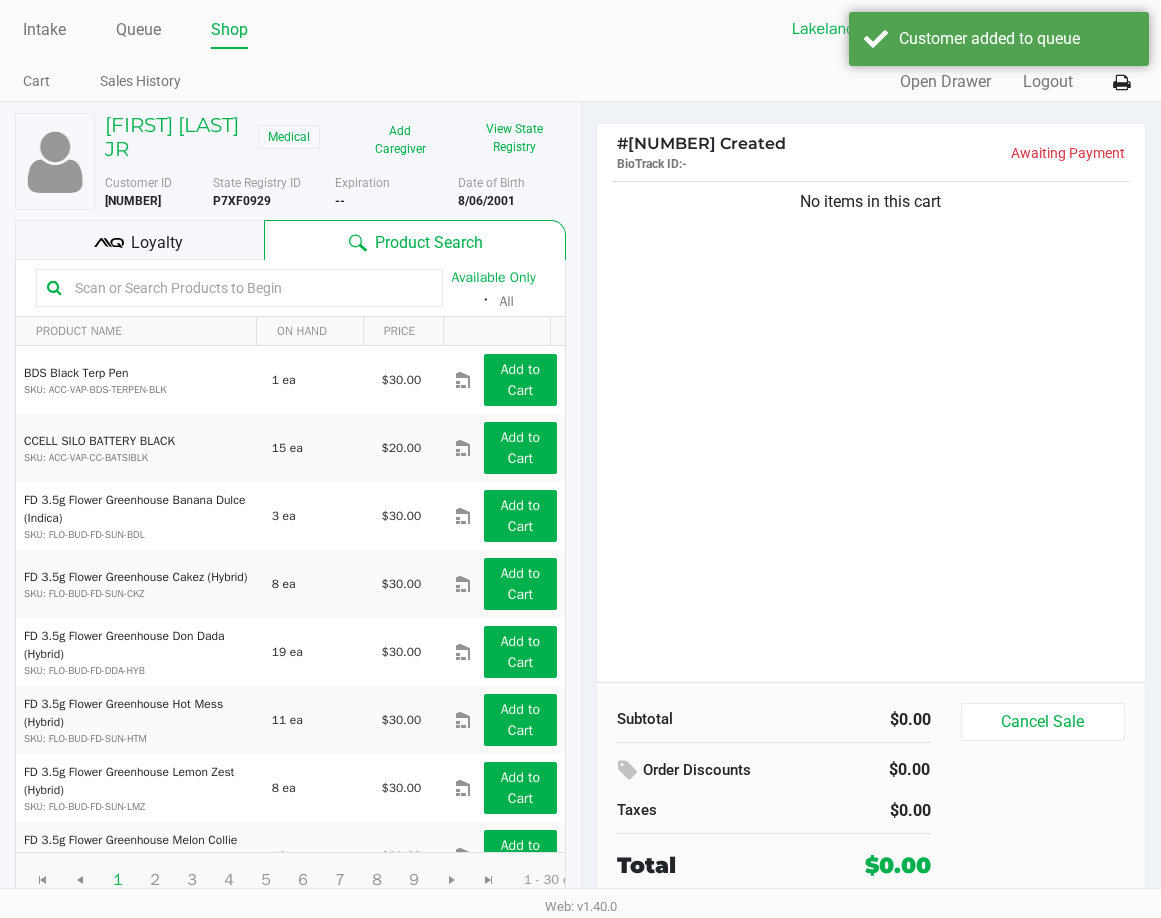 click on "No items in this cart" 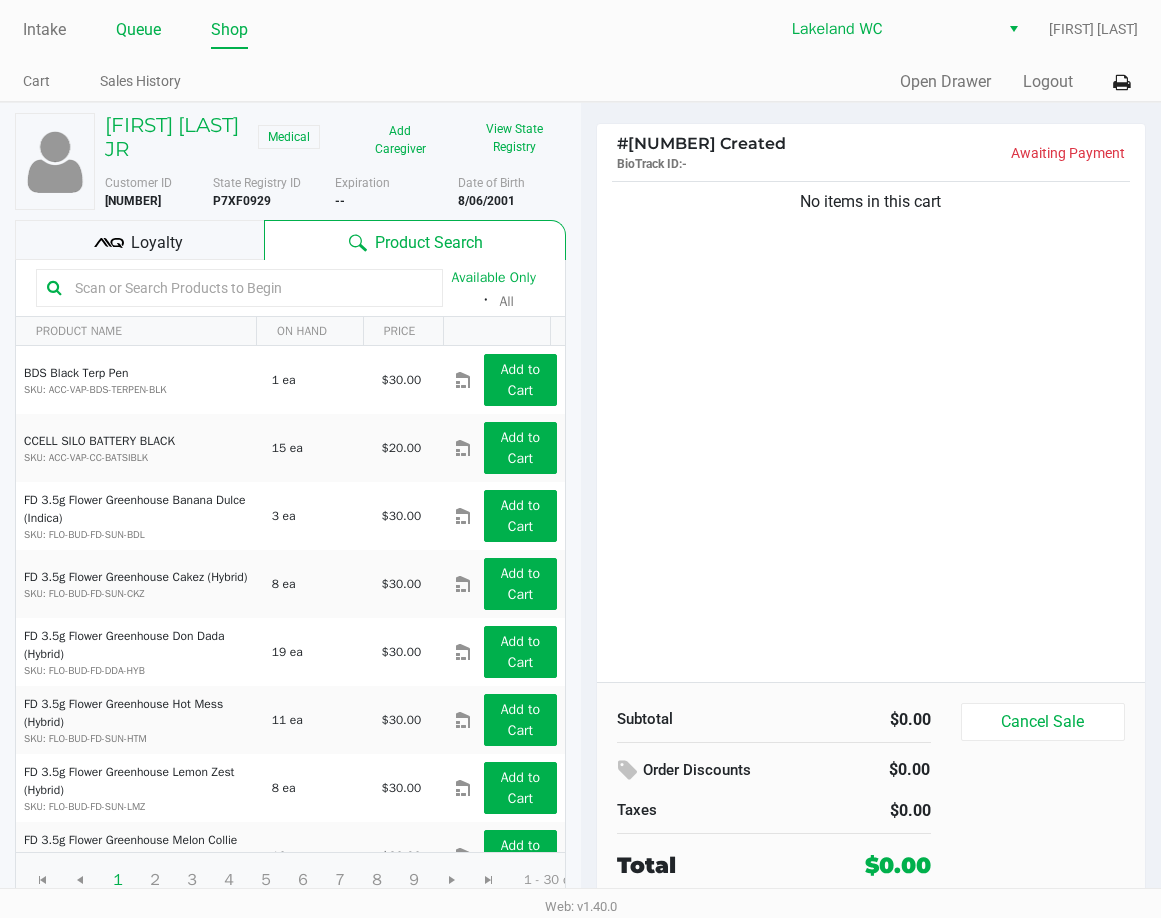 click on "Queue" 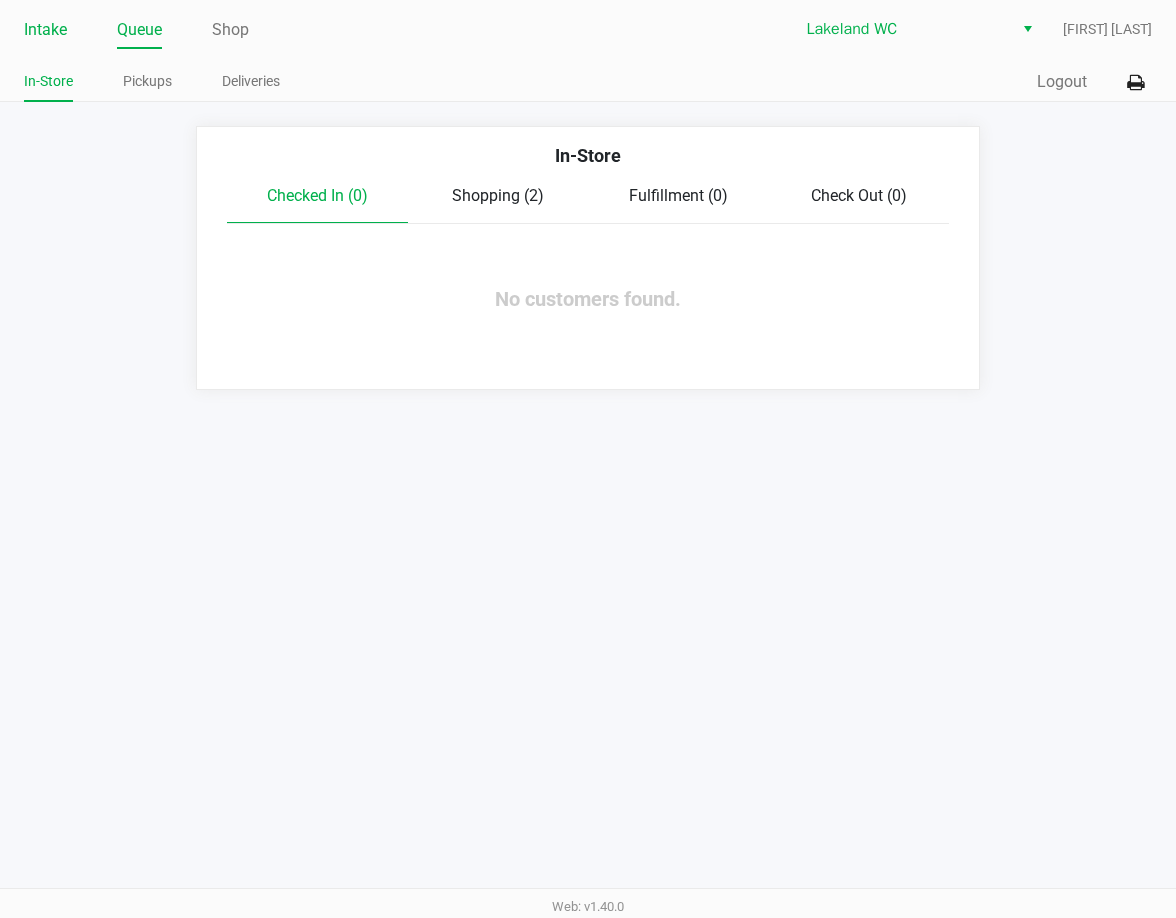 click on "Intake" 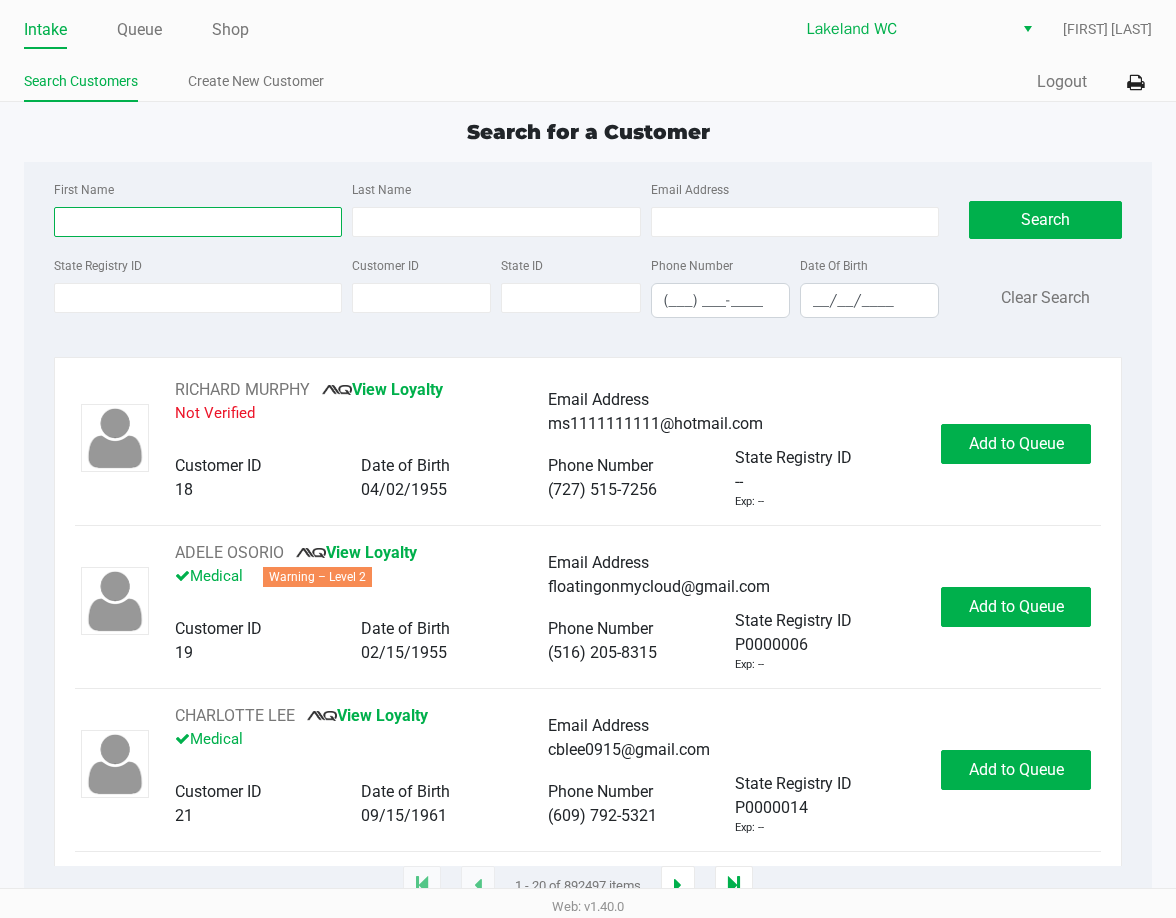 click on "First Name" at bounding box center (198, 222) 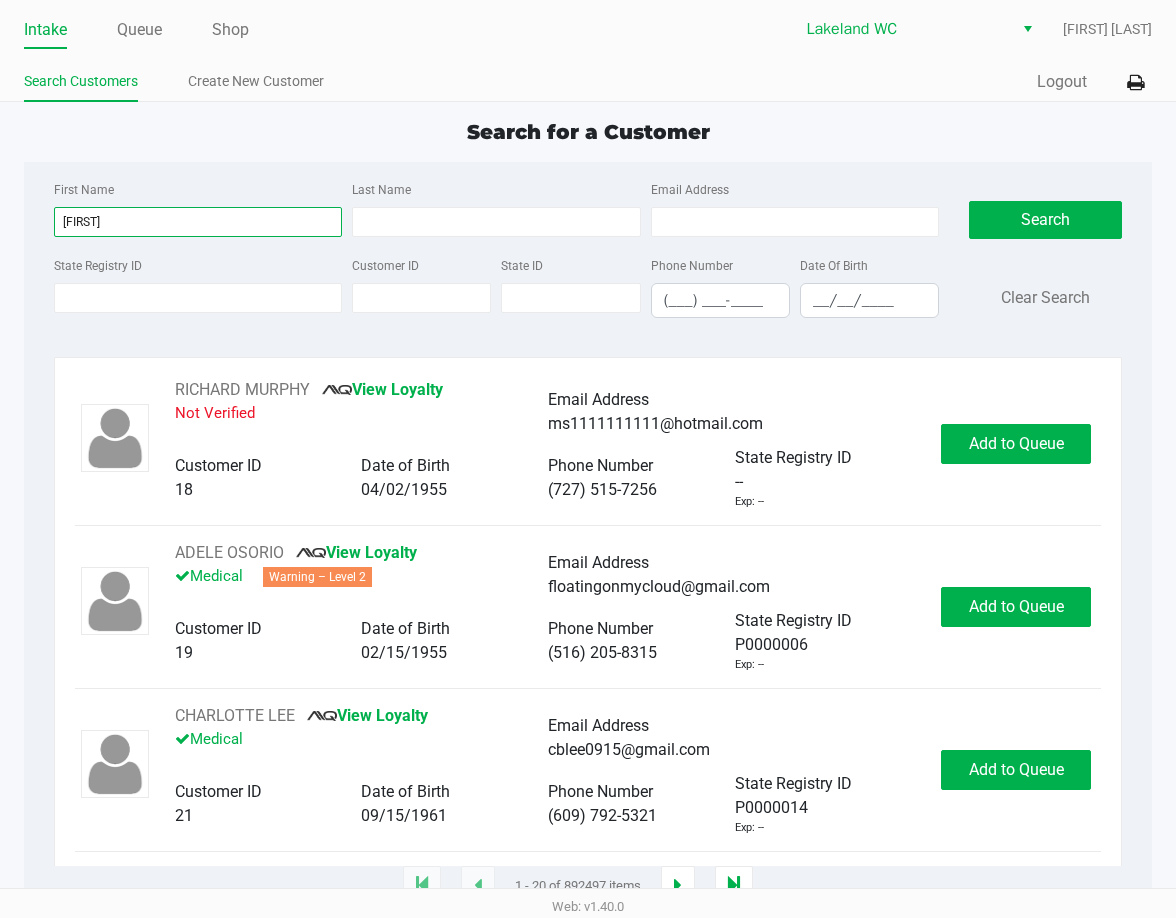 type on "jackie" 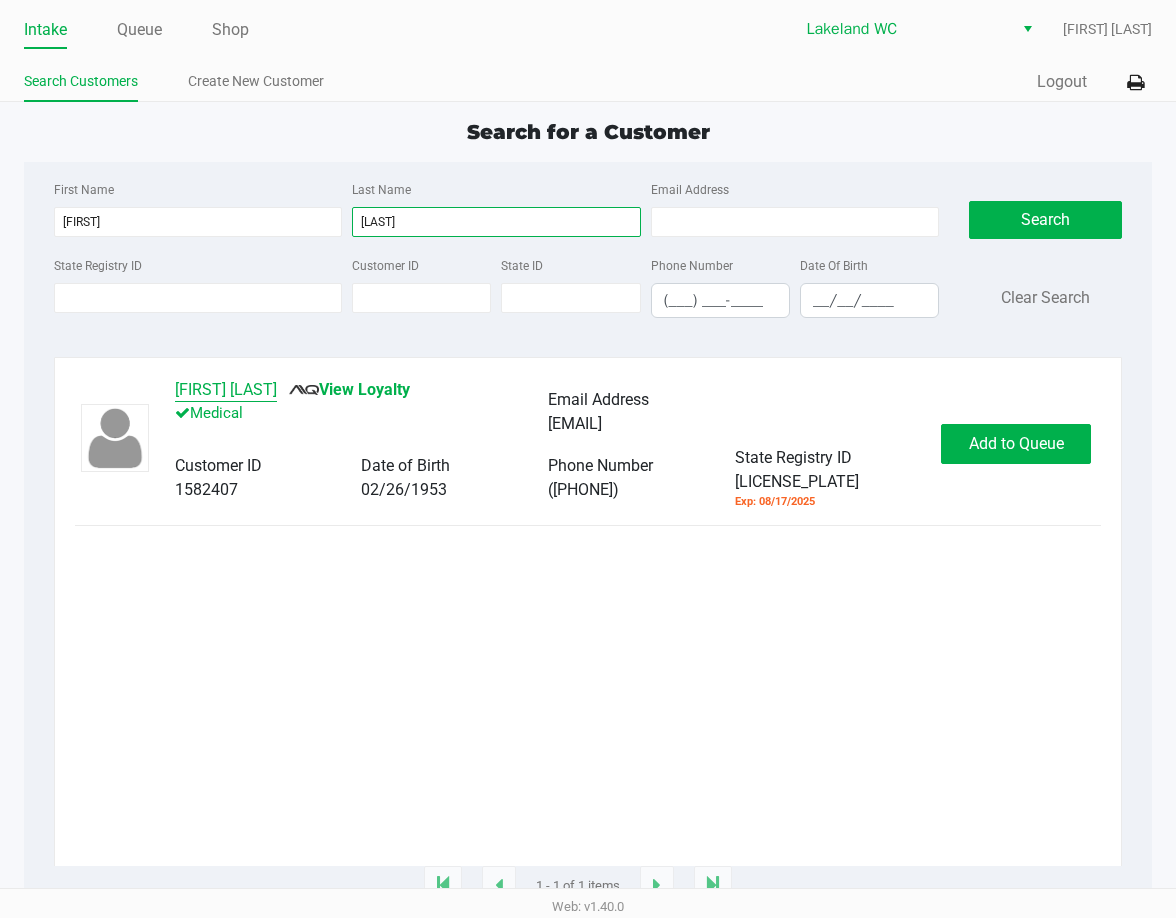 type on "crenshaw" 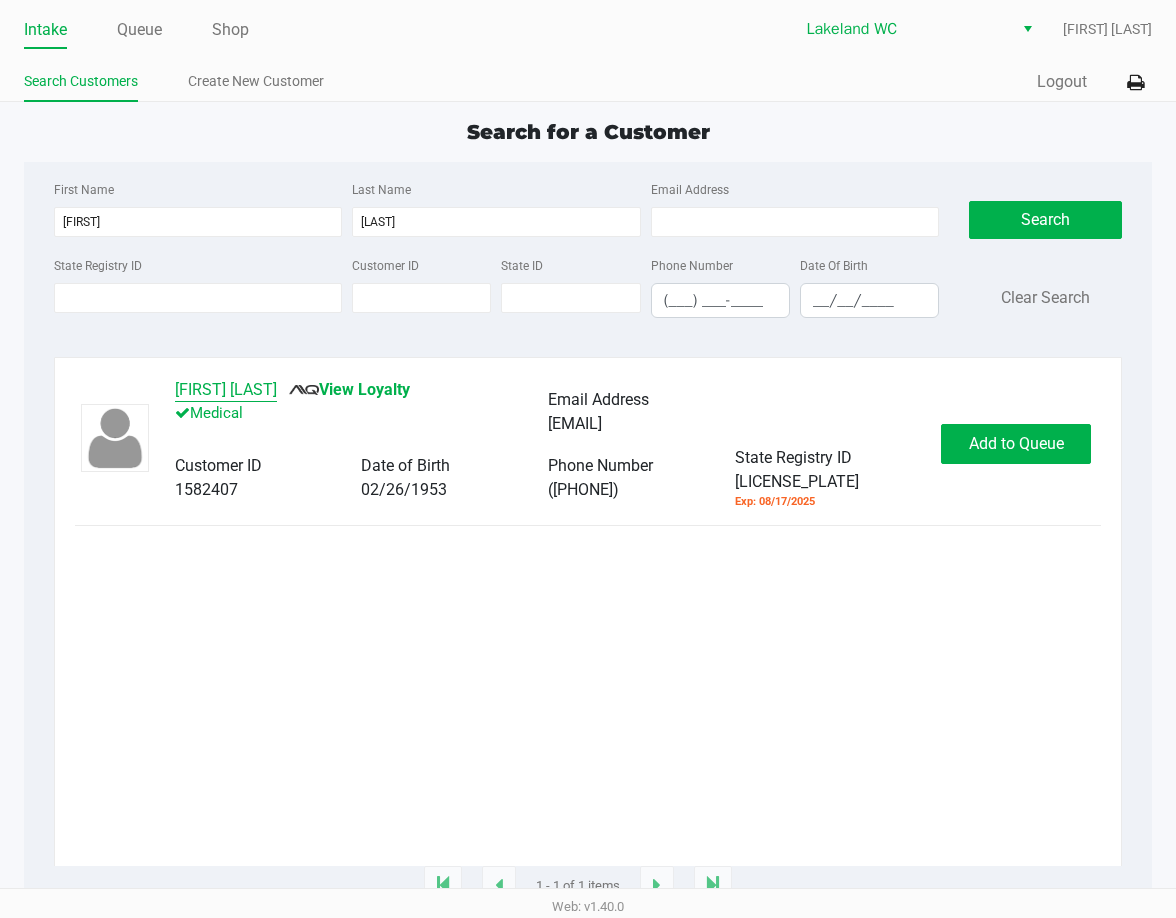 click on "Jackie Crenshaw" 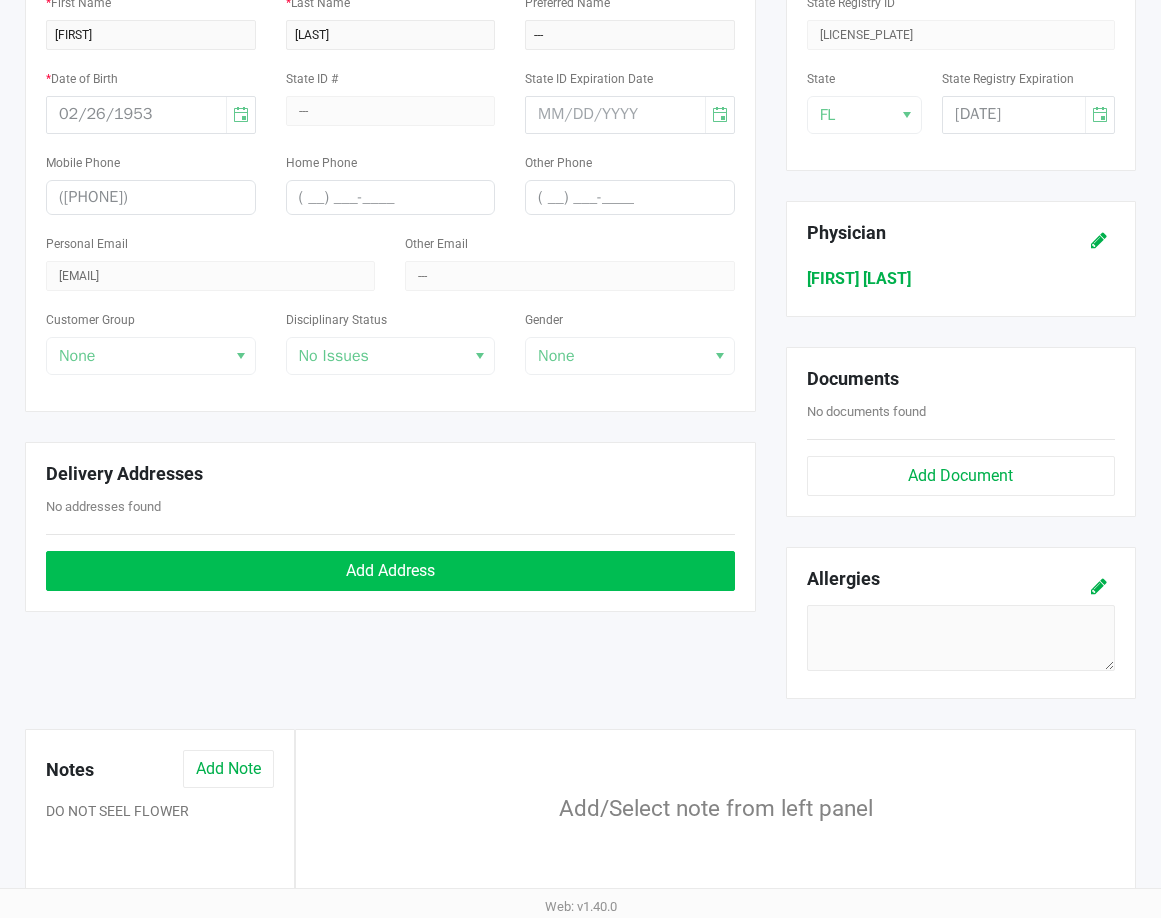 scroll, scrollTop: 500, scrollLeft: 0, axis: vertical 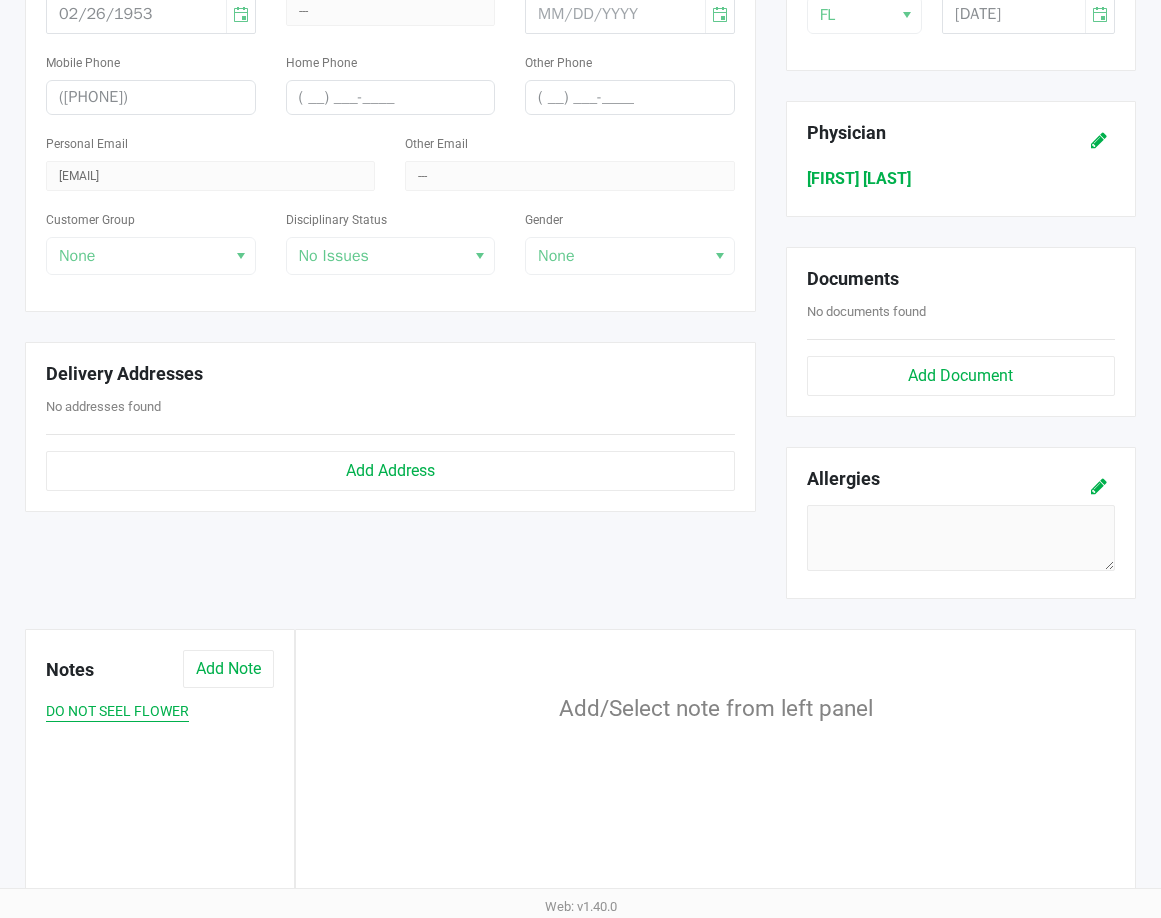 click on "DO NOT SEEL FLOWER" 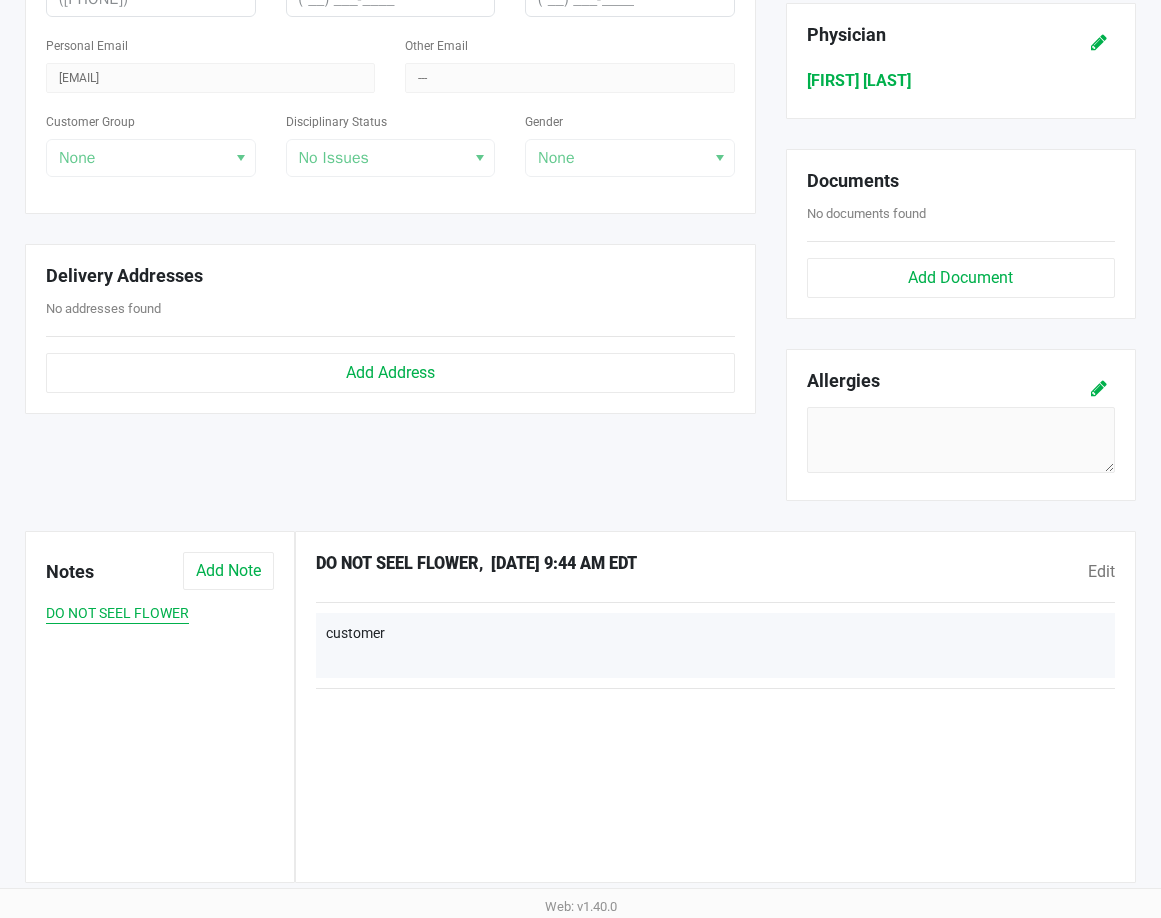 scroll, scrollTop: 603, scrollLeft: 0, axis: vertical 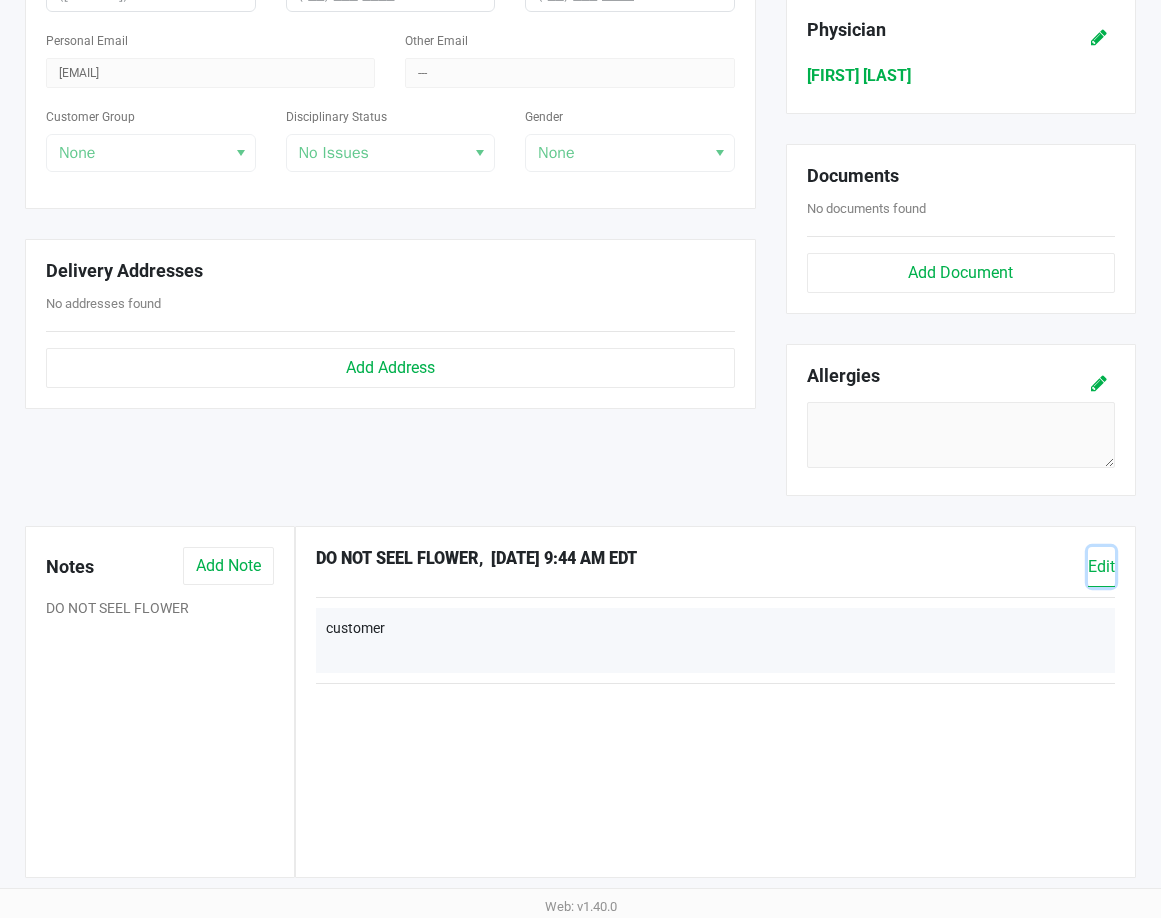 click on "Edit" 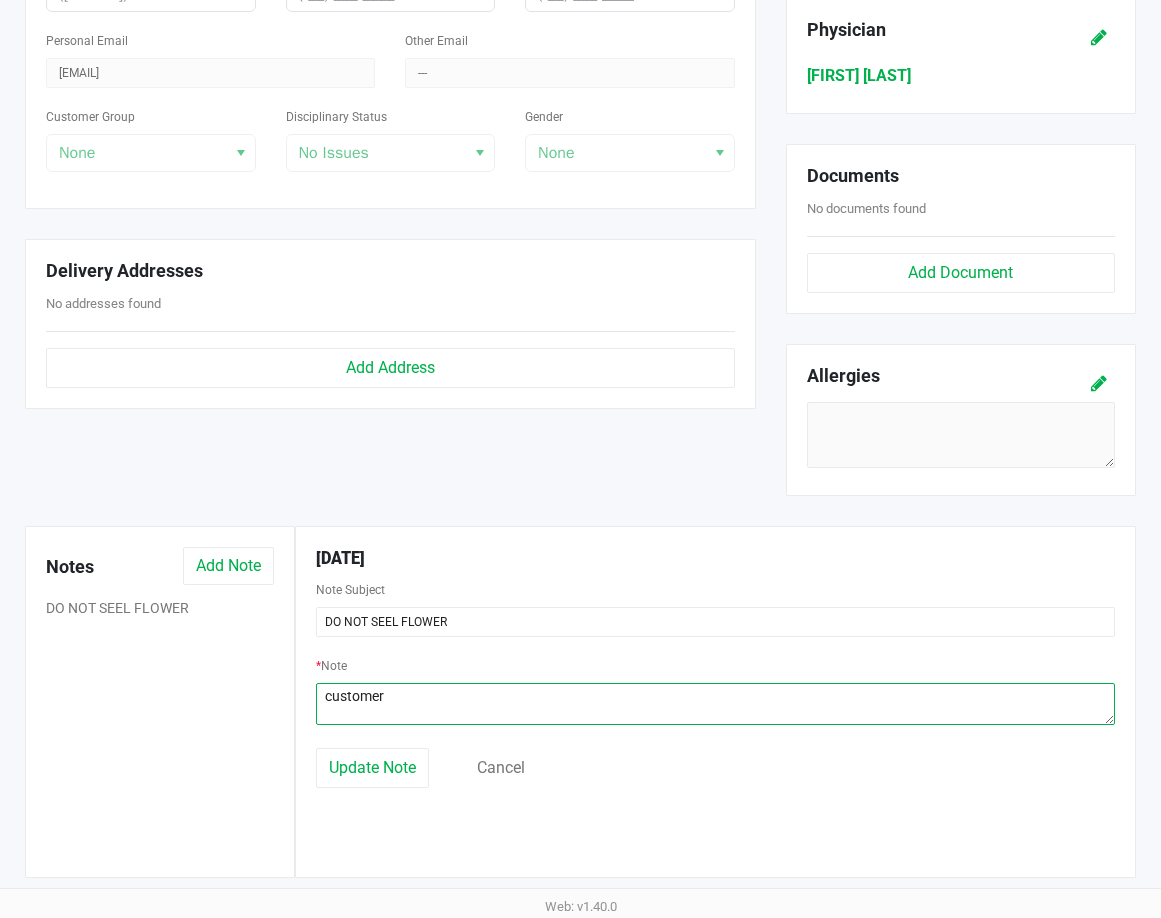 click 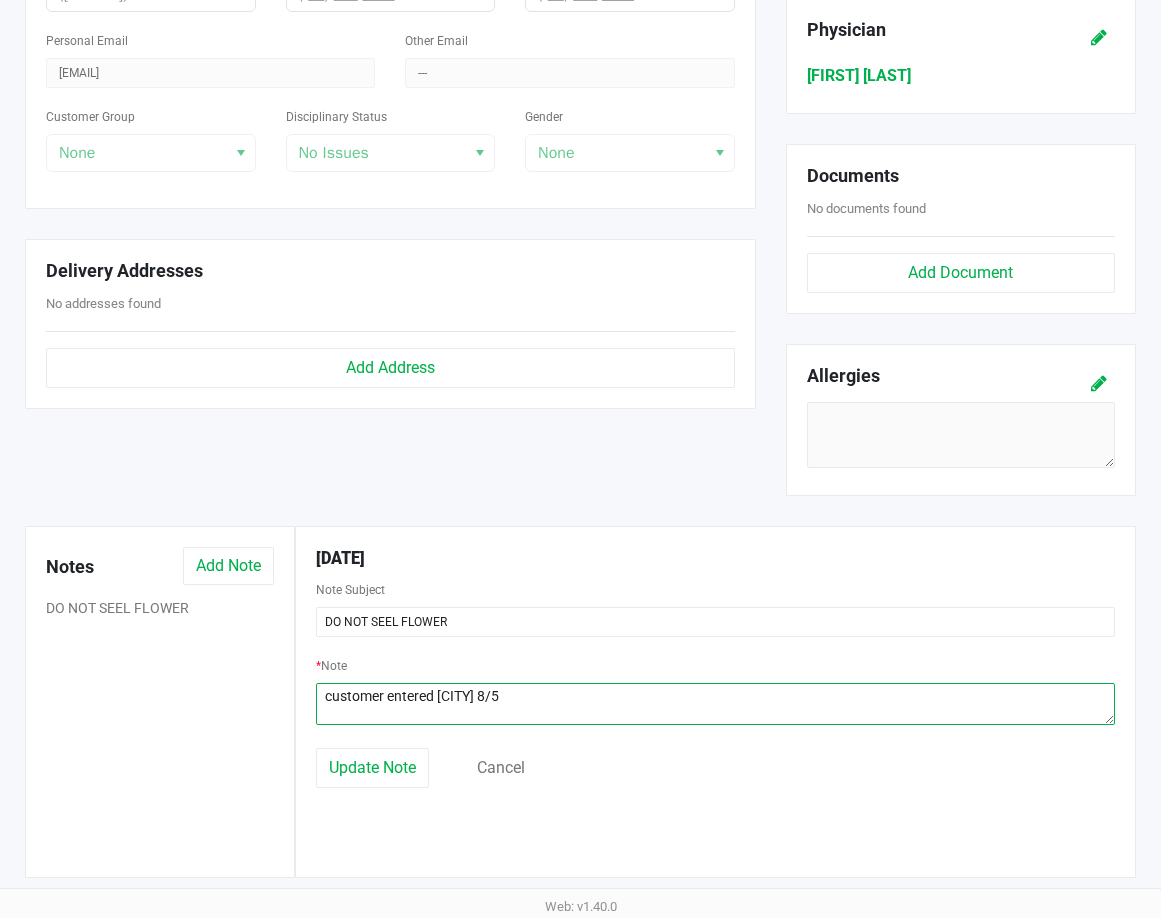 click 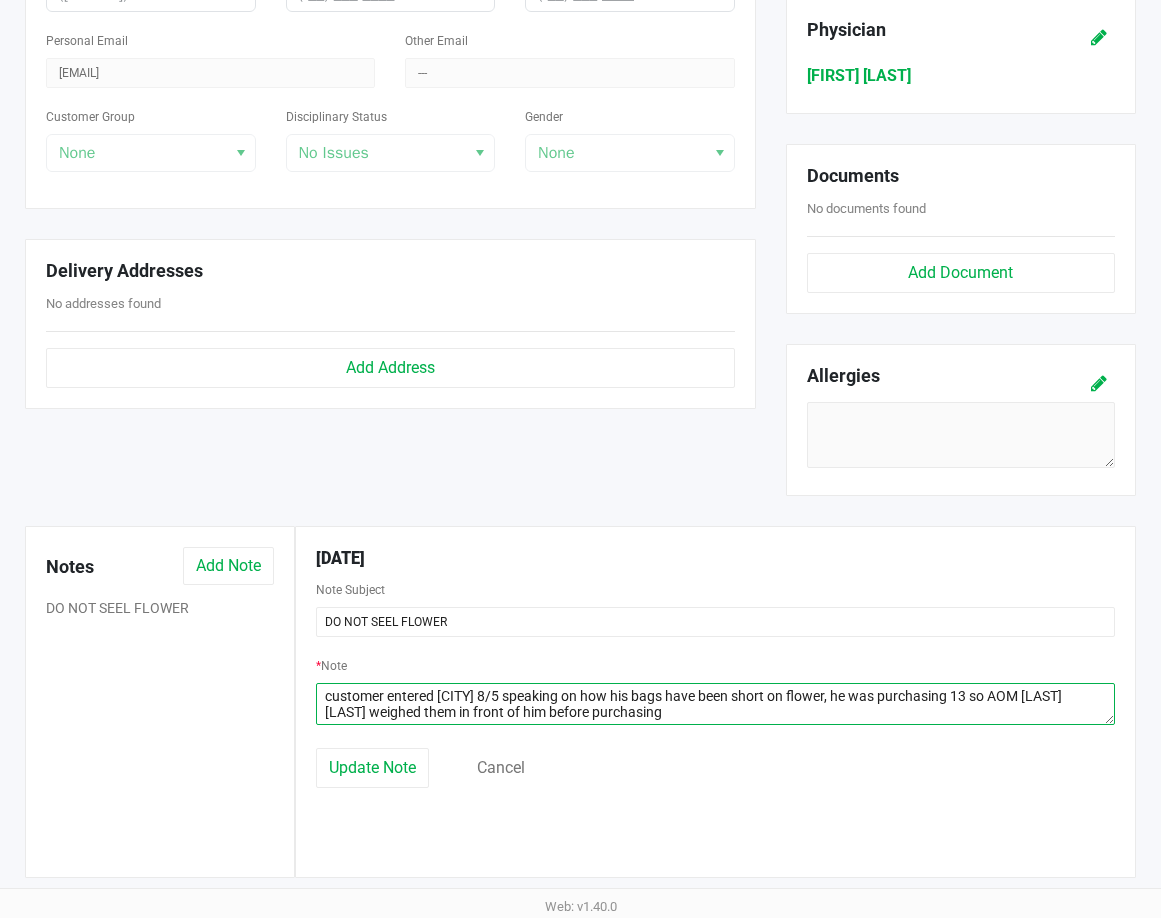 click 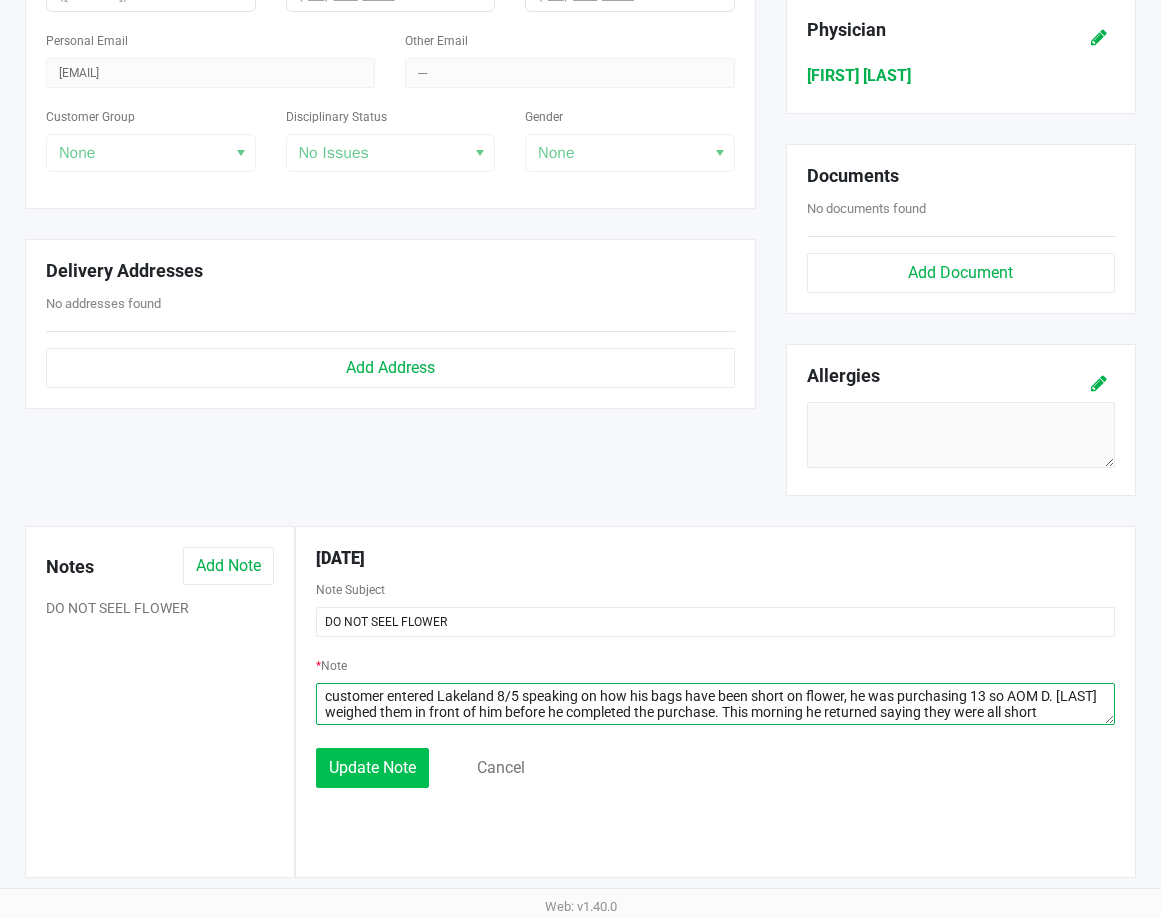 type on "customer entered Lakeland 8/5 speaking on how his bags have been short on flower, he was purchasing 13 so AOM D. Johnson weighed them in front of him before he completed the purchase. This morning he returned saying they were all short" 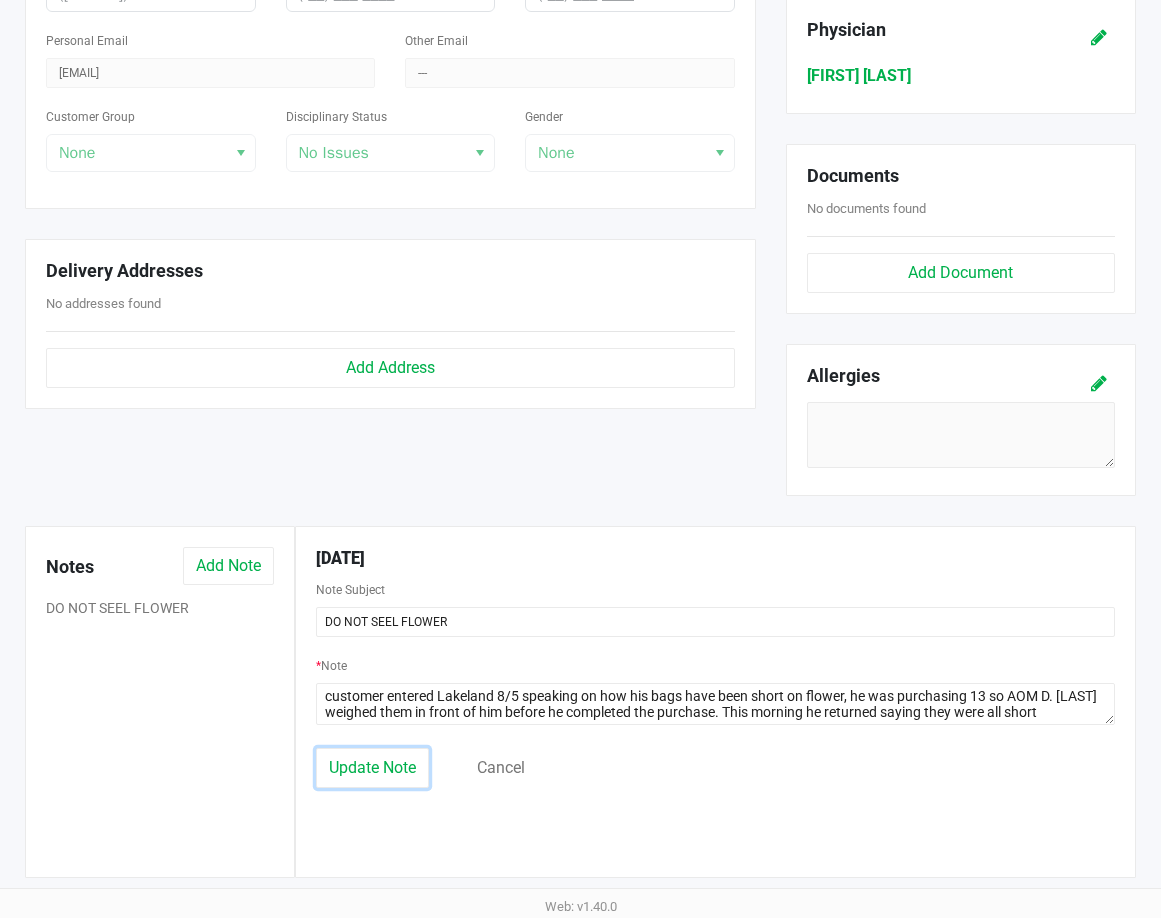 click on "Update Note" 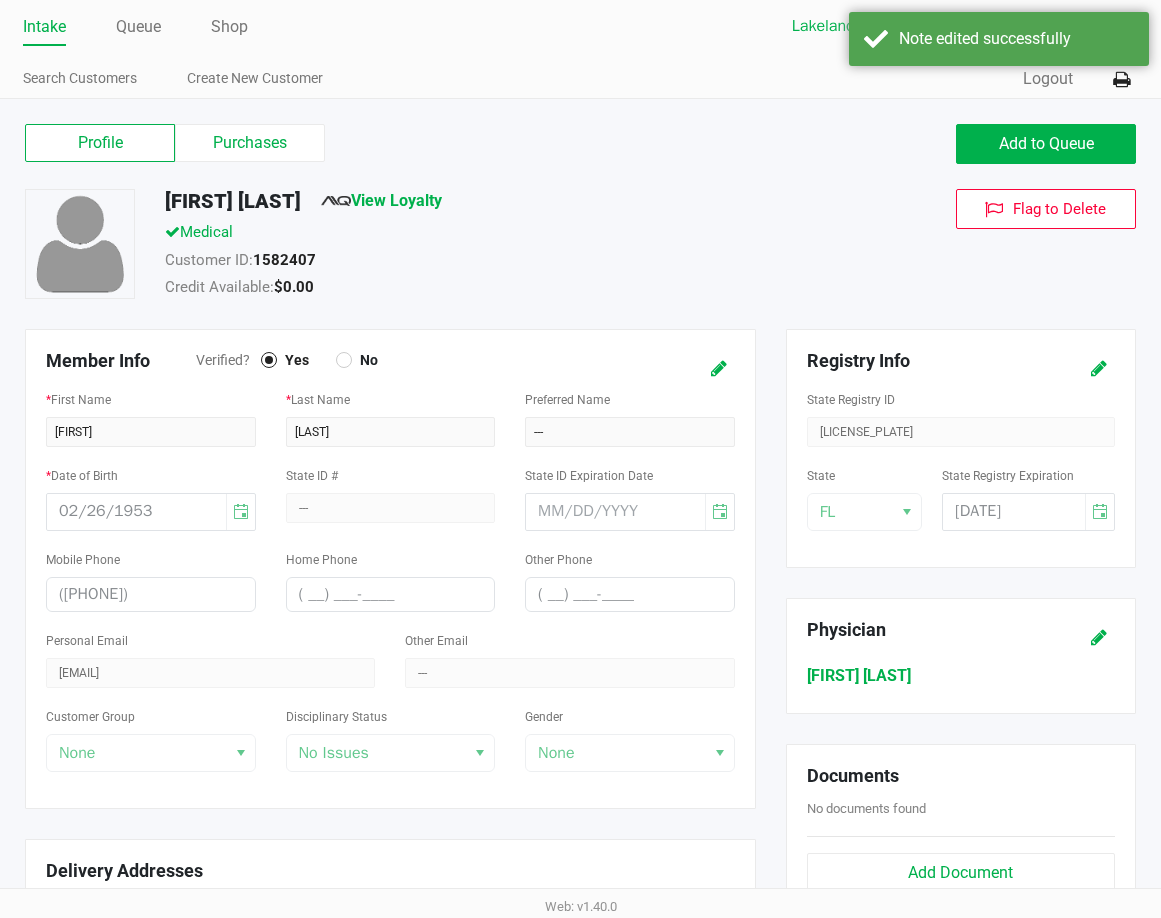 scroll, scrollTop: 0, scrollLeft: 0, axis: both 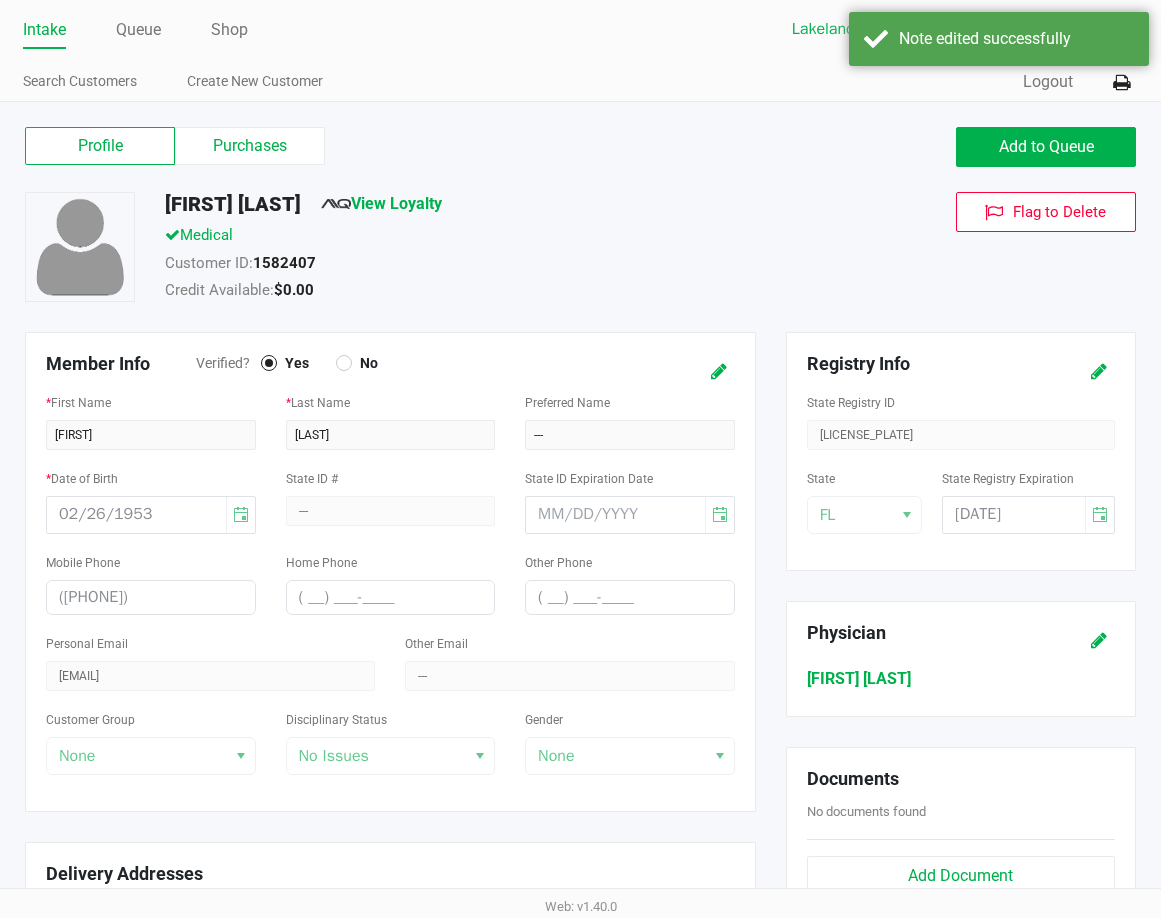 click on "Intake" 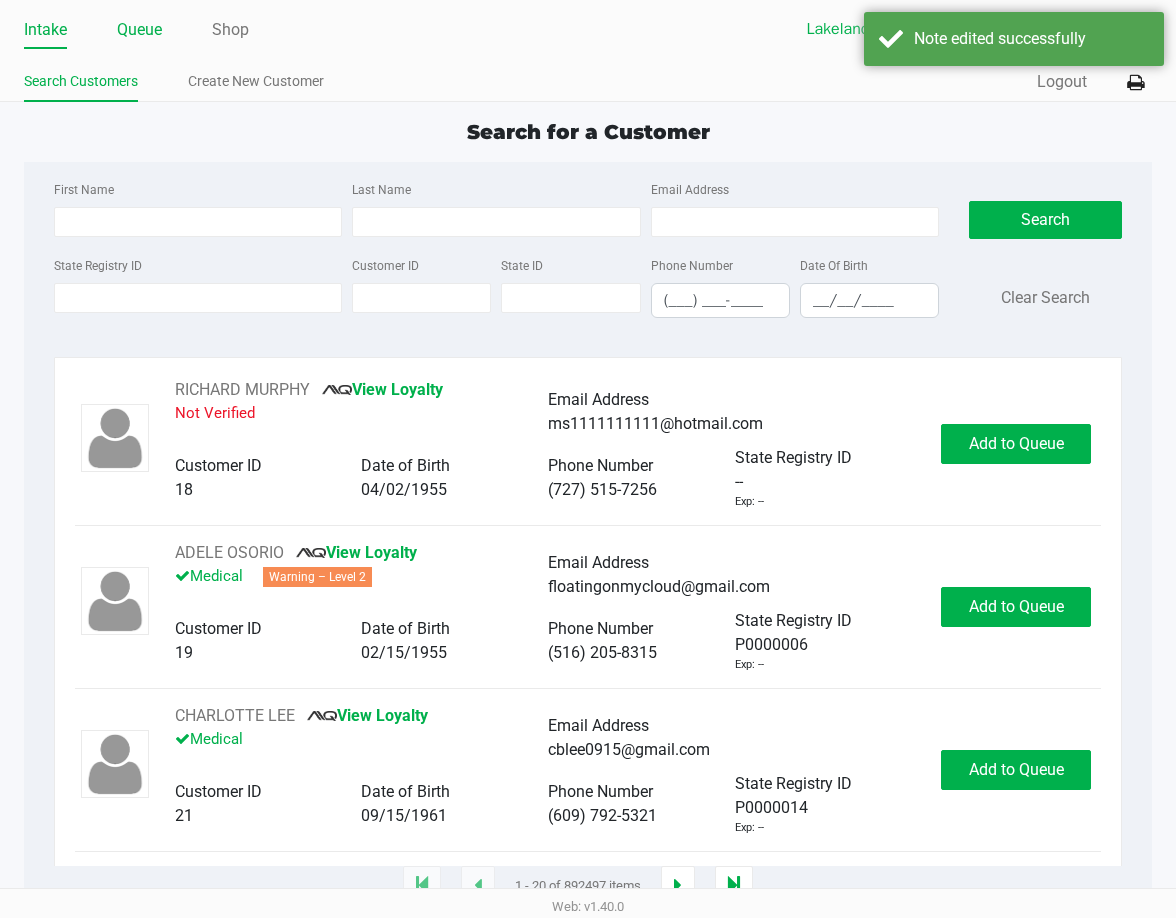 click on "Queue" 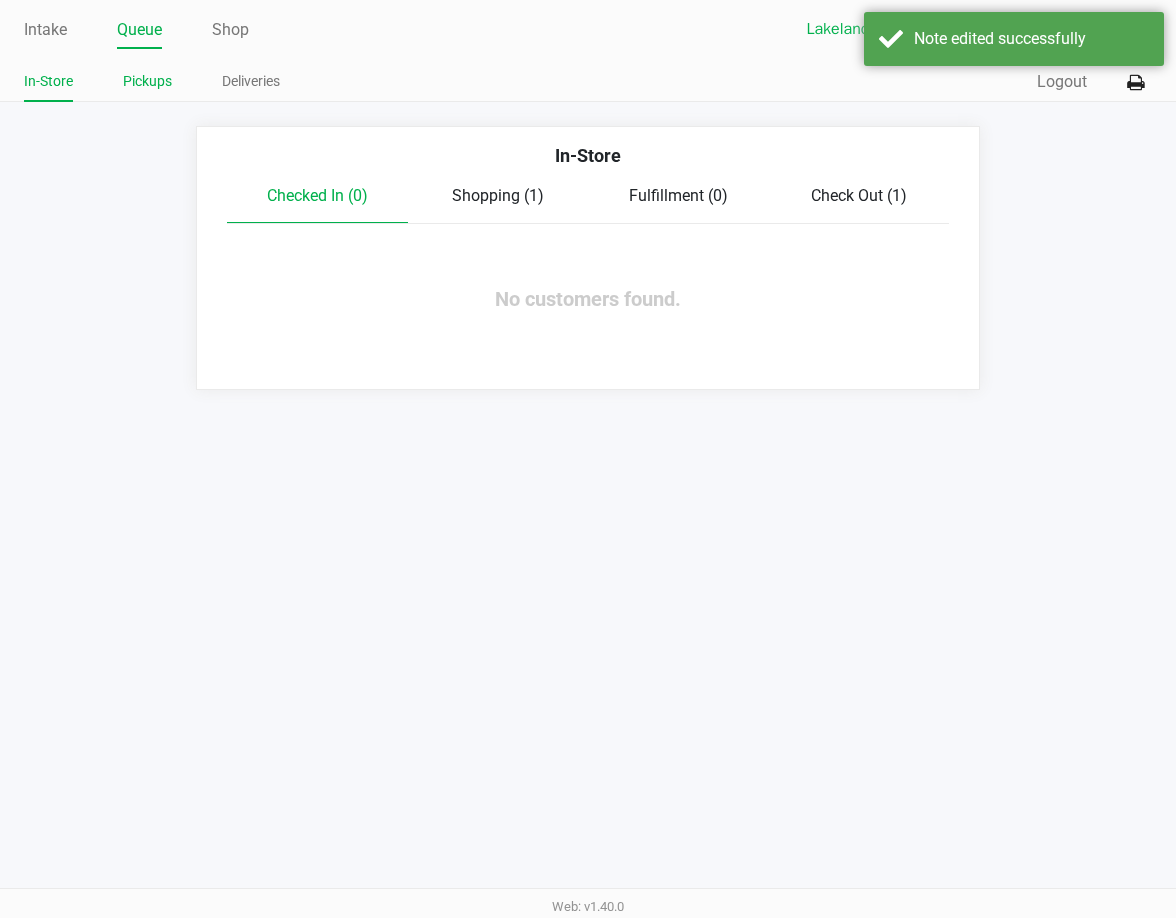 click on "Pickups" 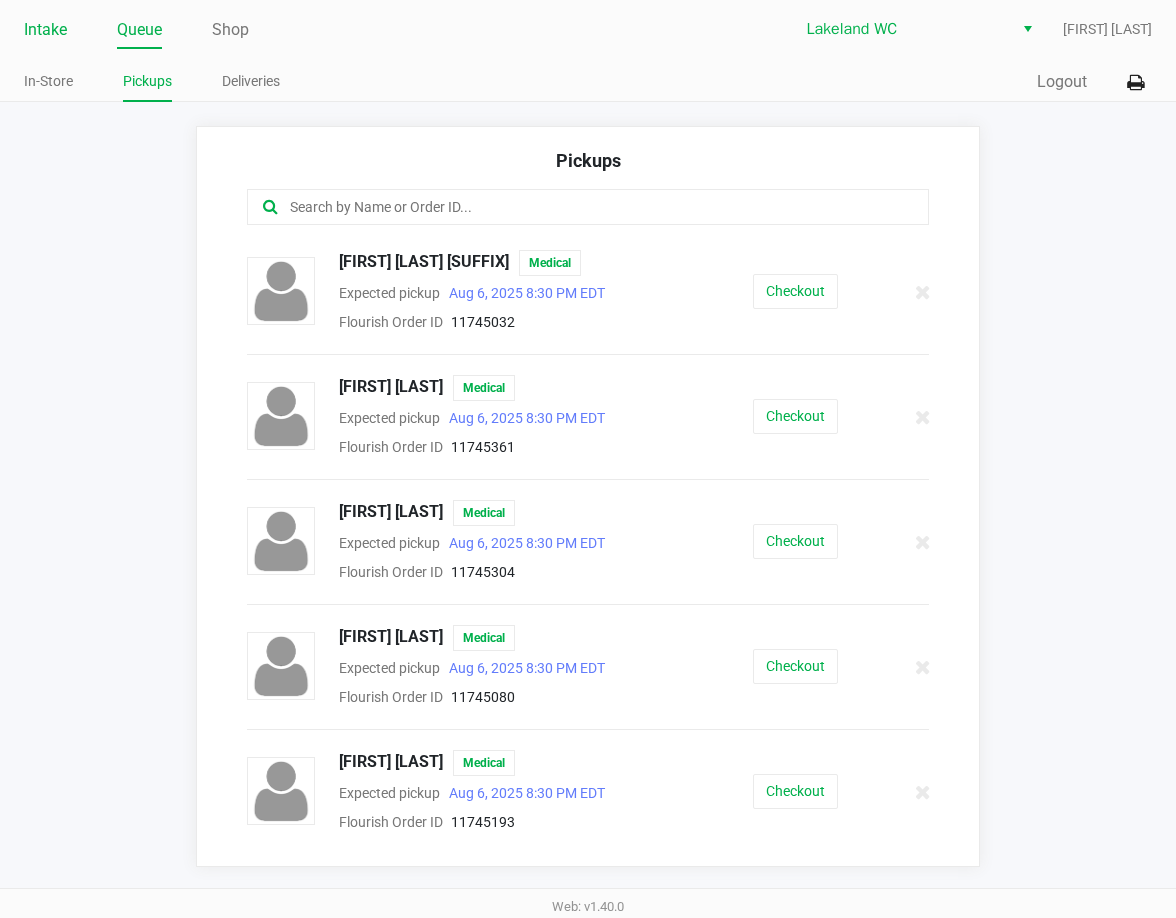 click on "Intake" 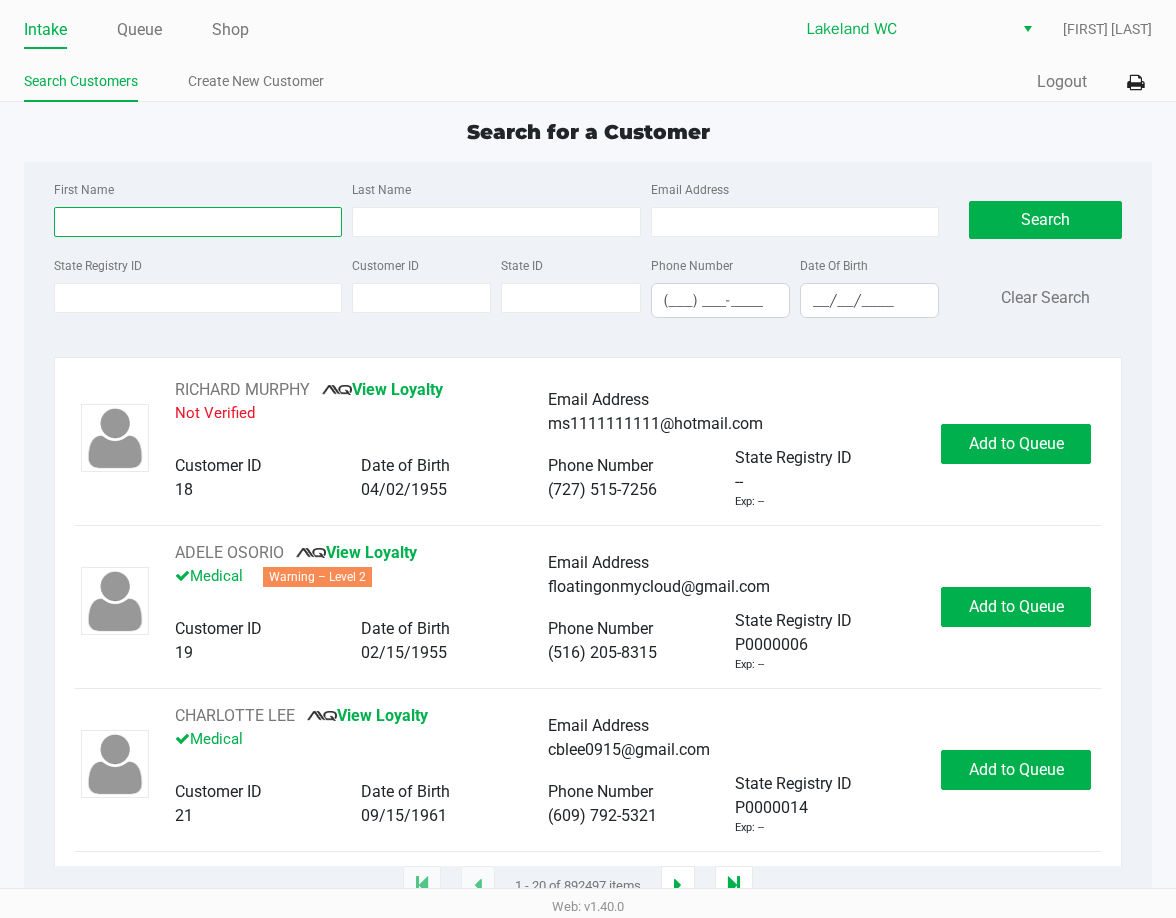 click on "First Name" at bounding box center (198, 222) 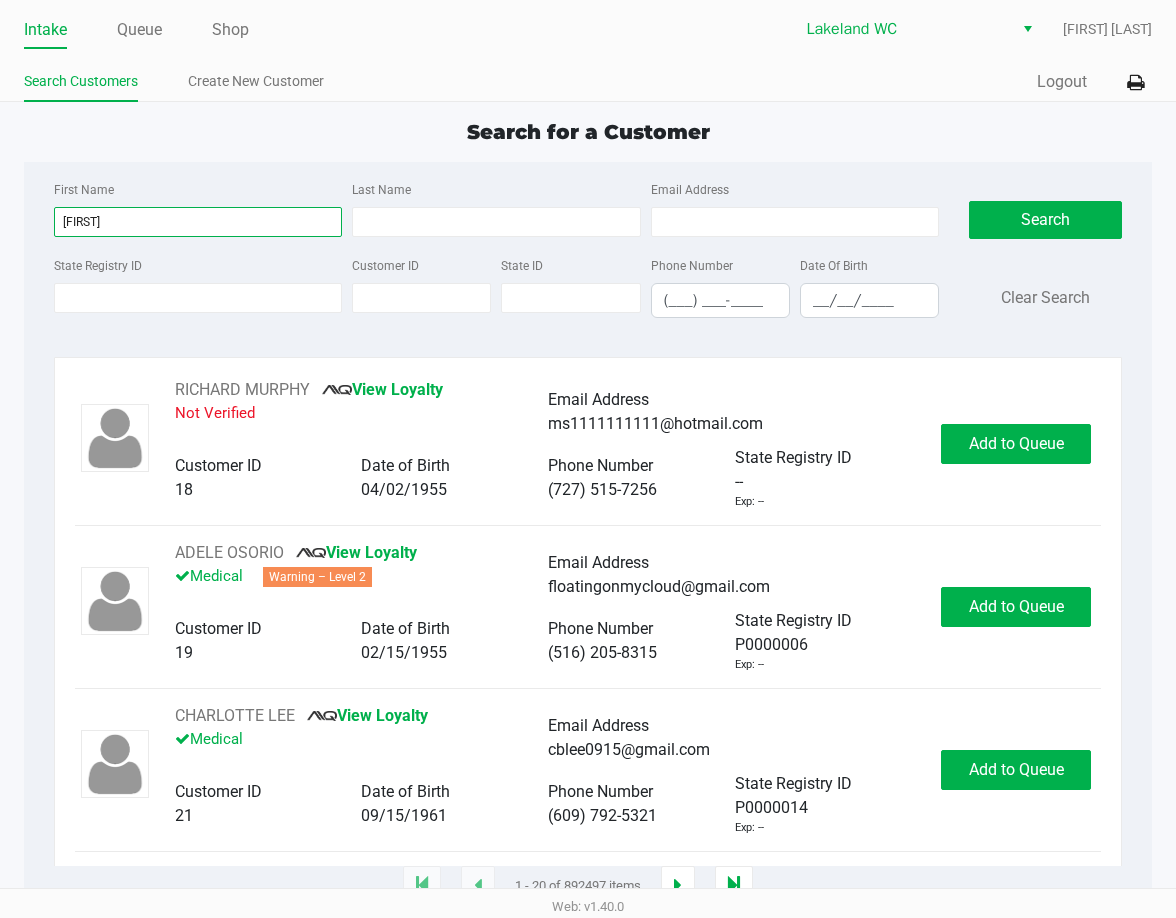 type on "jackie" 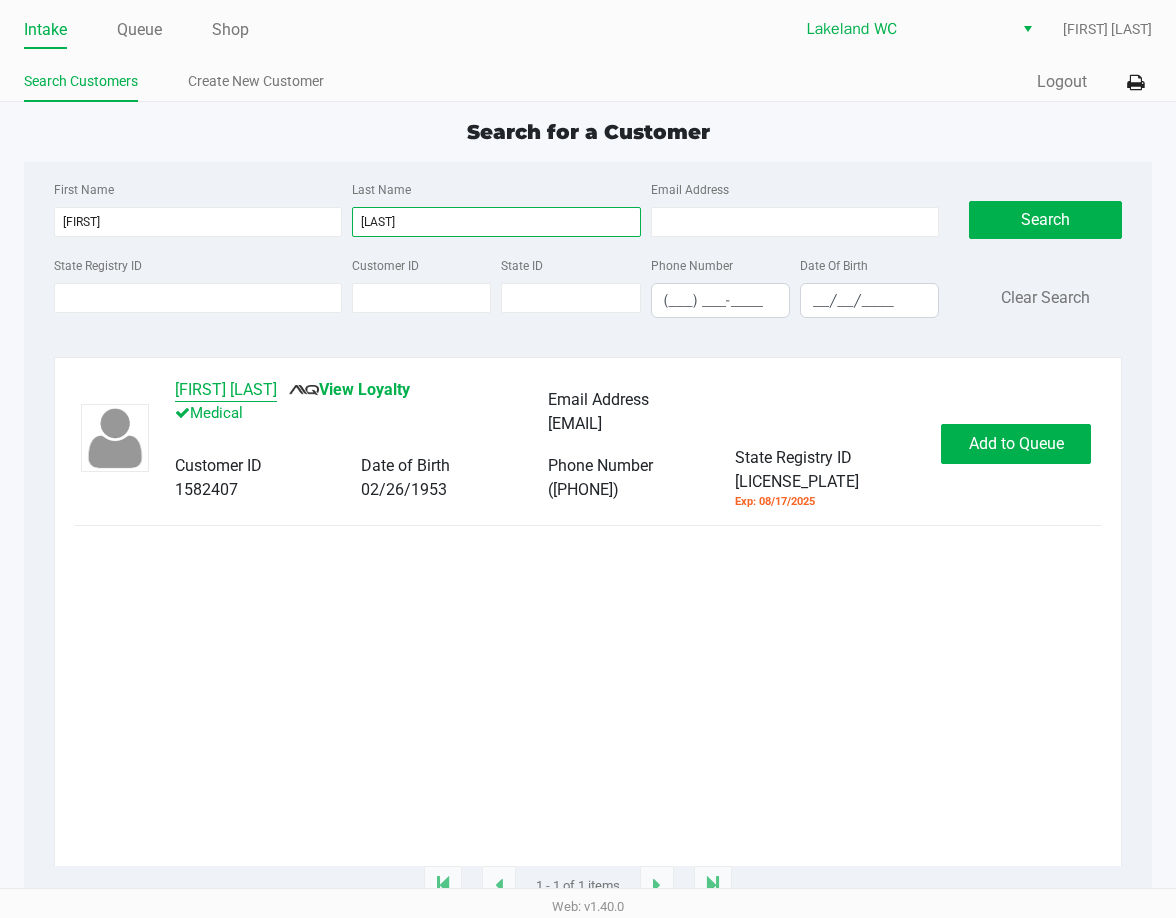 type on "crenshaw" 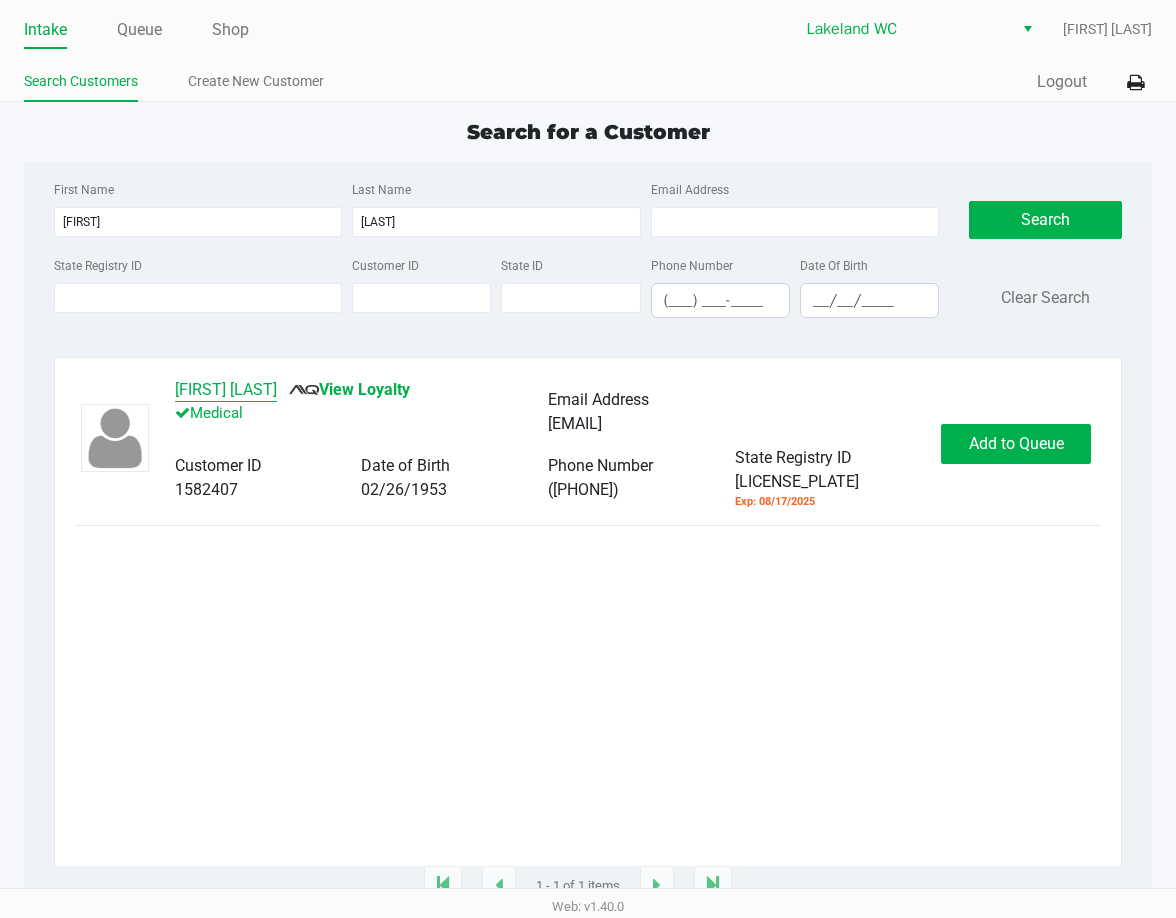 click on "Jackie Crenshaw" 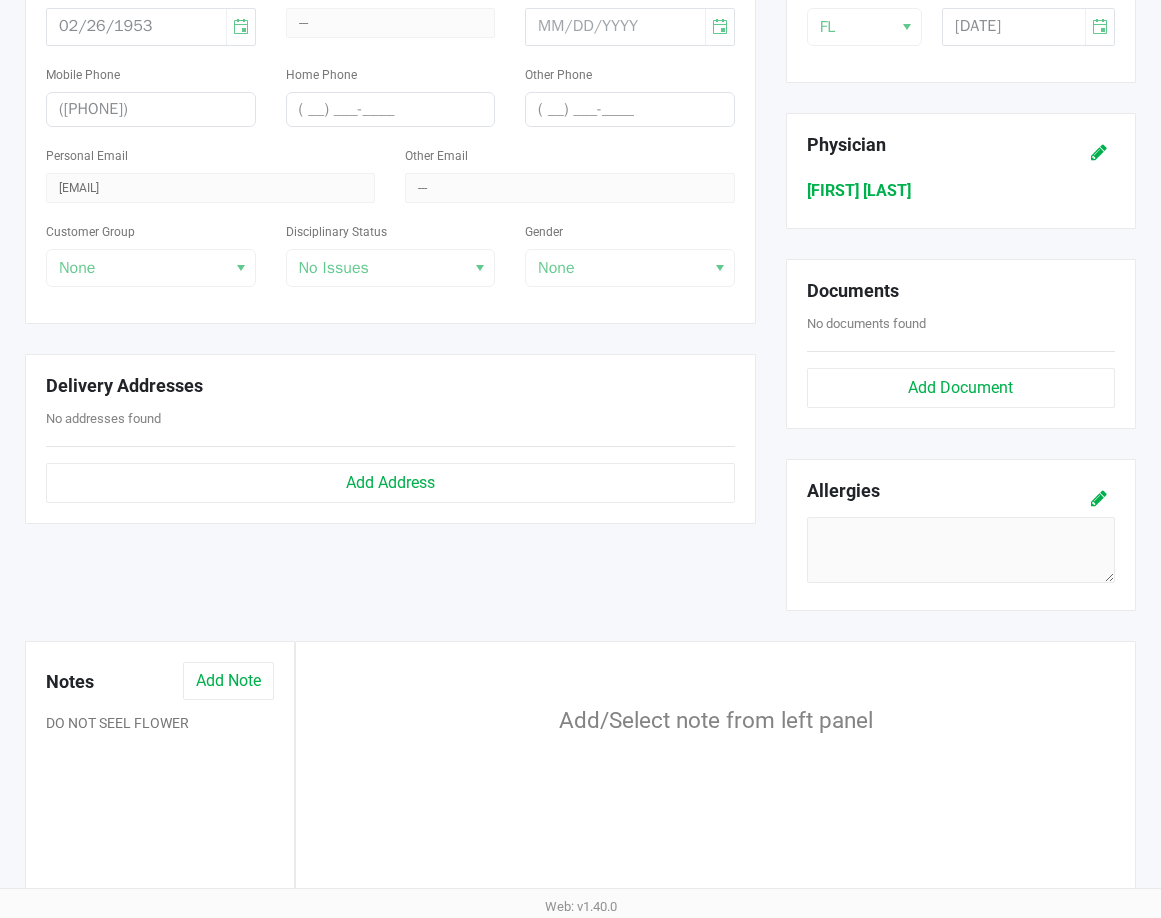 scroll, scrollTop: 600, scrollLeft: 0, axis: vertical 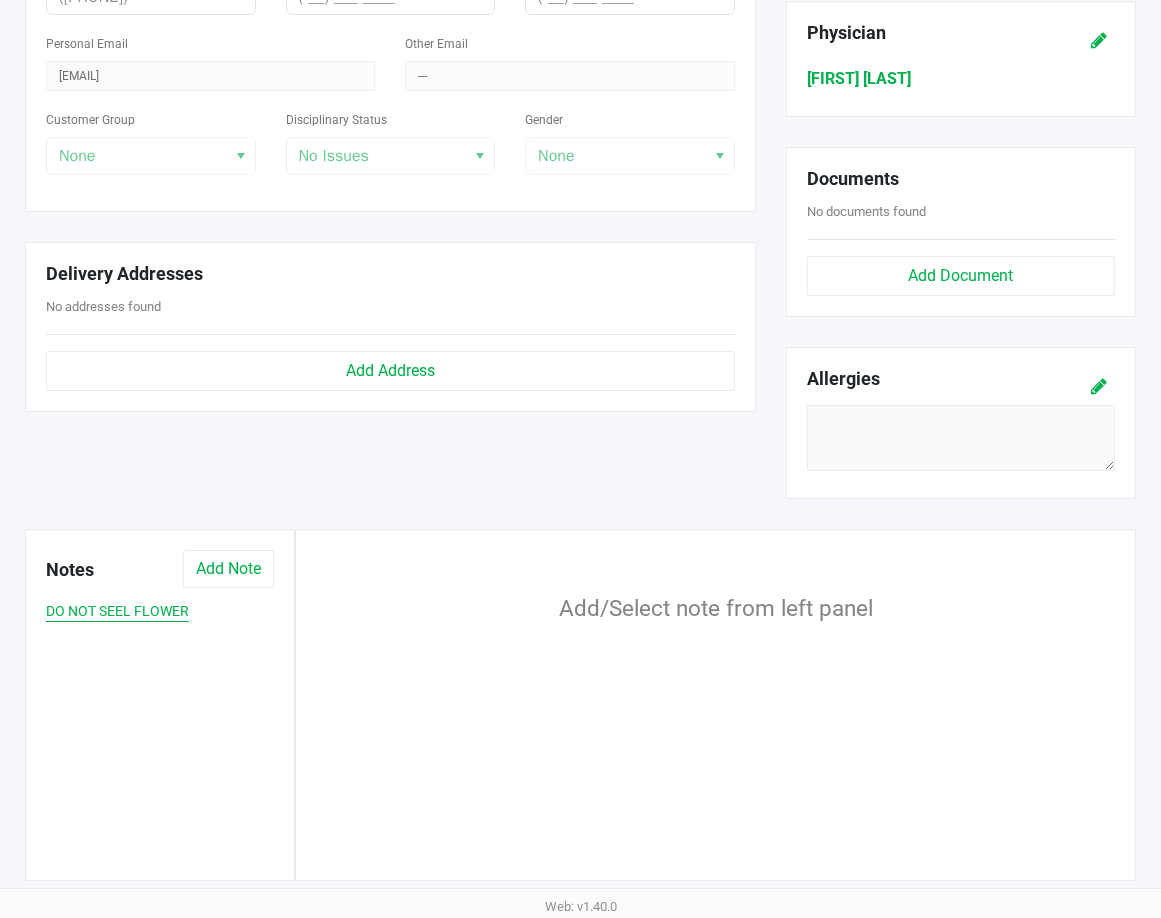 click on "DO NOT SEEL FLOWER" 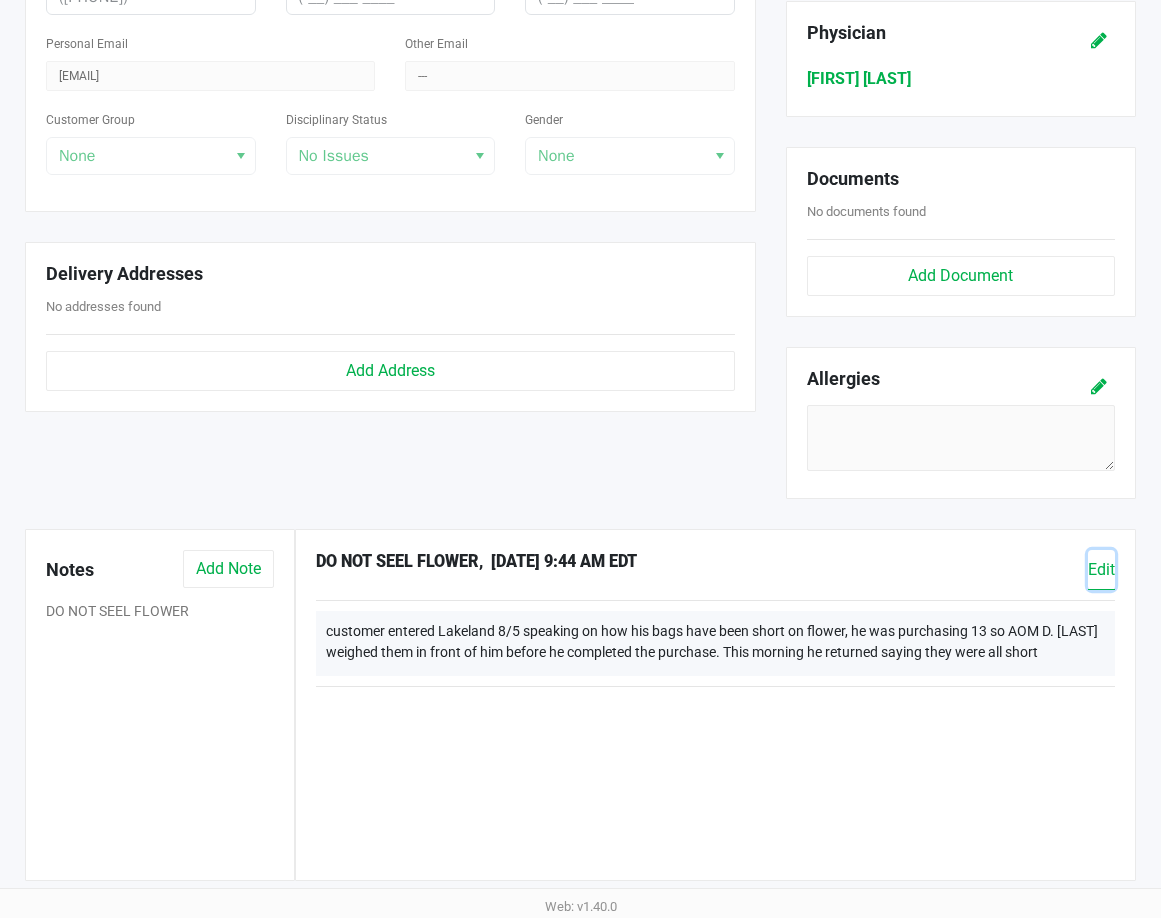 click on "Edit" 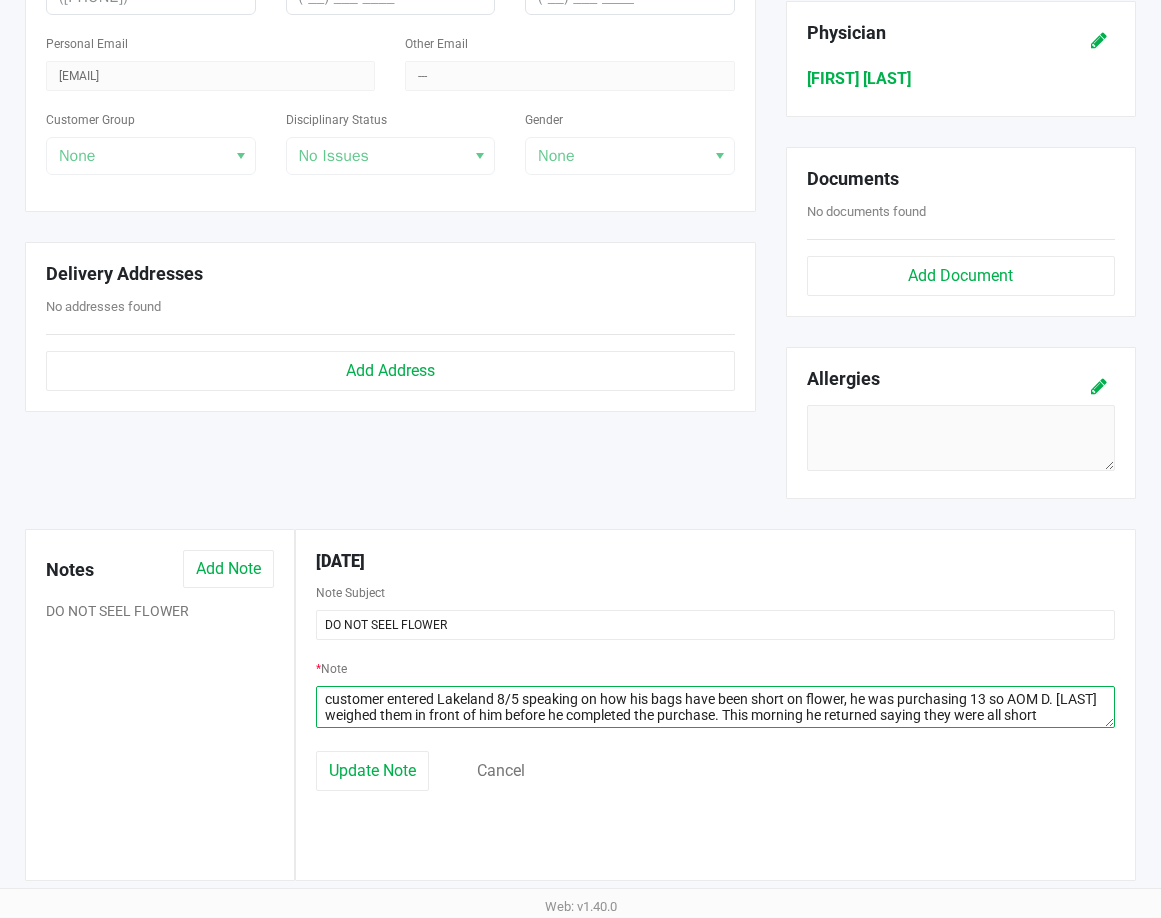 click 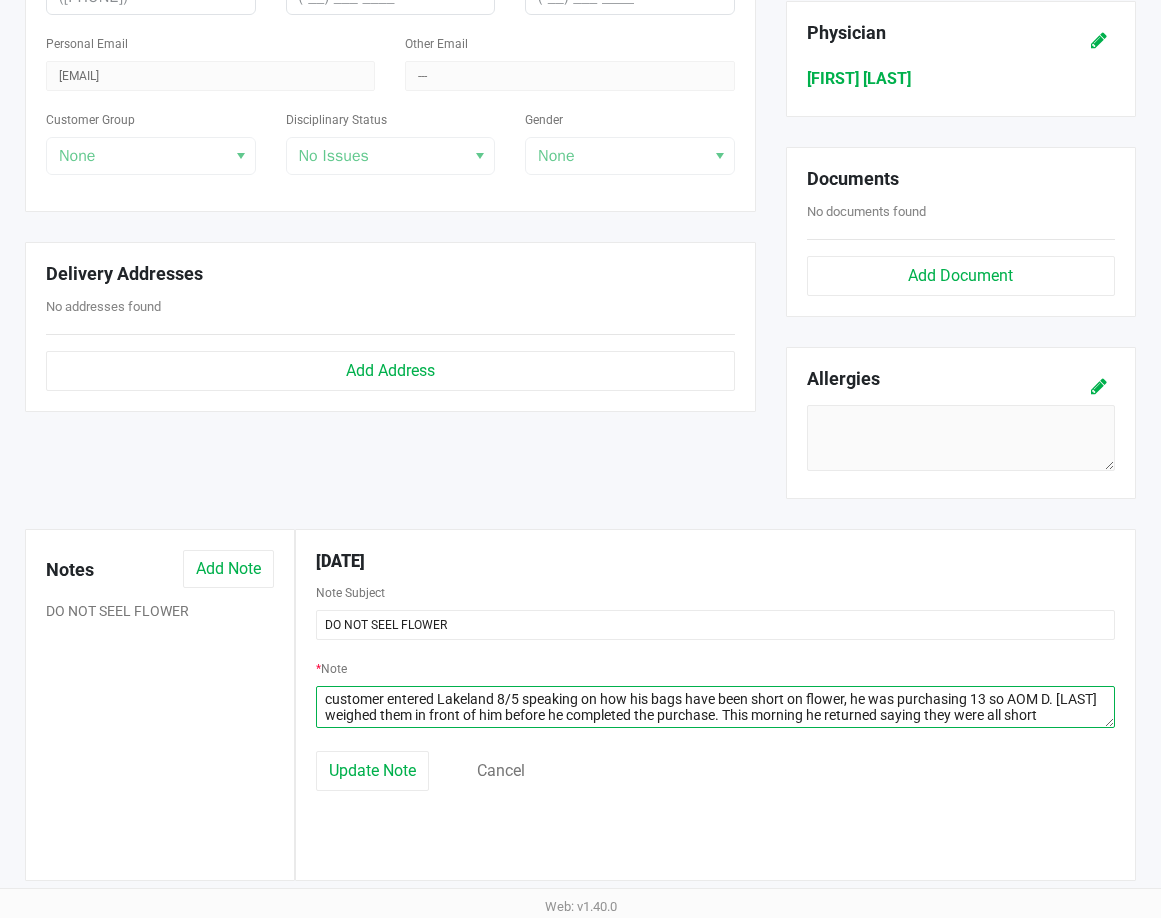 click 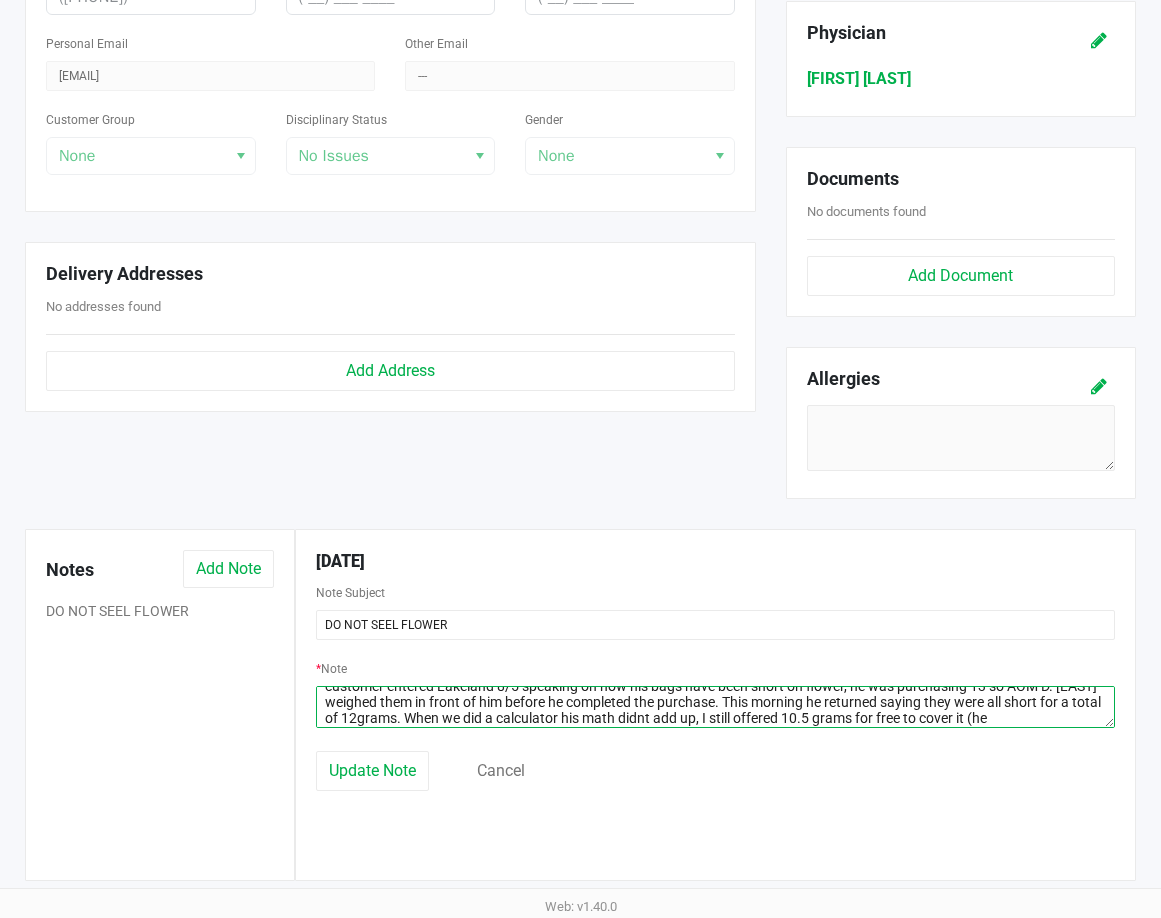 scroll, scrollTop: 30, scrollLeft: 0, axis: vertical 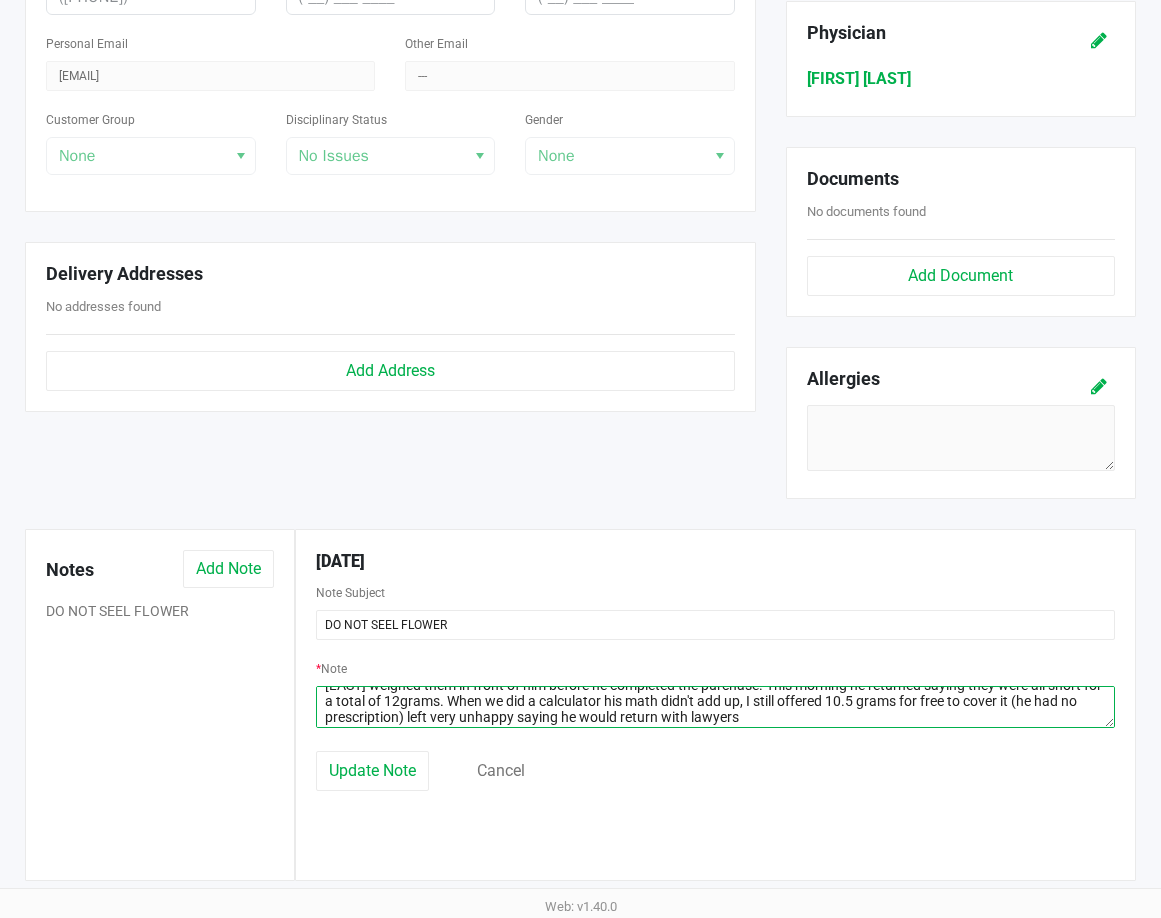 click 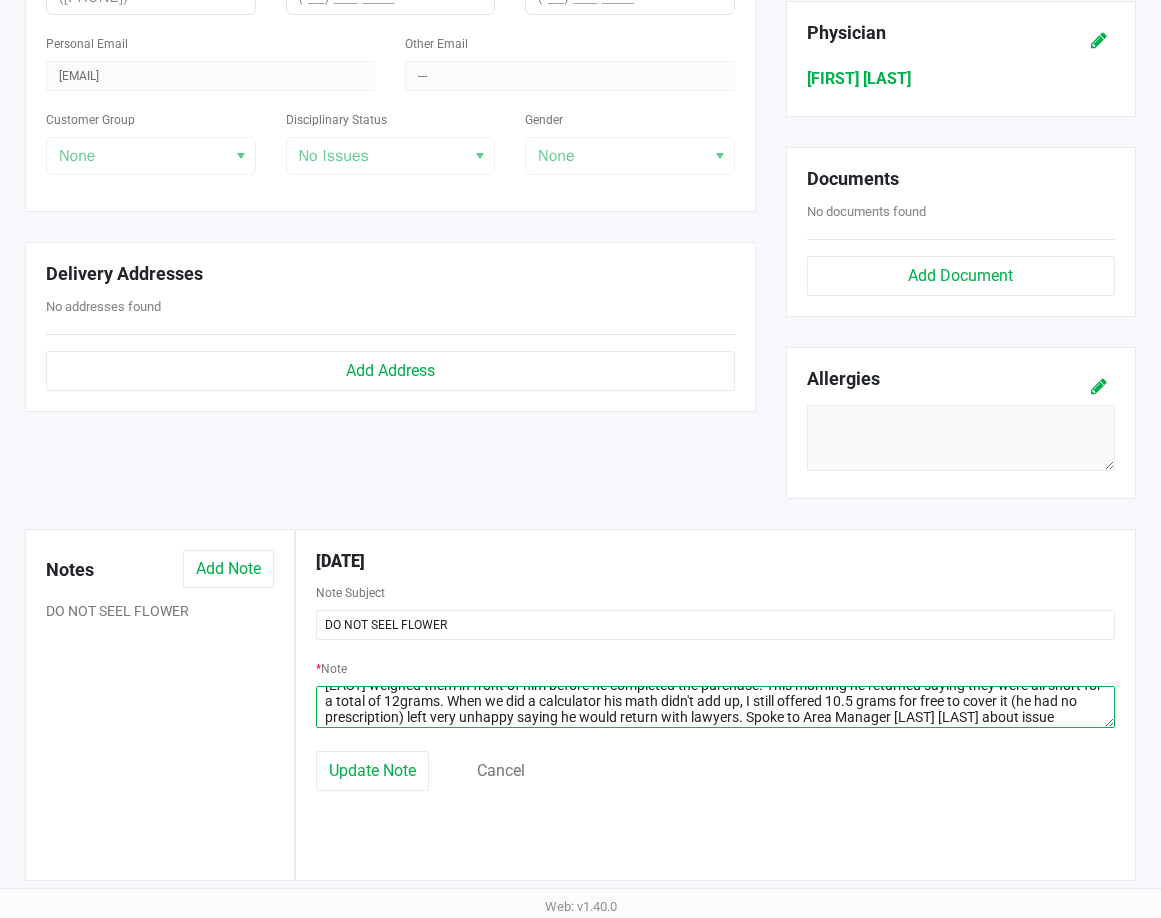 scroll, scrollTop: 47, scrollLeft: 0, axis: vertical 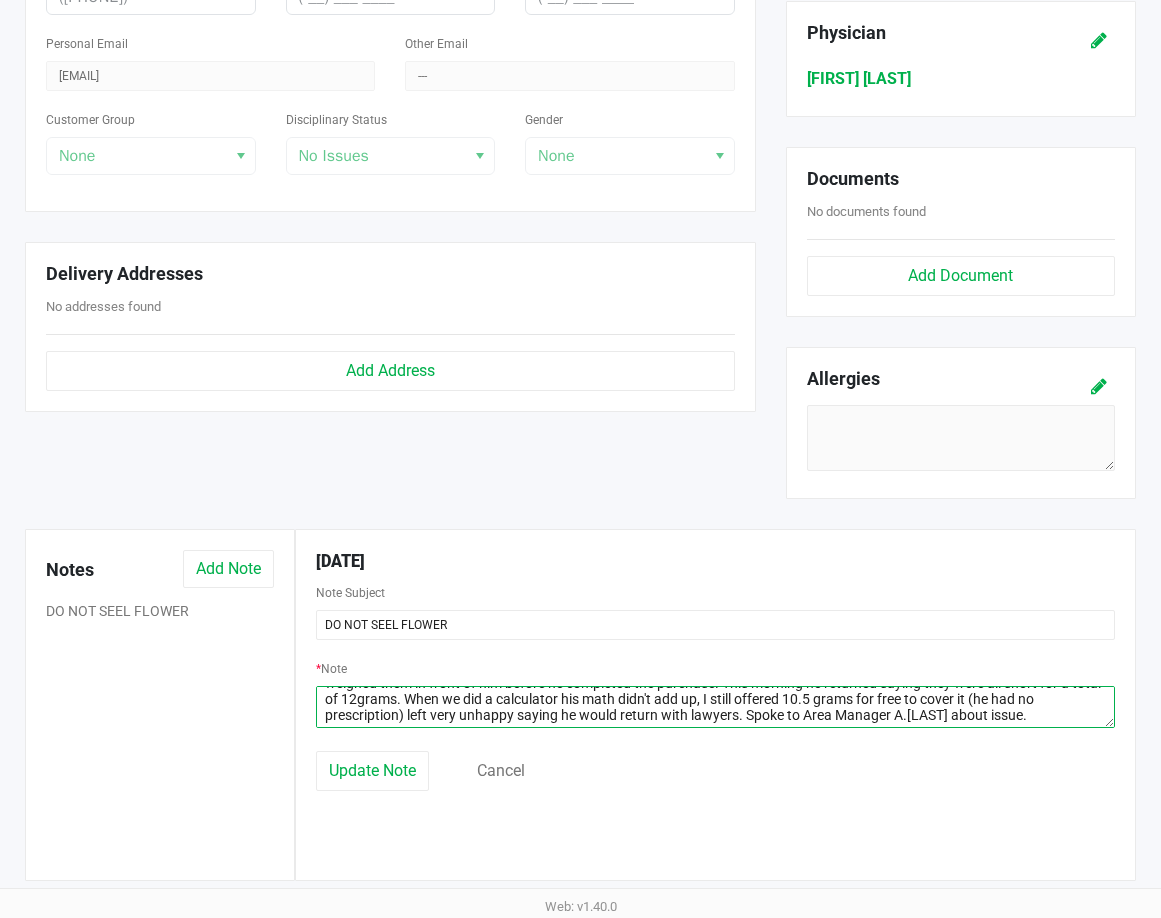 click 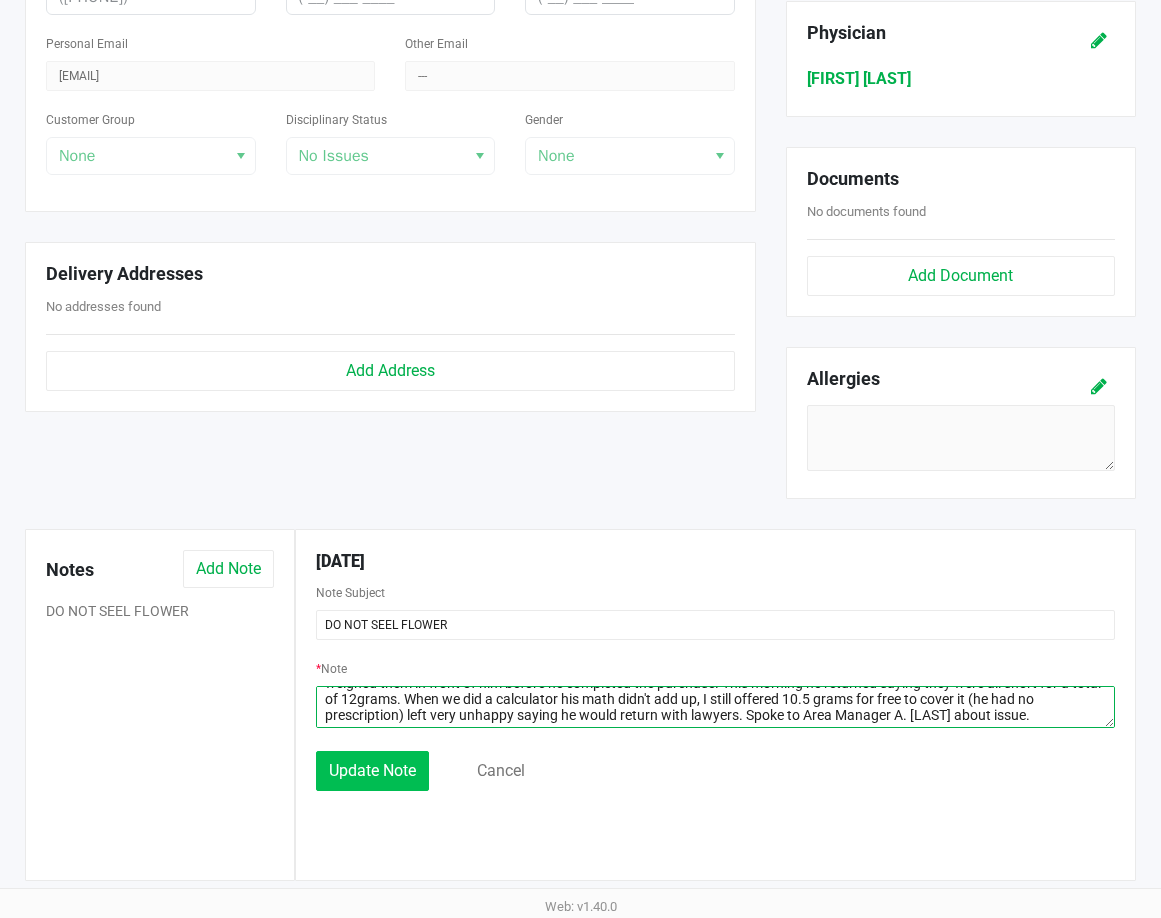 type on "customer entered Lakeland 8/5 speaking on how his bags have been short on flower, he was purchasing 13 so AOM D. Johnson weighed them in front of him before he completed the purchase. This morning he returned saying they were all short for a total of 12grams. When we did a calculator his math didn't add up, I still offered 10.5 grams for free to cover it (he had no prescription) left very unhappy saying he would return with lawyers. Spoke to Area Manager A. Coons about issue." 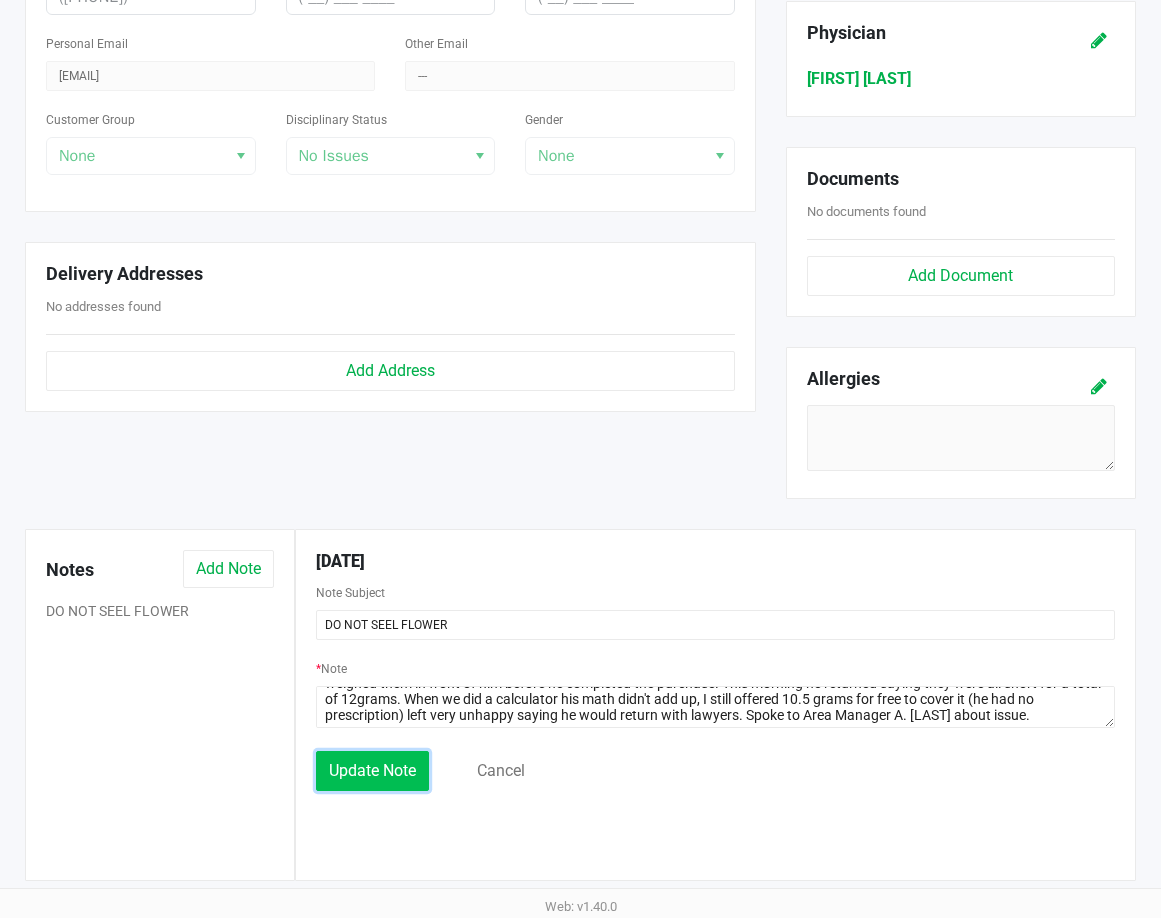 click on "Update Note" 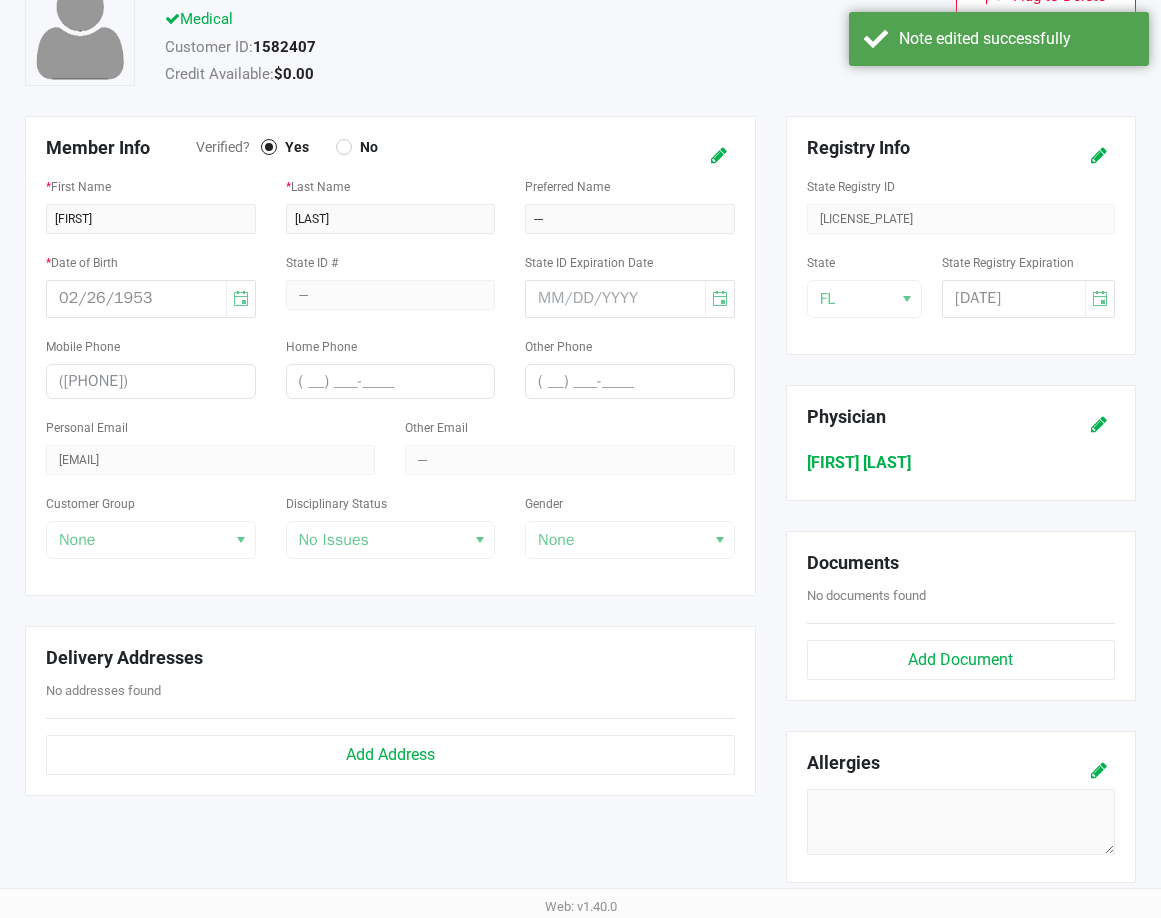 scroll, scrollTop: 0, scrollLeft: 0, axis: both 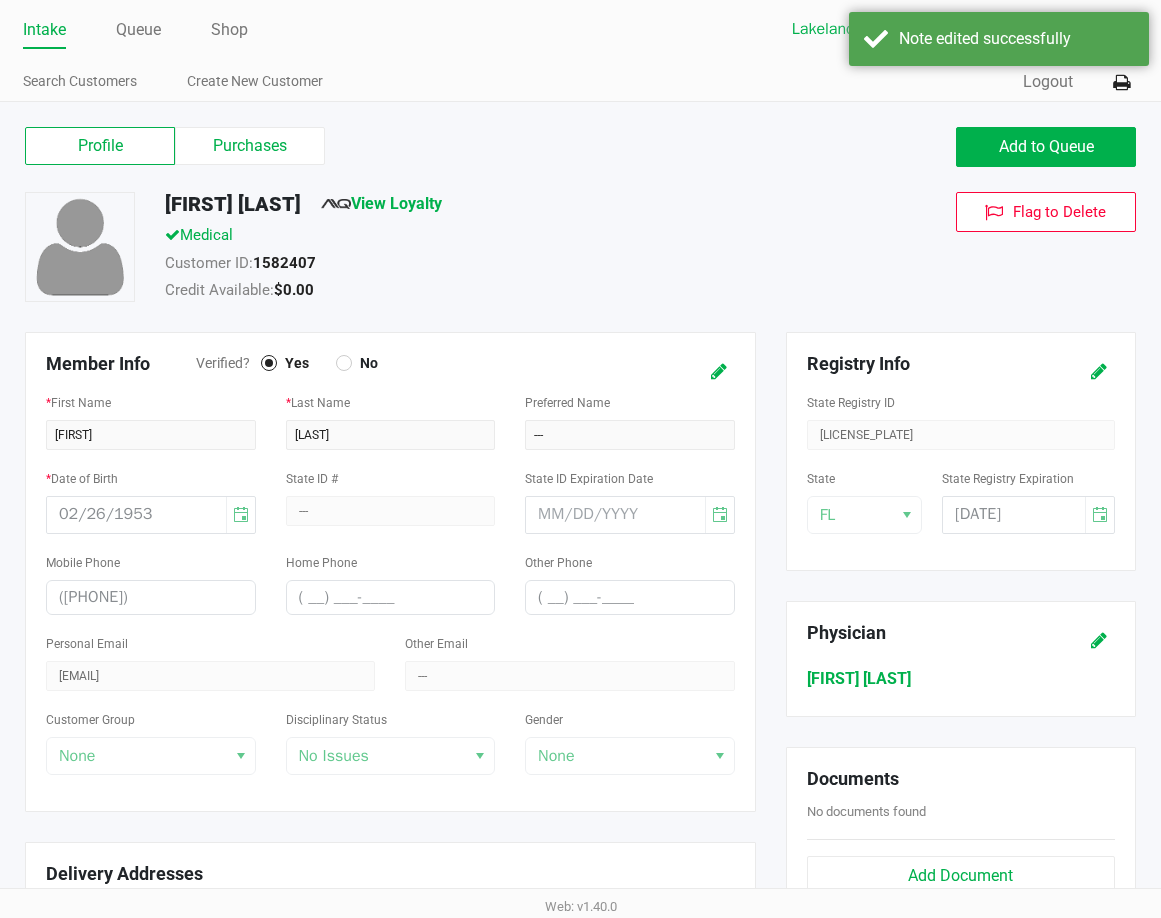 click on "Intake" 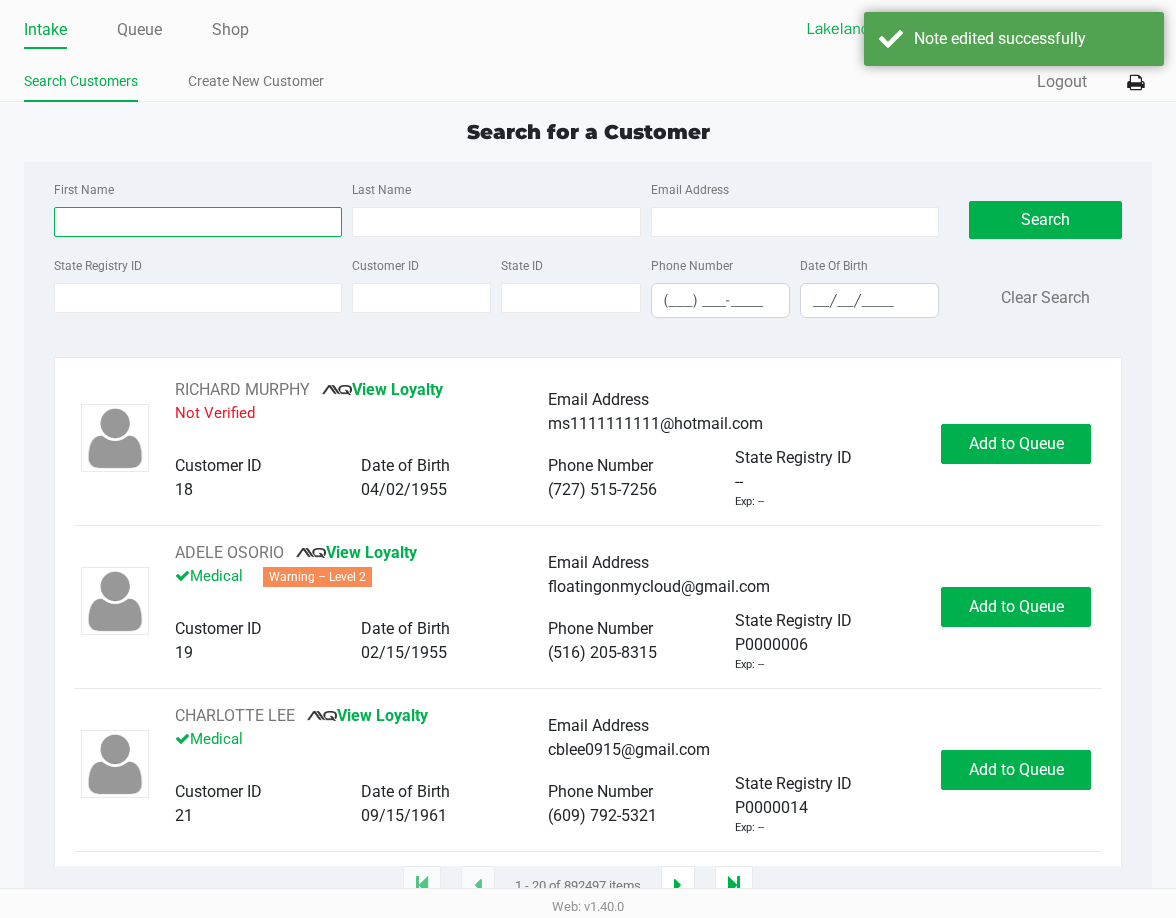 click on "First Name" at bounding box center [198, 222] 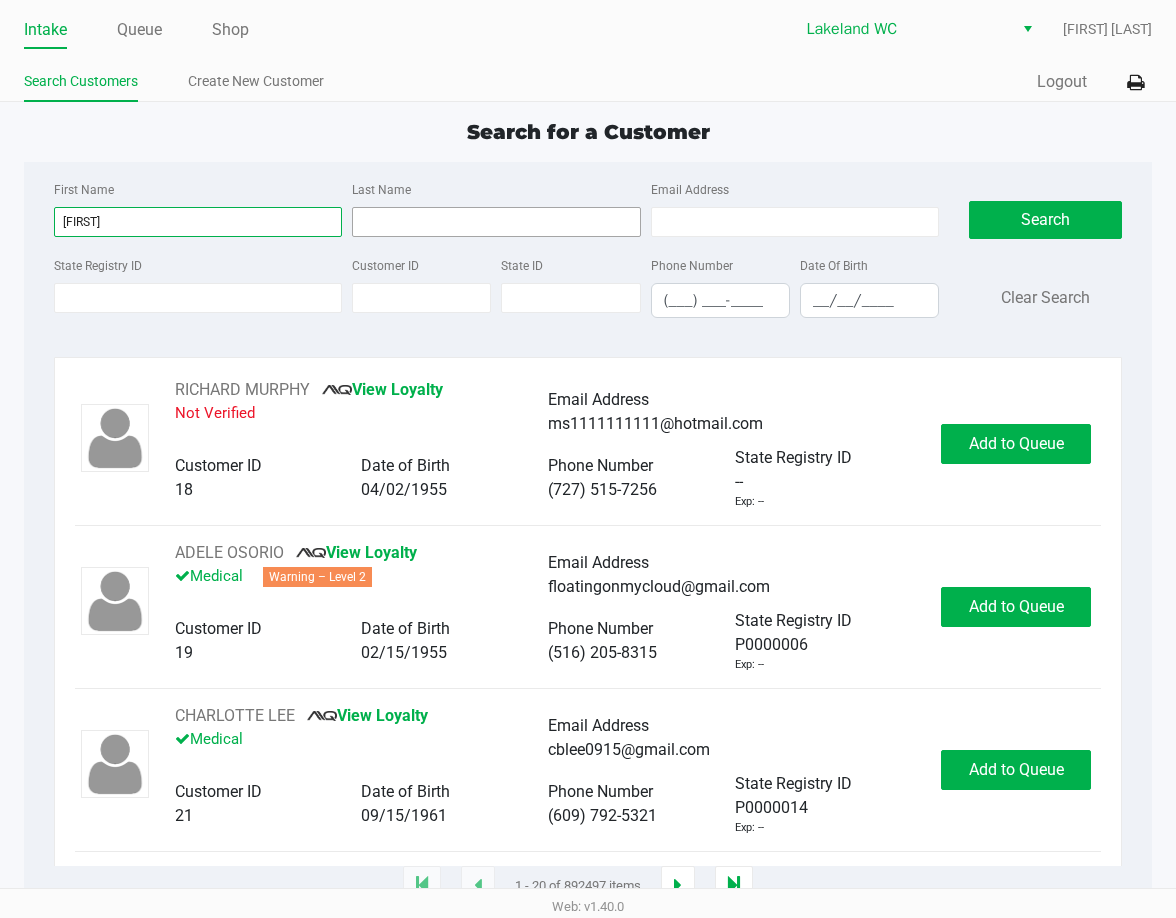 type on "patrick" 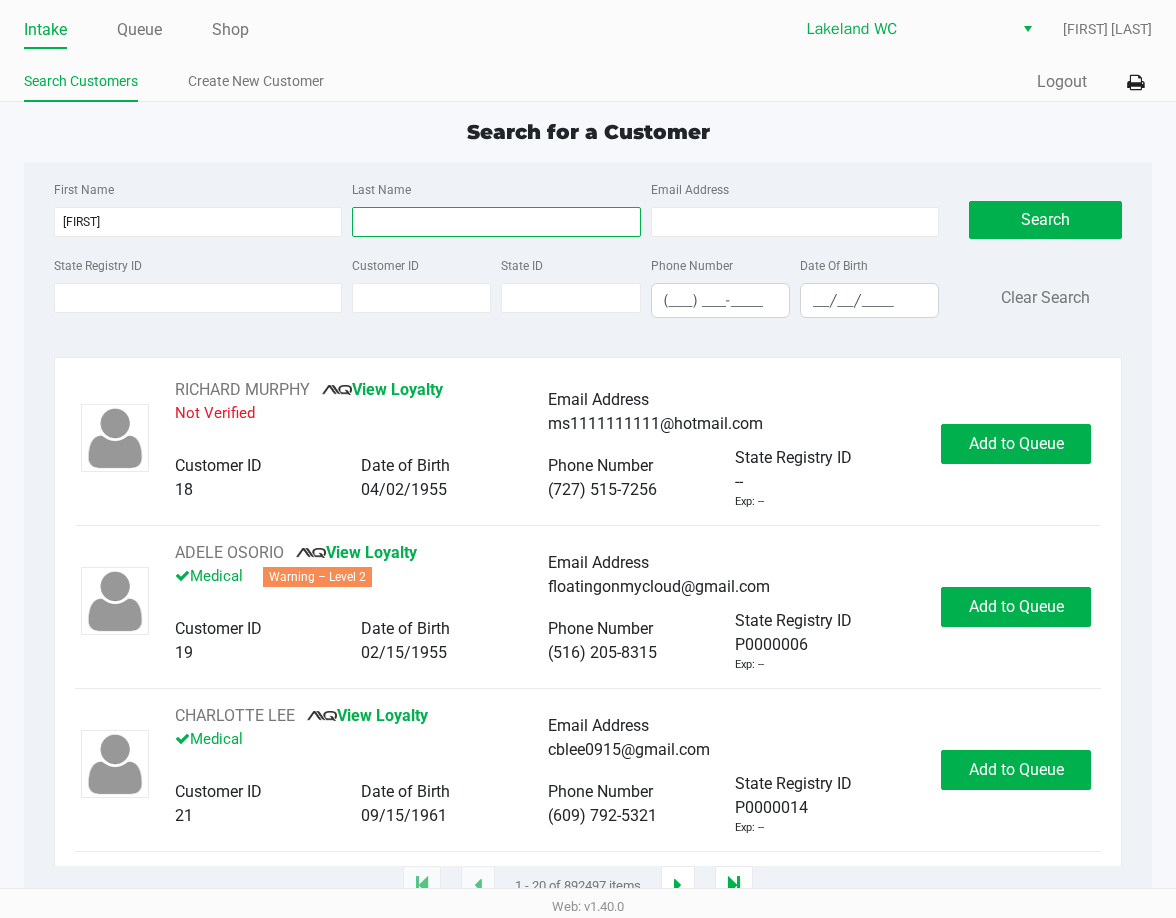 click on "Last Name" at bounding box center [496, 222] 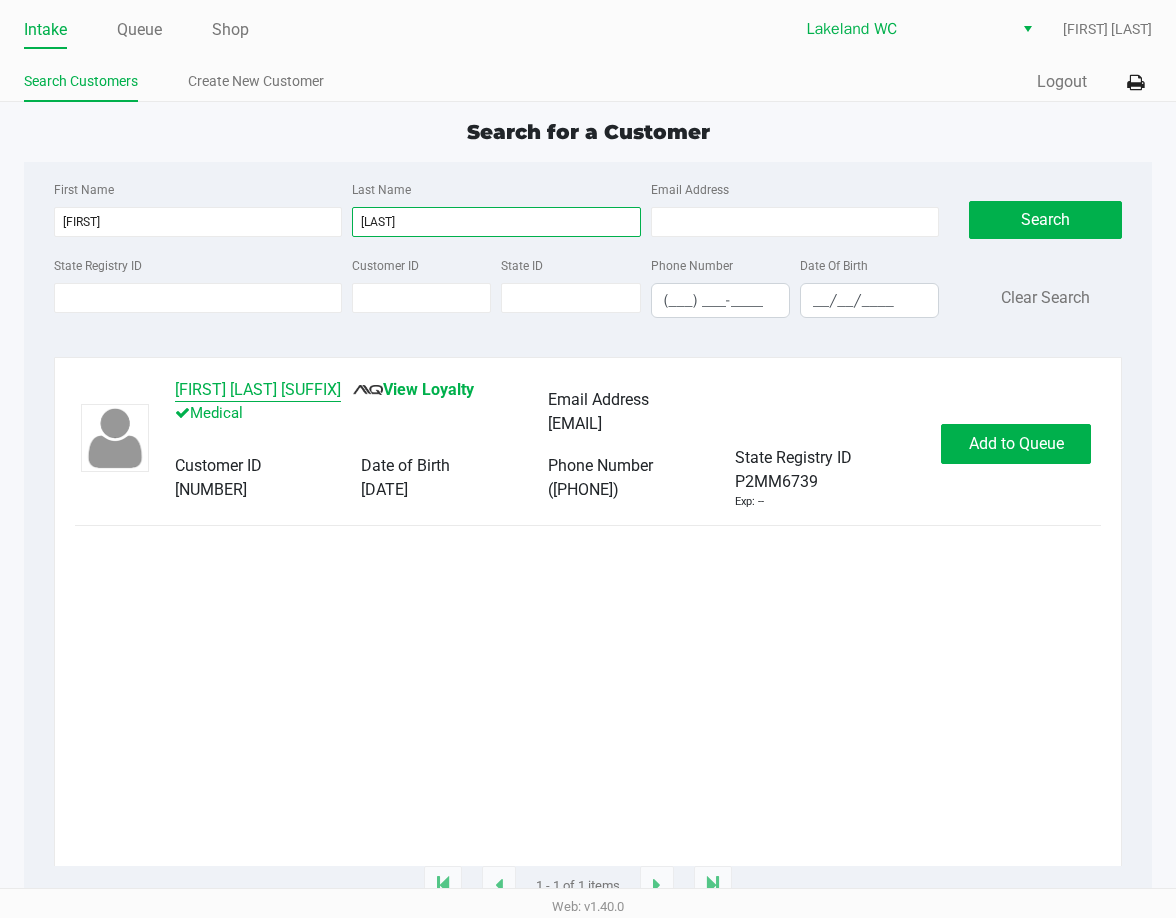type on "fogarty" 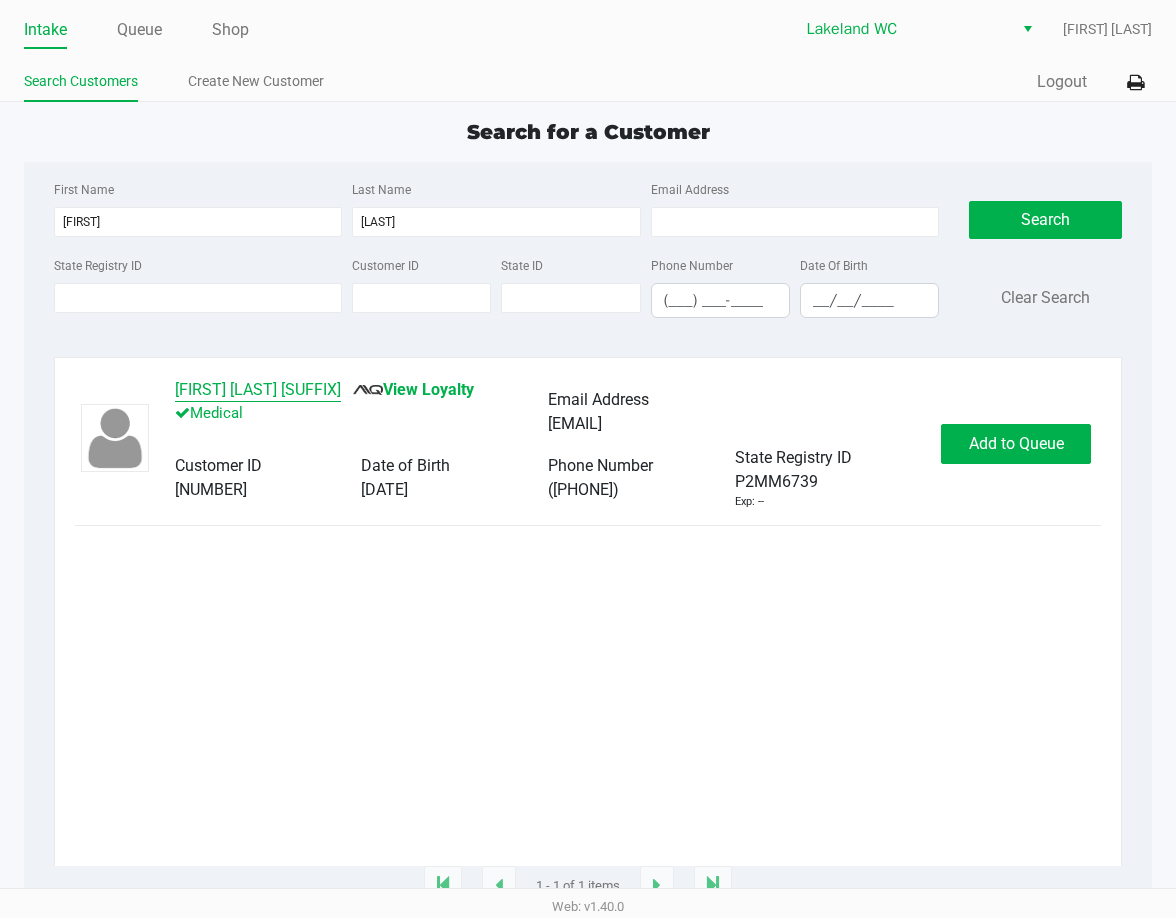 click on "PATRICK FOGARTY JR" 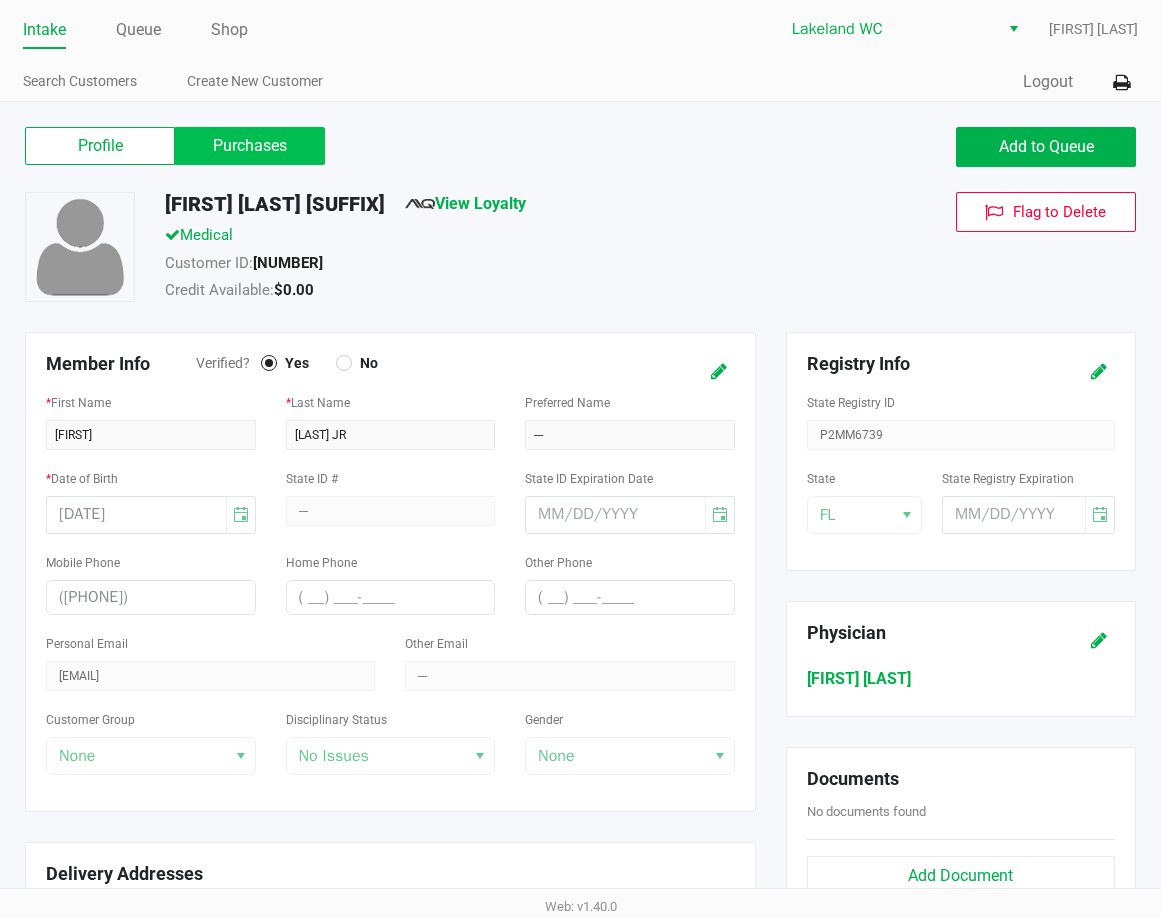 click on "Purchases" 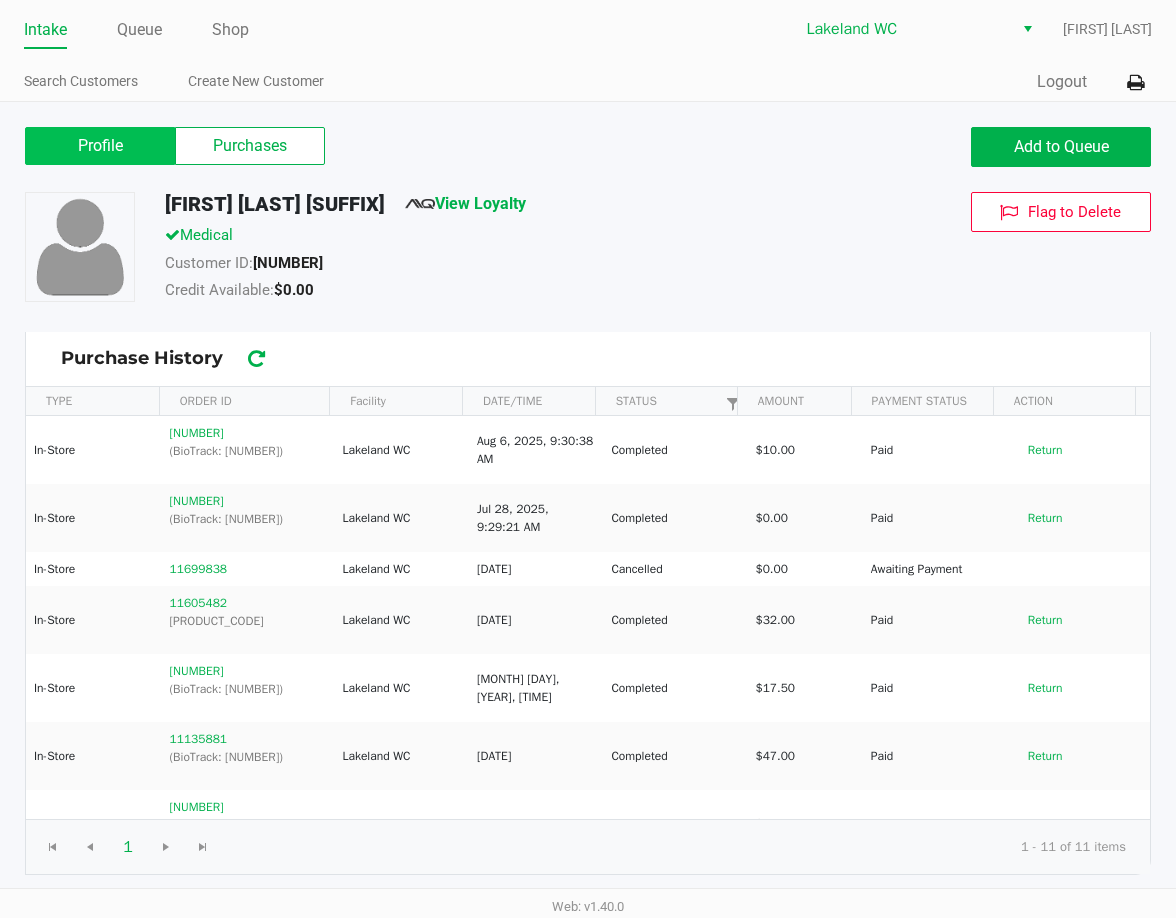 click on "Profile" 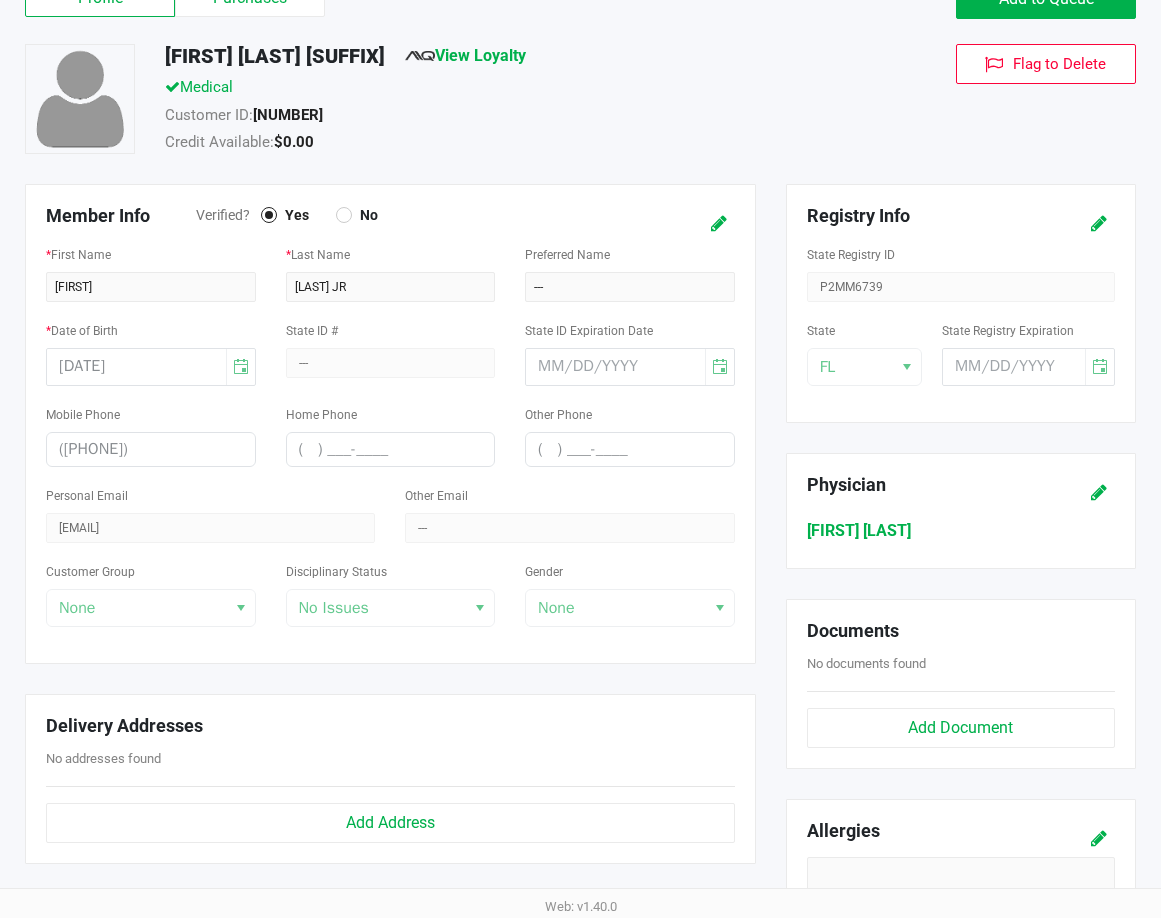 scroll, scrollTop: 300, scrollLeft: 0, axis: vertical 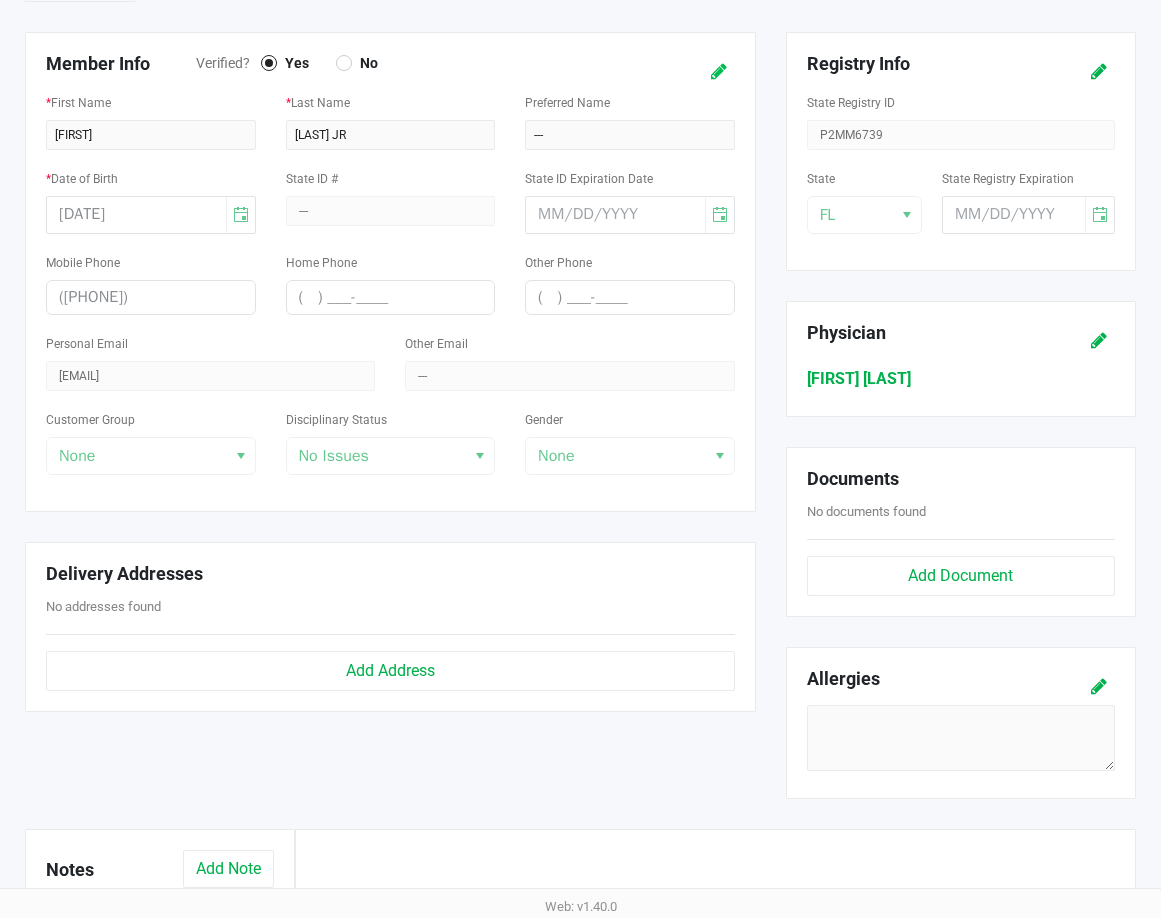 click 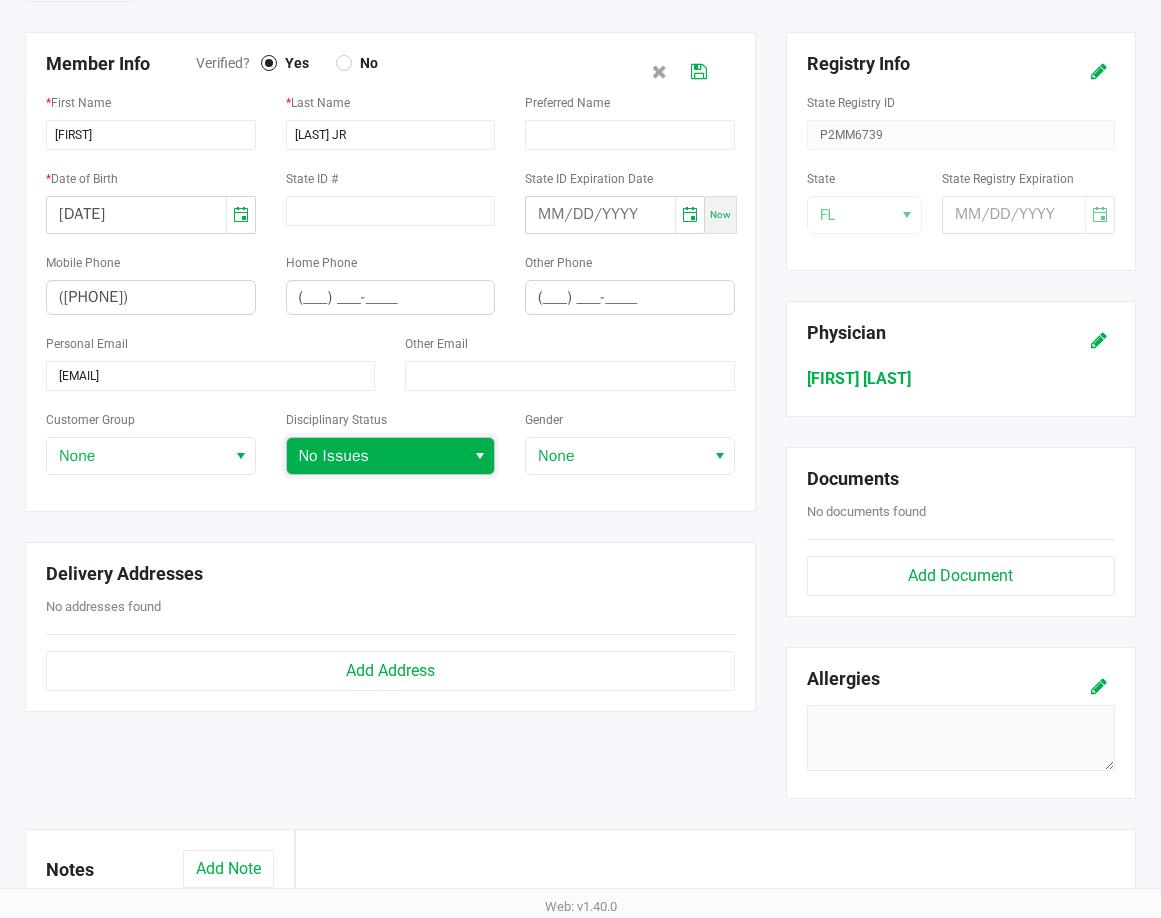 click on "No Issues" at bounding box center (376, 456) 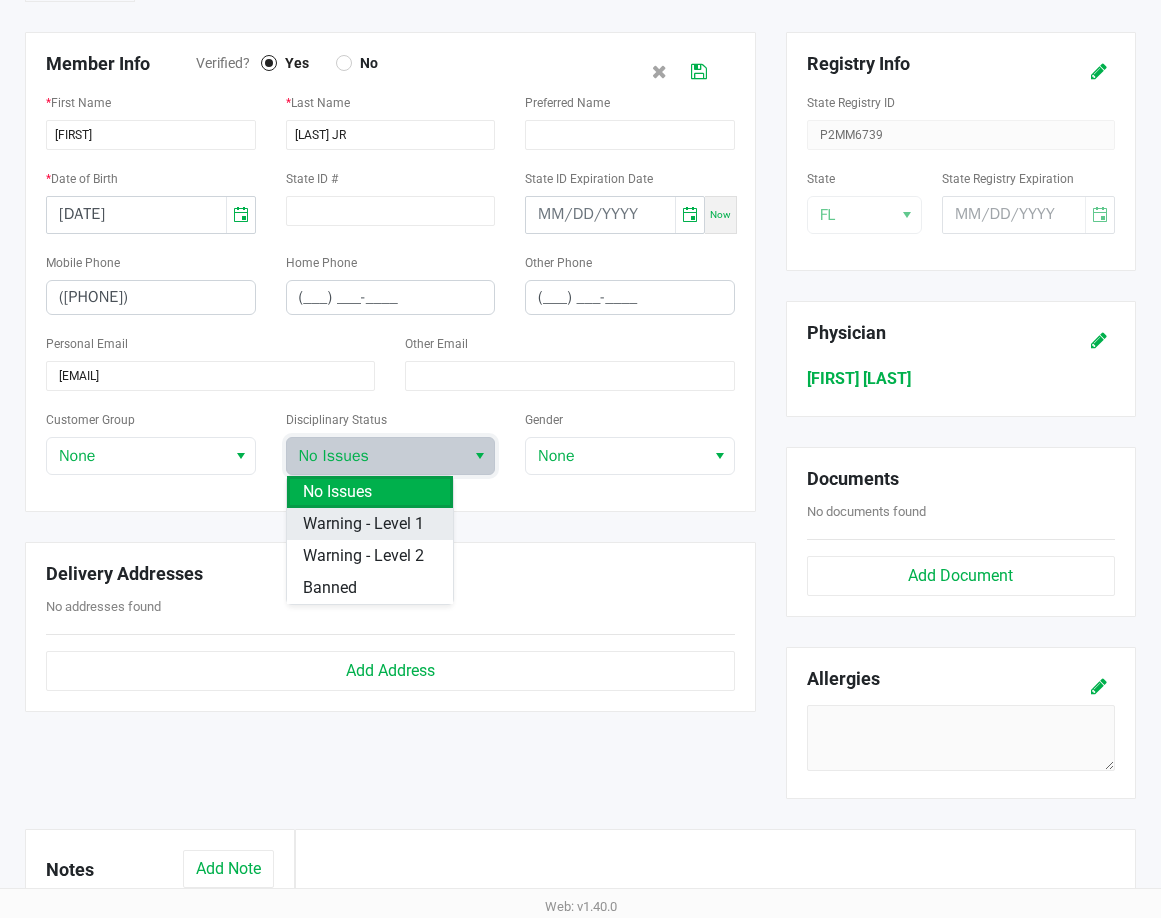 click on "Warning - Level 1" at bounding box center (363, 524) 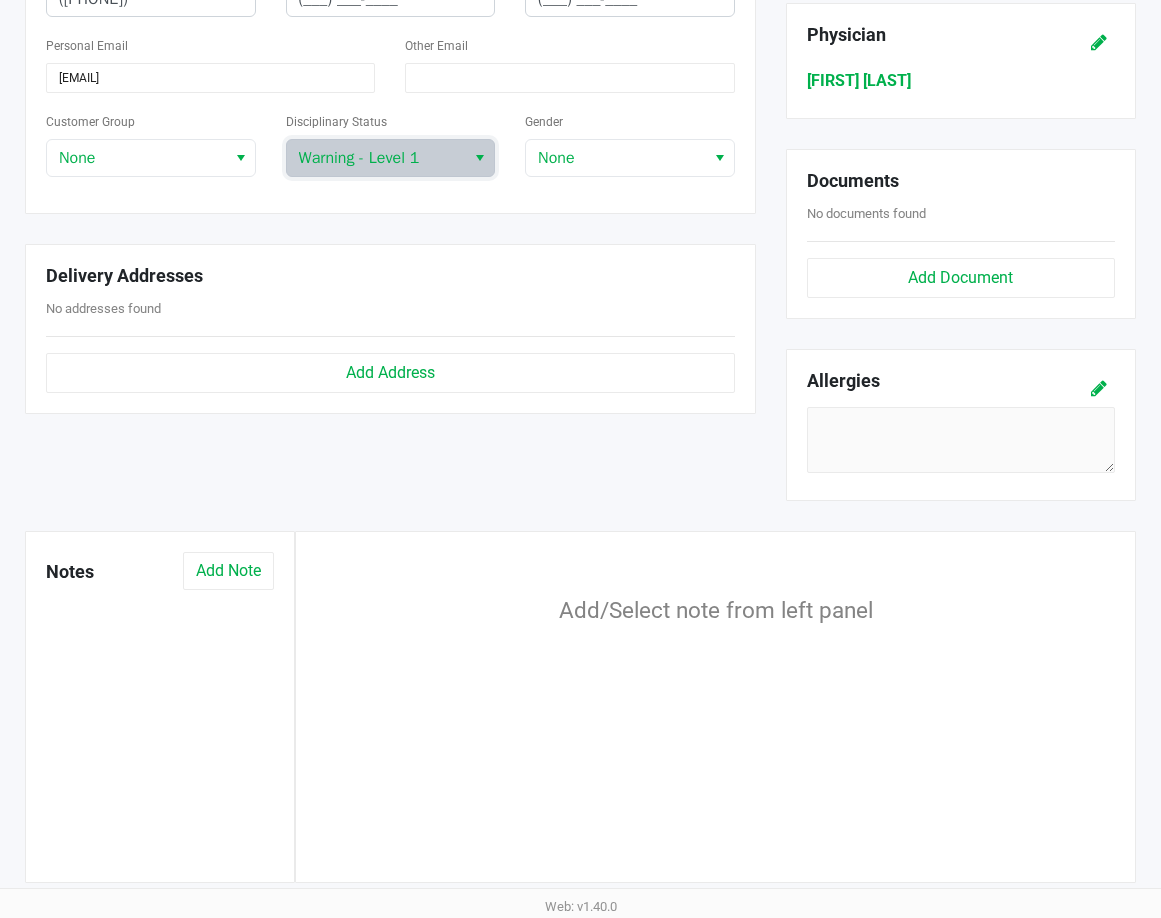 scroll, scrollTop: 600, scrollLeft: 0, axis: vertical 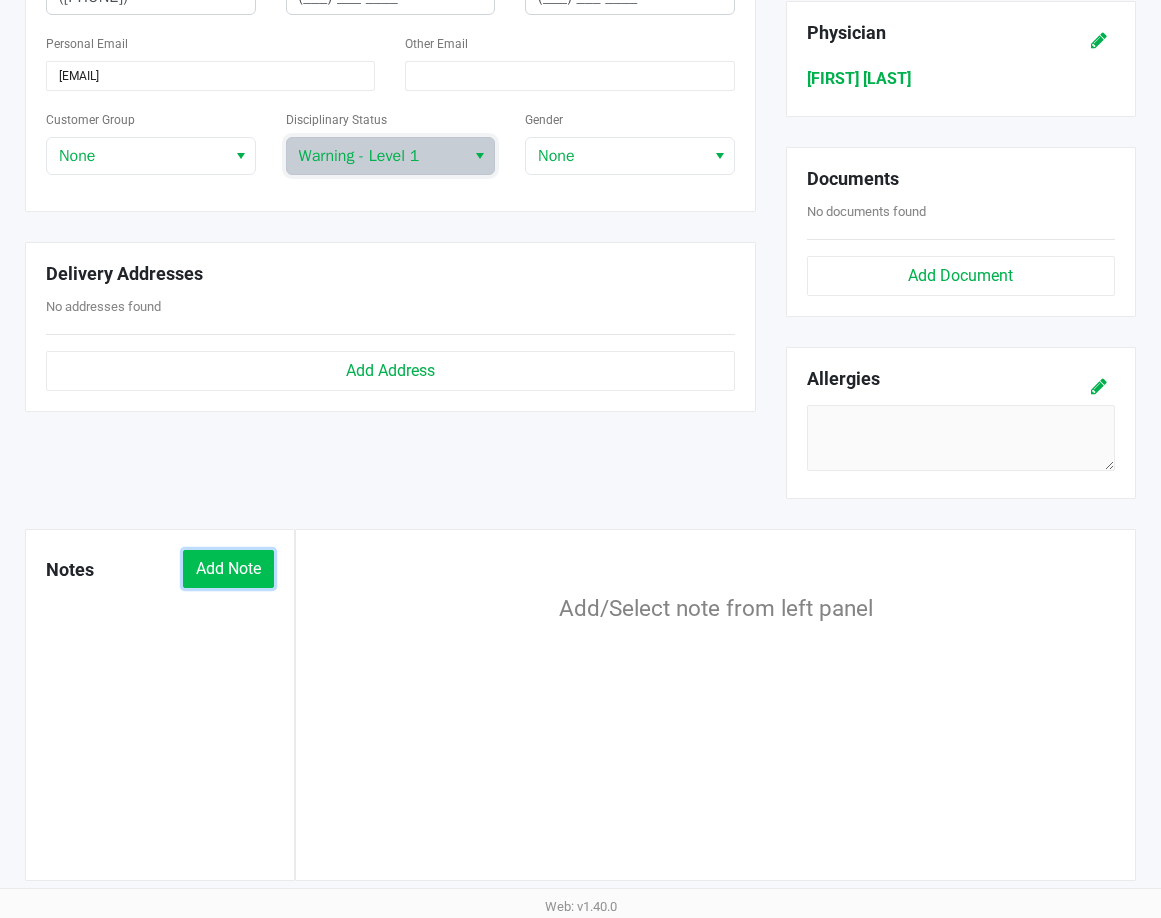 click on "Add Note" 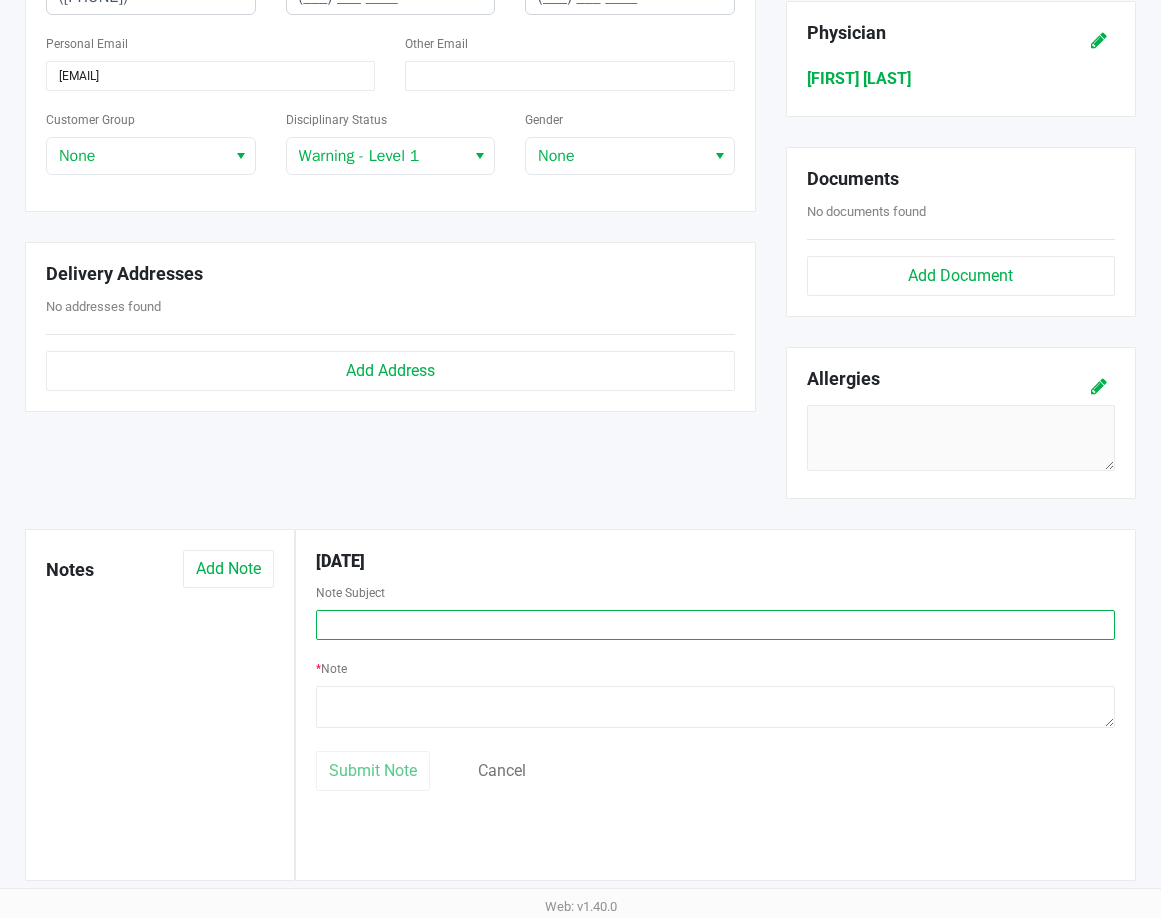 click 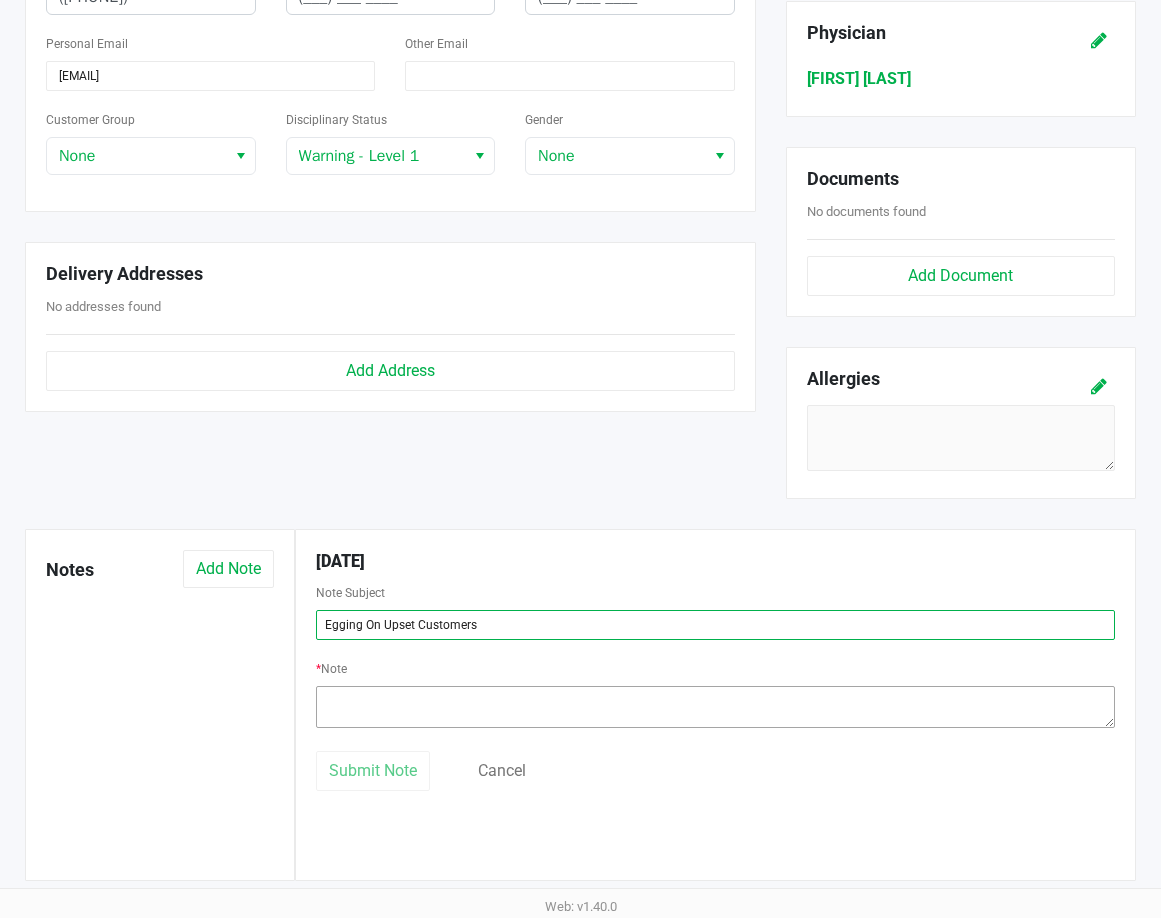 type on "Egging On Upset Customers" 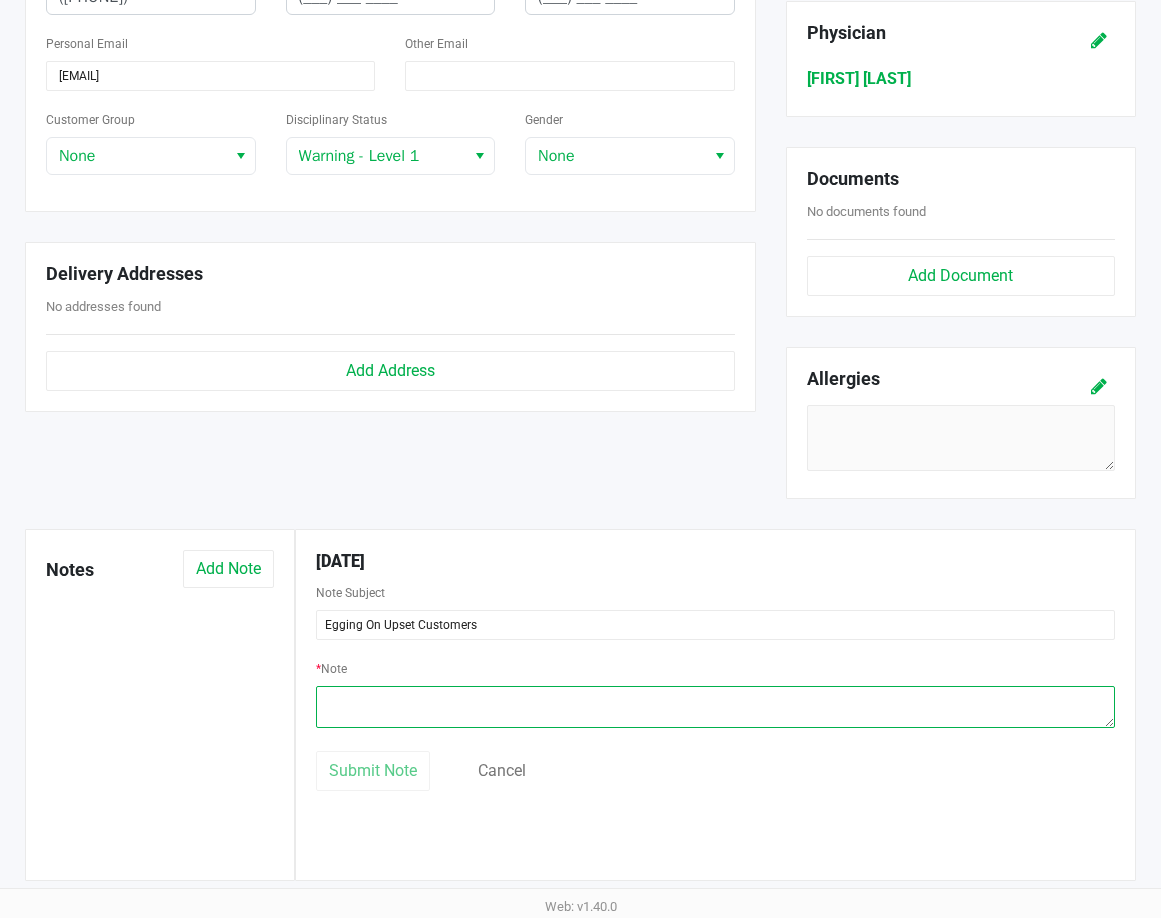 click 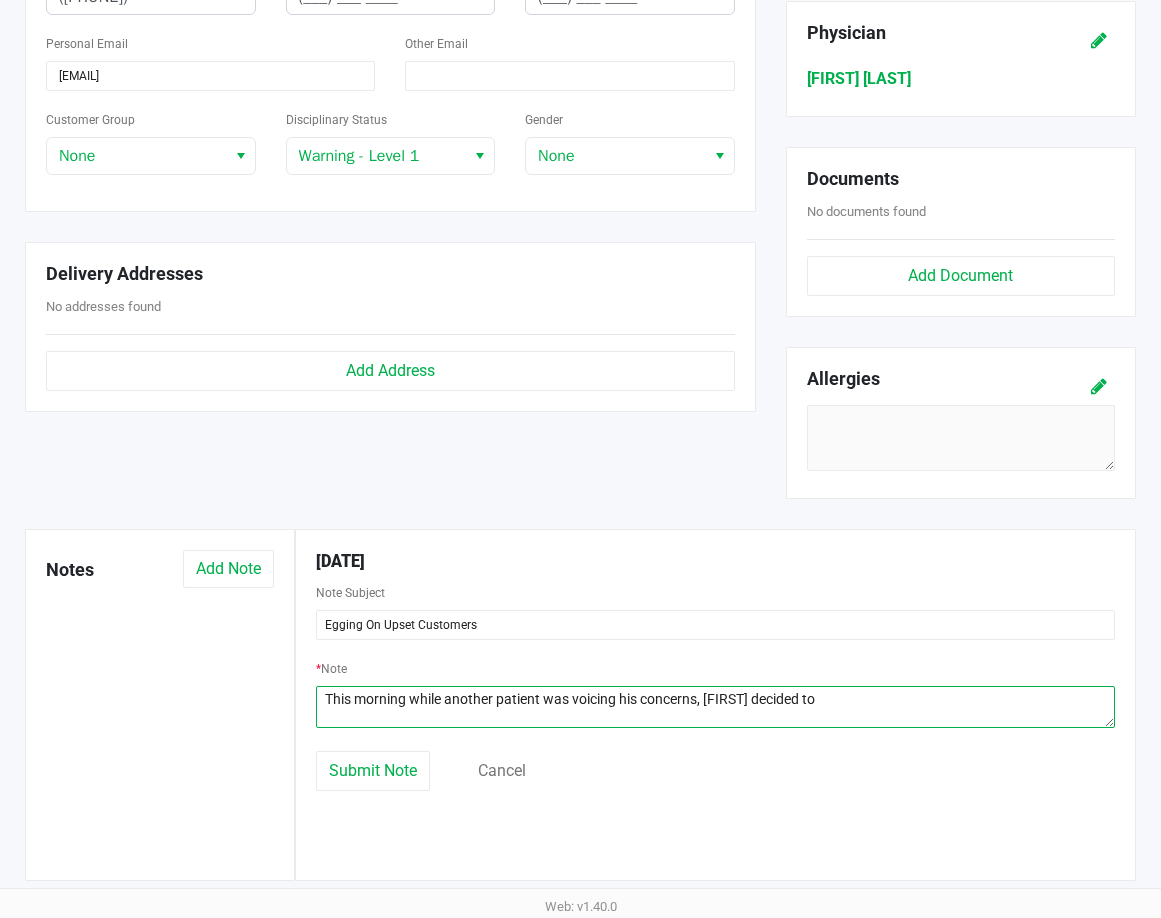 click 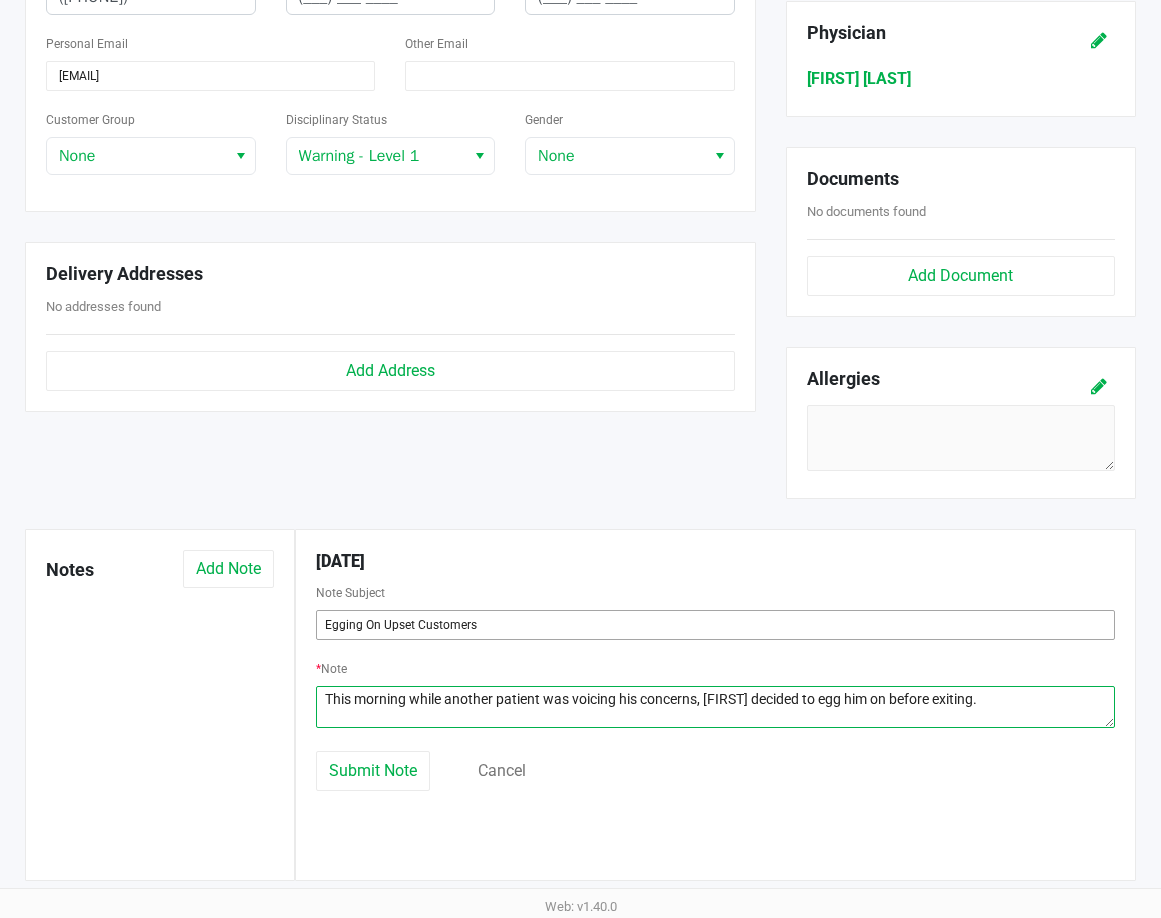 type on "This morning while another patient was voicing his concerns, Patrick decided to egg him on before exiting." 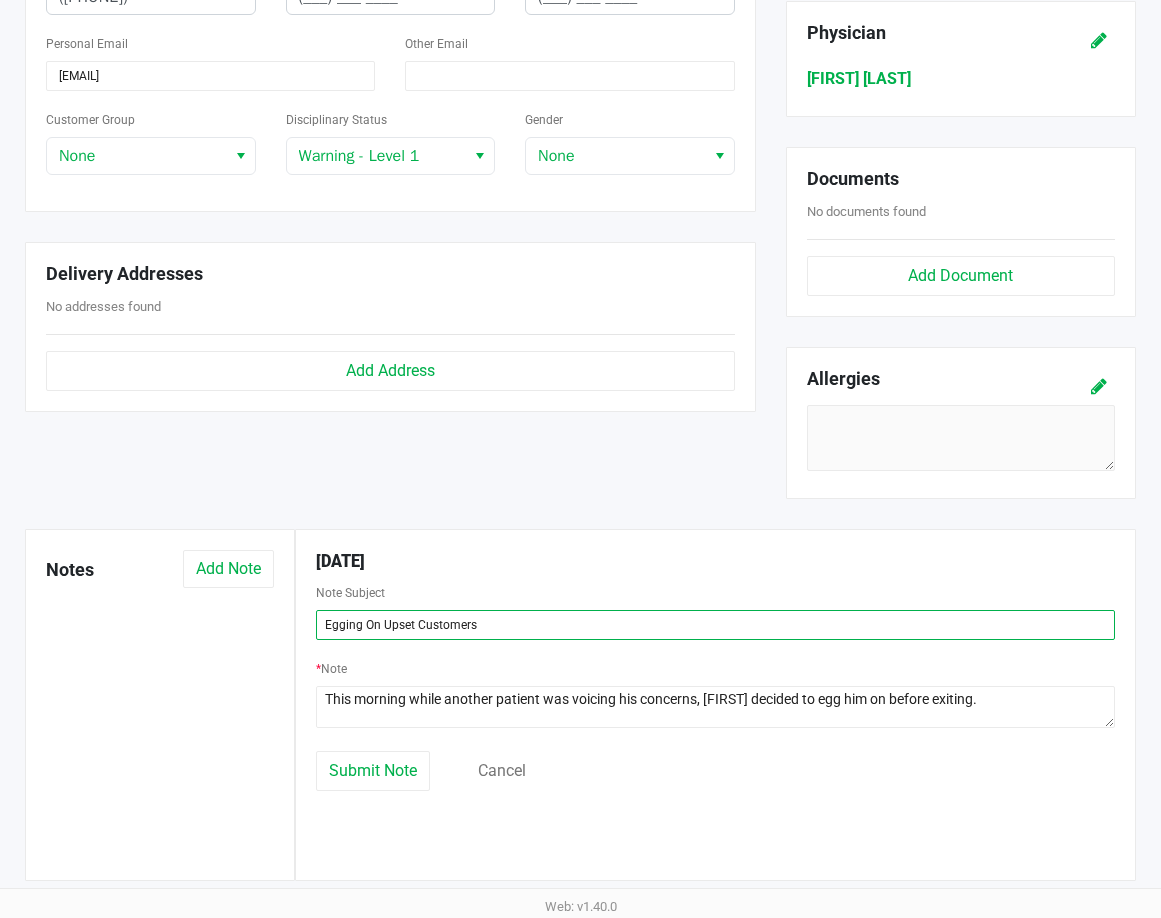 click on "Egging On Upset Customers" 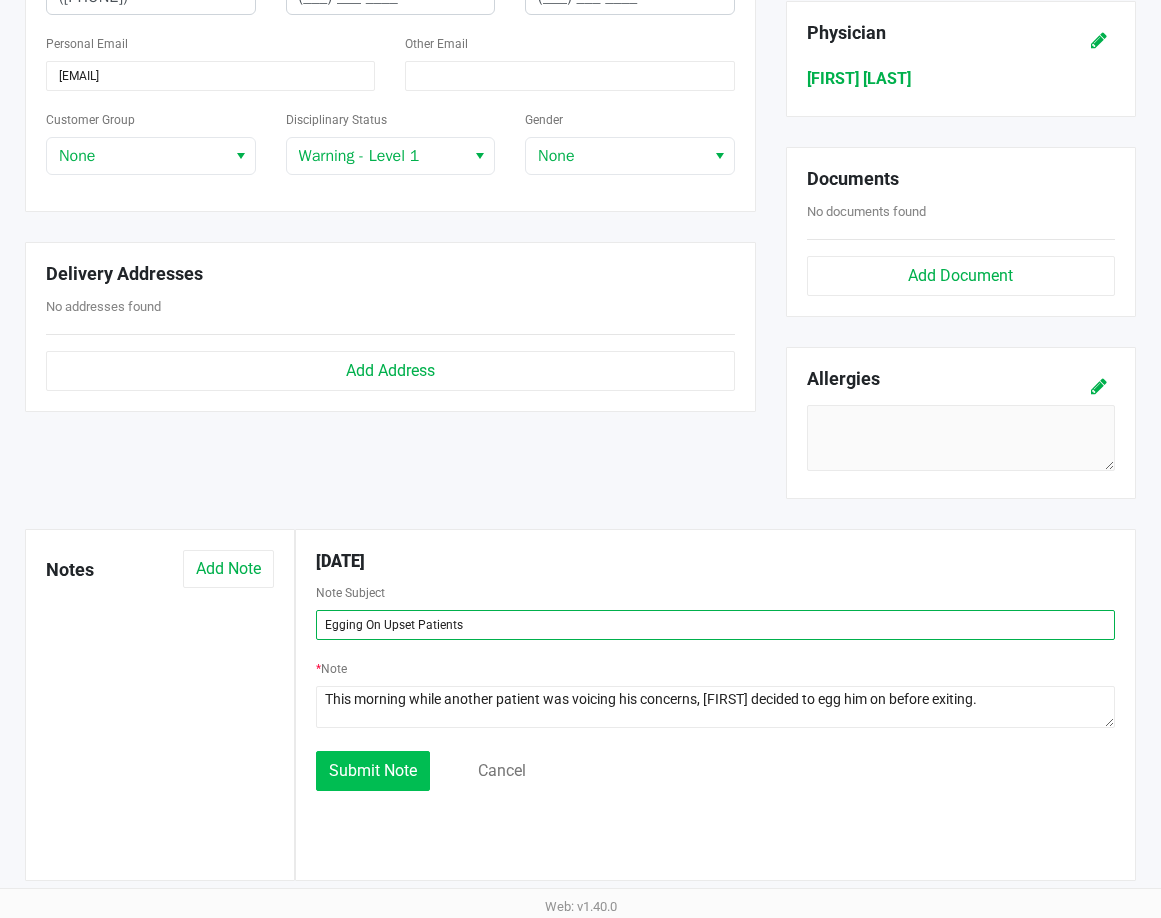 type on "Egging On Upset Patients" 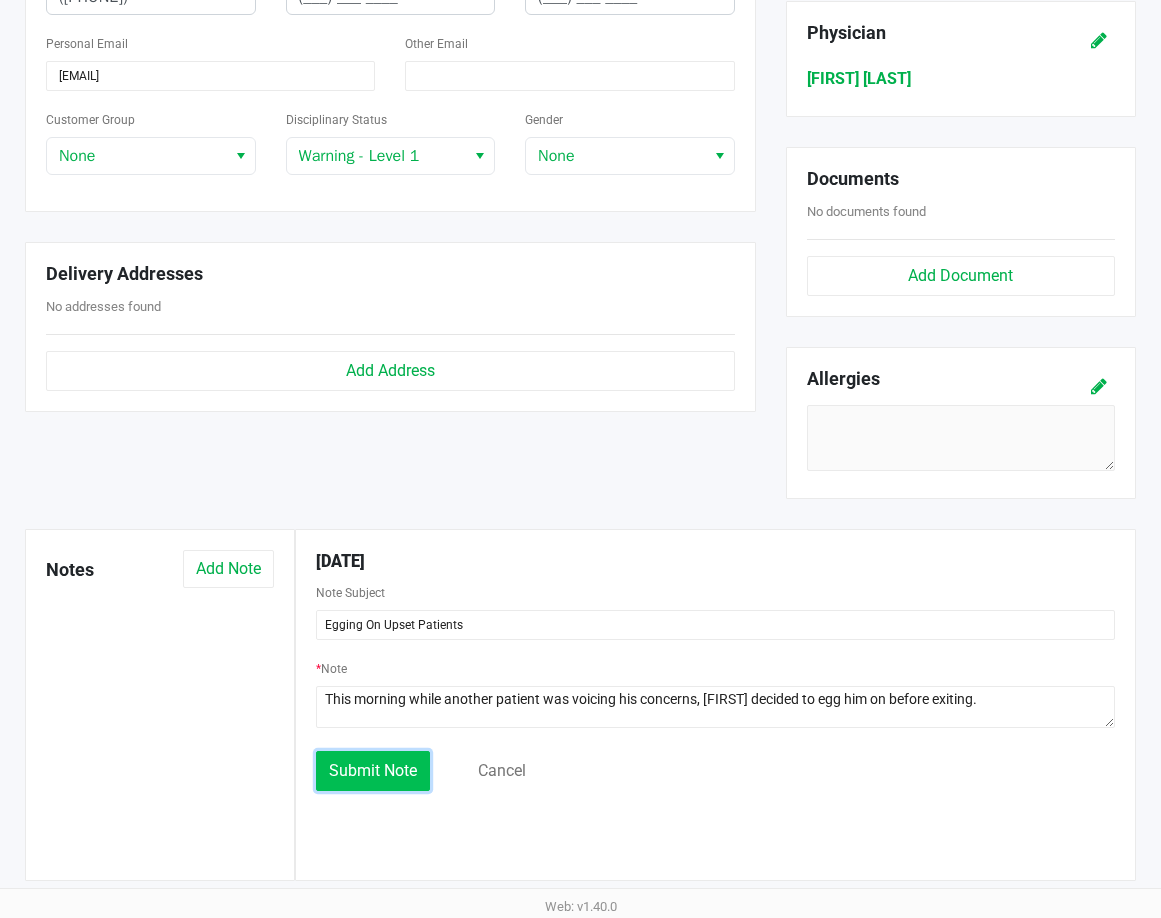 click on "Submit Note" 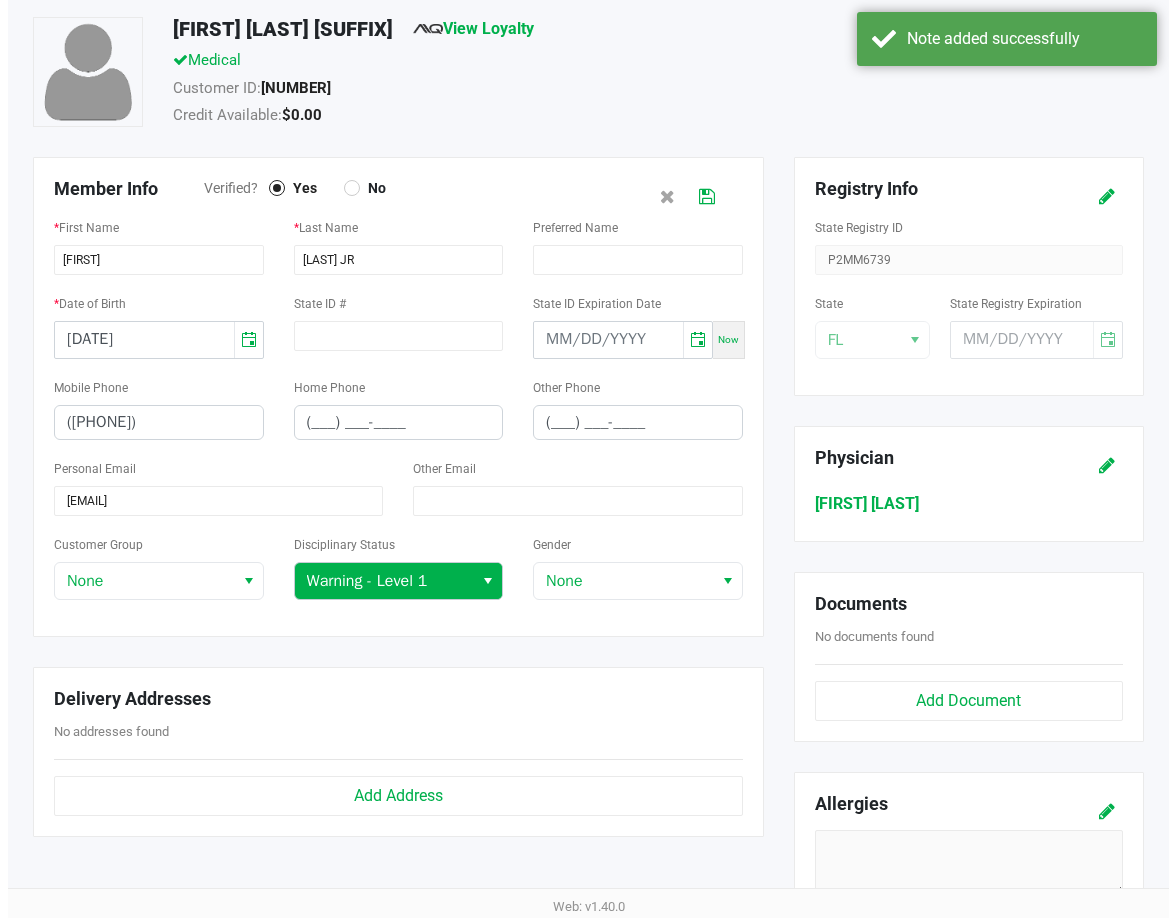 scroll, scrollTop: 0, scrollLeft: 0, axis: both 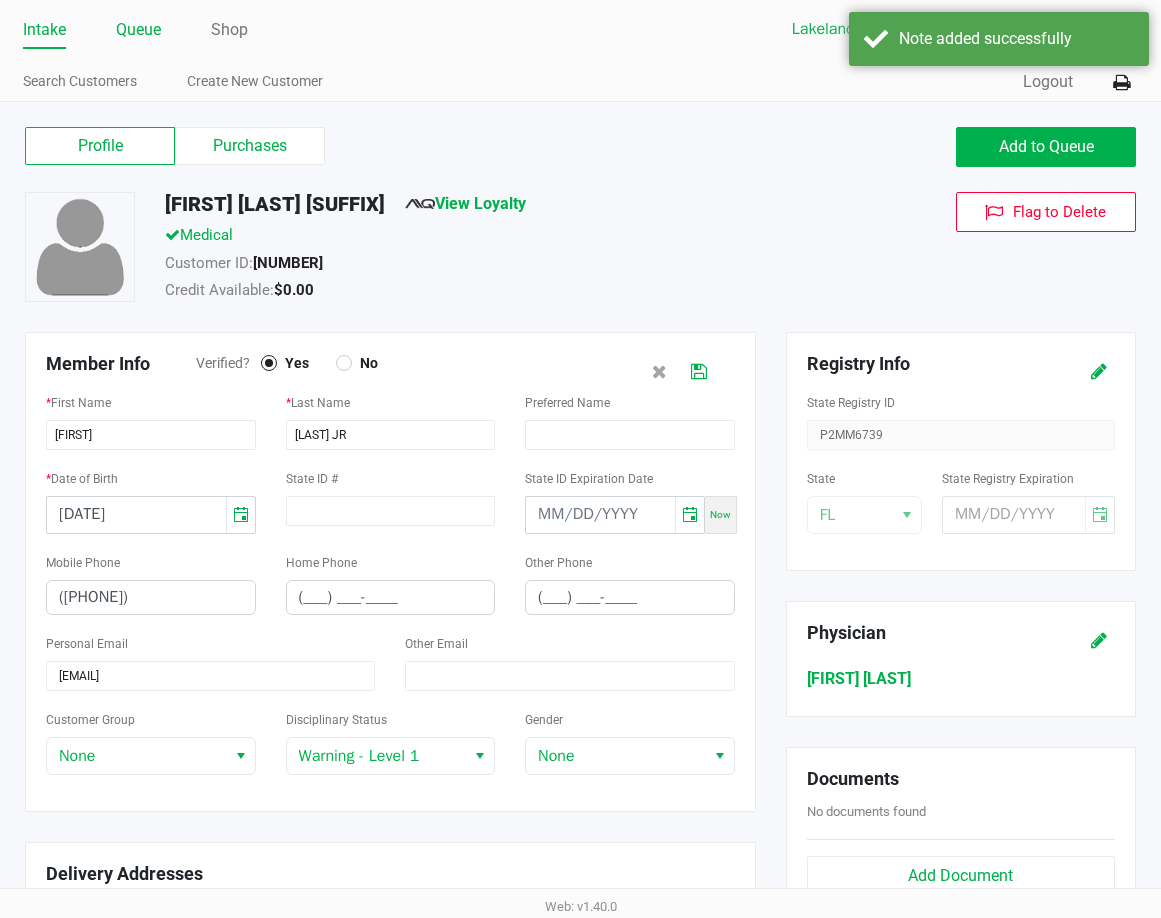 click on "Queue" 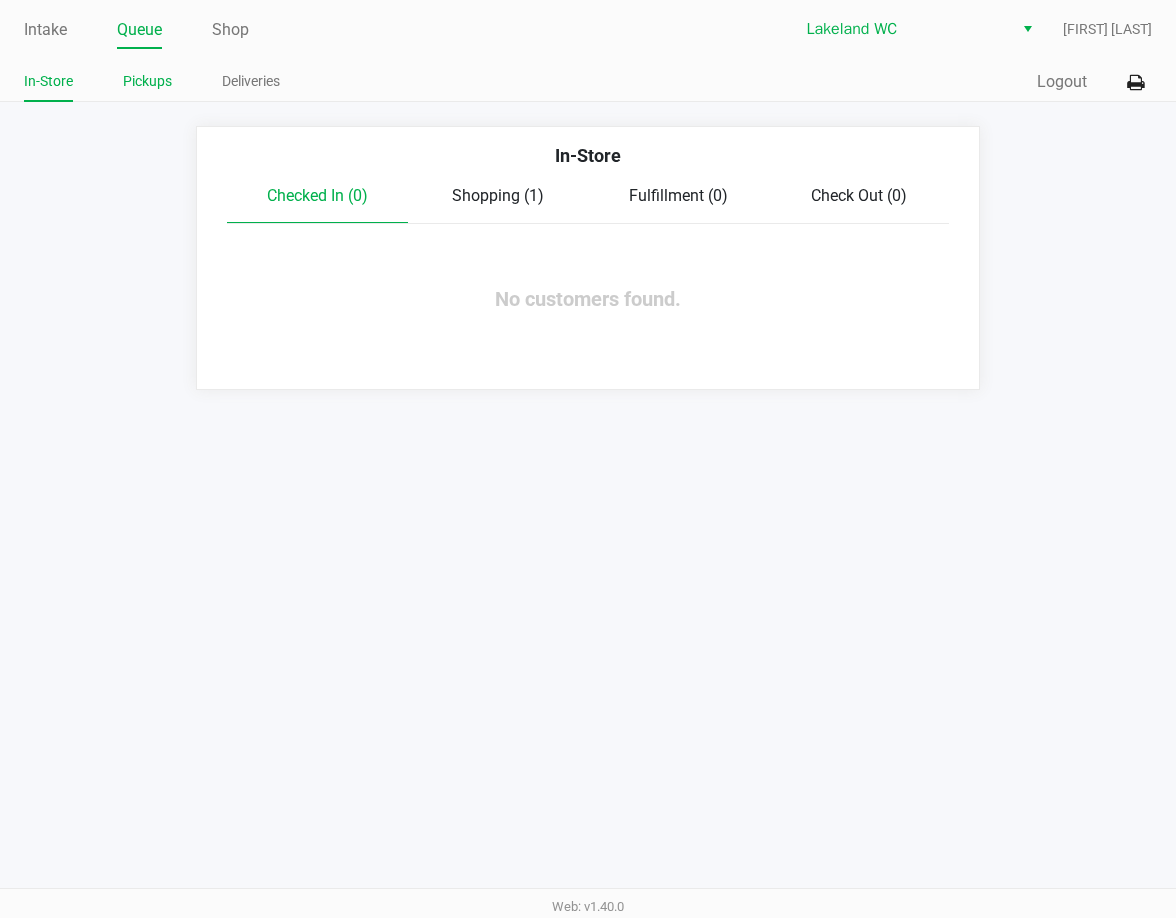 click on "Pickups" 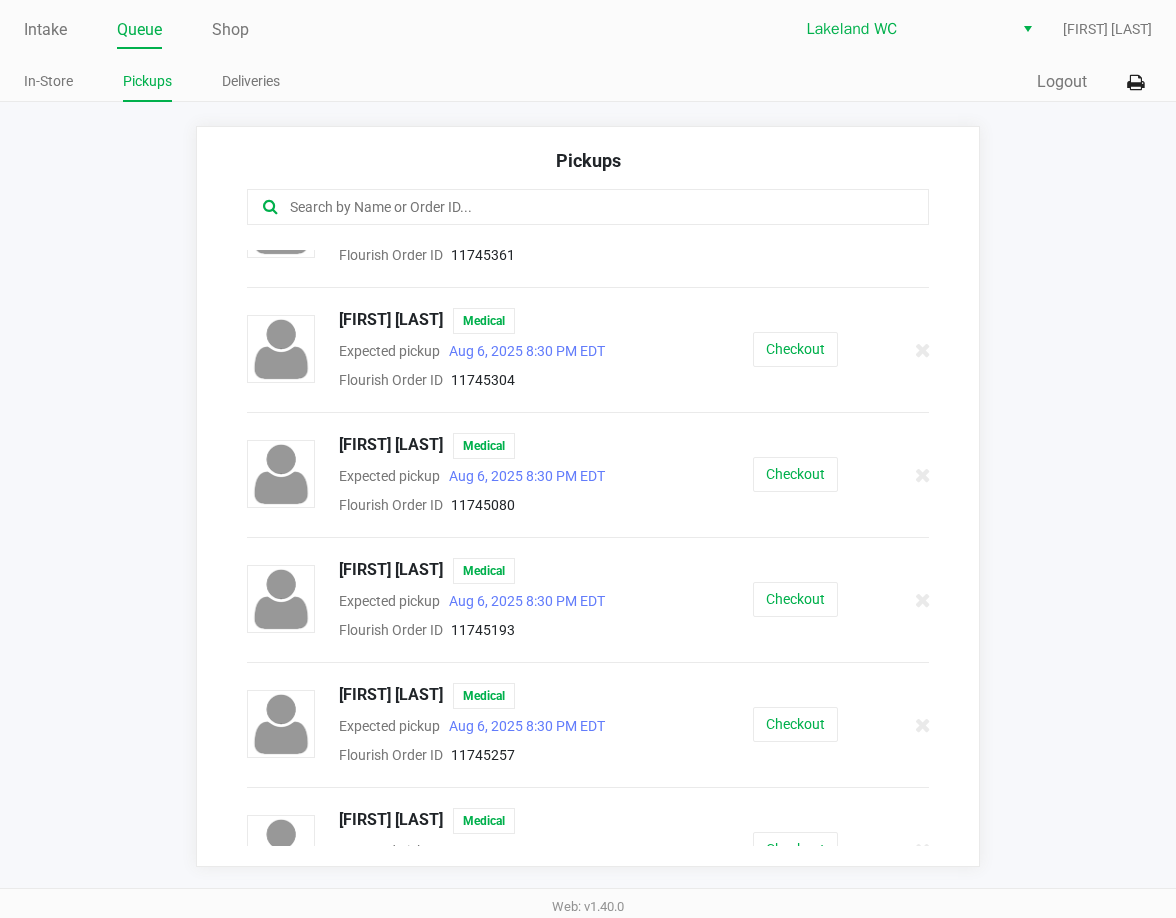 scroll, scrollTop: 200, scrollLeft: 0, axis: vertical 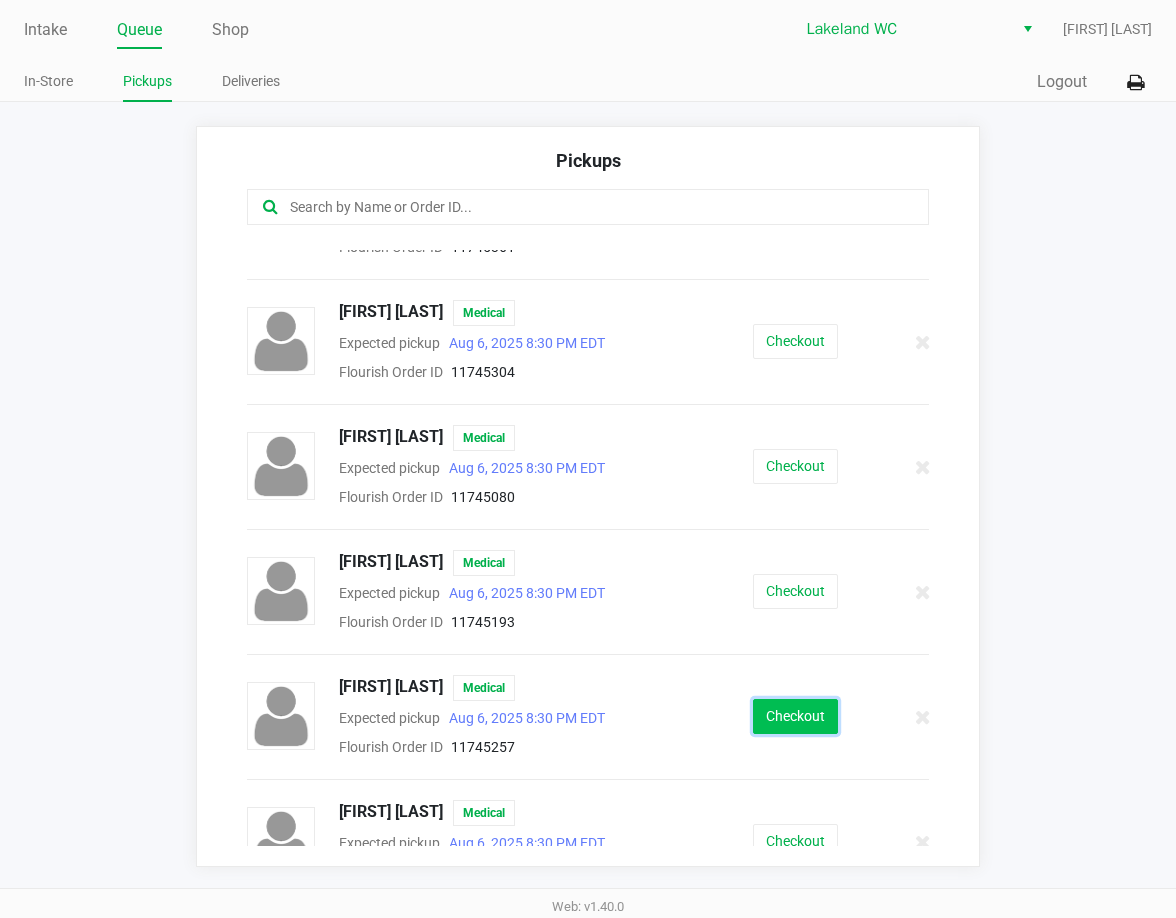 click on "Checkout" 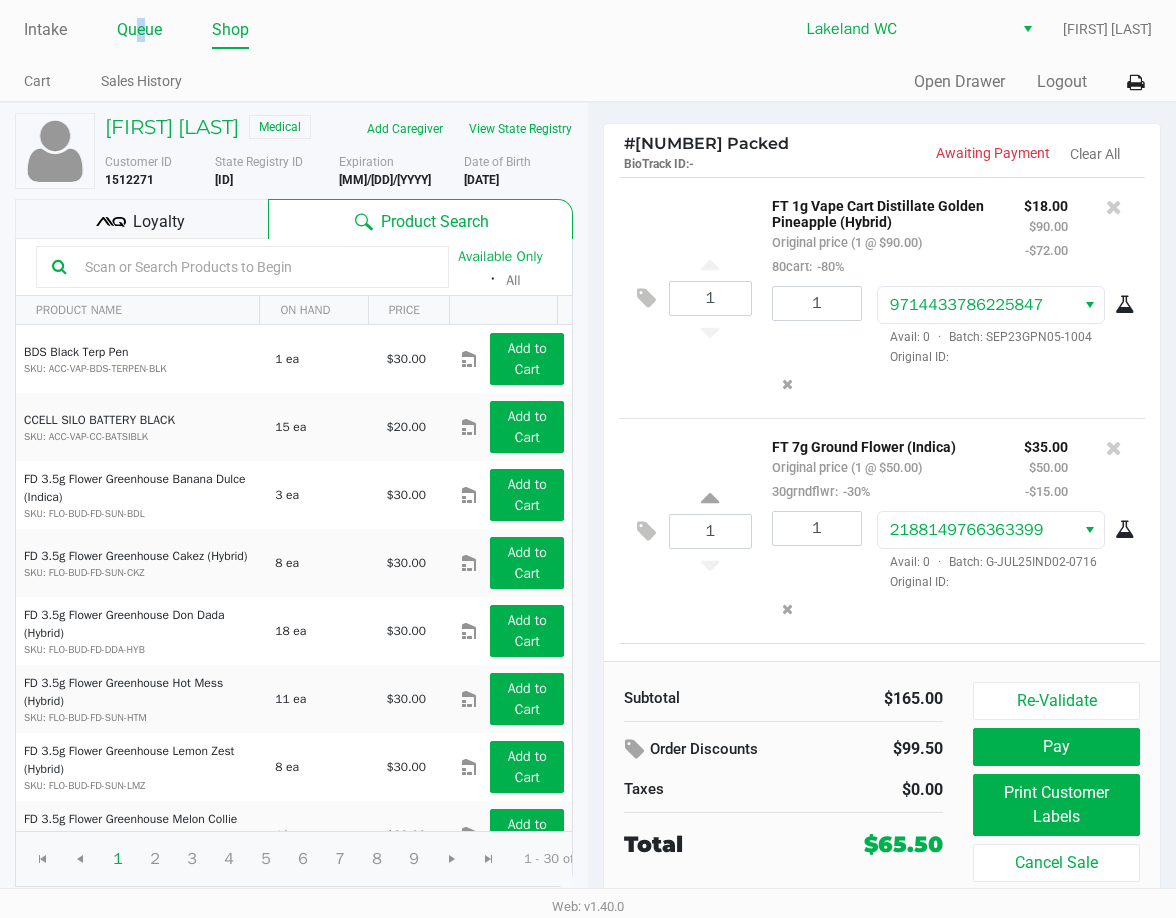 drag, startPoint x: 140, startPoint y: 25, endPoint x: 145, endPoint y: 34, distance: 10.29563 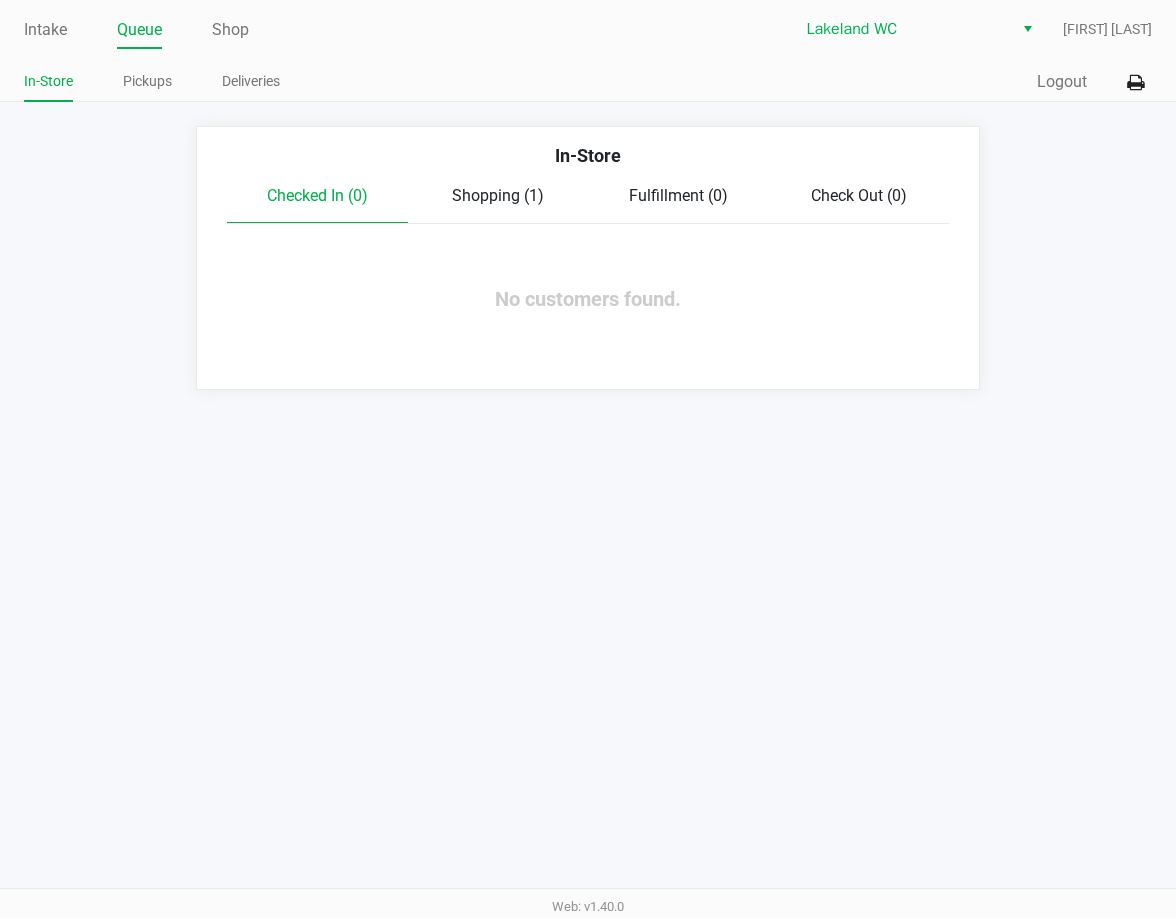 drag, startPoint x: 245, startPoint y: 486, endPoint x: 116, endPoint y: 161, distance: 349.66556 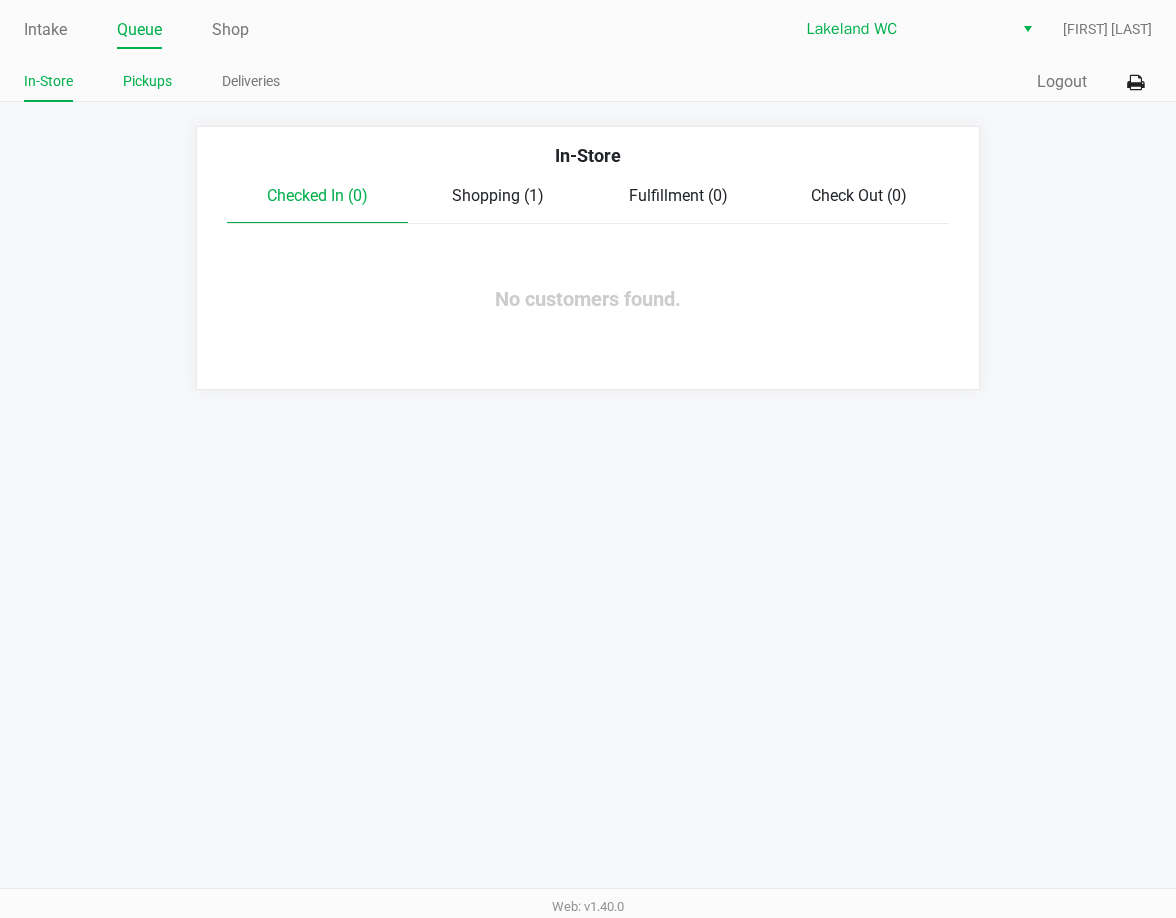 click on "Pickups" 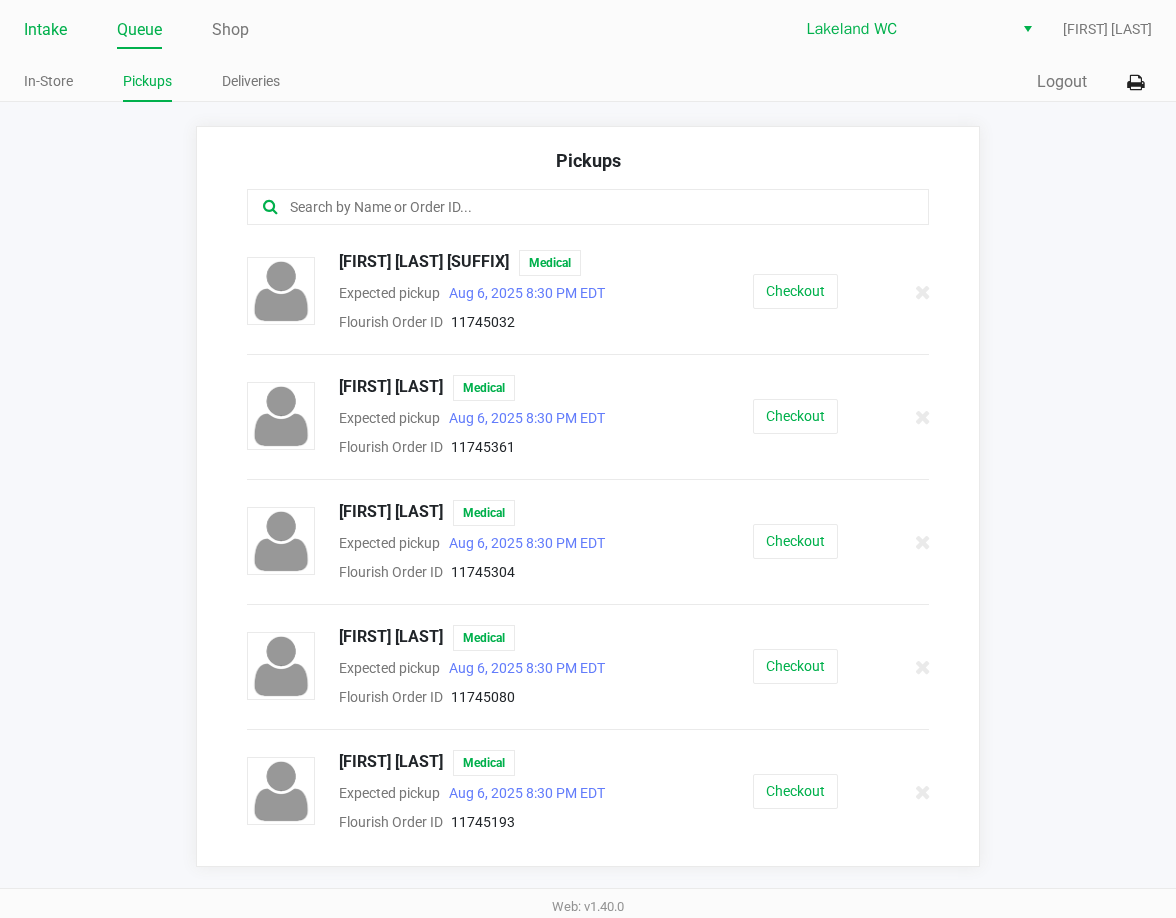 click on "Intake" 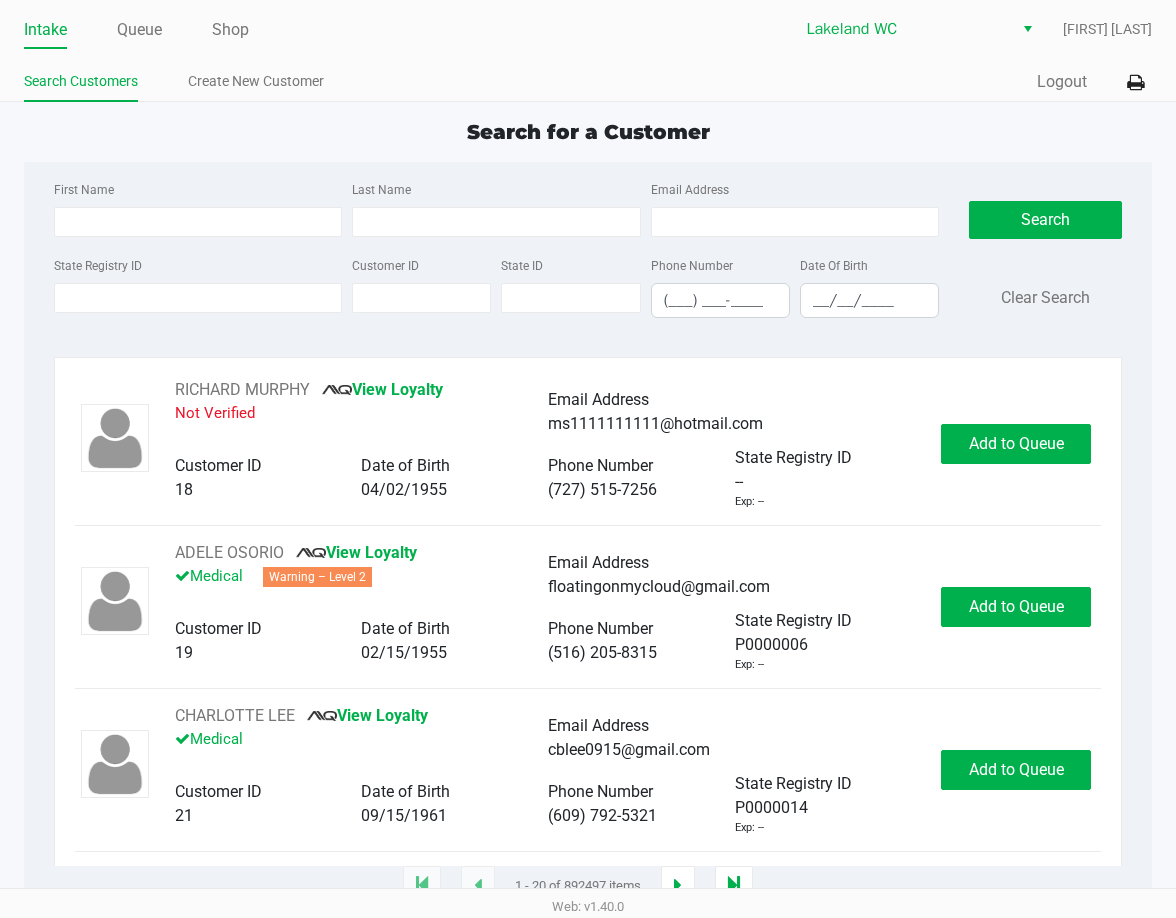 click on "Search for a Customer First Name Last Name Email Address State Registry ID Customer ID State ID Phone Number (___) ___-____ Date Of Birth __/__/____  Search   Clear Search   RICHARD MURPHY       View Loyalty   Not Verified   Email Address   ms1111111111@hotmail.com   Customer ID   18   Date of Birth   04/02/1955   Phone Number   (727) 515-7256   State Registry ID   --   Exp: --   Add to Queue   ADELE OSORIO       View Loyalty   Medical   Warning – Level 2   Email Address   floatingonmycloud@gmail.com   Customer ID   19   Date of Birth   02/15/1955   Phone Number   (516) 205-8315   State Registry ID   P0000006   Exp: --   Add to Queue   CHARLOTTE LEE       View Loyalty   Medical   Email Address   cblee0915@gmail.com   Customer ID   21   Date of Birth   09/15/1961   Phone Number   (609) 792-5321   State Registry ID   P0000014   Exp: --   Add to Queue   CRAWFORD KER       Loyalty Signup   Medical   Email Address   --   Customer ID   23   Date of Birth   07/27/2006   Phone Number   (727) 409-2778" 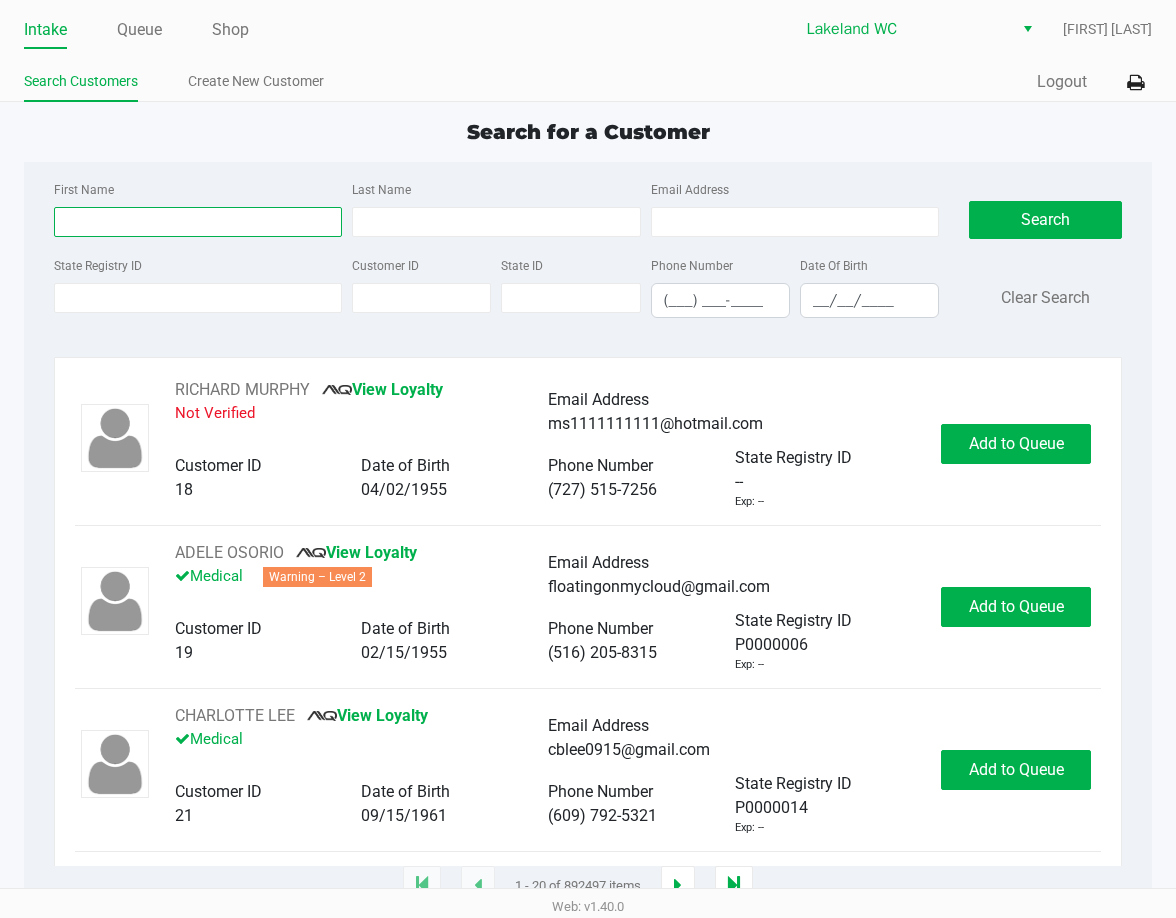 click on "First Name" at bounding box center [198, 222] 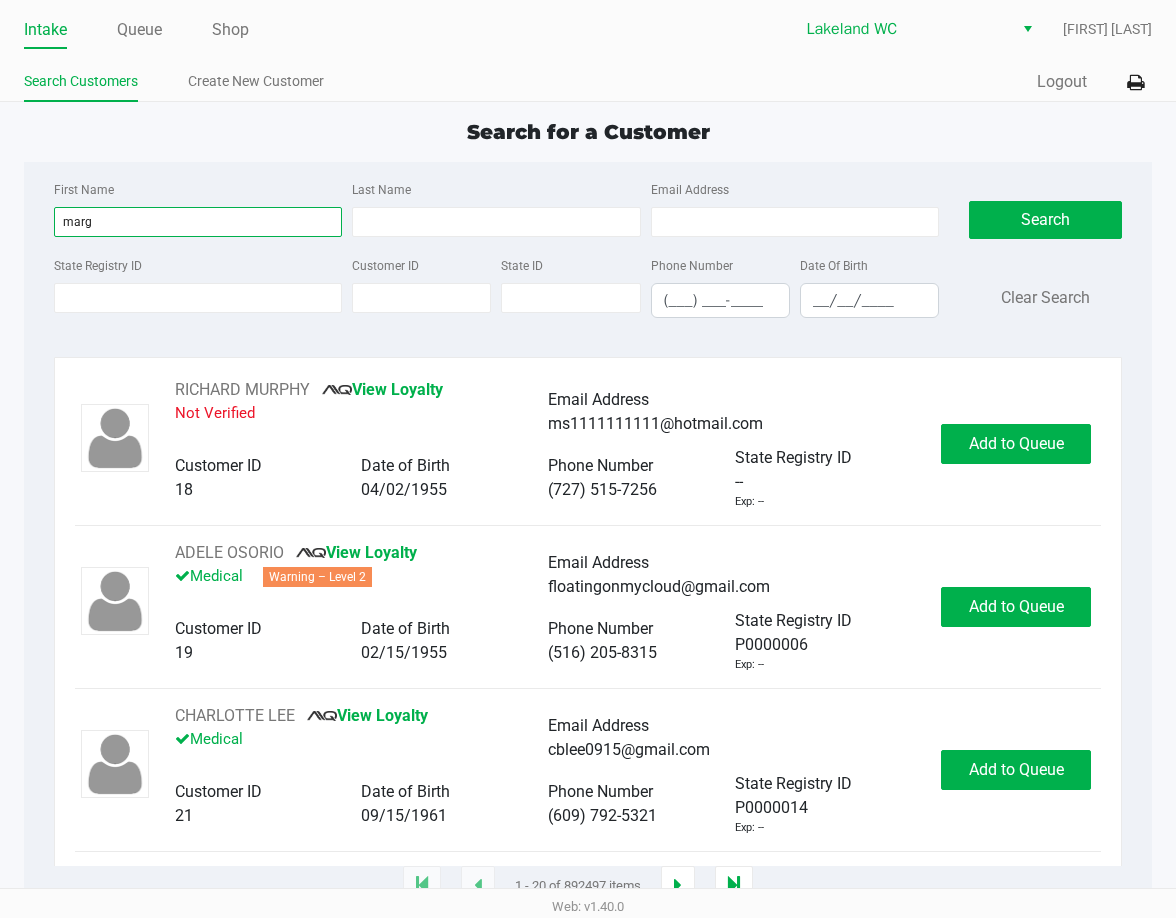 type on "marg" 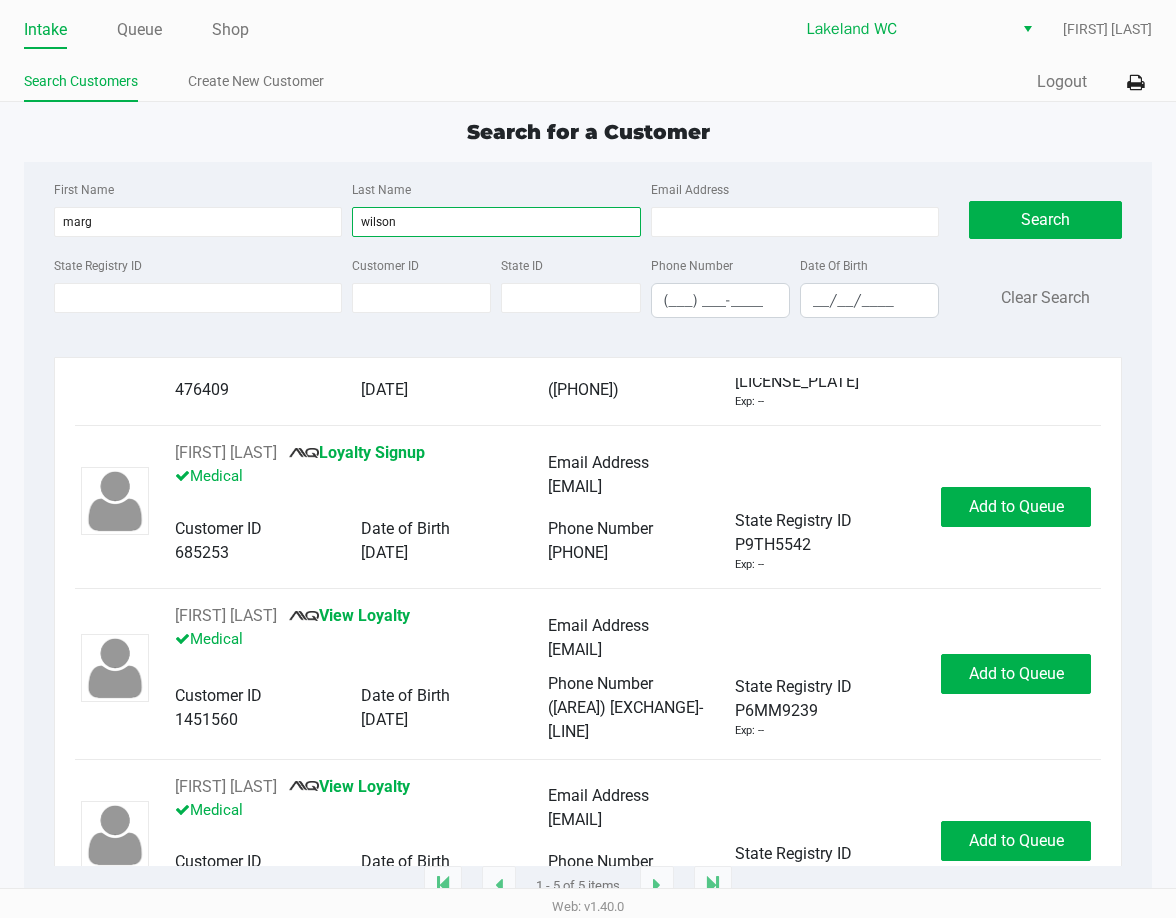 scroll, scrollTop: 327, scrollLeft: 0, axis: vertical 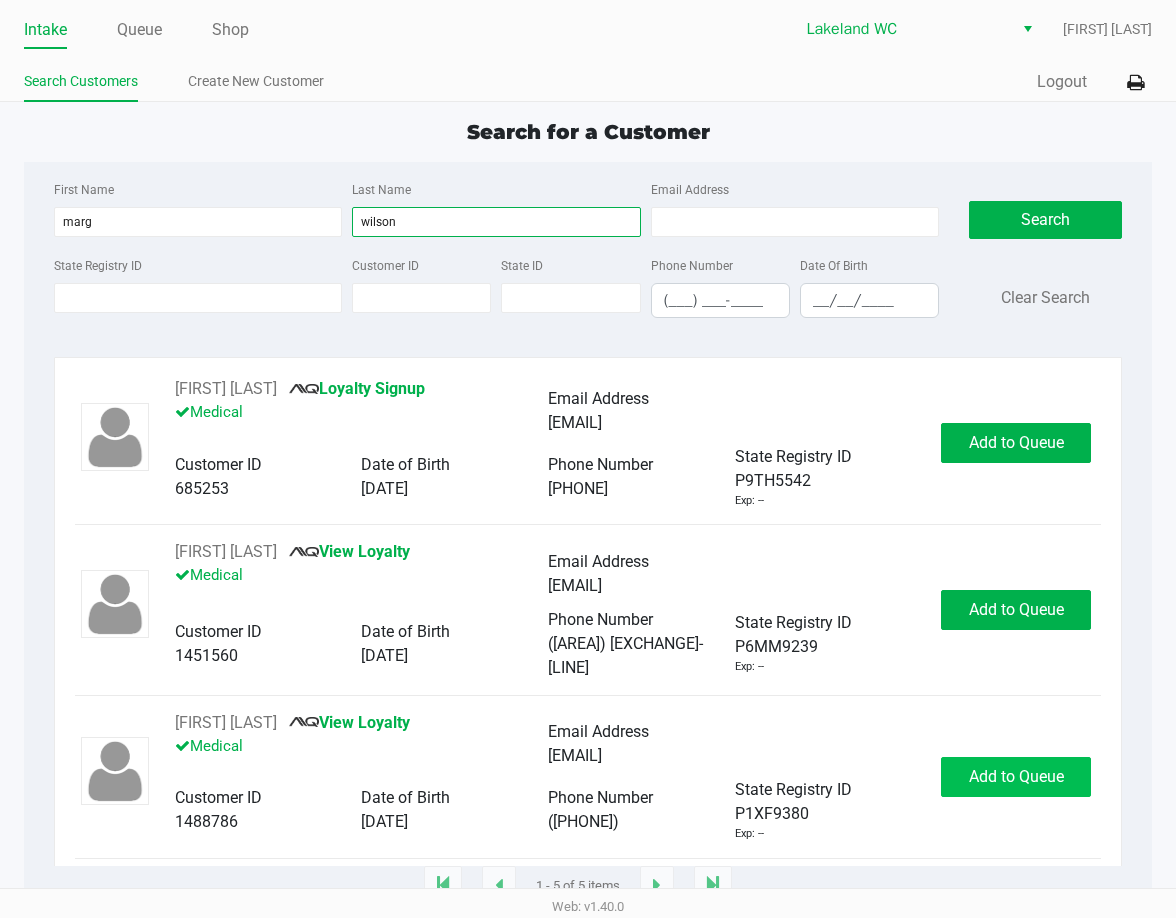 type on "wilson" 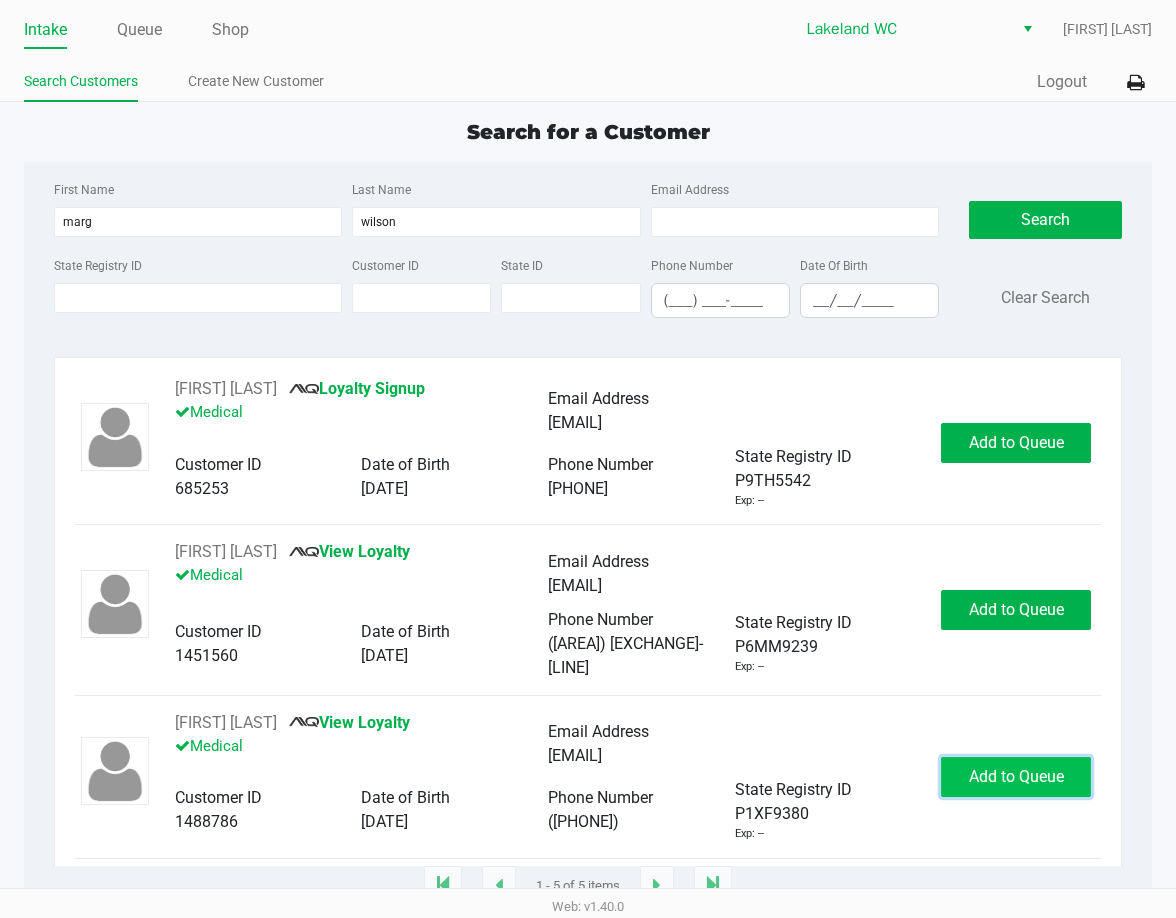 click on "Add to Queue" 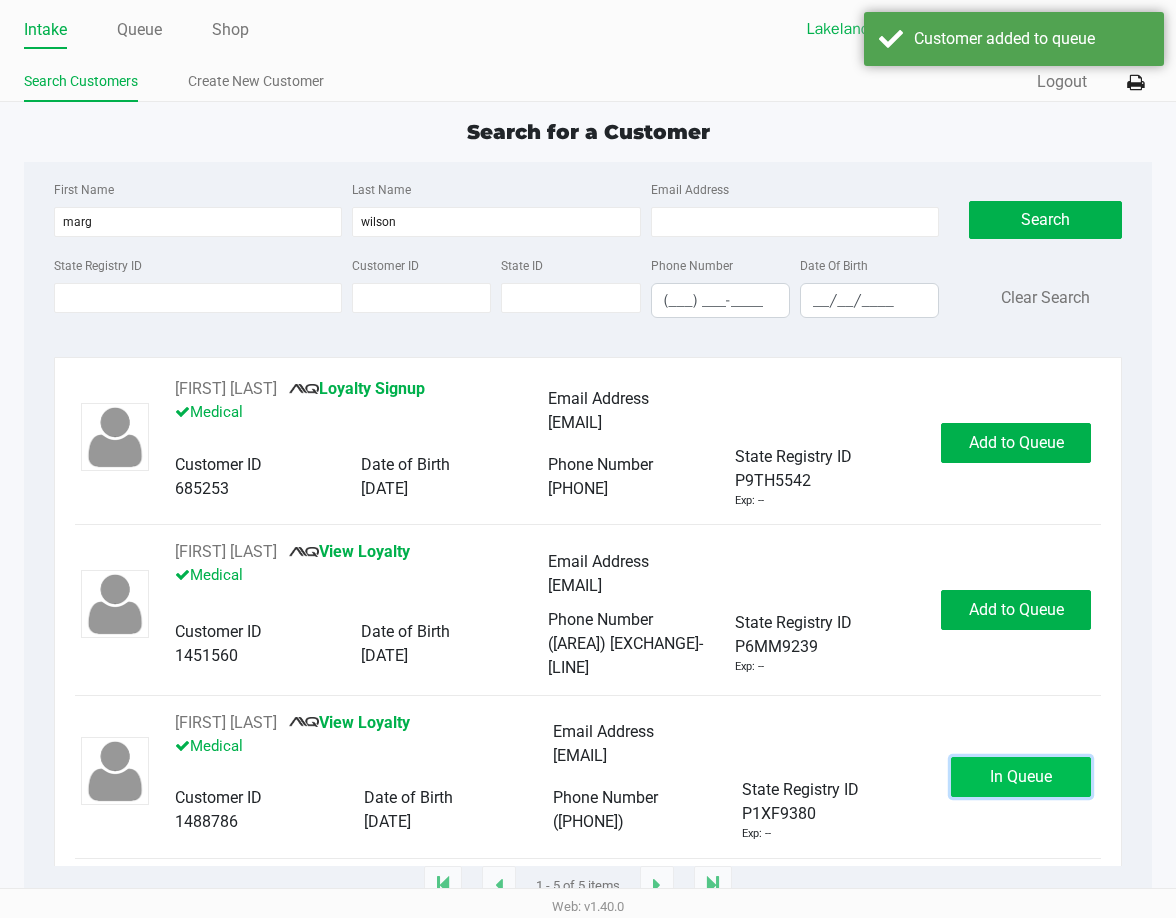 click on "In Queue" 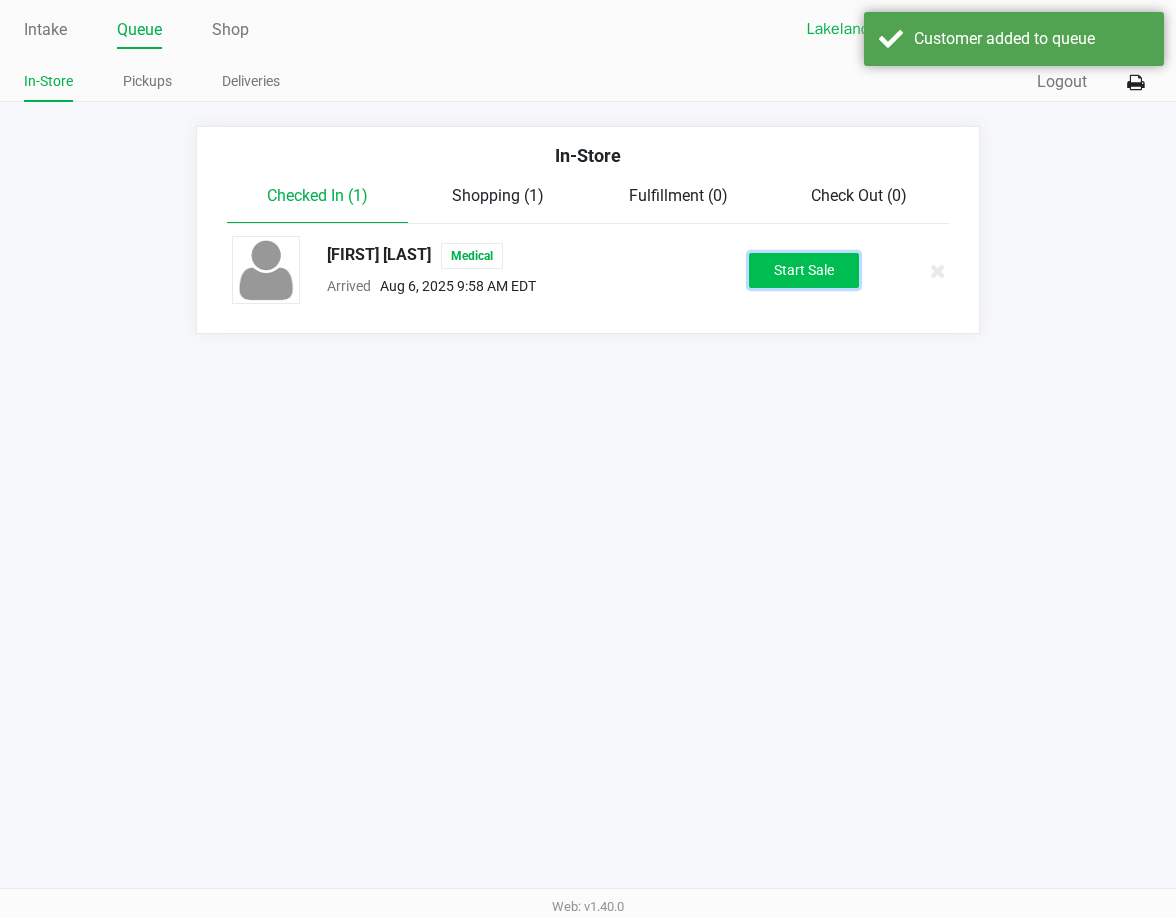 click on "Start Sale" 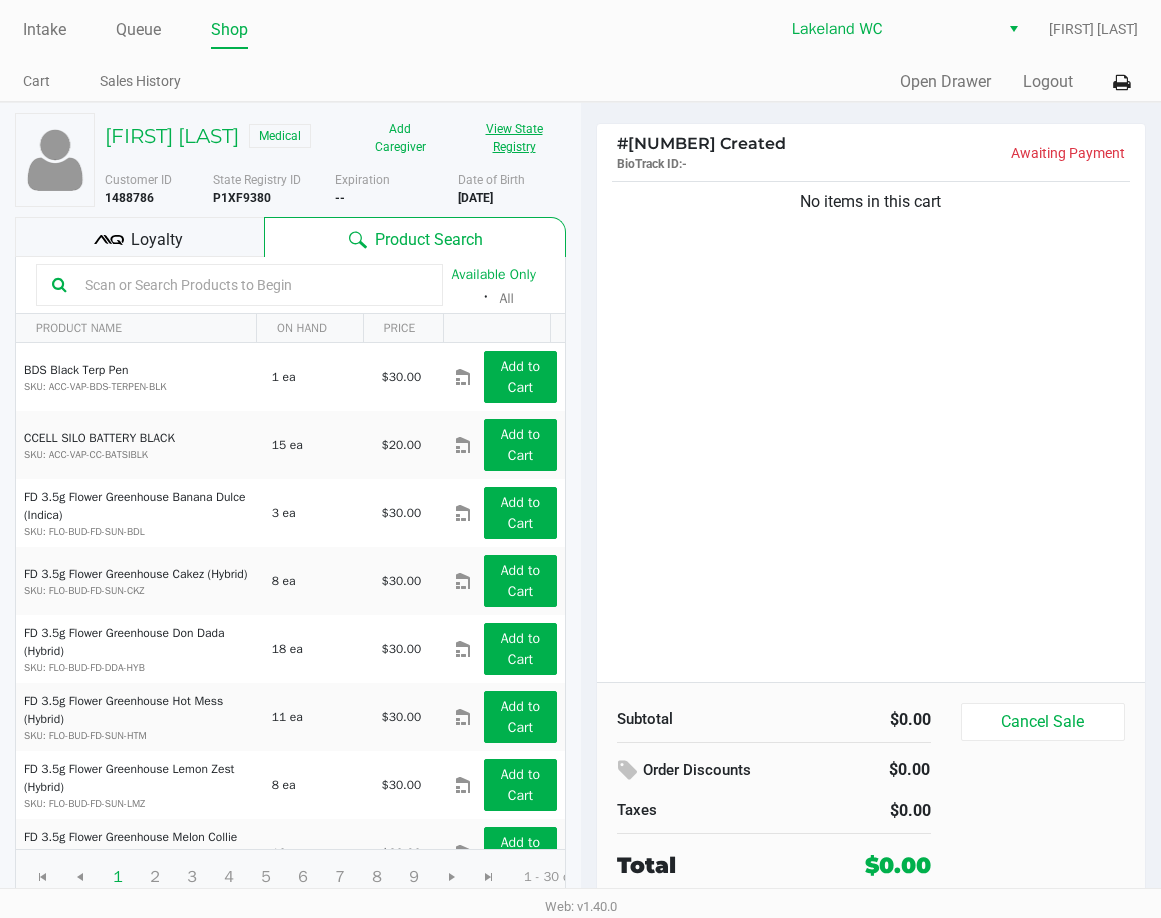click on "View State Registry" 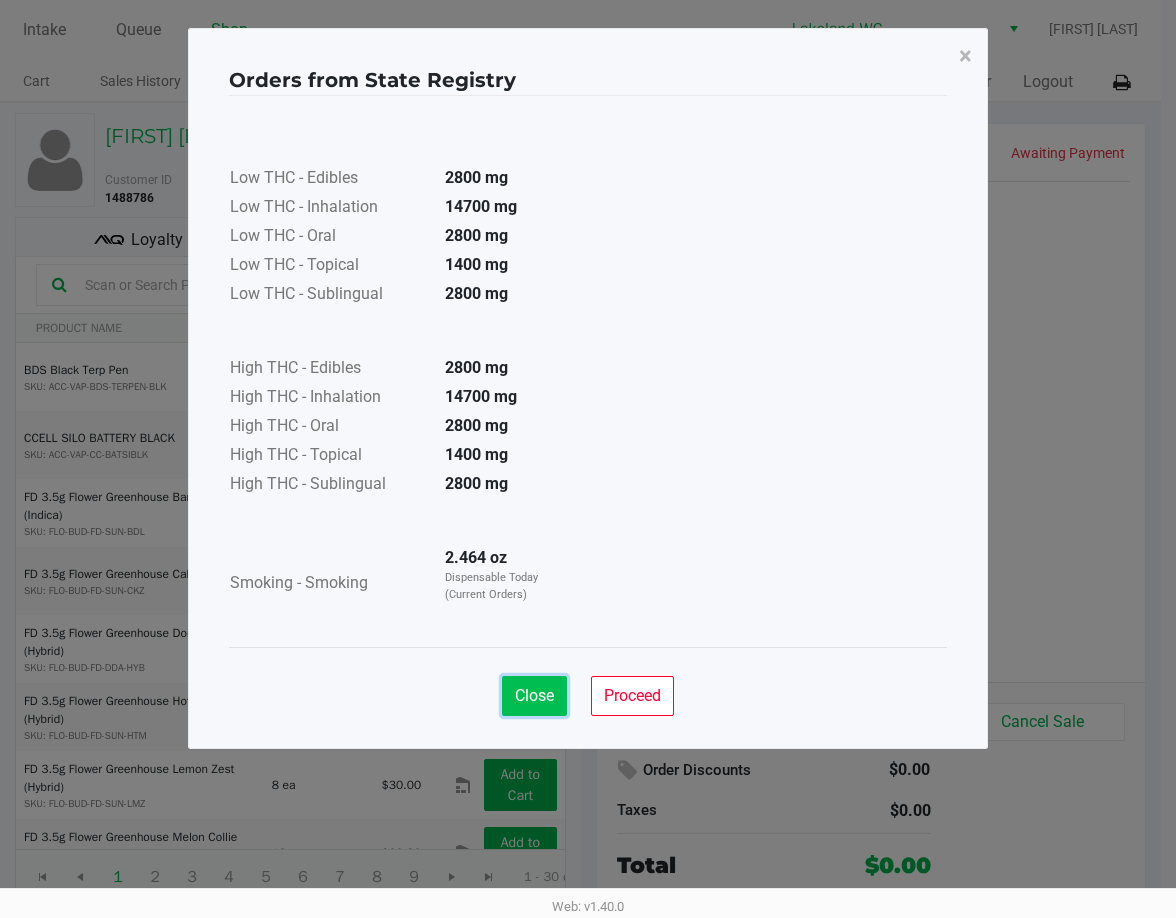 click on "Close" 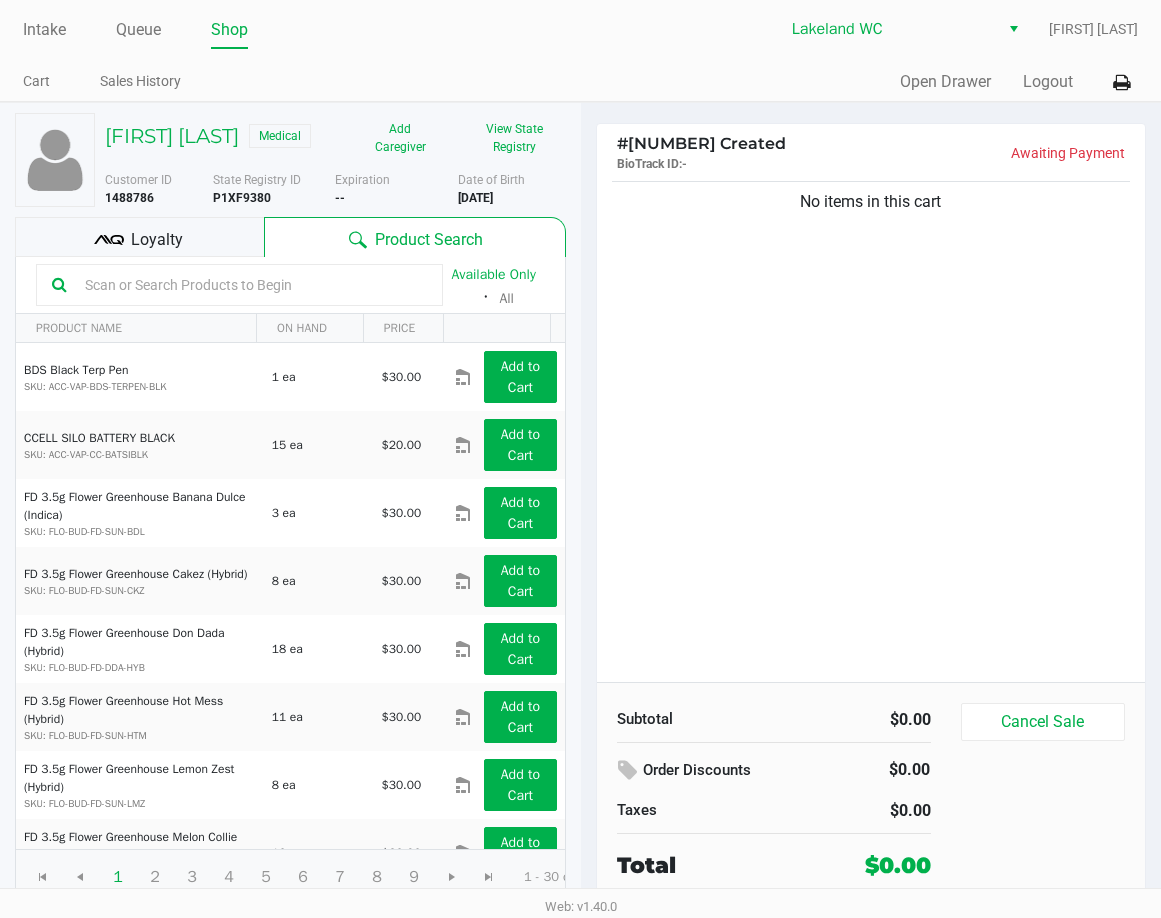 click on "No items in this cart" 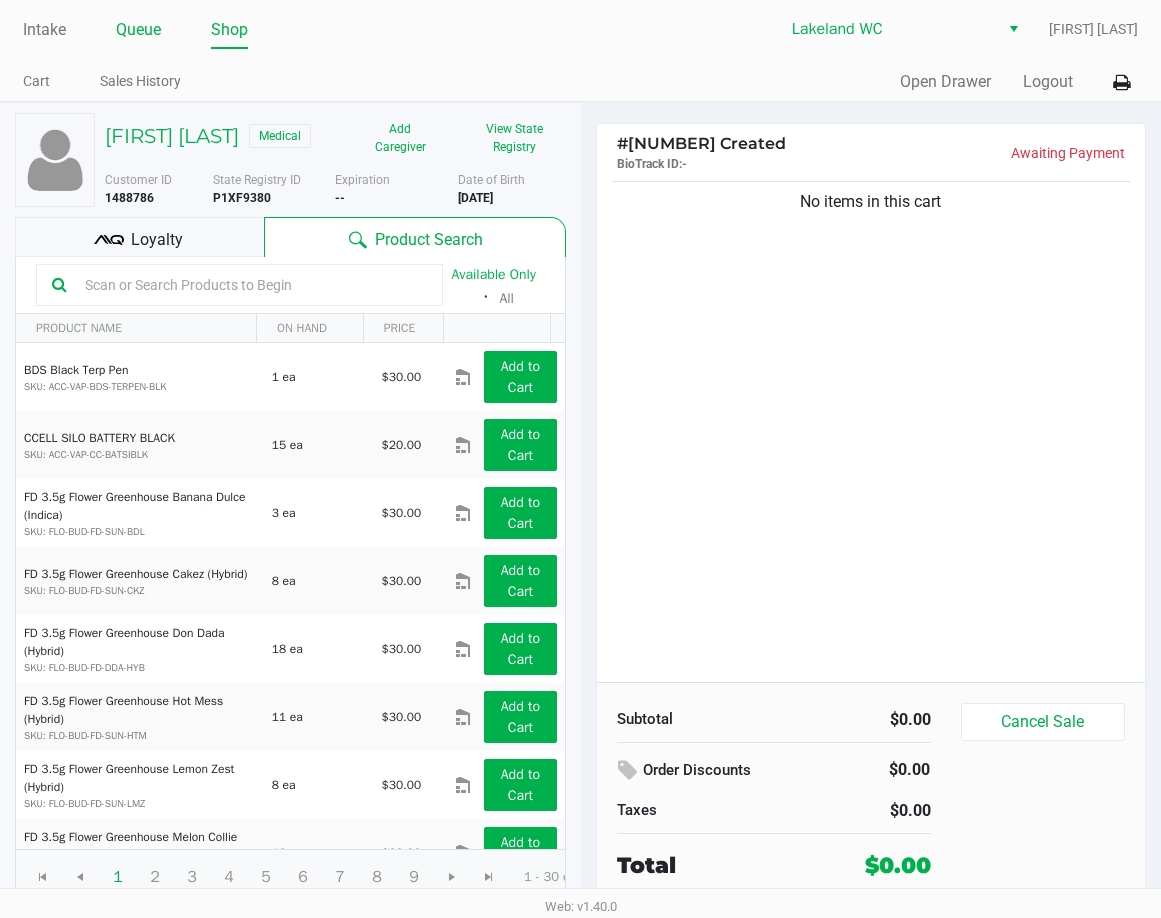click on "Queue" 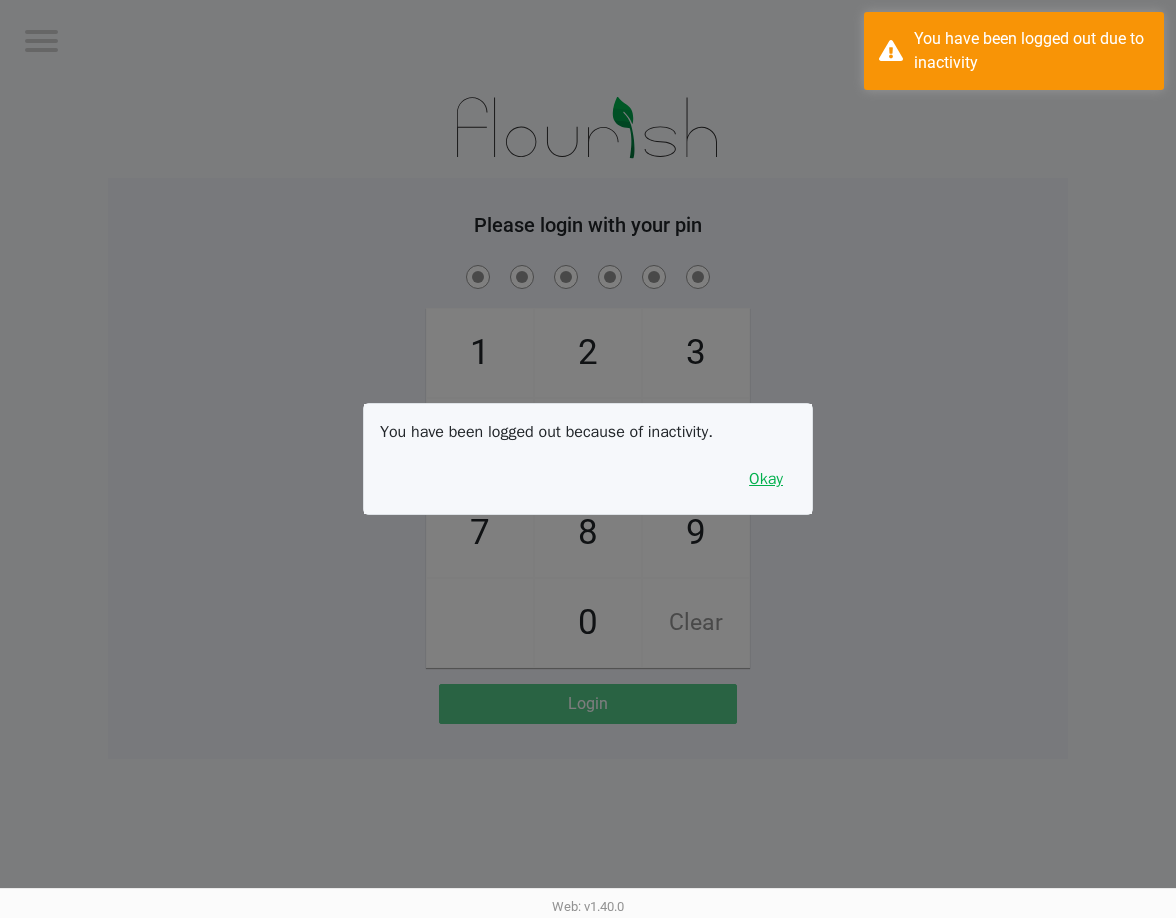 drag, startPoint x: 766, startPoint y: 476, endPoint x: 774, endPoint y: 488, distance: 14.422205 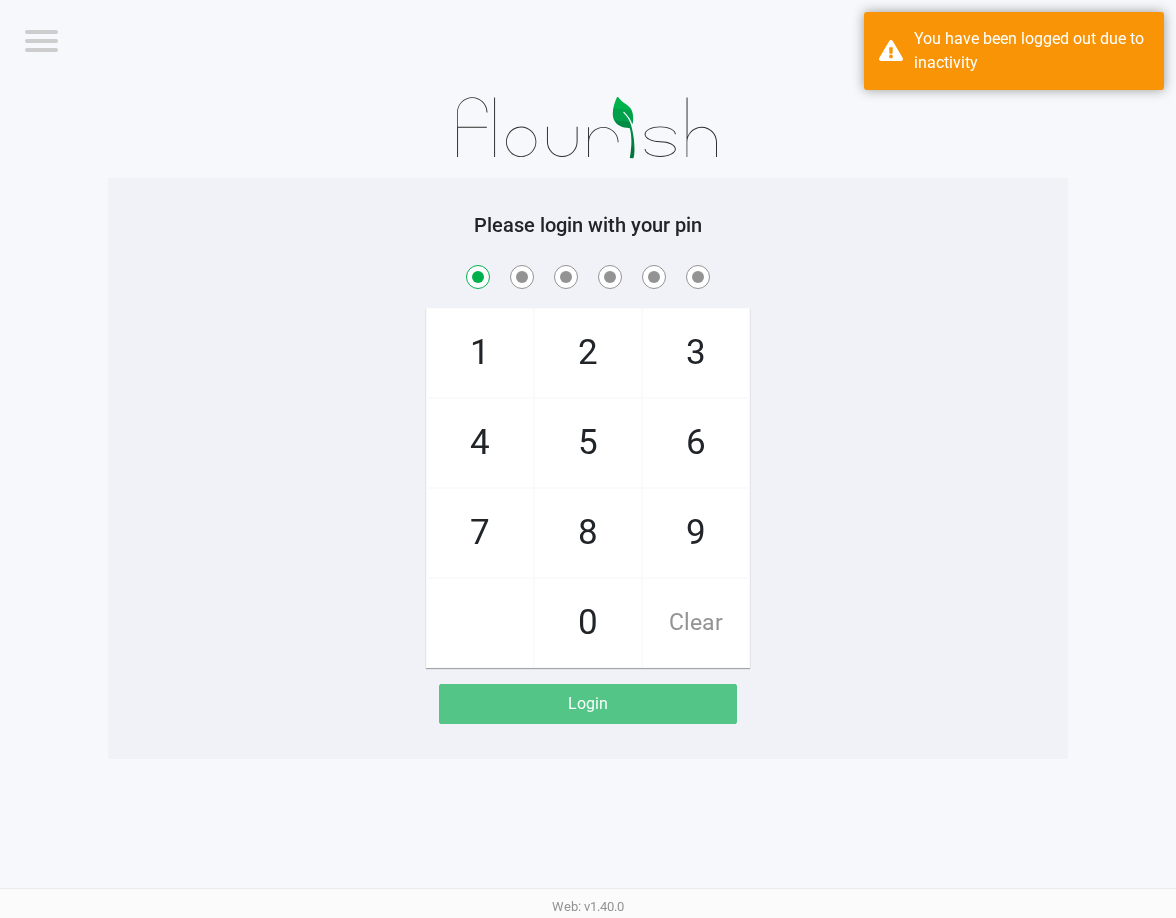 checkbox on "true" 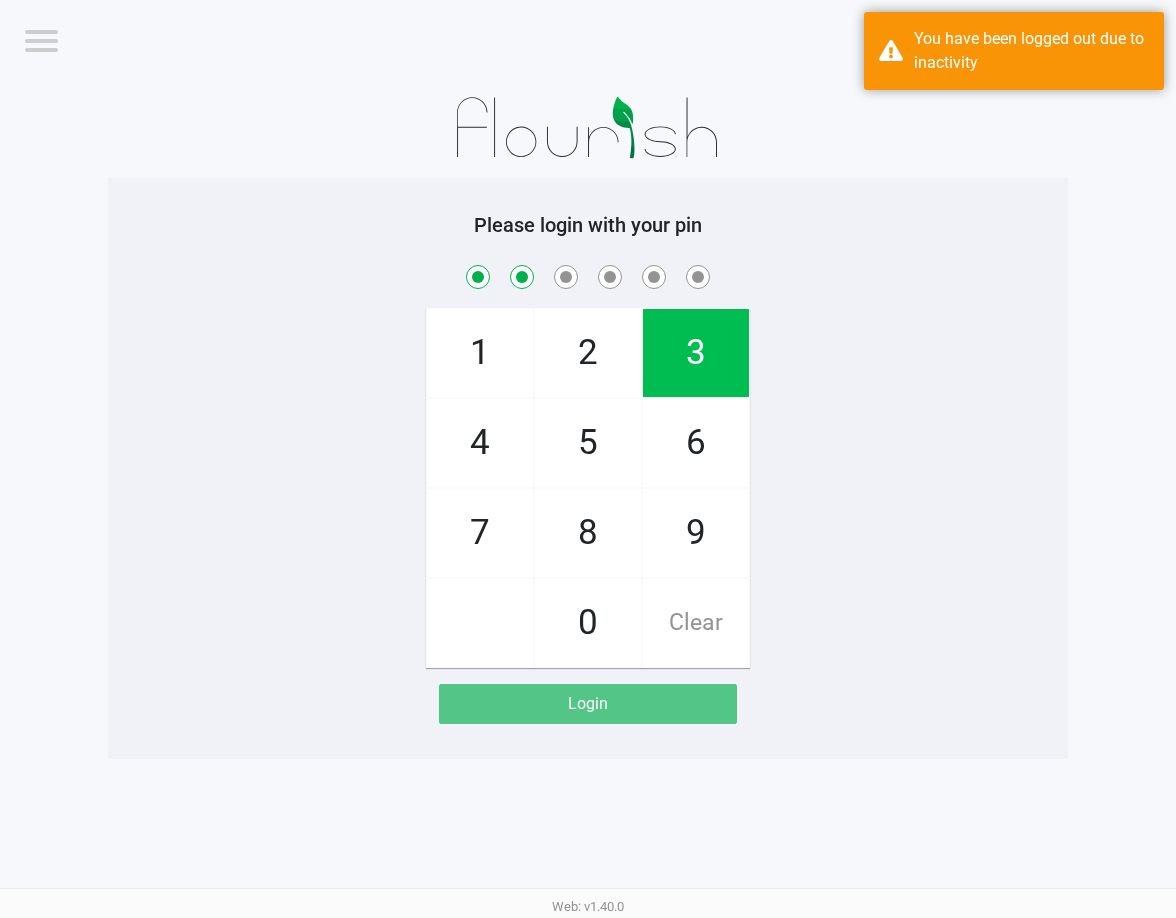 checkbox on "true" 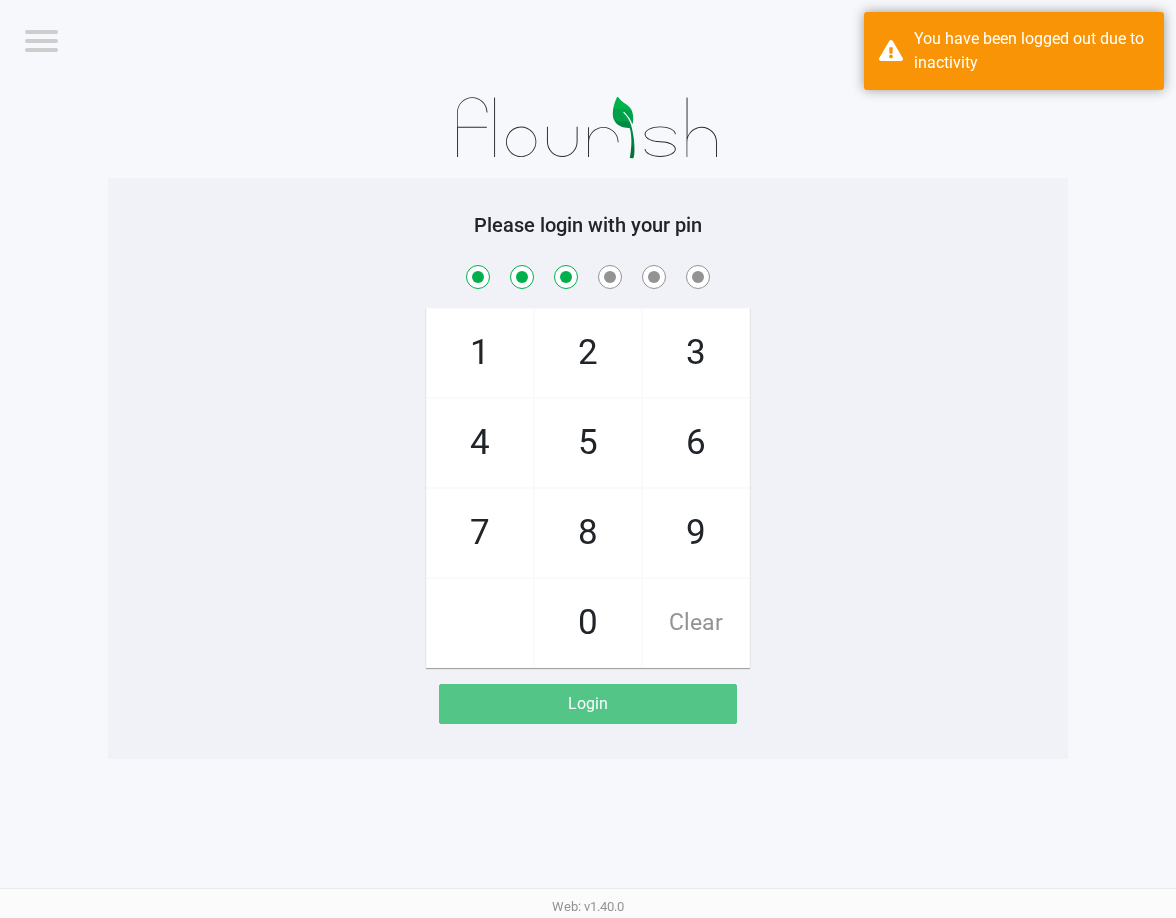 checkbox on "true" 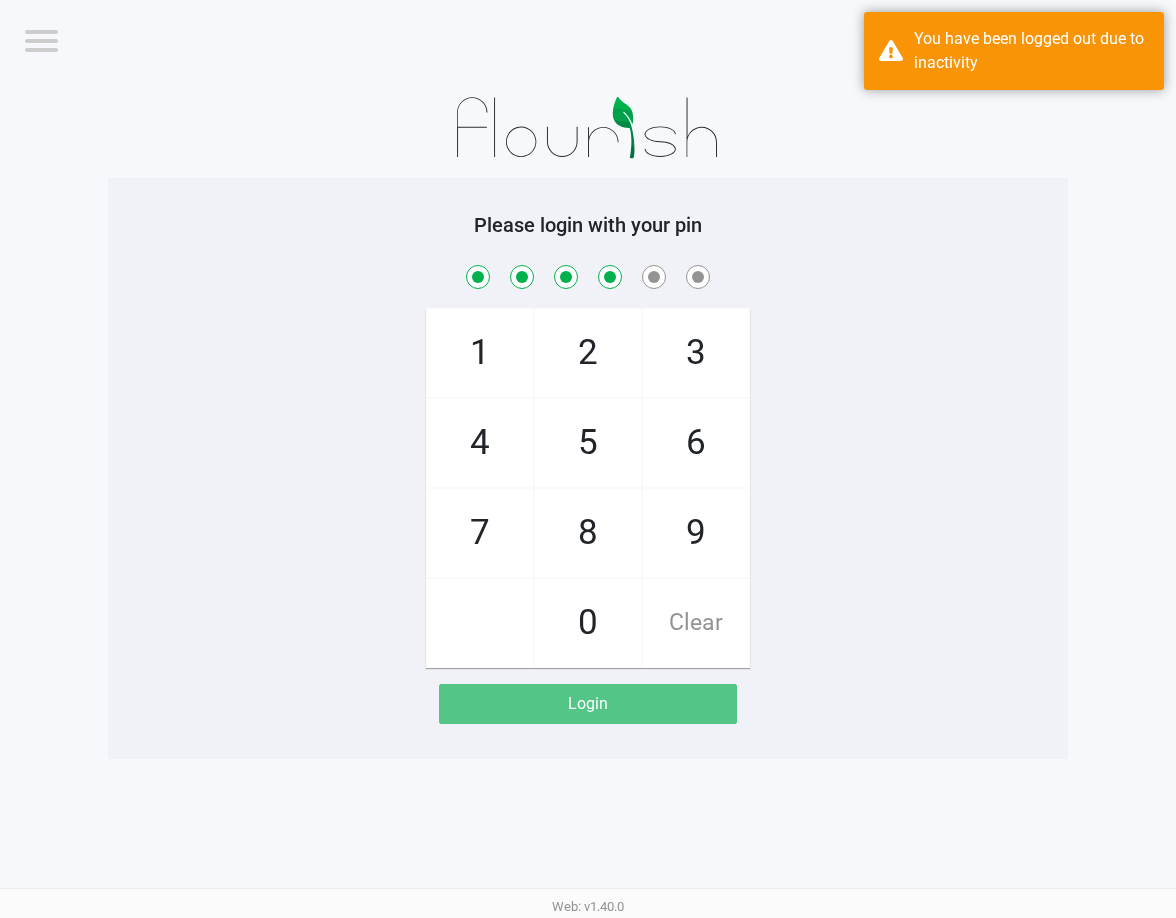 checkbox on "true" 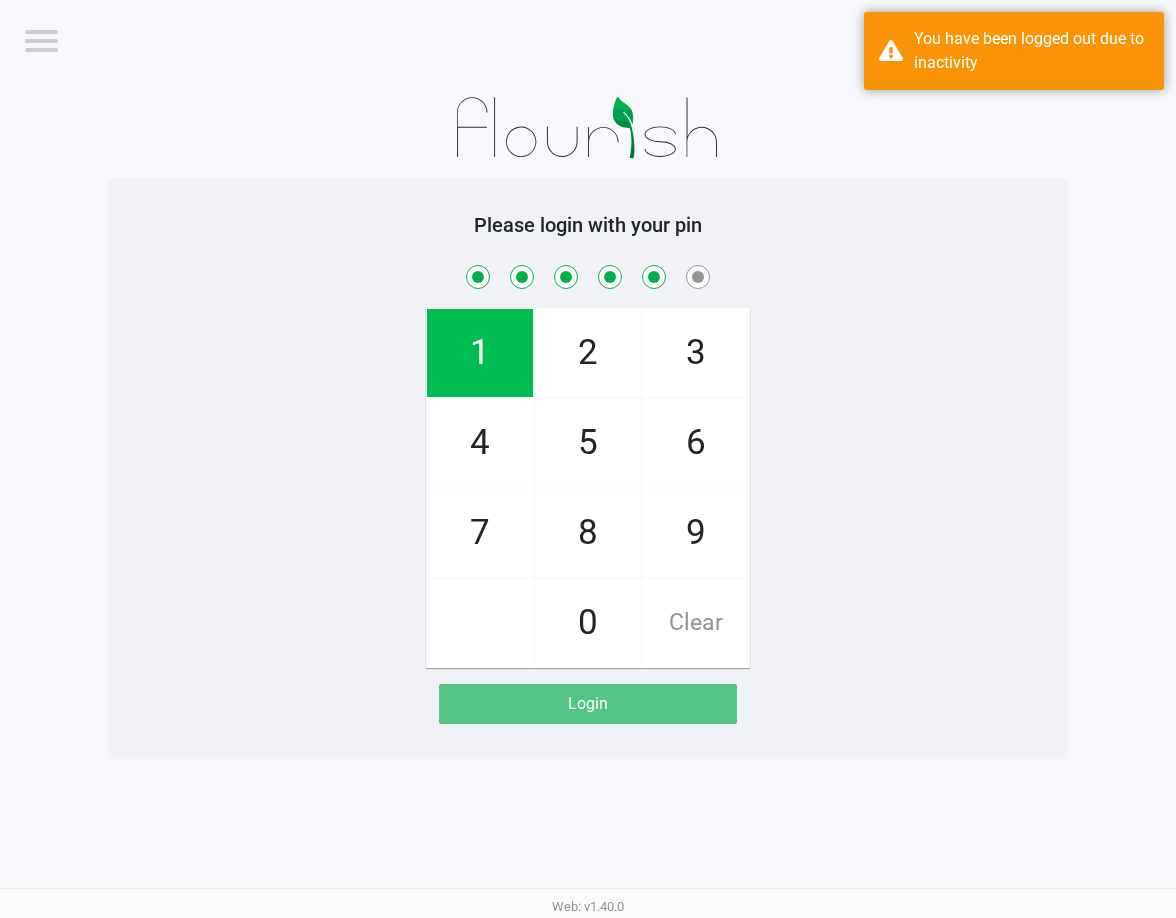 checkbox on "true" 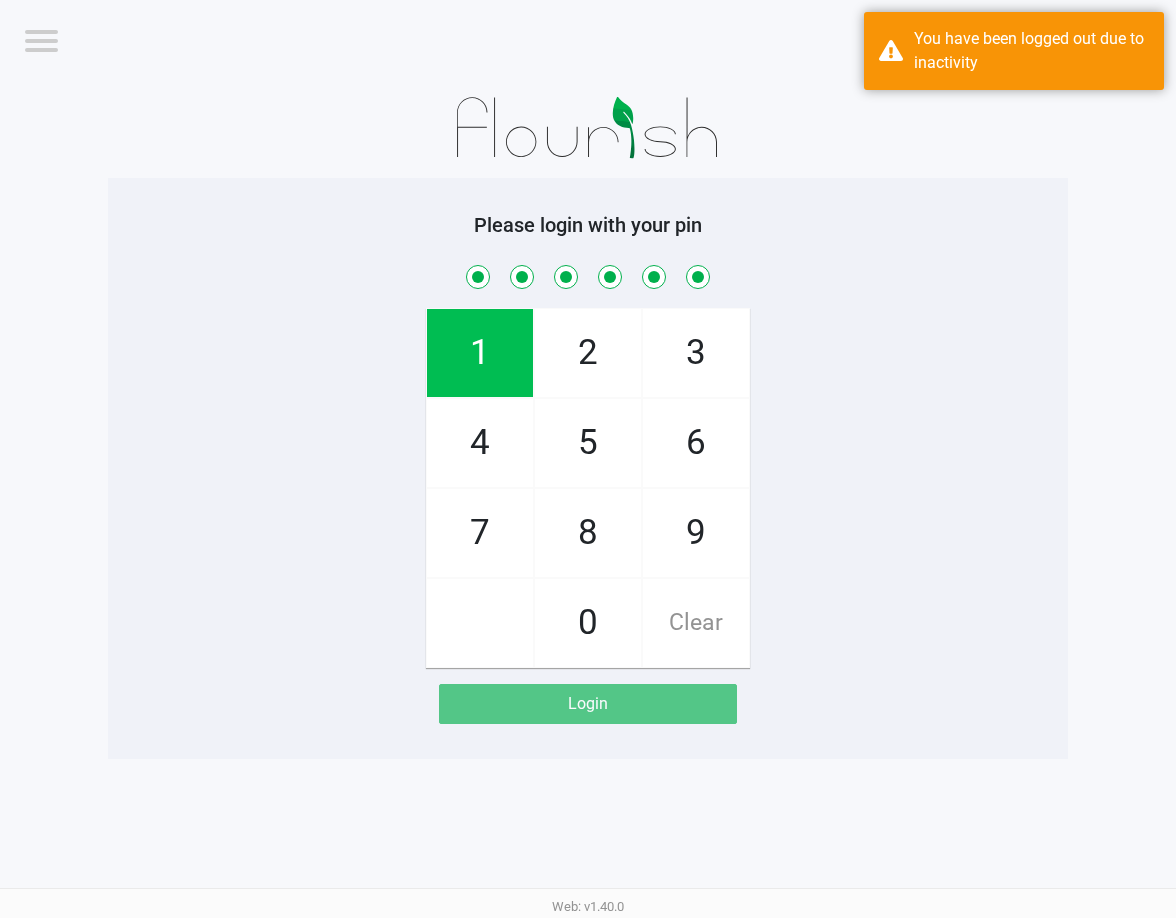 checkbox on "true" 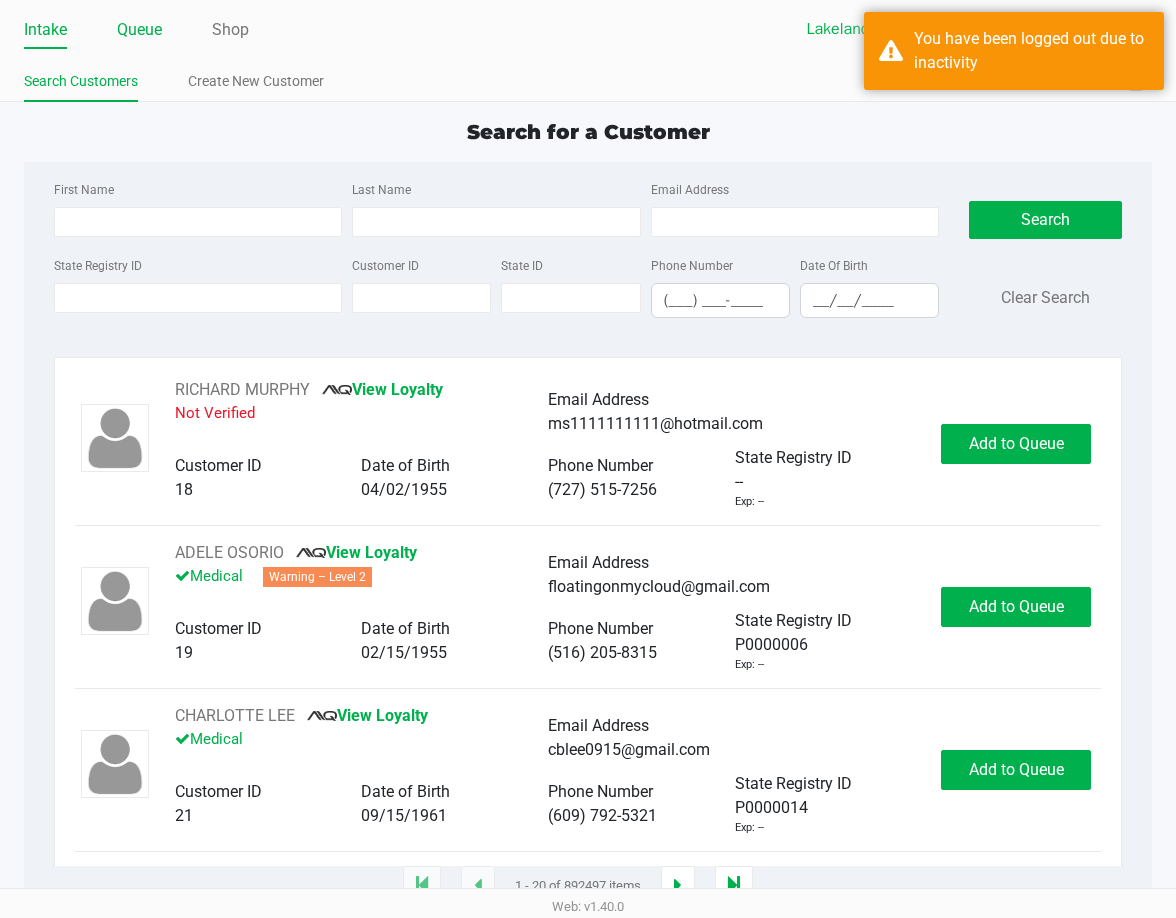 click on "Queue" 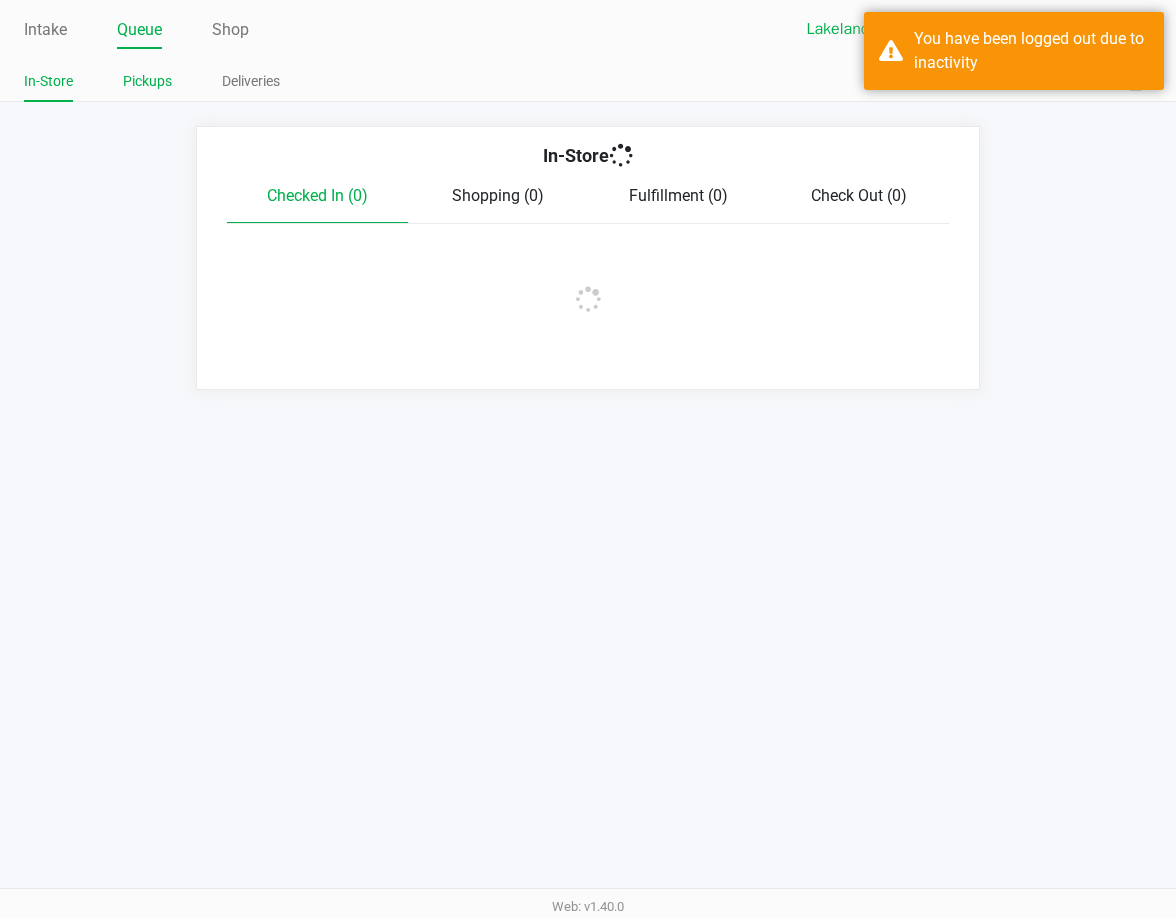 click on "Pickups" 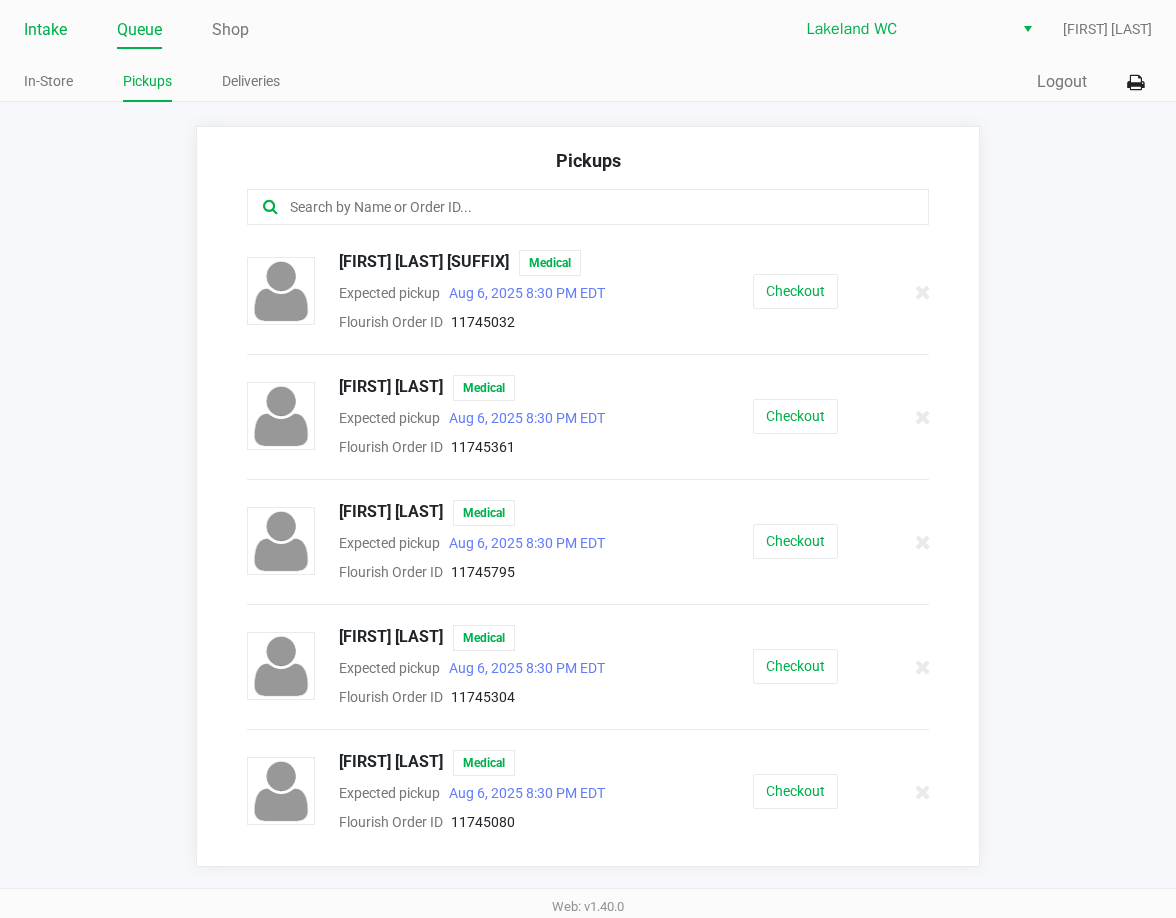 drag, startPoint x: 40, startPoint y: 25, endPoint x: 59, endPoint y: 35, distance: 21.470911 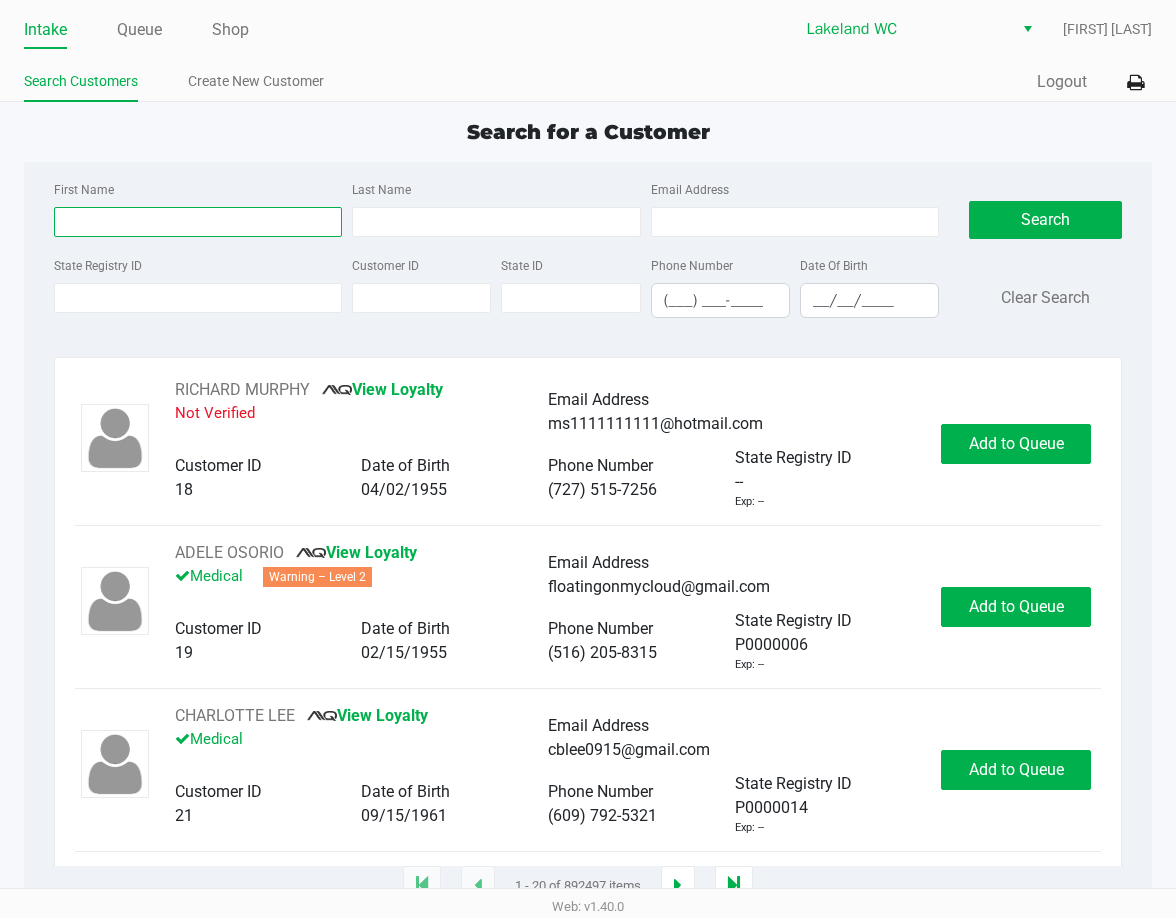 click on "First Name" at bounding box center (198, 222) 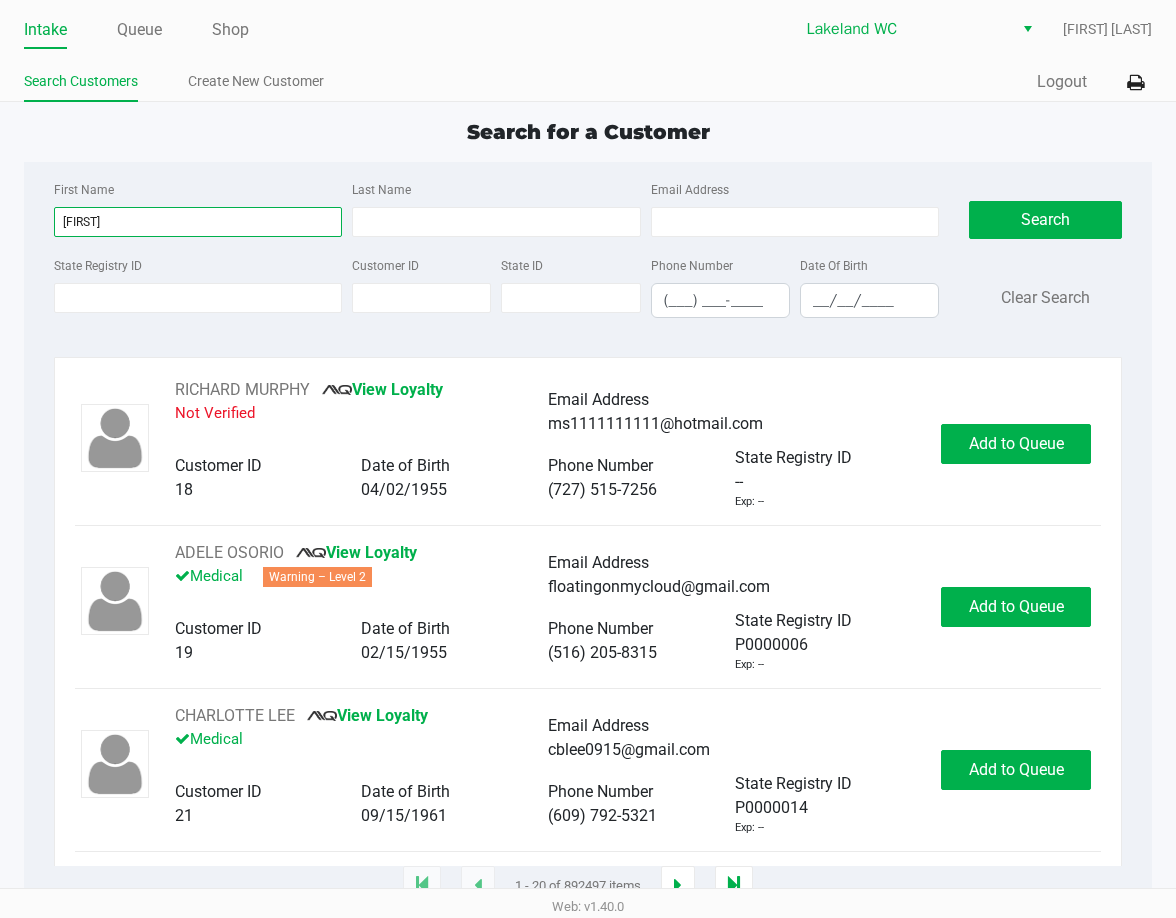 type on "everette" 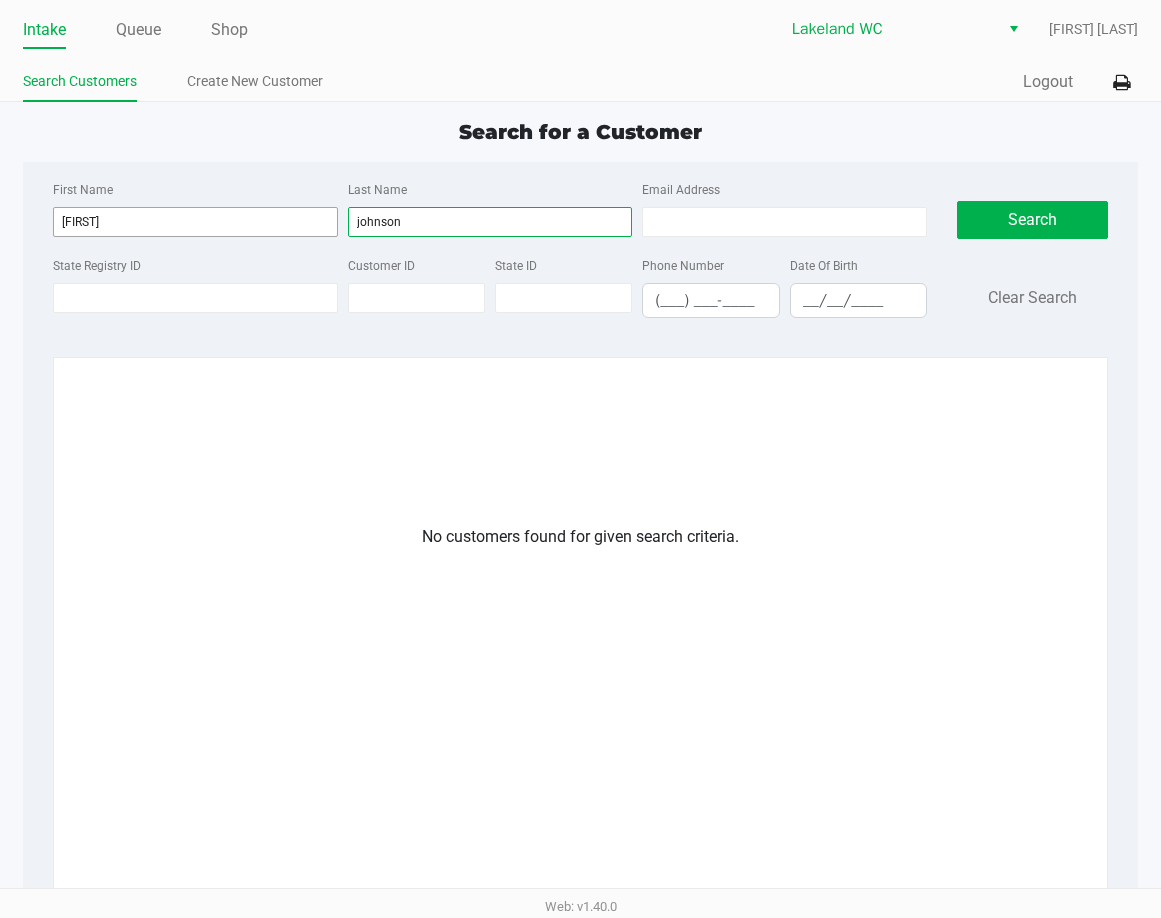 type on "johnson" 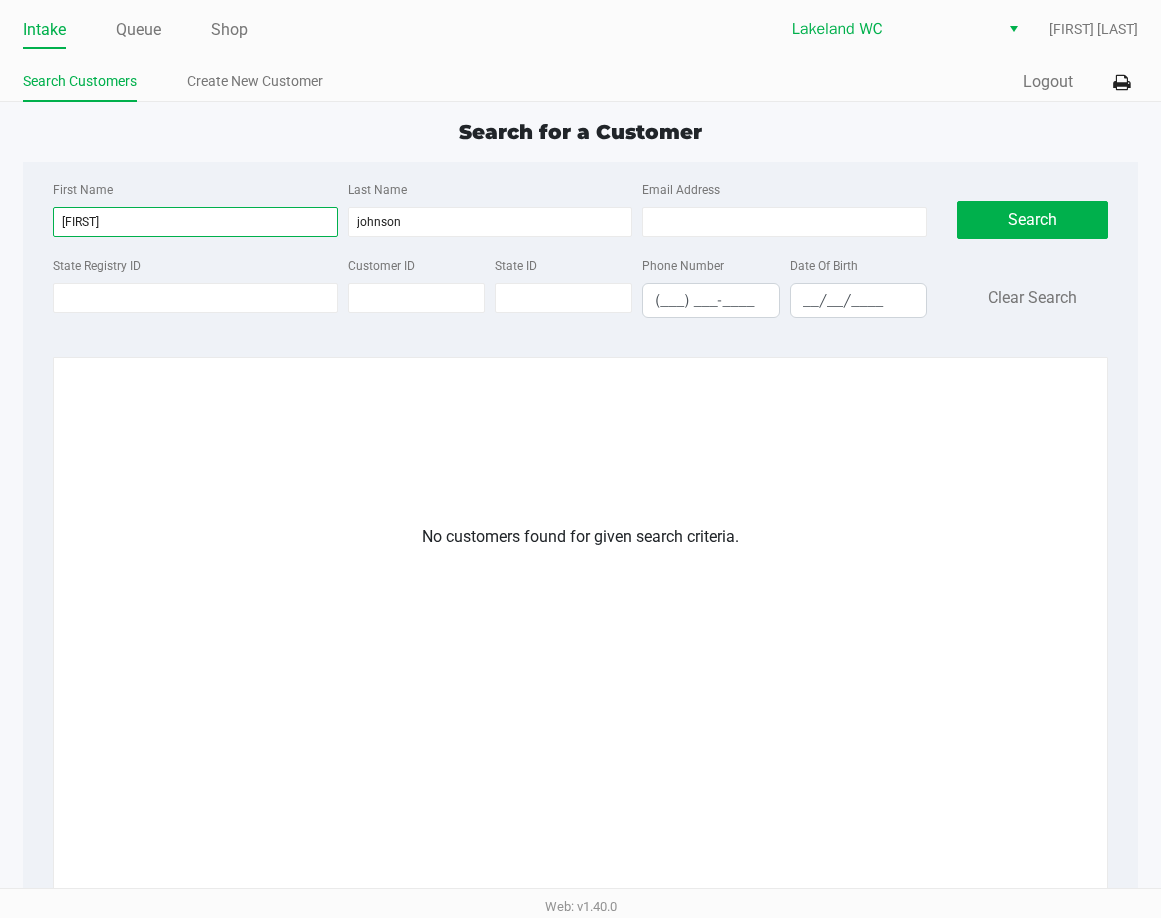 click on "everette" at bounding box center (195, 222) 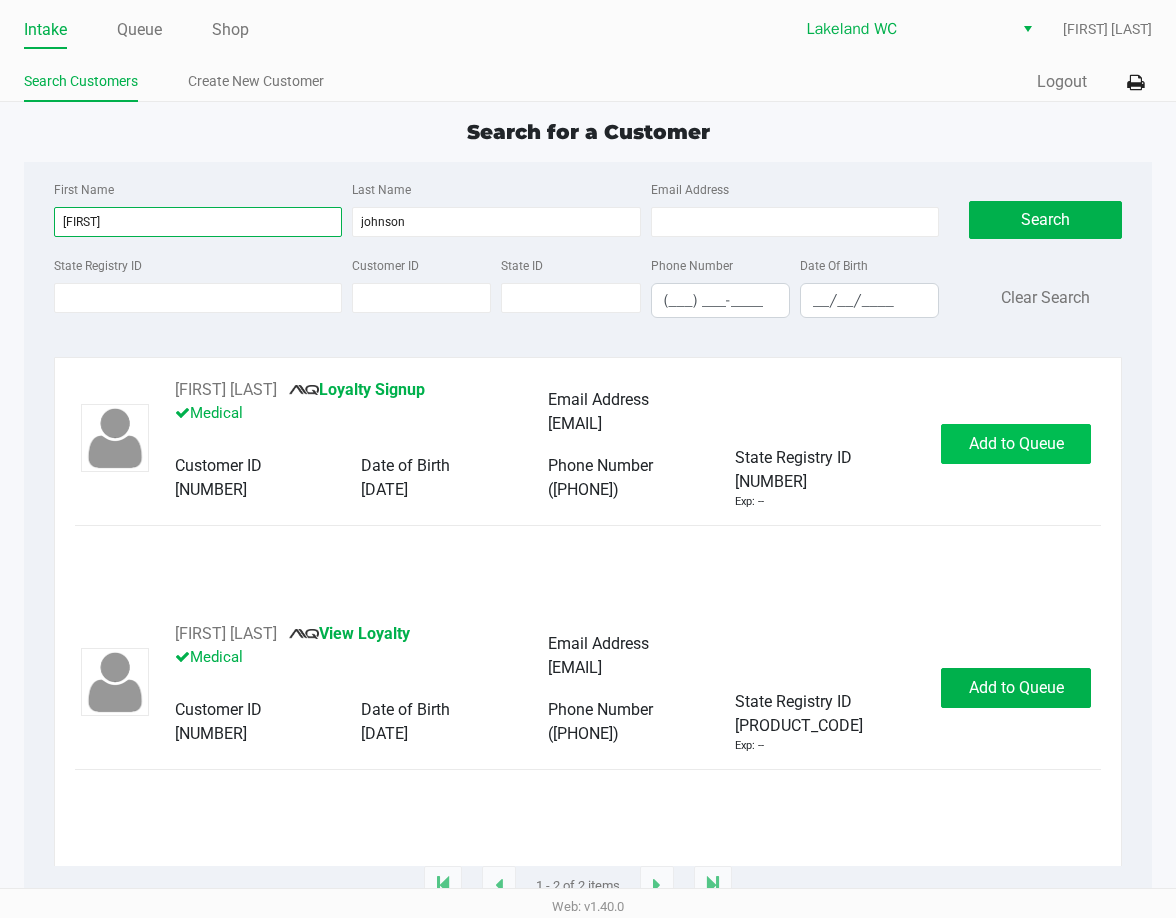 type on "everett" 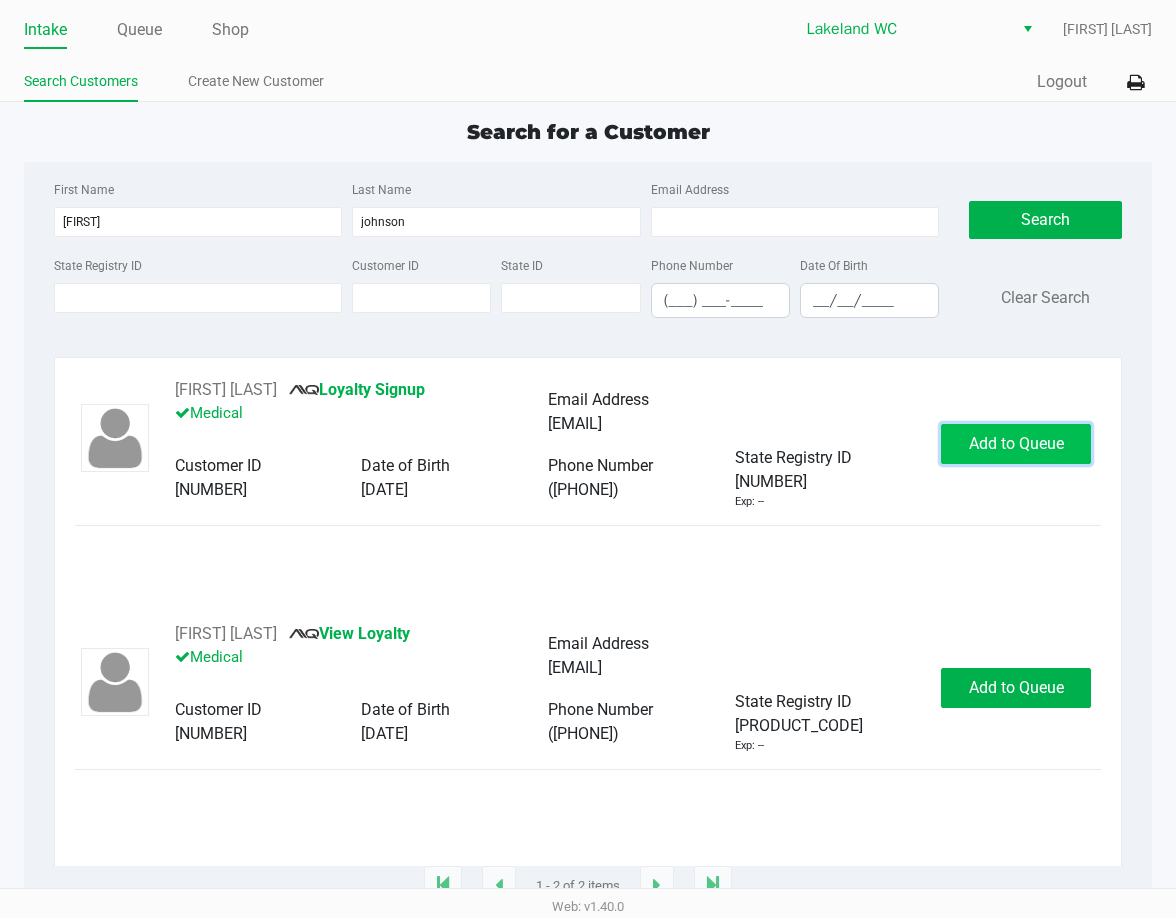 click on "Add to Queue" 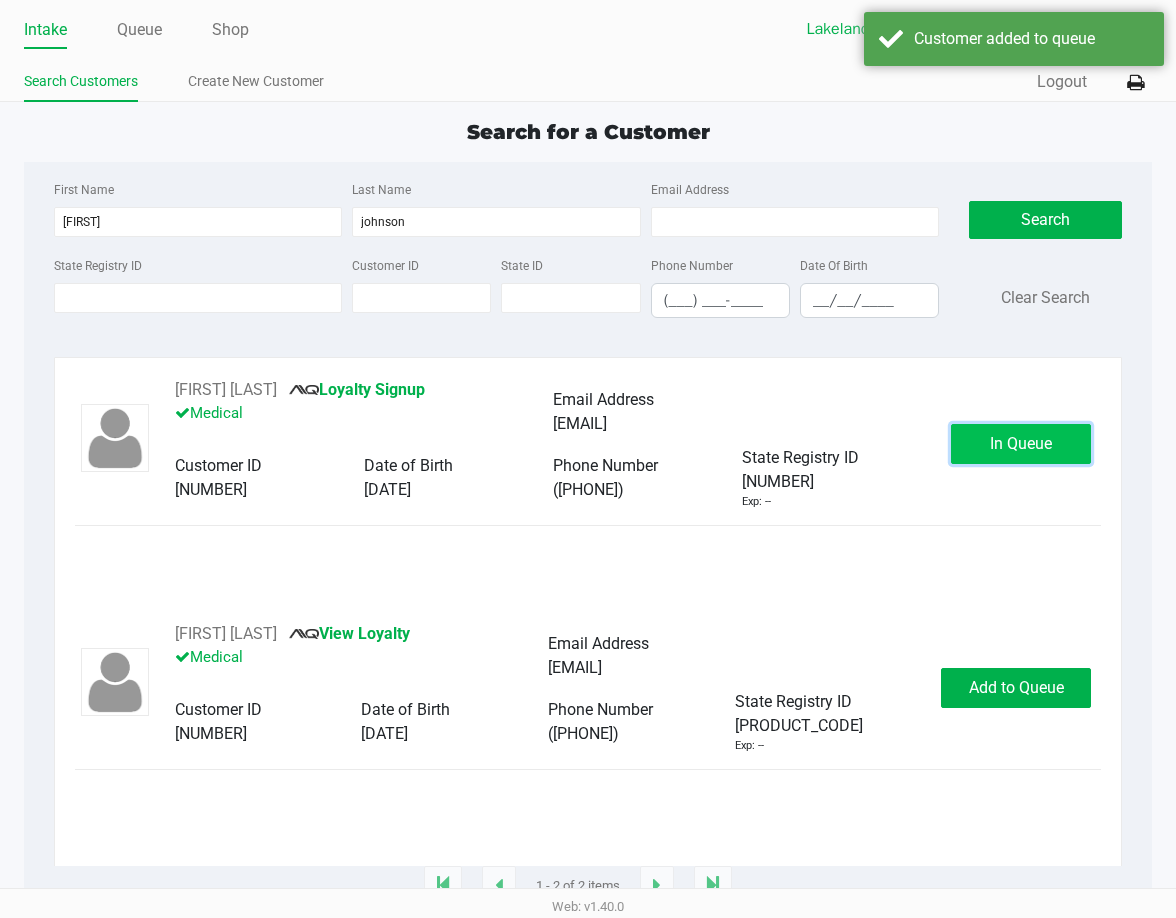 click on "In Queue" 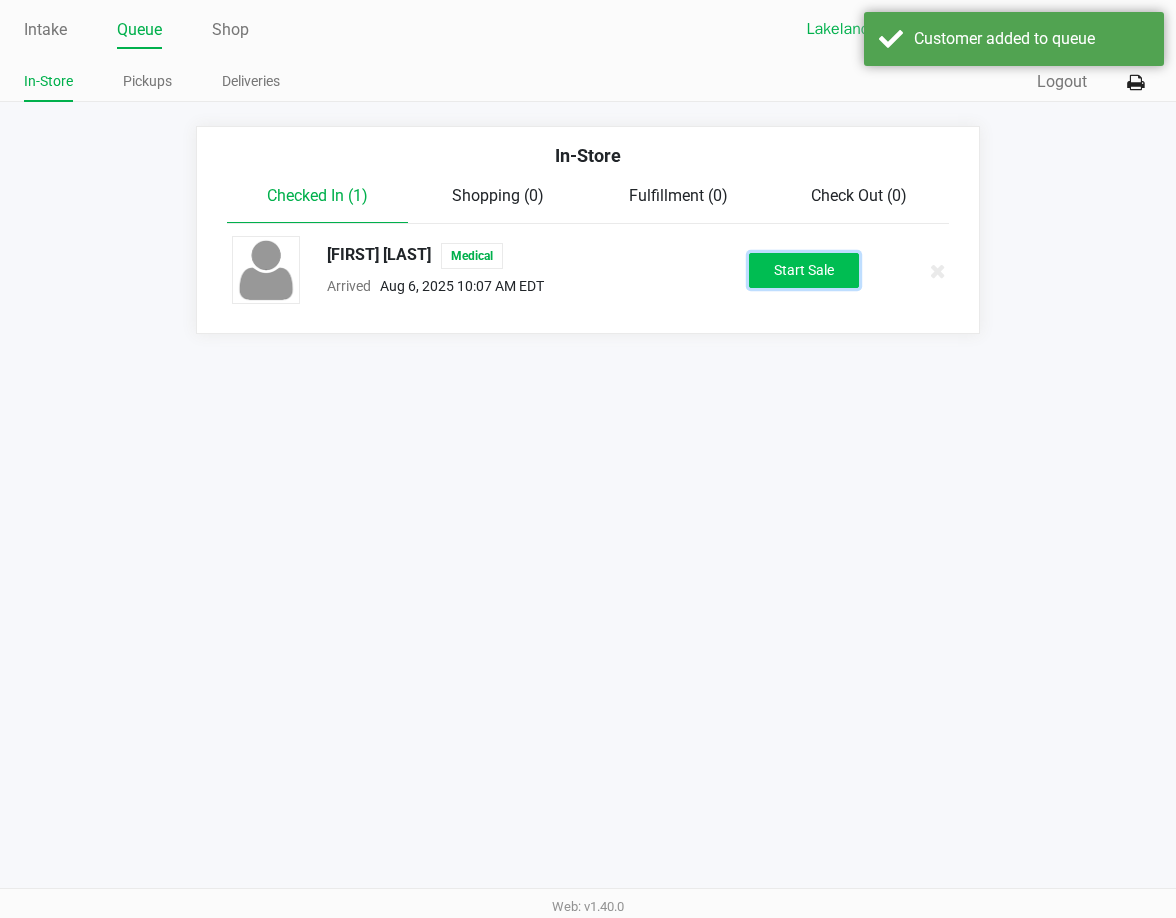 click on "Start Sale" 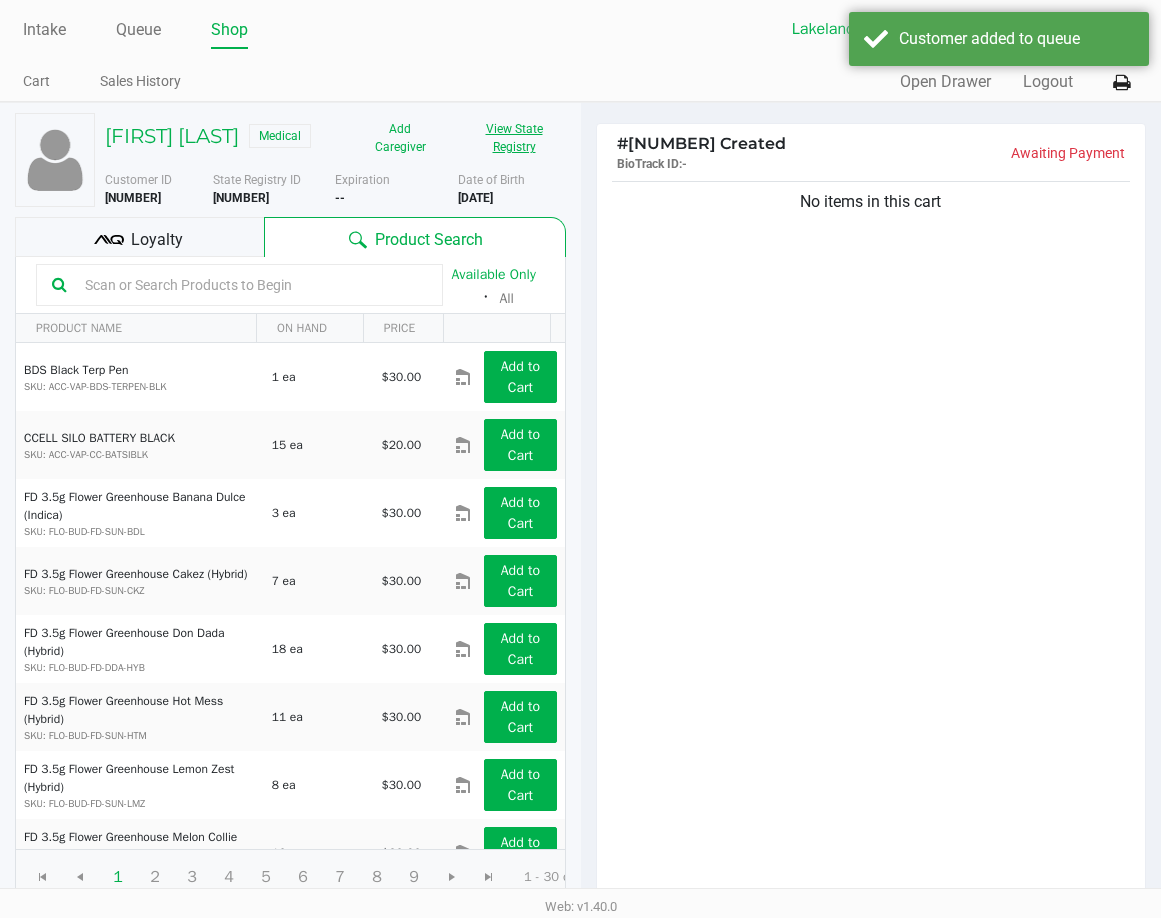 click on "View State Registry" 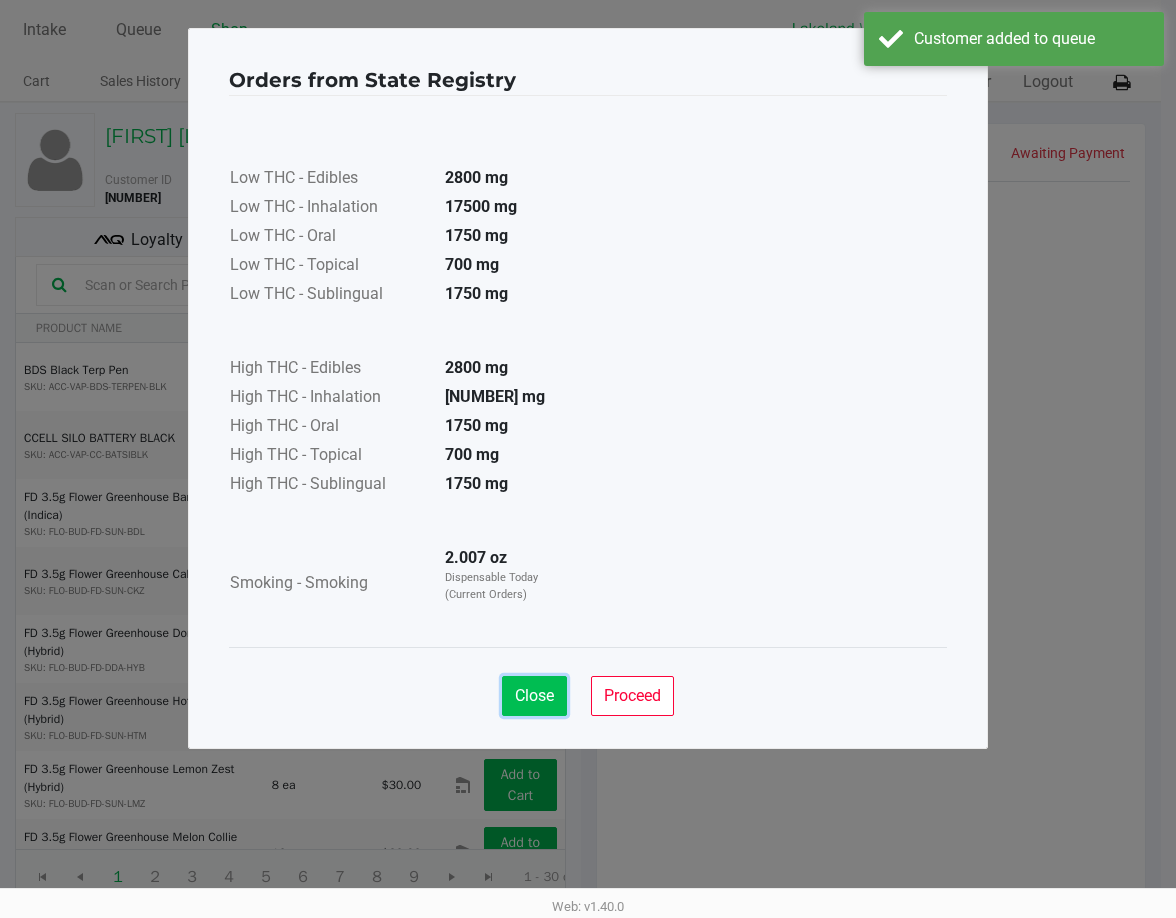 click on "Close" 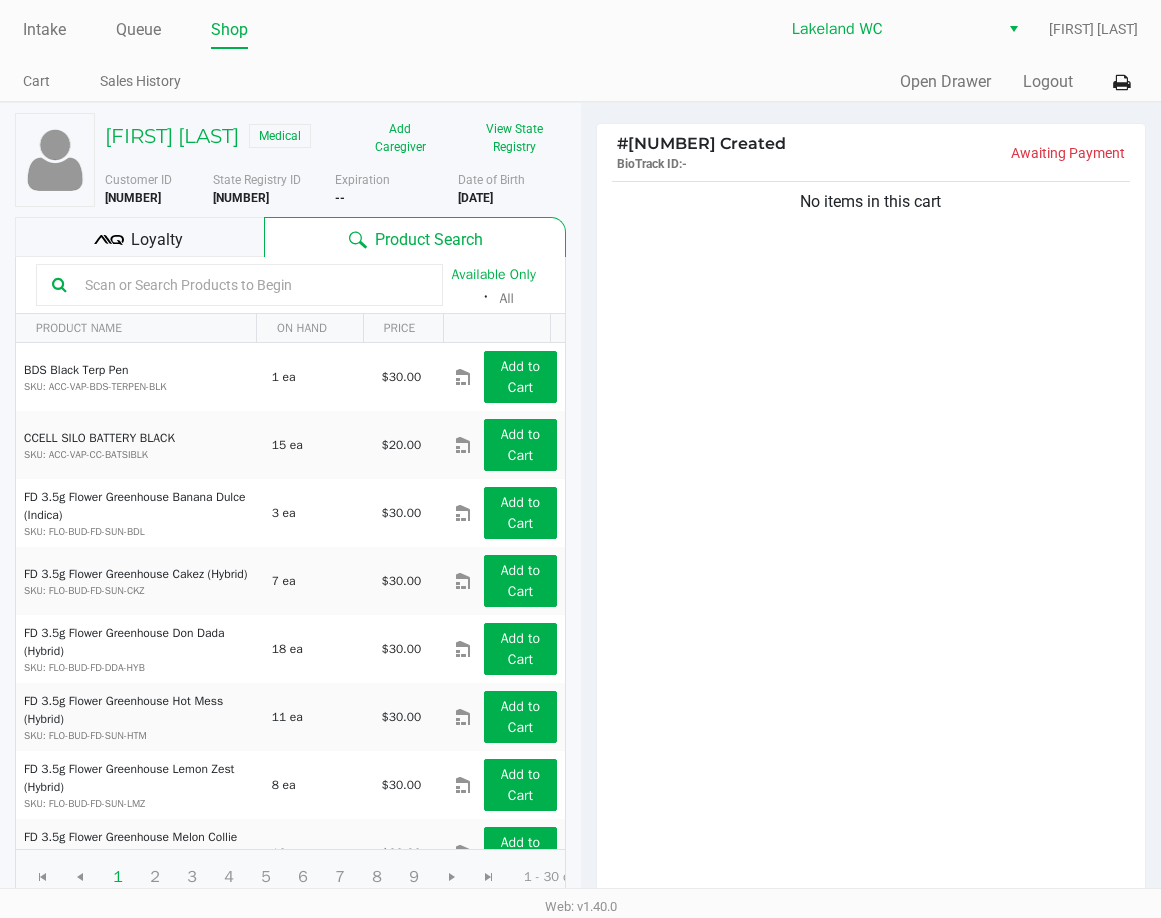 click on "No items in this cart" 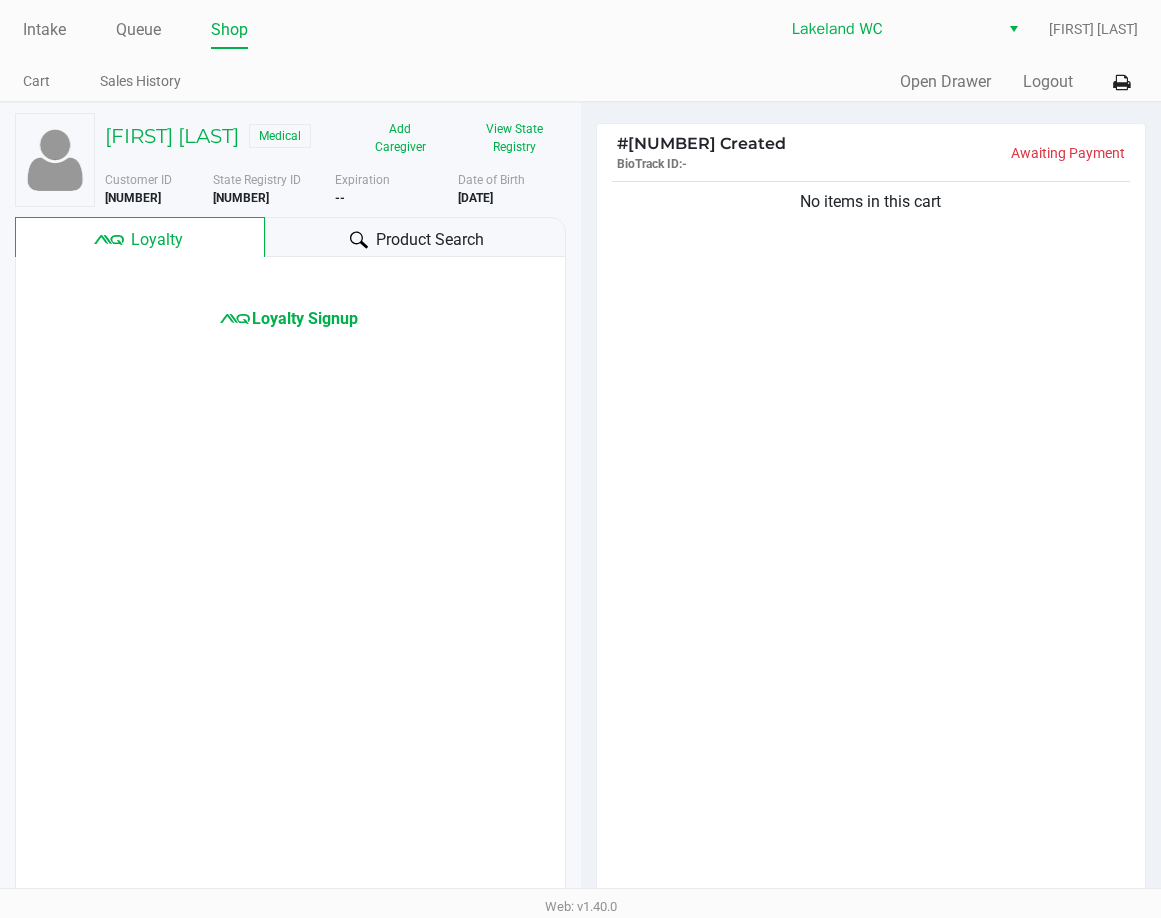 click on "No items in this cart" 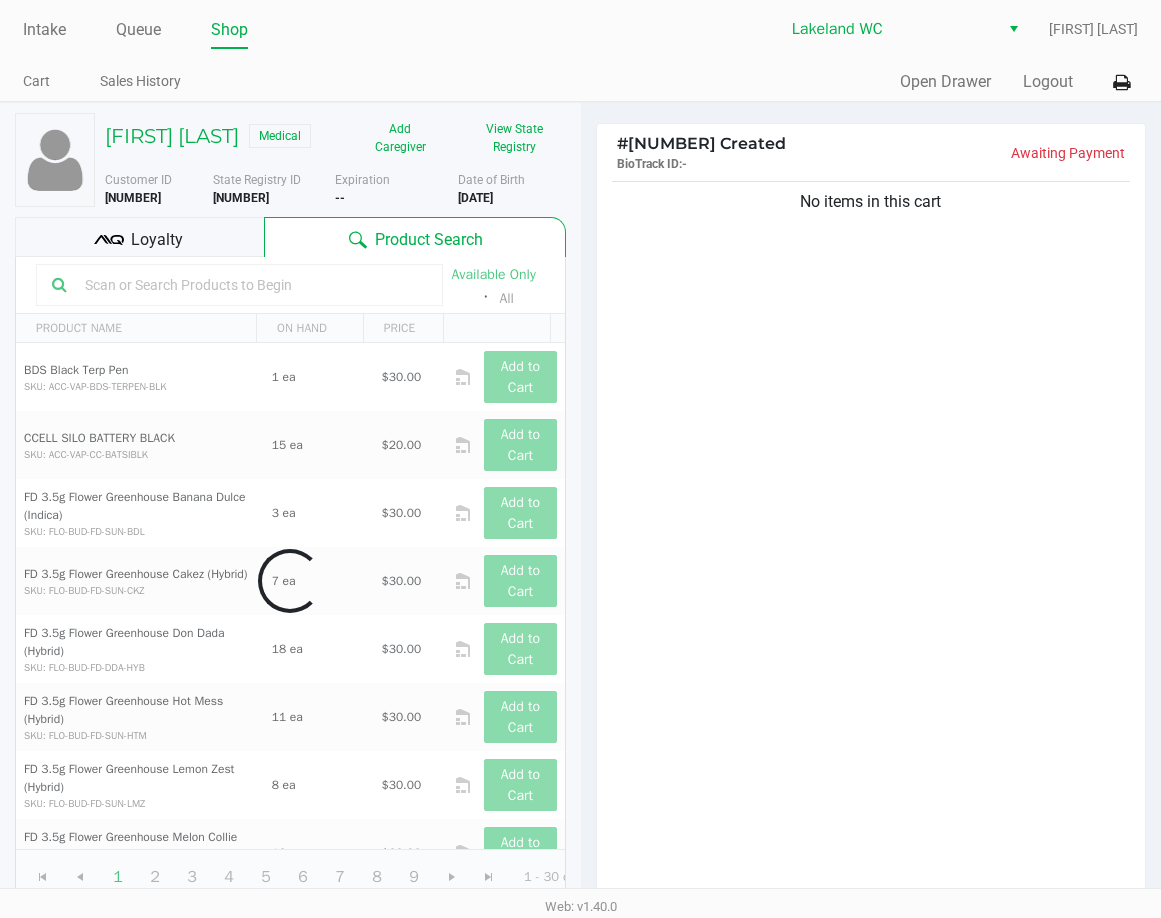 click on "No items in this cart" 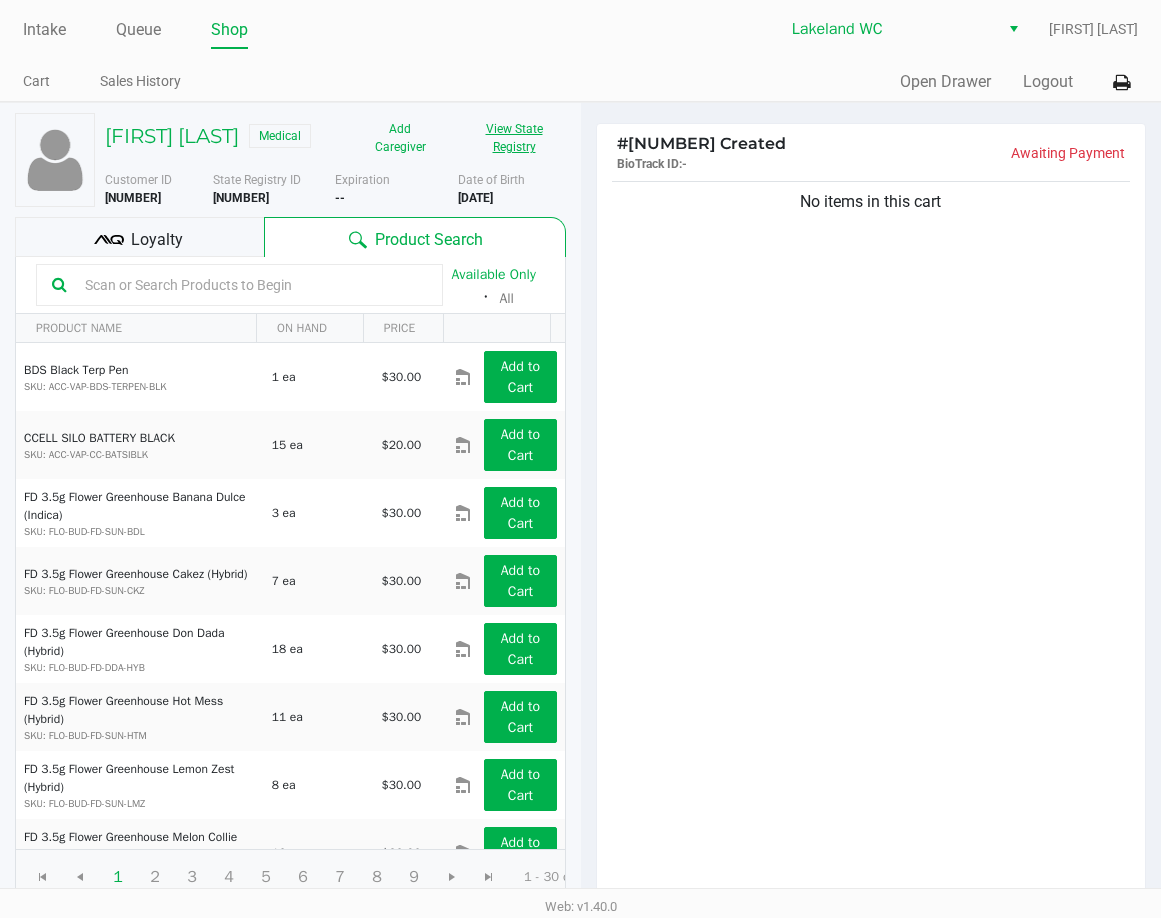 click on "View State Registry" 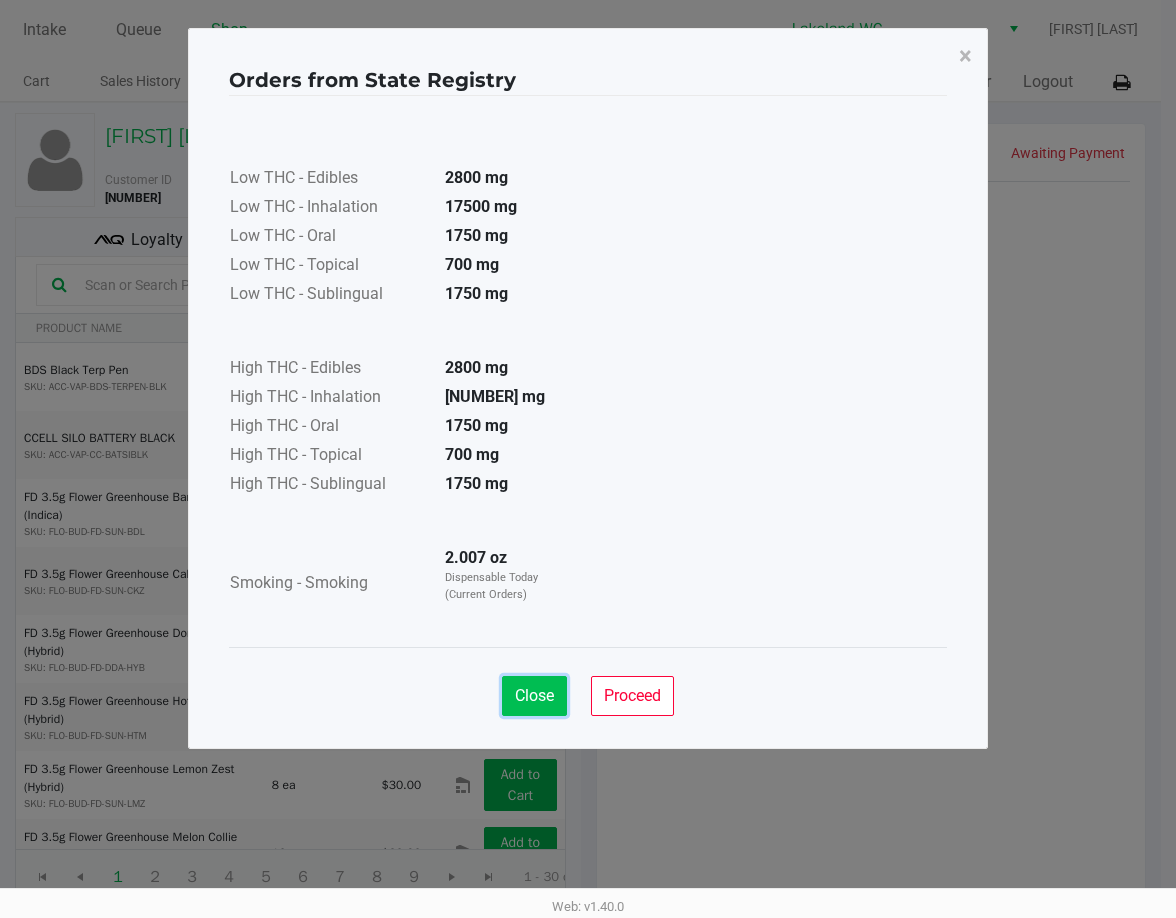 click on "Close" 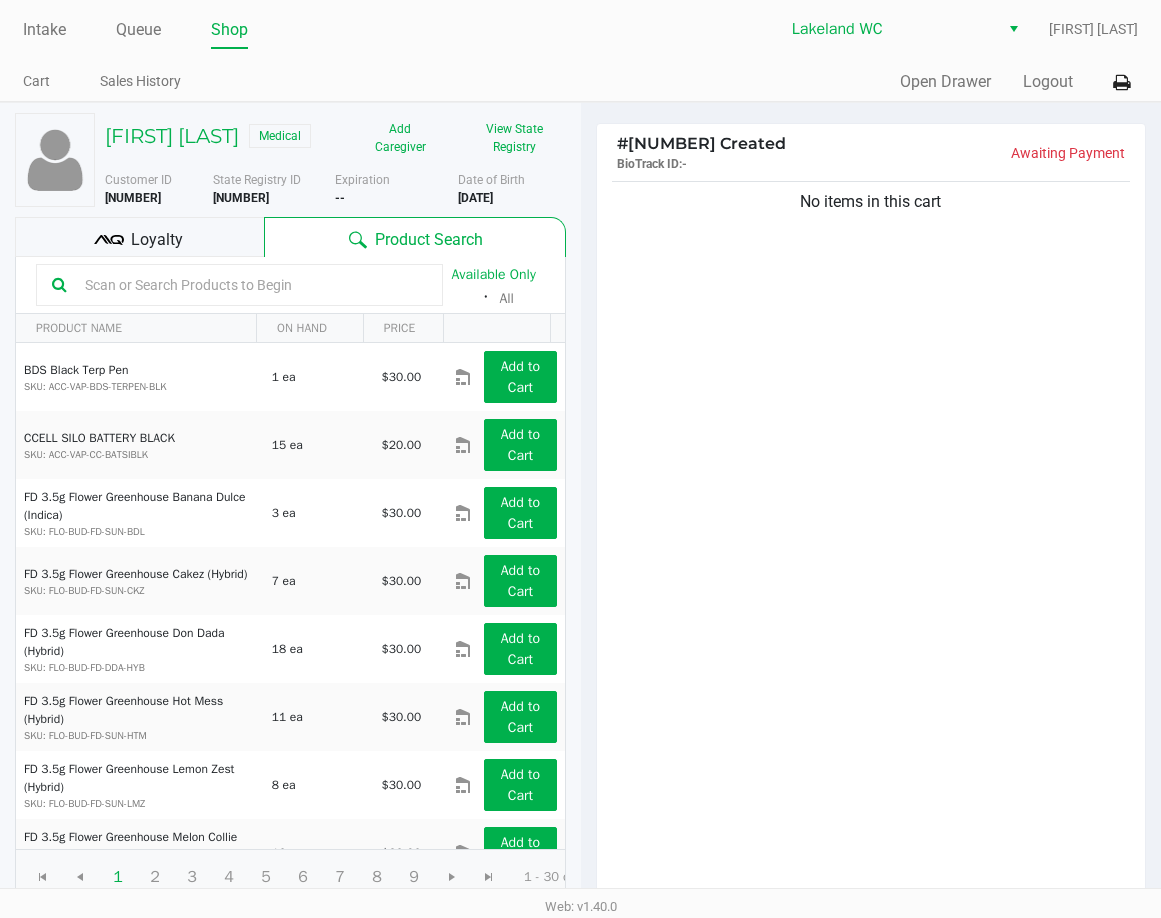 click on "No items in this cart" 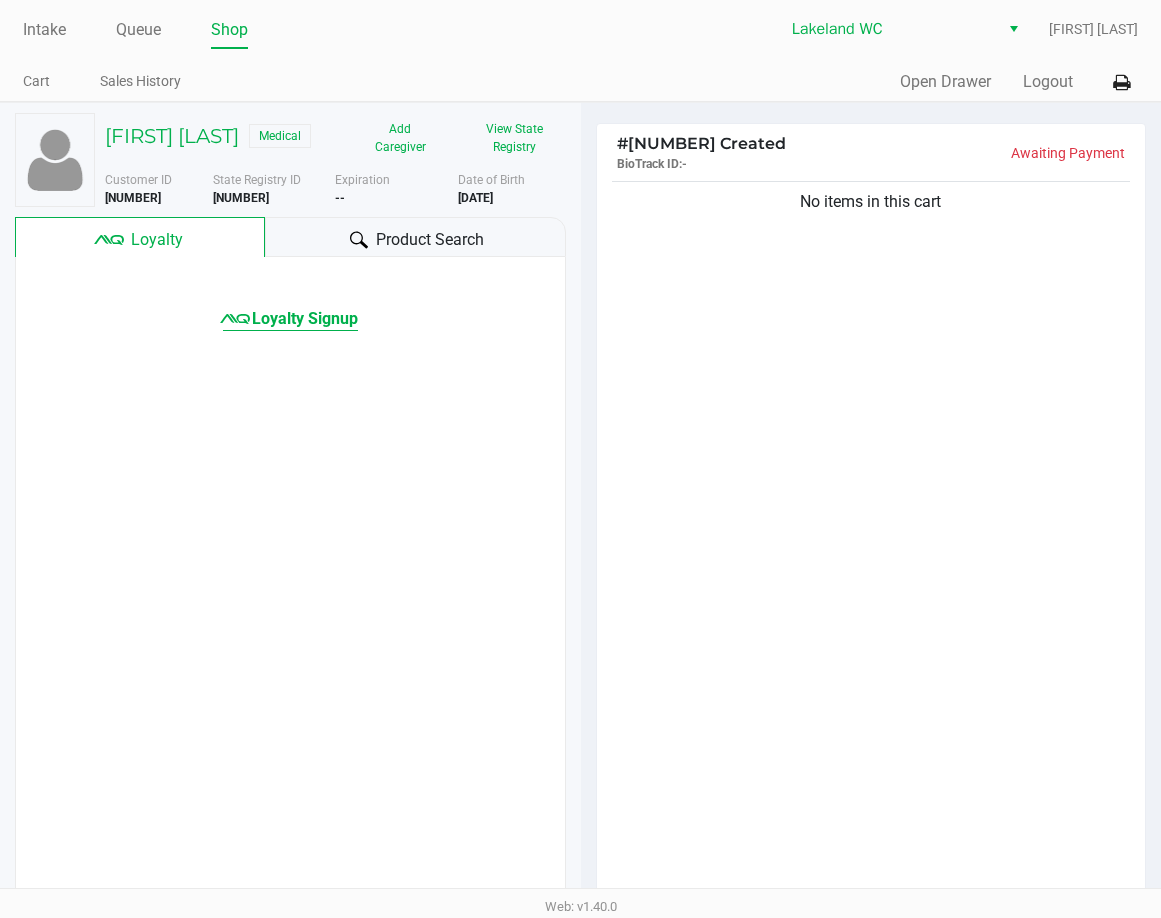 click on "Loyalty Signup" 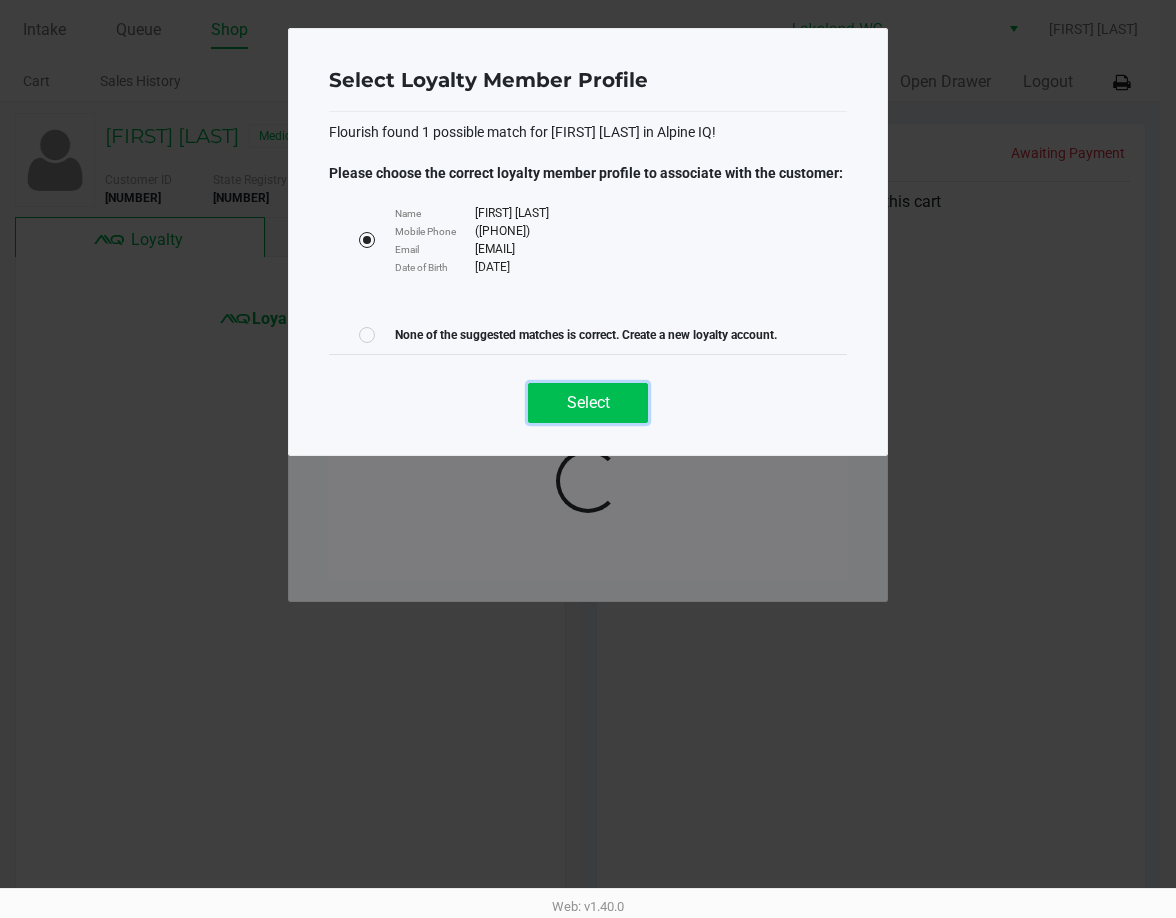 click on "Select" 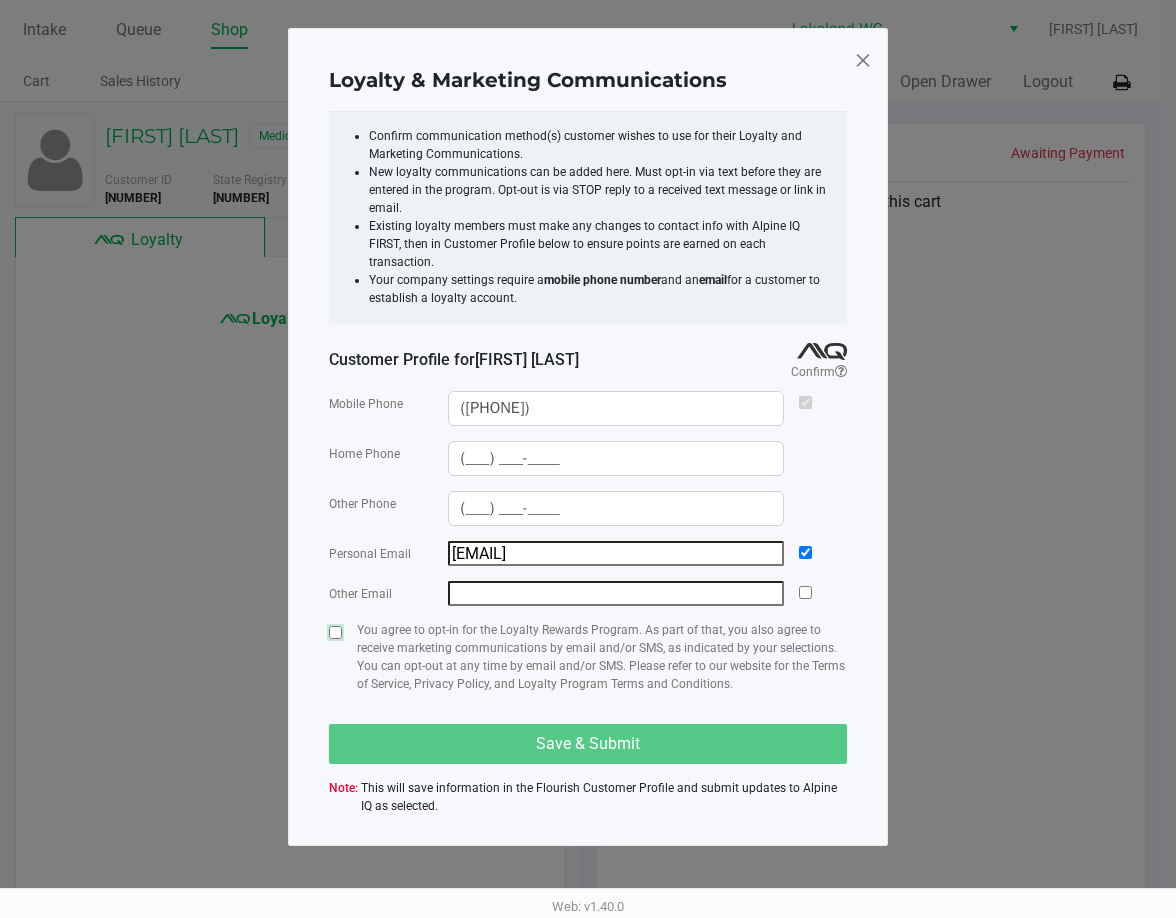 click 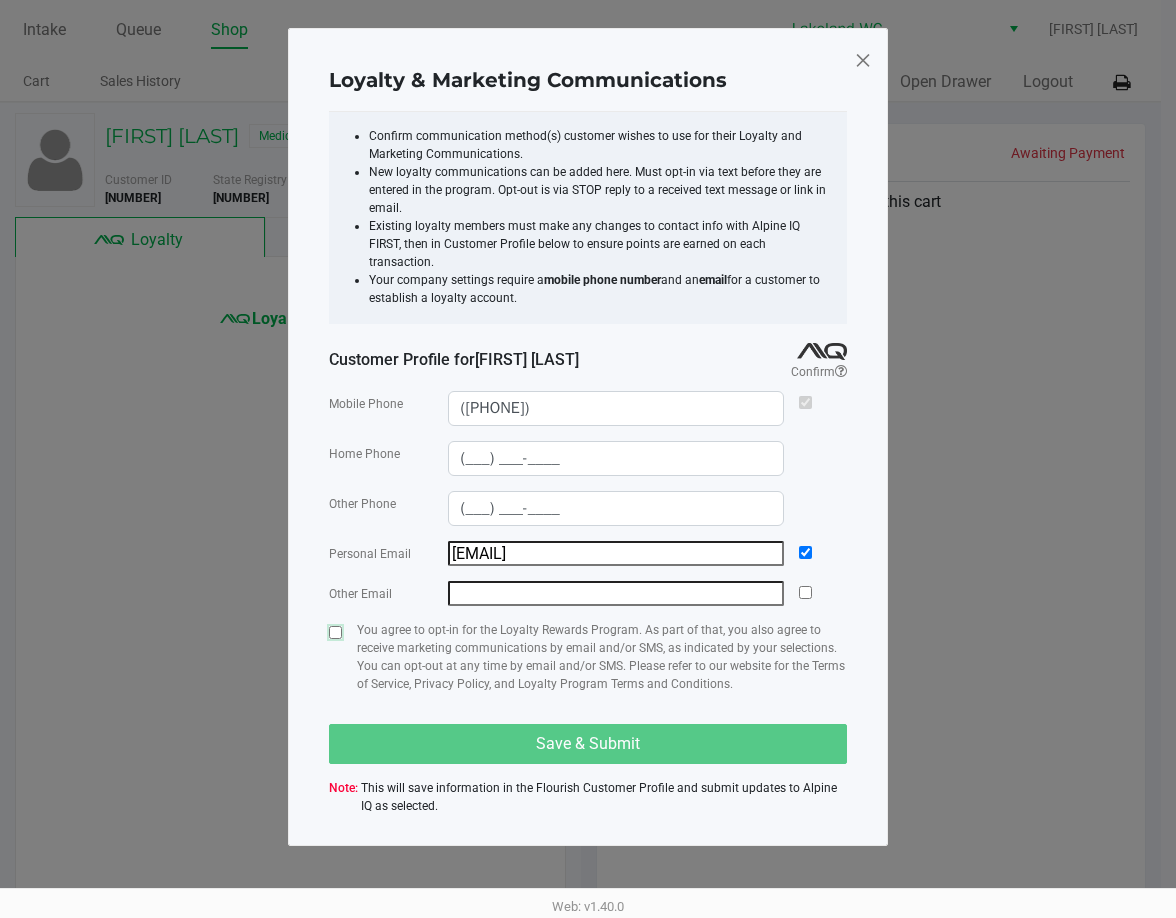 checkbox on "true" 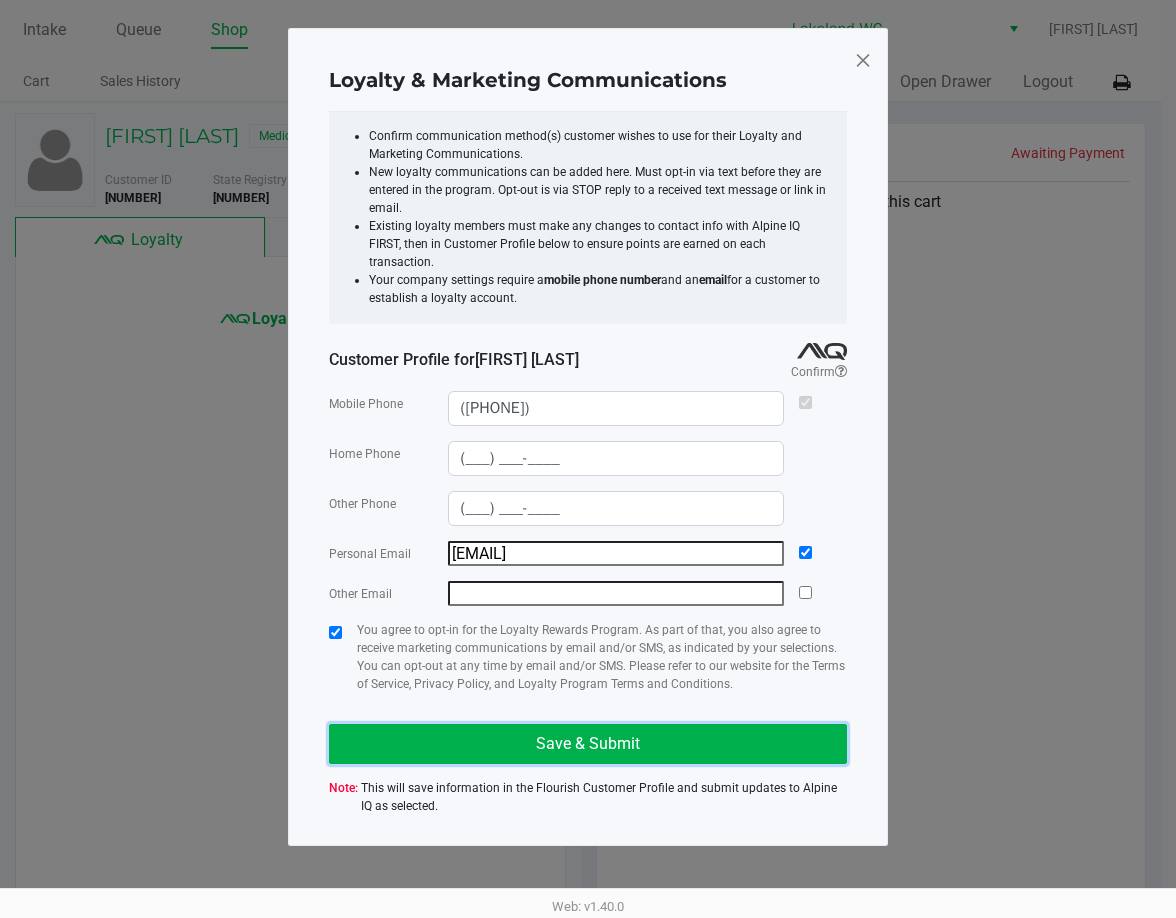 drag, startPoint x: 464, startPoint y: 715, endPoint x: 482, endPoint y: 730, distance: 23.43075 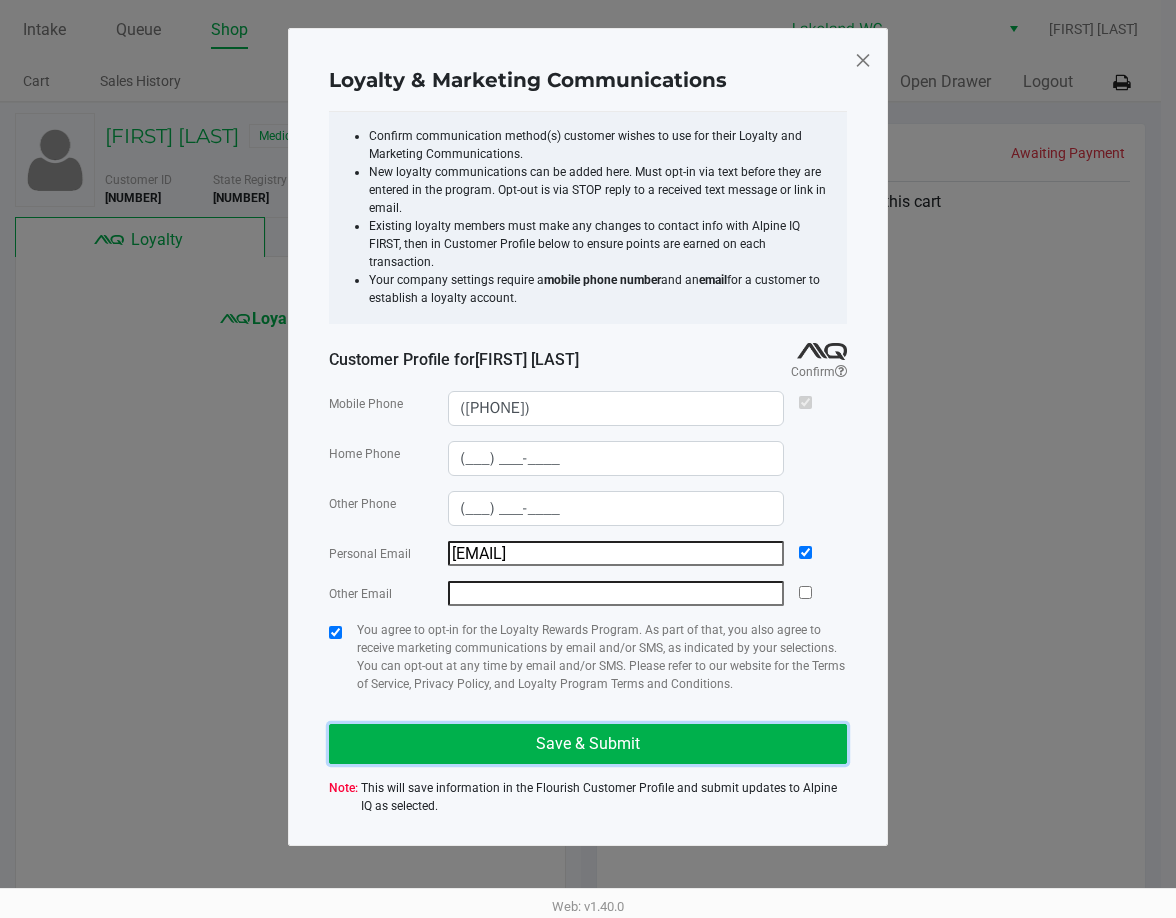 click on "Save & Submit" 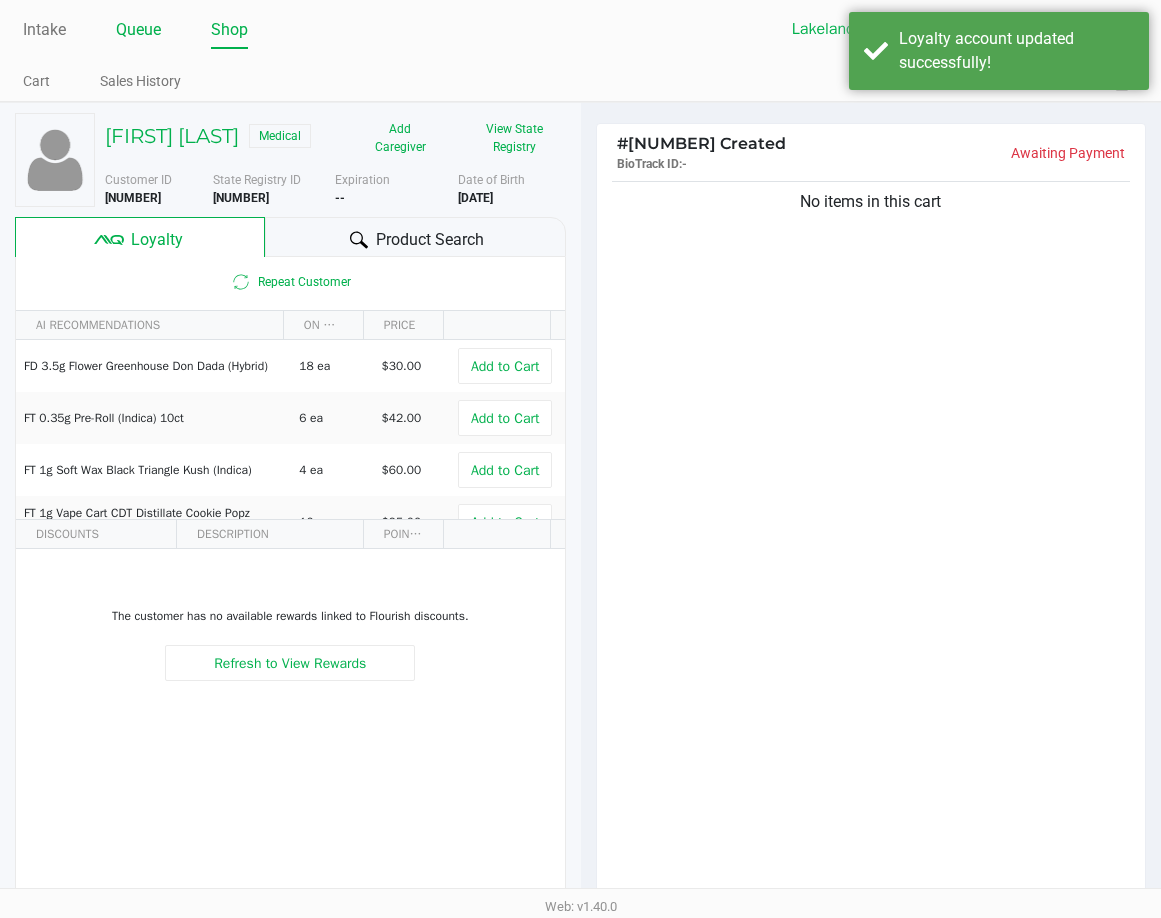 click on "Queue" 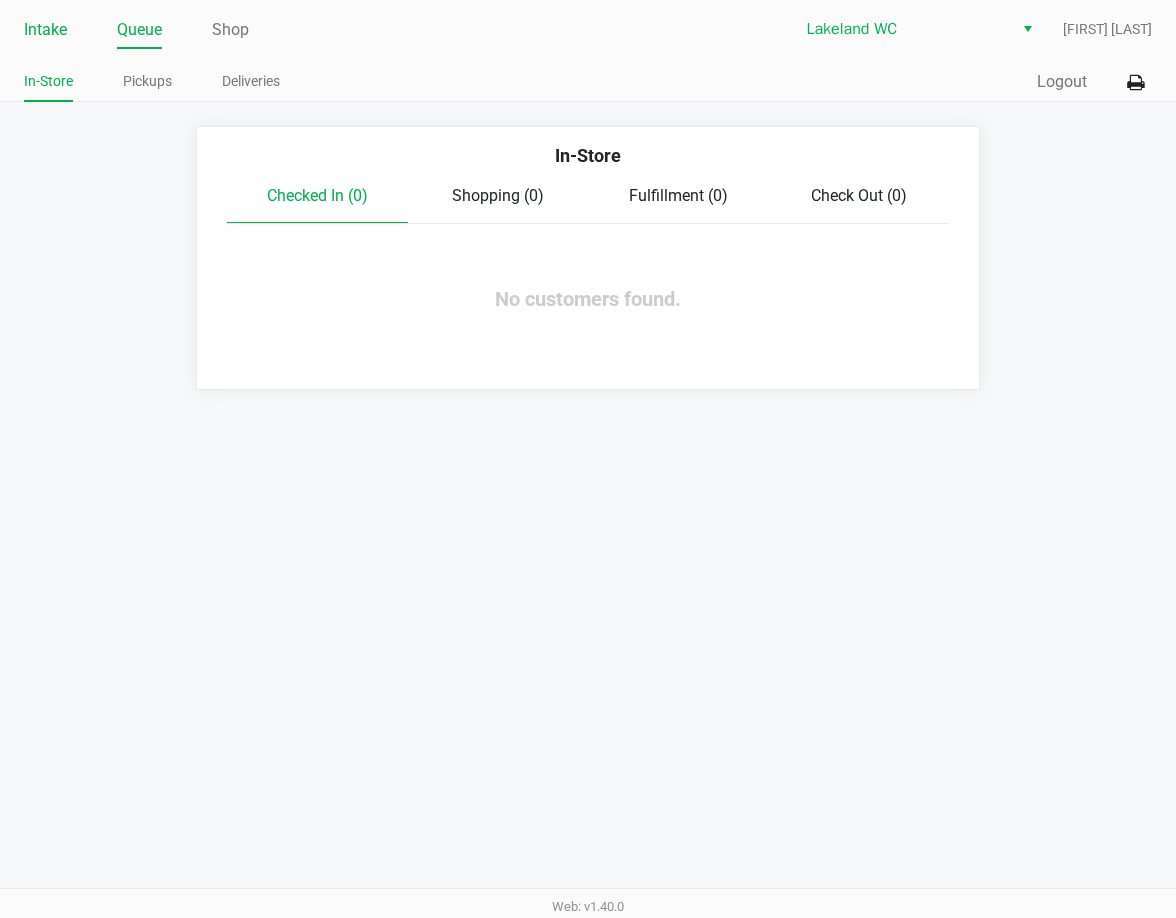 click on "Intake" 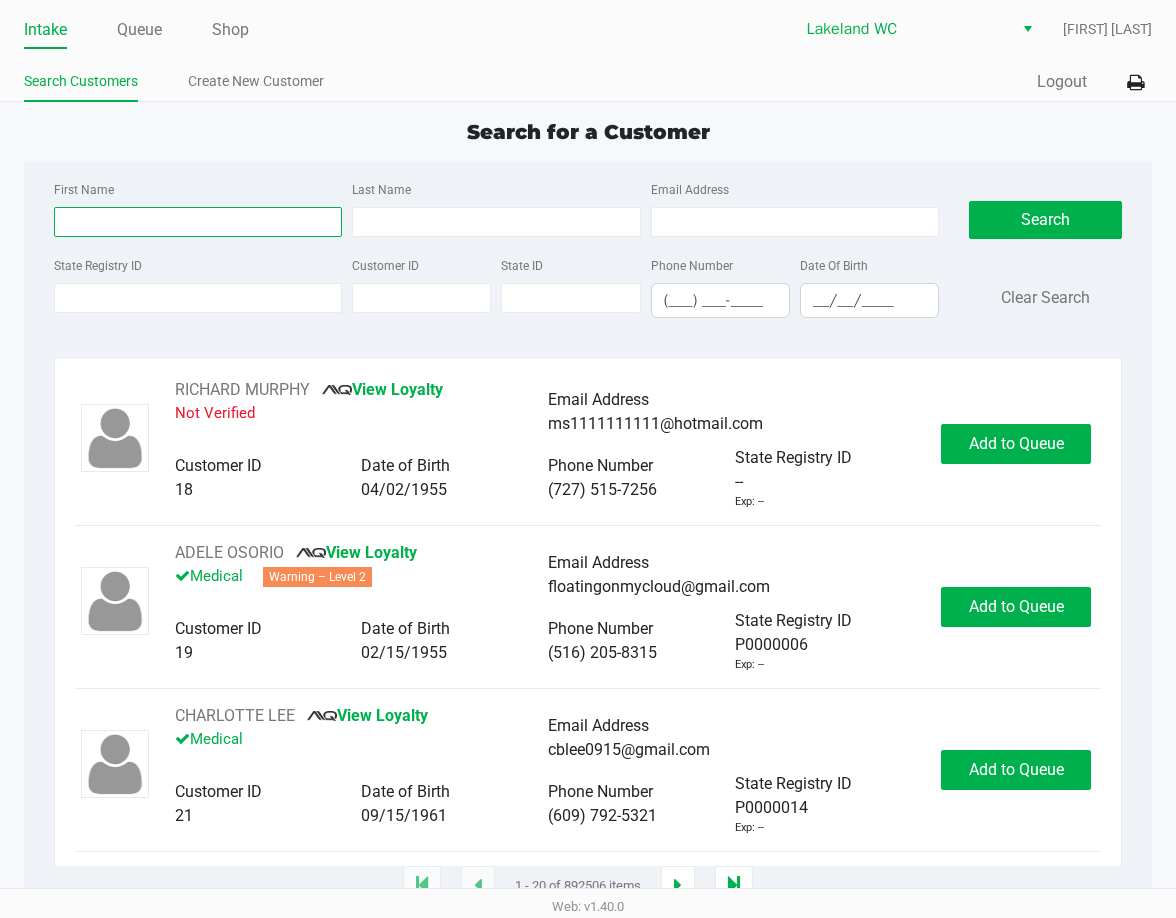 click on "First Name" at bounding box center (198, 222) 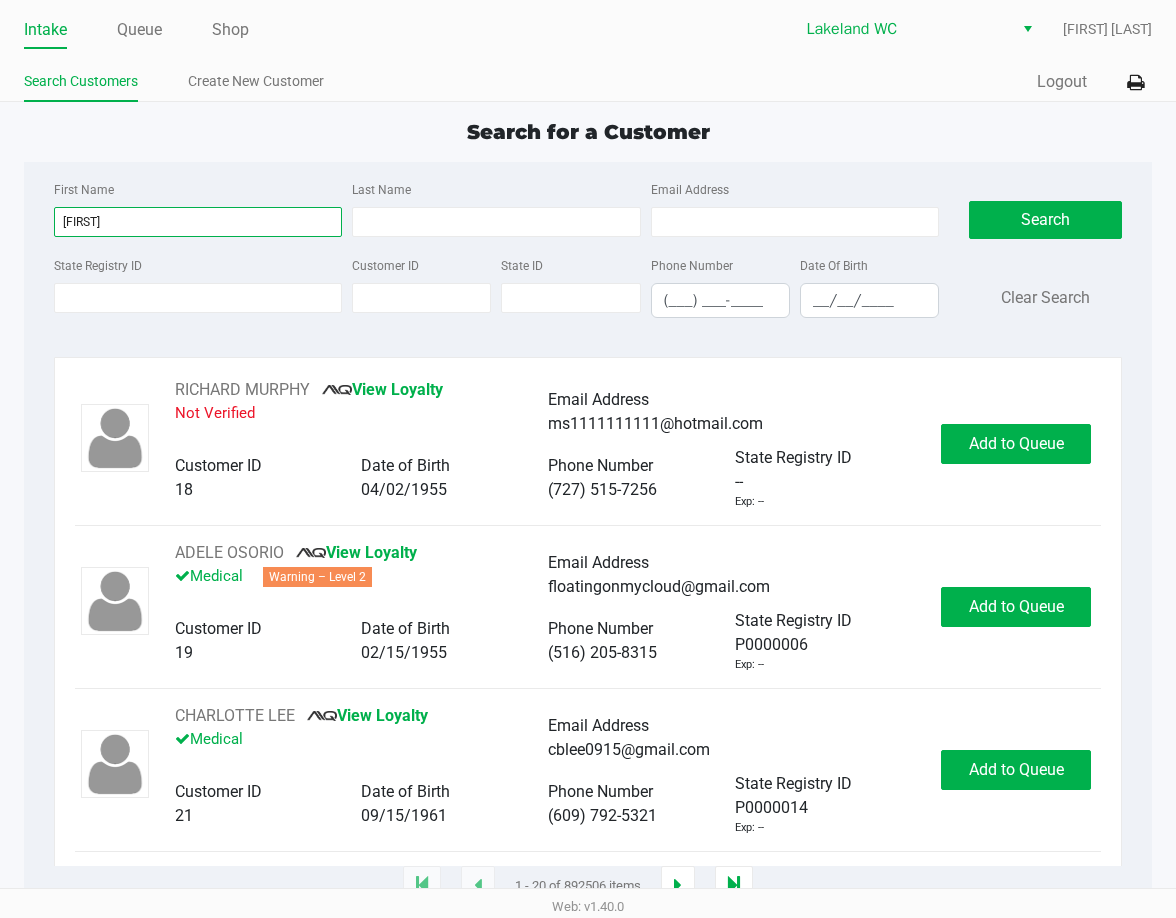 type on "natalie" 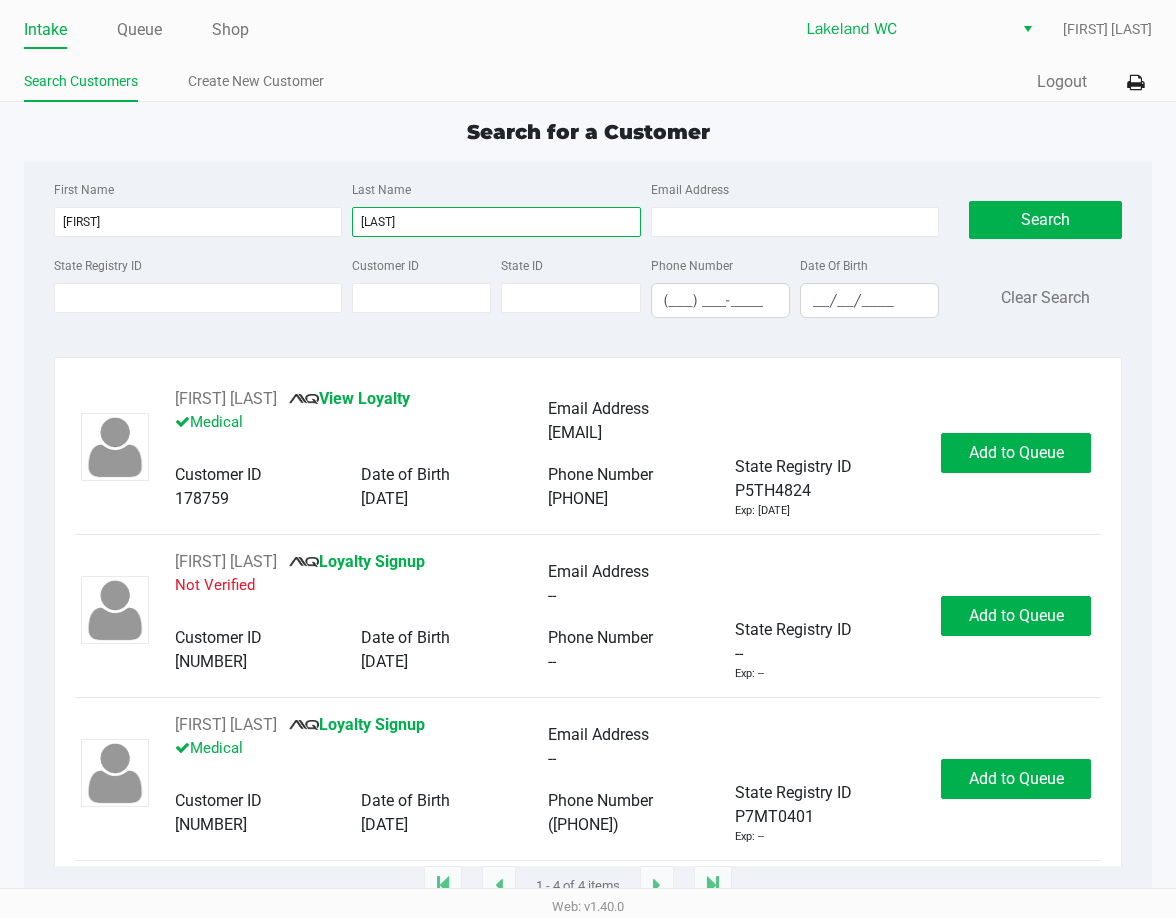 scroll, scrollTop: 164, scrollLeft: 0, axis: vertical 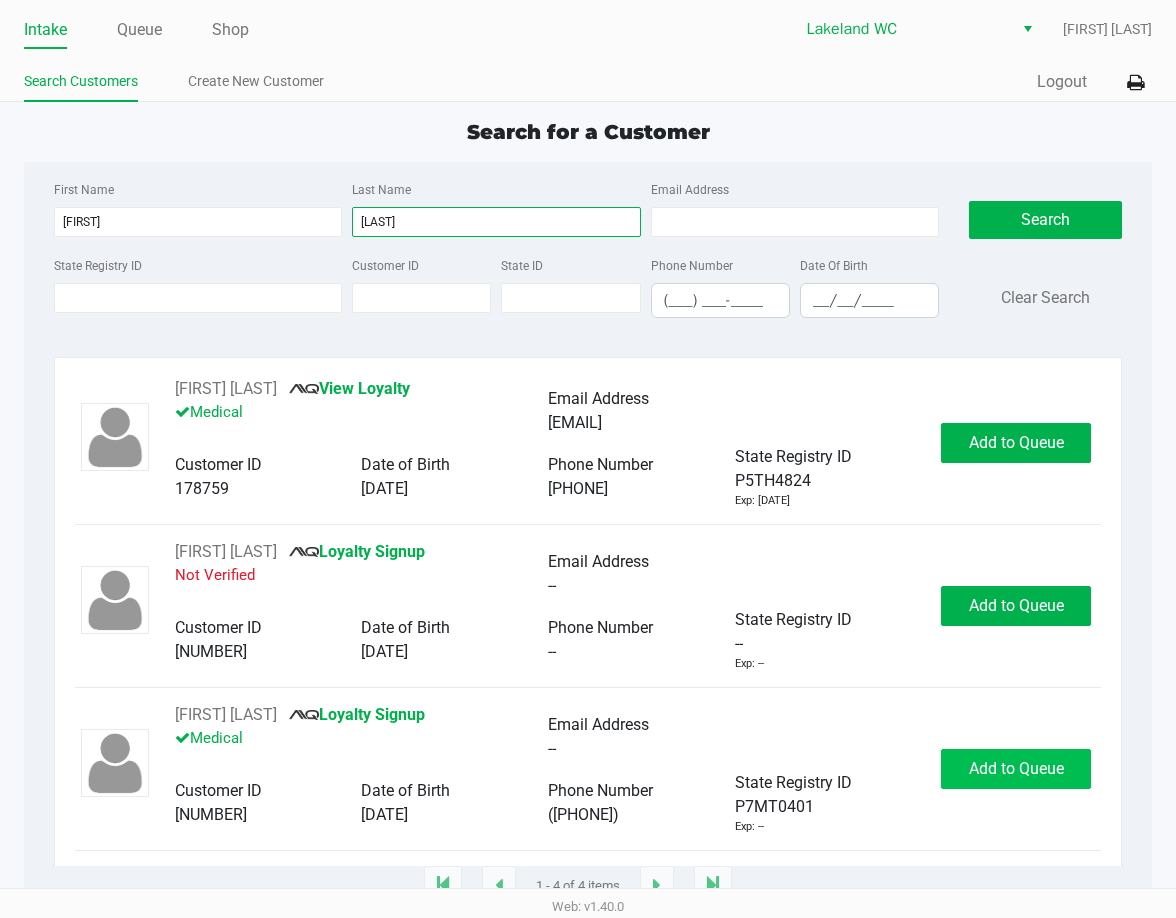 type on "gomez" 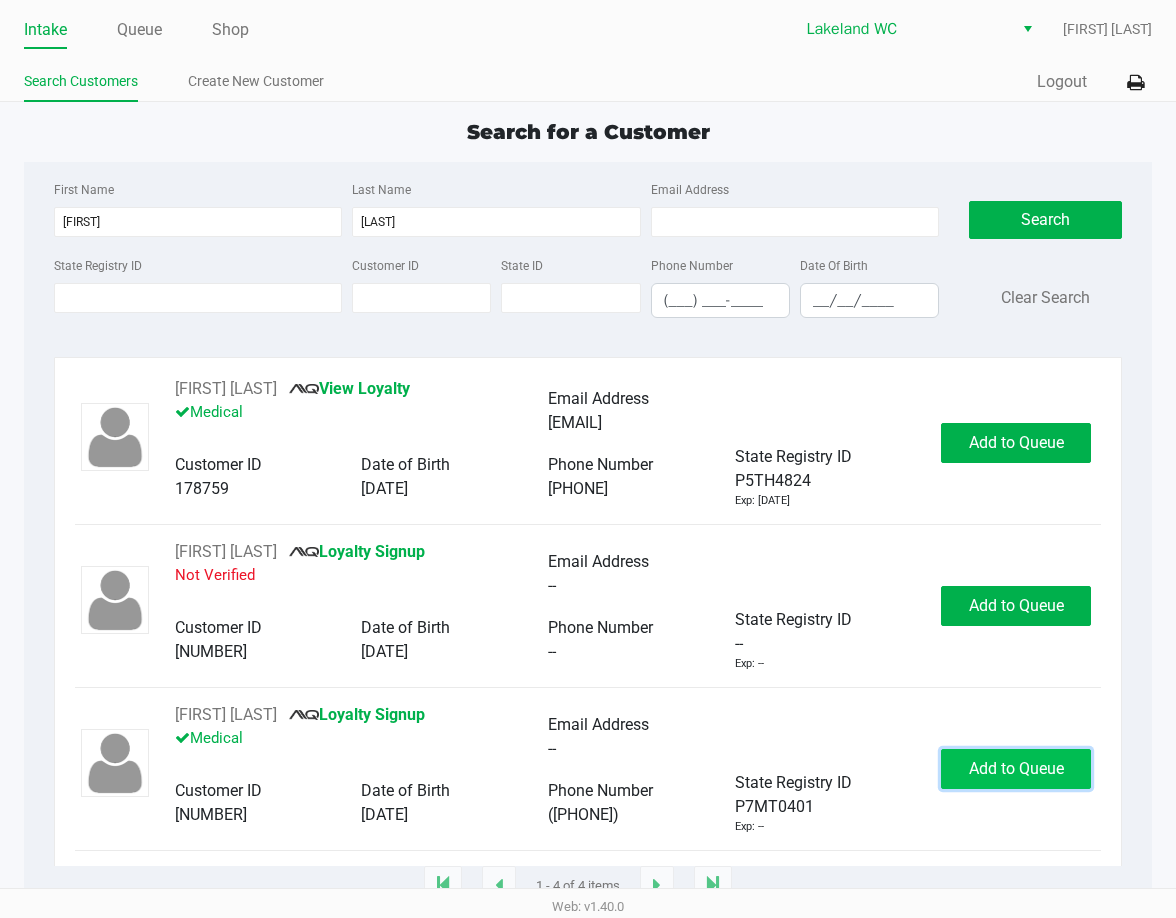 click on "Add to Queue" 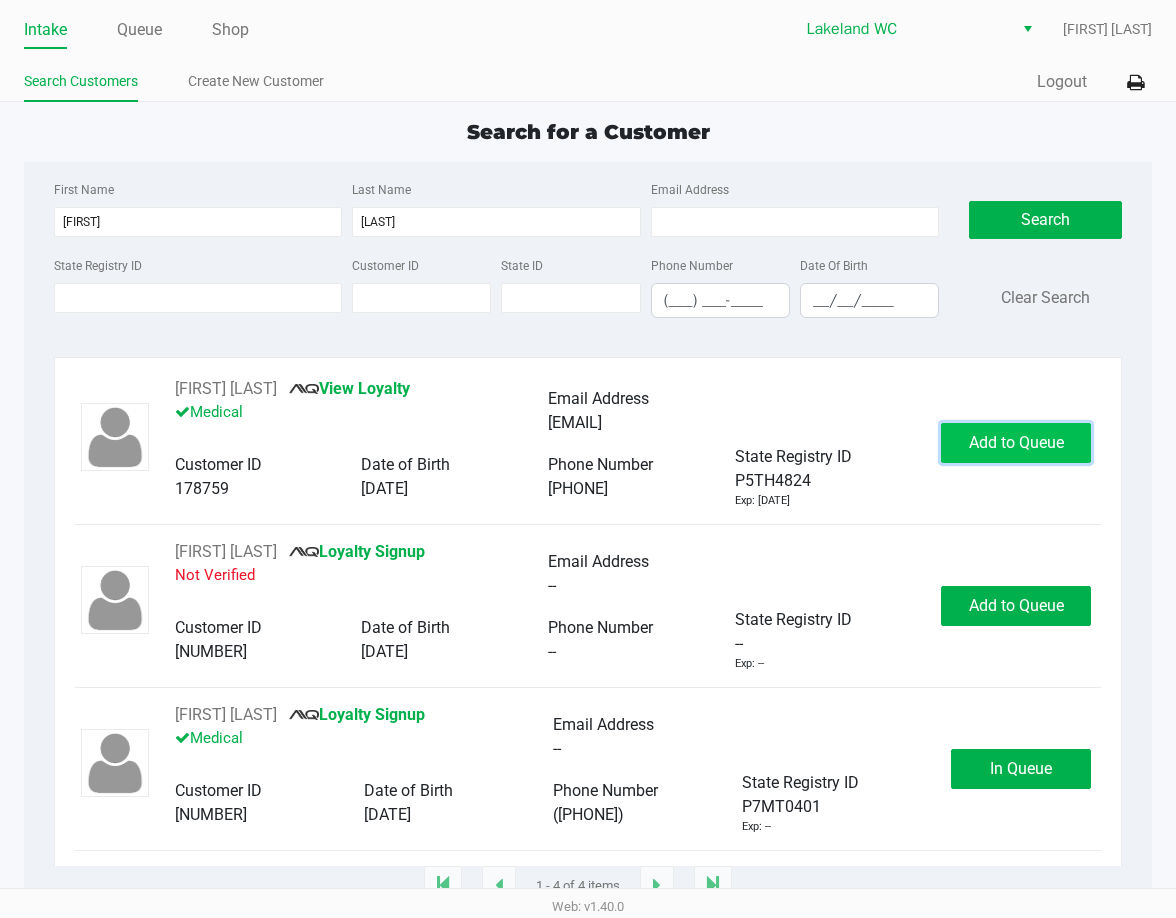 click on "Add to Queue" 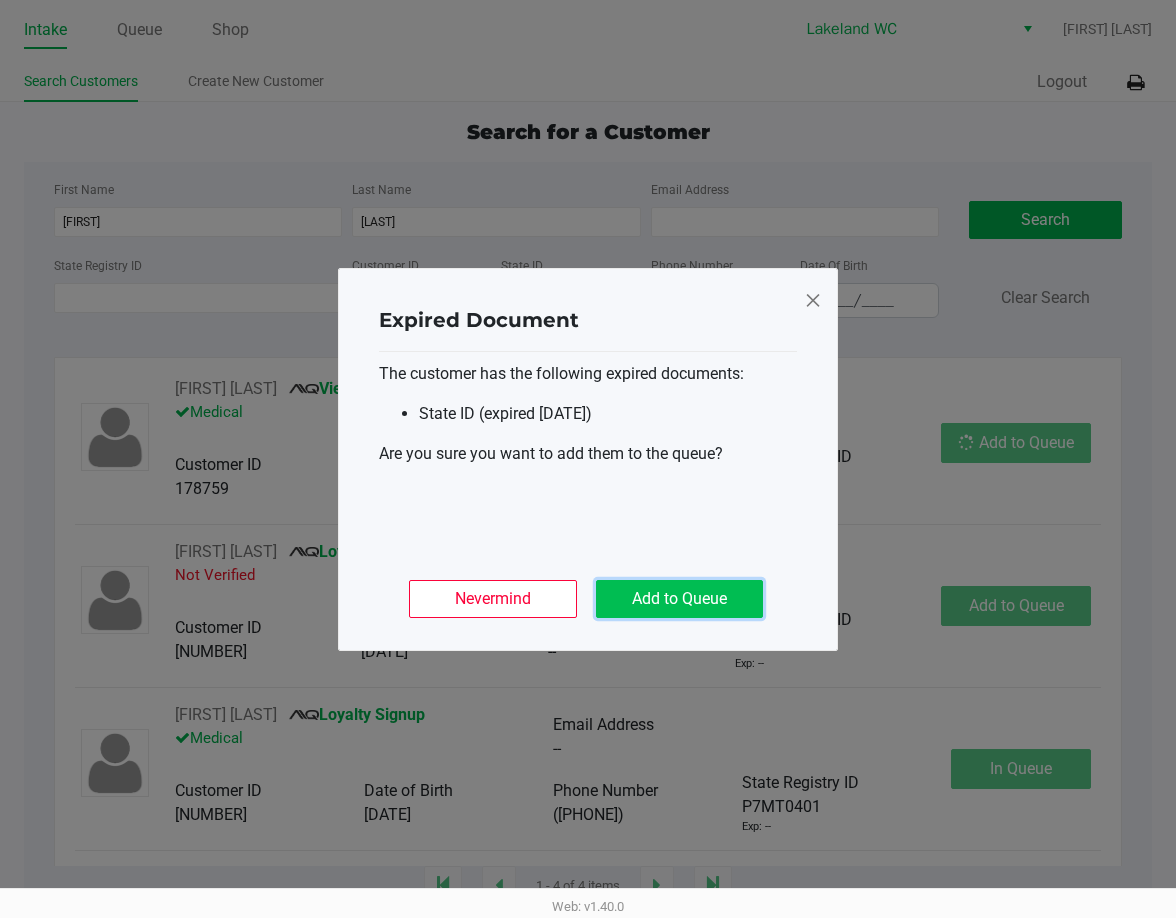 click on "Add to Queue" 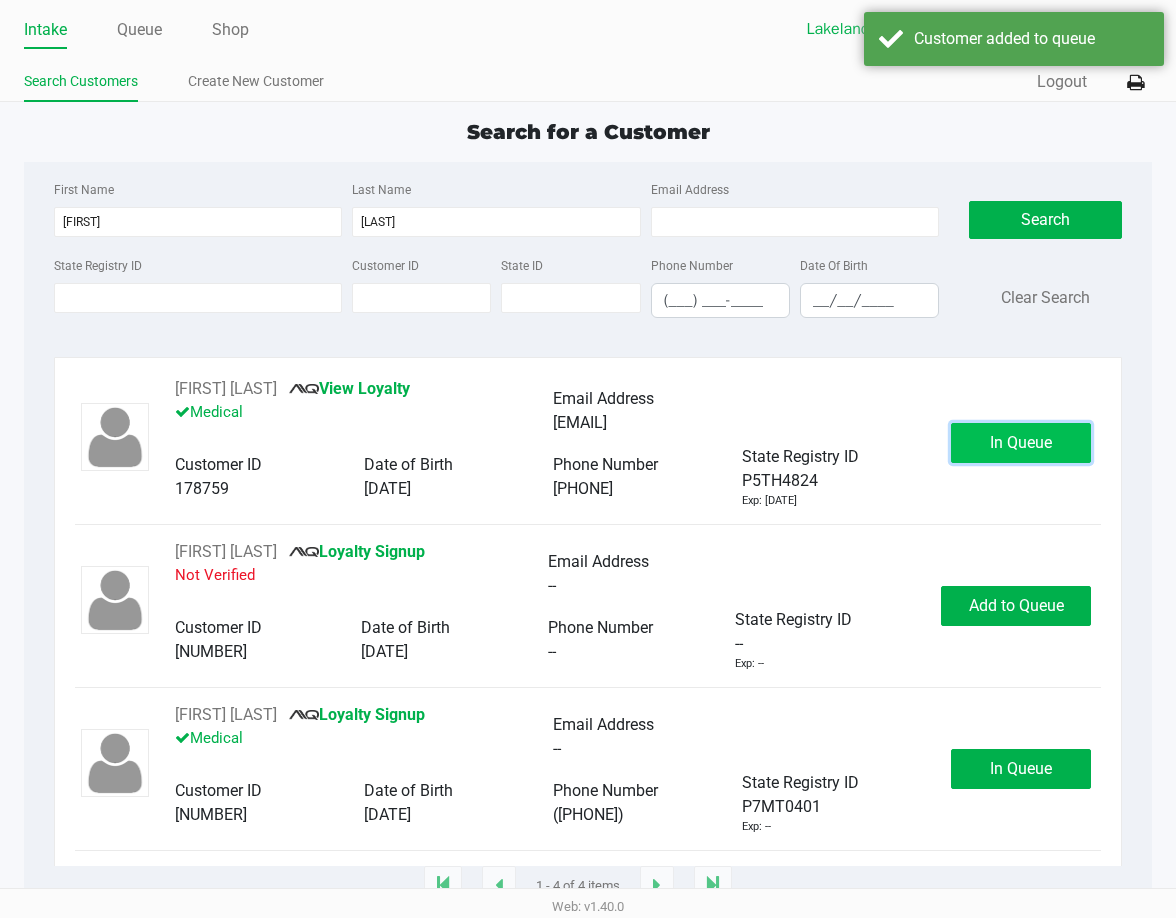 click on "In Queue" 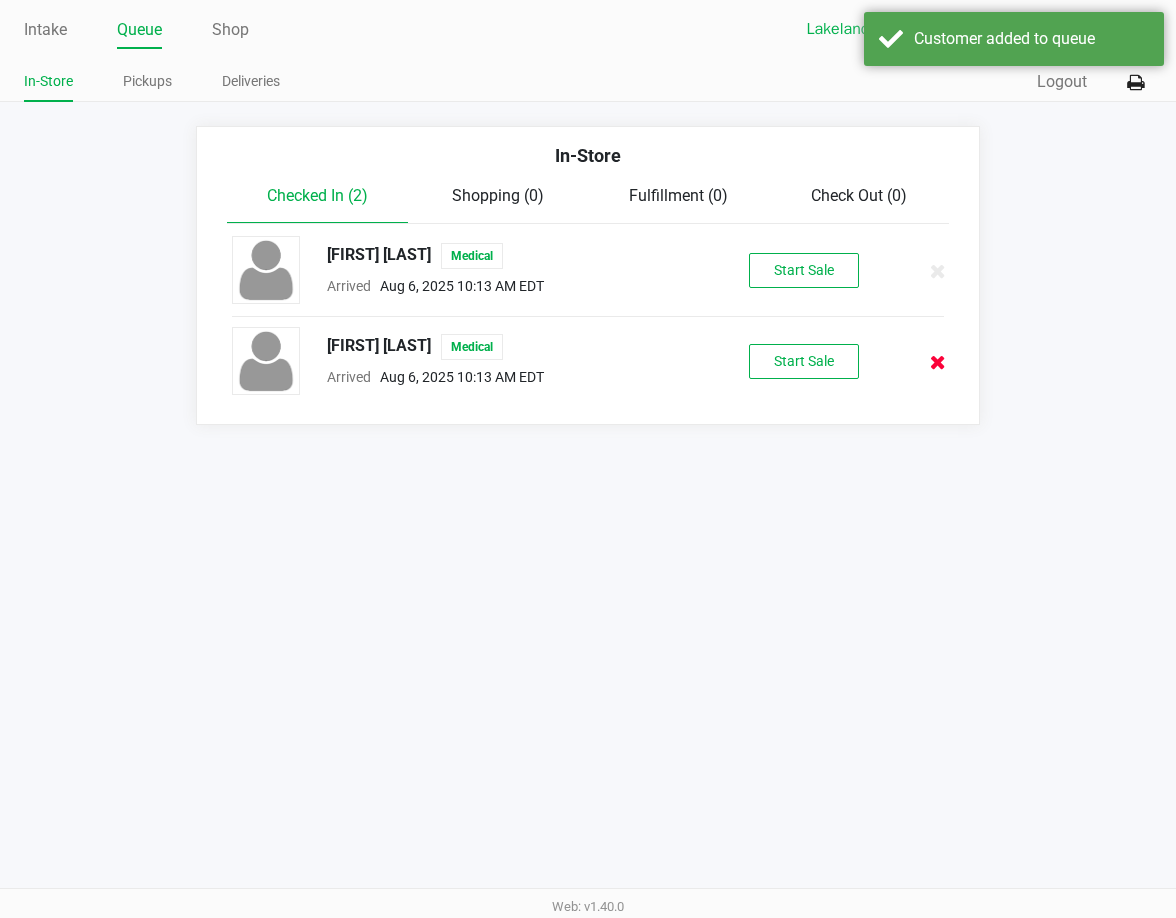 click 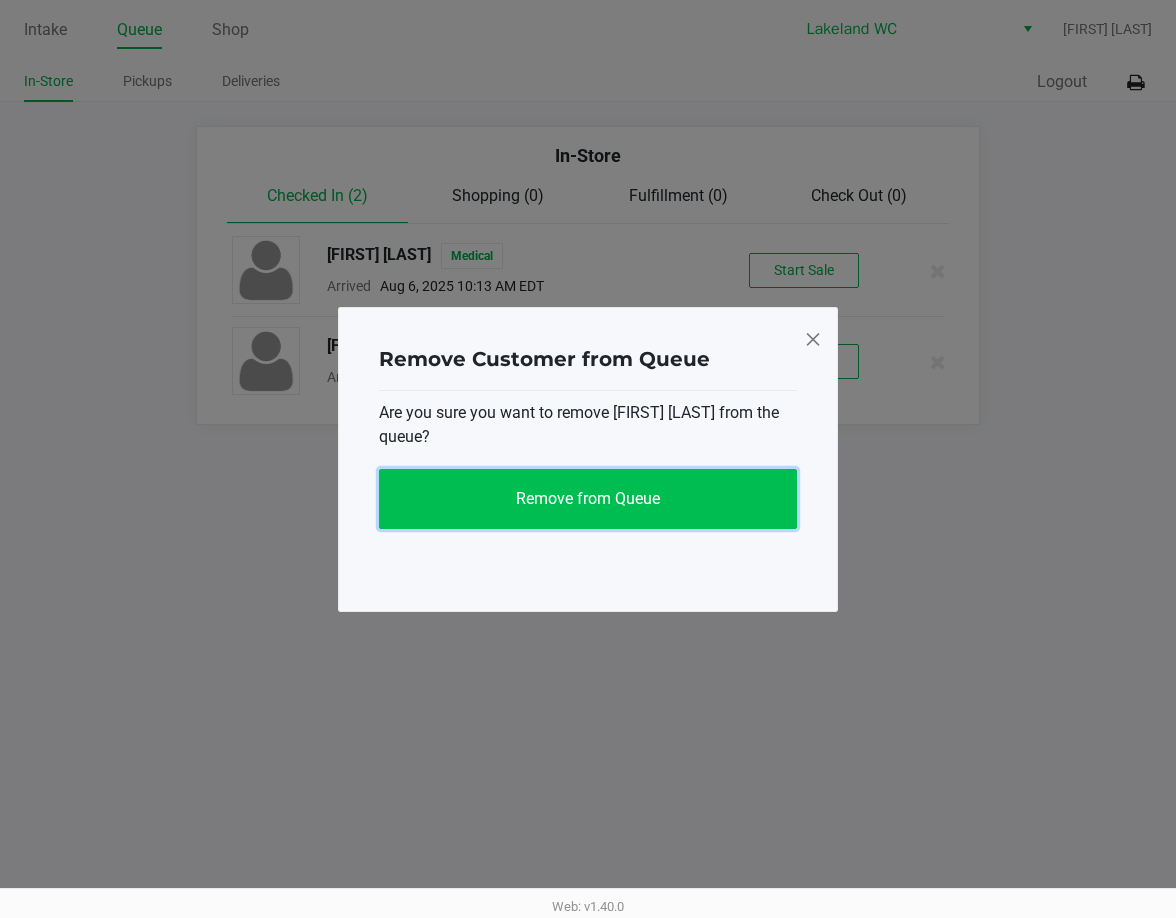 click on "Remove from Queue" 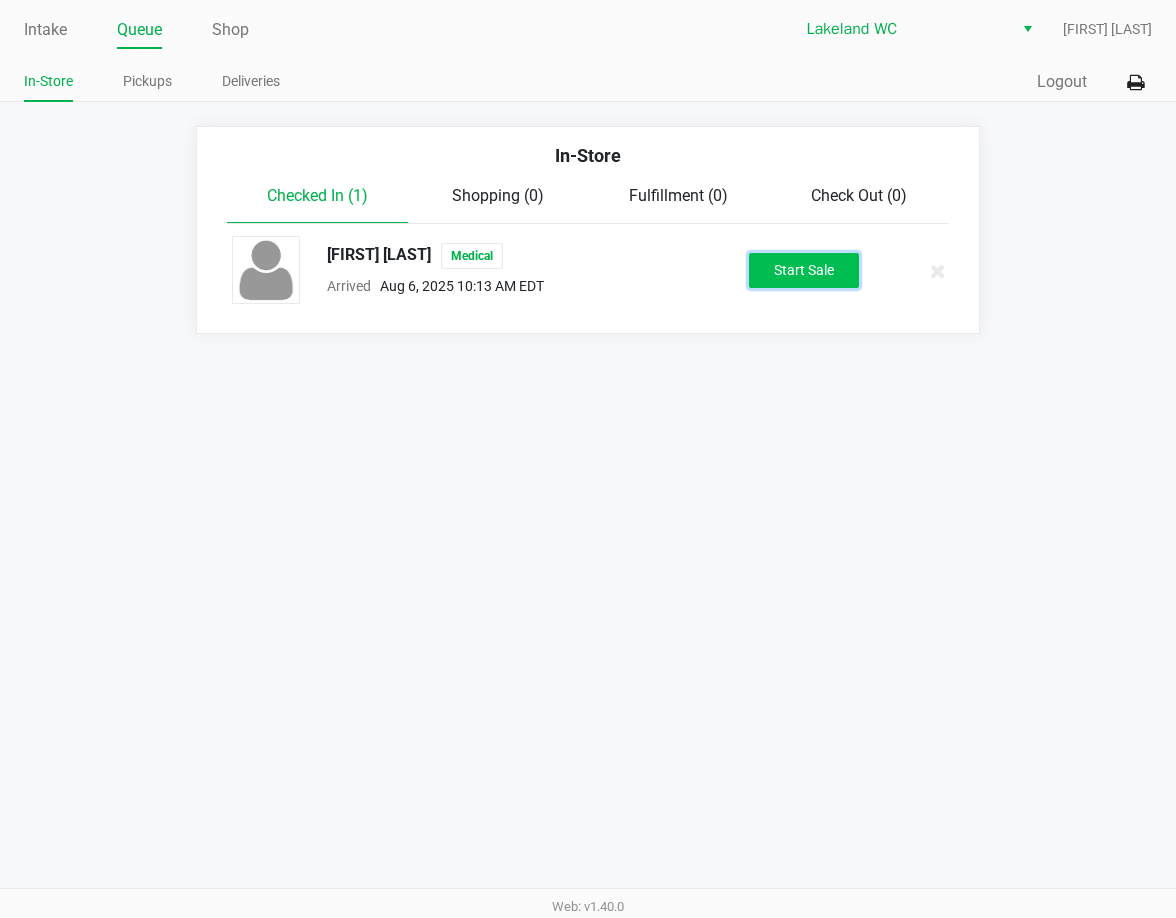 click on "Start Sale" 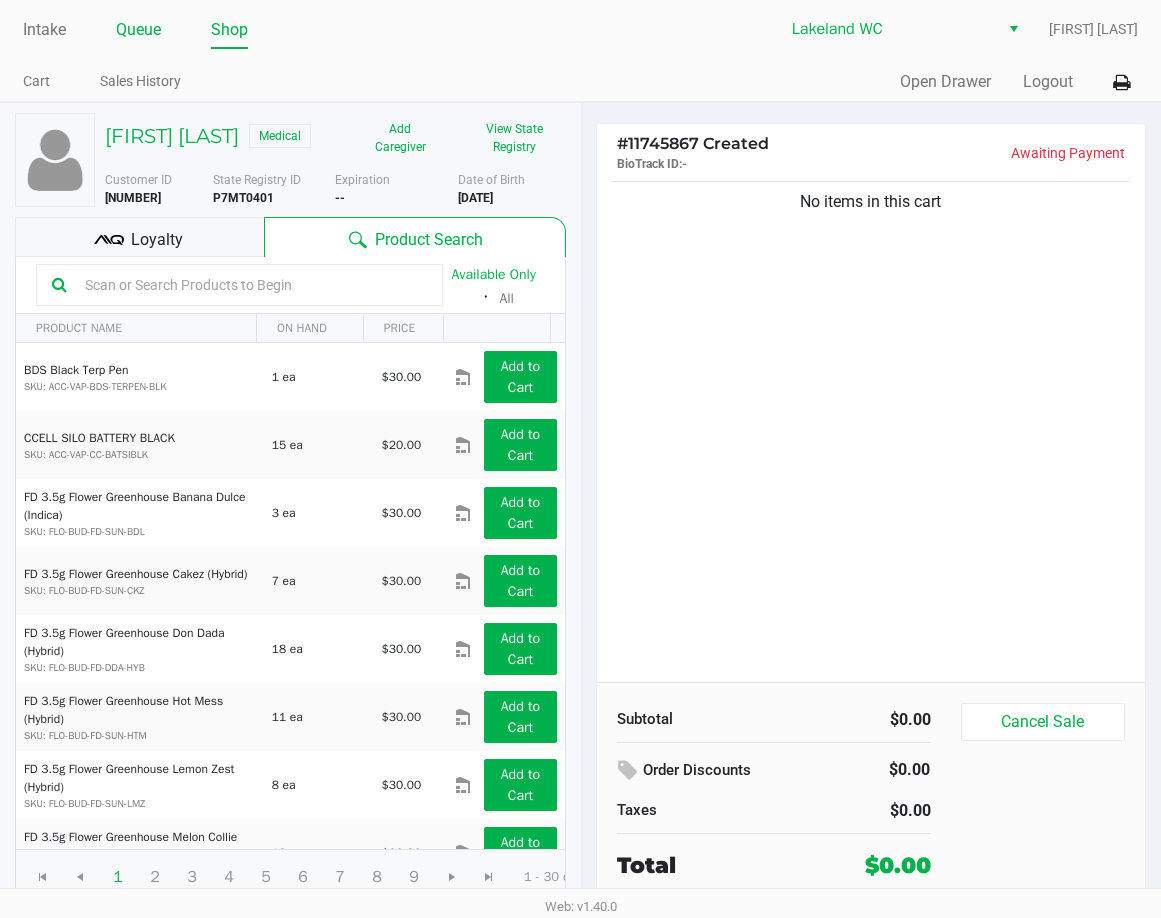 click on "Queue" 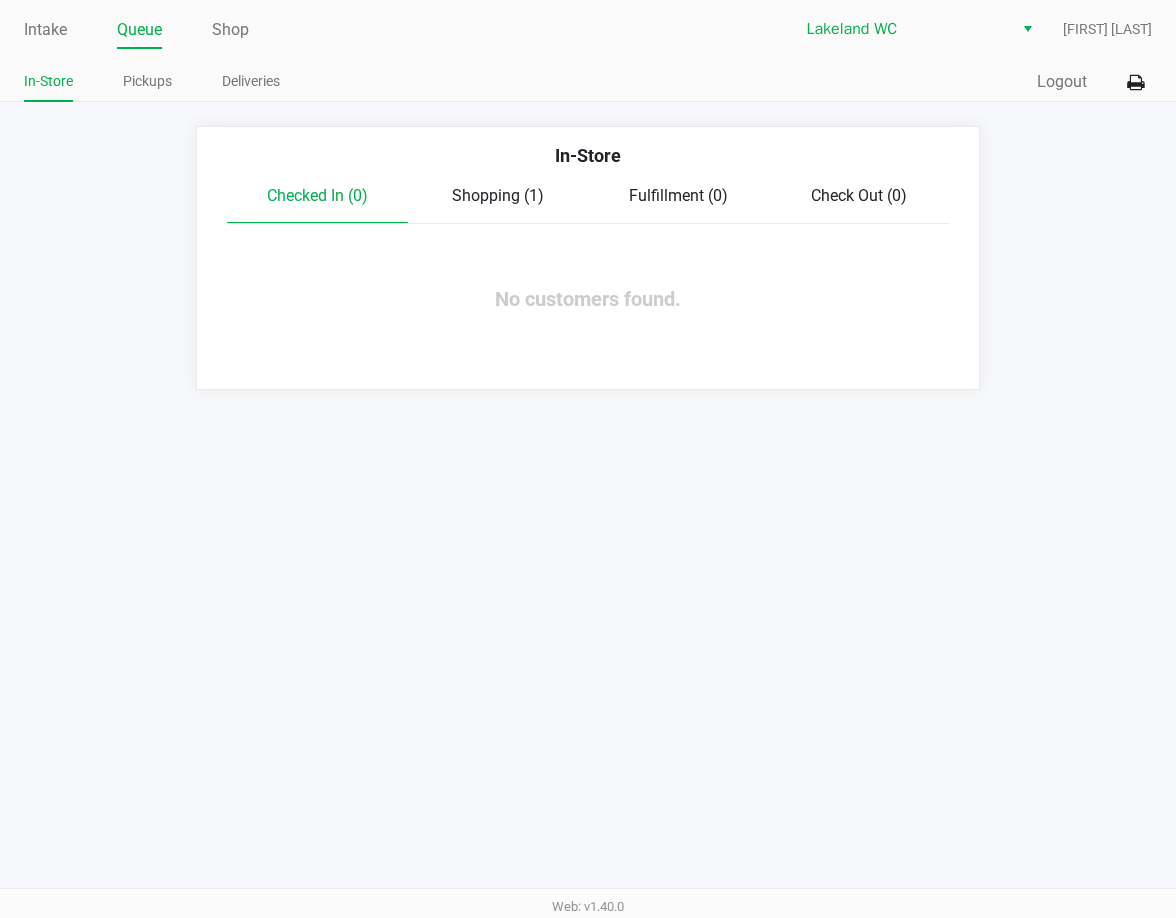 click on "Shopping (1)" 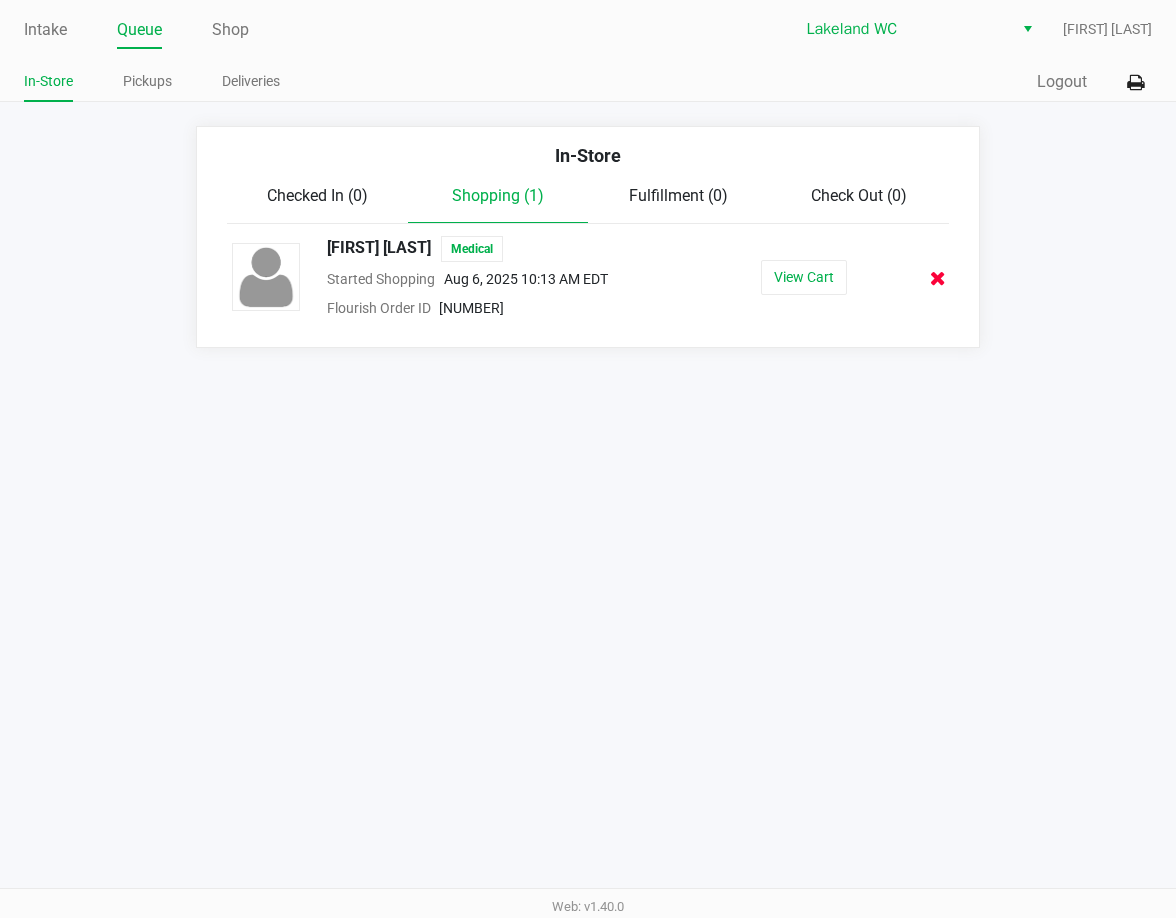 click 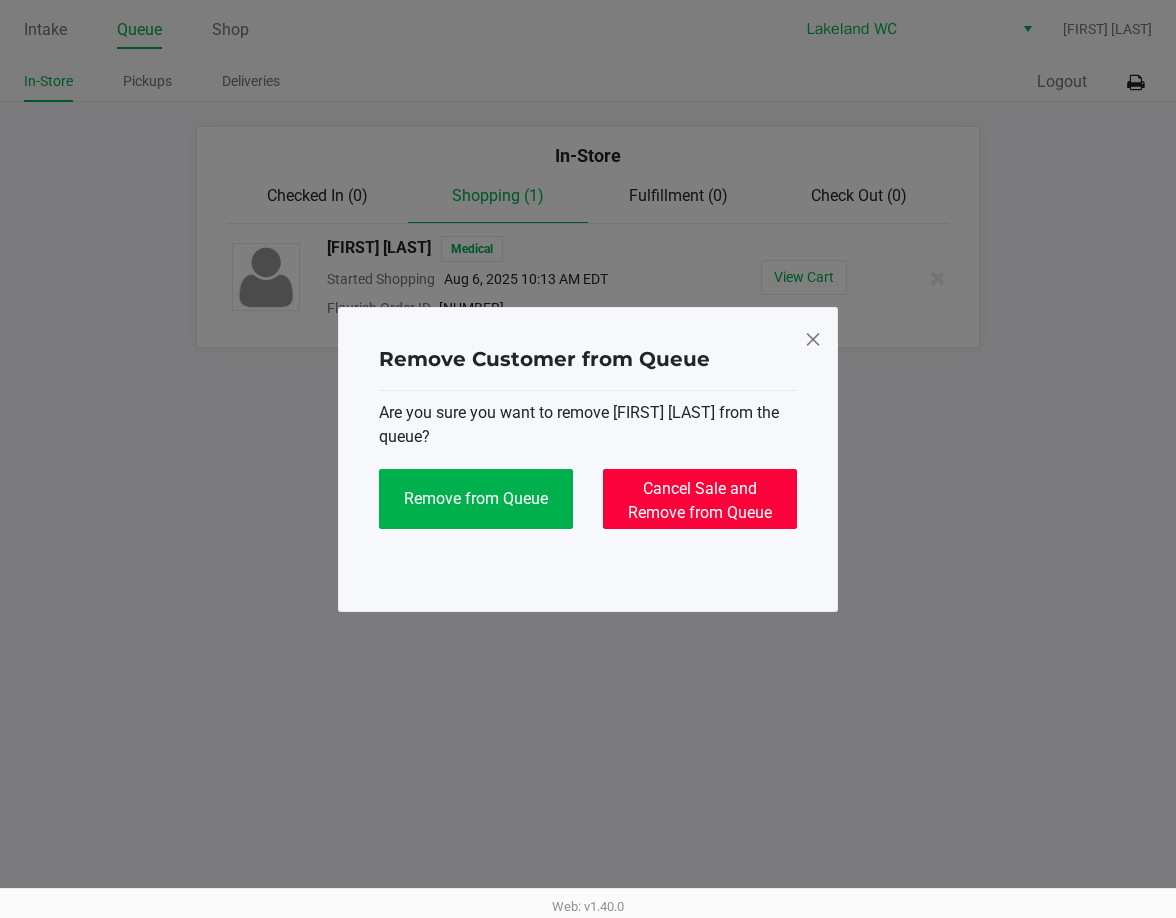 click on "Cancel Sale and Remove from Queue" 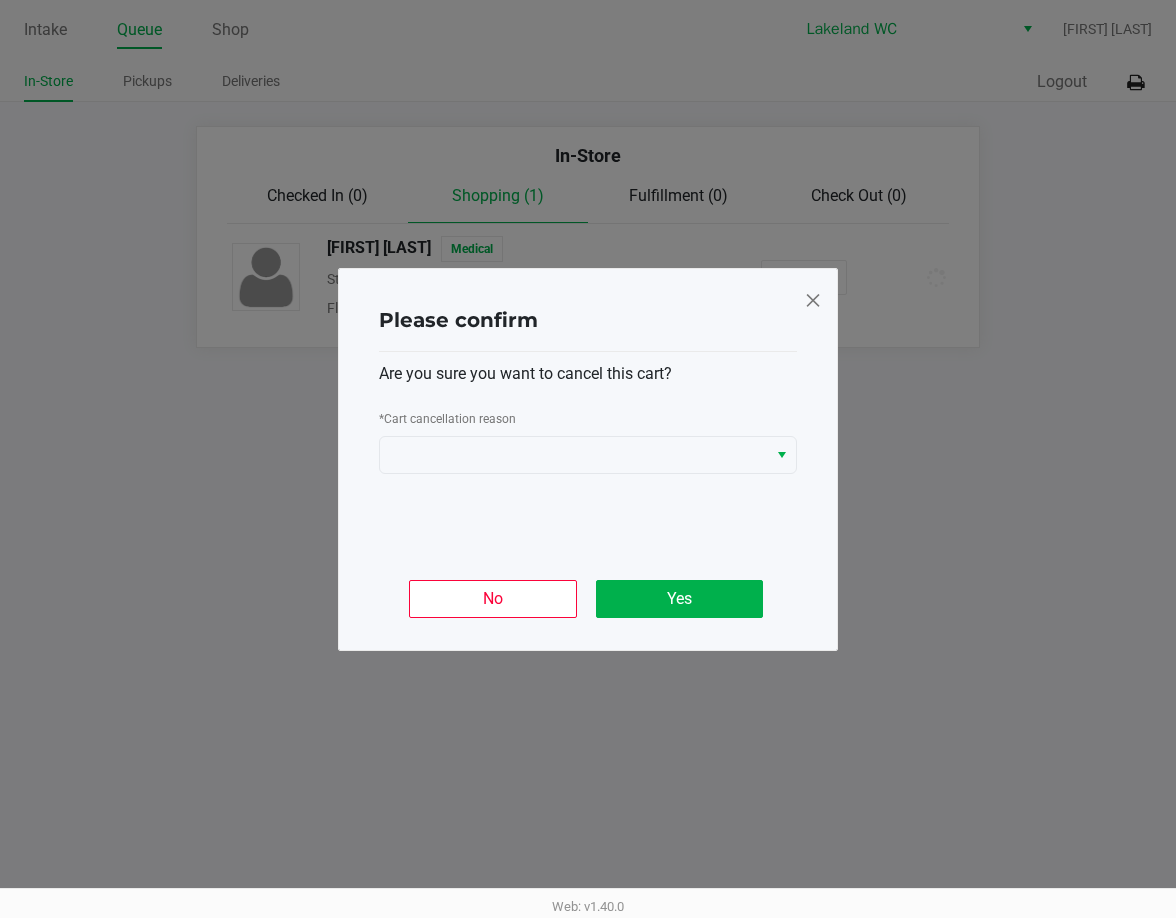 click on "Are you sure you want to cancel this cart?   *   Cart cancellation reason" 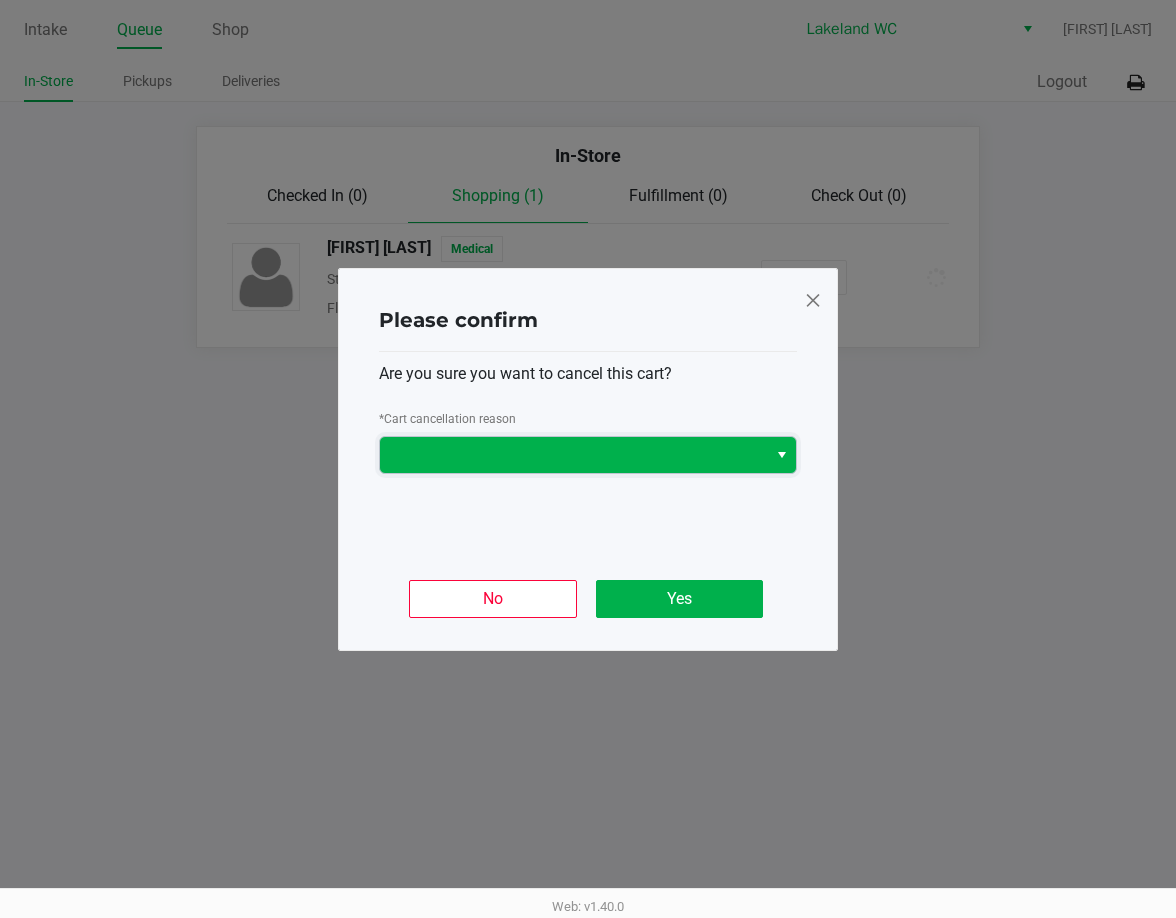 click at bounding box center [573, 455] 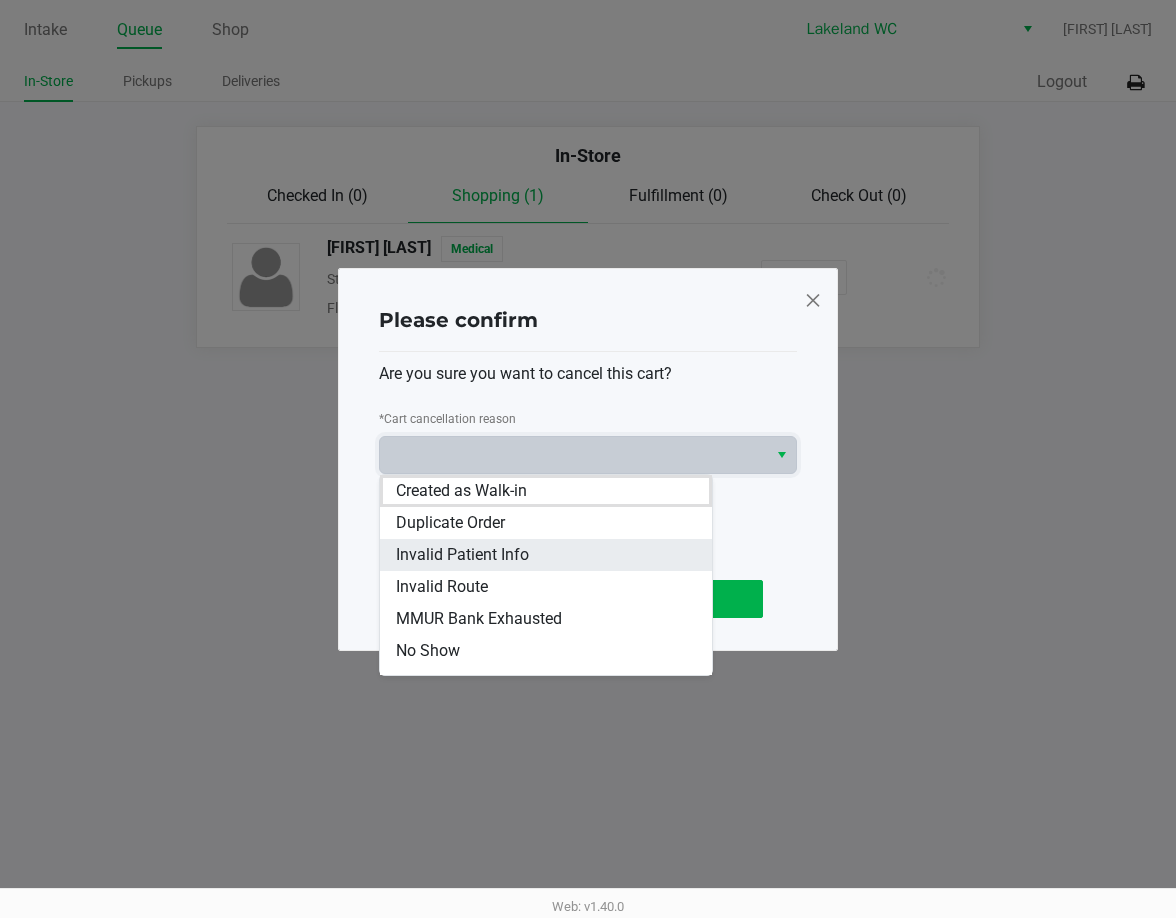 click on "Invalid Patient Info" at bounding box center (462, 555) 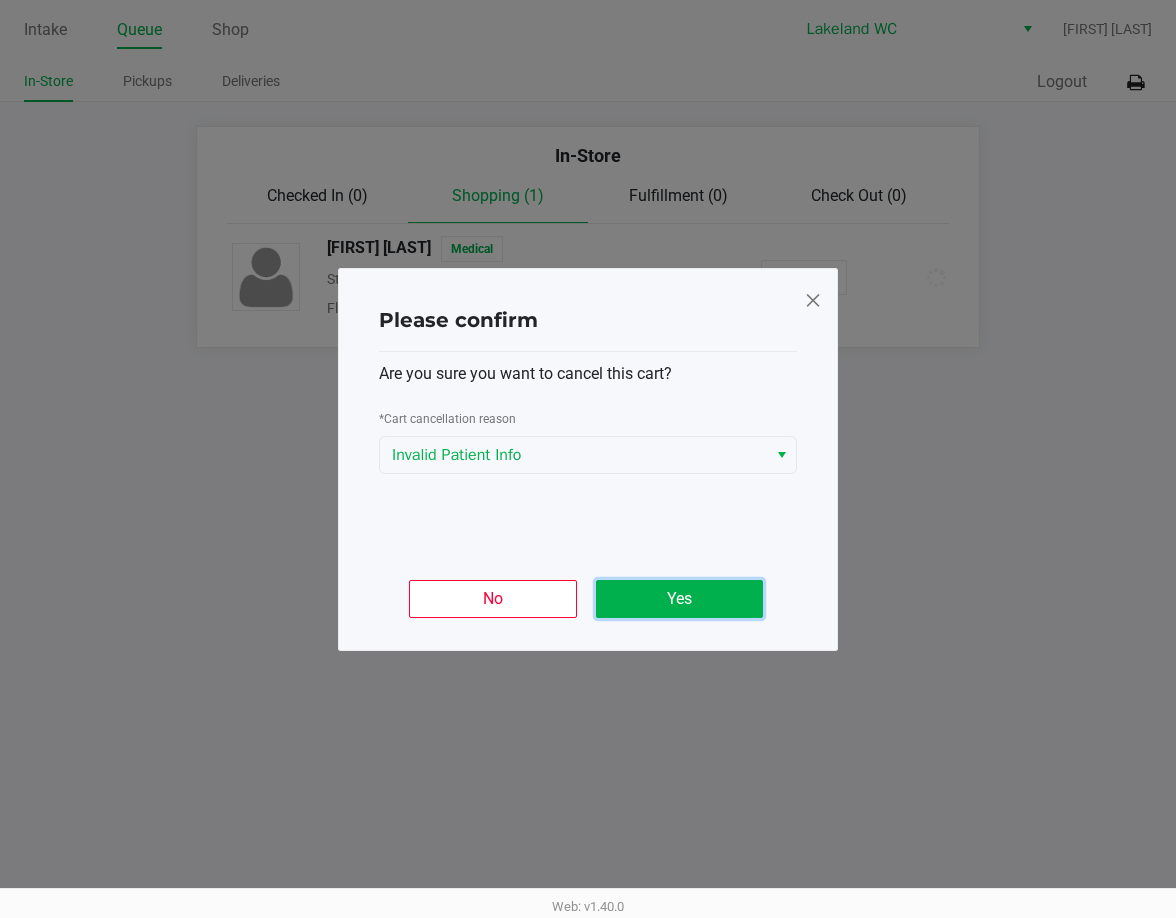 drag, startPoint x: 655, startPoint y: 596, endPoint x: 628, endPoint y: 584, distance: 29.546574 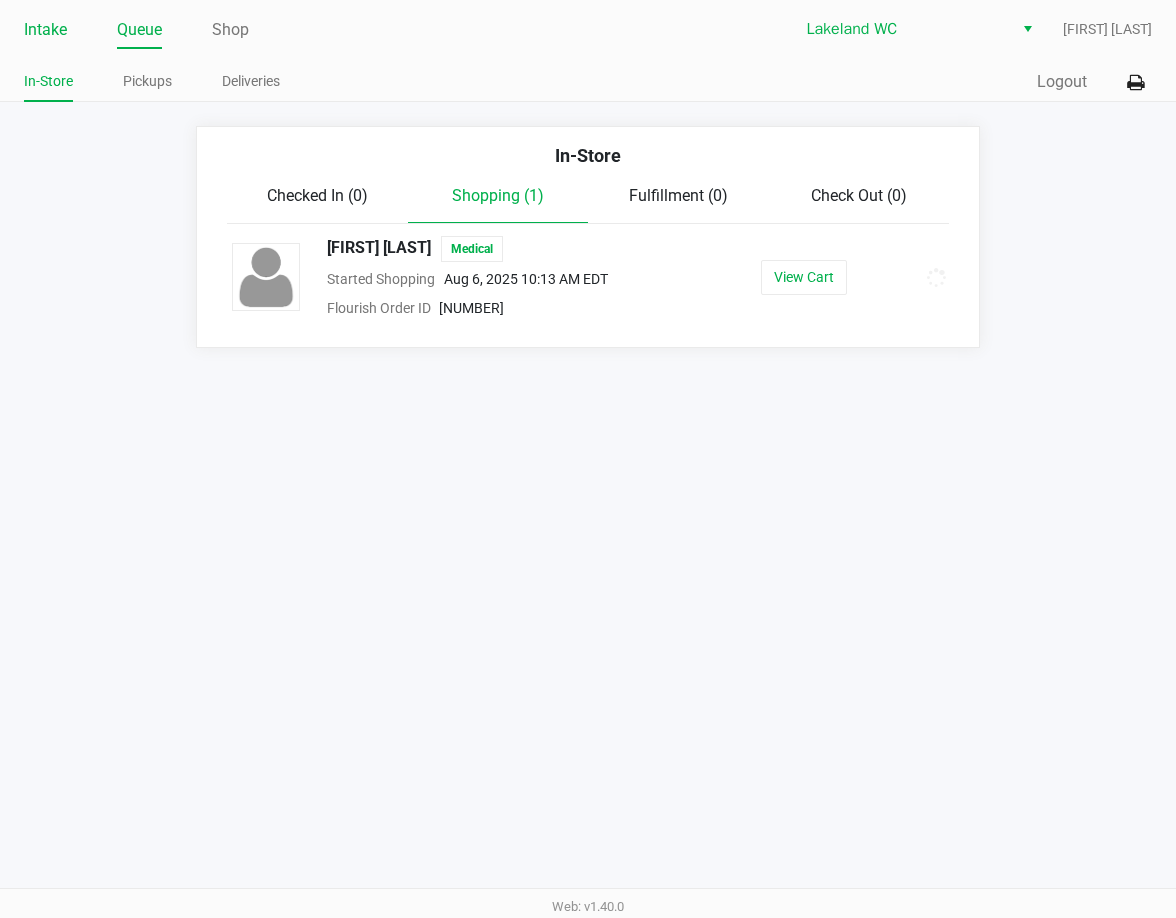 click on "Intake" 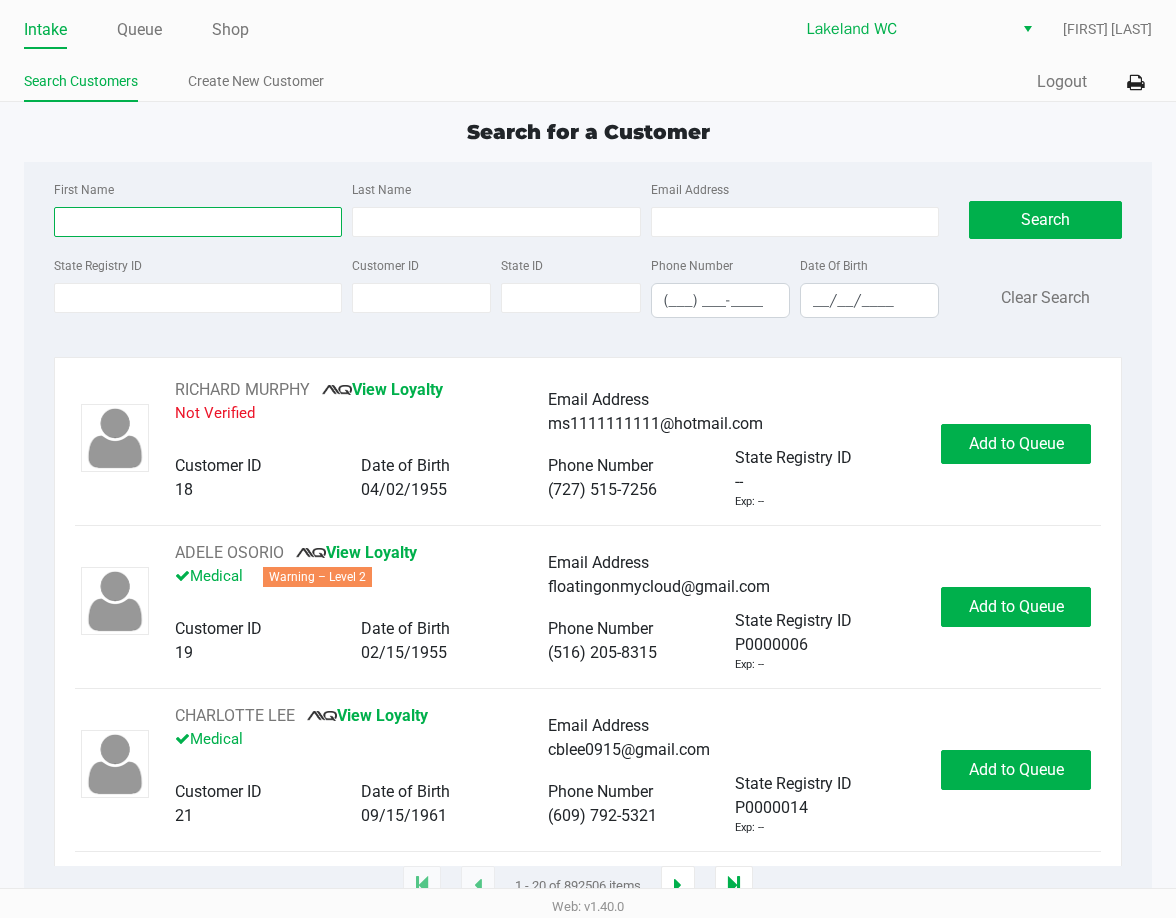 click on "First Name" at bounding box center (198, 222) 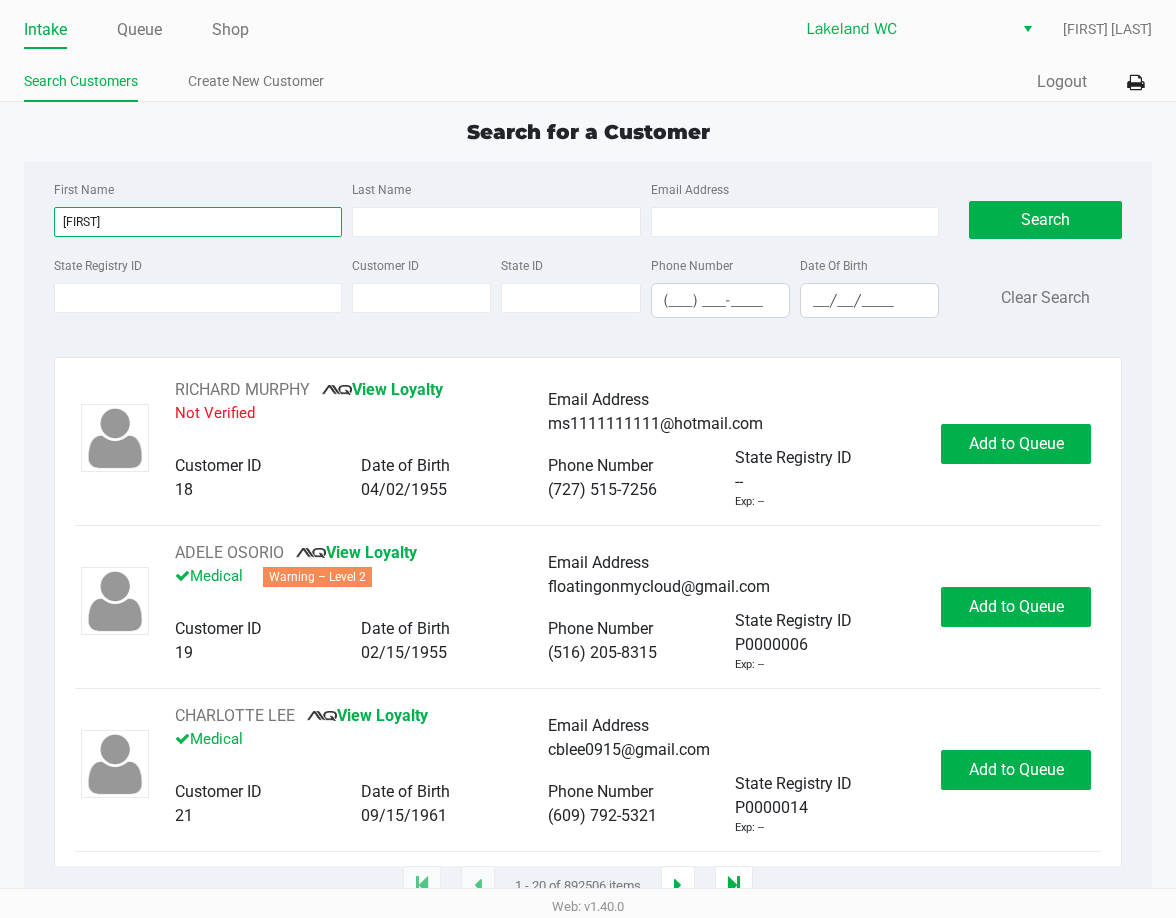 type on "natalie" 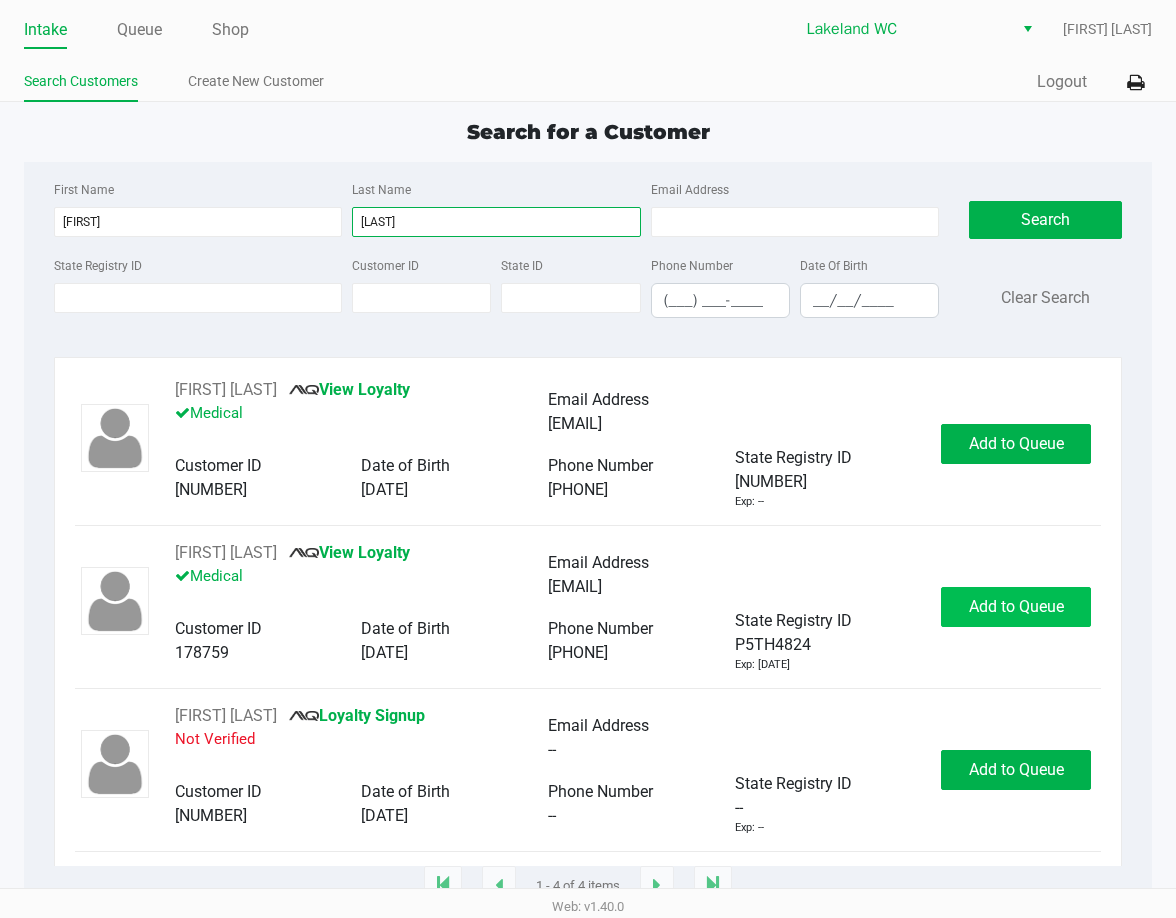 type on "gomez" 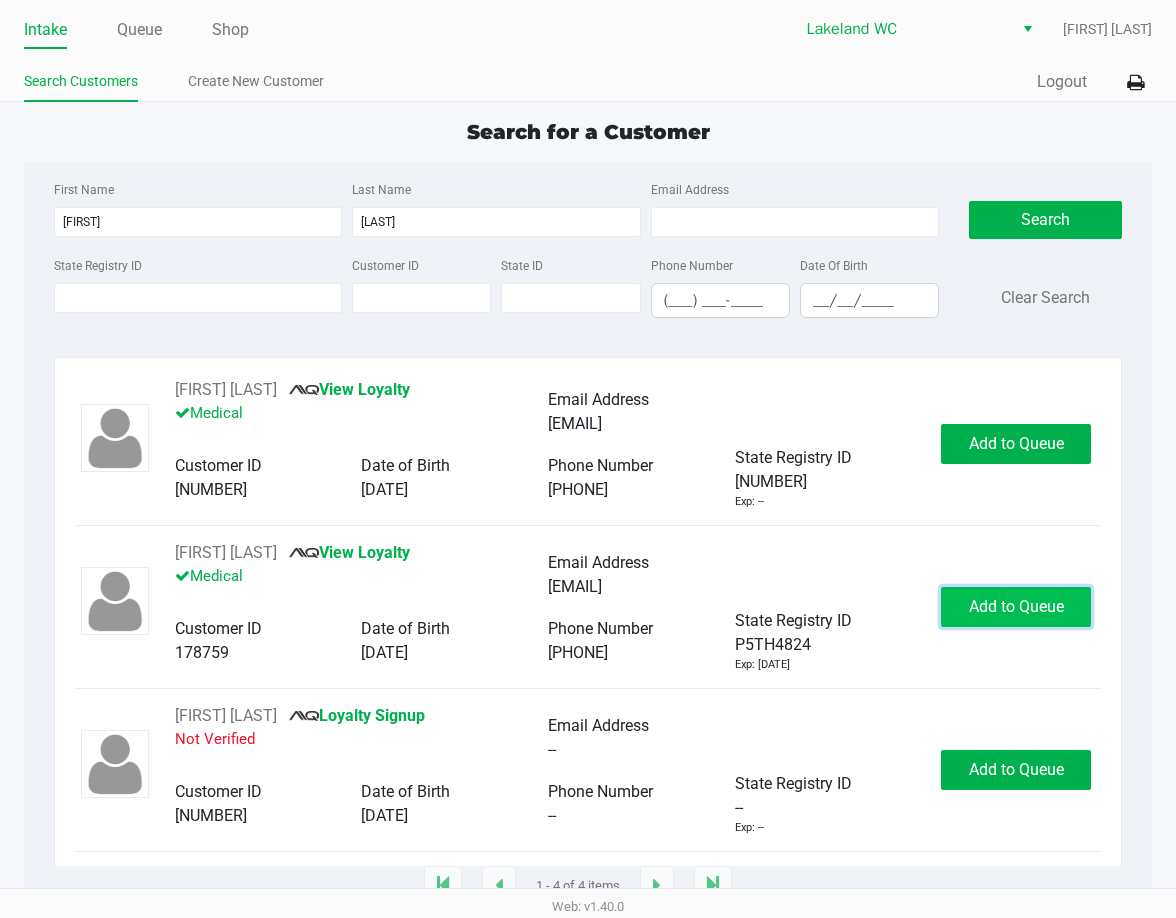 click on "Add to Queue" 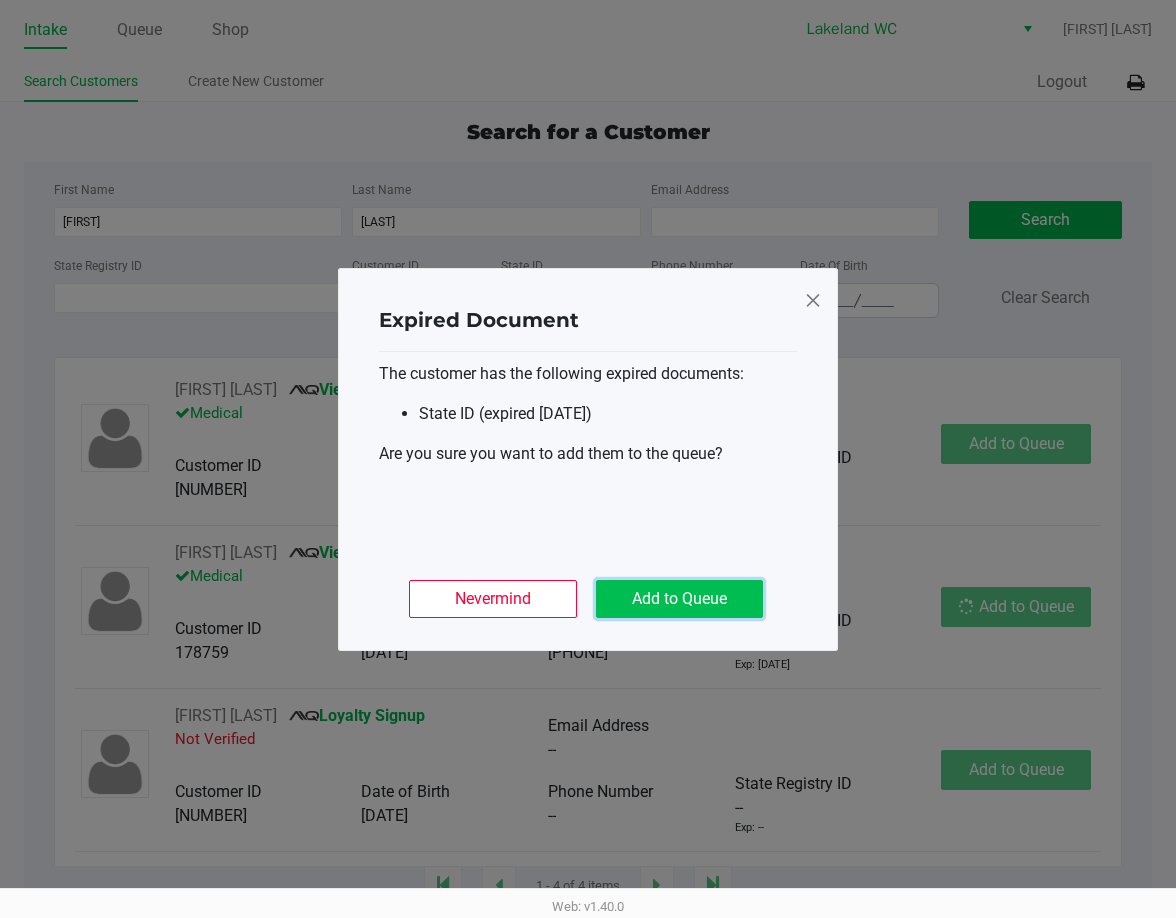 click on "Add to Queue" 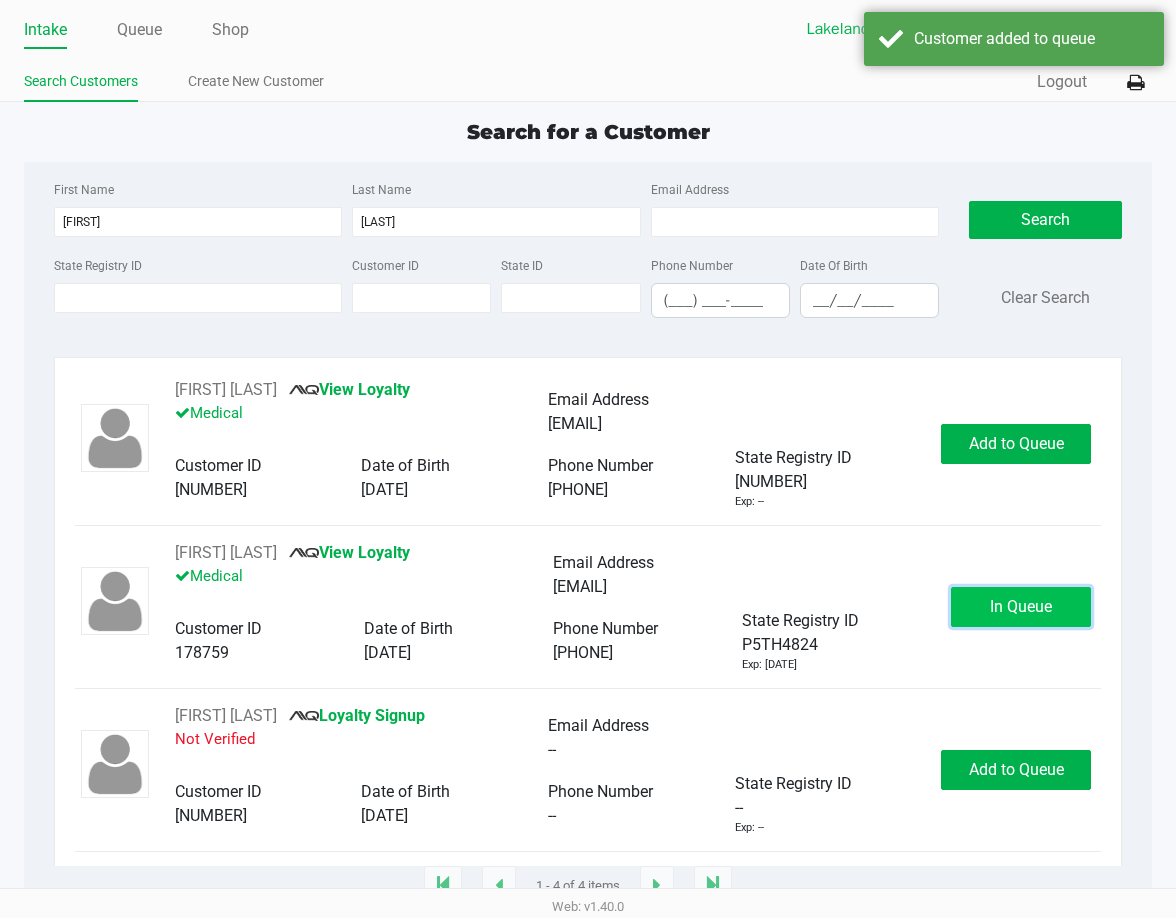 drag, startPoint x: 1005, startPoint y: 617, endPoint x: 995, endPoint y: 613, distance: 10.770329 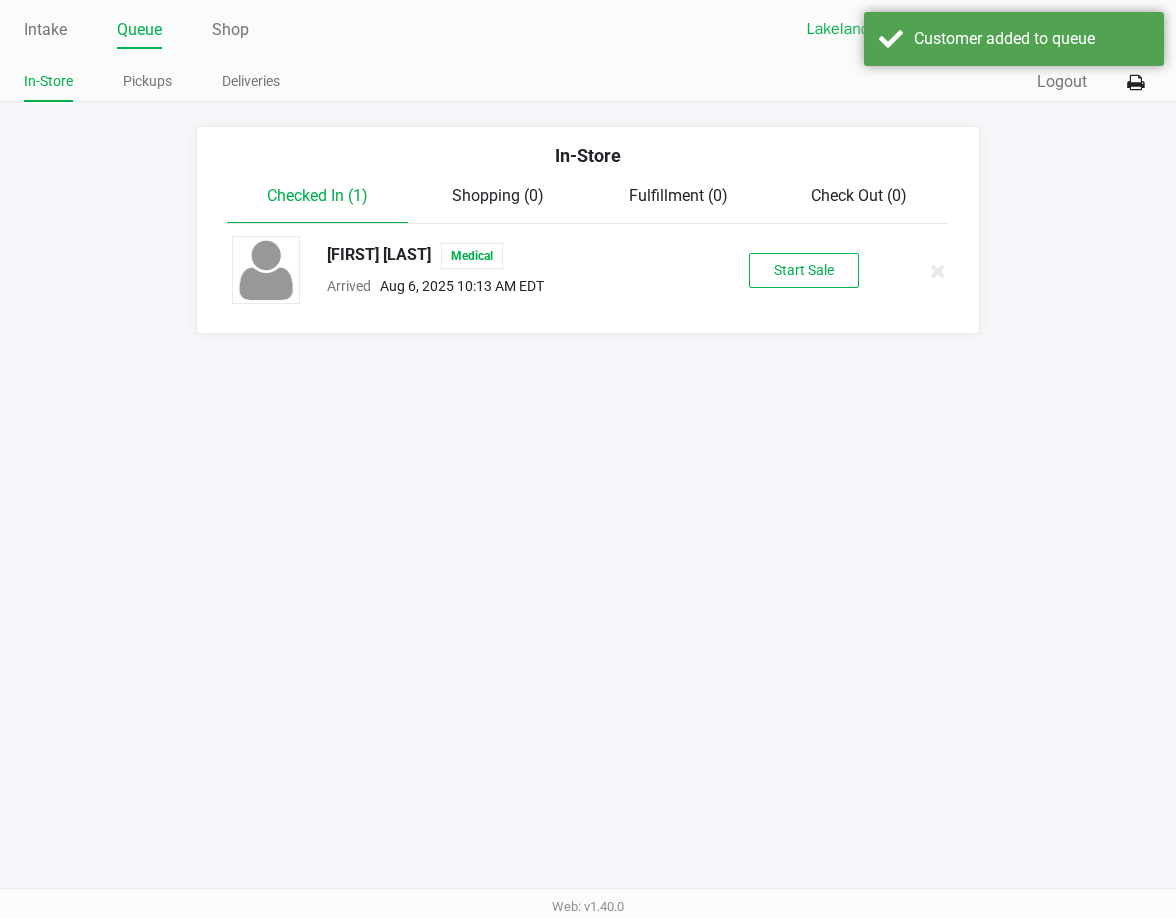 click on "NATALIE GOMEZ   Medical  Arrived      Aug 6, 2025 10:13 AM EDT   Start Sale" 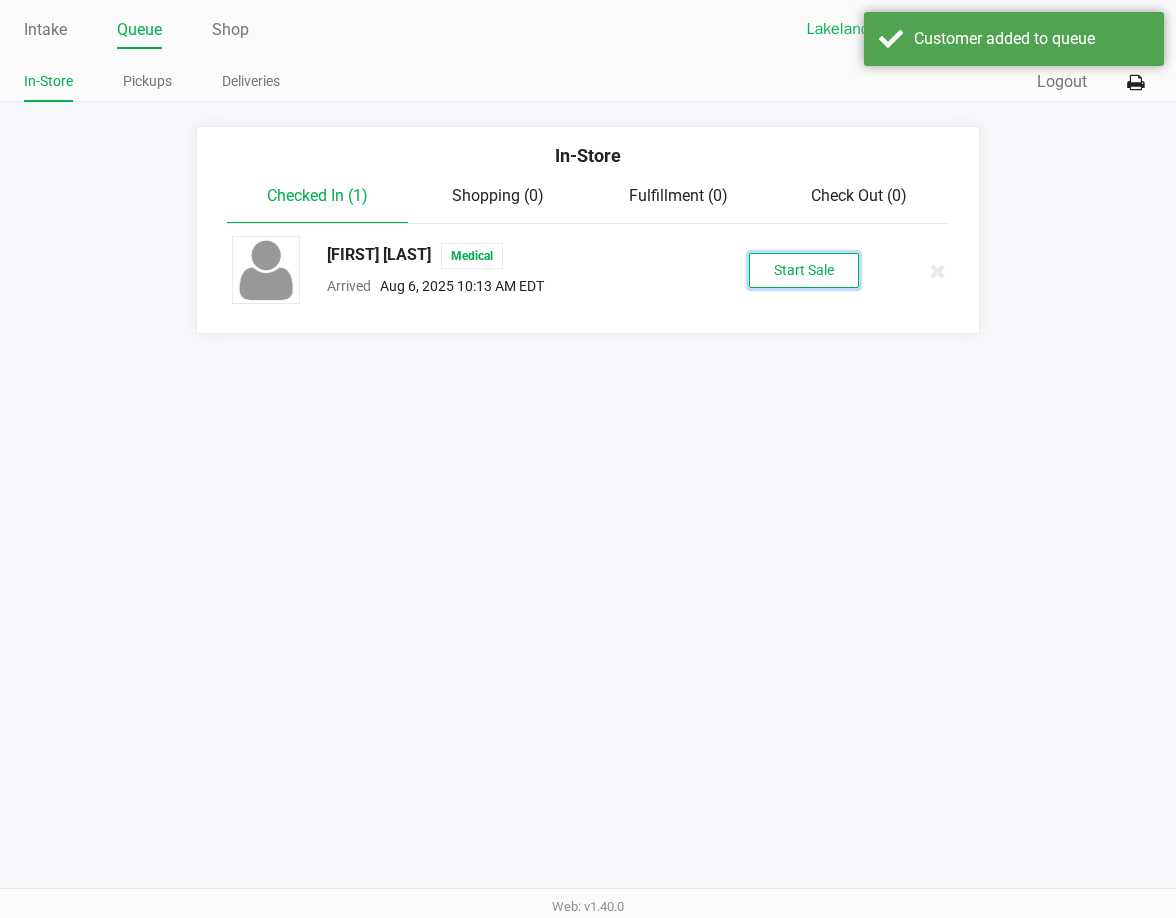 click on "Start Sale" 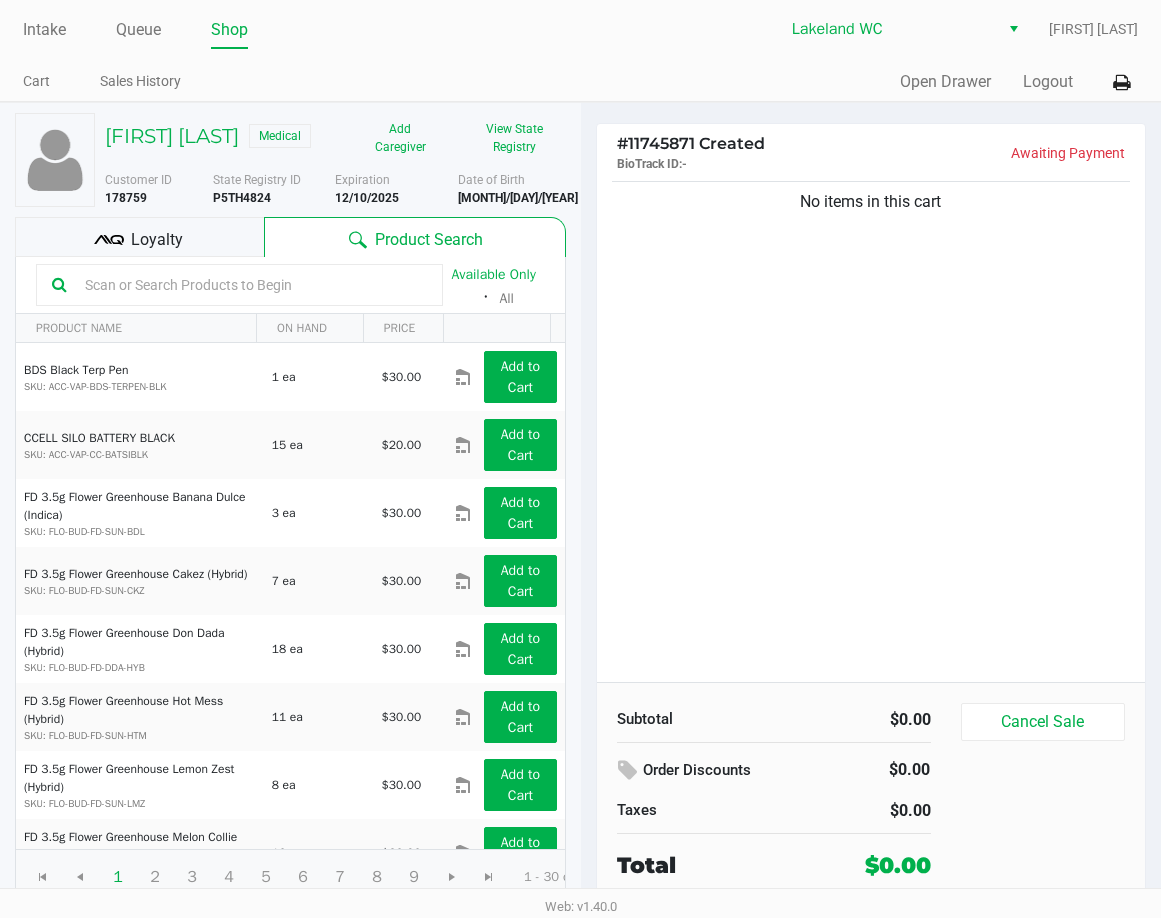click on "NATALIE GOMEZ   Medical   Add Caregiver   View State Registry" 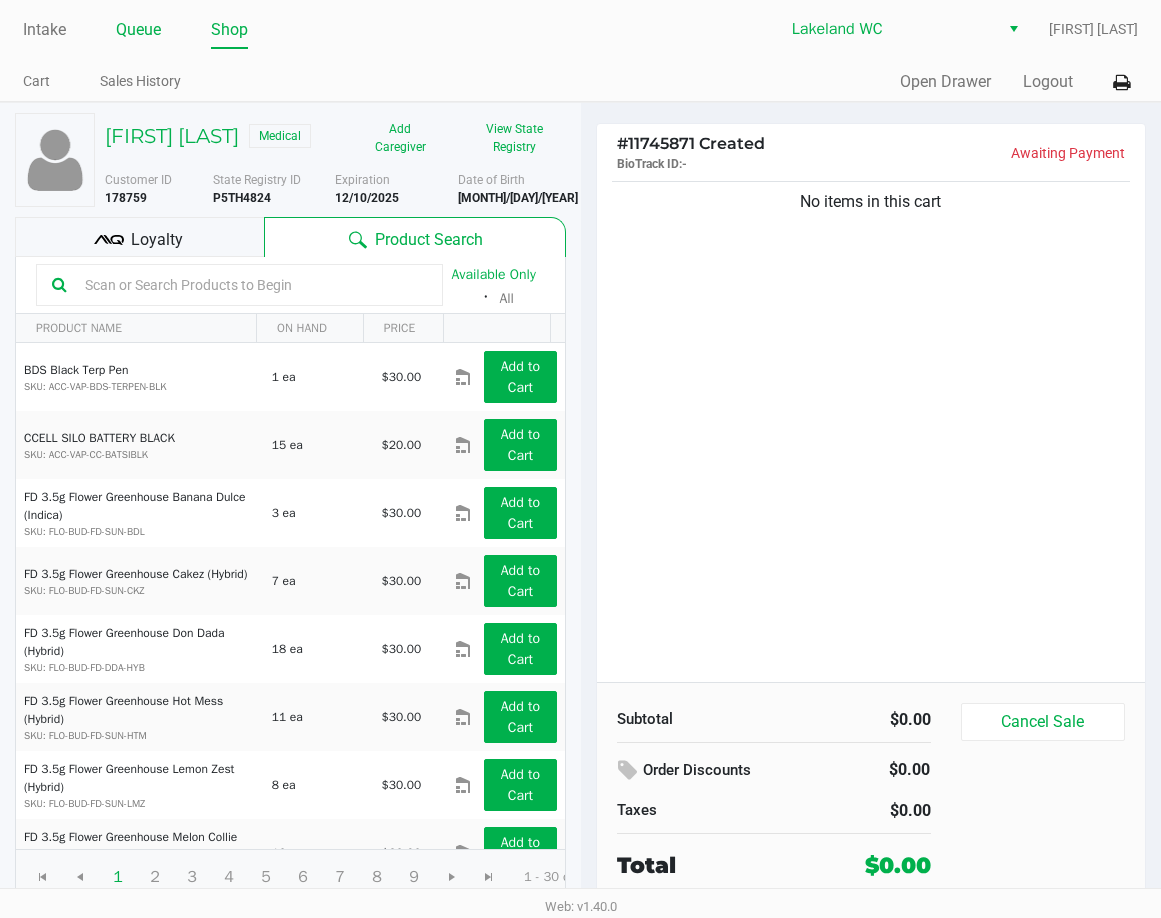 click on "Queue" 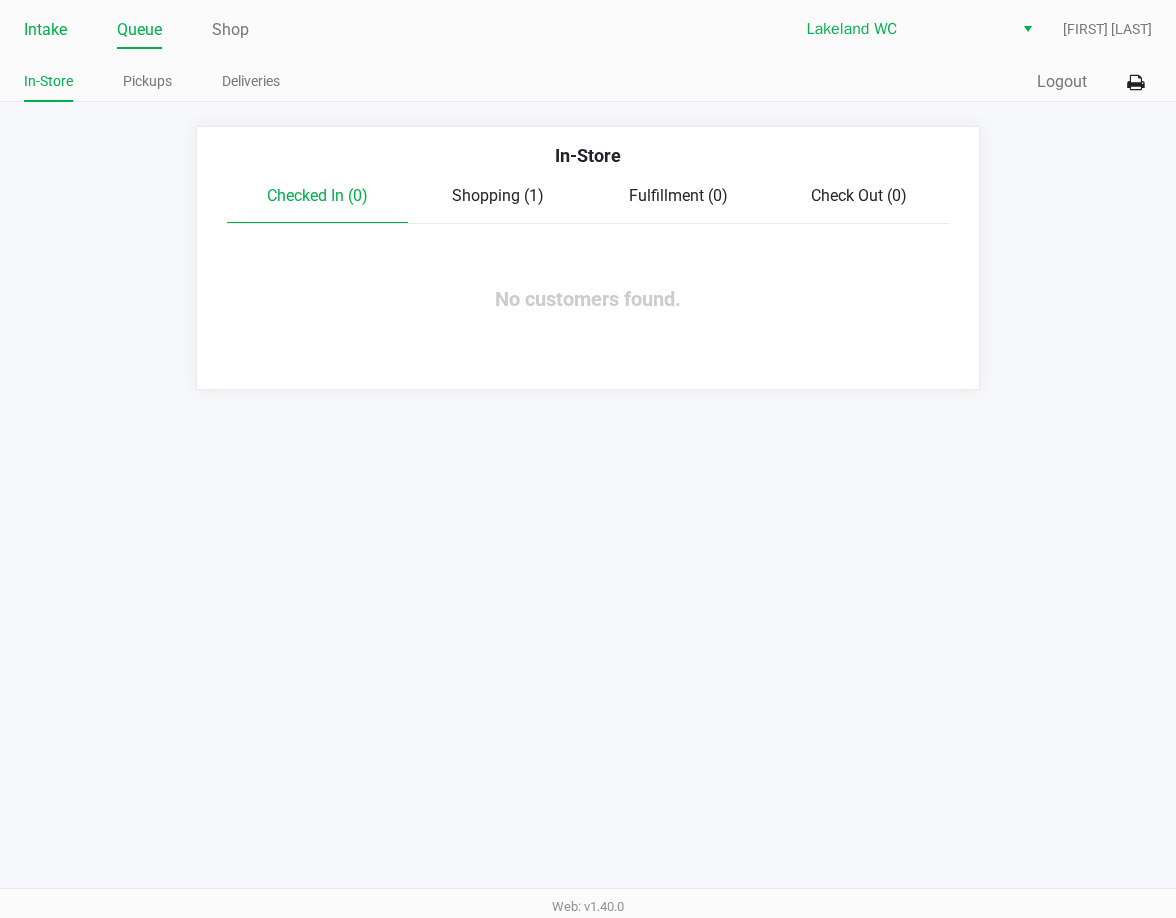 click on "Intake" 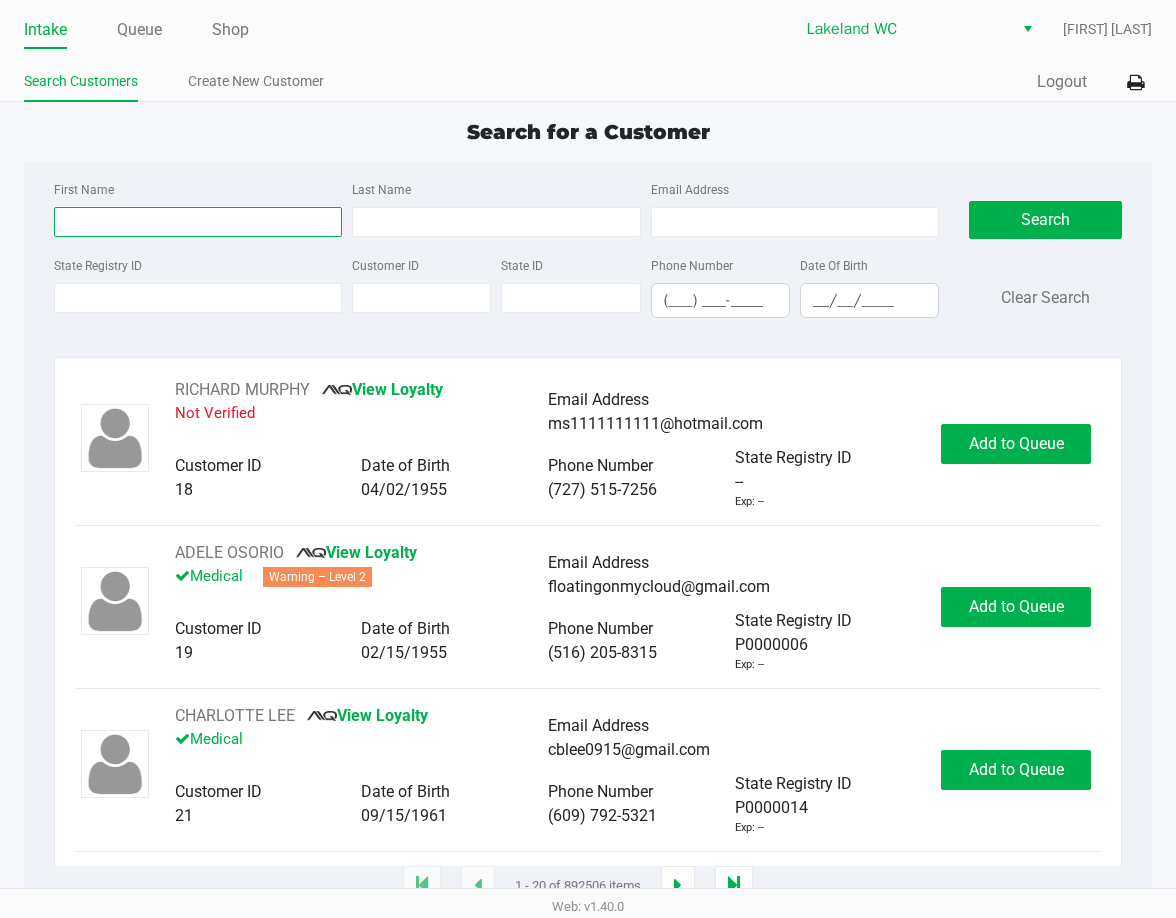 click on "First Name" at bounding box center (198, 222) 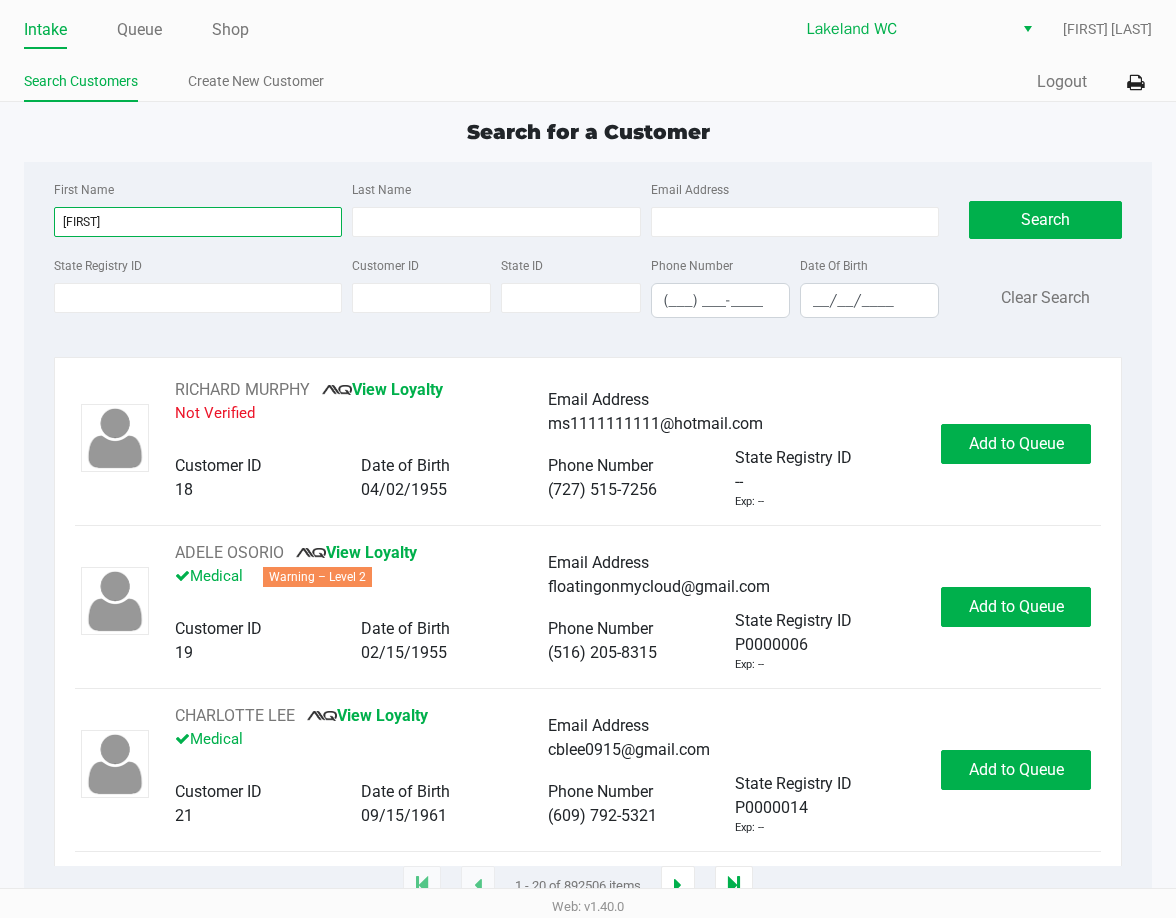 type on "douglas" 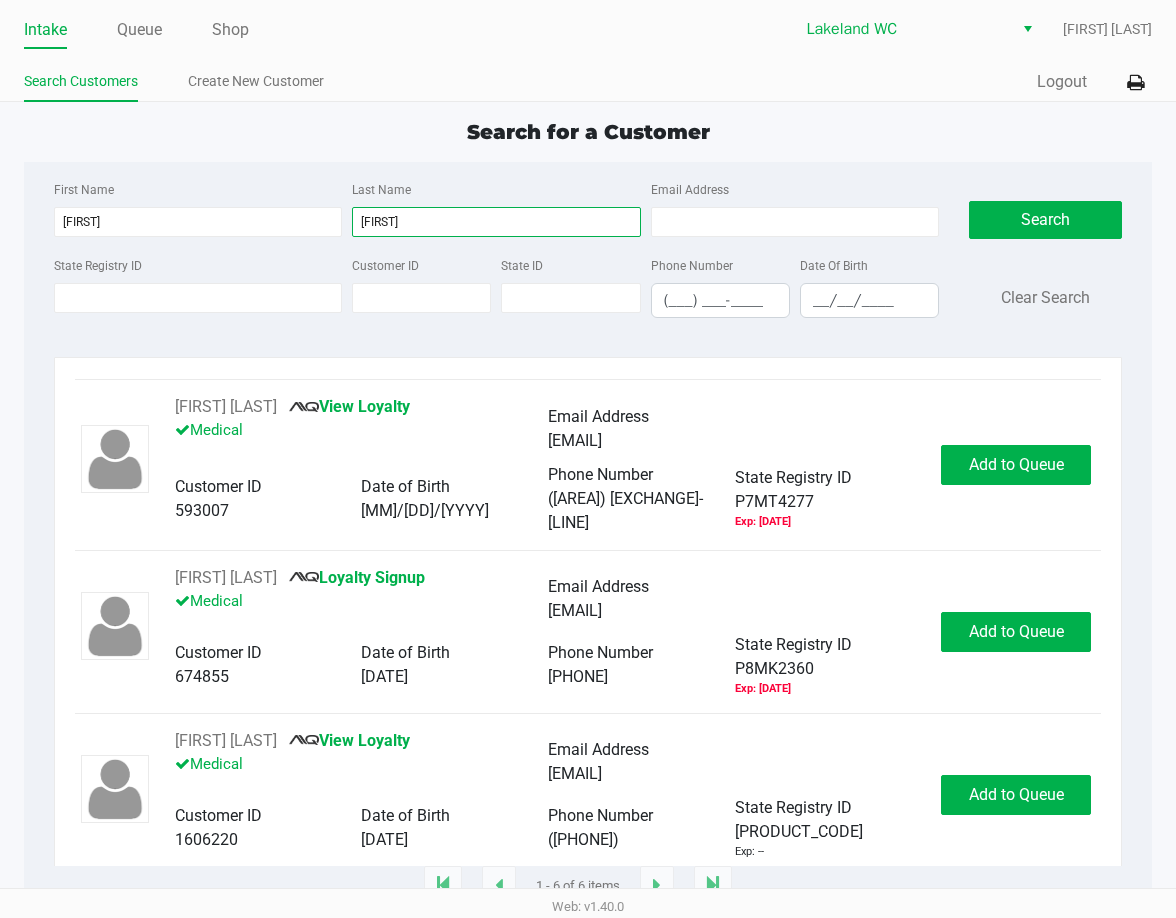 scroll, scrollTop: 490, scrollLeft: 0, axis: vertical 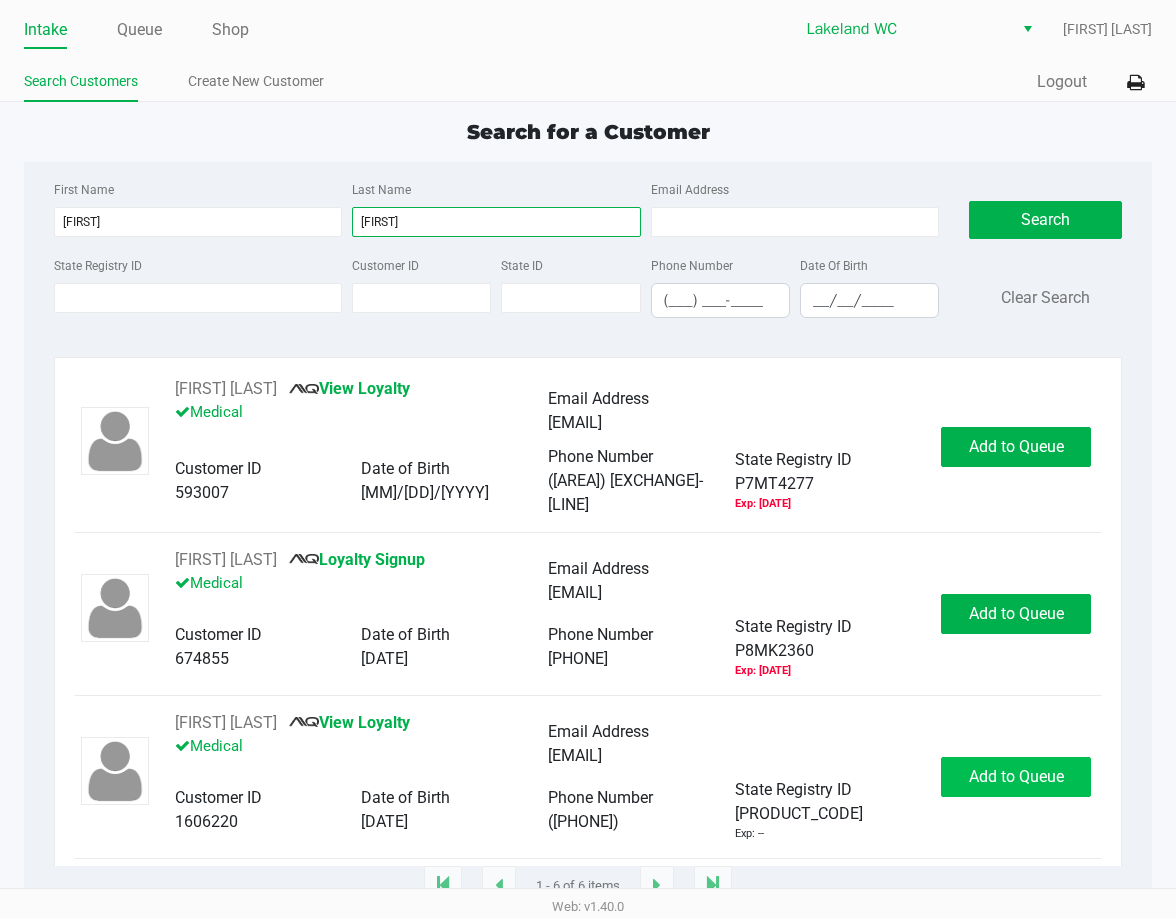 type on "ray" 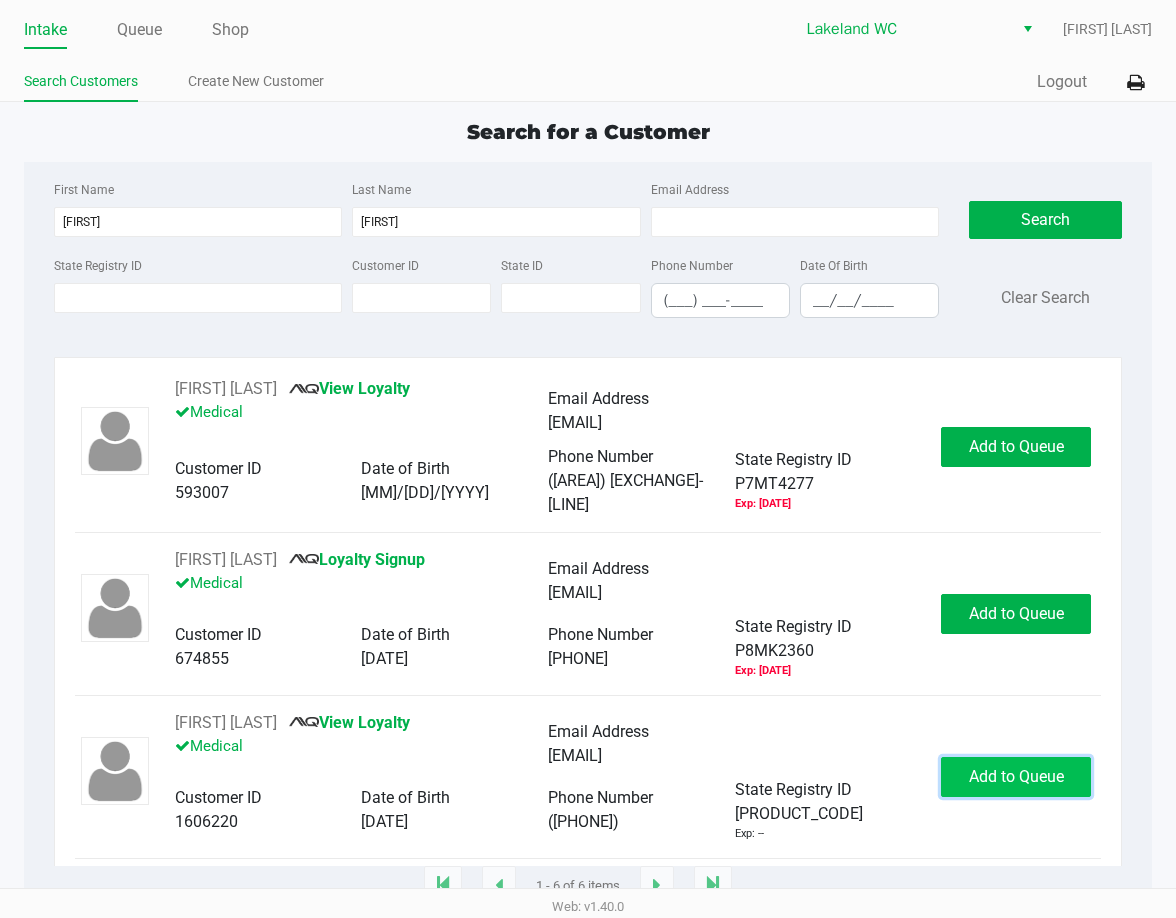 click on "Add to Queue" 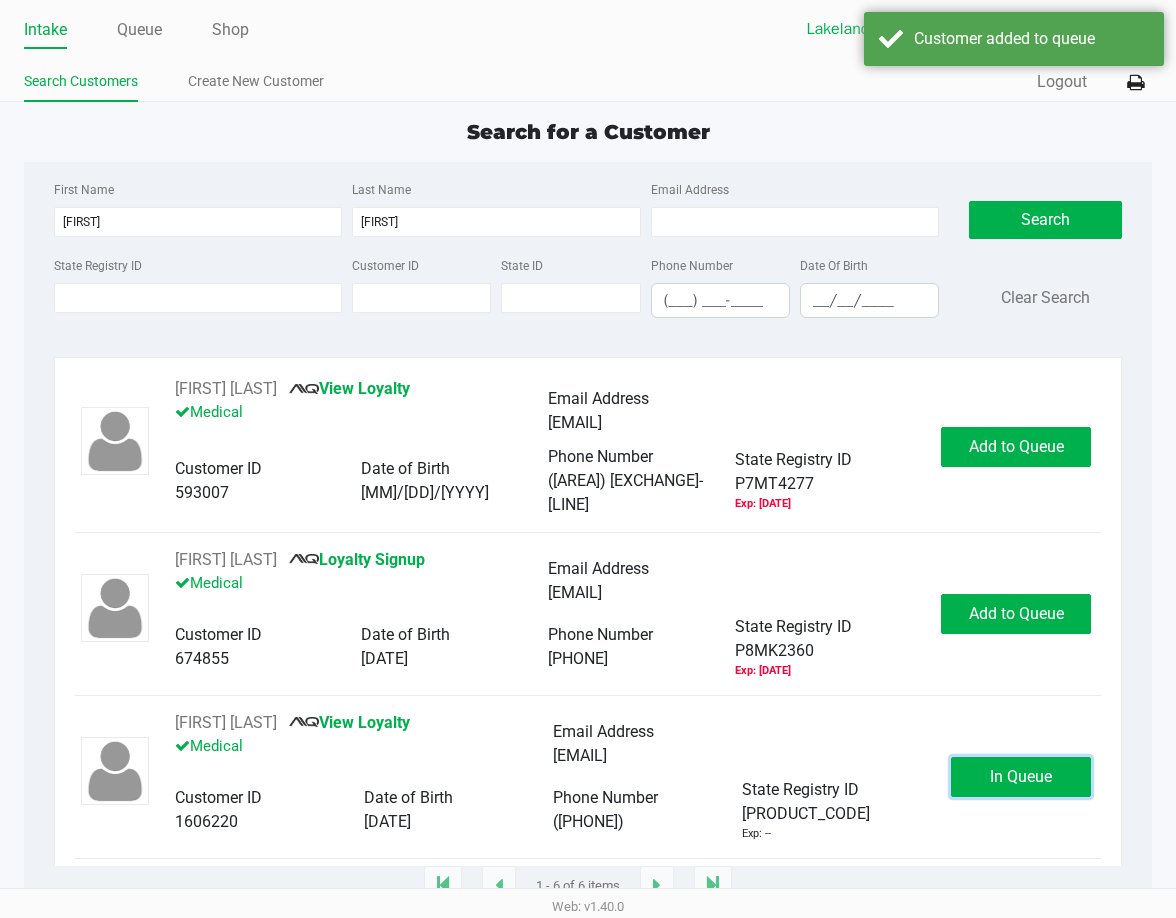 click on "In Queue" 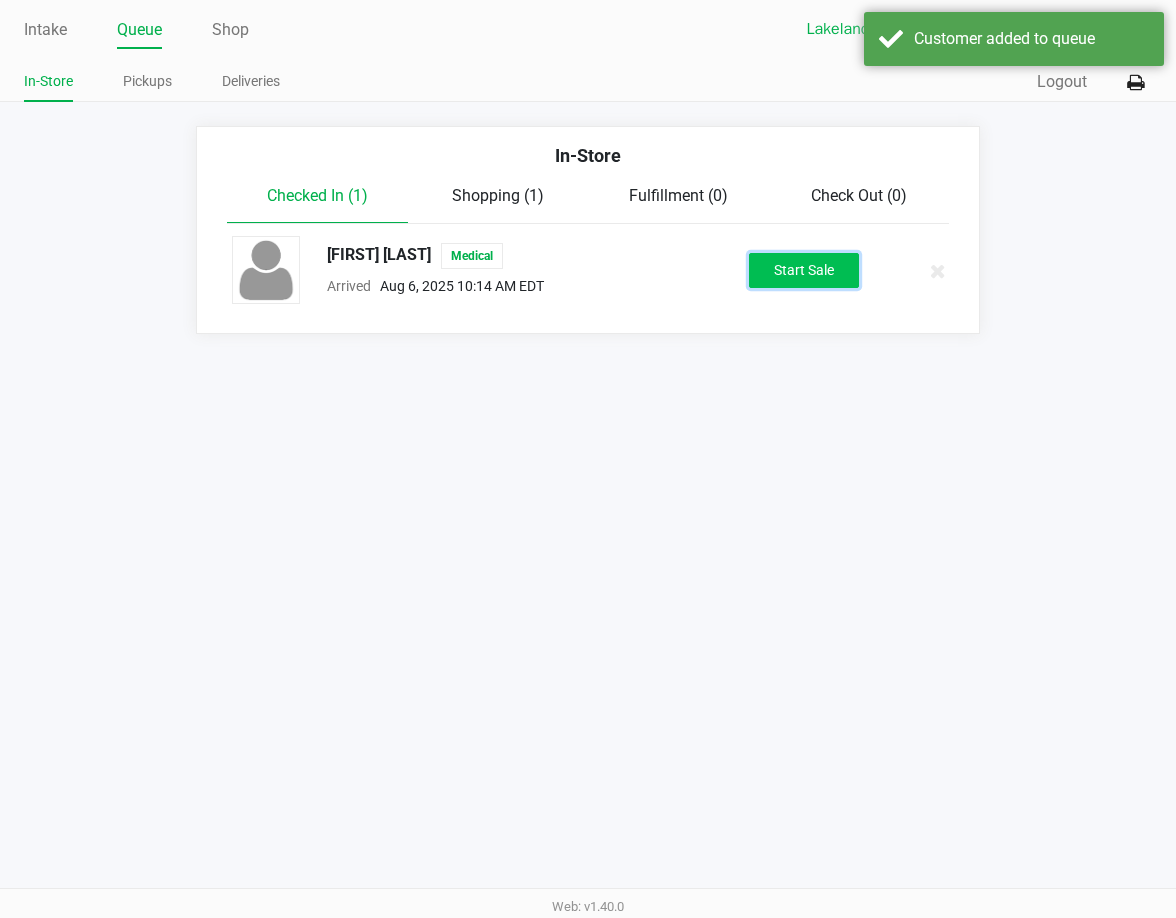 click on "Start Sale" 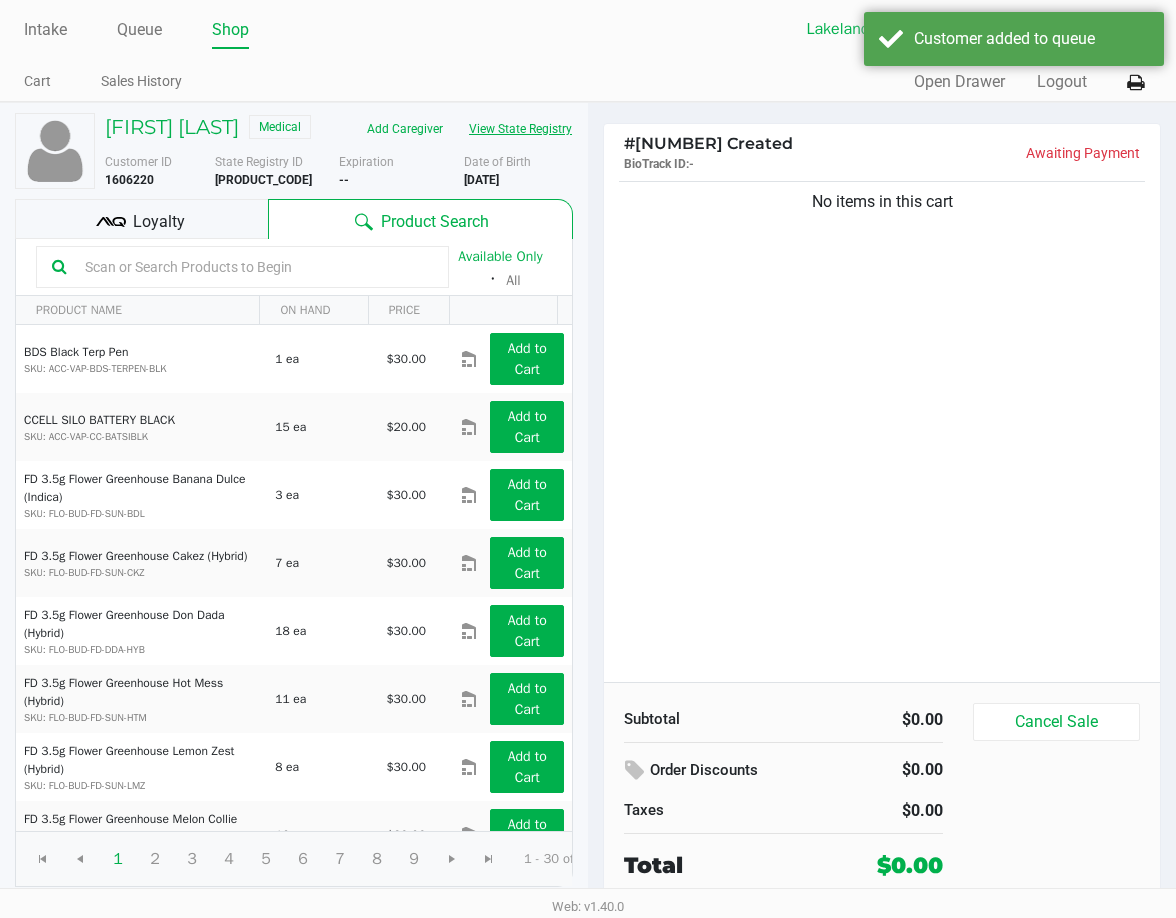click on "View State Registry" 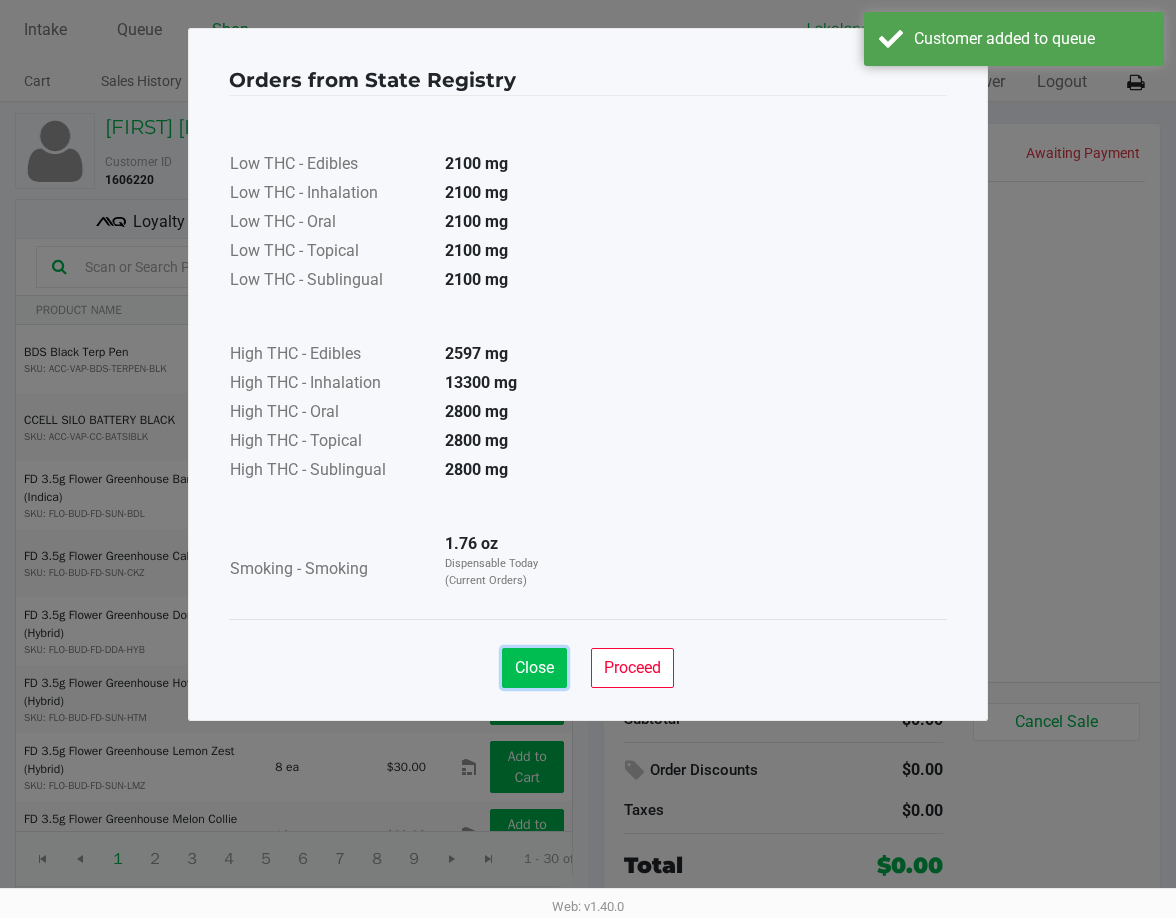 click on "Close" 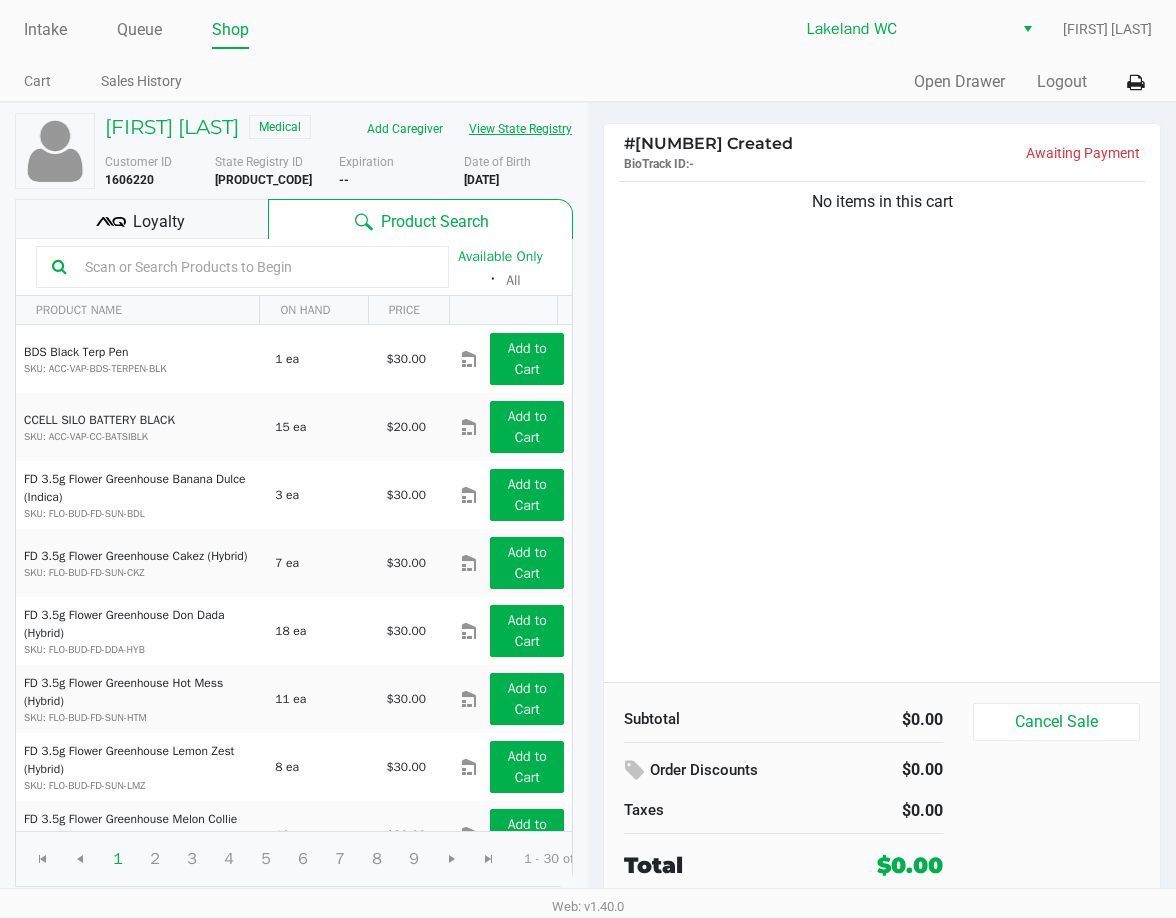 click on "View State Registry" 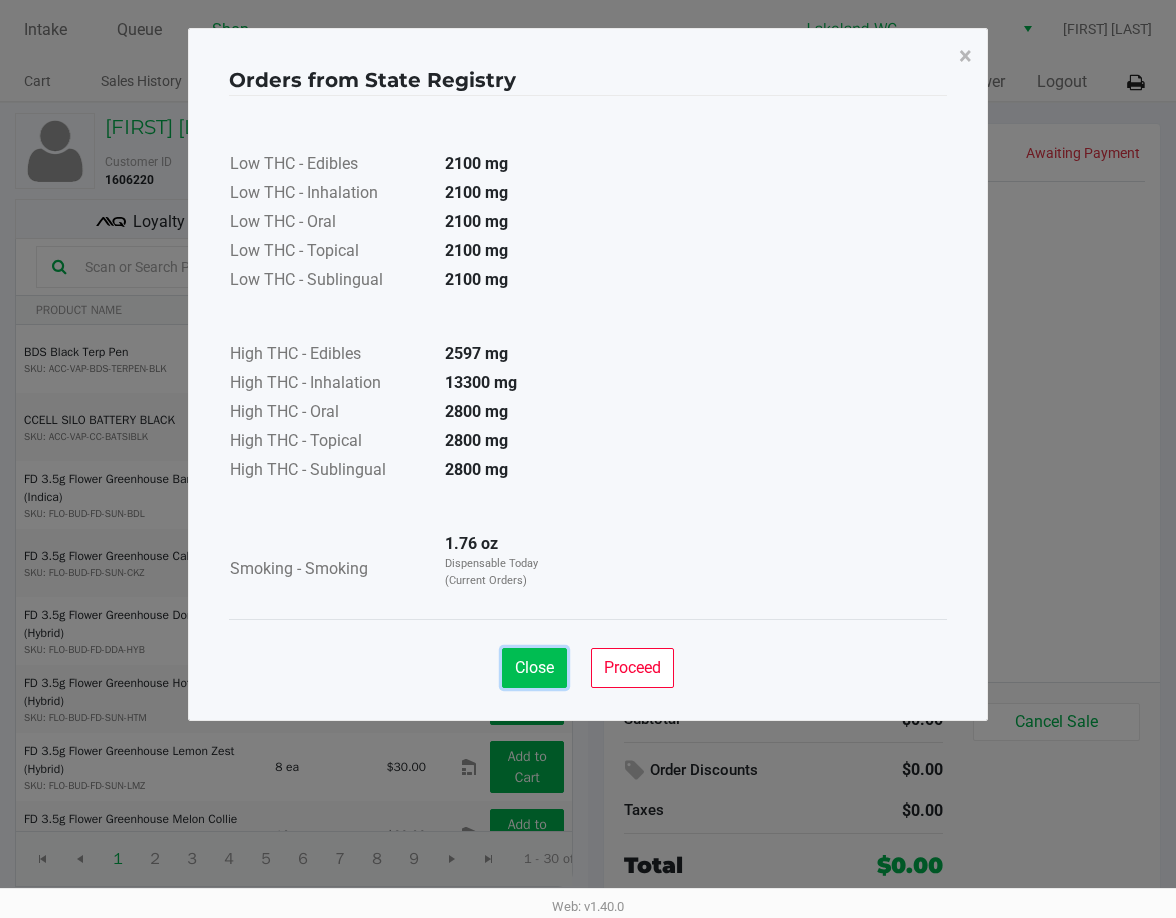 click on "Close" 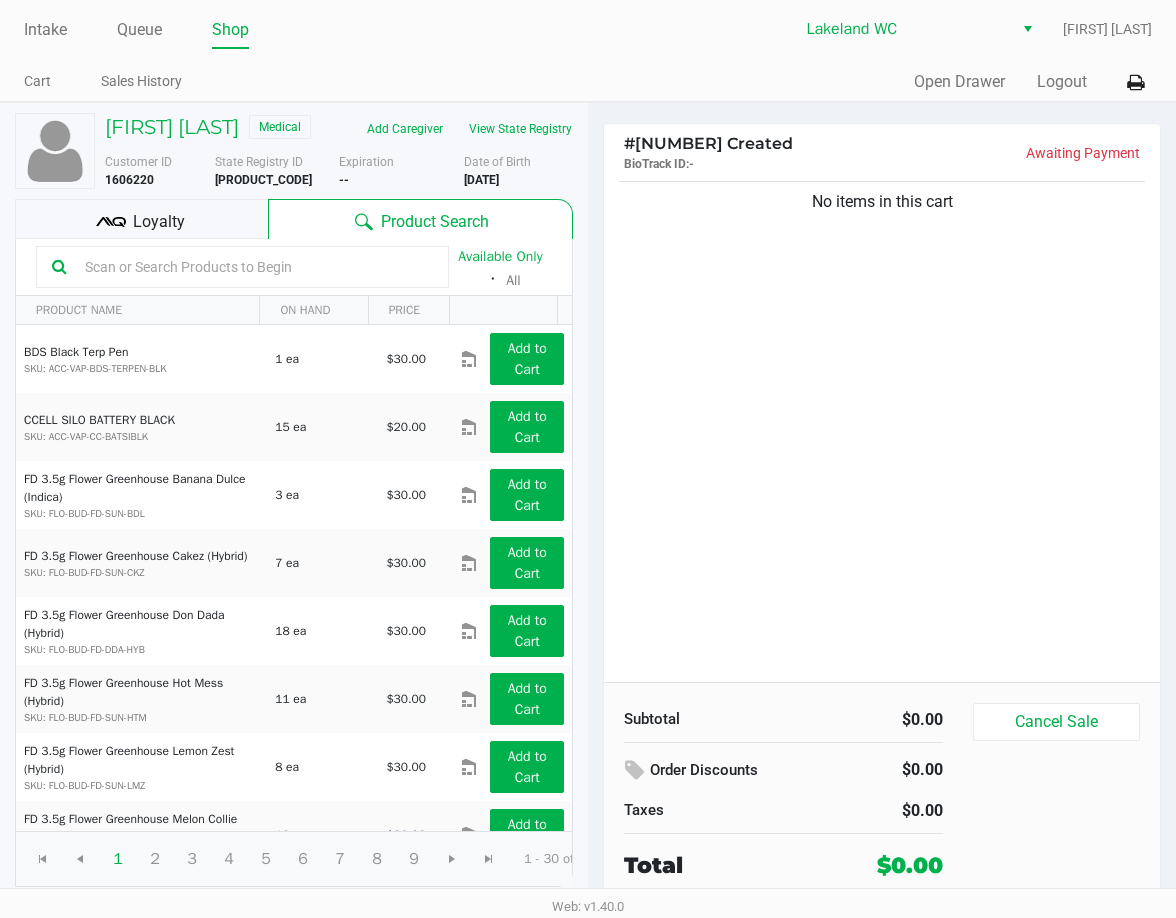 click on "Loyalty" 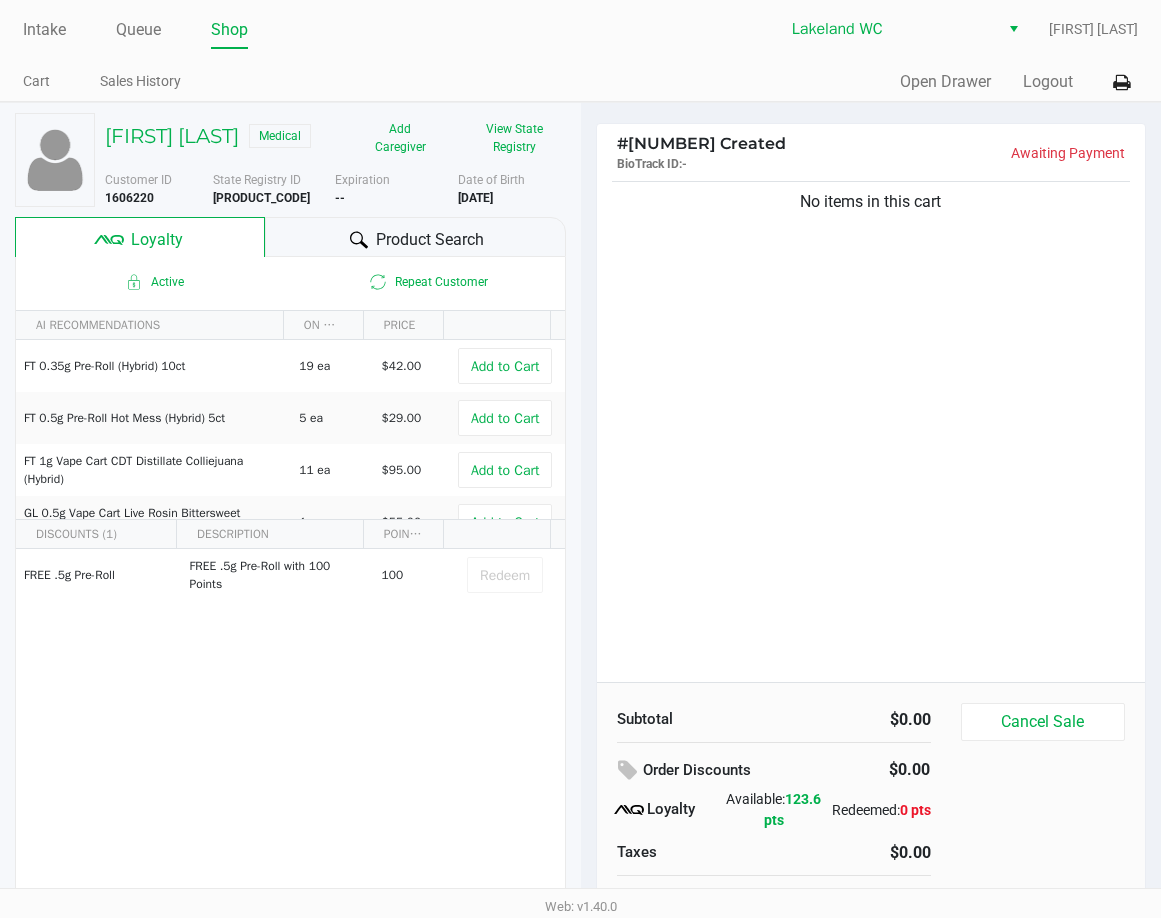 click on "No items in this cart" 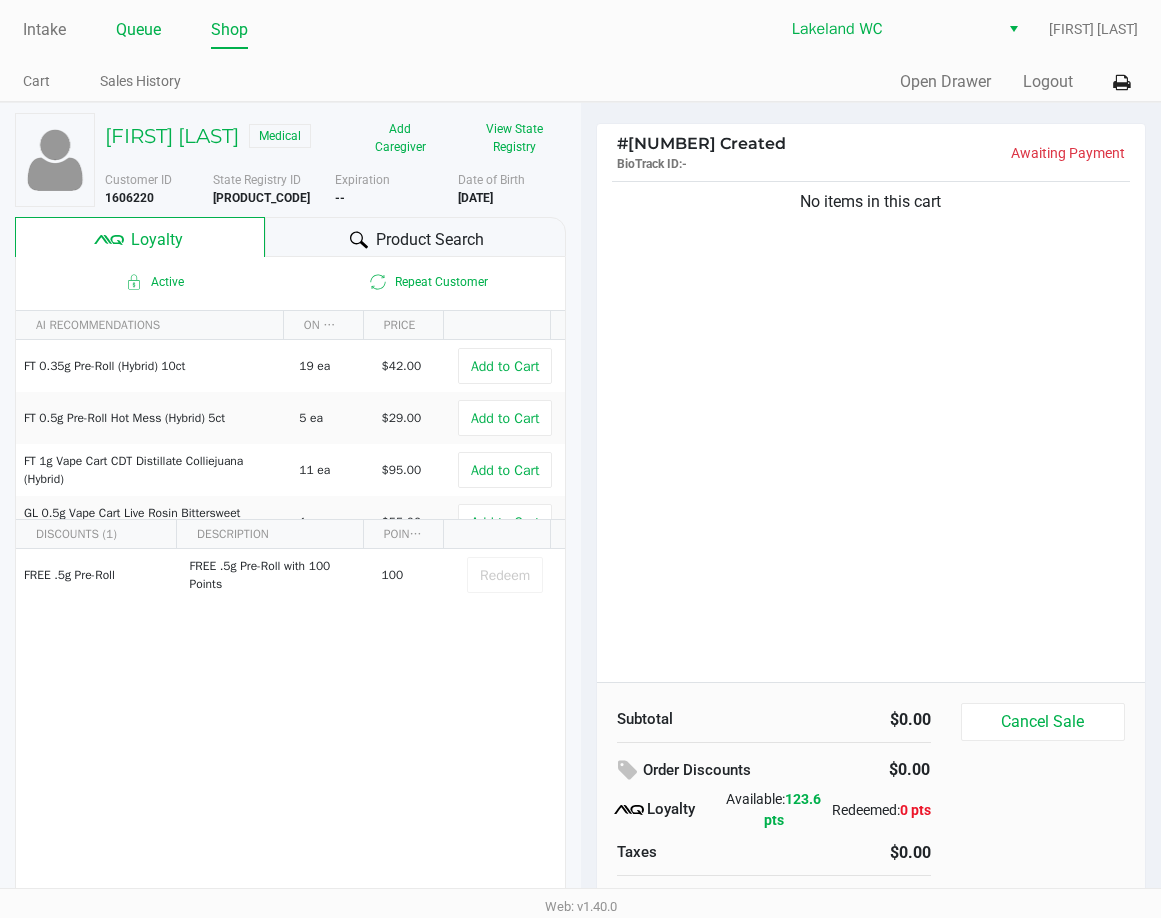click on "Queue" 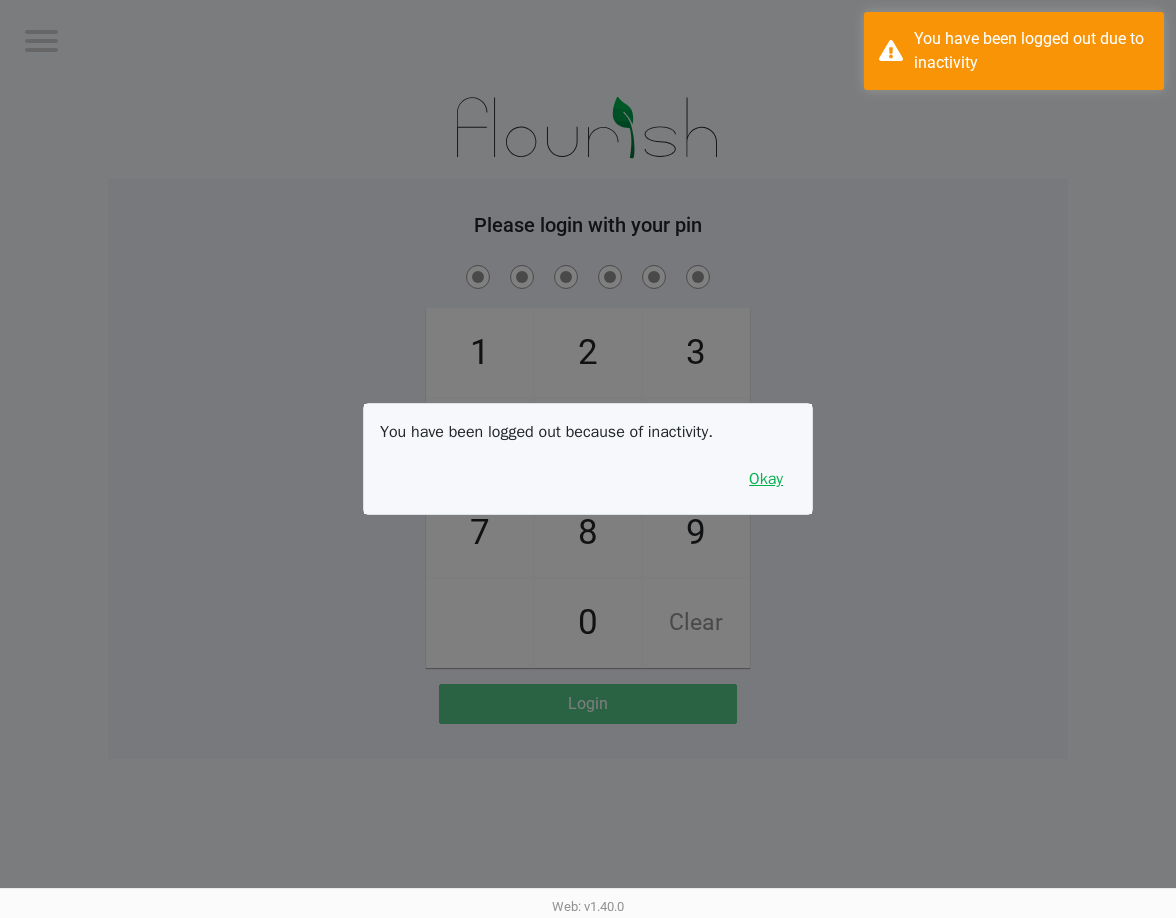 click on "Okay" at bounding box center (766, 479) 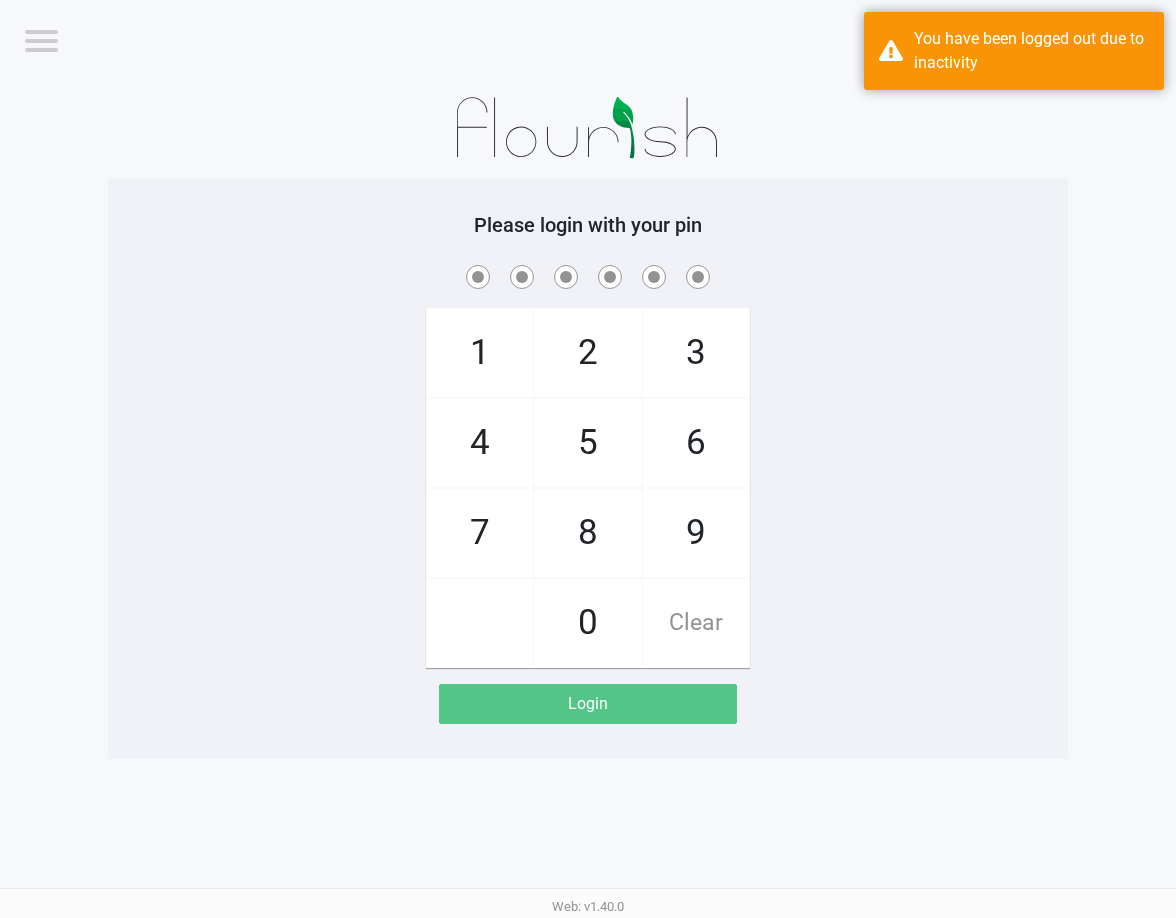 click on "1   4   7       2   5   8   0   3   6   9   Clear" 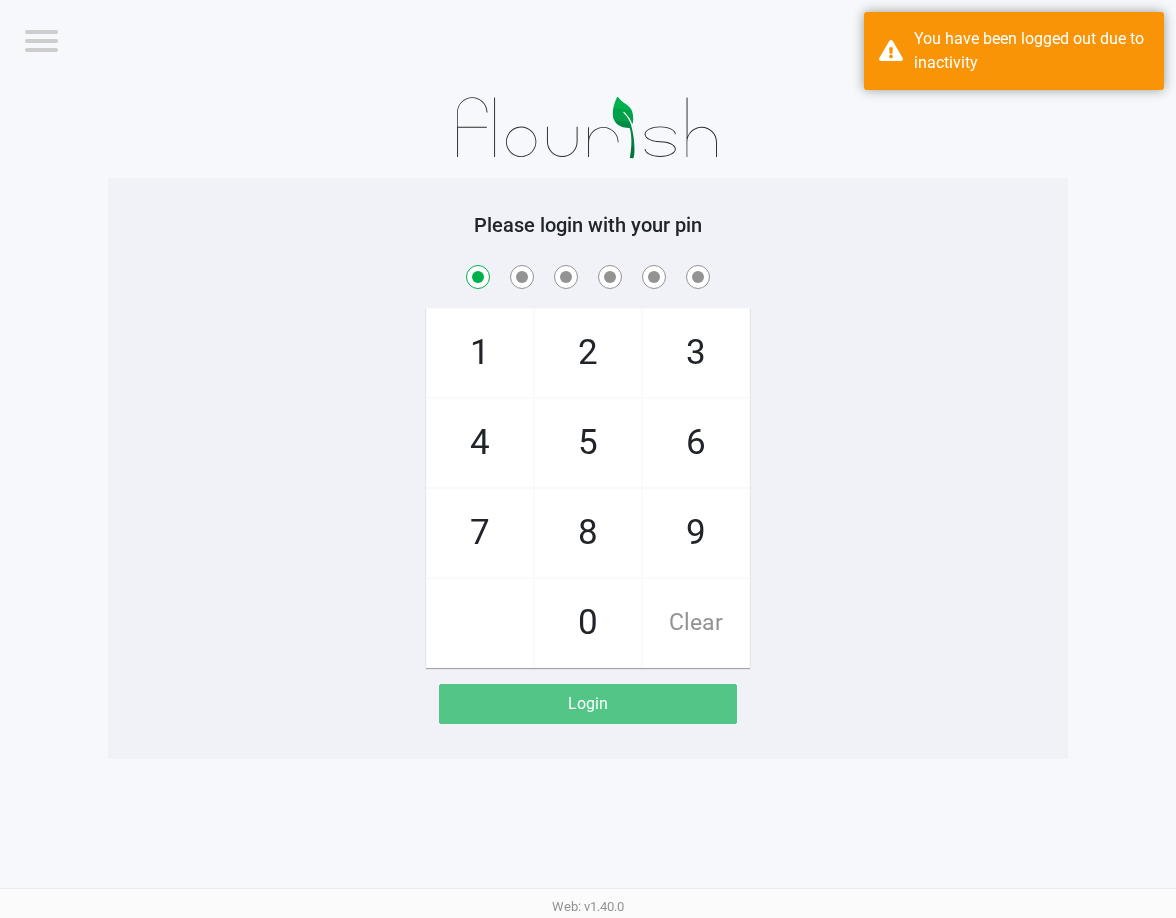 checkbox on "true" 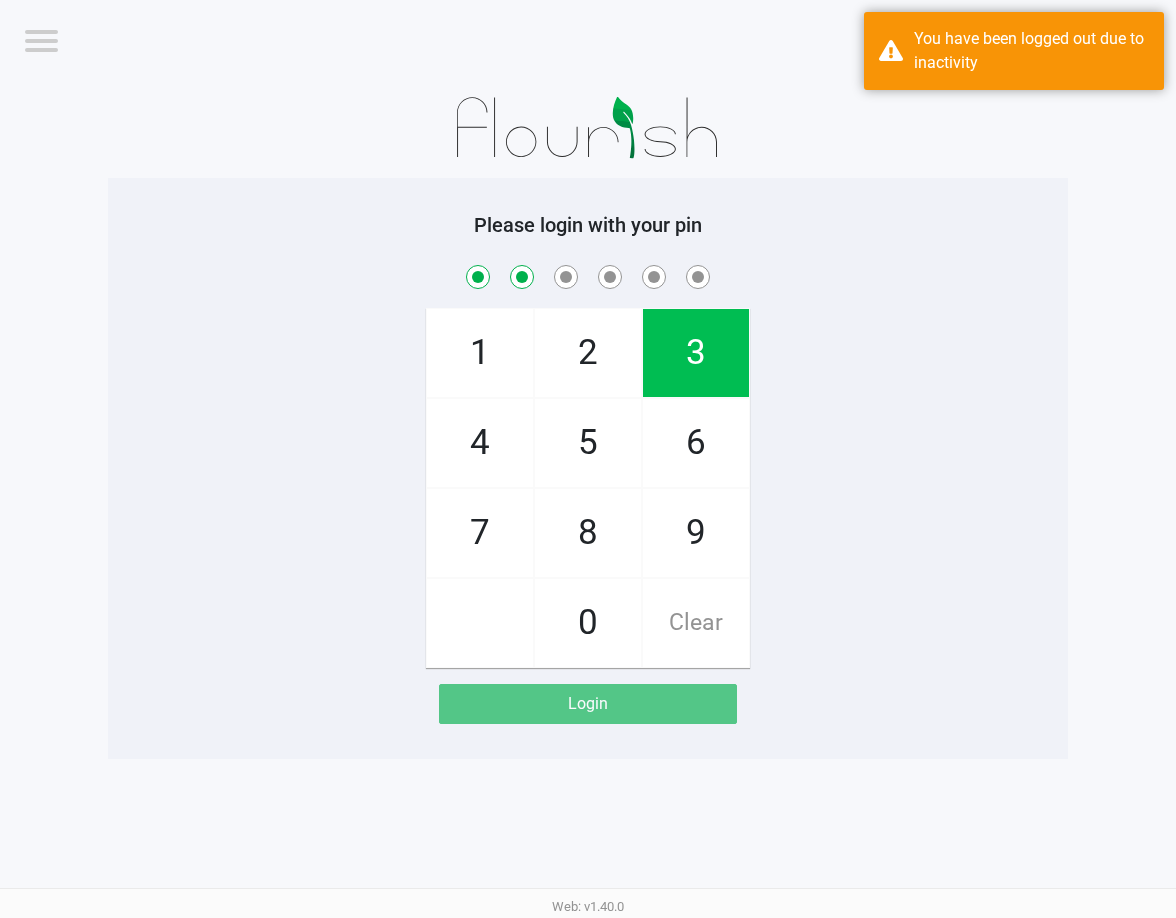 checkbox on "true" 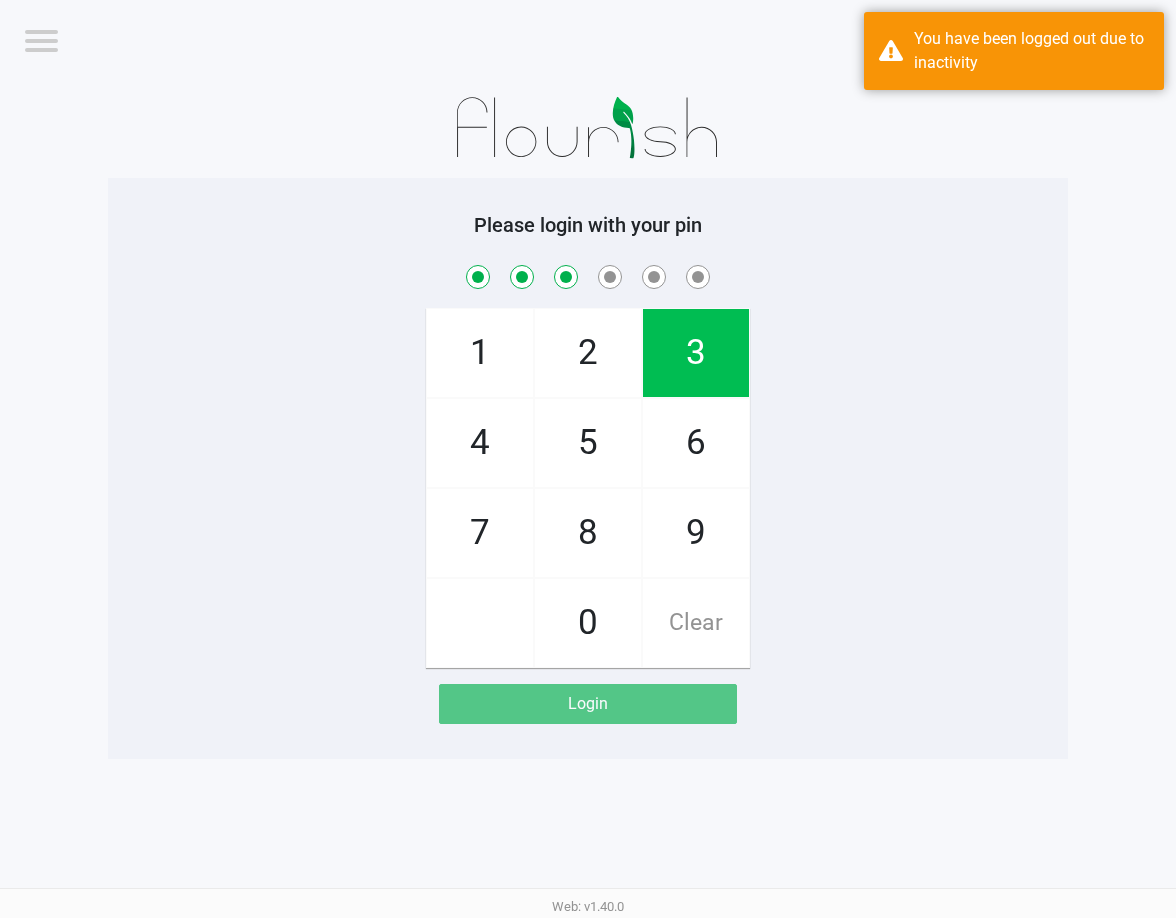 checkbox on "true" 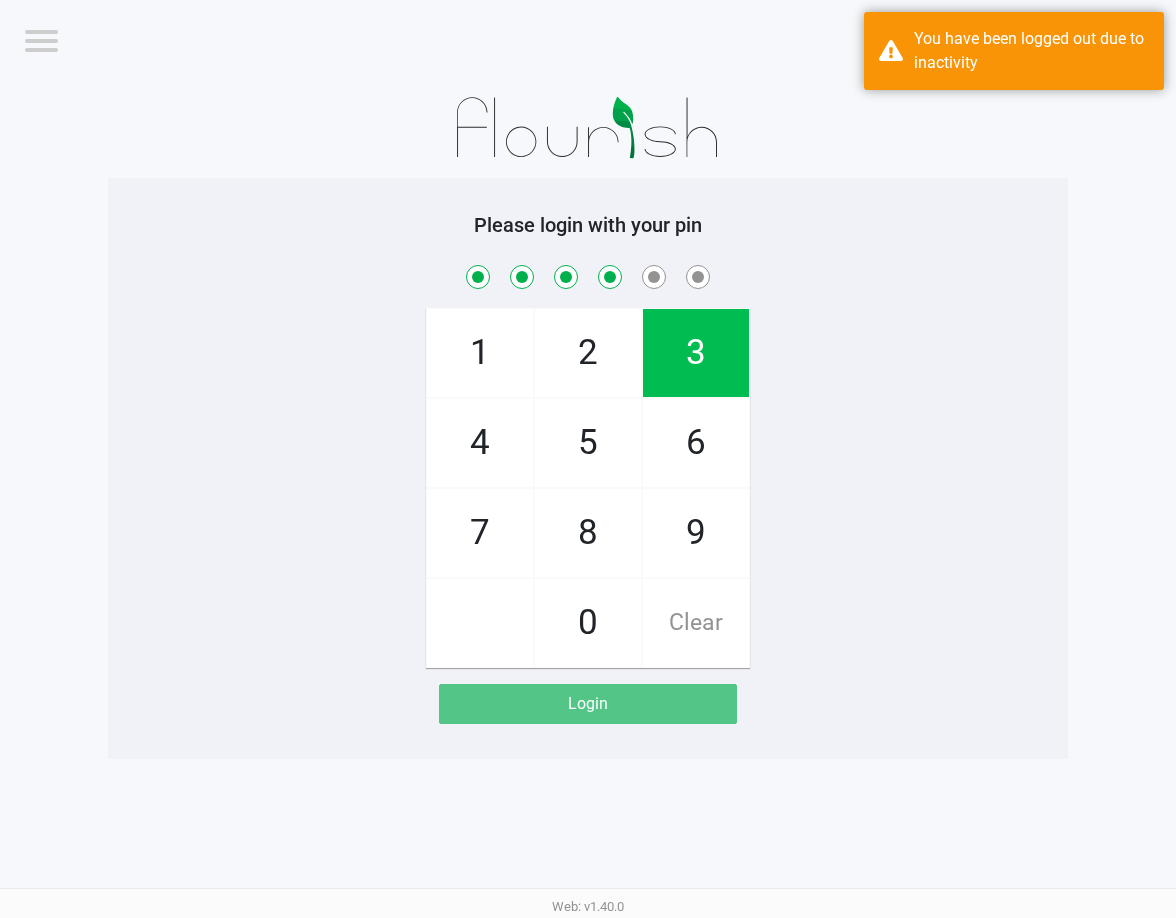 checkbox on "true" 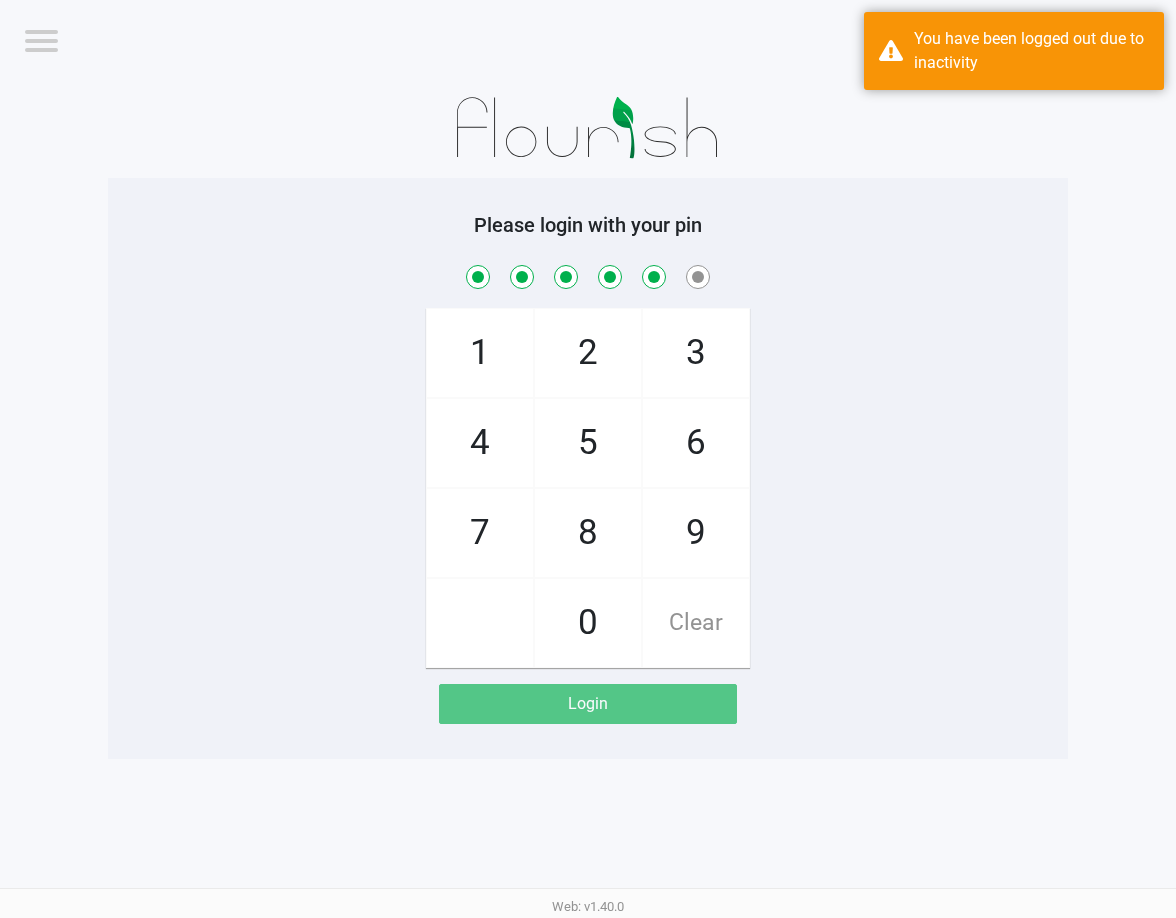 checkbox on "true" 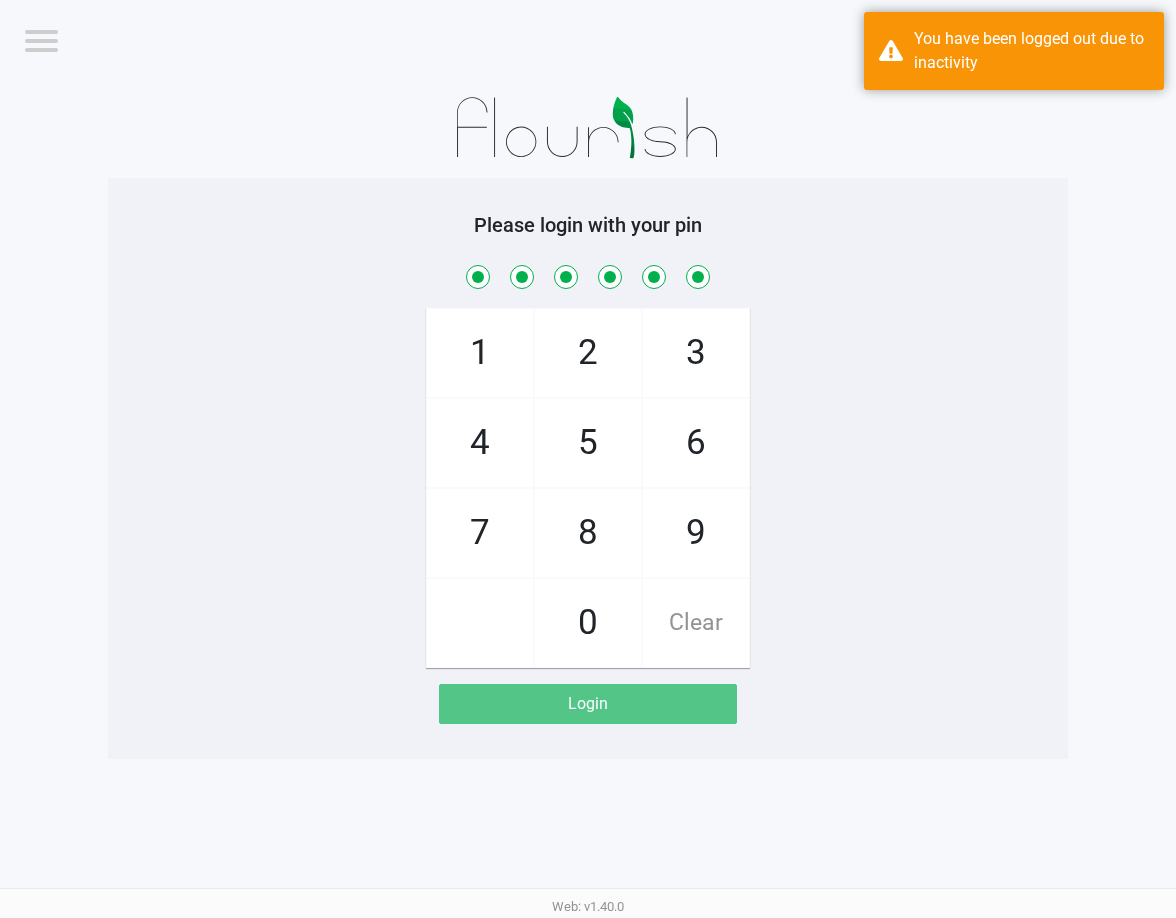 checkbox on "true" 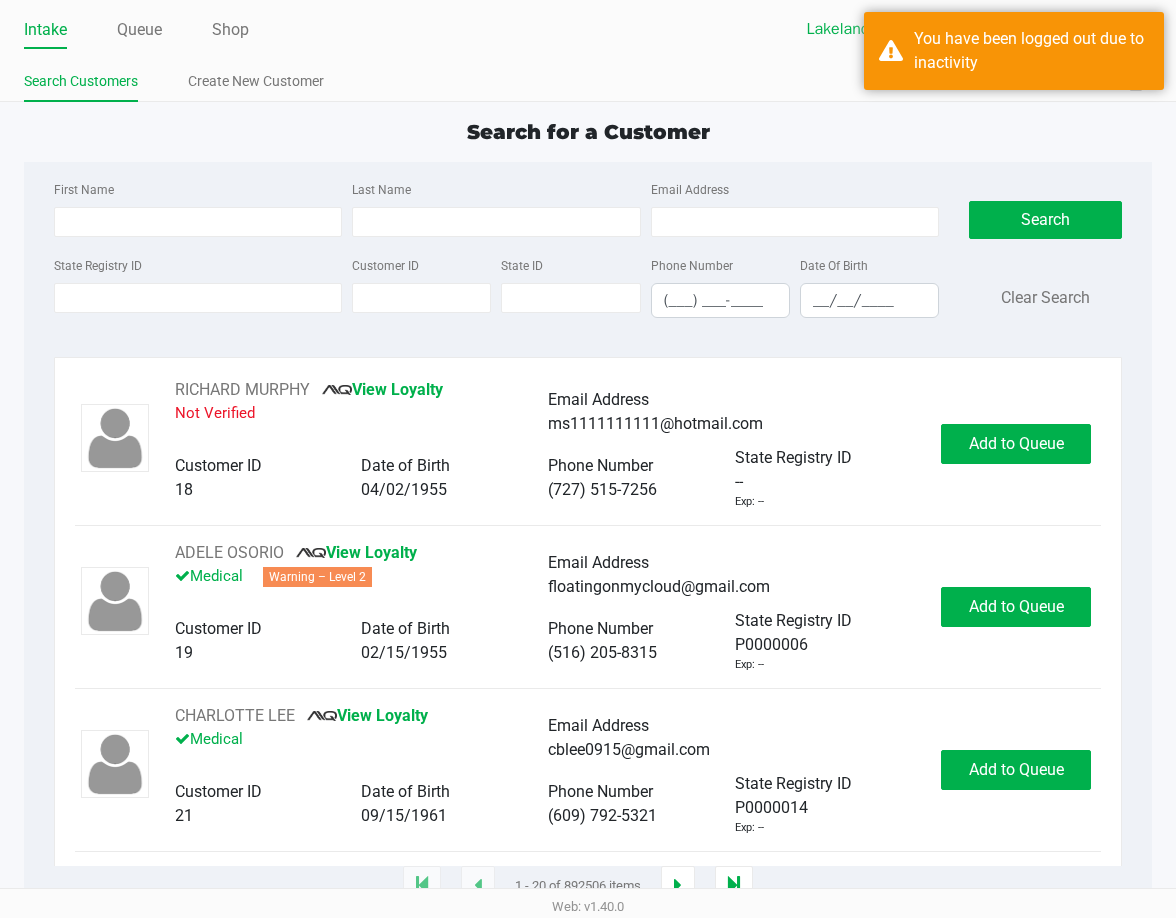 click on "First Name Last Name Email Address" 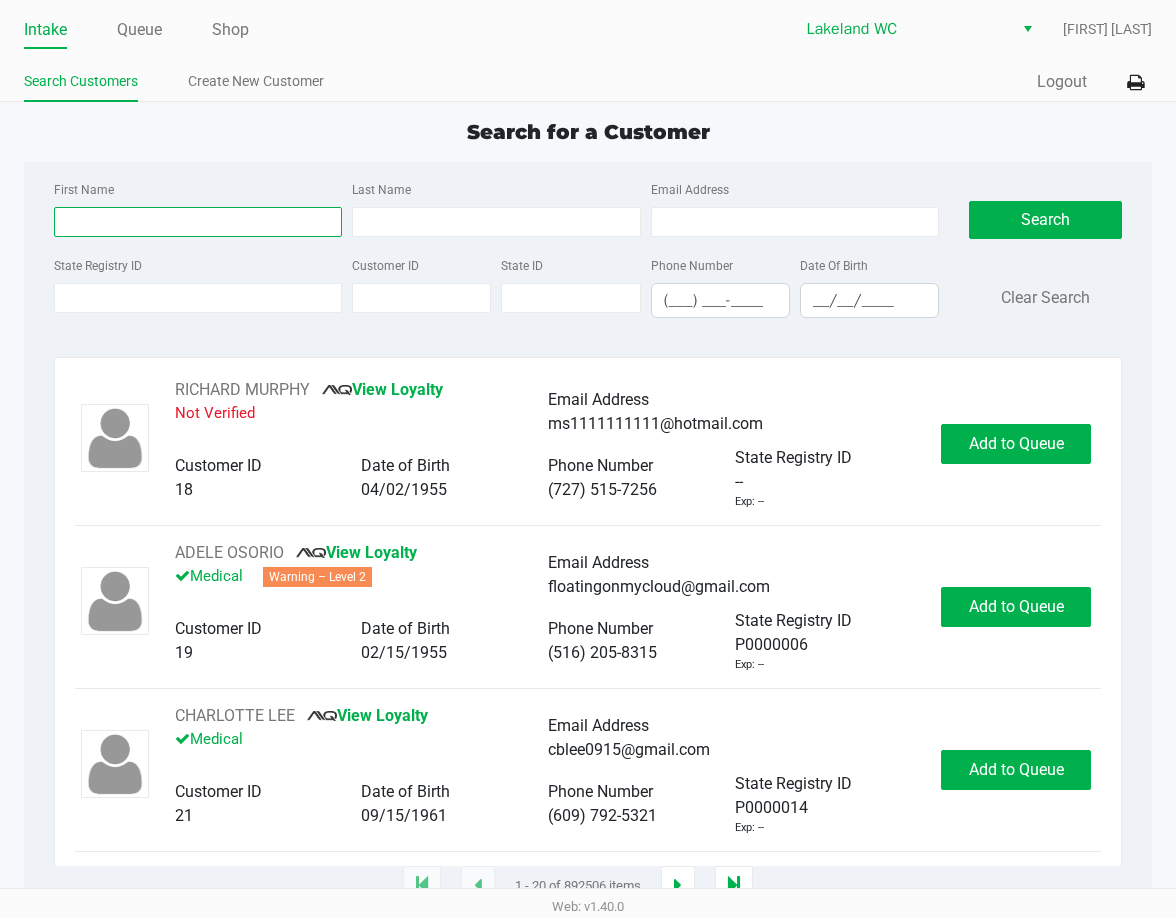 click on "First Name" at bounding box center (198, 222) 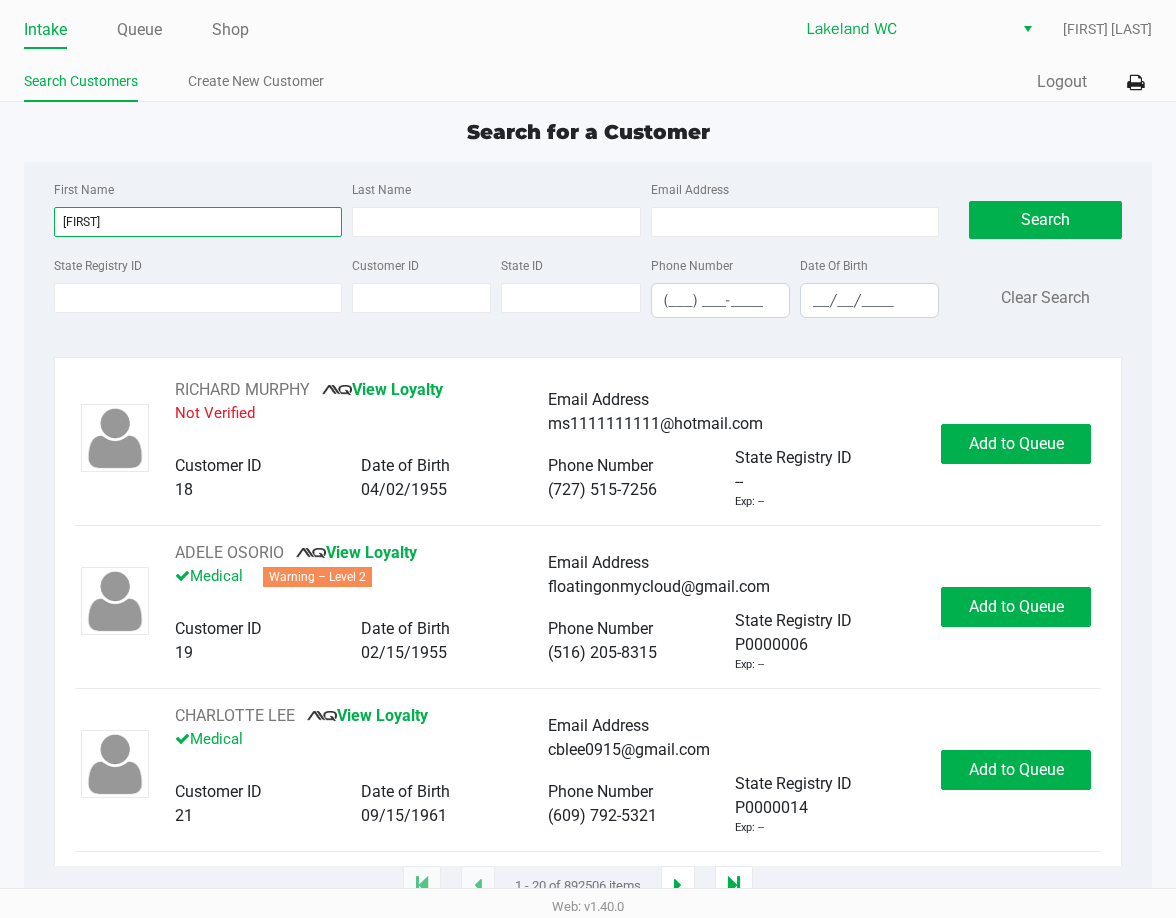 type on "diane" 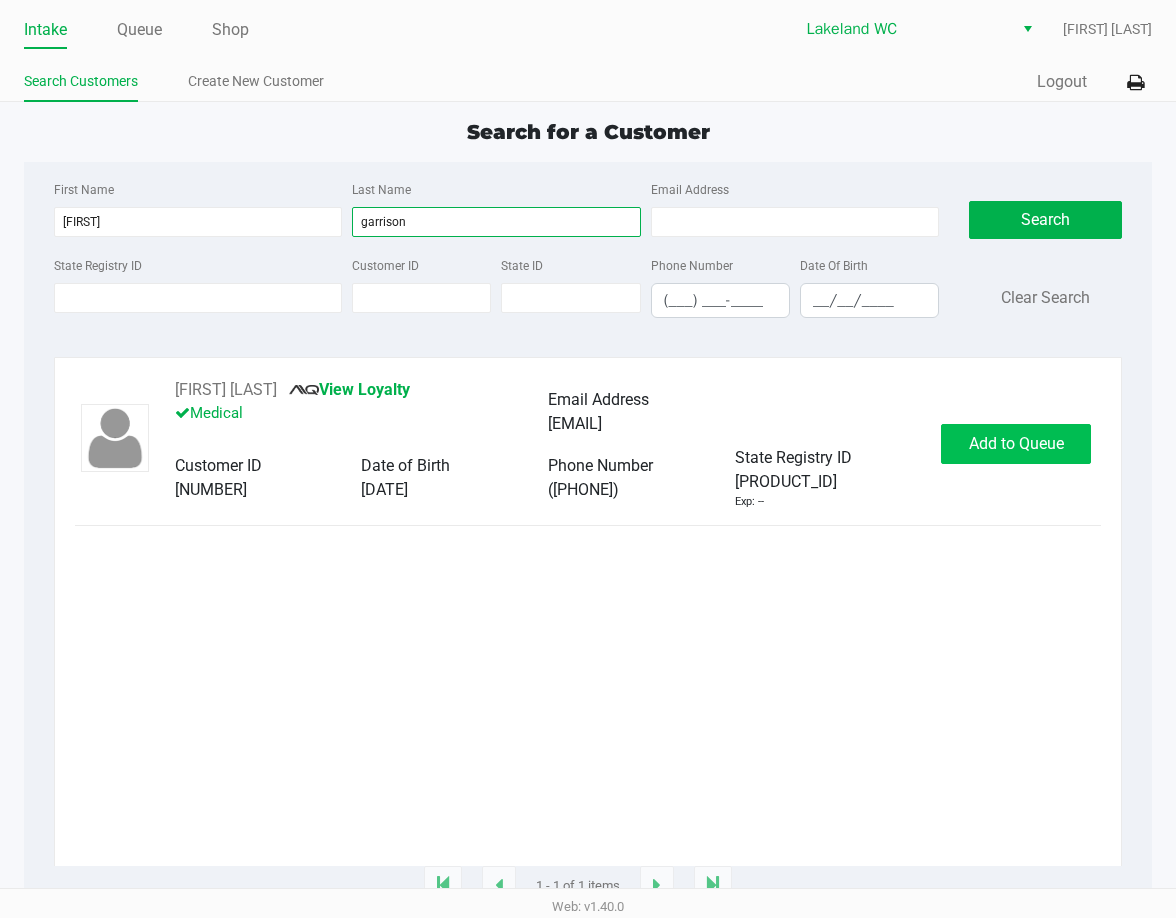 type on "garrison" 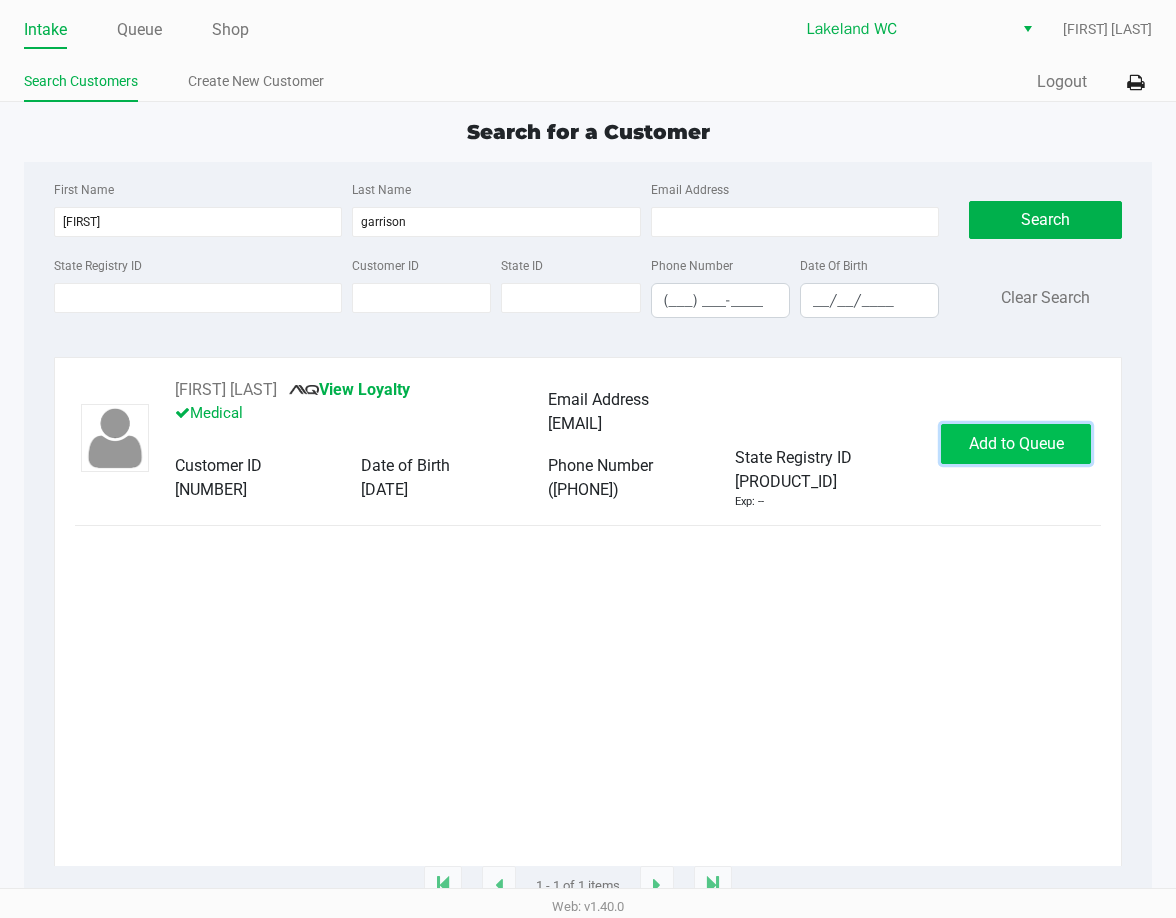 click on "Add to Queue" 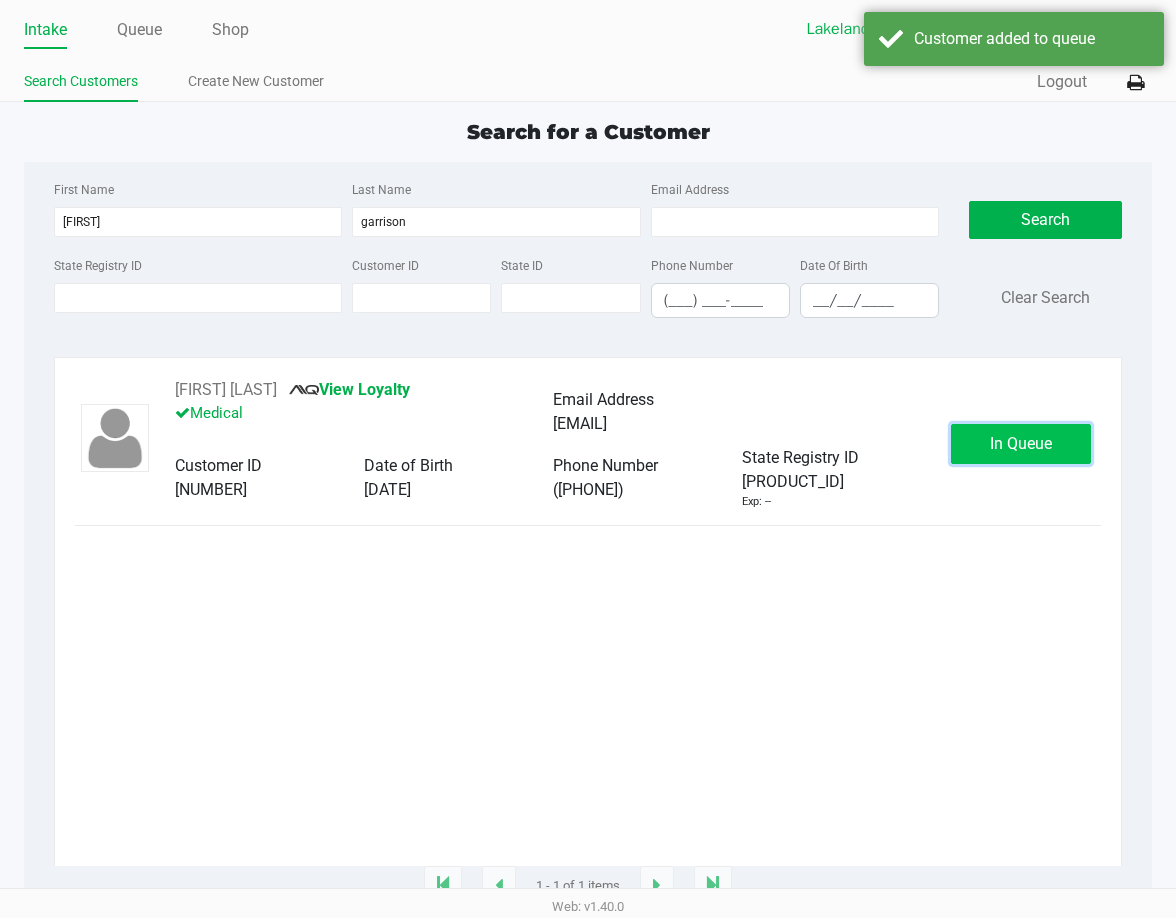 click on "In Queue" 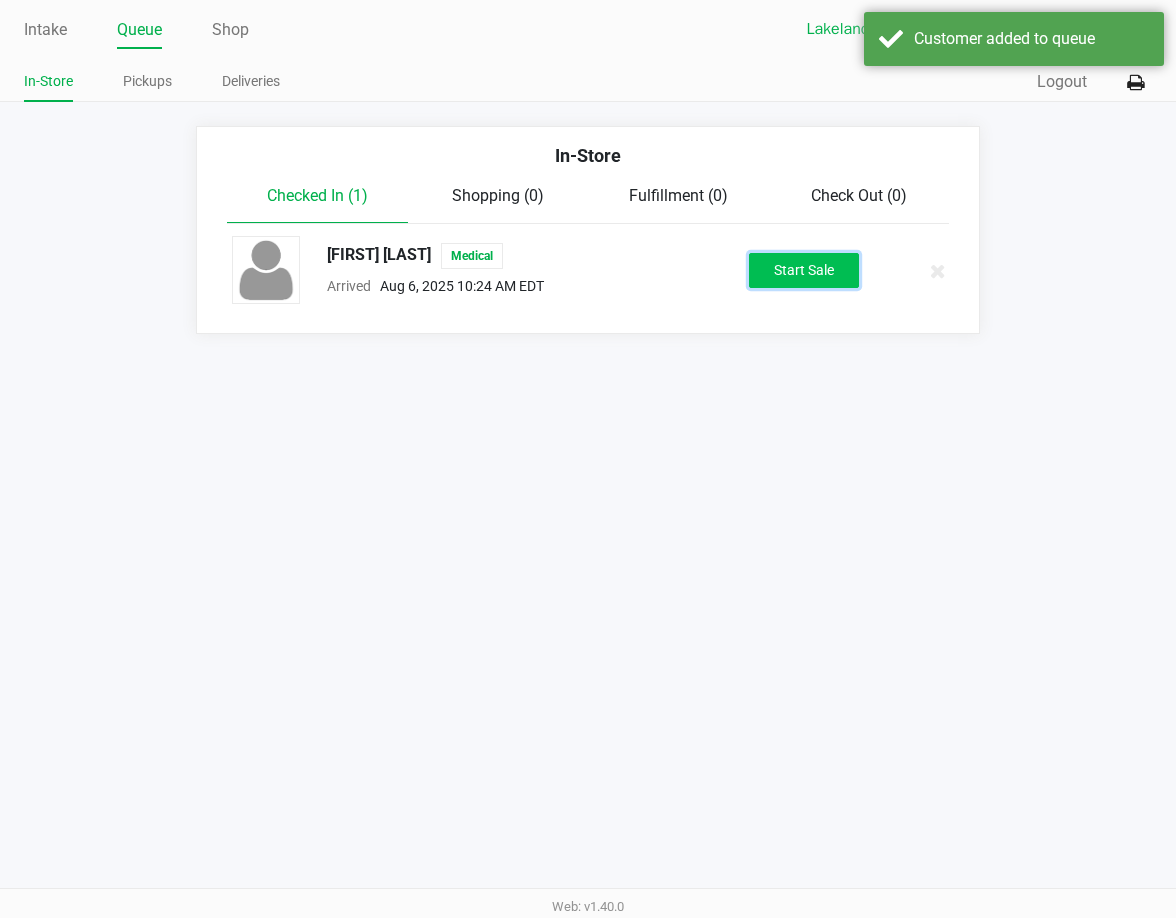 click on "Start Sale" 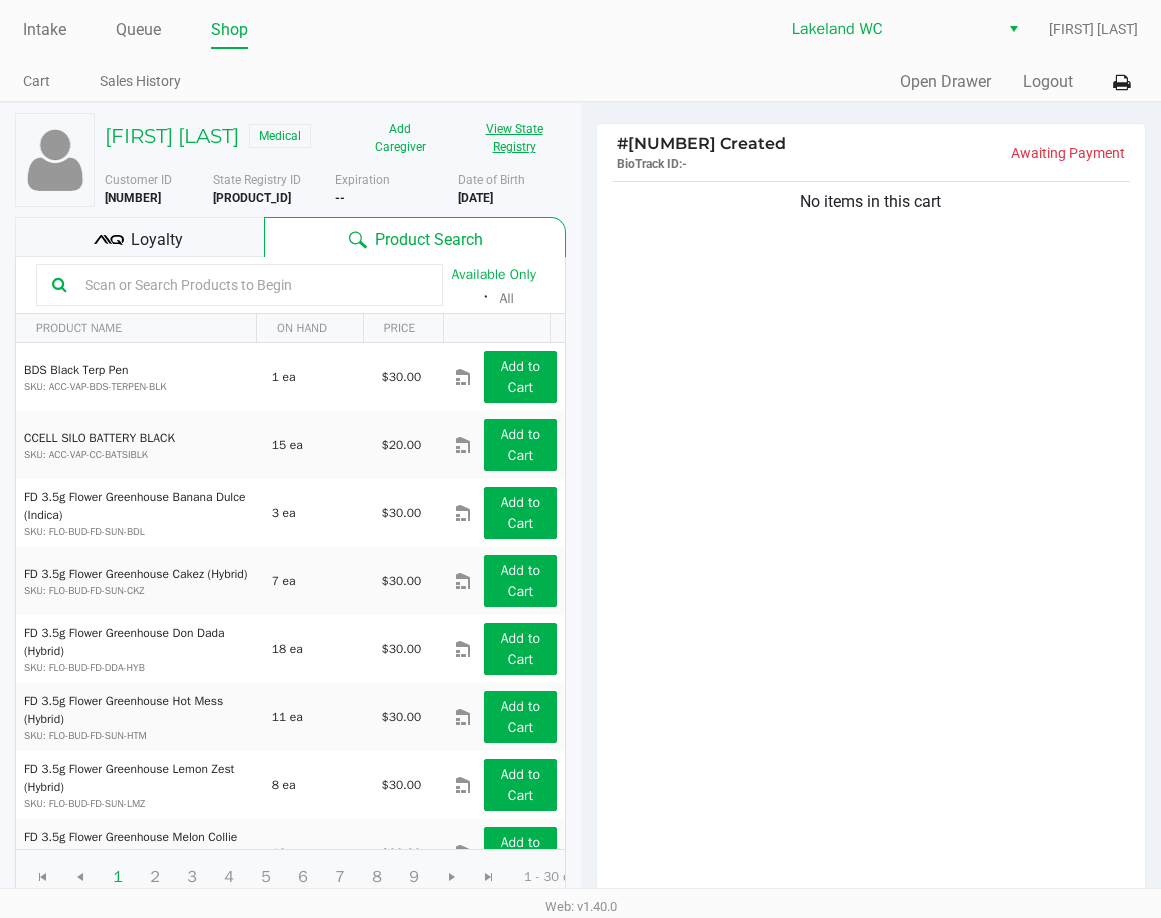 click on "View State Registry" 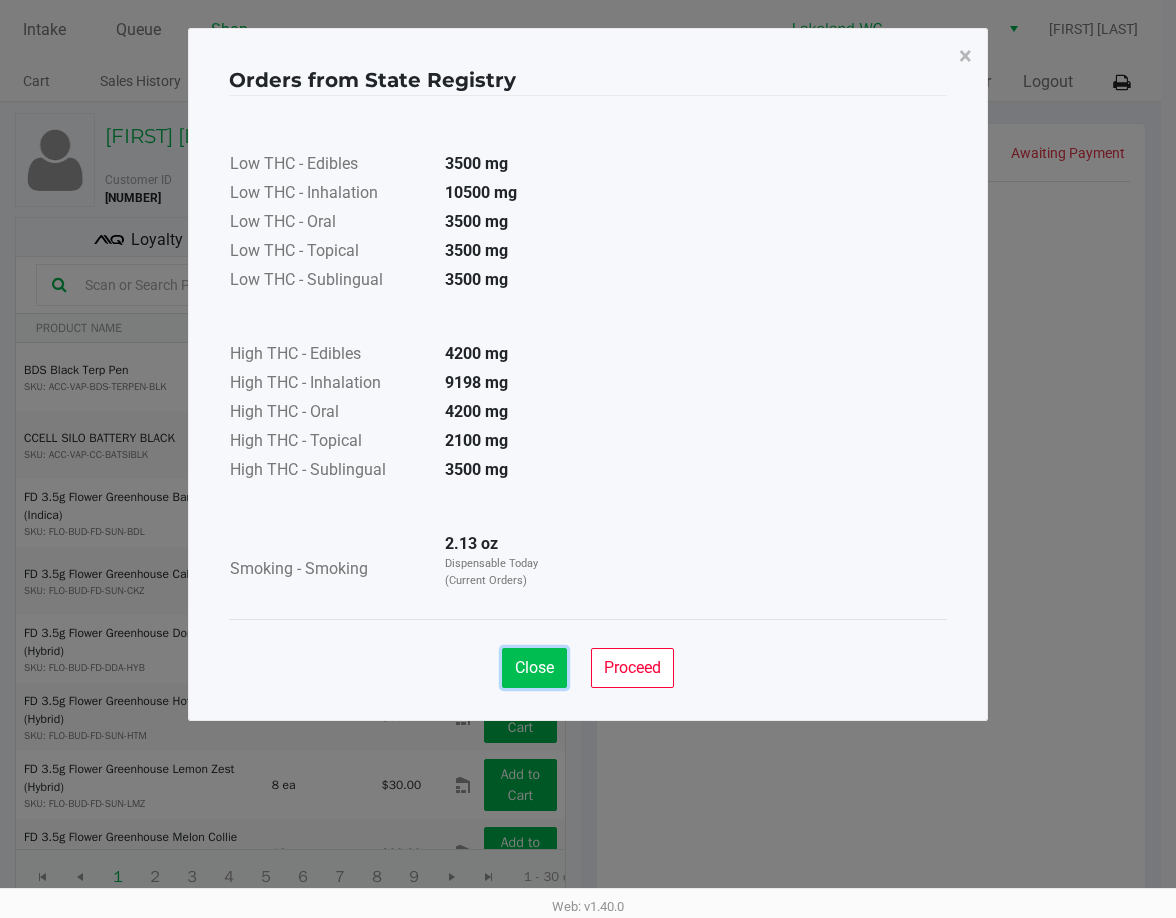 click on "Close" 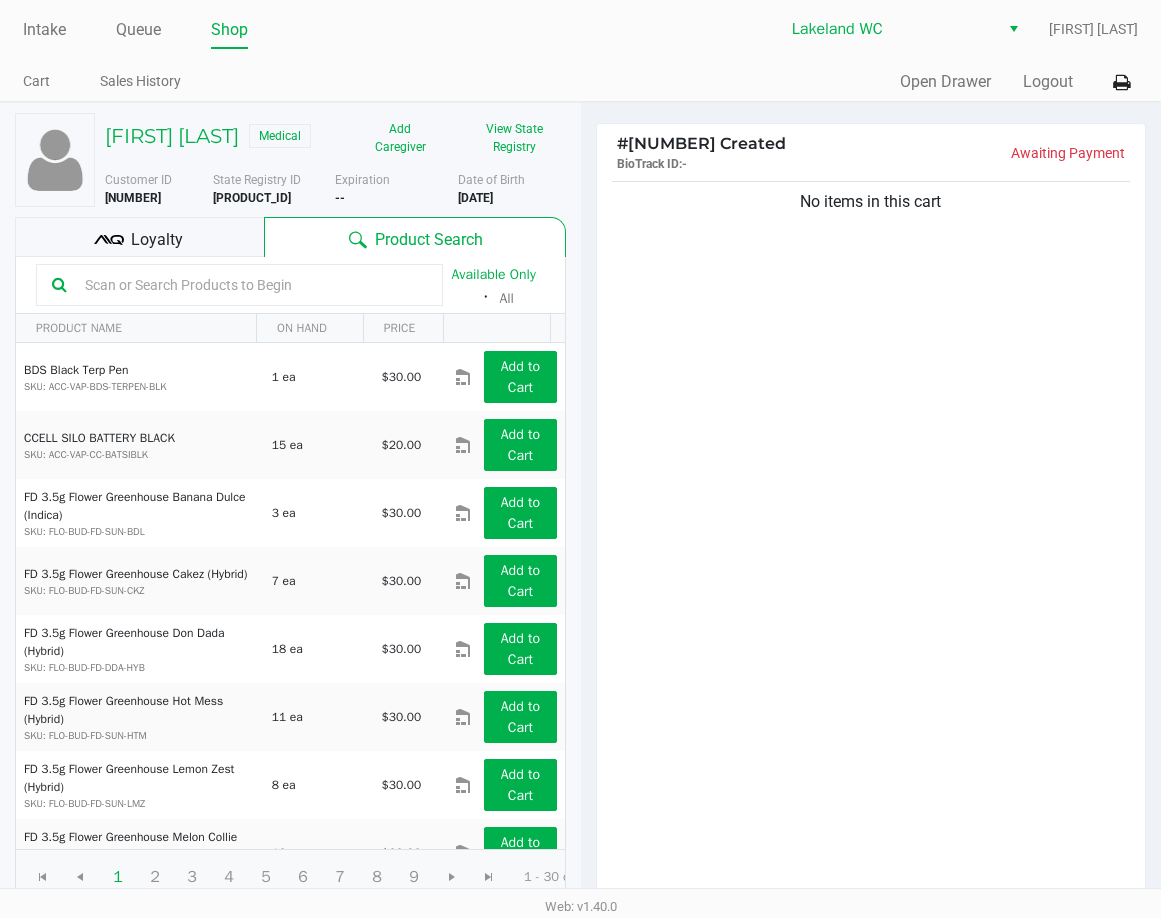 click on "No items in this cart" 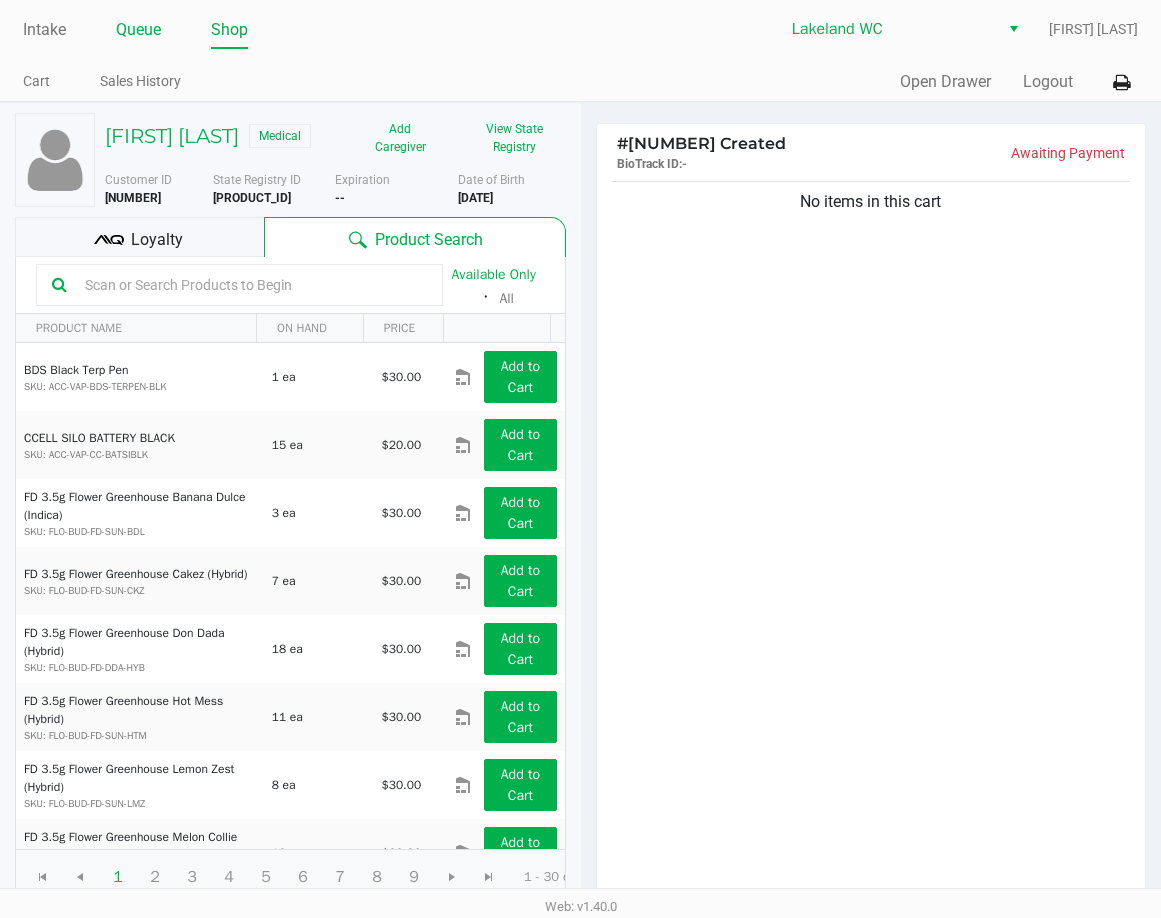 click on "Queue" 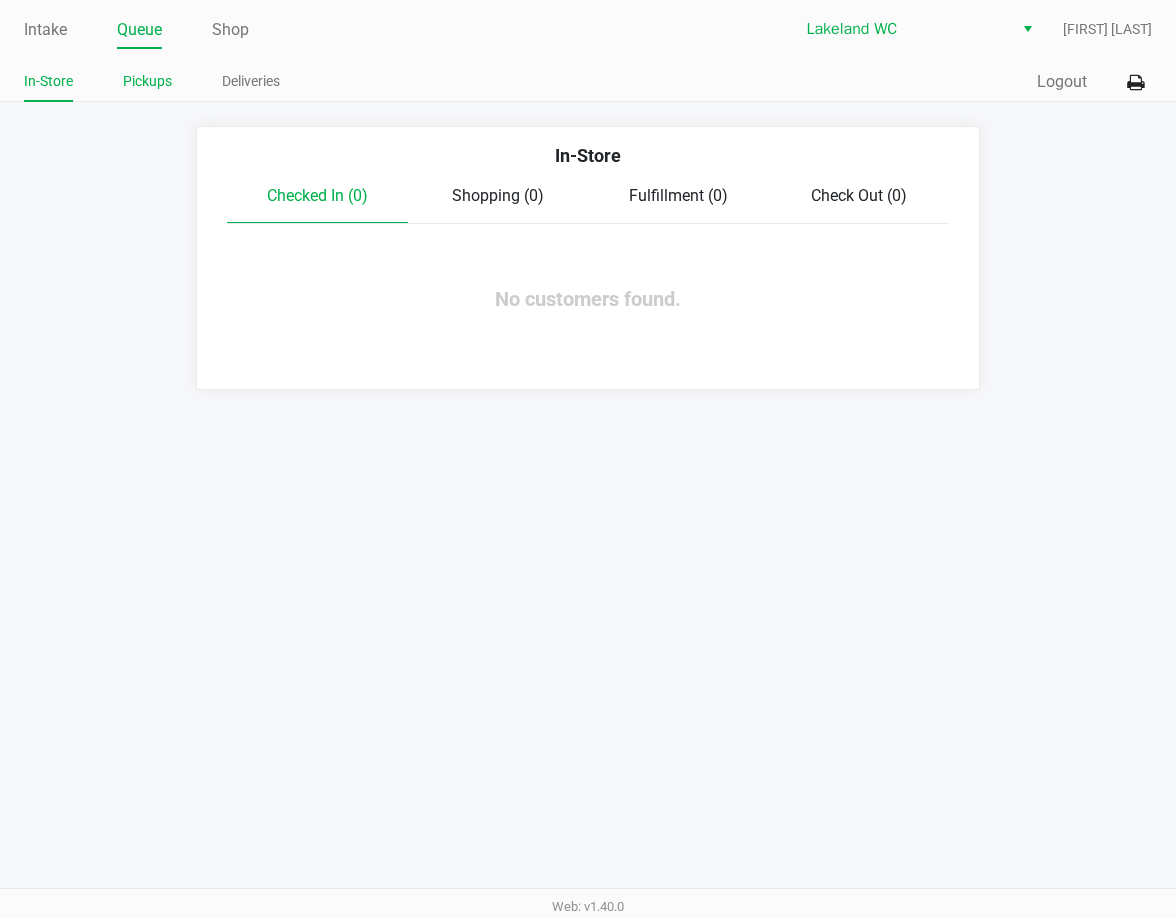 click on "Pickups" 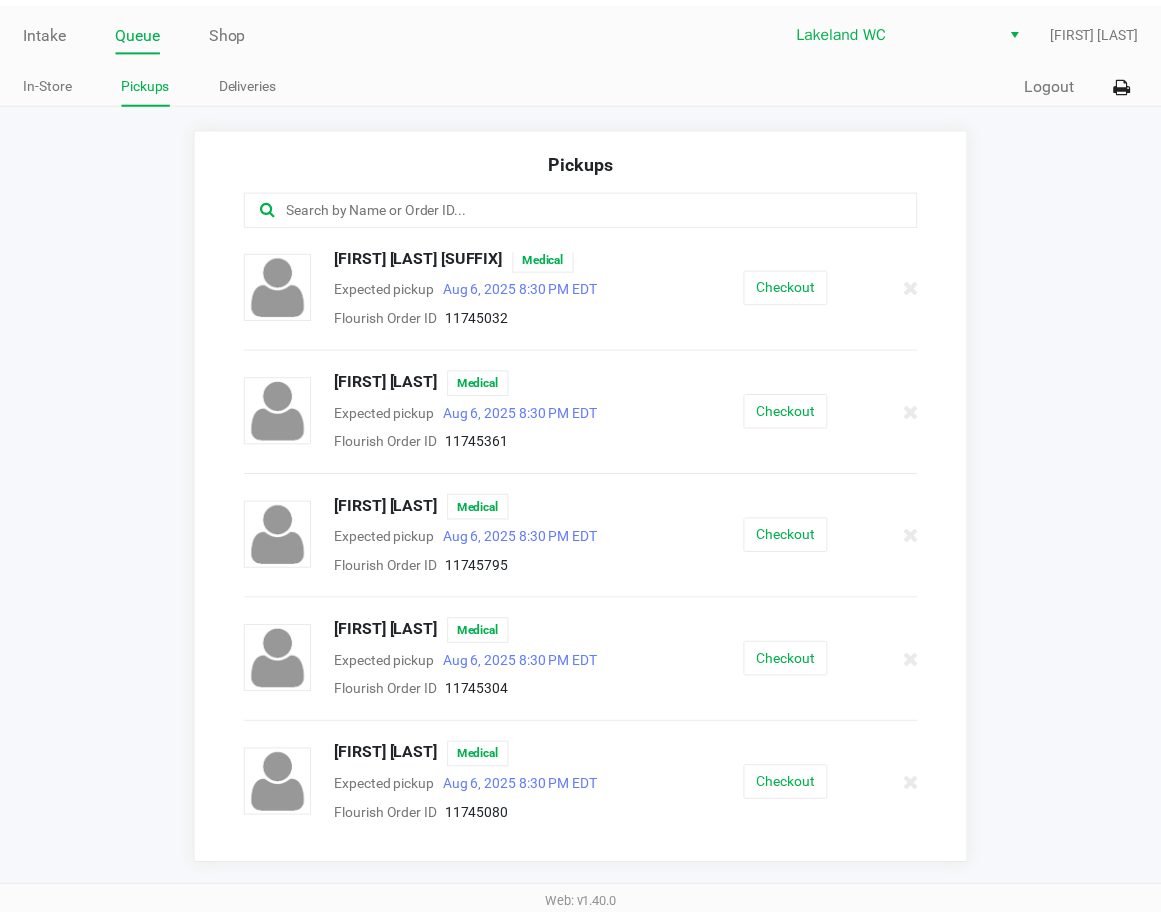 scroll, scrollTop: 0, scrollLeft: 0, axis: both 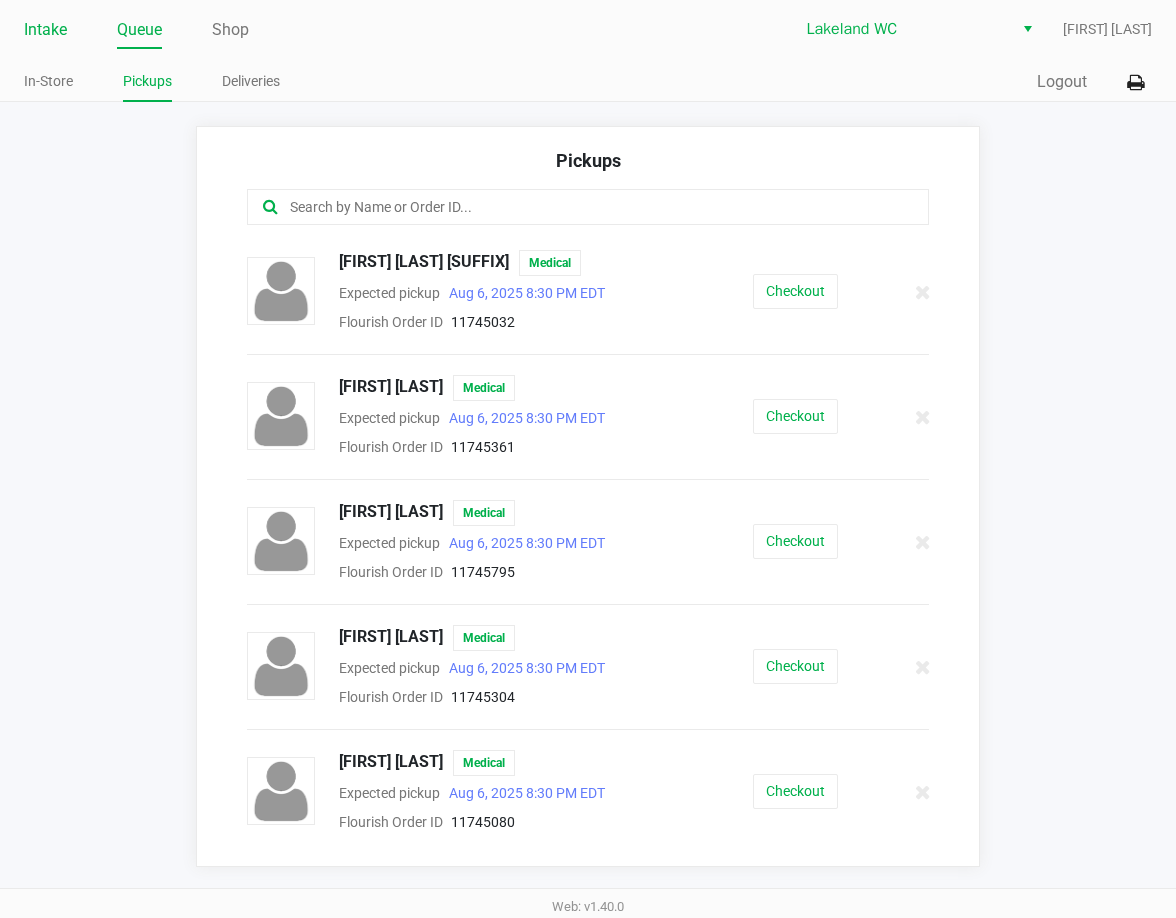 click on "Intake" 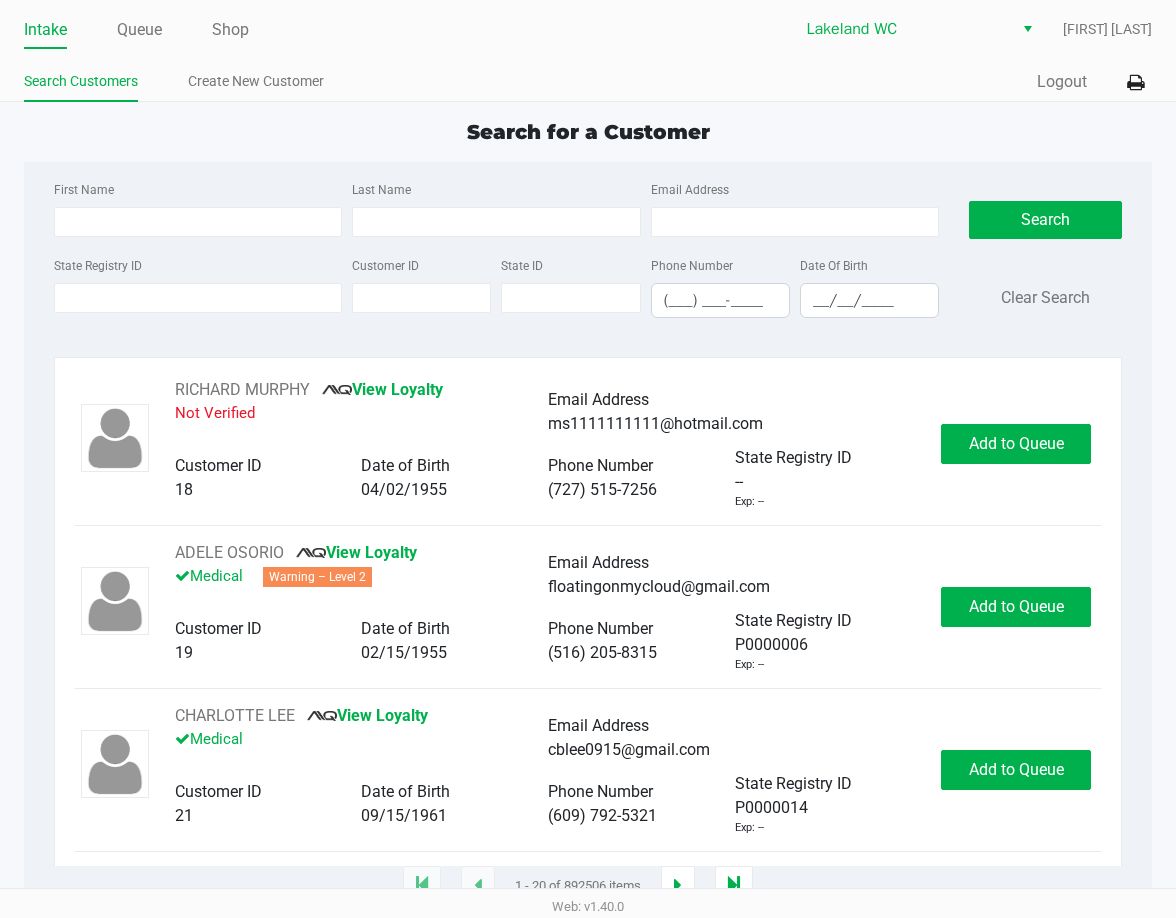 click on "Search for a Customer First Name Last Name Email Address State Registry ID Customer ID State ID Phone Number (___) ___-____ Date Of Birth __/__/____  Search   Clear Search   RICHARD MURPHY       View Loyalty   Not Verified   Email Address   ms1111111111@hotmail.com   Customer ID   18   Date of Birth   04/02/1955   Phone Number   (727) 515-7256   State Registry ID   --   Exp: --   Add to Queue   ADELE OSORIO       View Loyalty   Medical   Warning – Level 2   Email Address   floatingonmycloud@gmail.com   Customer ID   19   Date of Birth   02/15/1955   Phone Number   (516) 205-8315   State Registry ID   P0000006   Exp: --   Add to Queue   CHARLOTTE LEE       View Loyalty   Medical   Email Address   cblee0915@gmail.com   Customer ID   21   Date of Birth   09/15/1961   Phone Number   (609) 792-5321   State Registry ID   P0000014   Exp: --   Add to Queue   CRAWFORD KER       Loyalty Signup   Medical   Email Address   --   Customer ID   23   Date of Birth   07/27/2006   Phone Number   (727) 409-2778" 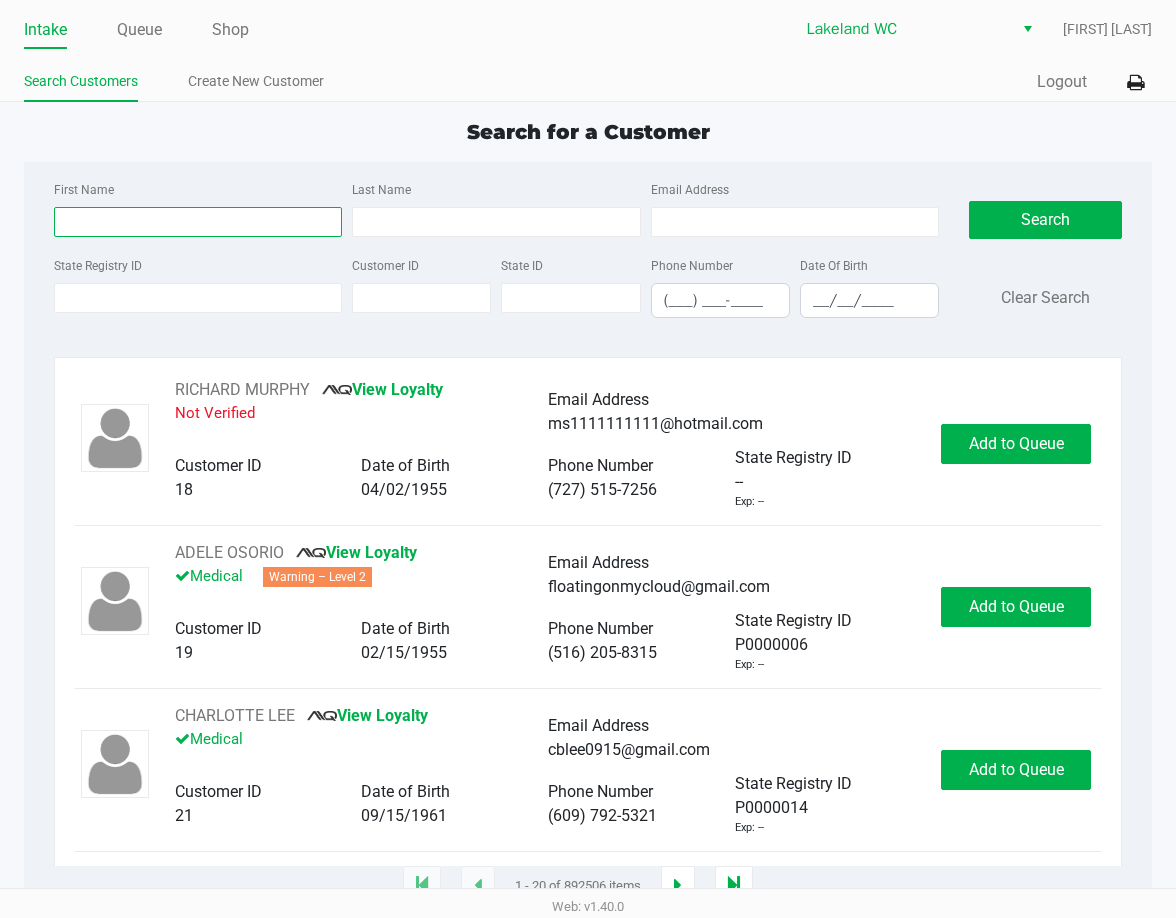 click on "First Name" at bounding box center [198, 222] 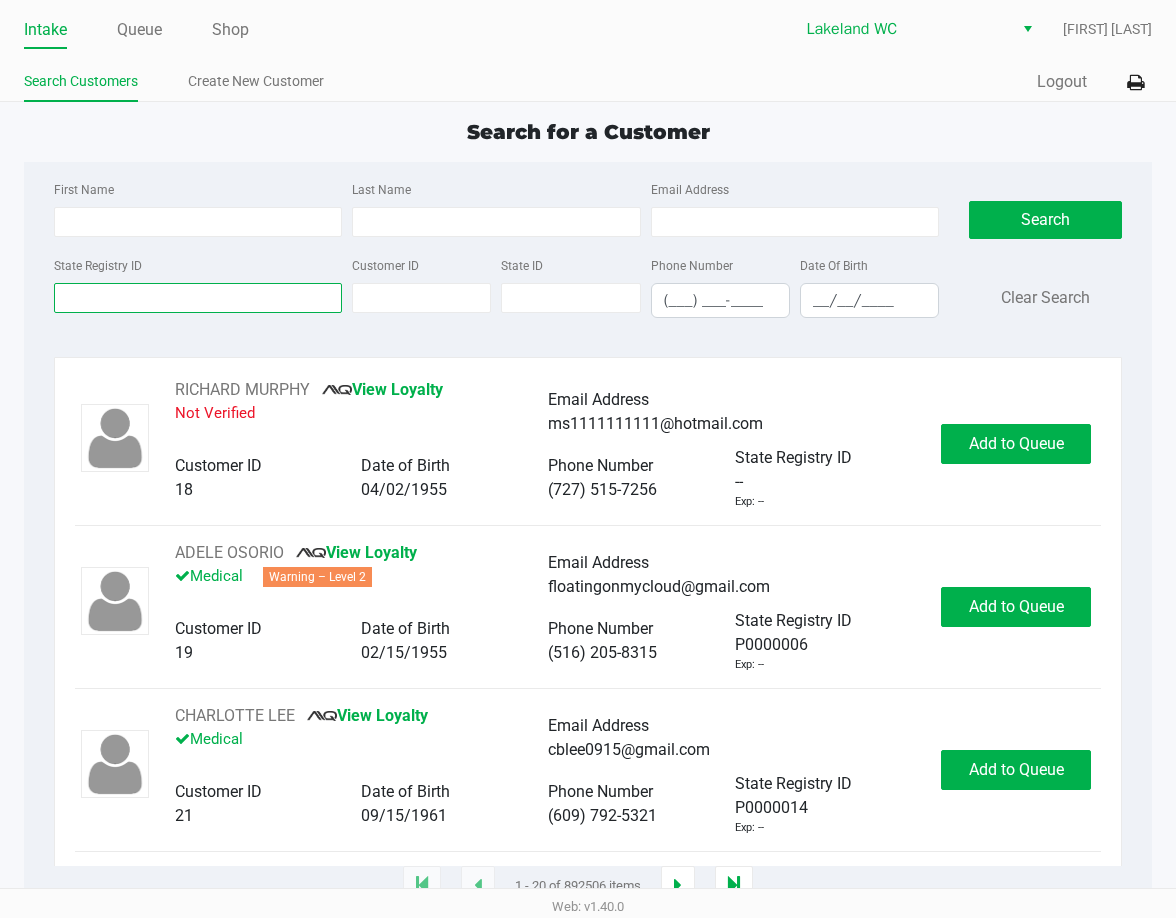 click on "State Registry ID" at bounding box center (198, 298) 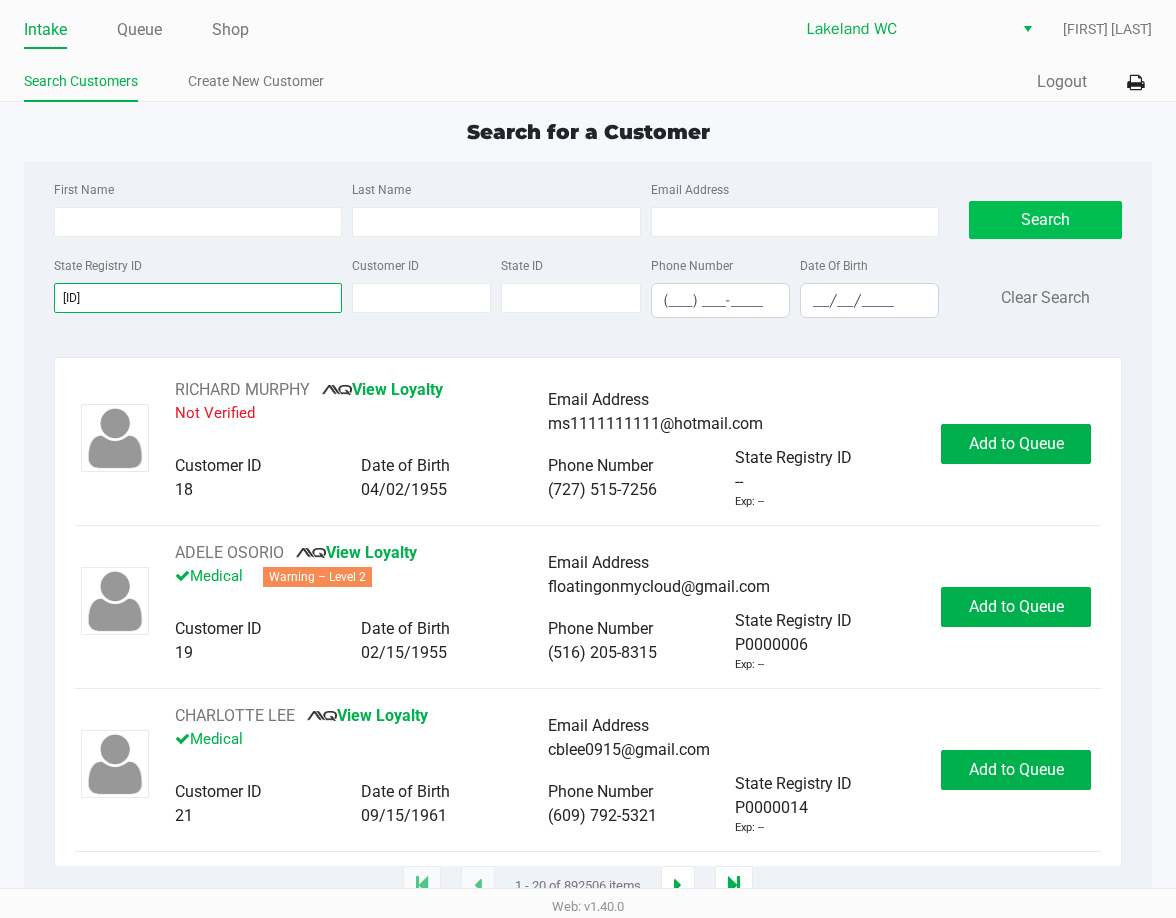 type on "P0ET1586" 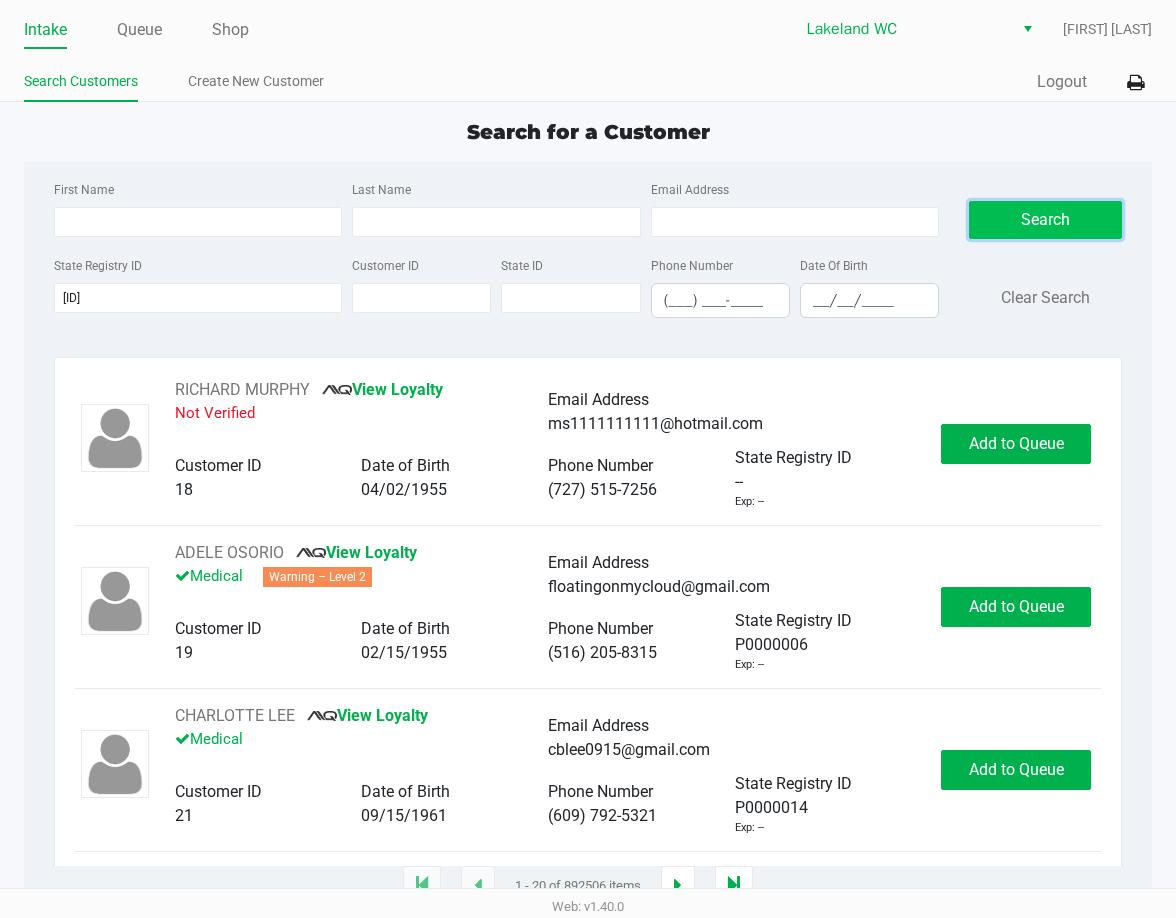 click on "Search" 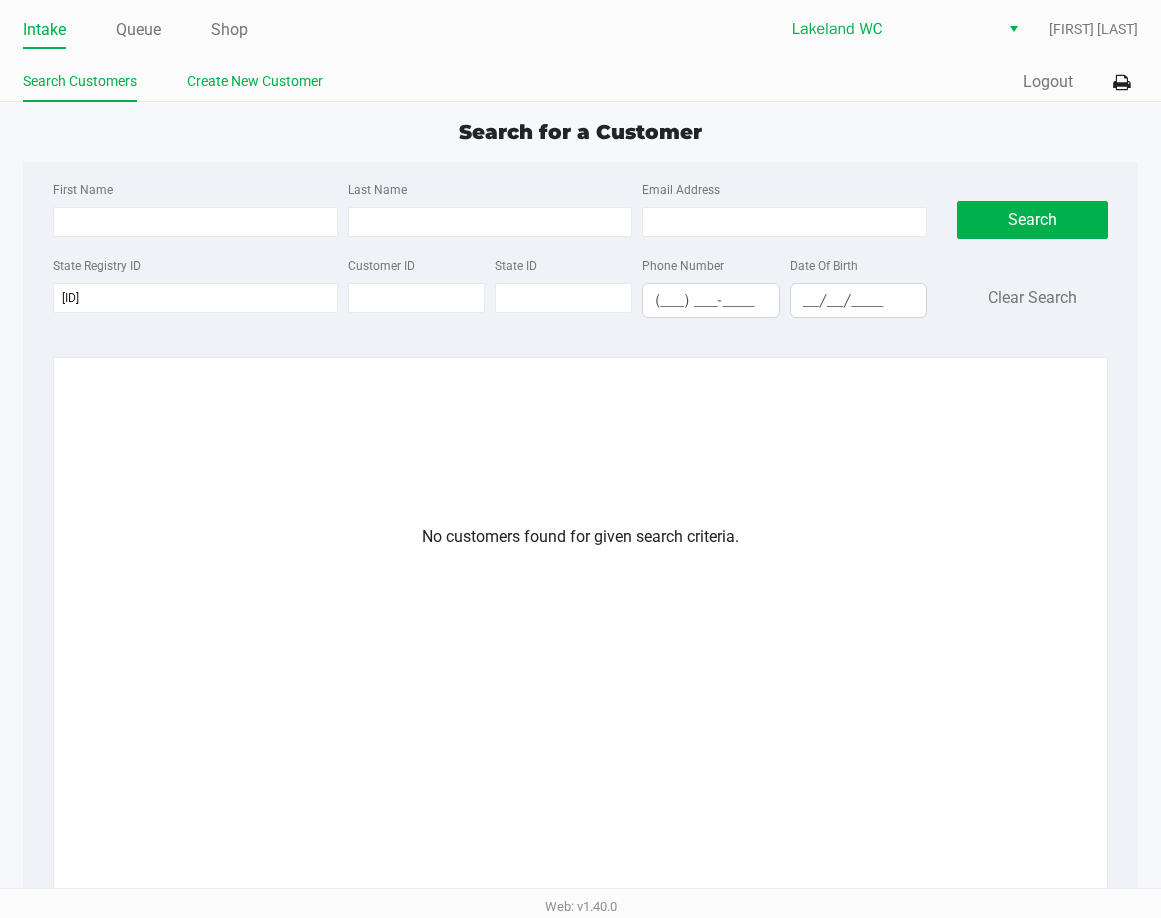 click on "Create New Customer" 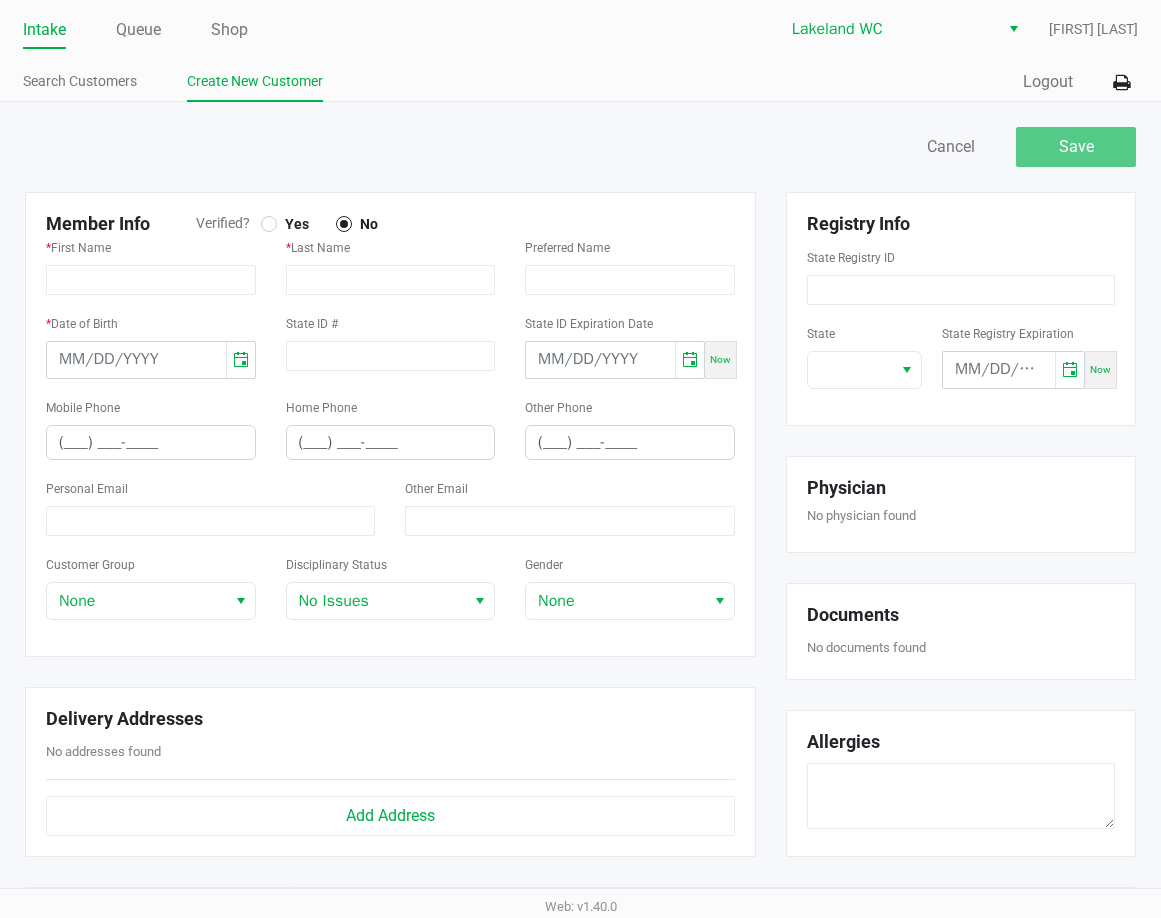 click 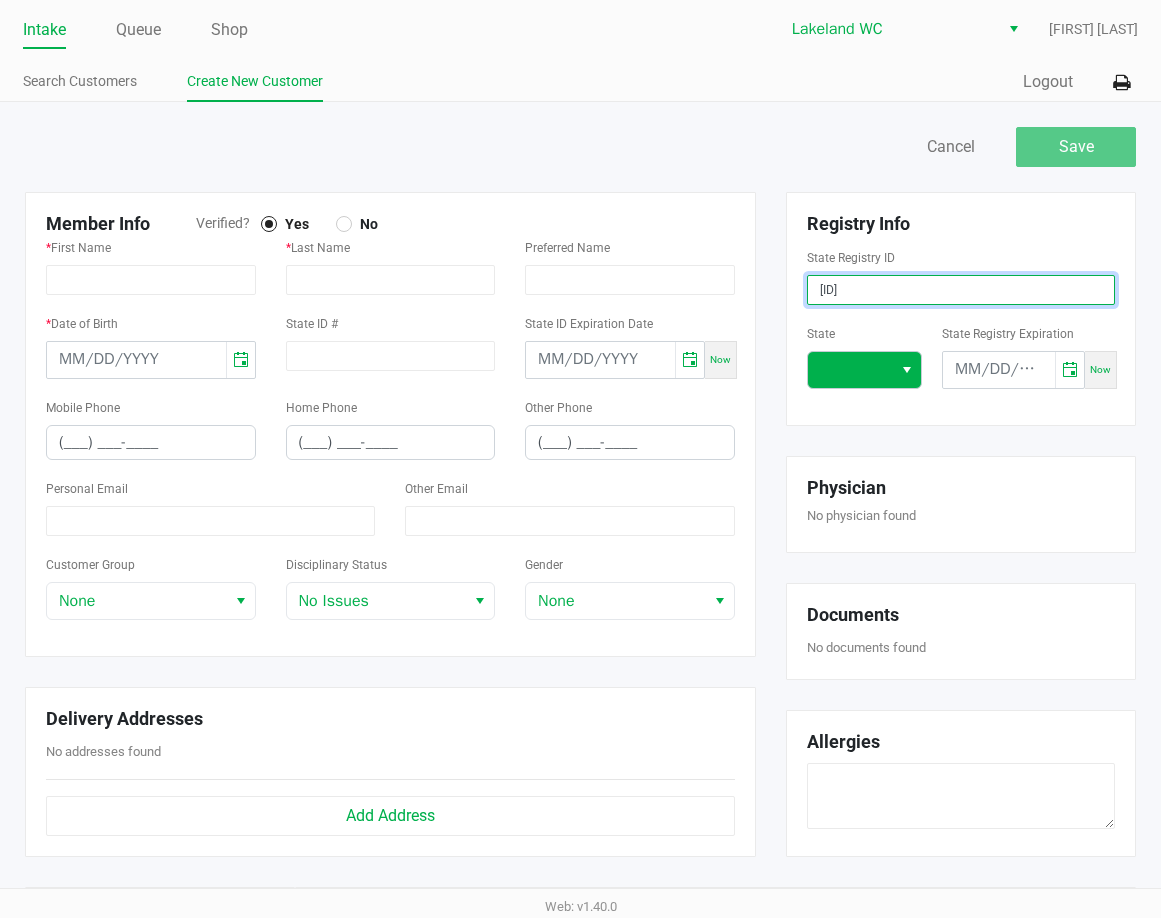 type on "P0ET1586" 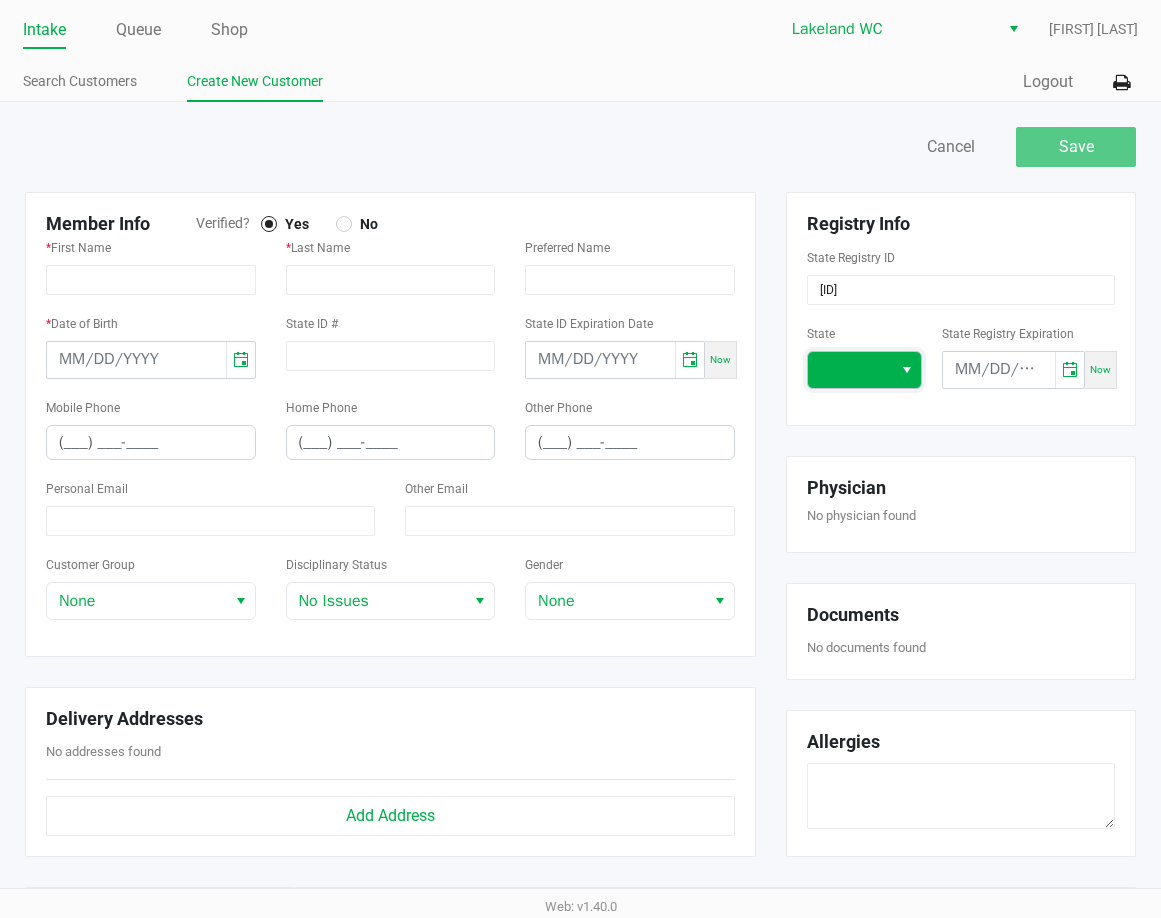 click at bounding box center [850, 370] 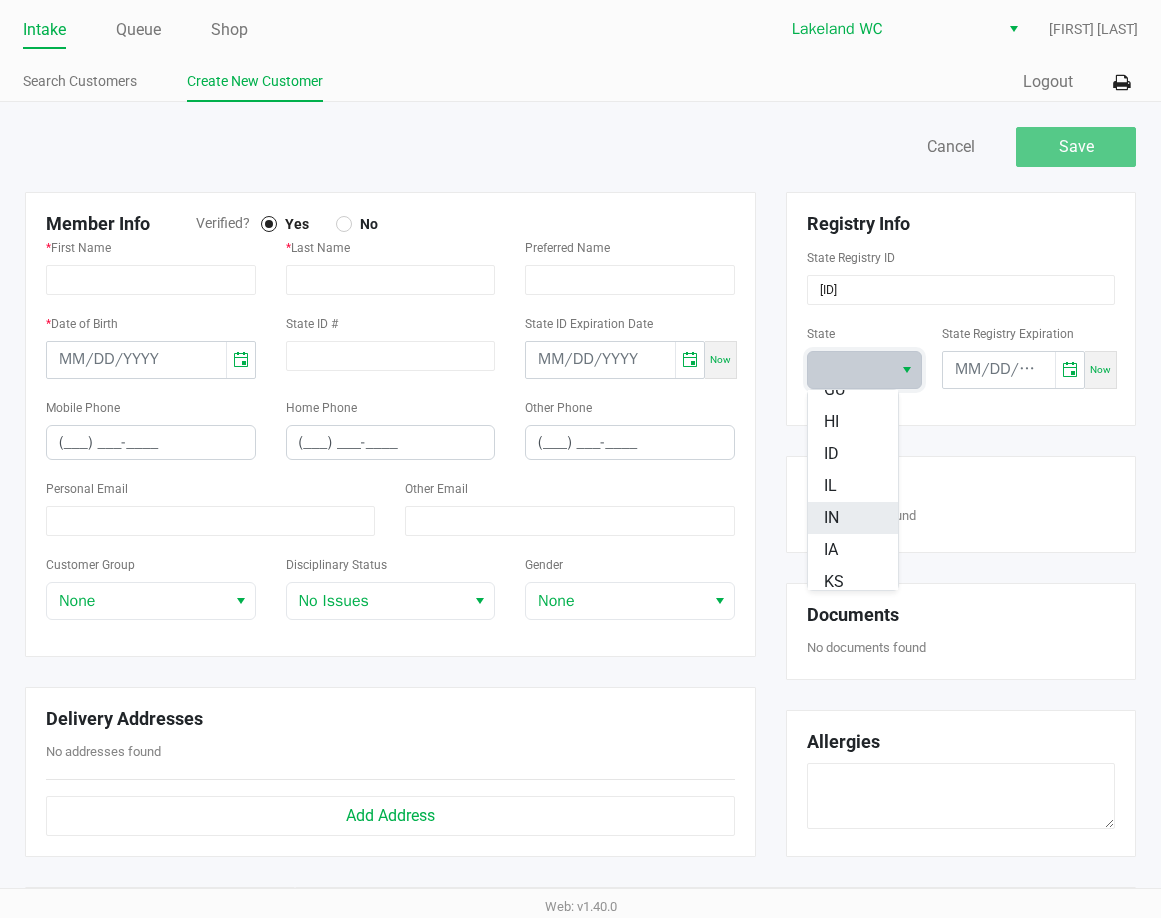 scroll, scrollTop: 200, scrollLeft: 0, axis: vertical 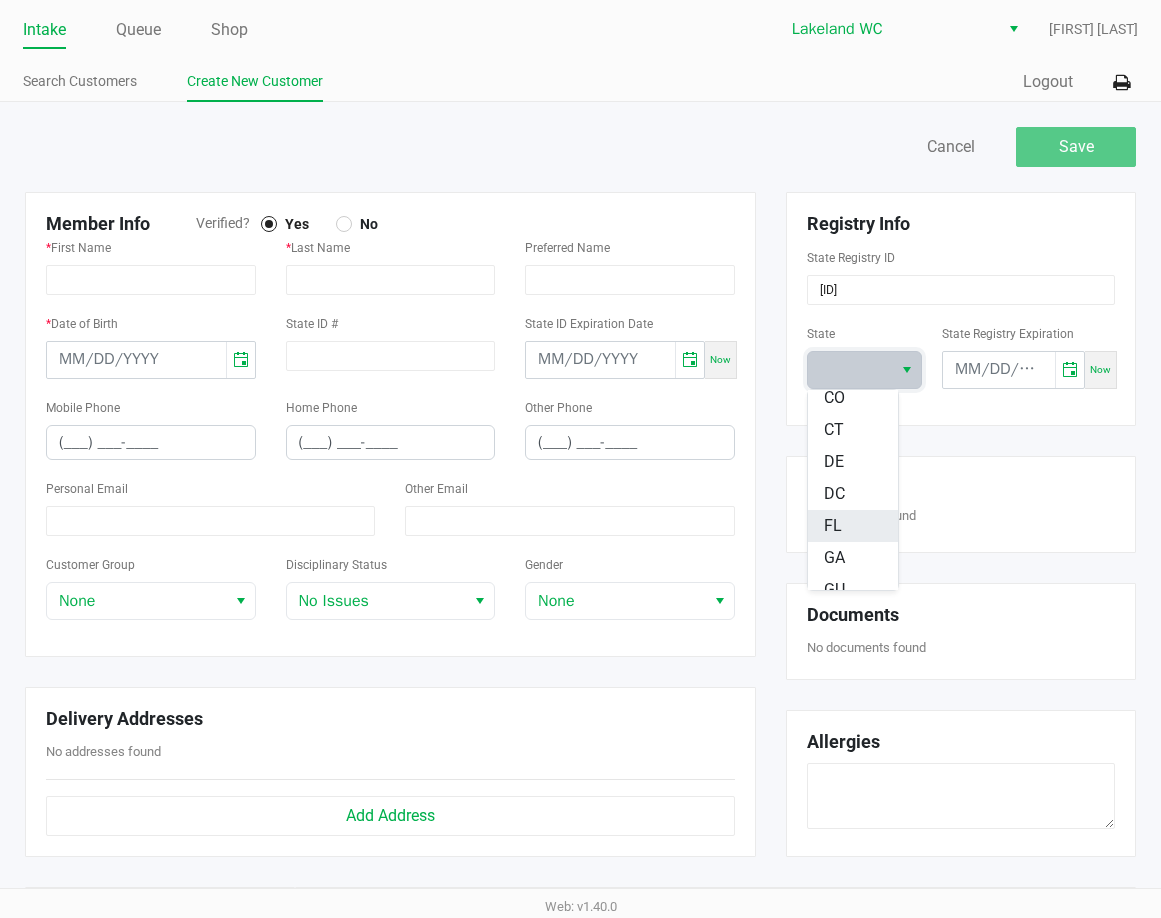 click on "FL" at bounding box center (853, 526) 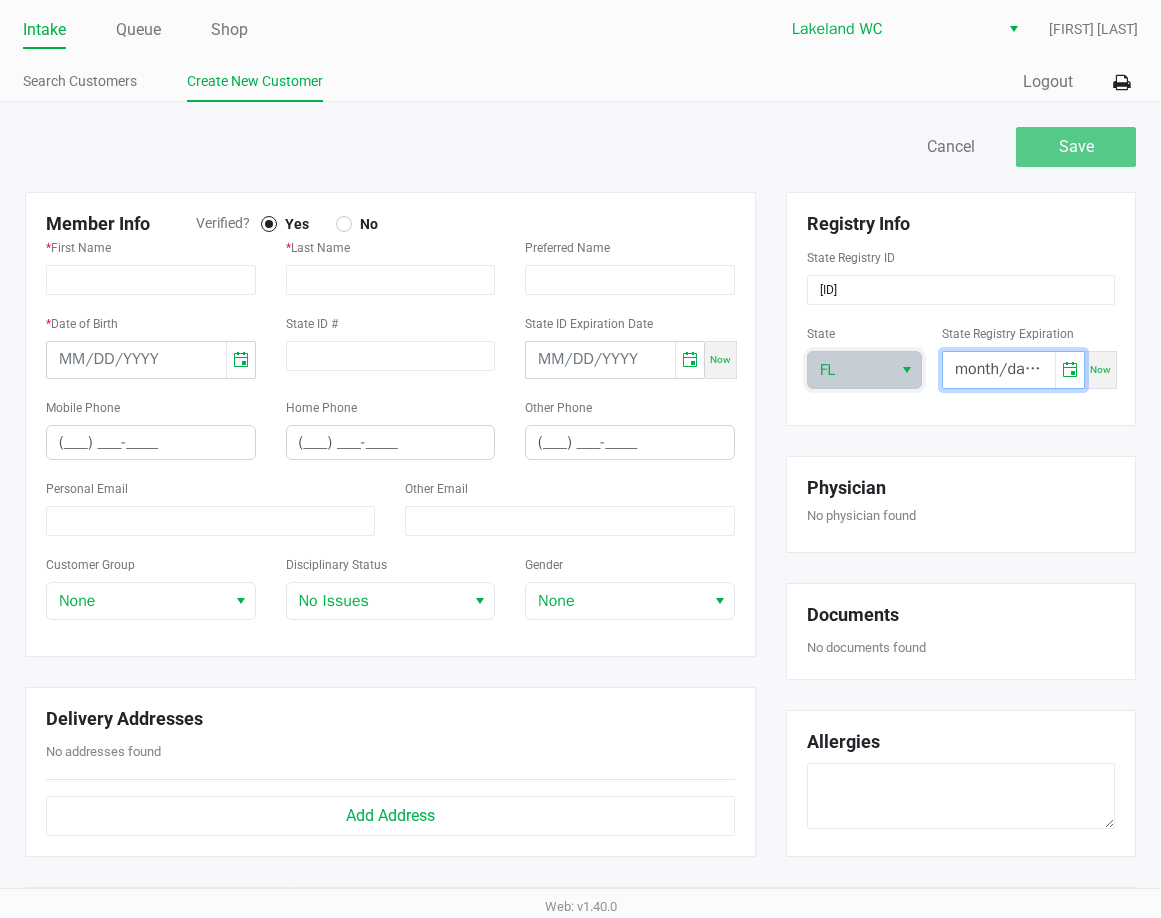 click on "month/day/year" at bounding box center [999, 370] 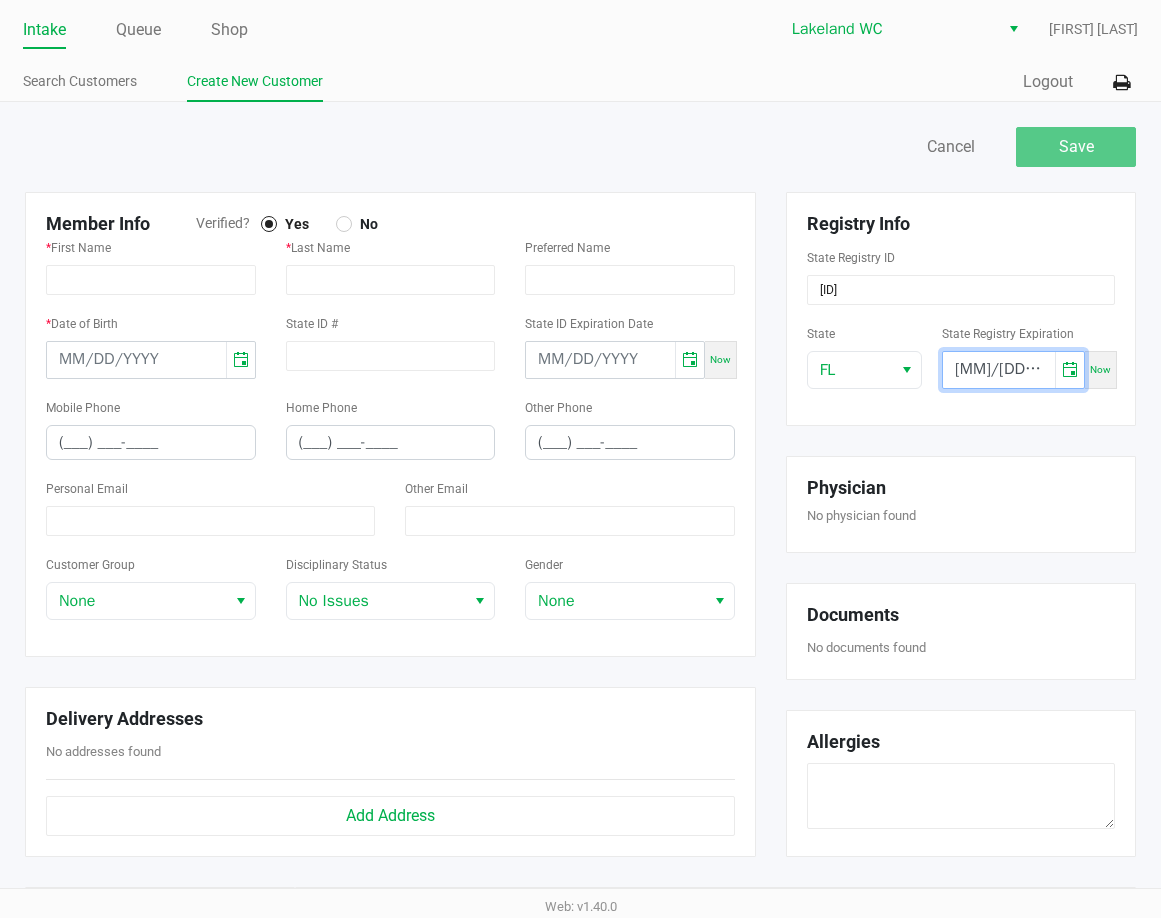 type on "07/02/2026" 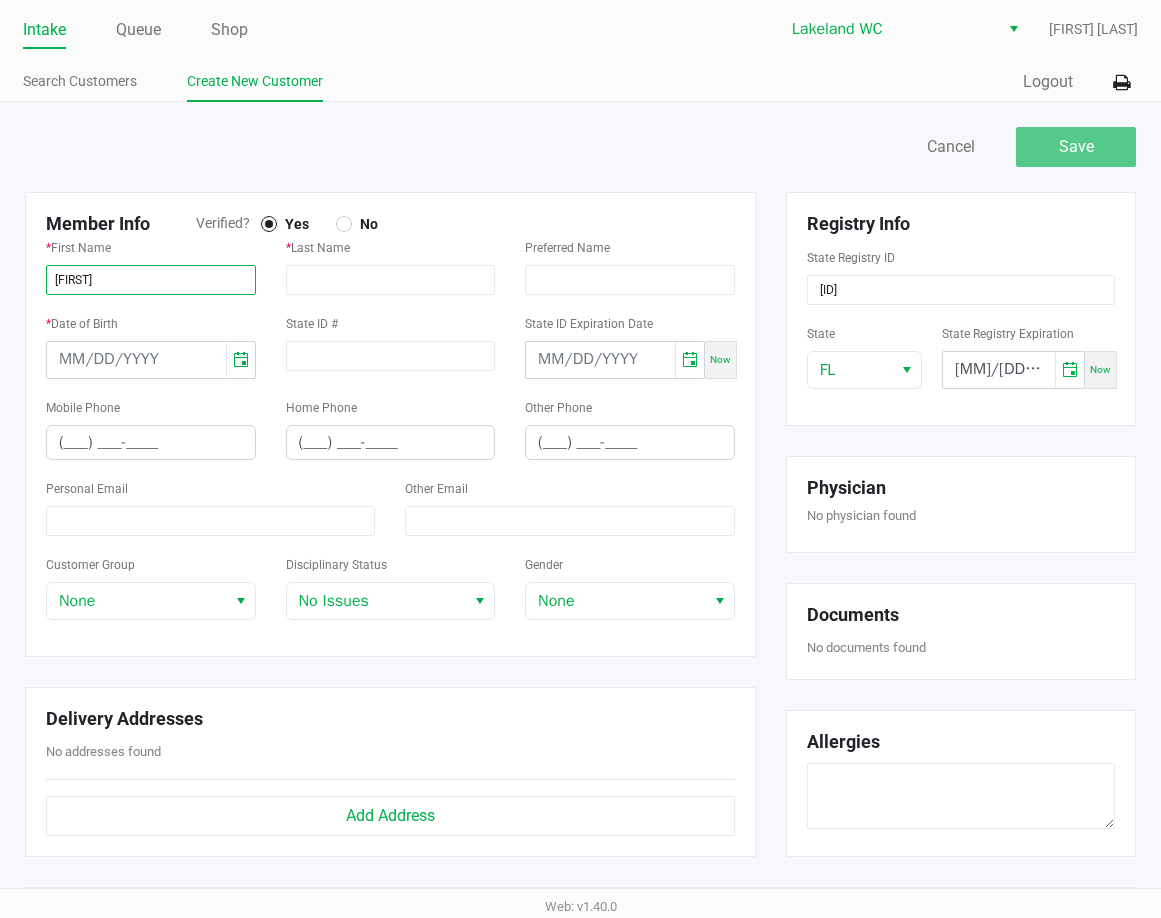 type on "RONALD" 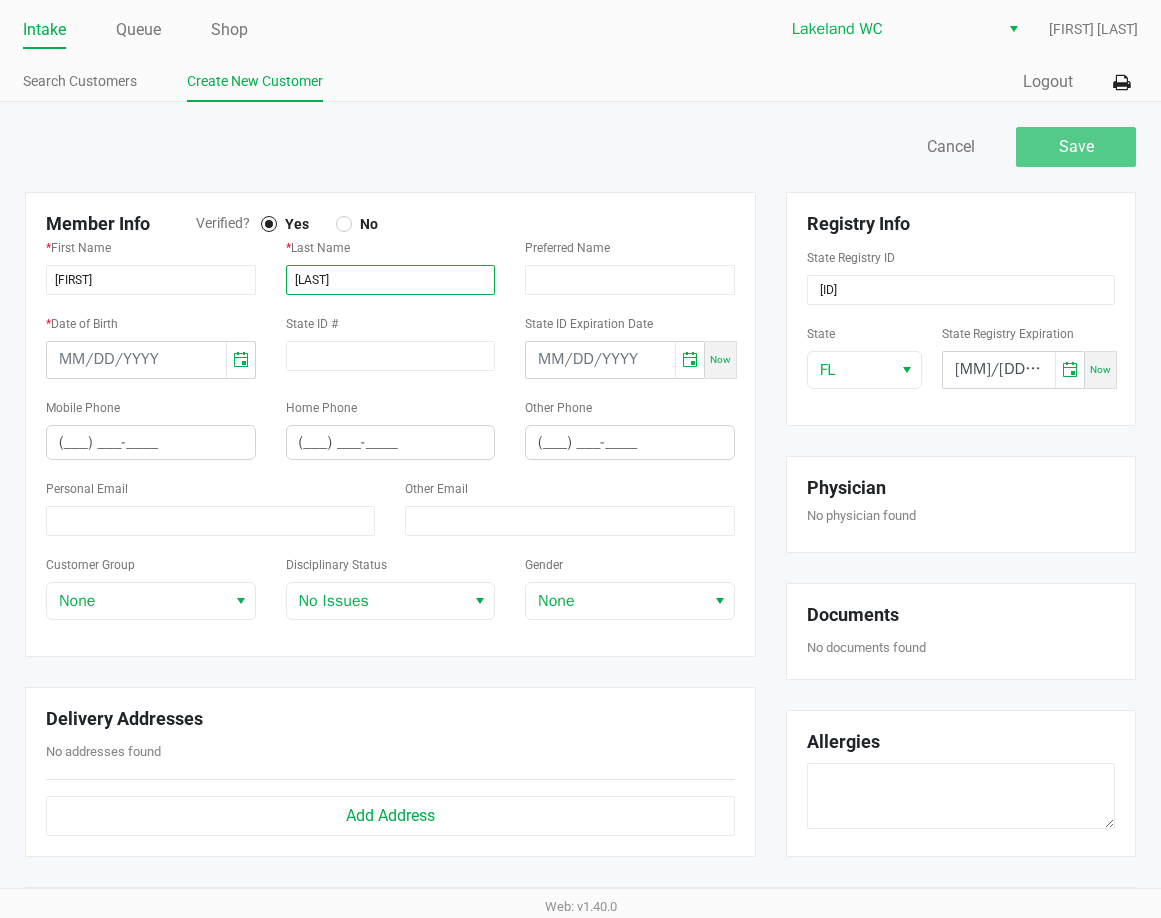 type on "WARD" 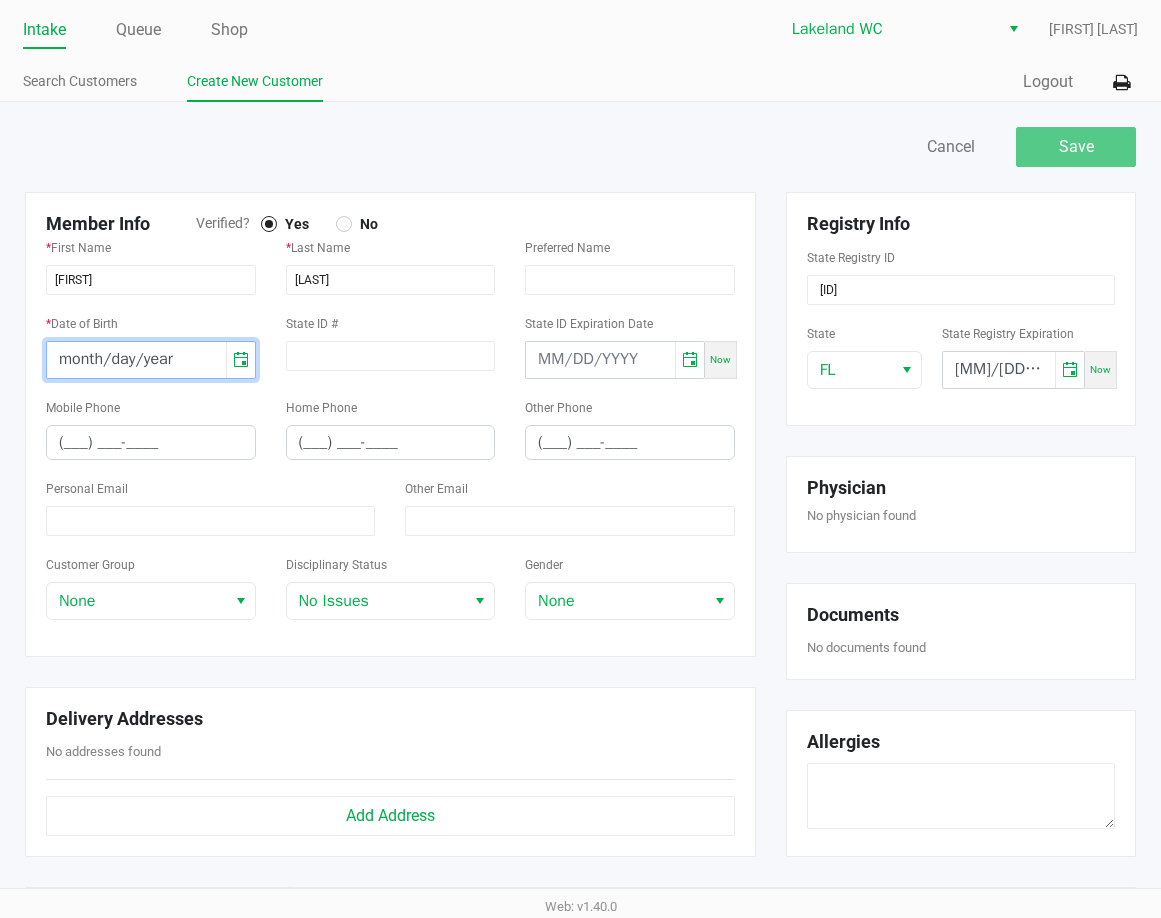 click on "month/day/year" at bounding box center (136, 360) 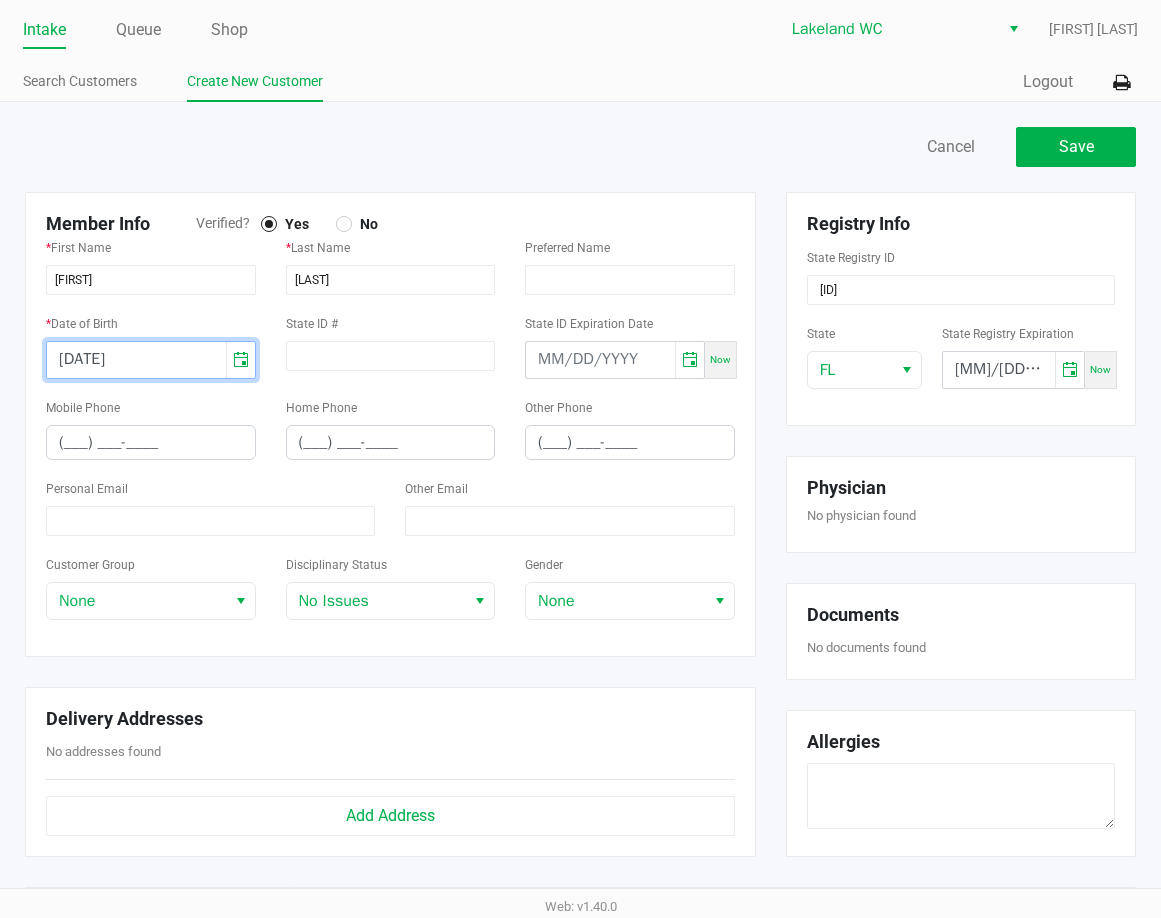type on "09/16/1947" 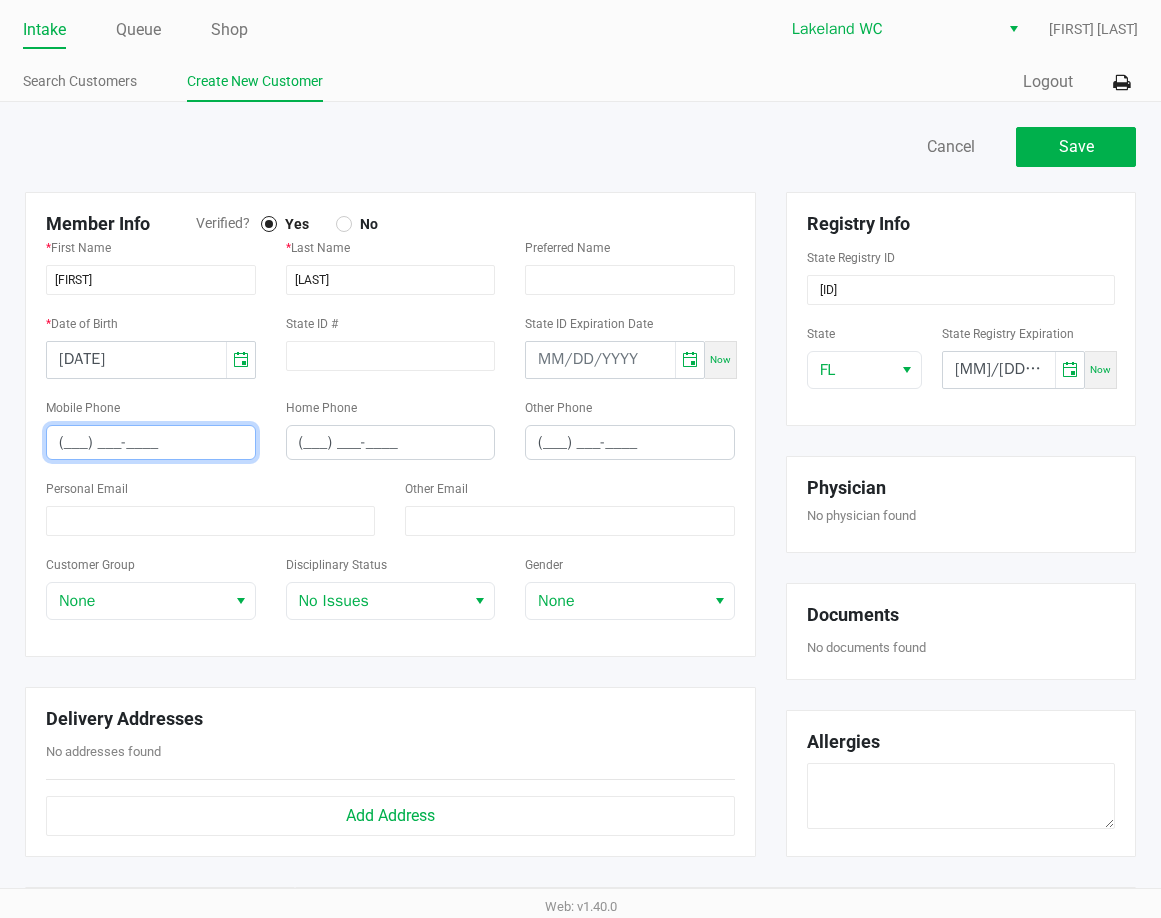 click on "(___) ___-____" at bounding box center [151, 442] 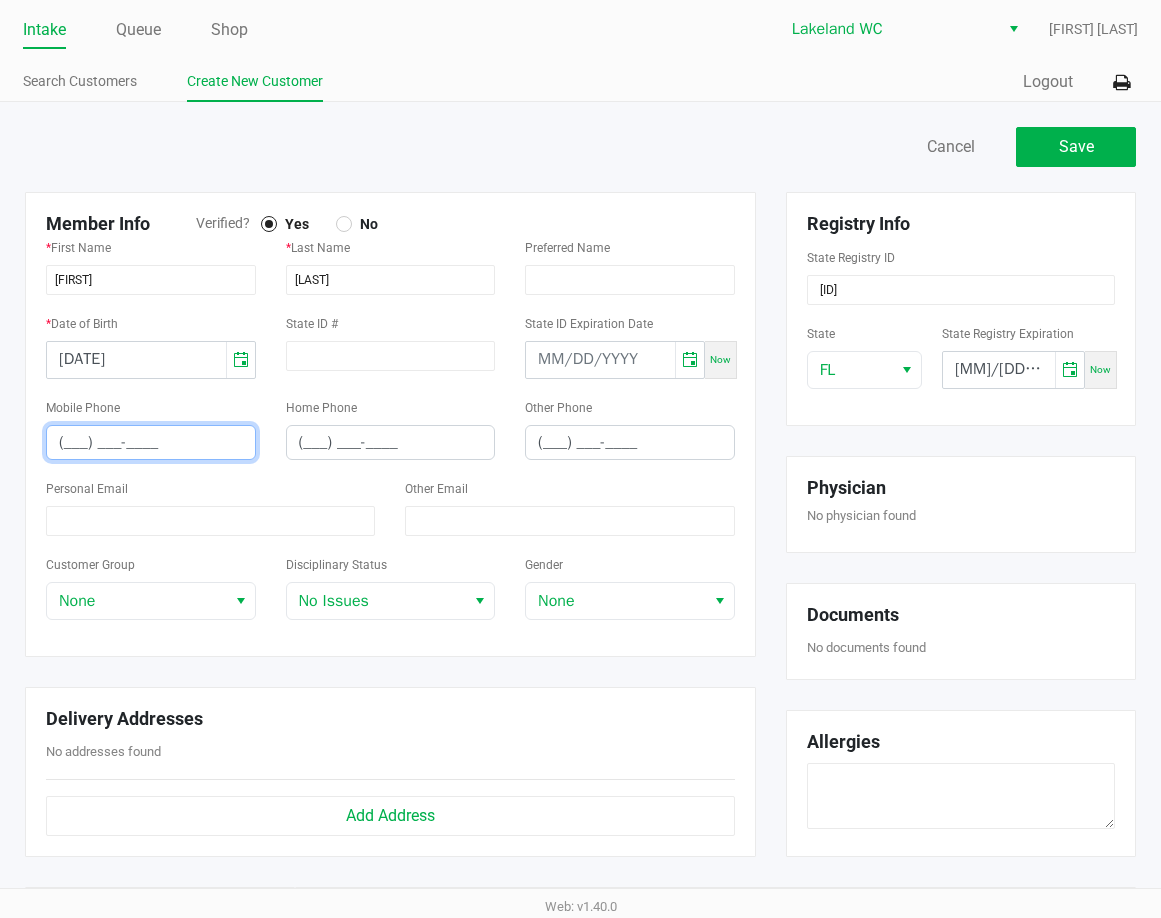 scroll, scrollTop: 300, scrollLeft: 0, axis: vertical 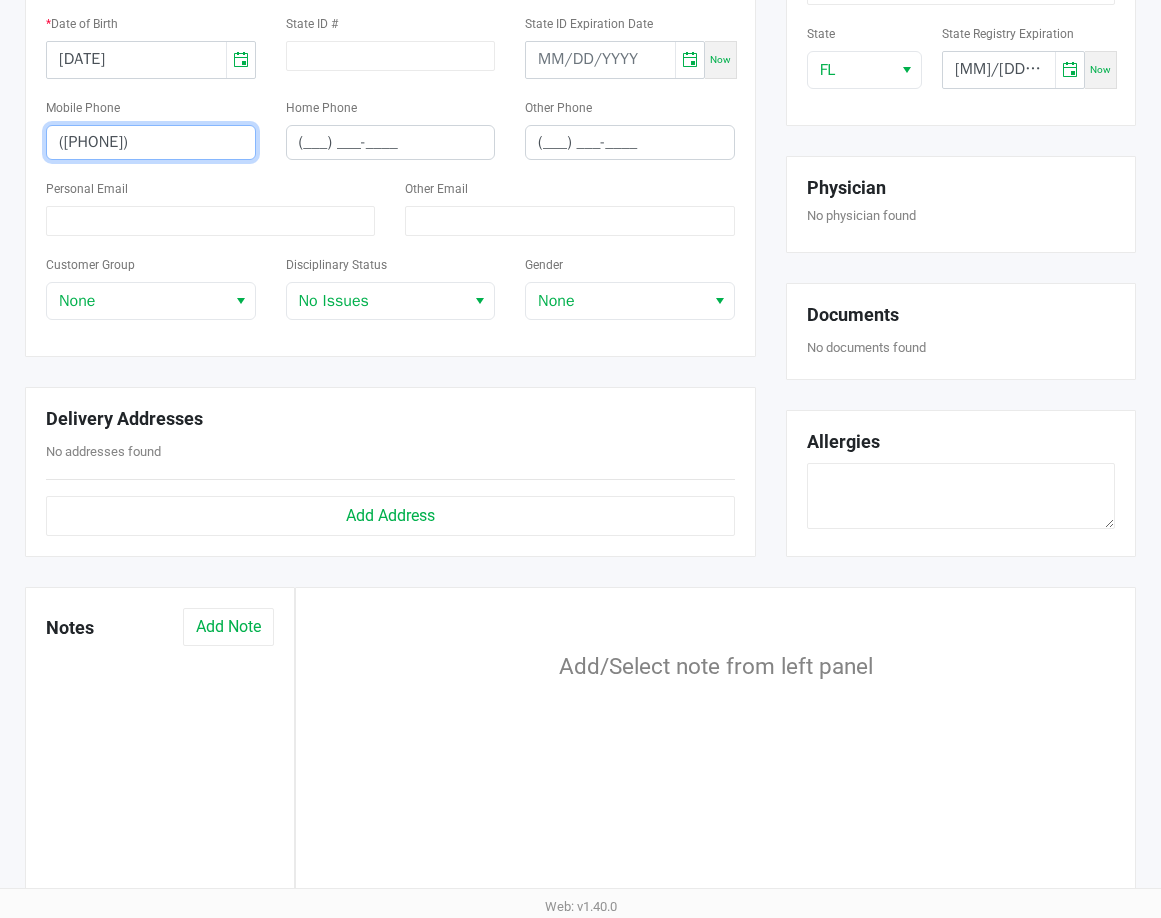 type on "(734) 658-5744" 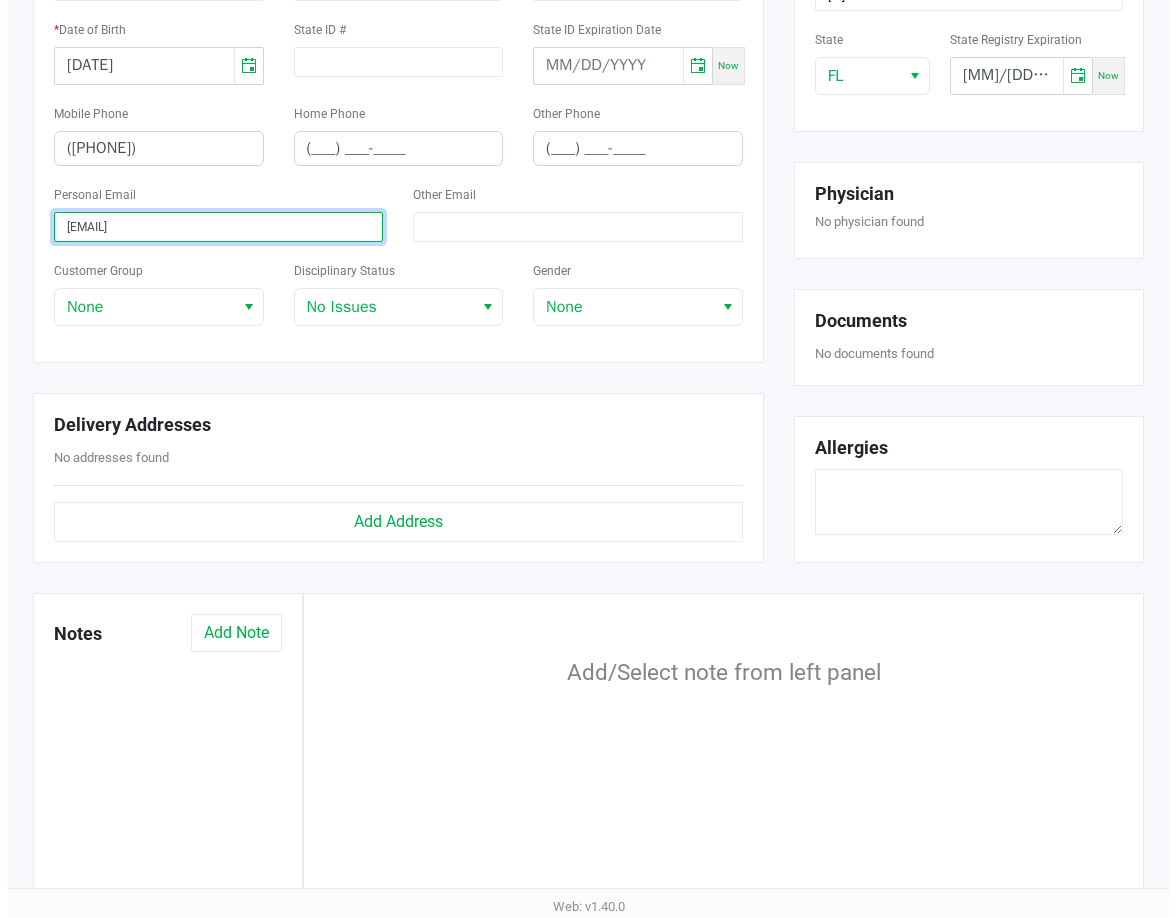 scroll, scrollTop: 0, scrollLeft: 0, axis: both 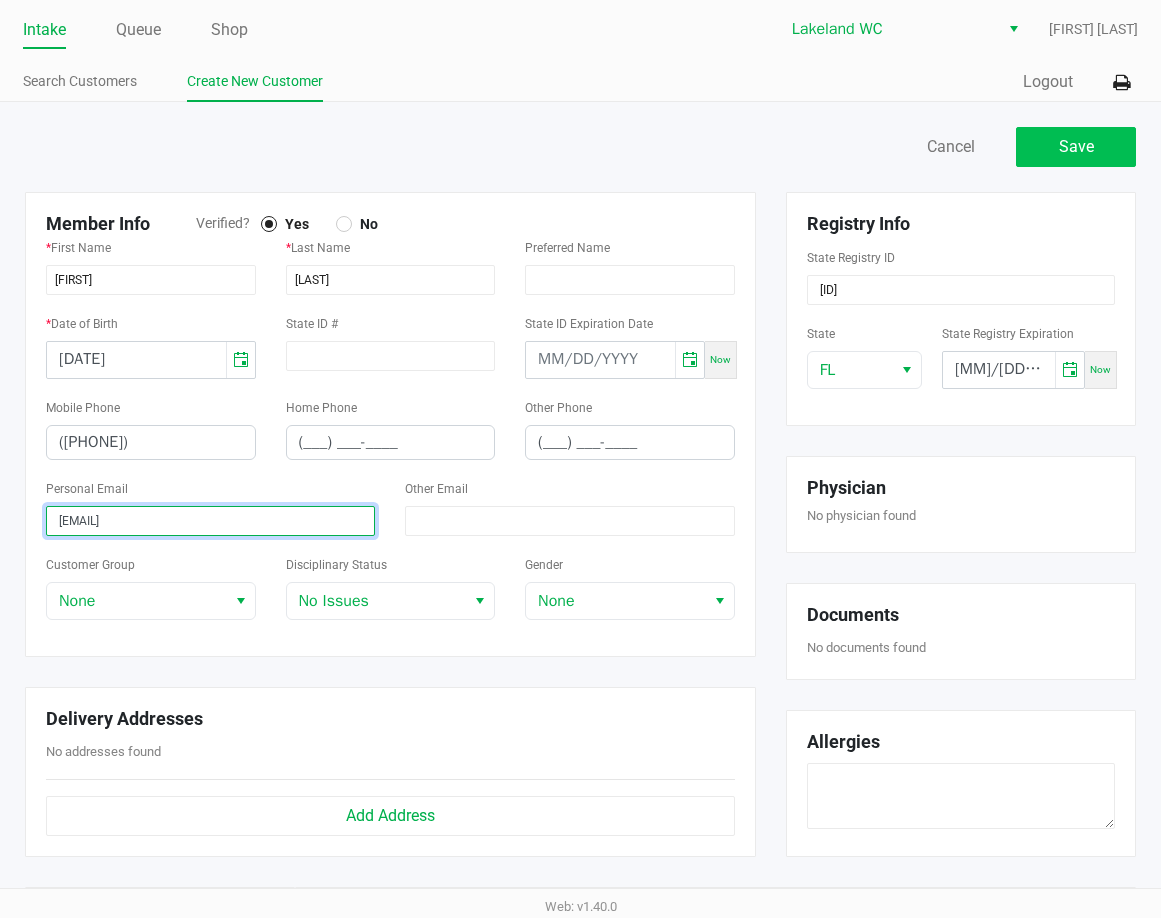 type on "pkward238@gmail.com" 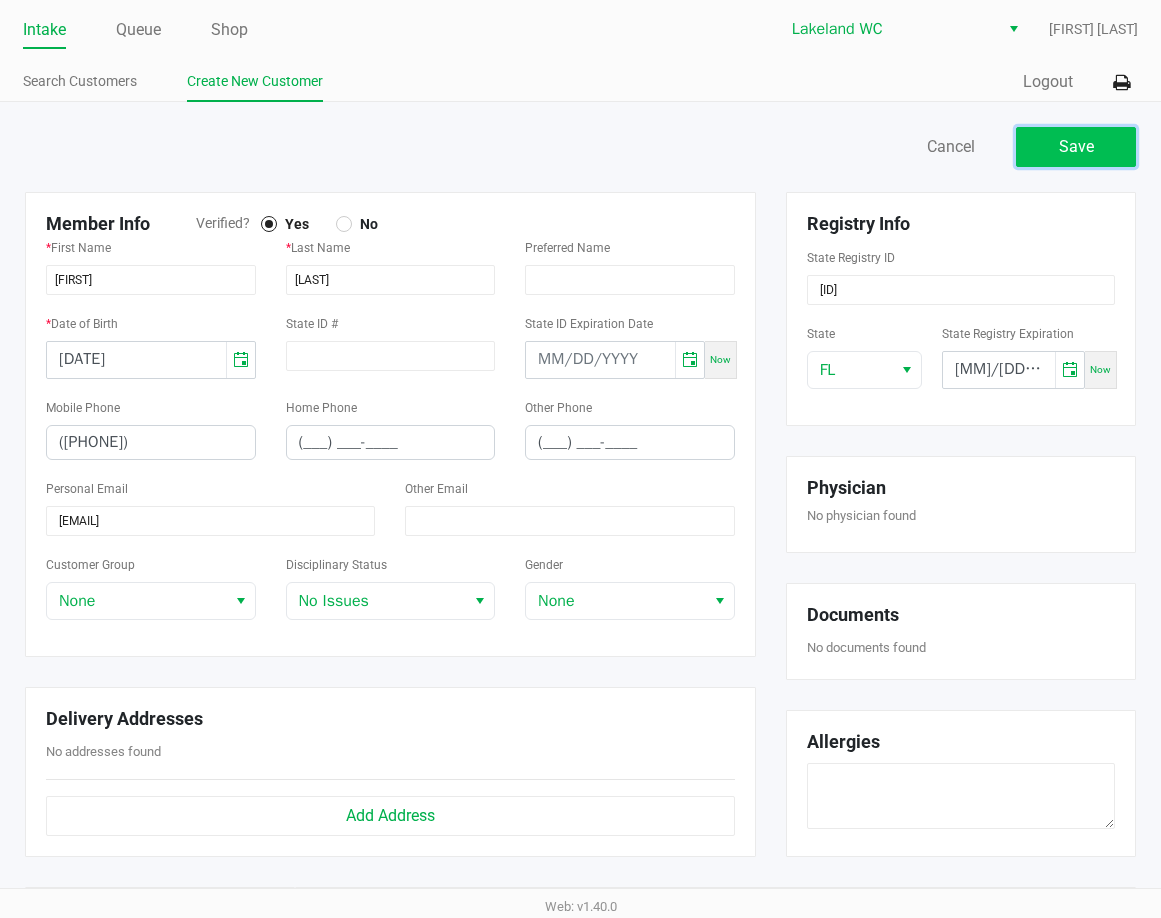 click on "Save" 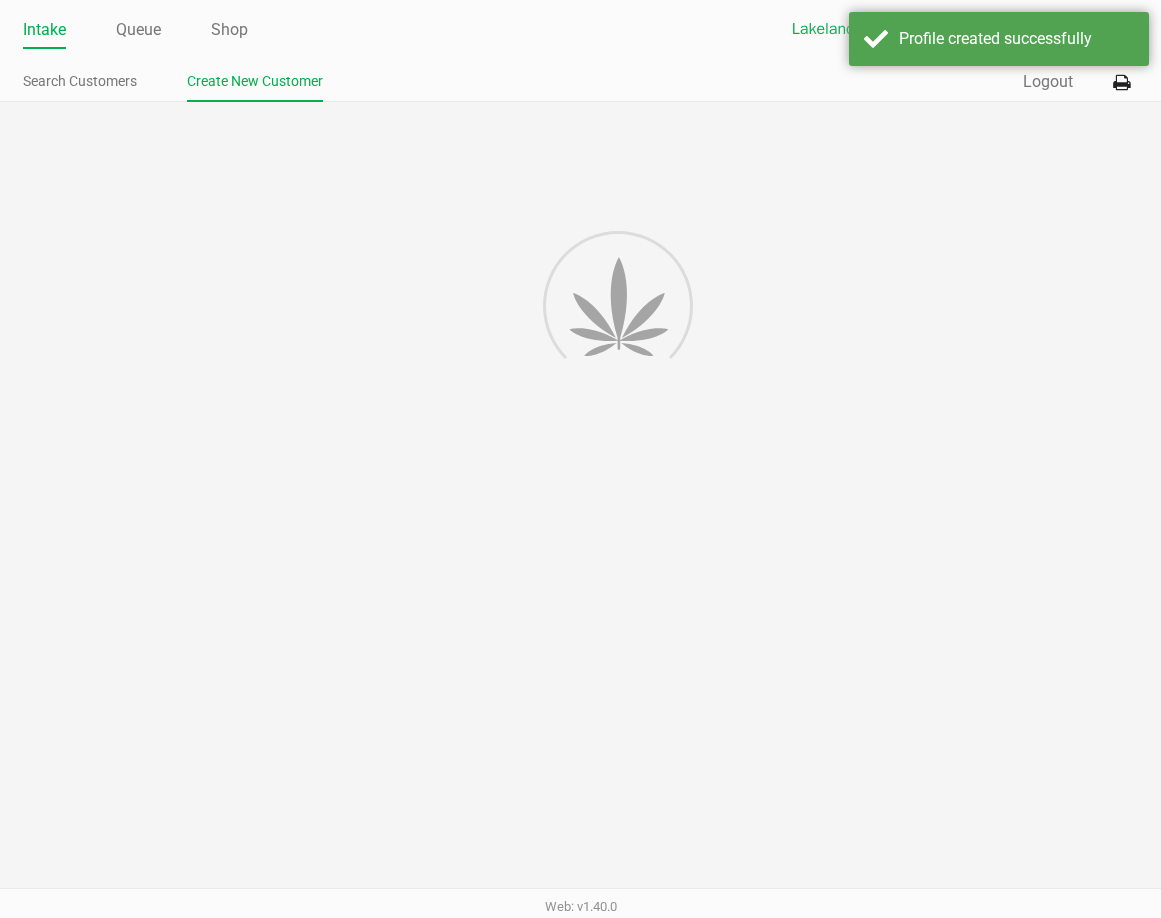 type on "---" 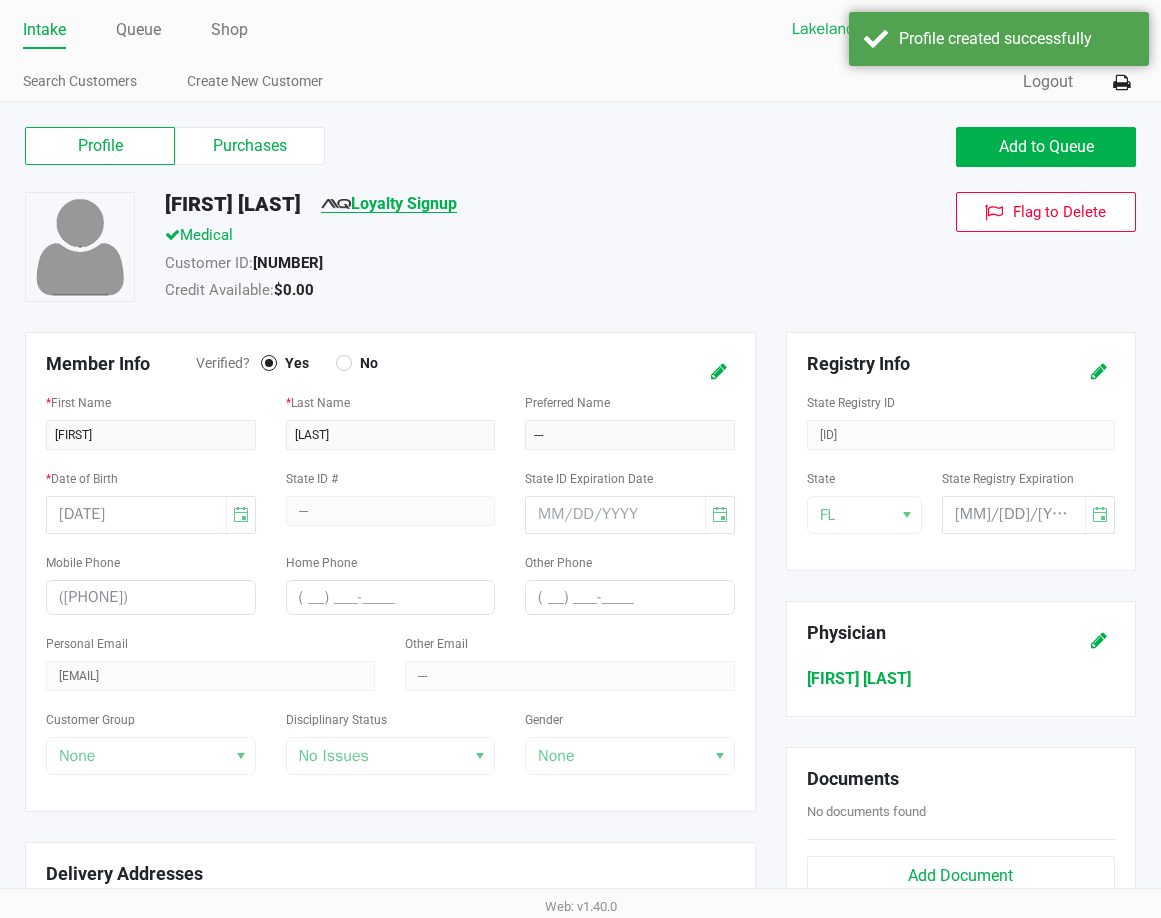 click on "Loyalty Signup" 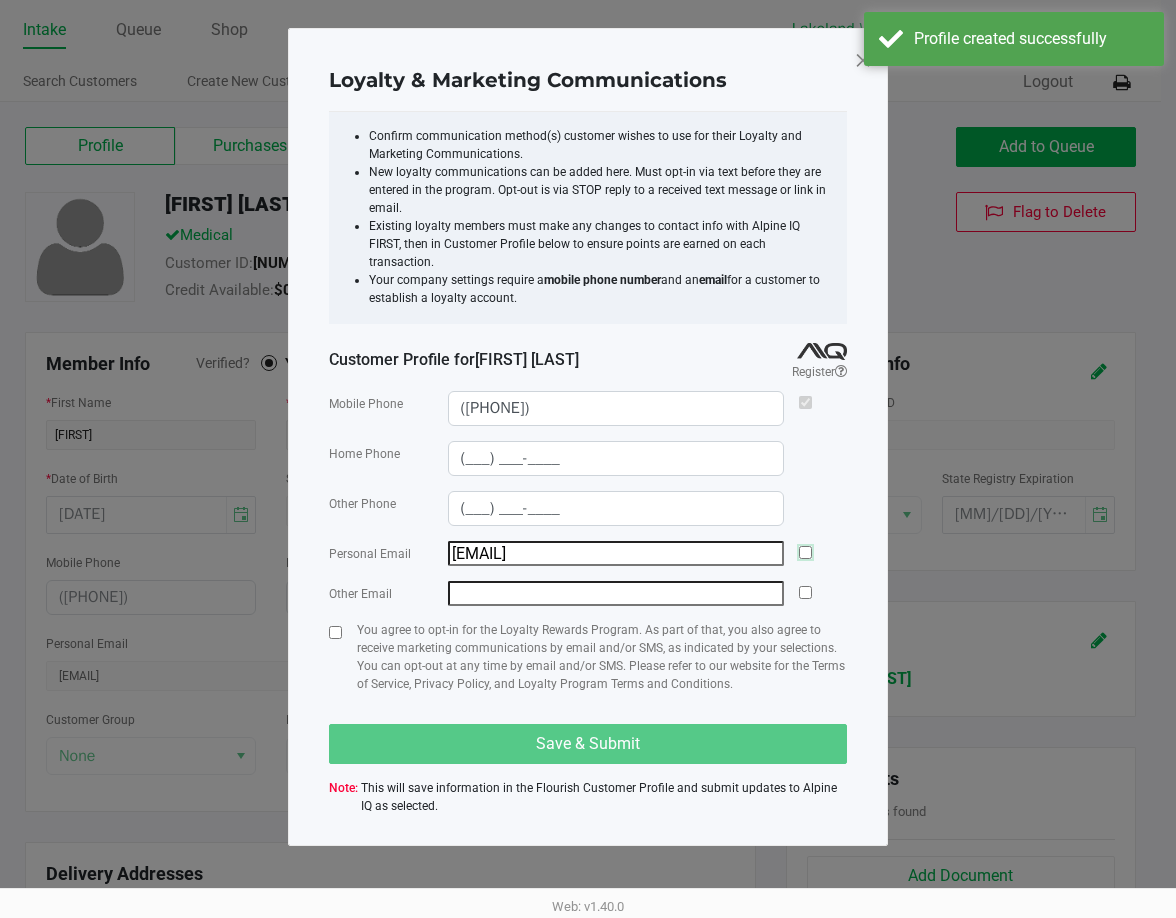 click 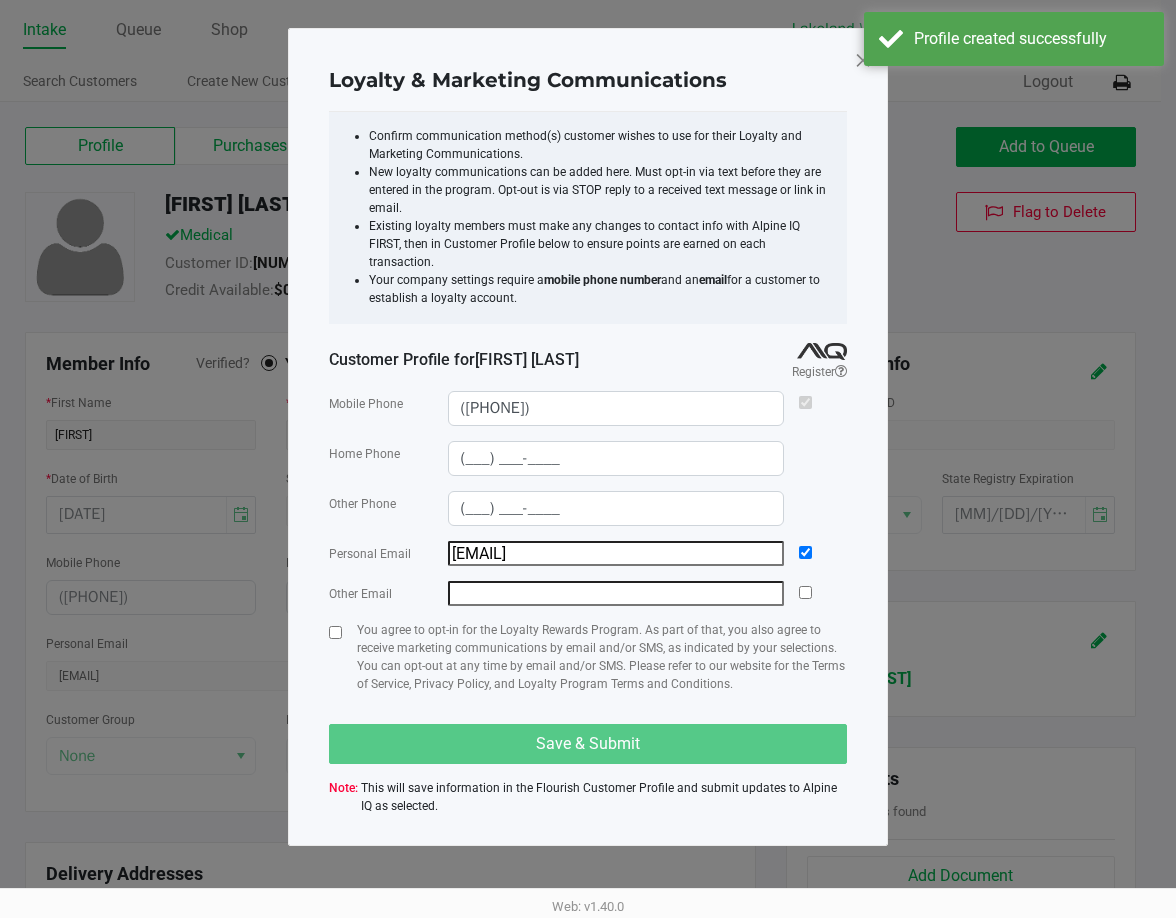 drag, startPoint x: 332, startPoint y: 606, endPoint x: 341, endPoint y: 617, distance: 14.21267 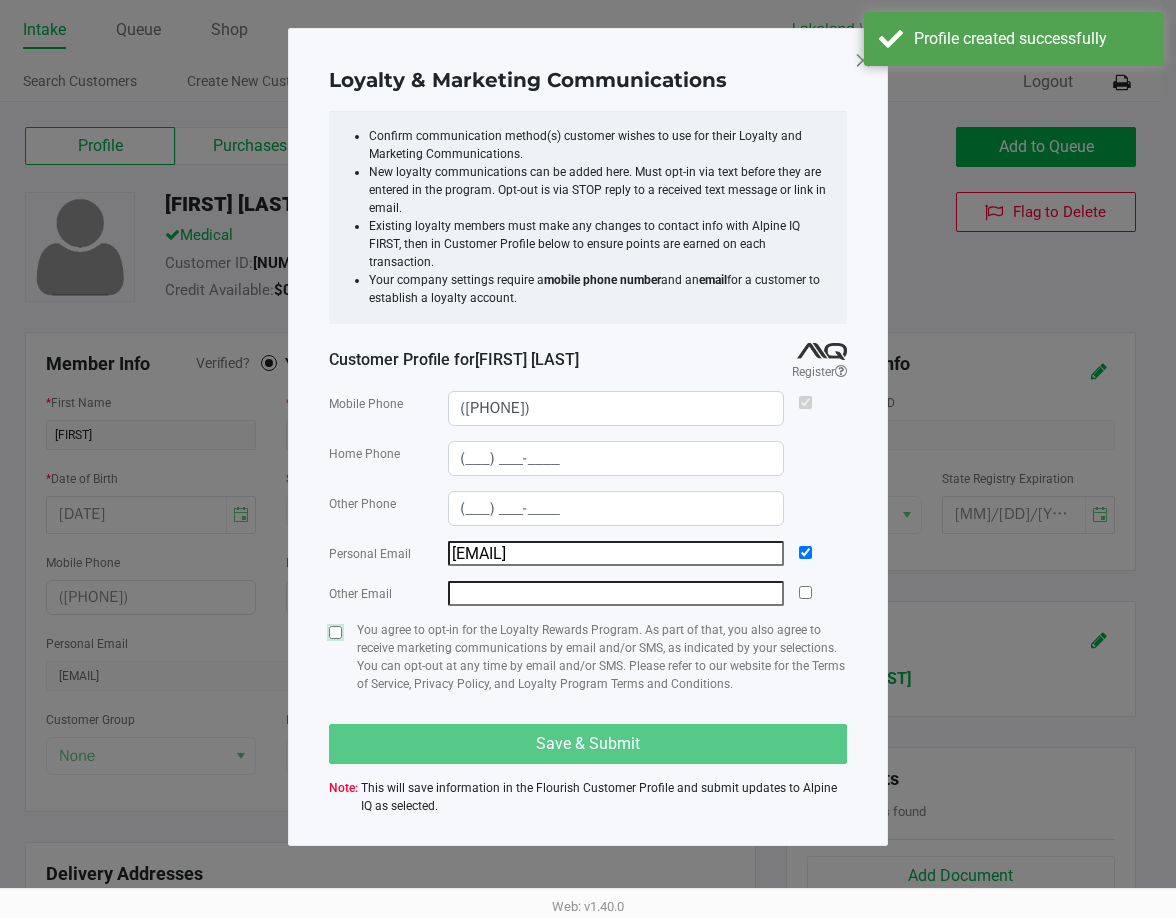click 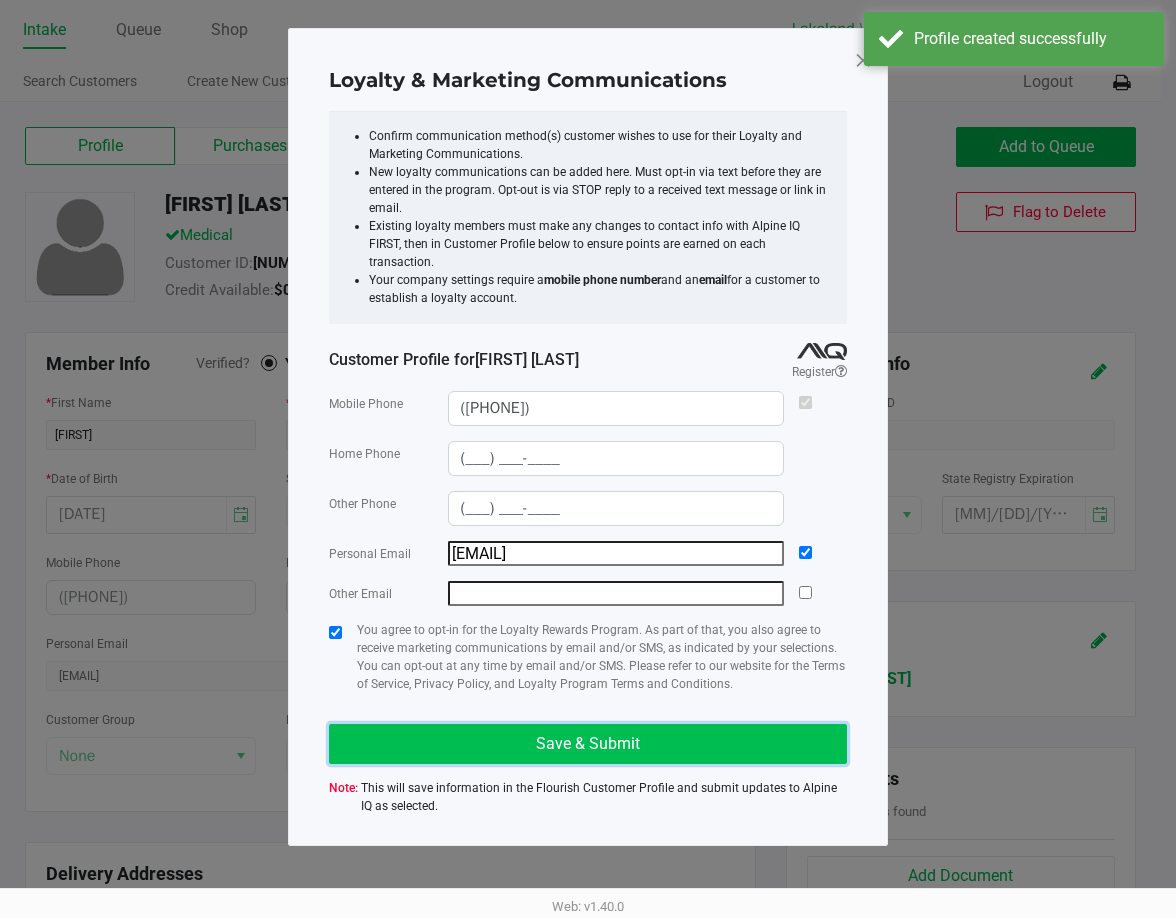 click on "Save & Submit" 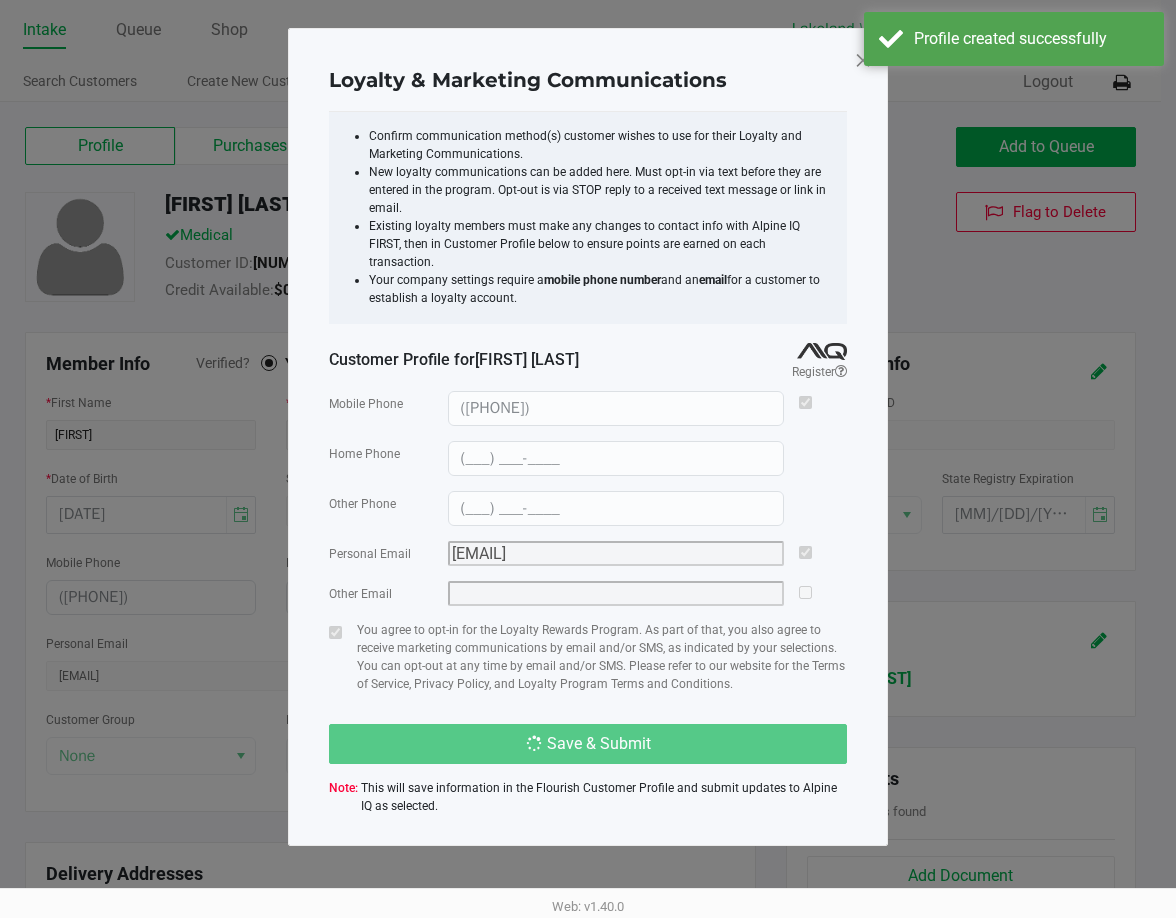 type on "(___) ___-____" 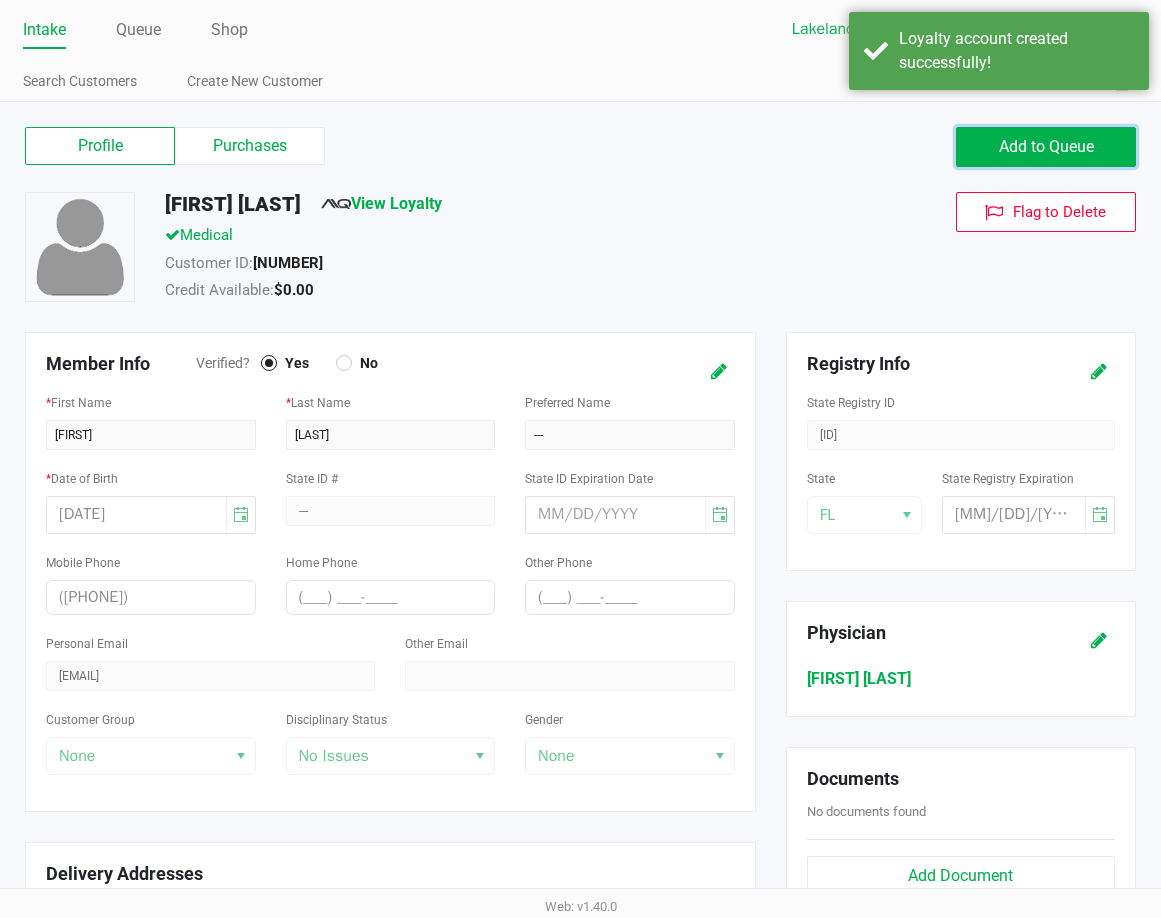 click on "Add to Queue" 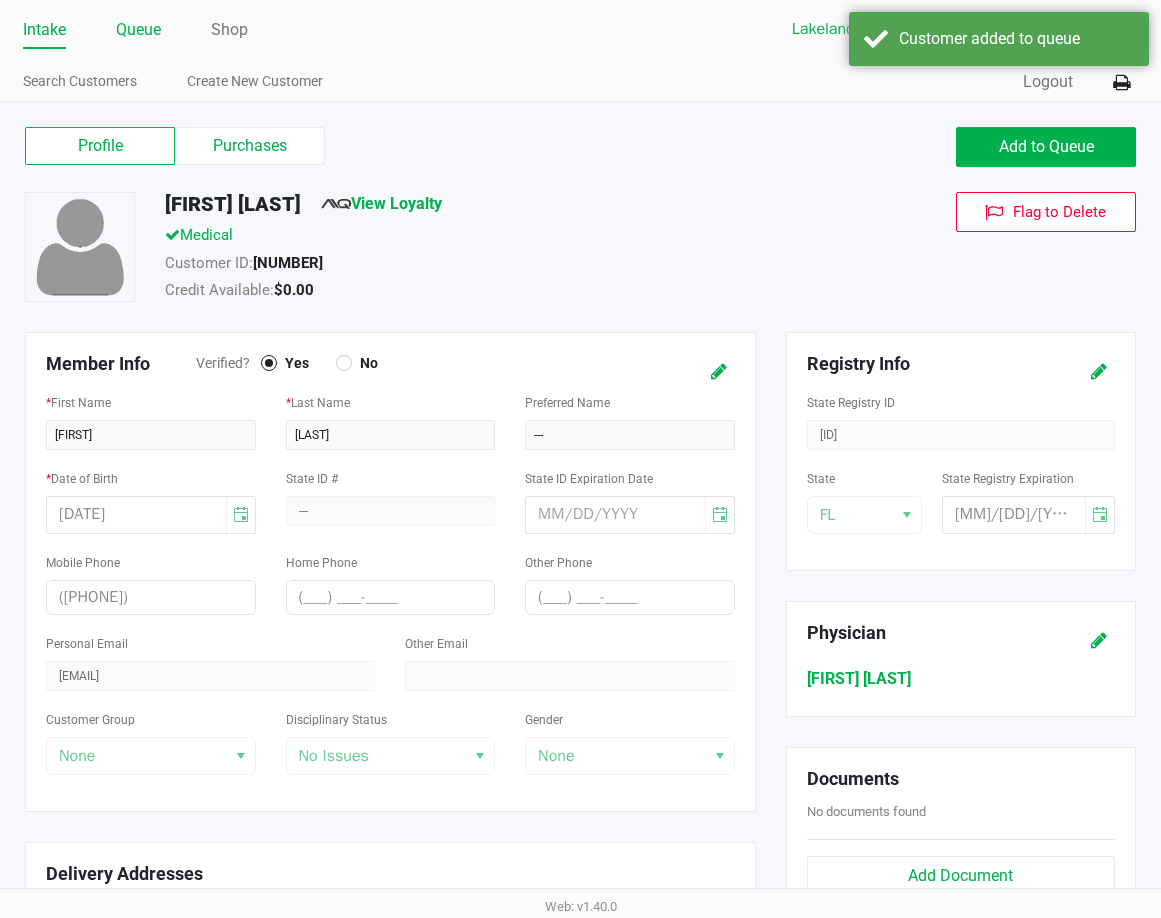 click on "Queue" 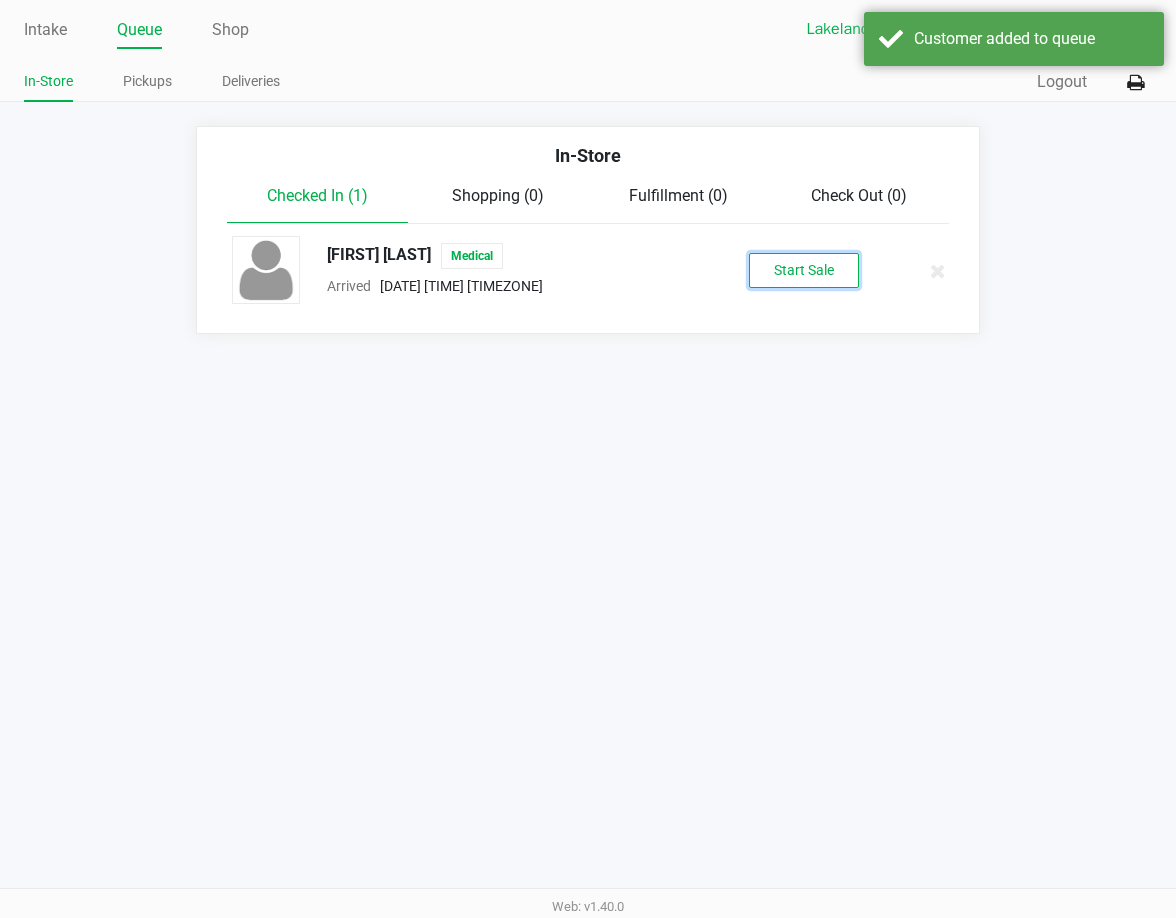 click on "Start Sale" 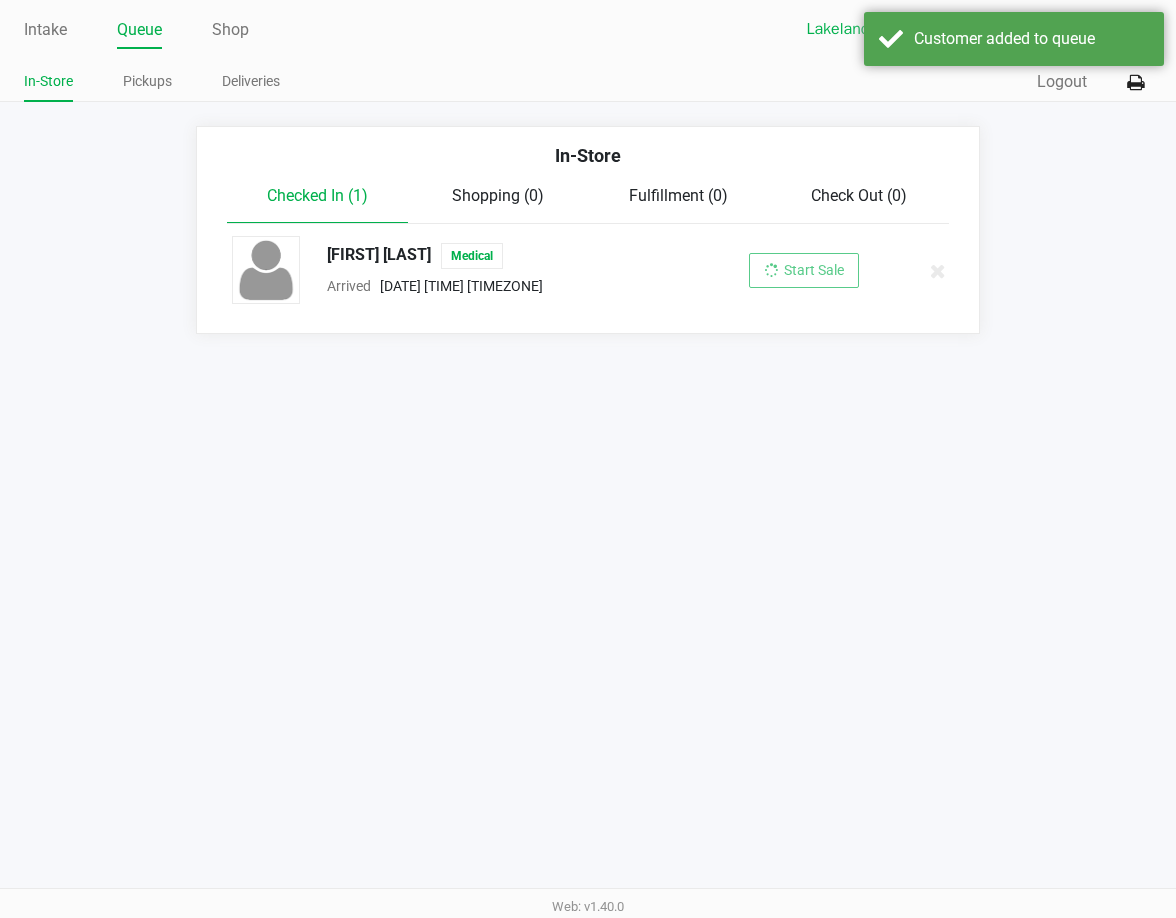 click on "Intake Queue Shop Lakeland WC  Jon Knupp  In-Store Pickups Deliveries  Quick Sale   Logout   In-Store   Checked In (1)   Shopping (0)   Fulfillment (0)   Check Out (0)   RONALD WARD   Medical  Arrived      Aug 6, 2025 10:33 AM EDT   Start Sale   Web: v1.40.0" at bounding box center [588, 459] 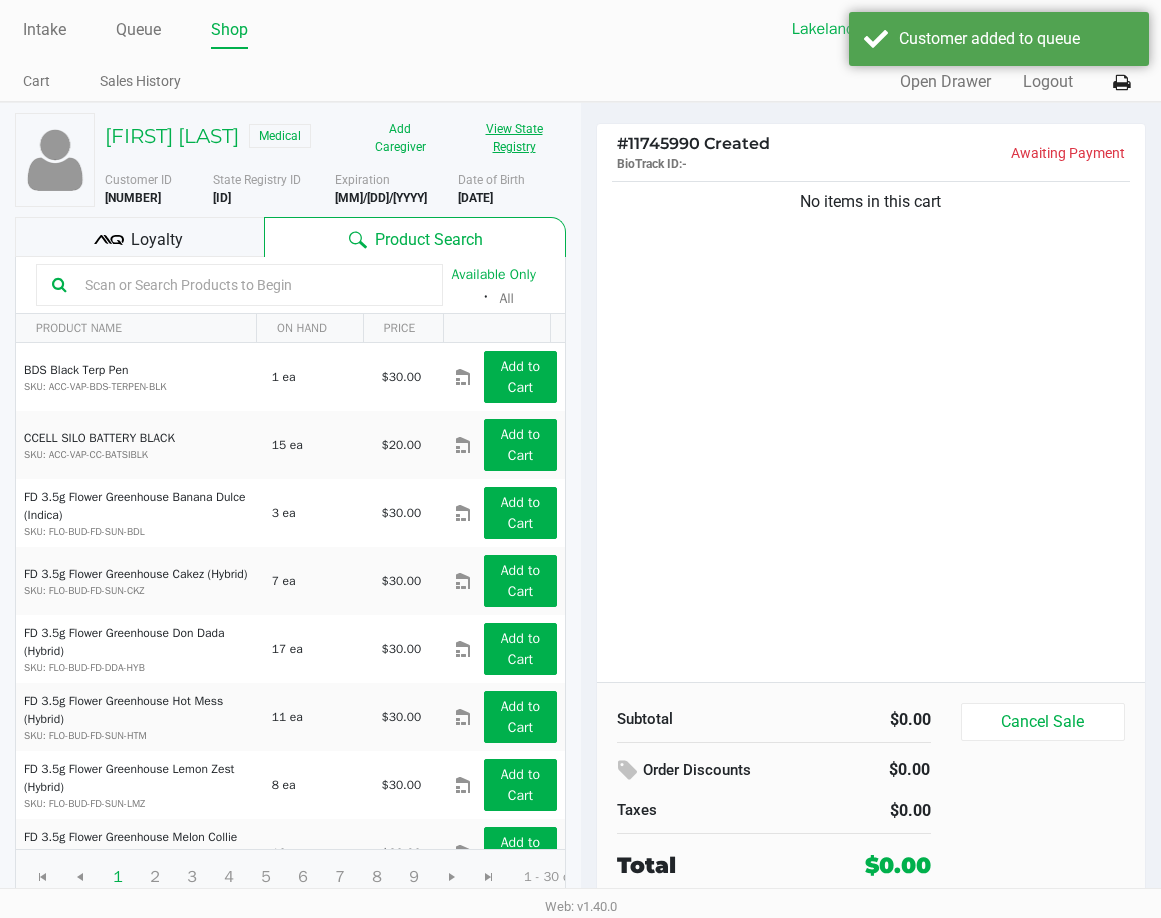 click on "View State Registry" 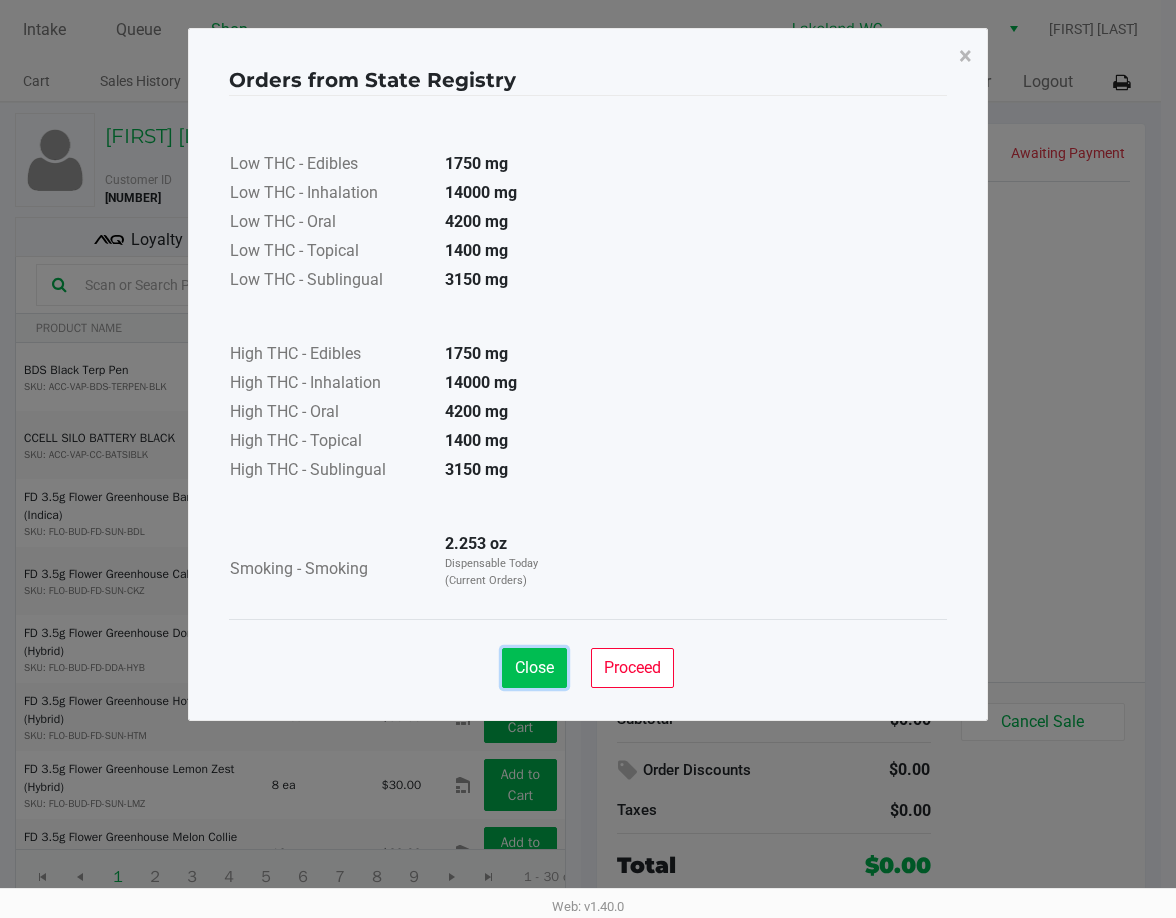 click on "Close" 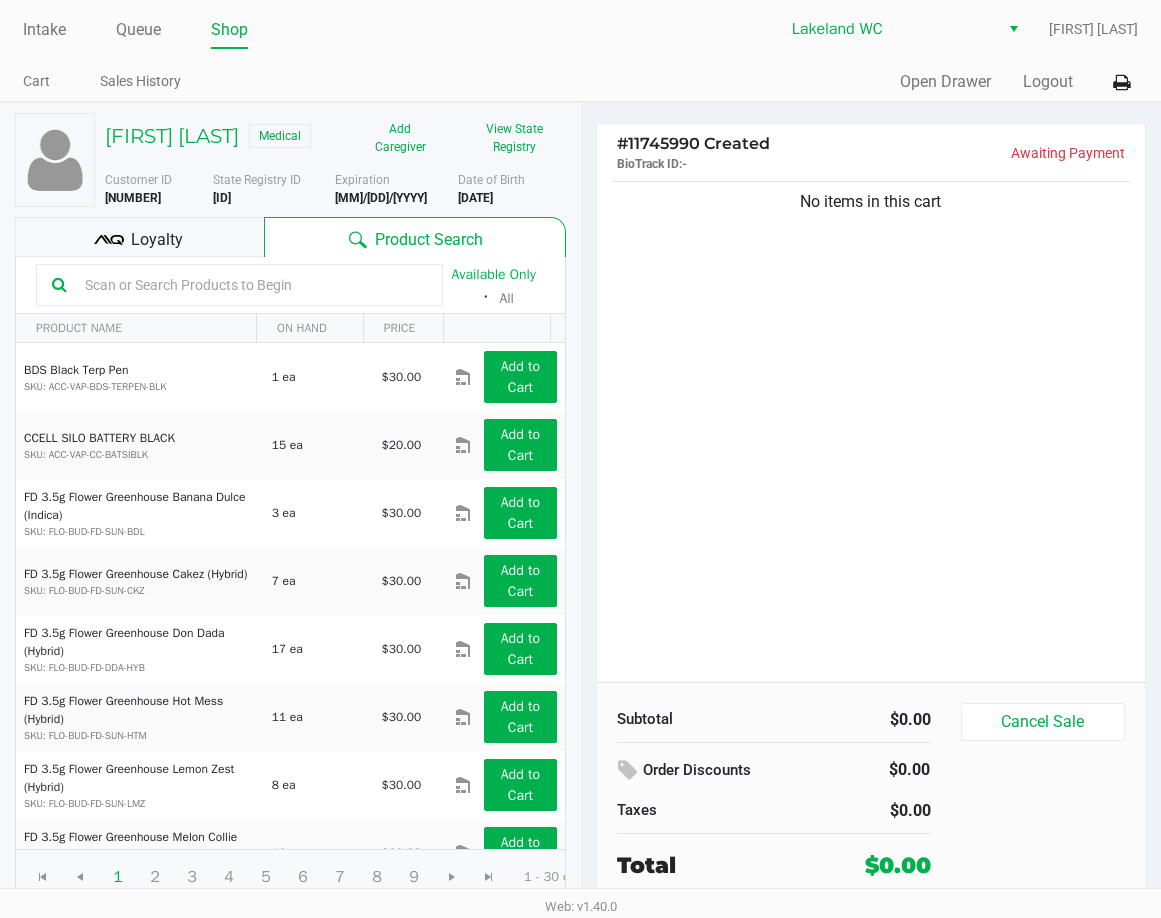 drag, startPoint x: 849, startPoint y: 509, endPoint x: 1005, endPoint y: 552, distance: 161.8178 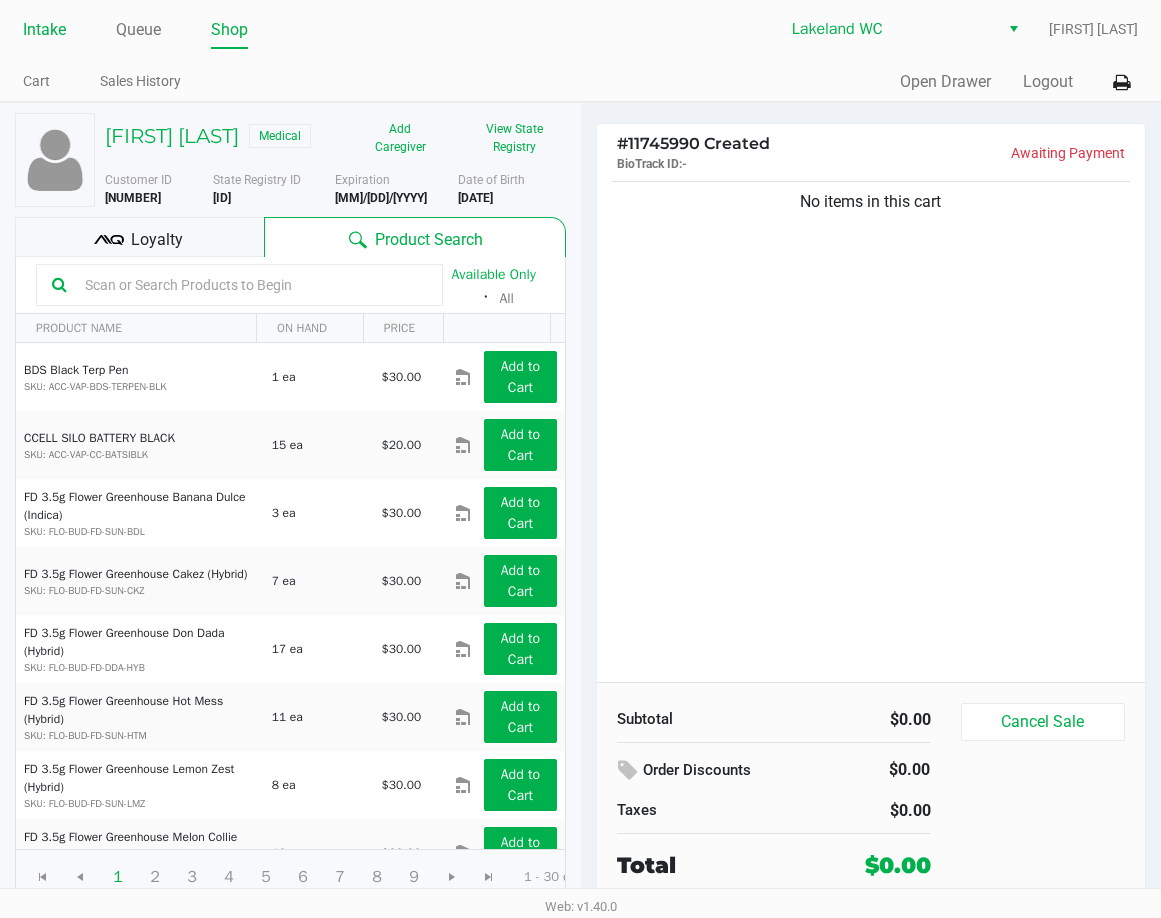 click on "Intake" 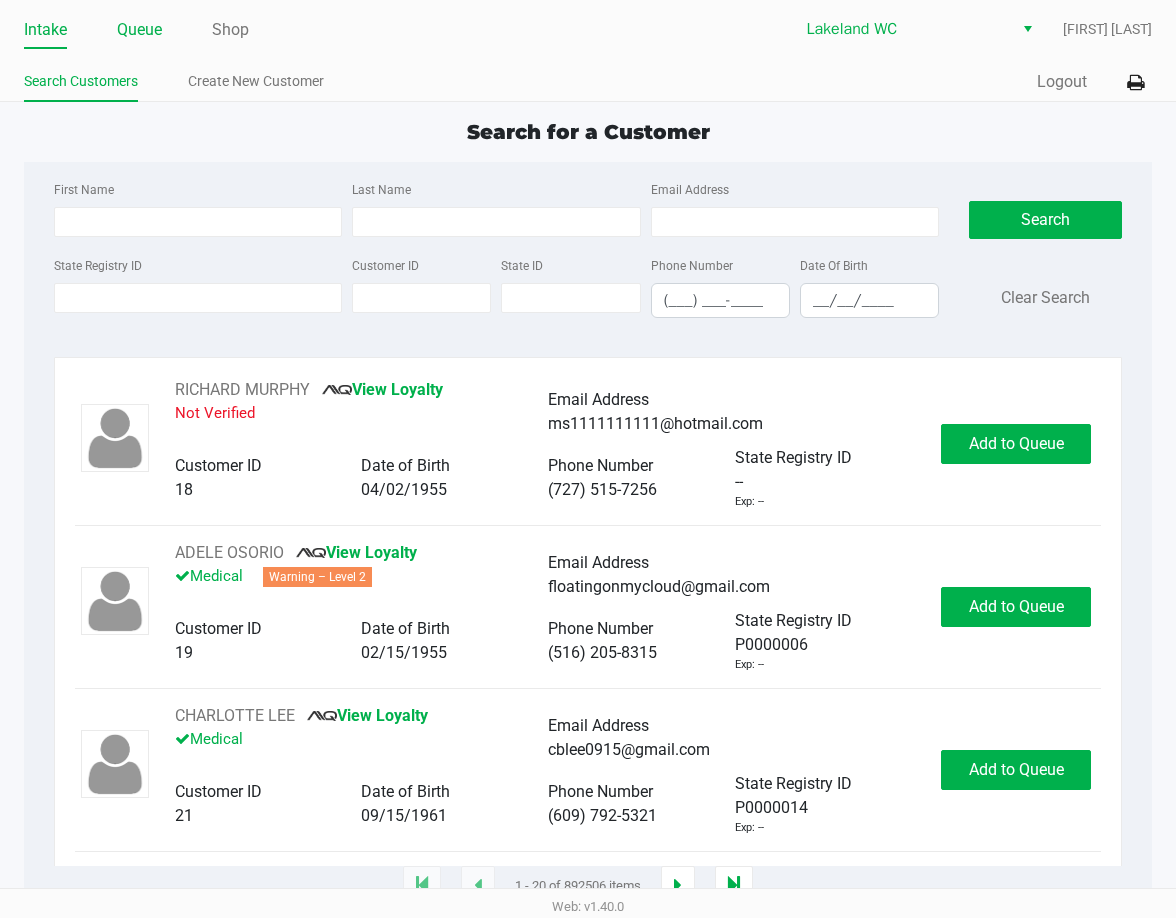 click on "Queue" 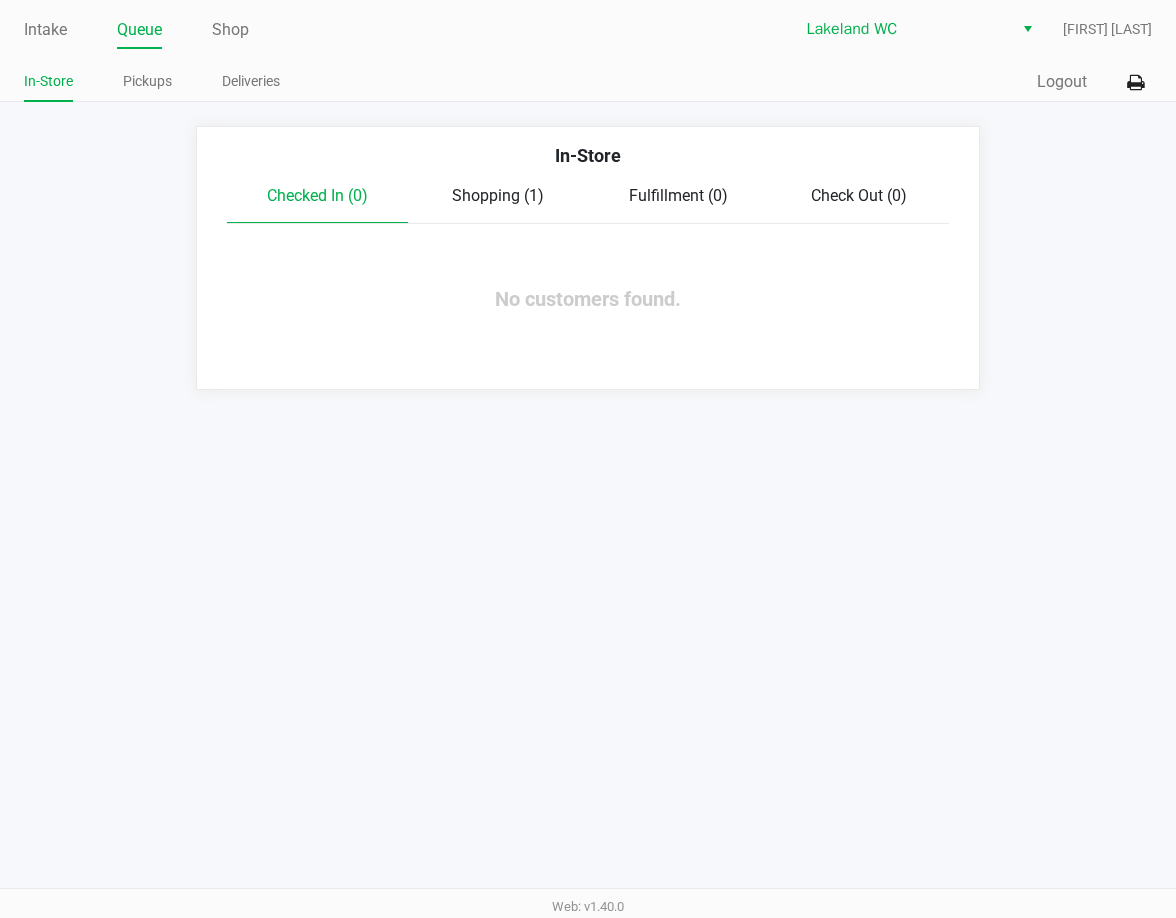 click on "Shopping (1)" 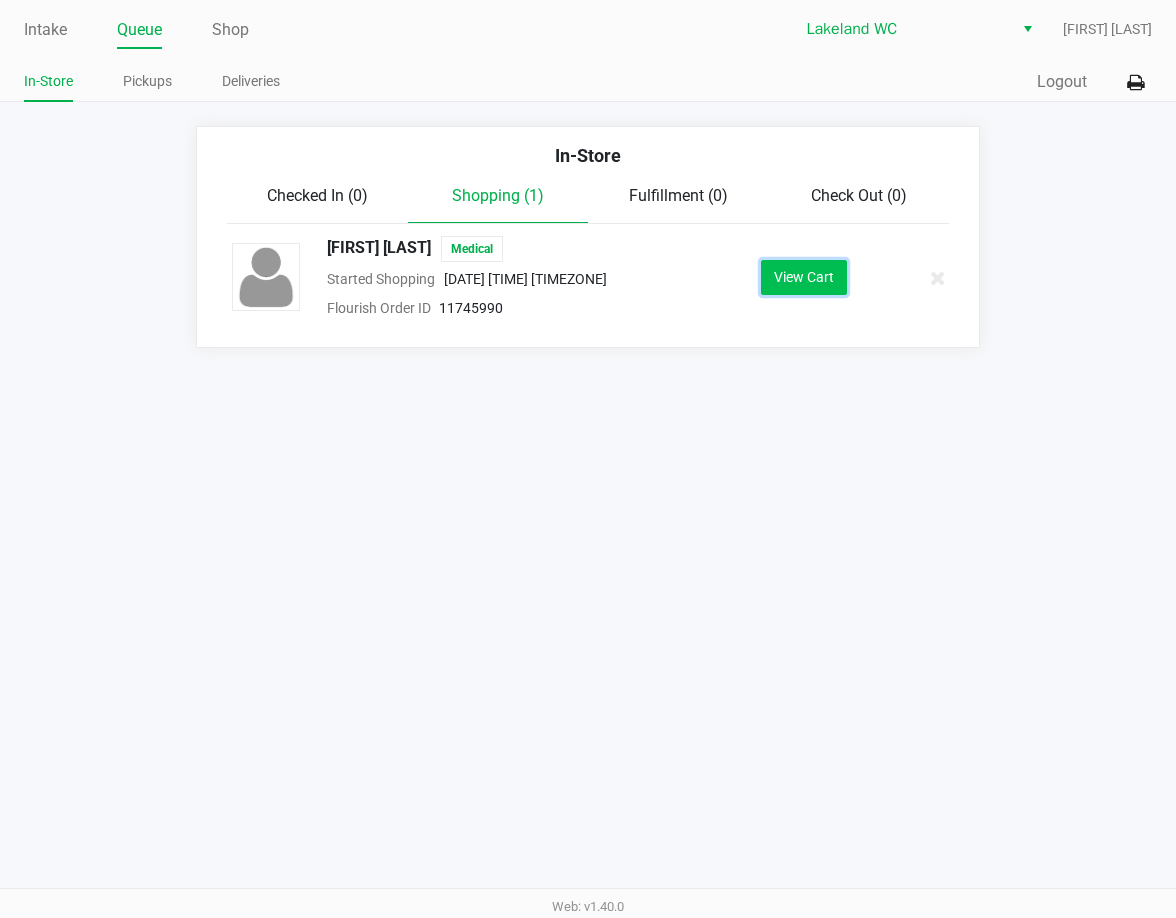 click on "View Cart" 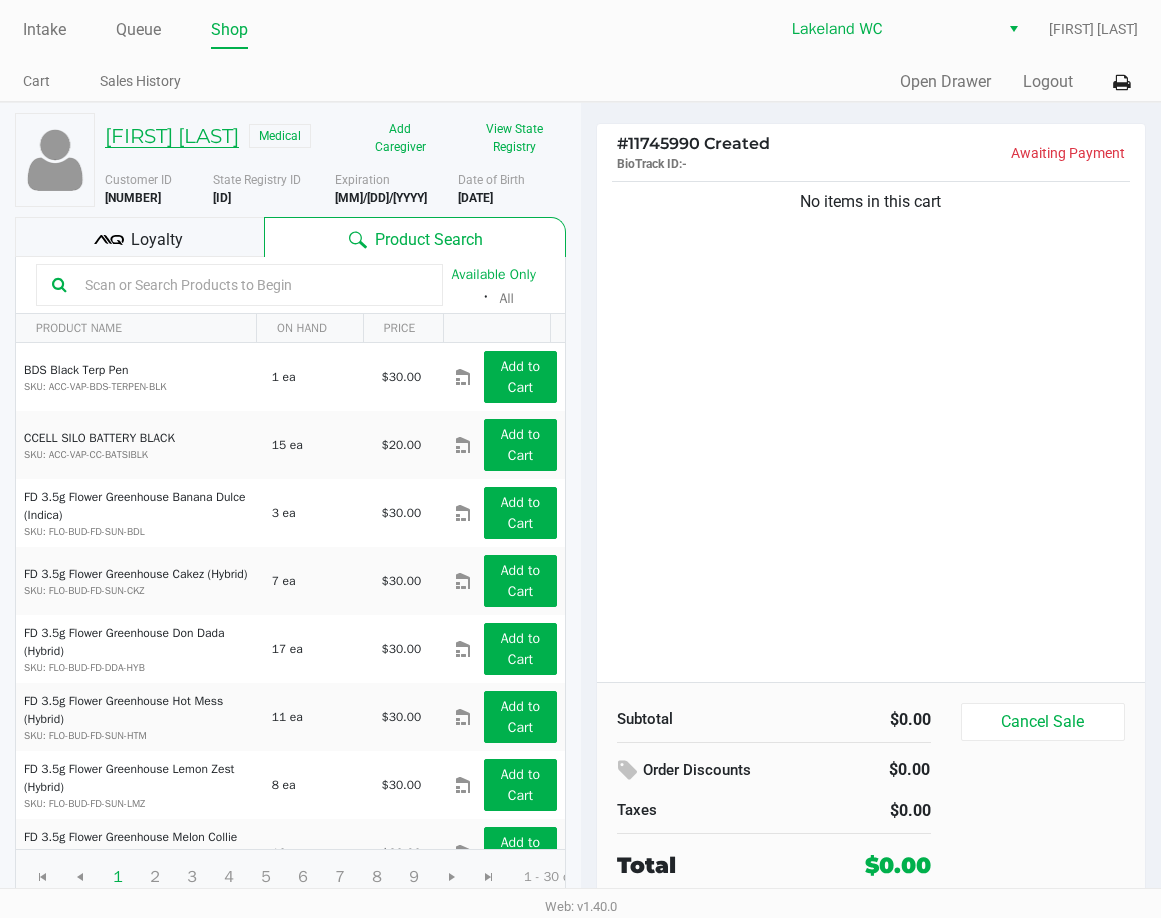 click on "RONALD WARD" 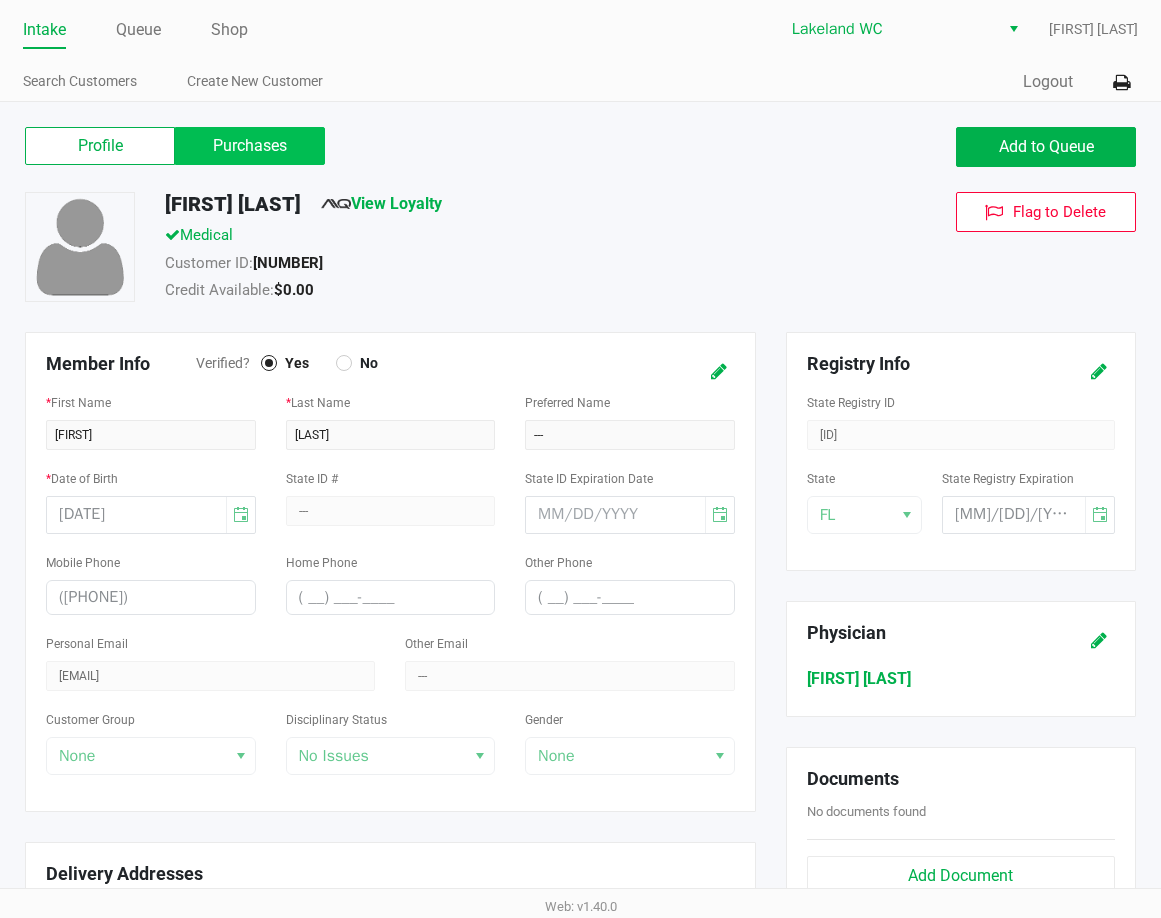 click on "Purchases" 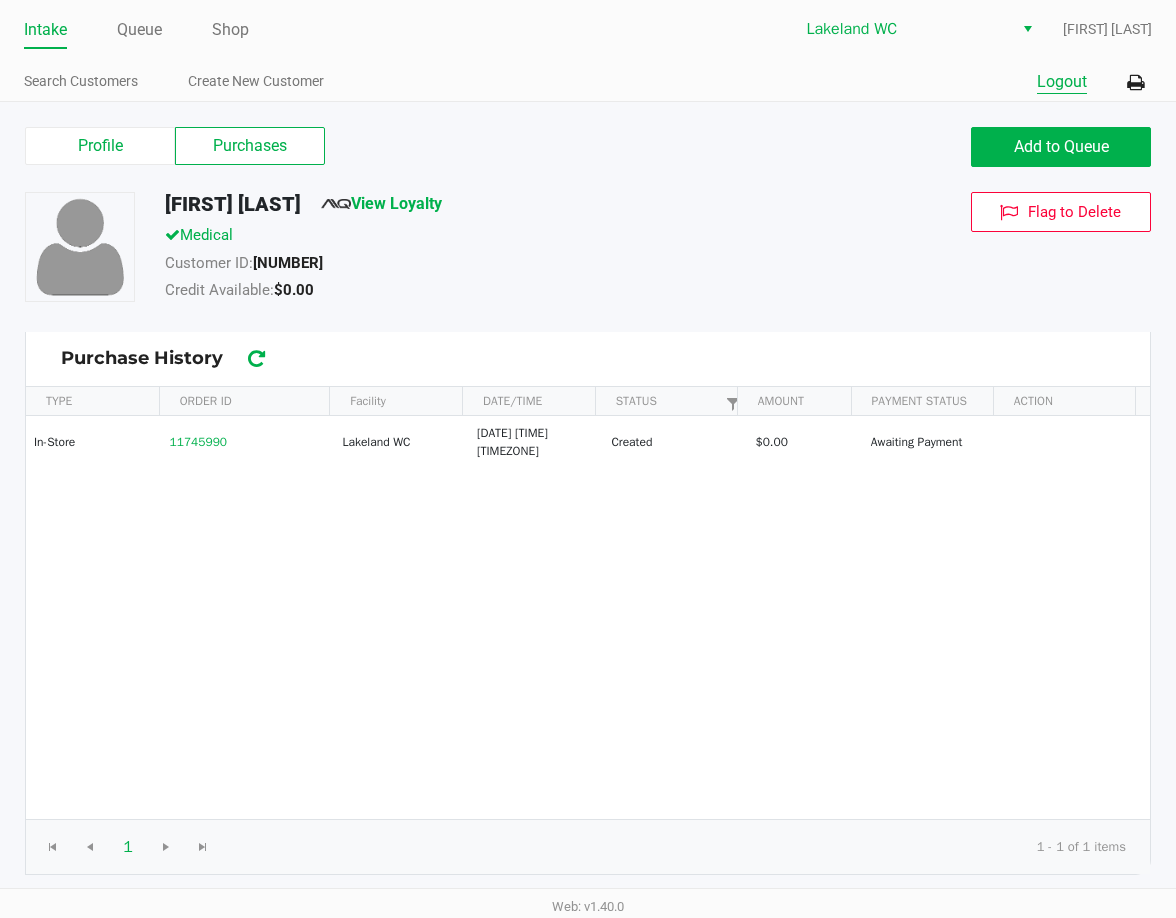 click on "Logout" 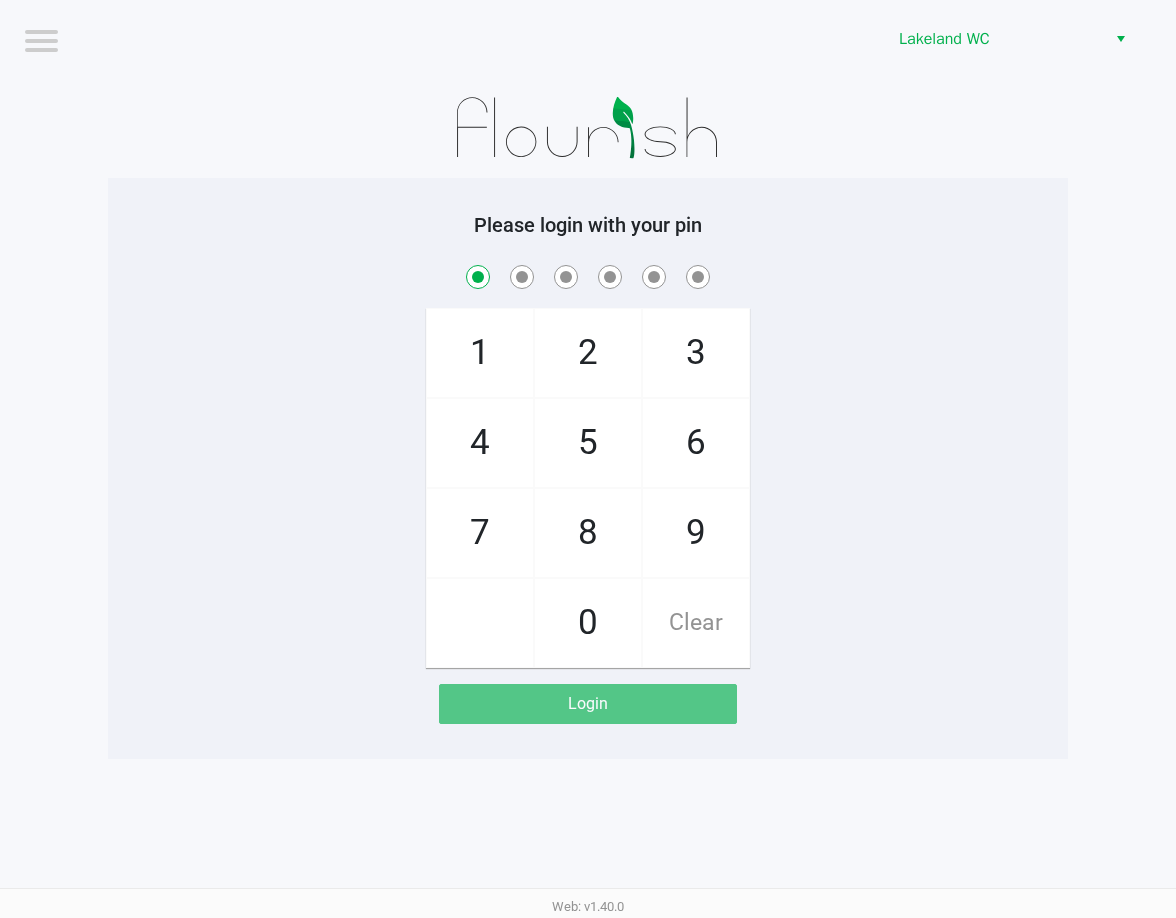 checkbox on "true" 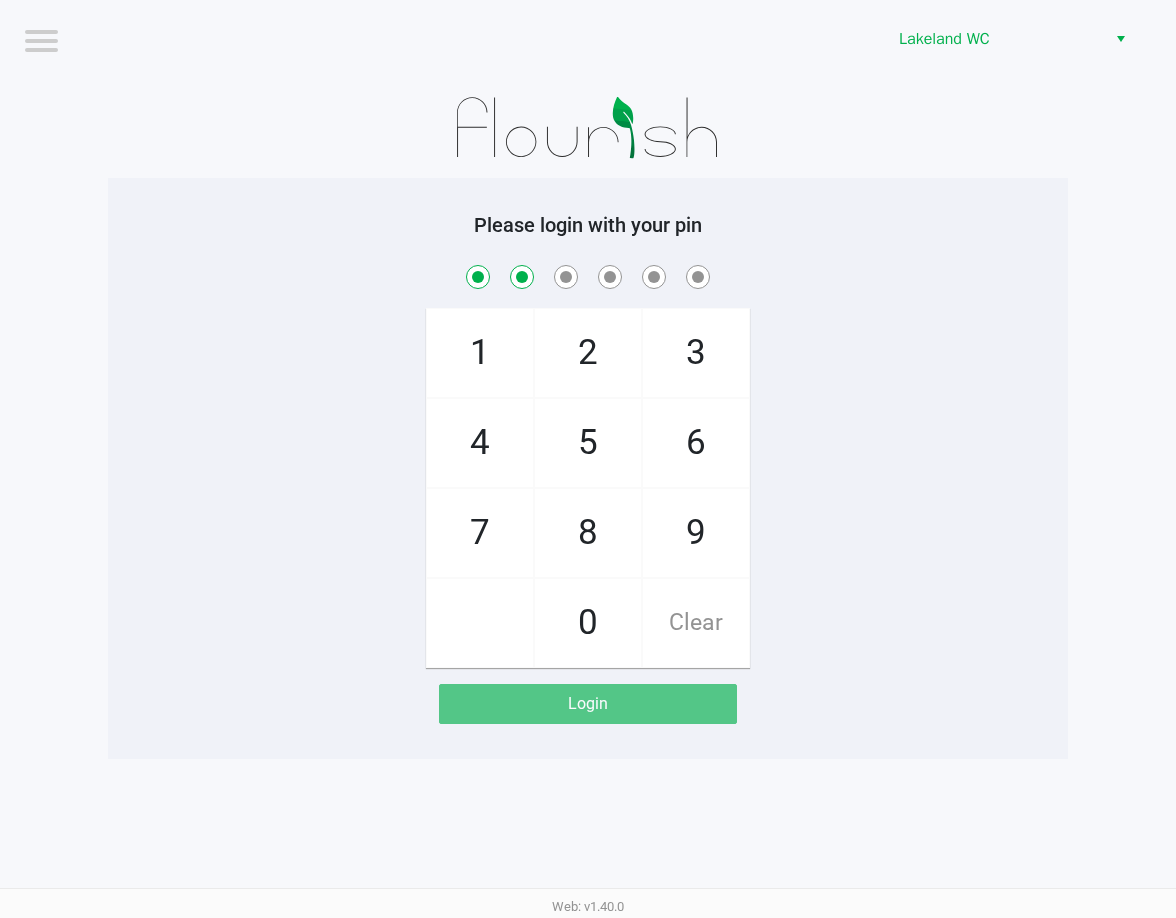 checkbox on "true" 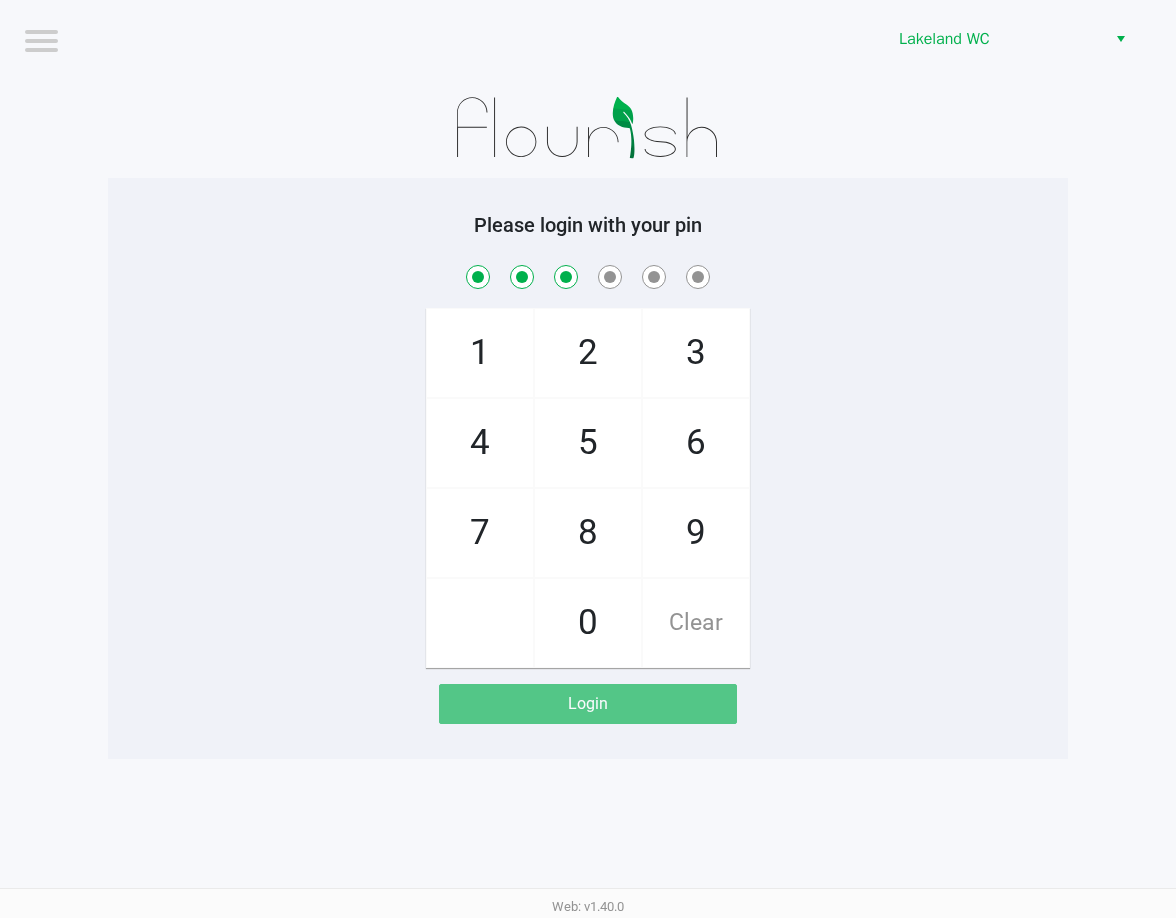 checkbox on "true" 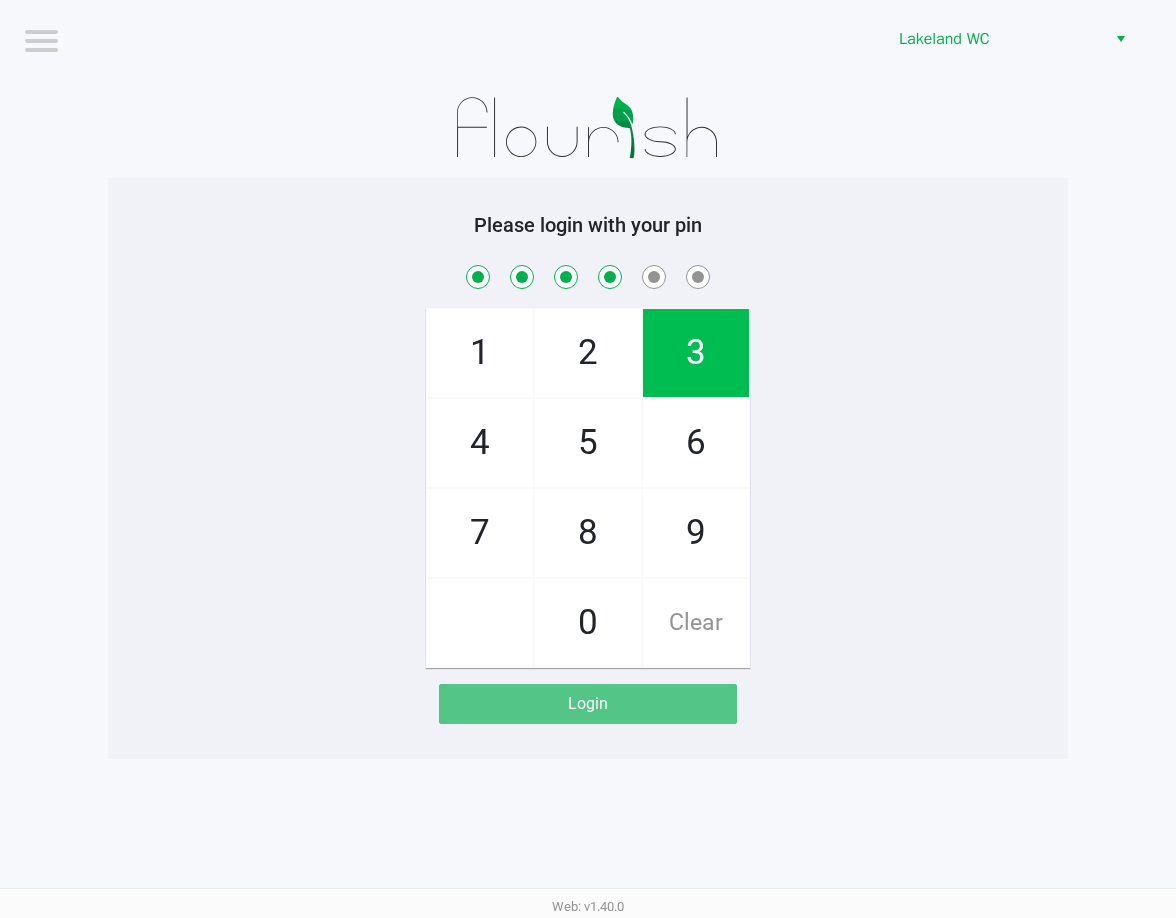 checkbox on "true" 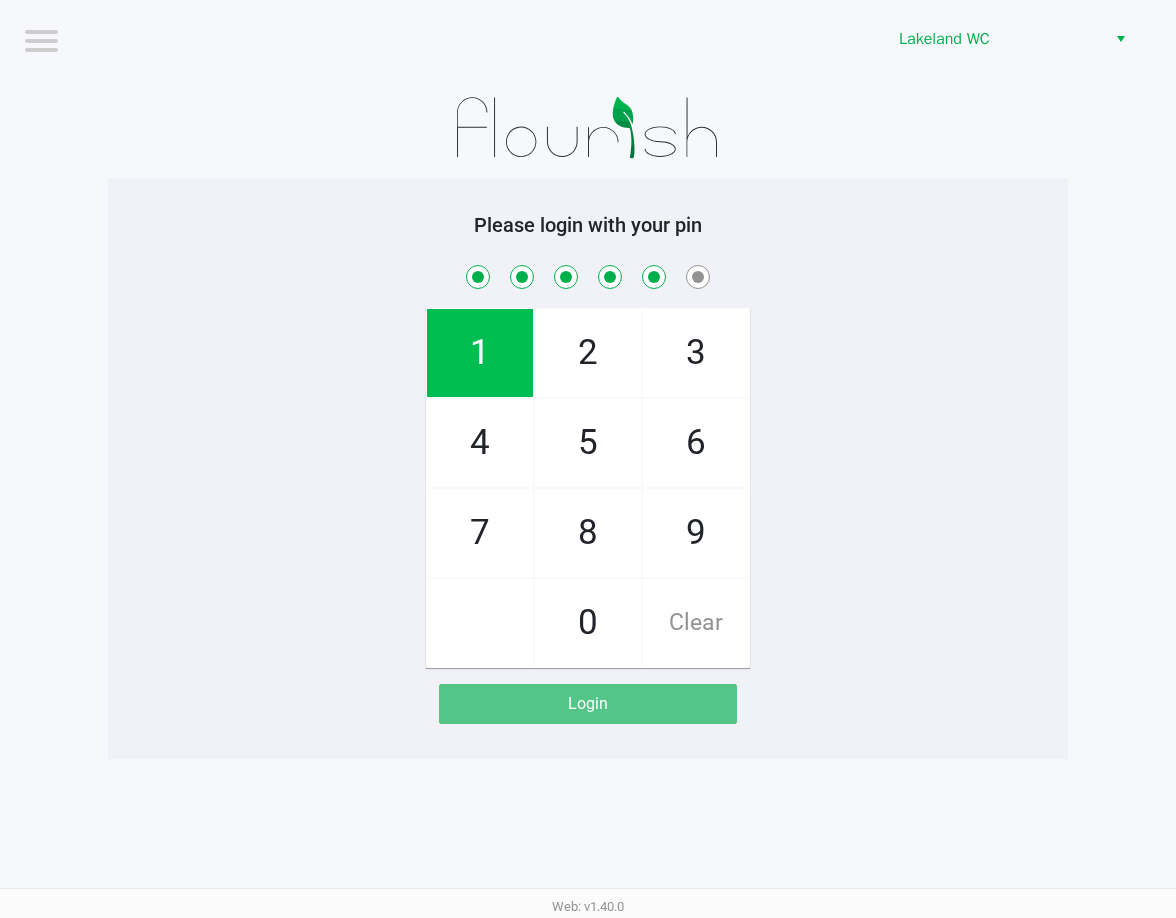 checkbox on "true" 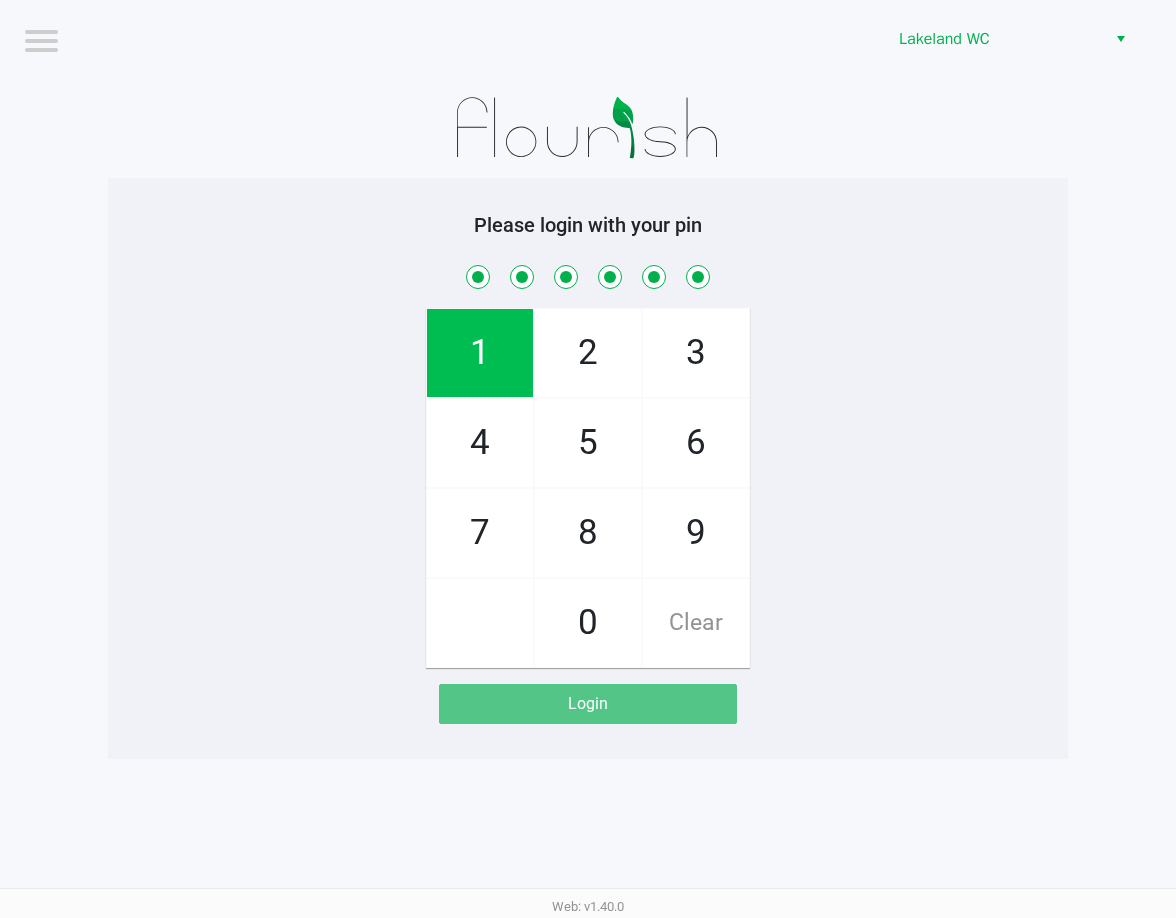 checkbox on "true" 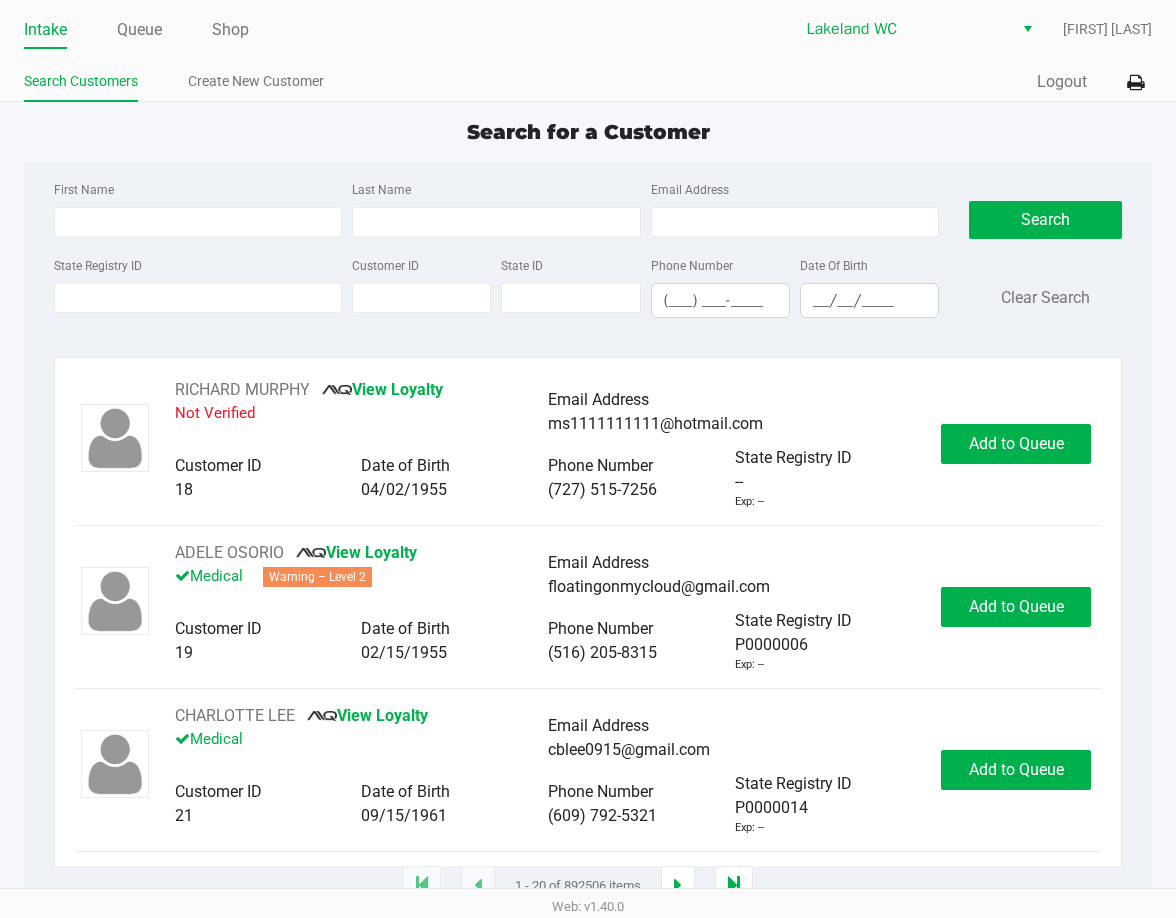 click on "First Name Last Name Email Address State Registry ID Customer ID State ID Phone Number (___) ___-____ Date Of Birth __/__/____  Search   Clear Search" 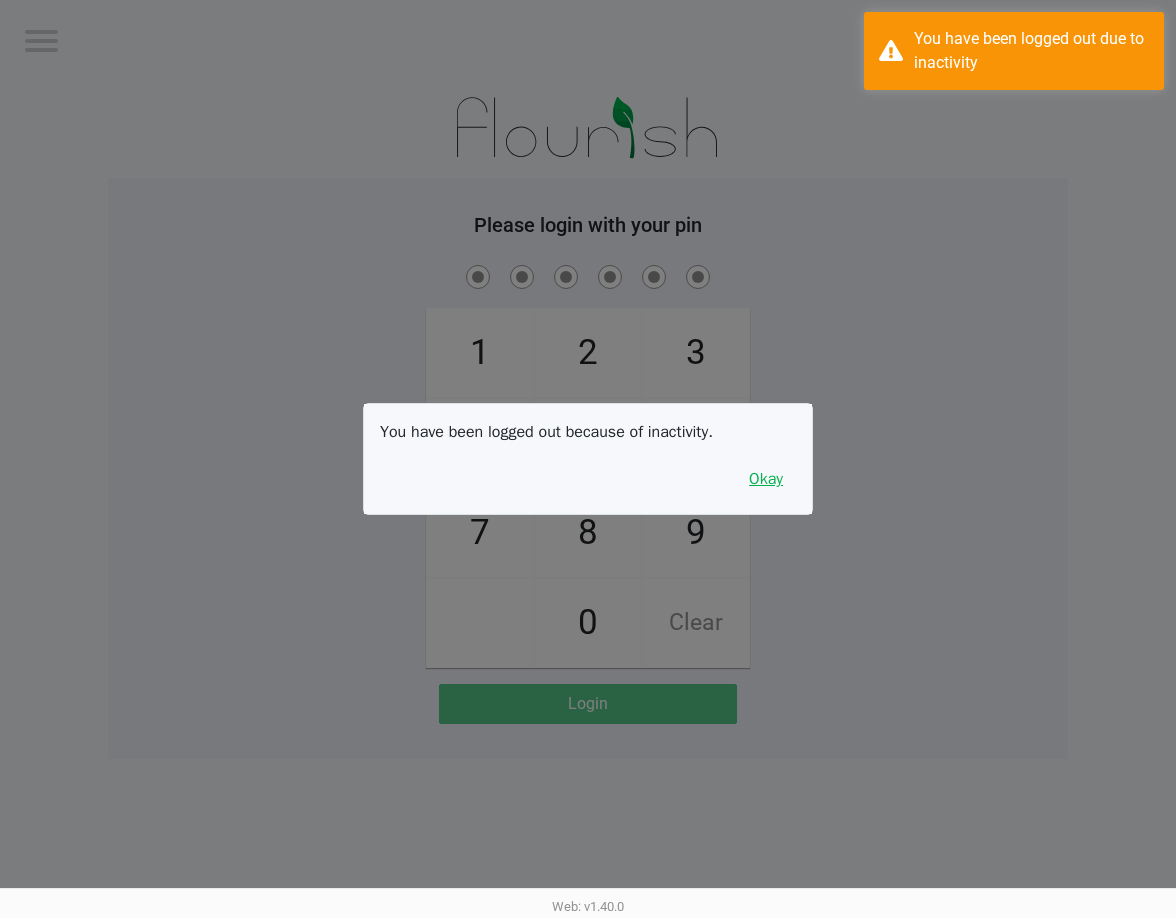 click on "Okay" at bounding box center [766, 479] 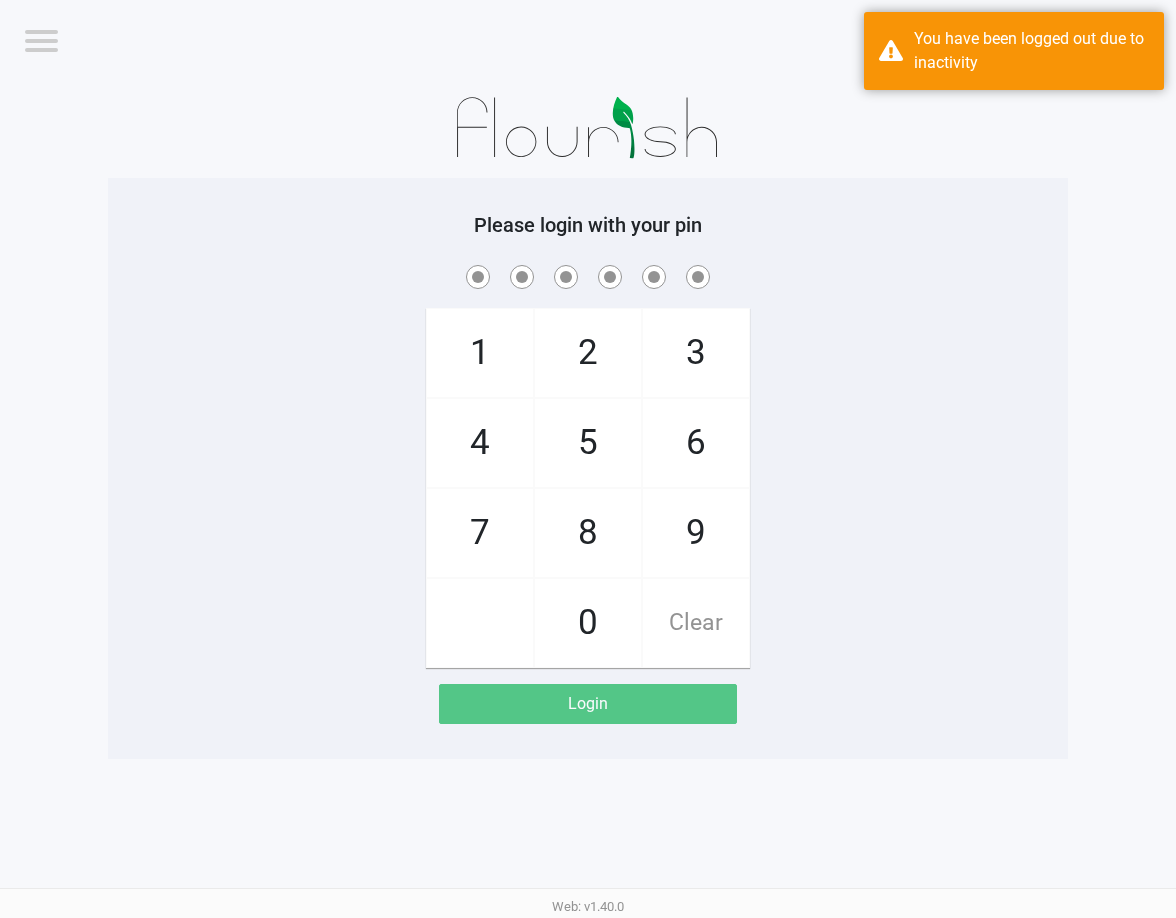 click on "1   4   7       2   5   8   0   3   6   9   Clear" 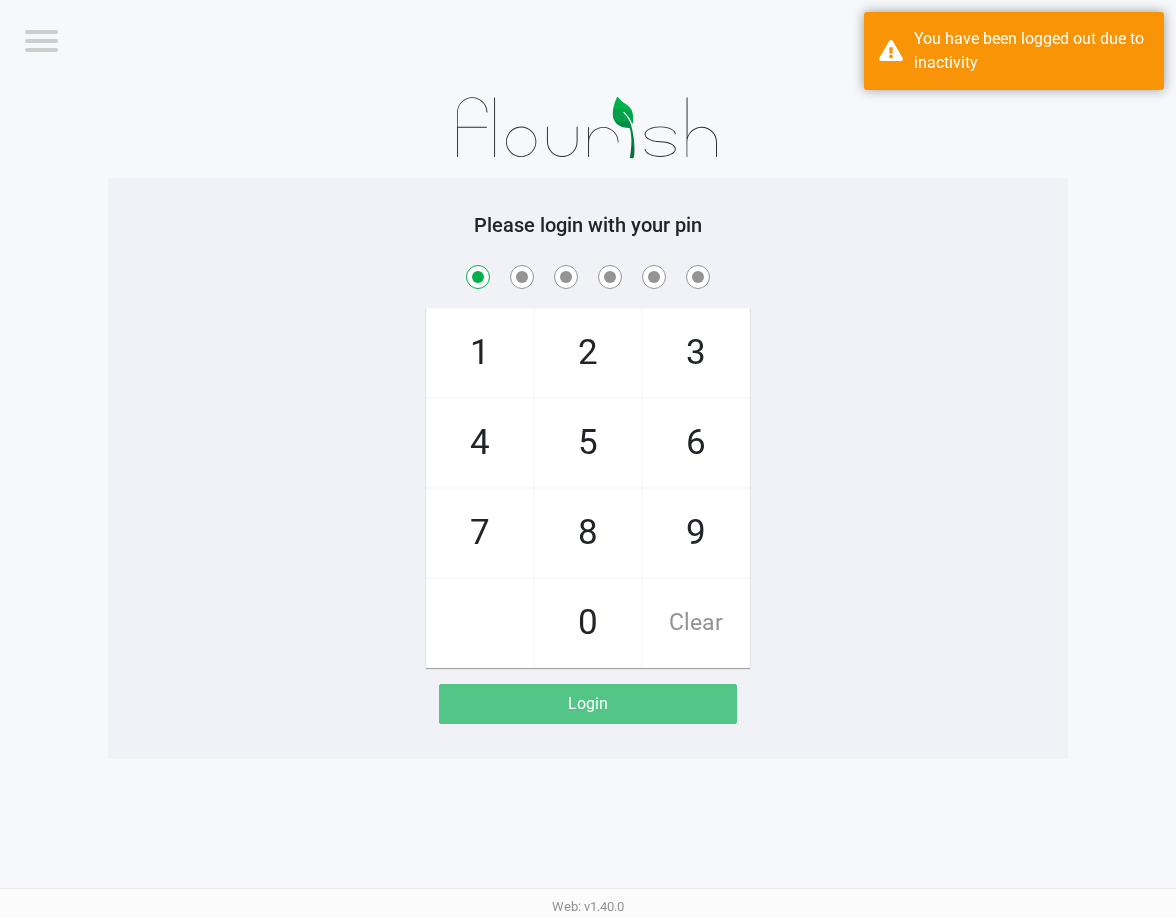checkbox on "true" 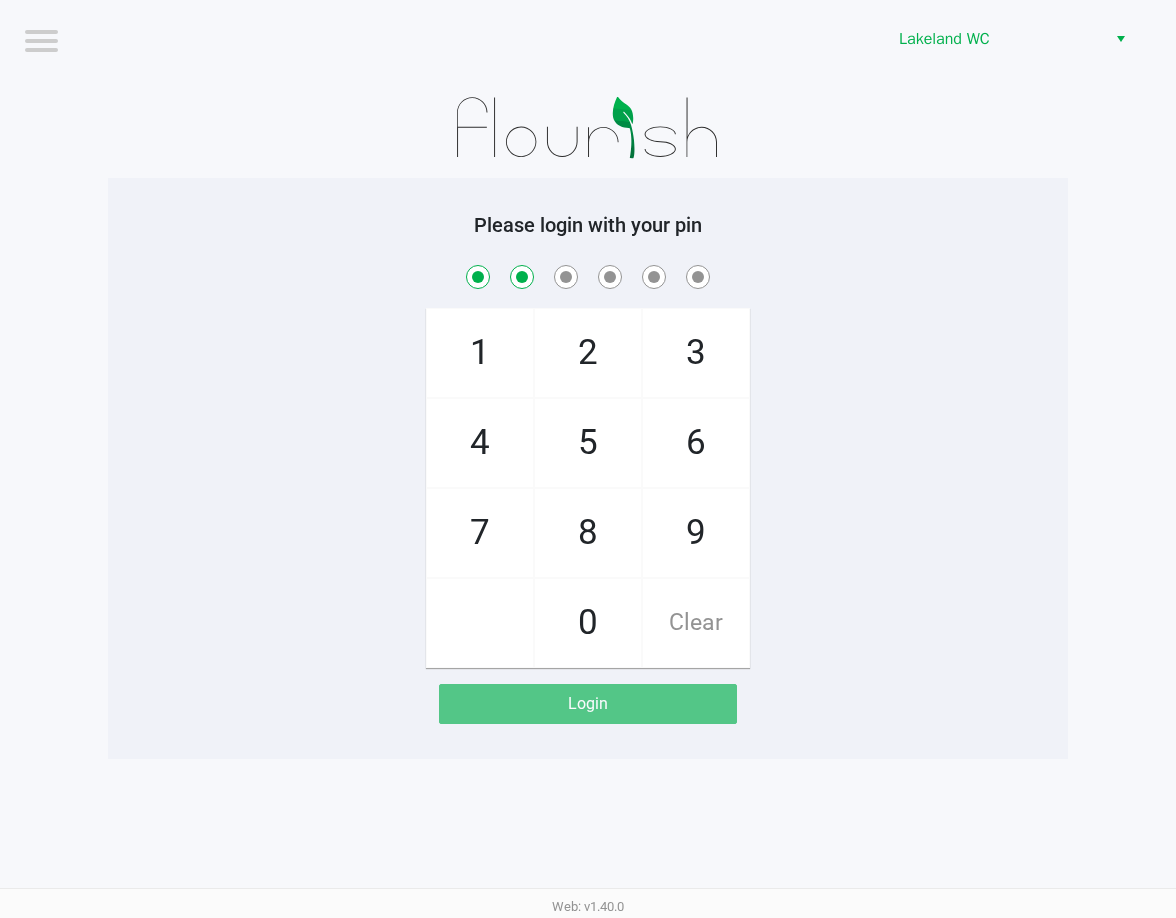 checkbox on "true" 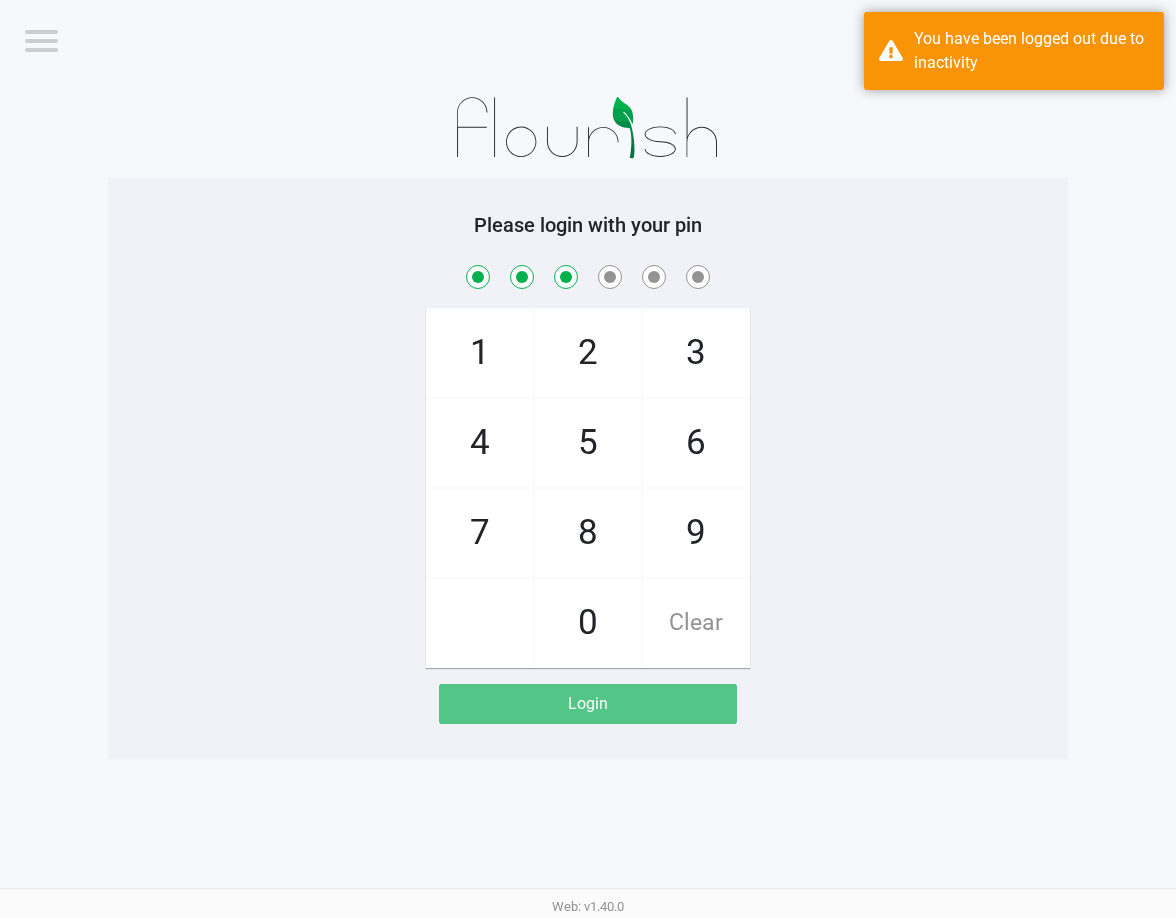checkbox on "true" 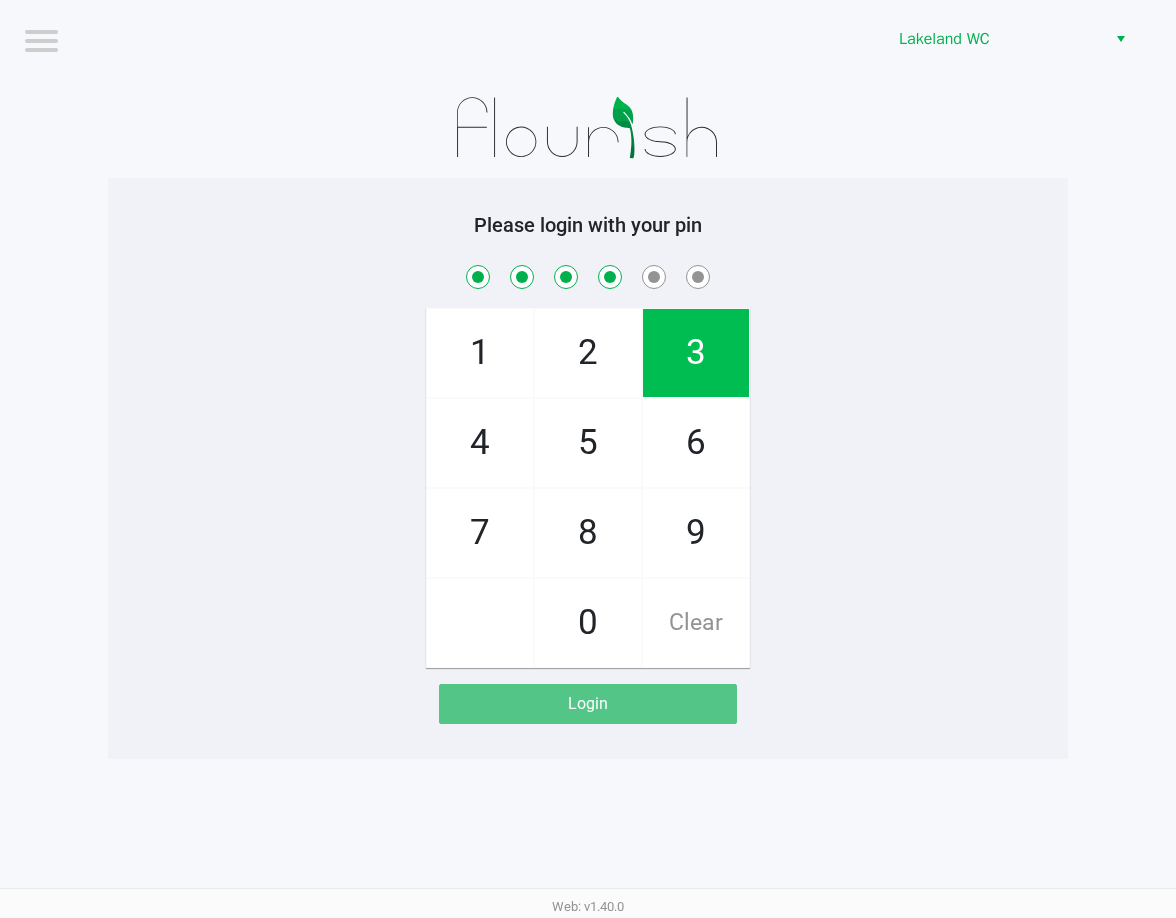 checkbox on "true" 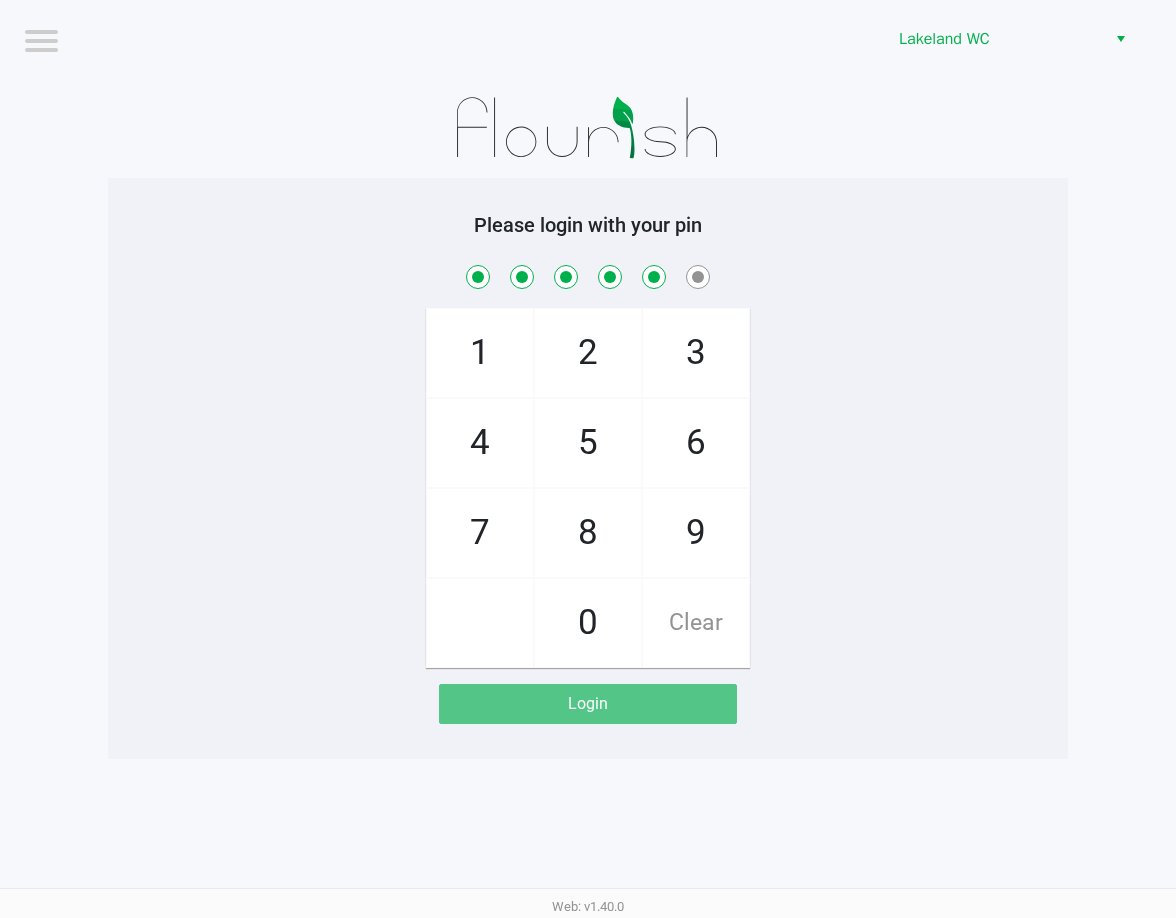 checkbox on "true" 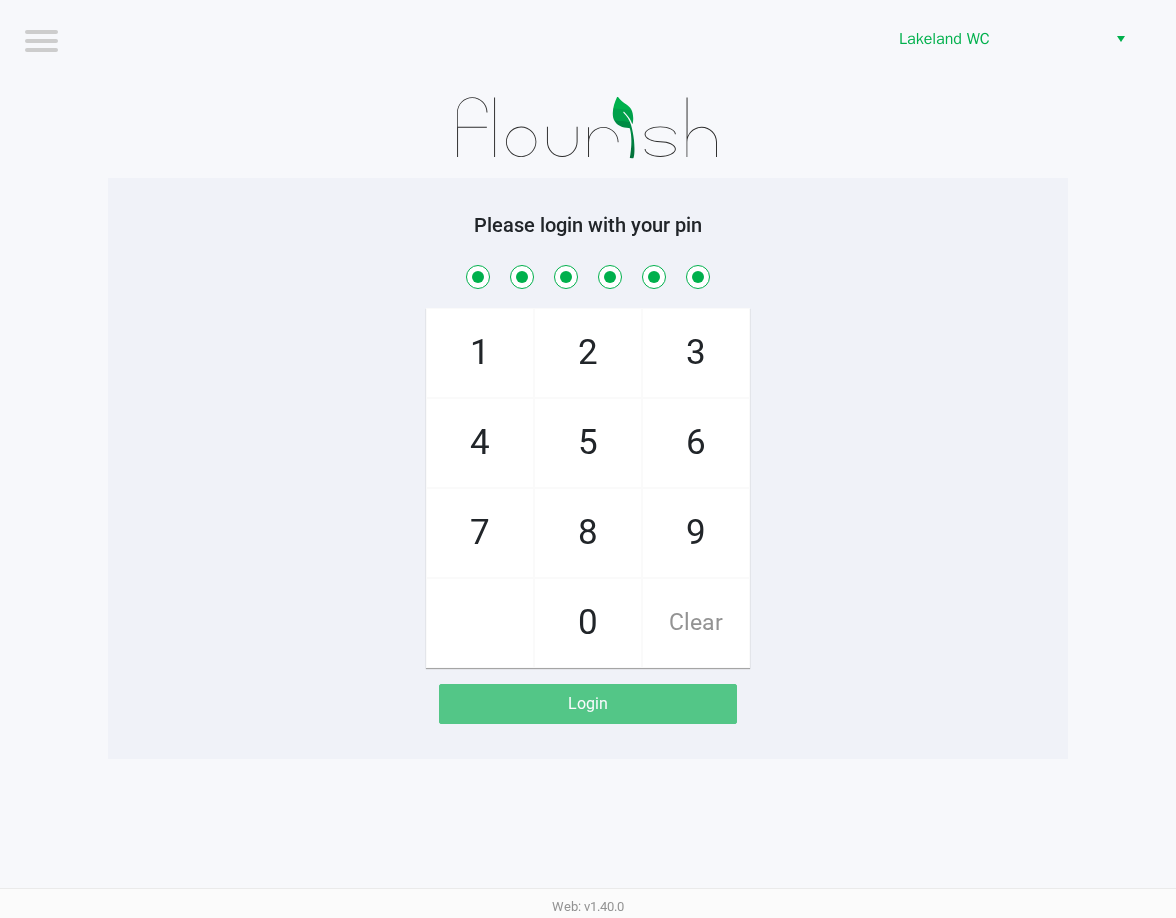 checkbox on "true" 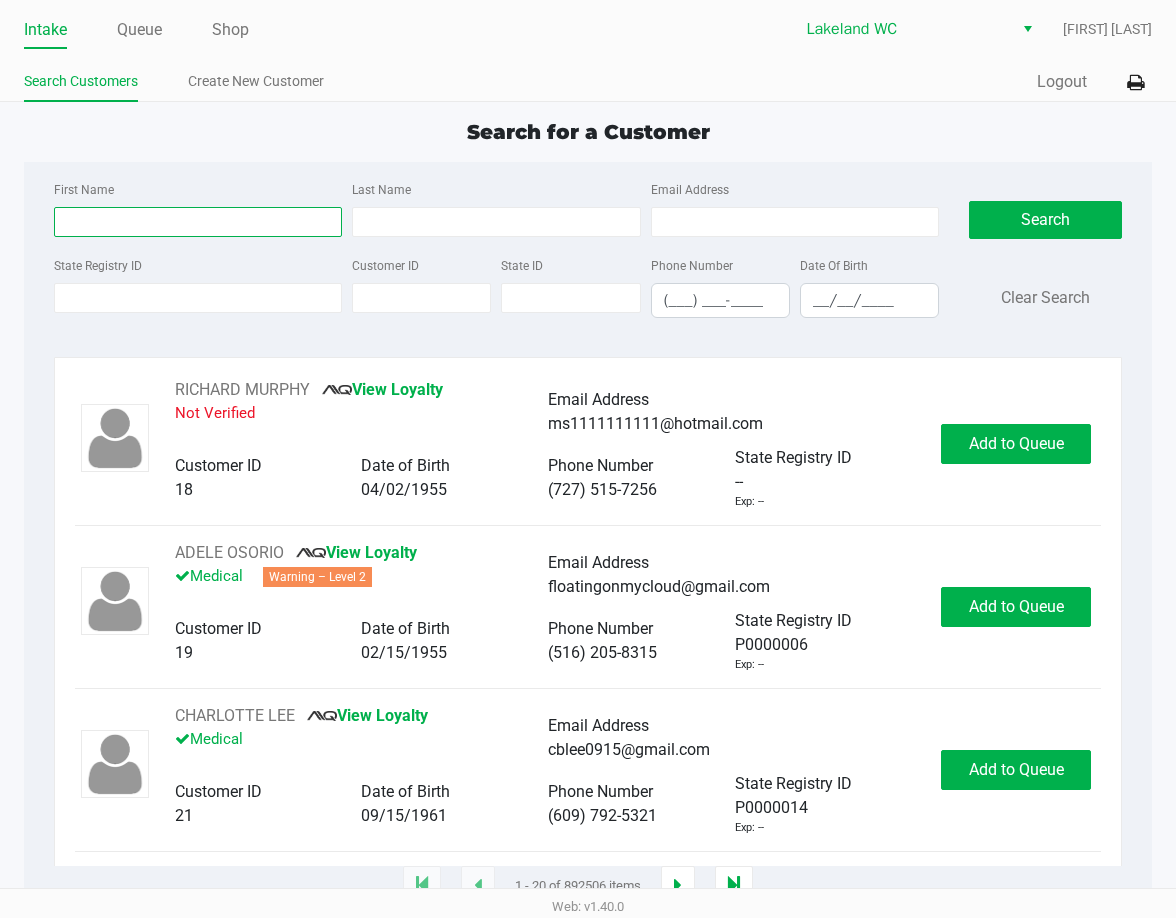 click on "First Name" at bounding box center (198, 222) 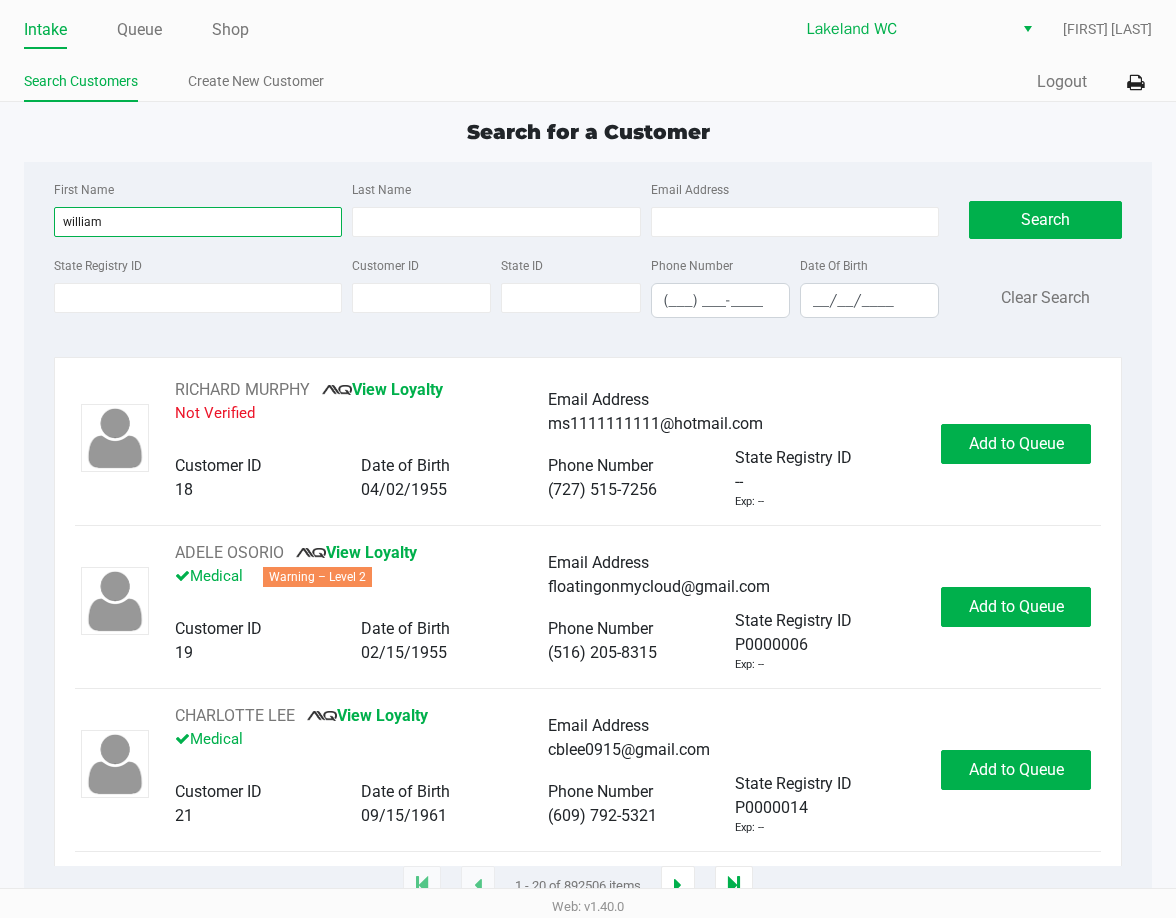 type on "william" 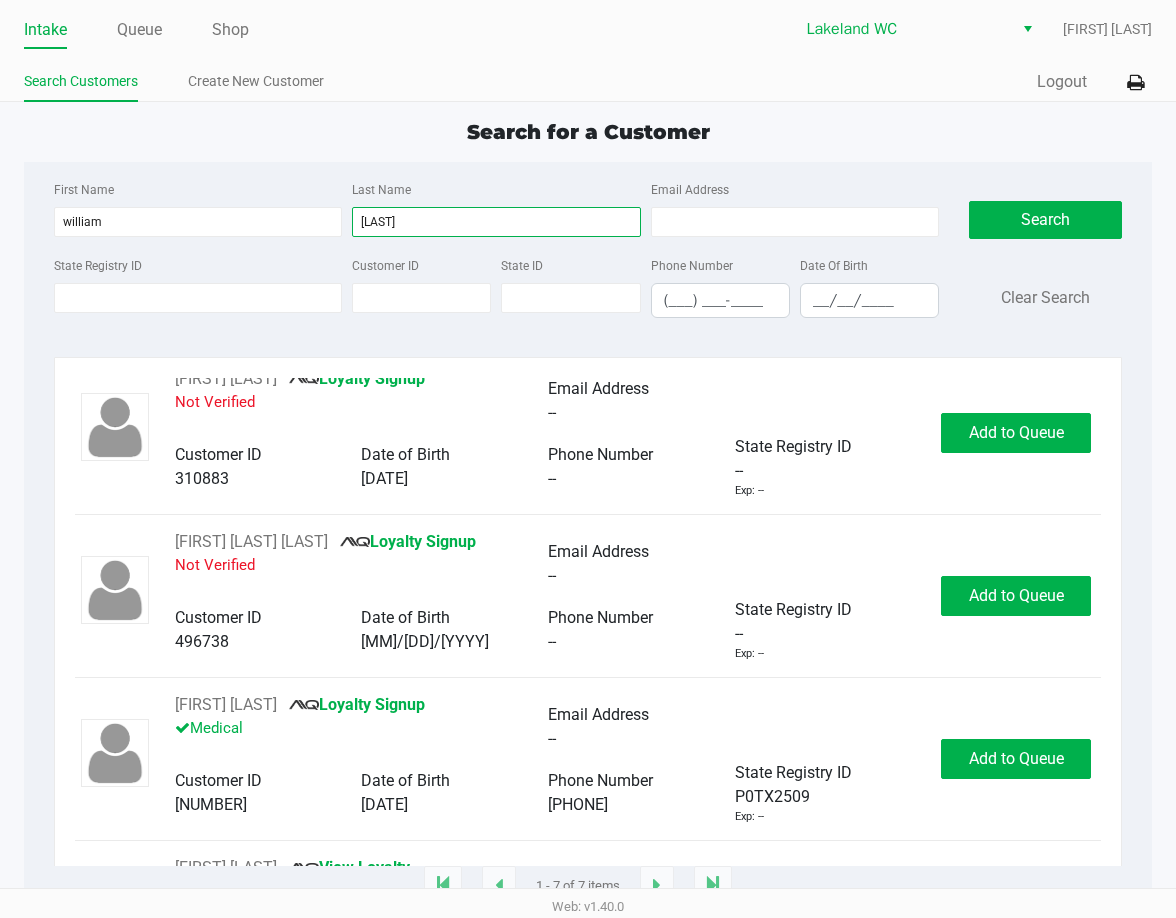 scroll, scrollTop: 653, scrollLeft: 0, axis: vertical 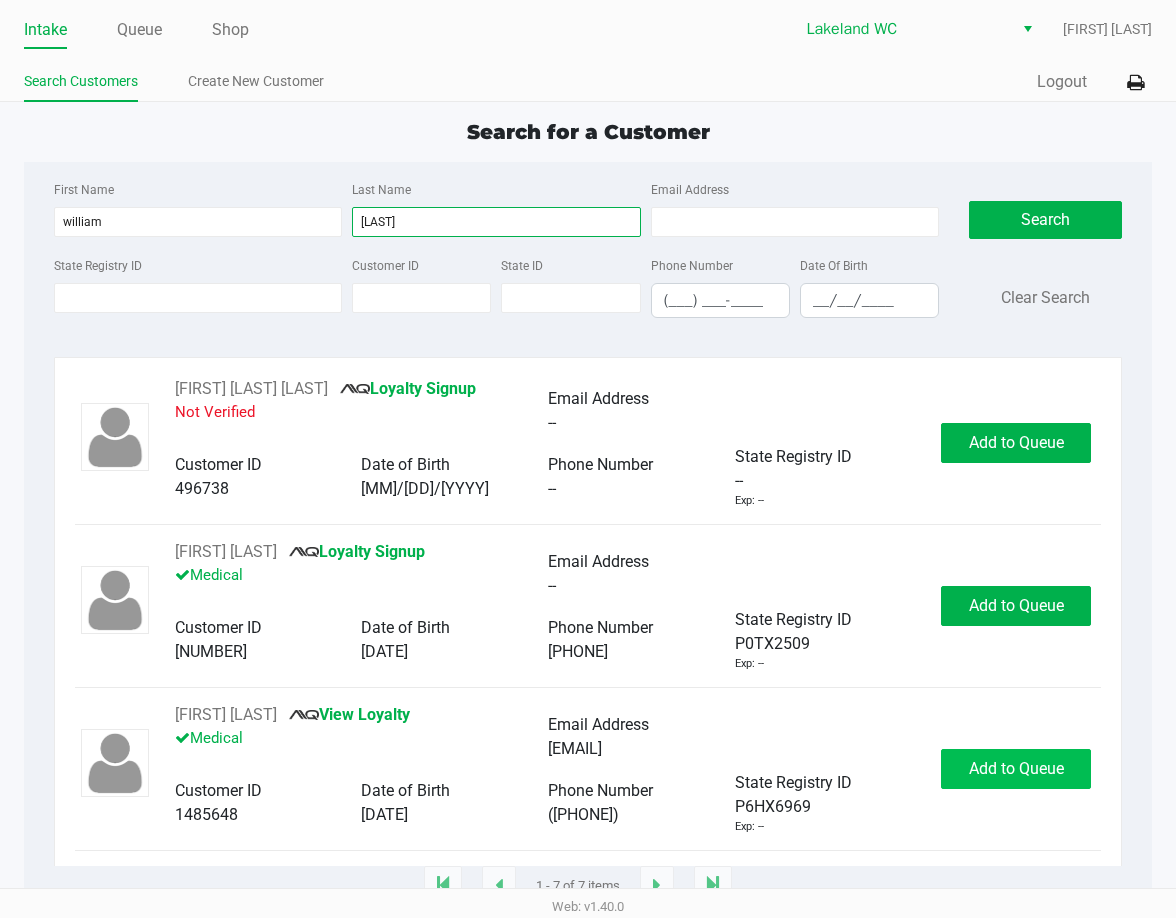 type on "hutchins" 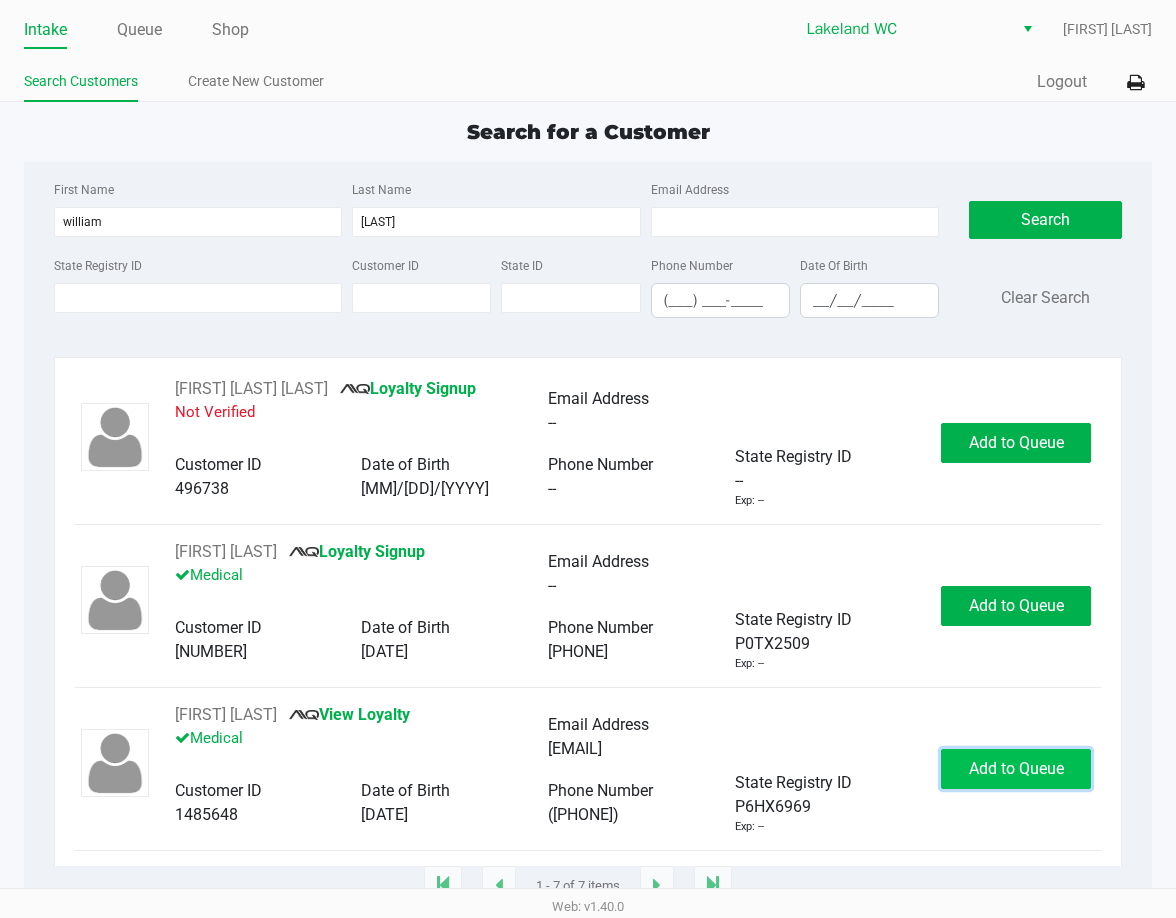 click on "Add to Queue" 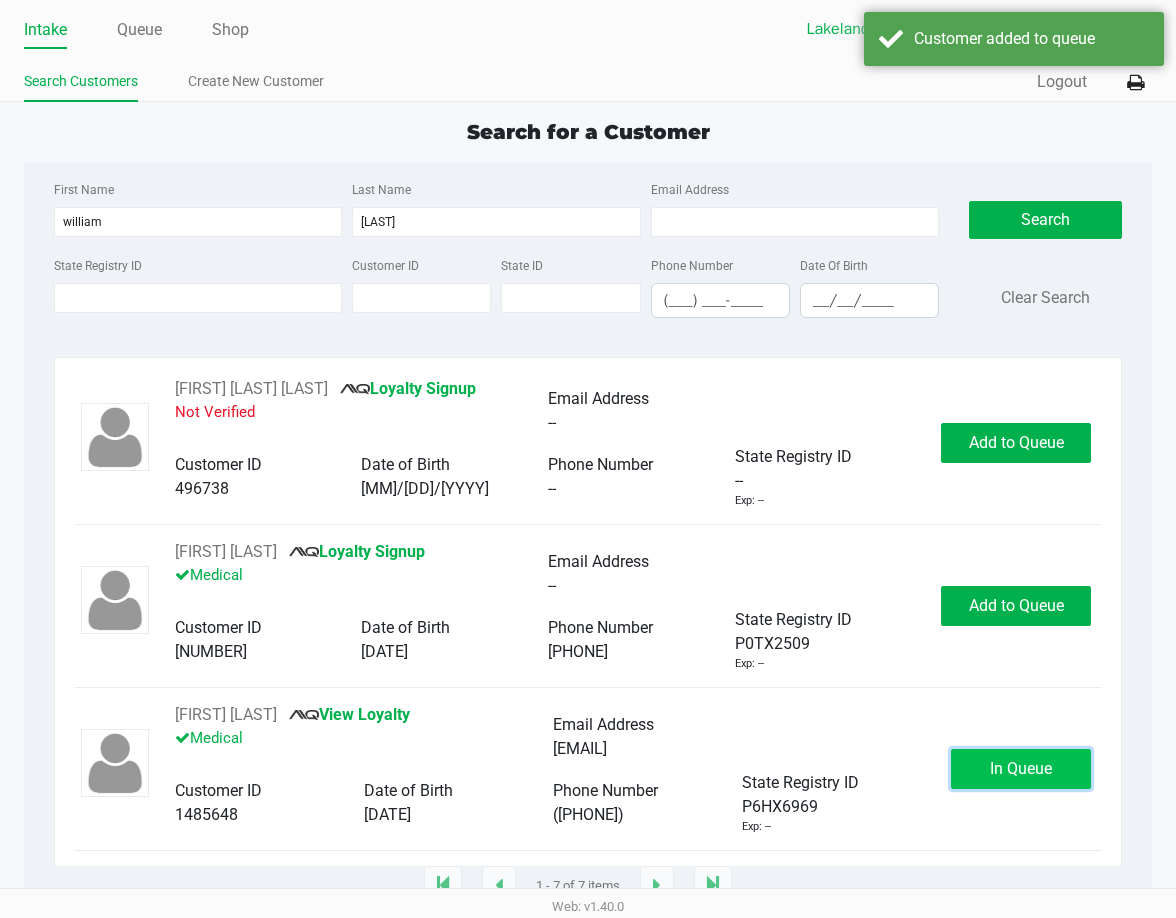 click on "In Queue" 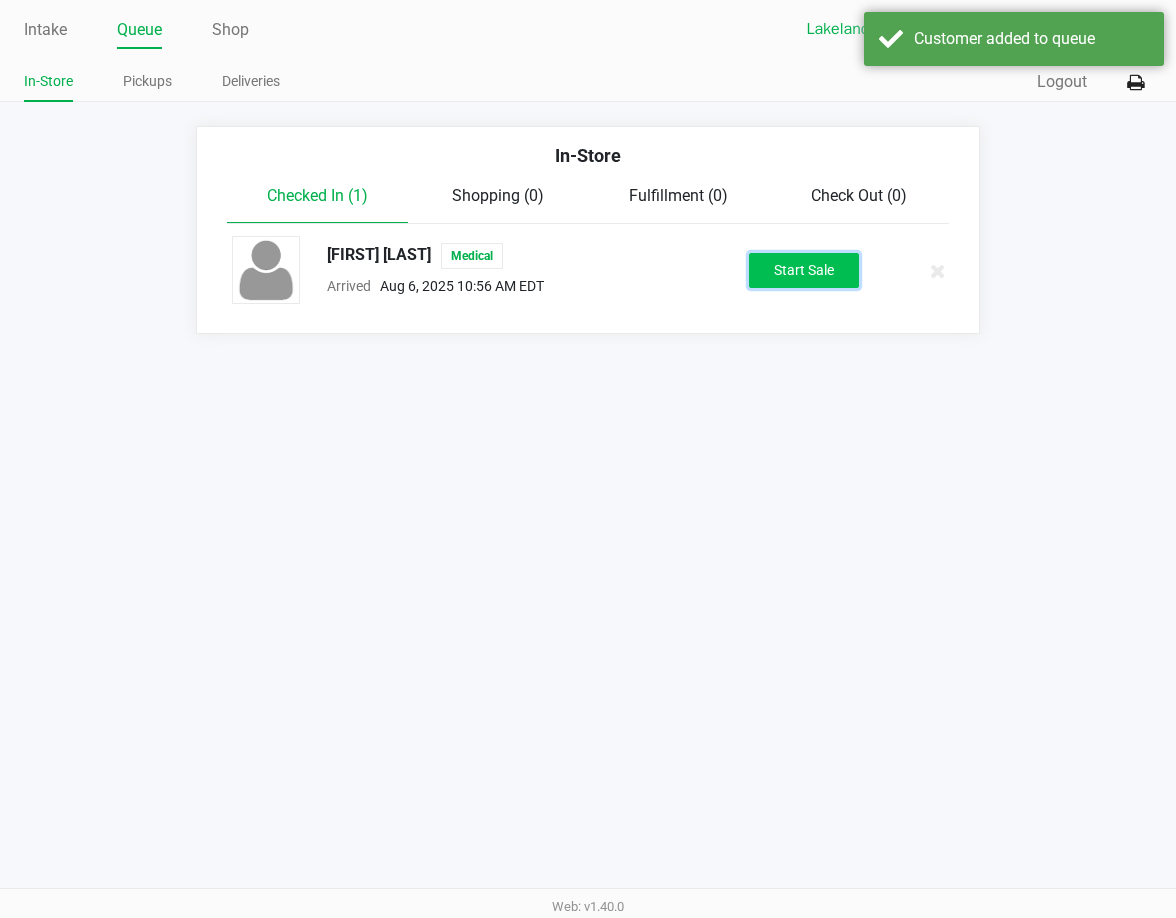 click on "Start Sale" 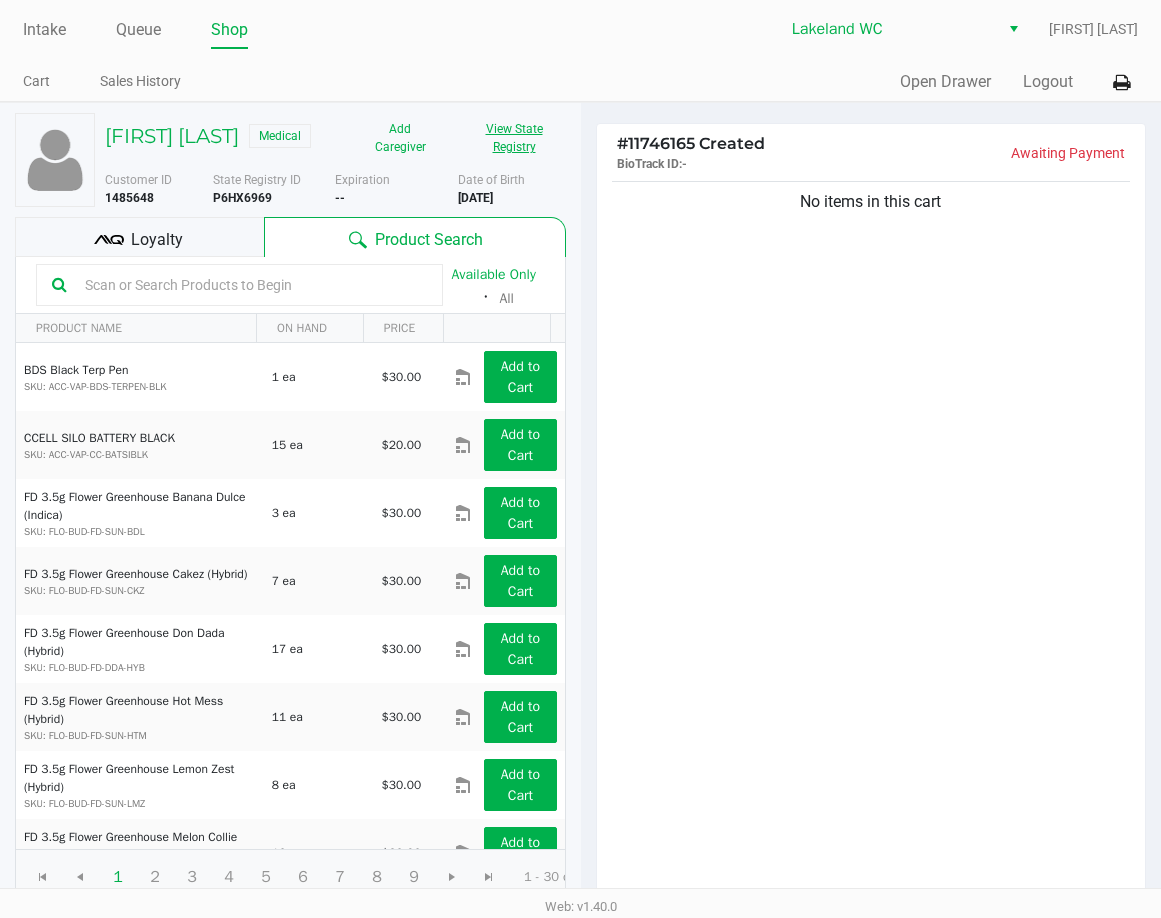 click on "View State Registry" 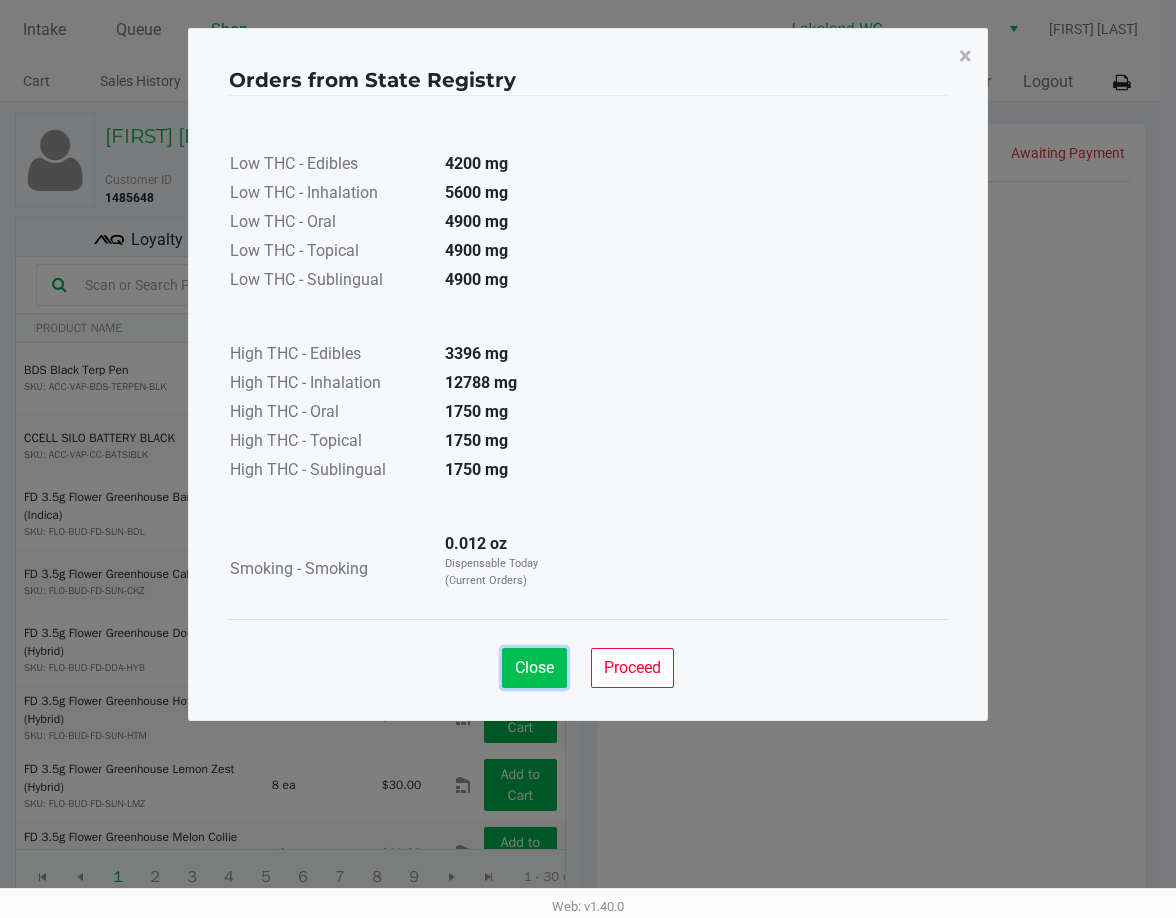 click on "Close" 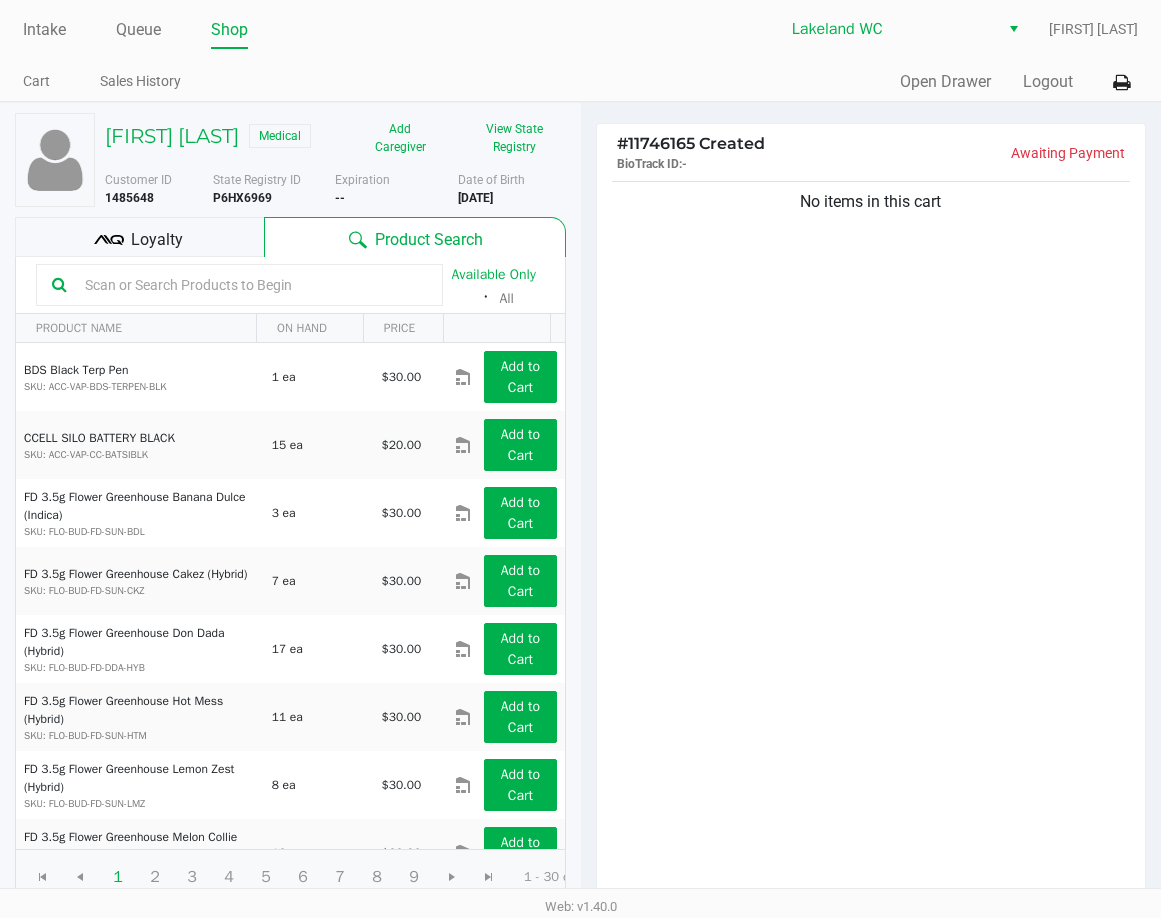 click on "P6HX6969" 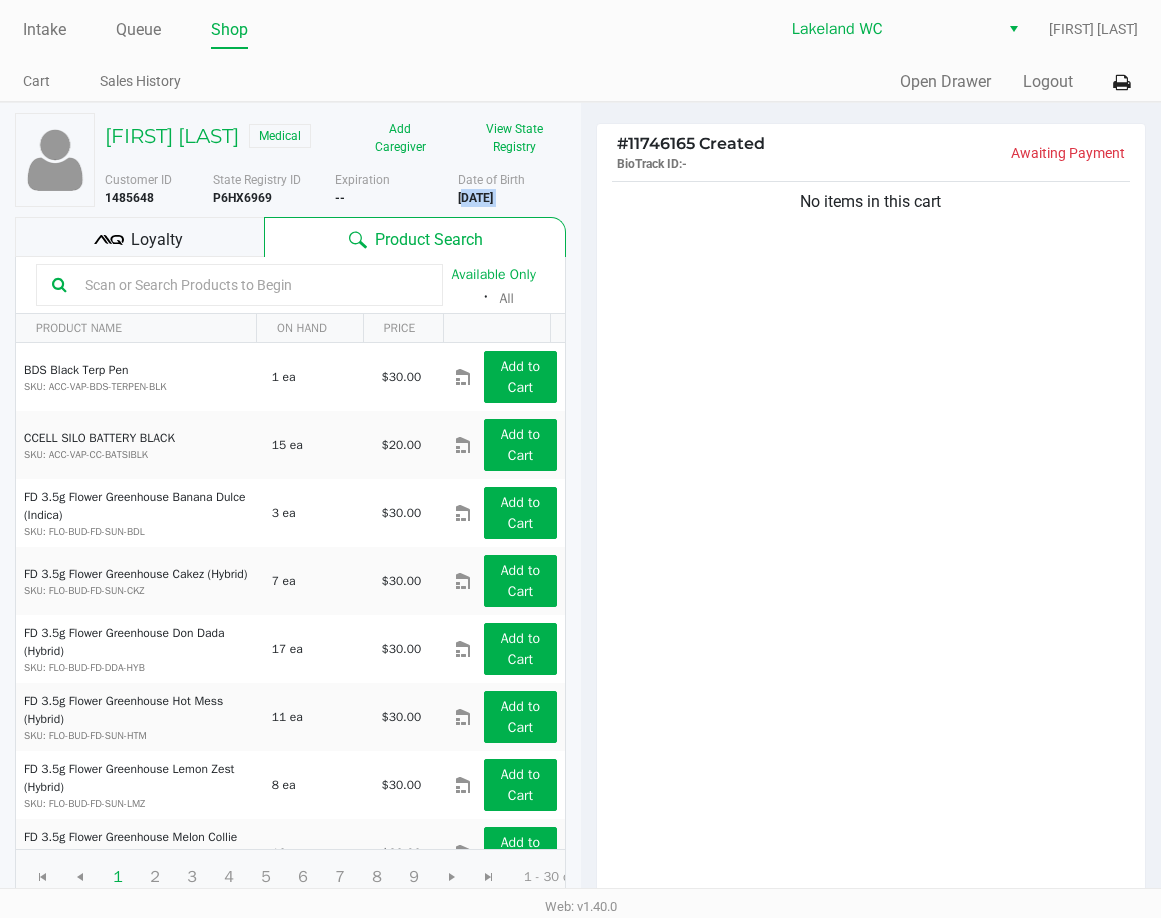 click on "11/11/1989" 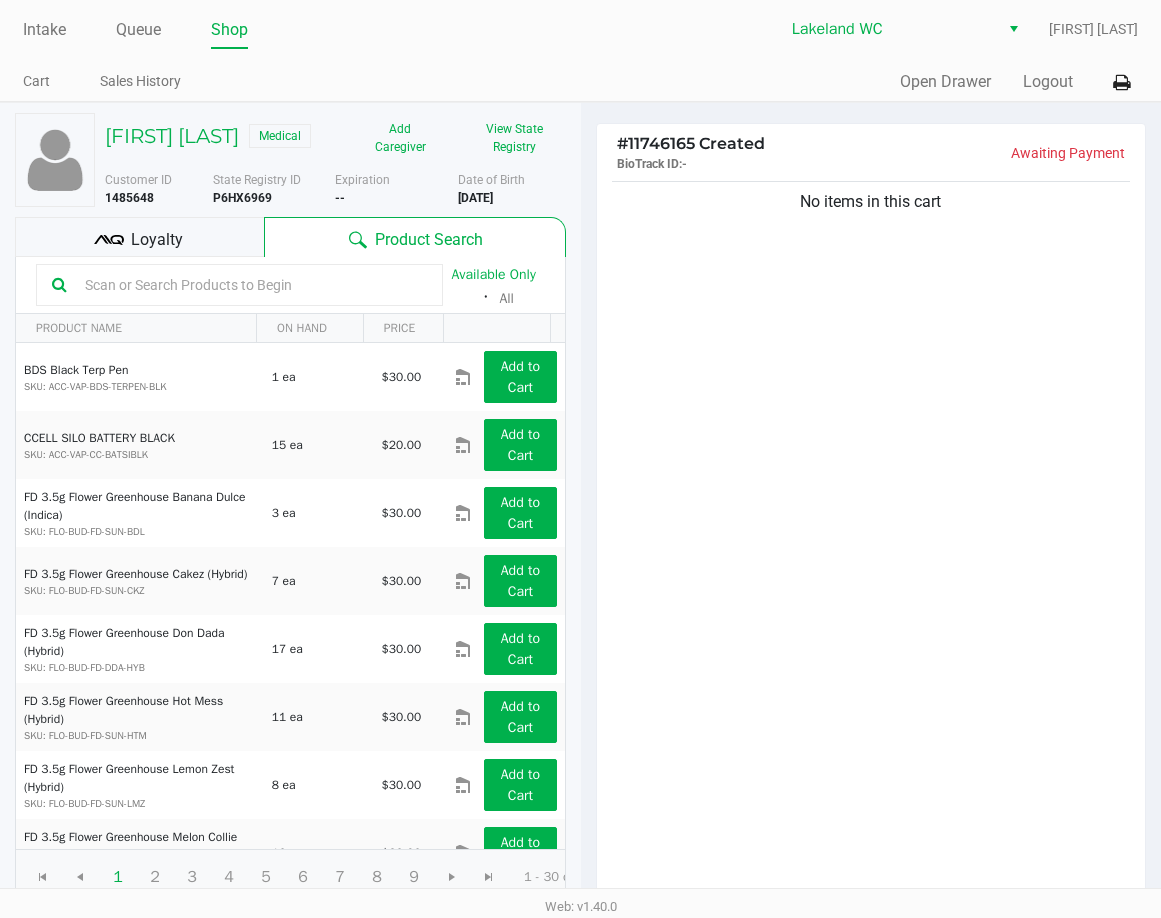 click on "No items in this cart" 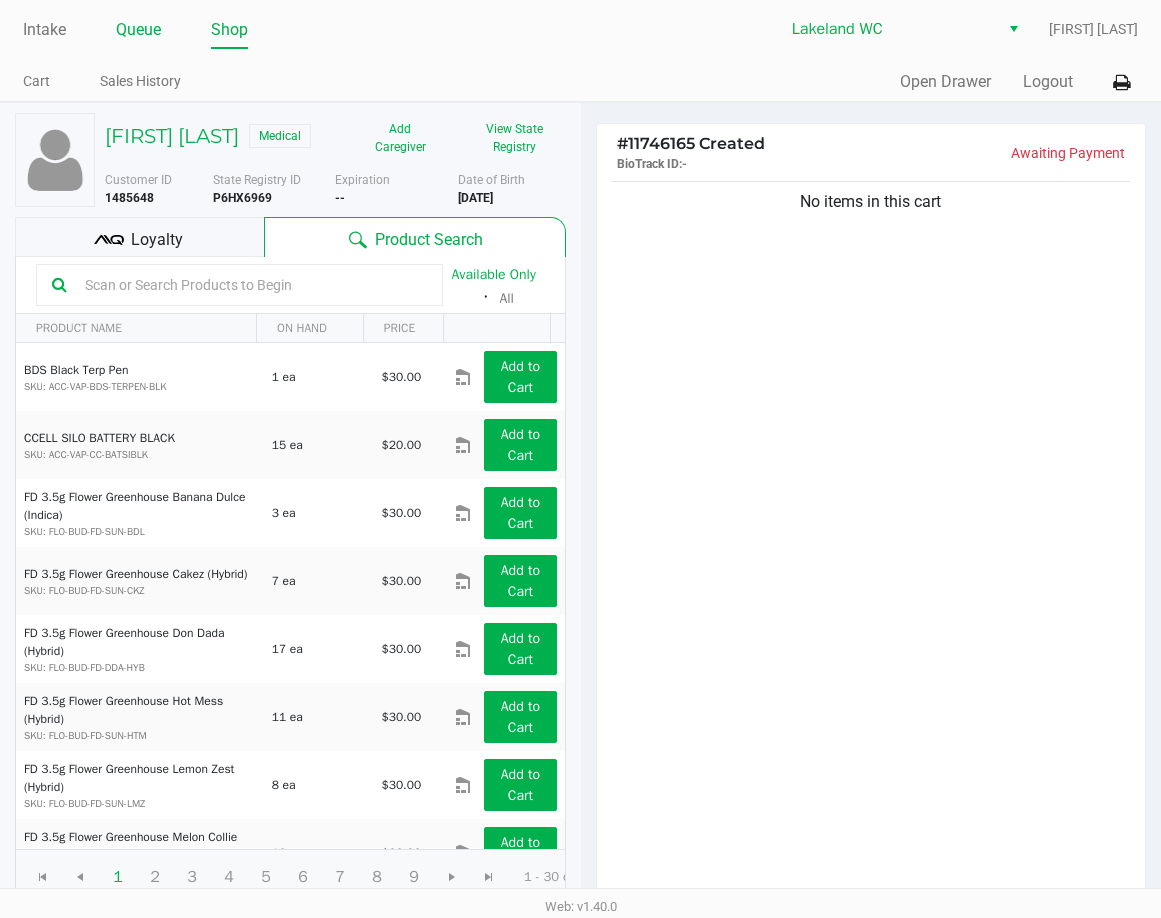 click on "Queue" 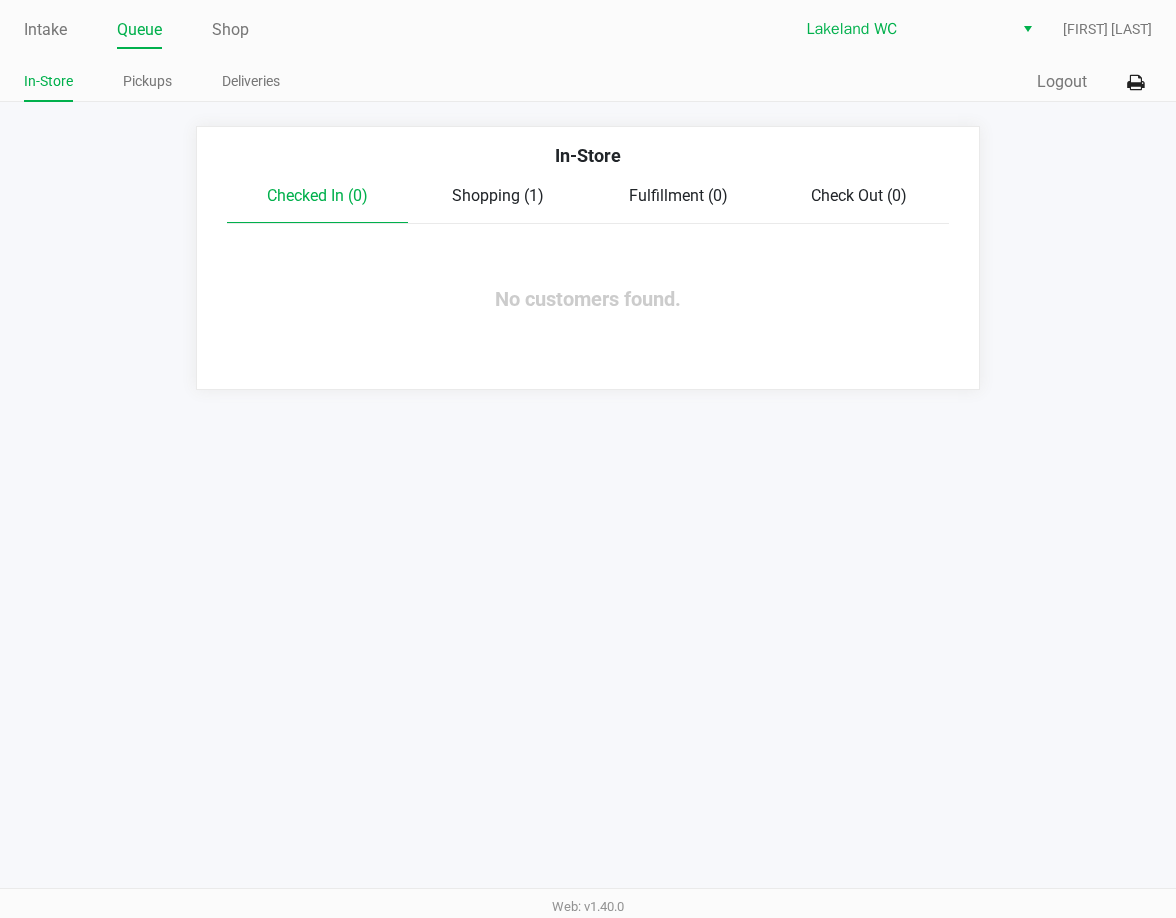 click on "Shopping (1)" 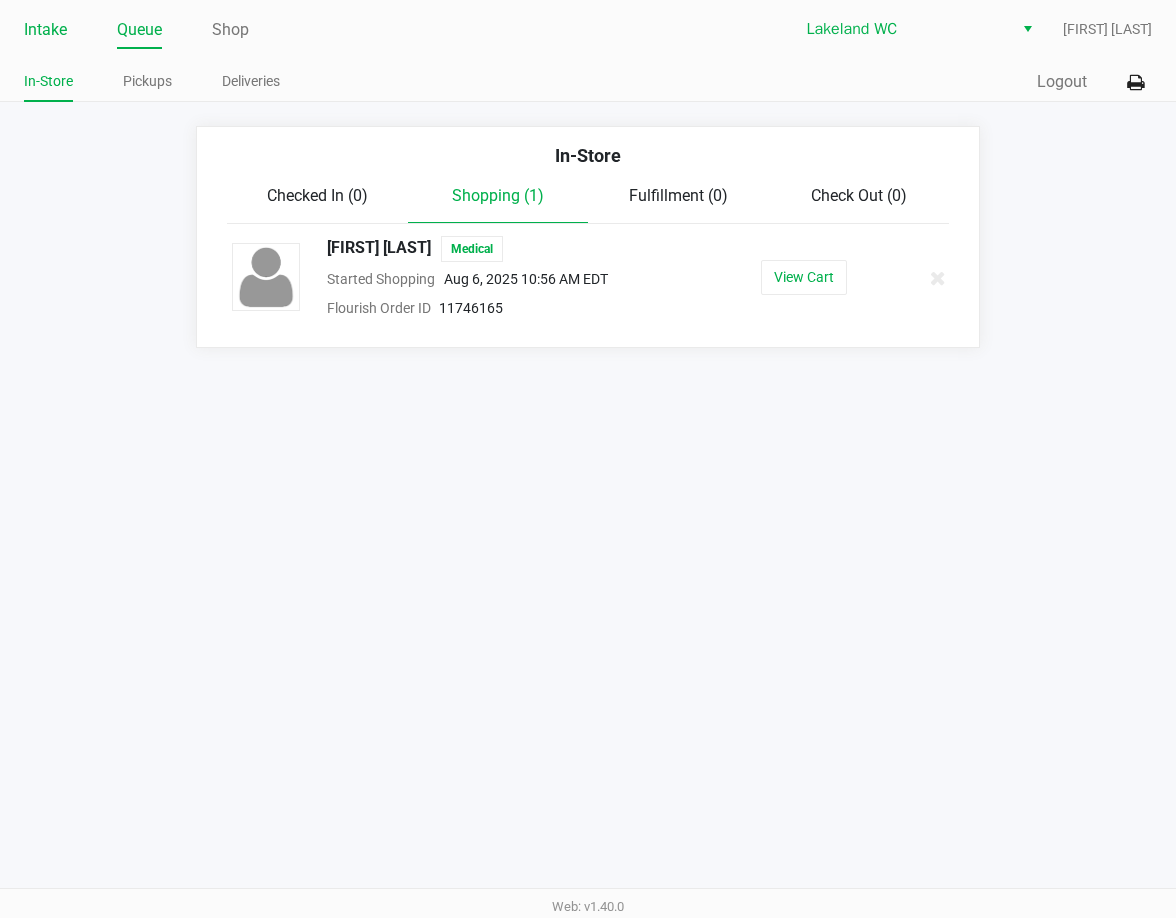 click on "Intake" 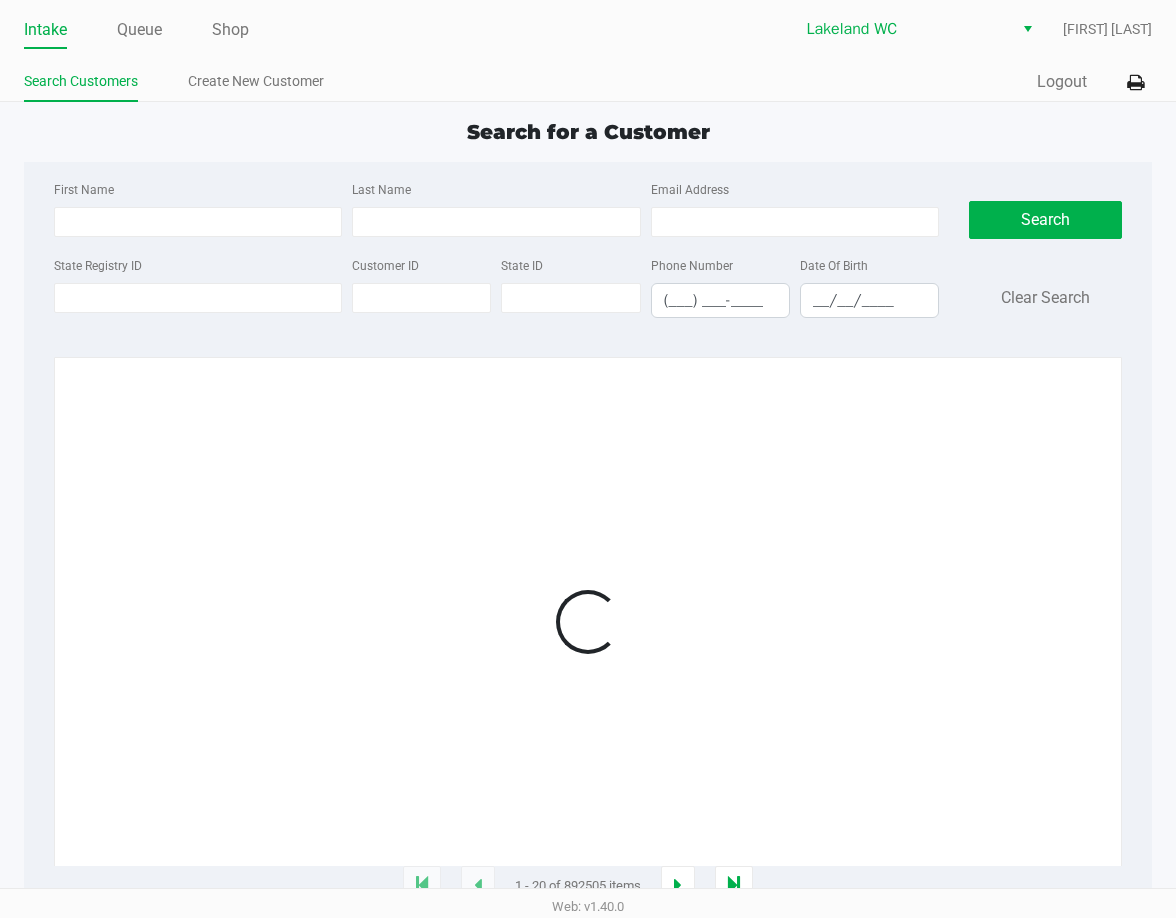 click on "State Registry ID" 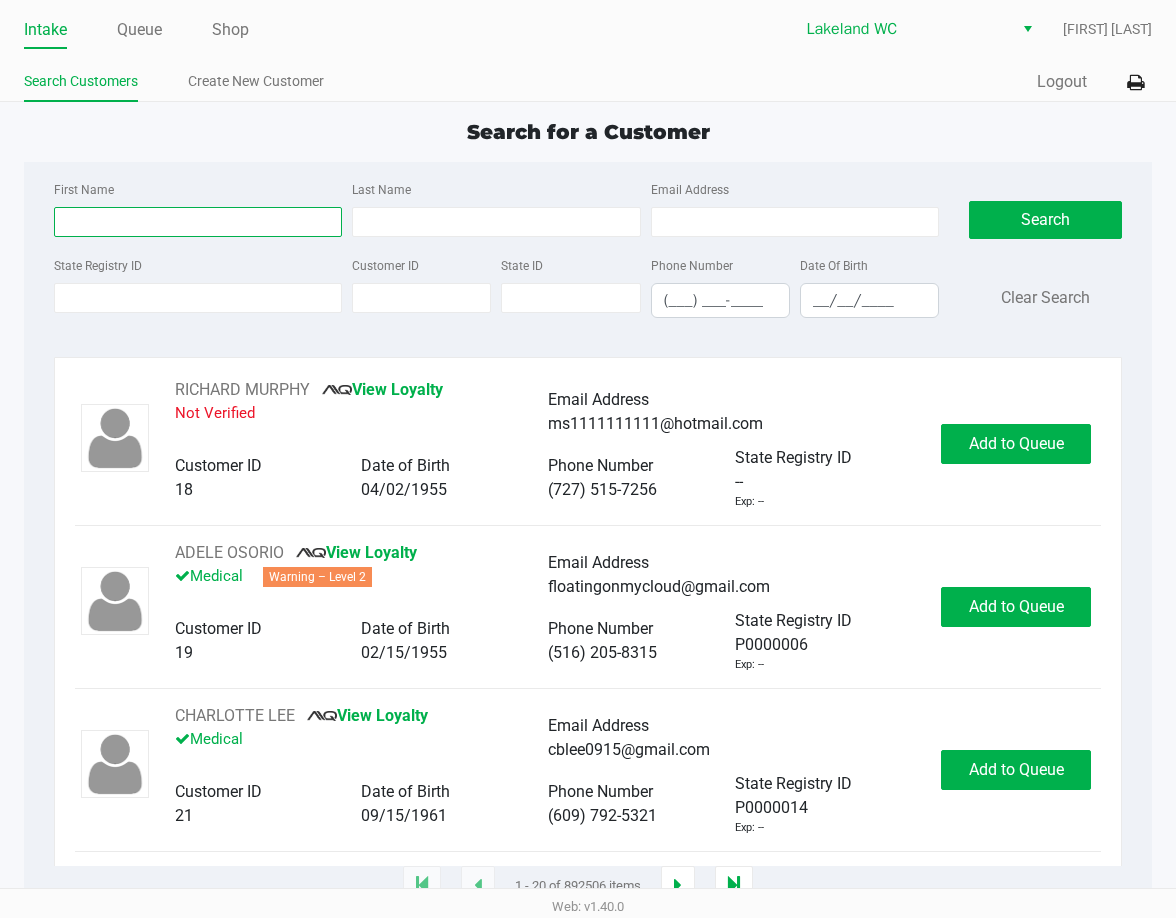 click on "First Name" at bounding box center (198, 222) 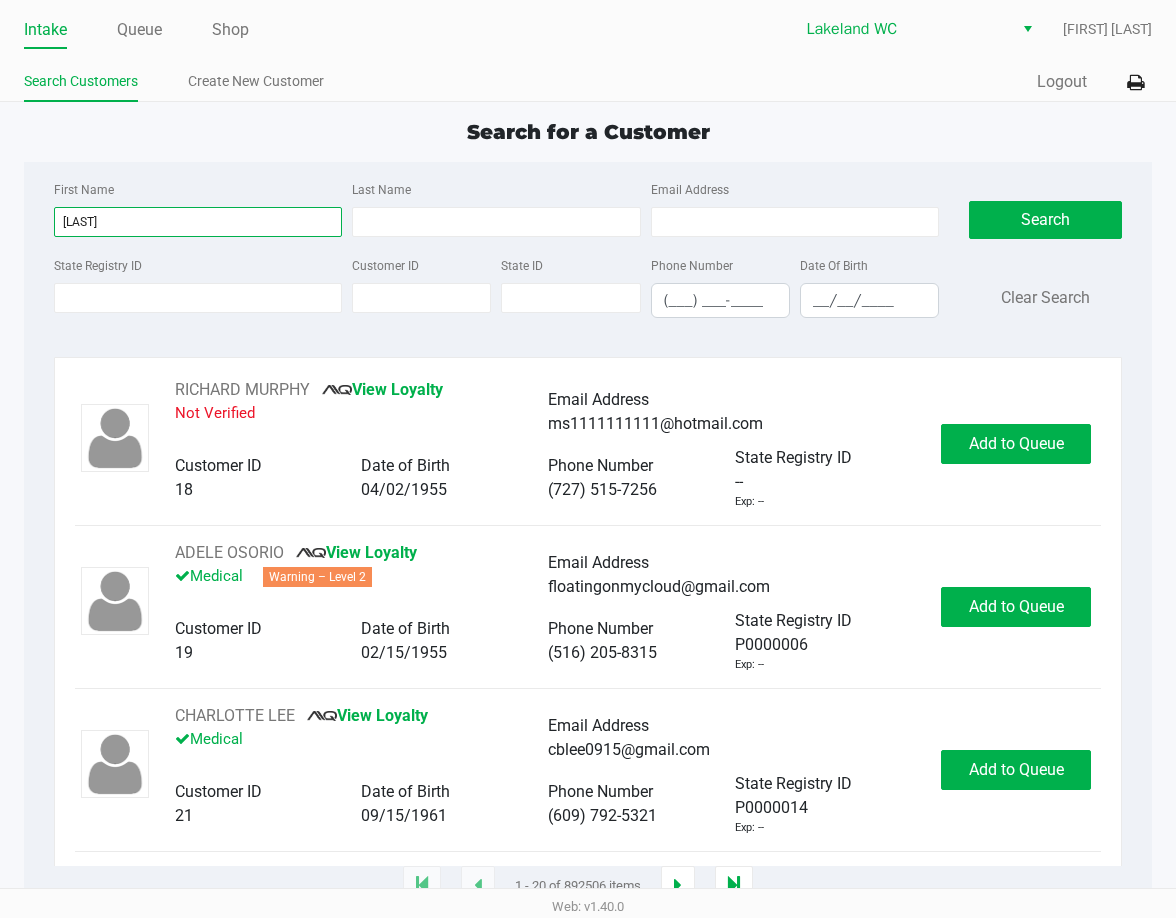 type on "ladarius" 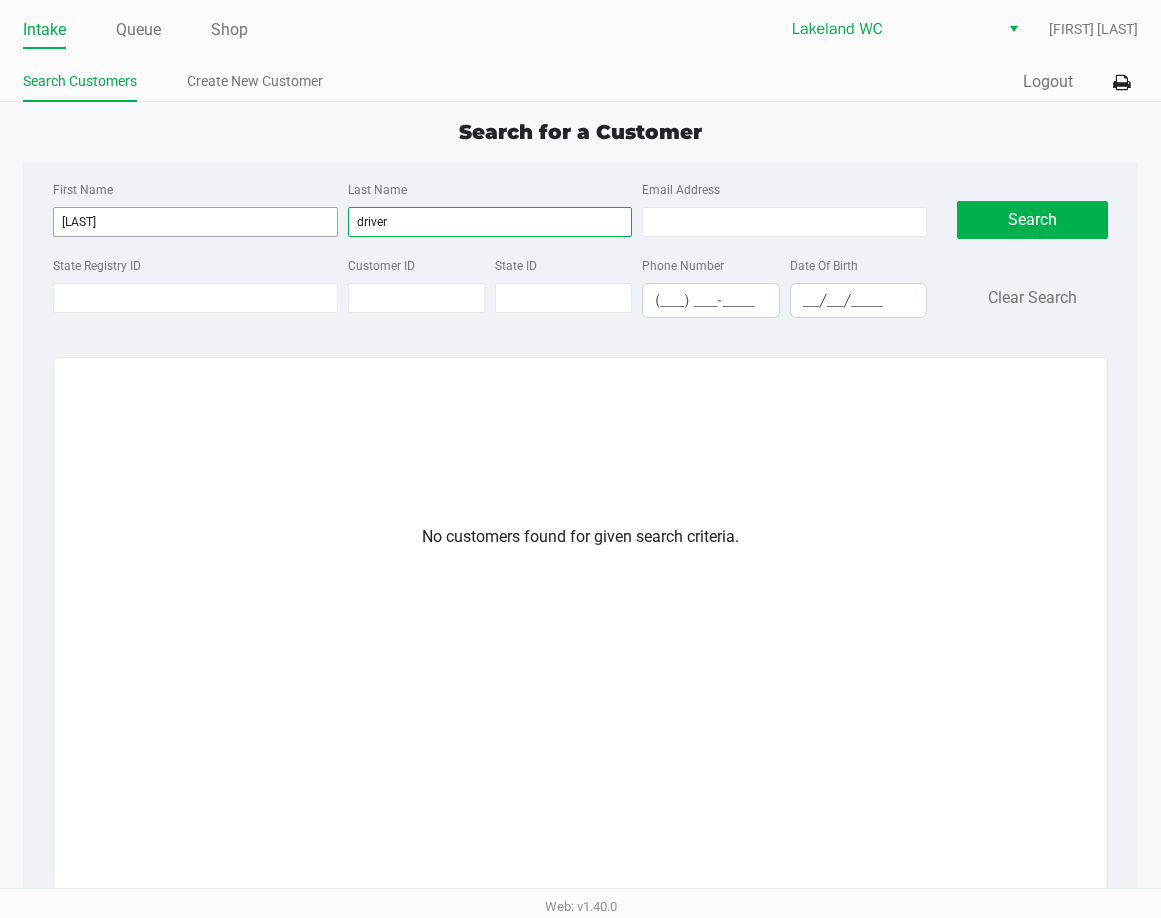 type on "driver" 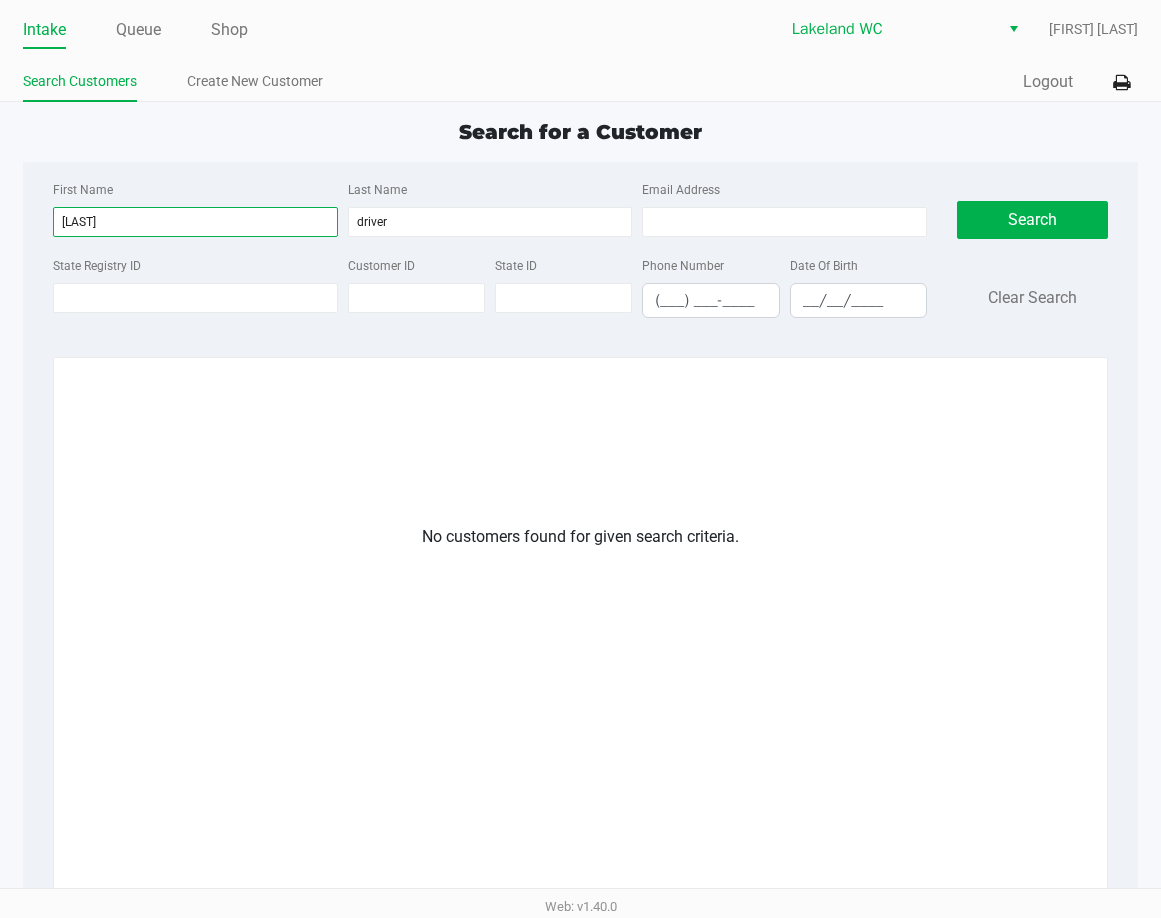 click on "ladarius" at bounding box center [195, 222] 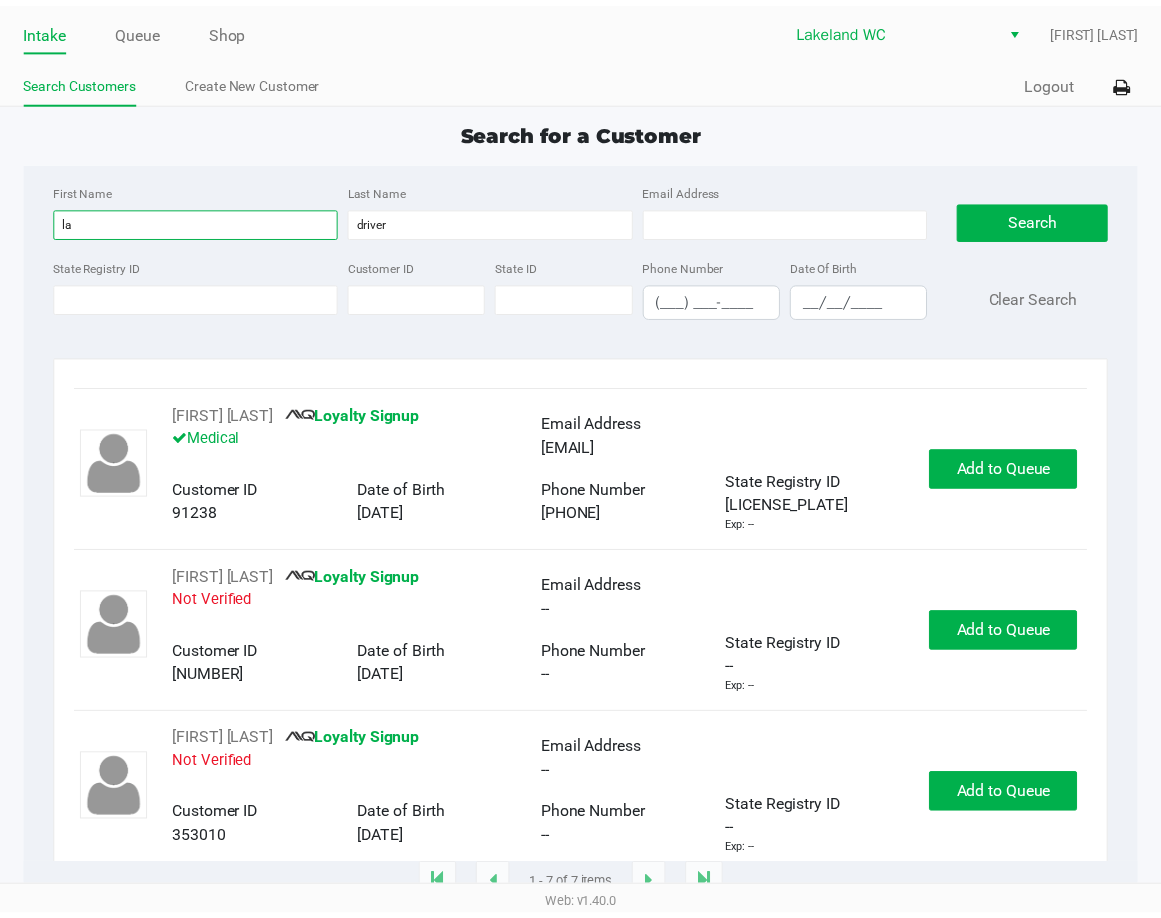scroll, scrollTop: 400, scrollLeft: 0, axis: vertical 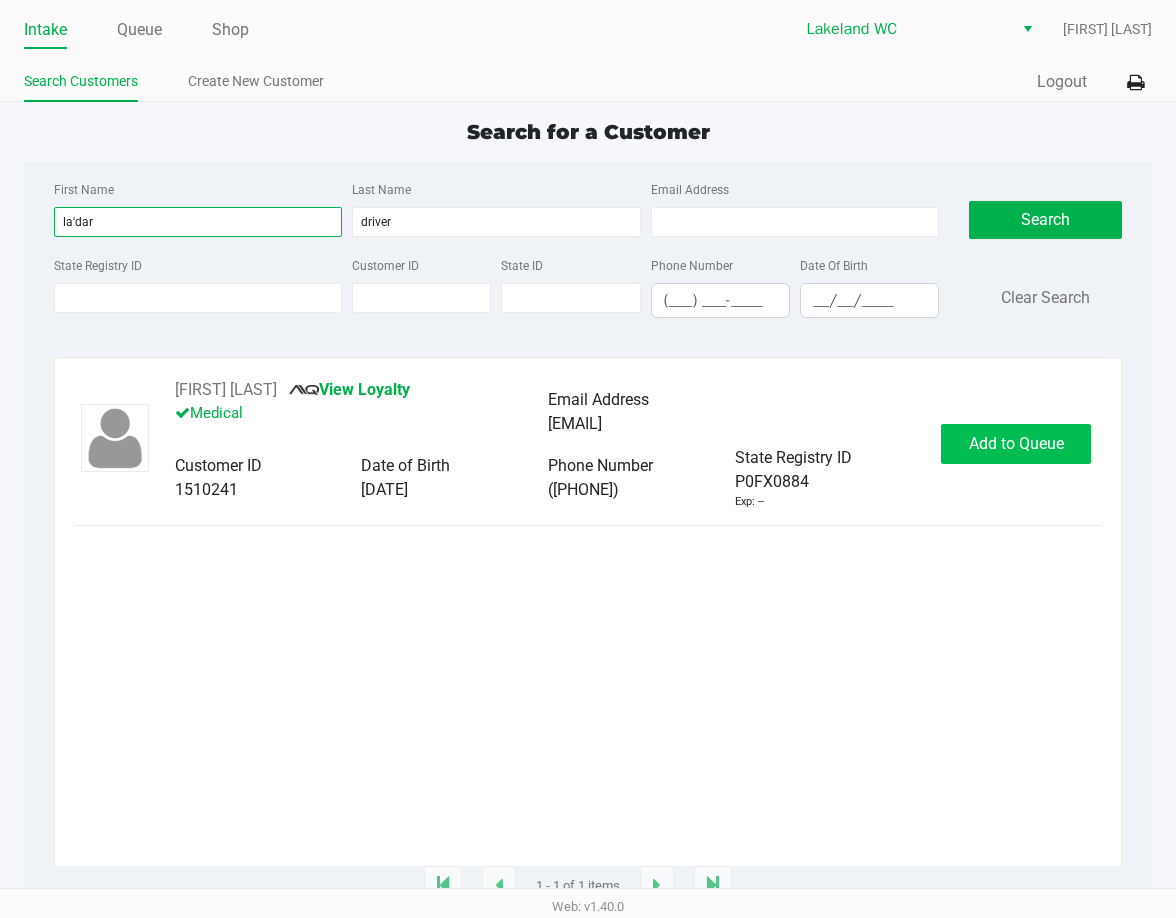 type on "la'dar" 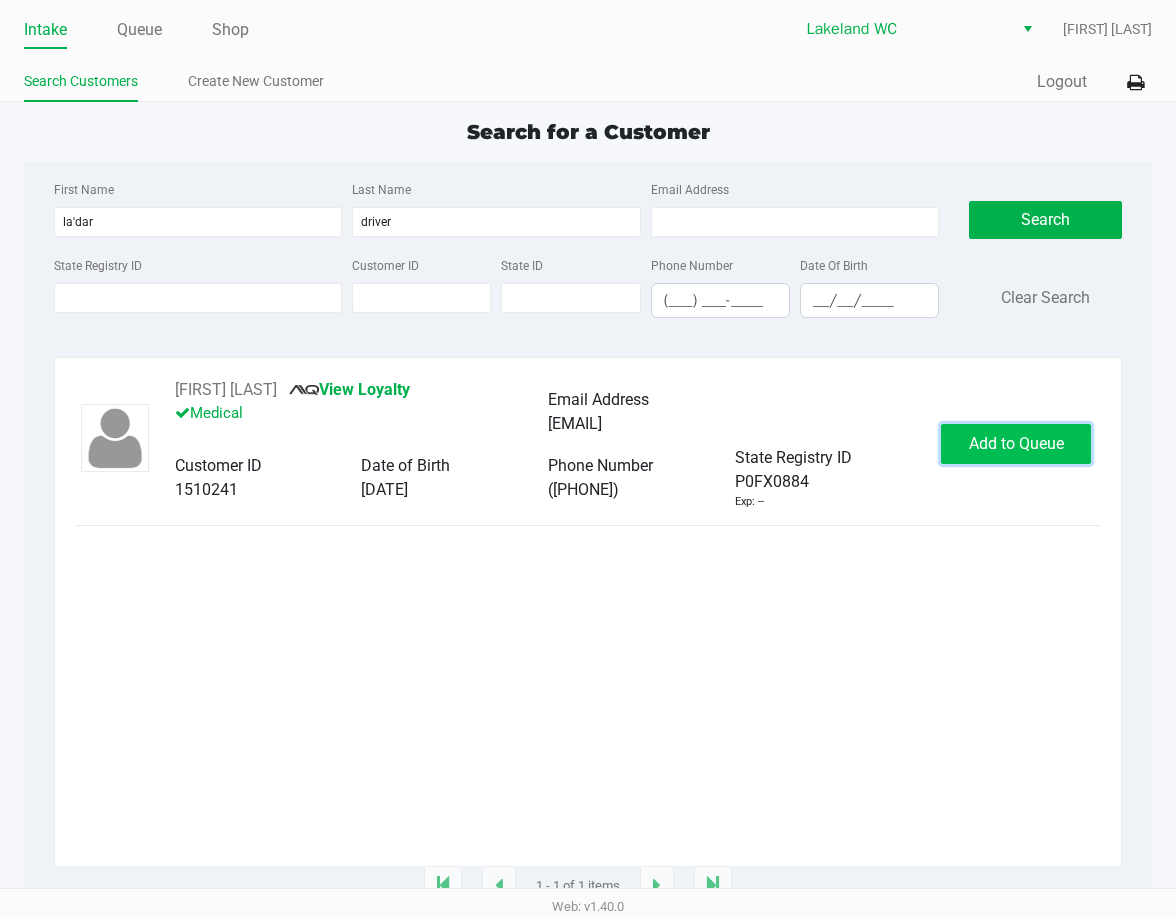 click on "Add to Queue" 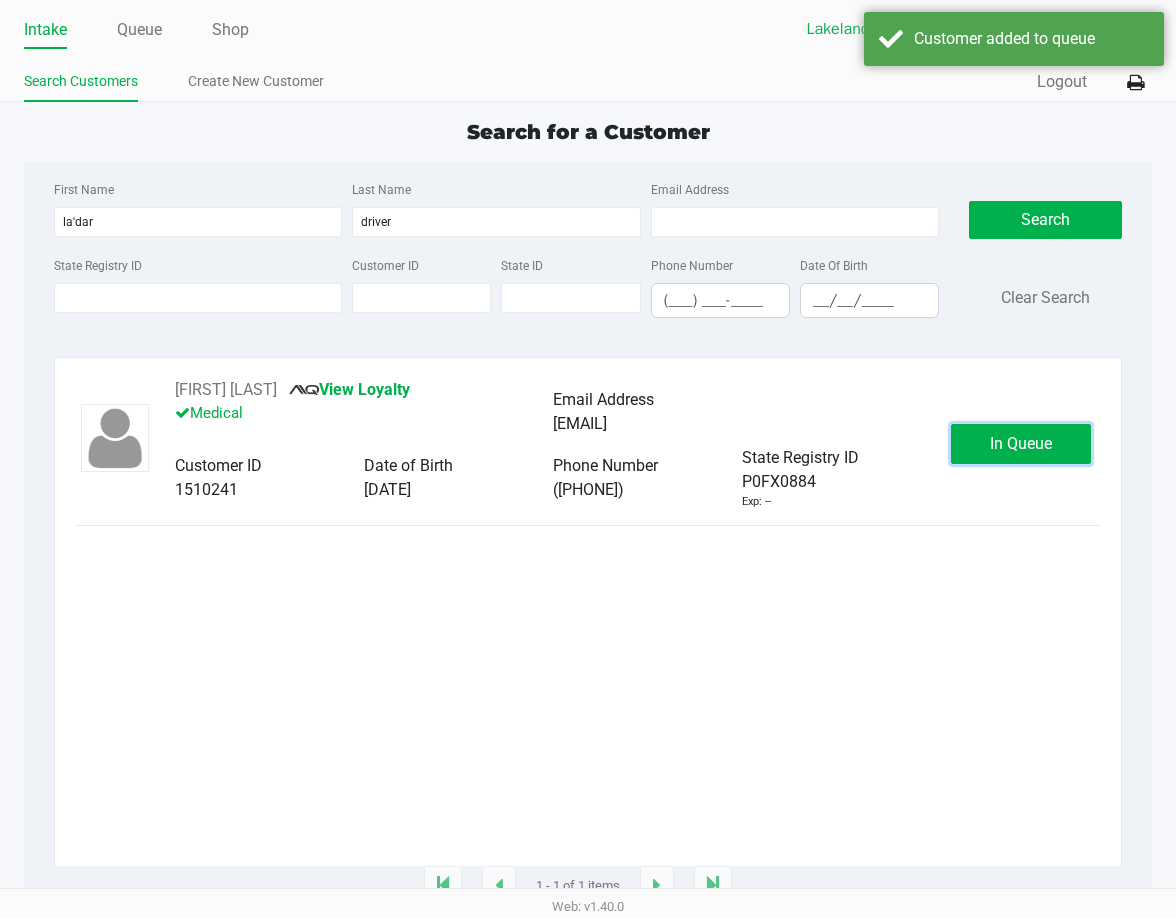 click on "In Queue" 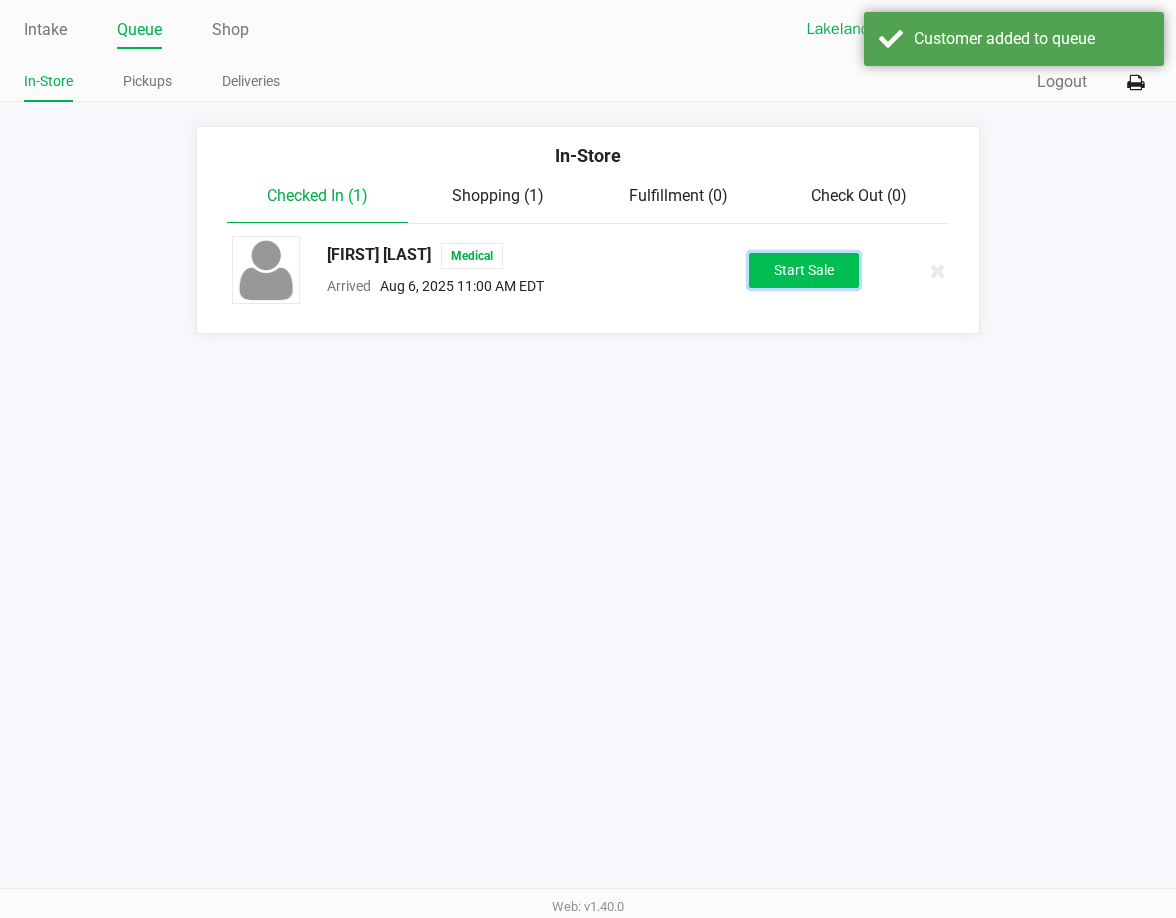 click on "Start Sale" 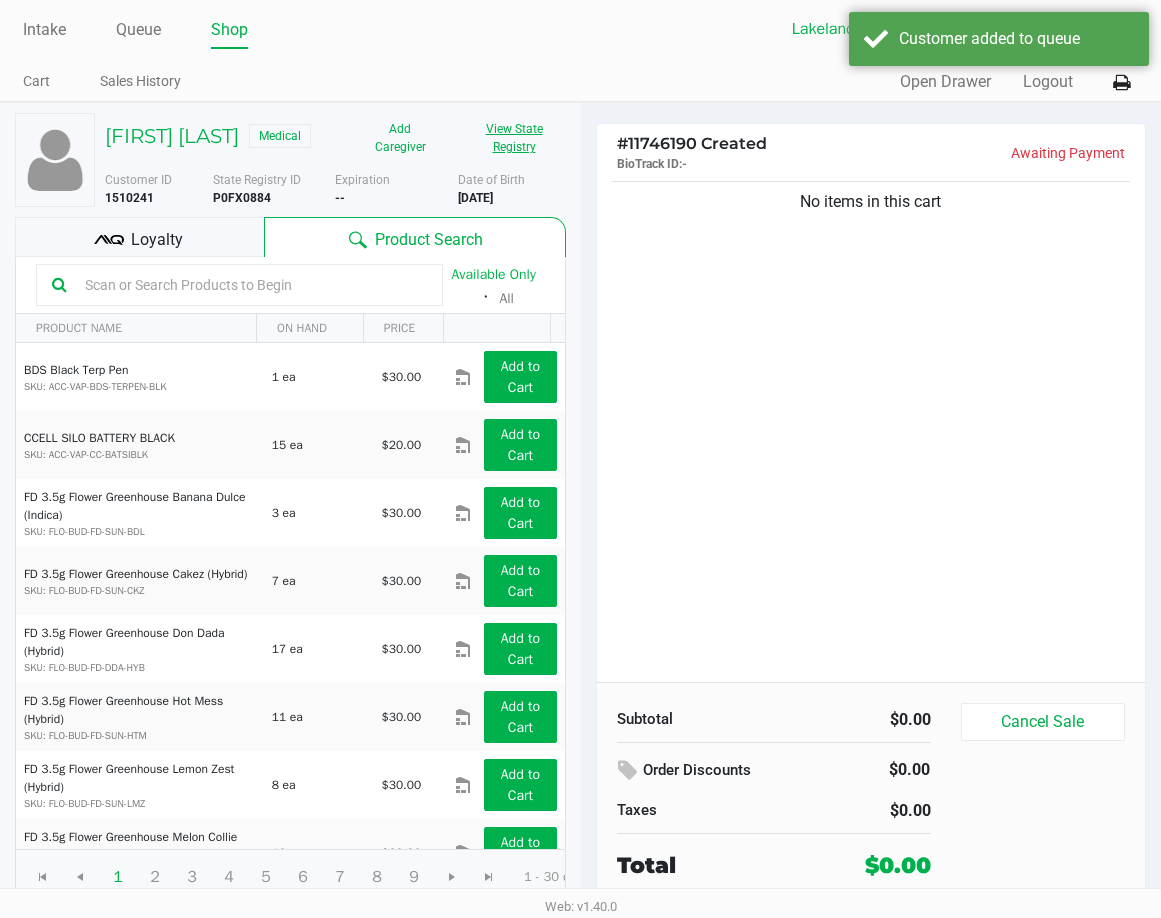 click on "View State Registry" 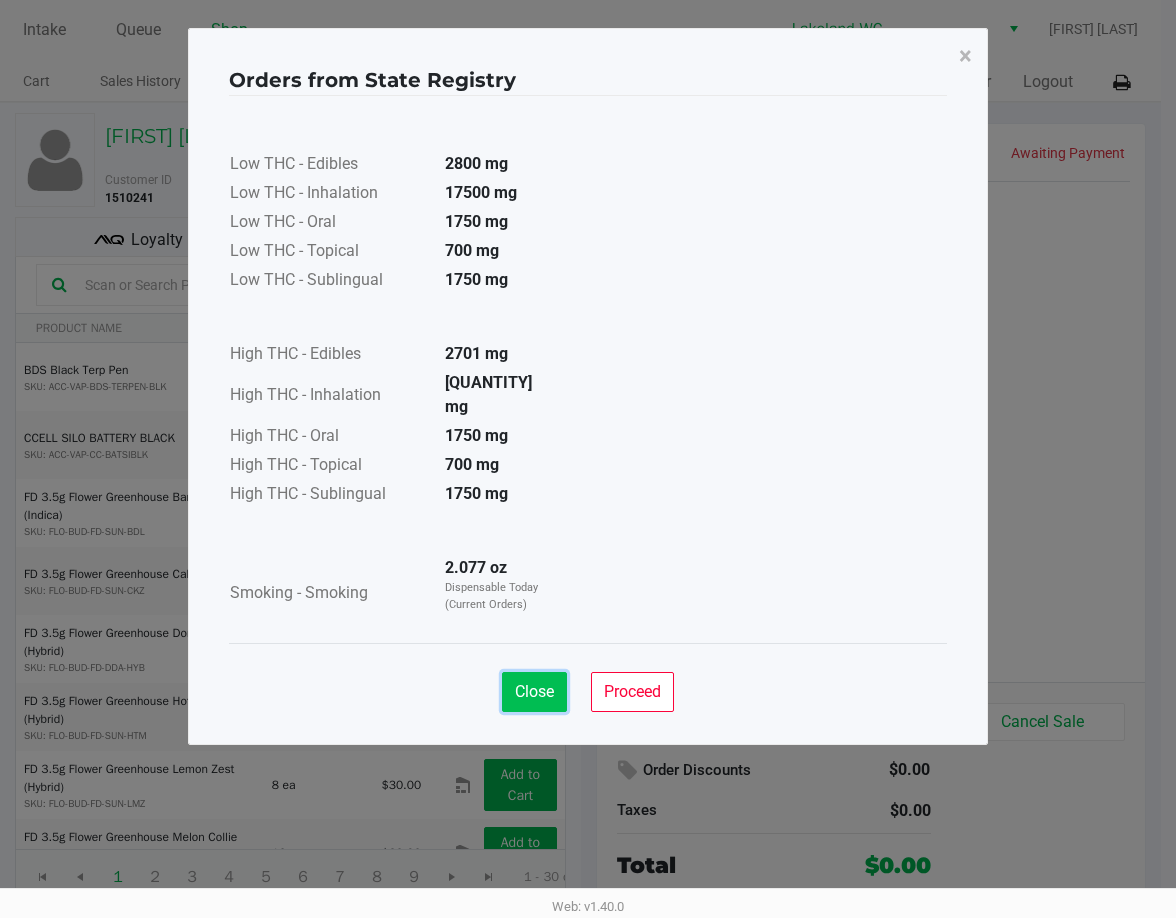 click on "Close" 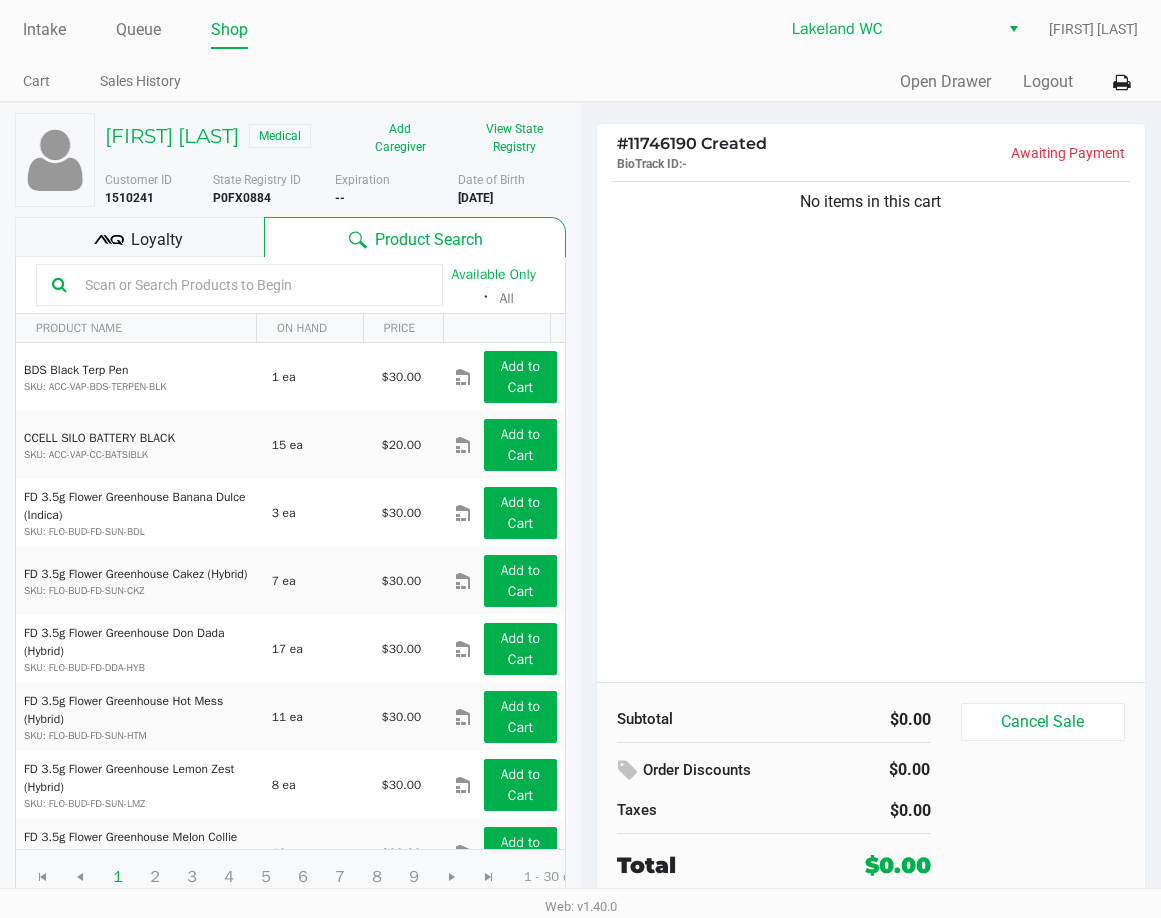 click on "No items in this cart" 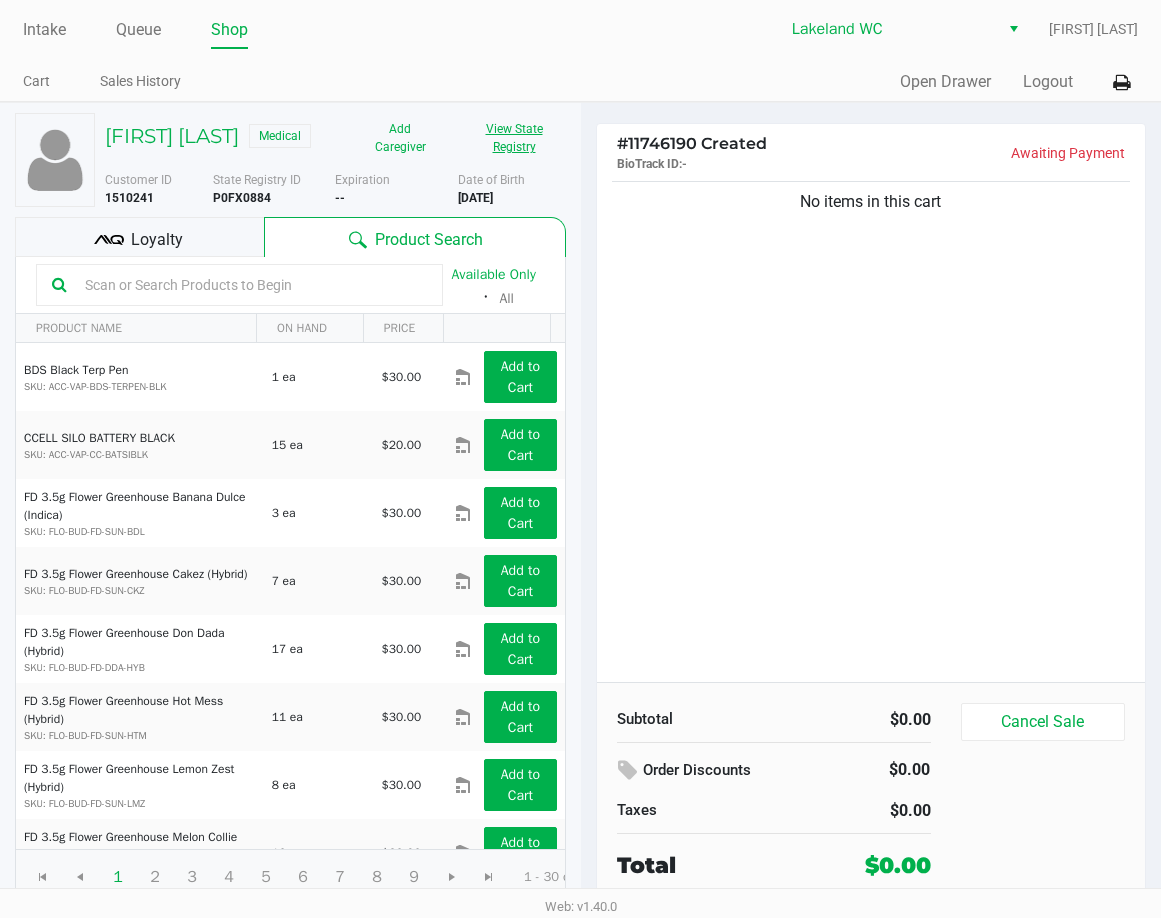 click on "View State Registry" 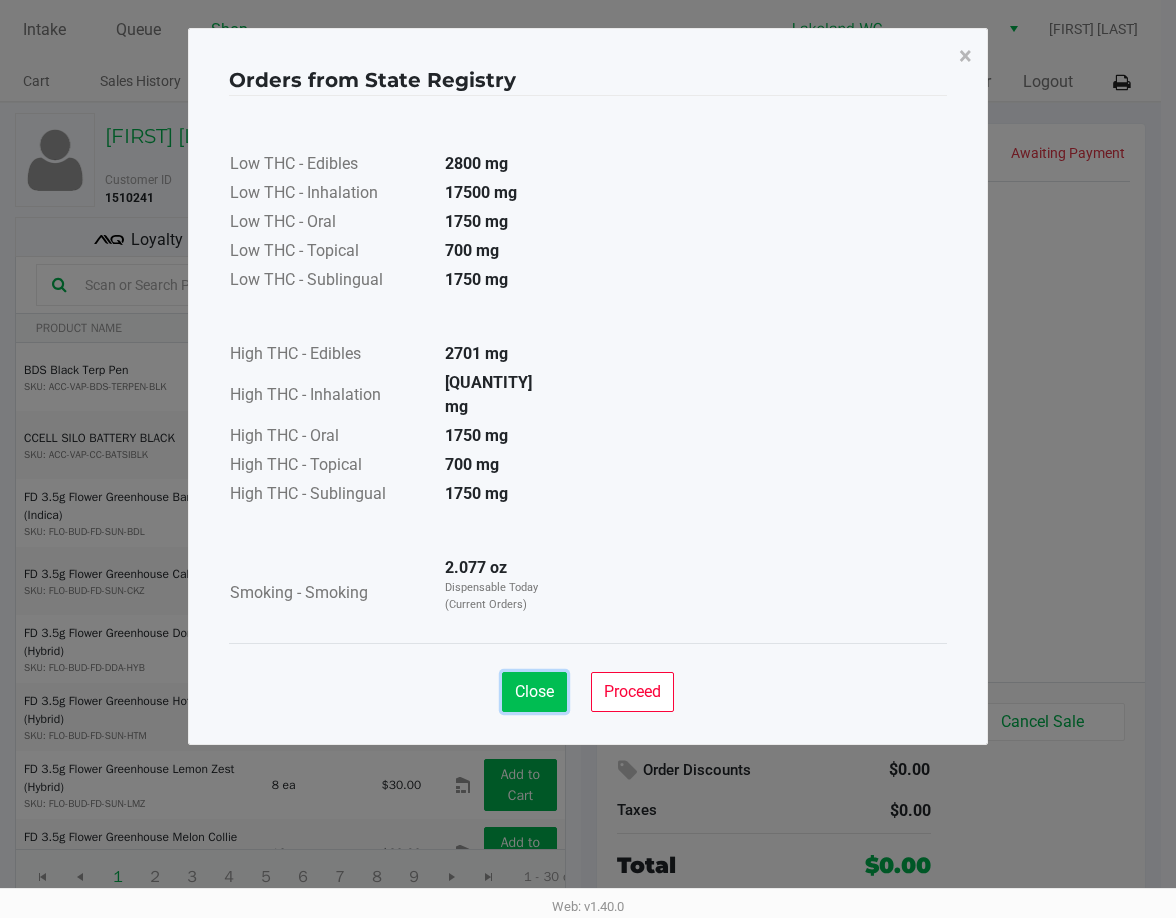 click on "Close" 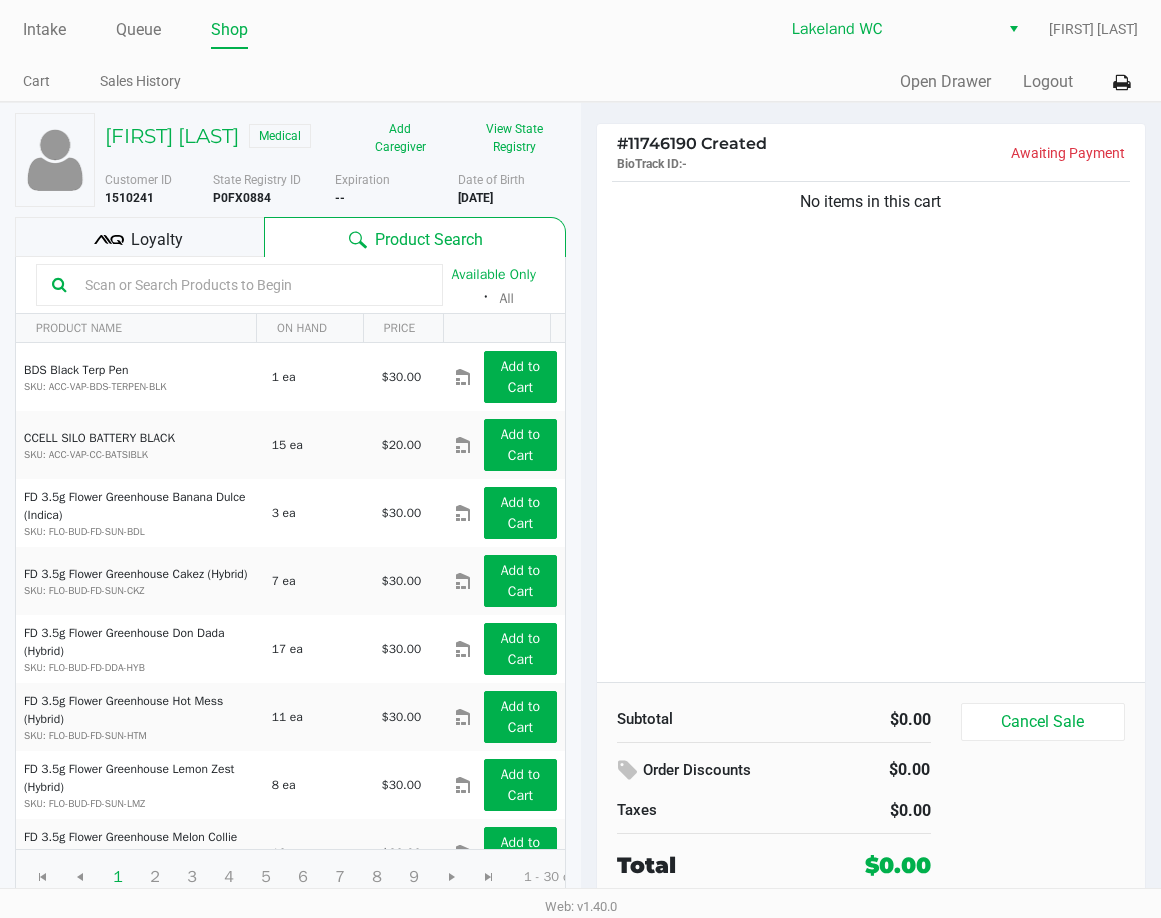 click on "No items in this cart" 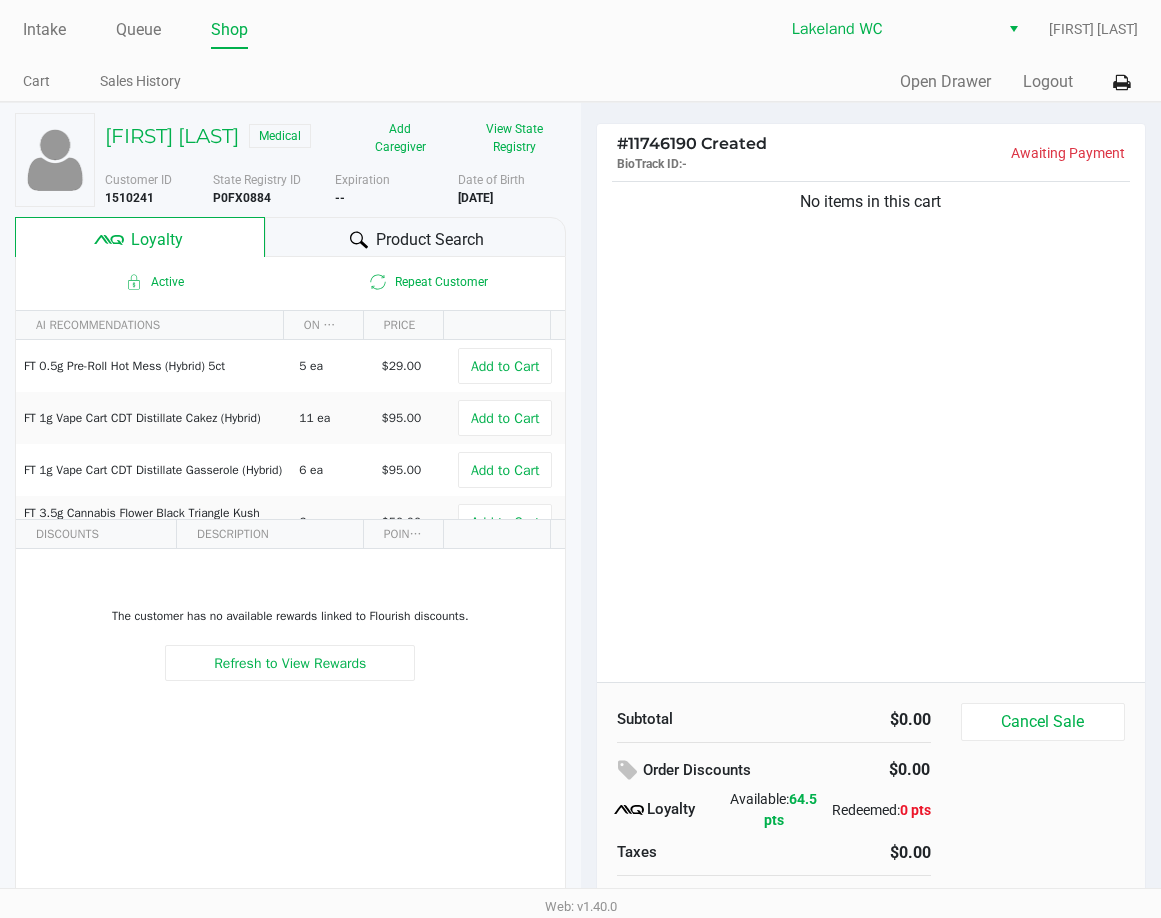 click on "No items in this cart" 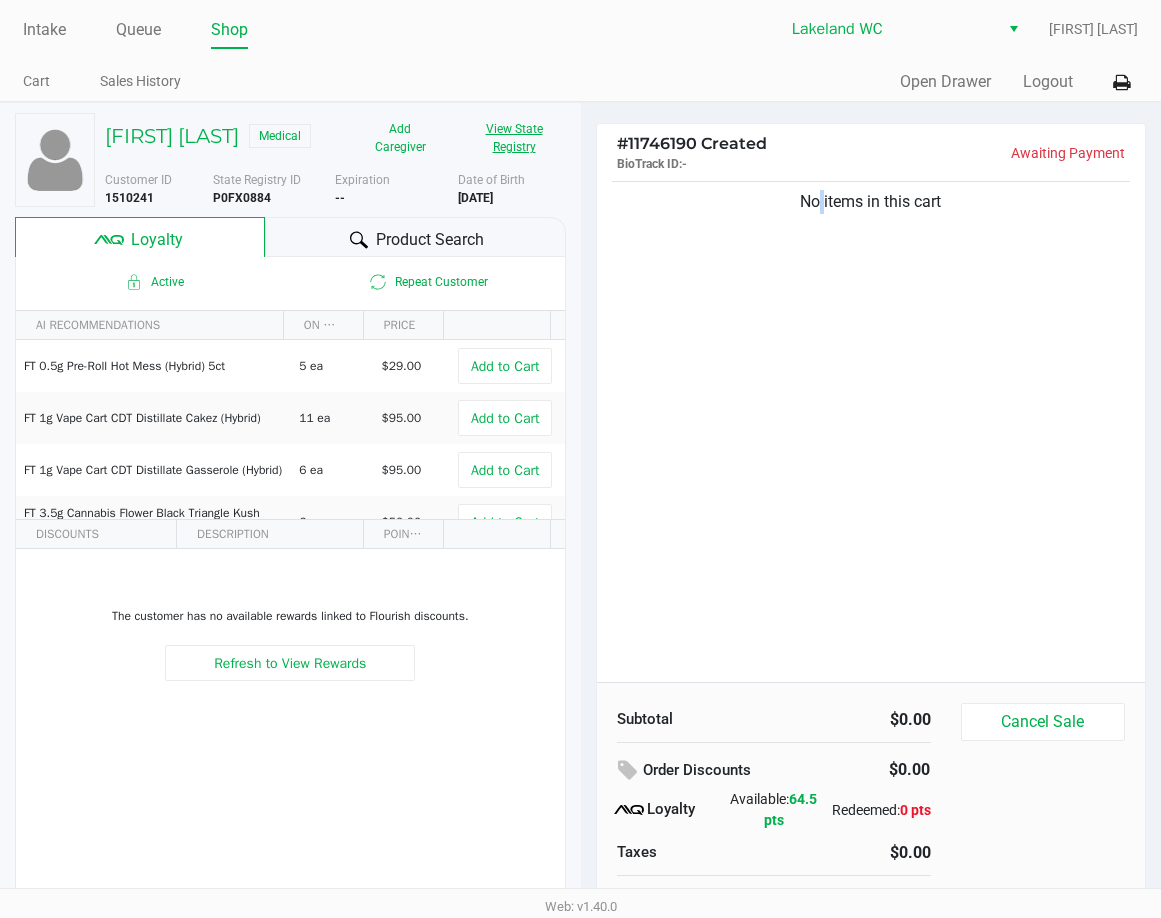 click on "View State Registry" 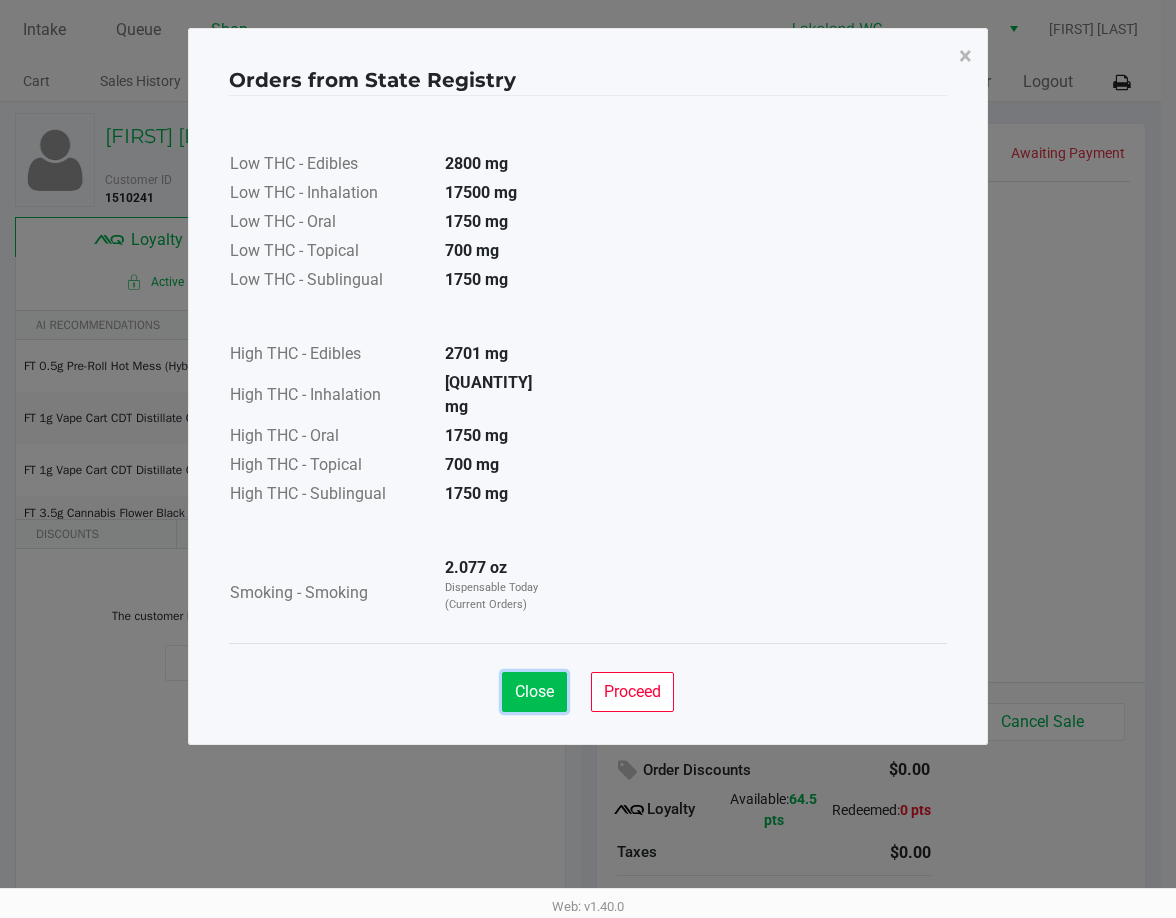 click on "Close" 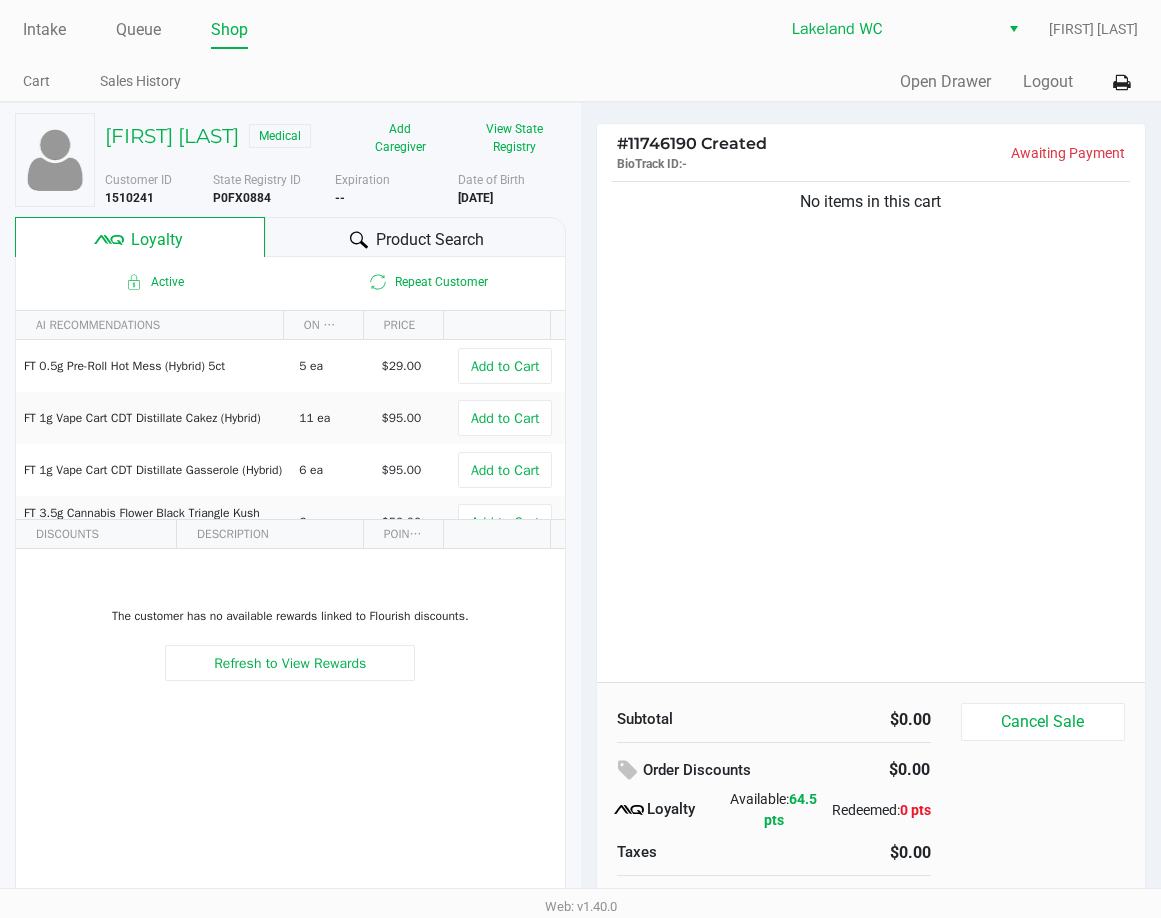 click on "No items in this cart" 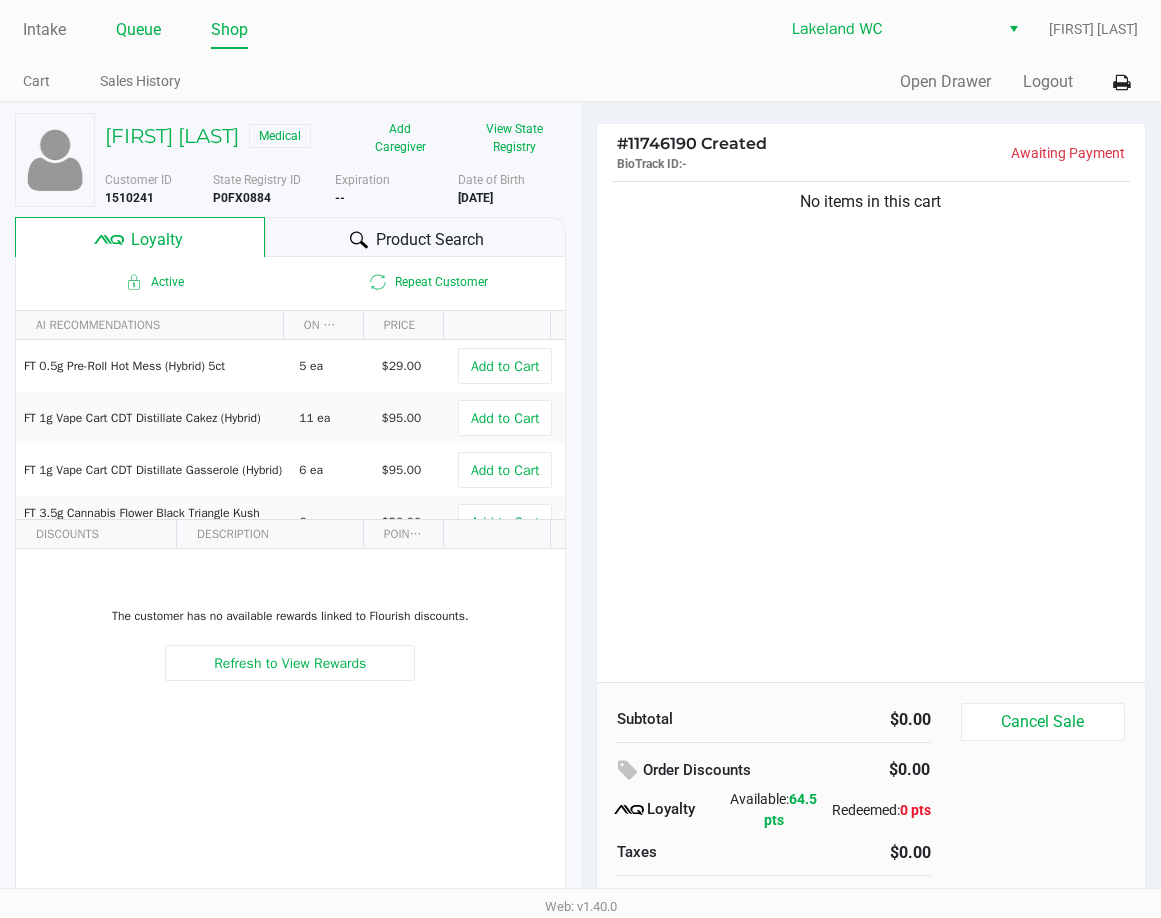 click on "Queue" 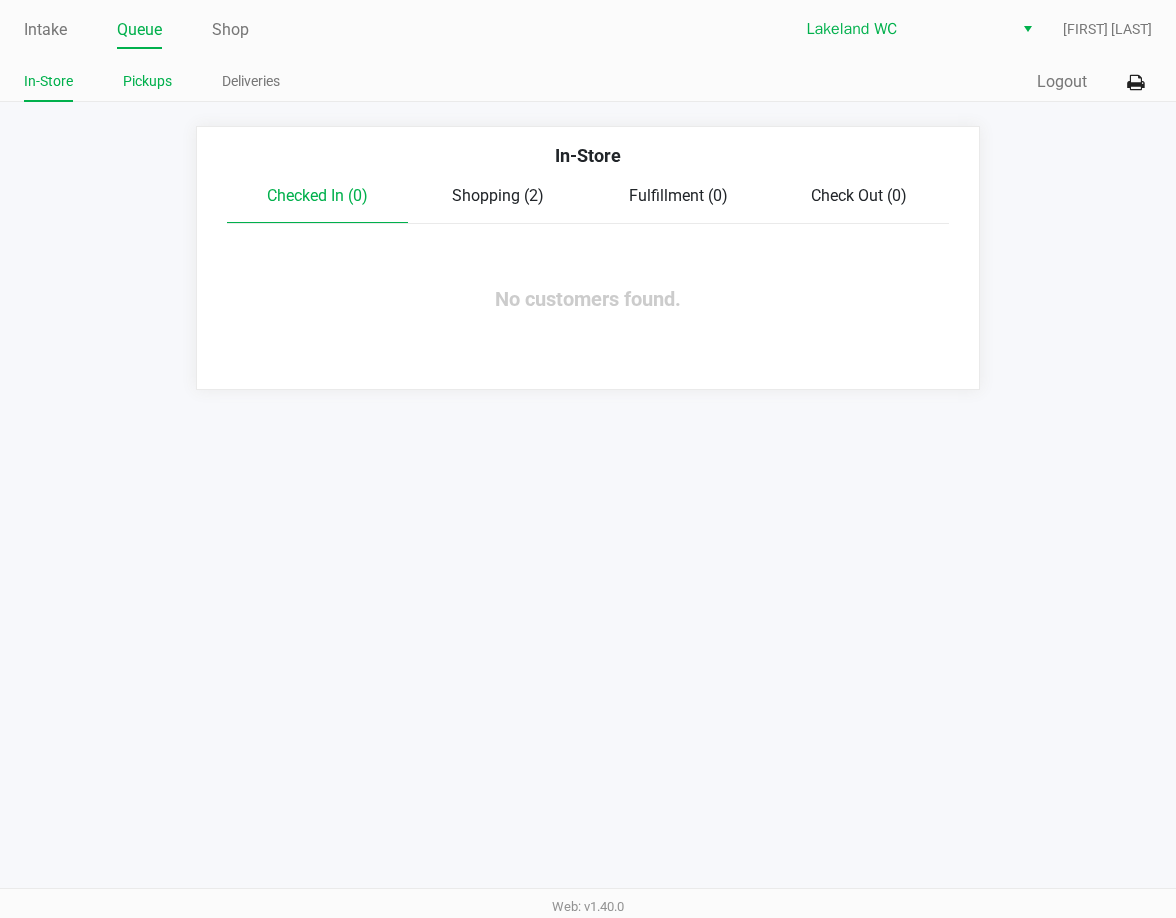 click on "Intake Queue Shop Lakeland WC  Jon Knupp  In-Store Pickups Deliveries  Quick Sale   Logout" 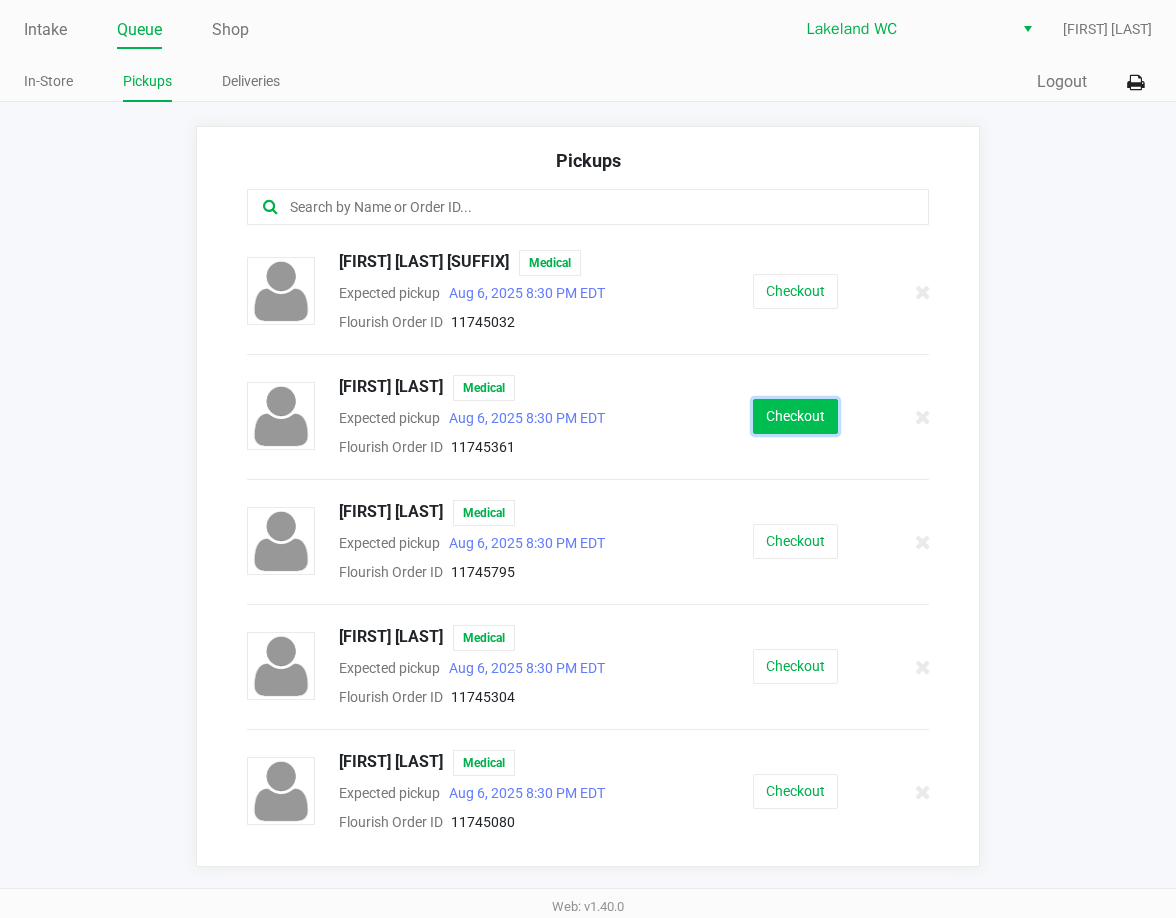 click on "Checkout" 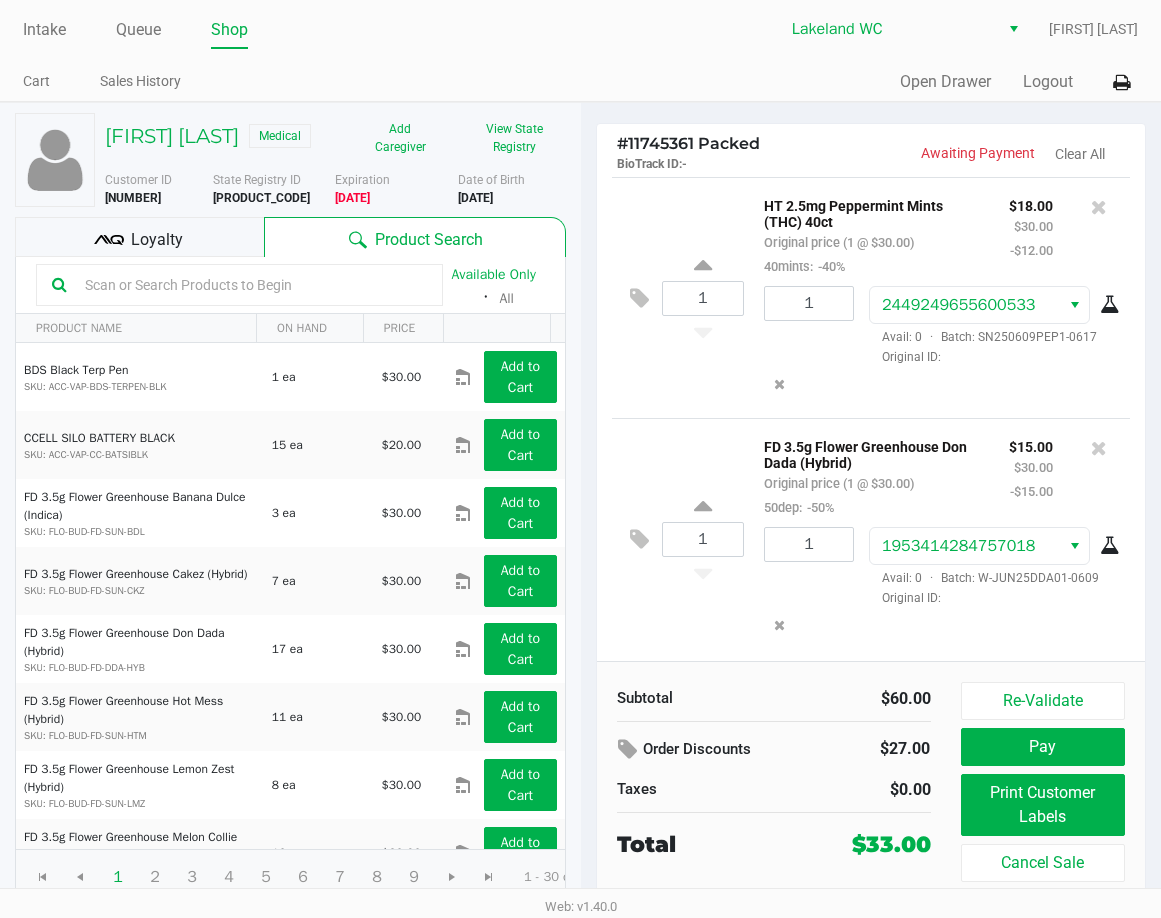scroll, scrollTop: 26, scrollLeft: 0, axis: vertical 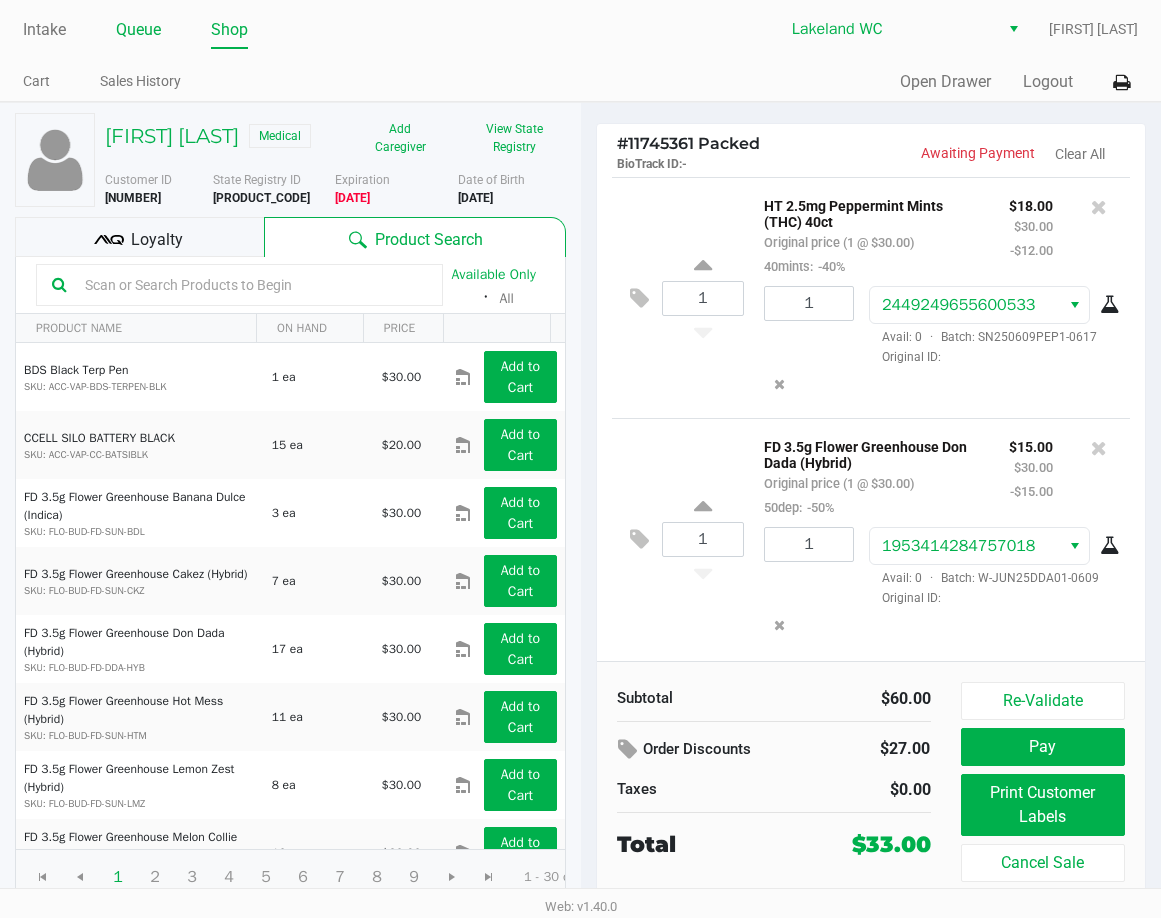 click on "Queue" 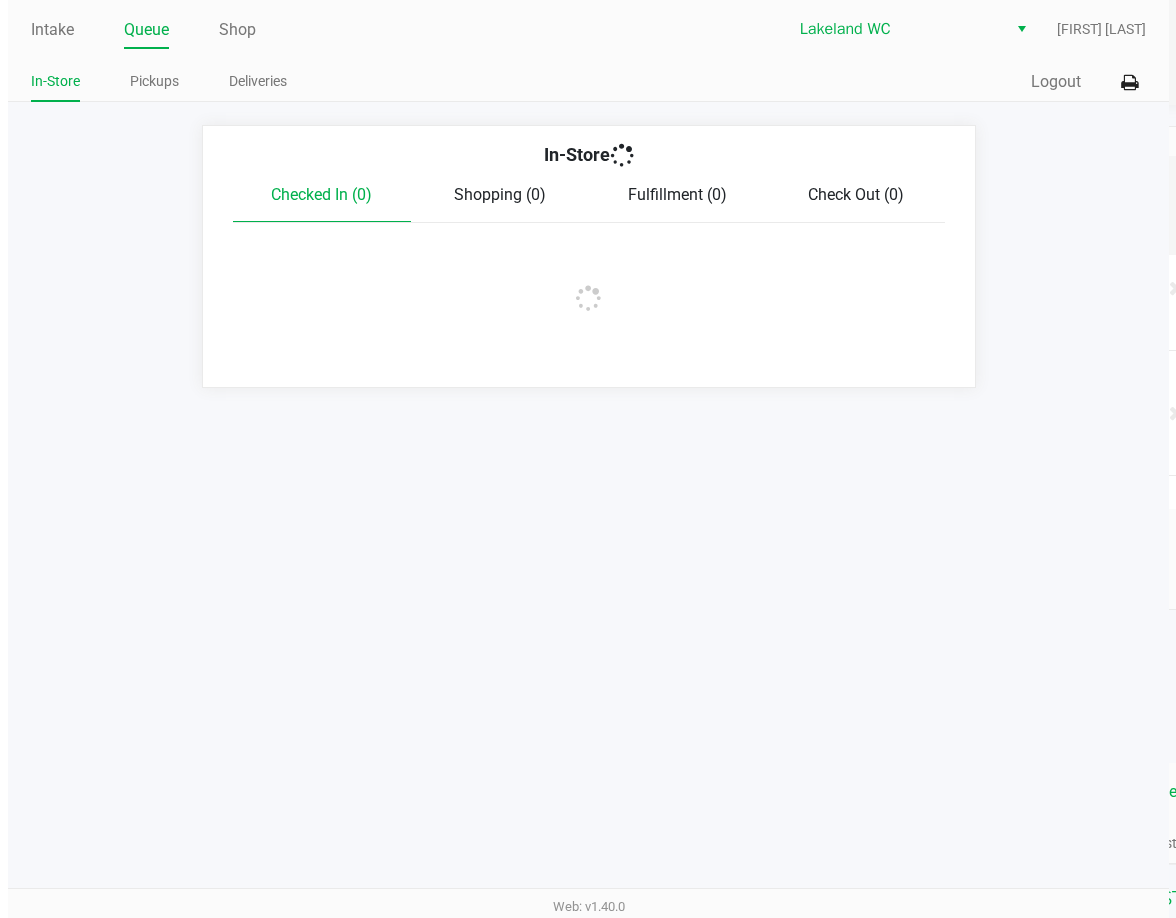 scroll, scrollTop: 0, scrollLeft: 0, axis: both 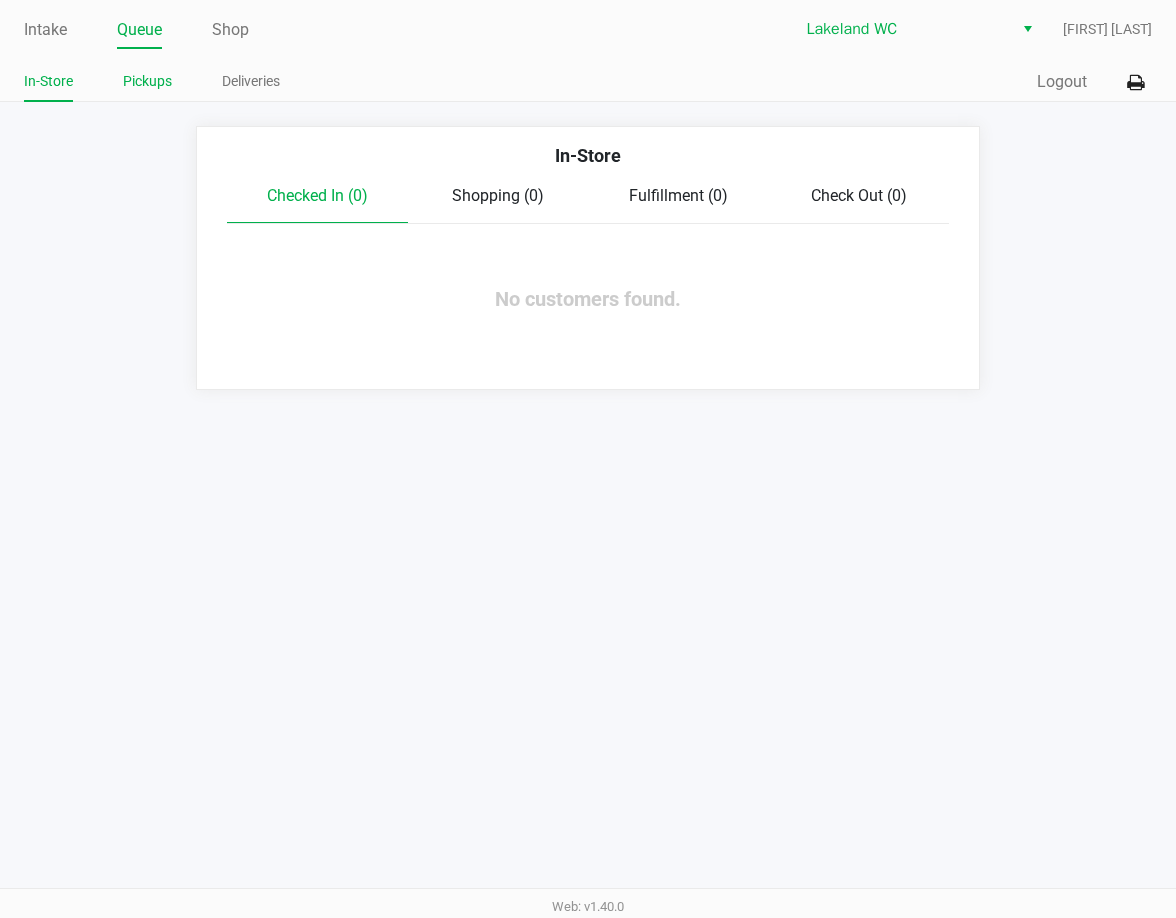 click on "Pickups" 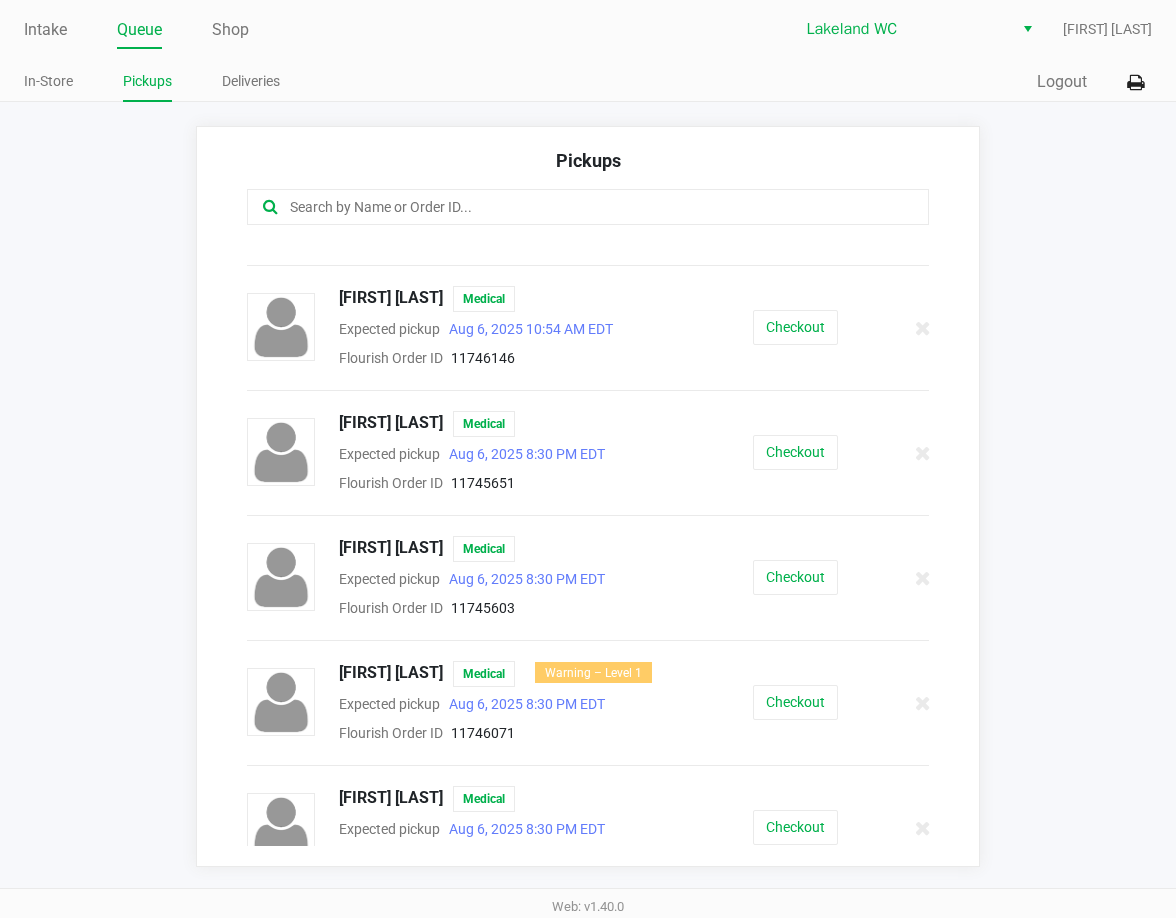 scroll, scrollTop: 987, scrollLeft: 0, axis: vertical 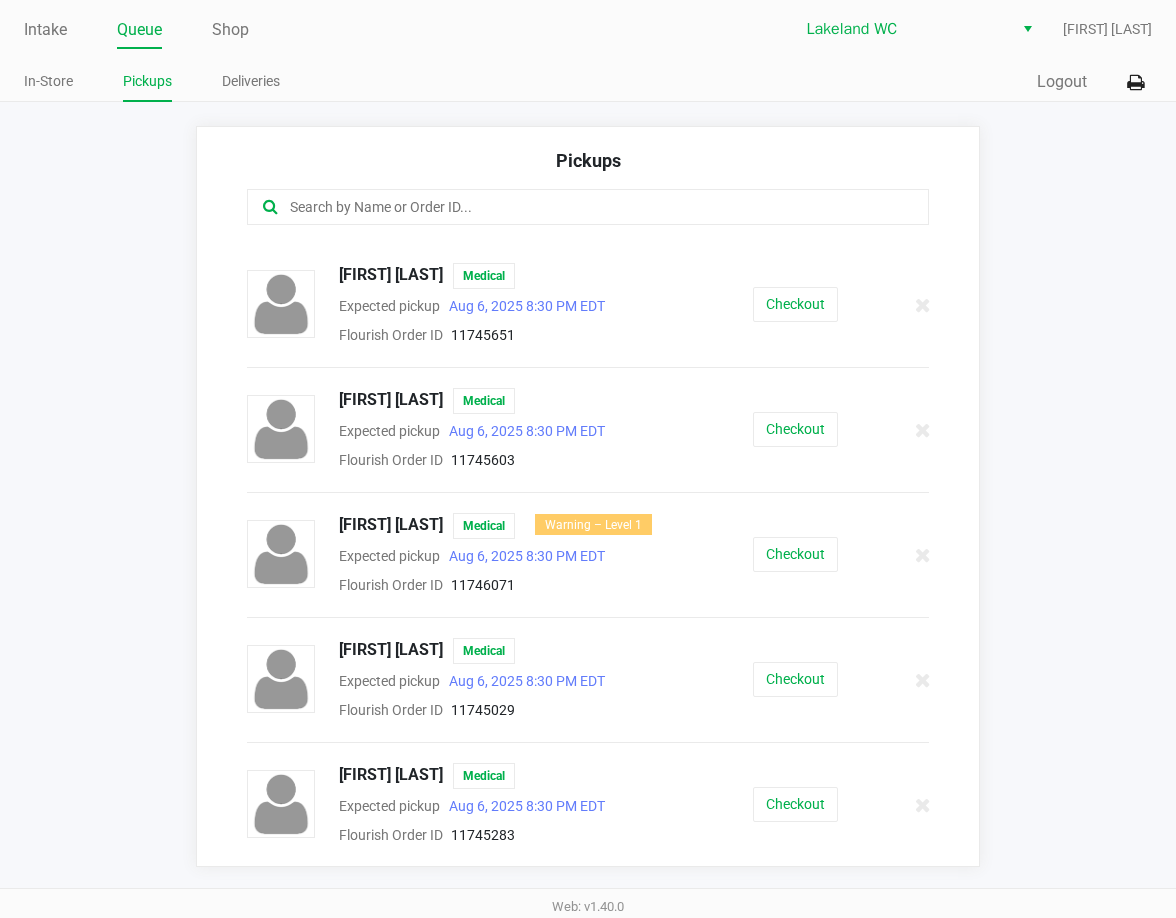 click on "Queue" 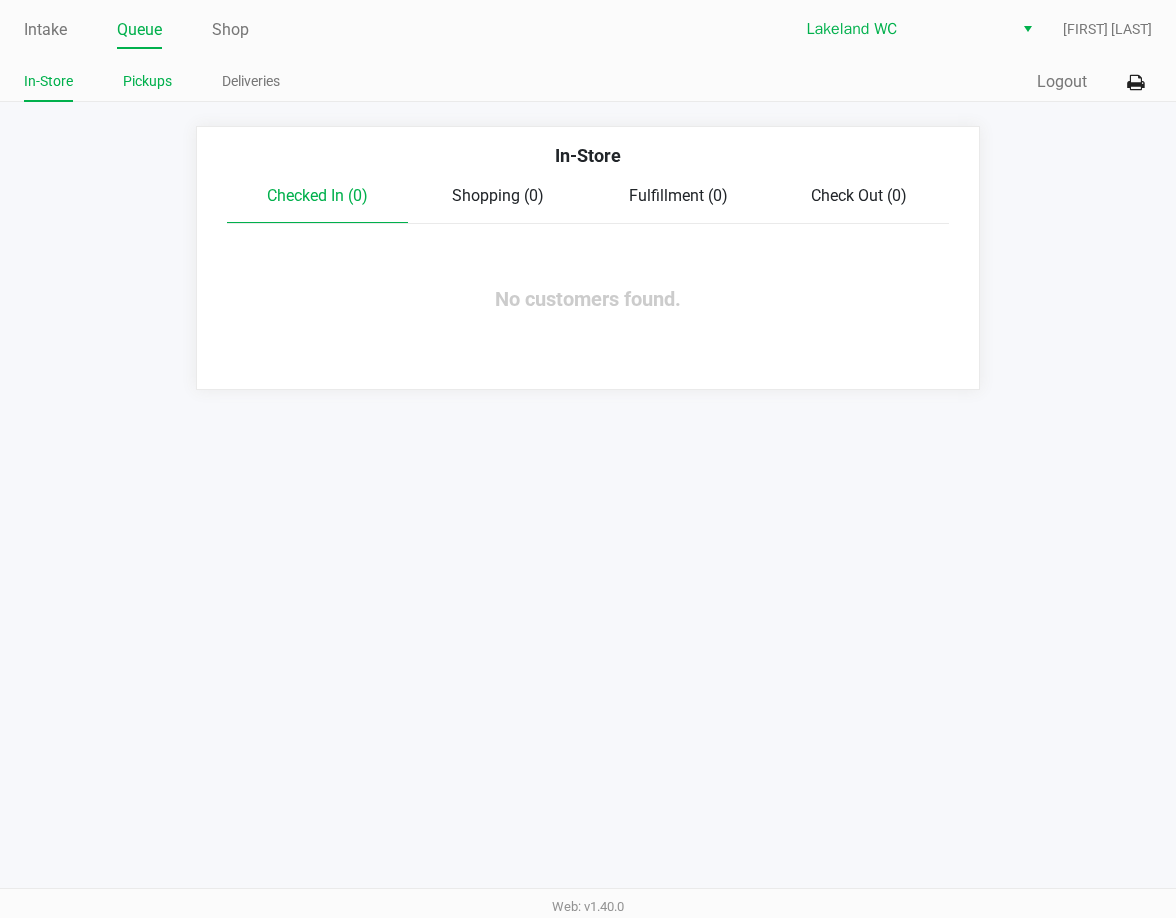 click on "Pickups" 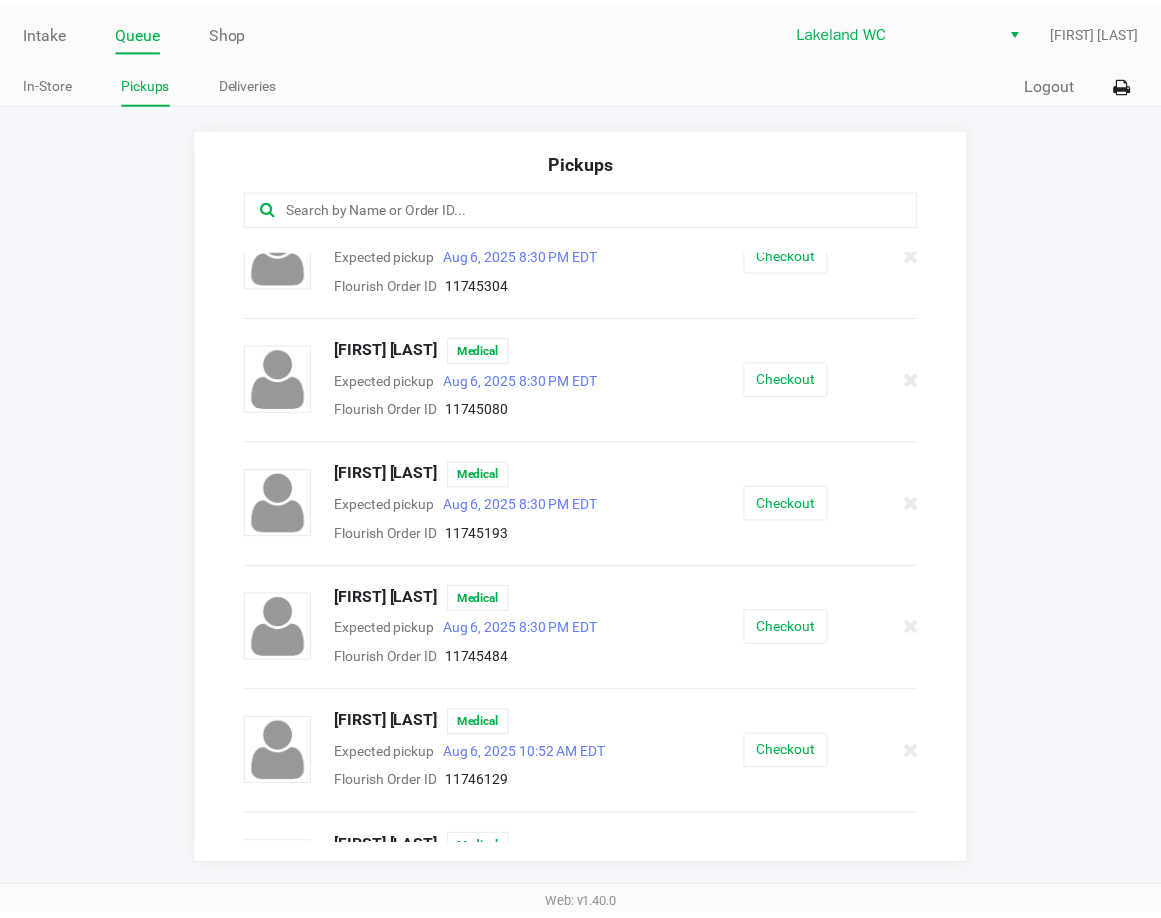 scroll, scrollTop: 188, scrollLeft: 0, axis: vertical 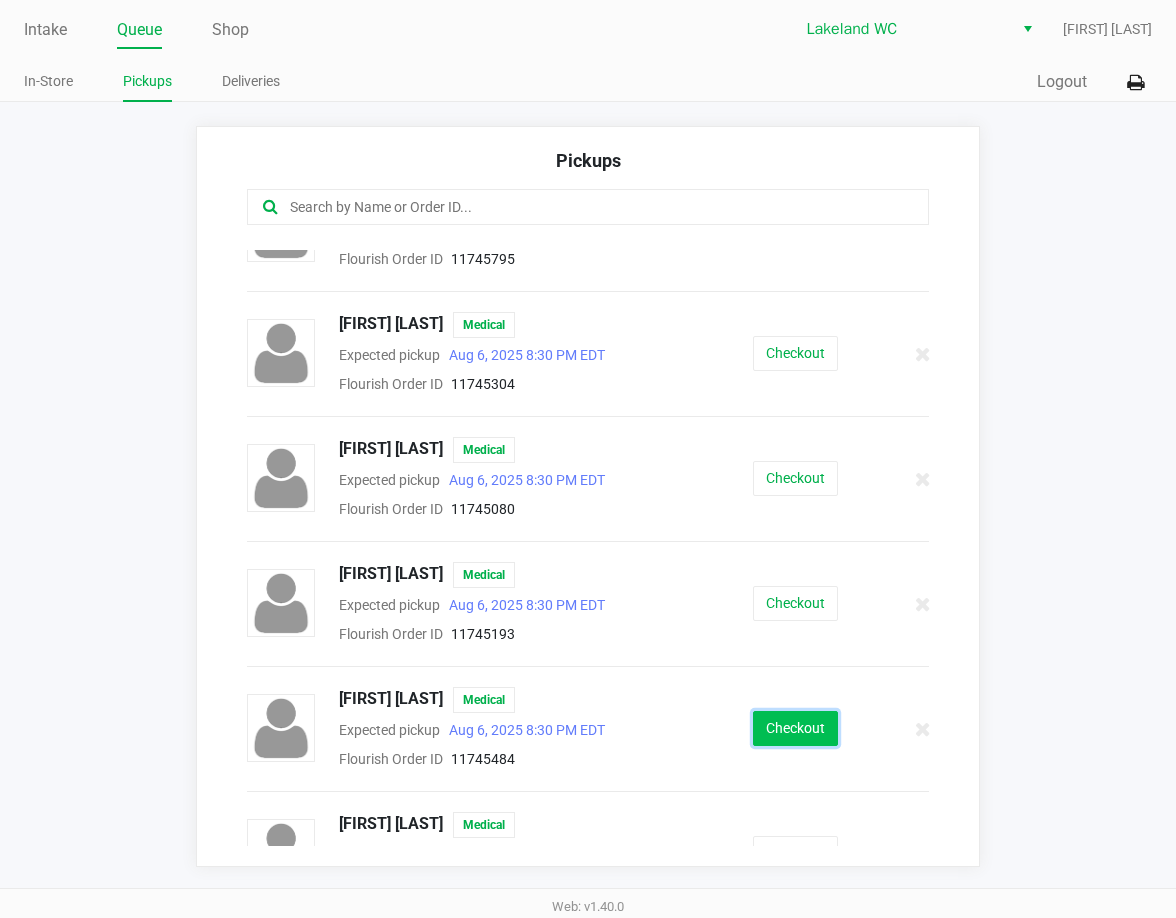 click on "Checkout" 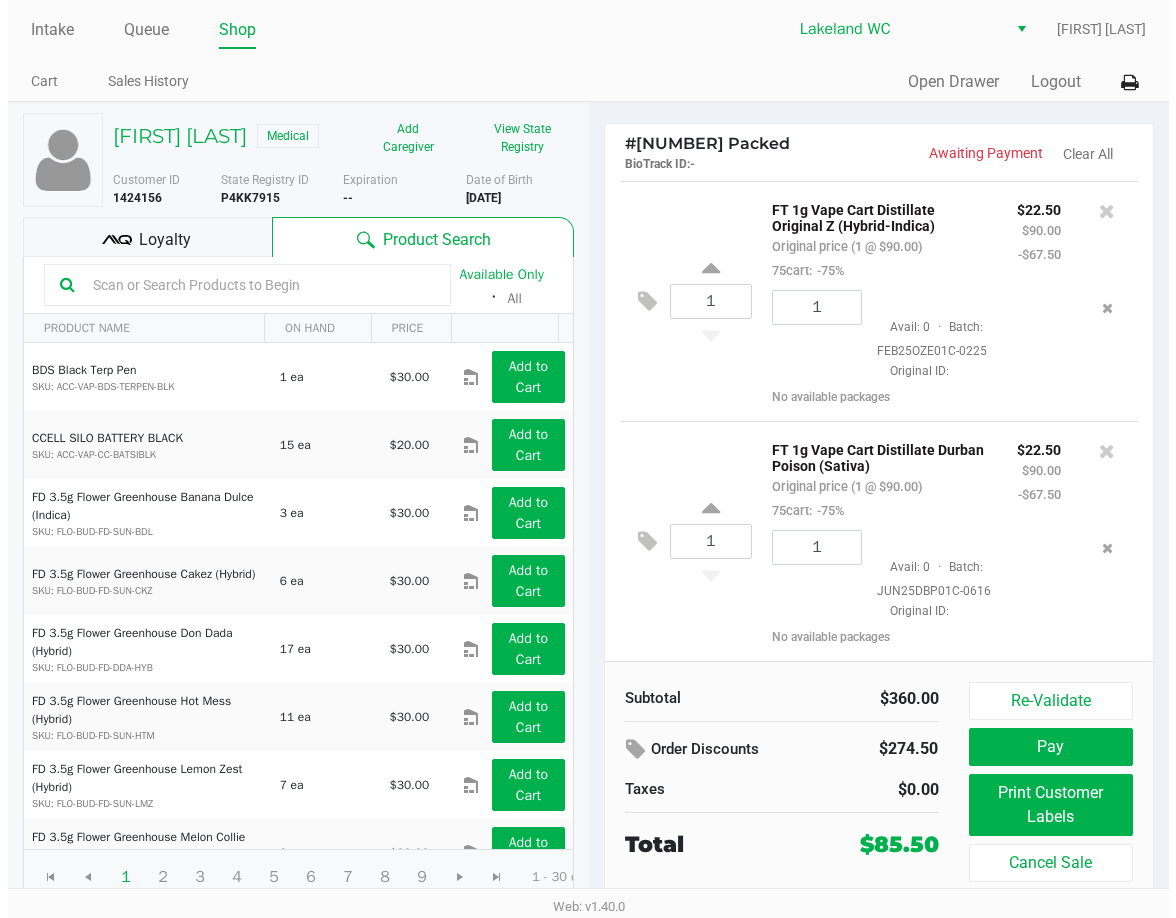 scroll, scrollTop: 486, scrollLeft: 0, axis: vertical 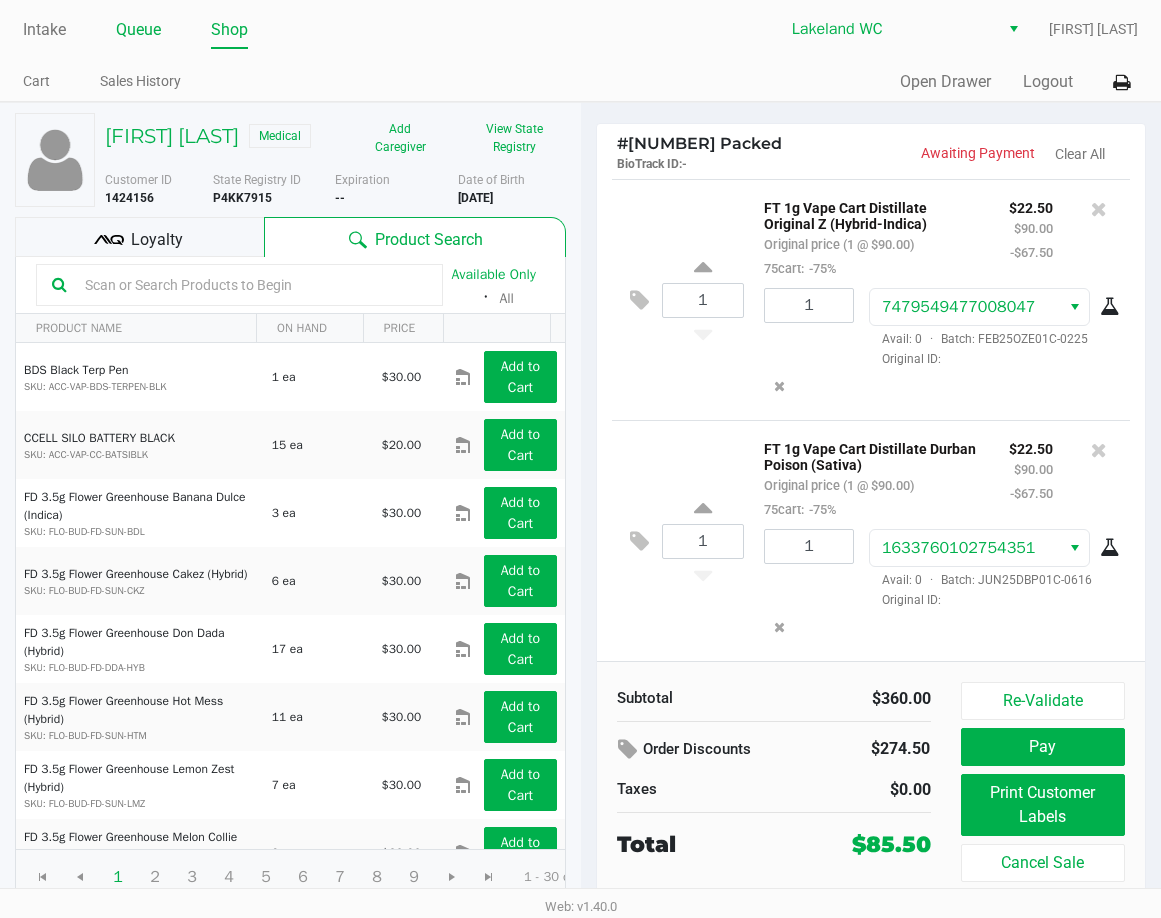 click on "Queue" 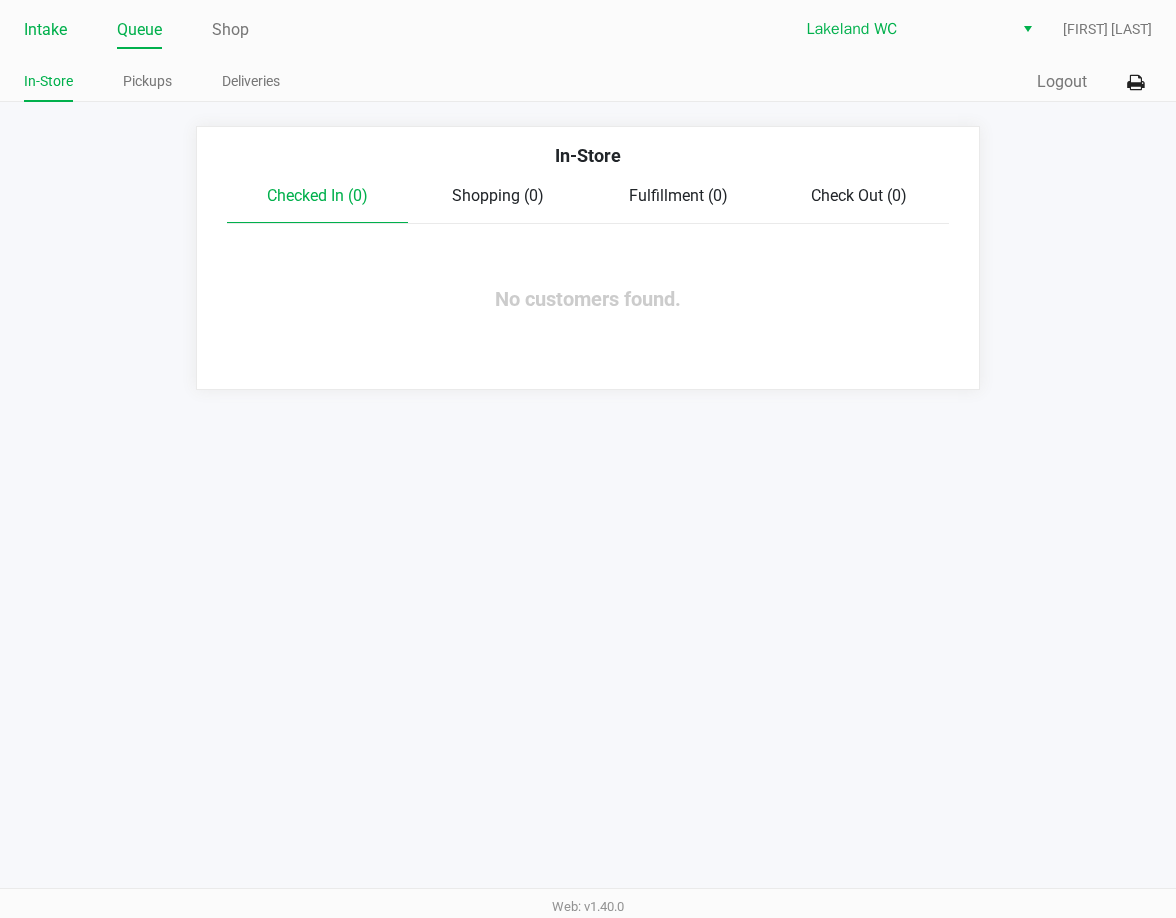 click on "Intake" 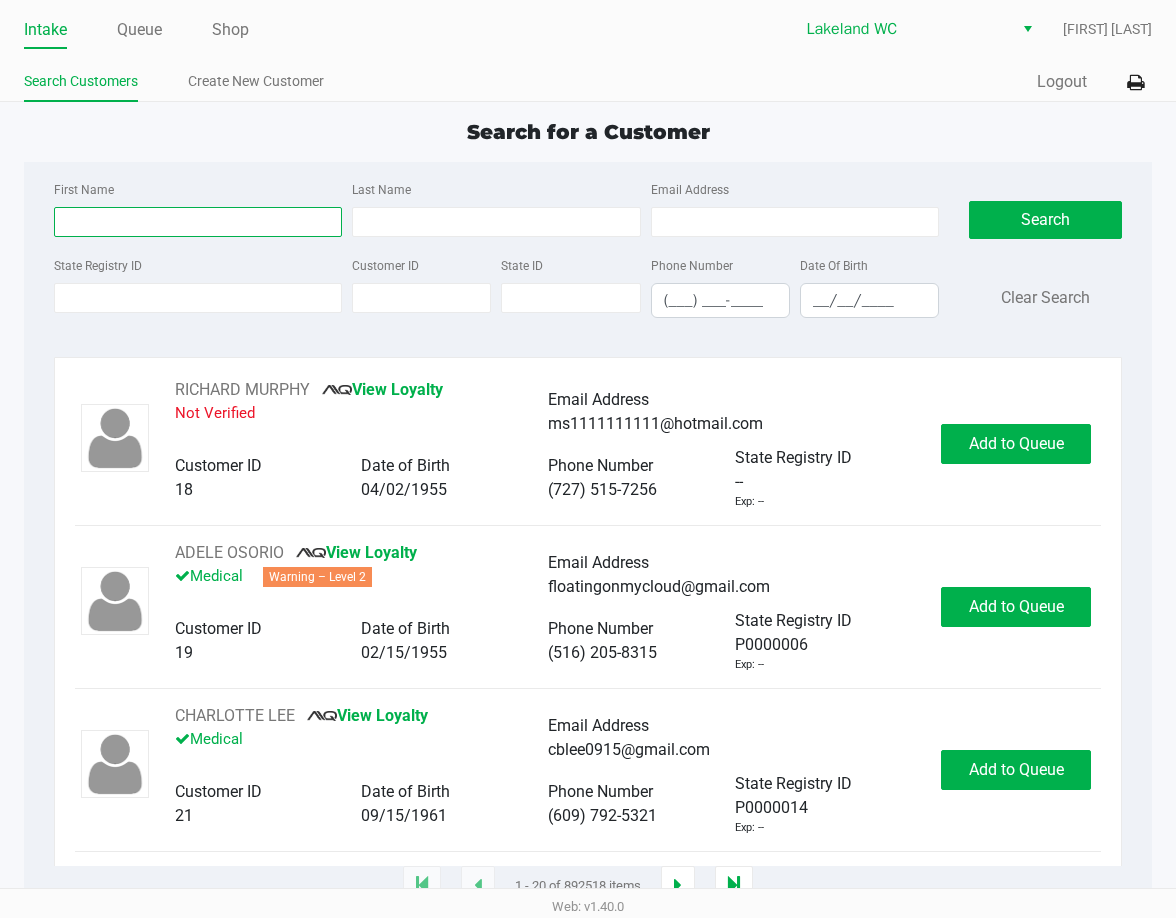 click on "First Name" at bounding box center [198, 222] 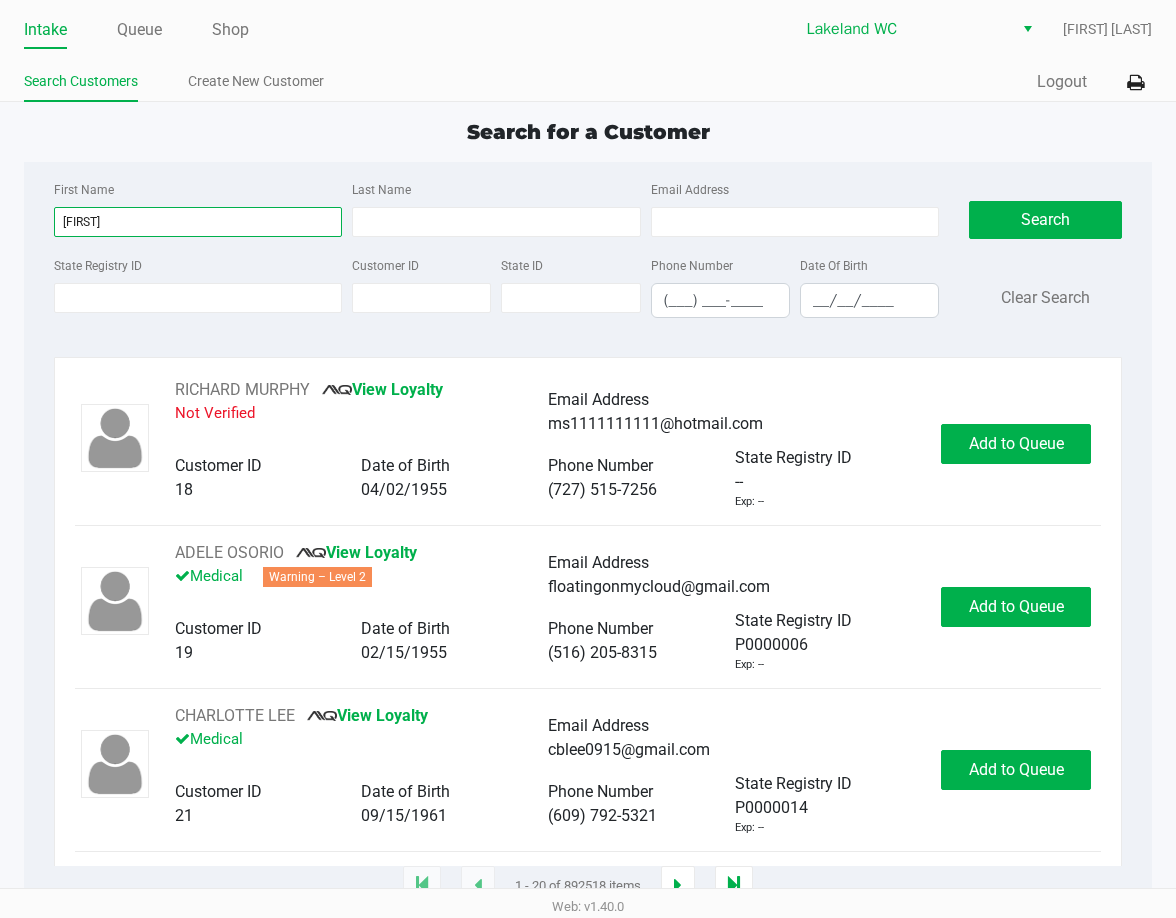 type on "jackie" 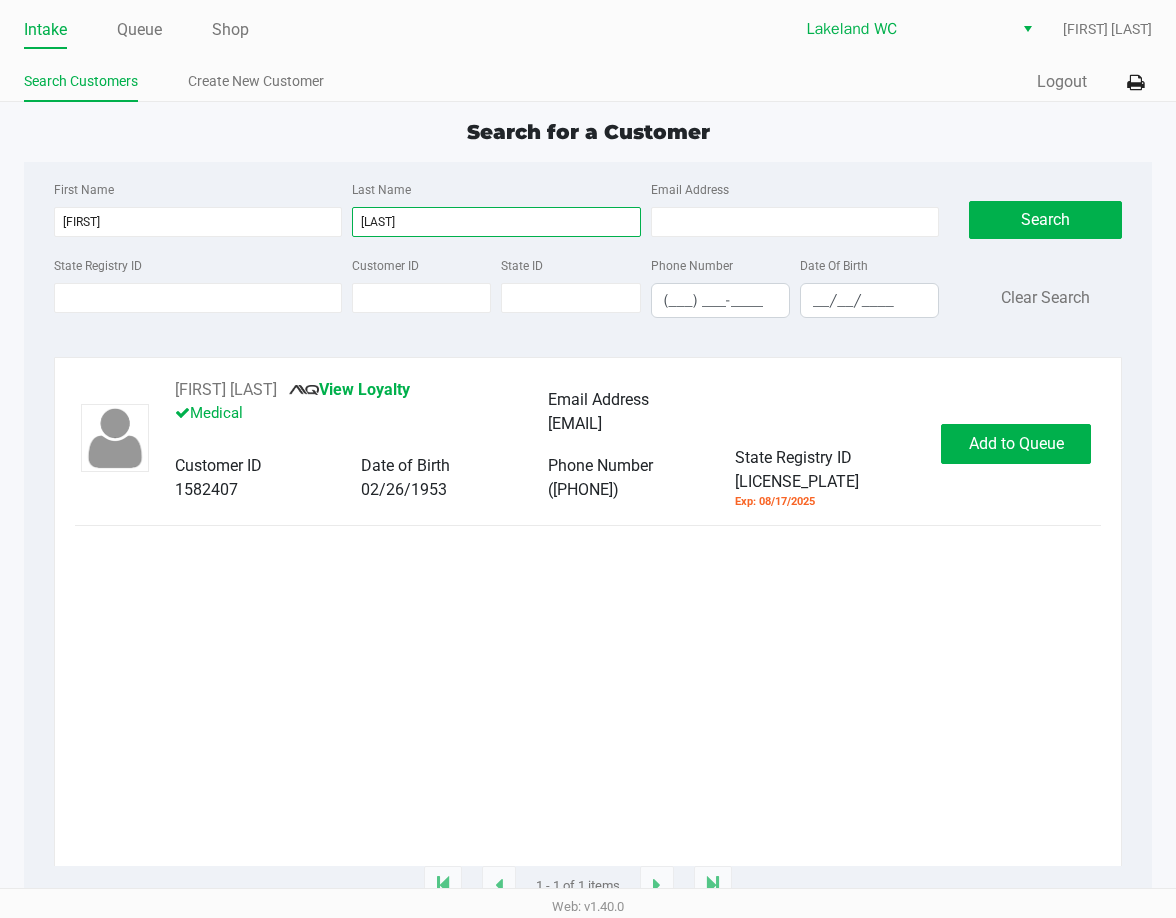 type on "crenshaw" 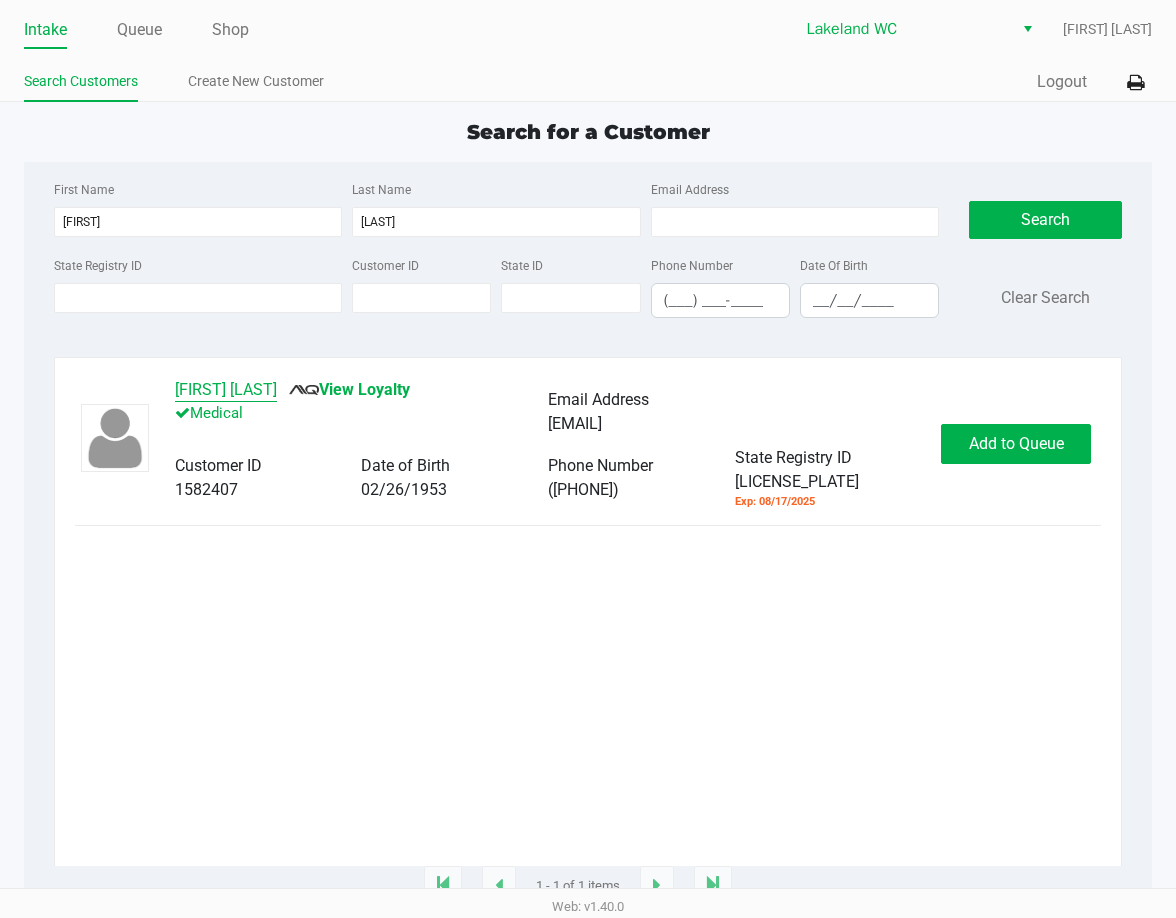 click on "Jackie Crenshaw" 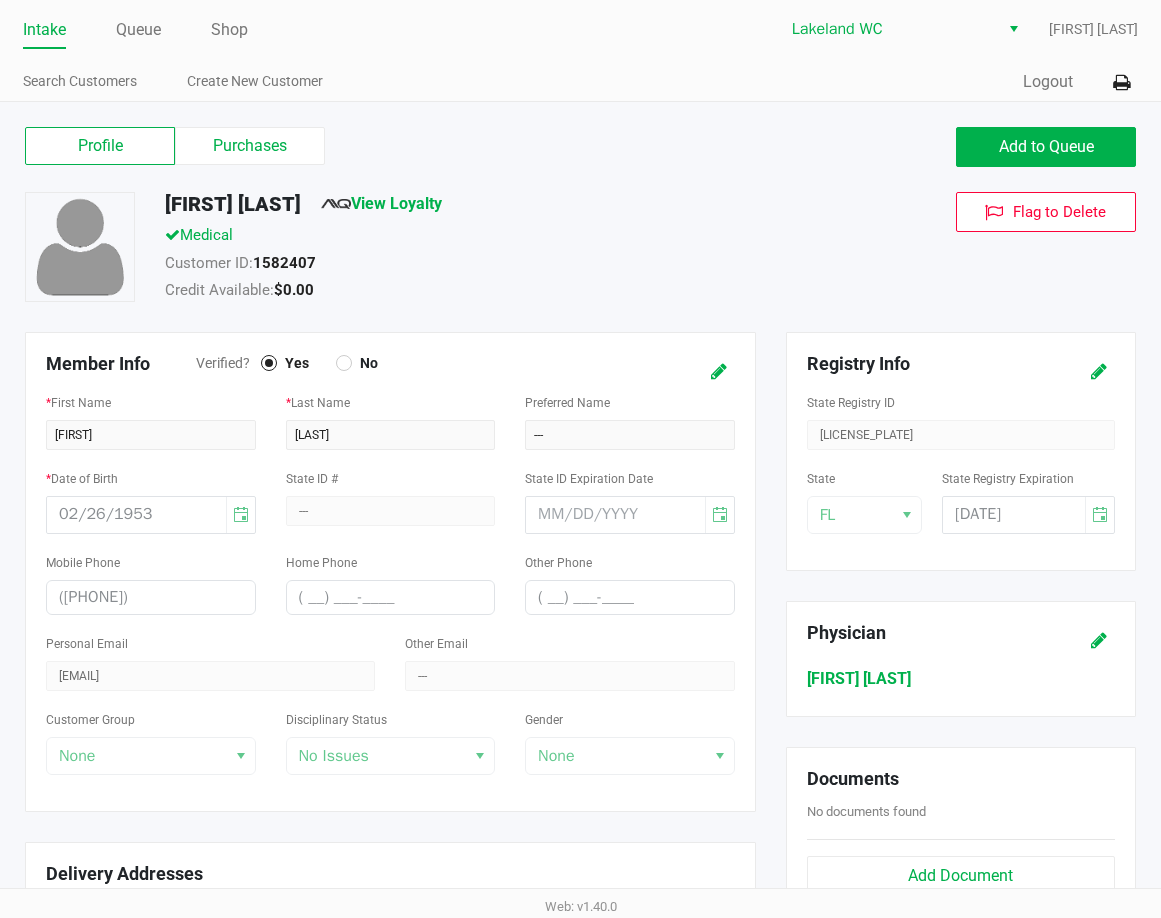 click on "State Registry ID  P6XT5383" 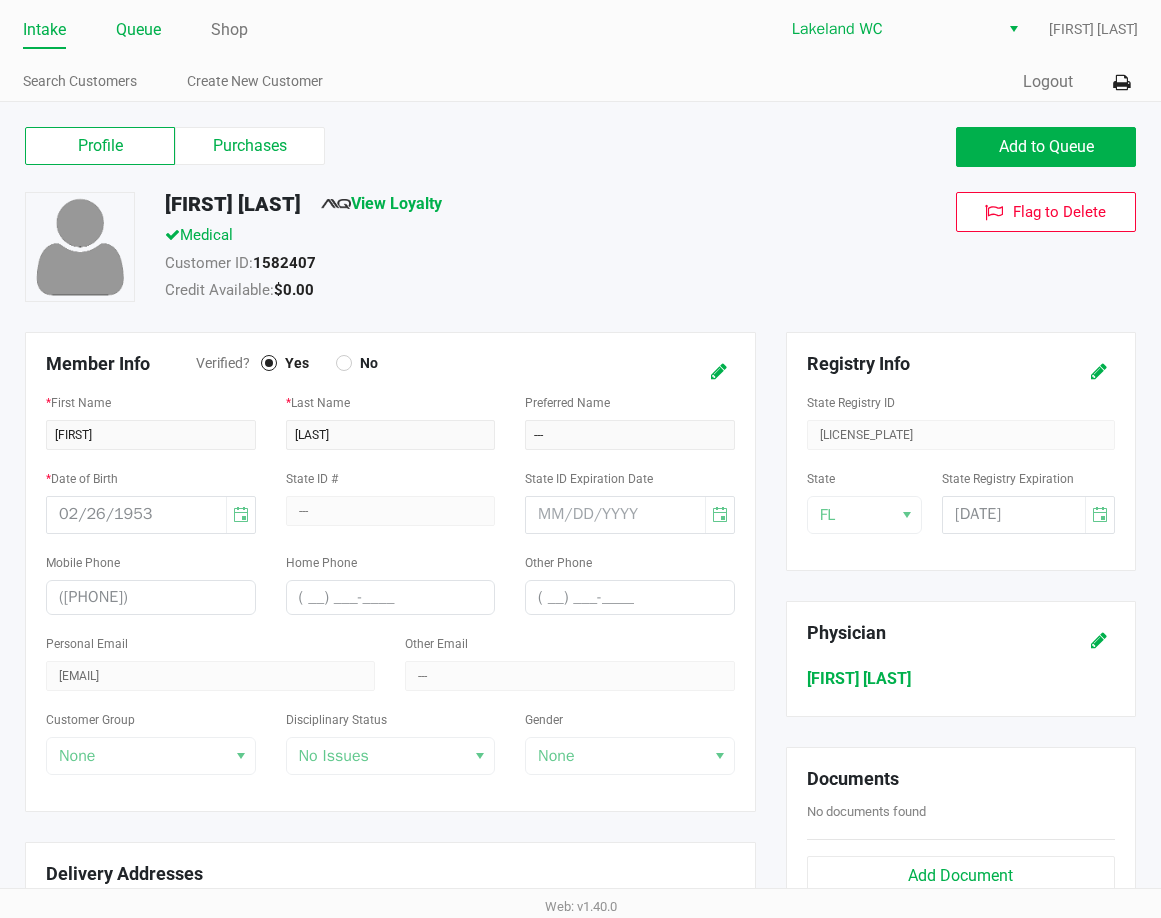click on "Queue" 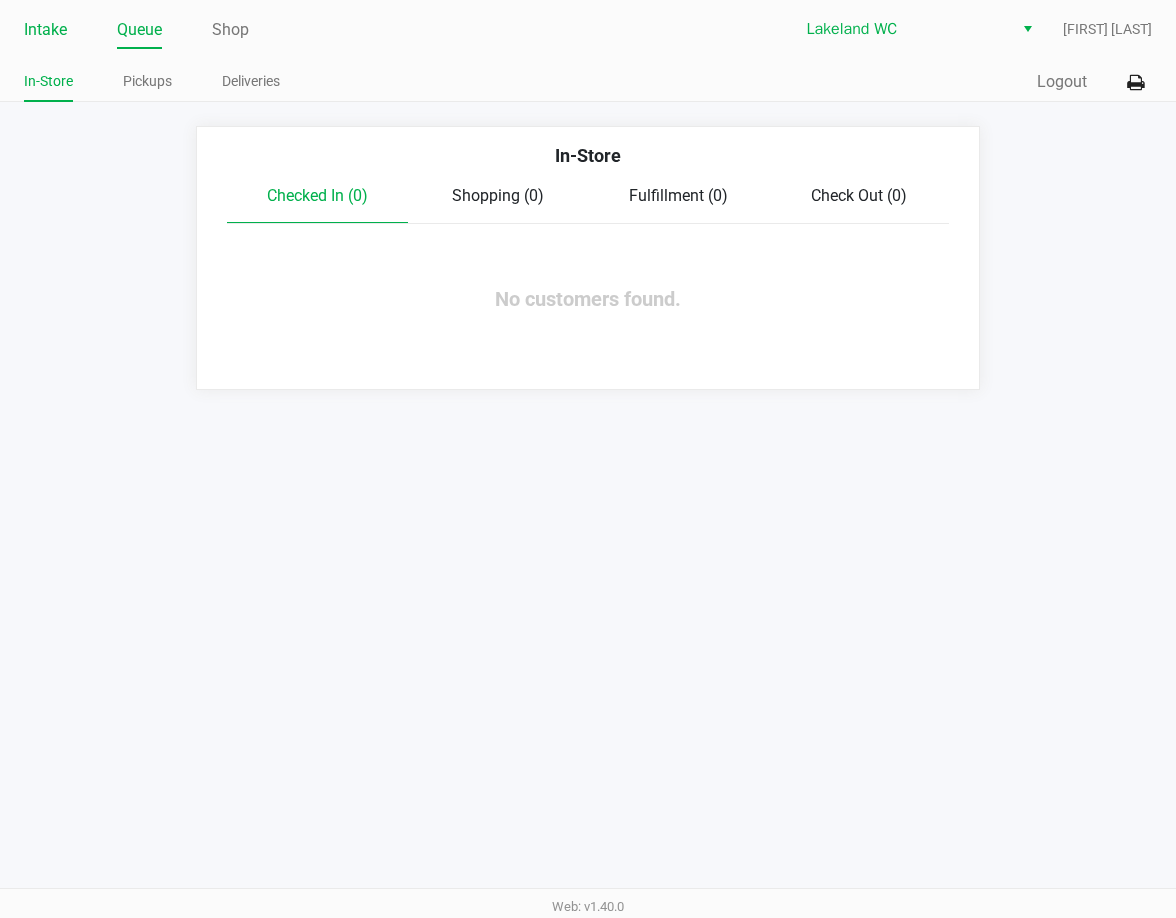 click on "Intake" 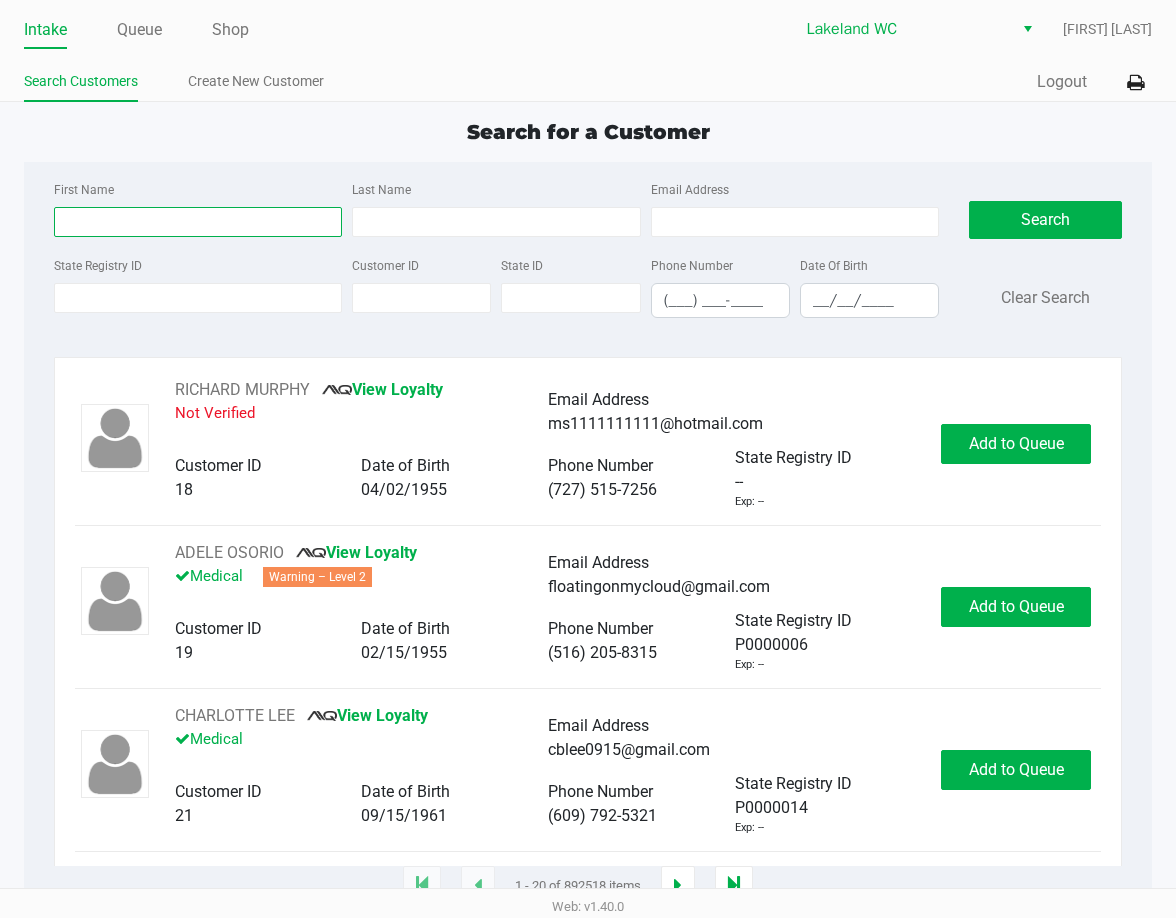 click on "First Name" at bounding box center (198, 222) 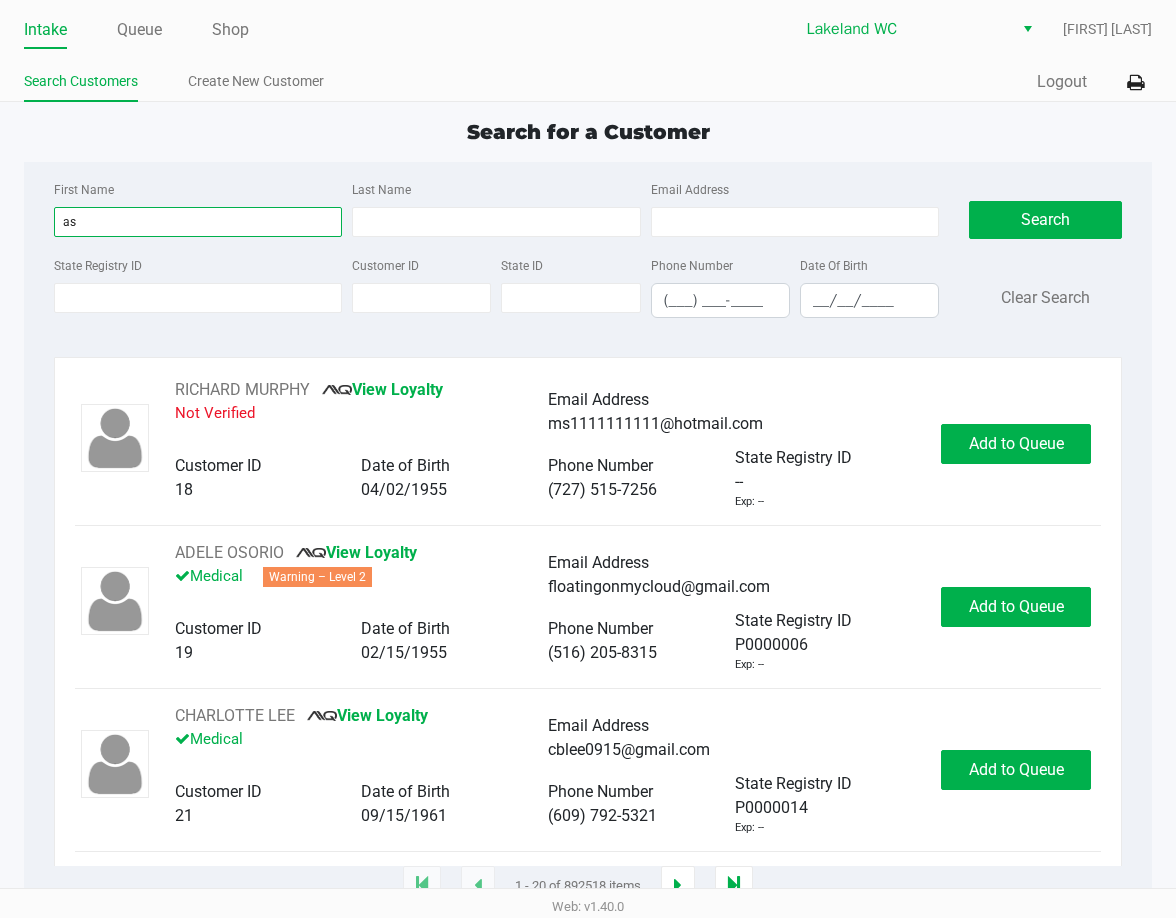 type on "a" 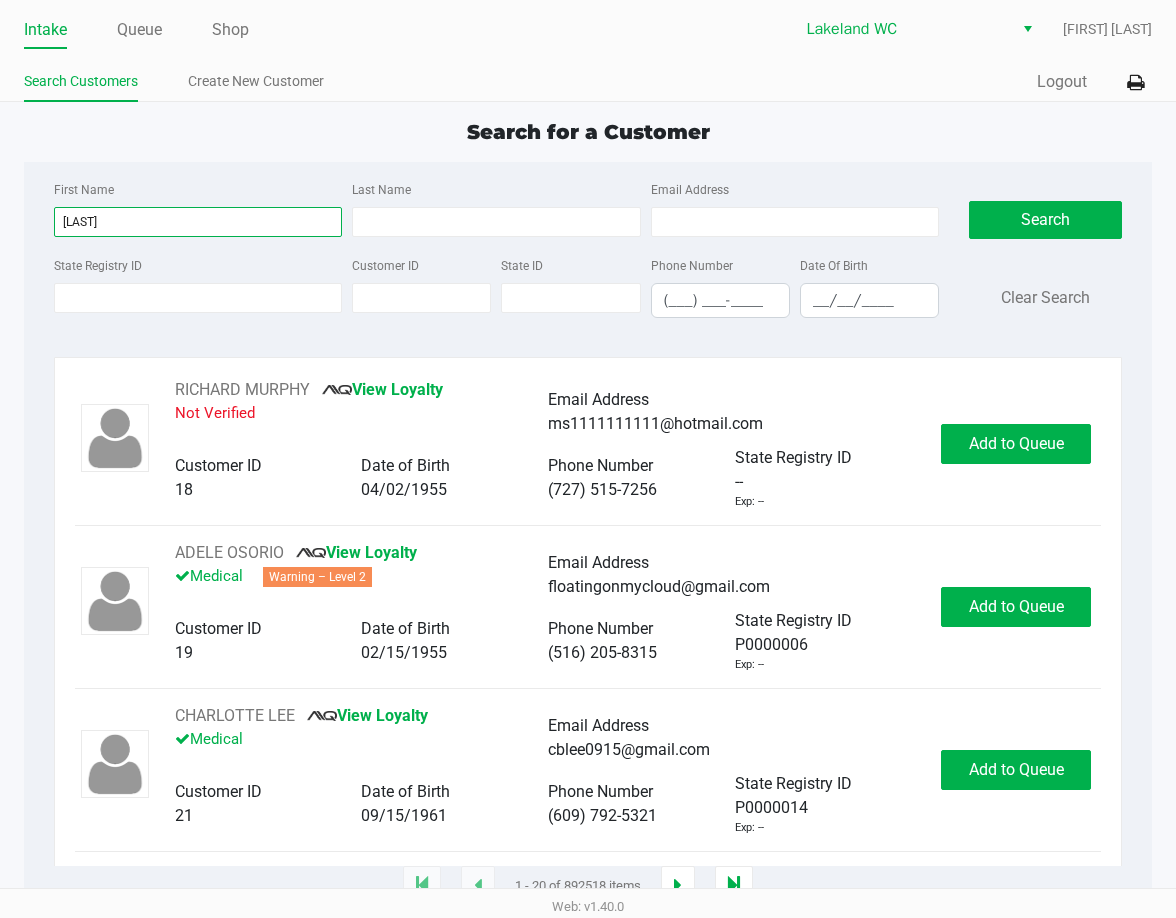 type on "seth" 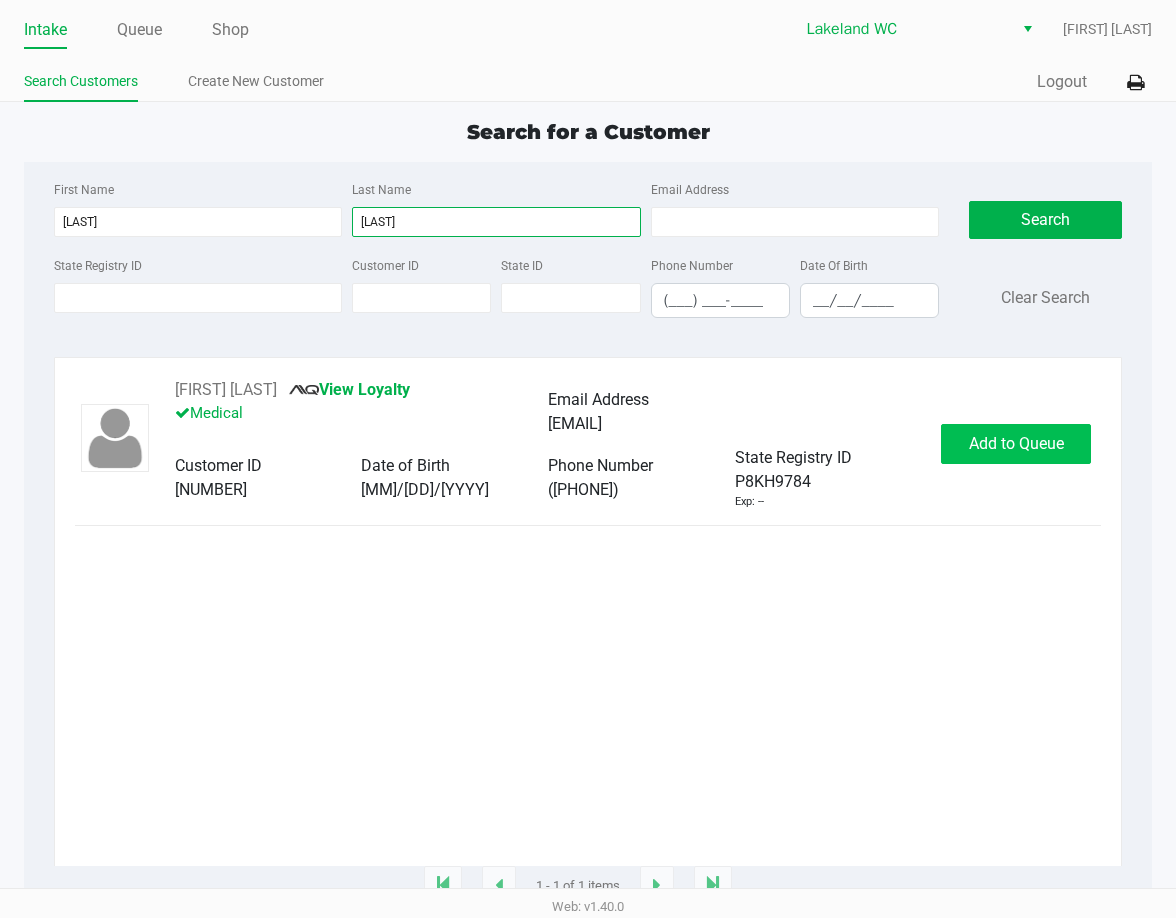 type on "mccabe" 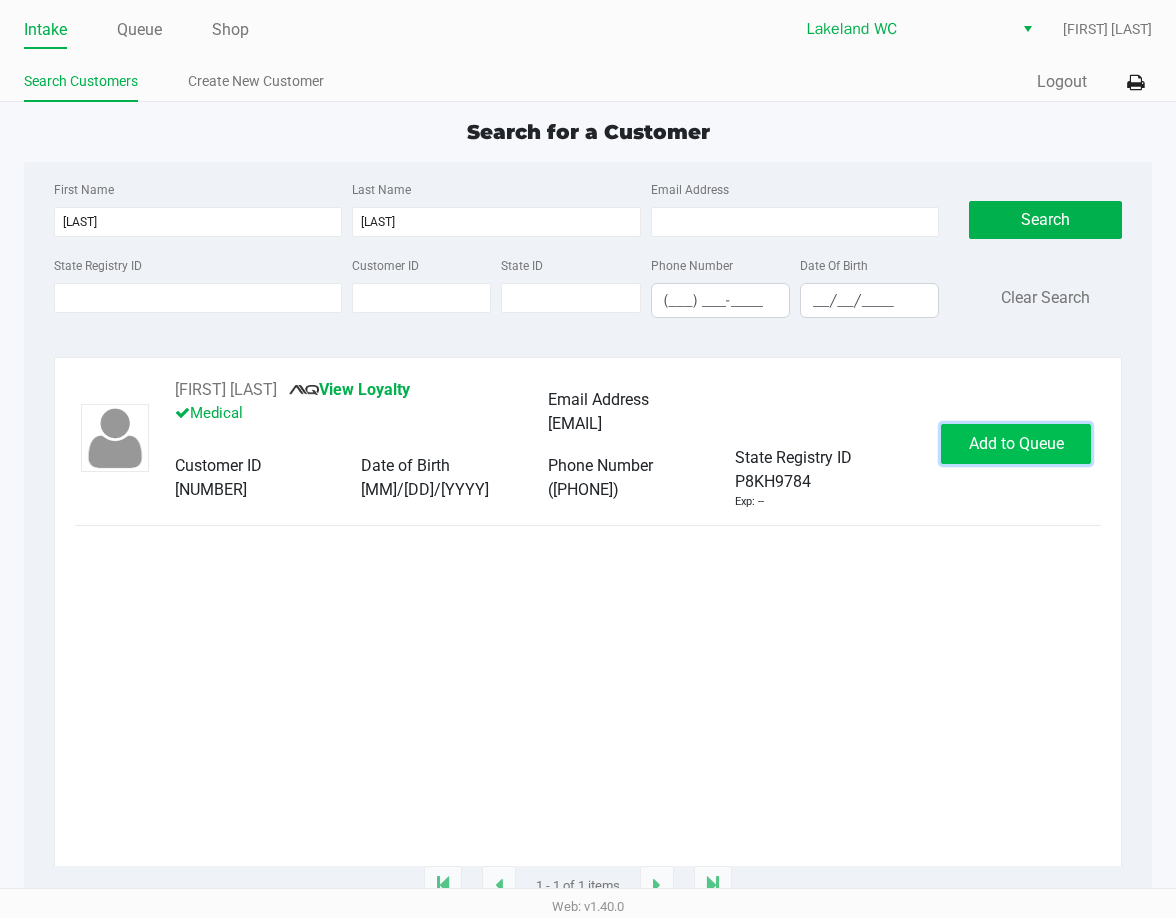 click on "Add to Queue" 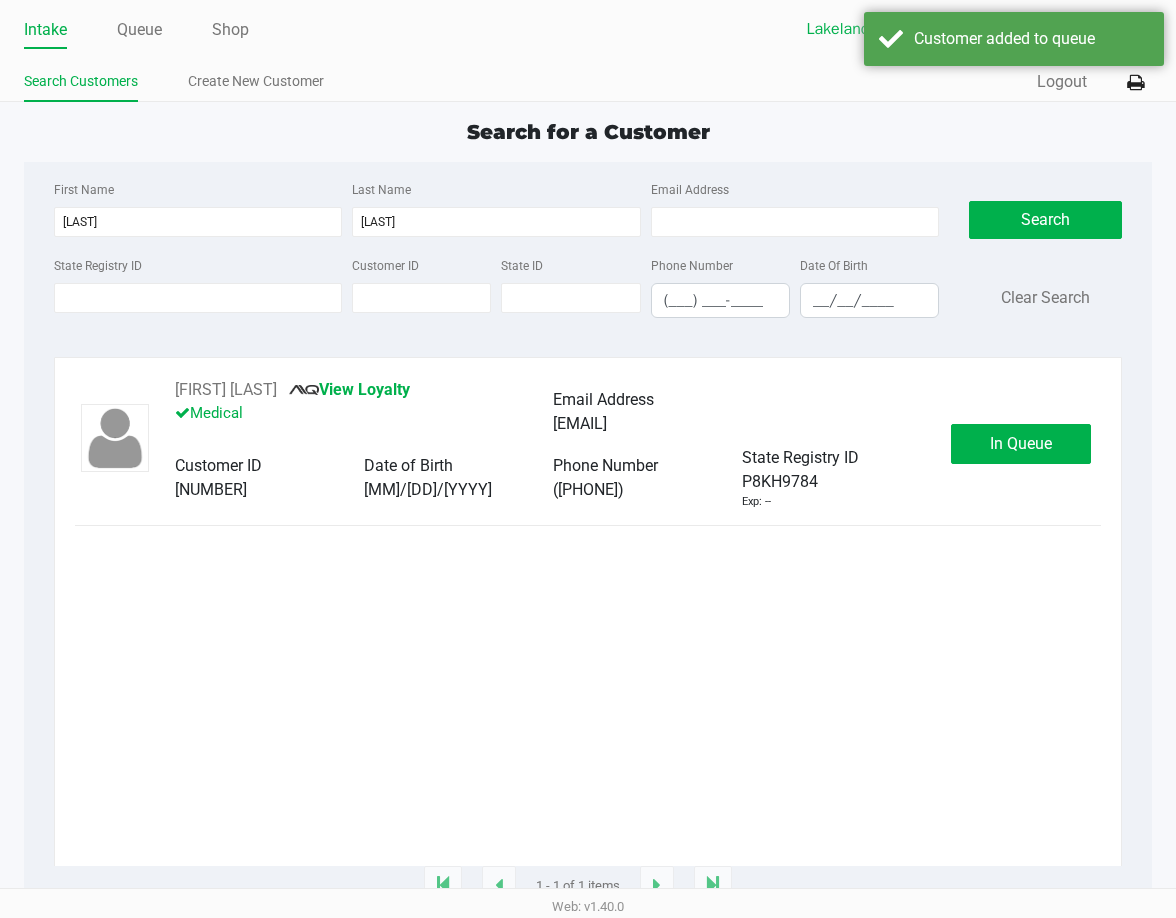 click on "In Queue" 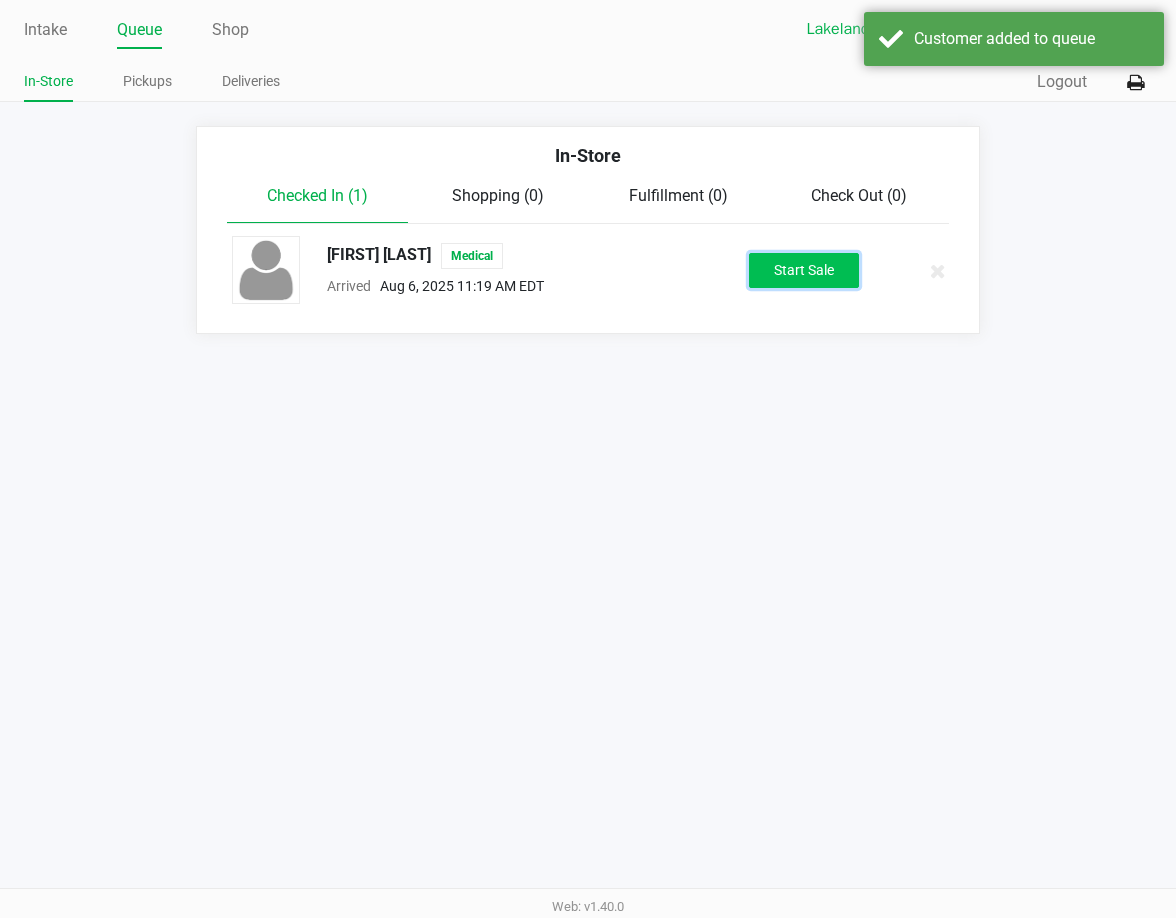 click on "Start Sale" 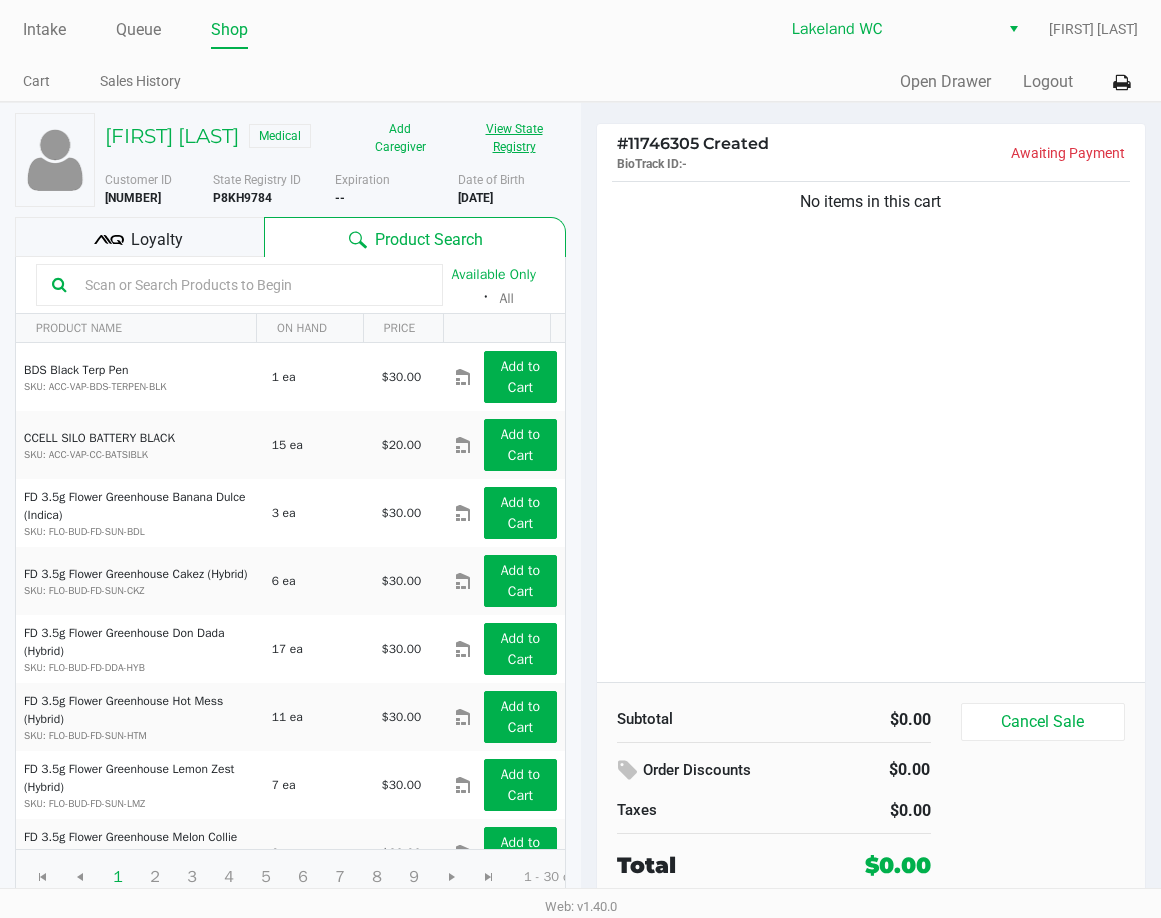 click on "View State Registry" 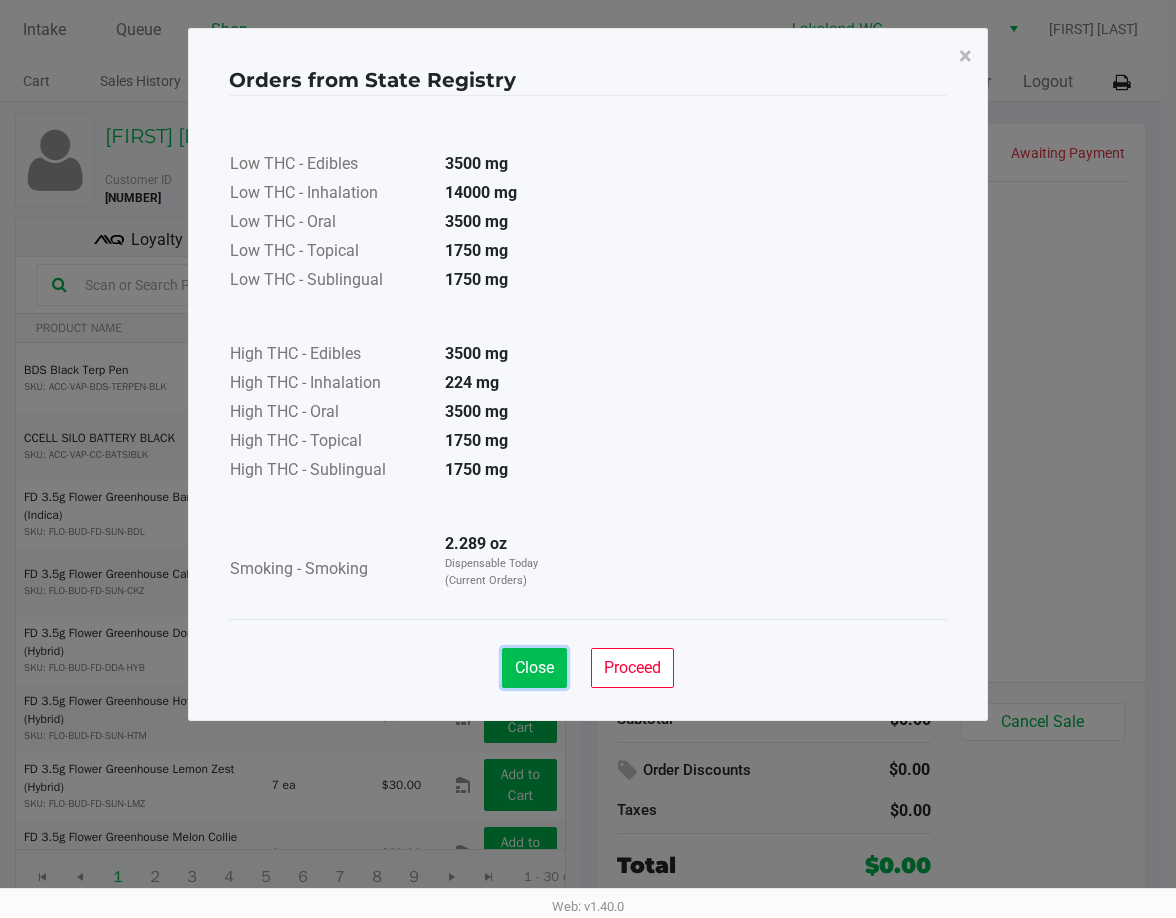click on "Close" 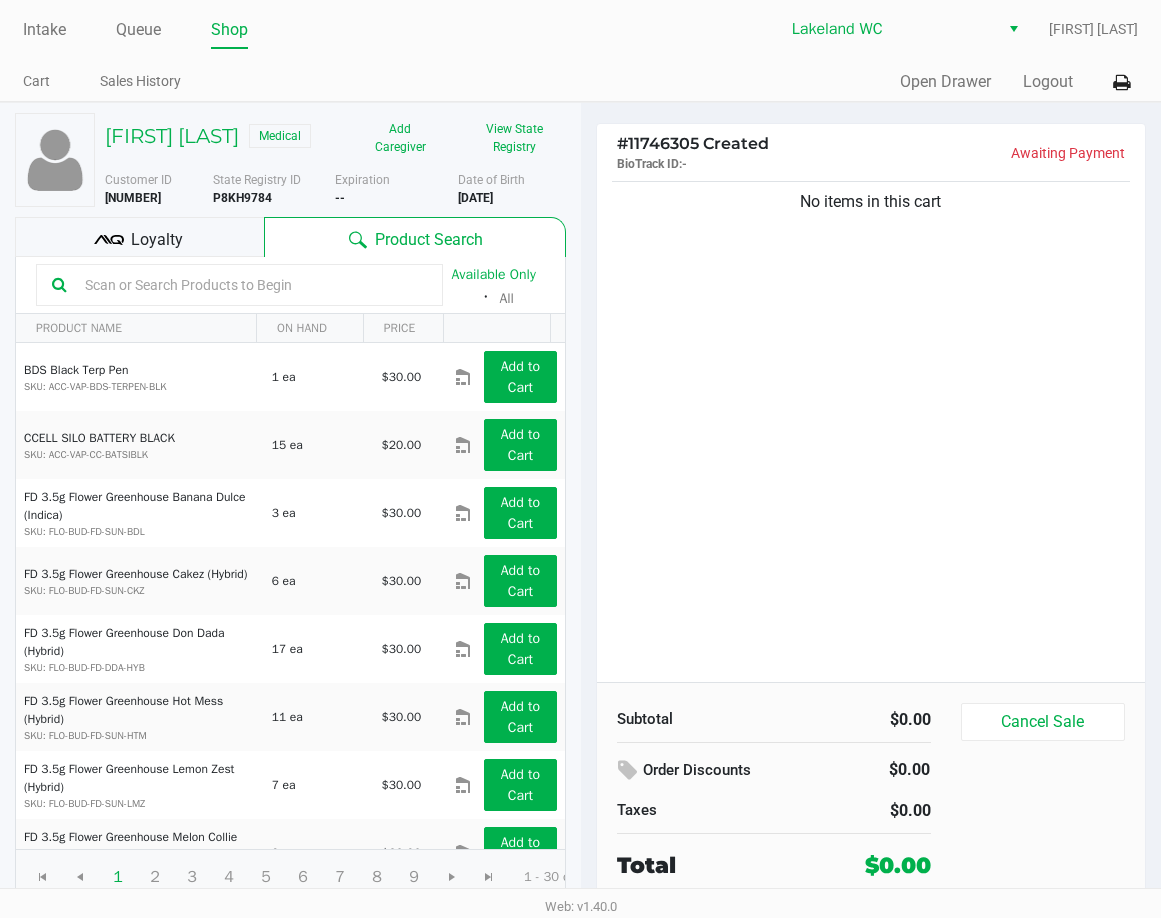 click on "P8KH9784" 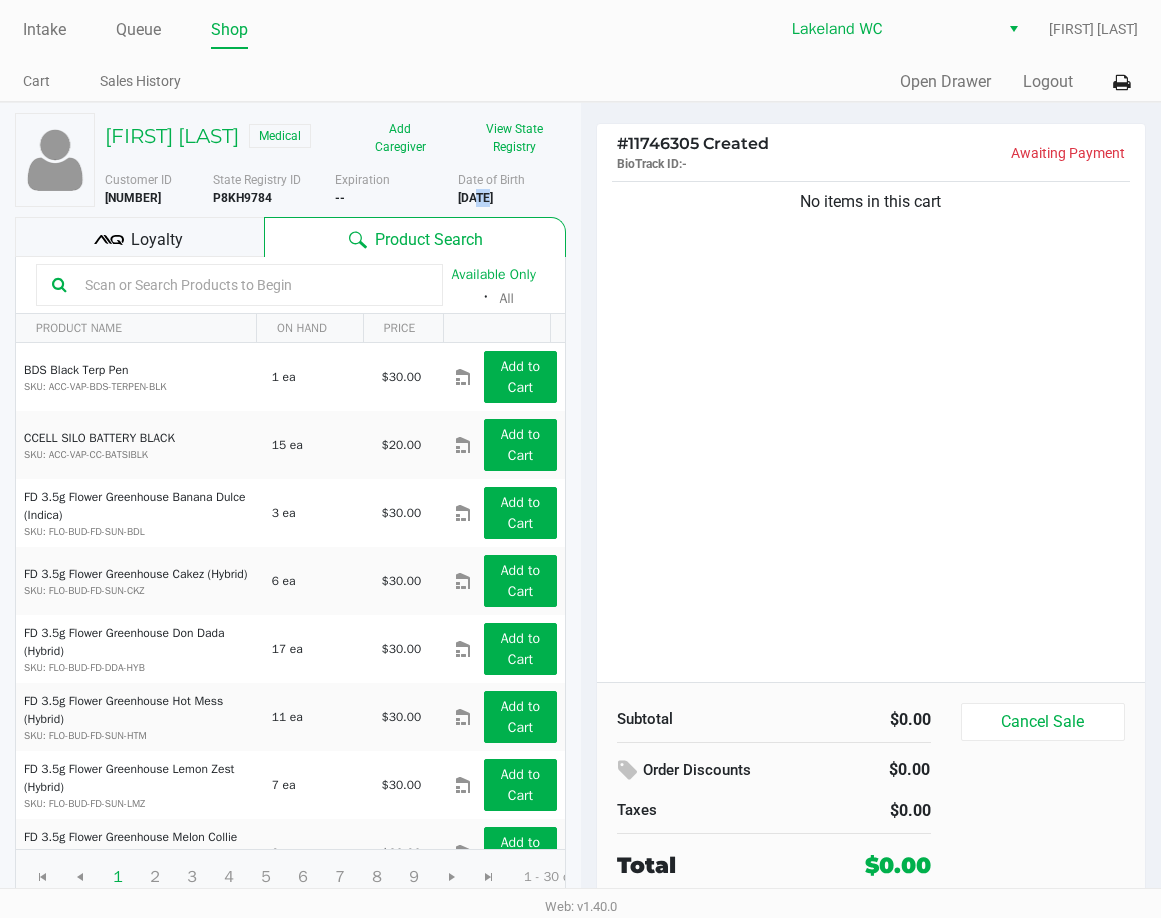 click on "5/13/2004" 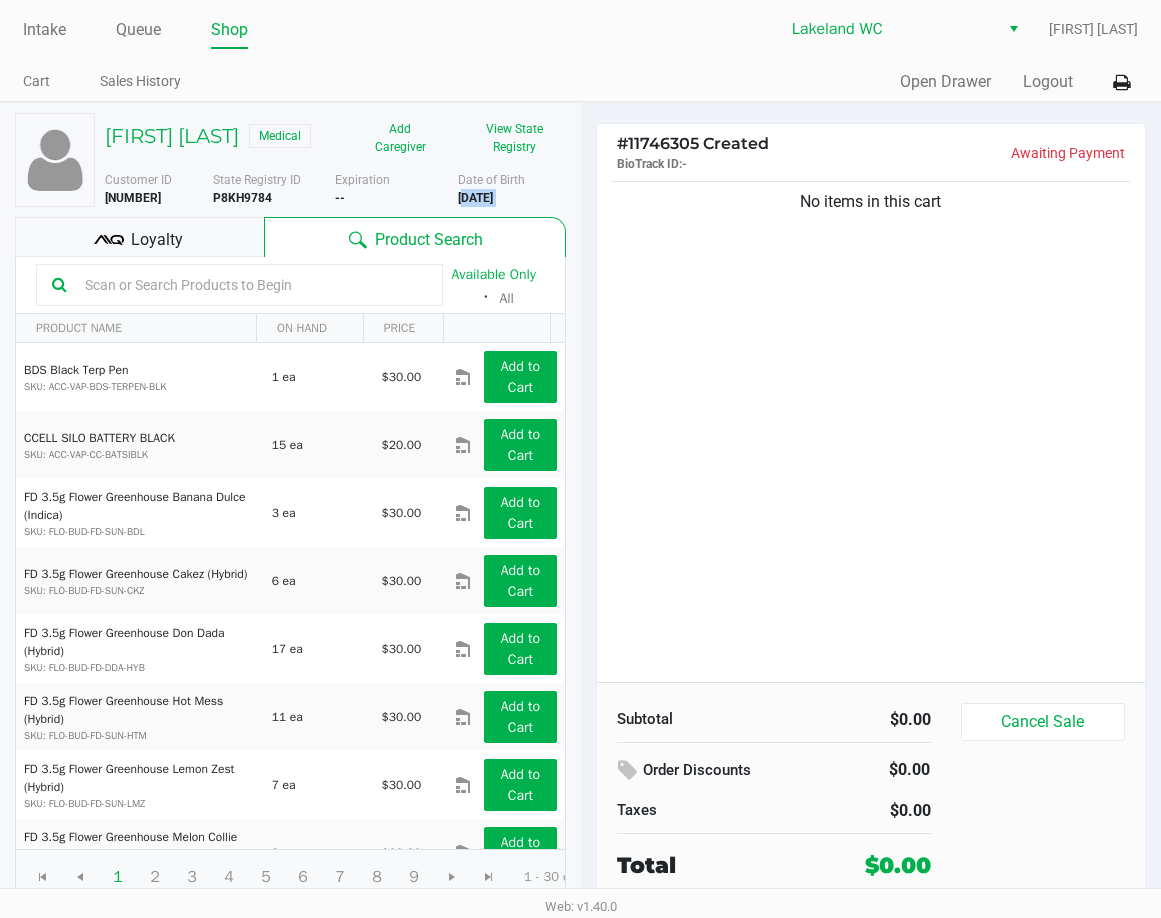 click on "5/13/2004" 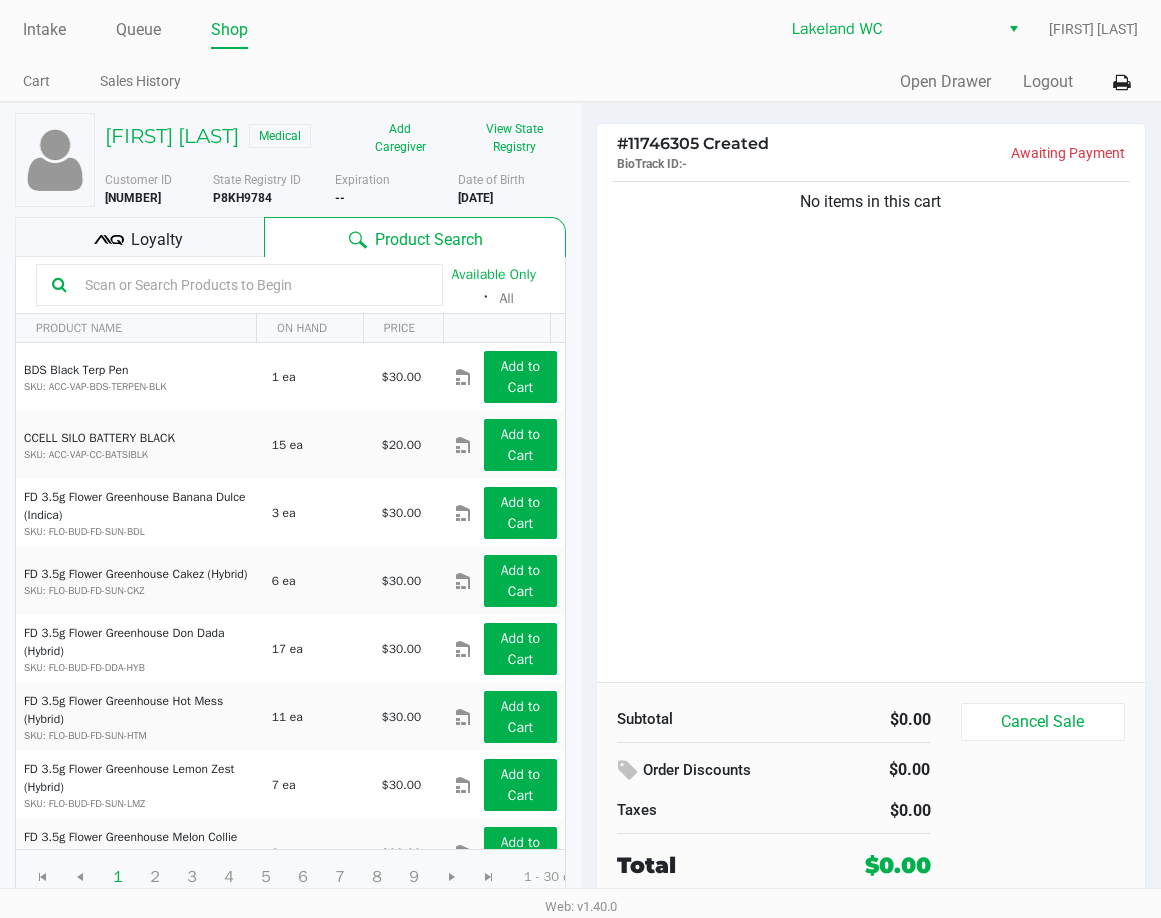 click on "No items in this cart" 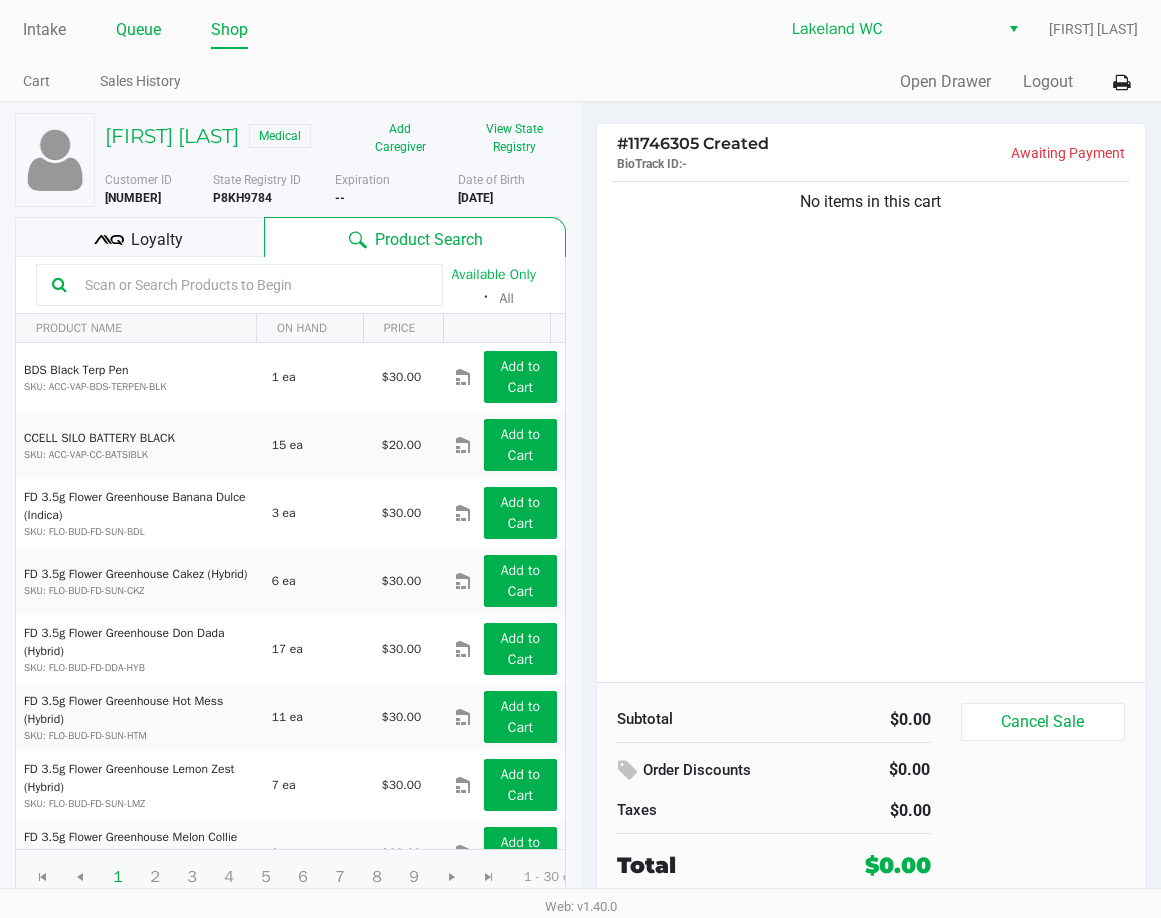 click on "Queue" 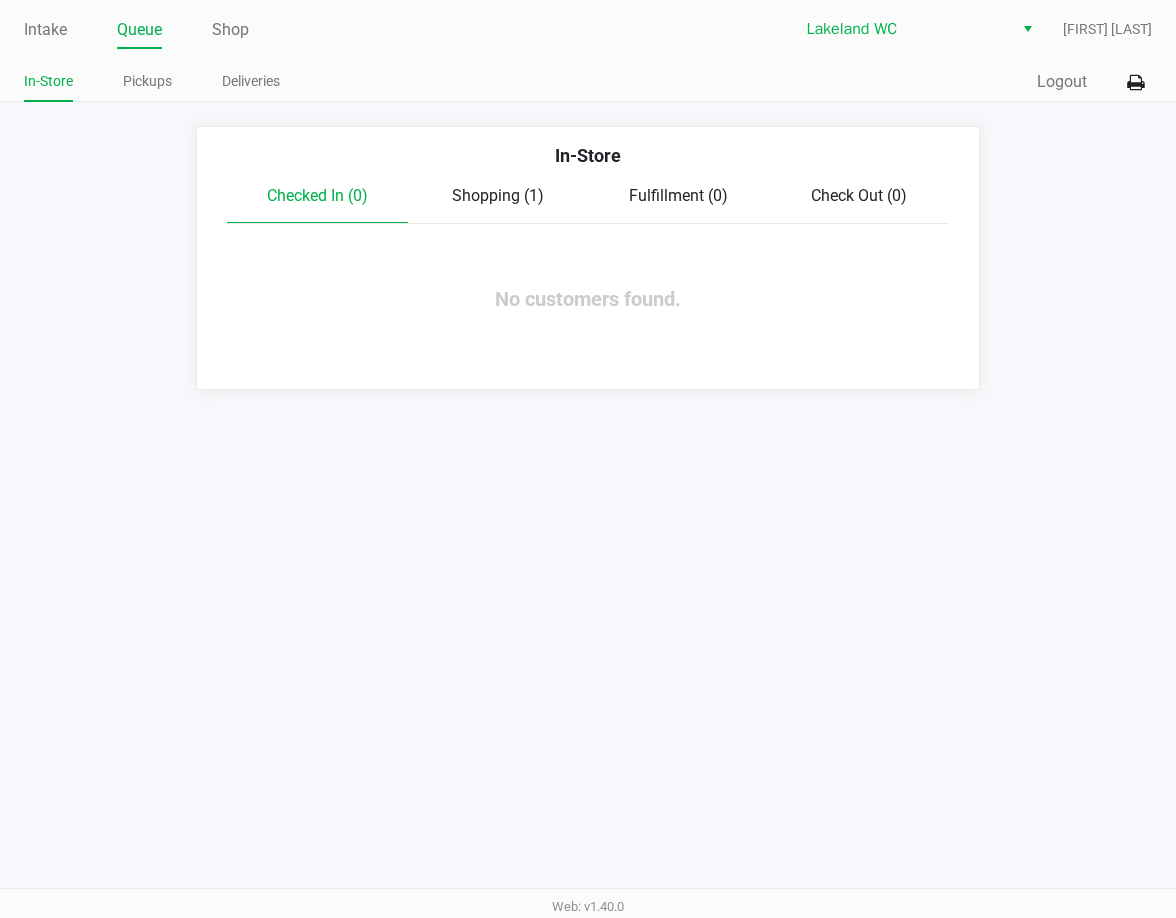 click on "Shopping (1)" 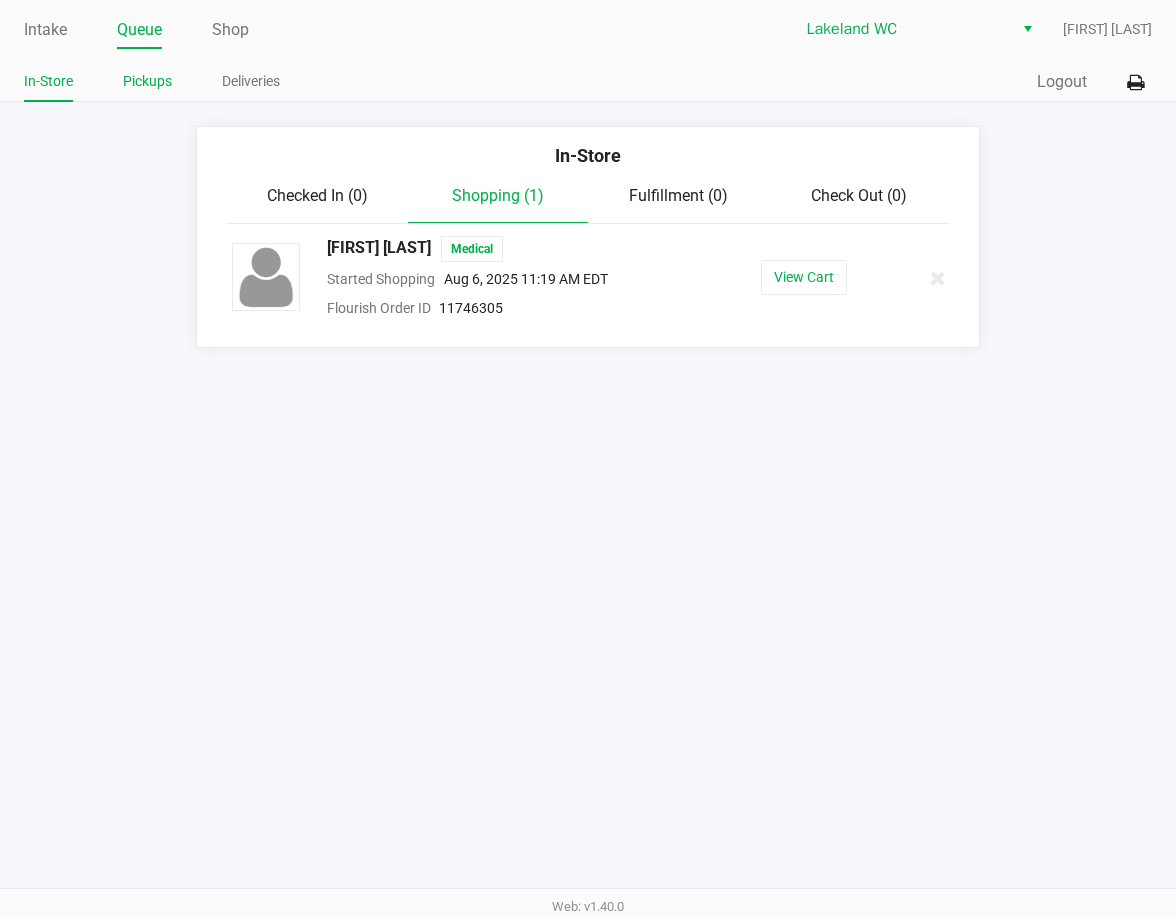 click on "Pickups" 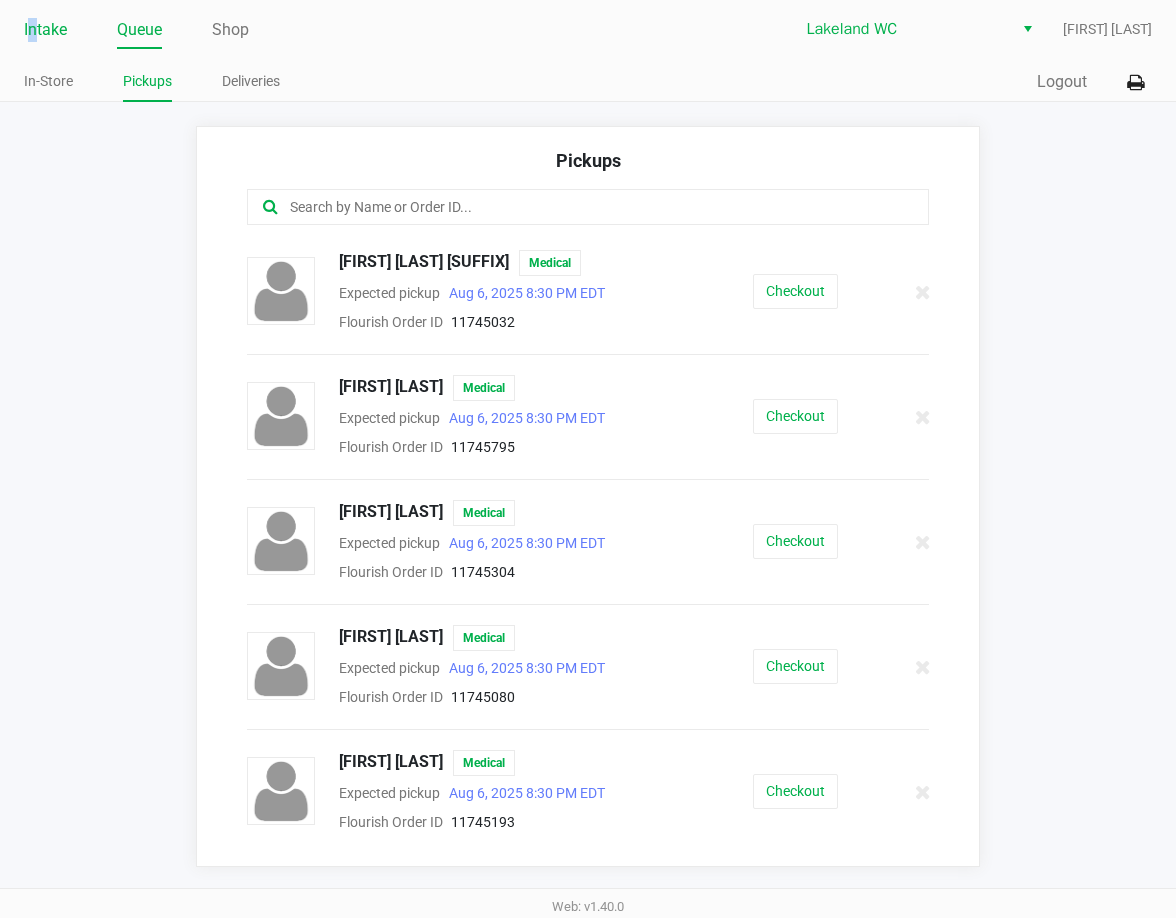click on "Intake" 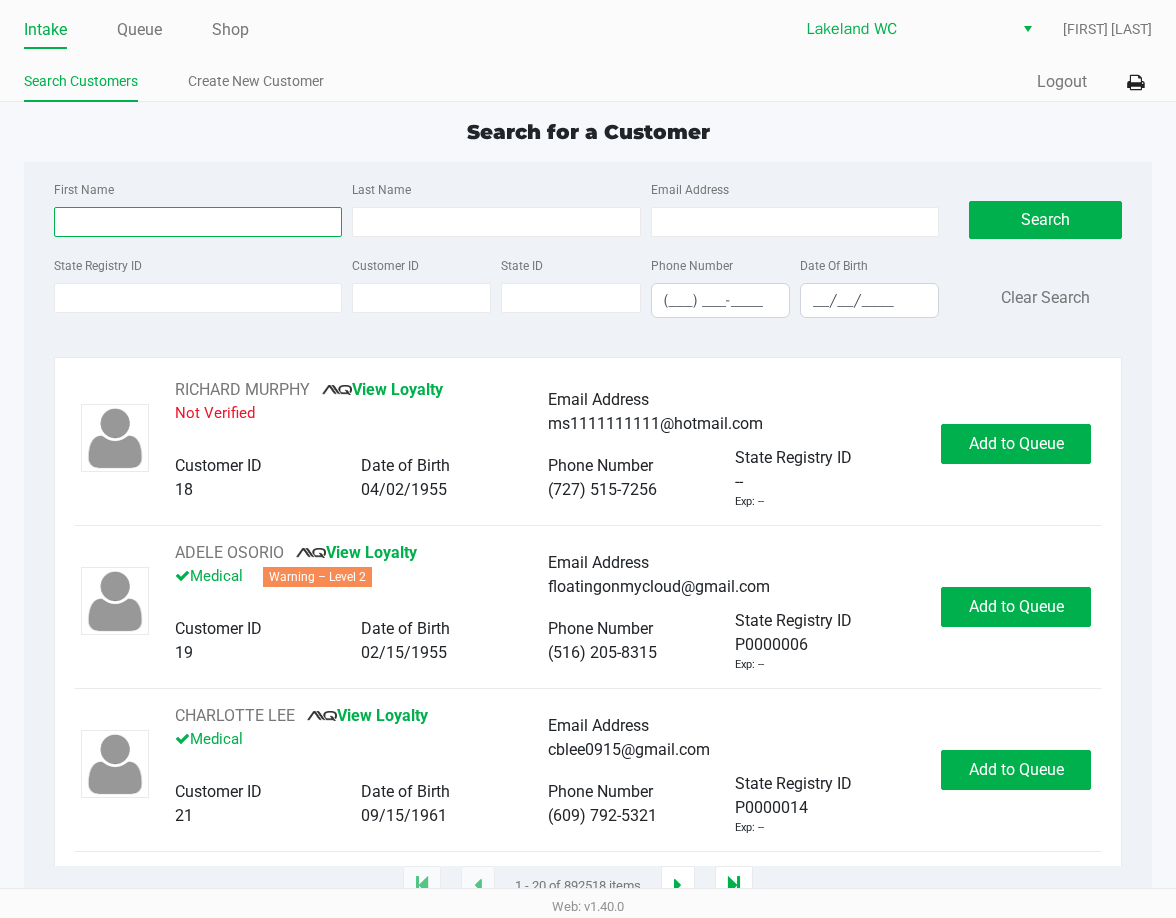 click on "First Name" at bounding box center [198, 222] 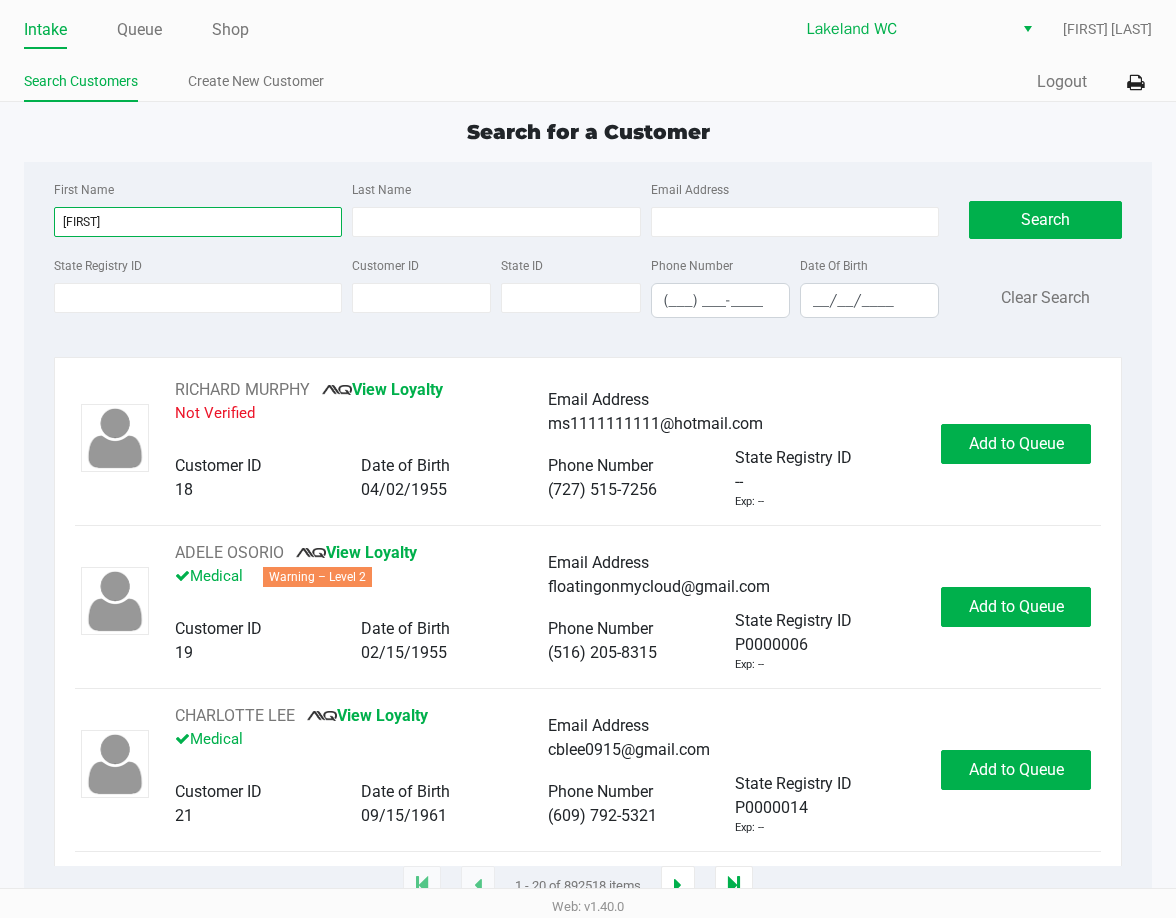 type on "jackie" 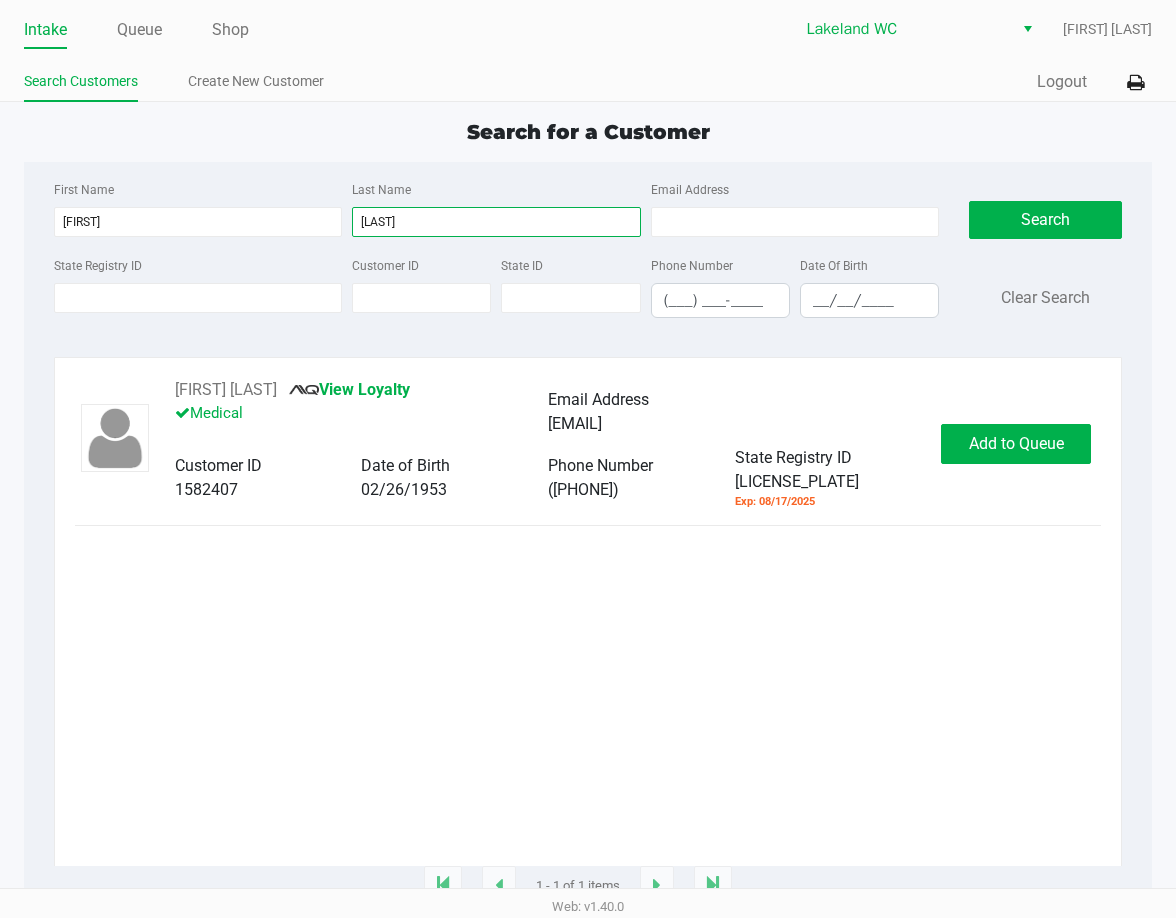 type on "crenshaw" 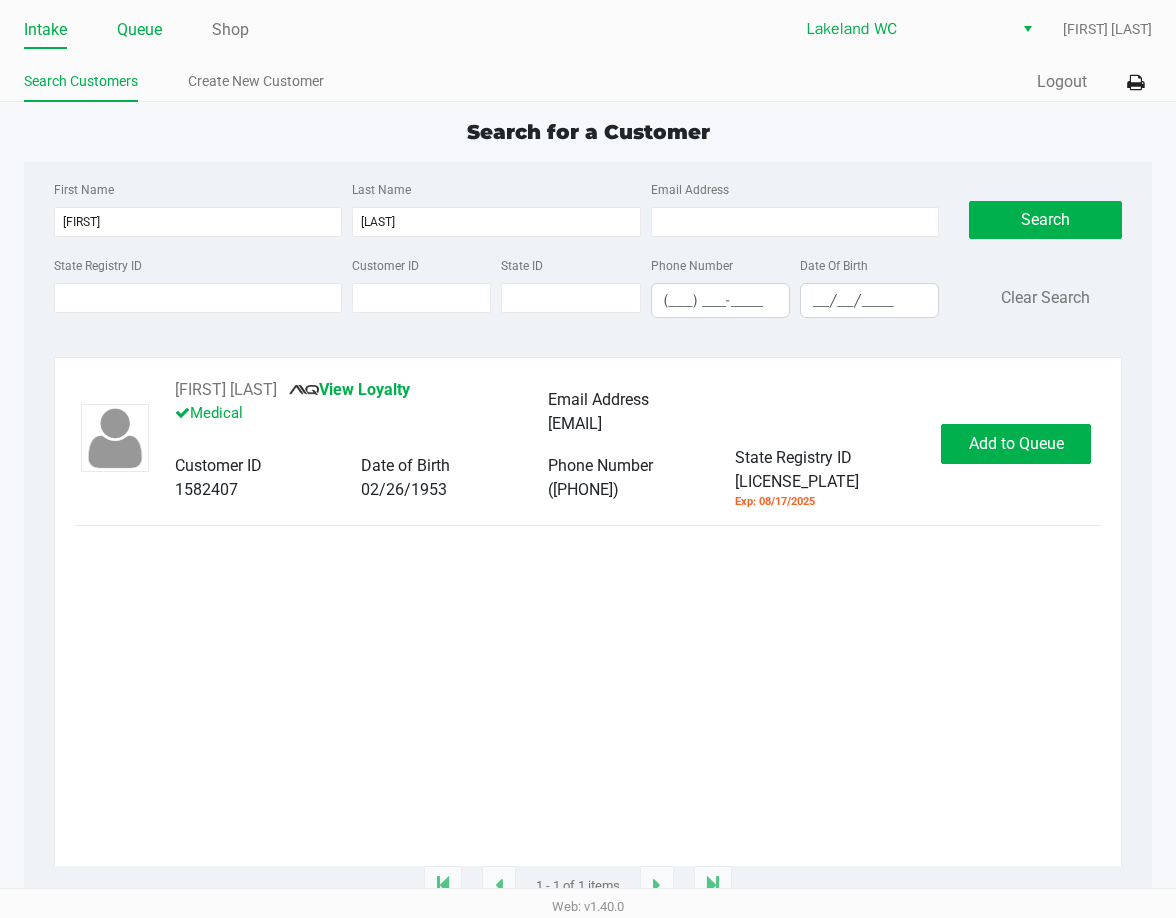 click on "Queue" 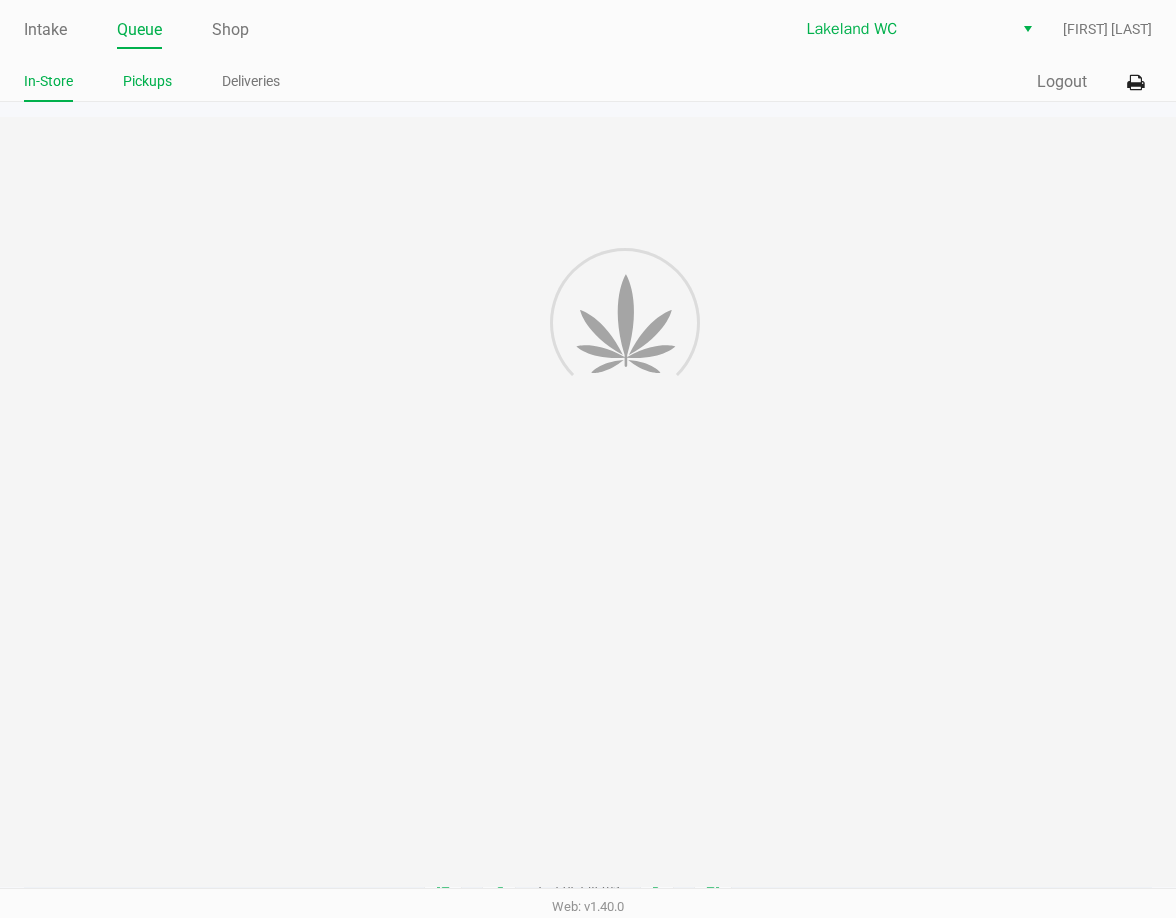 click on "Pickups" 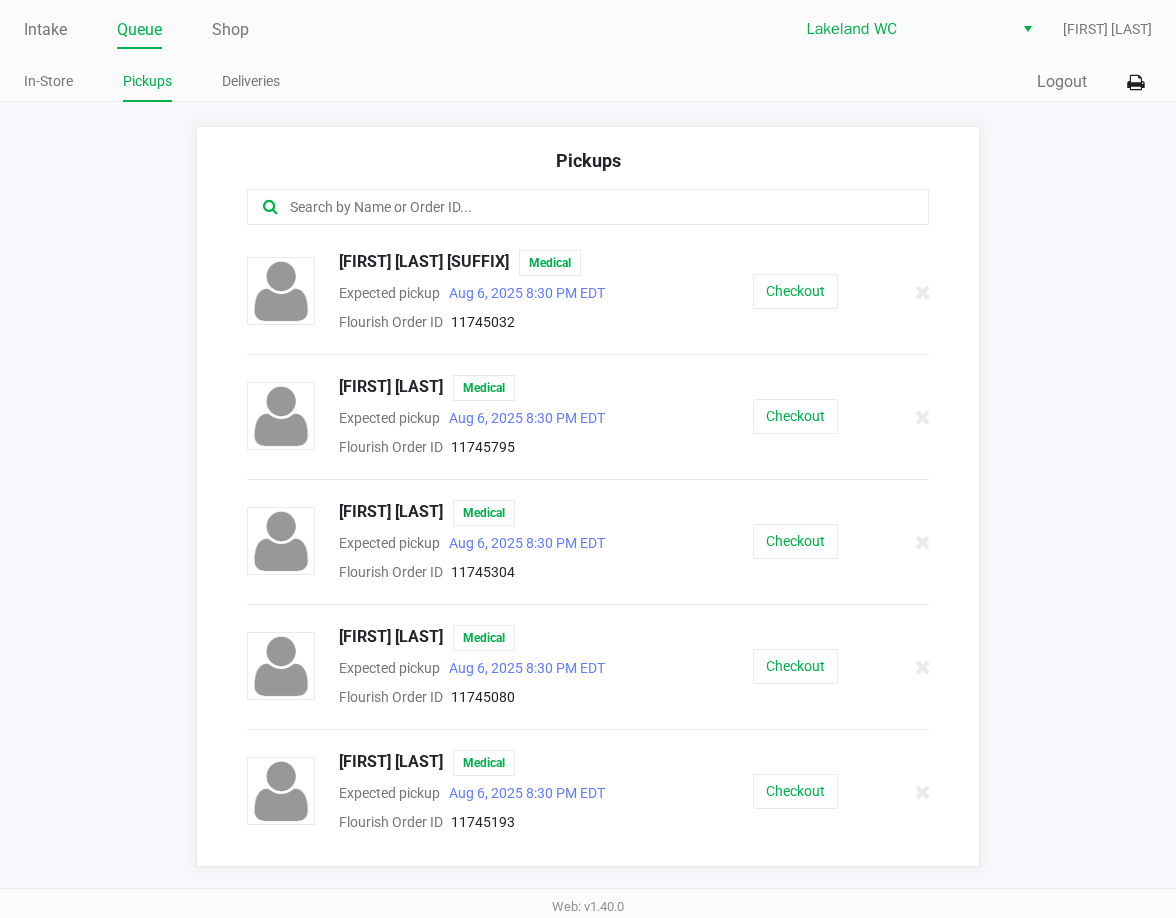 click 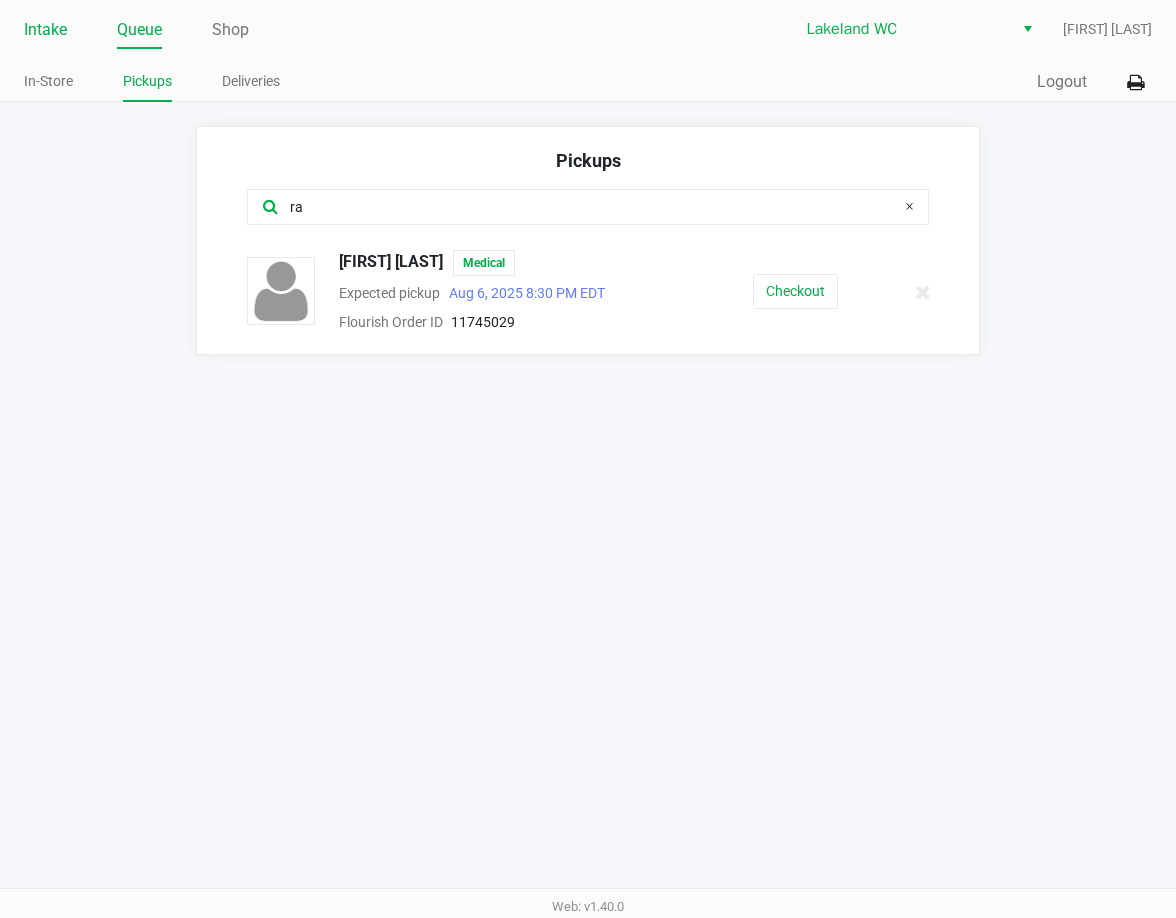 type on "ra" 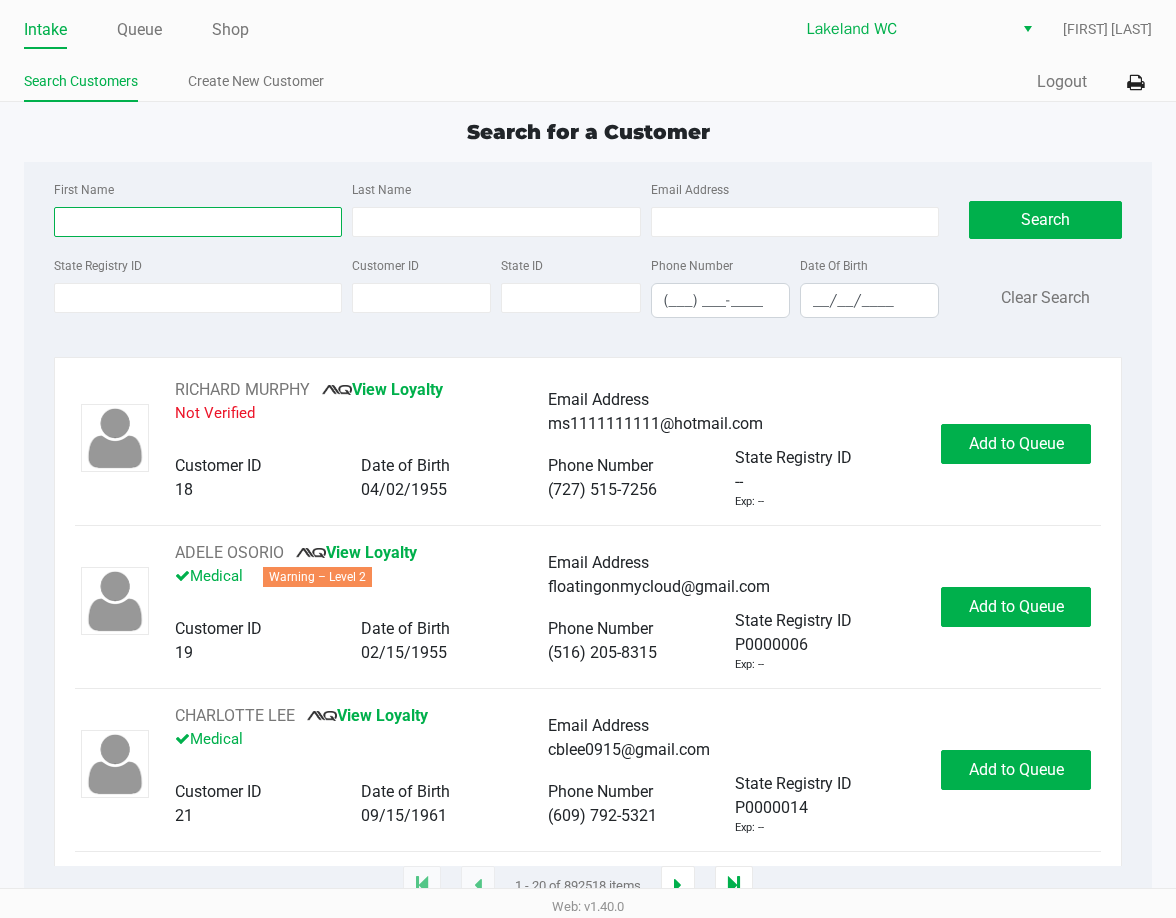 click on "First Name" at bounding box center (198, 222) 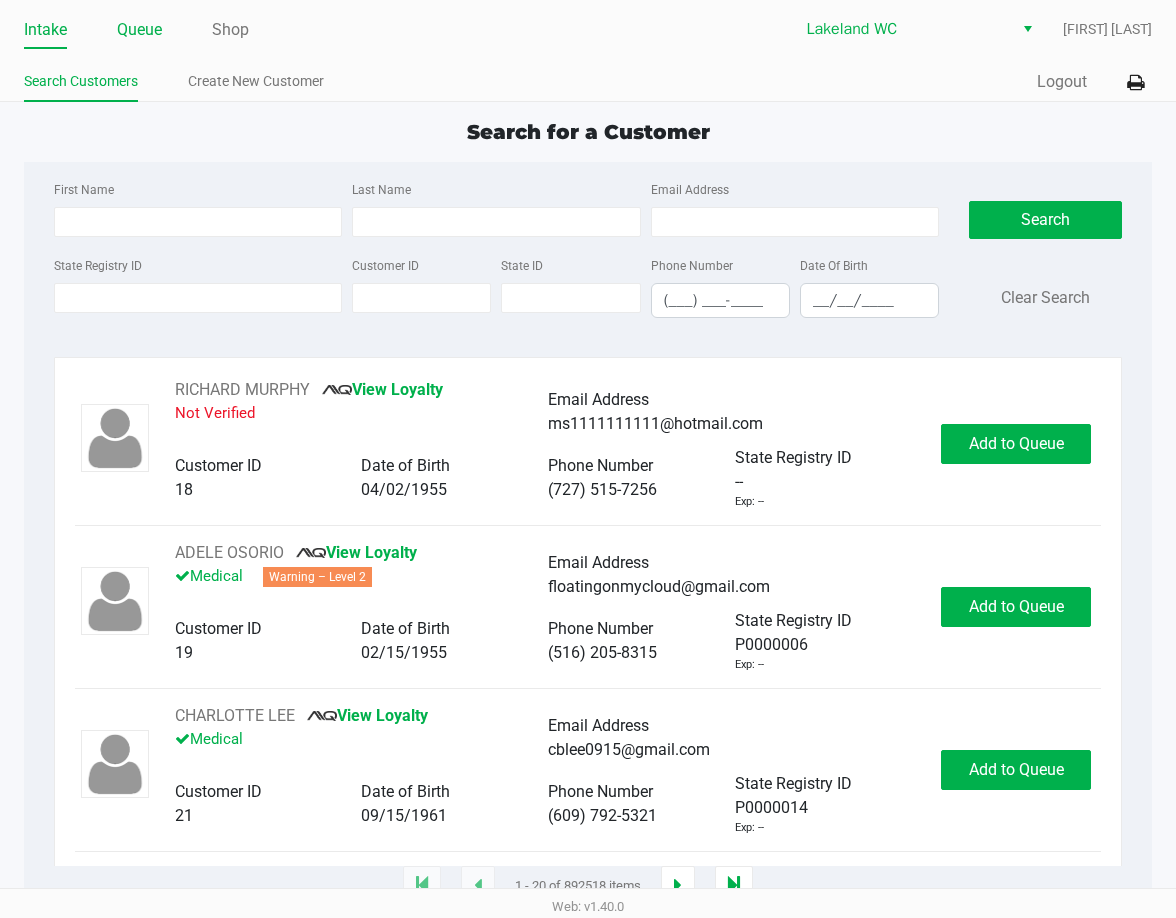 click on "Queue" 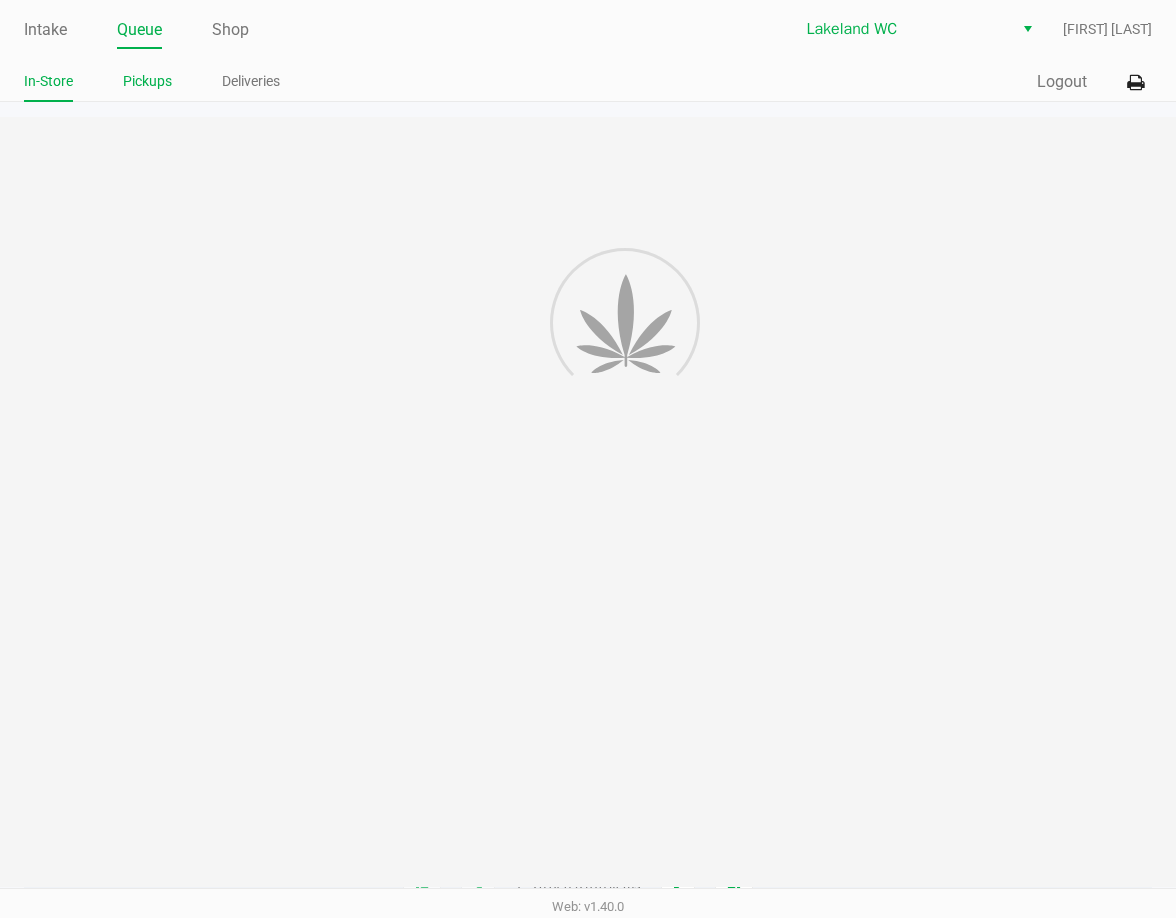 click on "Pickups" 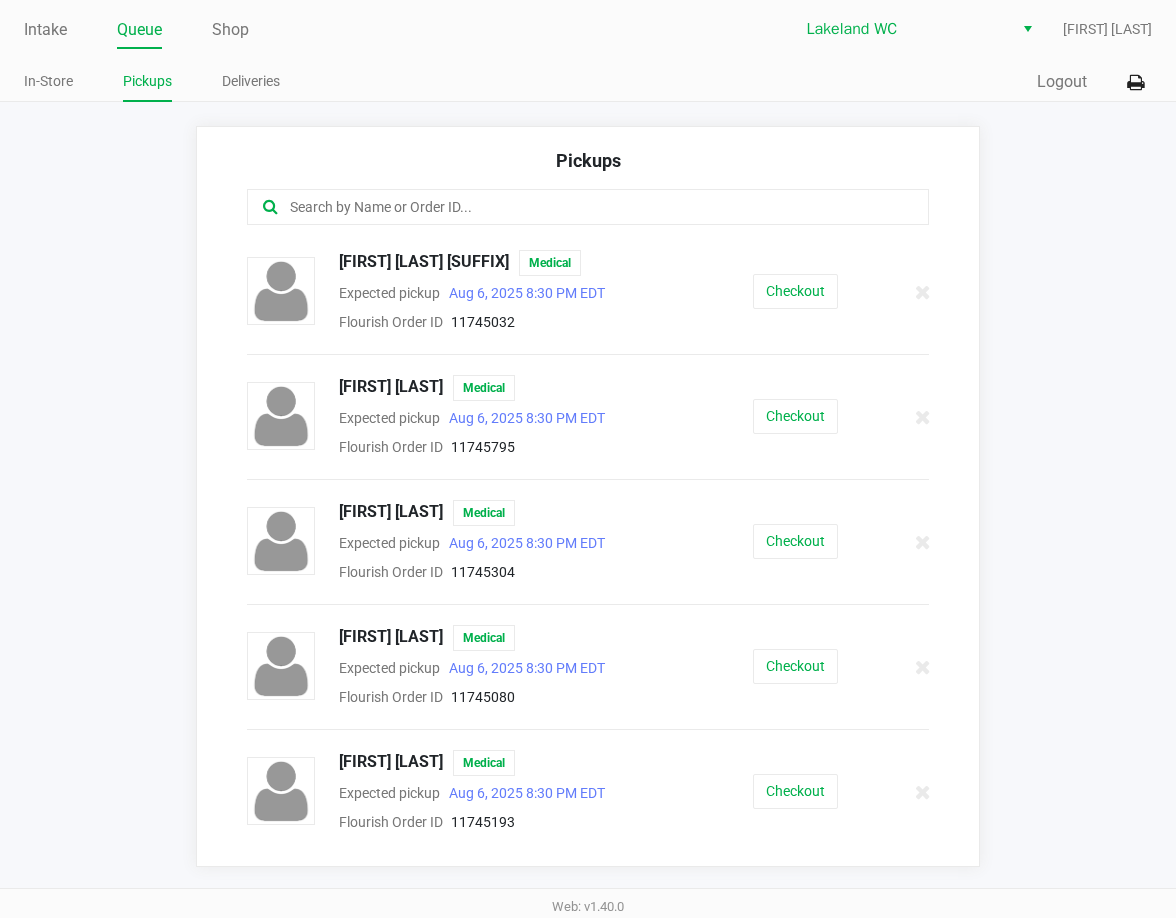 drag, startPoint x: 300, startPoint y: 197, endPoint x: 308, endPoint y: 204, distance: 10.630146 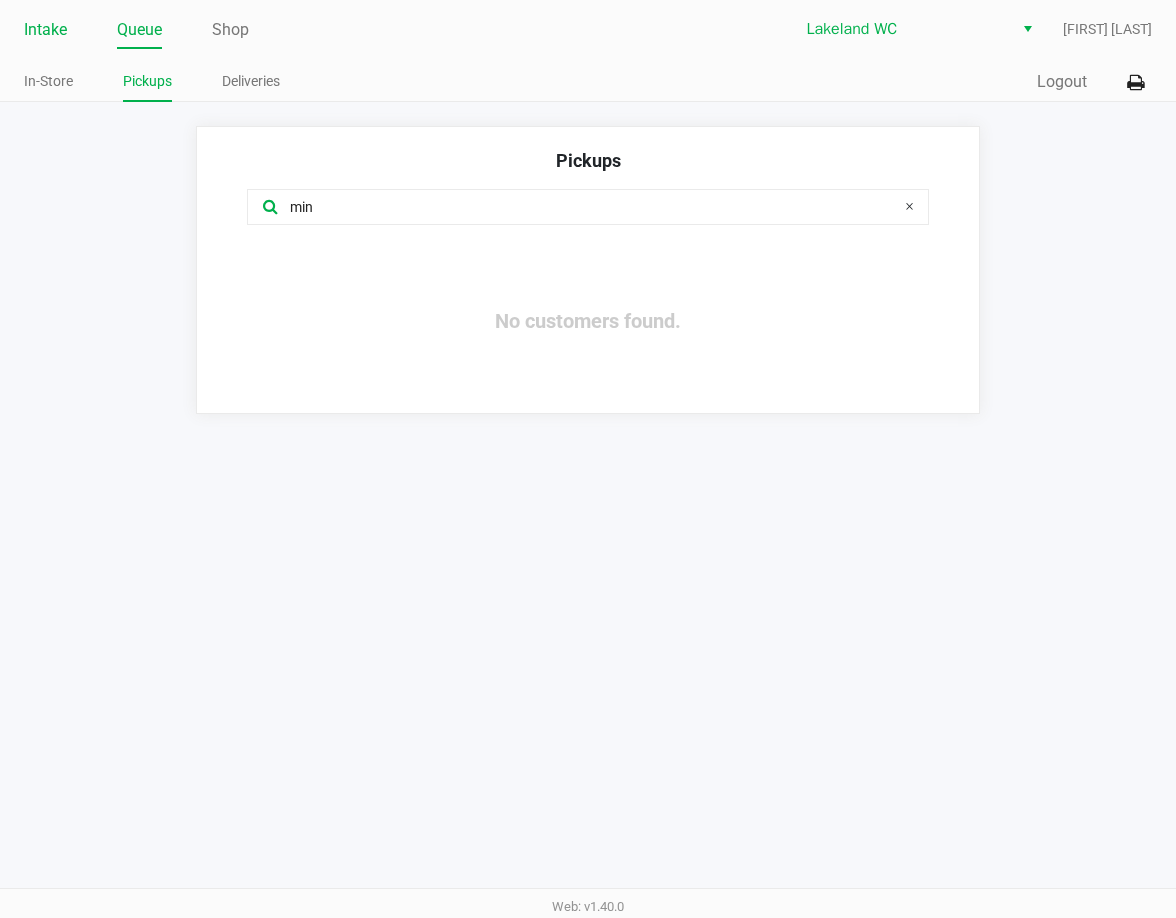 type on "min" 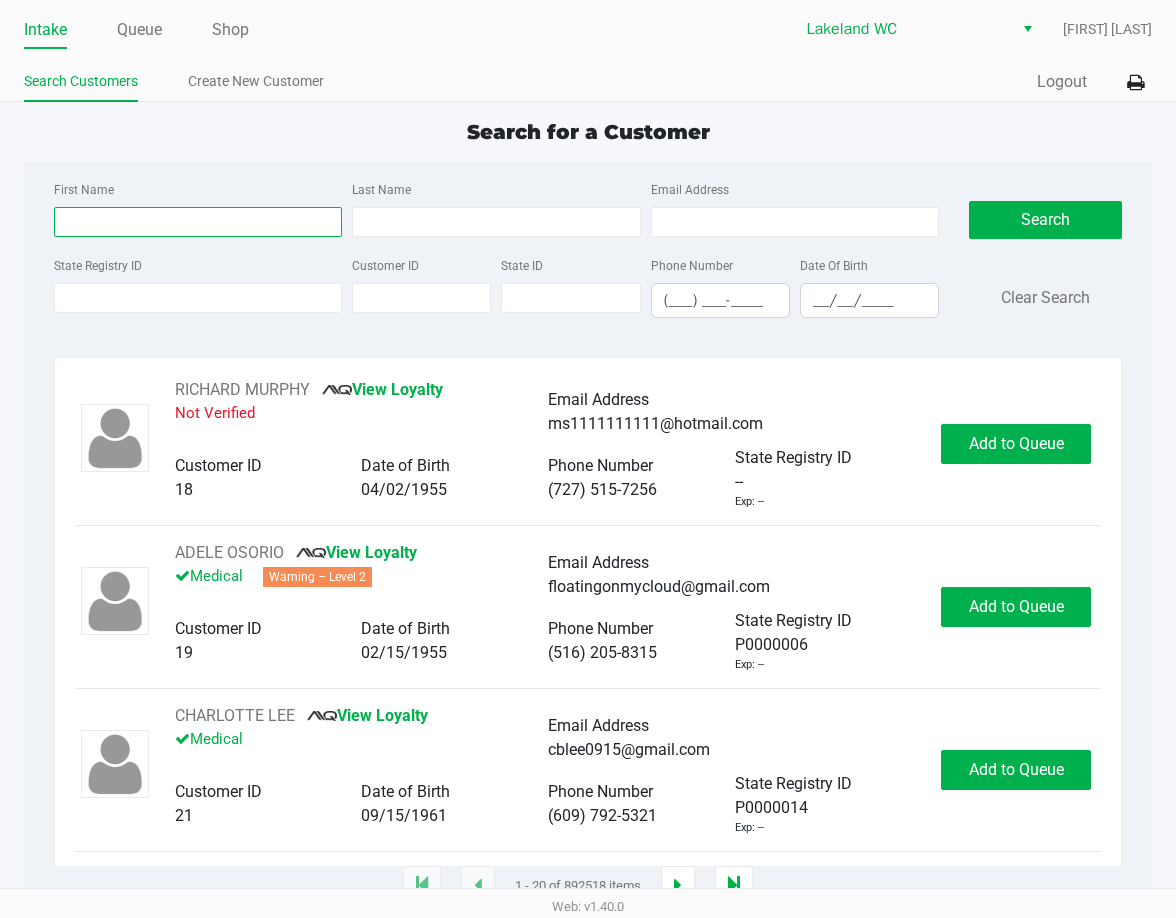 click on "First Name" at bounding box center [198, 222] 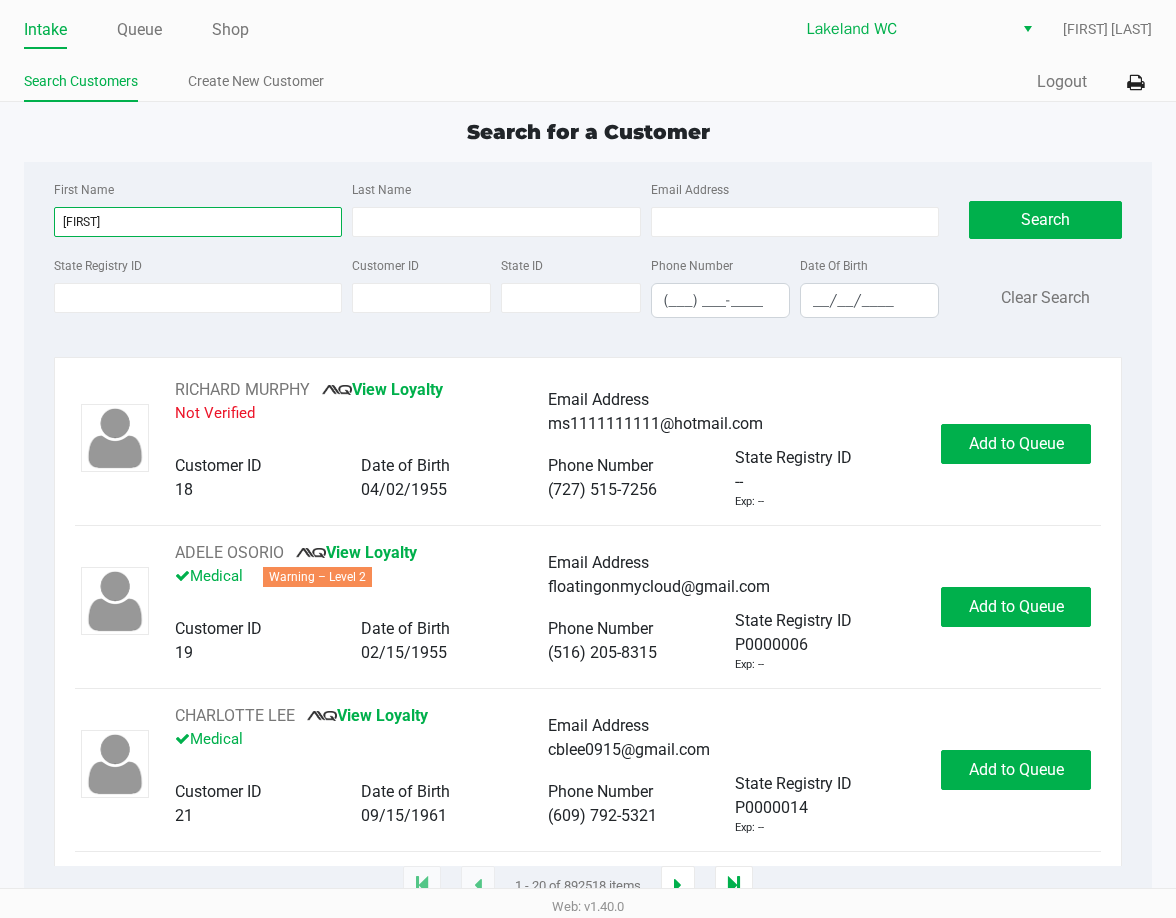 type on "randall" 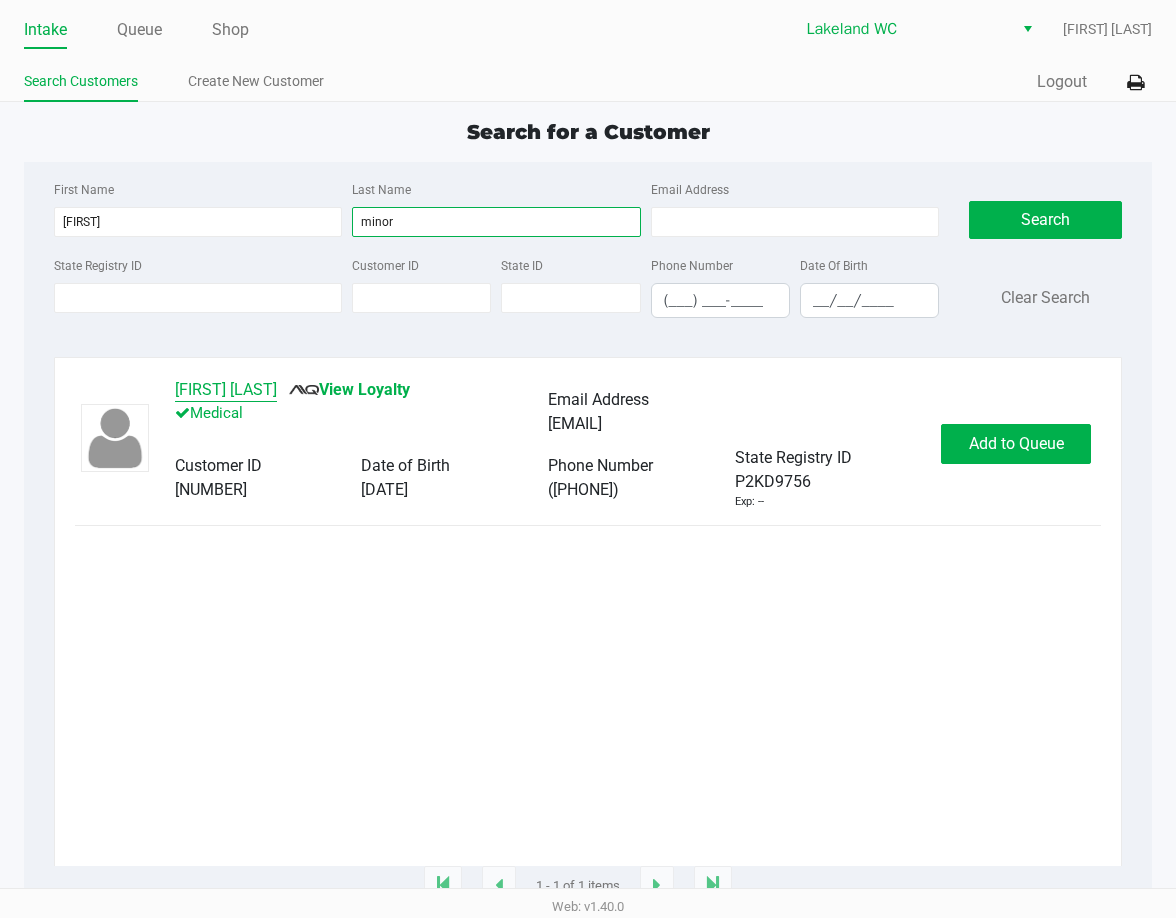 type on "minor" 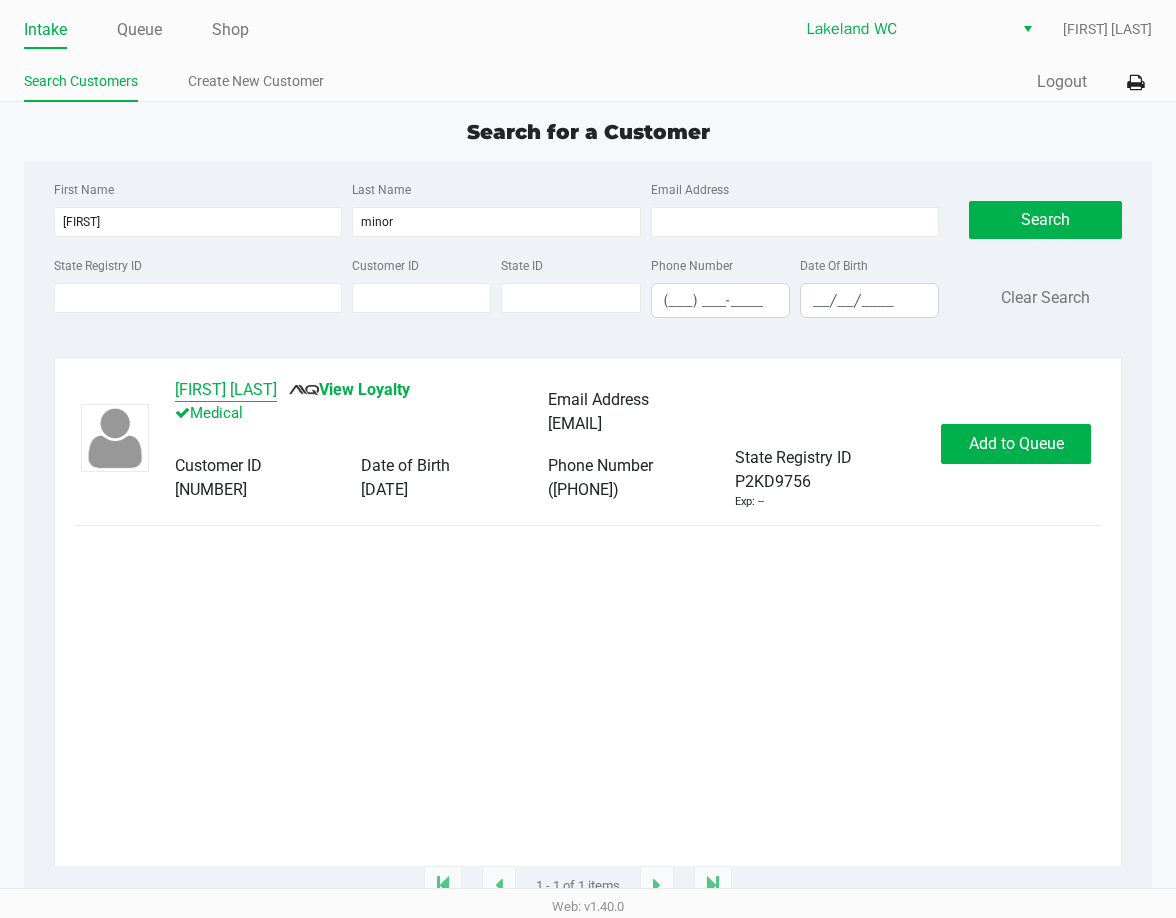 click on "RANDALL MINOR" 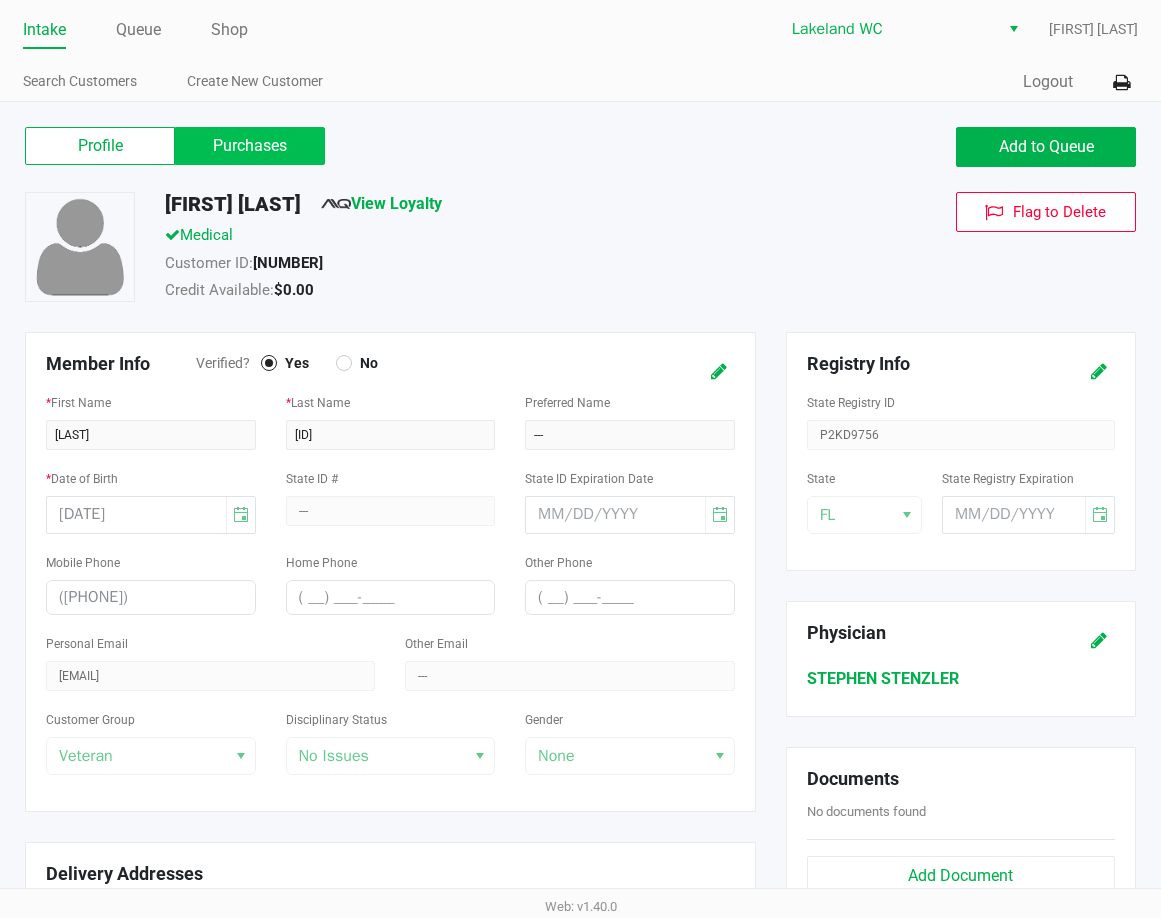 click on "Purchases" 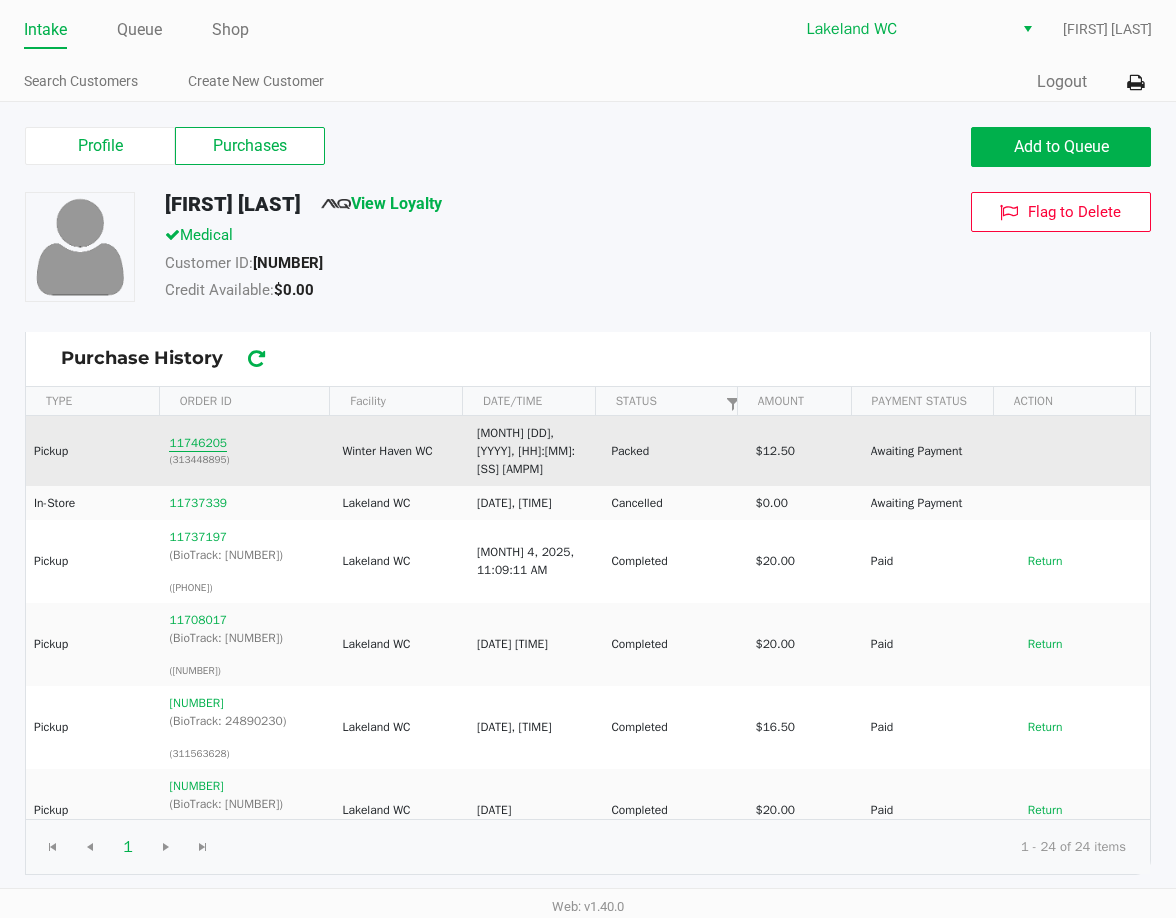 click on "11746205" 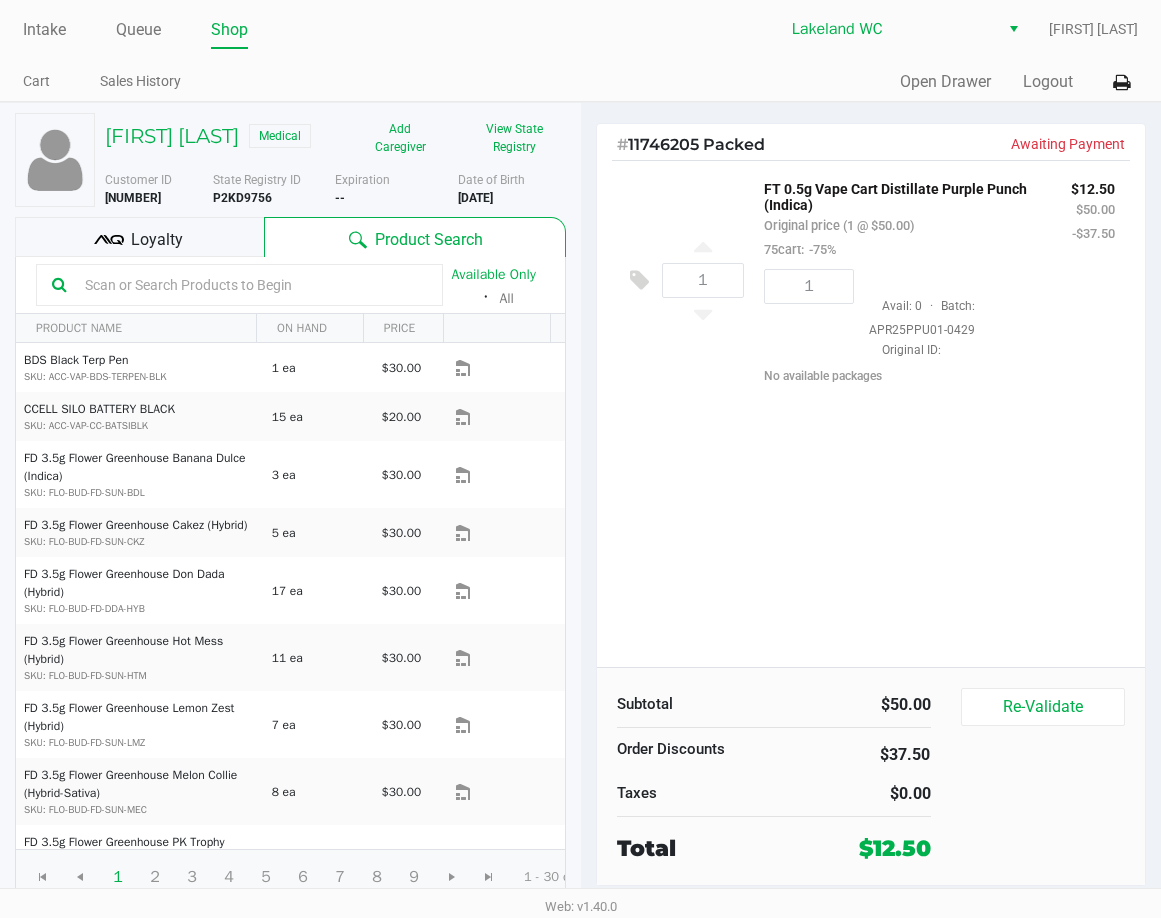 click on "1  FT 0.5g Vape Cart Distillate Purple Punch (Indica)   Original price (1 @ $50.00)  75cart:  -75% $12.50 $50.00 -$37.50 1  Avail: 0  ·  Batch: APR25PPU01-0429   Original ID:    No available packages" 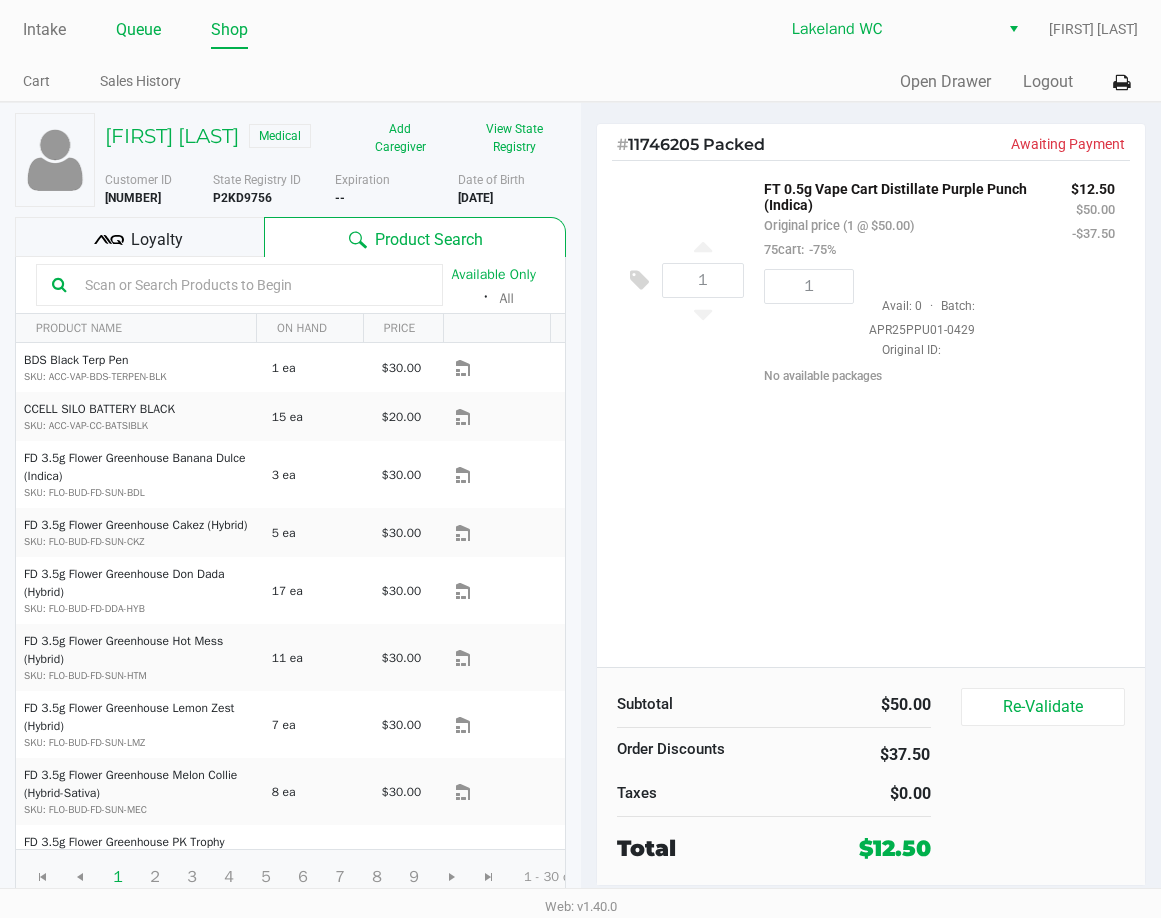 click on "Queue" 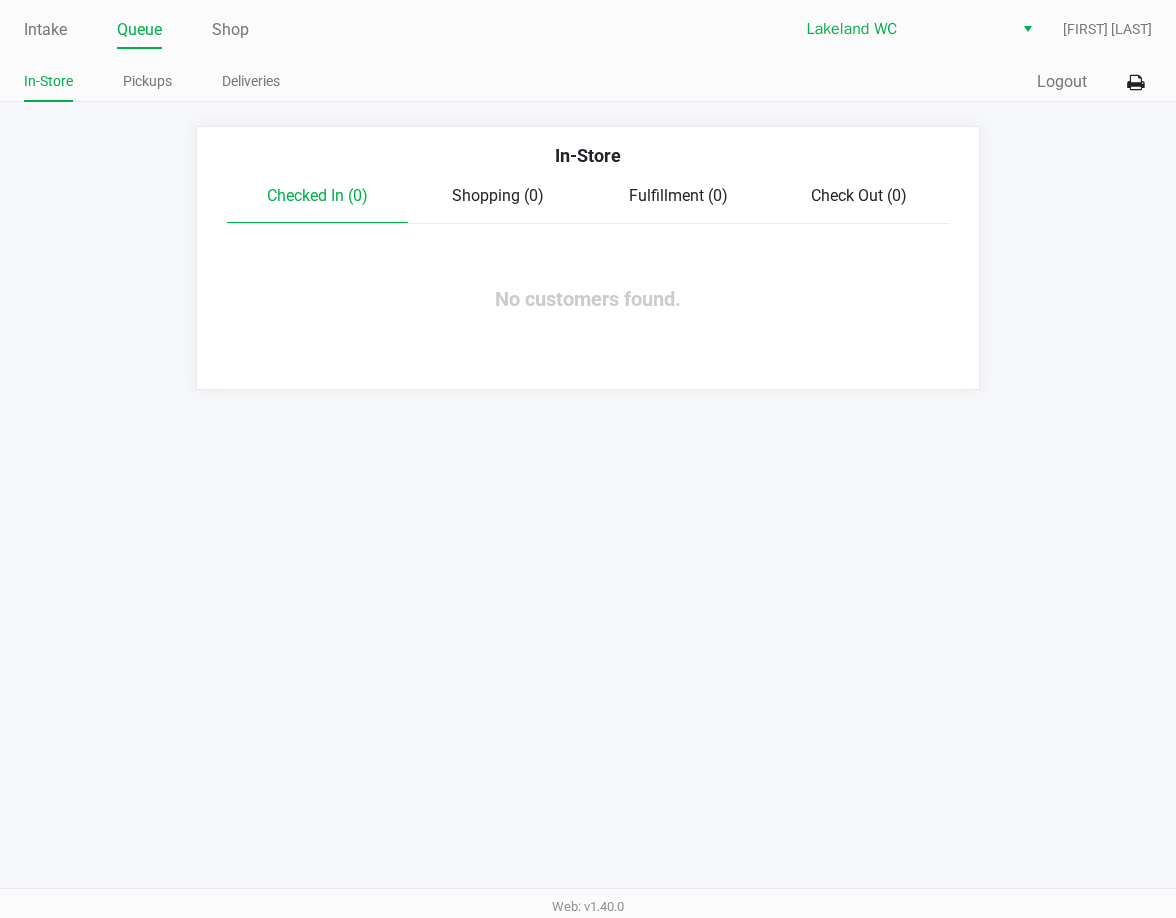 click on "In-Store   Checked In (0)   Shopping (0)   Fulfillment (0)   Check Out (0)  No customers found." 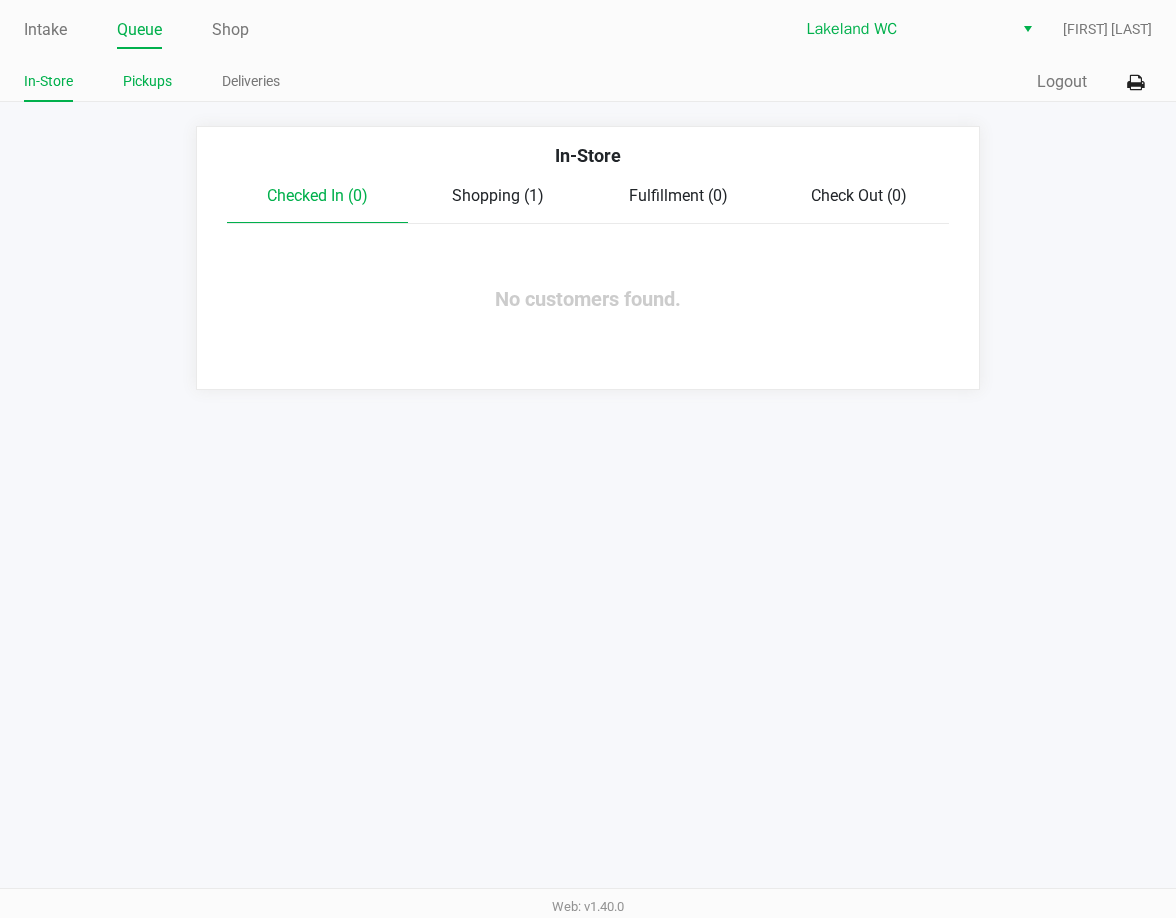 click on "Pickups" 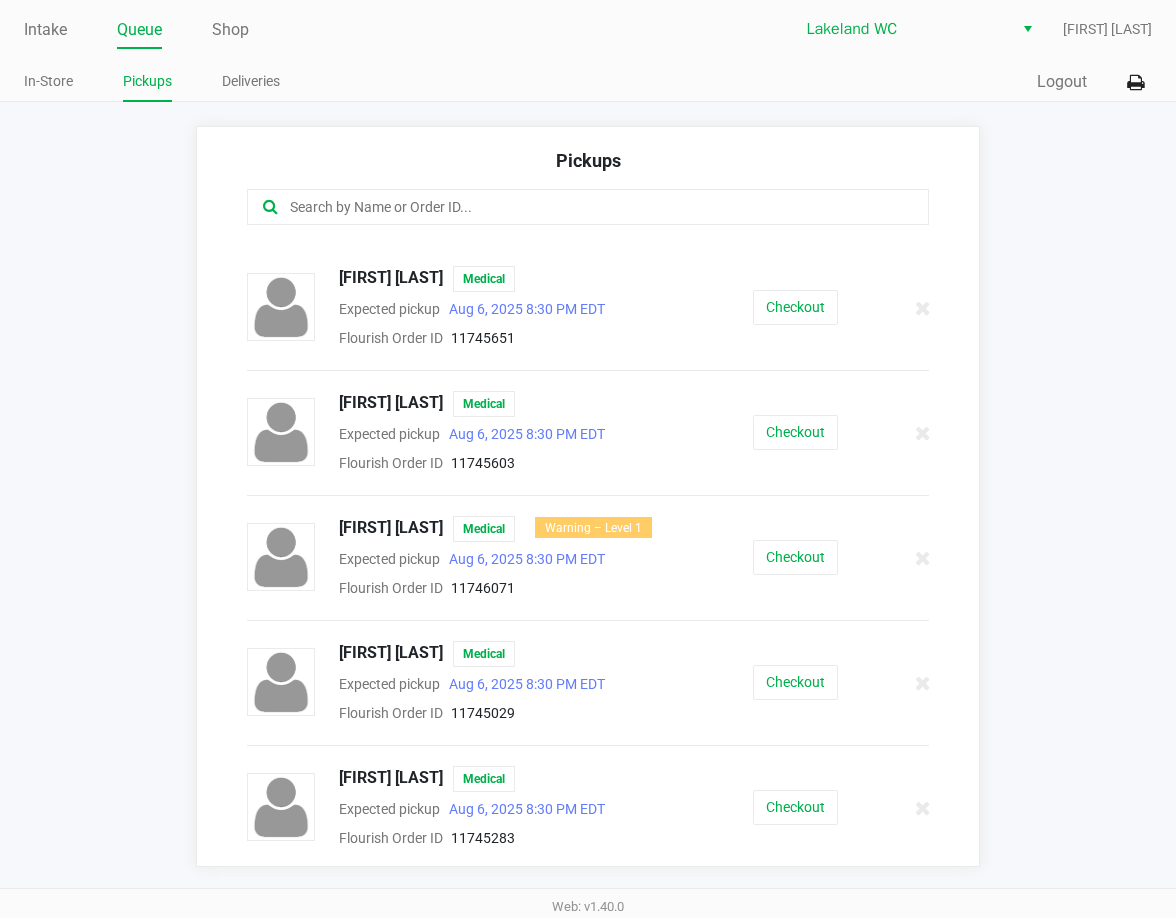 scroll, scrollTop: 612, scrollLeft: 0, axis: vertical 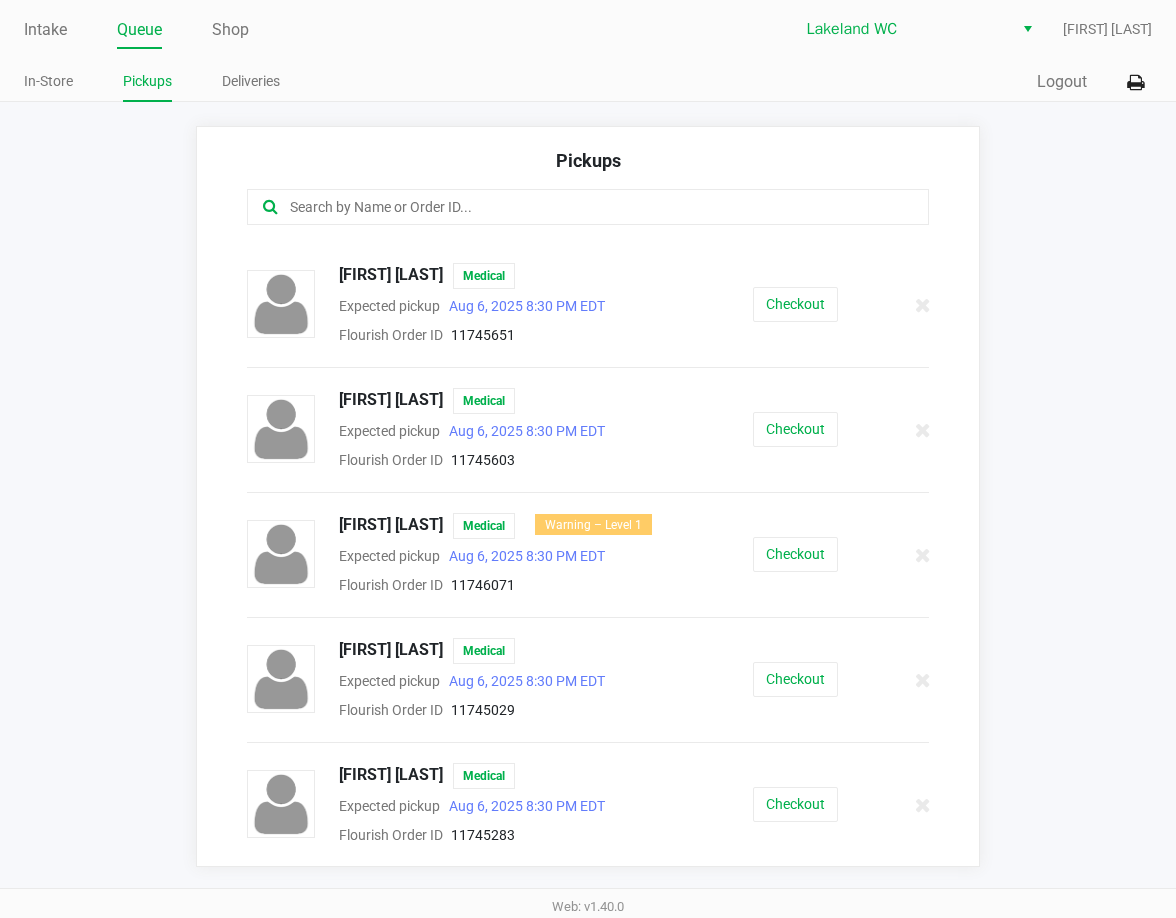click 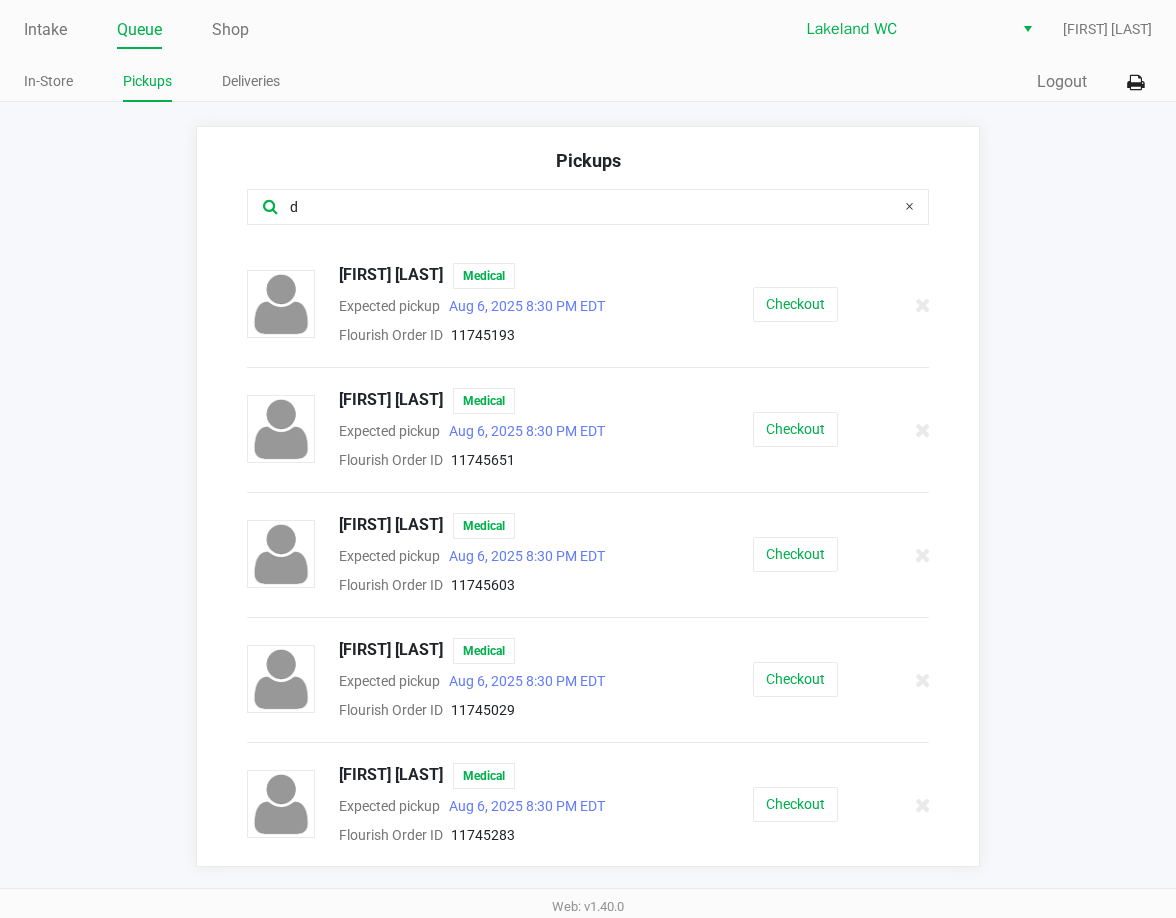scroll, scrollTop: 237, scrollLeft: 0, axis: vertical 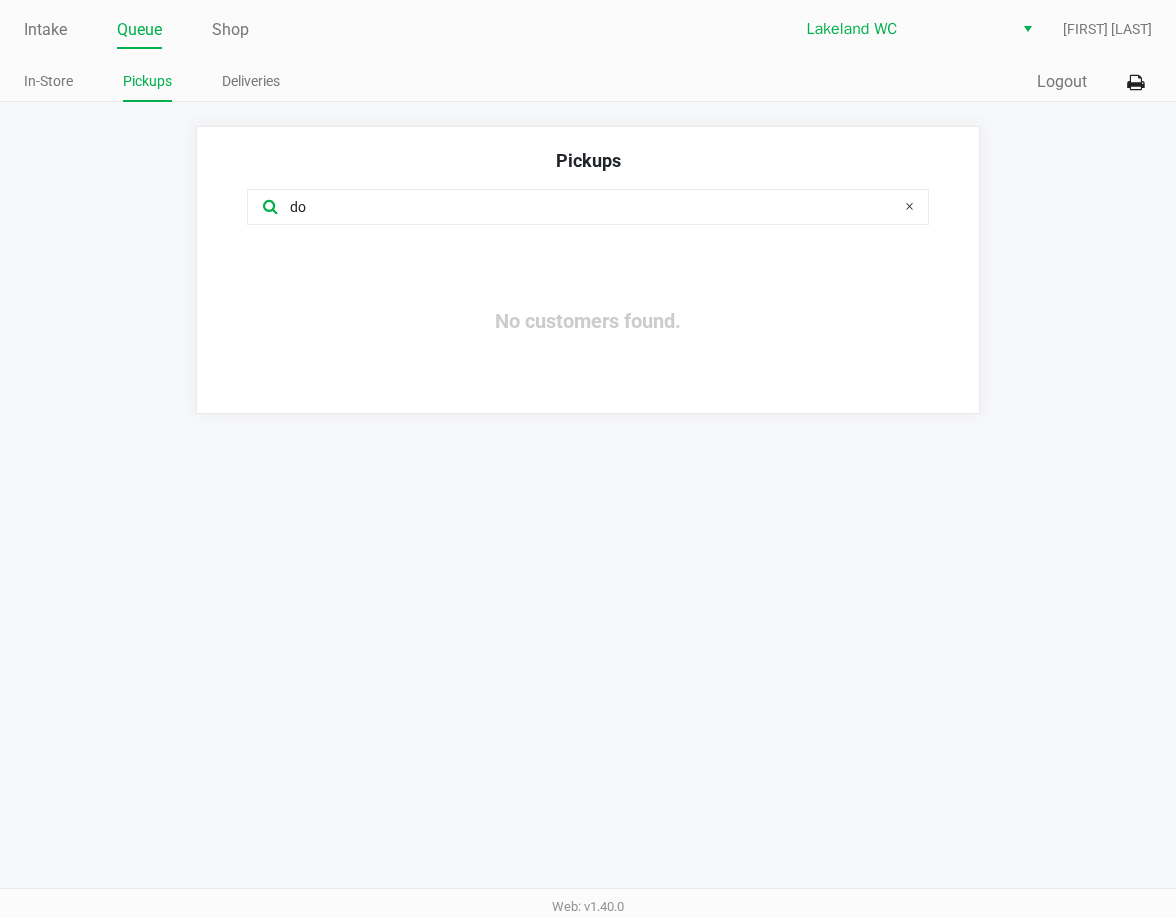 type on "do" 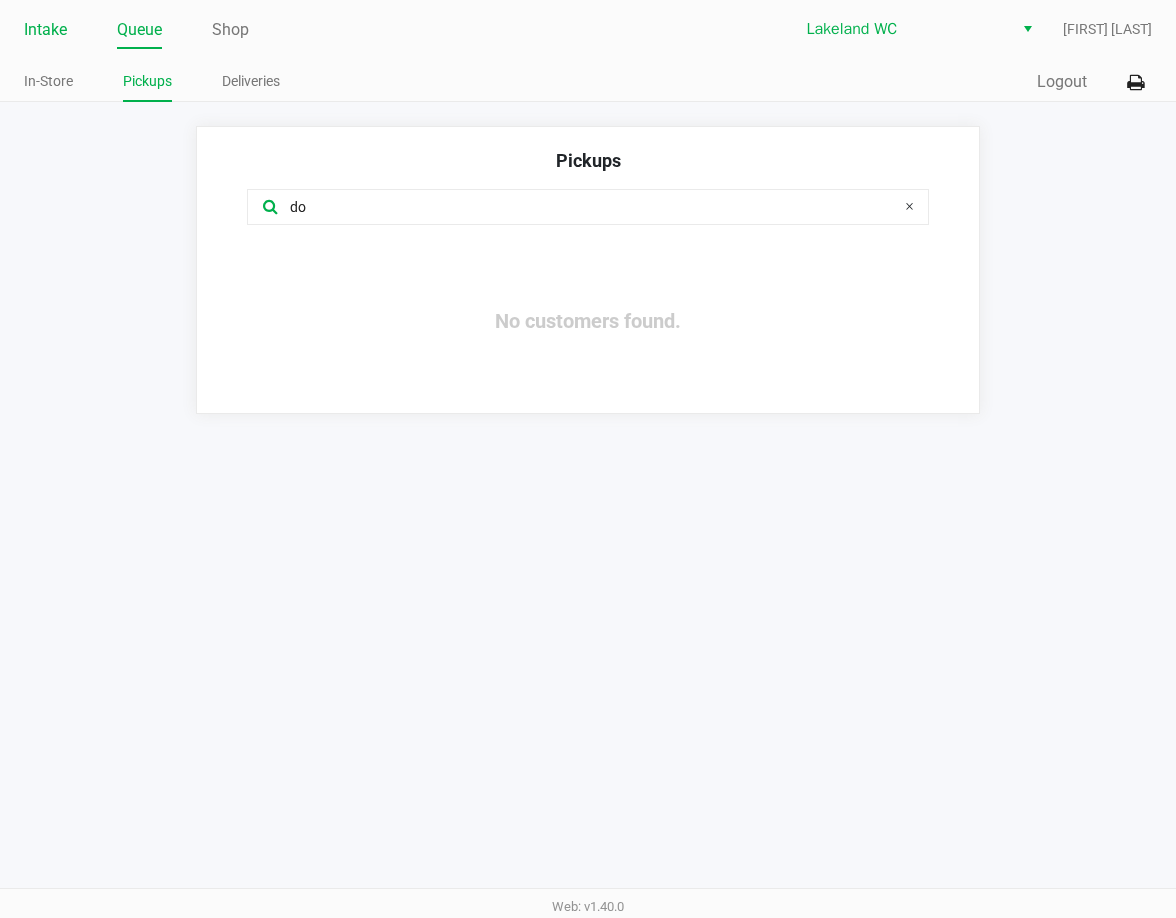 click on "Intake" 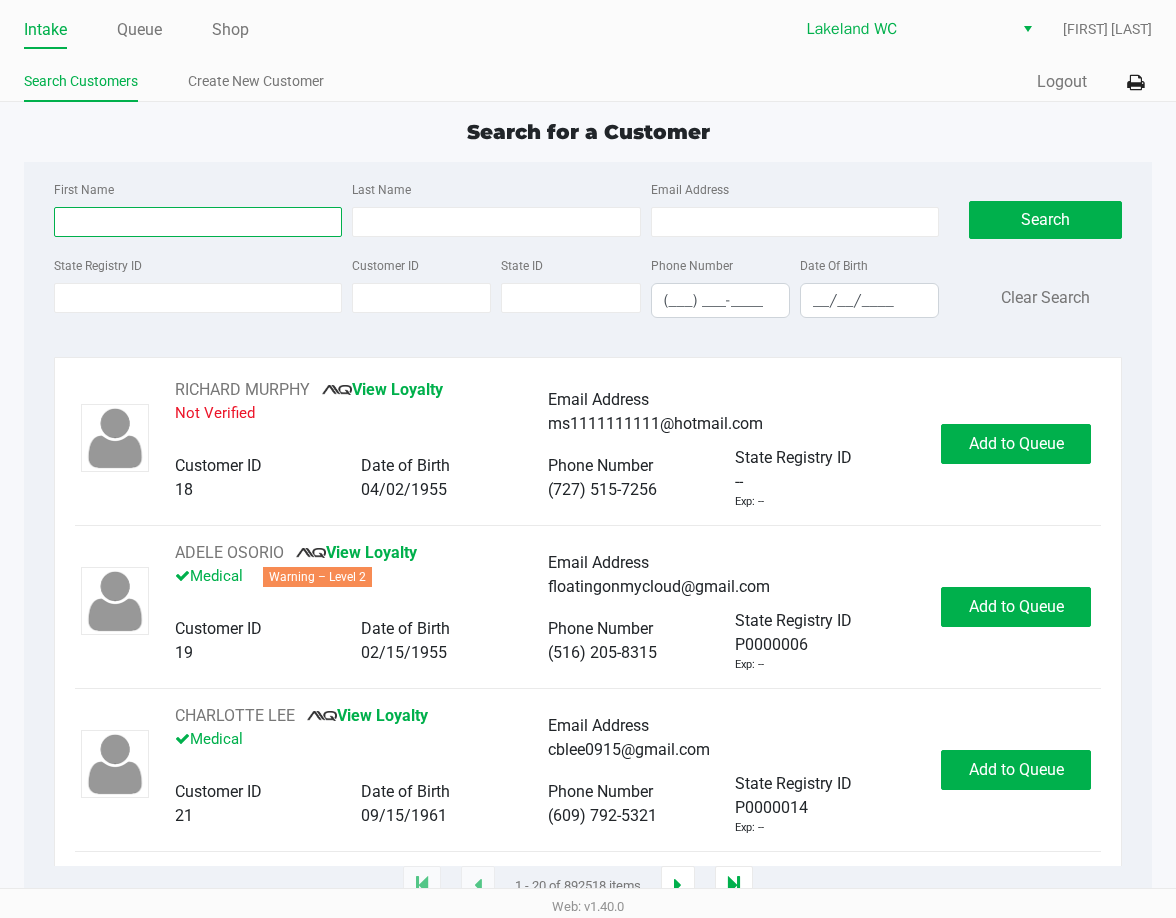 click on "First Name" at bounding box center [198, 222] 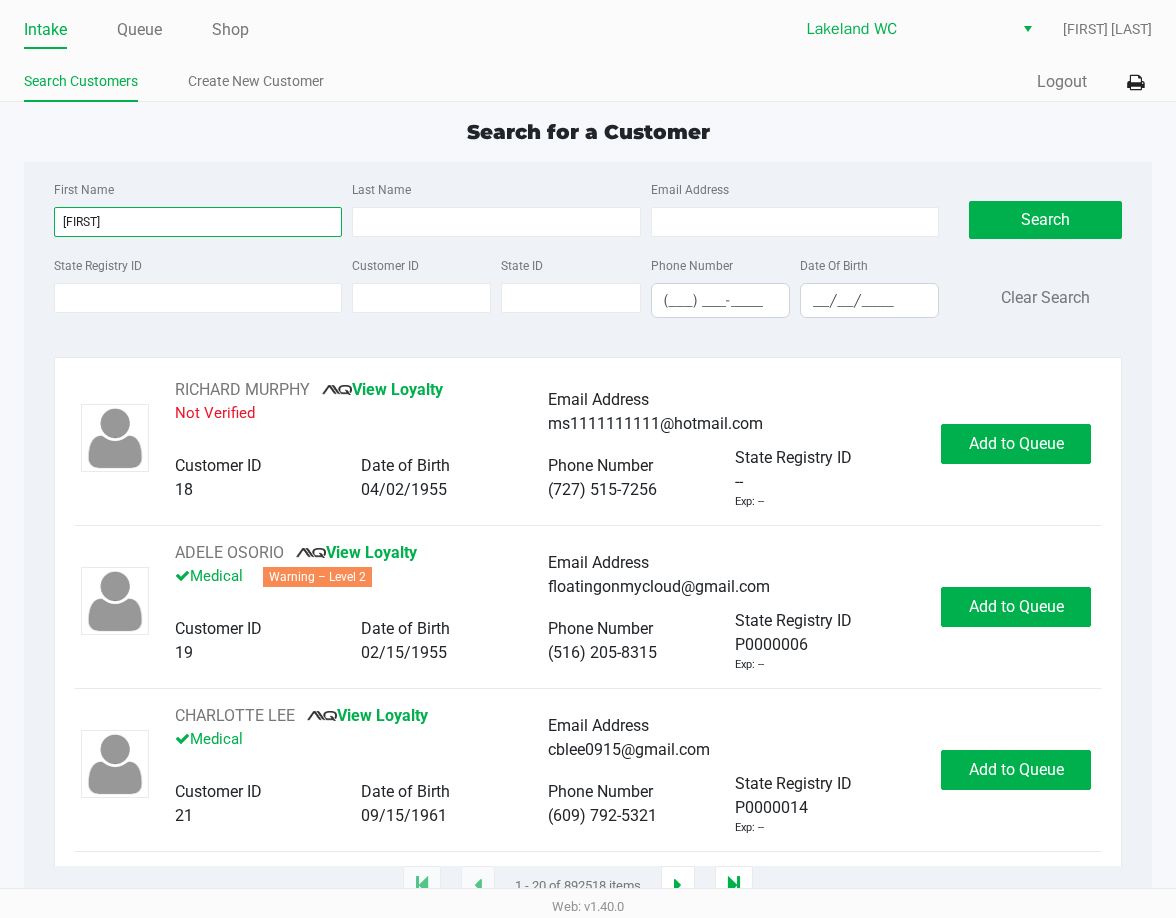type on "douglas" 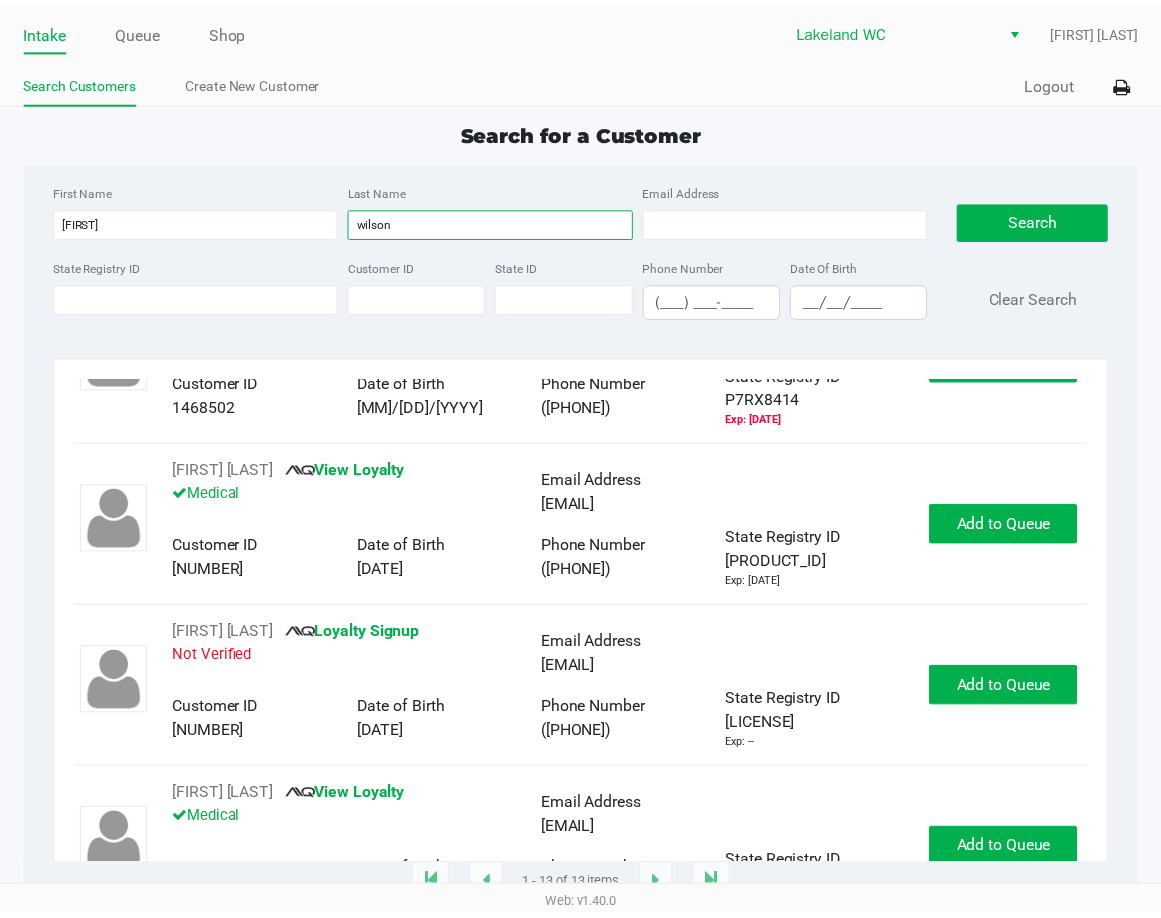 scroll, scrollTop: 900, scrollLeft: 0, axis: vertical 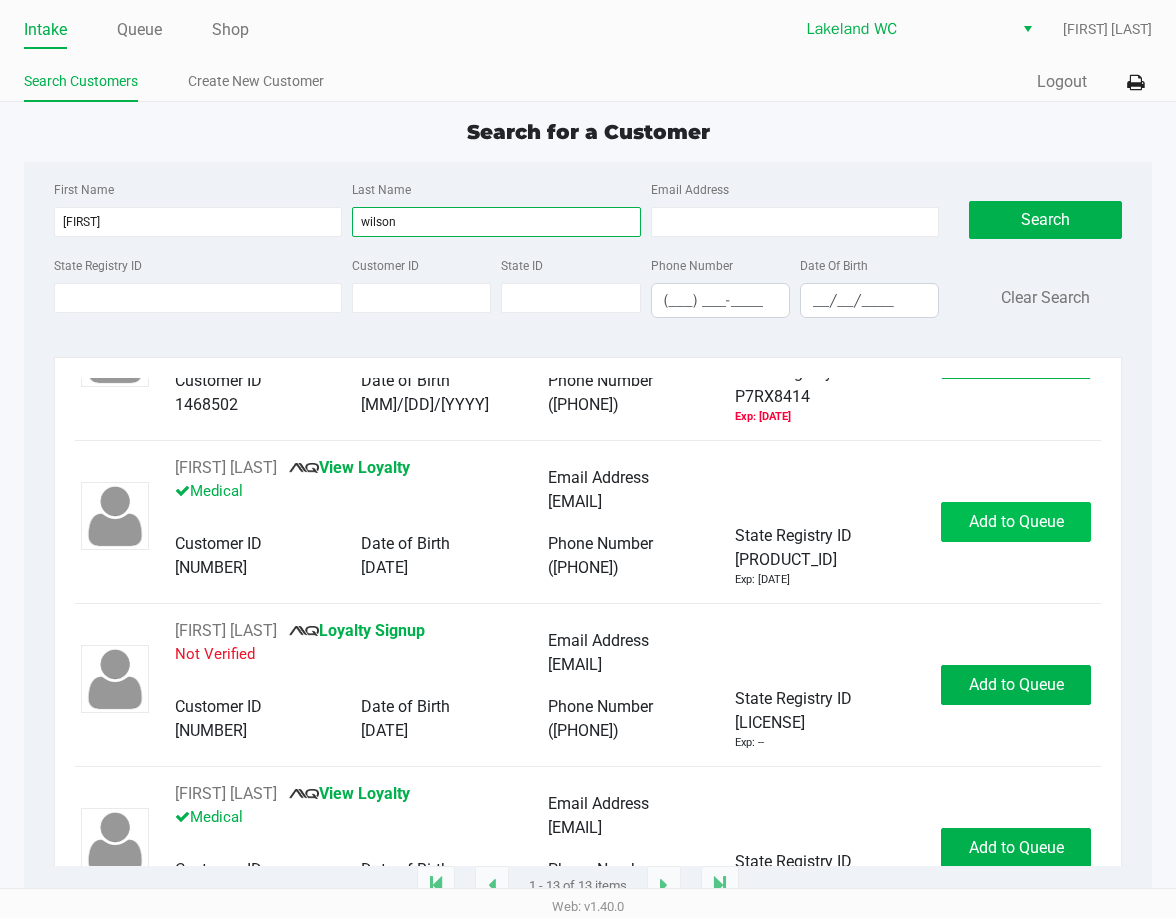 type on "wilson" 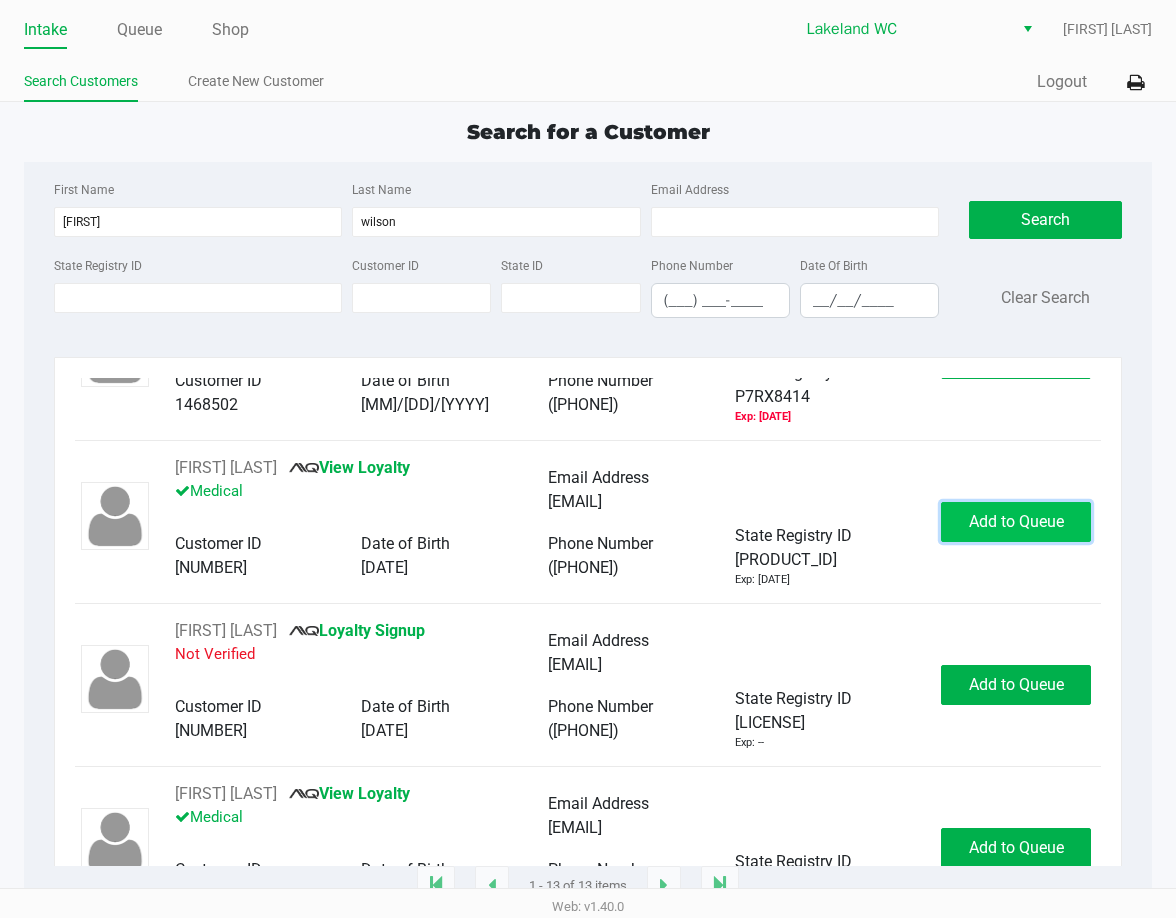 click on "Add to Queue" 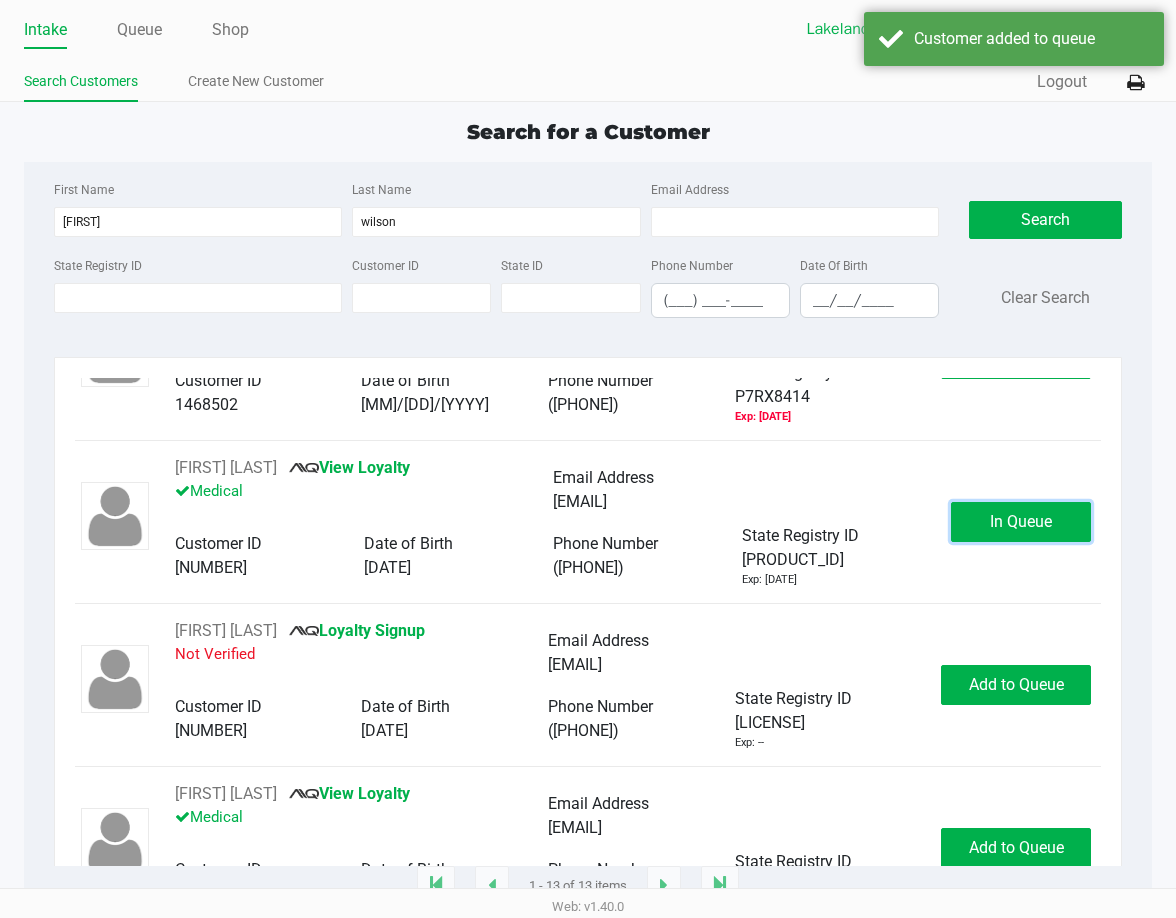 click on "In Queue" 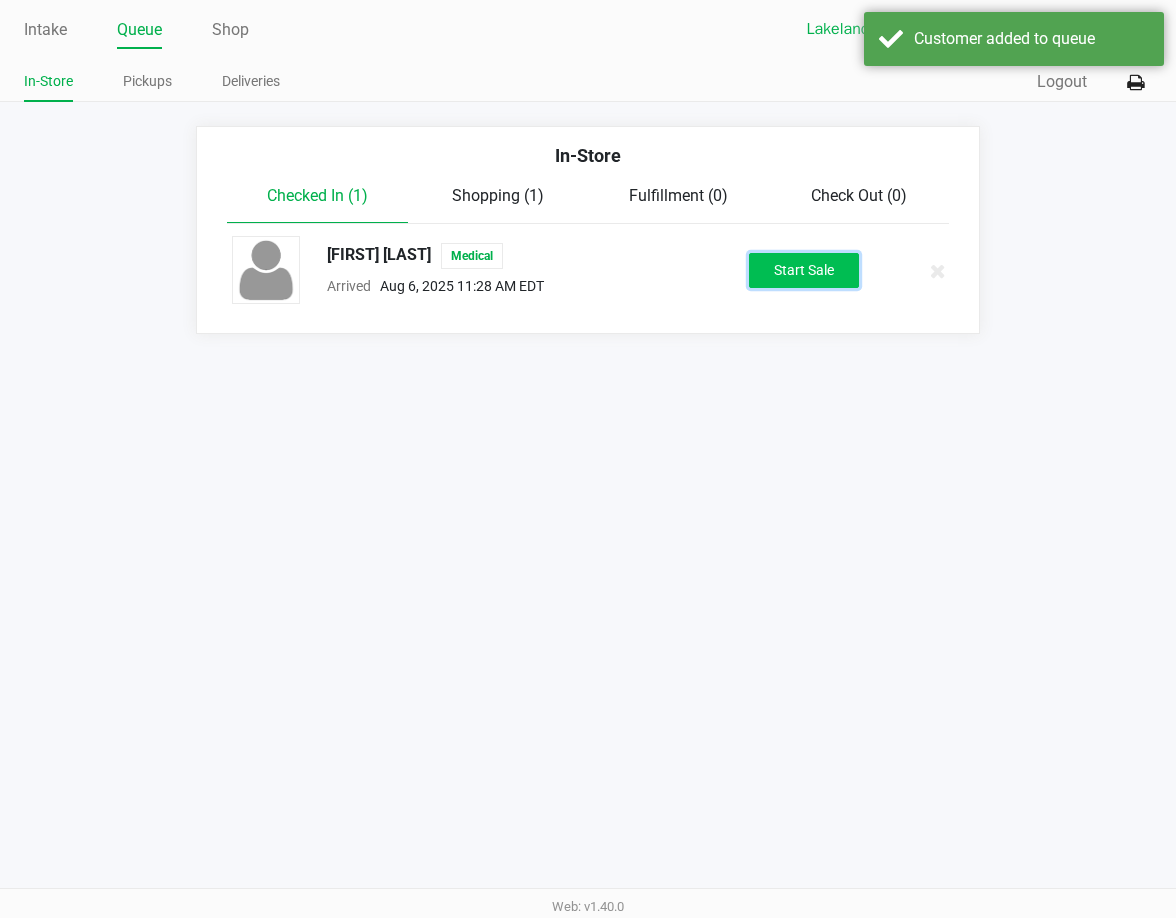 click on "Start Sale" 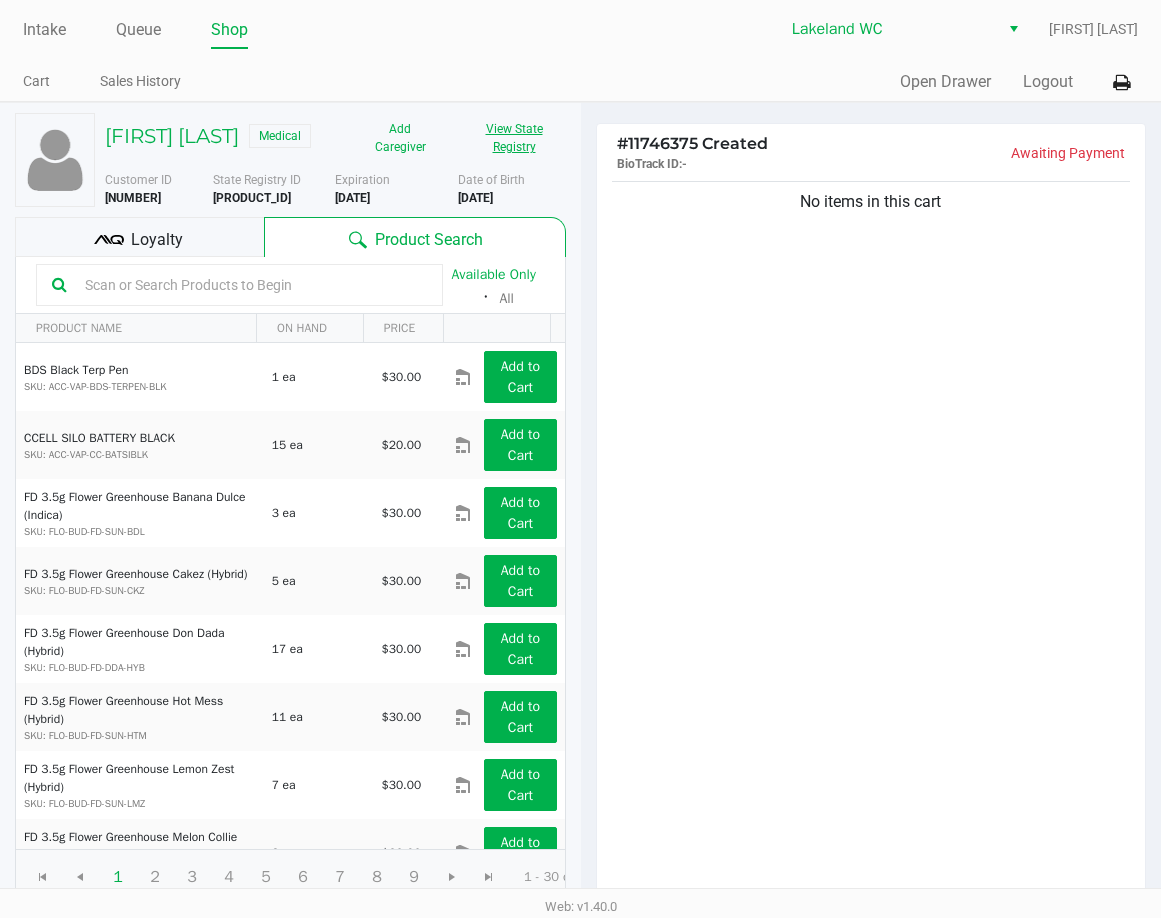 click on "View State Registry" 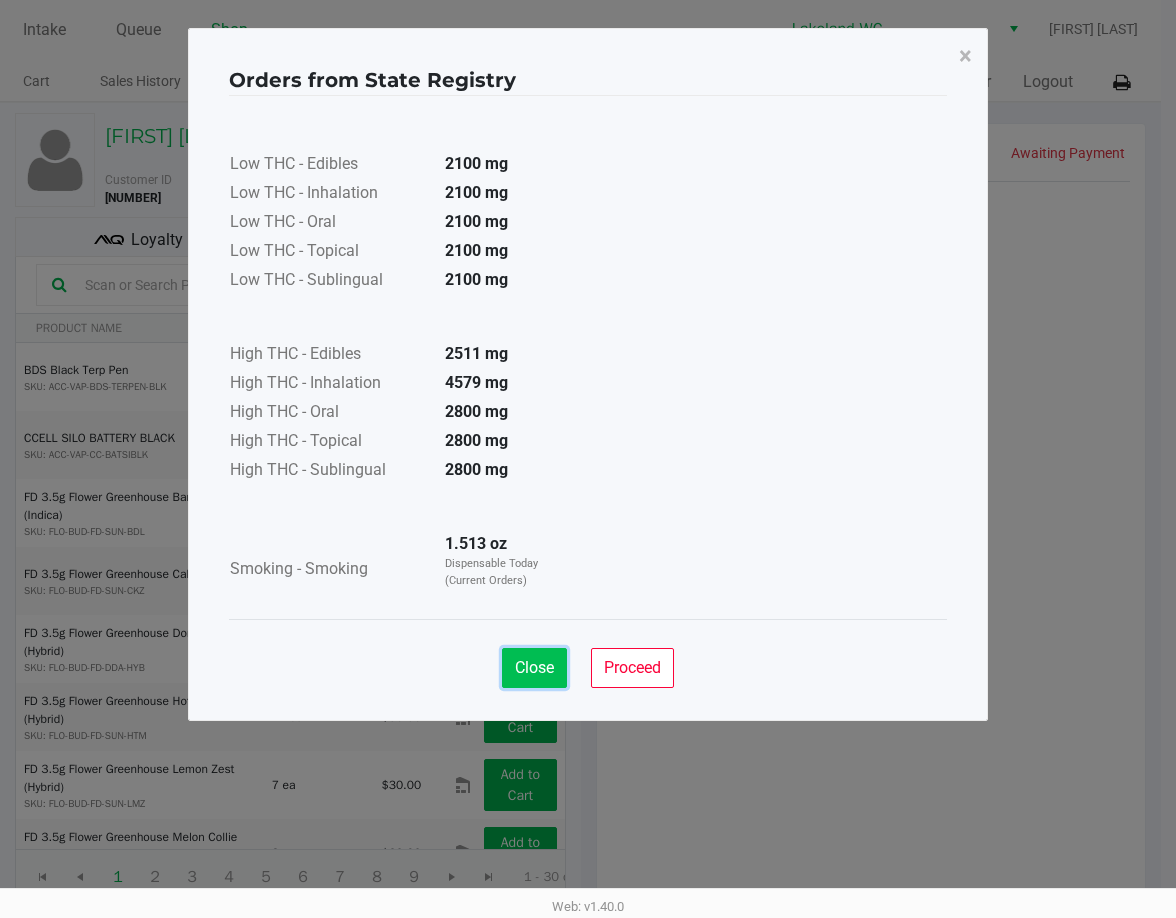 click on "Close" 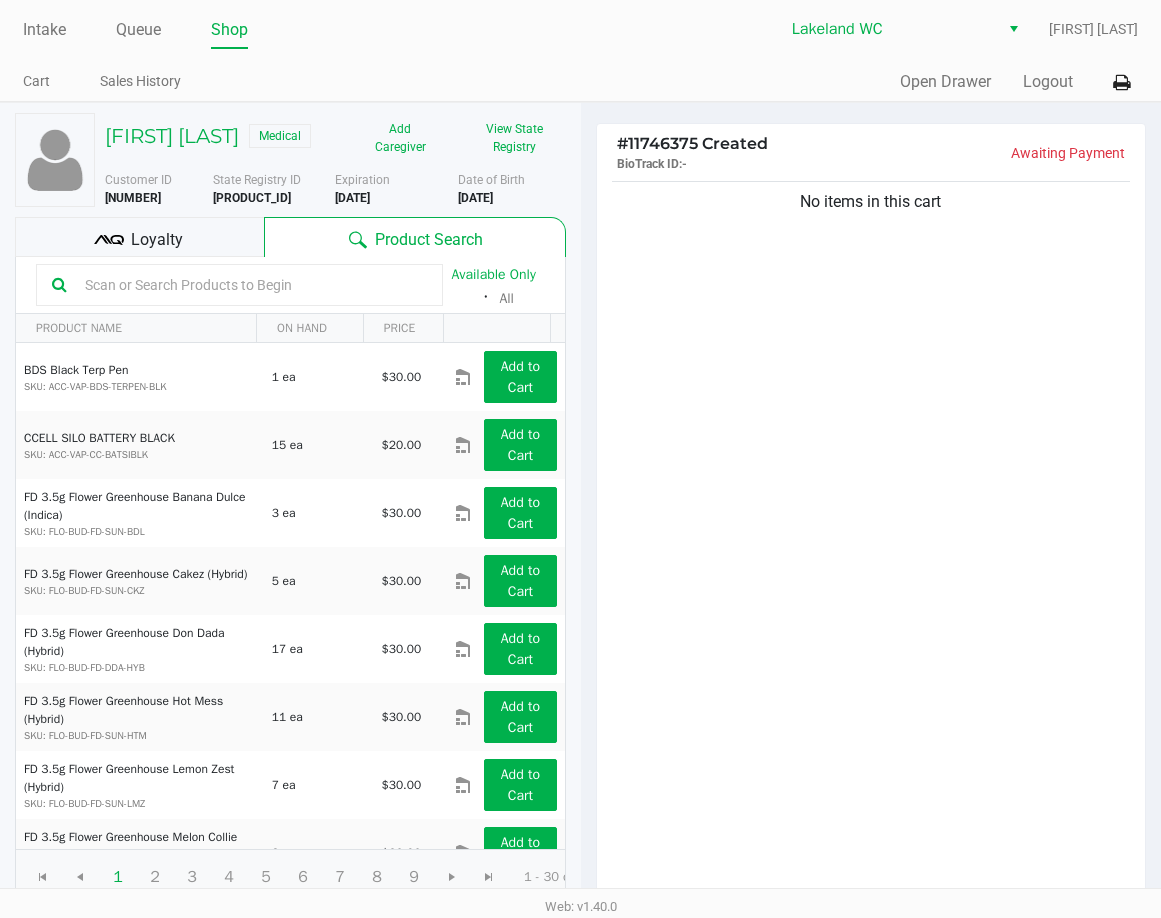 drag, startPoint x: 703, startPoint y: 470, endPoint x: 715, endPoint y: 467, distance: 12.369317 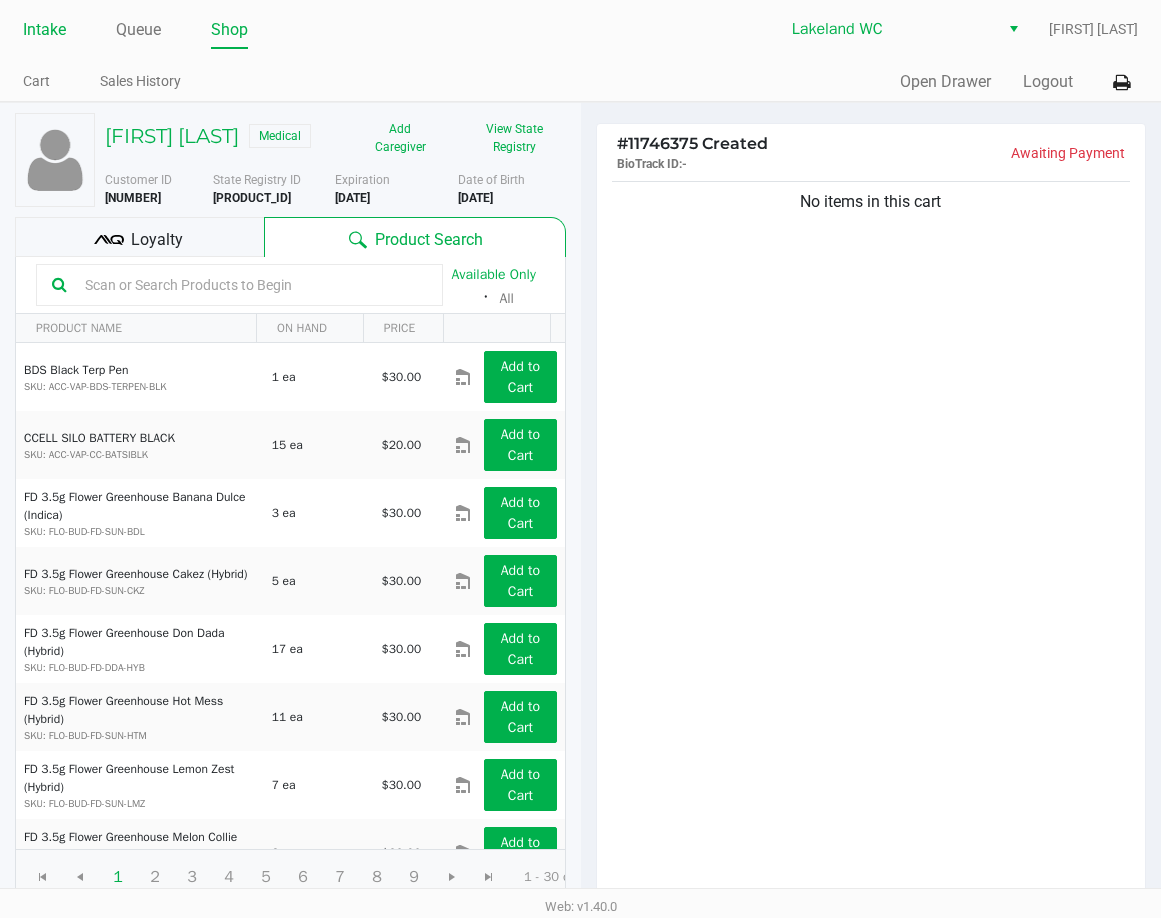 click on "Intake" 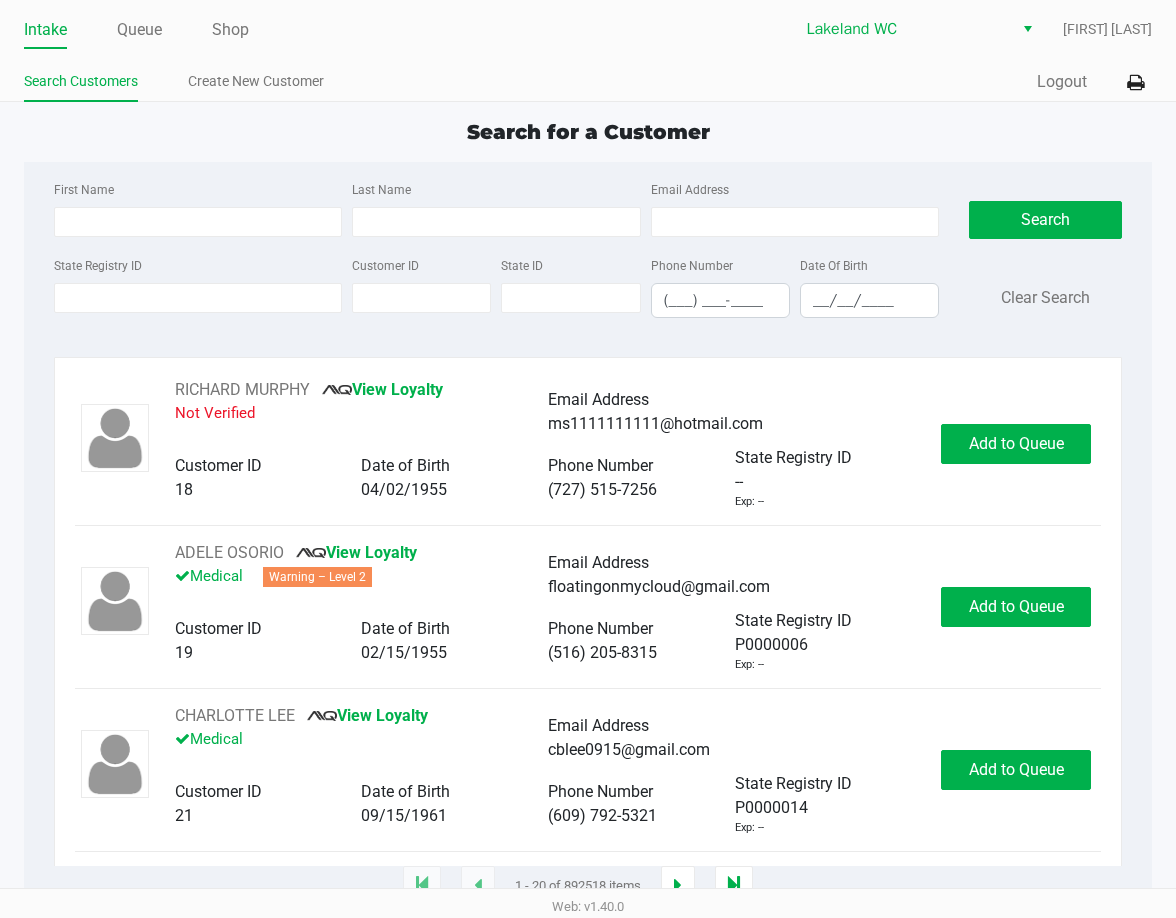 click on "First Name" 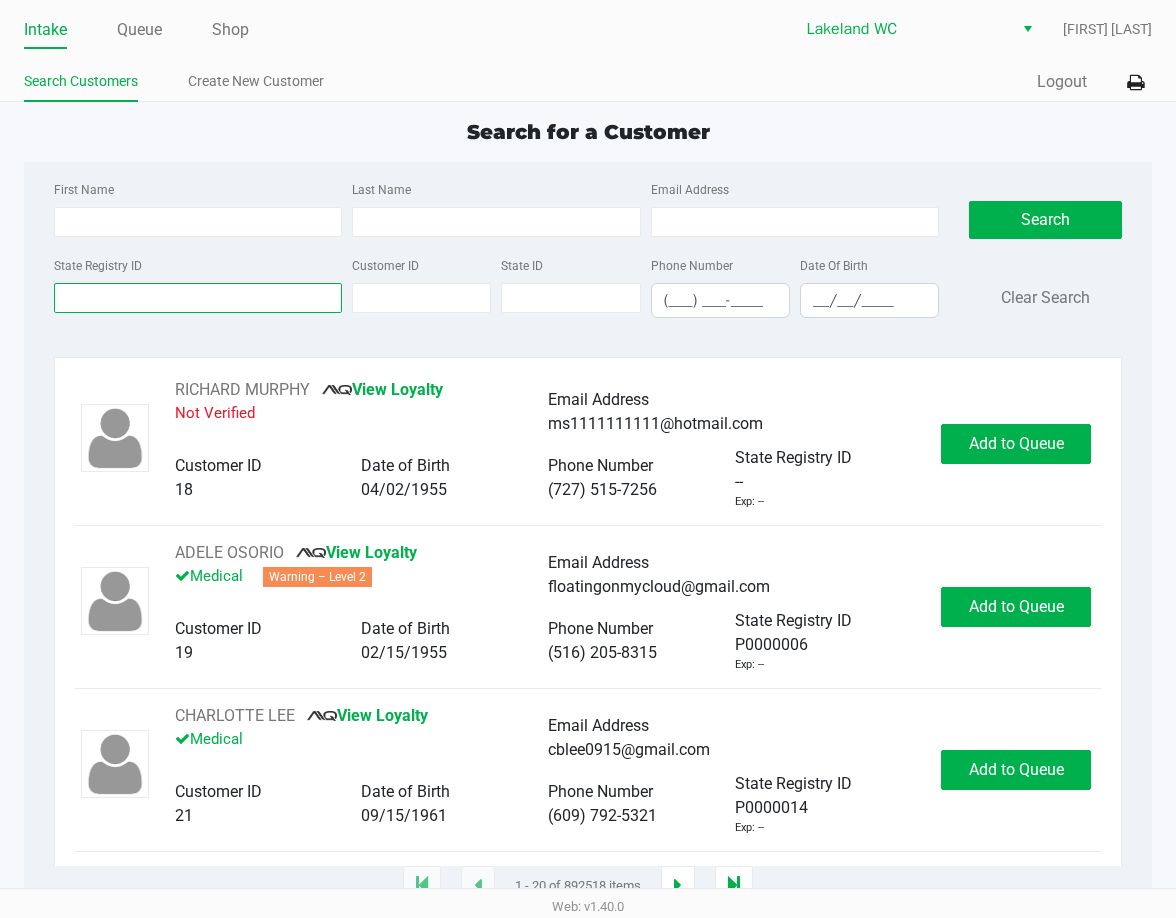 click on "State Registry ID" at bounding box center [198, 298] 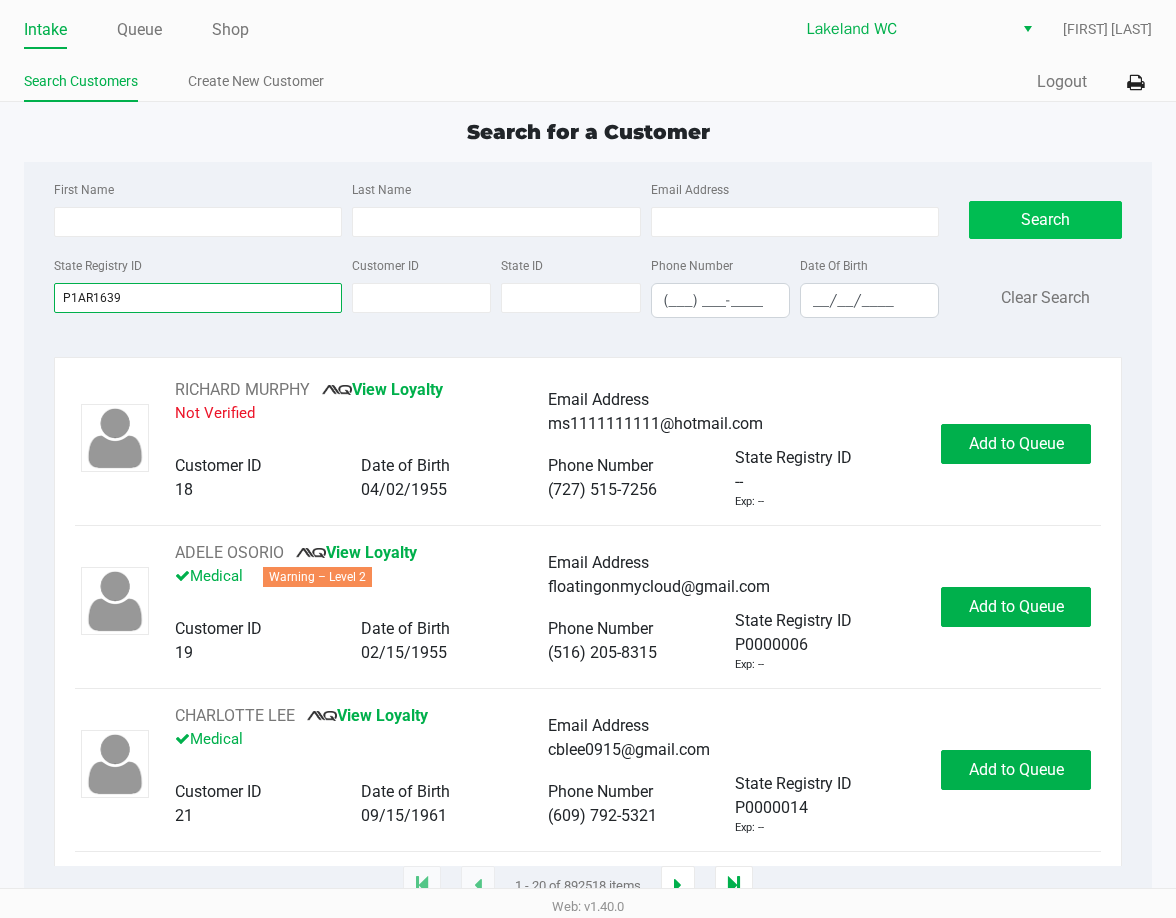 type on "P1AR1639" 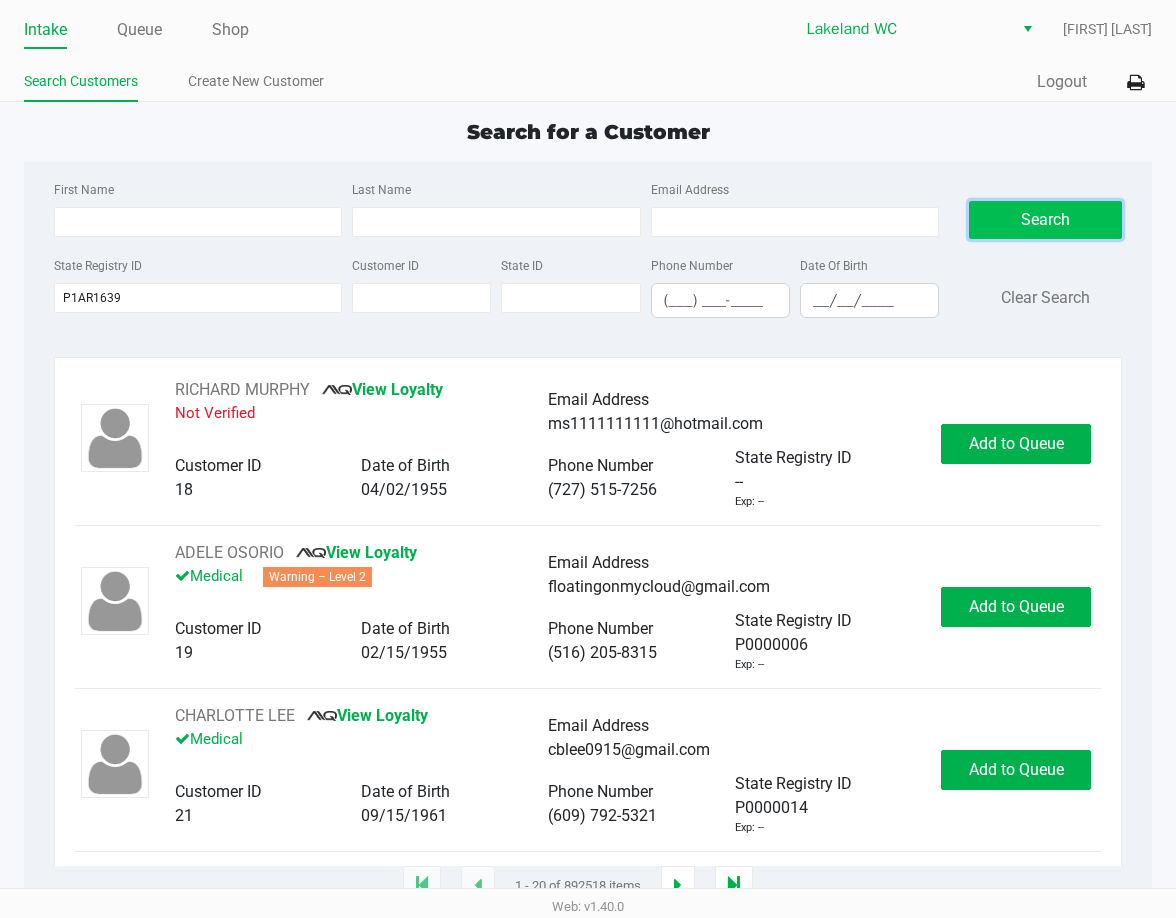click on "Search" 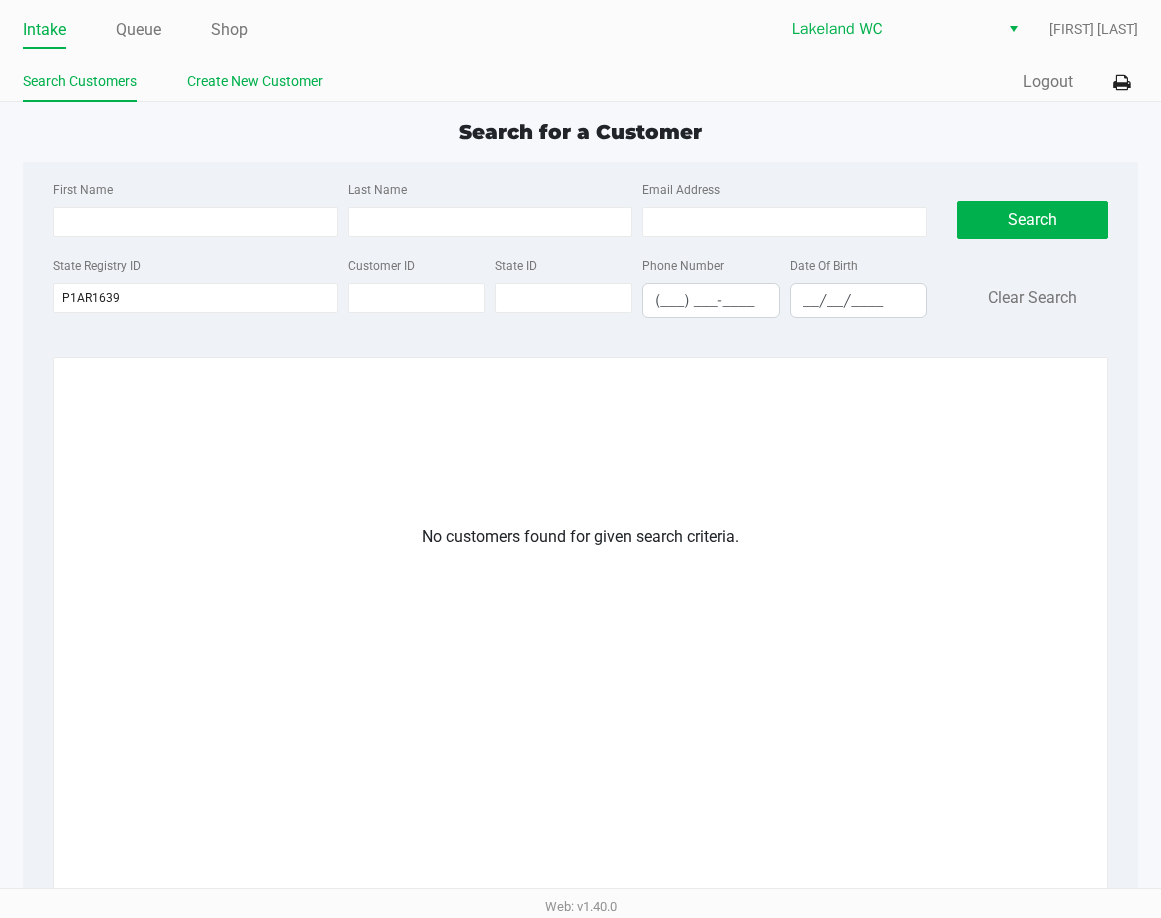 click on "Create New Customer" 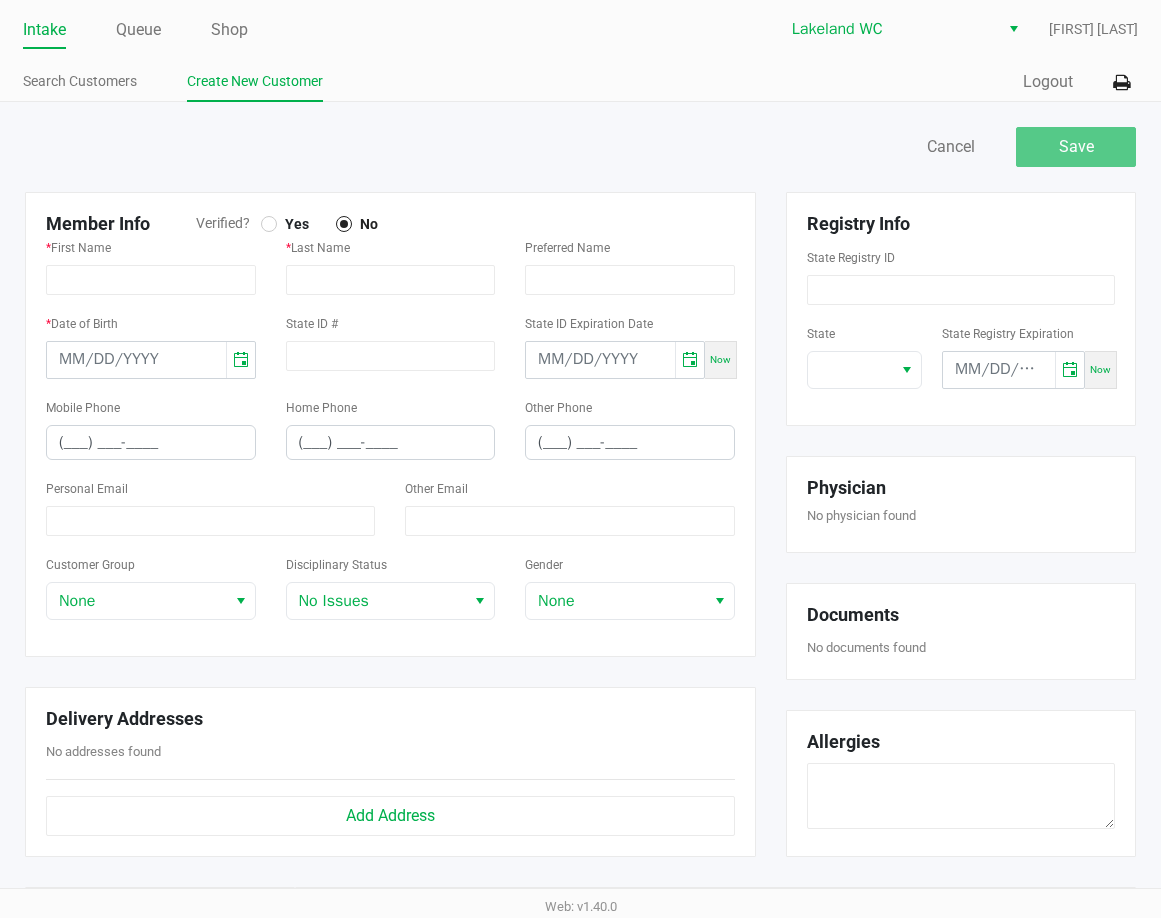click 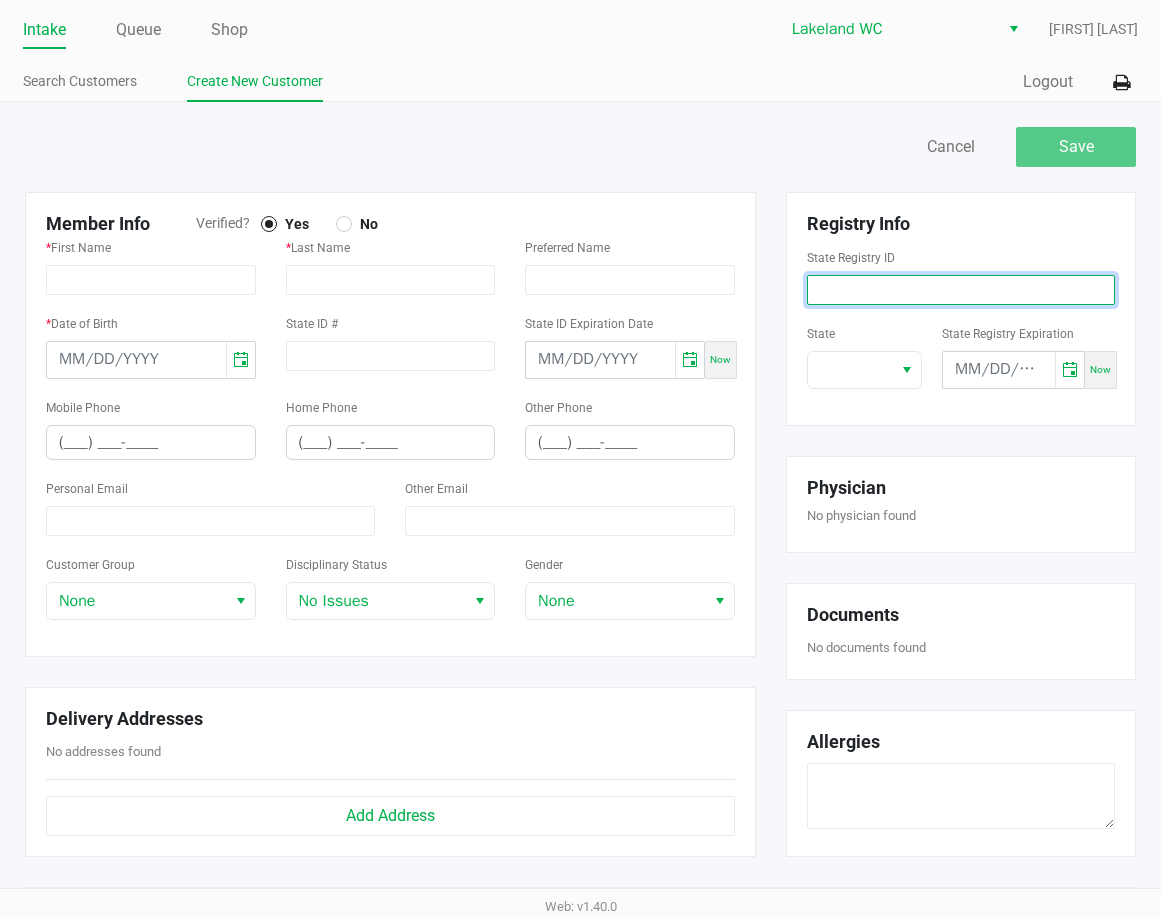click 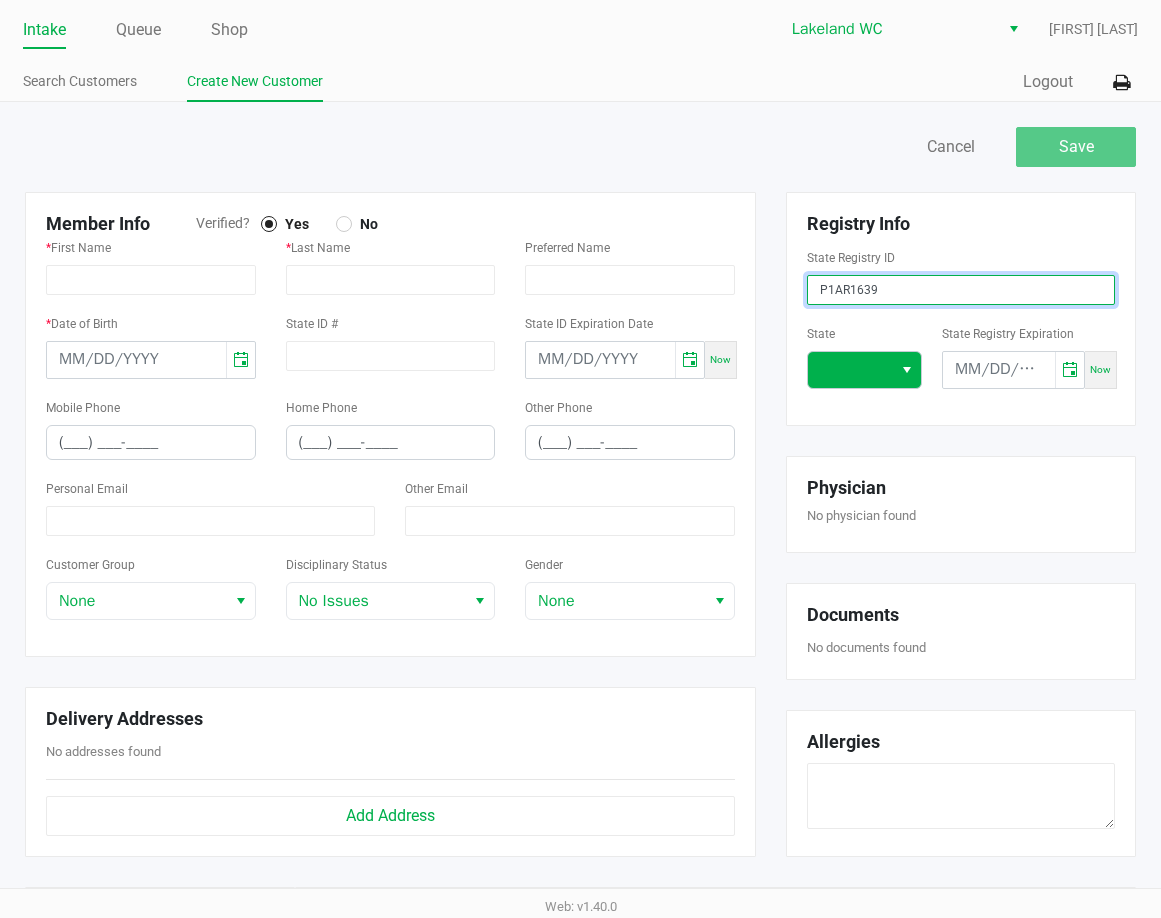 drag, startPoint x: 920, startPoint y: 360, endPoint x: 885, endPoint y: 387, distance: 44.20407 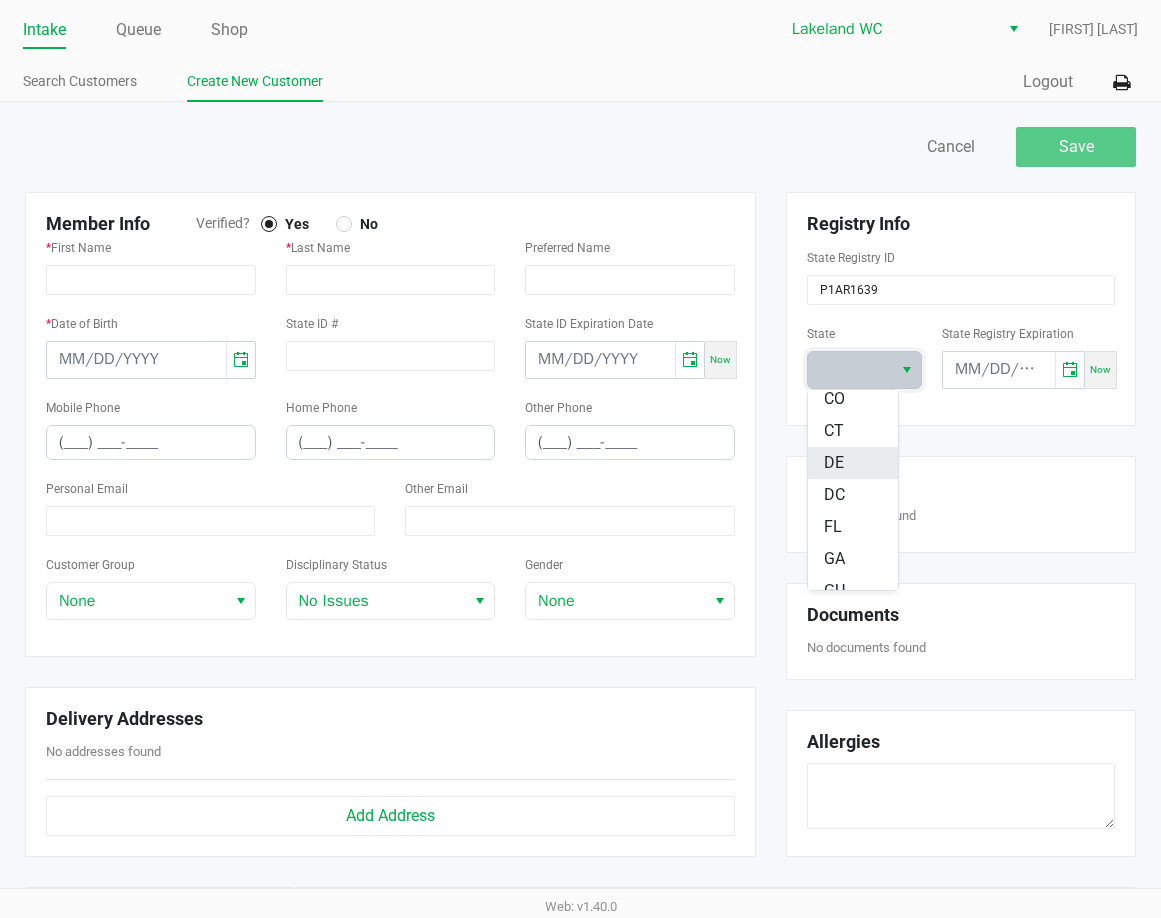 scroll, scrollTop: 200, scrollLeft: 0, axis: vertical 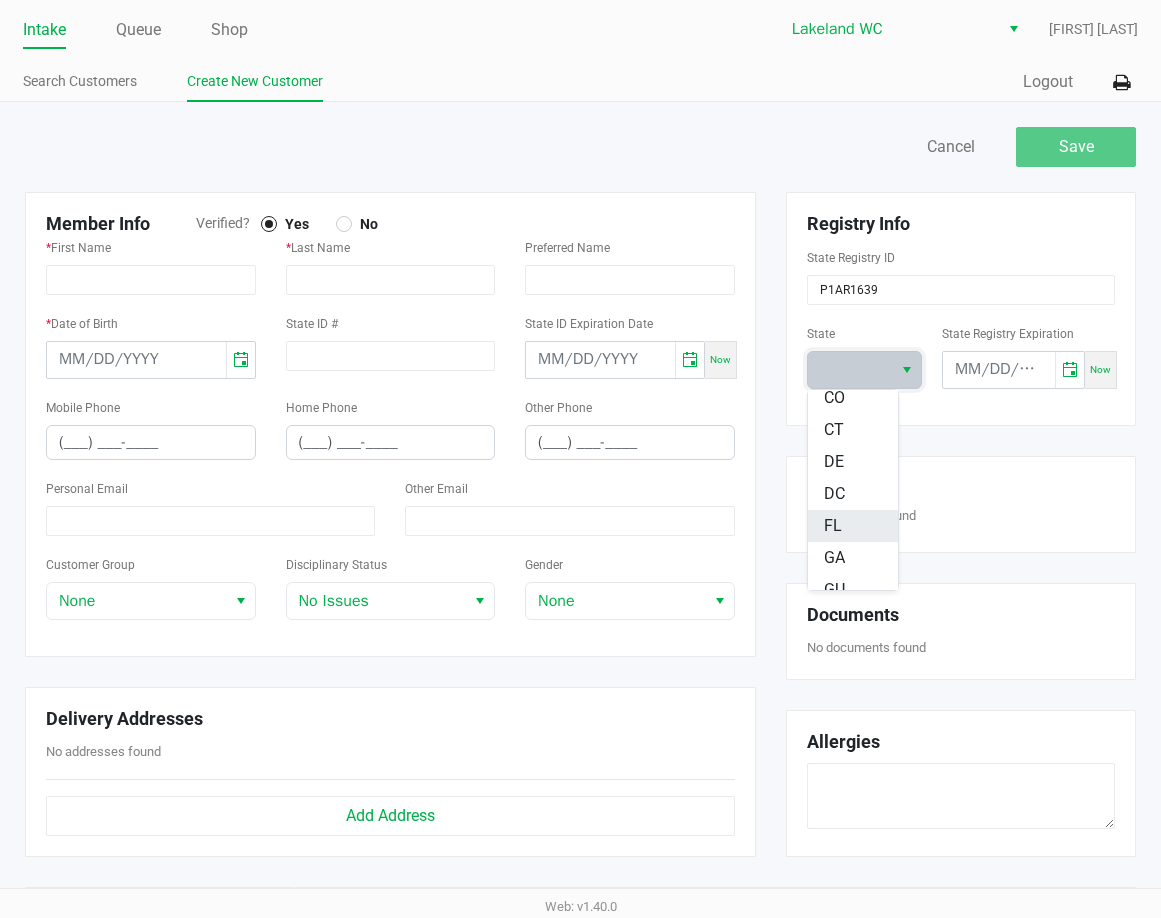 click on "FL" at bounding box center (853, 526) 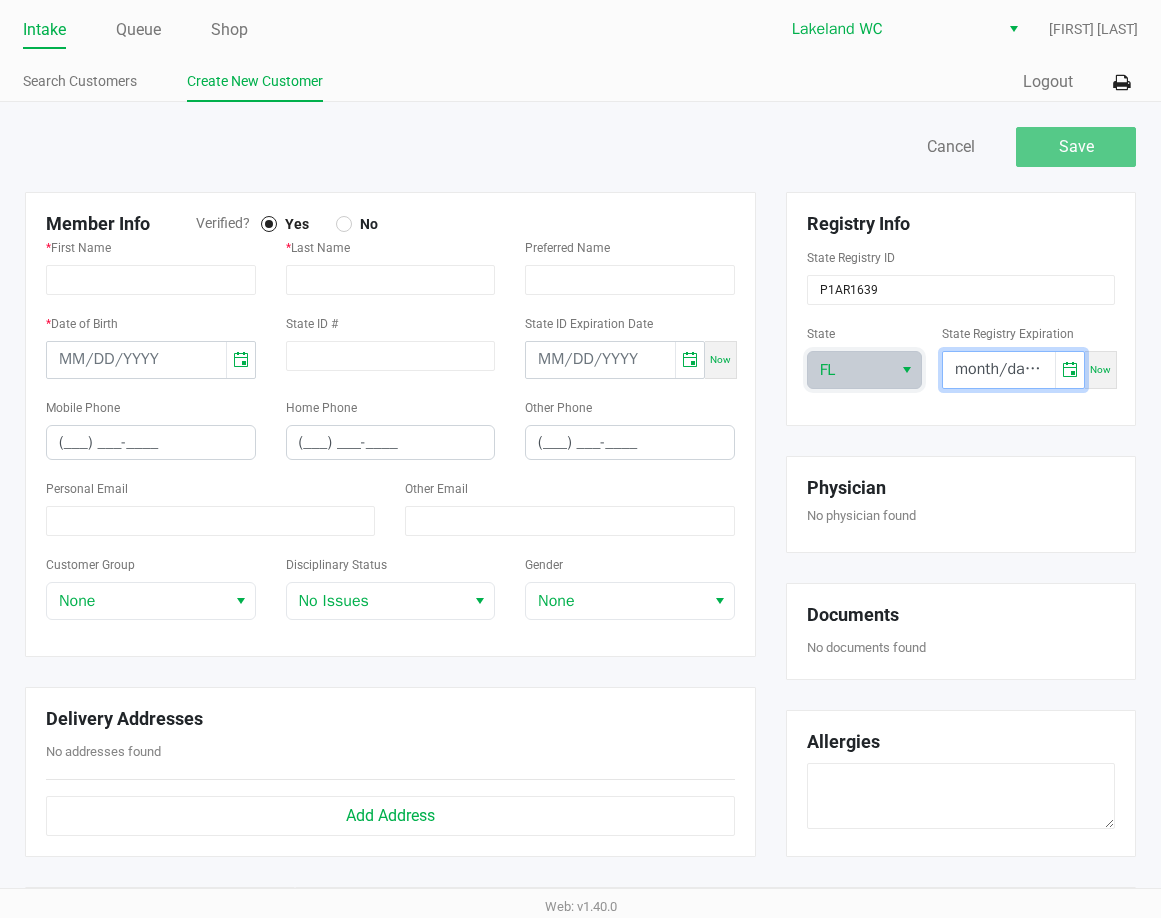 click on "month/day/year" at bounding box center [999, 370] 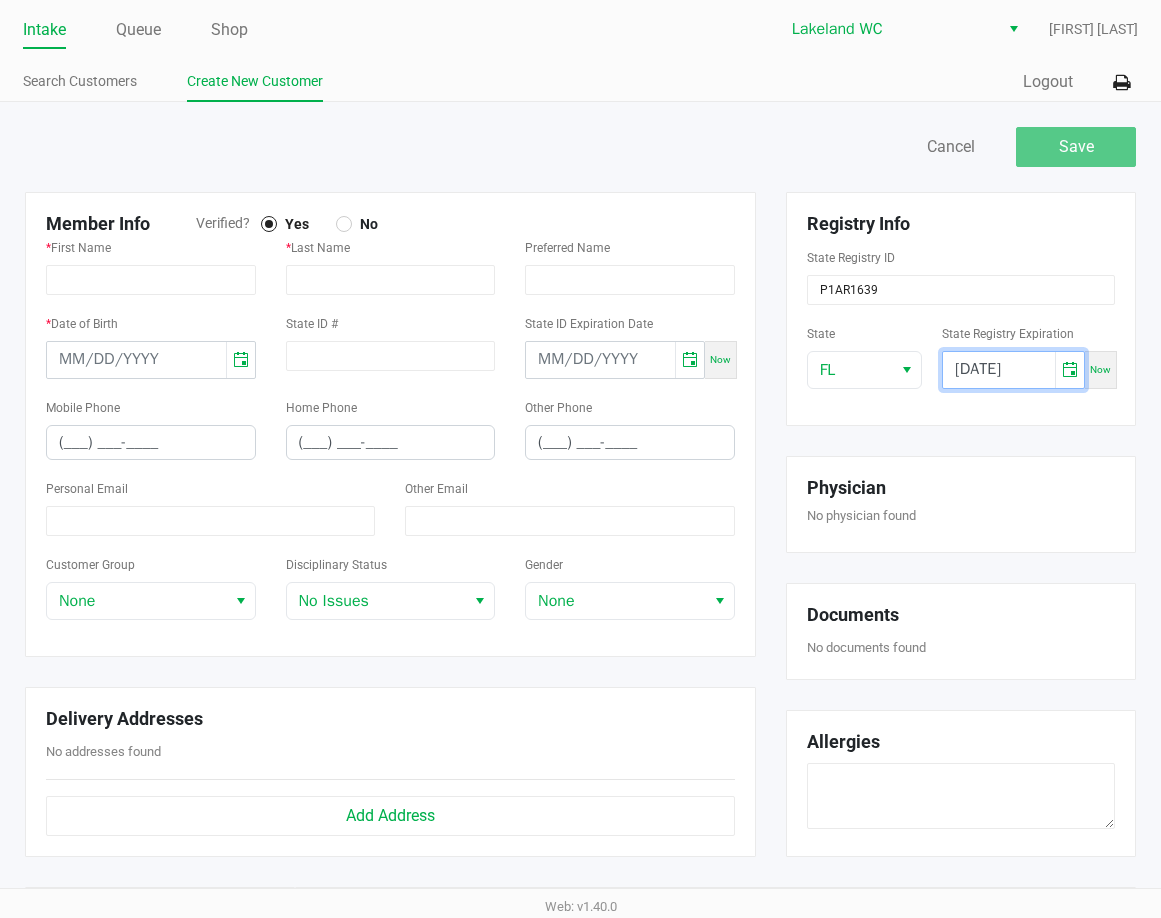 type on "07/22/2026" 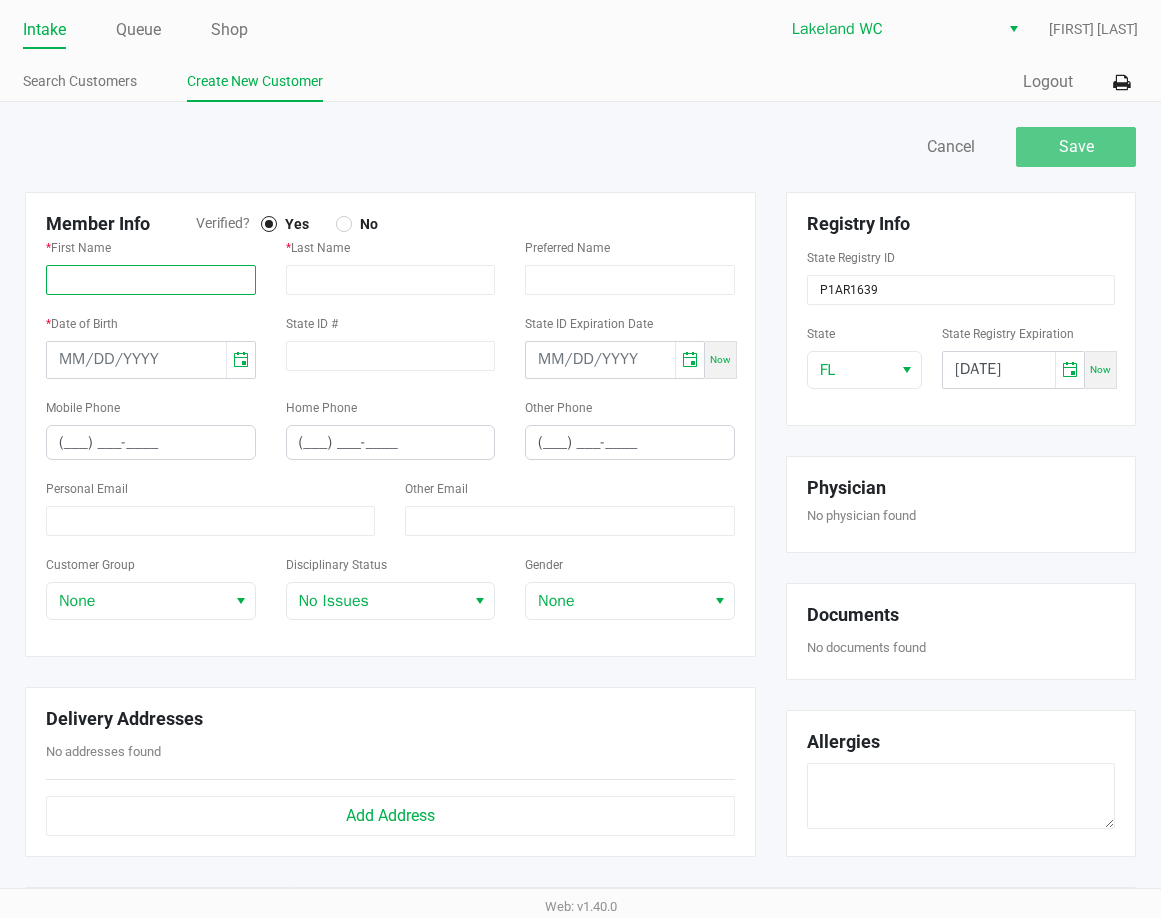 click 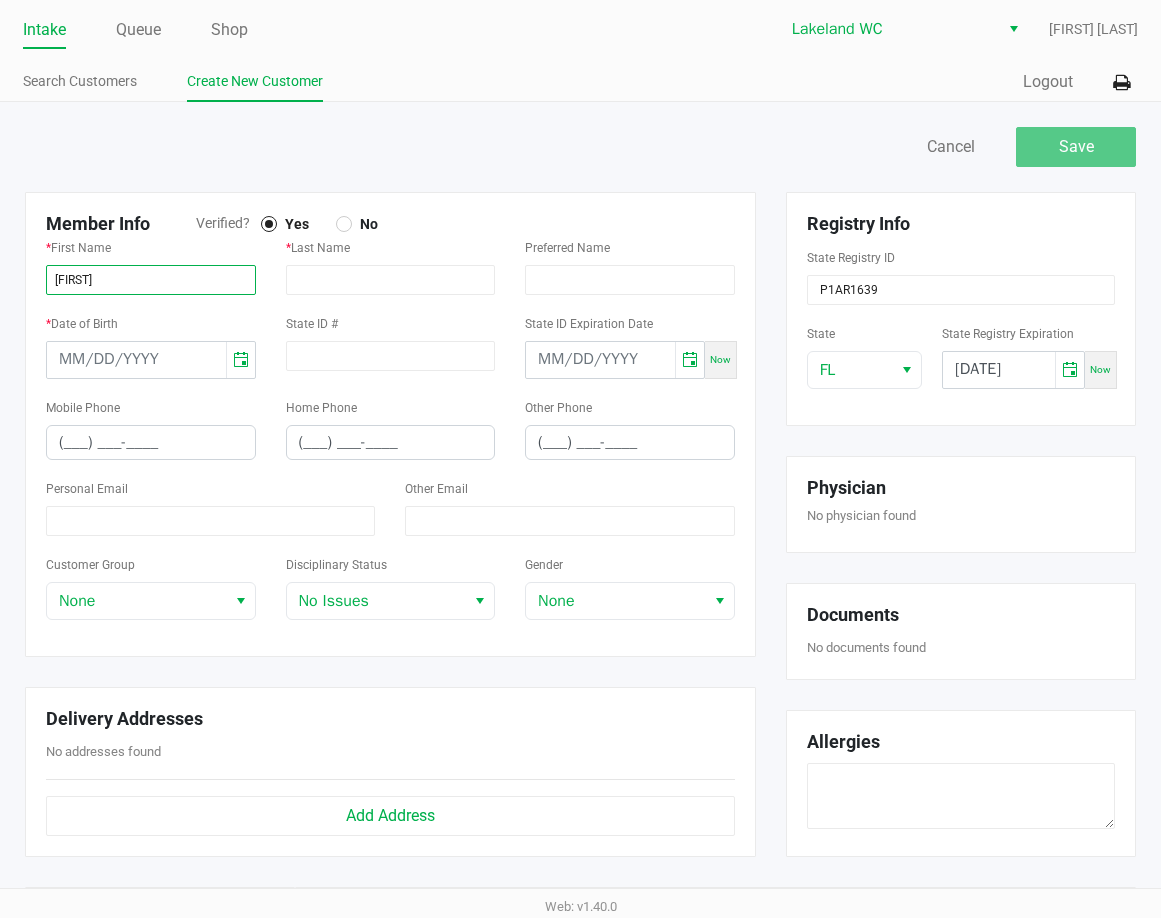 type on "GREGORY" 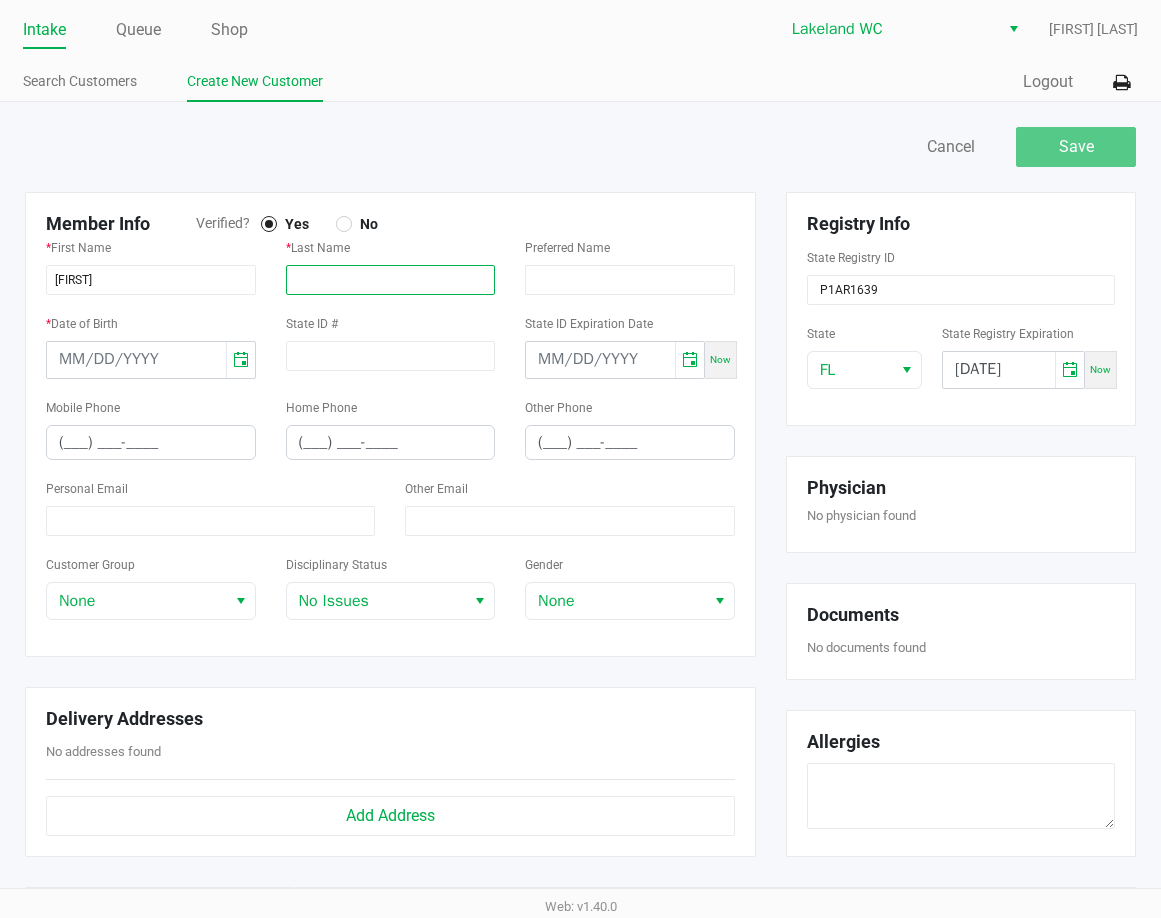 click 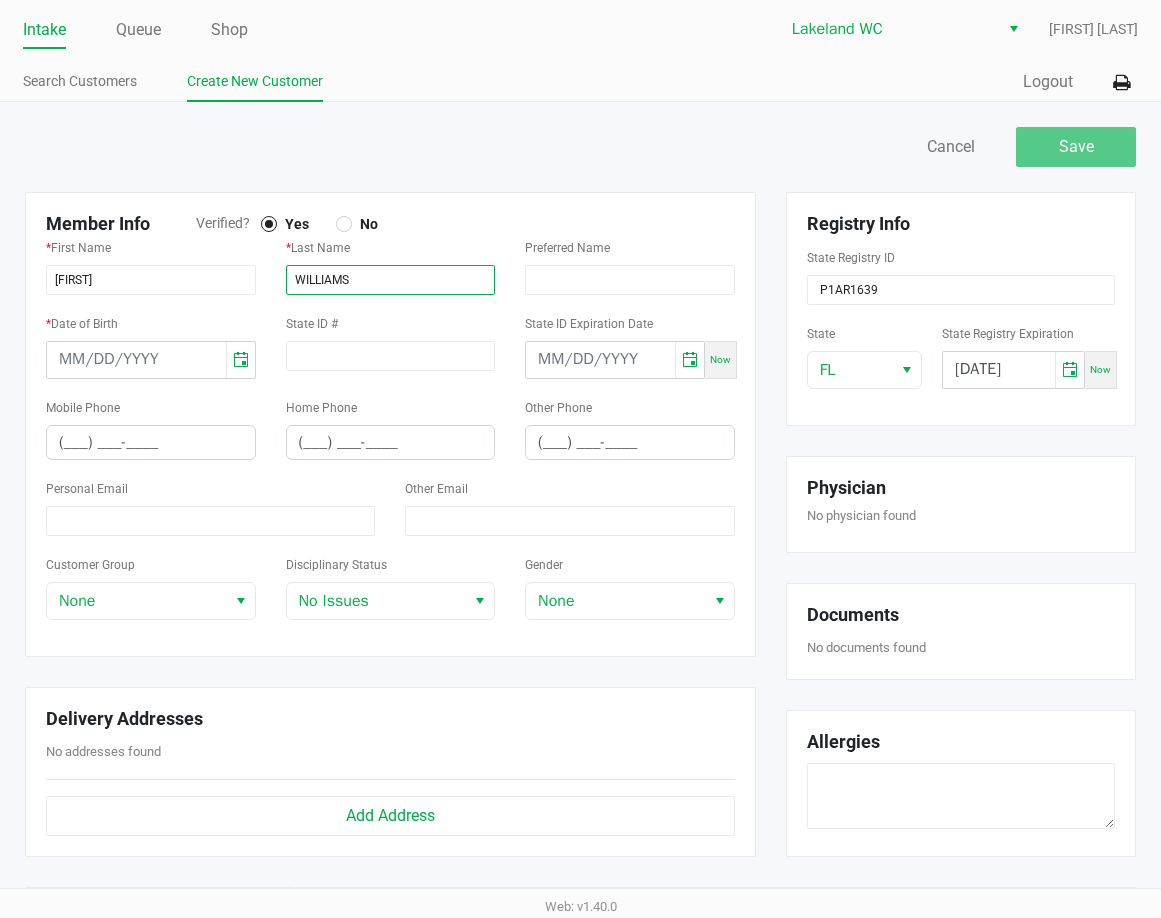 type on "WILLIAMS" 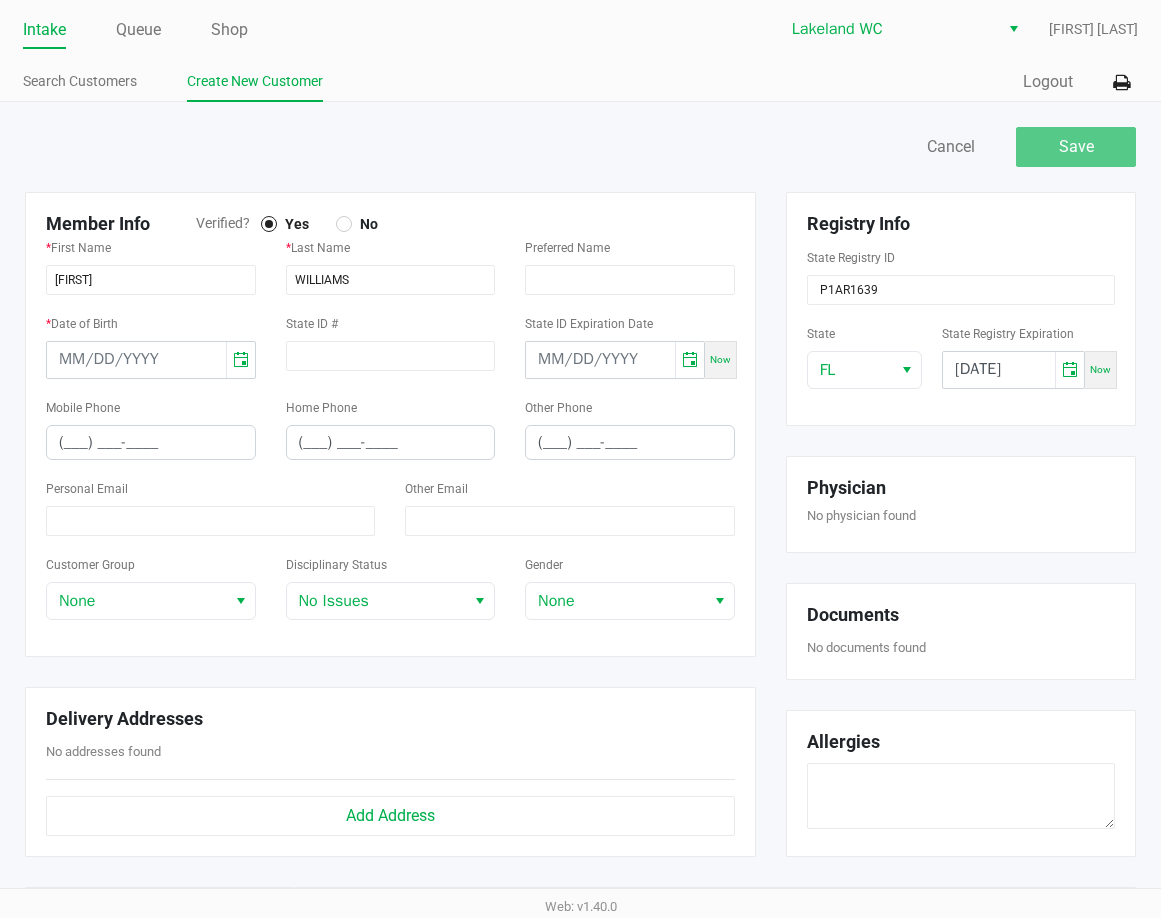 click on "Verified?  Yes No" 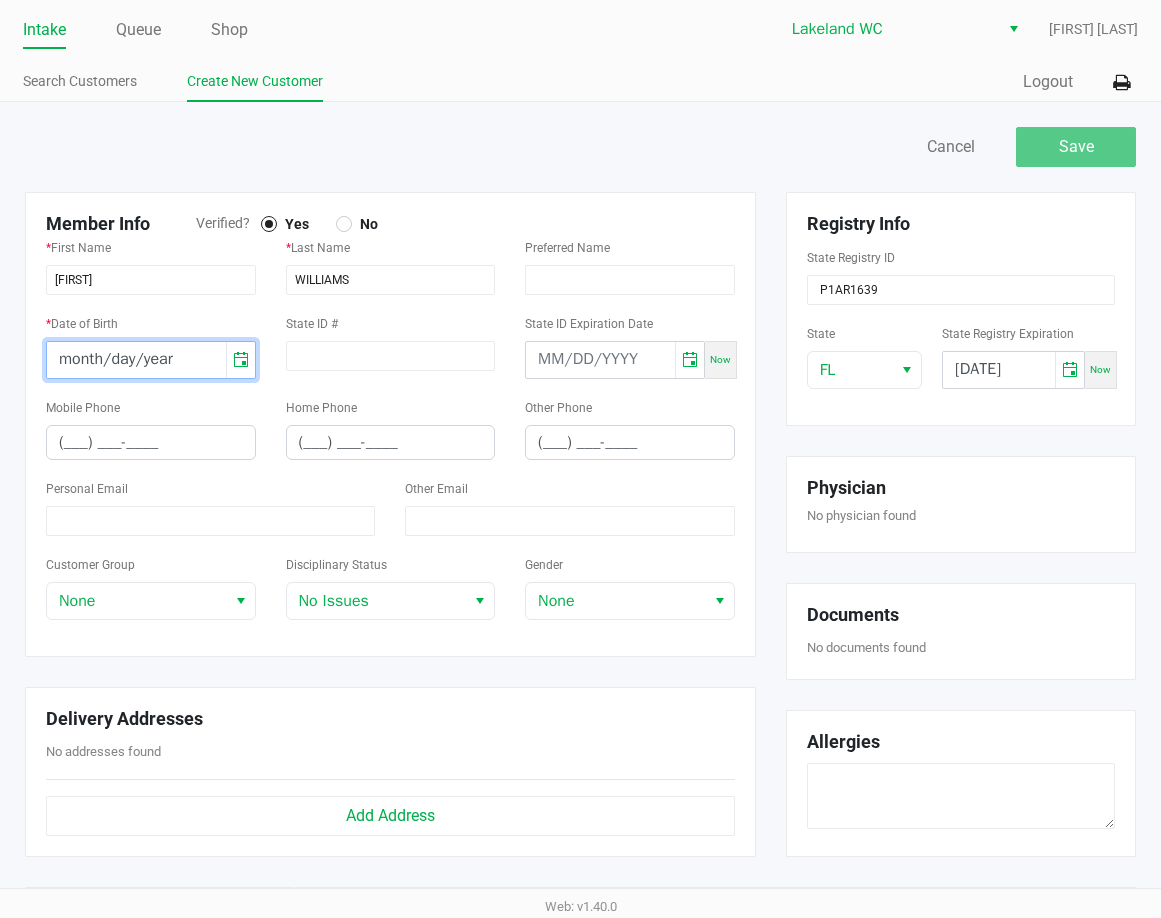 click on "month/day/year" at bounding box center [136, 360] 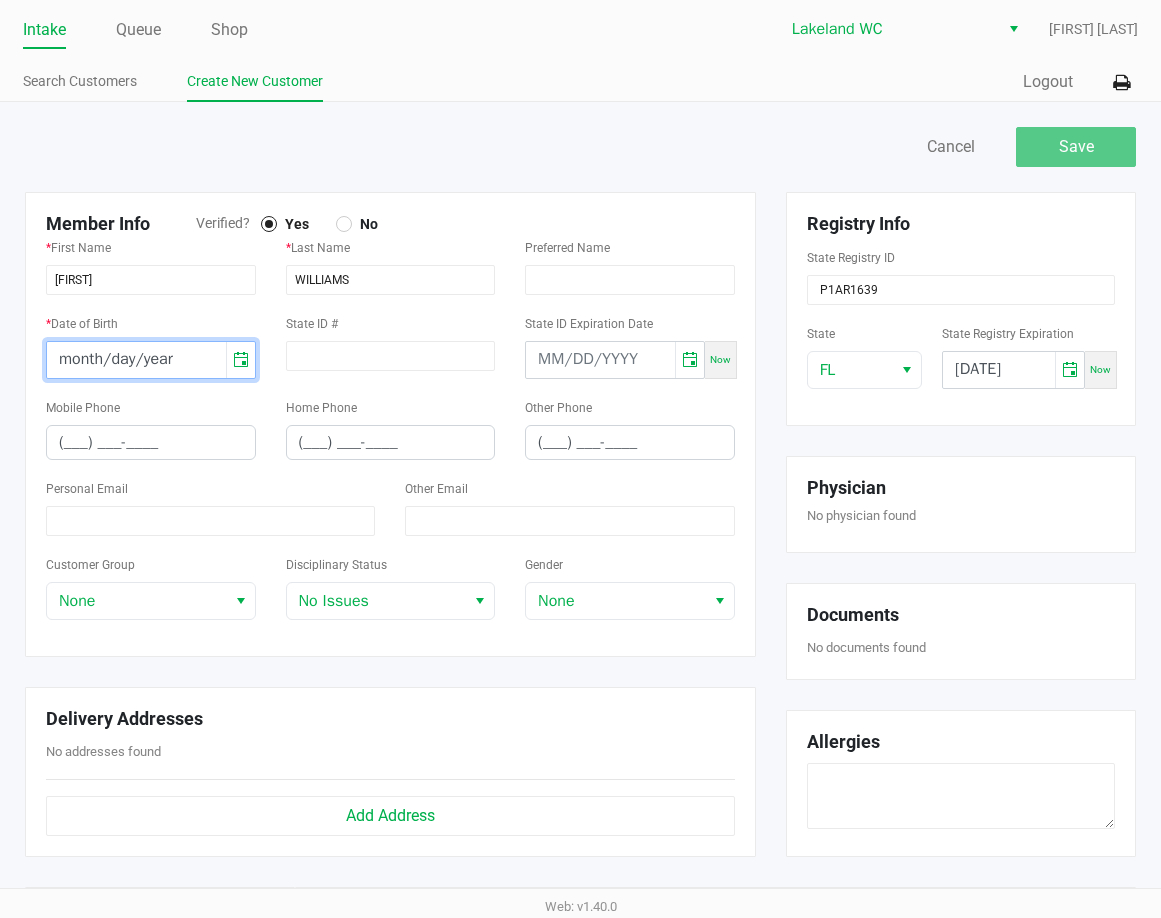 click on "month/day/year" at bounding box center [136, 360] 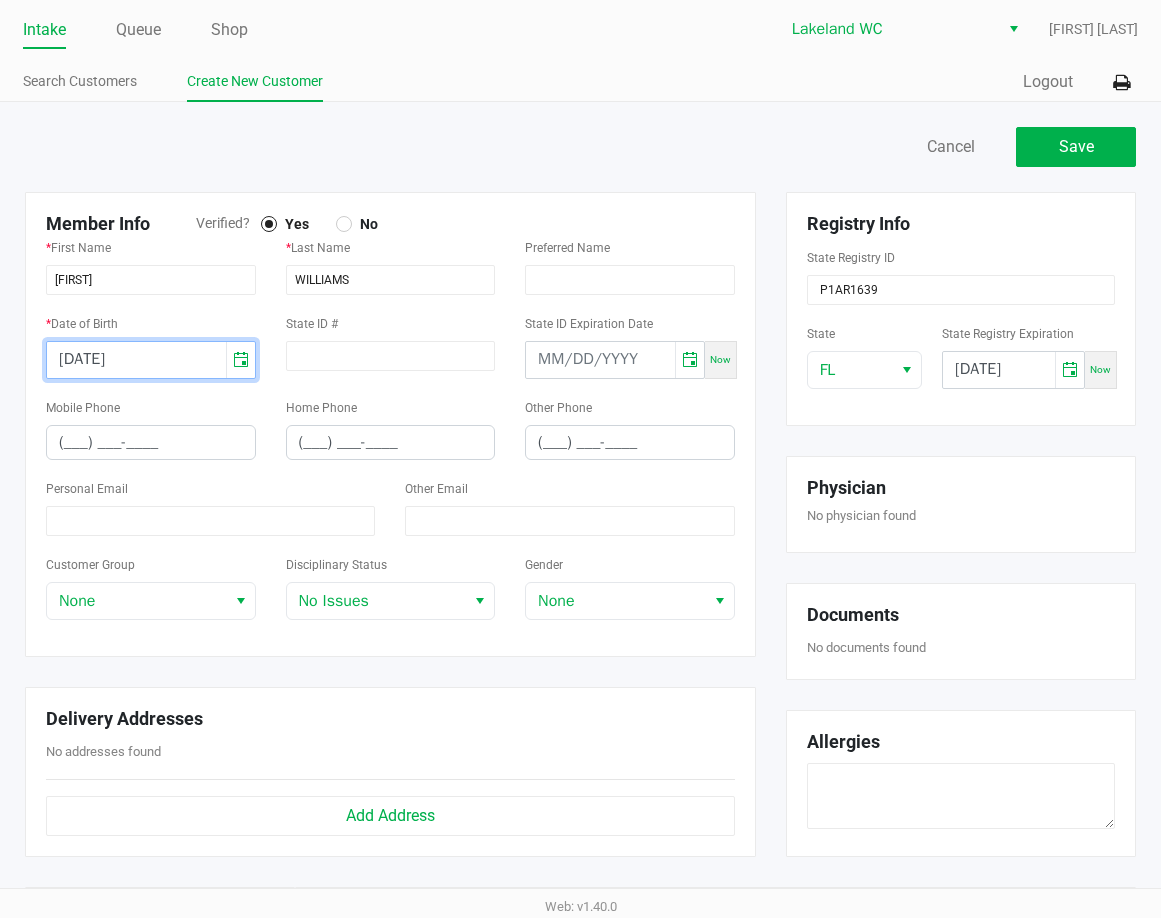 type on "07/21/1972" 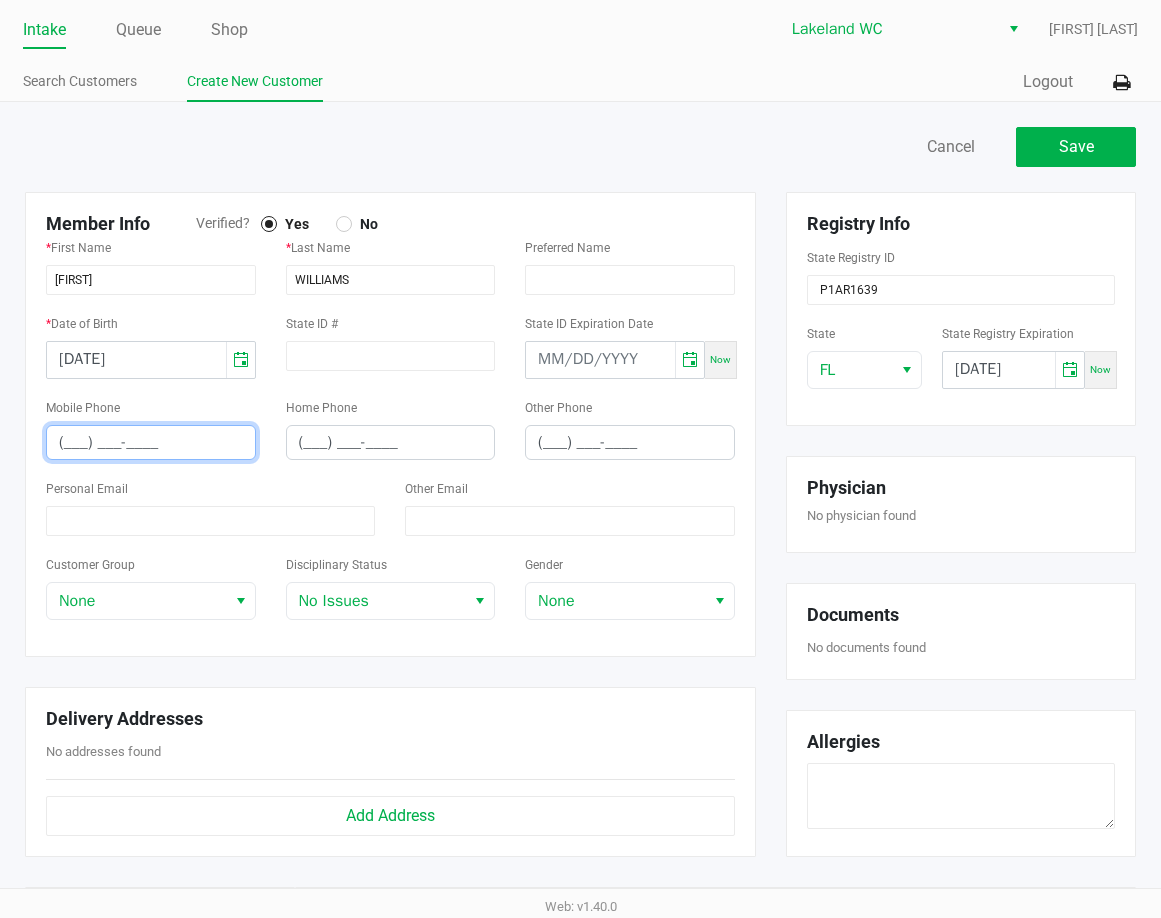 click on "(___) ___-____" at bounding box center (151, 442) 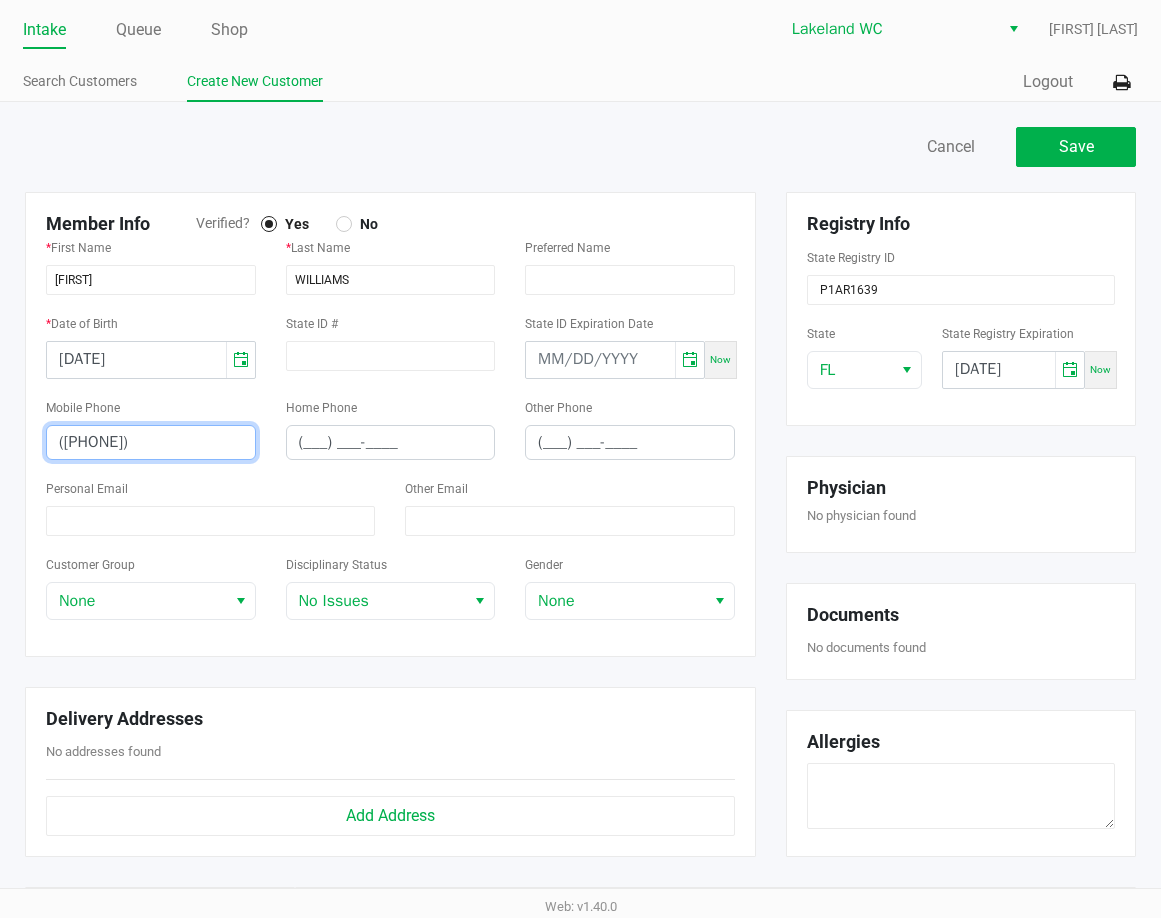type on "(863) 430-8349" 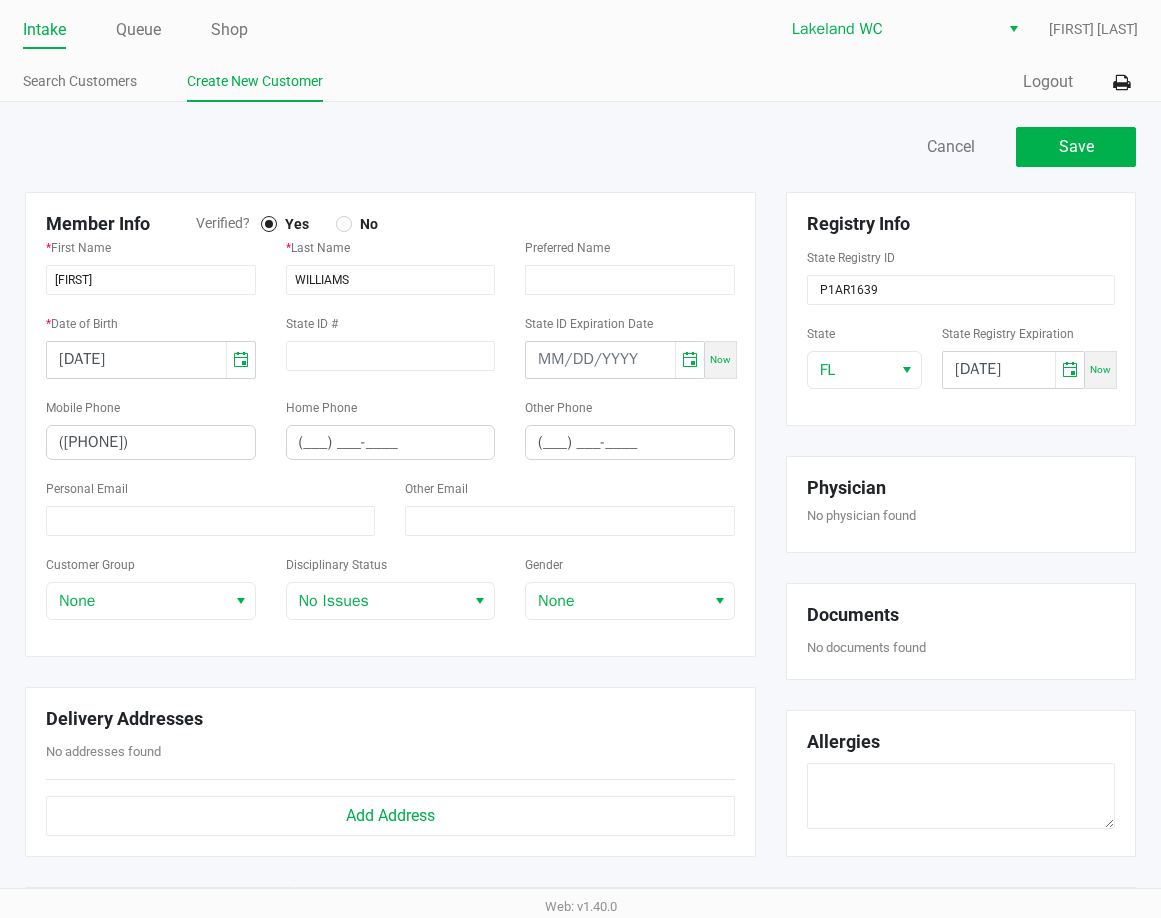 click on "Personal Email" 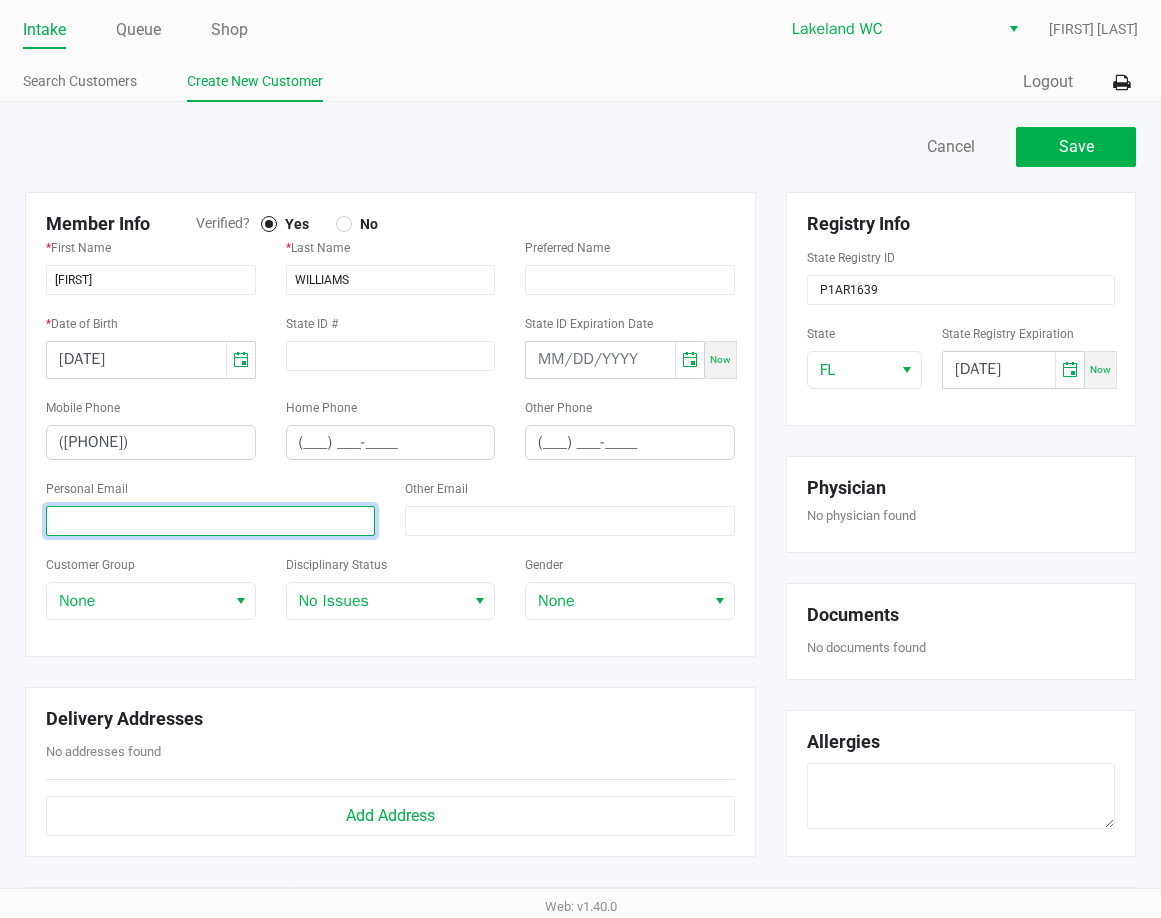 click 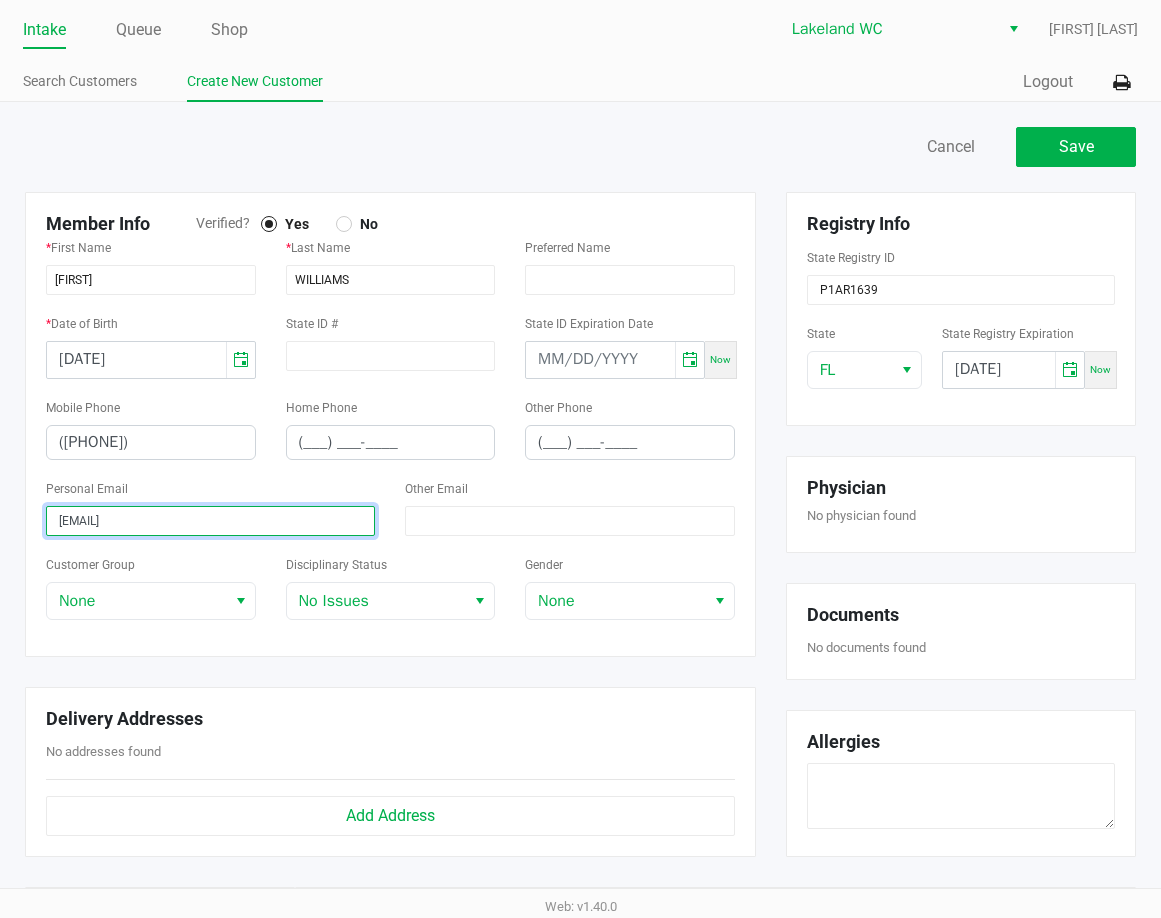 type on "facesturbo@gmail.com" 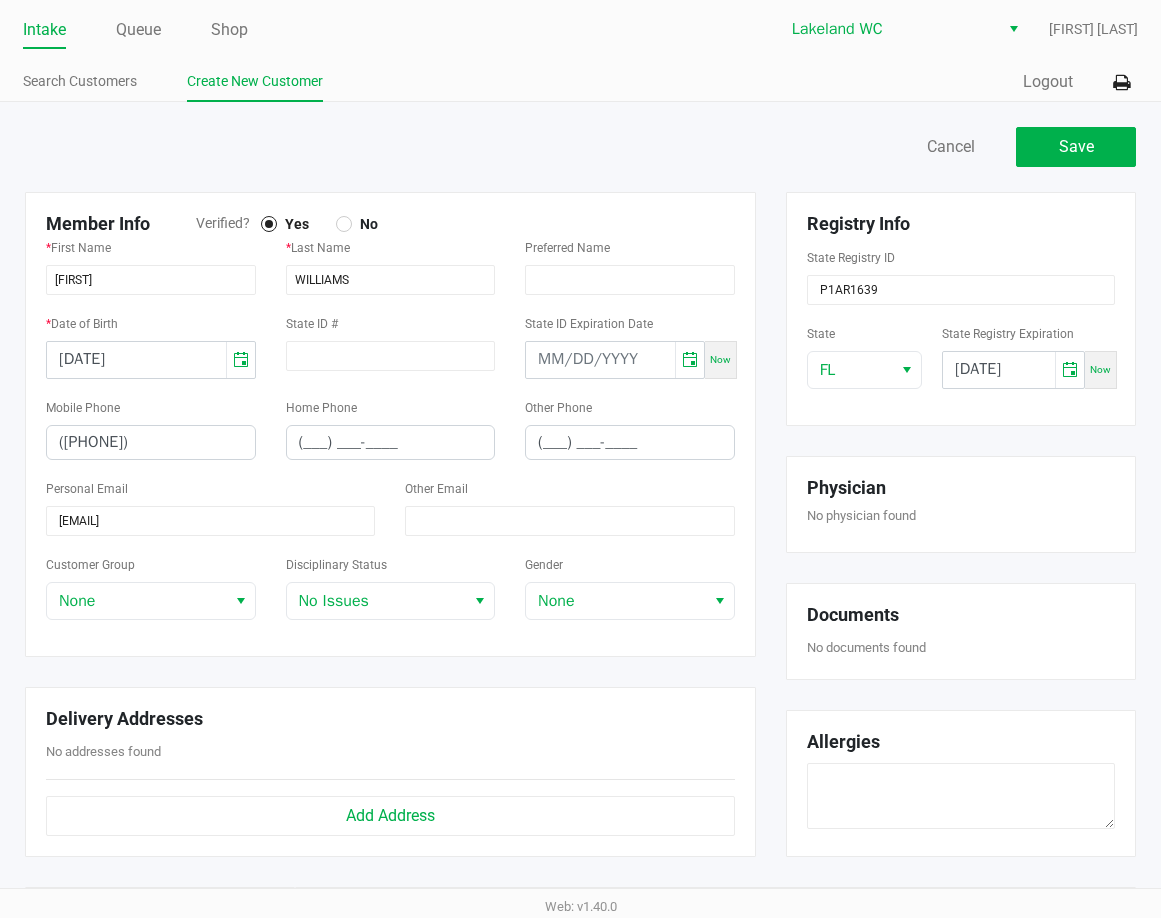 click on "Personal Email  facesturbo@gmail.com" 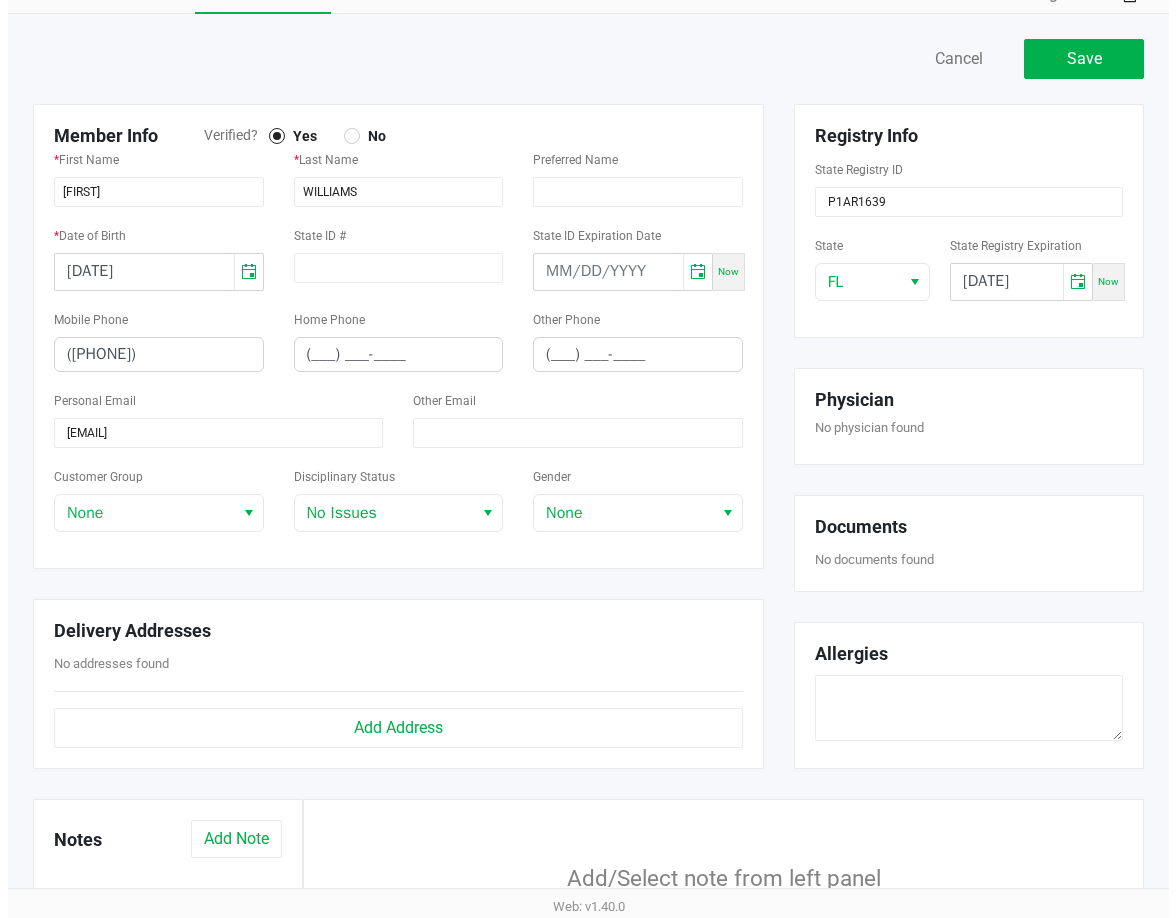 scroll, scrollTop: 0, scrollLeft: 0, axis: both 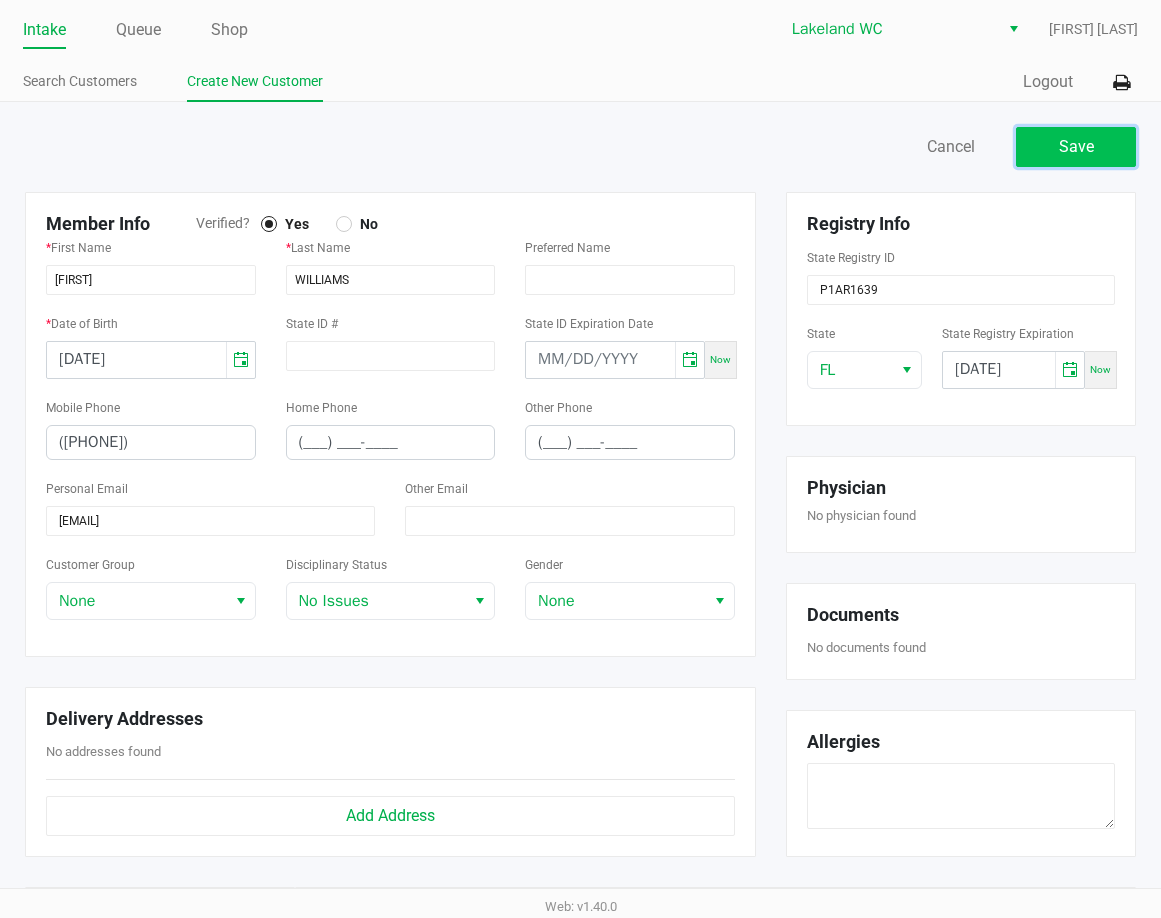 click on "Save" 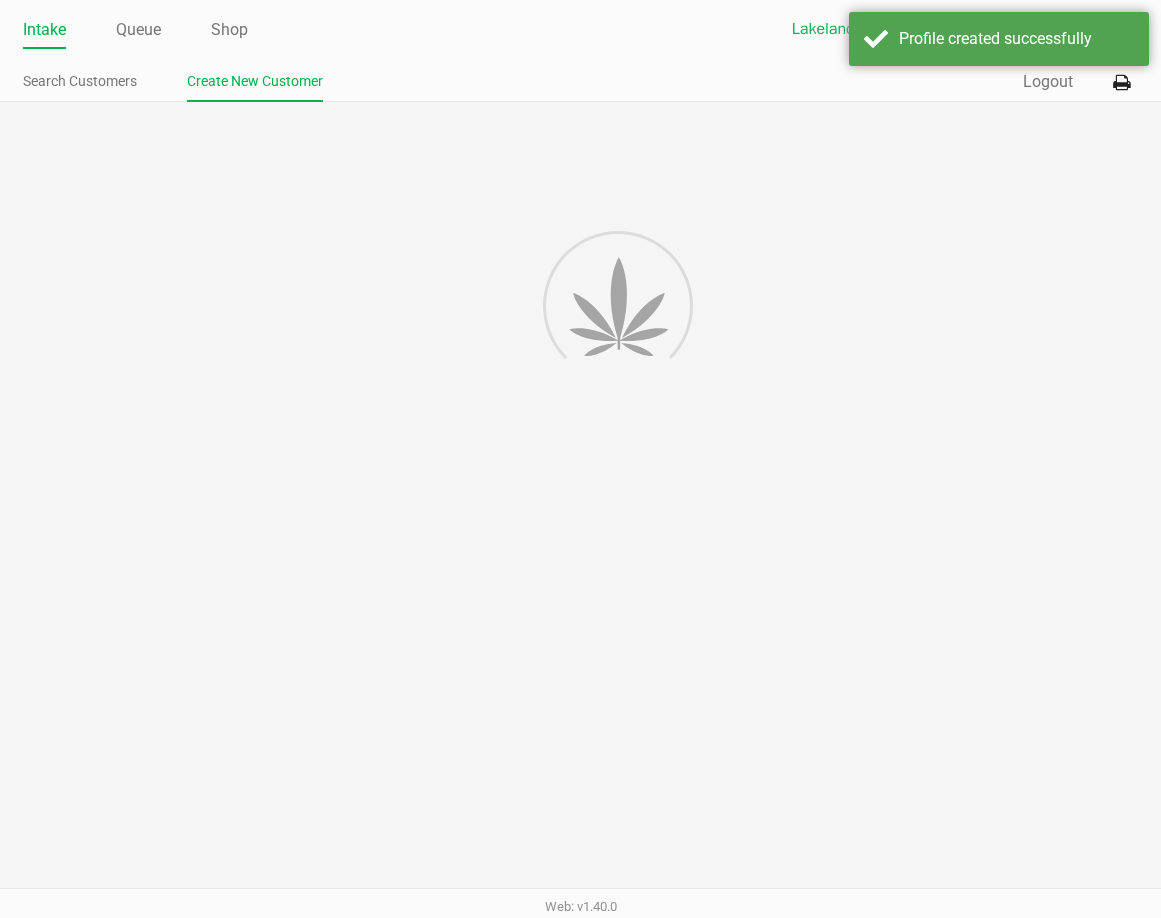 type on "---" 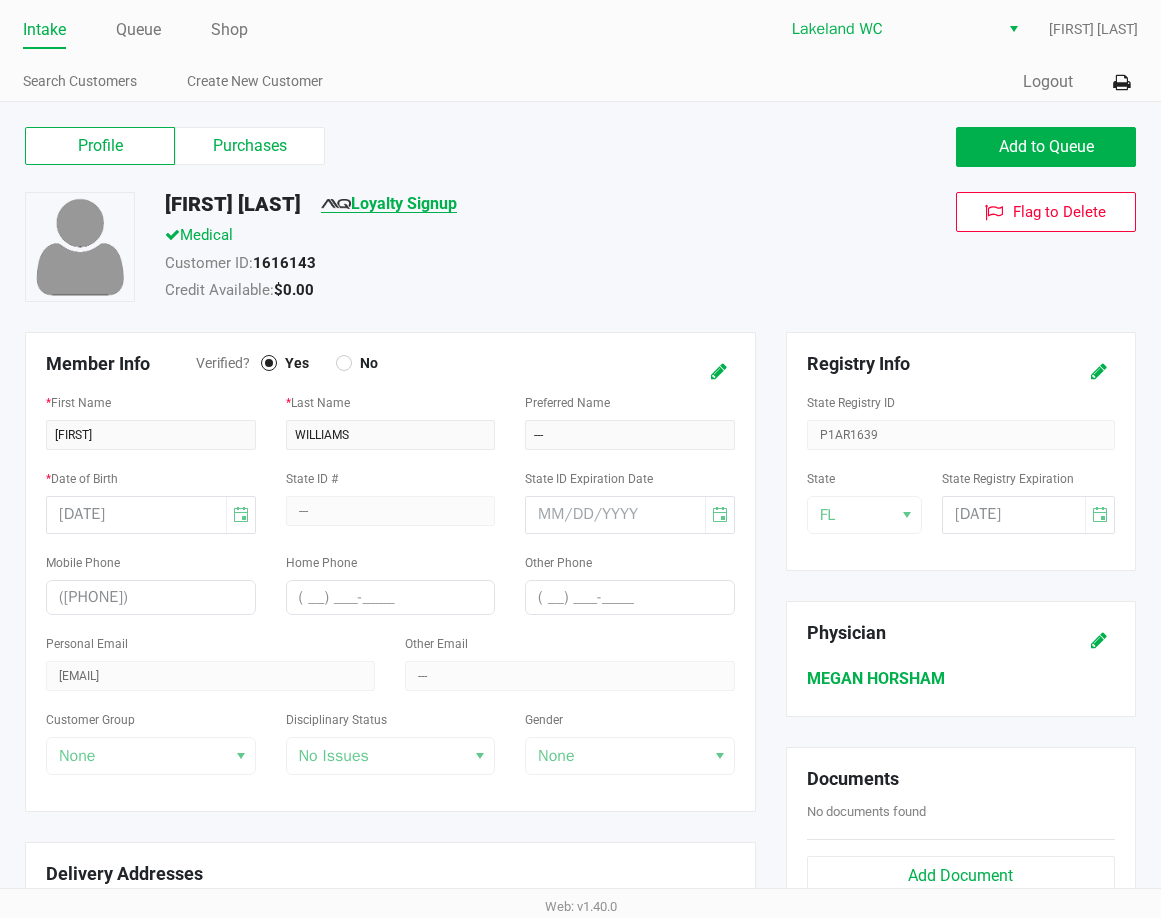 click on "Loyalty Signup" 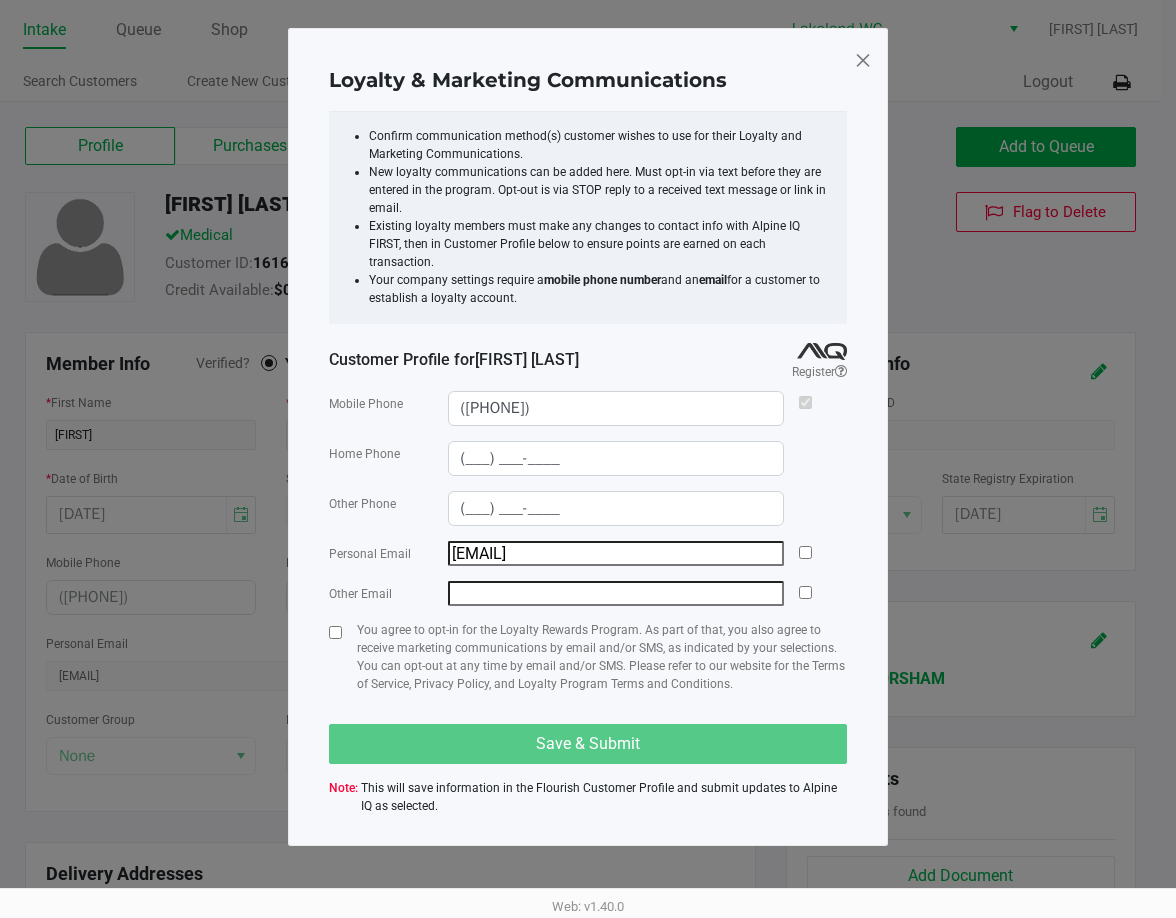 click 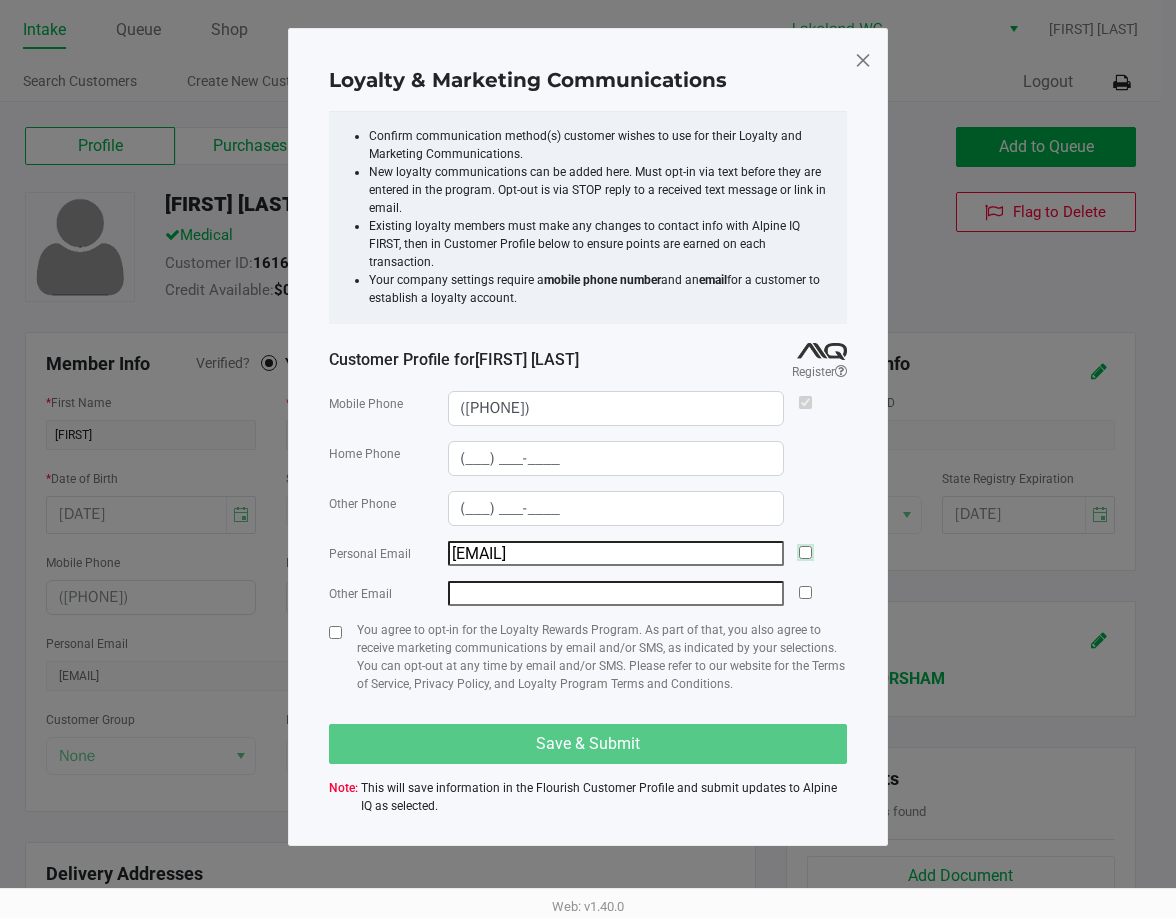click 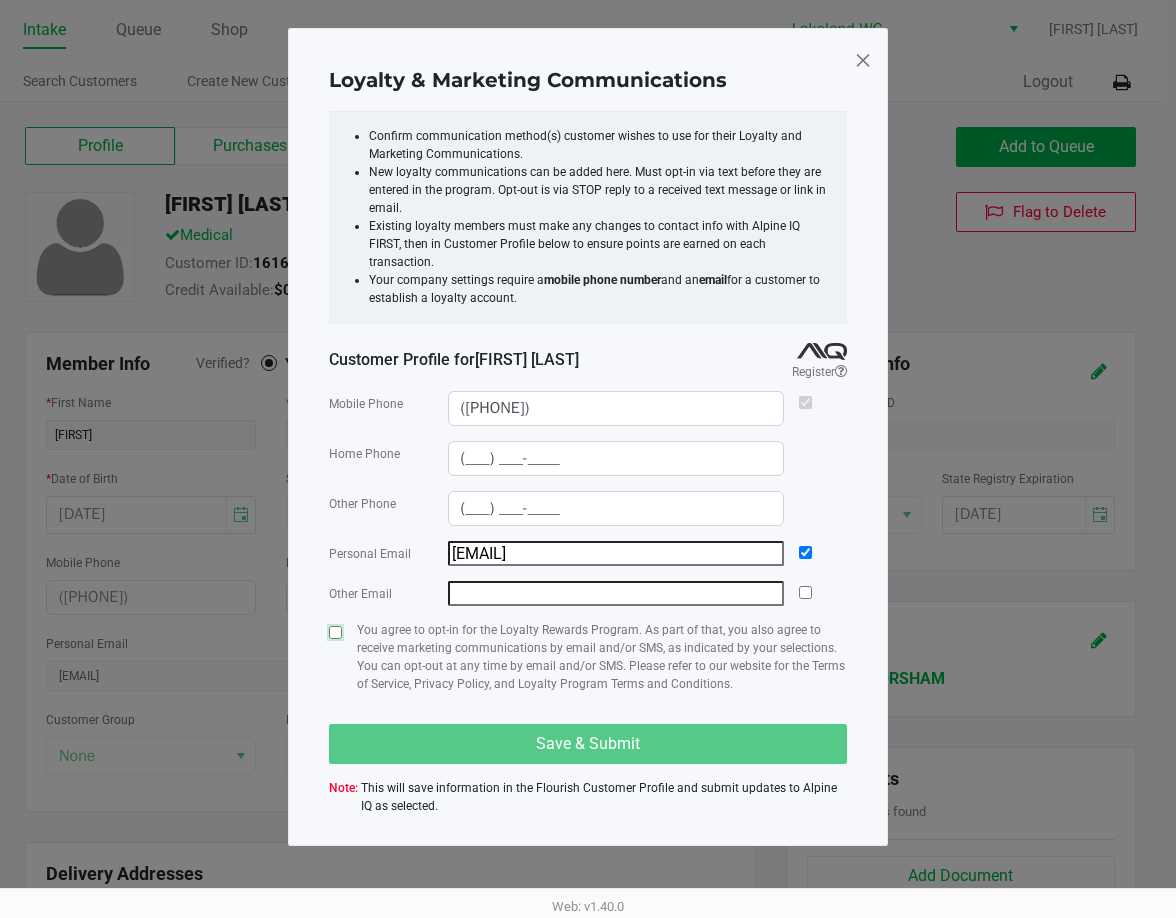 click 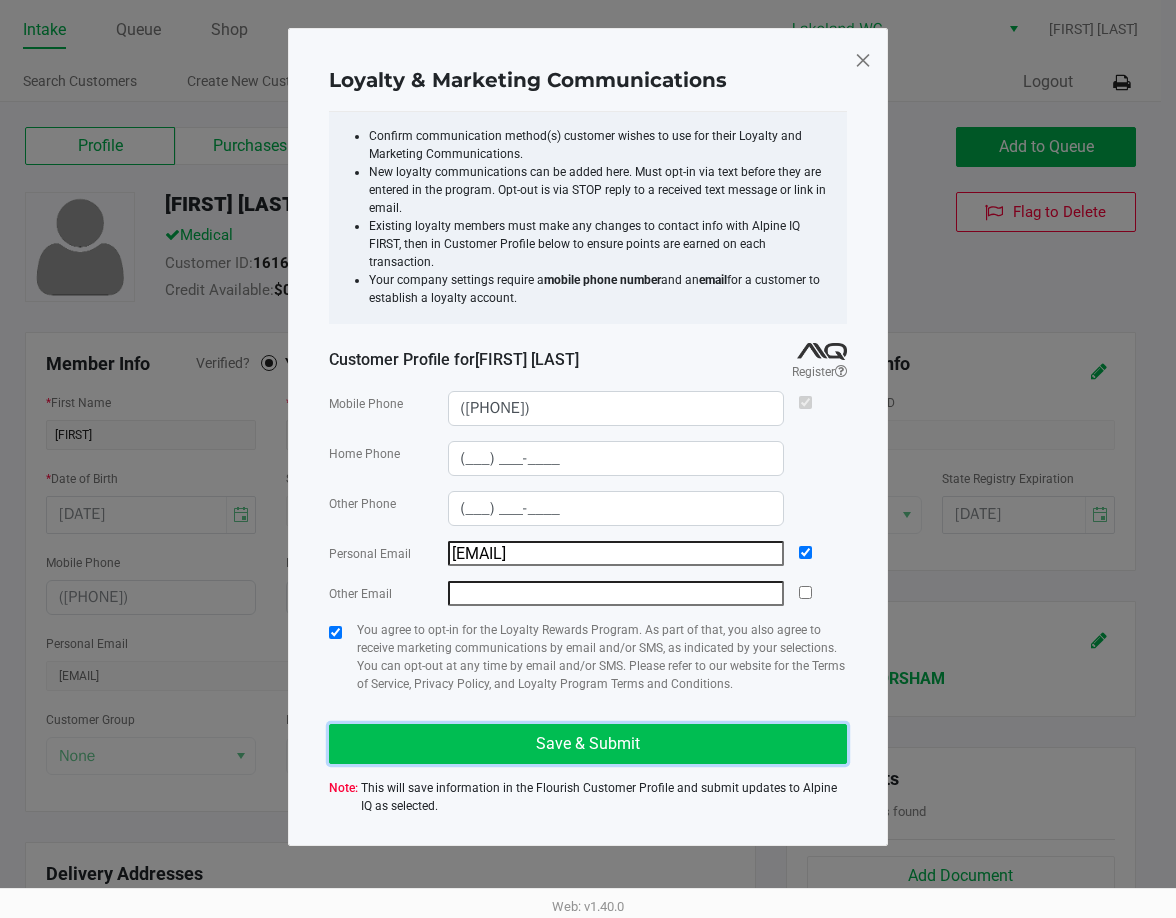 click on "Save & Submit" 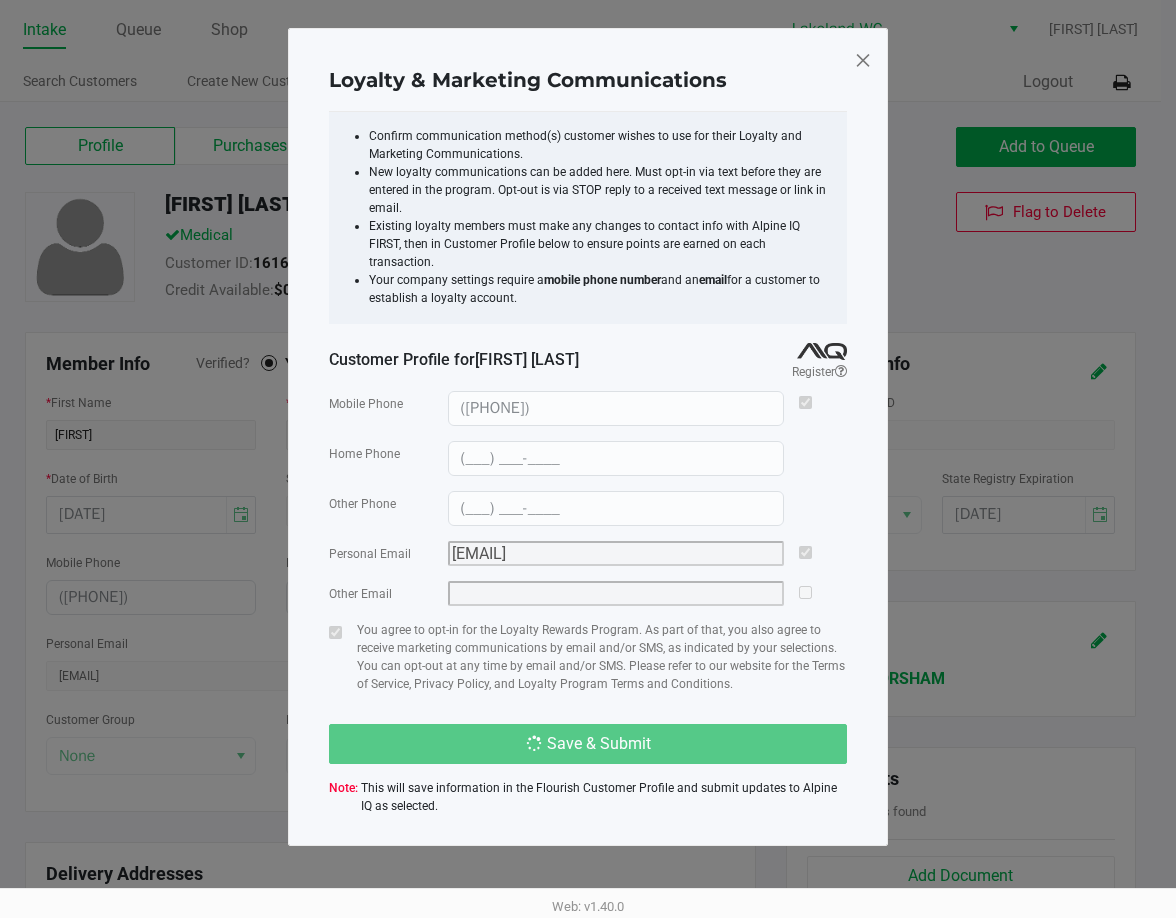 type on "(___) ___-____" 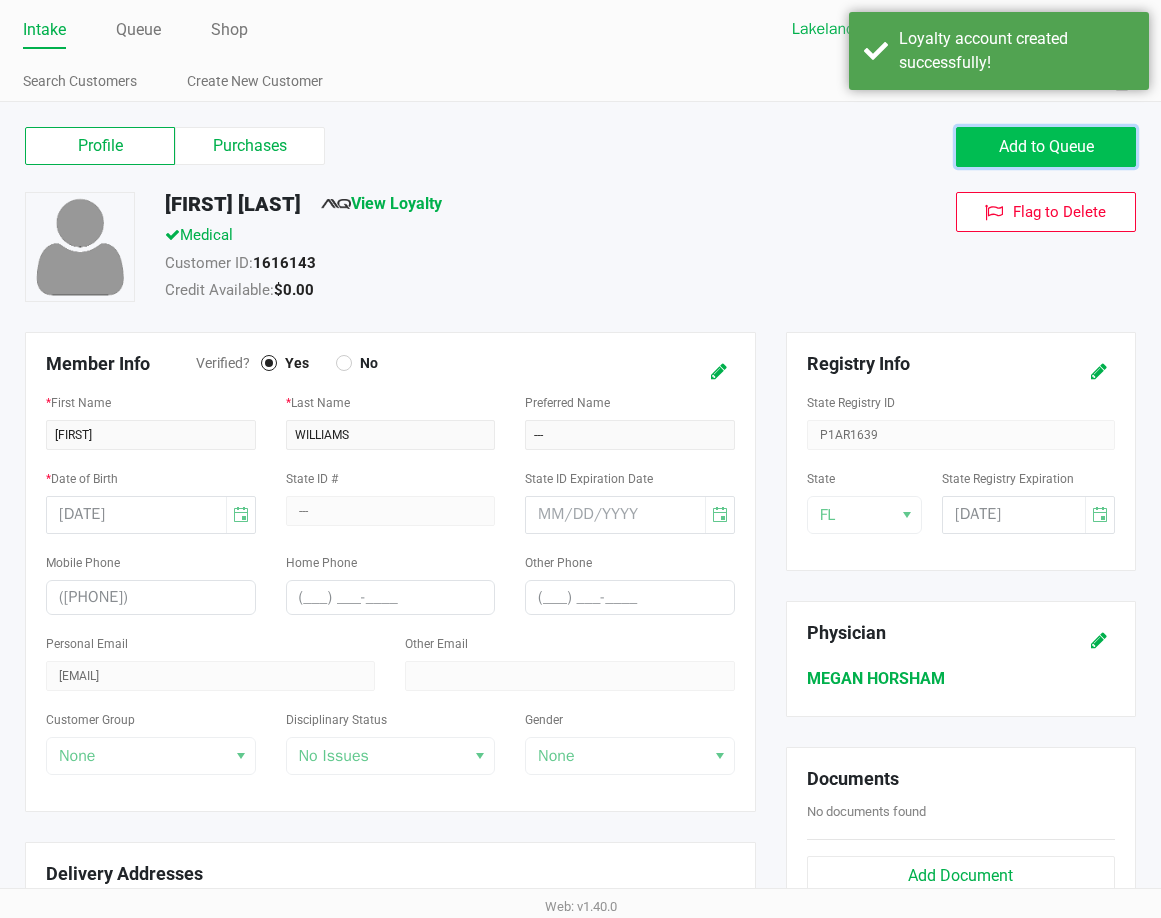 click on "Add to Queue" 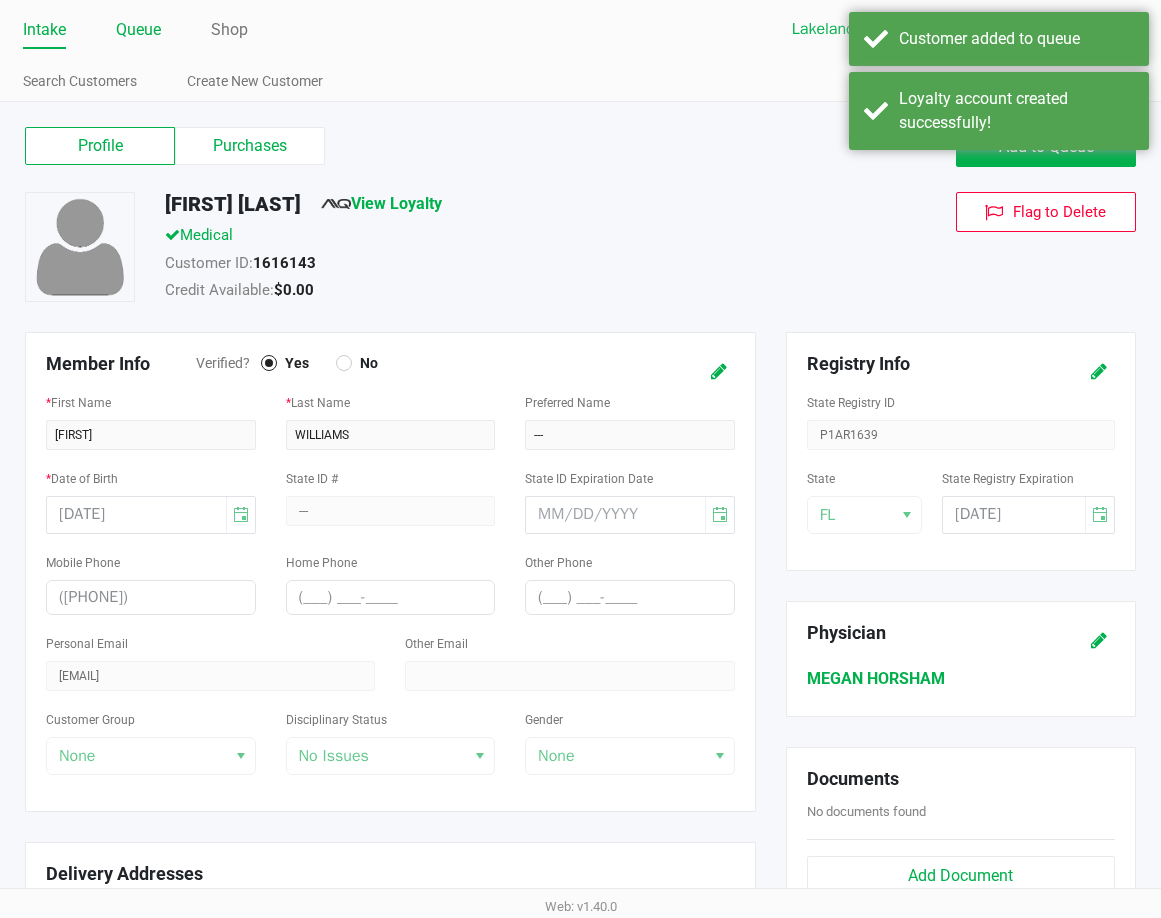 click on "Queue" 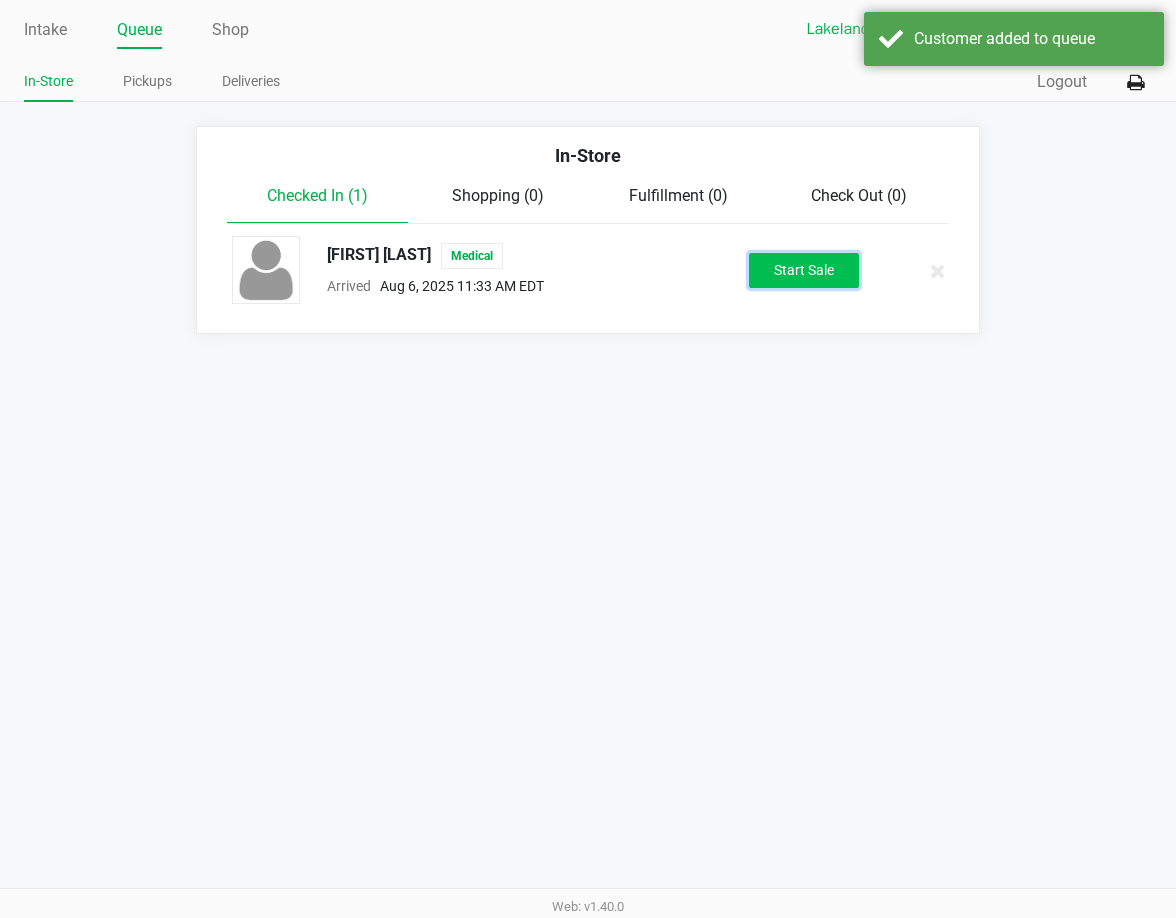 click on "Start Sale" 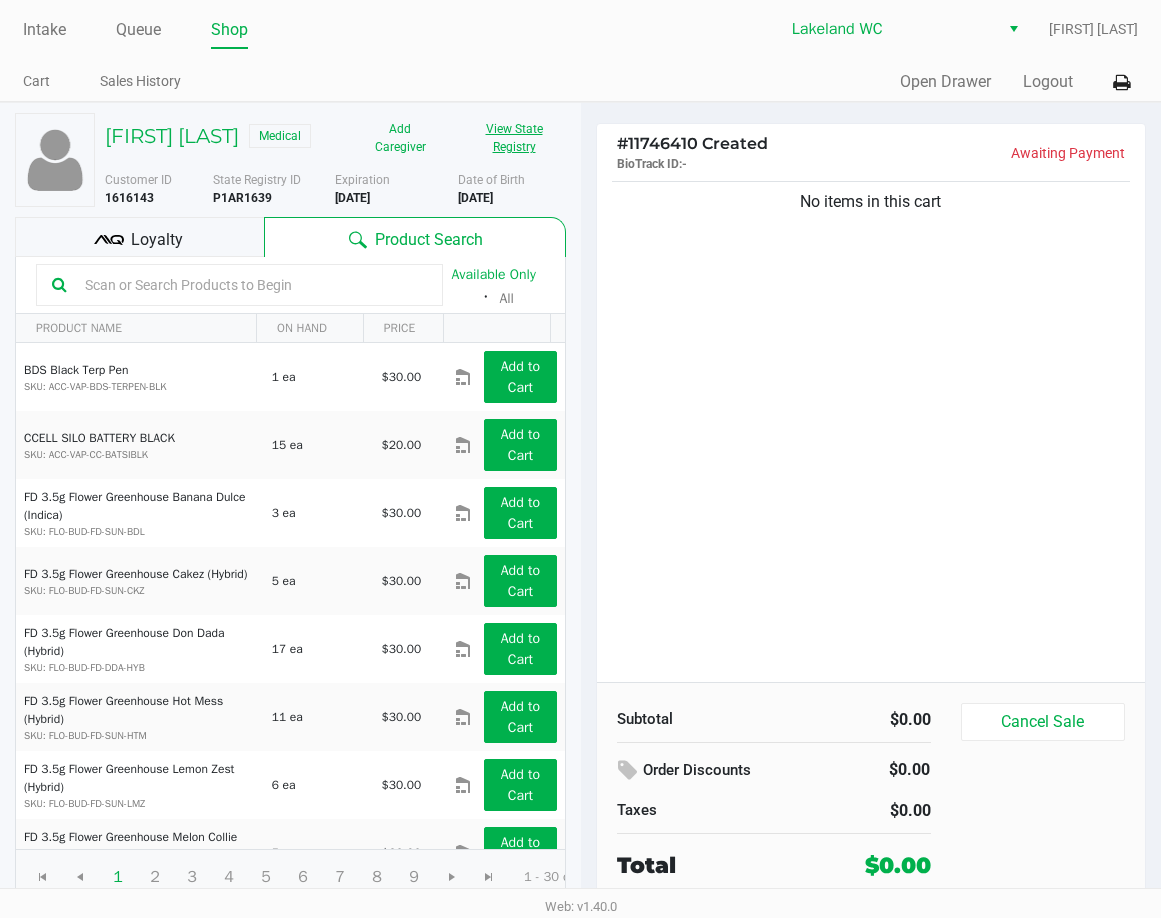 click on "View State Registry" 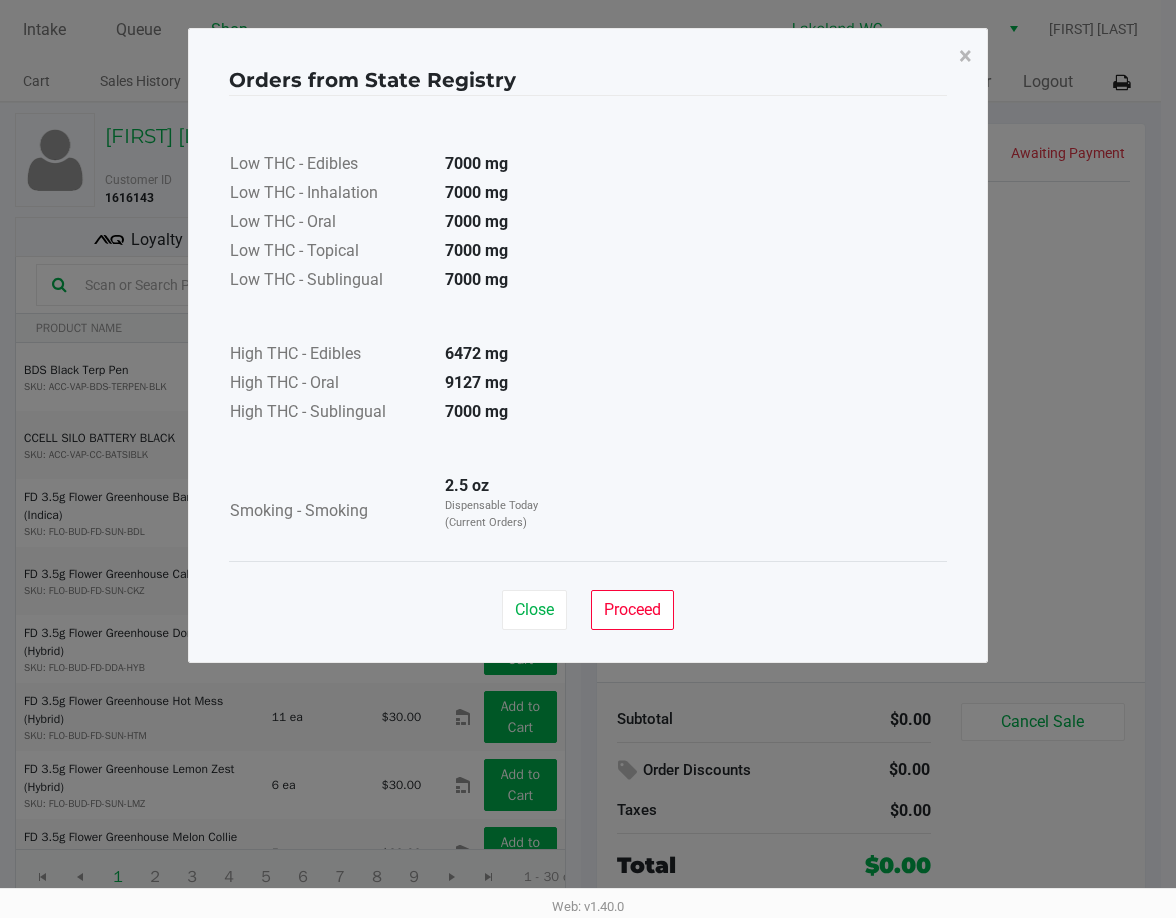 click on "Close   Proceed" 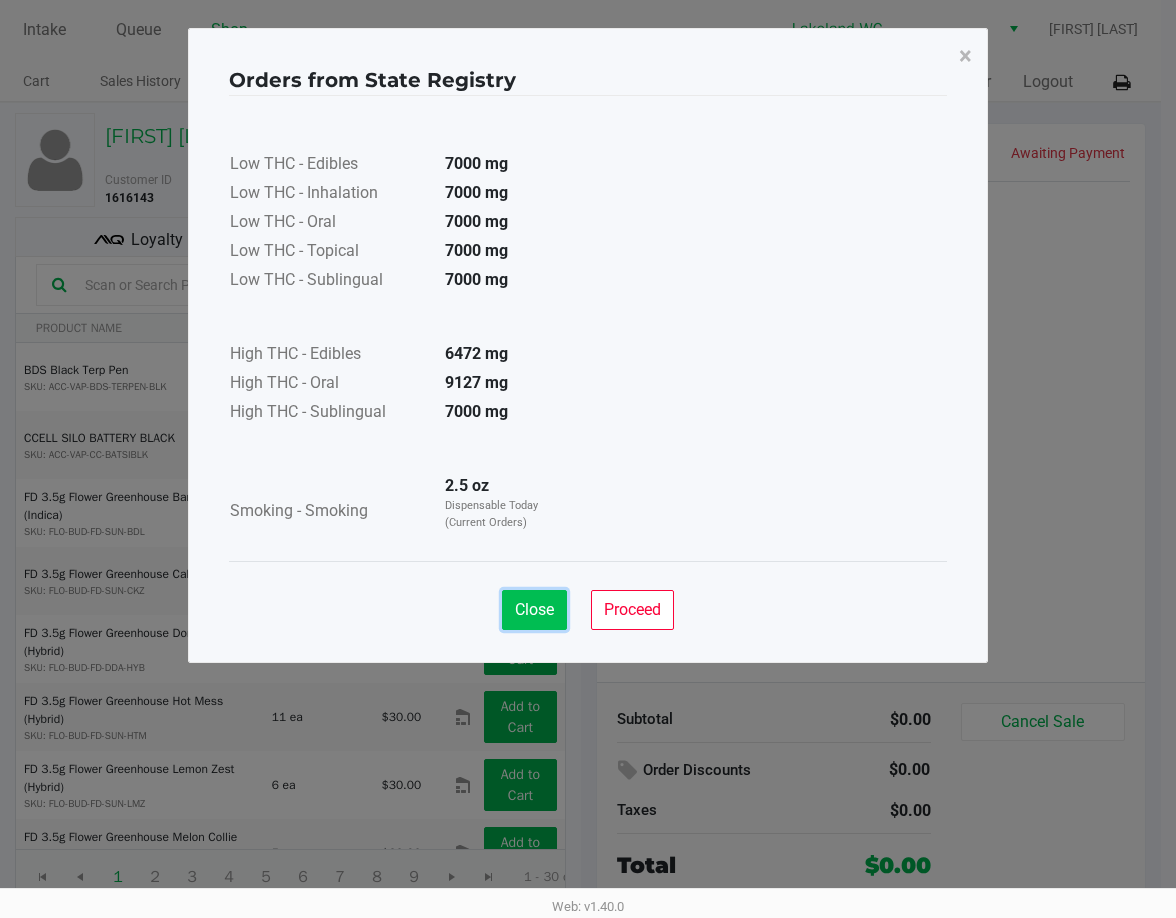 click on "Close" 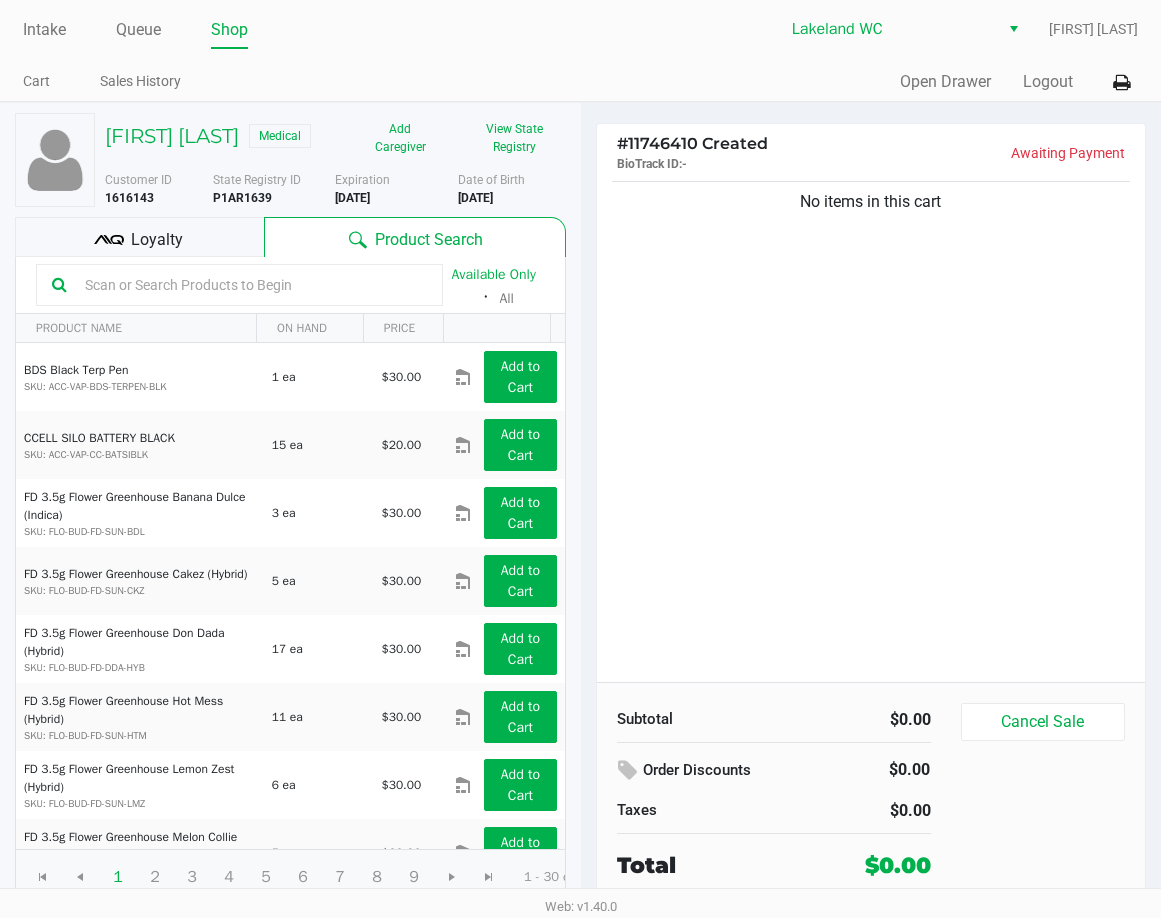drag, startPoint x: 867, startPoint y: 466, endPoint x: 916, endPoint y: 485, distance: 52.554733 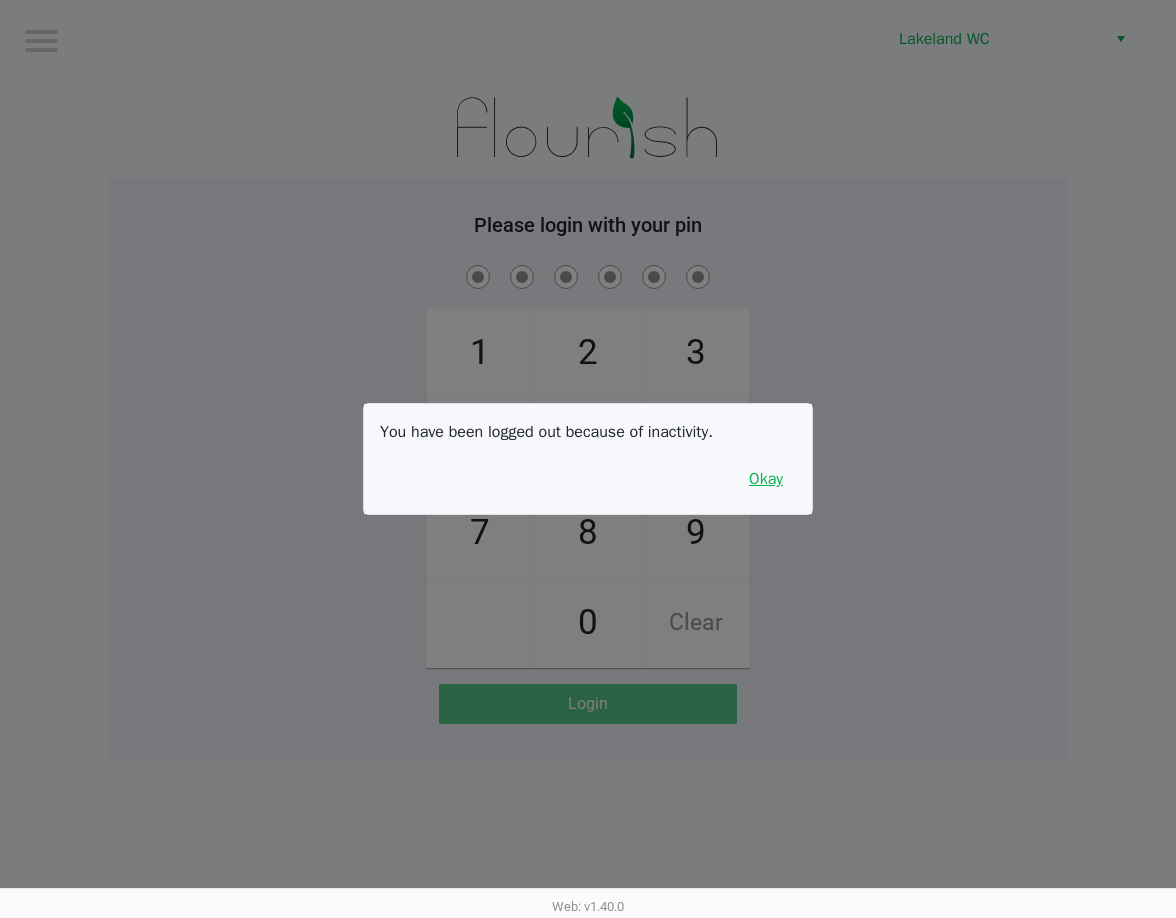 click on "Okay" at bounding box center [766, 479] 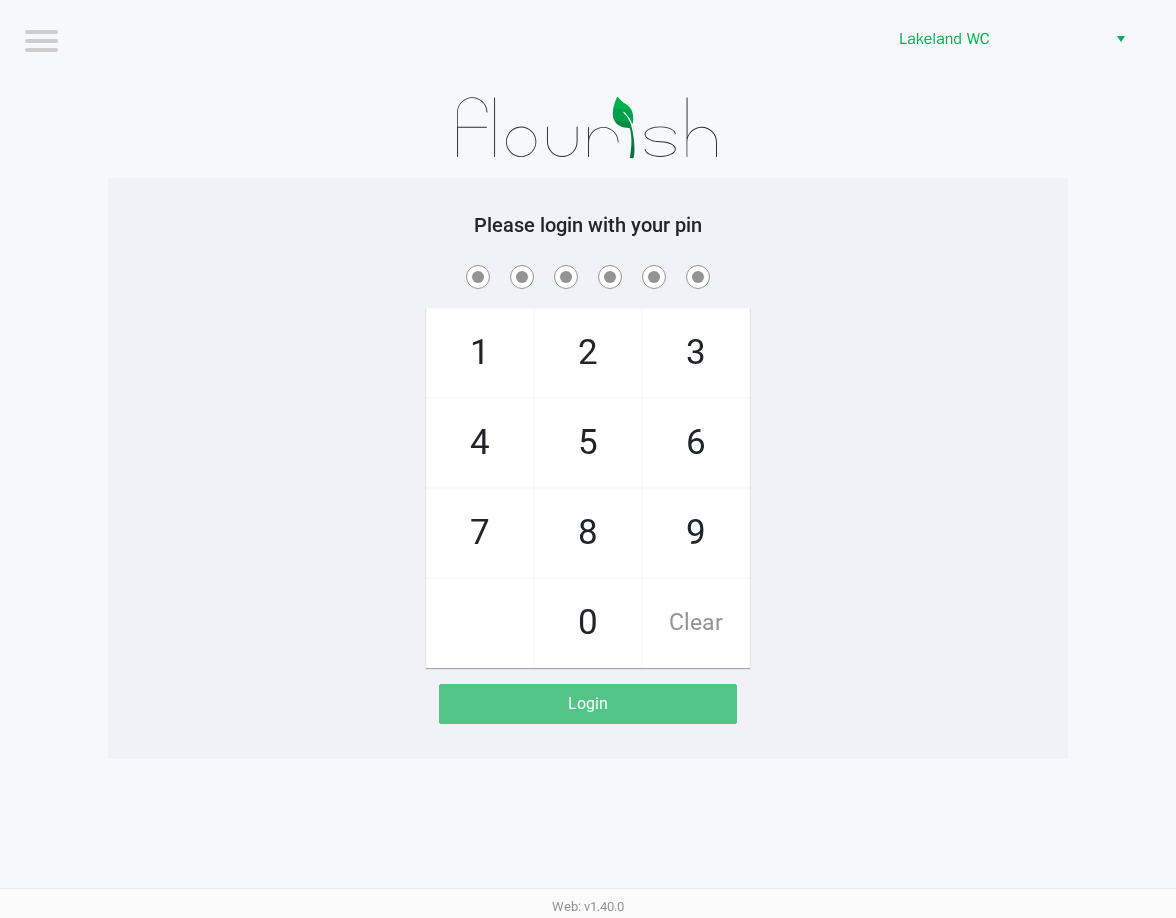 click on "1   4   7       2   5   8   0   3   6   9   Clear" 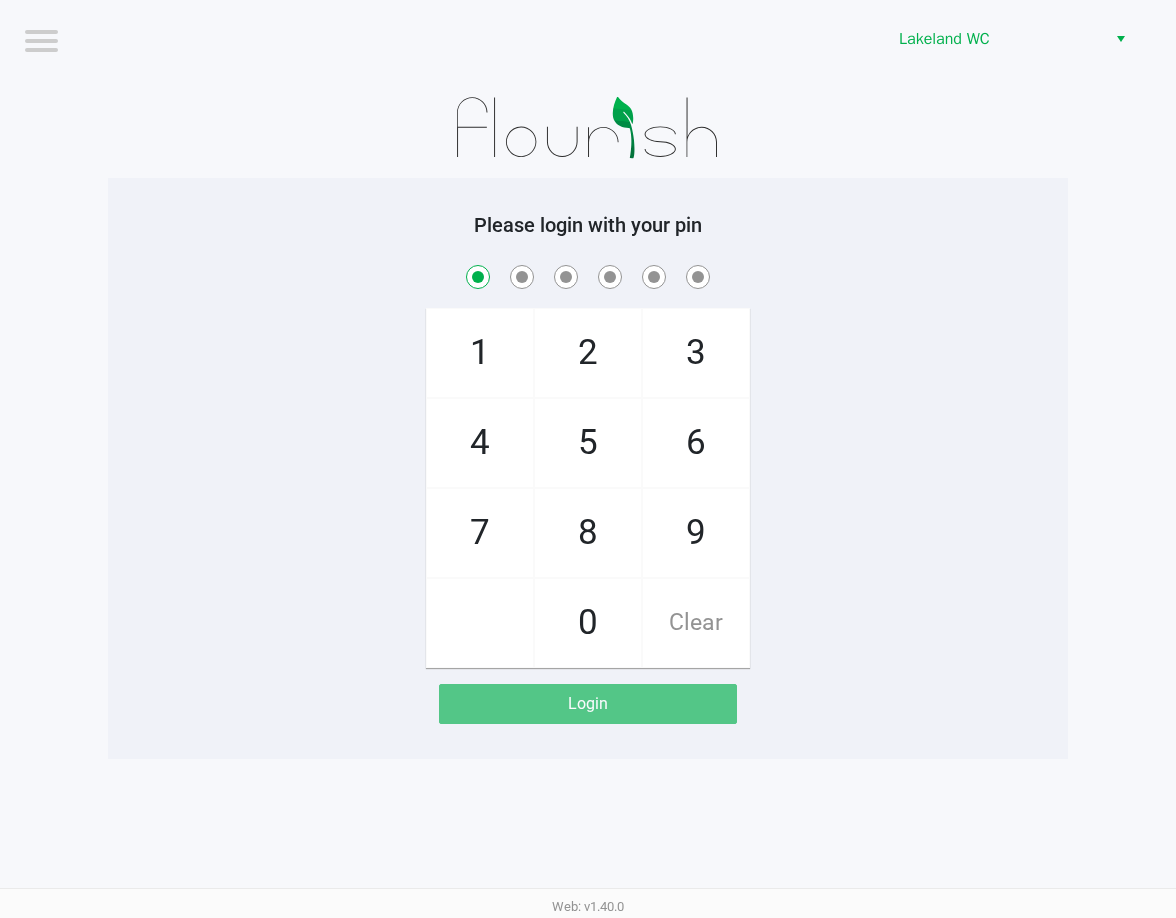 checkbox on "true" 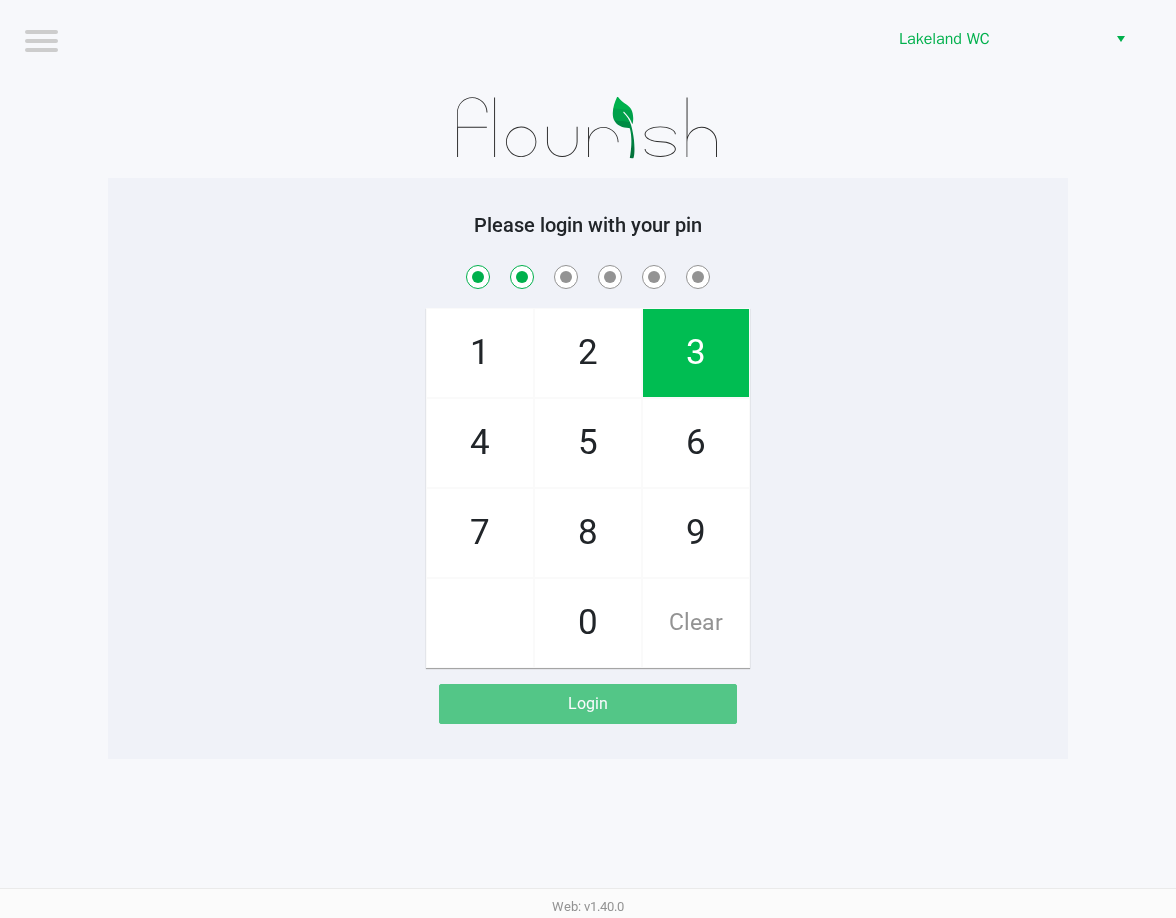 checkbox on "true" 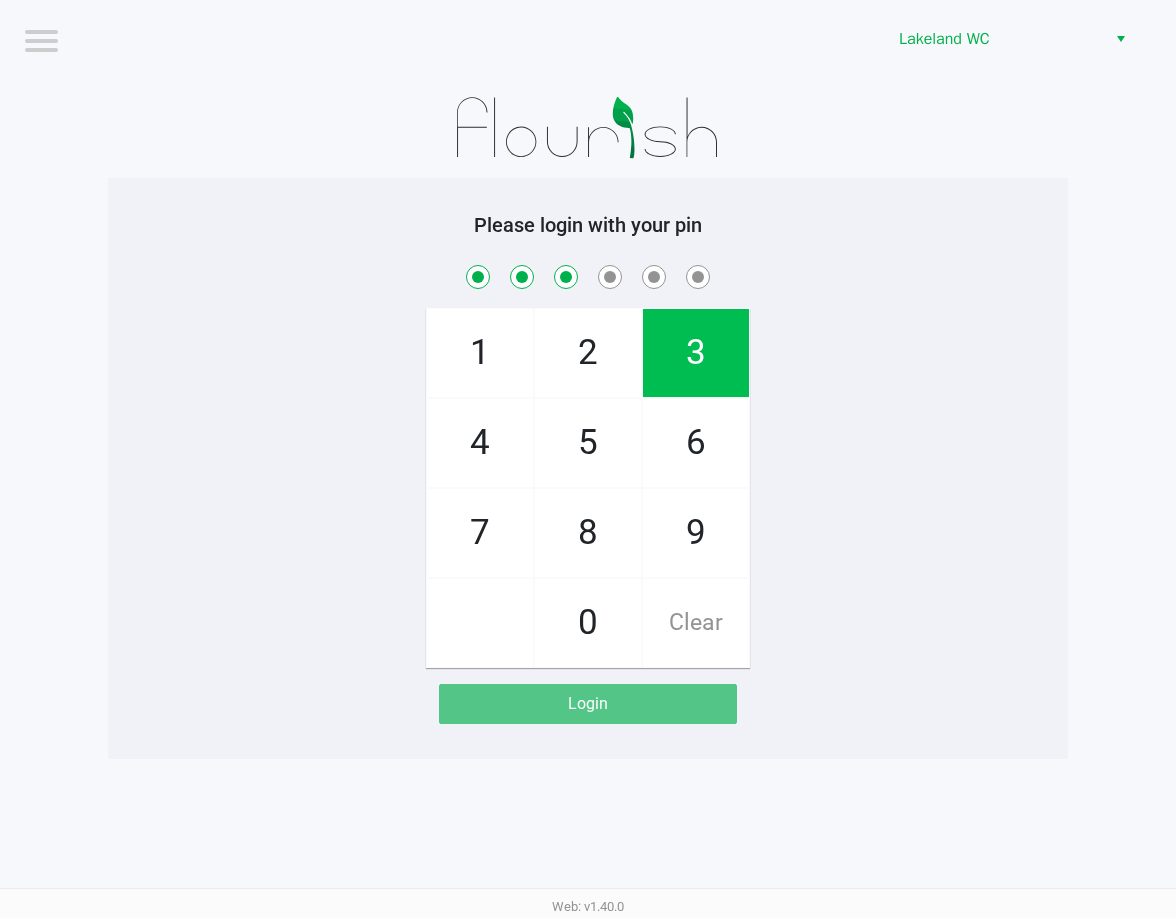 checkbox on "true" 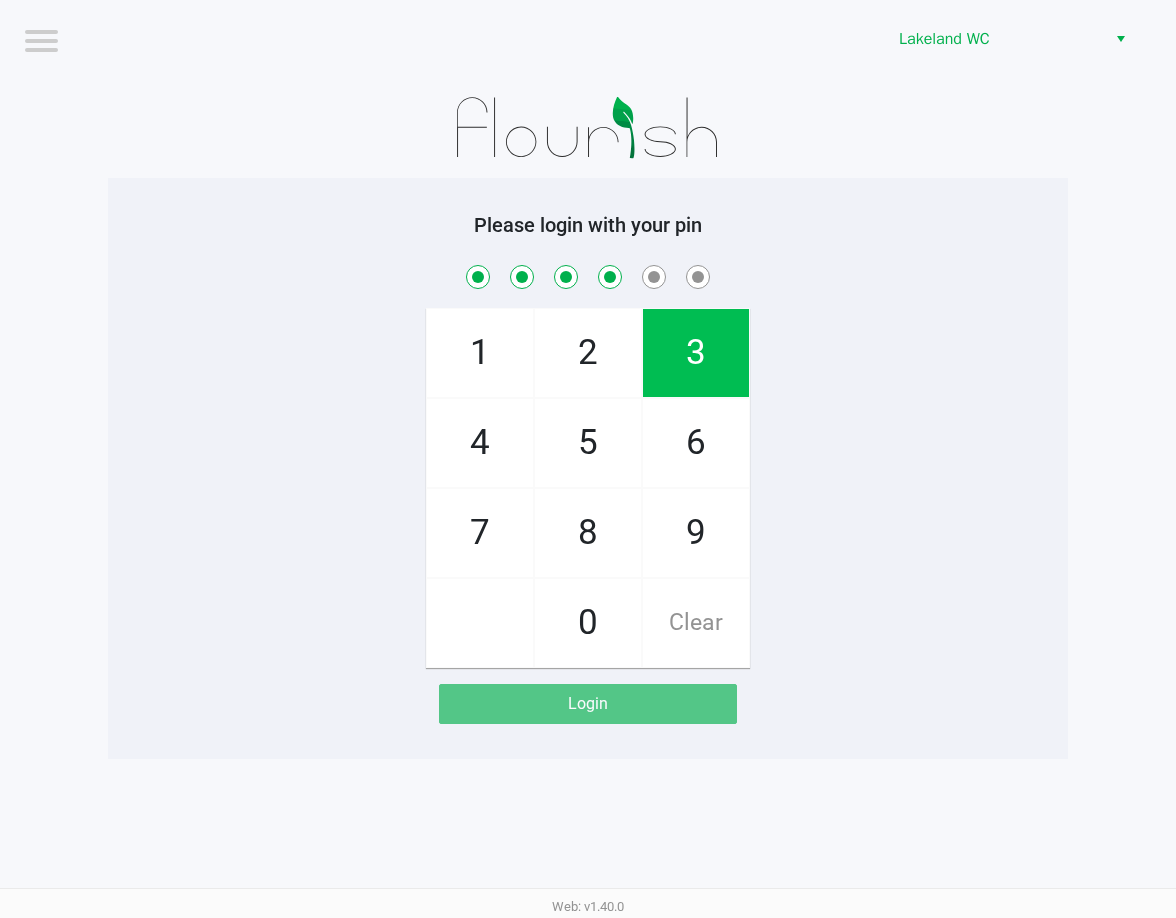 checkbox on "true" 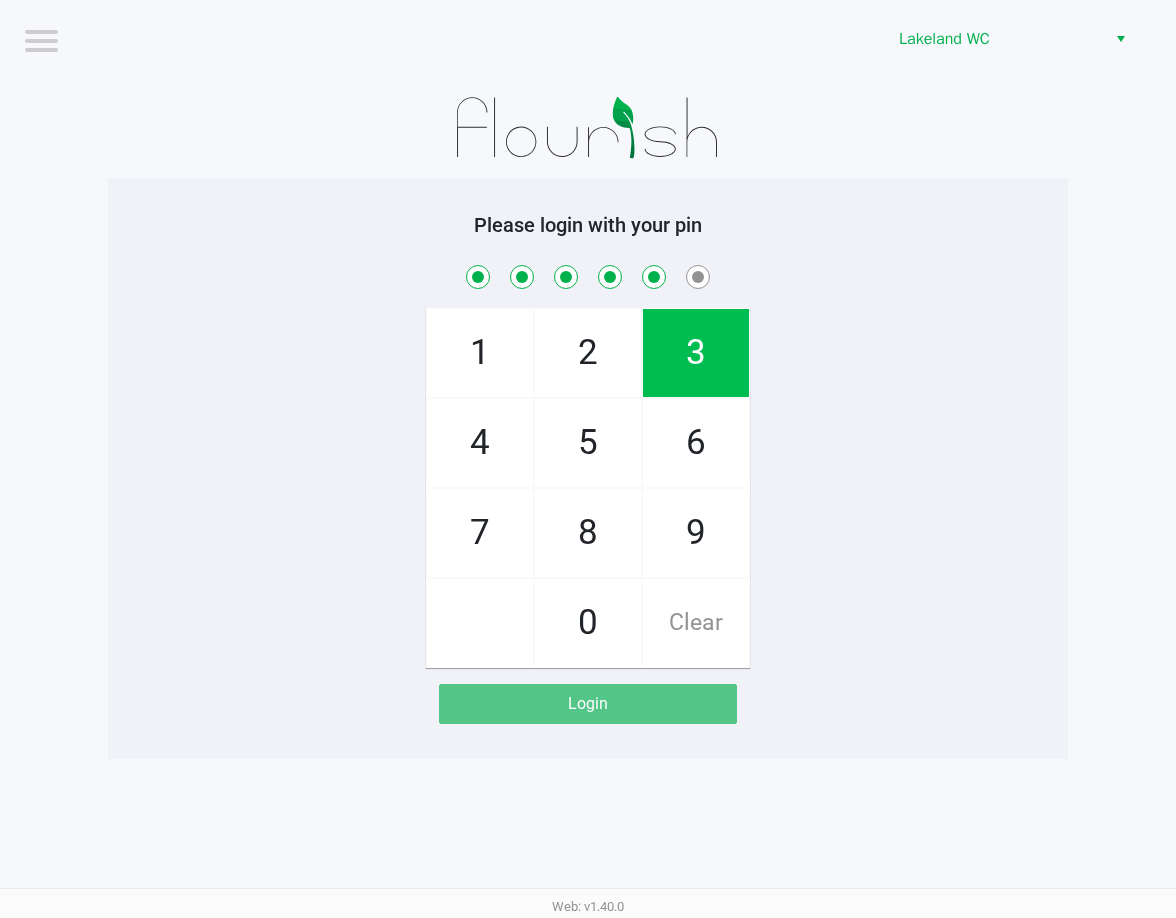 checkbox on "true" 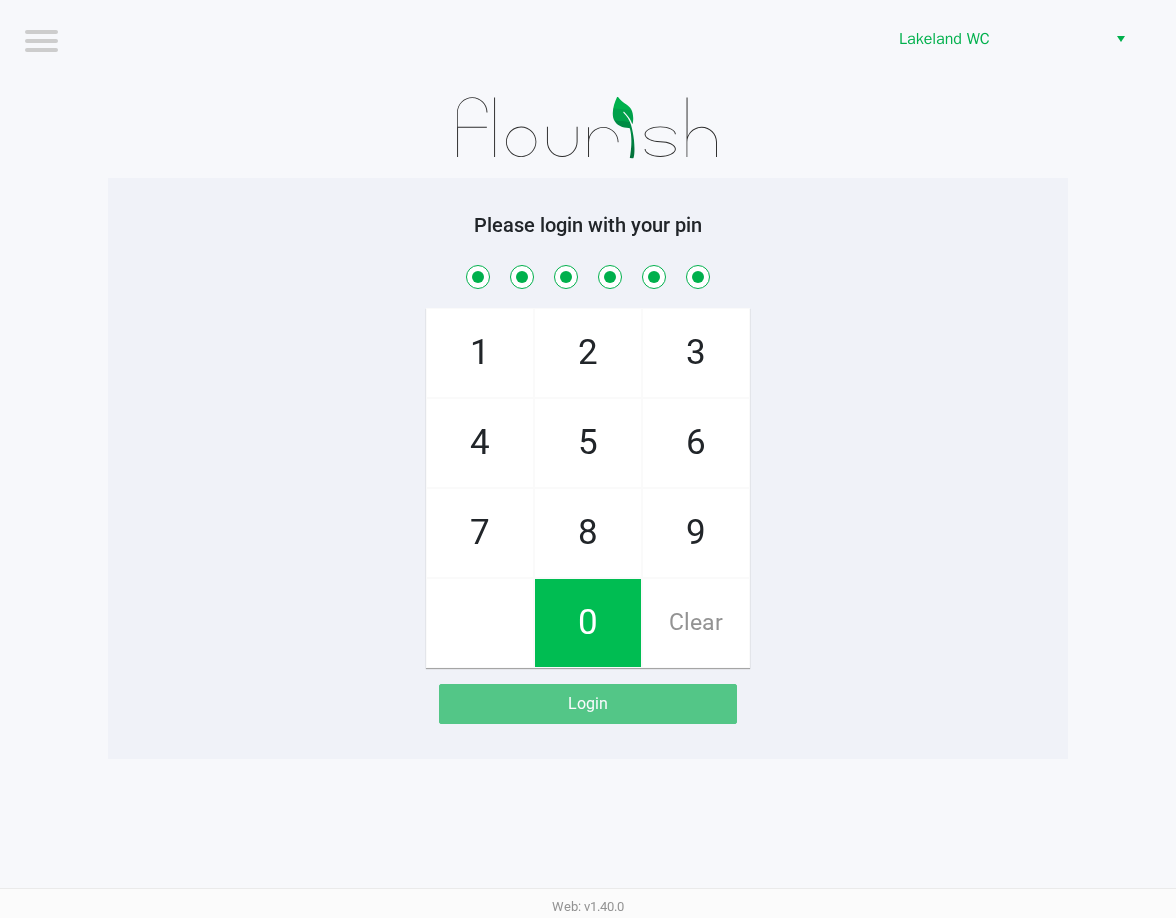 checkbox on "true" 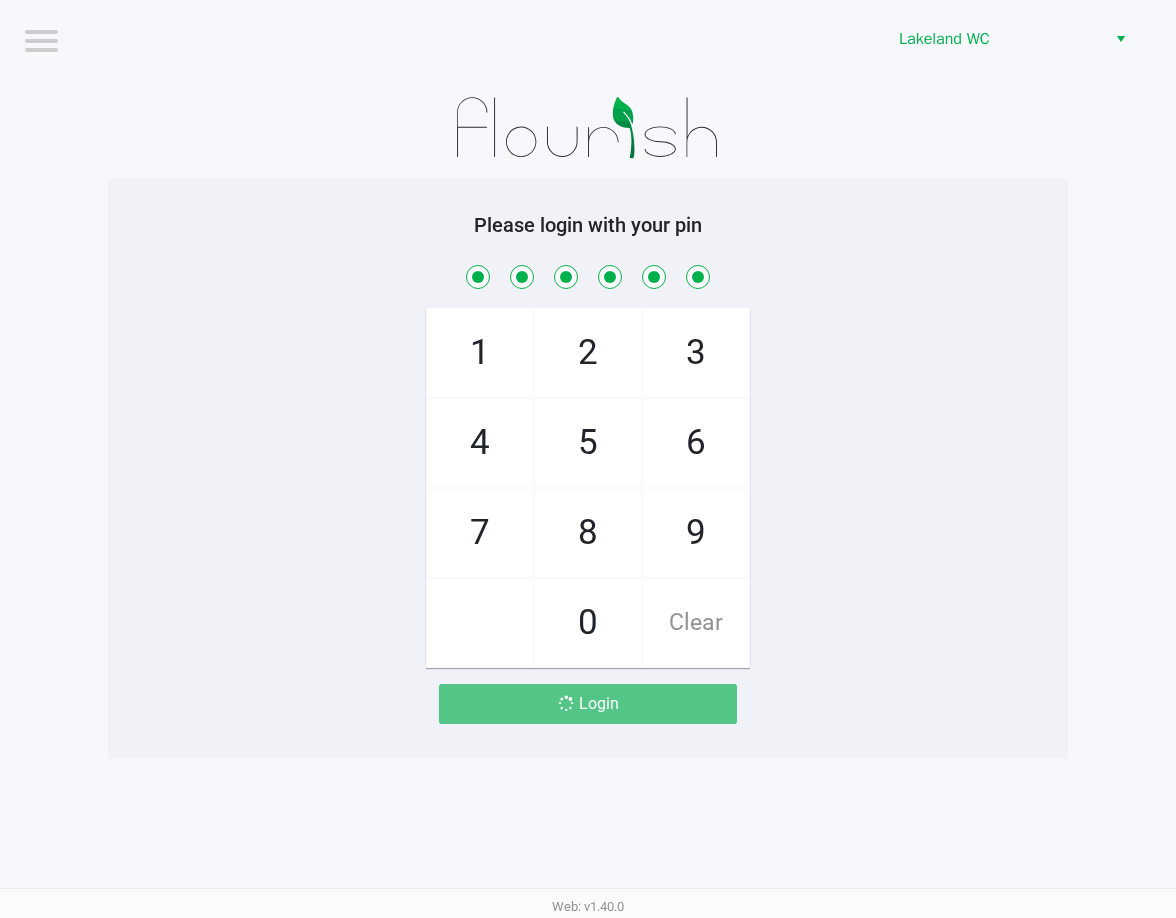 click on "Please login with your pin" 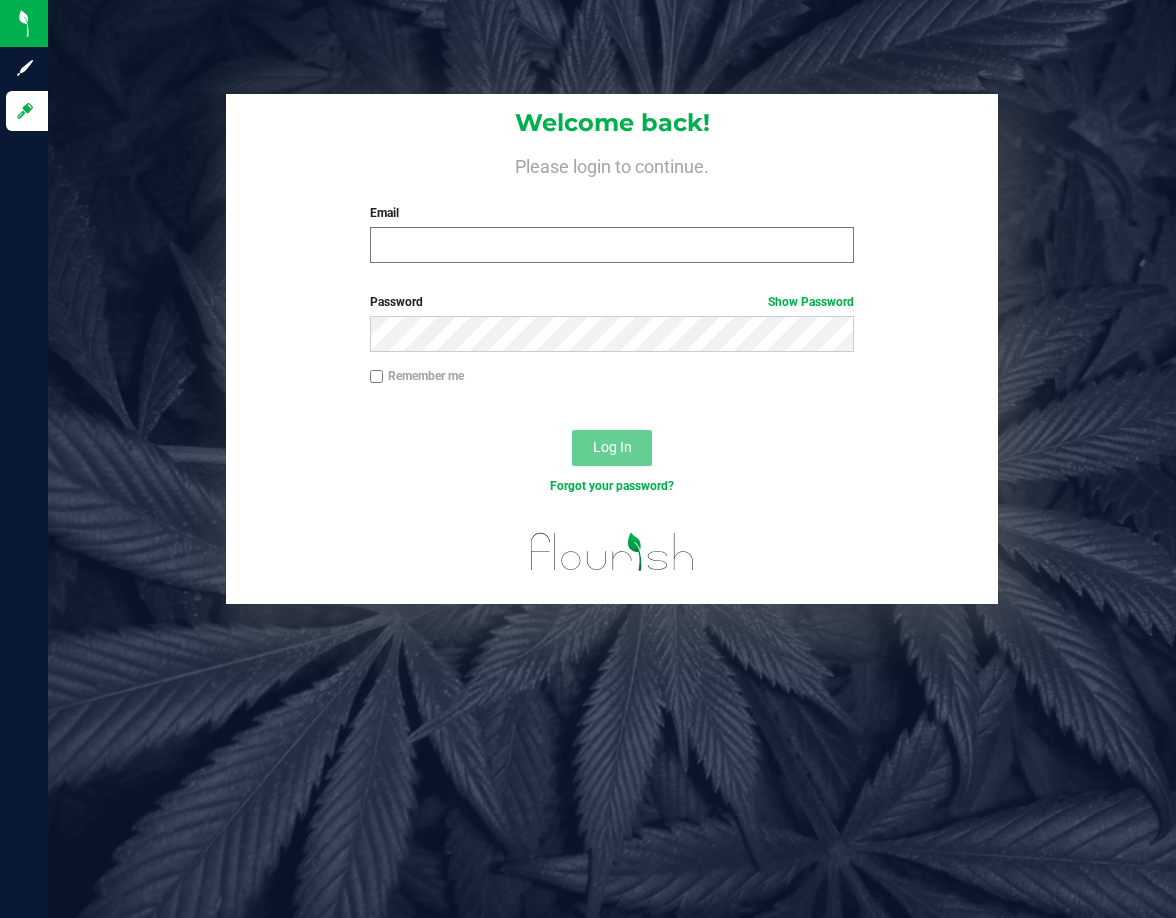 scroll, scrollTop: 0, scrollLeft: 0, axis: both 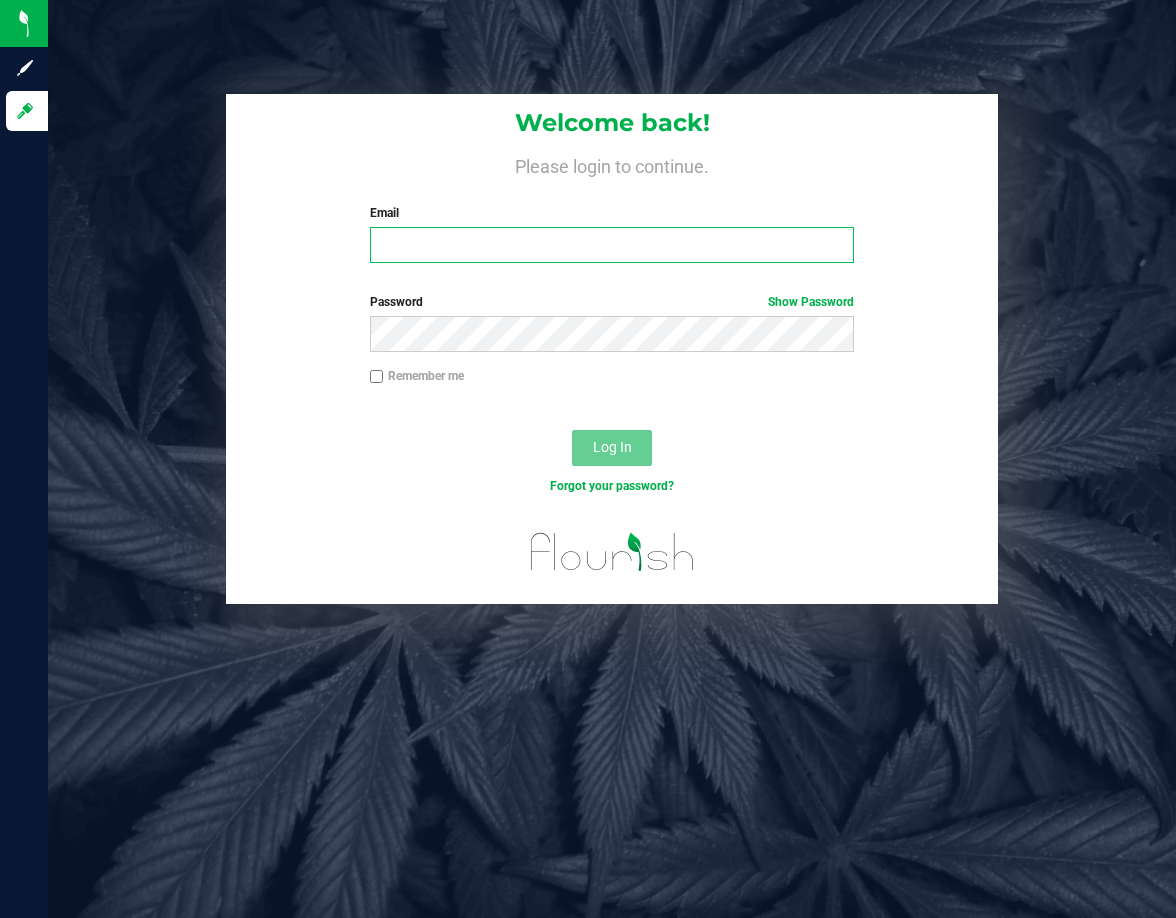 click on "Email" at bounding box center (612, 245) 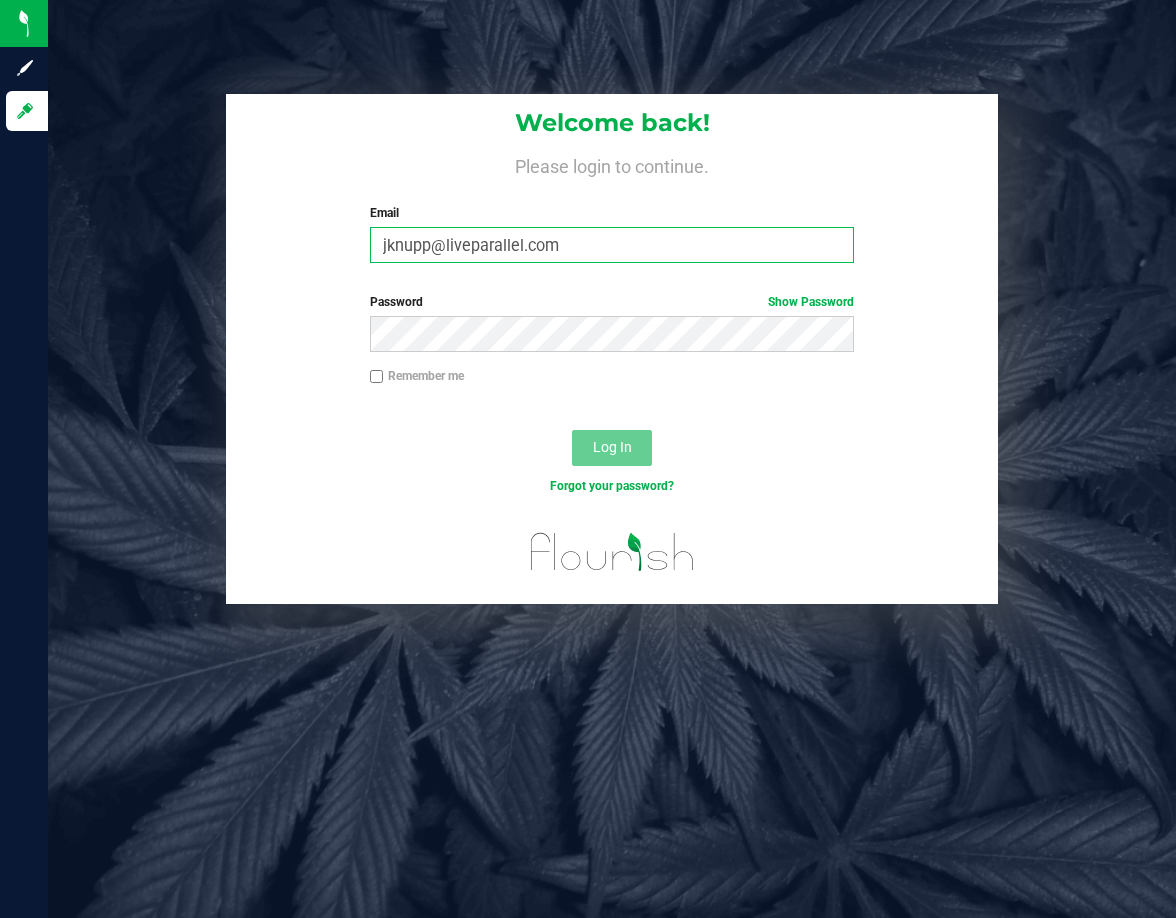 type on "jknupp@liveparallel.com" 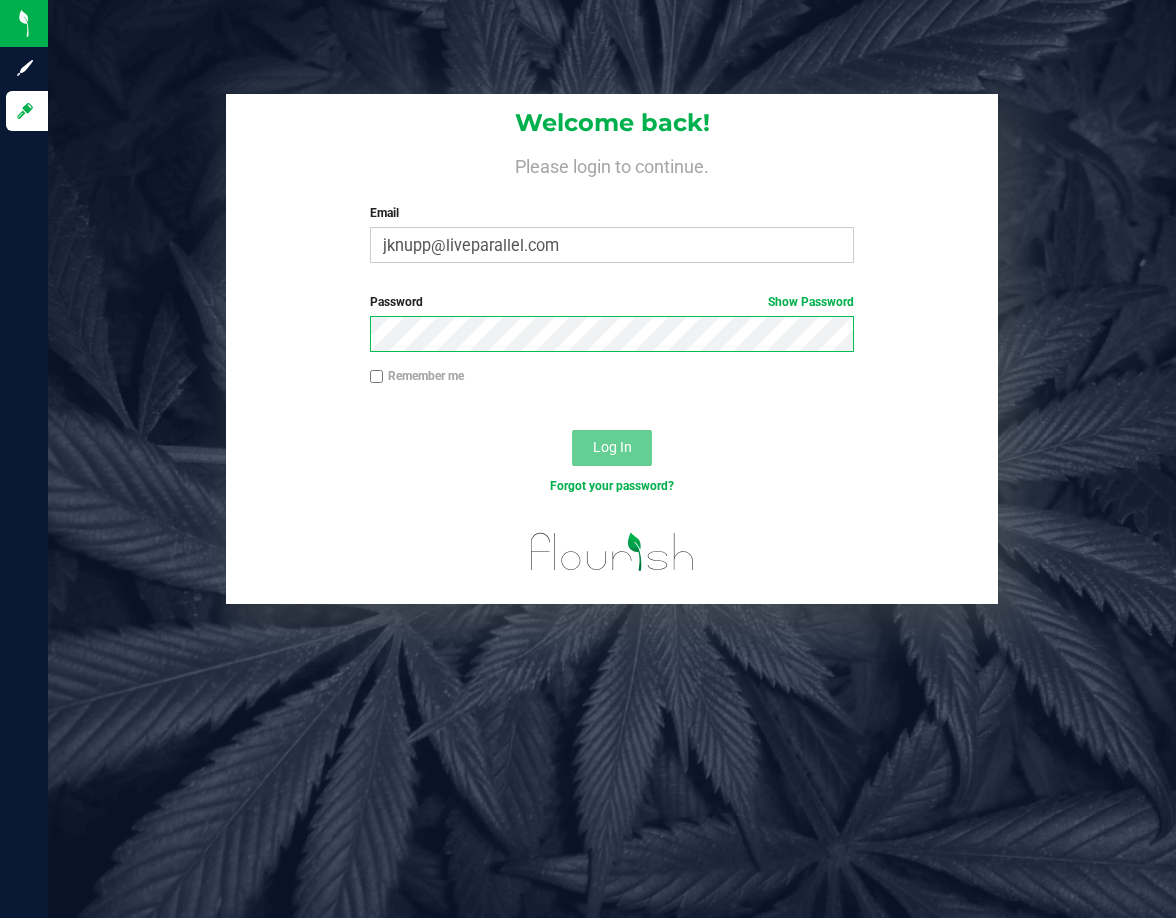 scroll, scrollTop: 0, scrollLeft: 0, axis: both 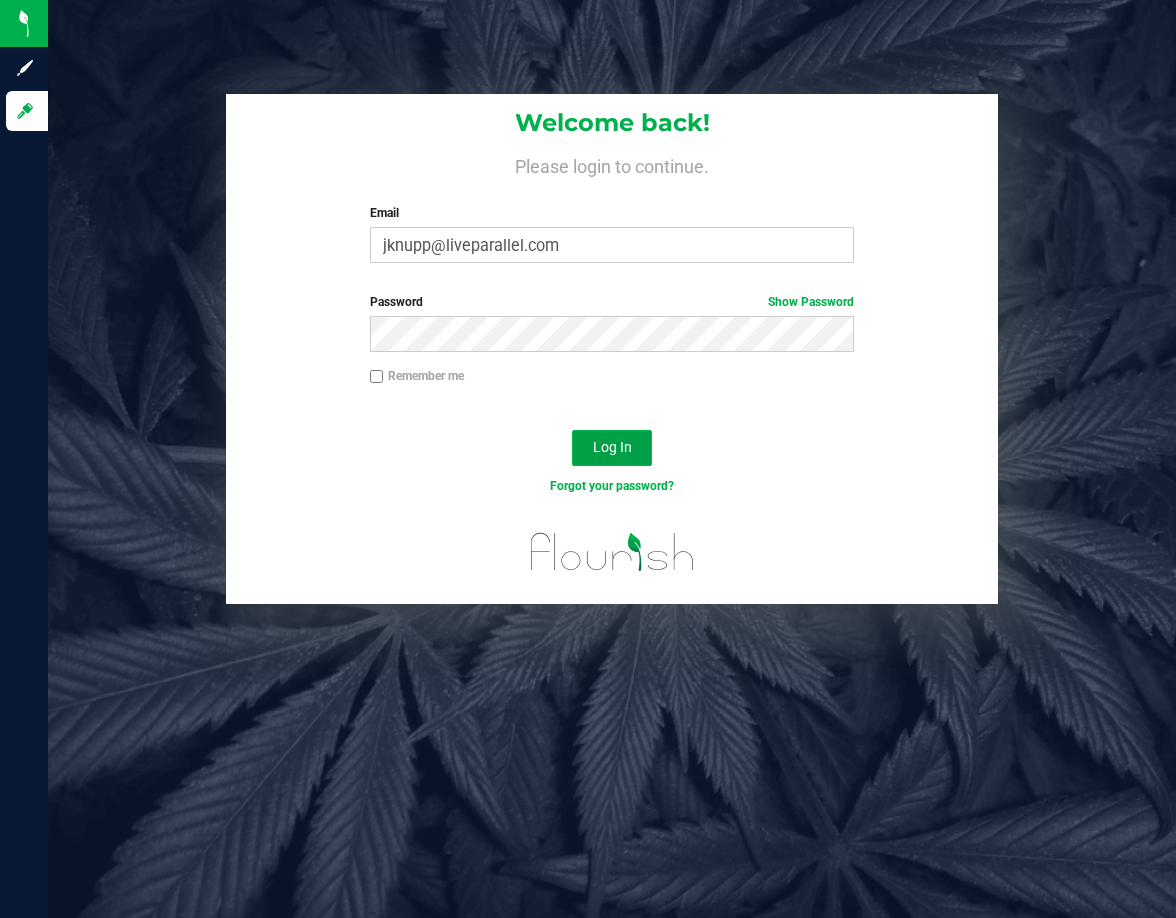 click on "Log In" at bounding box center (612, 448) 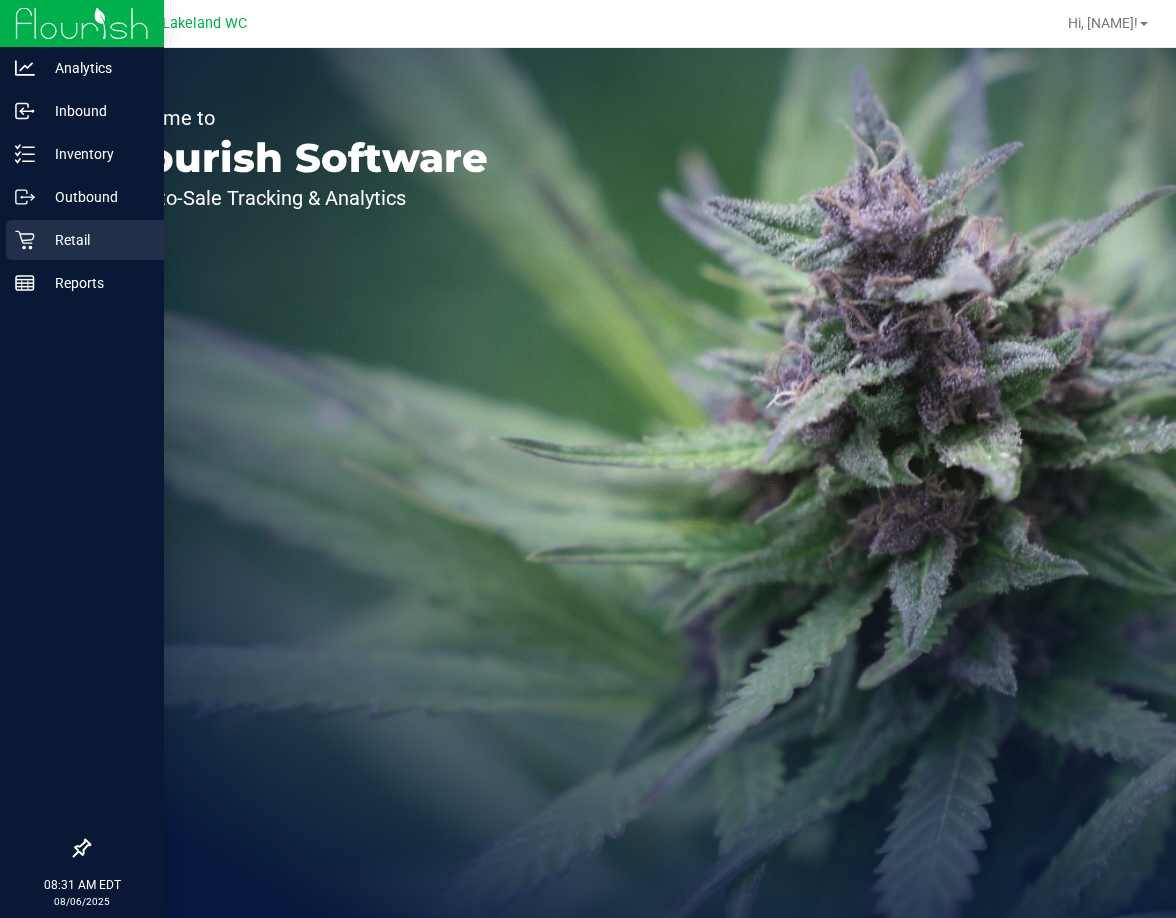 click 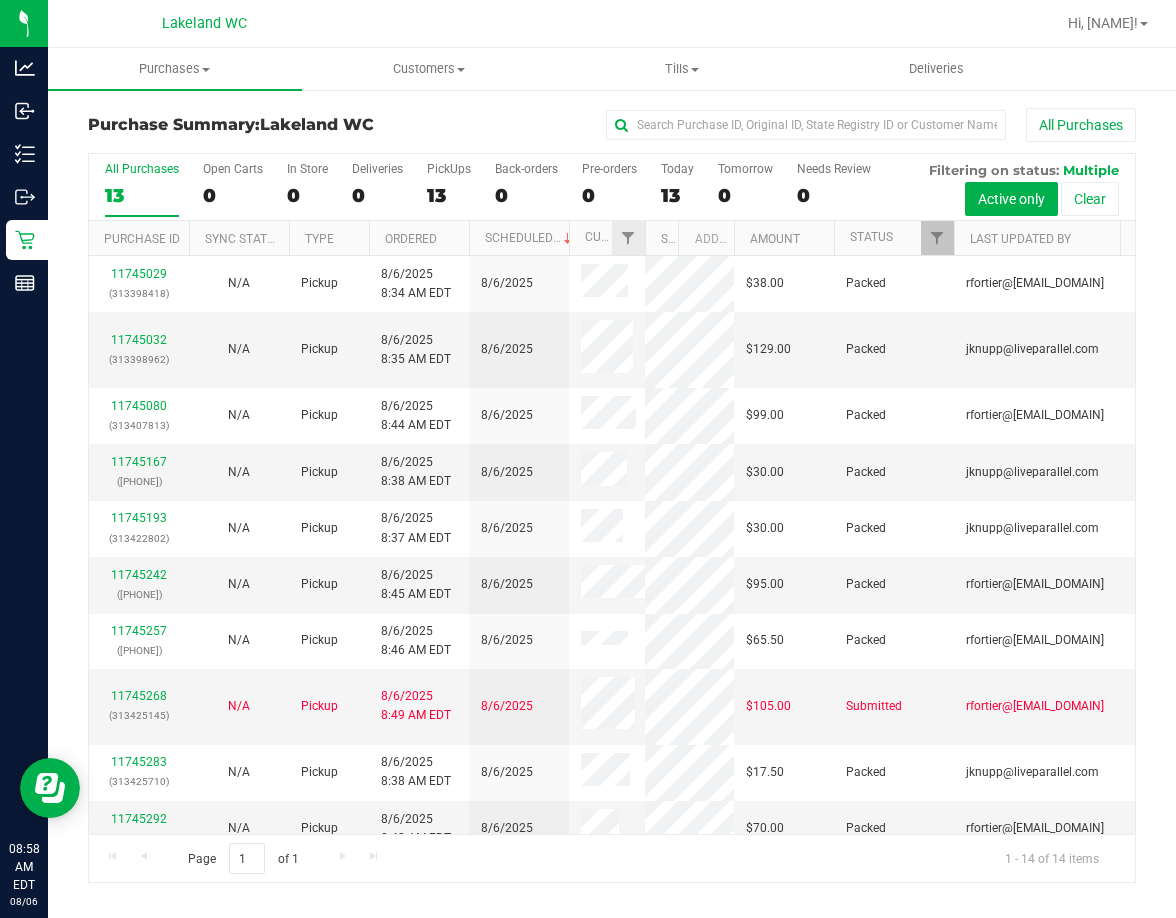 drag, startPoint x: 608, startPoint y: 241, endPoint x: 648, endPoint y: 251, distance: 41.231056 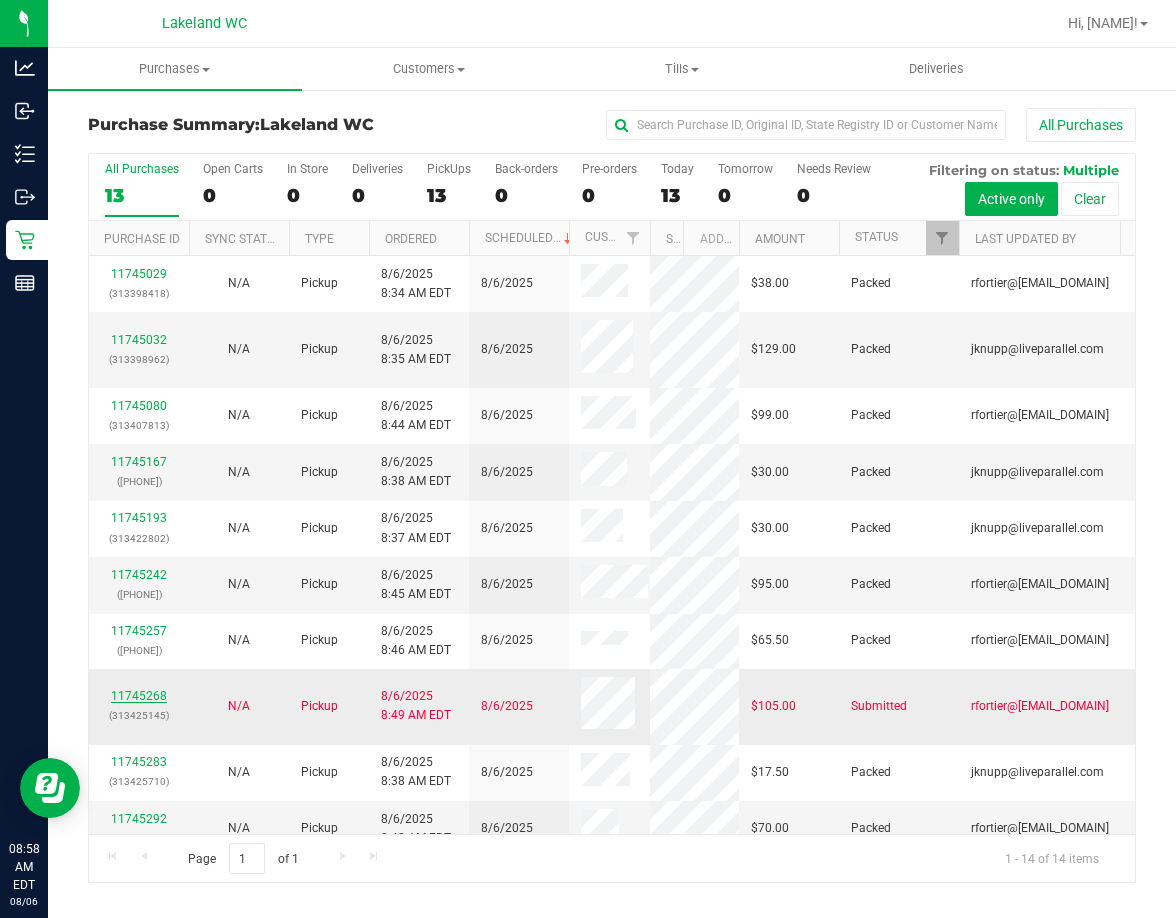 click on "11745268" at bounding box center [139, 696] 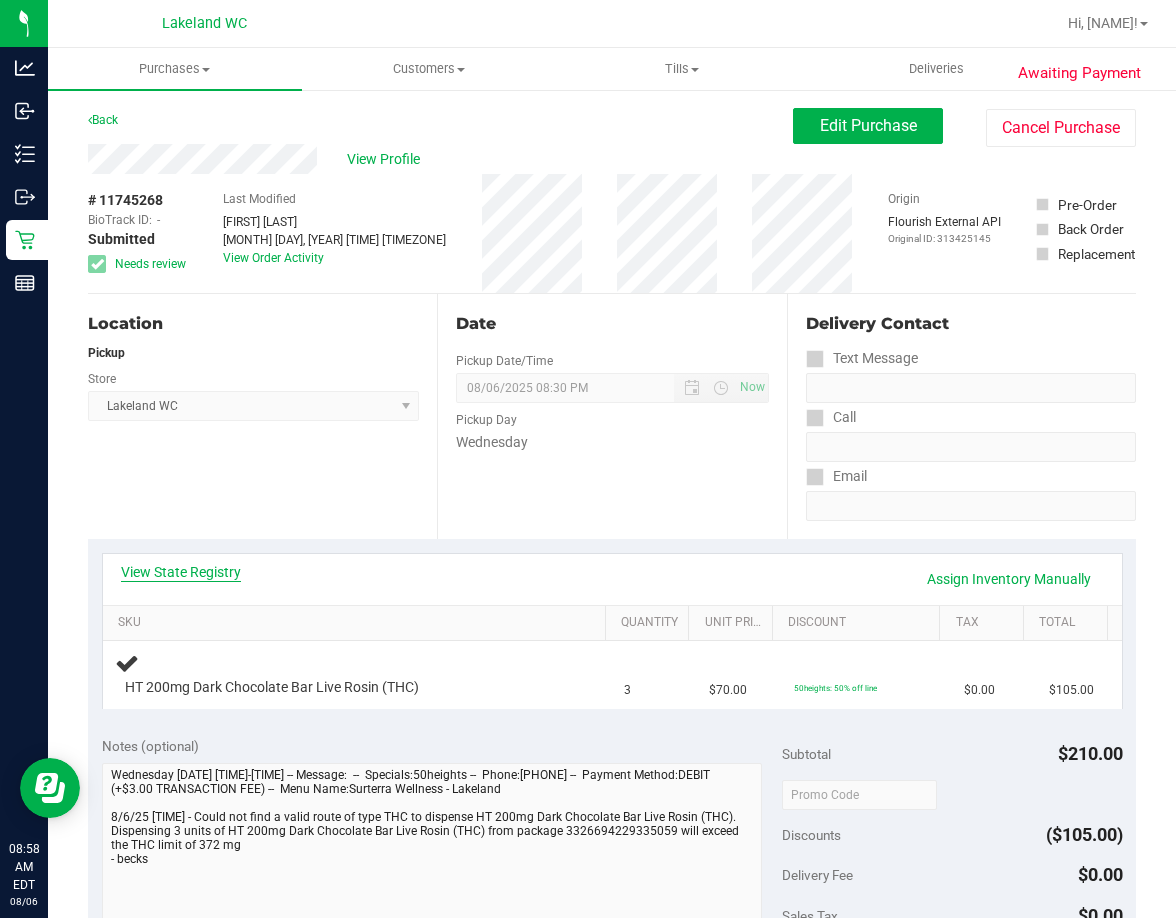 click on "View State Registry" at bounding box center (181, 572) 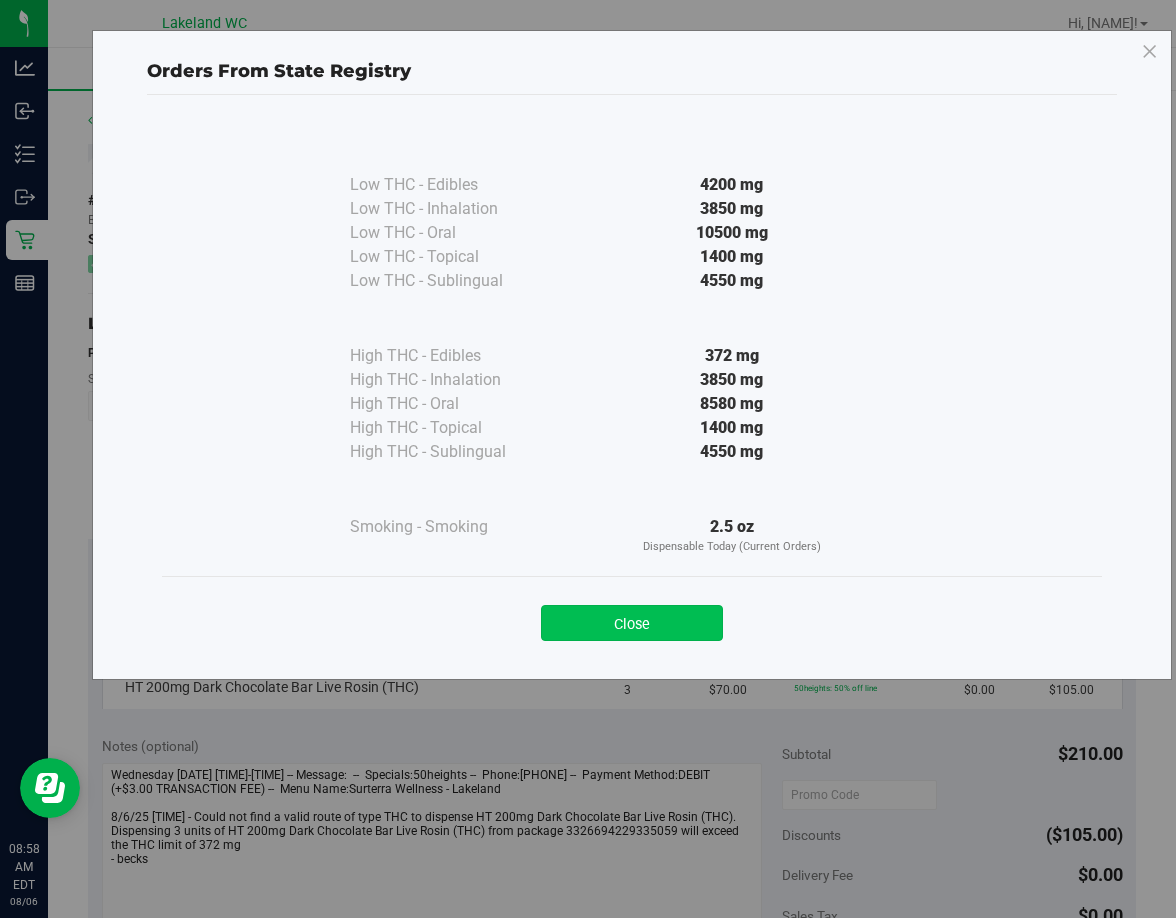 click on "Close" at bounding box center [632, 623] 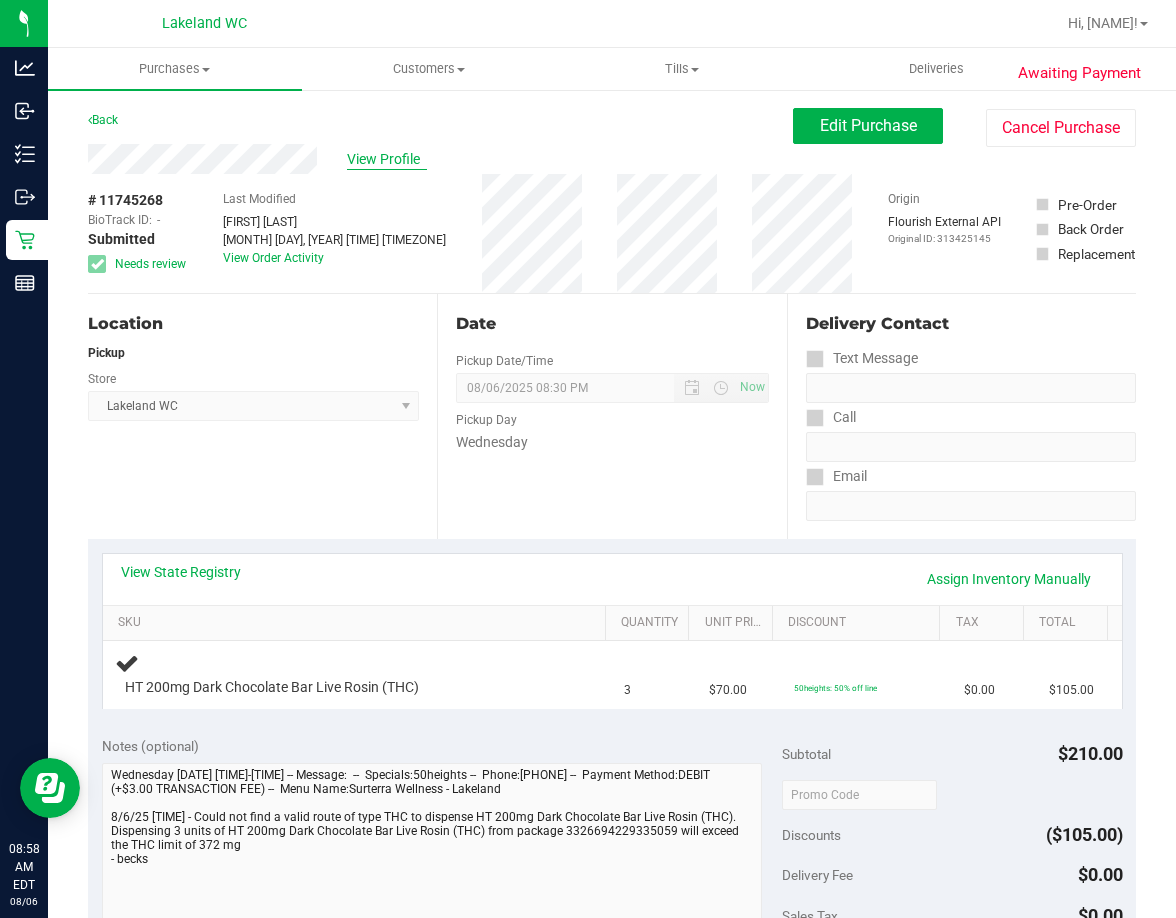 click on "View Profile" at bounding box center (387, 159) 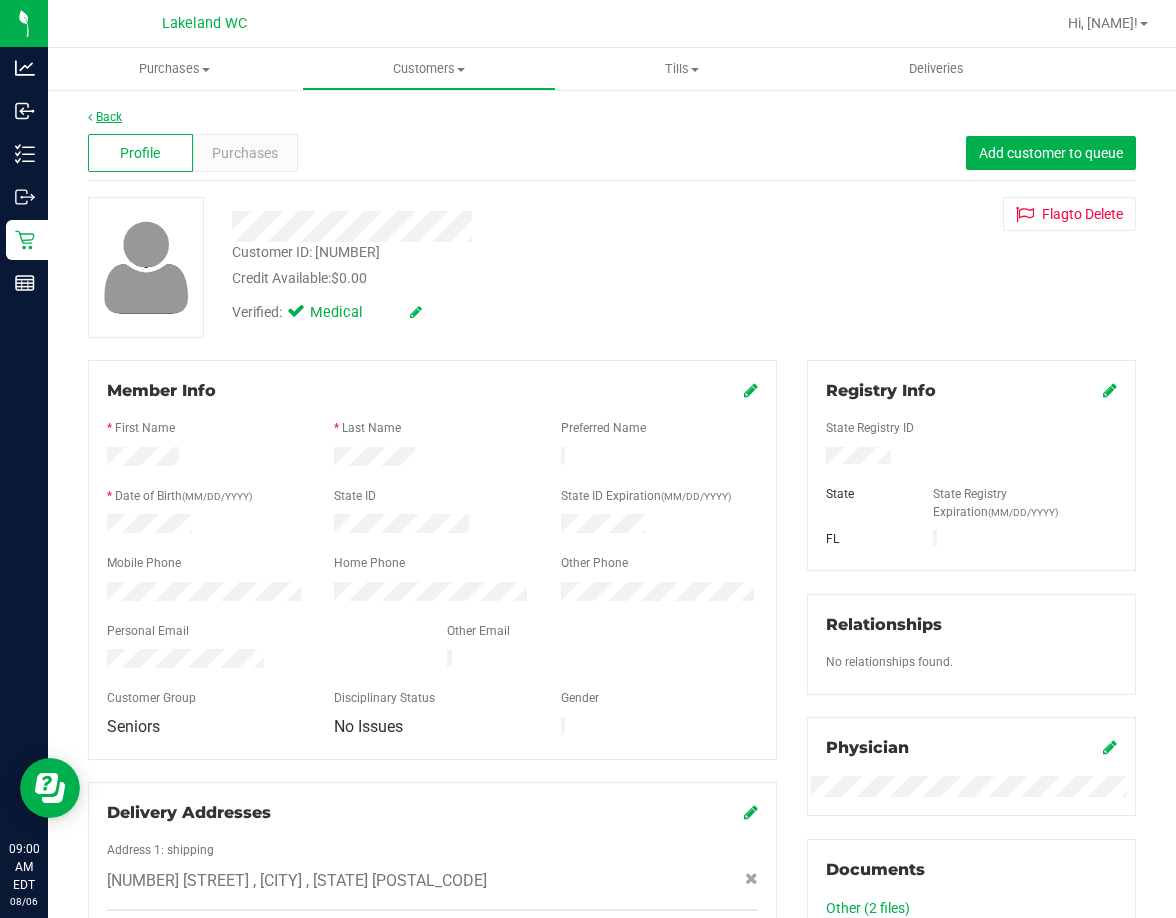 click on "Back" at bounding box center (105, 117) 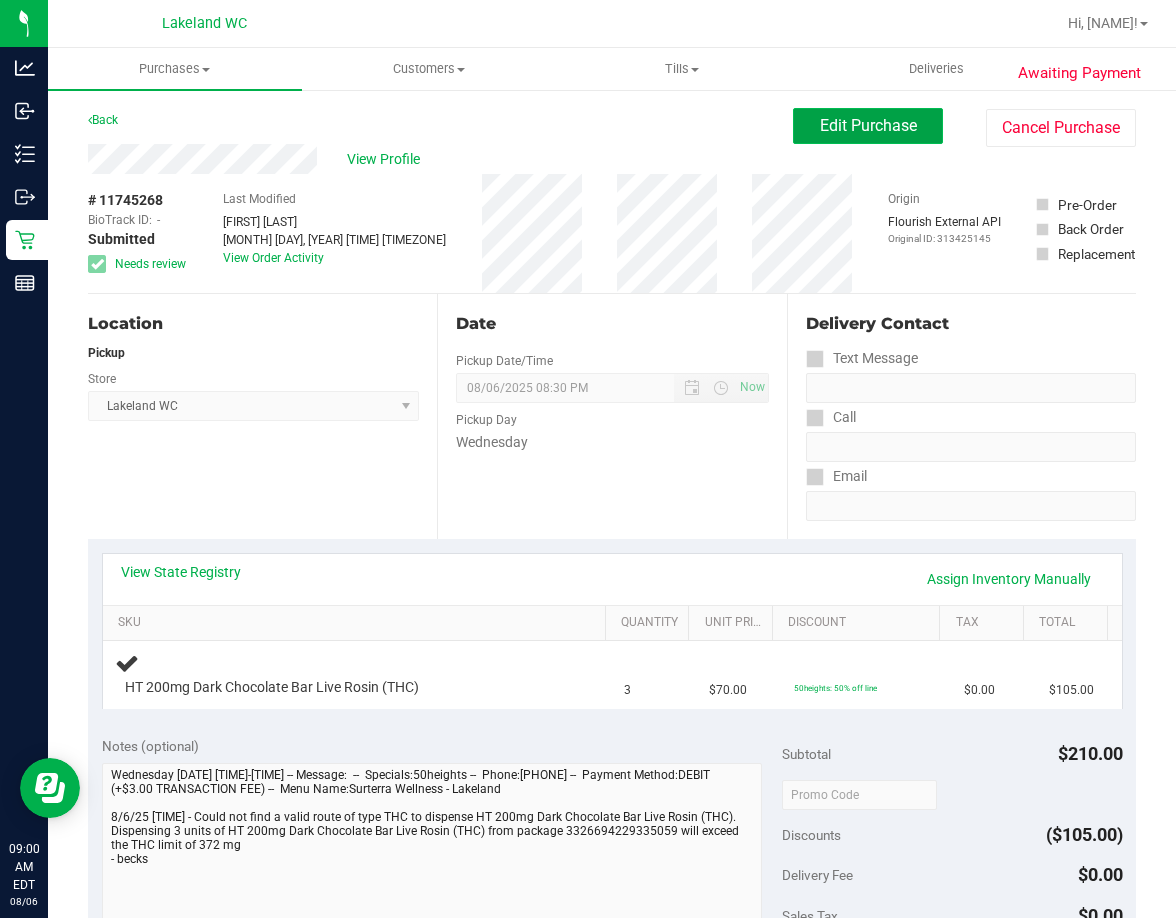click on "Edit Purchase" at bounding box center (868, 126) 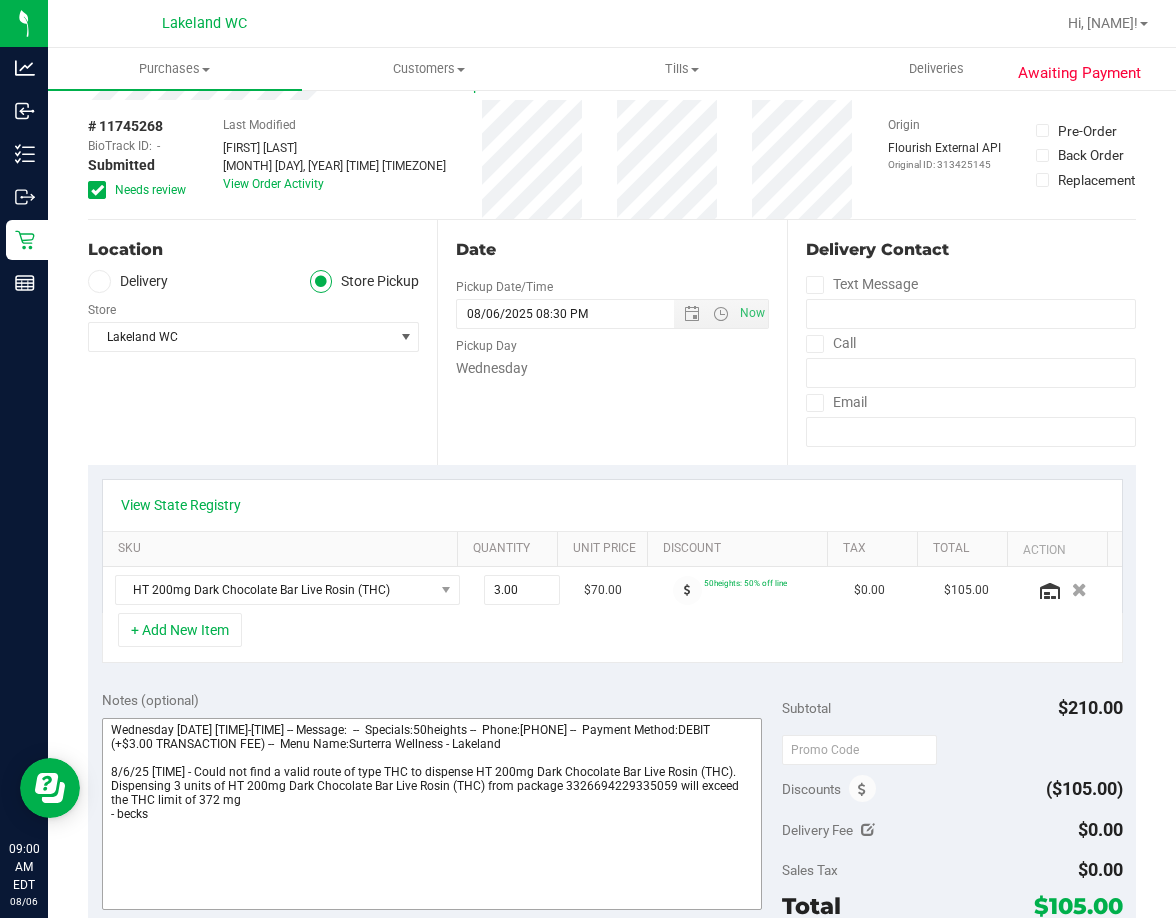 scroll, scrollTop: 200, scrollLeft: 0, axis: vertical 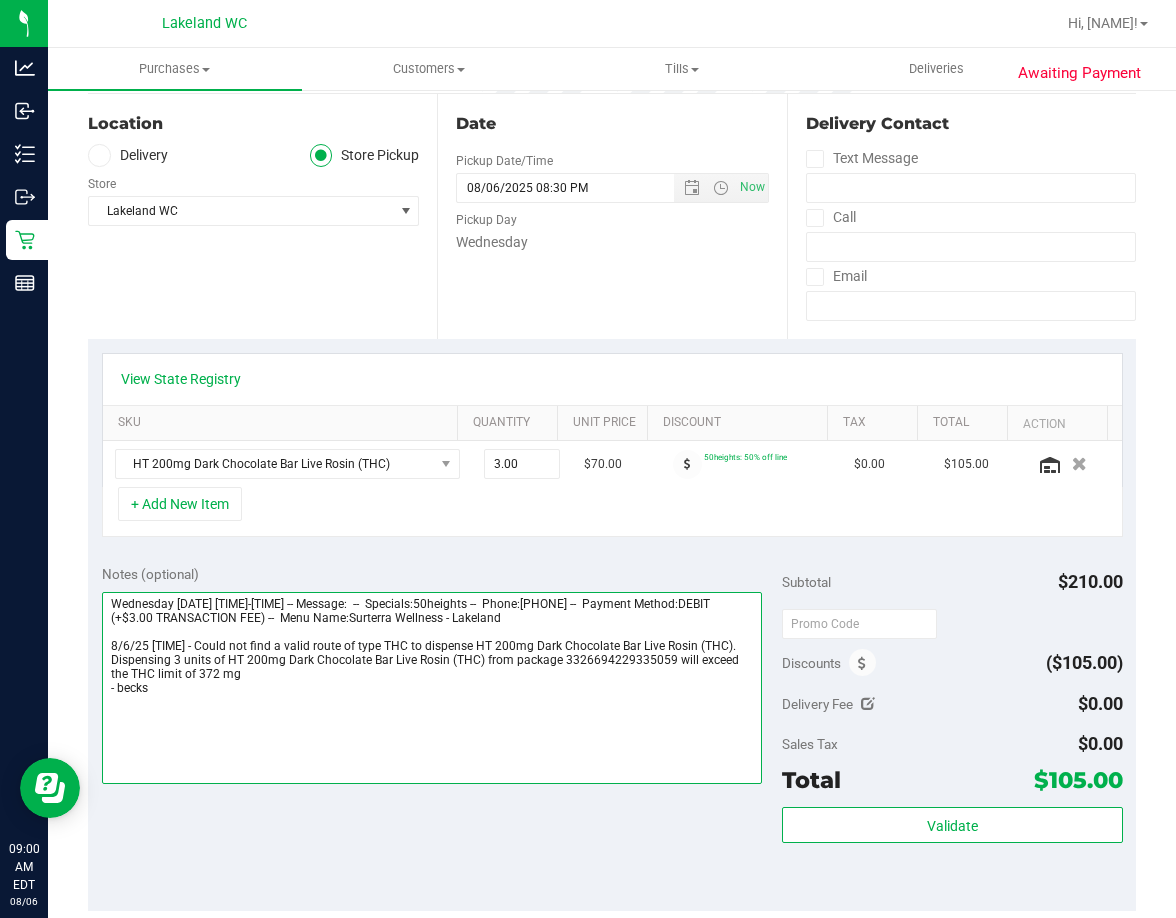 click at bounding box center [432, 688] 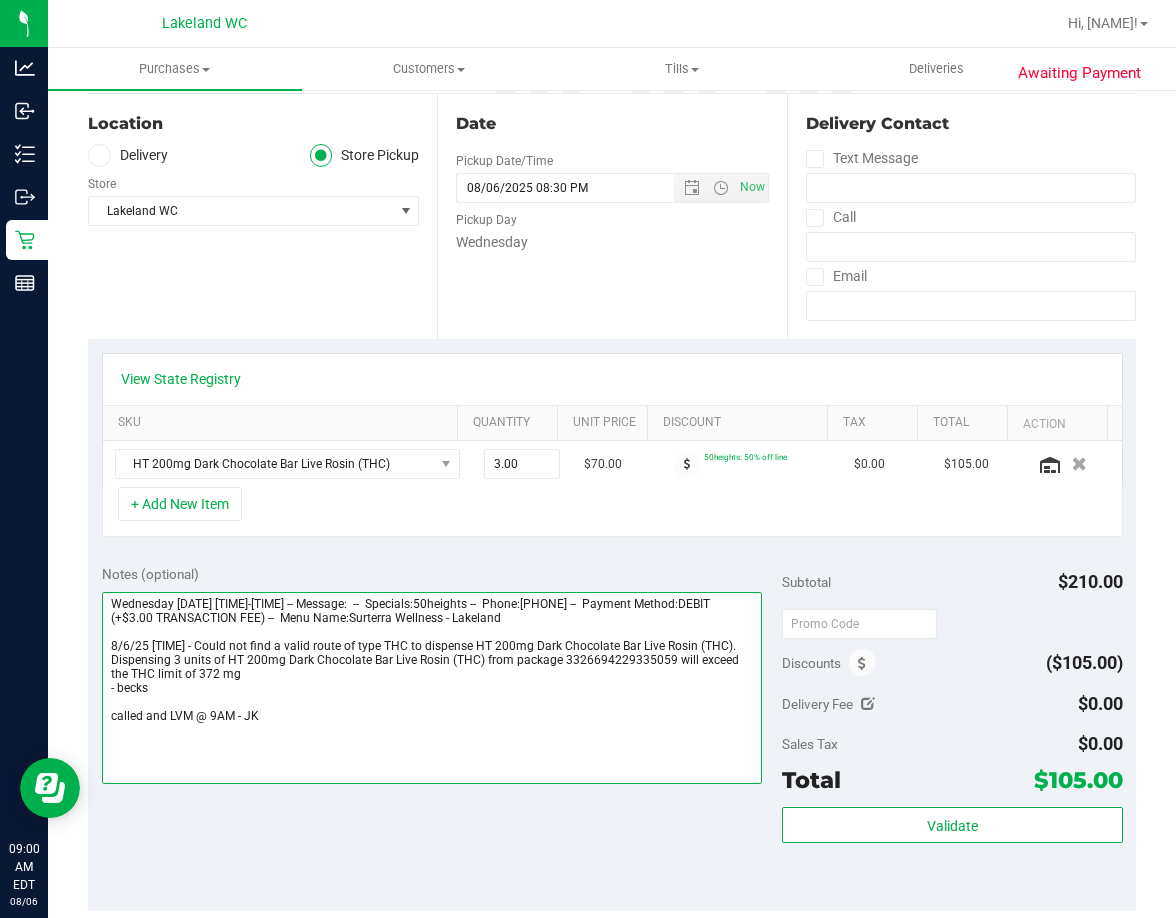 scroll, scrollTop: 0, scrollLeft: 0, axis: both 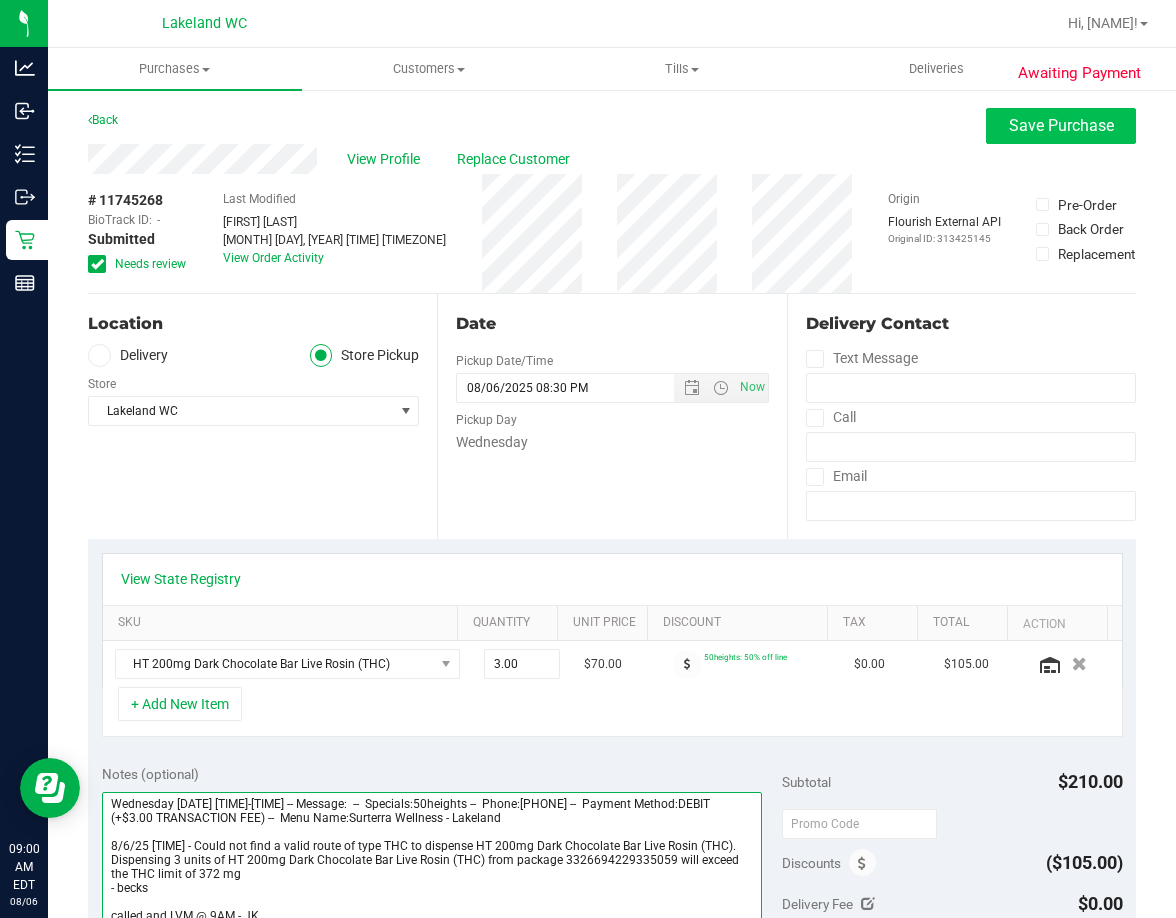 type on "Wednesday 08/06/2025 09:00-20:30 -- Message:  --  Specials:50heights --  Phone:5182656654 --  Payment Method:DEBIT (+$3.00 TRANSACTION FEE) --  Menu Name:Surterra Wellness - Lakeland
8/6/25 849am - Could not find a valid route of type THC to dispense HT 200mg Dark Chocolate Bar Live Rosin (THC). Dispensing 3 units of HT 200mg Dark Chocolate Bar Live Rosin (THC) from package 3326694229335059 will exceed the THC limit of 372 mg
- becks
called and LVM @ 9AM - JK" 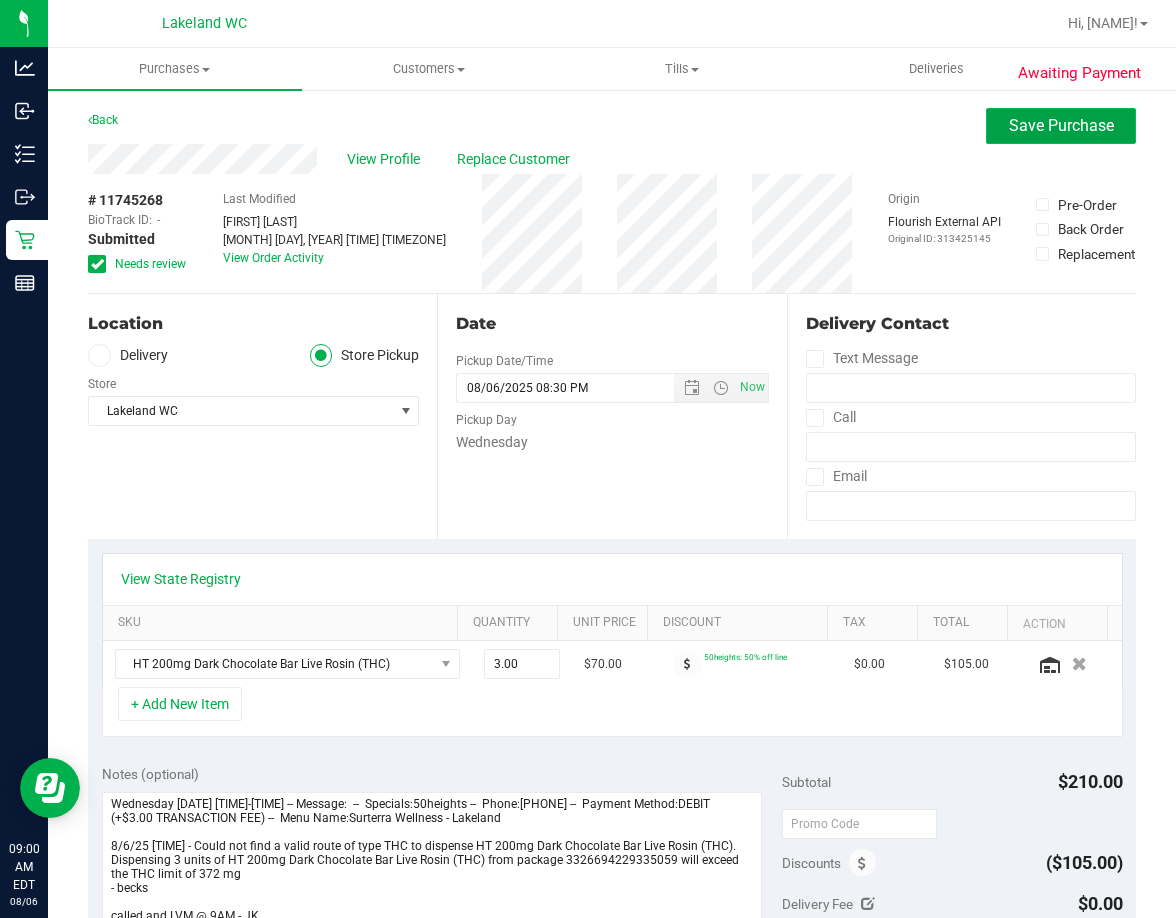 click on "Save Purchase" at bounding box center (1061, 125) 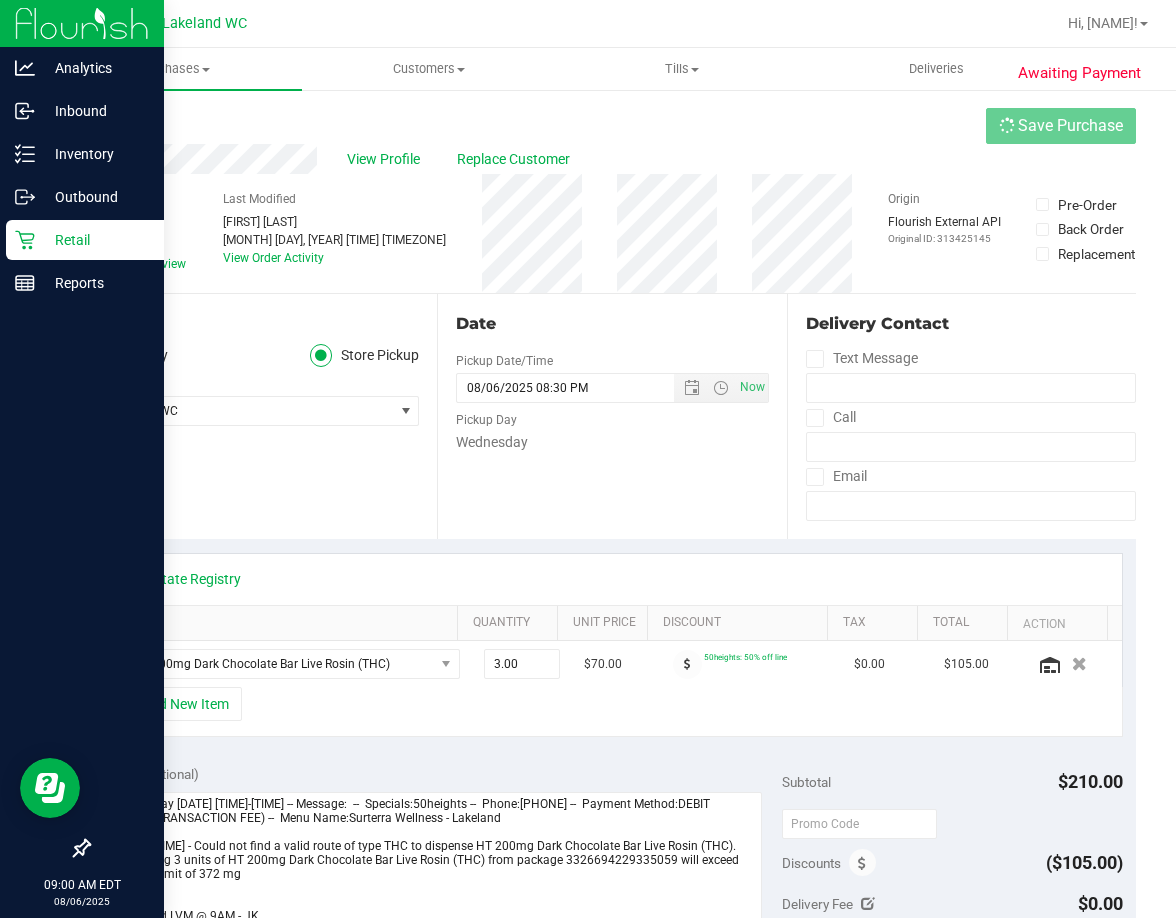 click 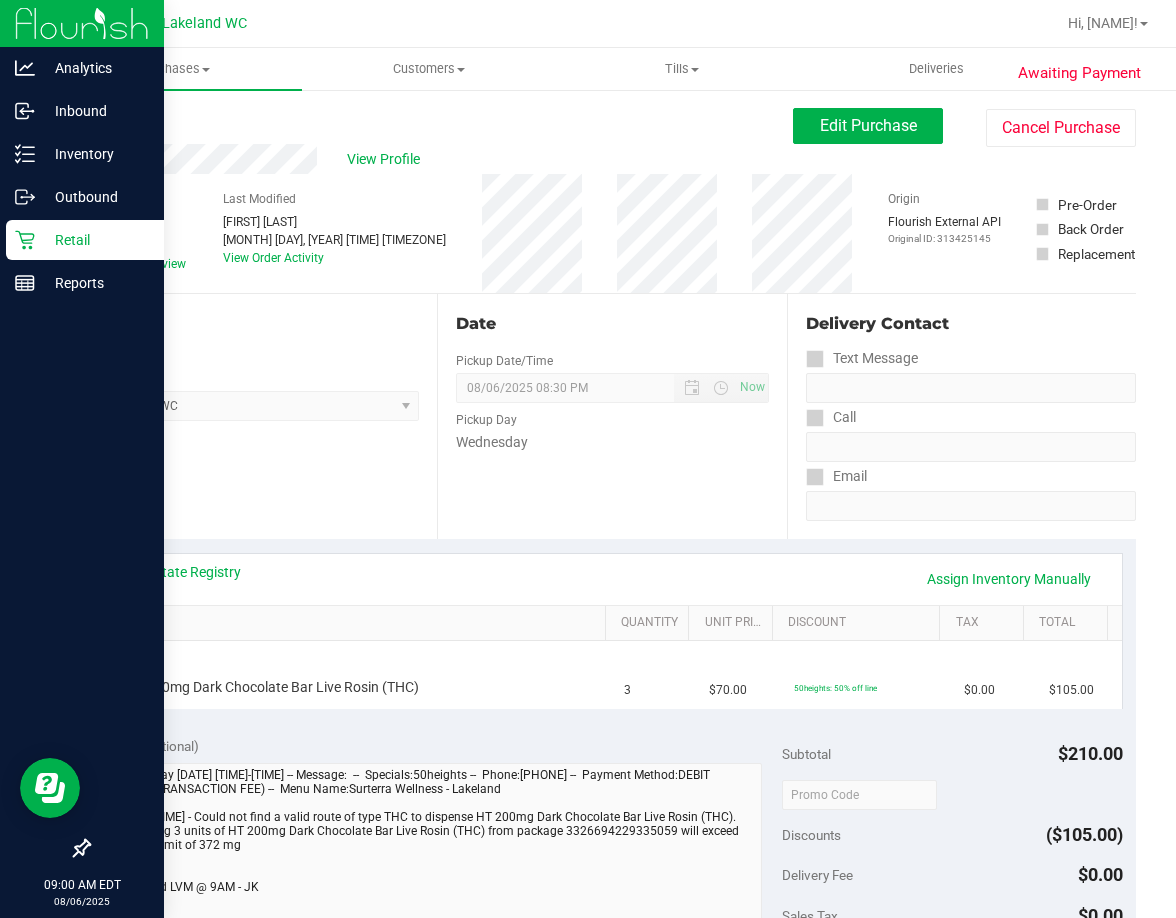 click 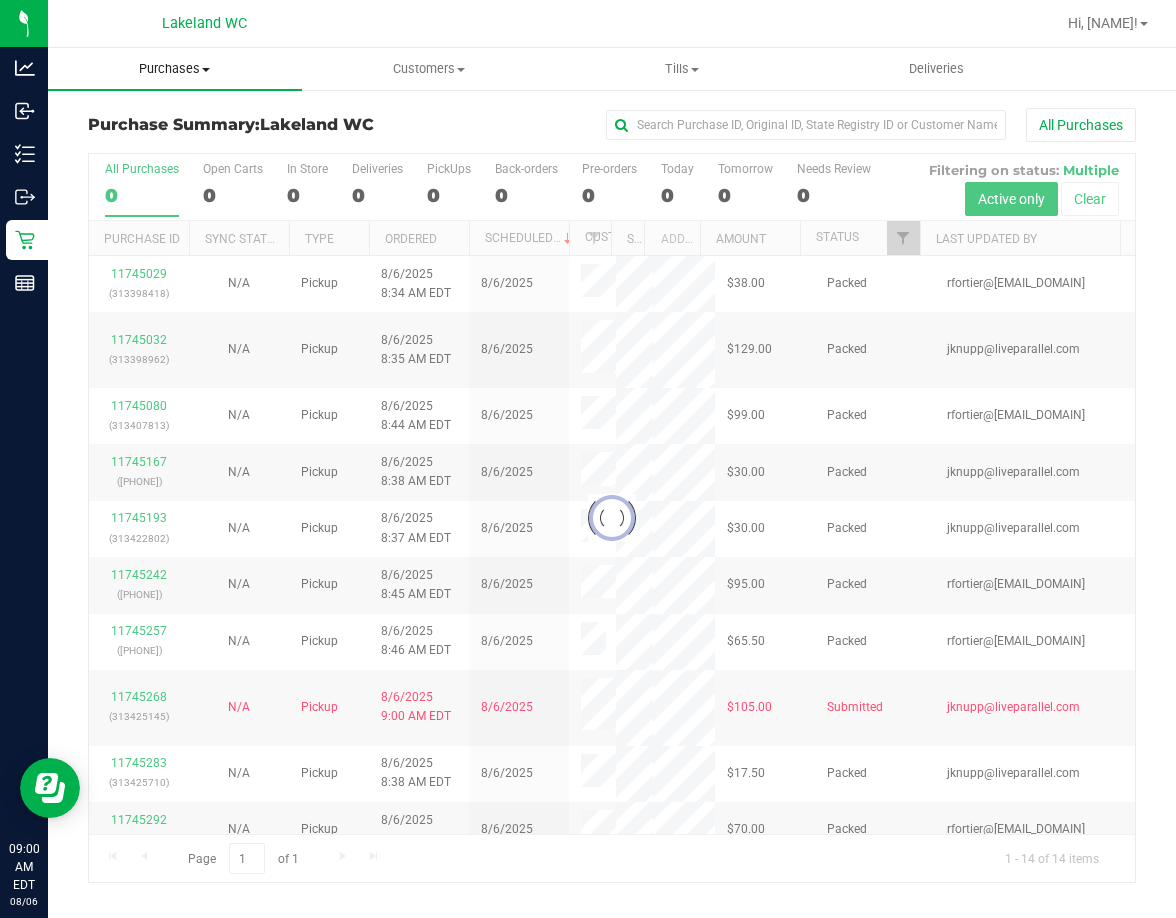 click on "Purchases" at bounding box center [175, 69] 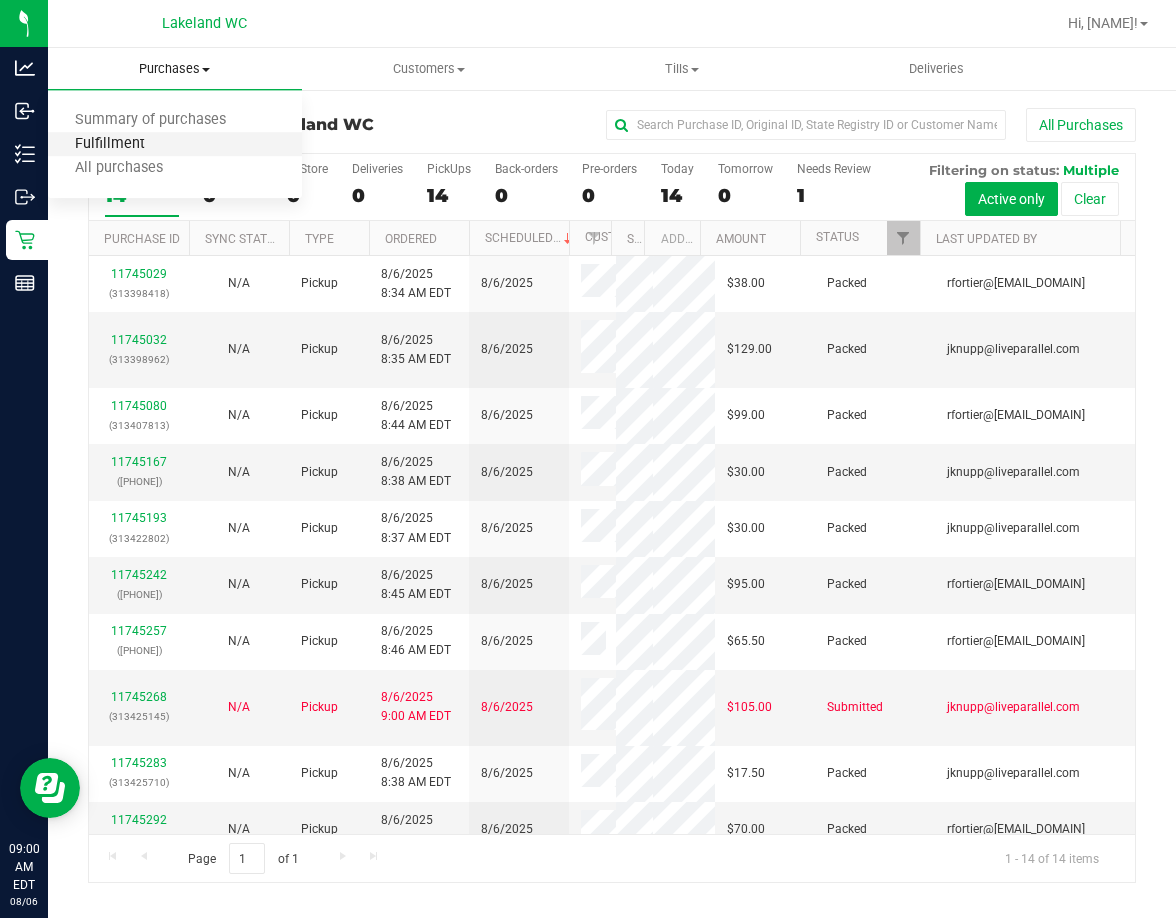 click on "Fulfillment" at bounding box center [110, 144] 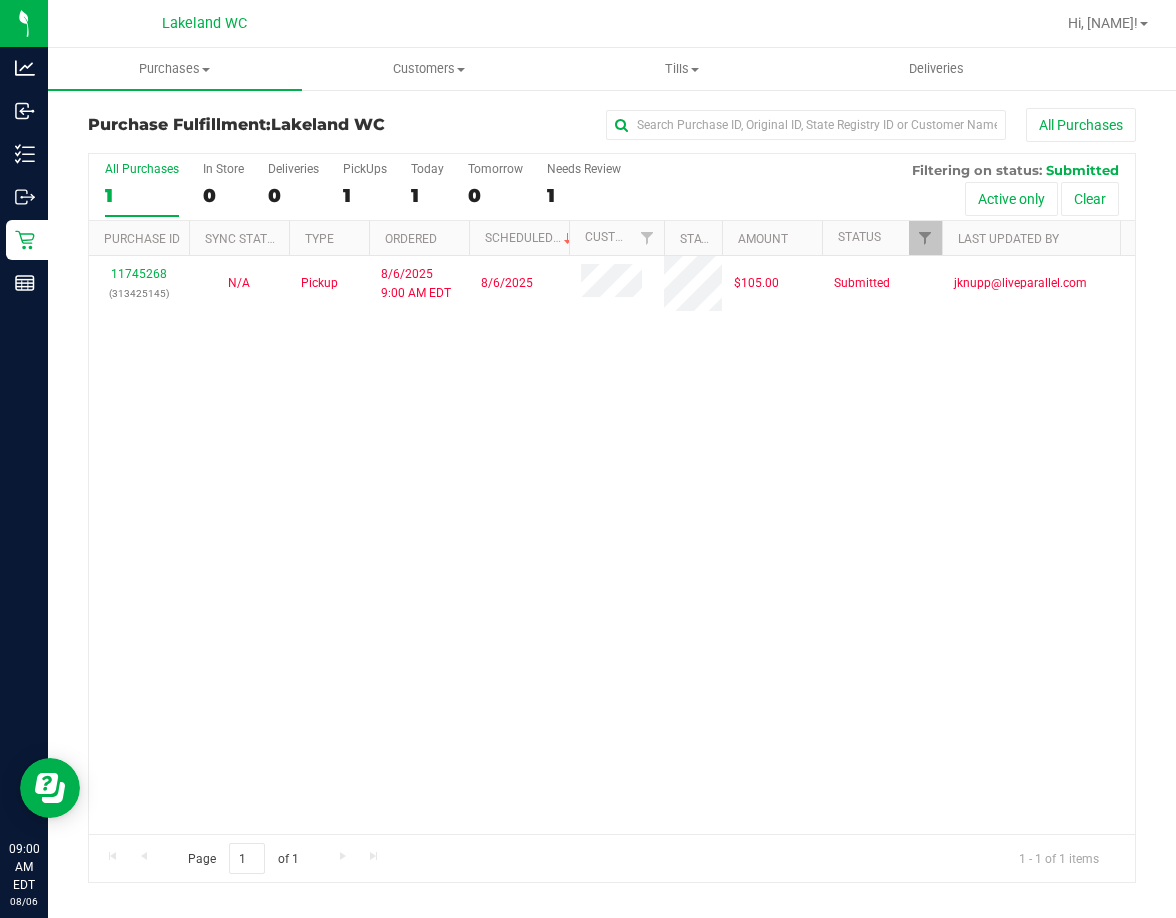 drag, startPoint x: 644, startPoint y: 233, endPoint x: 672, endPoint y: 237, distance: 28.284271 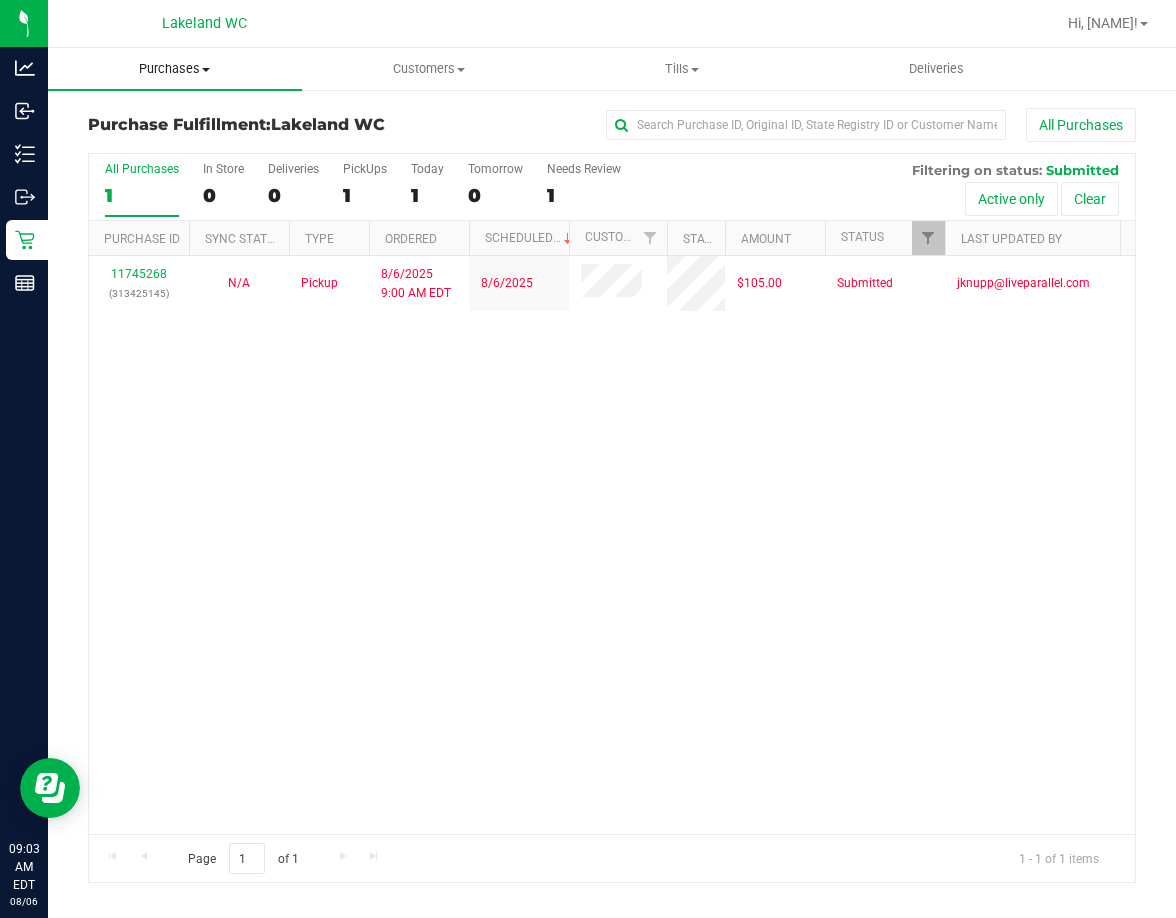 click on "Purchases" at bounding box center (175, 69) 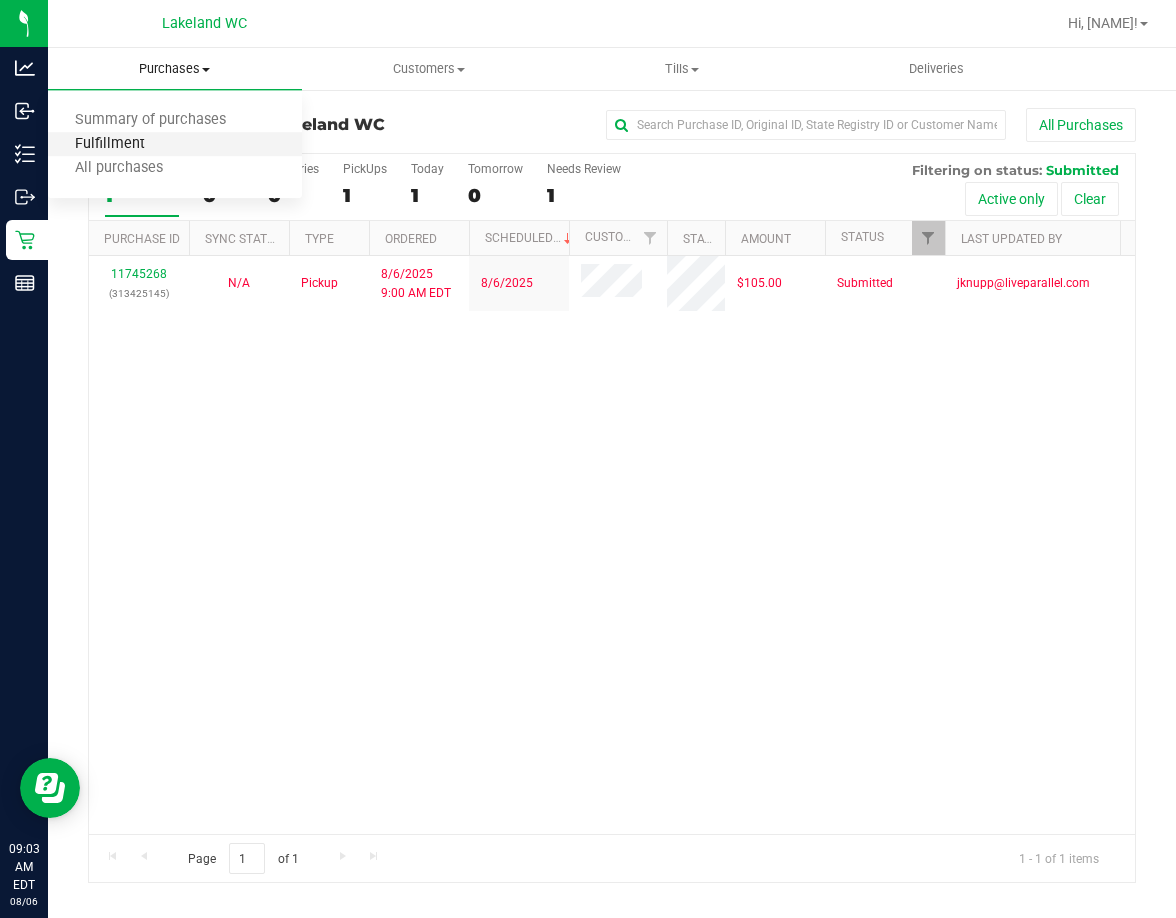 click on "Fulfillment" at bounding box center (110, 144) 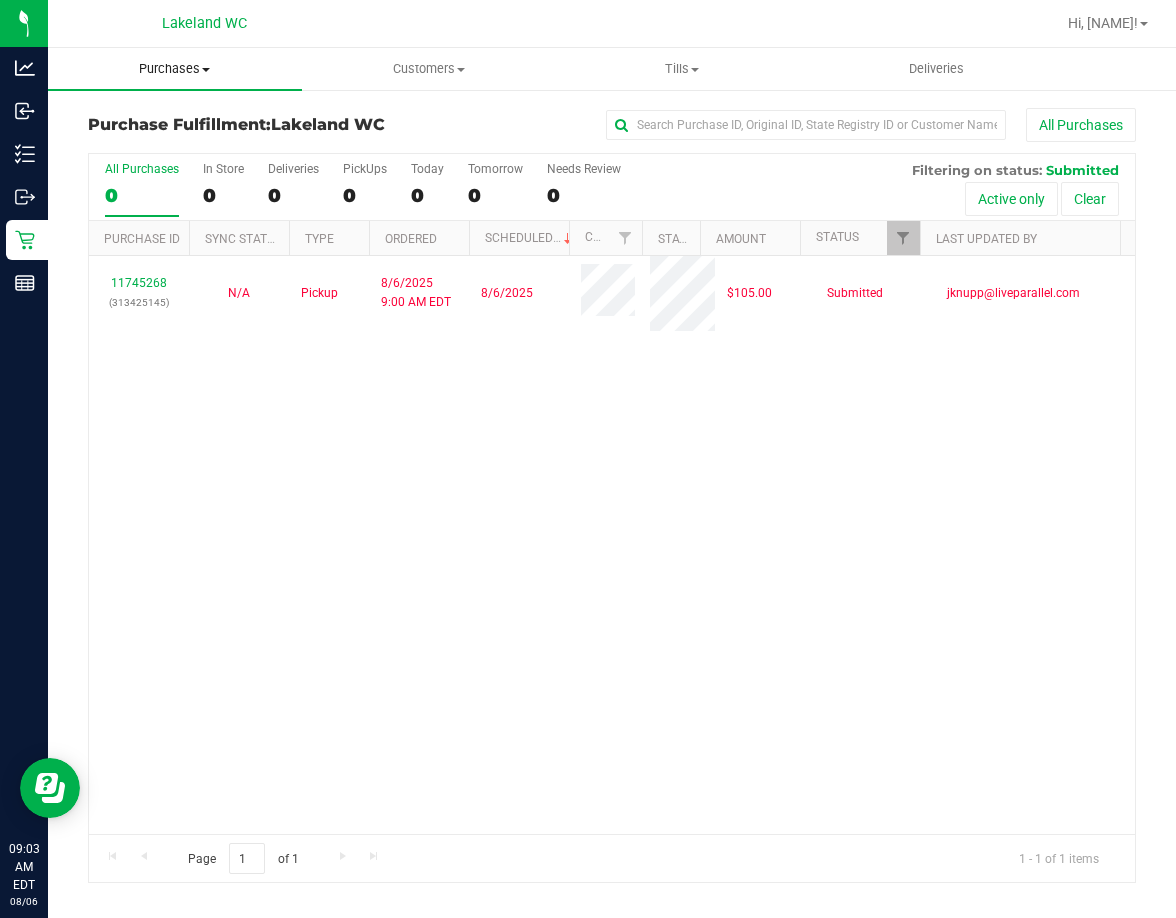 click on "Purchases" at bounding box center [175, 69] 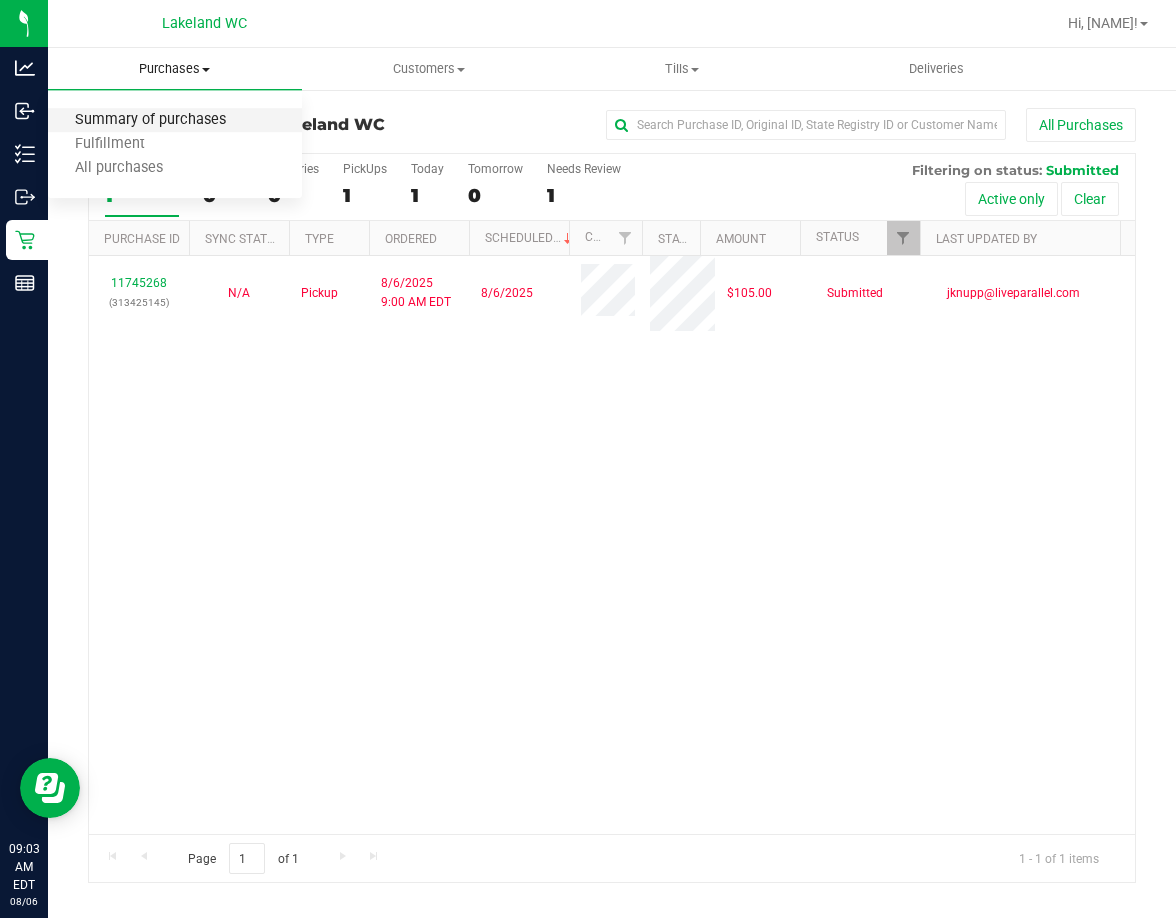 click on "Summary of purchases" at bounding box center [150, 120] 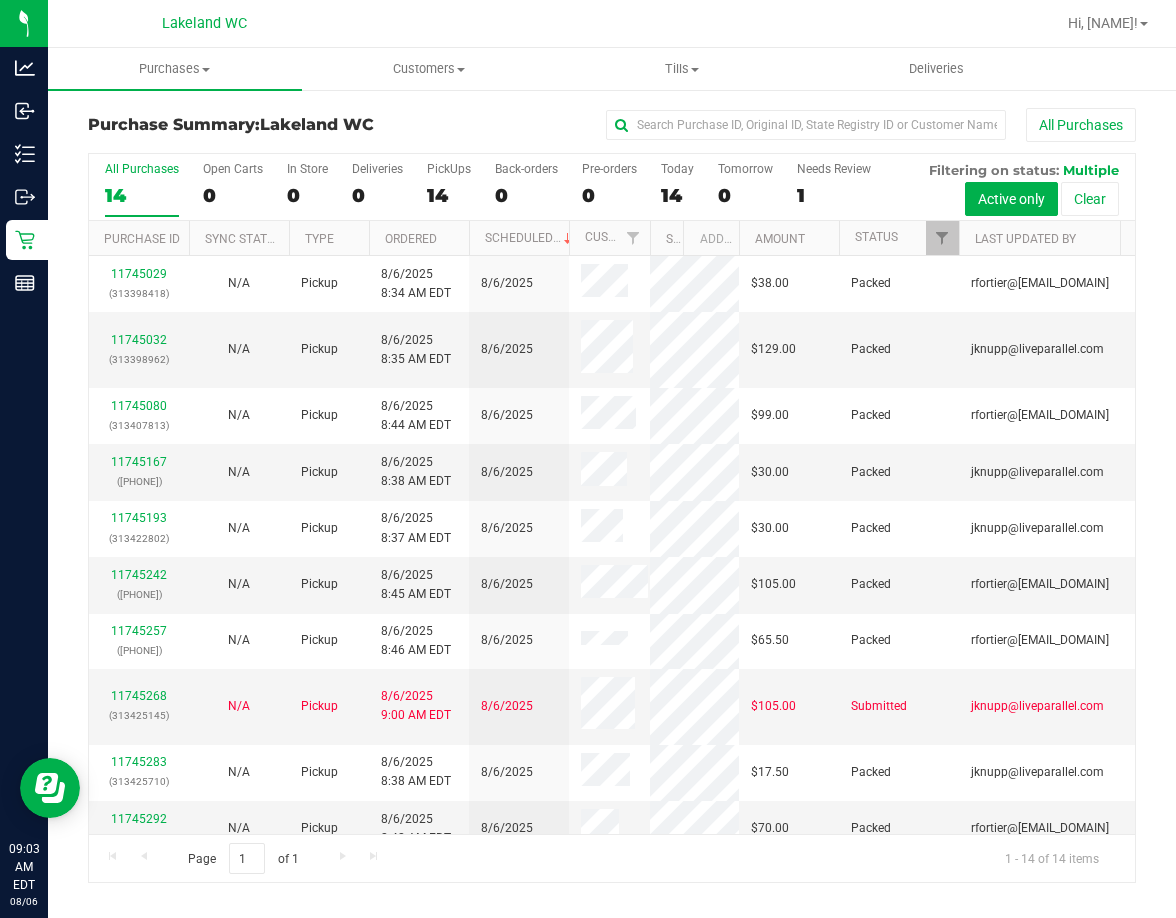 drag, startPoint x: 609, startPoint y: 243, endPoint x: 650, endPoint y: 247, distance: 41.19466 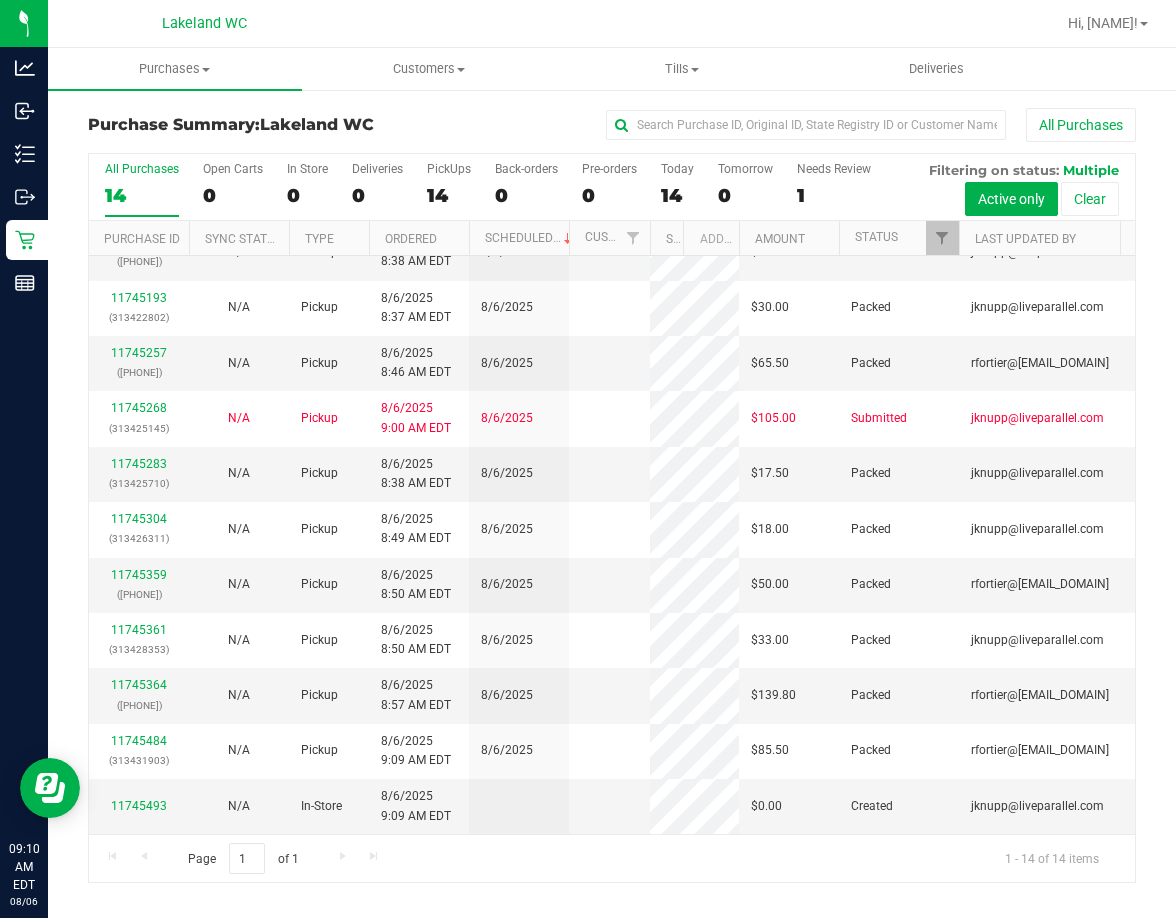 scroll, scrollTop: 0, scrollLeft: 0, axis: both 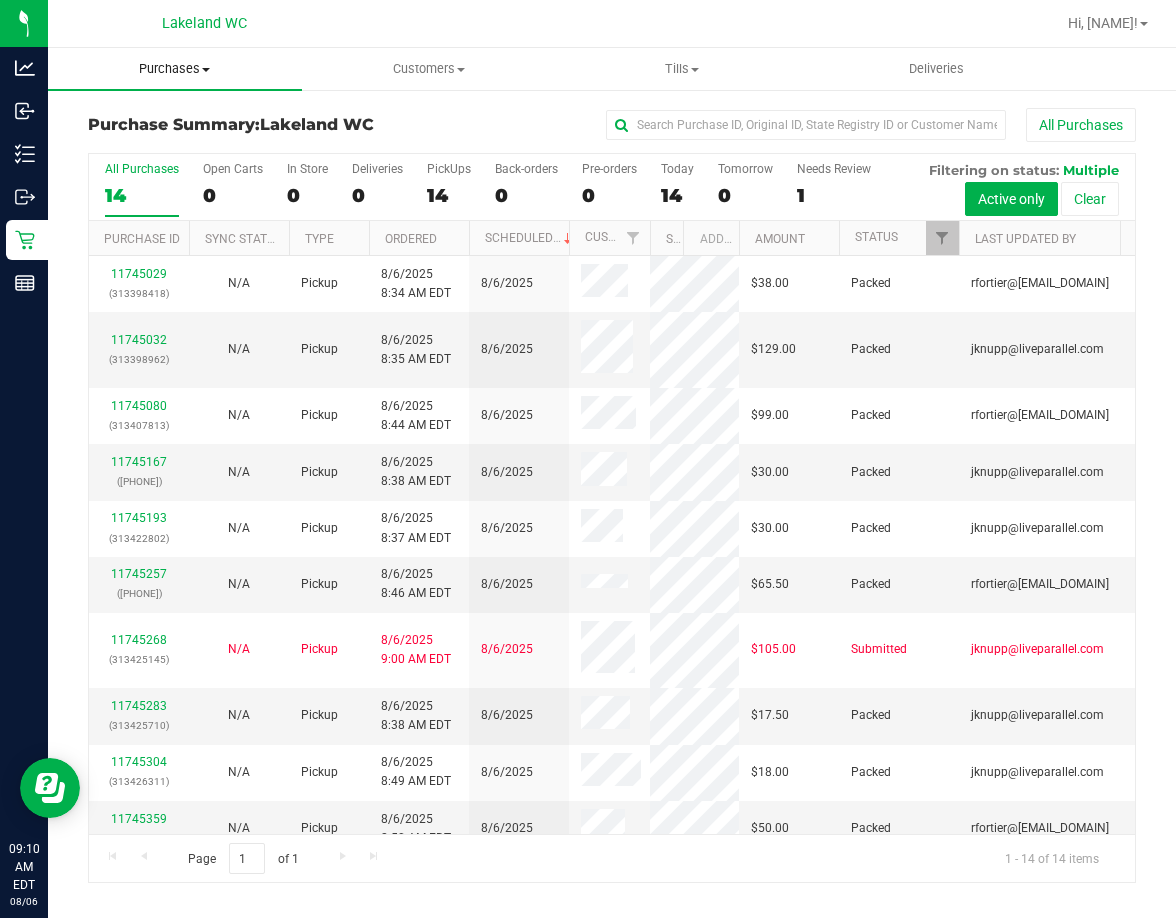 click on "Purchases" at bounding box center (175, 69) 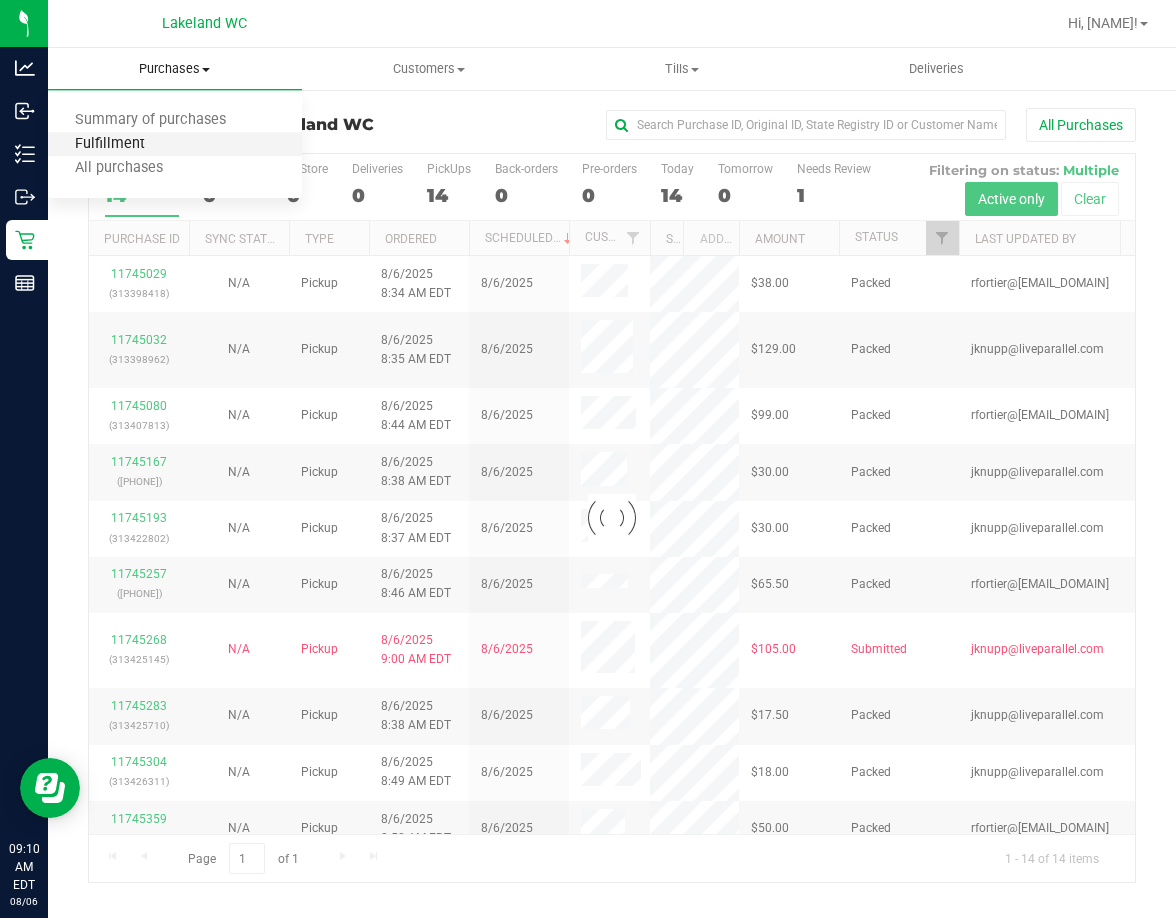 click on "Fulfillment" at bounding box center (110, 144) 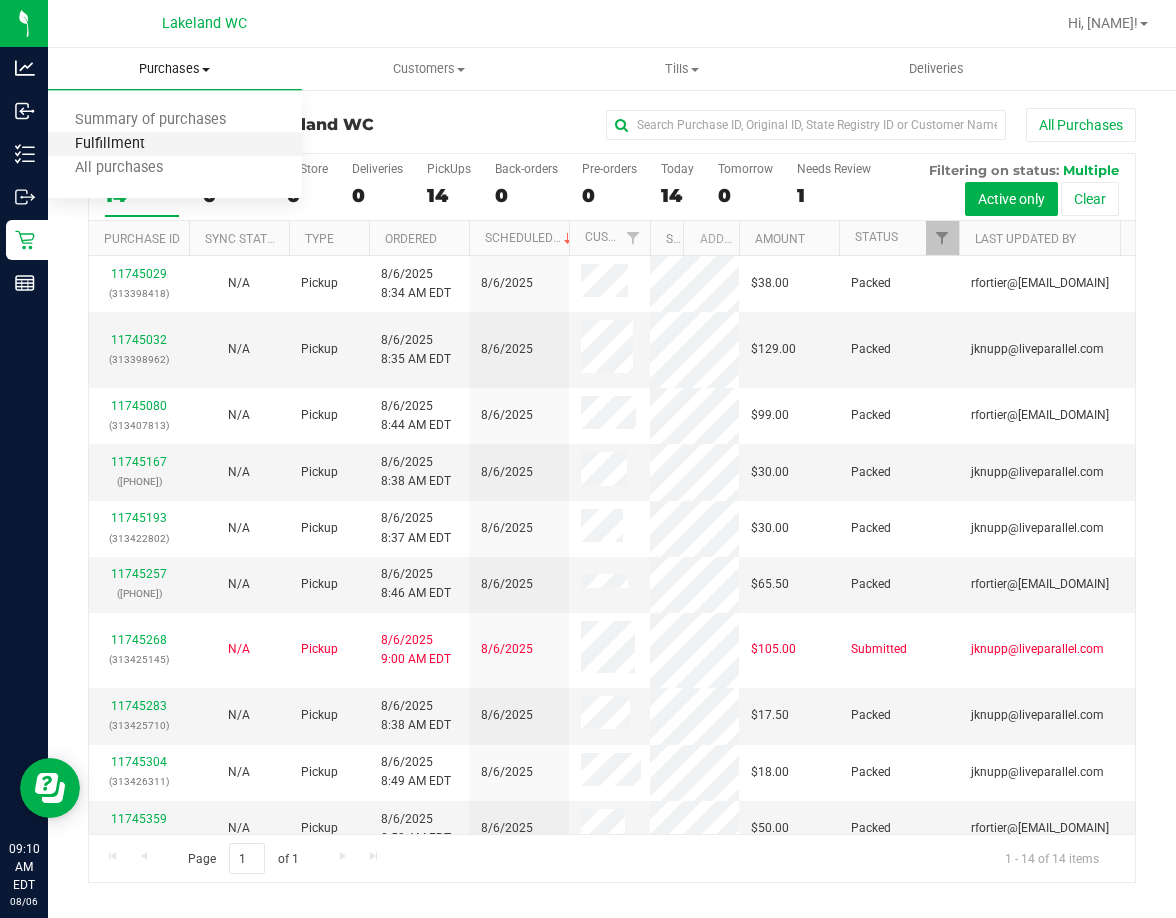 click on "Fulfillment" at bounding box center [110, 144] 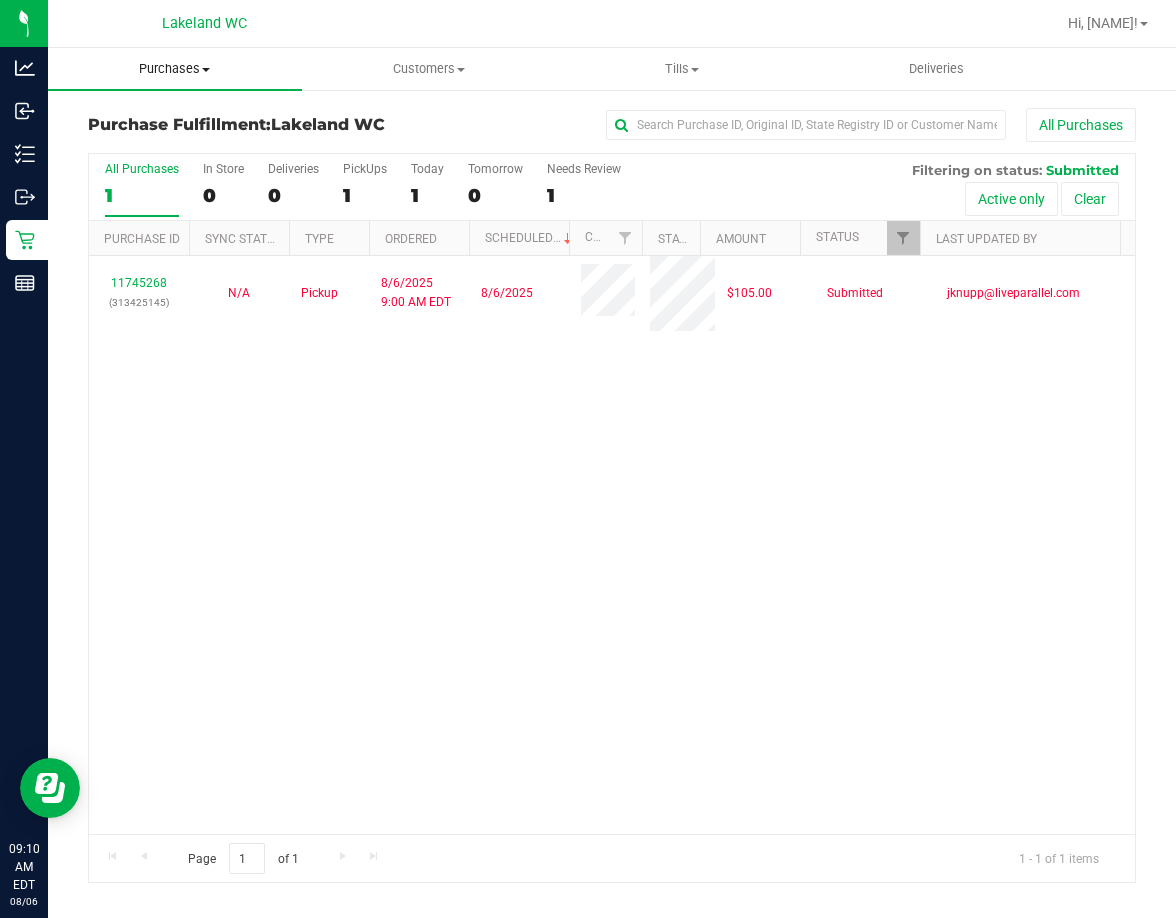 click on "Purchases" at bounding box center [175, 69] 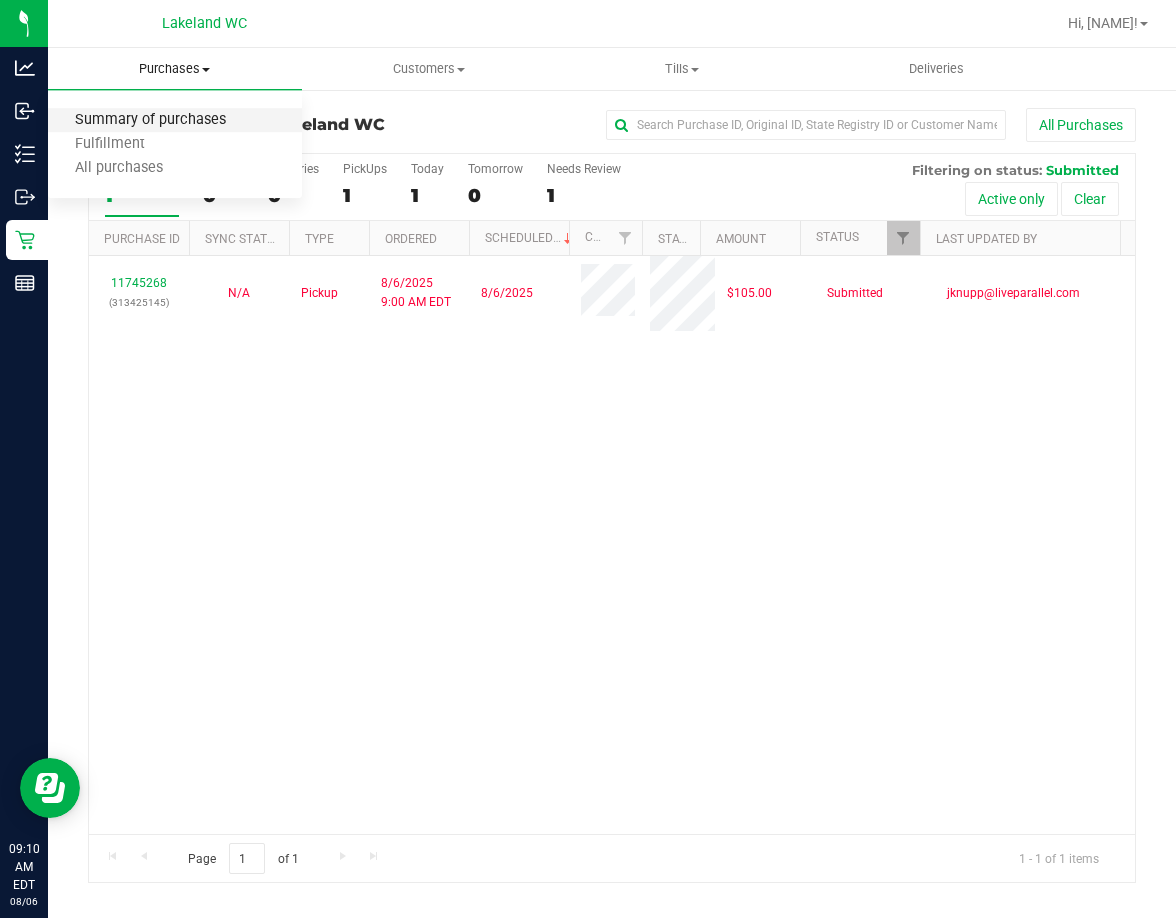 click on "Summary of purchases" at bounding box center [150, 120] 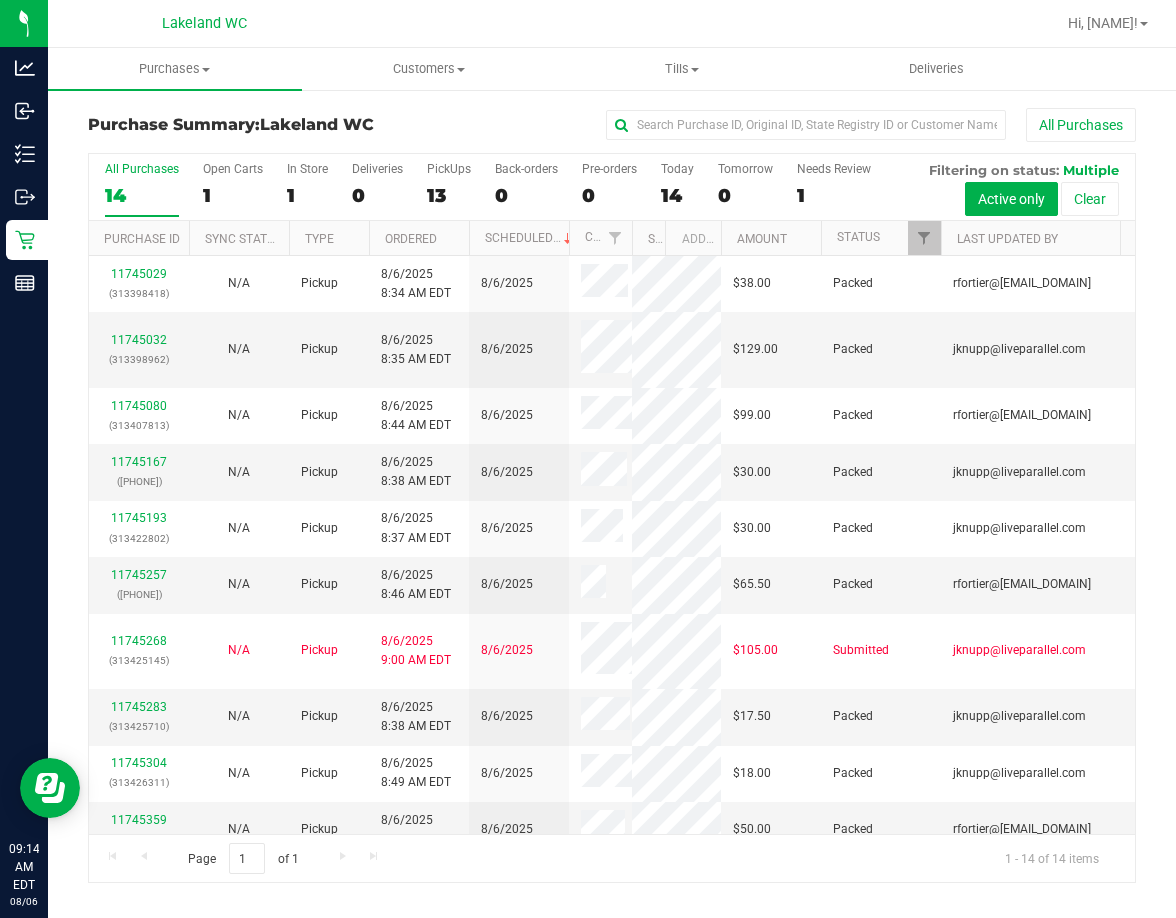 drag, startPoint x: 609, startPoint y: 231, endPoint x: 641, endPoint y: 239, distance: 32.984844 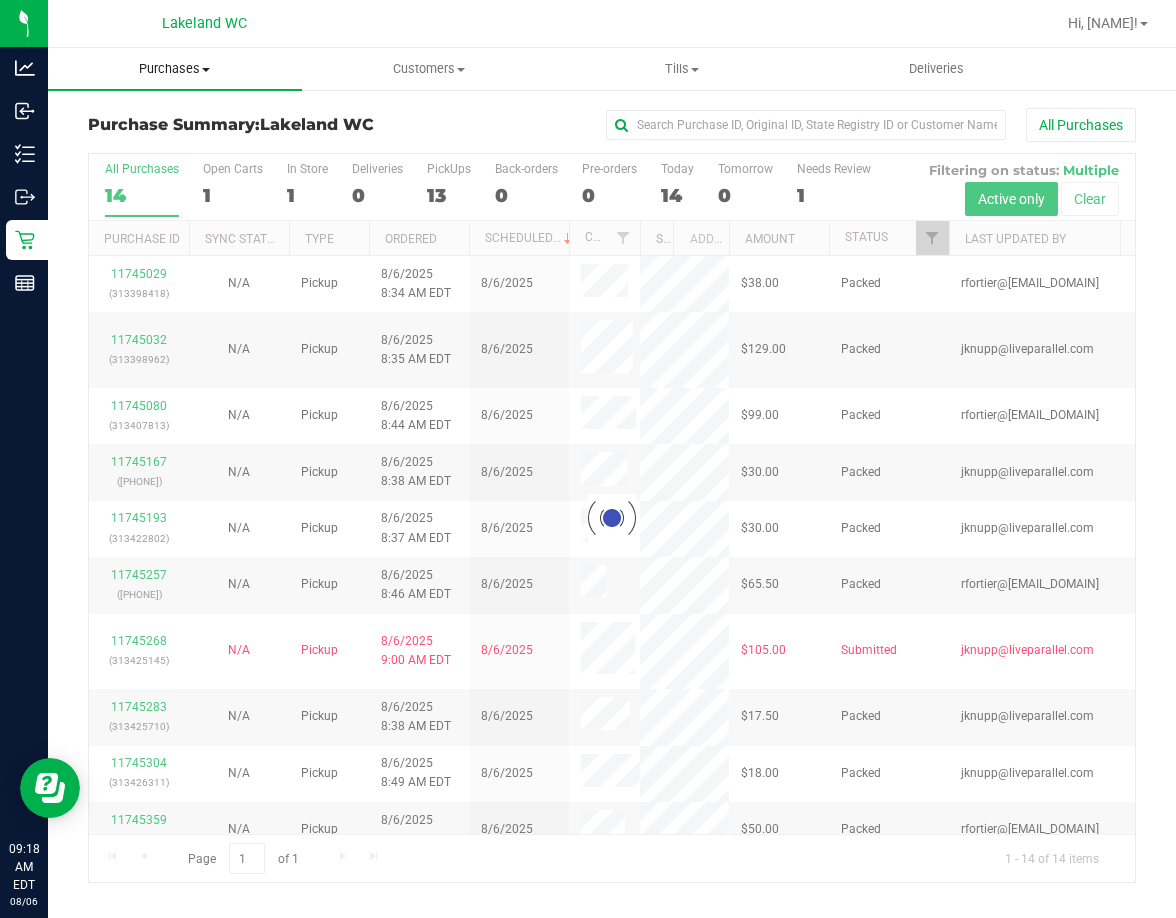 click on "Purchases" at bounding box center (175, 69) 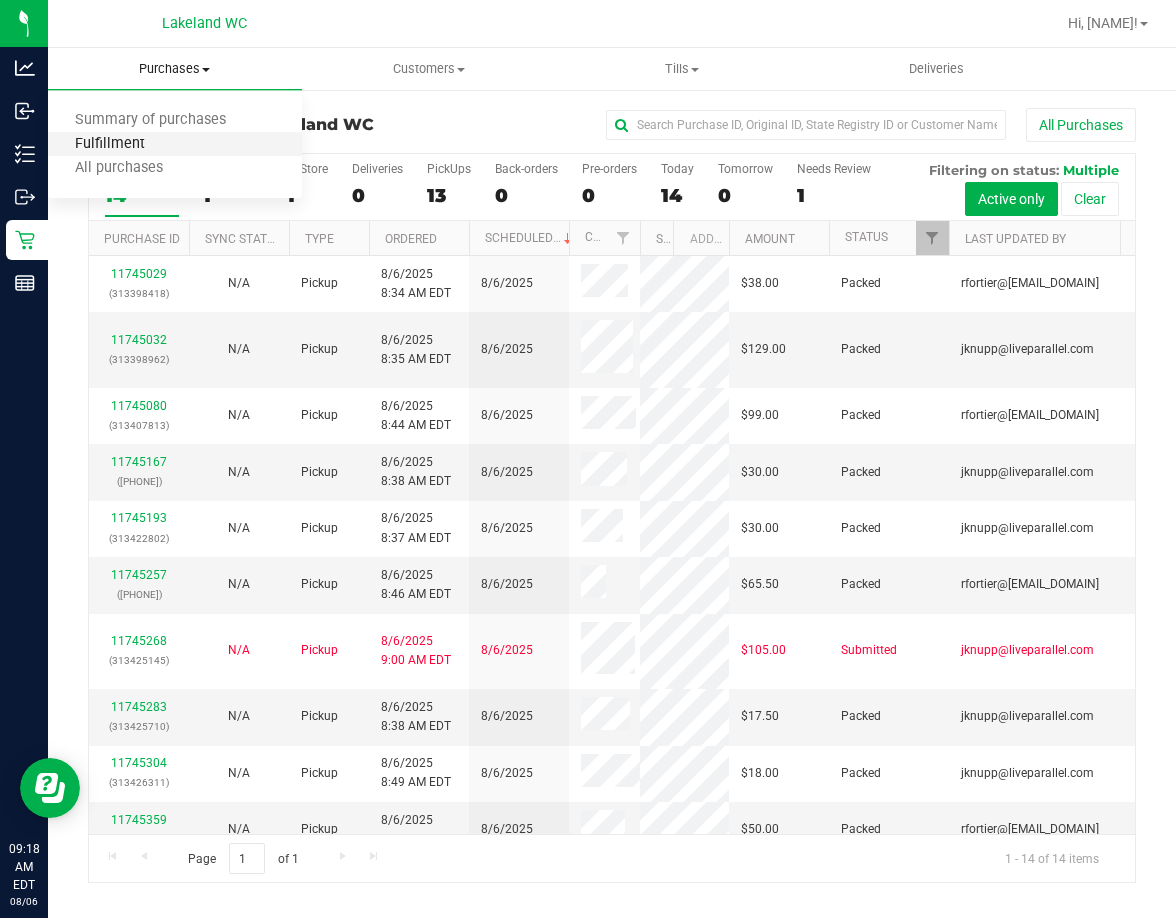 click on "Fulfillment" at bounding box center (110, 144) 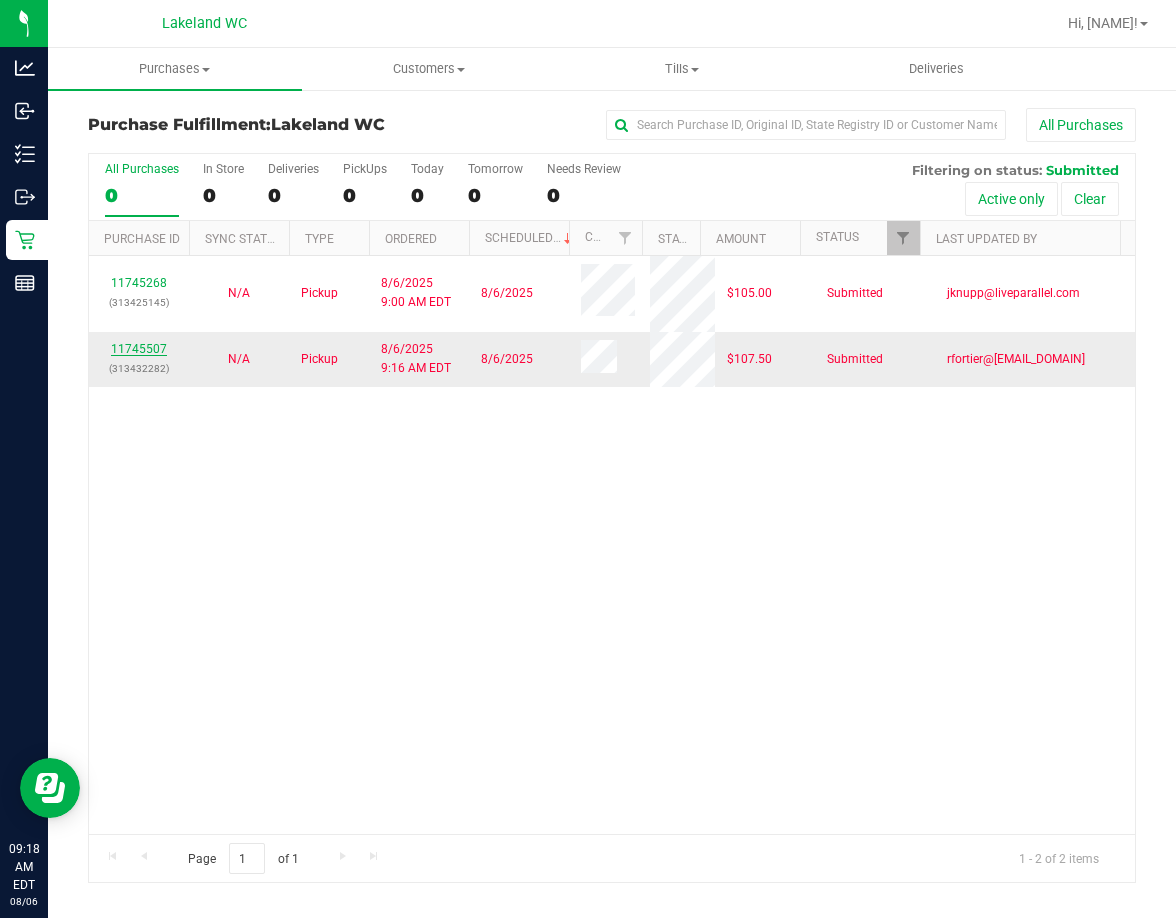 click on "11745507" at bounding box center (139, 349) 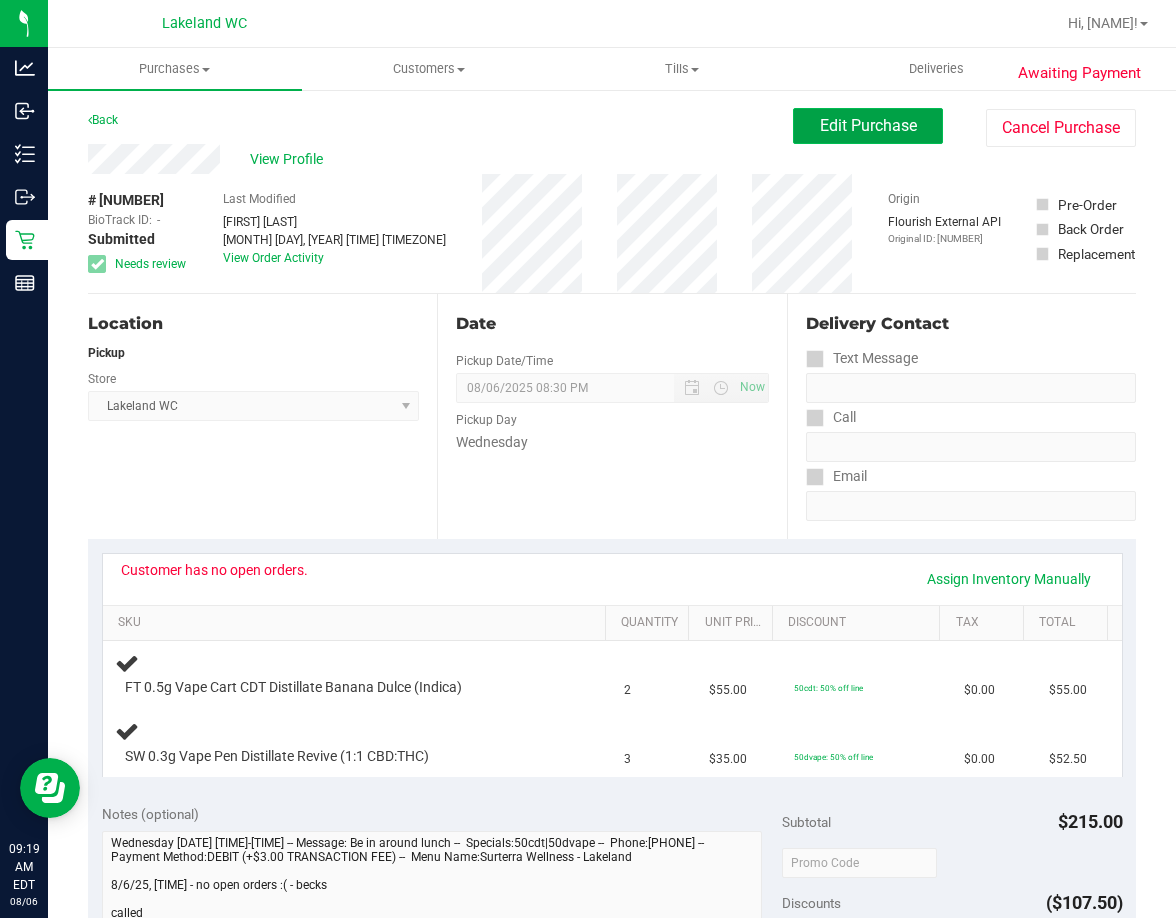 click on "Edit Purchase" at bounding box center [868, 125] 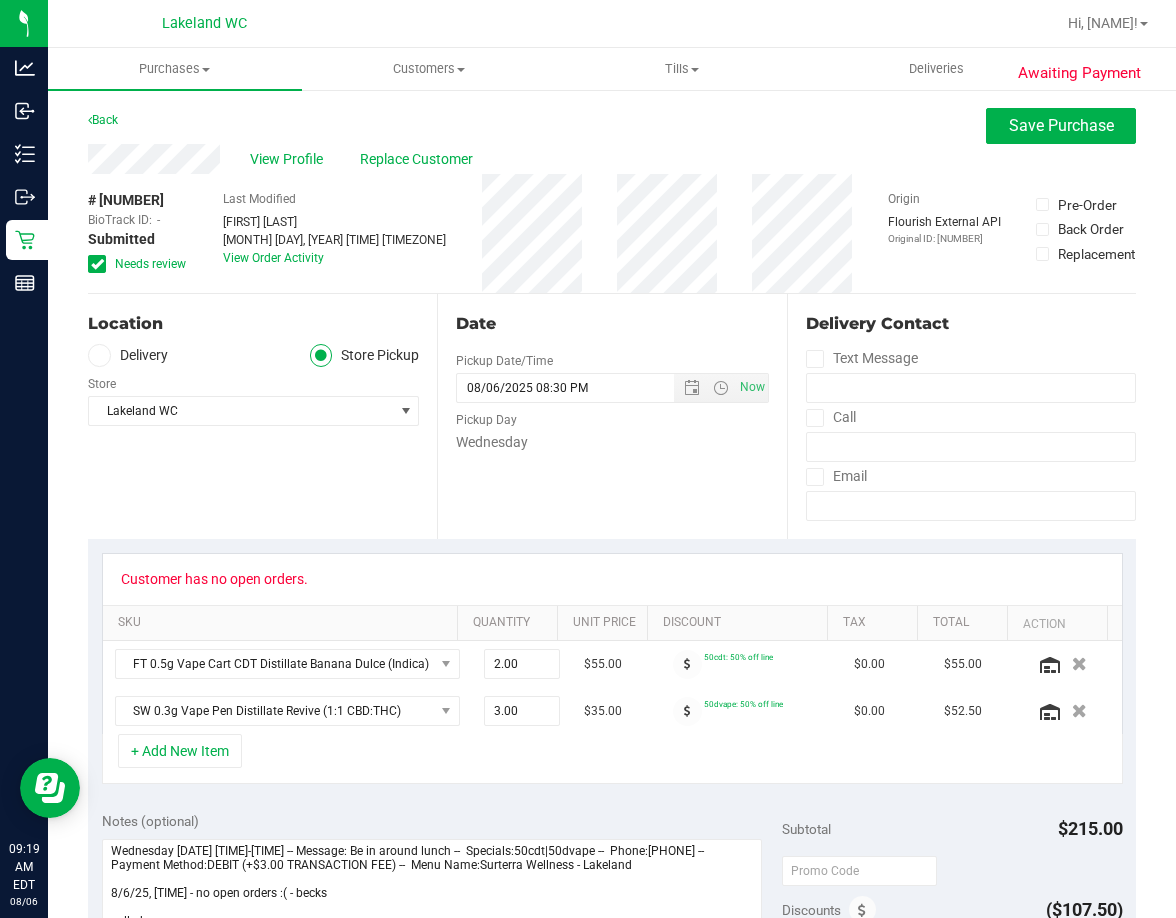 scroll, scrollTop: 300, scrollLeft: 0, axis: vertical 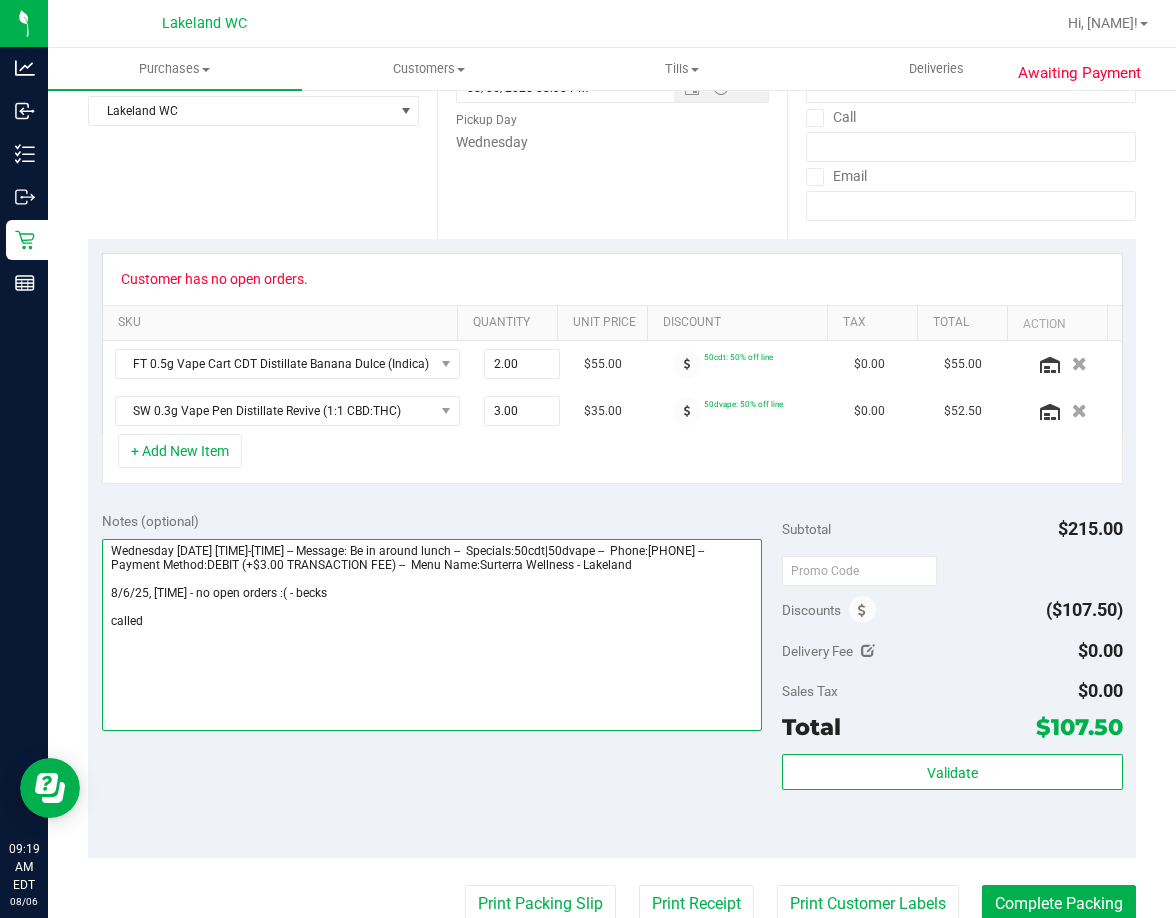 click at bounding box center (432, 635) 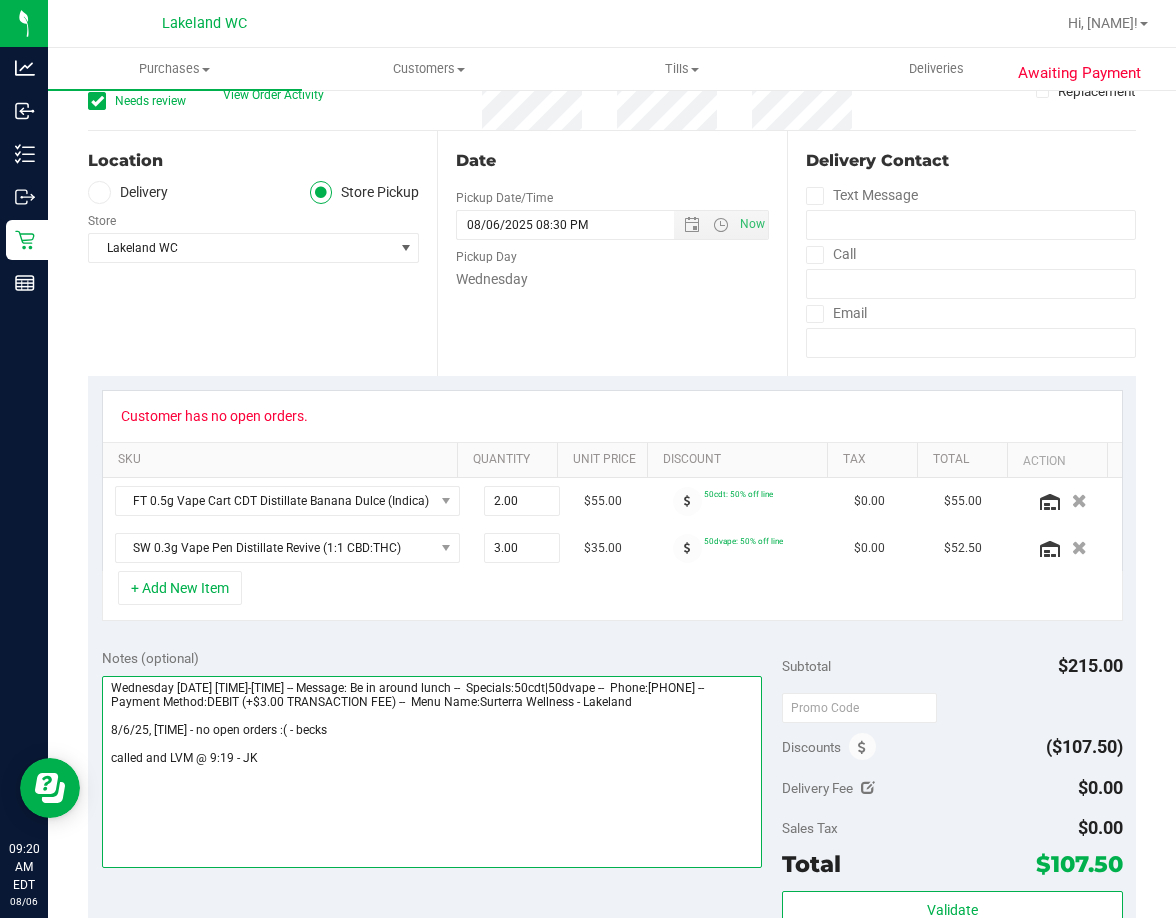 scroll, scrollTop: 0, scrollLeft: 0, axis: both 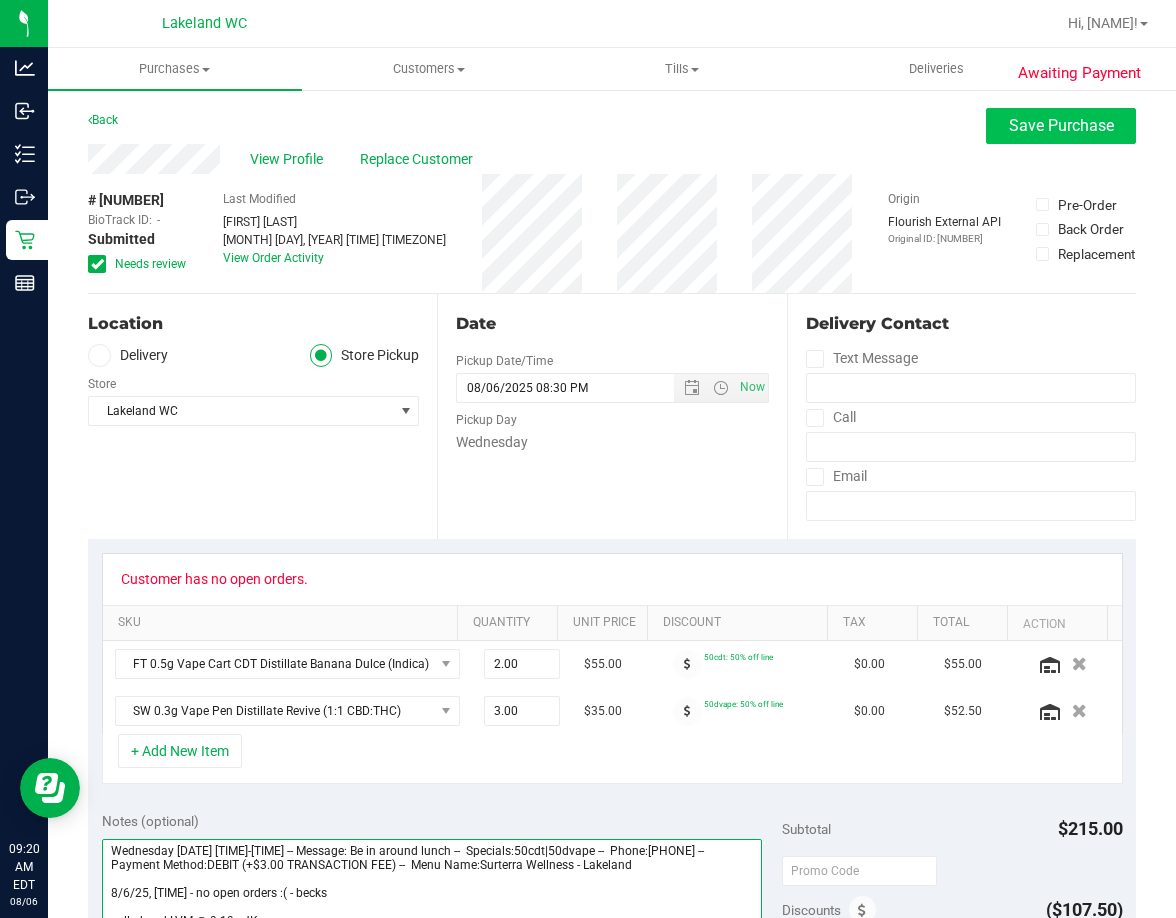 type on "Wednesday 08/06/2025 09:00-20:30 -- Message: Be in around lunch --  Specials:50cdt|50dvape --  Phone:2054415311 --  Payment Method:DEBIT (+$3.00 TRANSACTION FEE) --  Menu Name:Surterra Wellness - Lakeland
8/6/25, 915am - no open orders :( - becks
called and LVM @ 9:19 - JK" 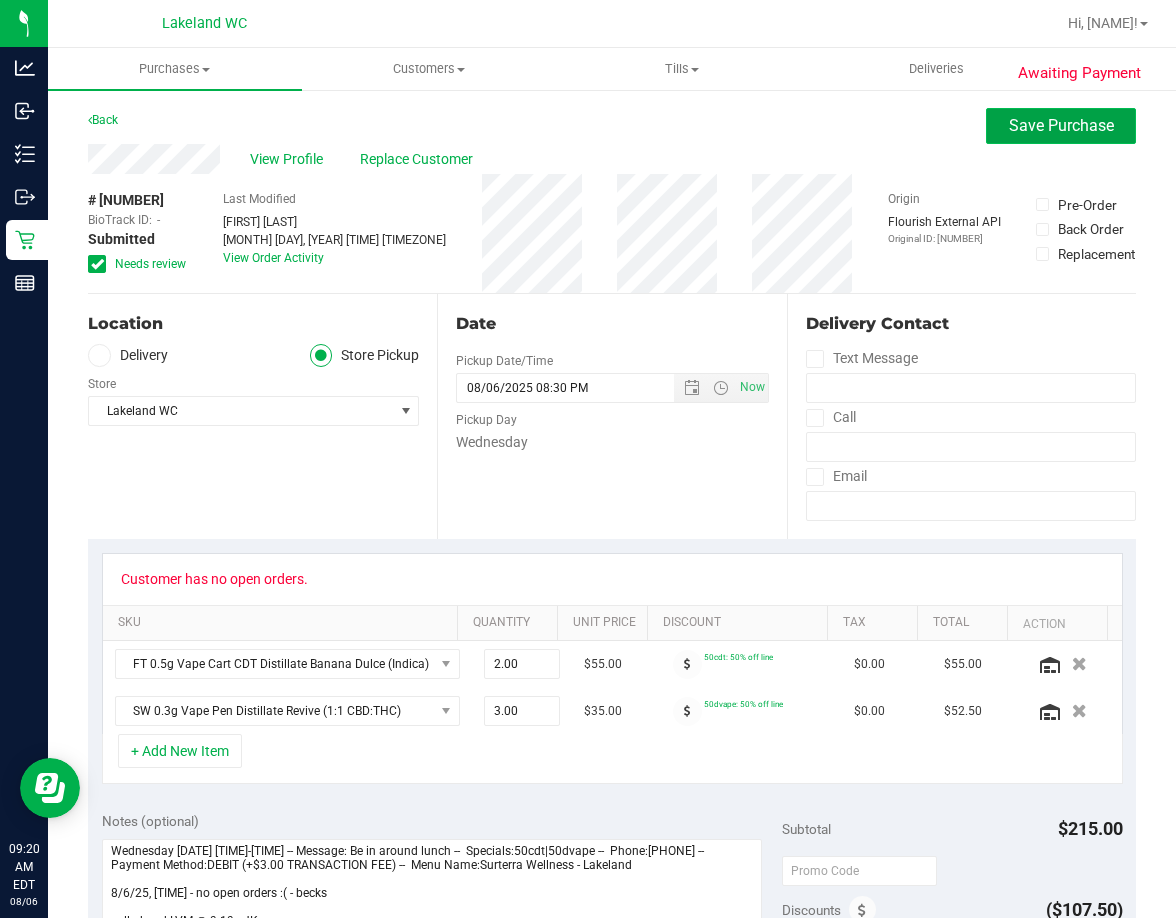 click on "Save Purchase" at bounding box center (1061, 125) 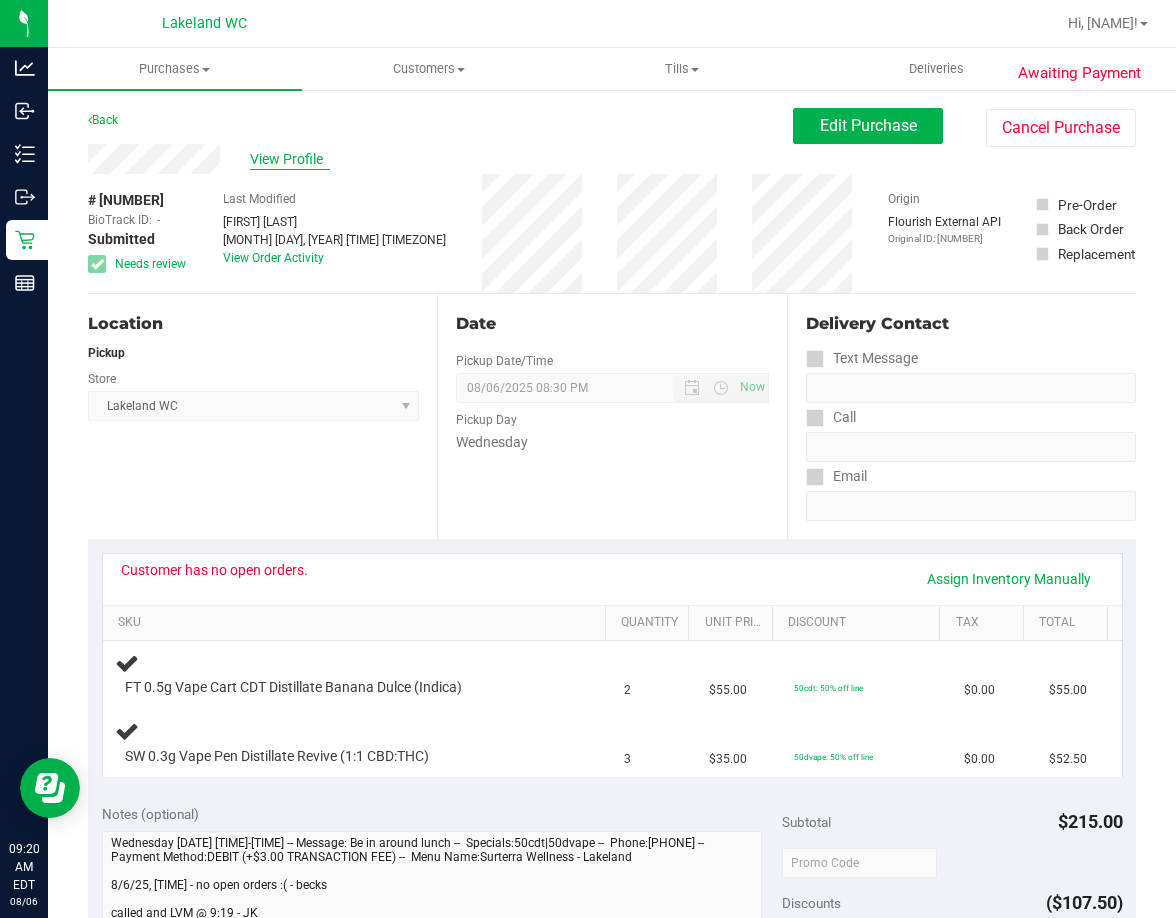 click on "View Profile" at bounding box center [290, 159] 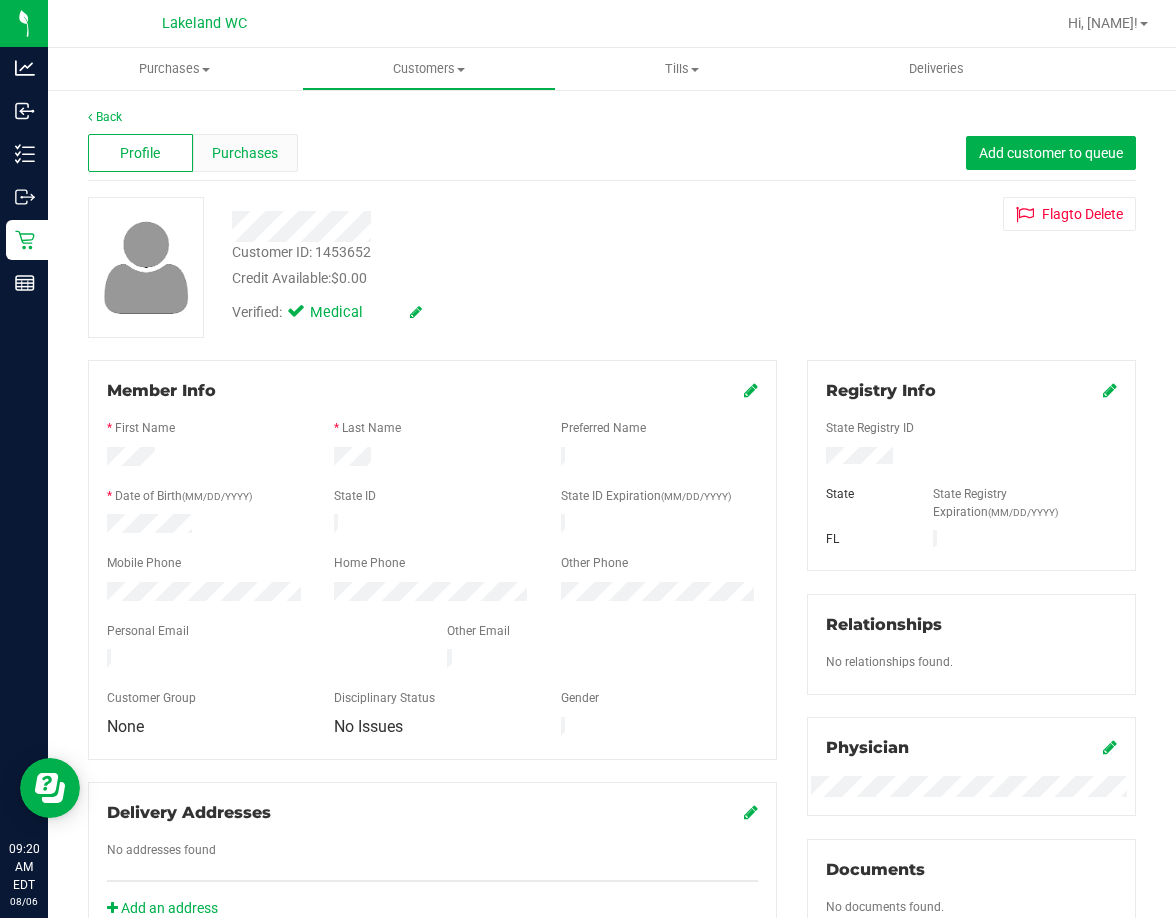 click on "Purchases" at bounding box center [245, 153] 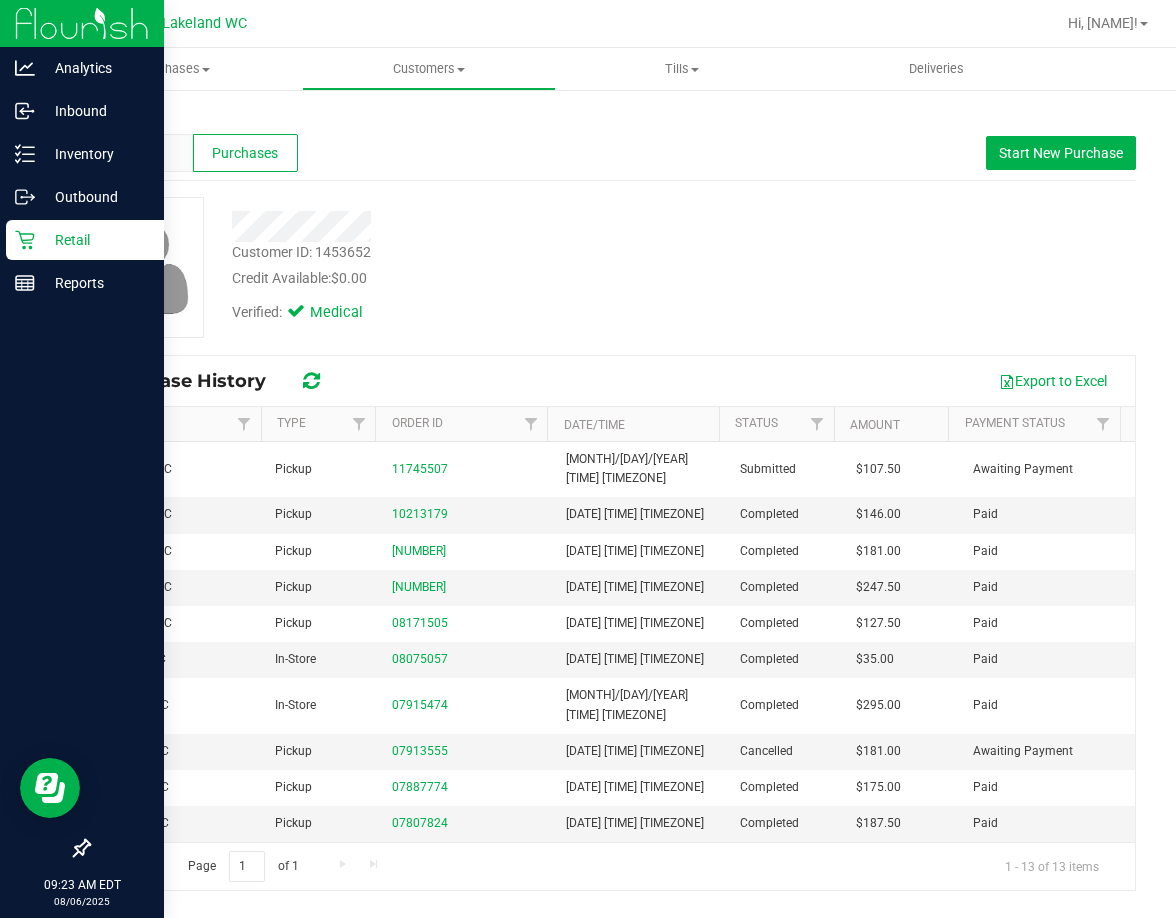 click 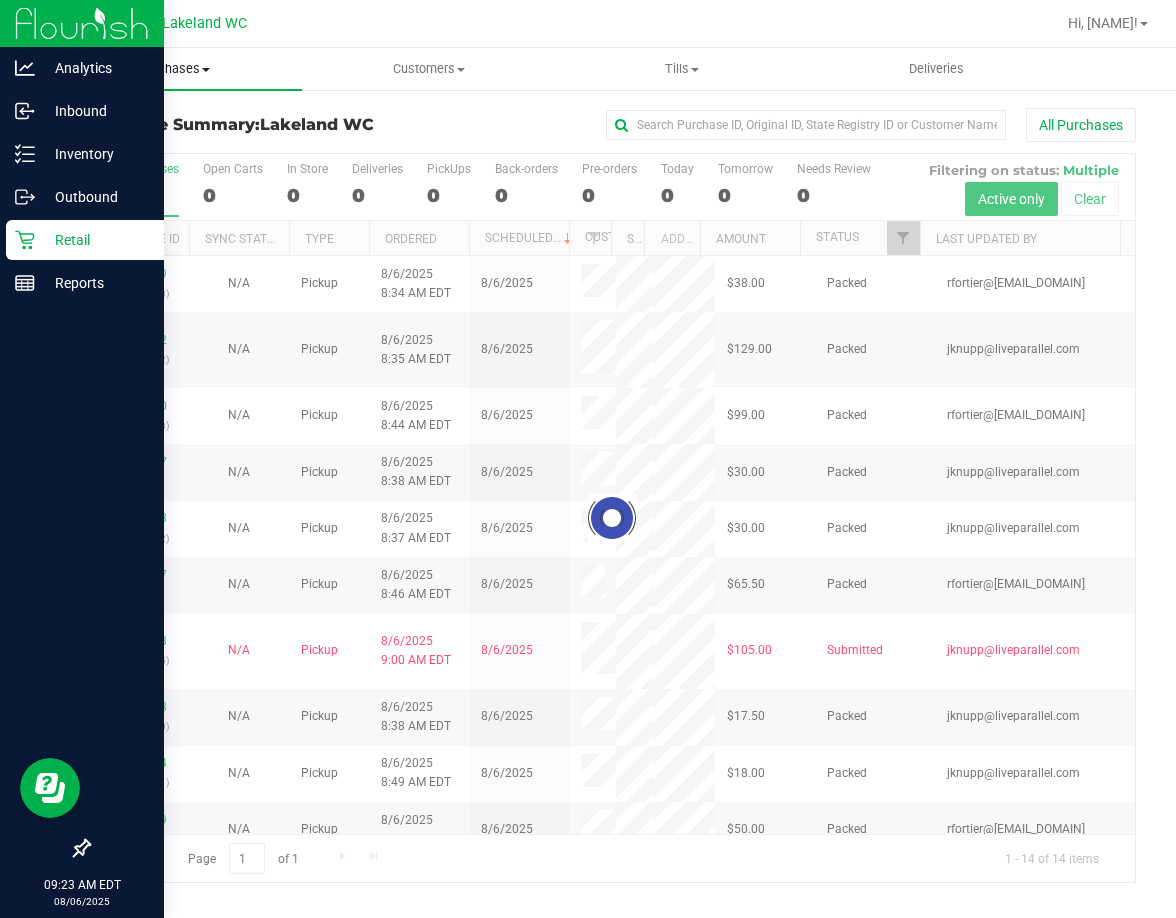 click on "Purchases" at bounding box center [175, 69] 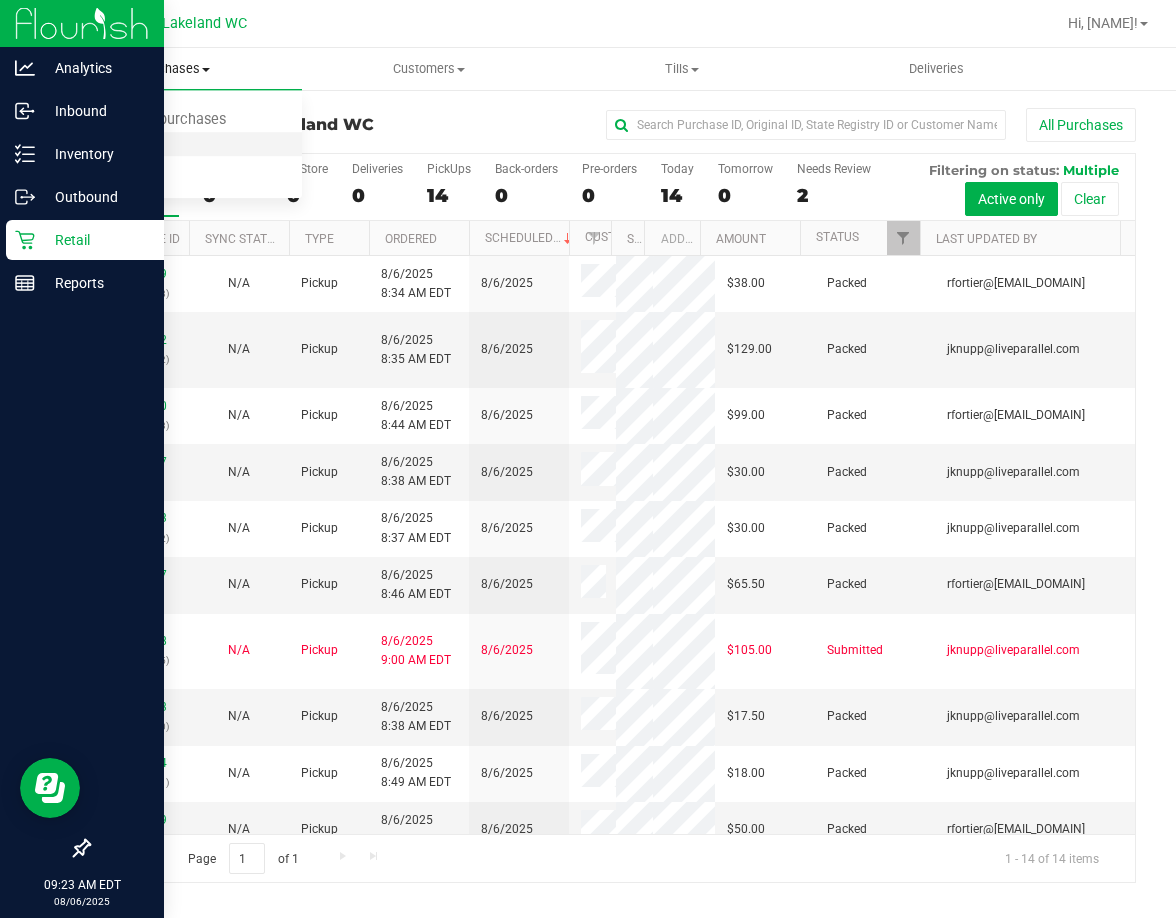 click on "Fulfillment" at bounding box center (110, 144) 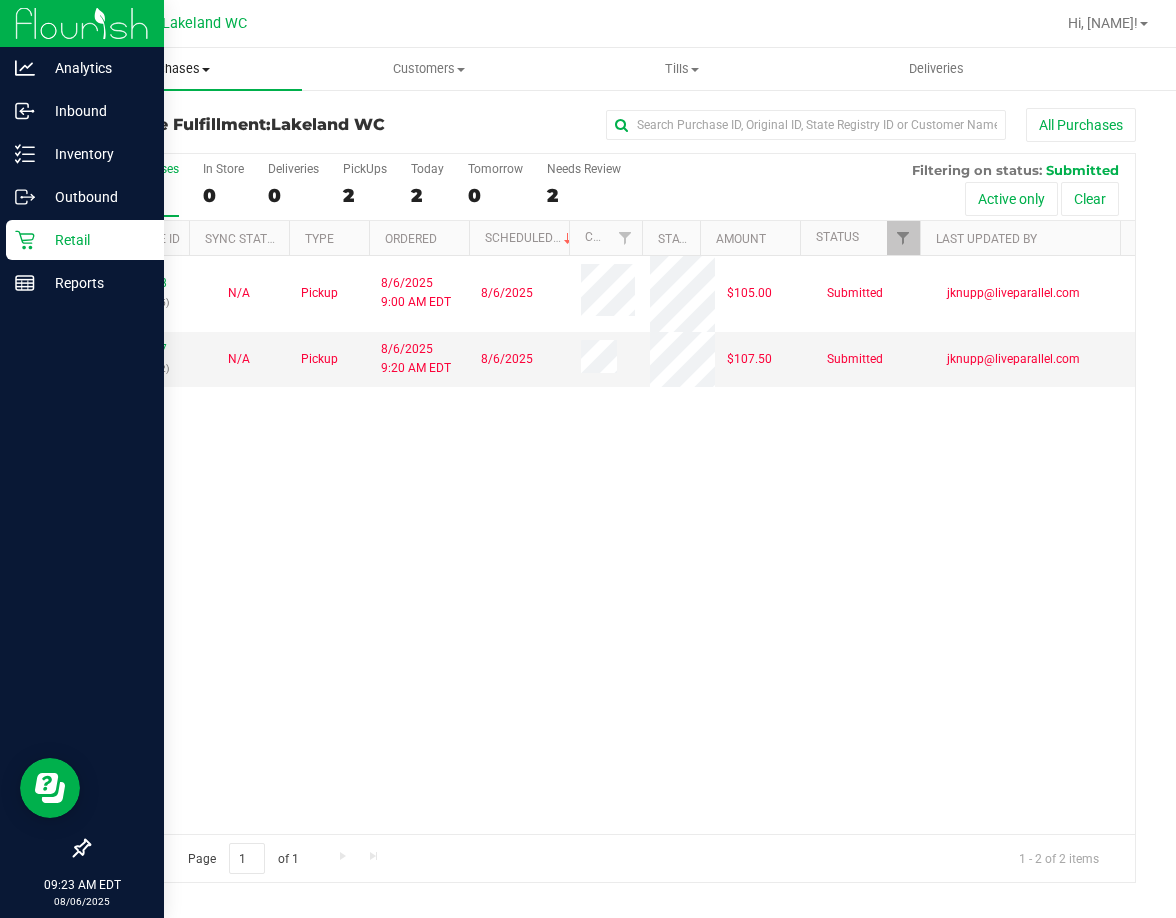 click on "Purchases" at bounding box center (175, 69) 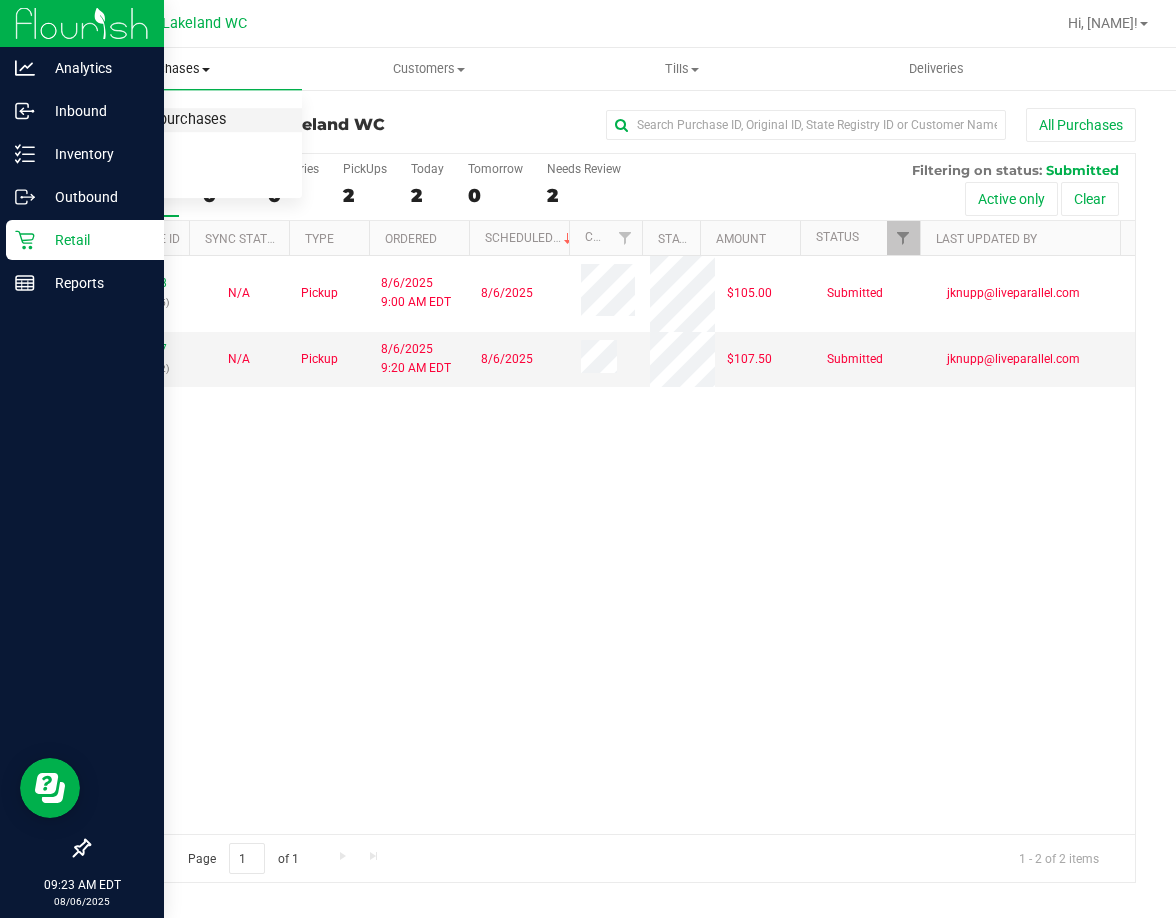 click on "Summary of purchases" at bounding box center [150, 120] 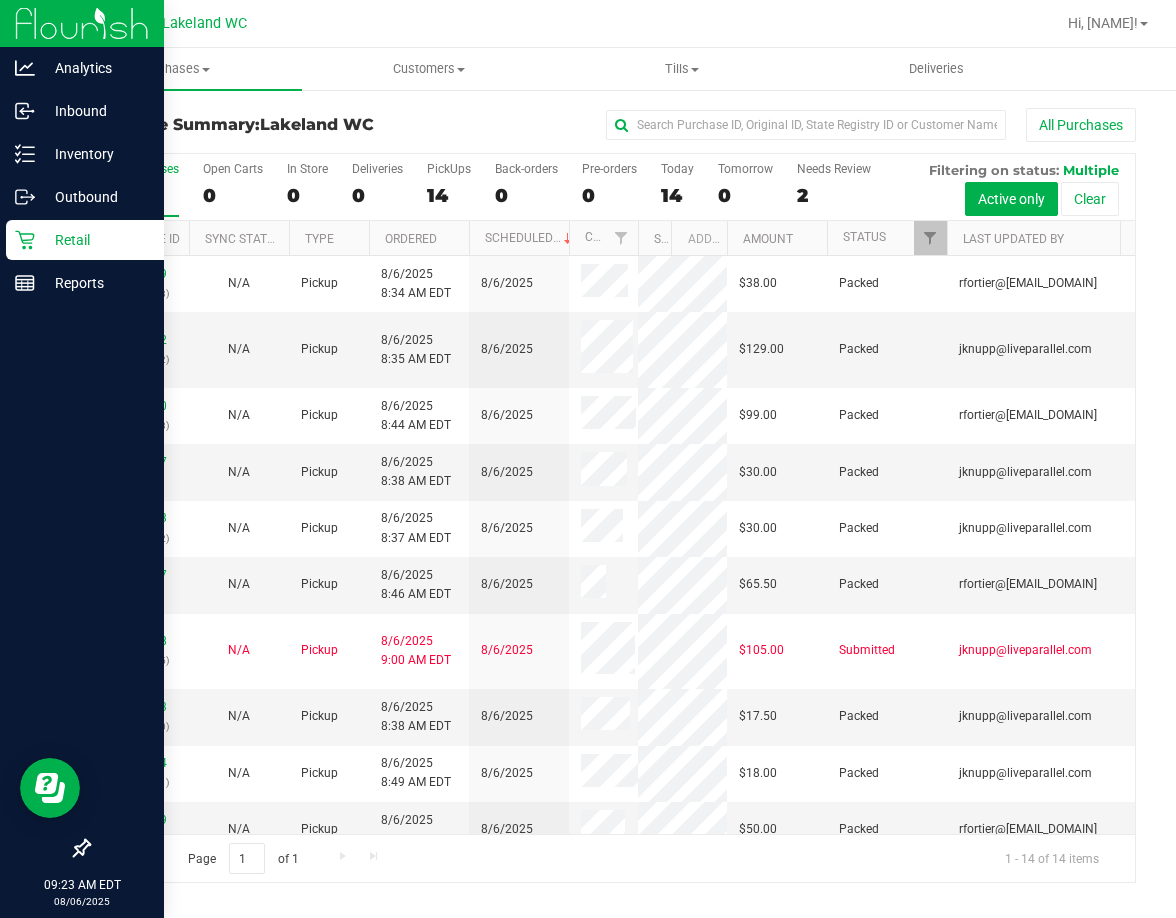 drag, startPoint x: 610, startPoint y: 234, endPoint x: 638, endPoint y: 234, distance: 28 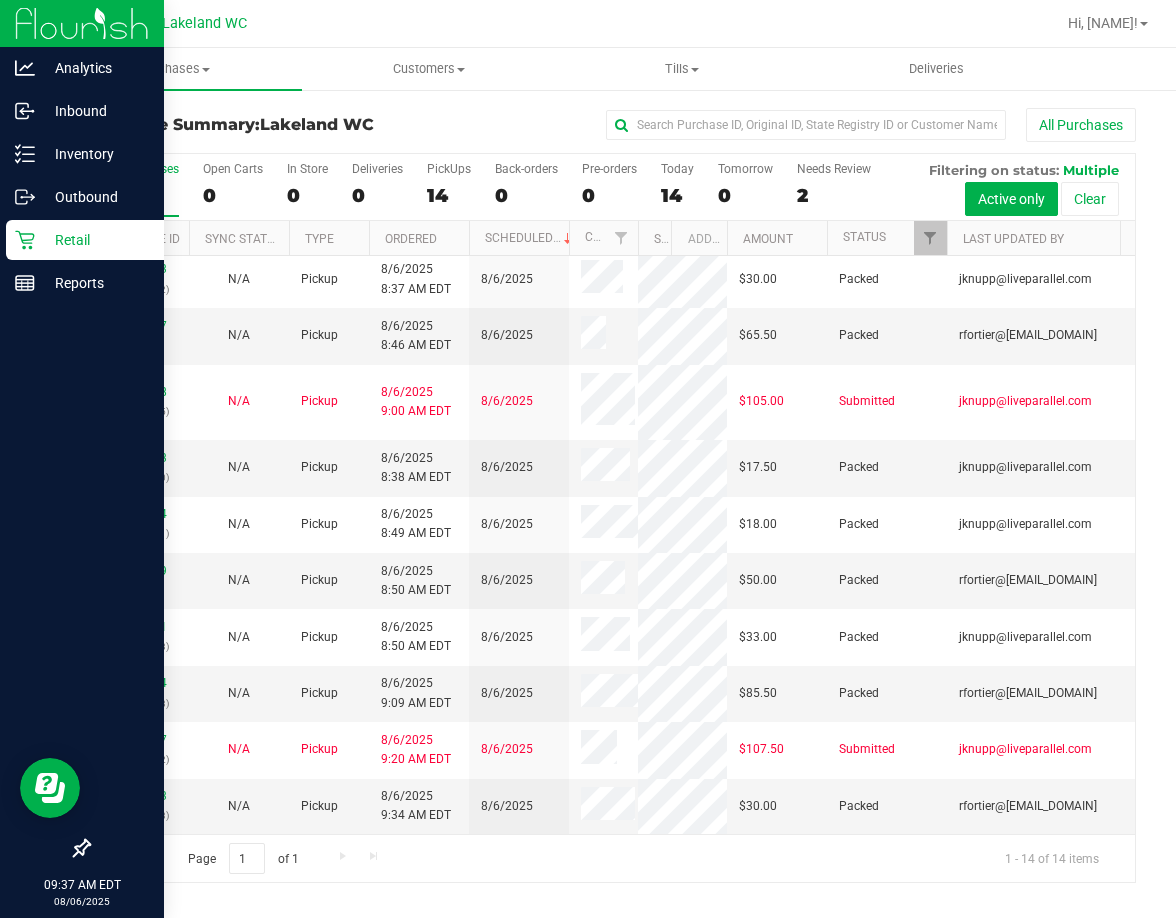 scroll, scrollTop: 423, scrollLeft: 0, axis: vertical 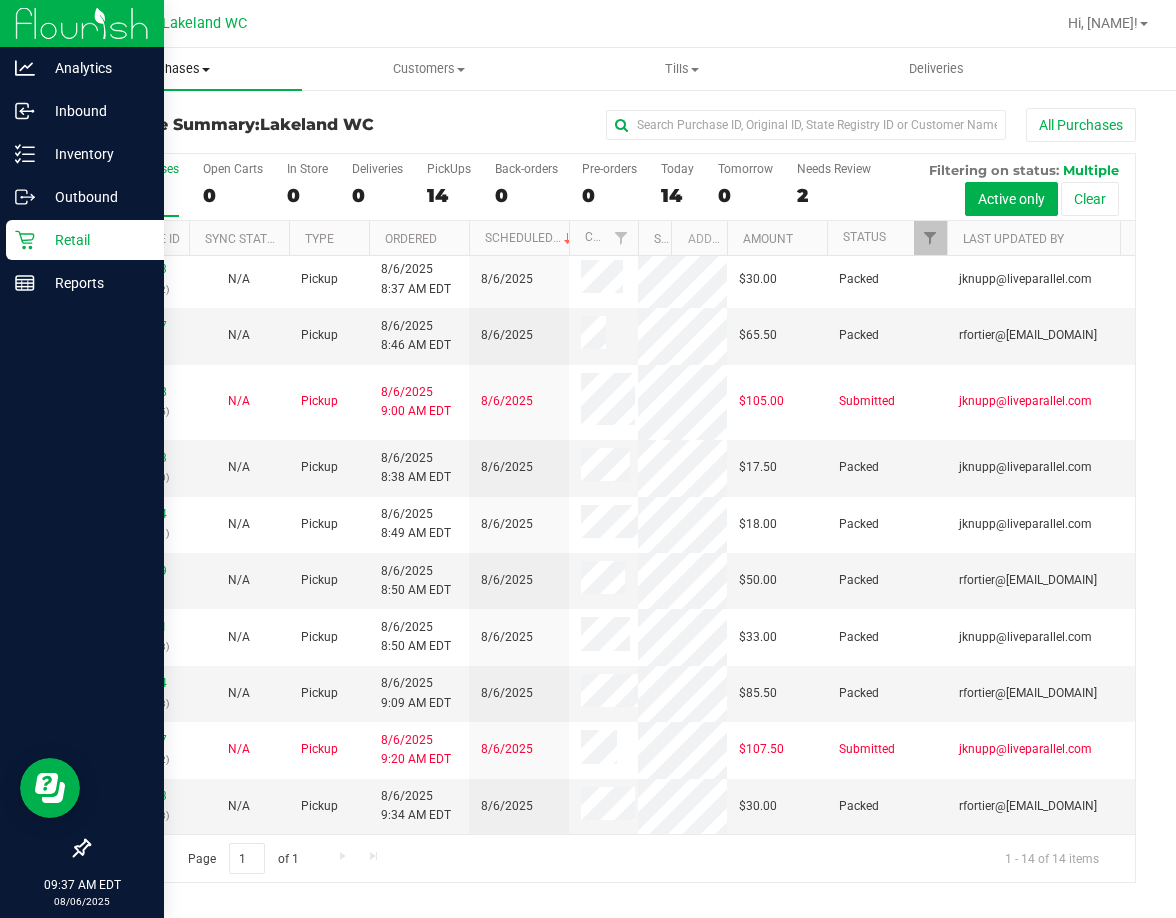 click on "Purchases" at bounding box center (175, 69) 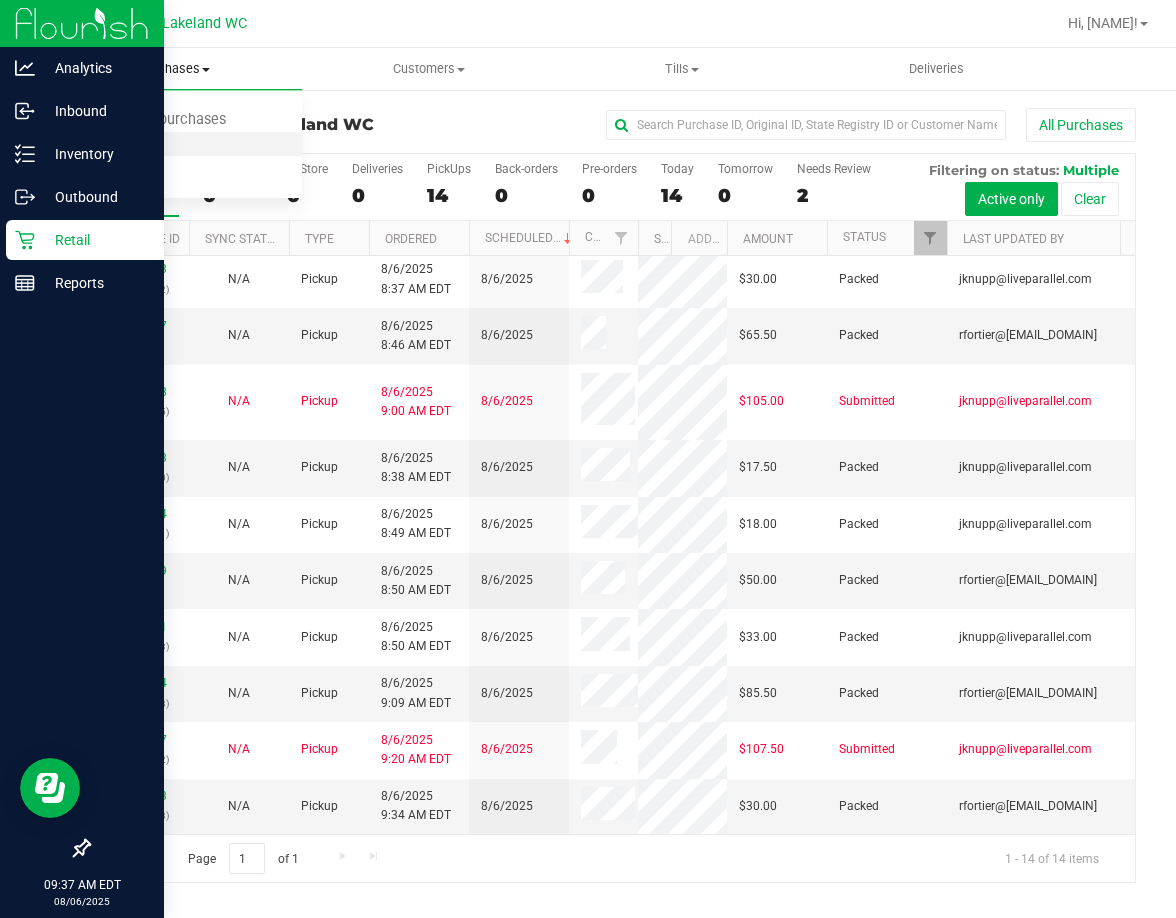 click on "Fulfillment" at bounding box center (110, 144) 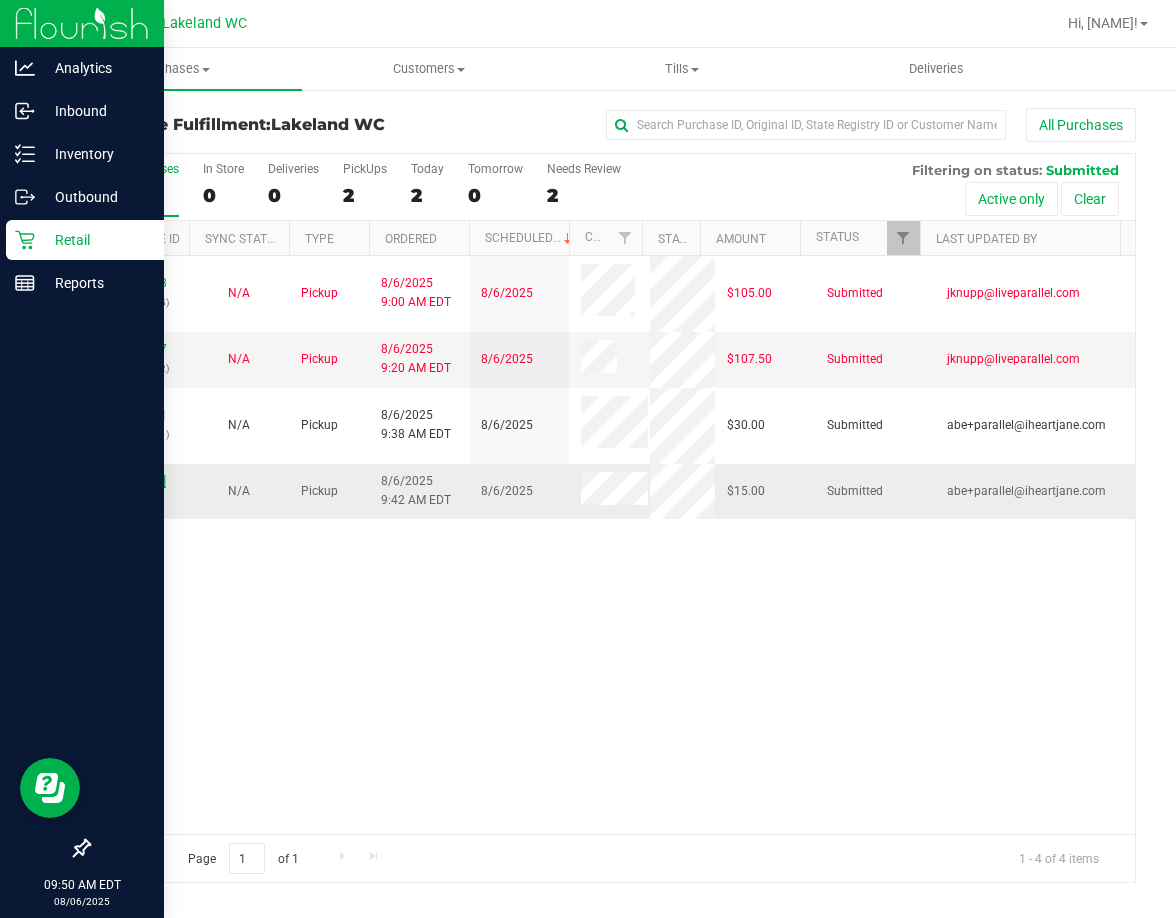 click on "11745675" at bounding box center [139, 481] 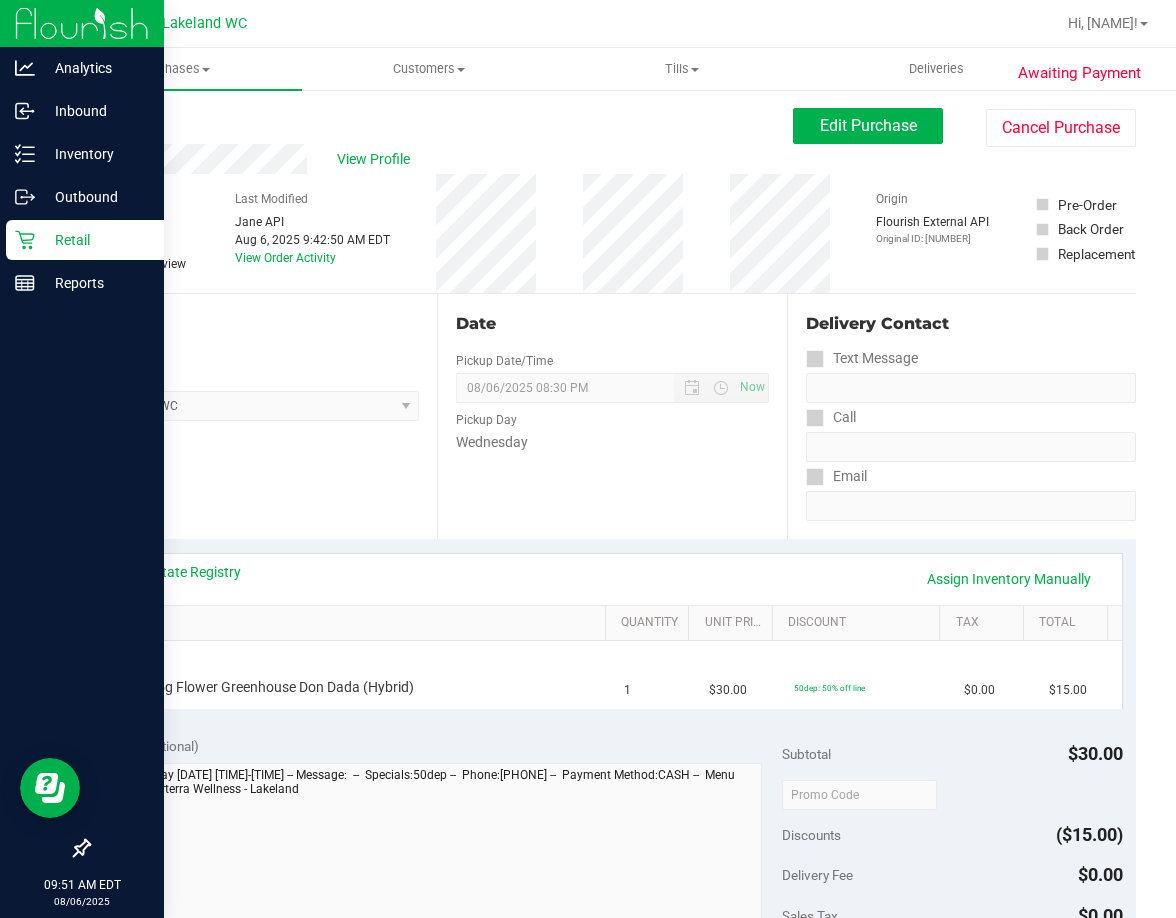 click on "View State Registry
Assign Inventory Manually" at bounding box center (612, 579) 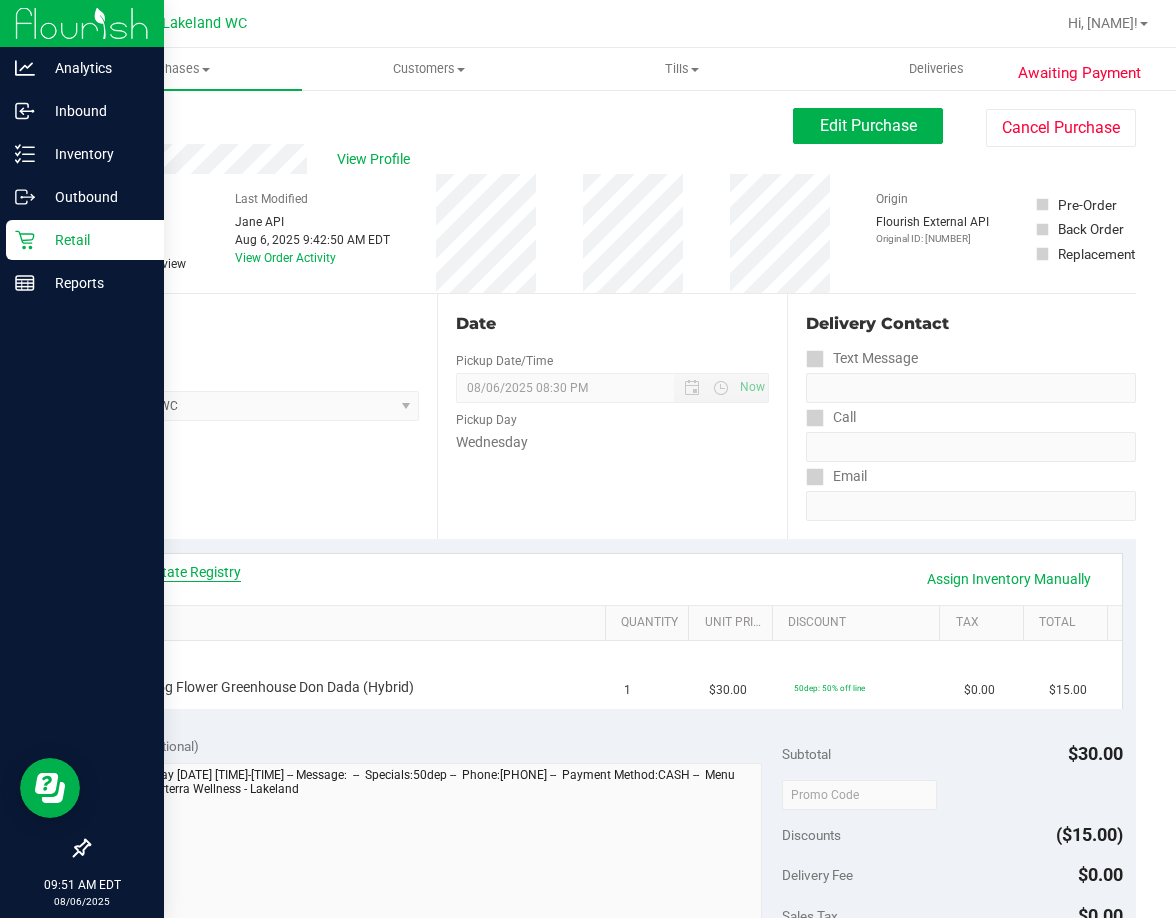 click on "View State Registry" at bounding box center (181, 572) 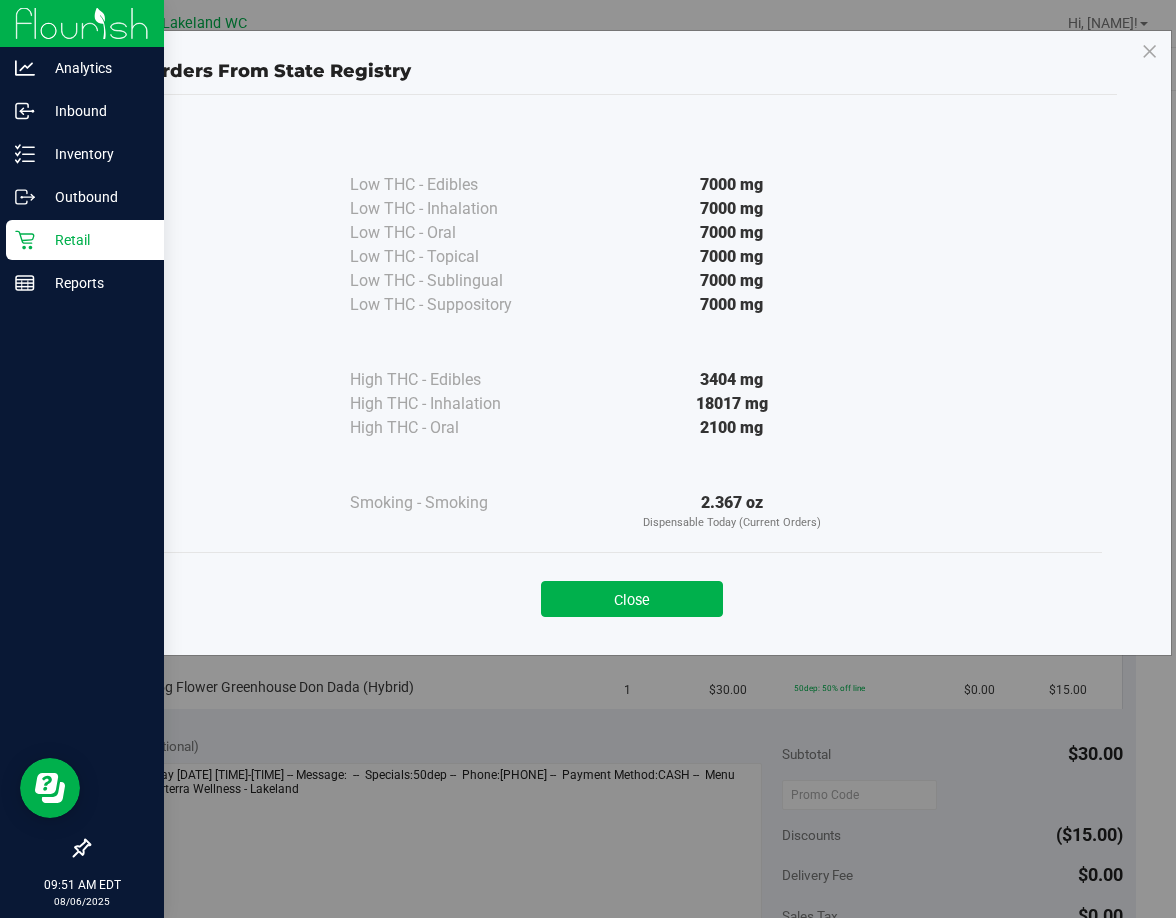 drag, startPoint x: 587, startPoint y: 589, endPoint x: 562, endPoint y: 554, distance: 43.011627 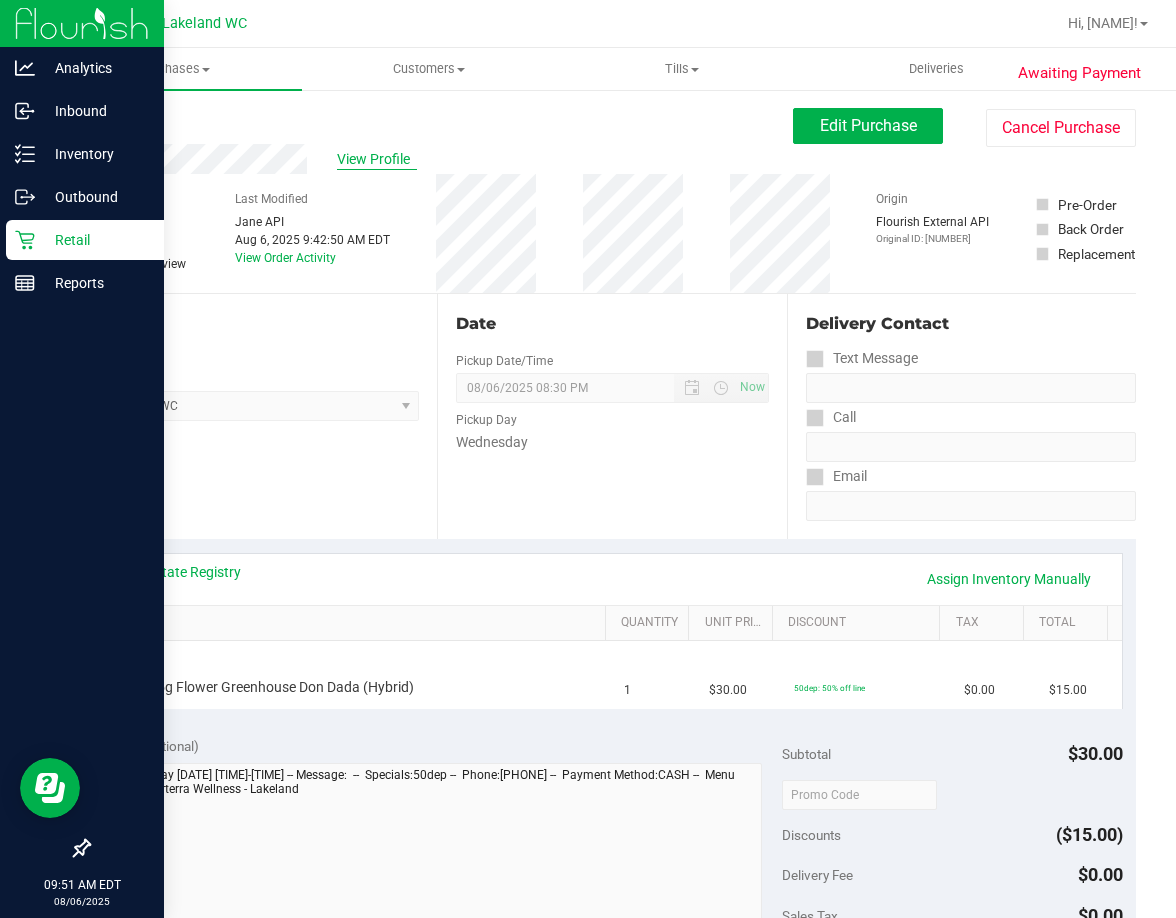 click on "View Profile" at bounding box center [377, 159] 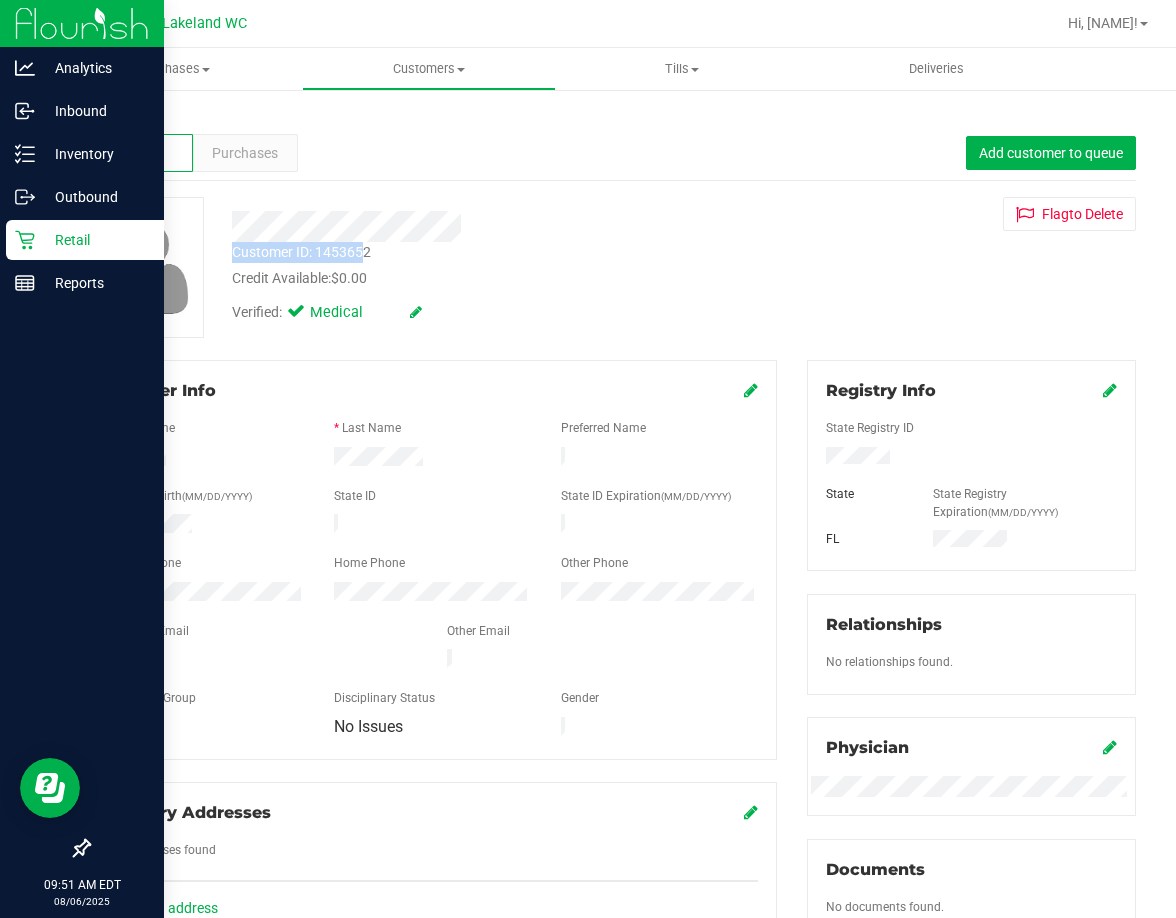 drag, startPoint x: 230, startPoint y: 229, endPoint x: 370, endPoint y: 255, distance: 142.39381 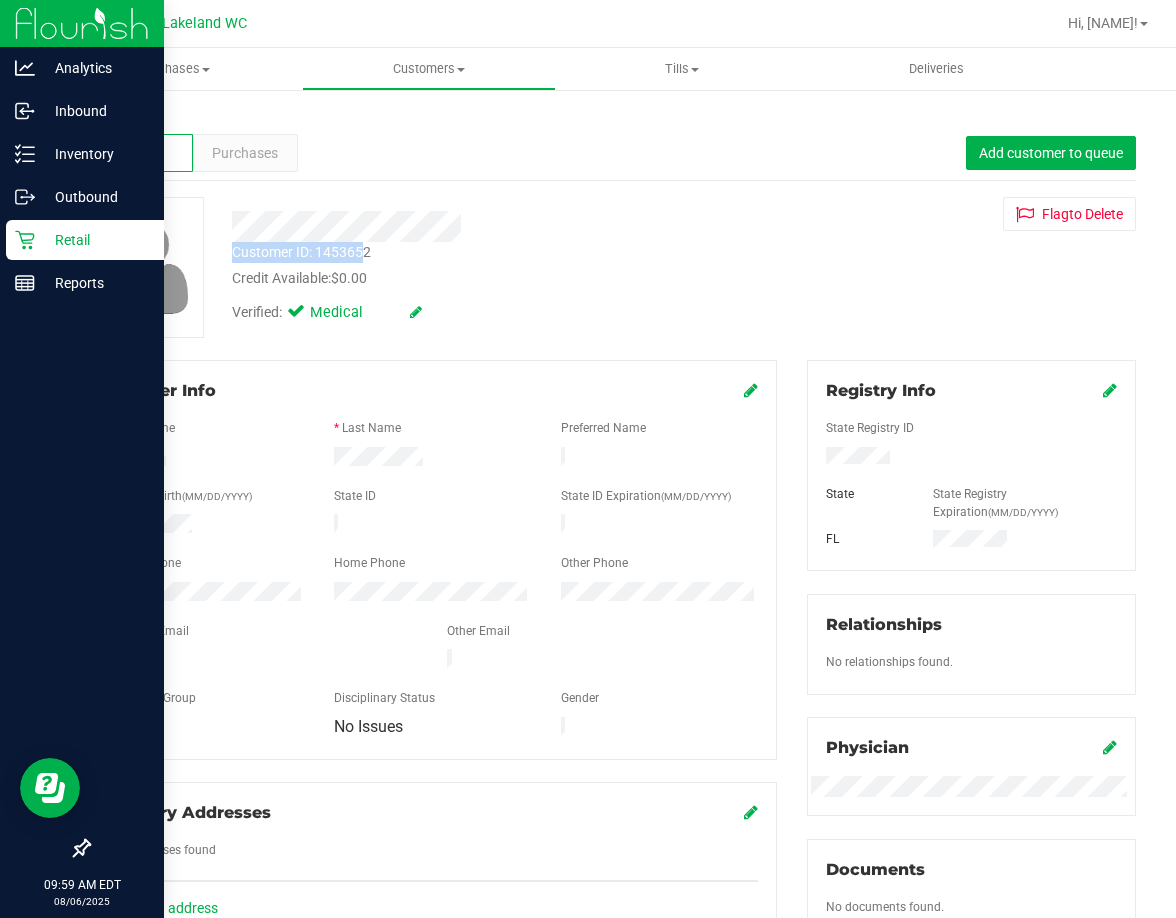 click 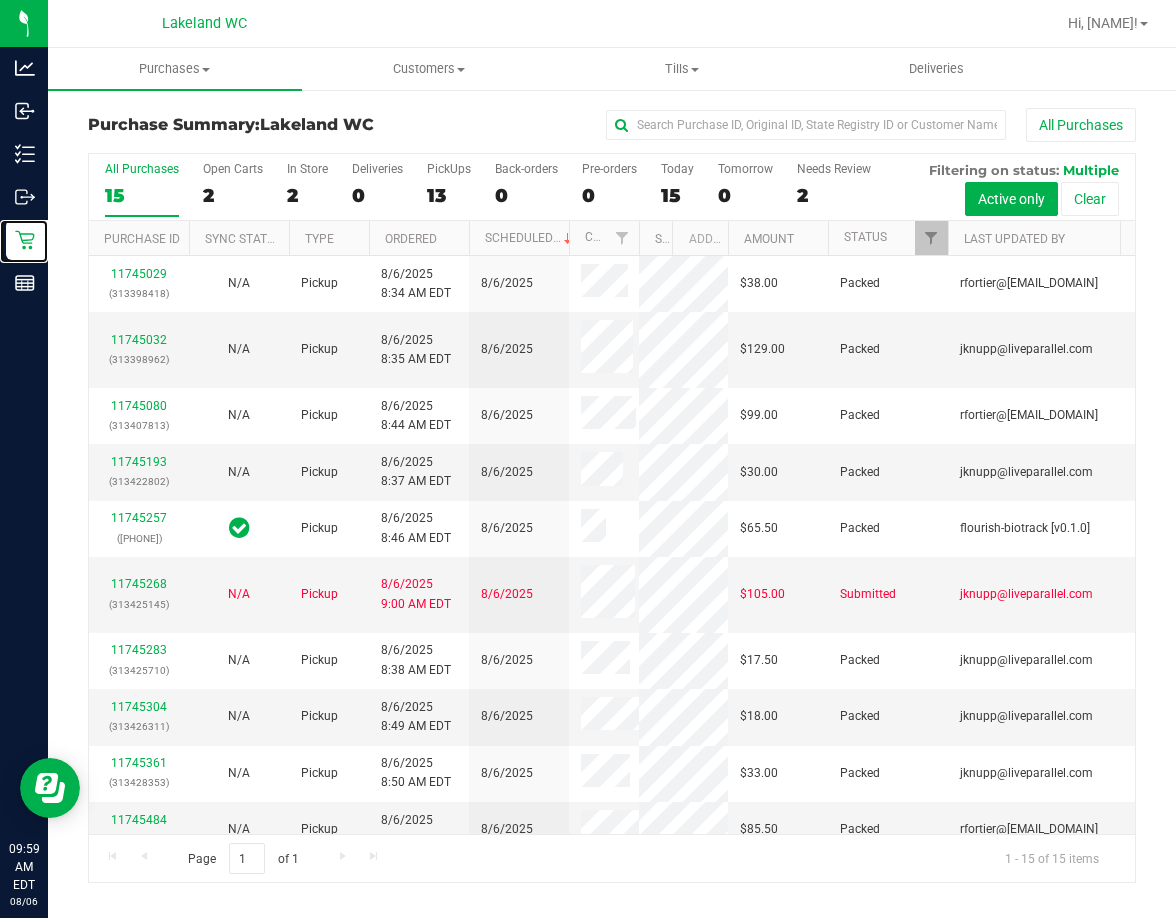 drag, startPoint x: 611, startPoint y: 237, endPoint x: 647, endPoint y: 245, distance: 36.878178 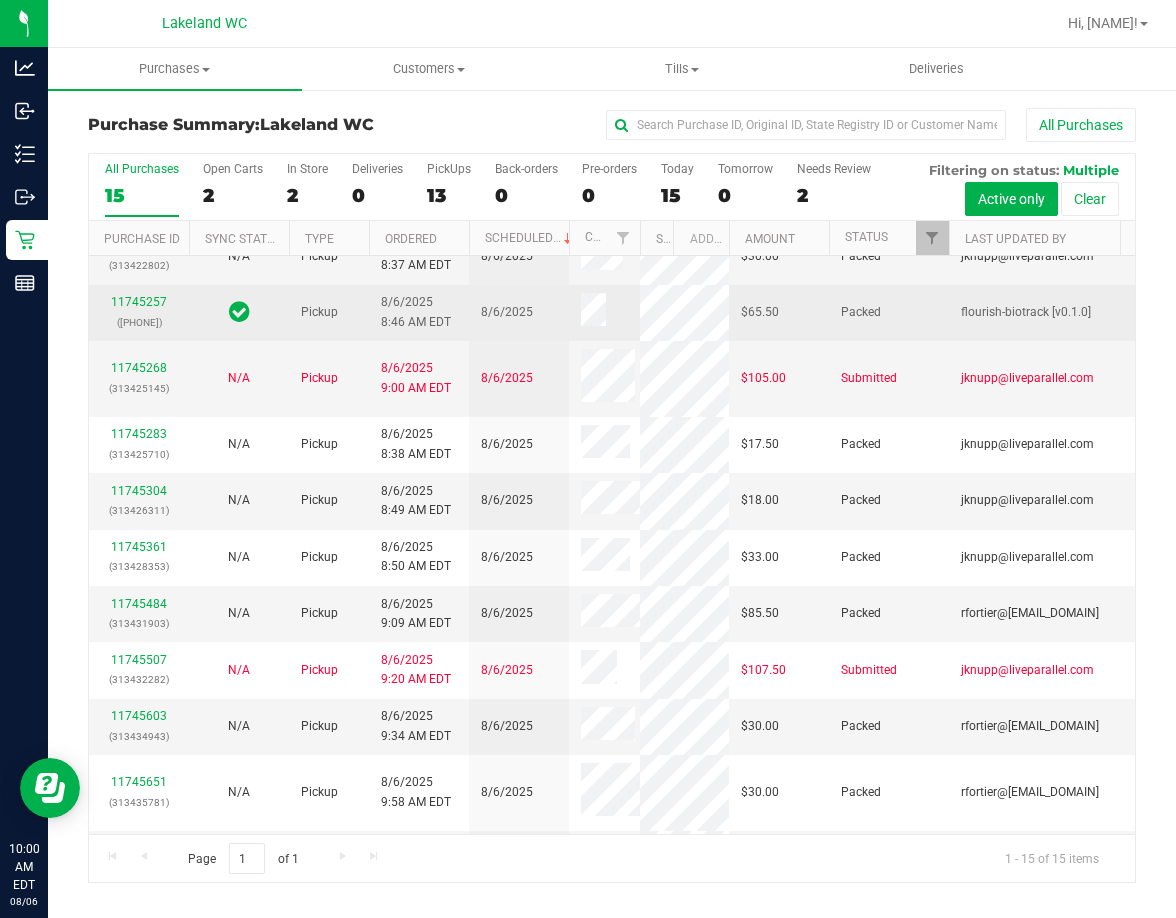 scroll, scrollTop: 0, scrollLeft: 0, axis: both 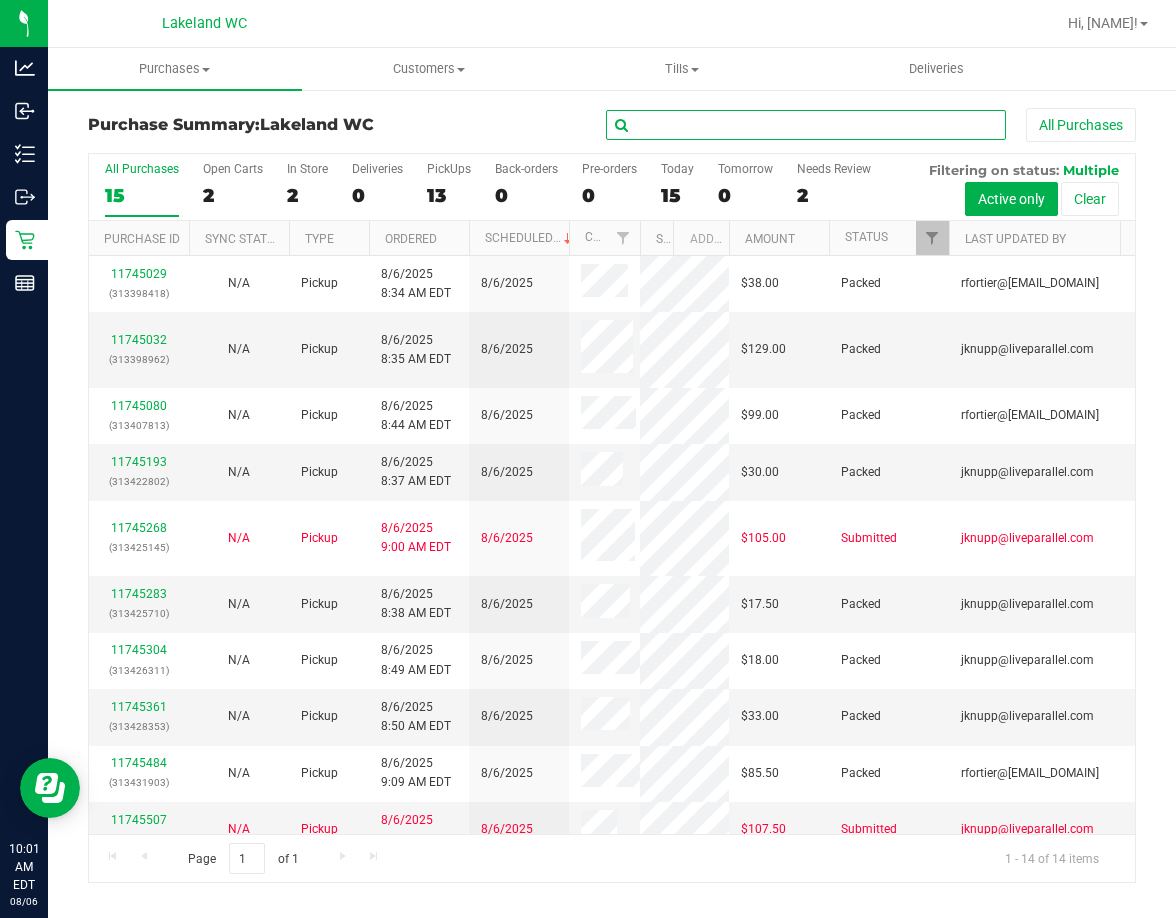 click at bounding box center (806, 125) 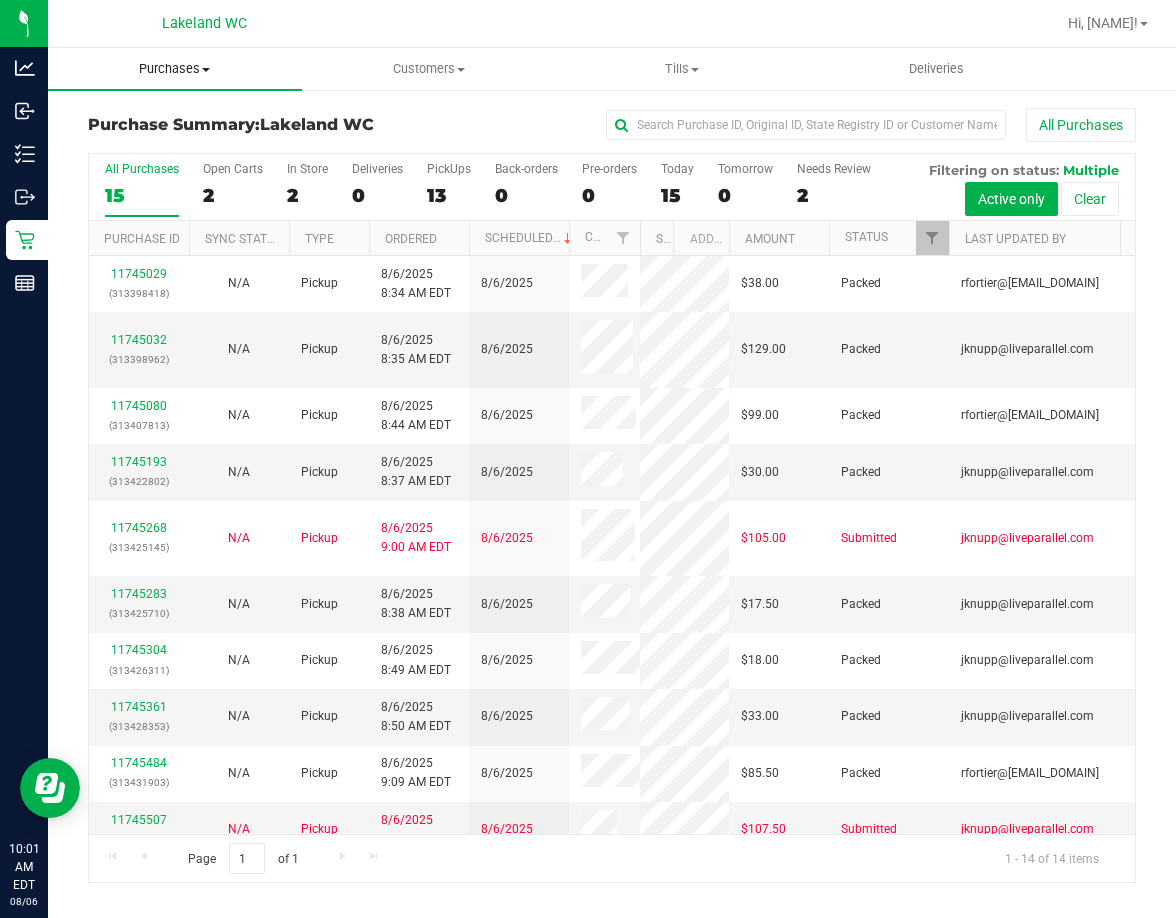 click on "Purchases" at bounding box center [175, 69] 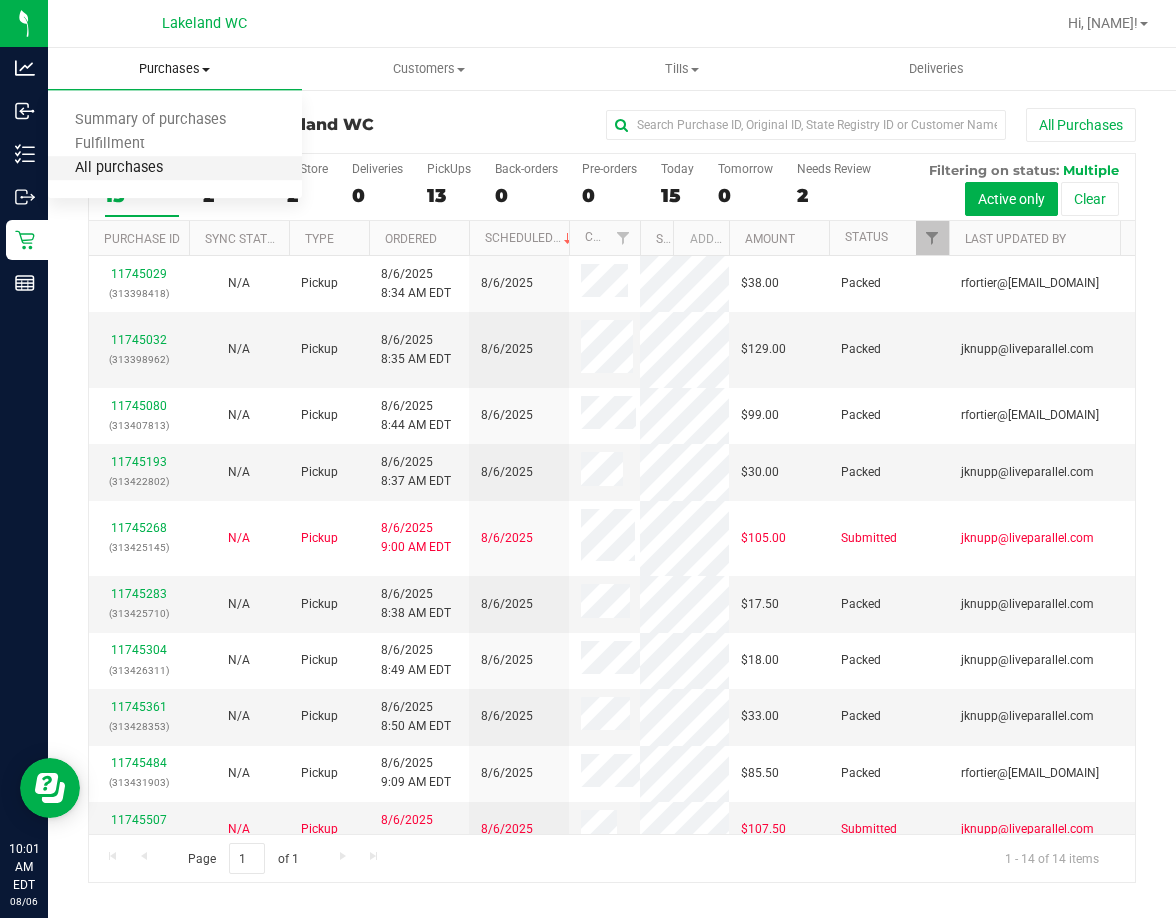 click on "All purchases" at bounding box center [119, 168] 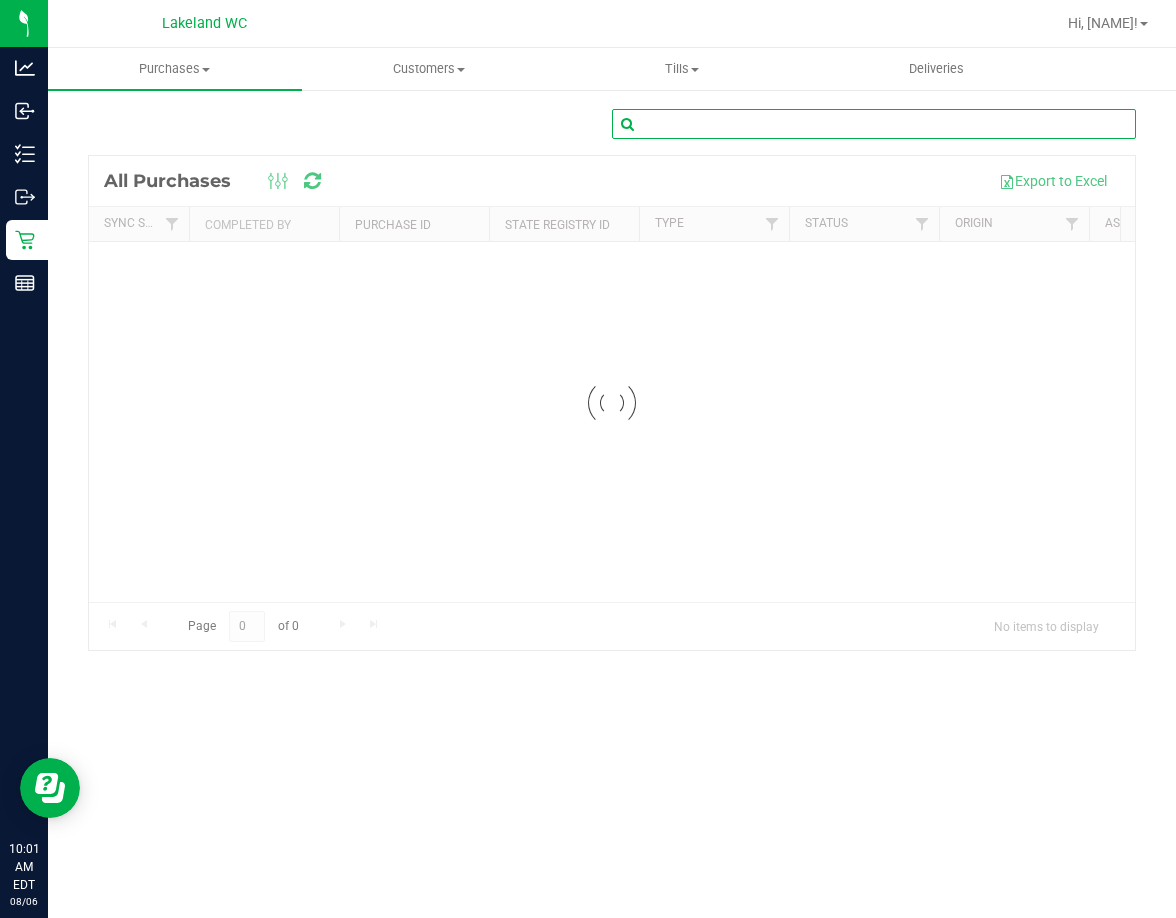 click at bounding box center [874, 124] 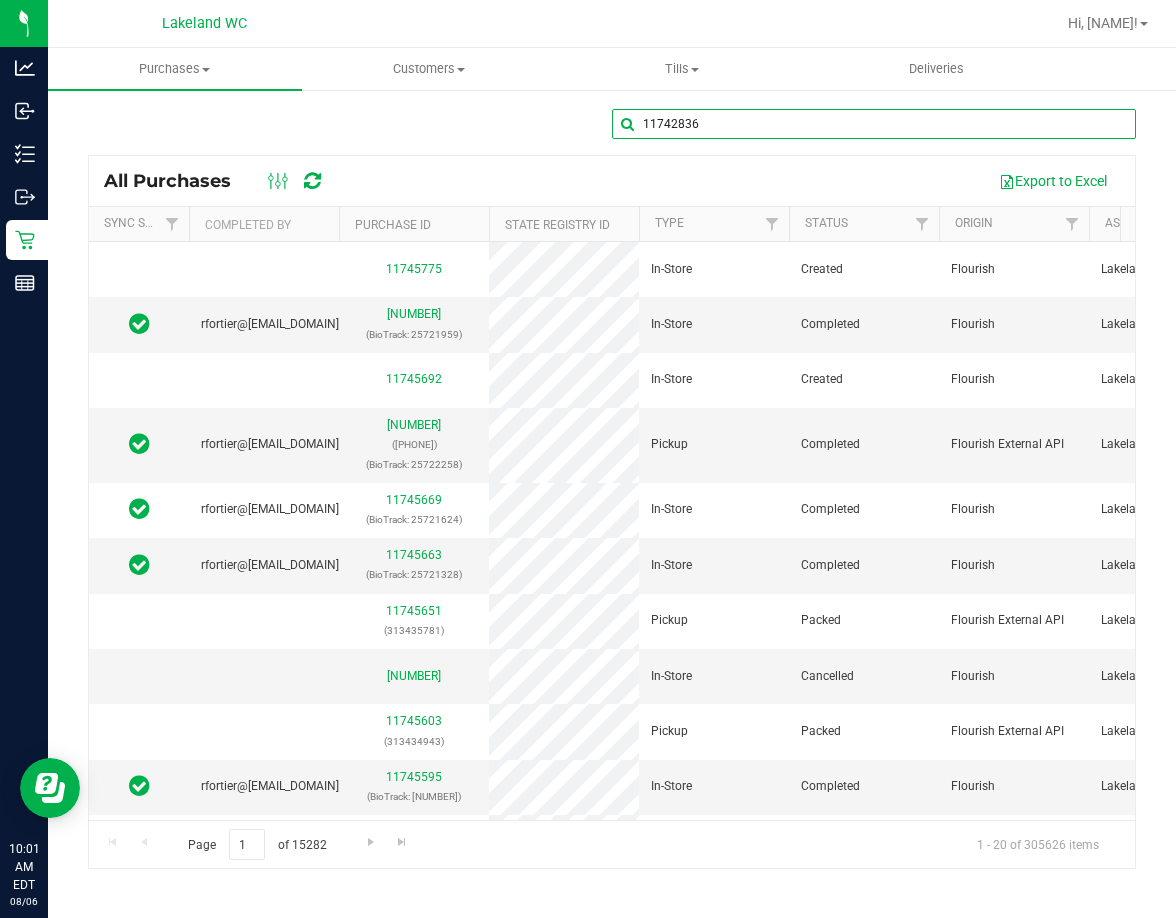 type on "11742836" 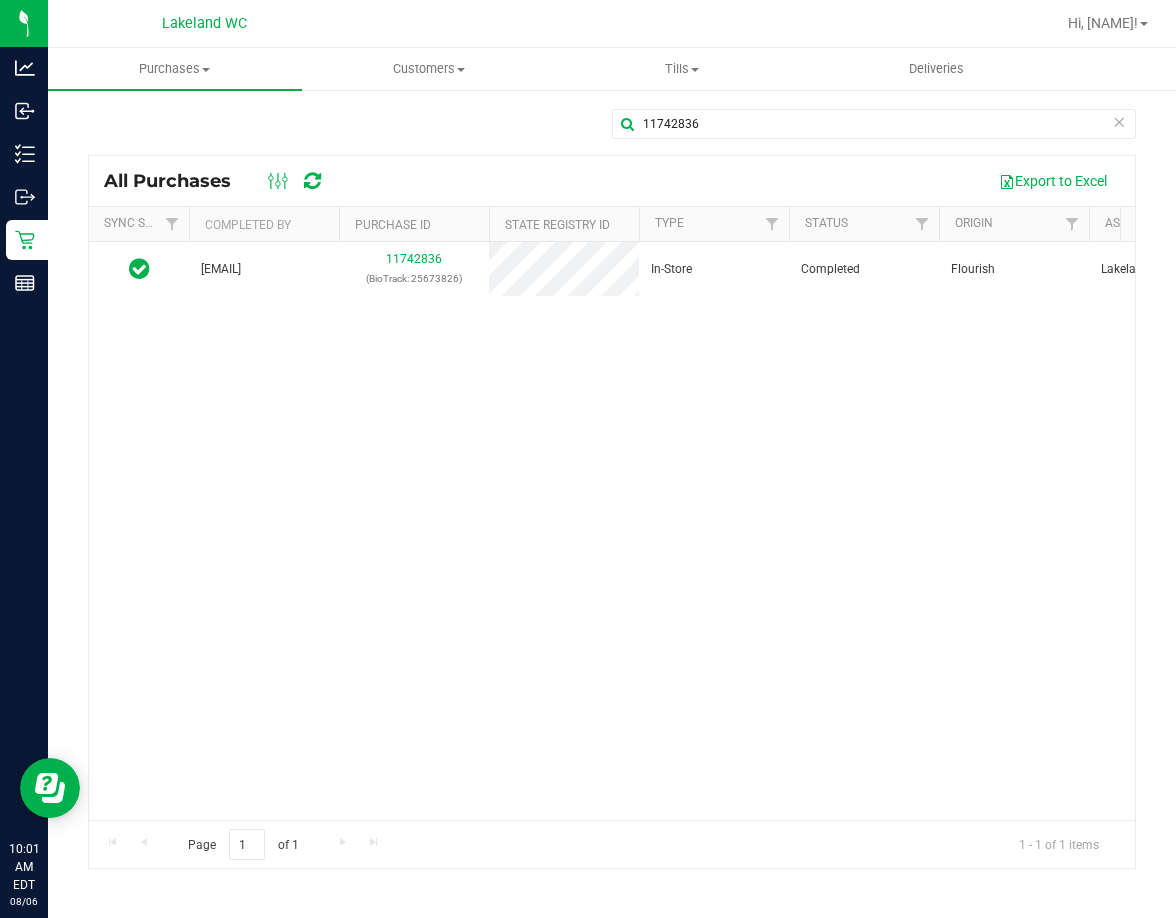 scroll, scrollTop: 0, scrollLeft: 70, axis: horizontal 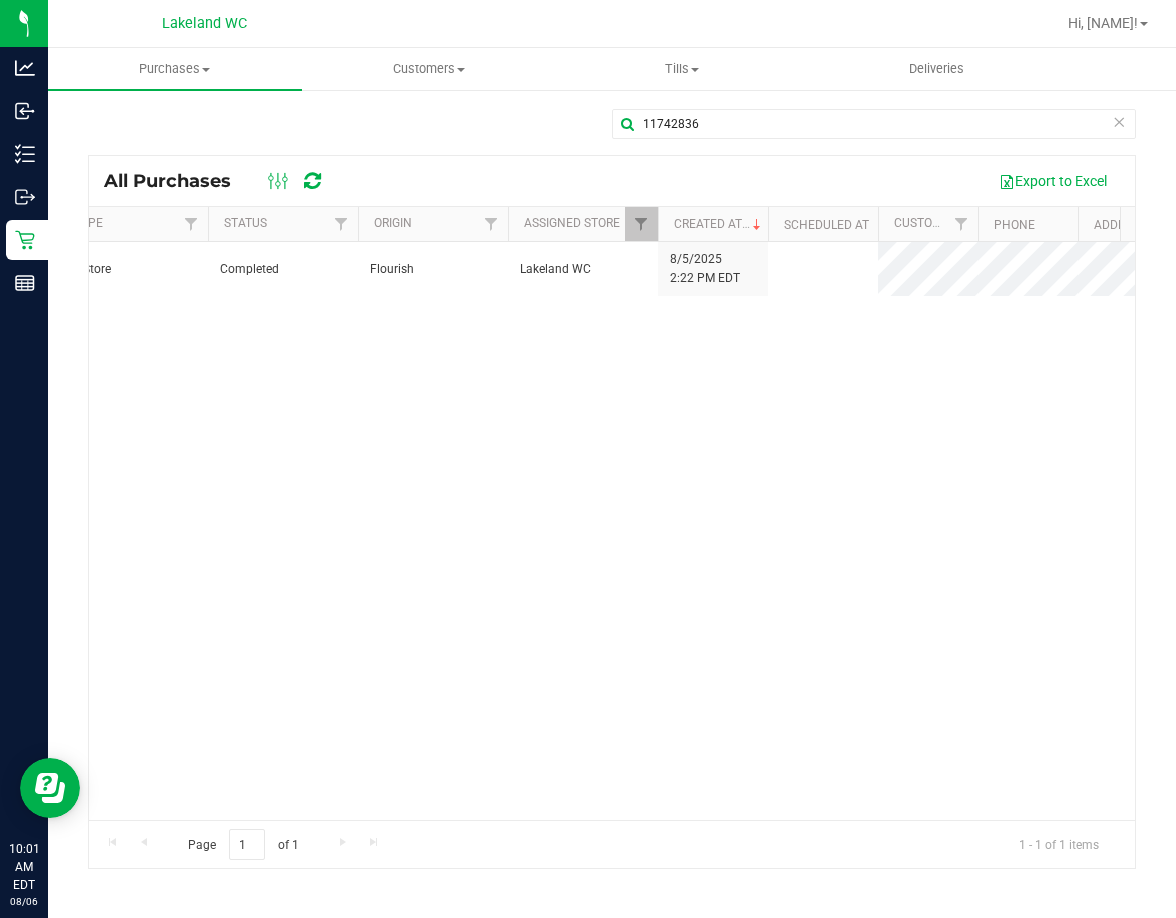 drag, startPoint x: 745, startPoint y: 329, endPoint x: 813, endPoint y: 331, distance: 68.0294 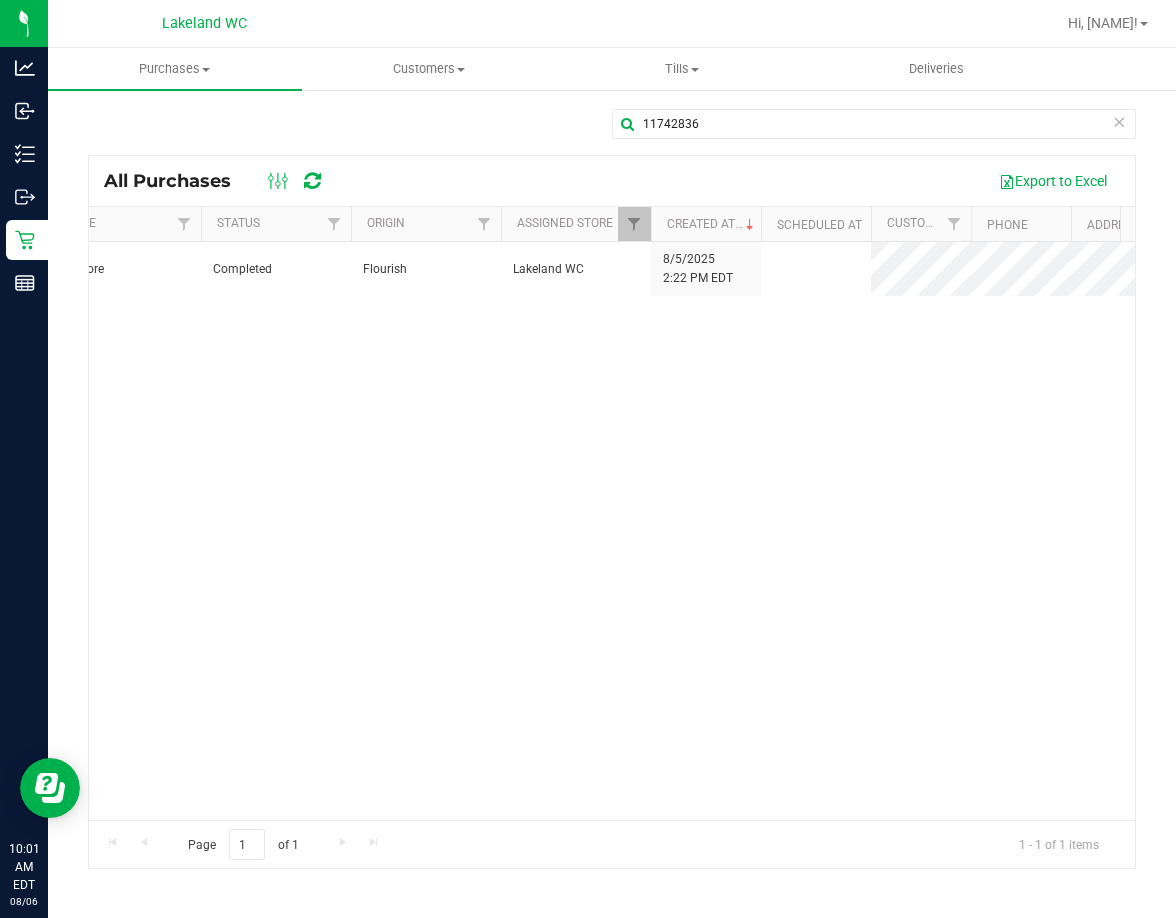 scroll, scrollTop: 0, scrollLeft: 572, axis: horizontal 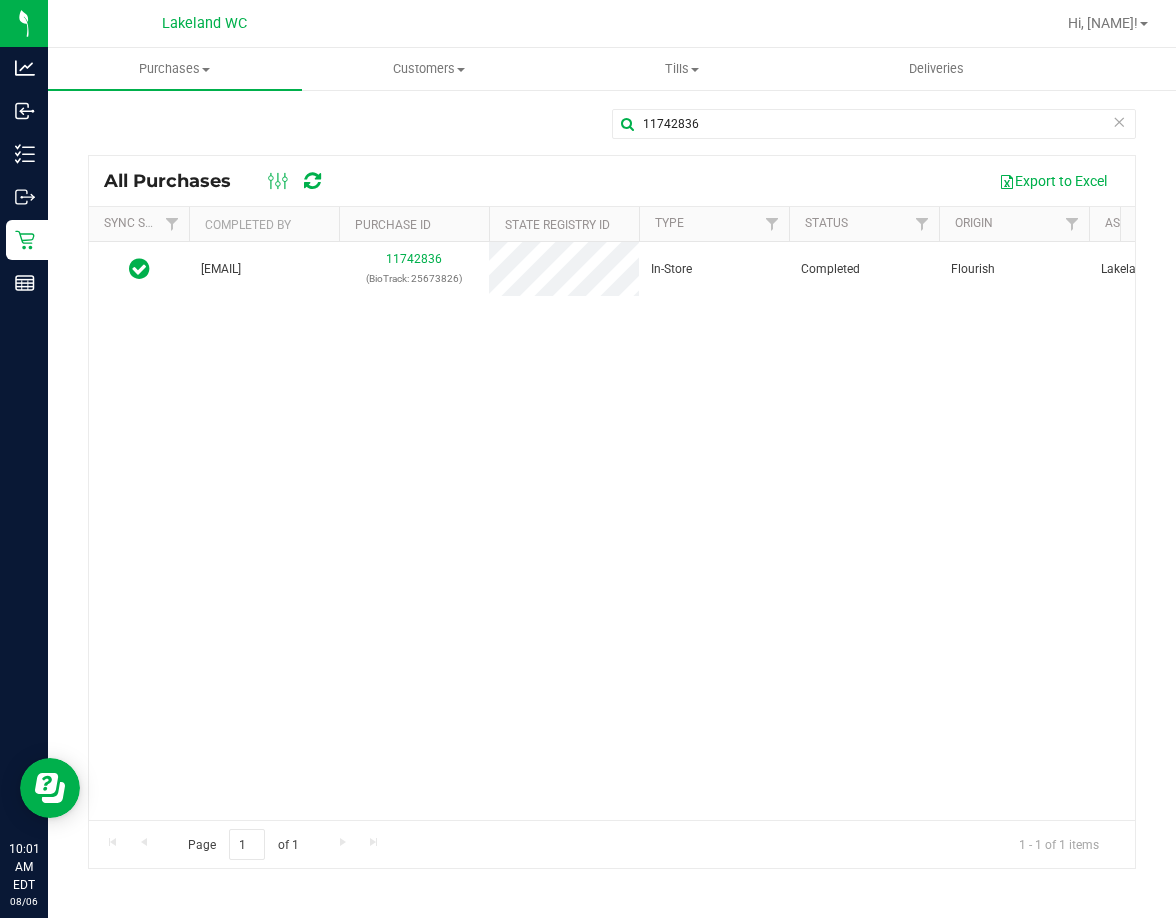 drag, startPoint x: 821, startPoint y: 332, endPoint x: 621, endPoint y: 340, distance: 200.15994 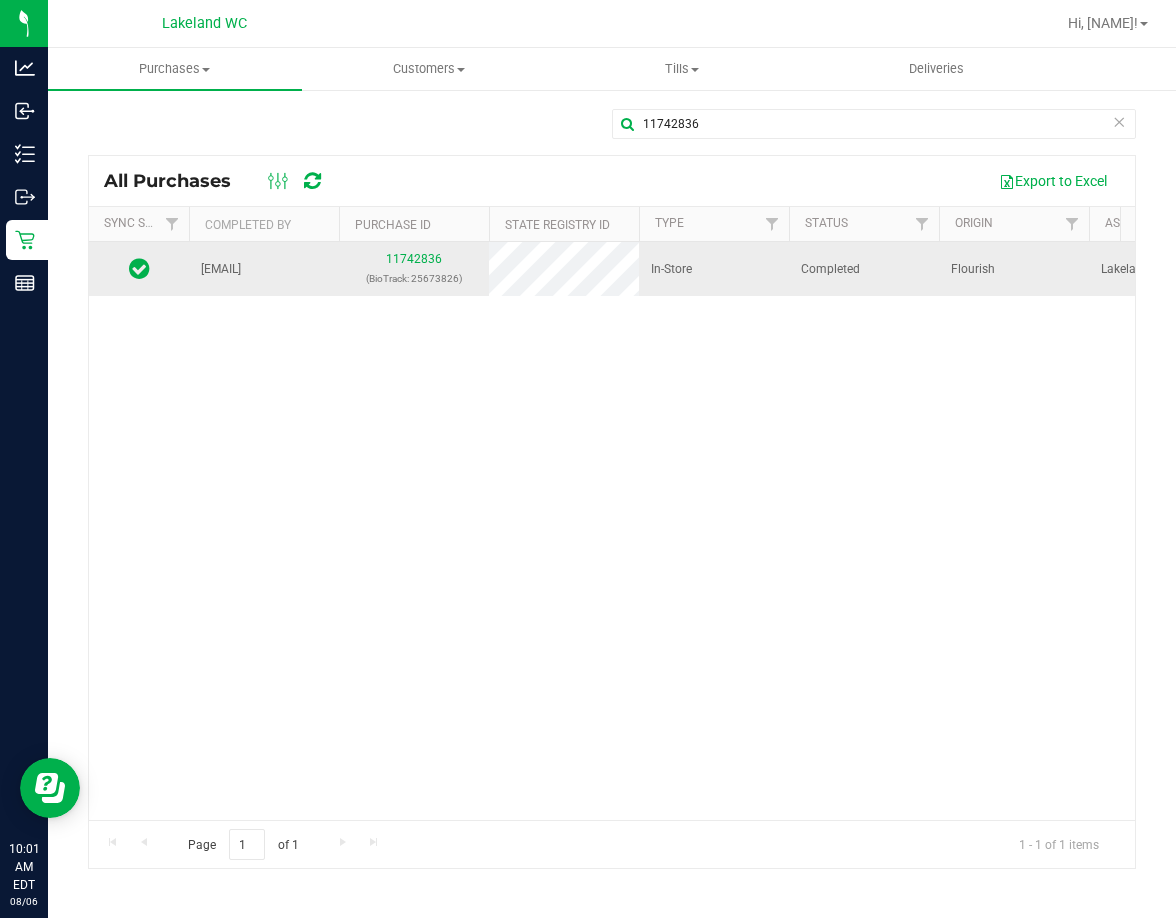 click on "11742836
(BioTrack: 25673826)" at bounding box center (414, 269) 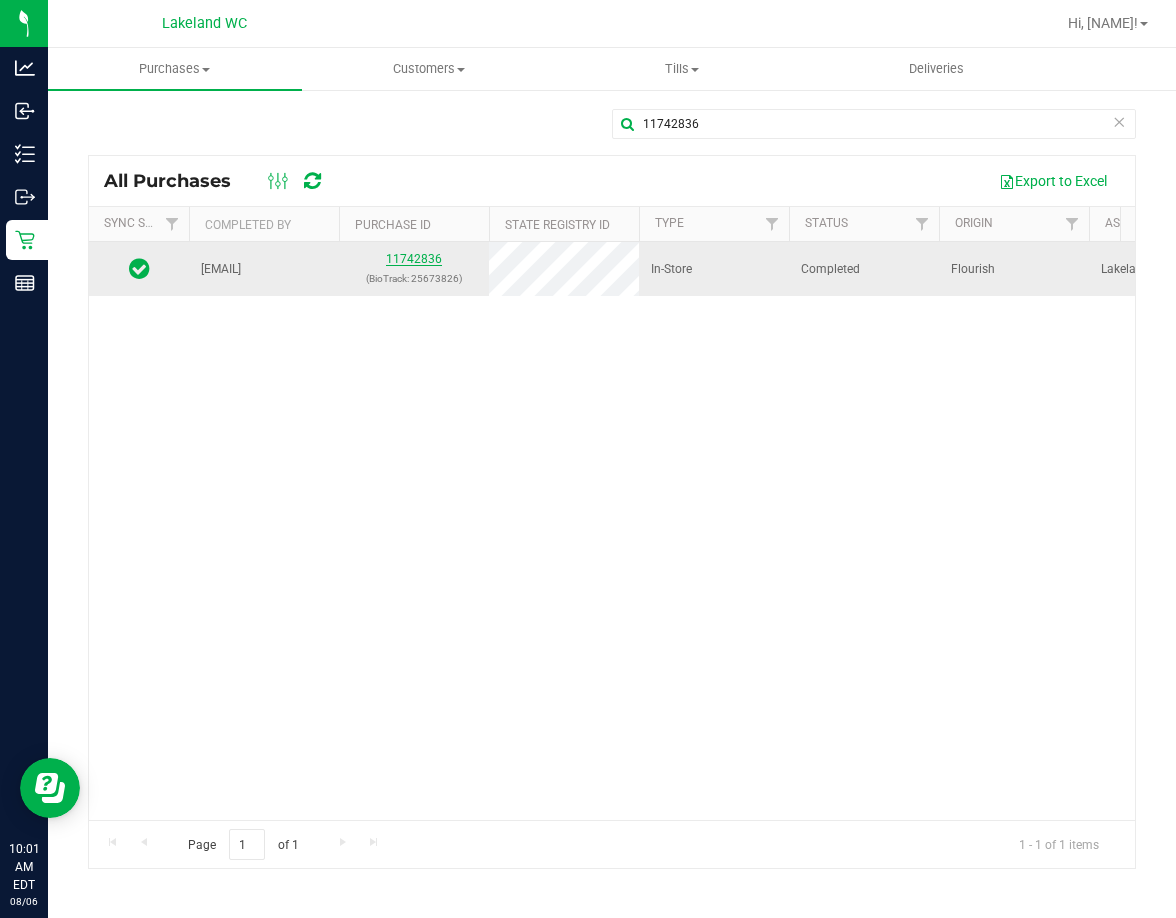 click on "11742836" at bounding box center (414, 259) 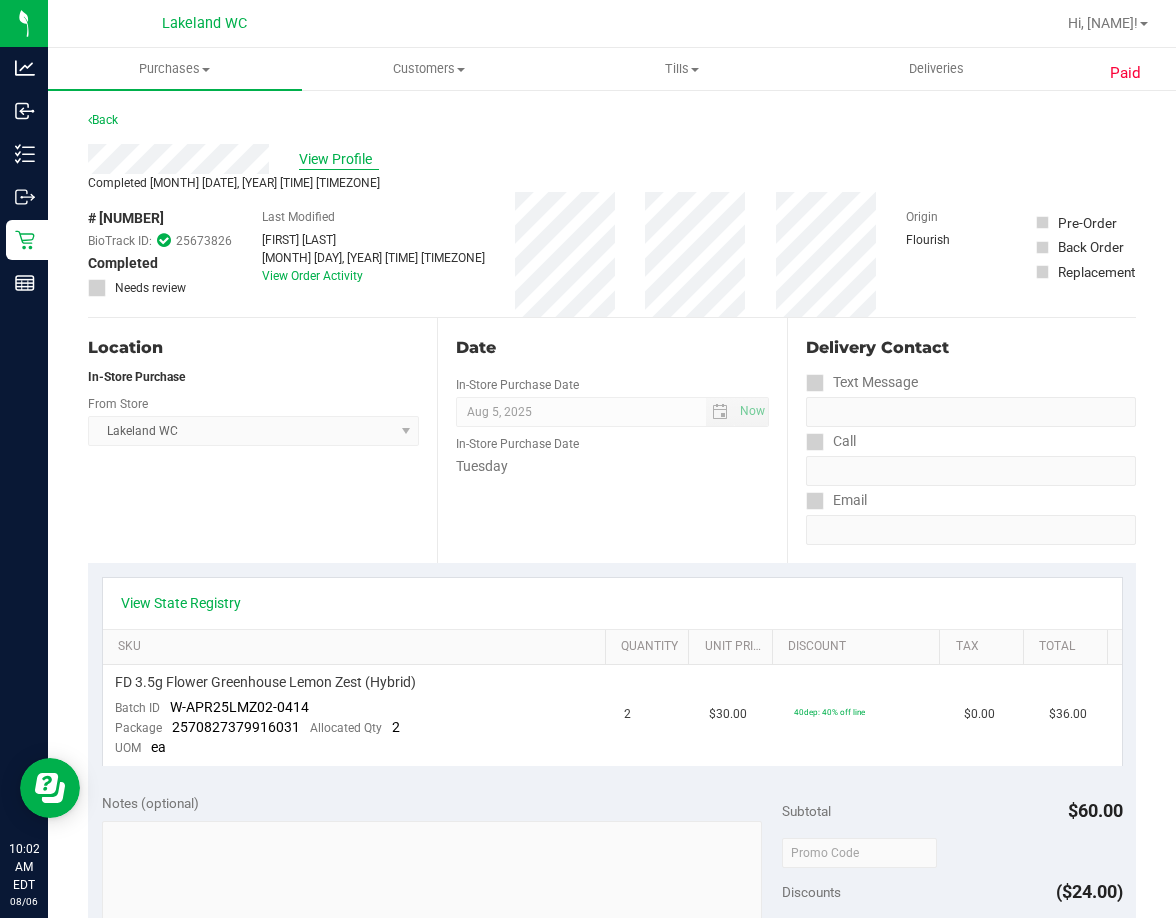 click on "View Profile" at bounding box center (339, 159) 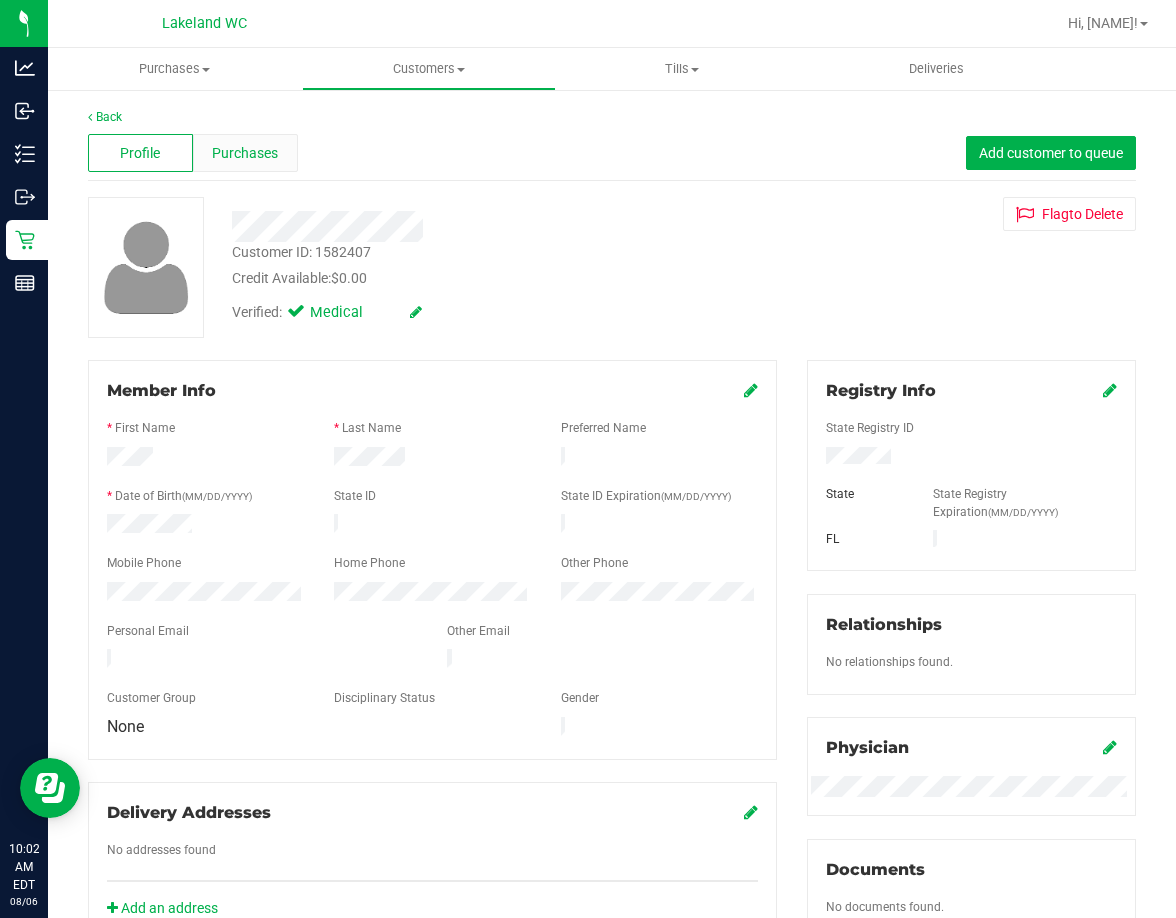 click on "Purchases" at bounding box center (245, 153) 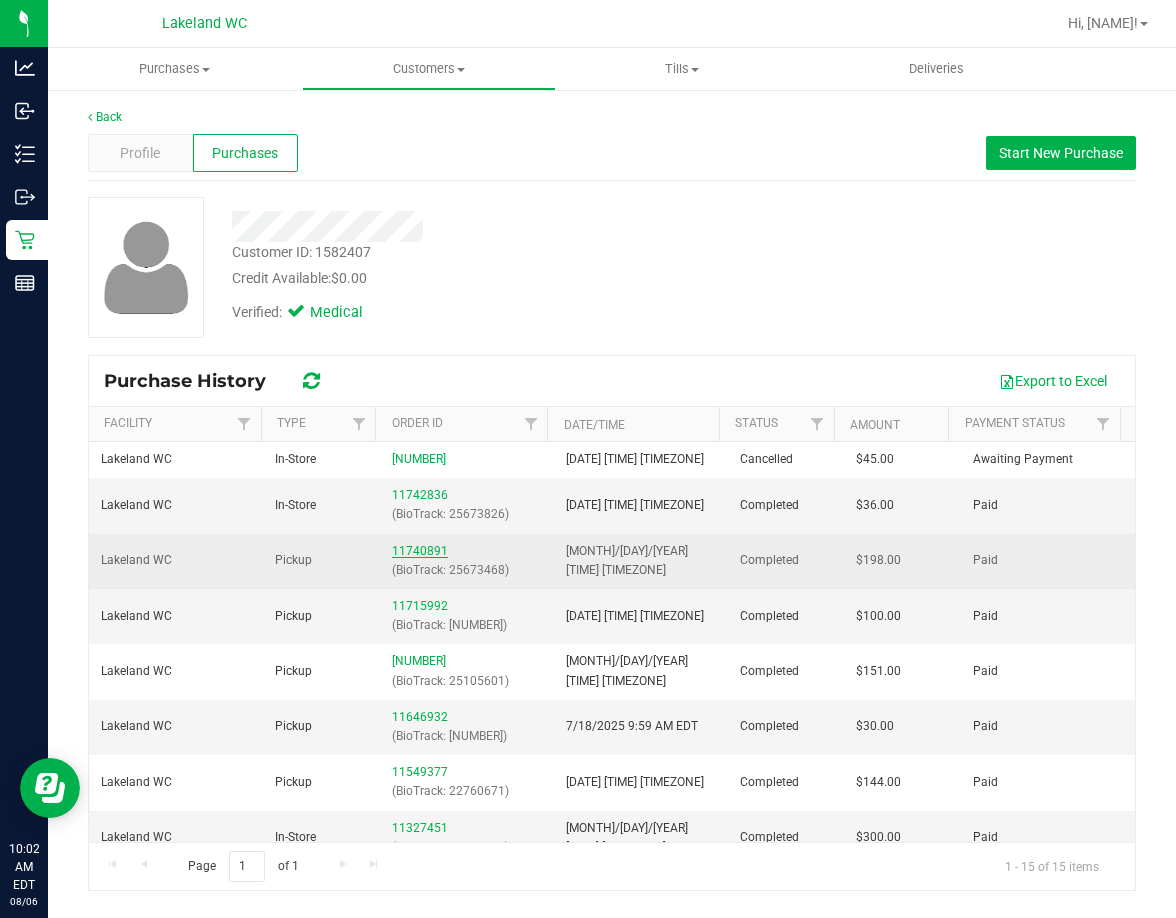 click on "11740891" at bounding box center (420, 551) 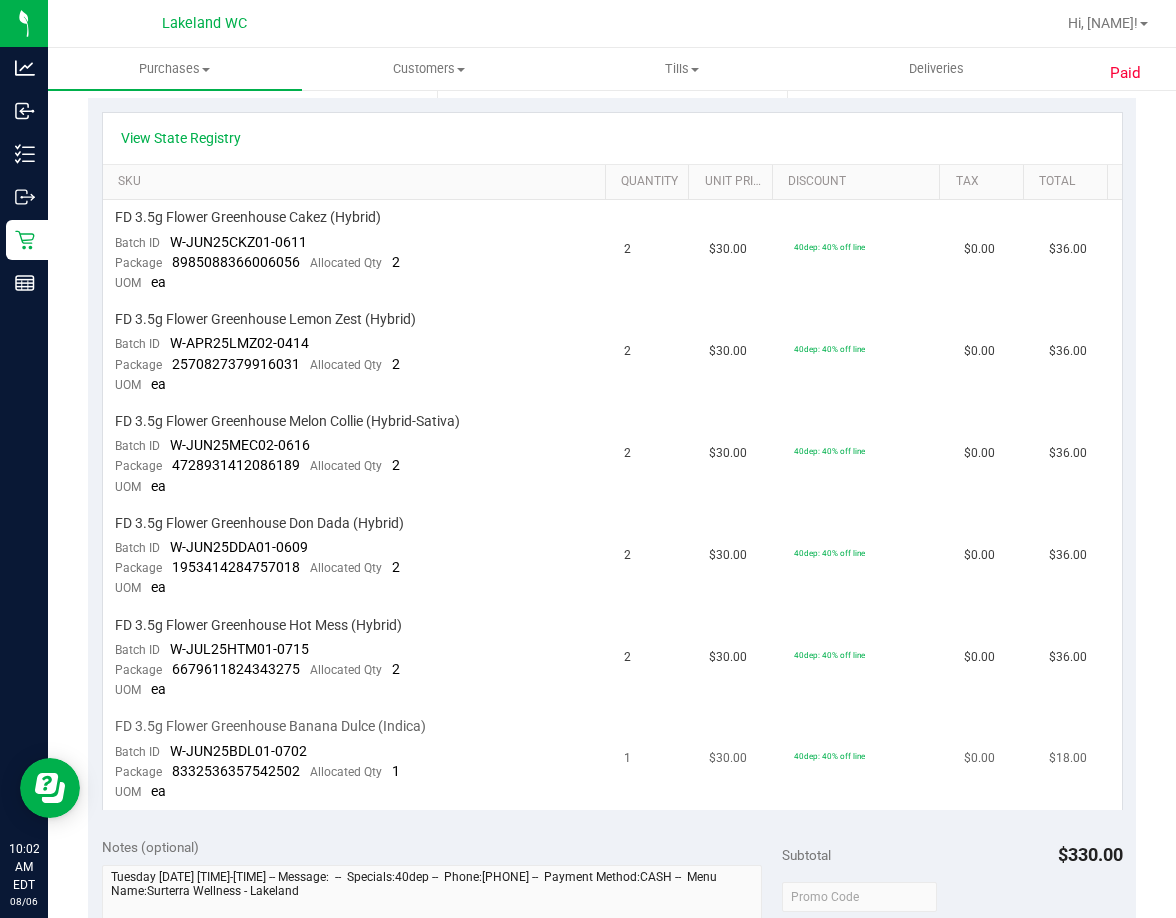 scroll, scrollTop: 500, scrollLeft: 0, axis: vertical 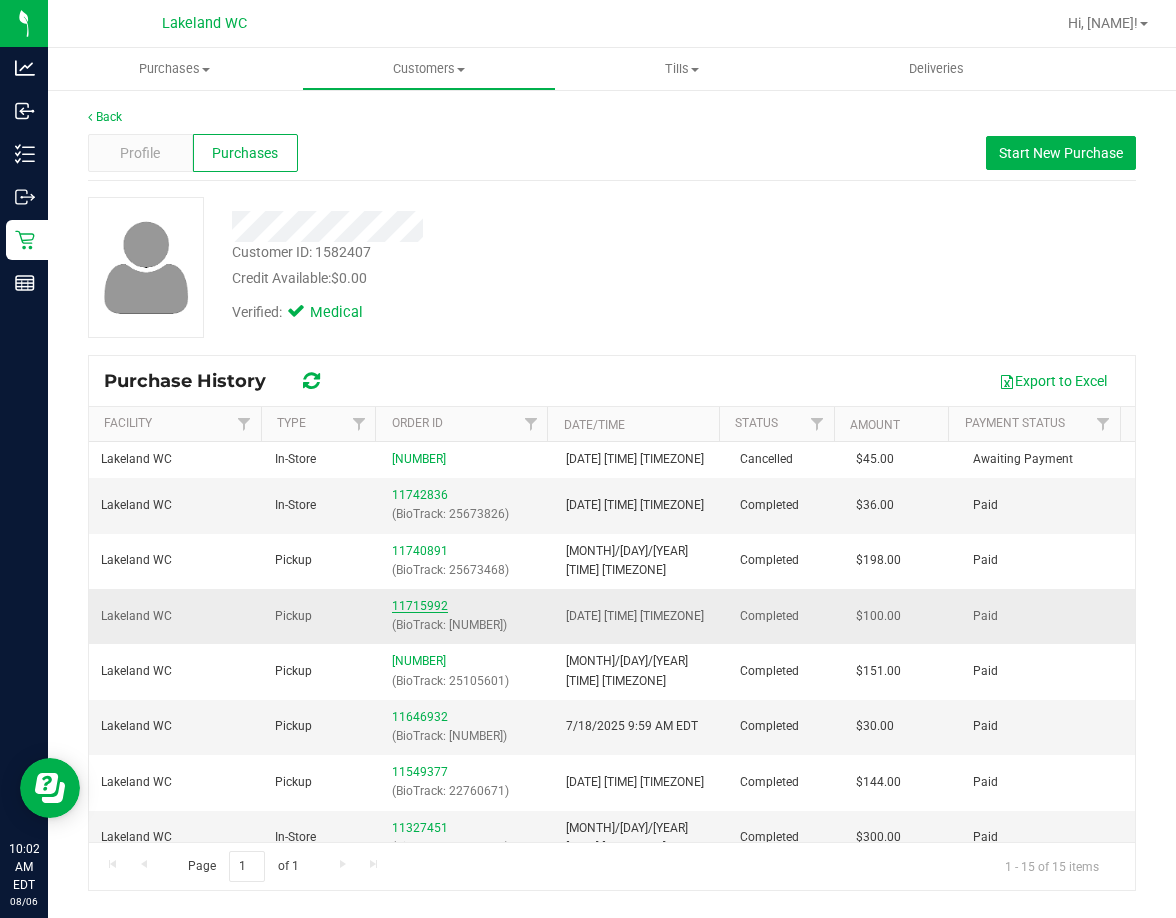 click on "11715992" at bounding box center [420, 606] 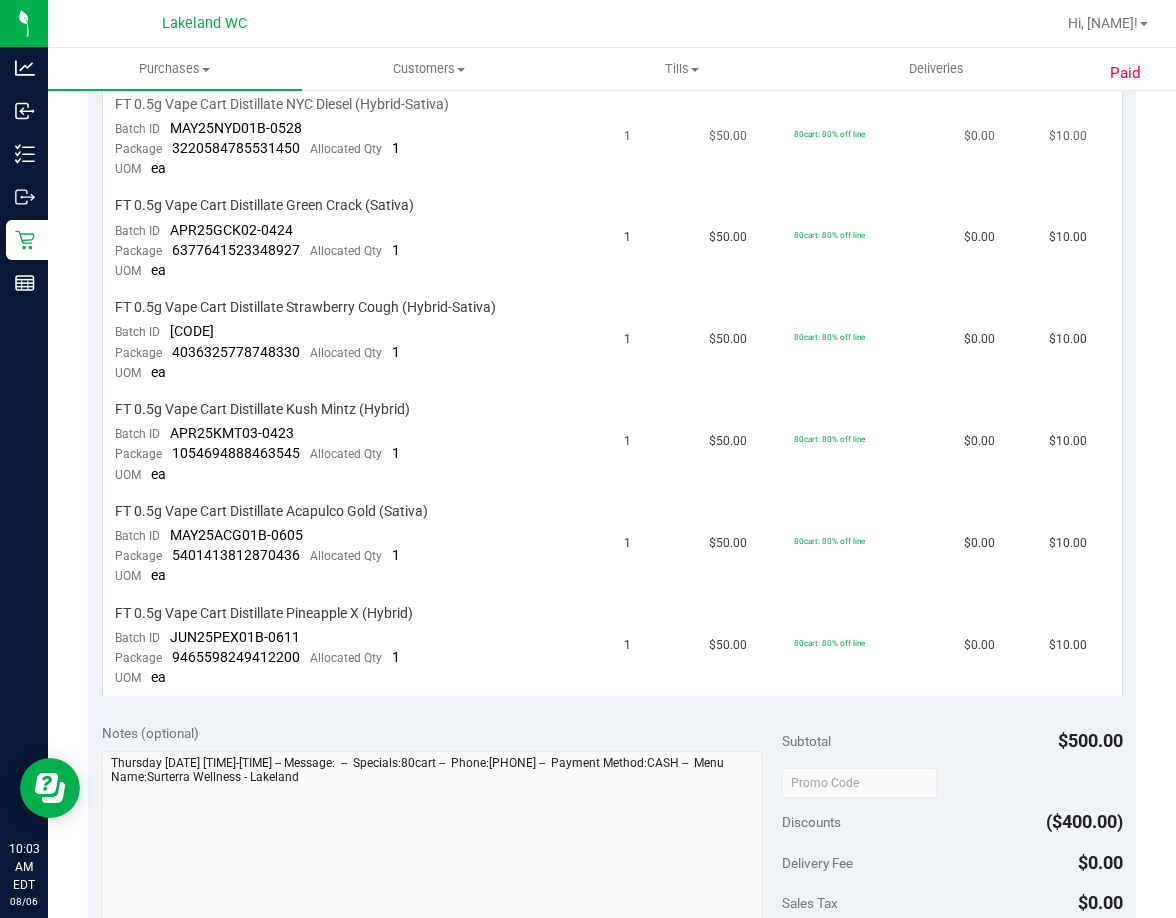 scroll, scrollTop: 1000, scrollLeft: 0, axis: vertical 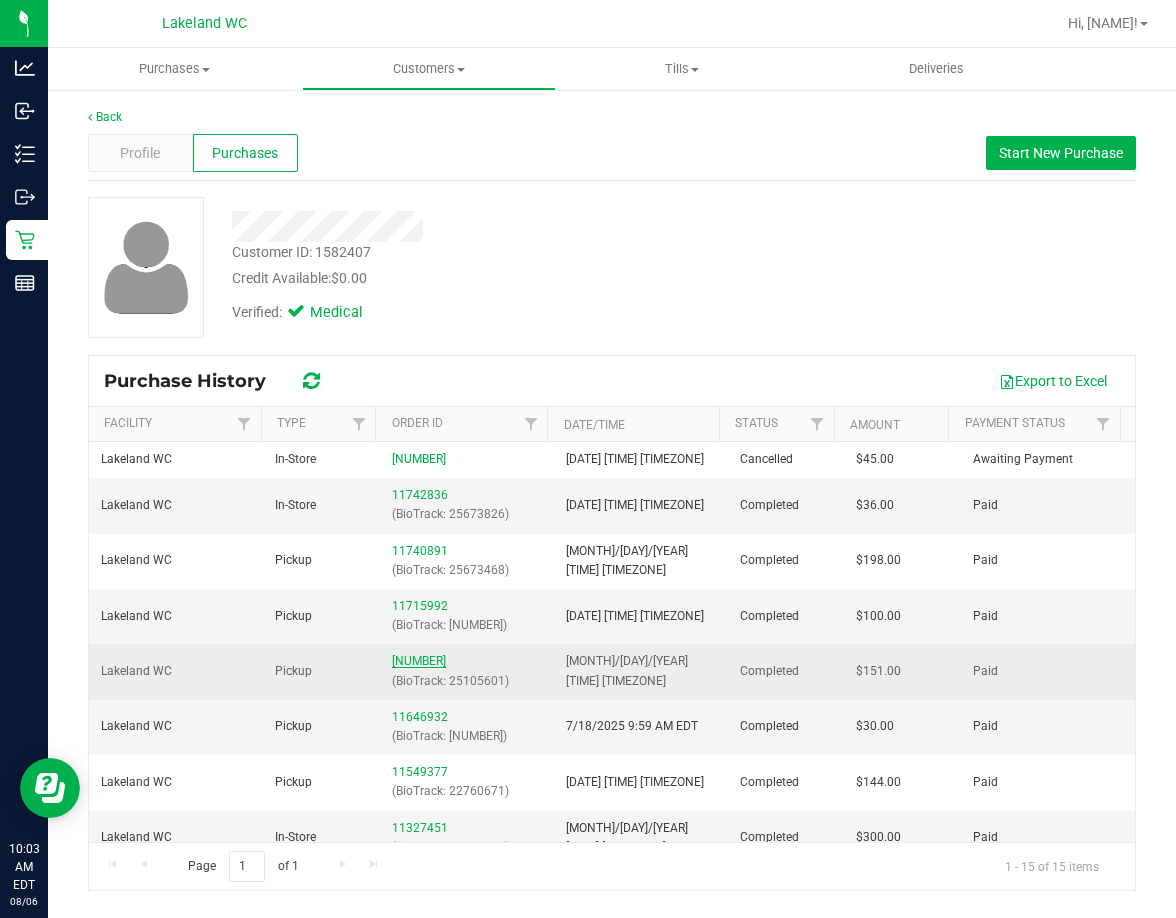 click on "11705098" at bounding box center (419, 661) 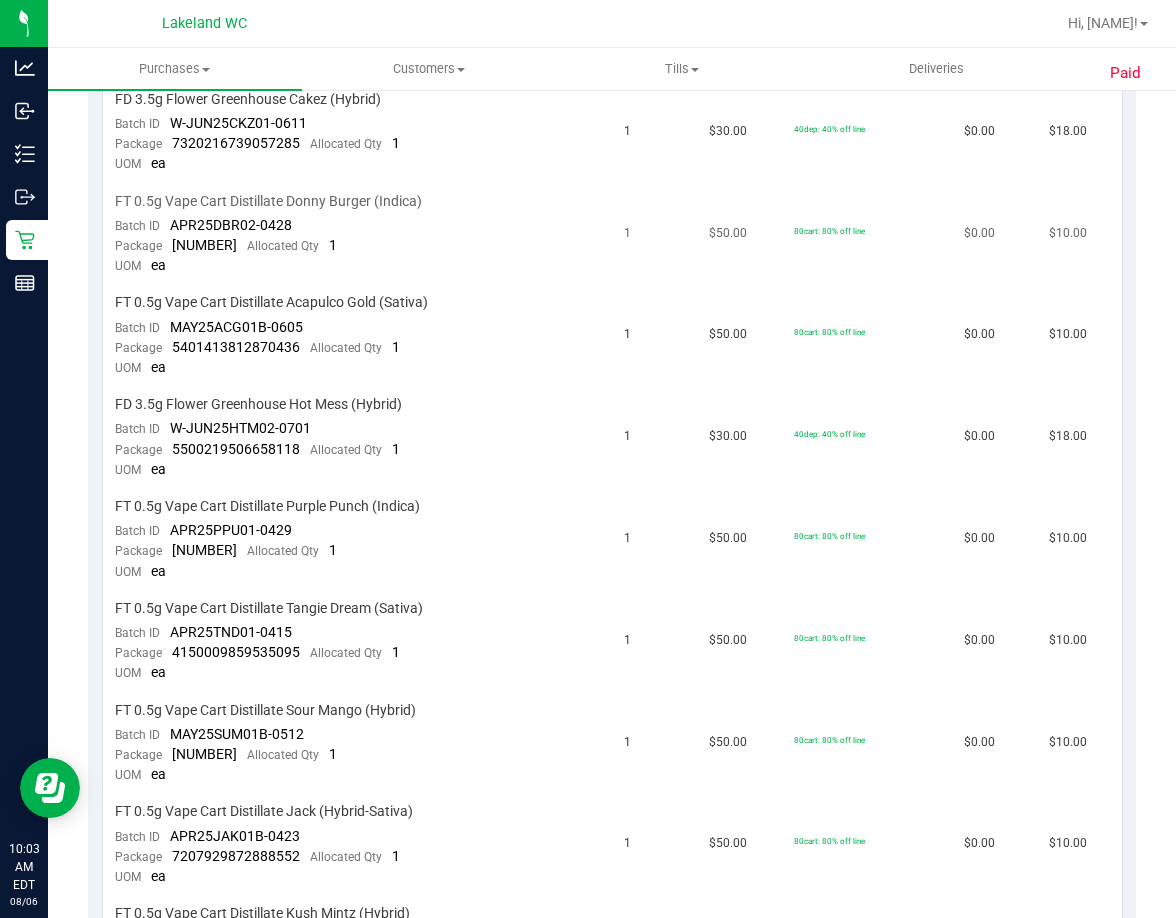 scroll, scrollTop: 900, scrollLeft: 0, axis: vertical 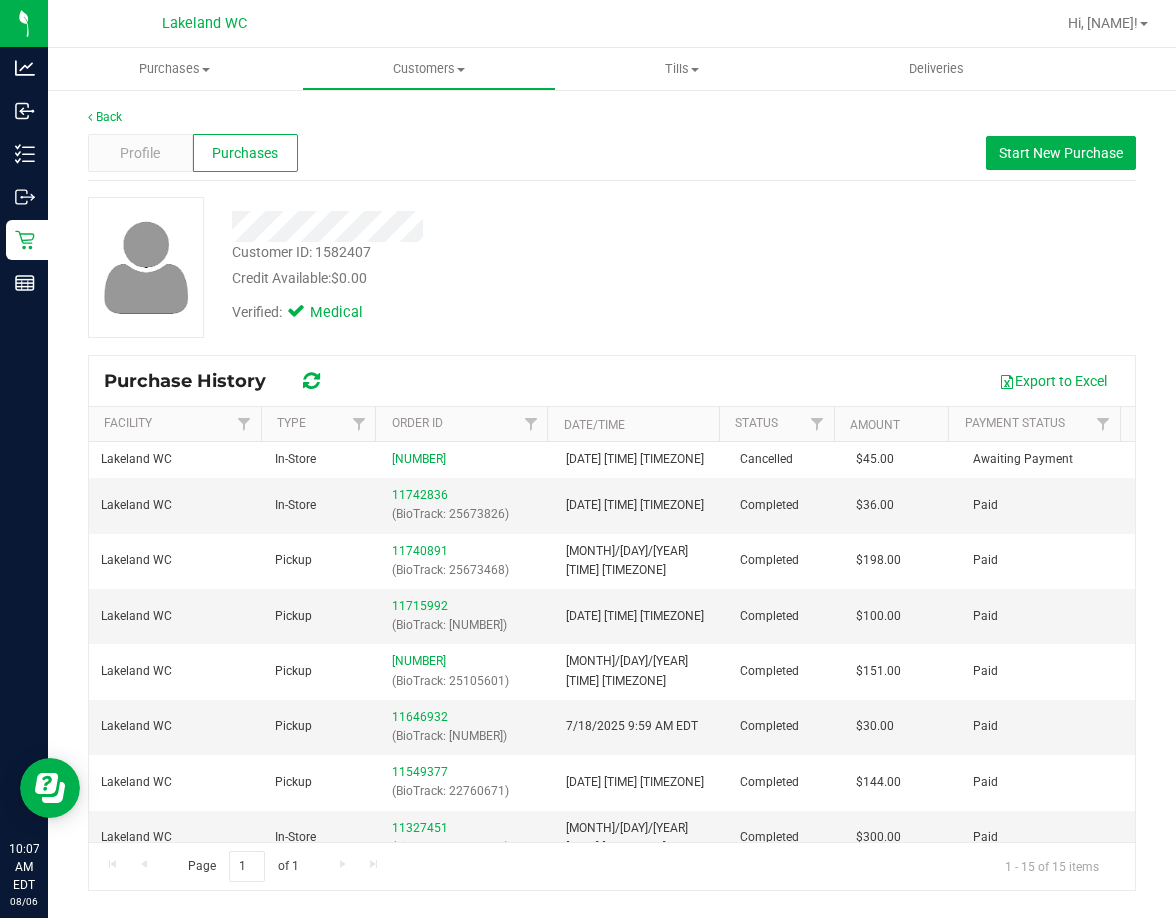 click on "Credit Available:
$0.00" at bounding box center (486, 278) 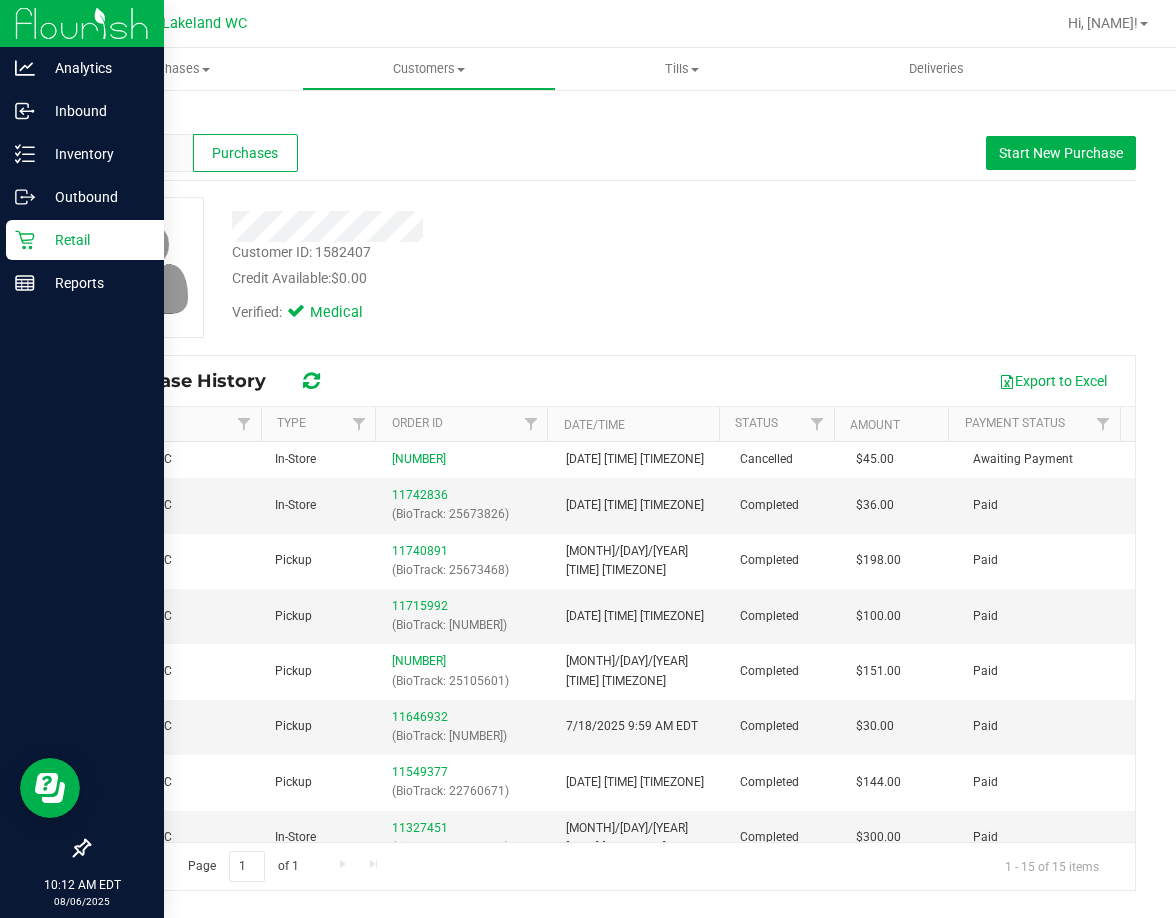 click on "Retail" at bounding box center (95, 240) 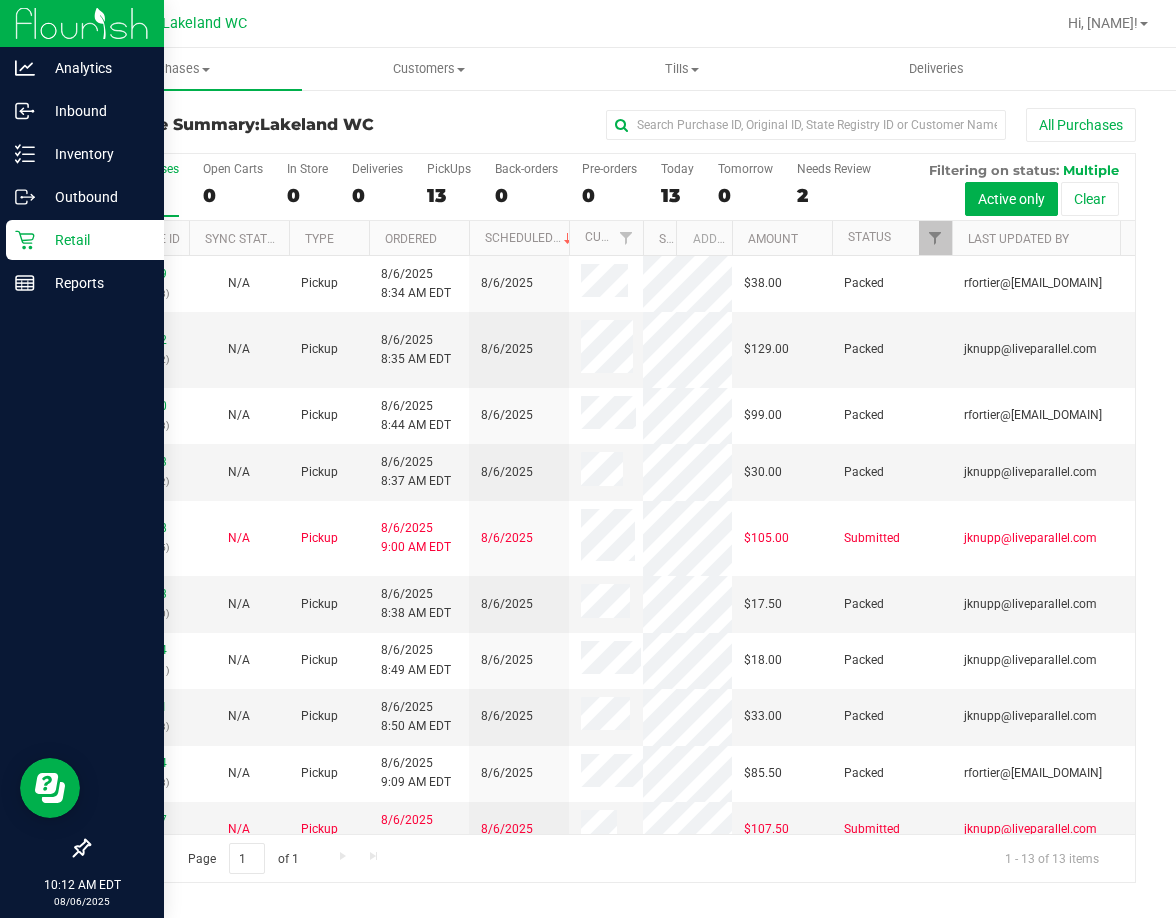 drag, startPoint x: 609, startPoint y: 240, endPoint x: 677, endPoint y: 254, distance: 69.426216 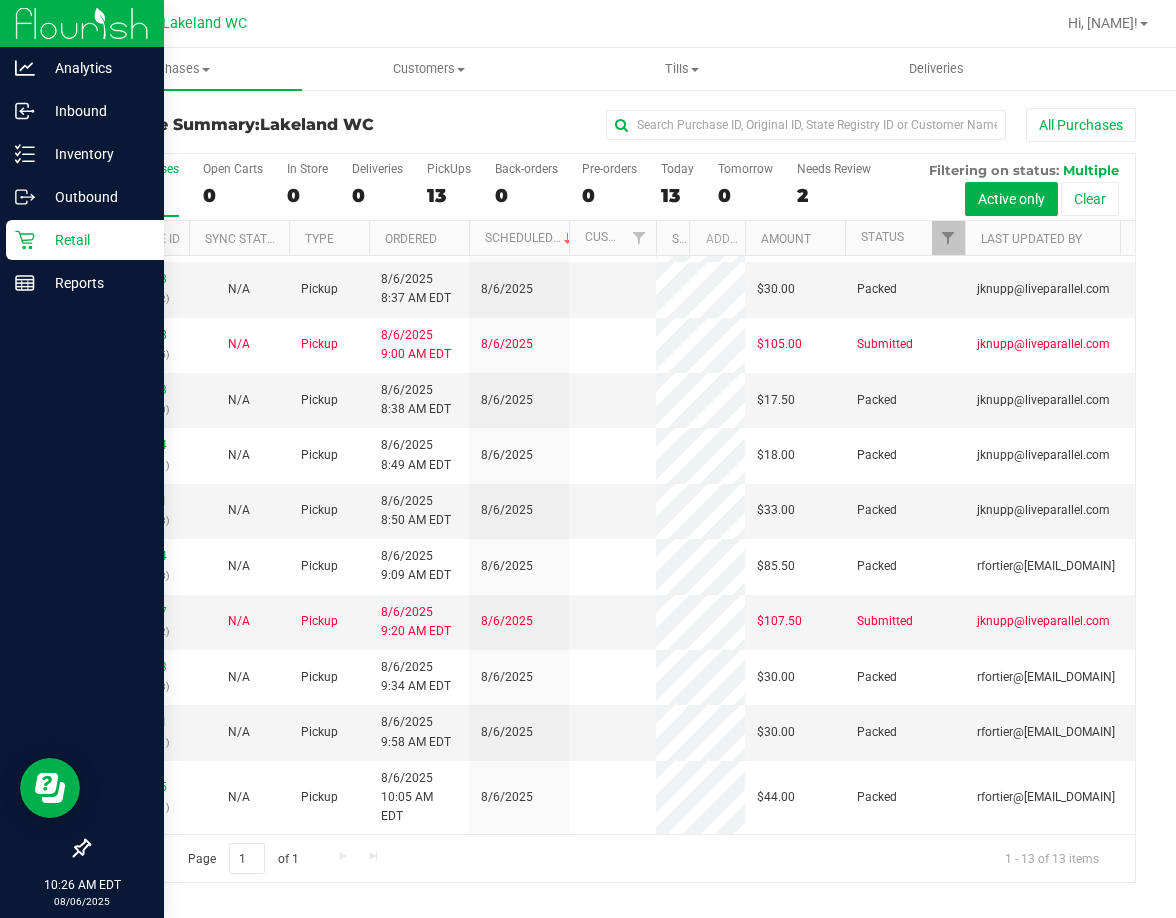 scroll, scrollTop: 0, scrollLeft: 0, axis: both 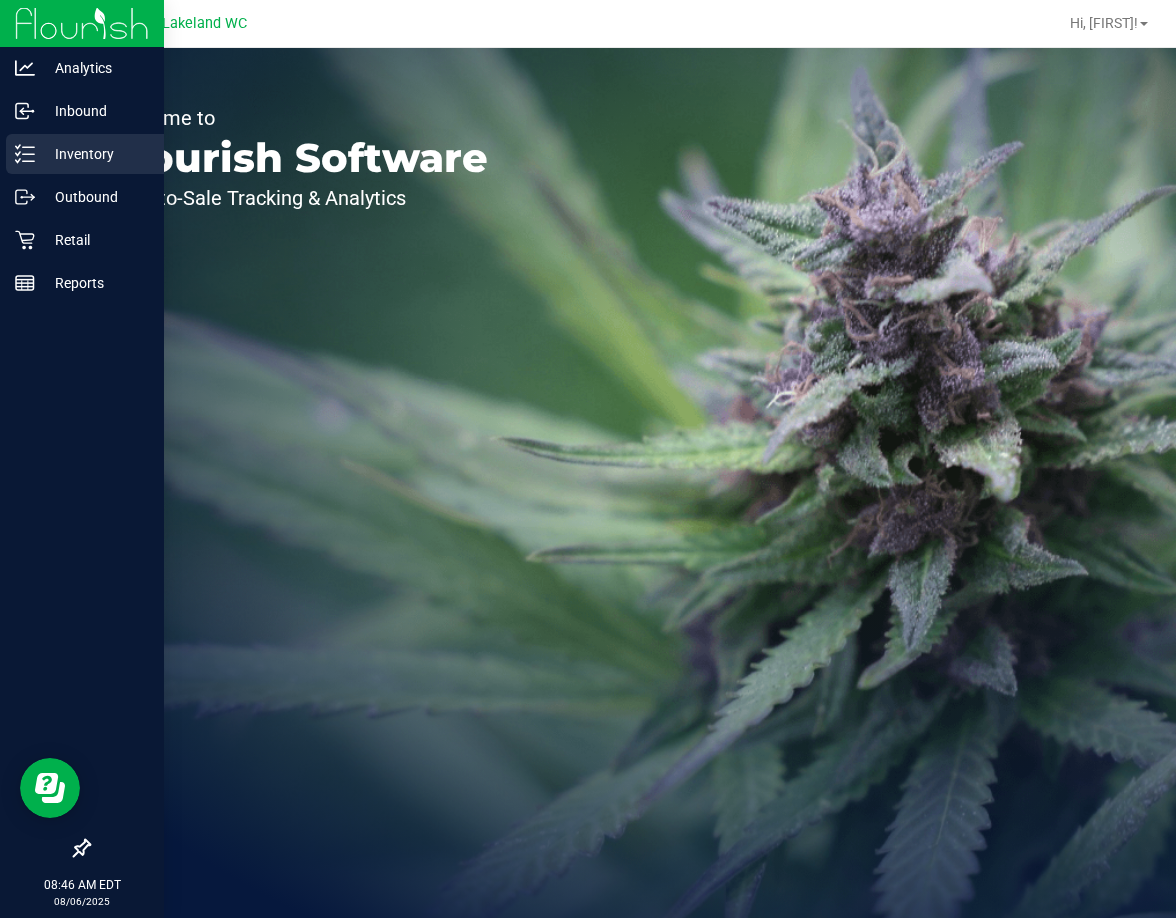 click on "Inventory" at bounding box center (95, 154) 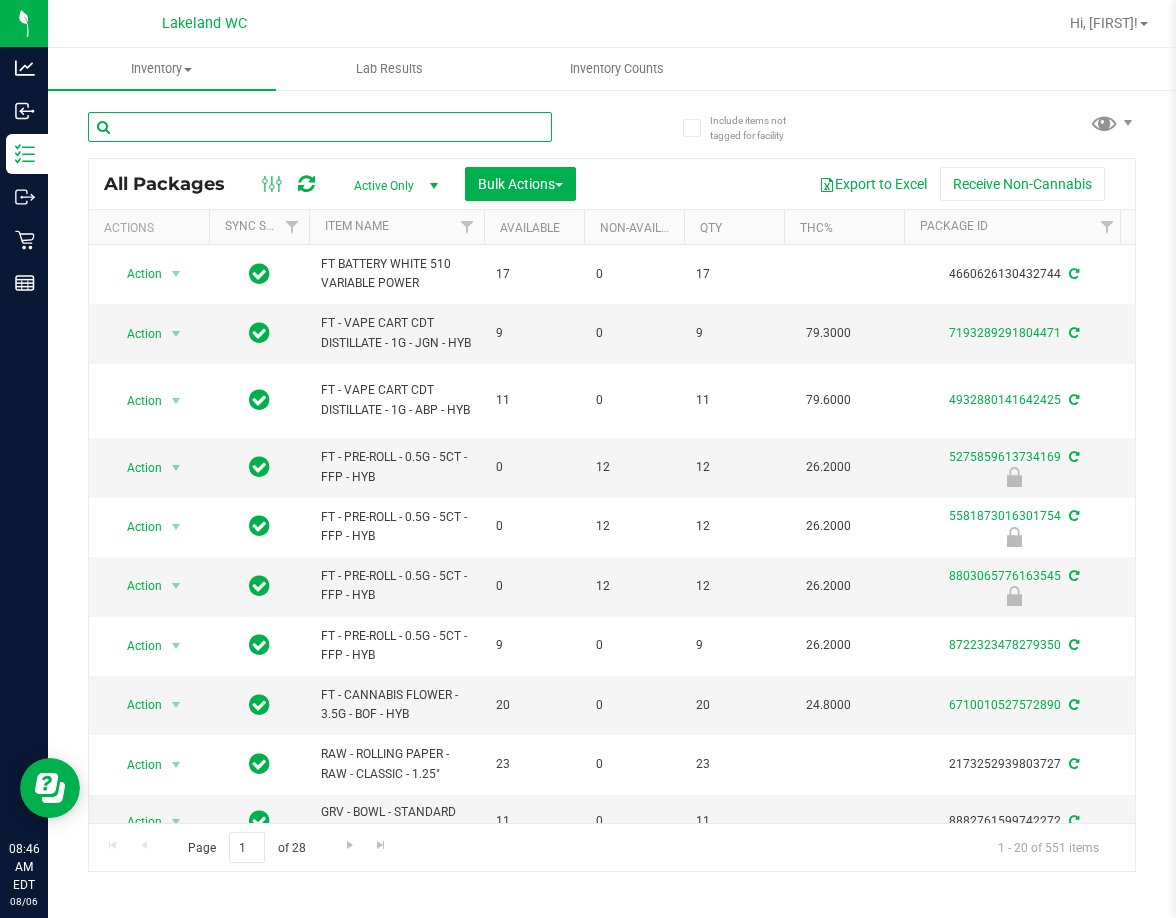 click at bounding box center (320, 127) 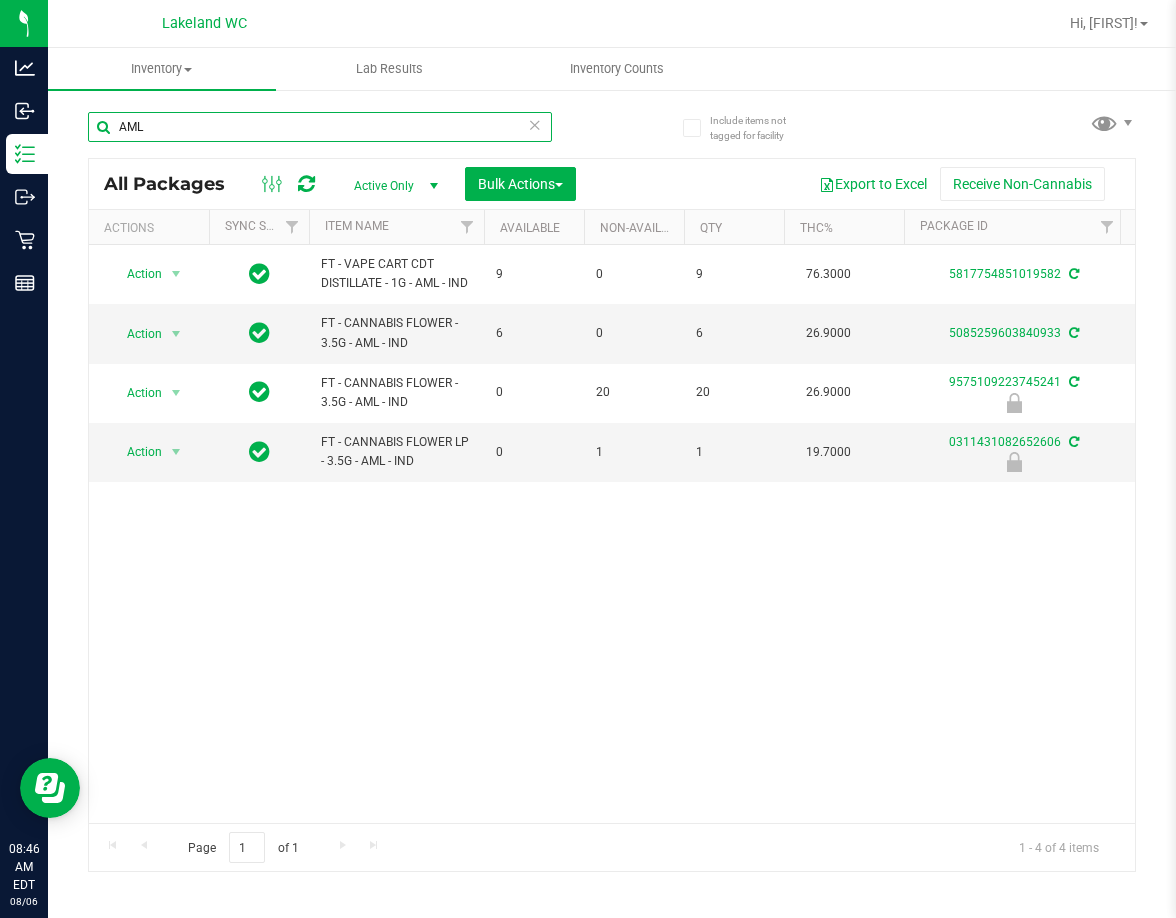 type on "AML" 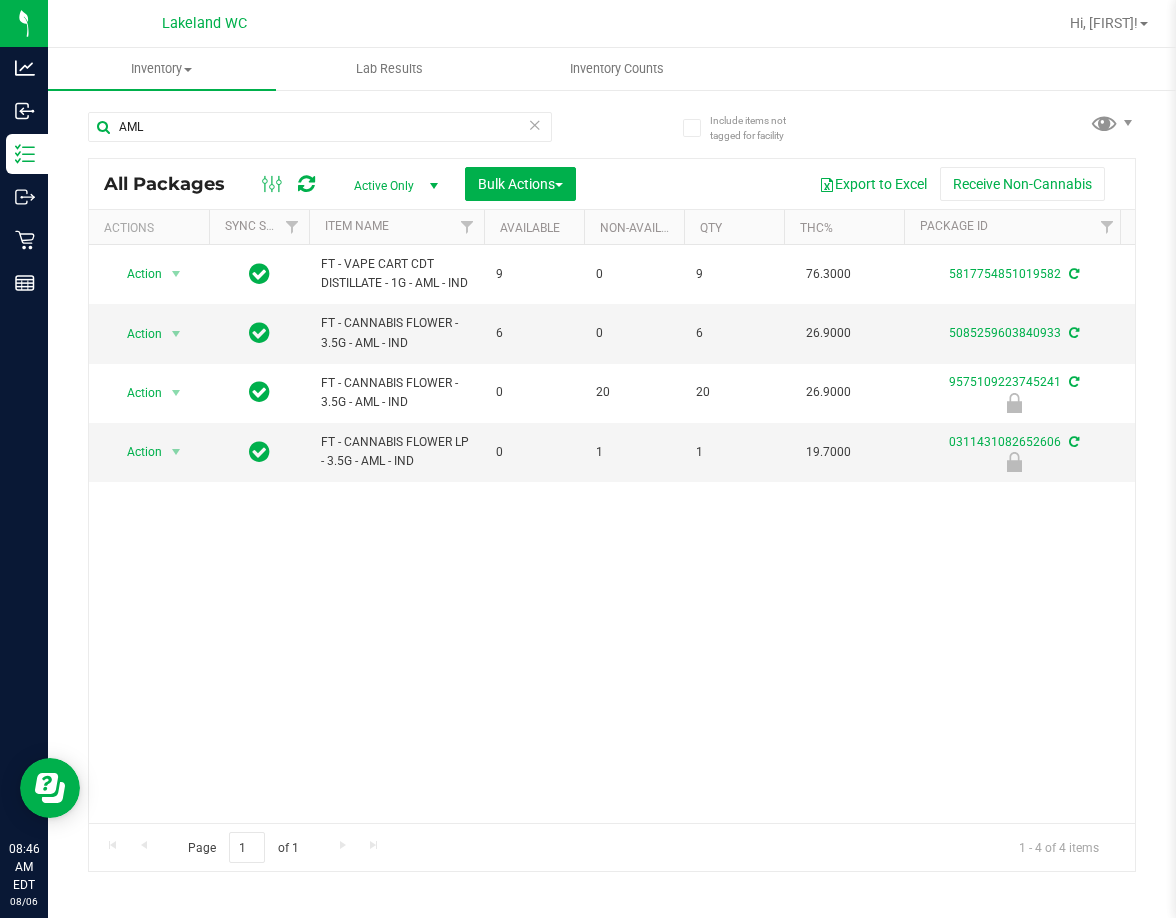 scroll, scrollTop: 0, scrollLeft: 35, axis: horizontal 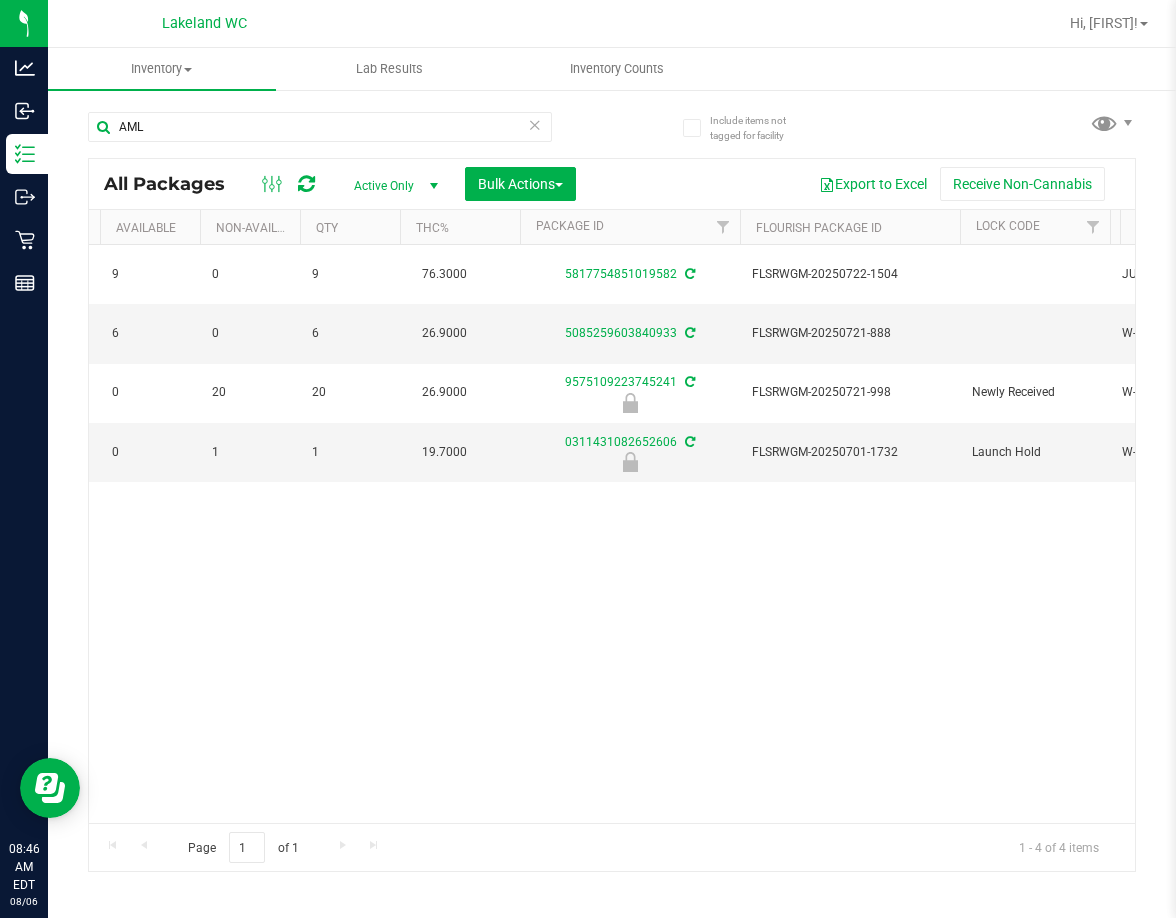 drag, startPoint x: 496, startPoint y: 587, endPoint x: 555, endPoint y: 576, distance: 60.016663 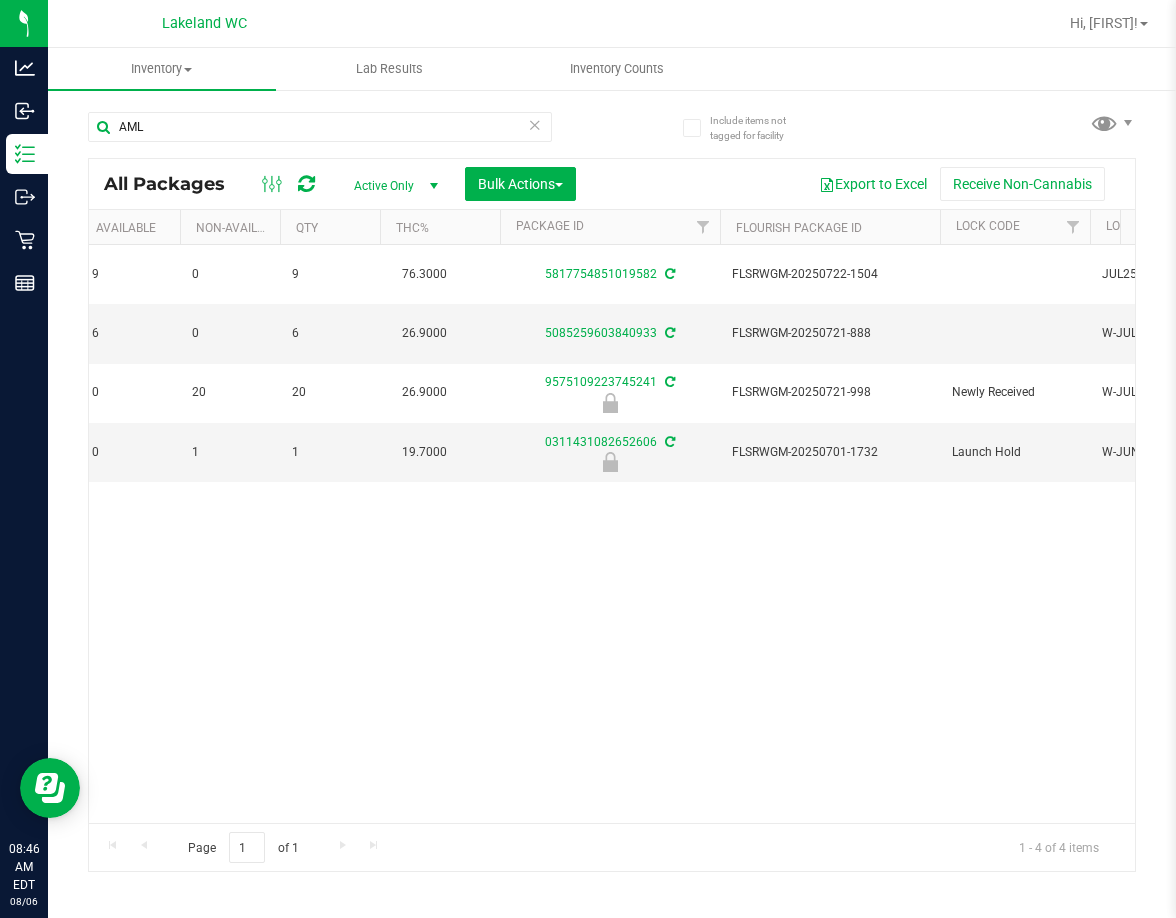 scroll, scrollTop: 0, scrollLeft: 377, axis: horizontal 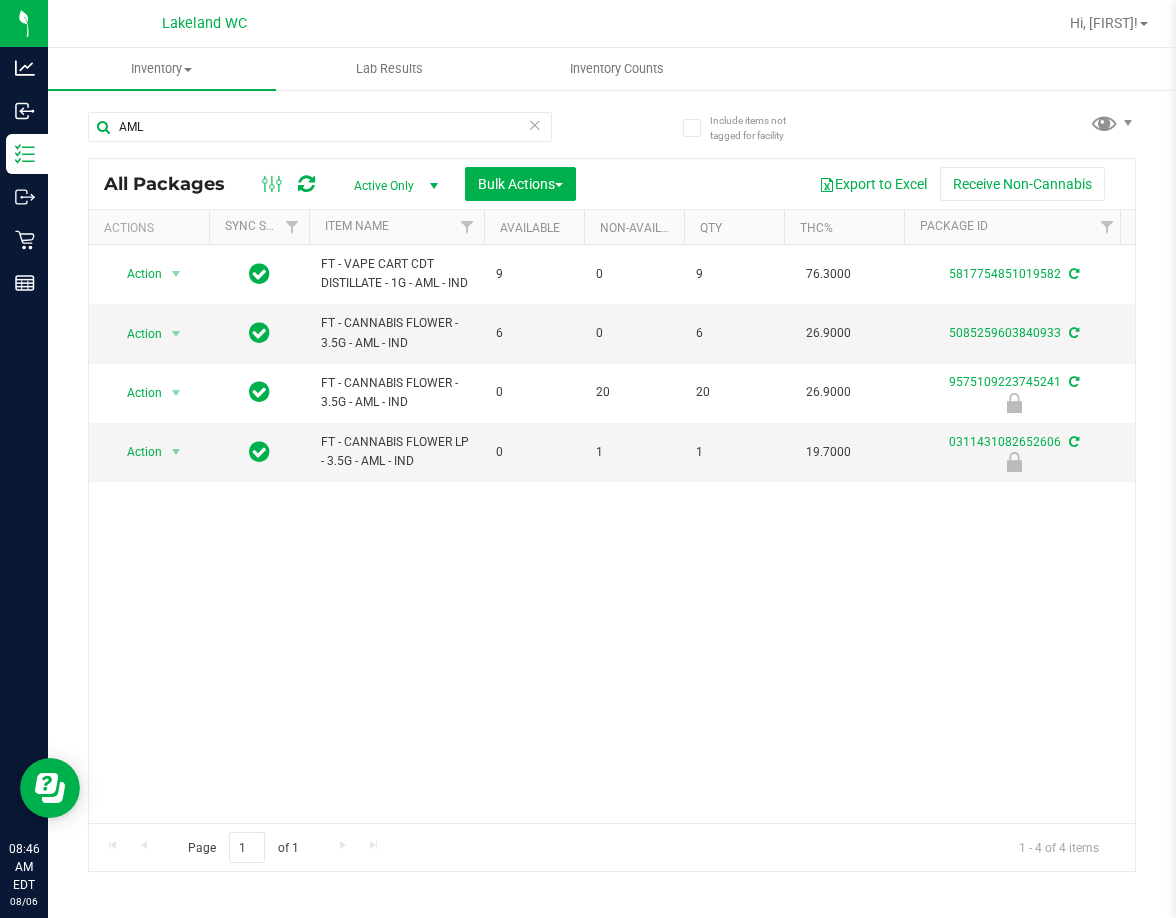 drag, startPoint x: 609, startPoint y: 571, endPoint x: 445, endPoint y: 561, distance: 164.3046 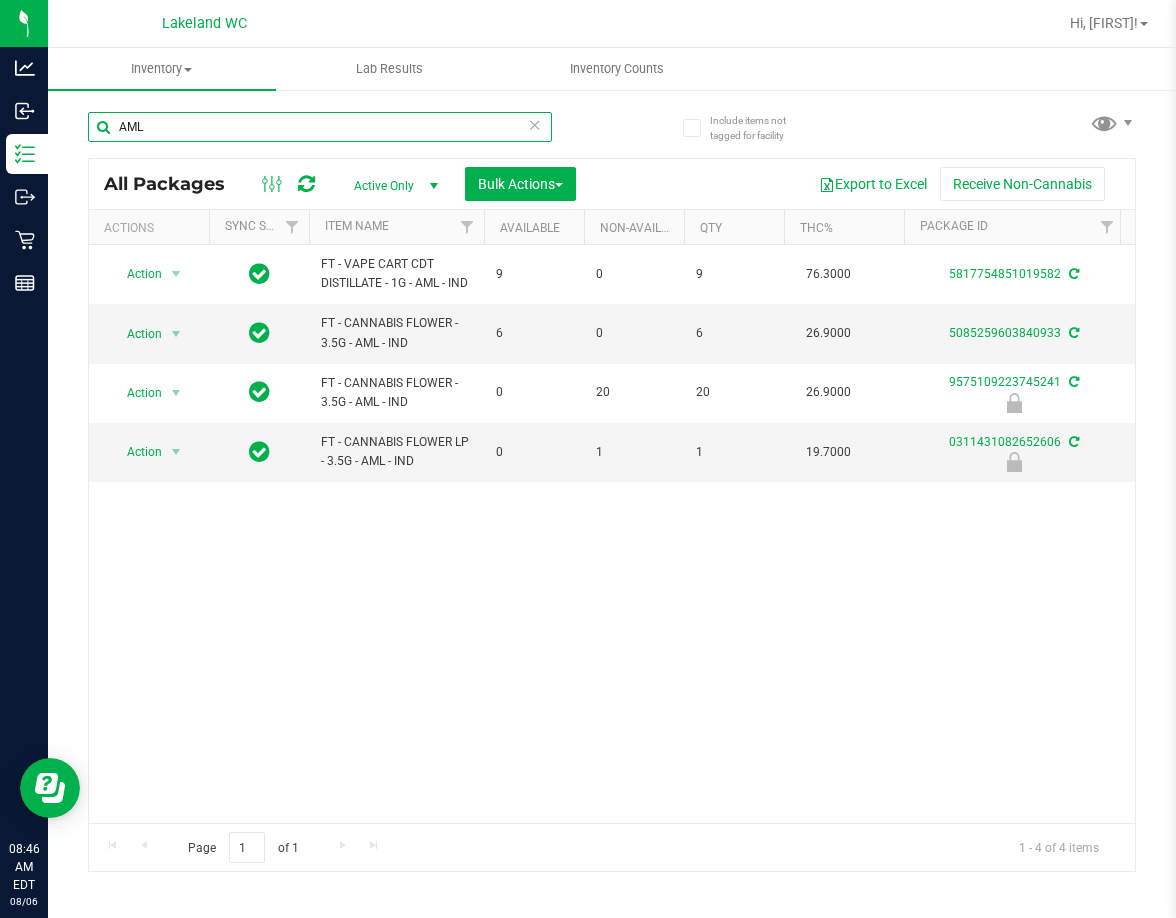 click on "AML" at bounding box center [320, 127] 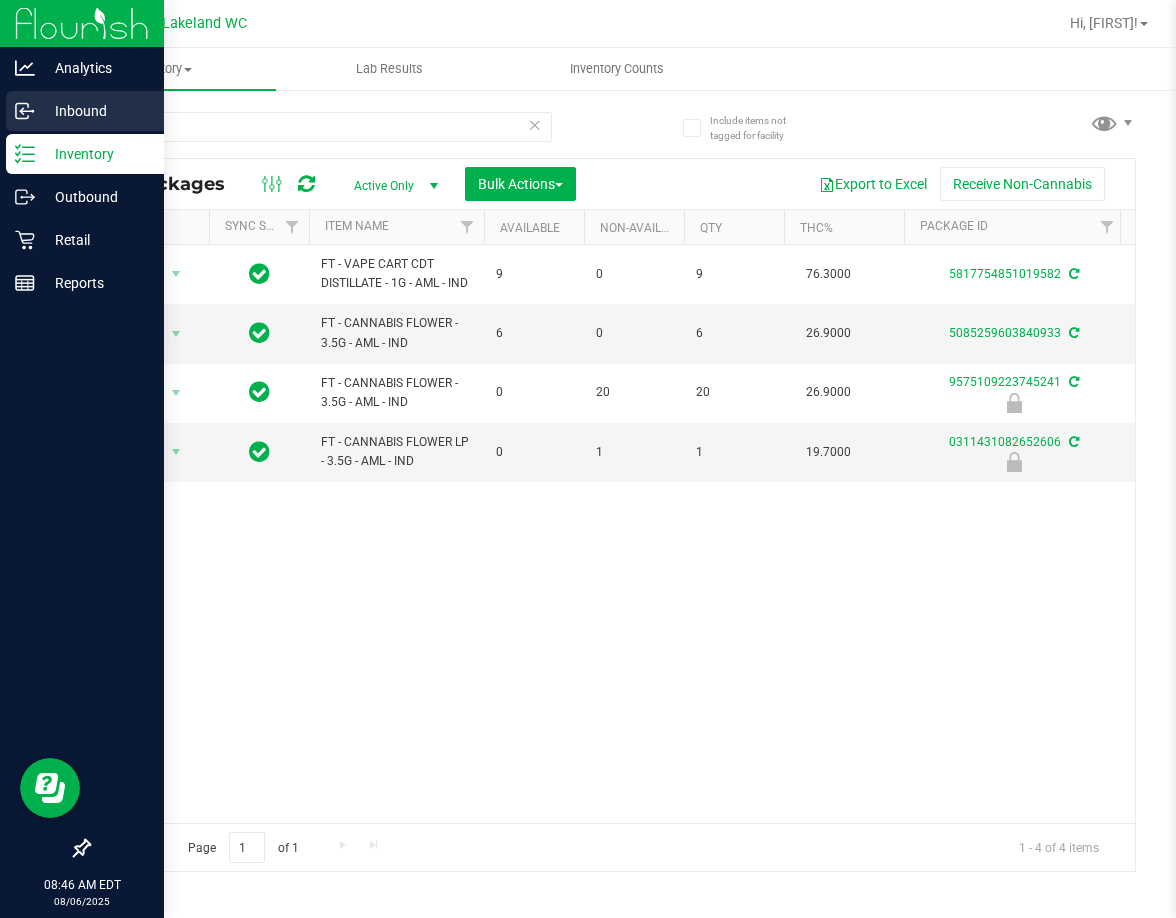 click on "Inbound" at bounding box center [95, 111] 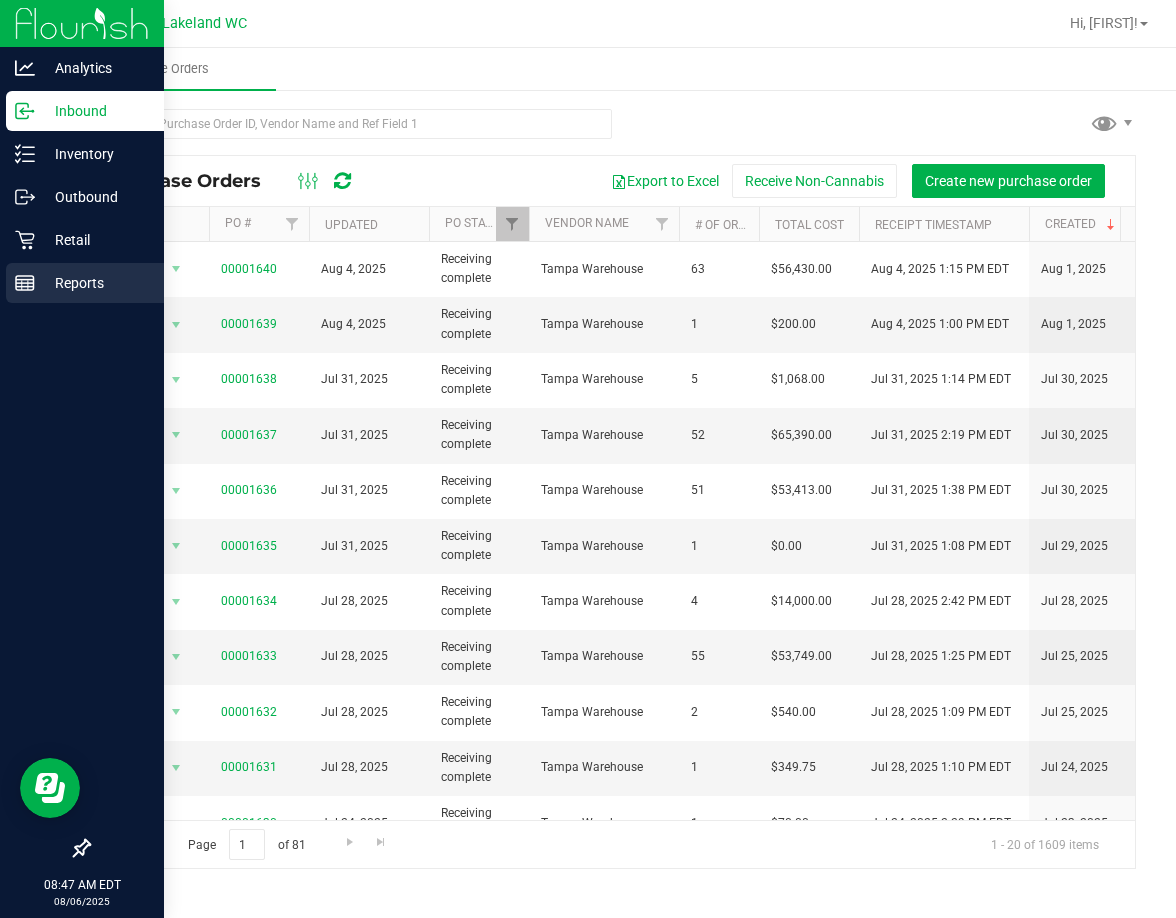 click on "Reports" at bounding box center (95, 283) 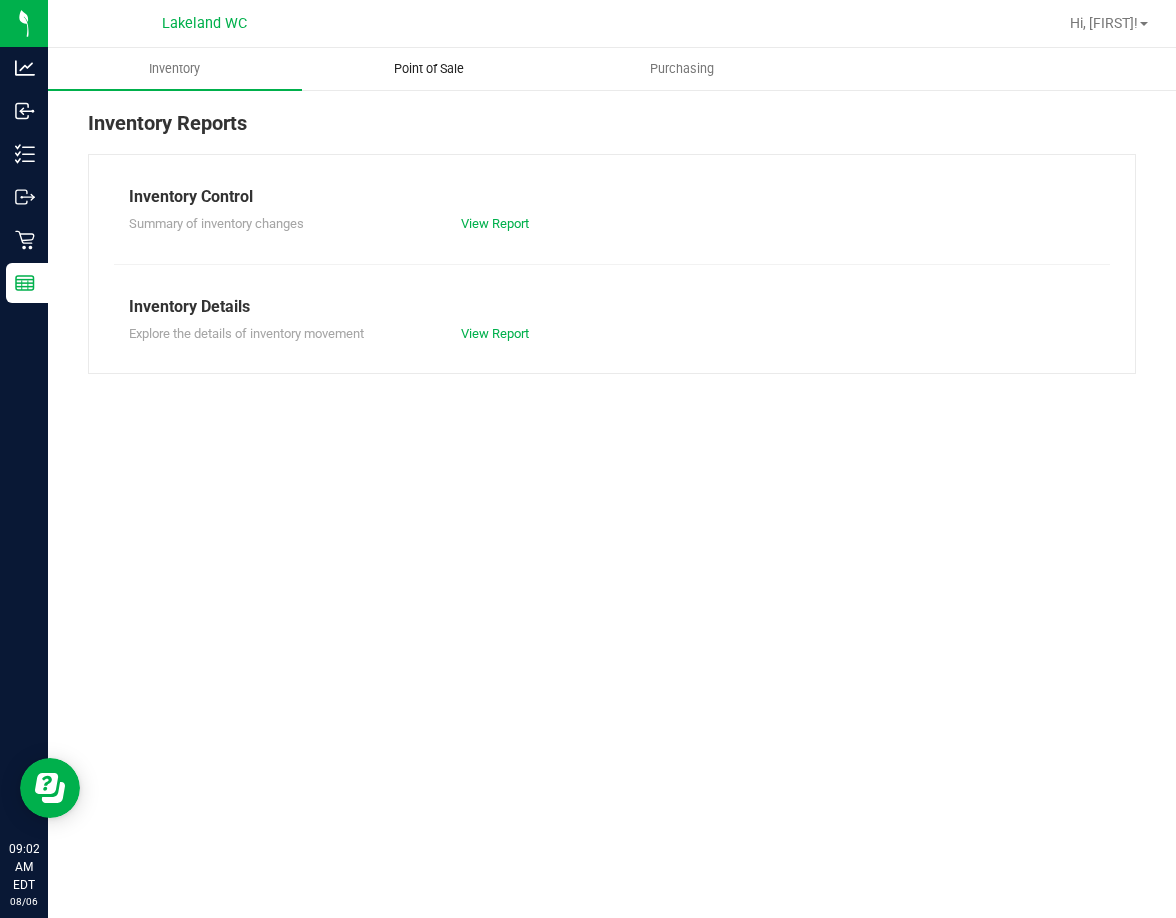 click on "Point of Sale" at bounding box center [429, 69] 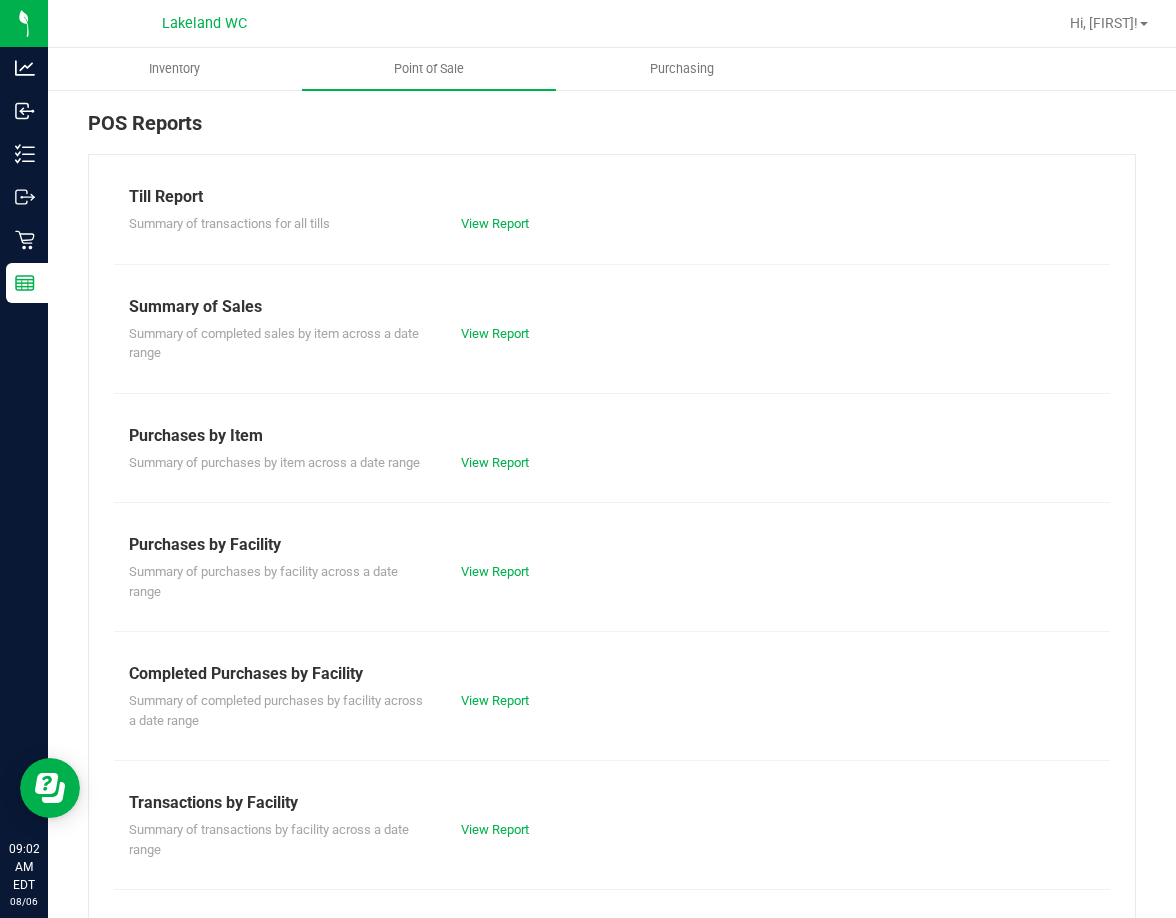 click on "View Report" at bounding box center (529, 701) 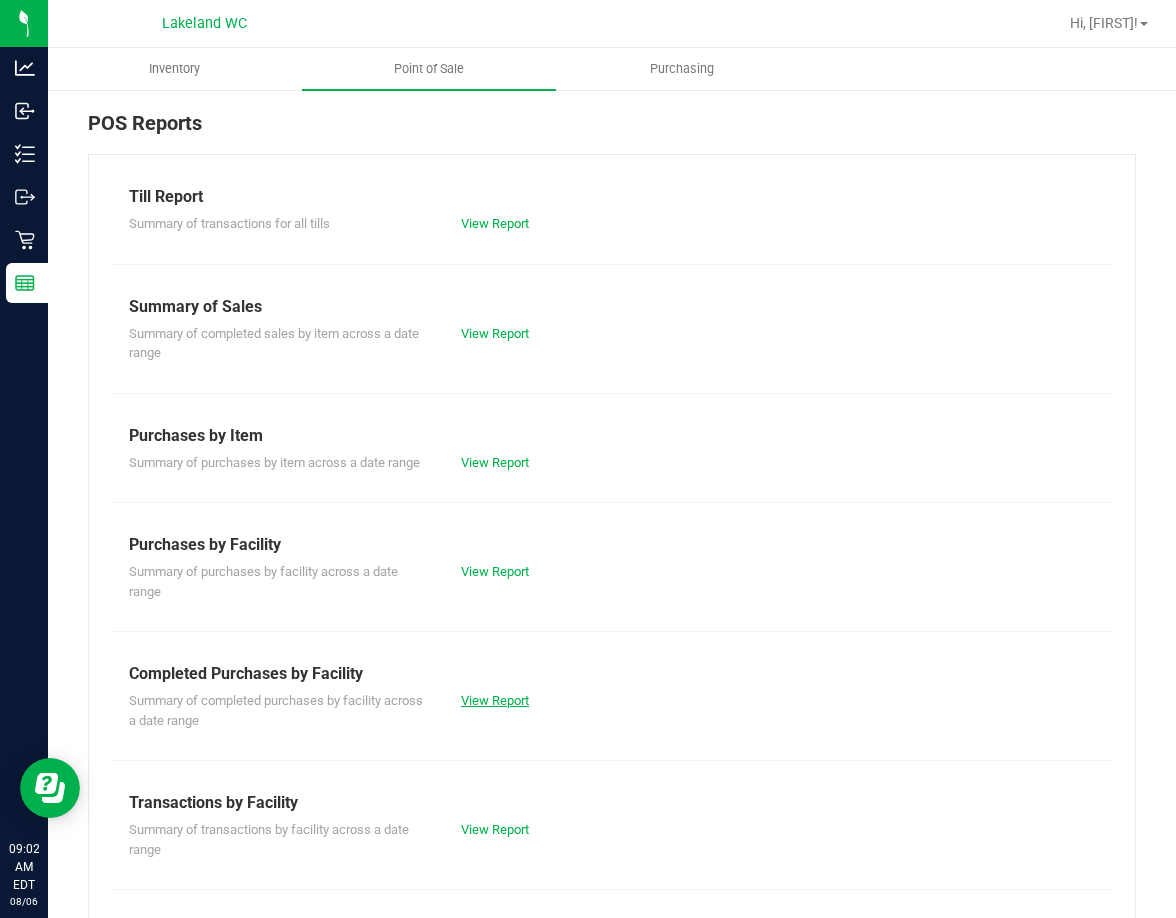 click on "View Report" at bounding box center [495, 700] 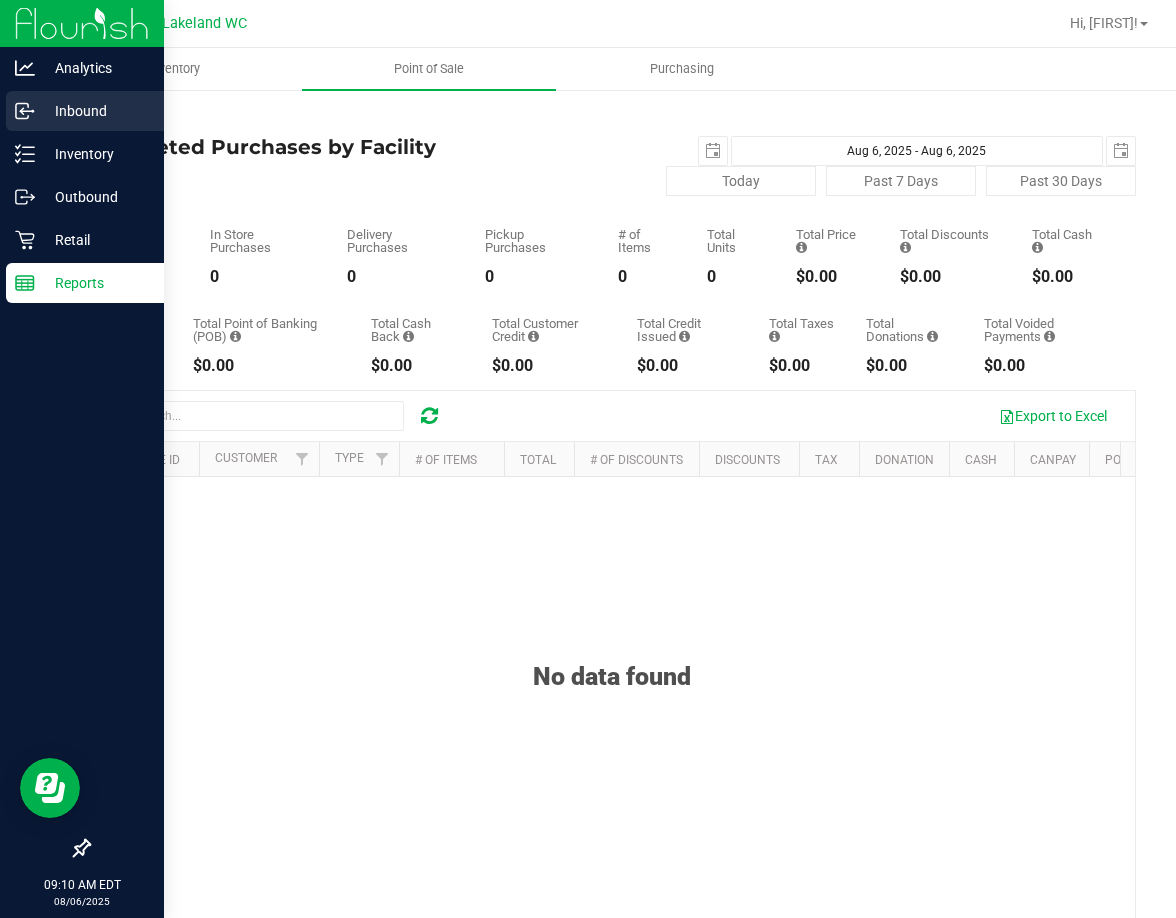click 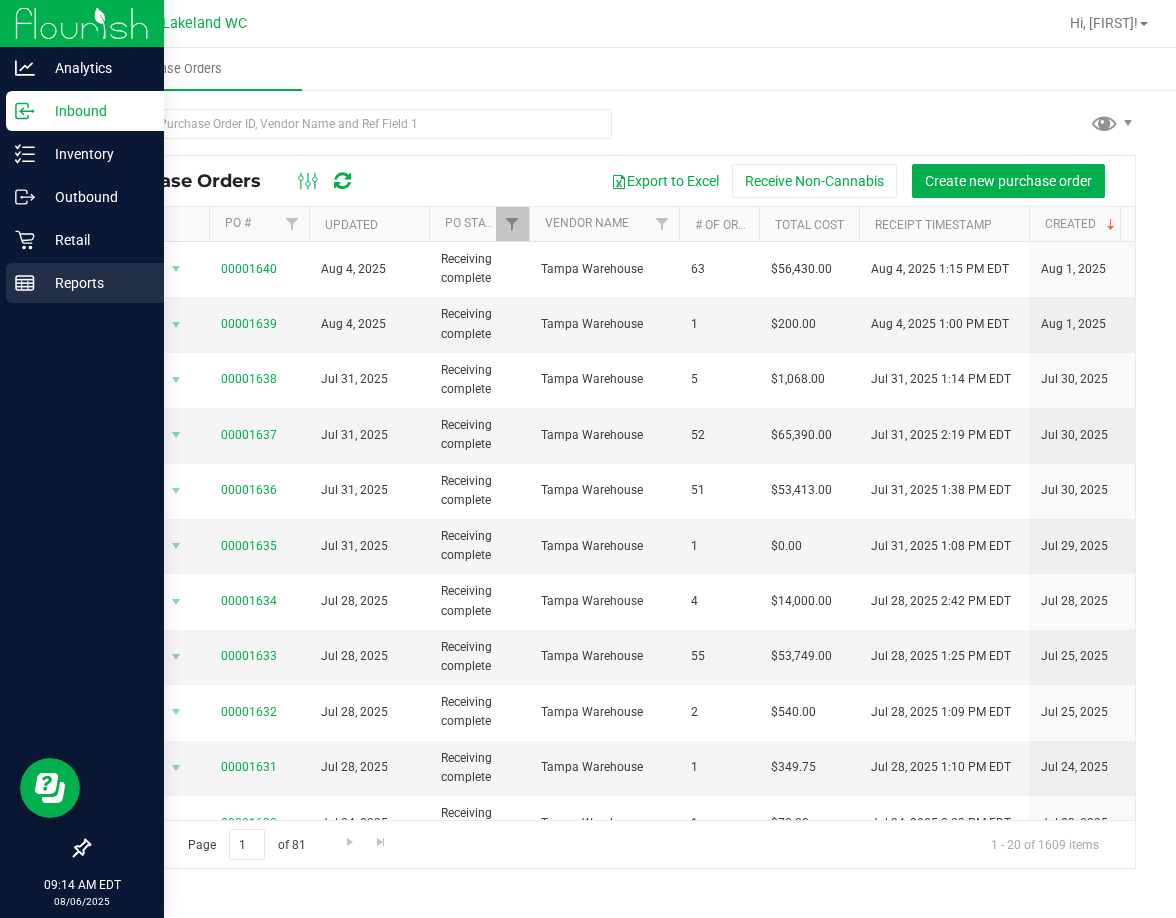 click 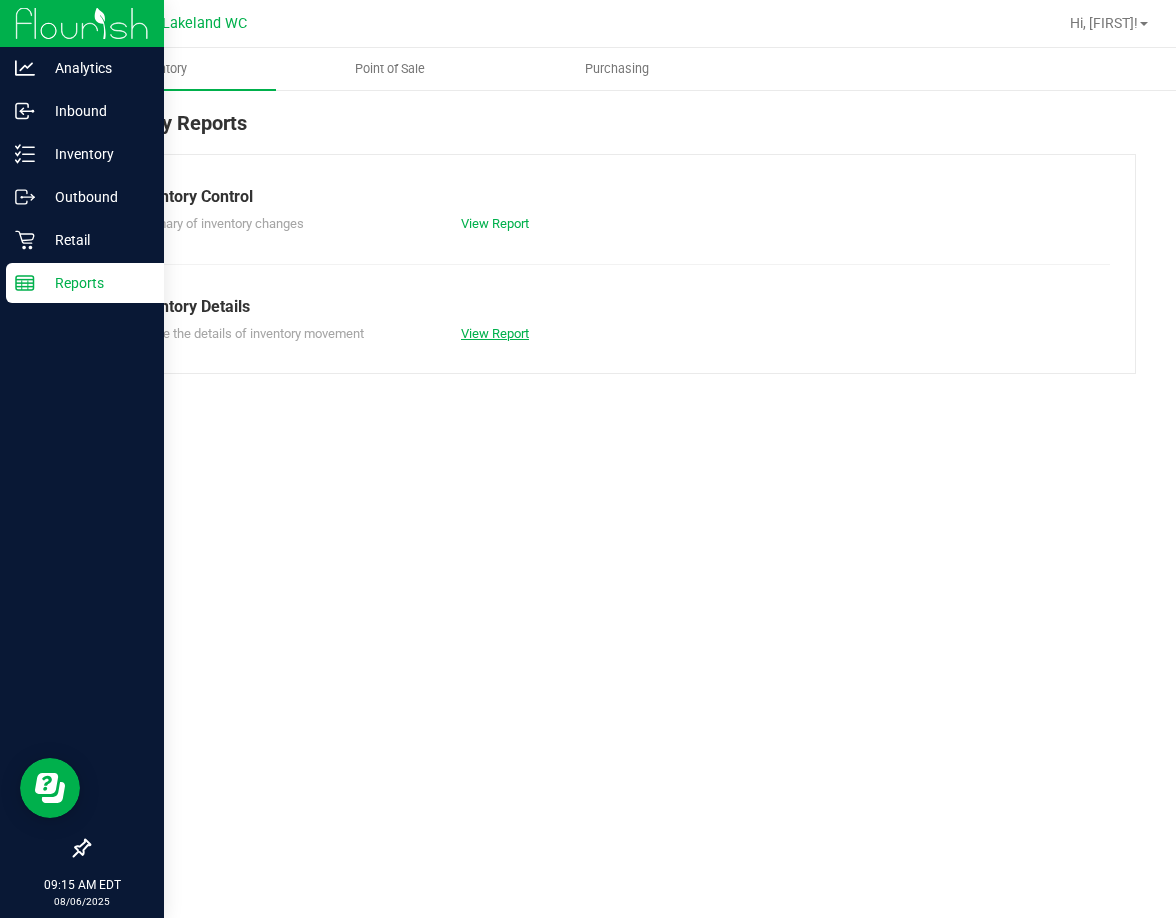 click on "View Report" at bounding box center (495, 333) 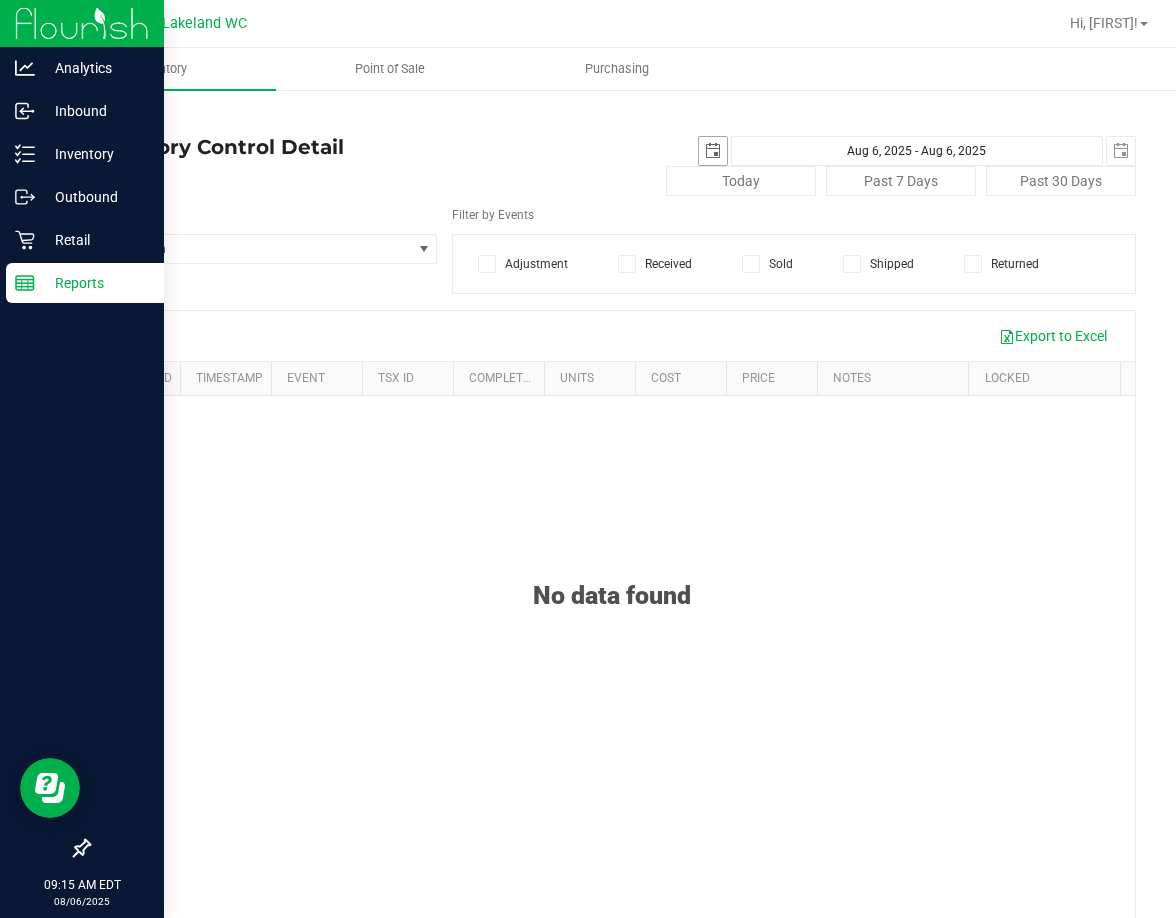 click at bounding box center (713, 151) 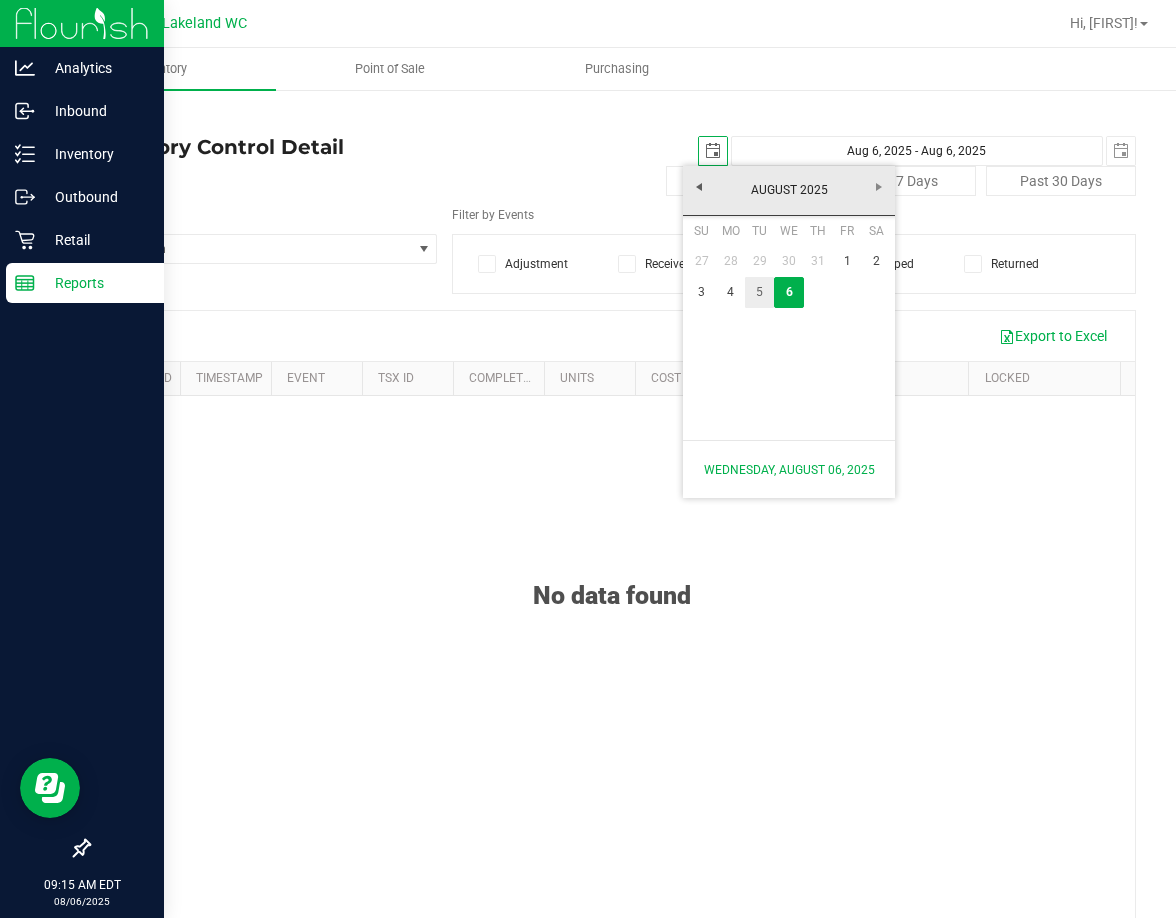 click on "5" at bounding box center [759, 292] 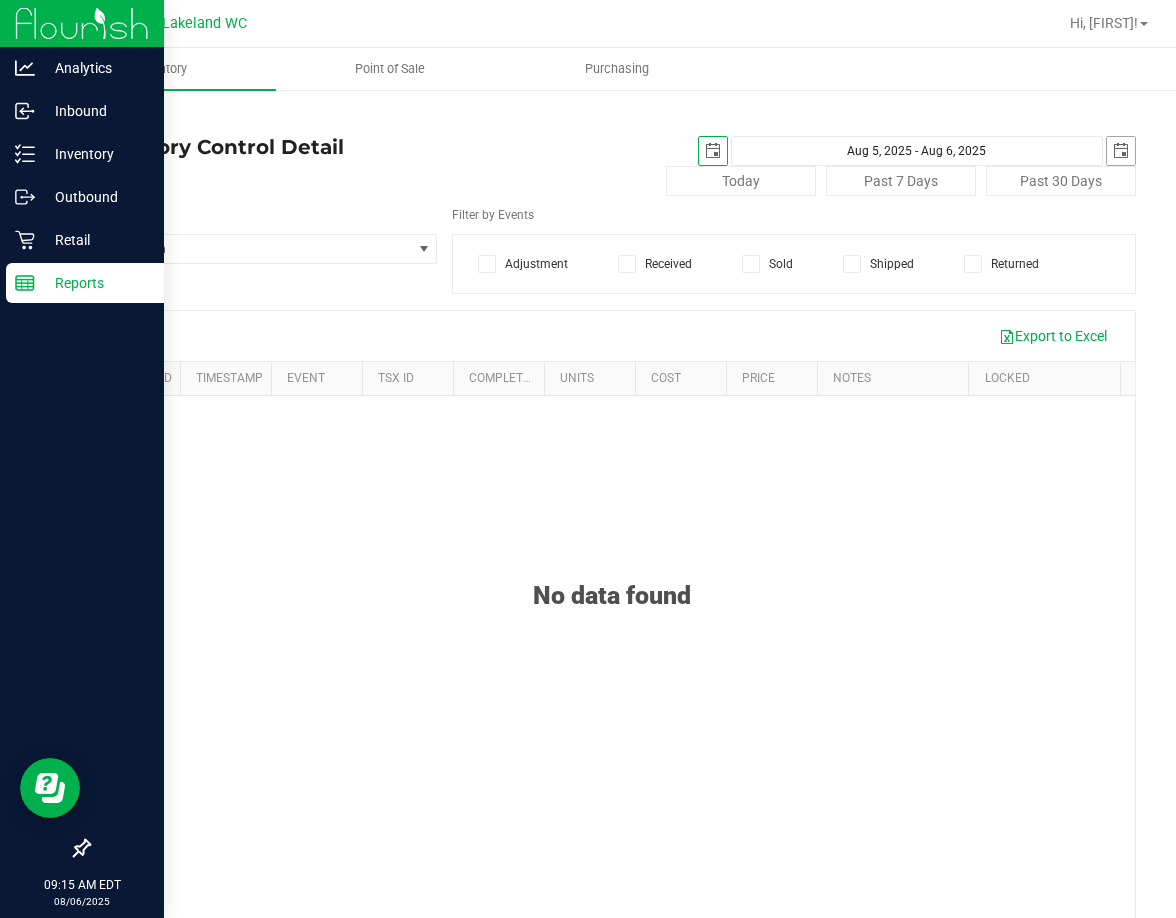 click at bounding box center (1121, 151) 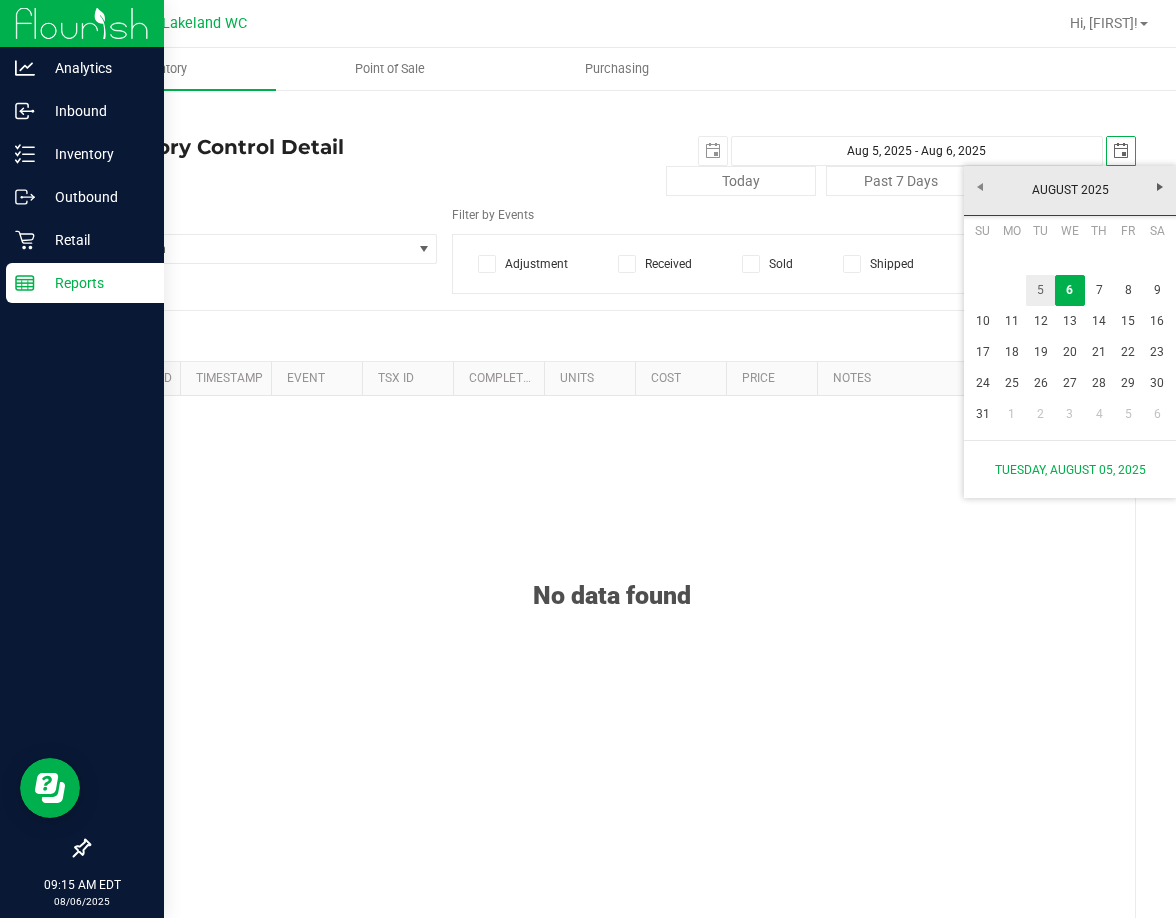 click on "5" at bounding box center [1040, 290] 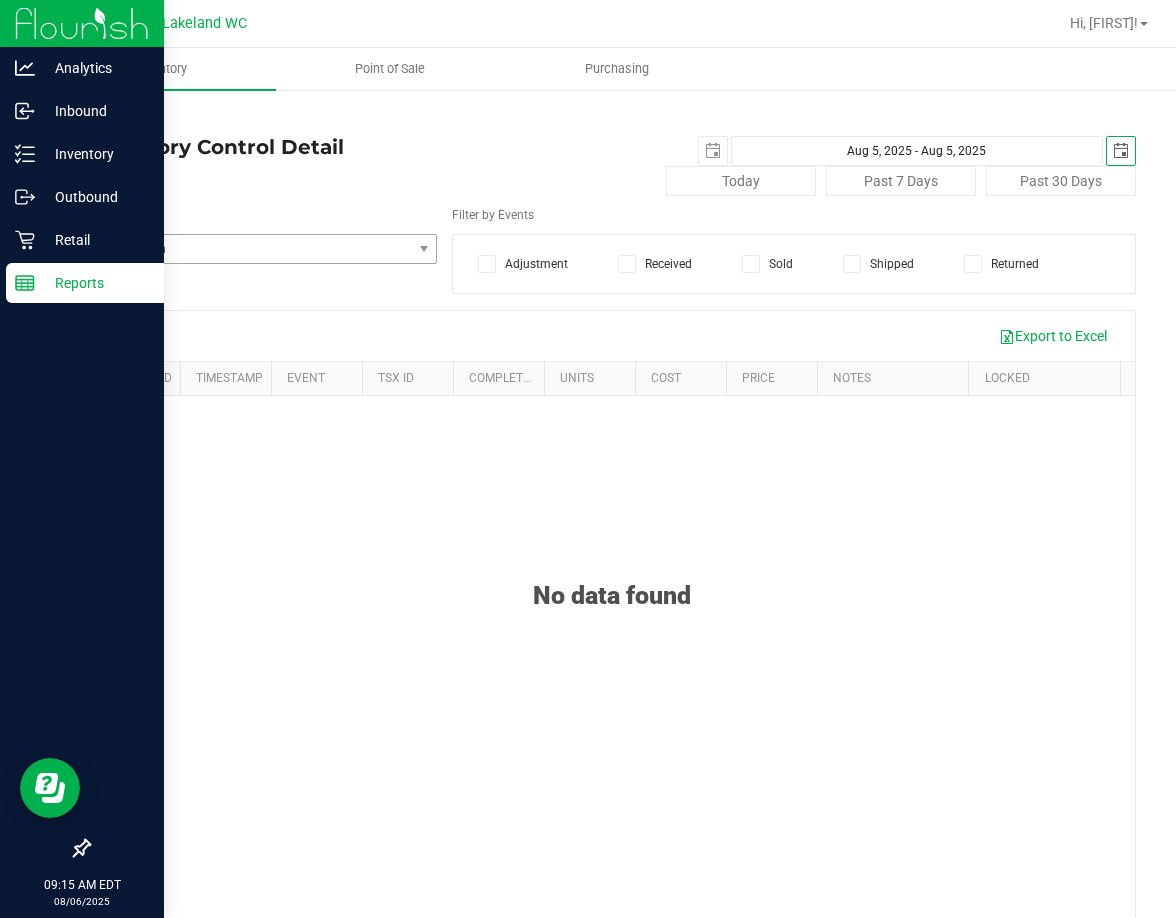 click on "Select Item" at bounding box center (250, 249) 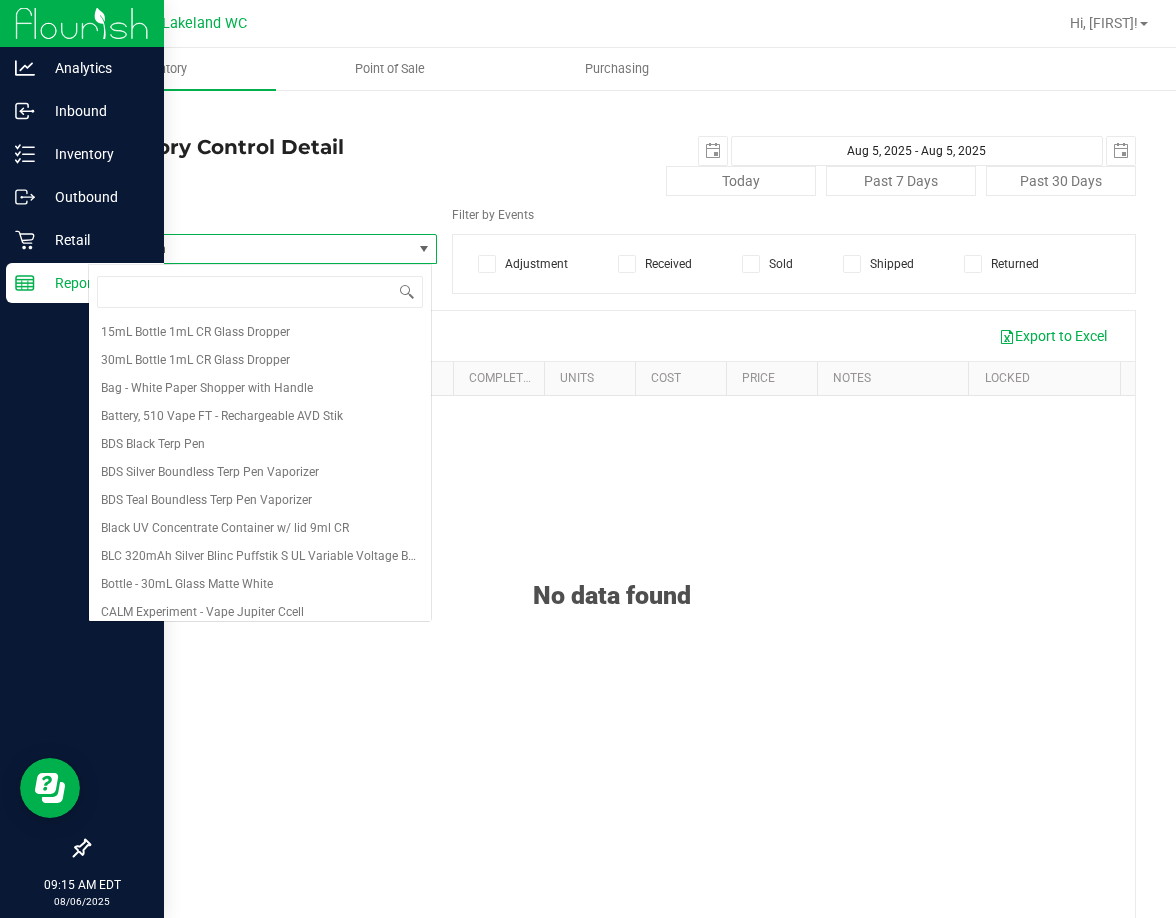 scroll, scrollTop: 0, scrollLeft: 0, axis: both 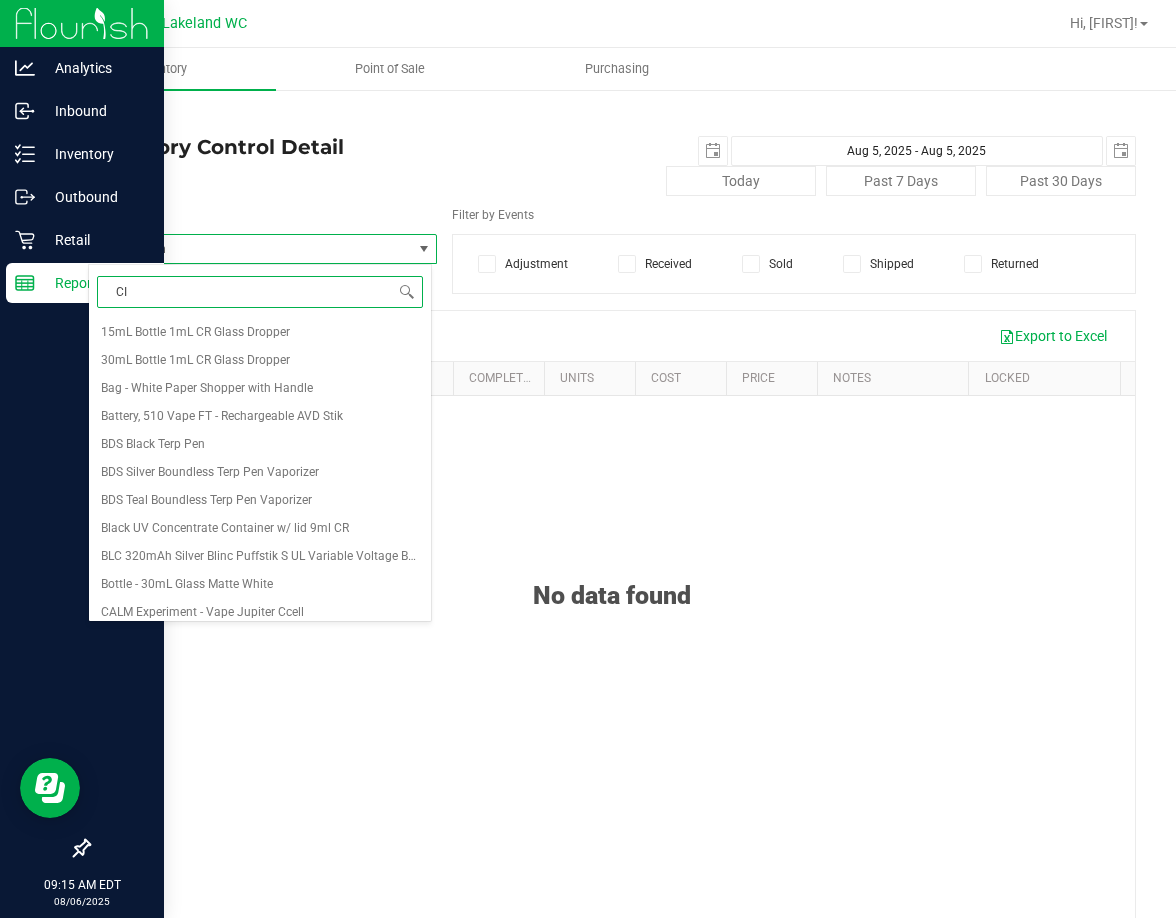 type on "CIM" 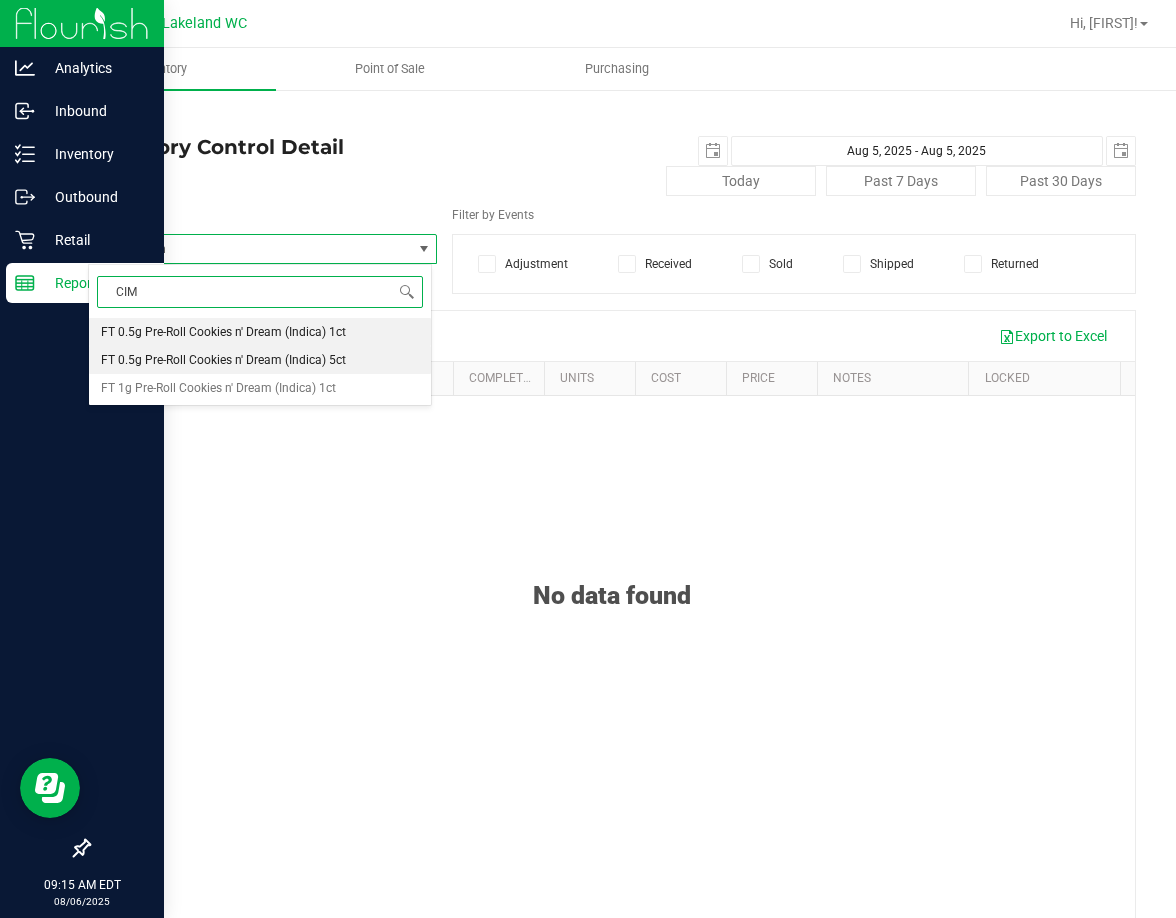 click on "FT 0.5g Pre-Roll Cookies n' Dream (Indica) 5ct" at bounding box center [223, 360] 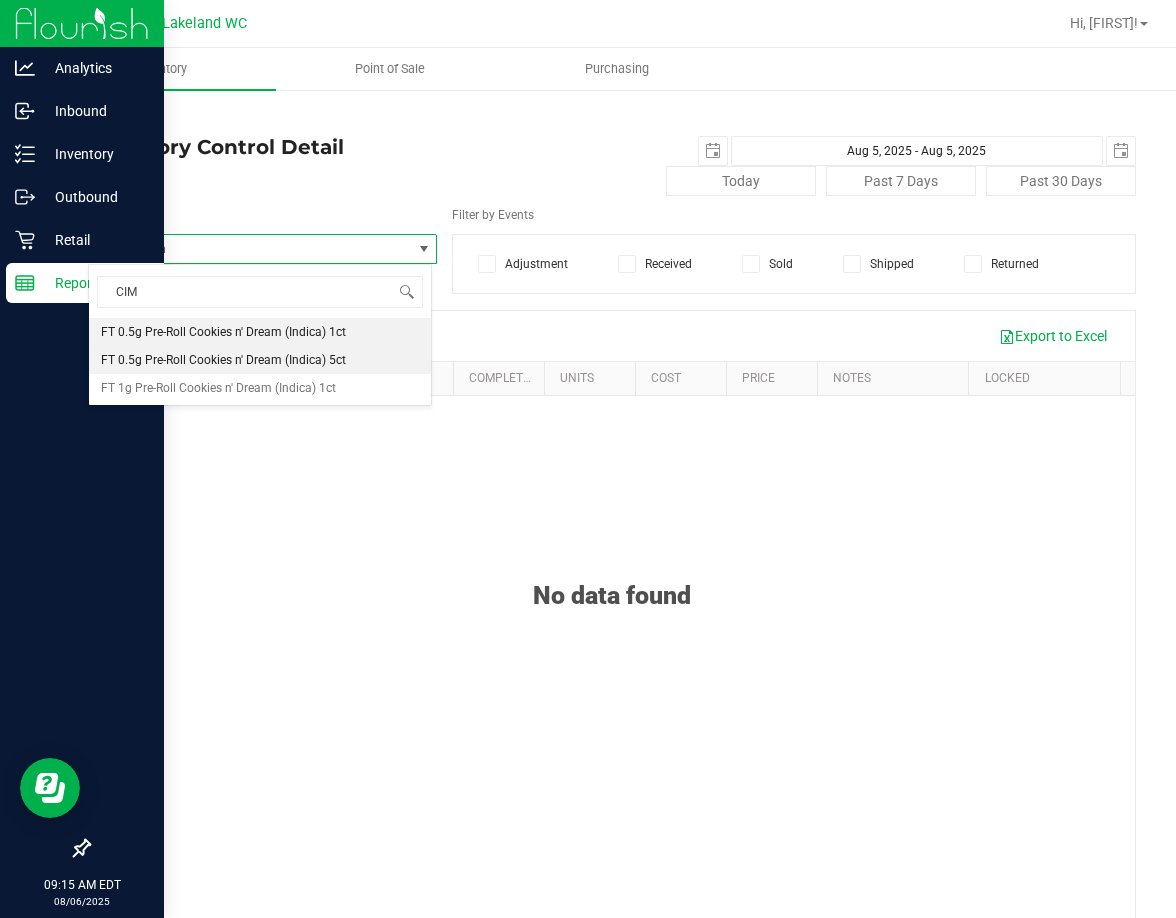 type 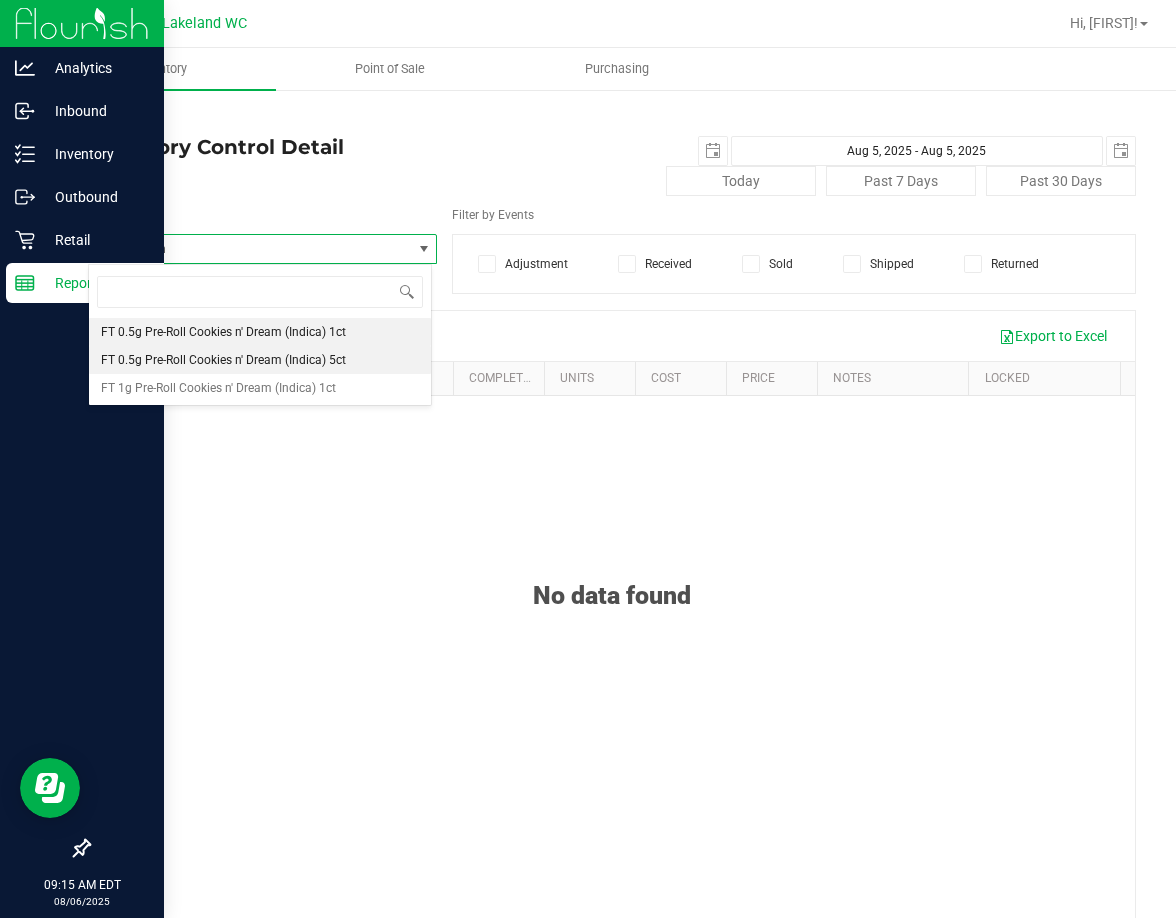 scroll, scrollTop: 12936, scrollLeft: 0, axis: vertical 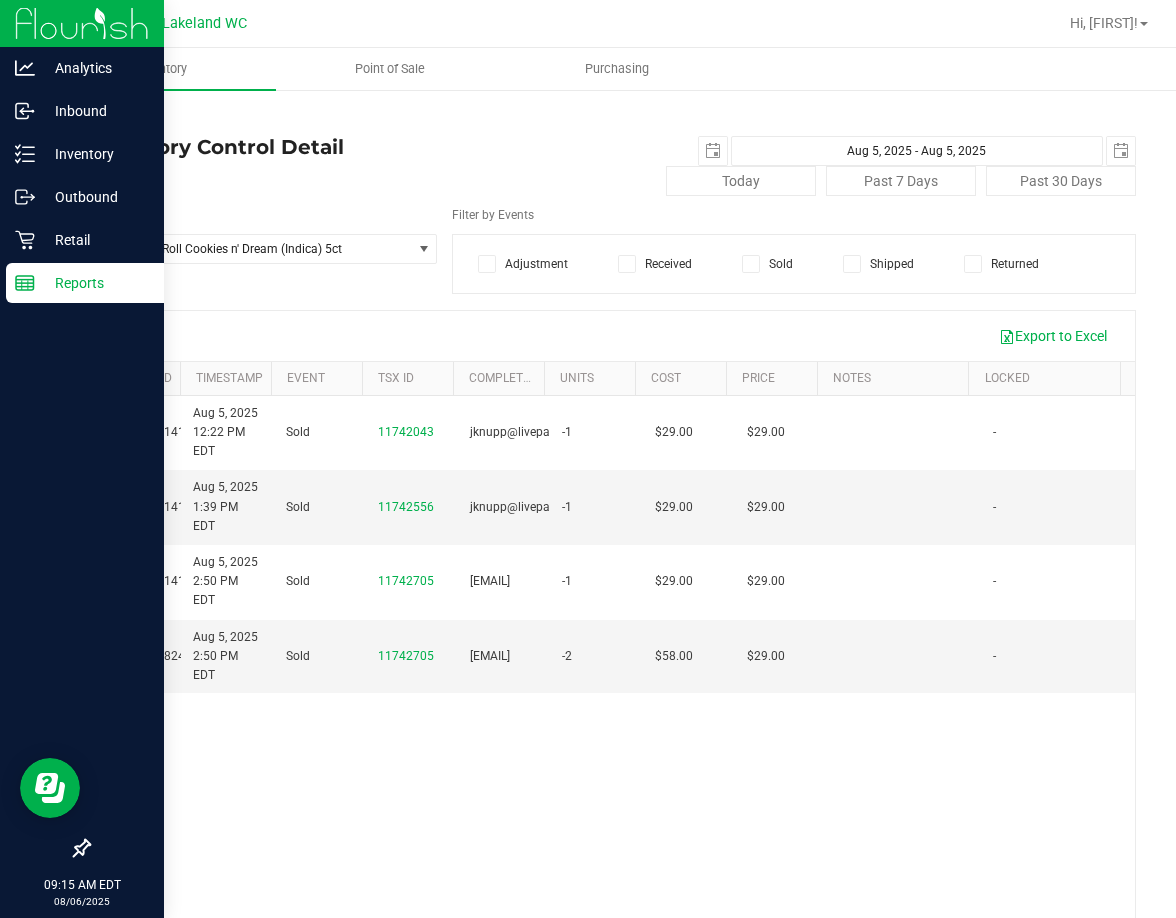 drag, startPoint x: 558, startPoint y: 749, endPoint x: 476, endPoint y: 754, distance: 82.1523 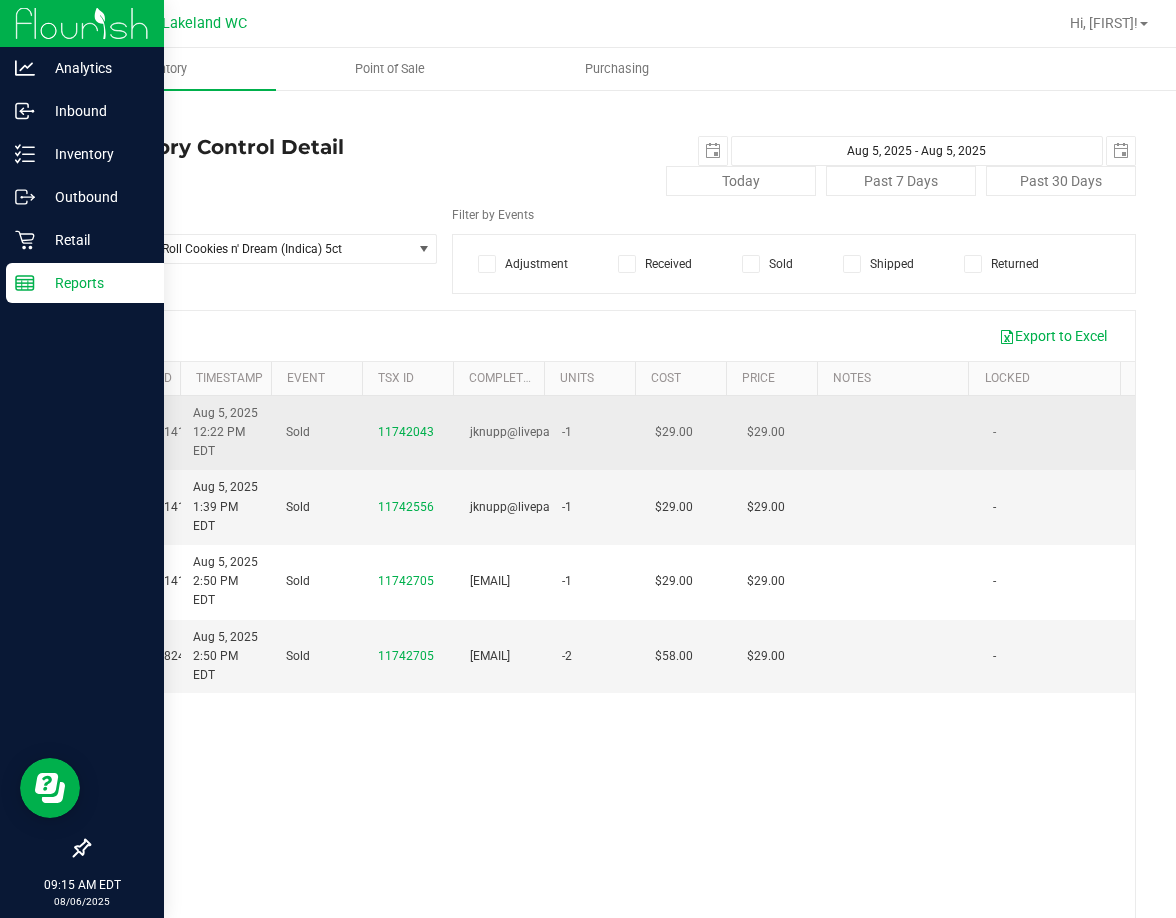 click on "11742043" at bounding box center (406, 432) 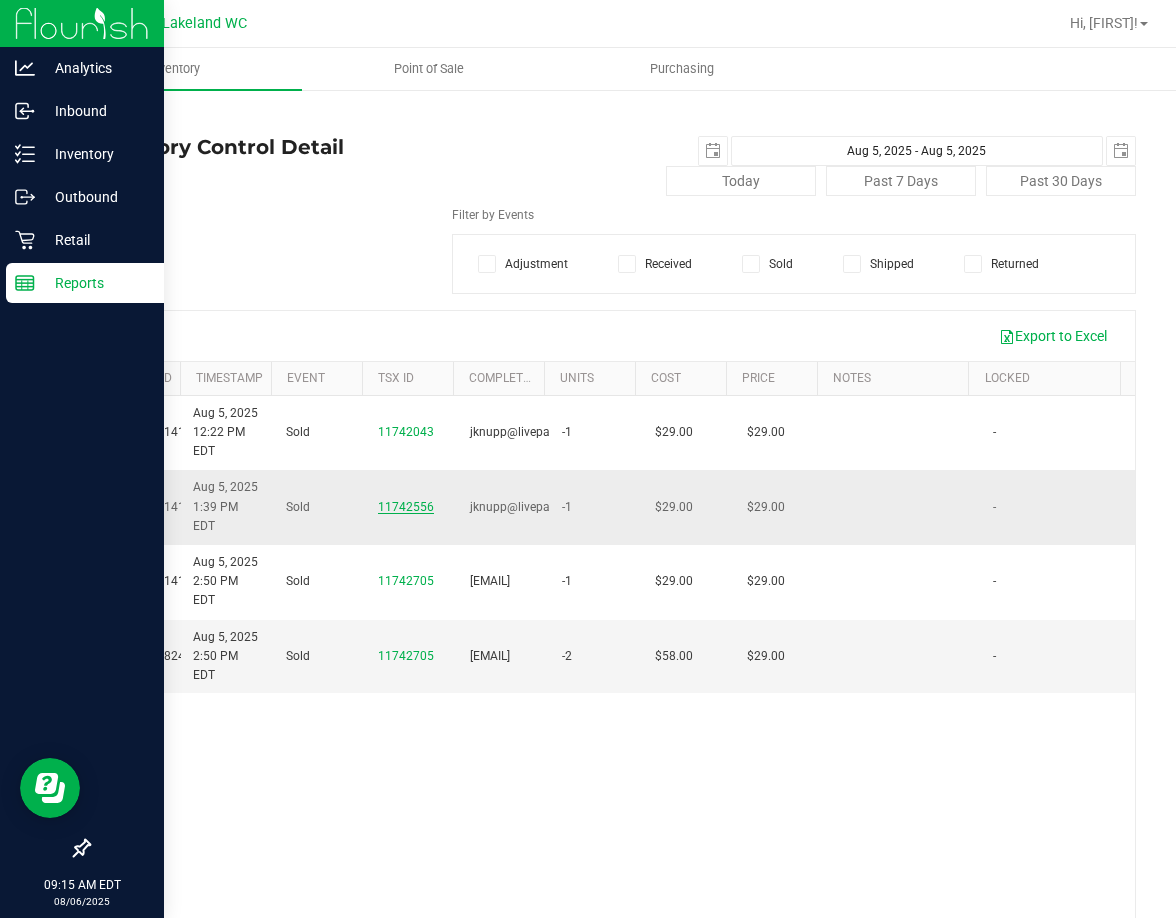 click on "11742556" at bounding box center [406, 507] 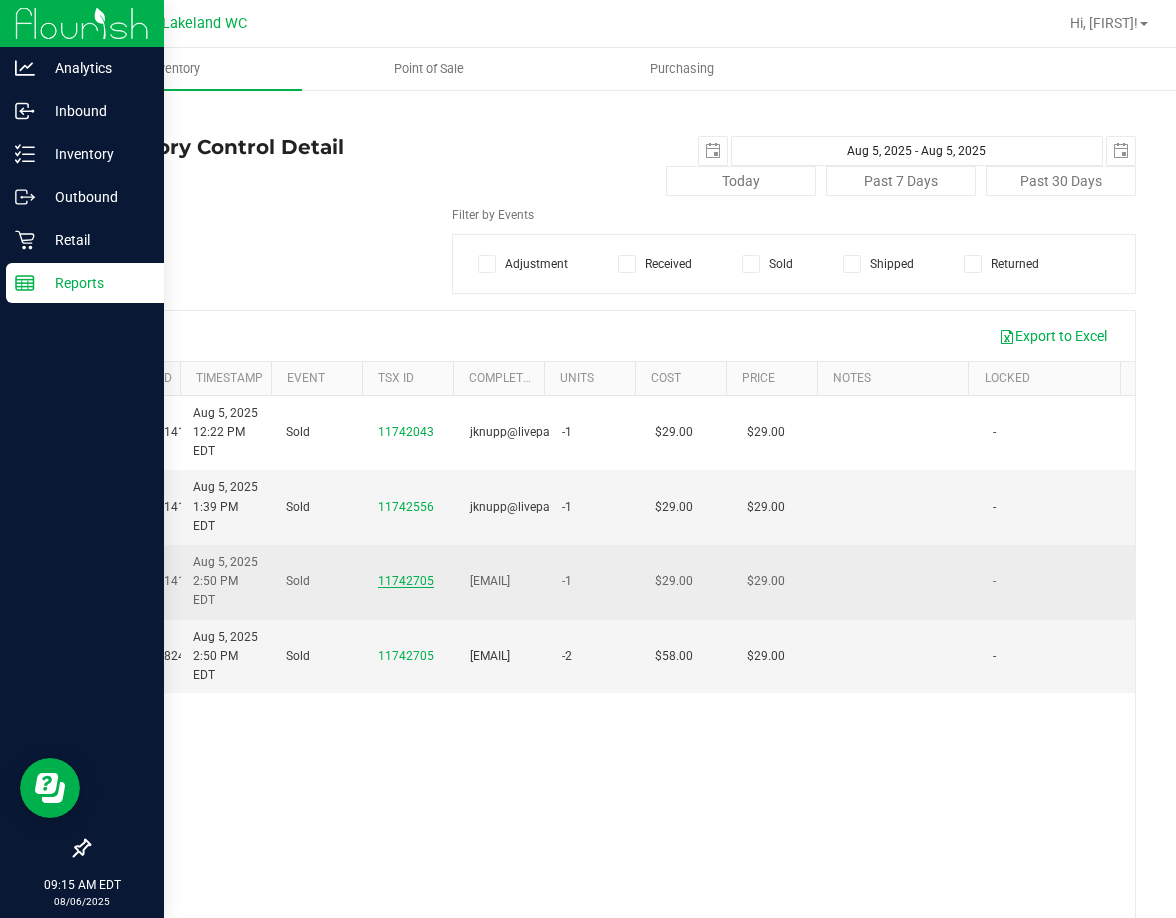 click on "11742705" at bounding box center (406, 581) 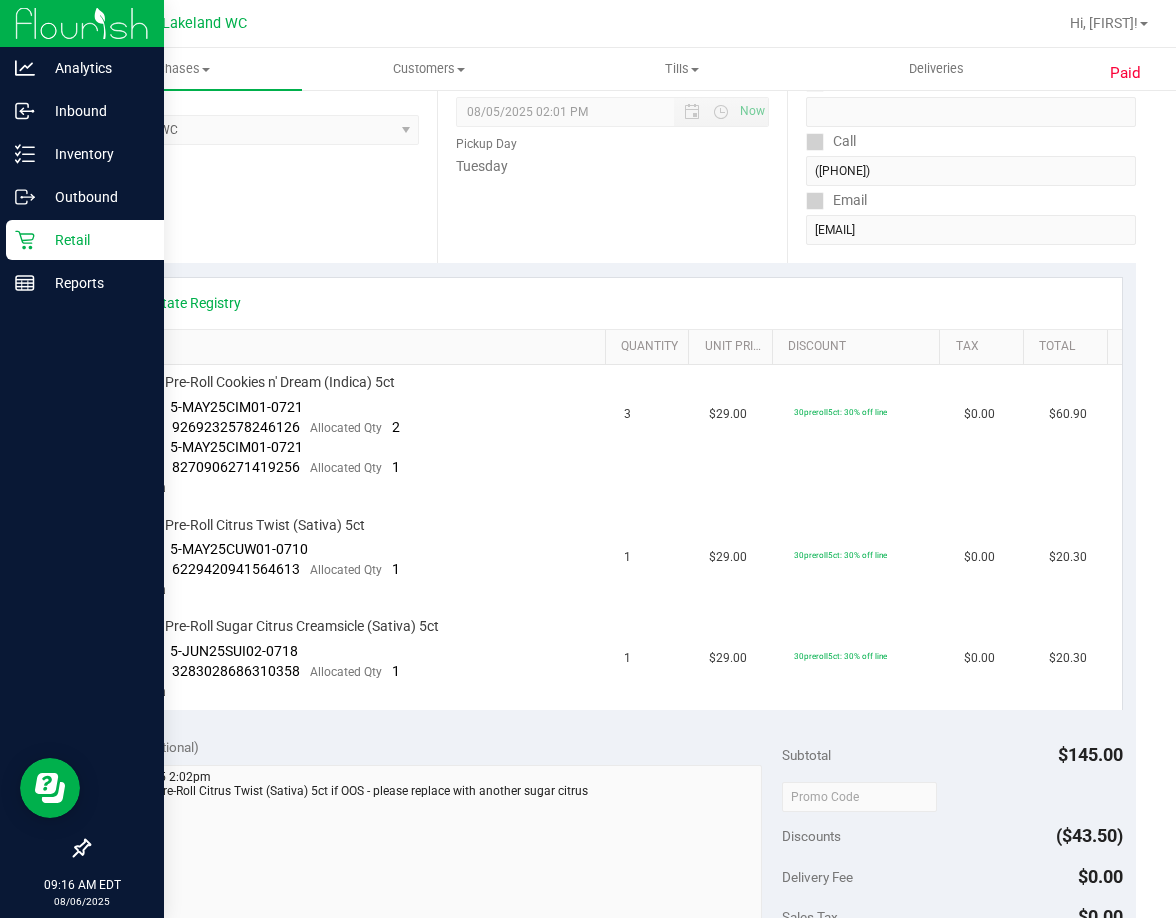 scroll, scrollTop: 0, scrollLeft: 0, axis: both 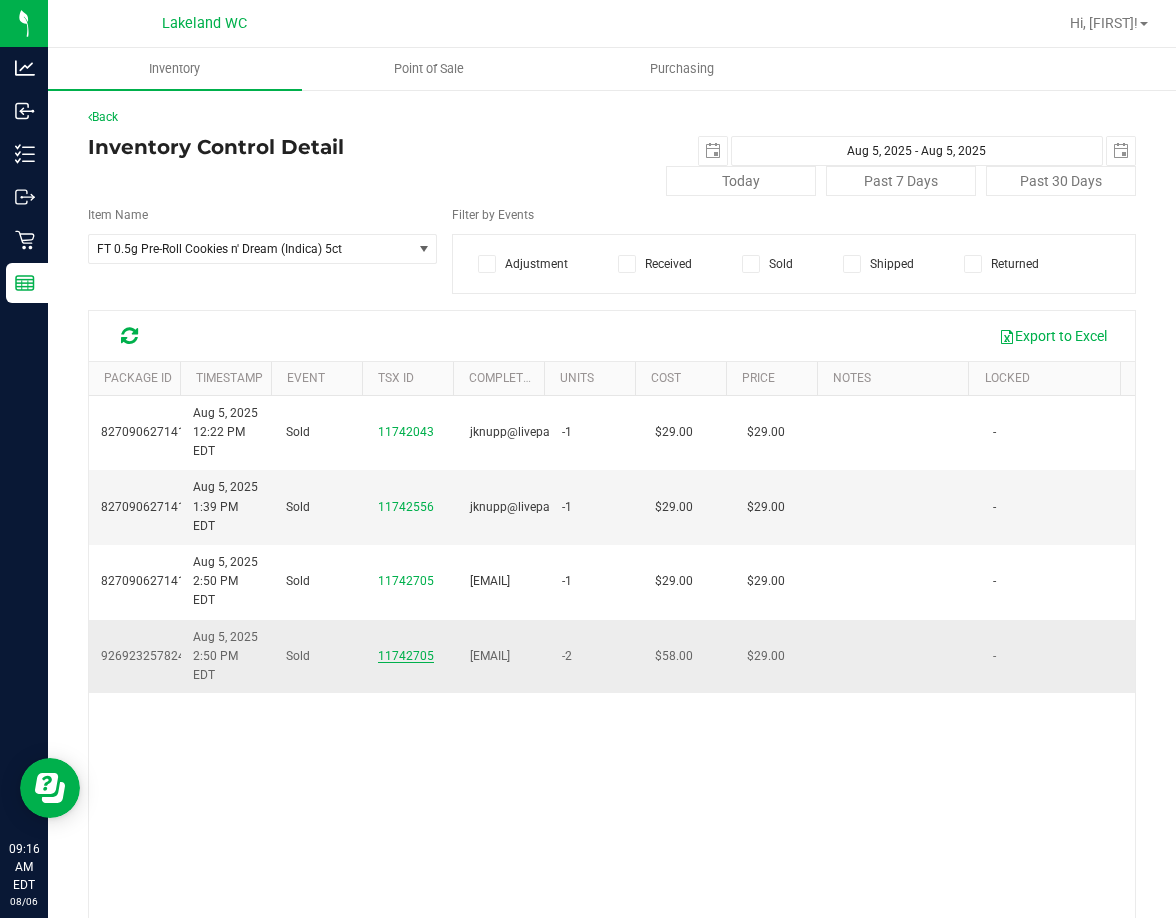 click on "11742705" at bounding box center (406, 656) 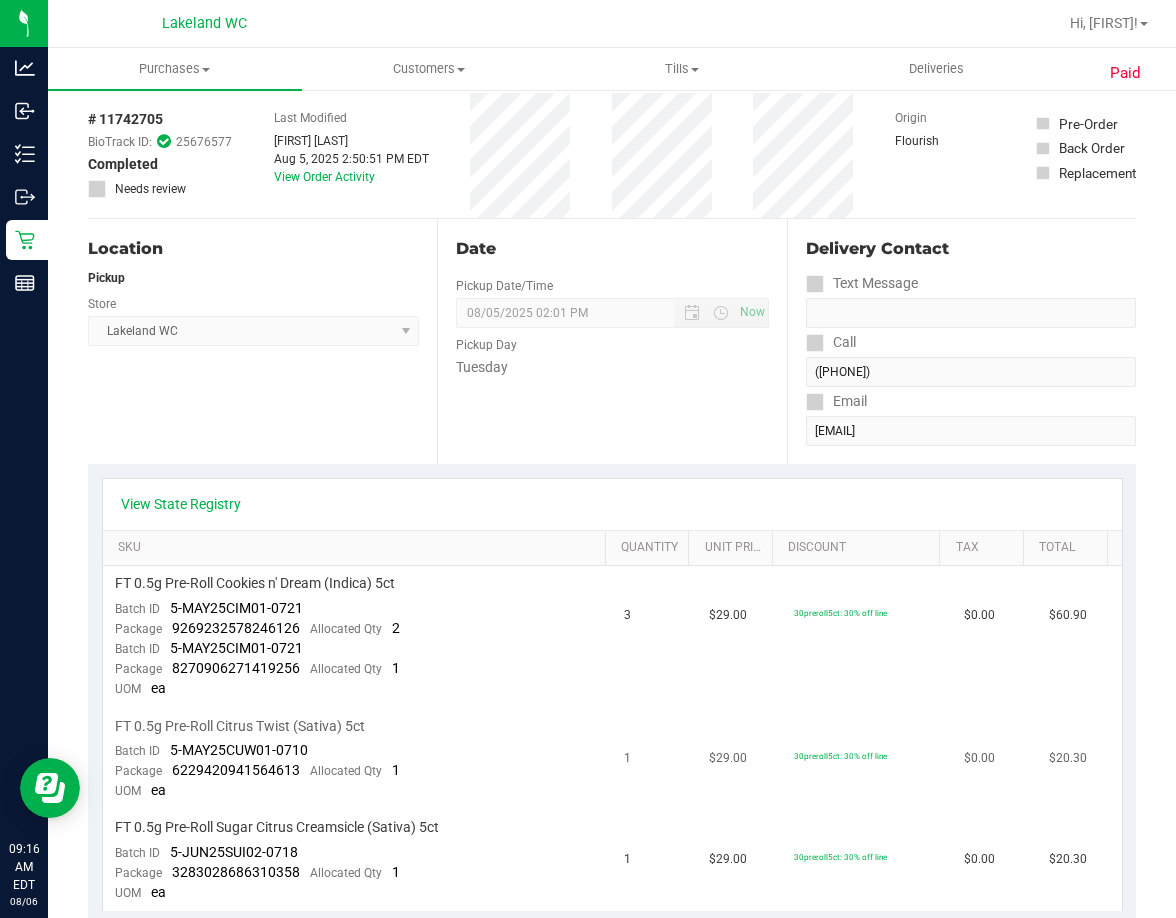 scroll, scrollTop: 0, scrollLeft: 0, axis: both 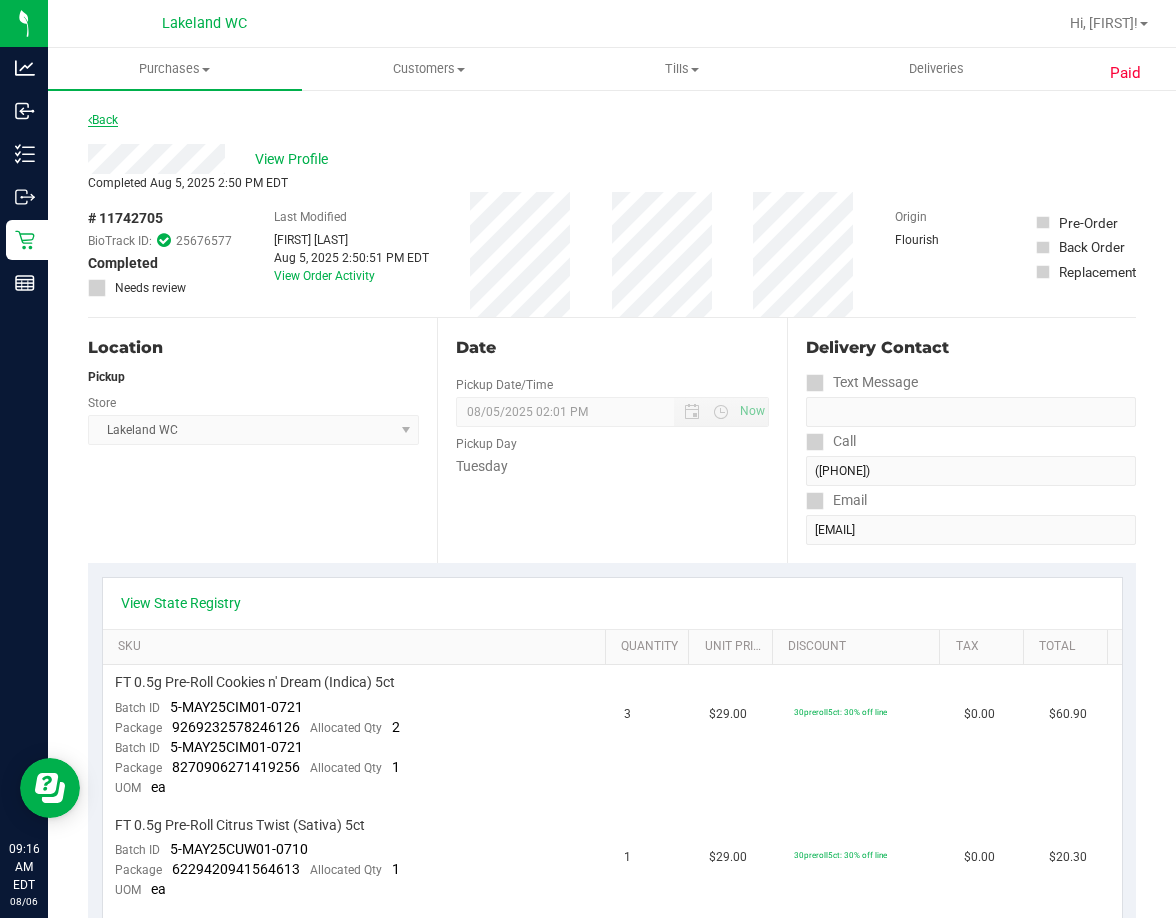 click on "Back" at bounding box center [103, 120] 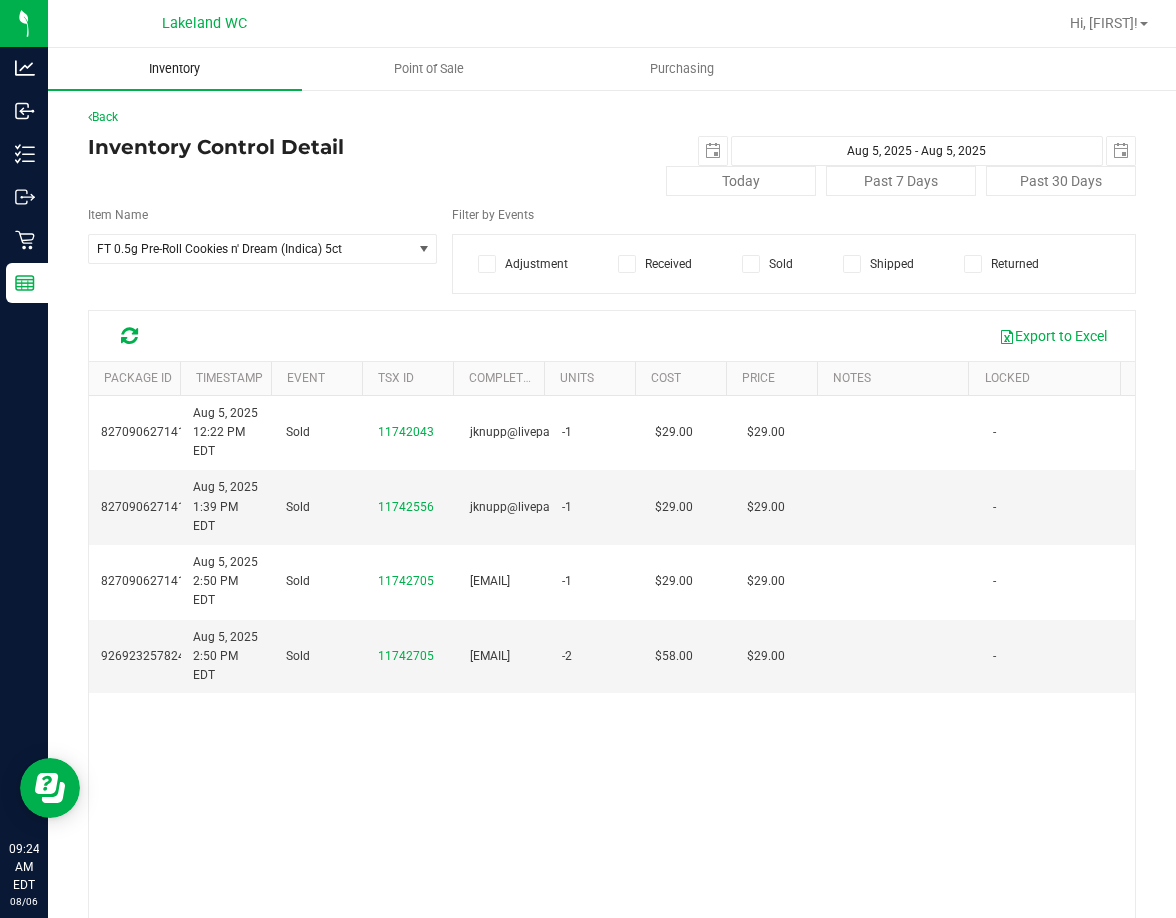 click on "Inventory" at bounding box center (174, 69) 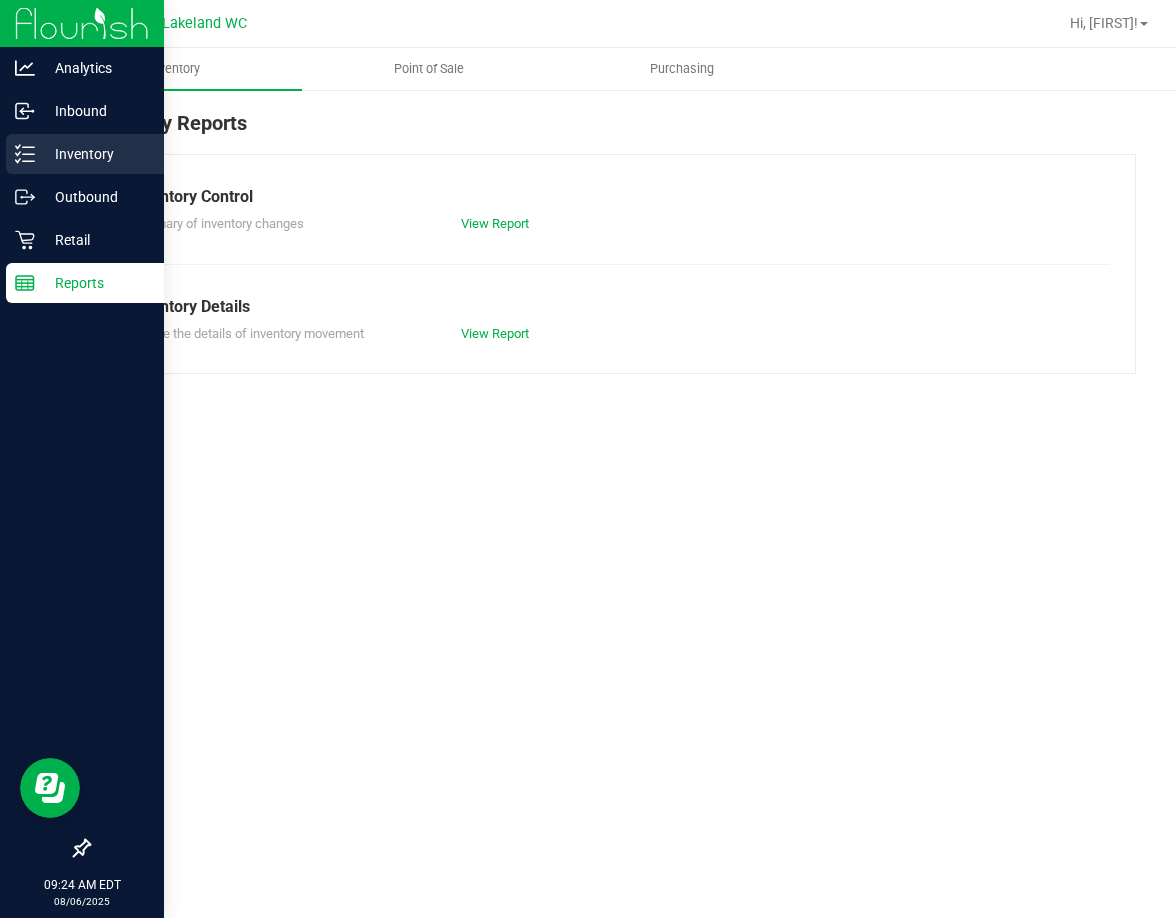 click on "Inventory" at bounding box center (95, 154) 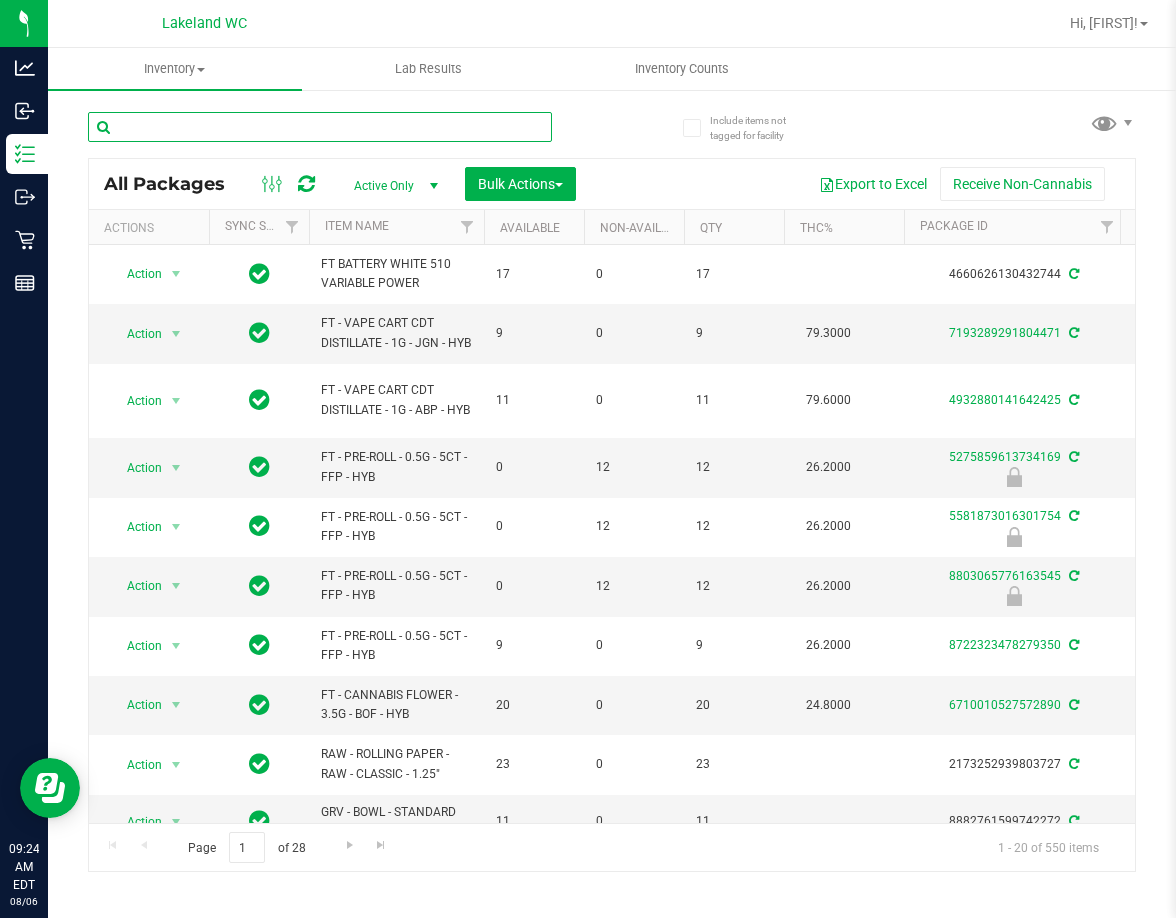 click at bounding box center [320, 127] 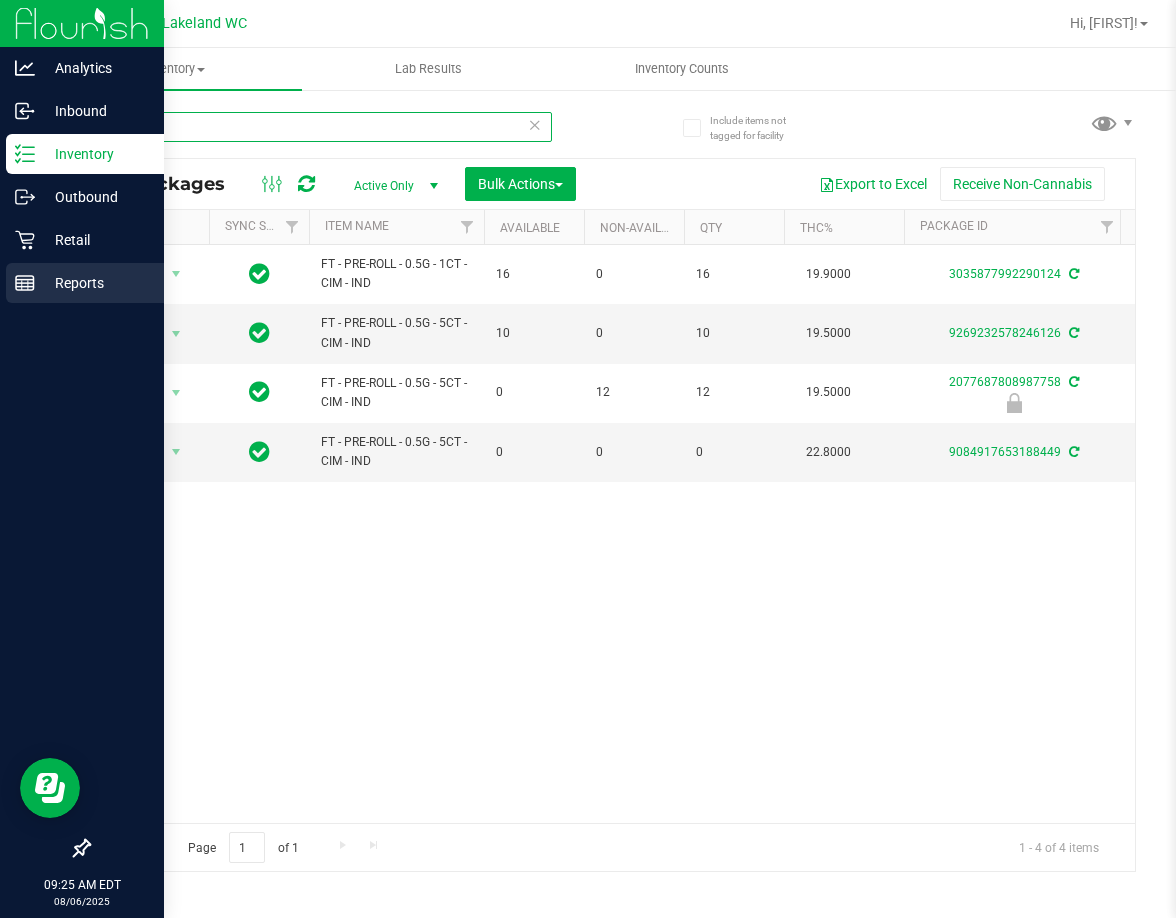 type on "CIM" 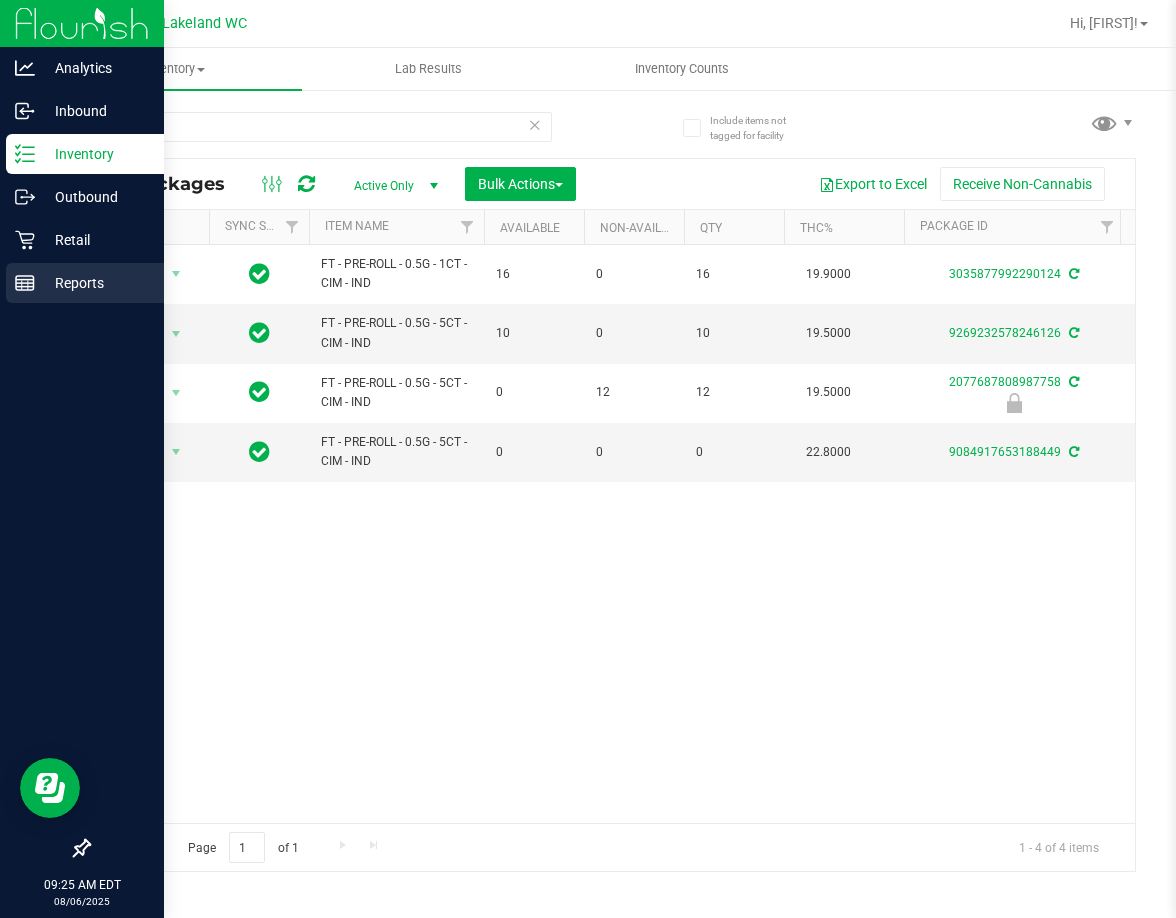 click on "Reports" at bounding box center [82, 284] 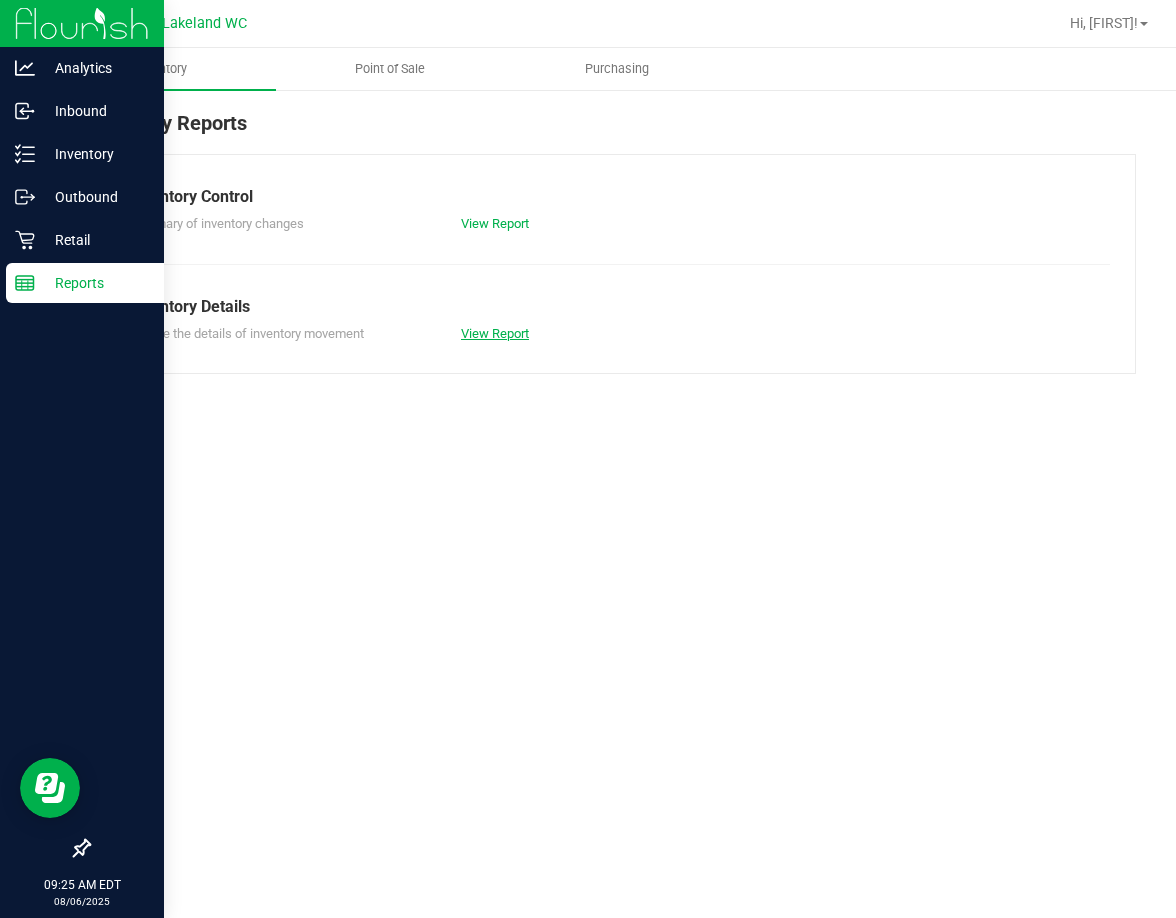 click on "View Report" at bounding box center [495, 333] 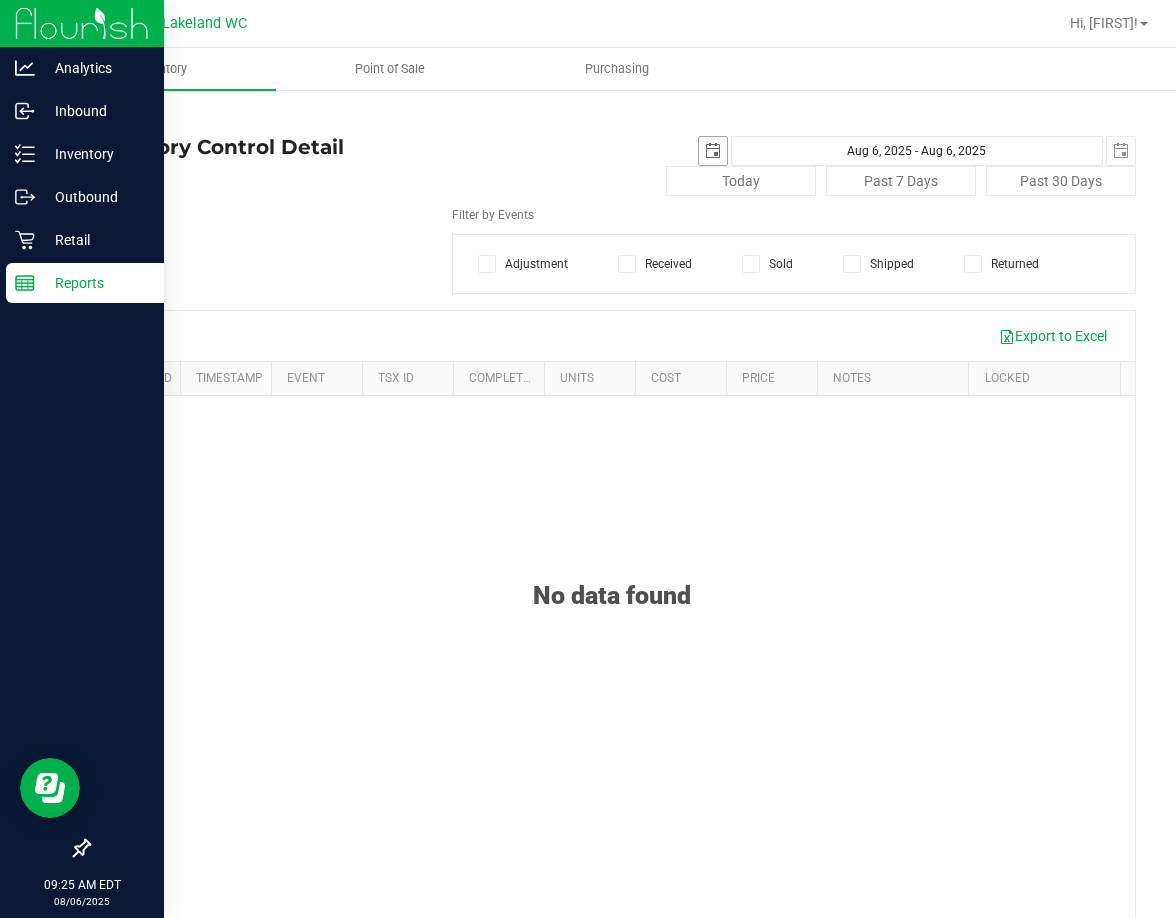 click at bounding box center (713, 151) 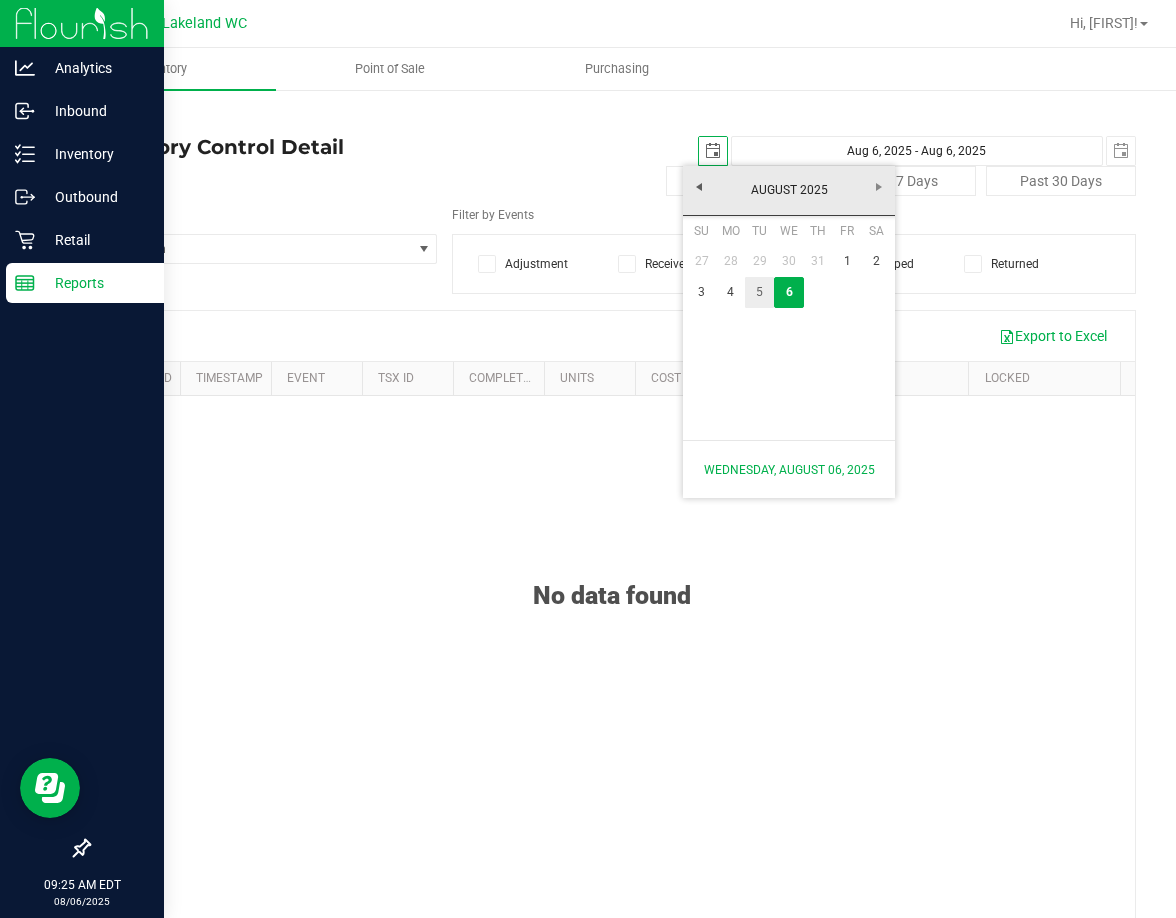 click on "5" at bounding box center (759, 292) 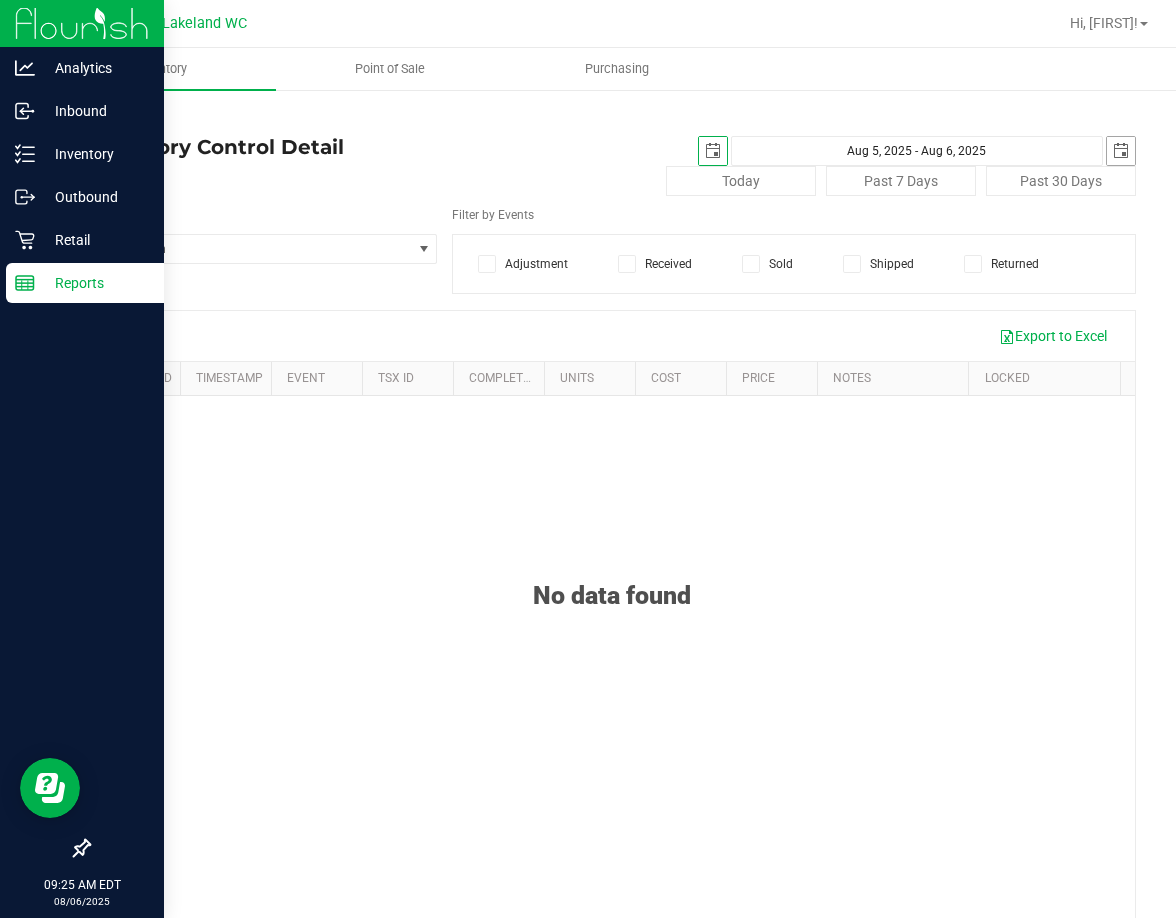 click at bounding box center [1121, 151] 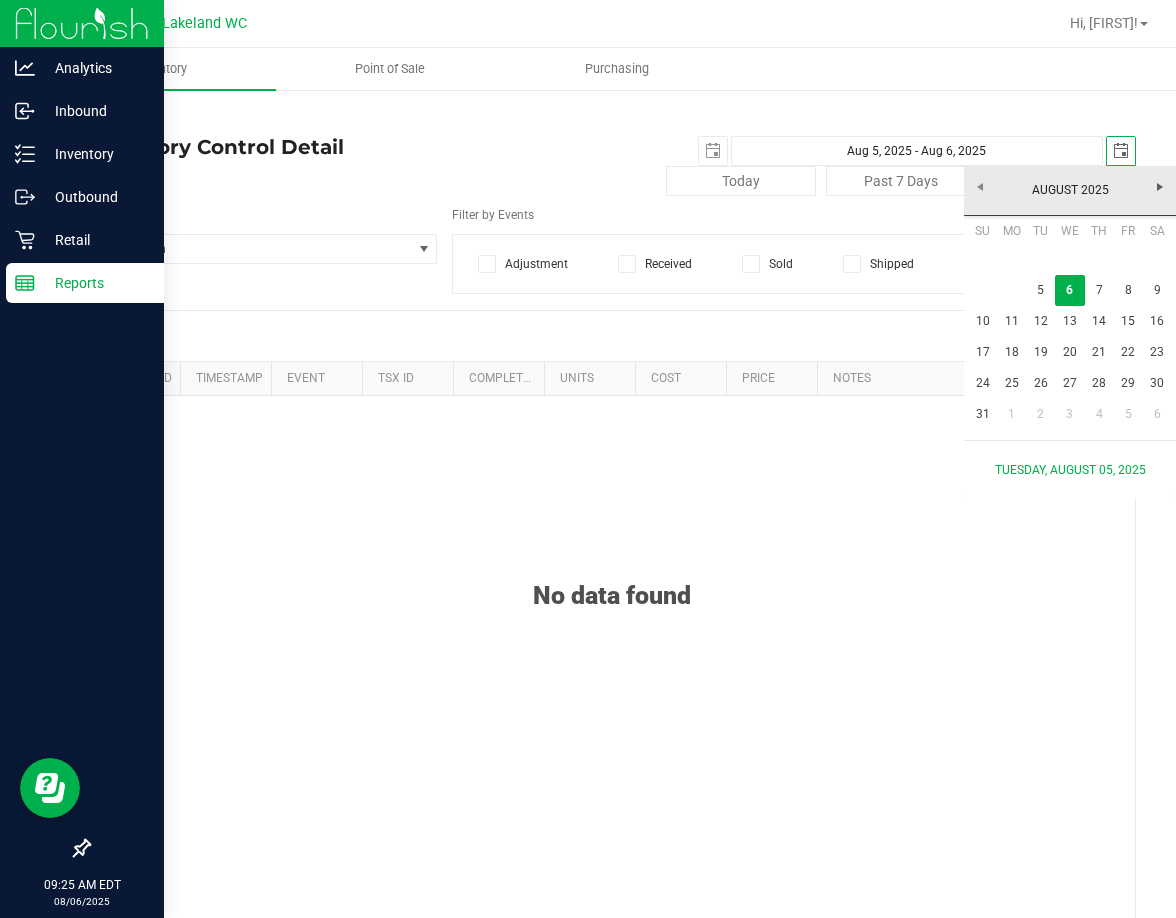 scroll, scrollTop: 0, scrollLeft: 0, axis: both 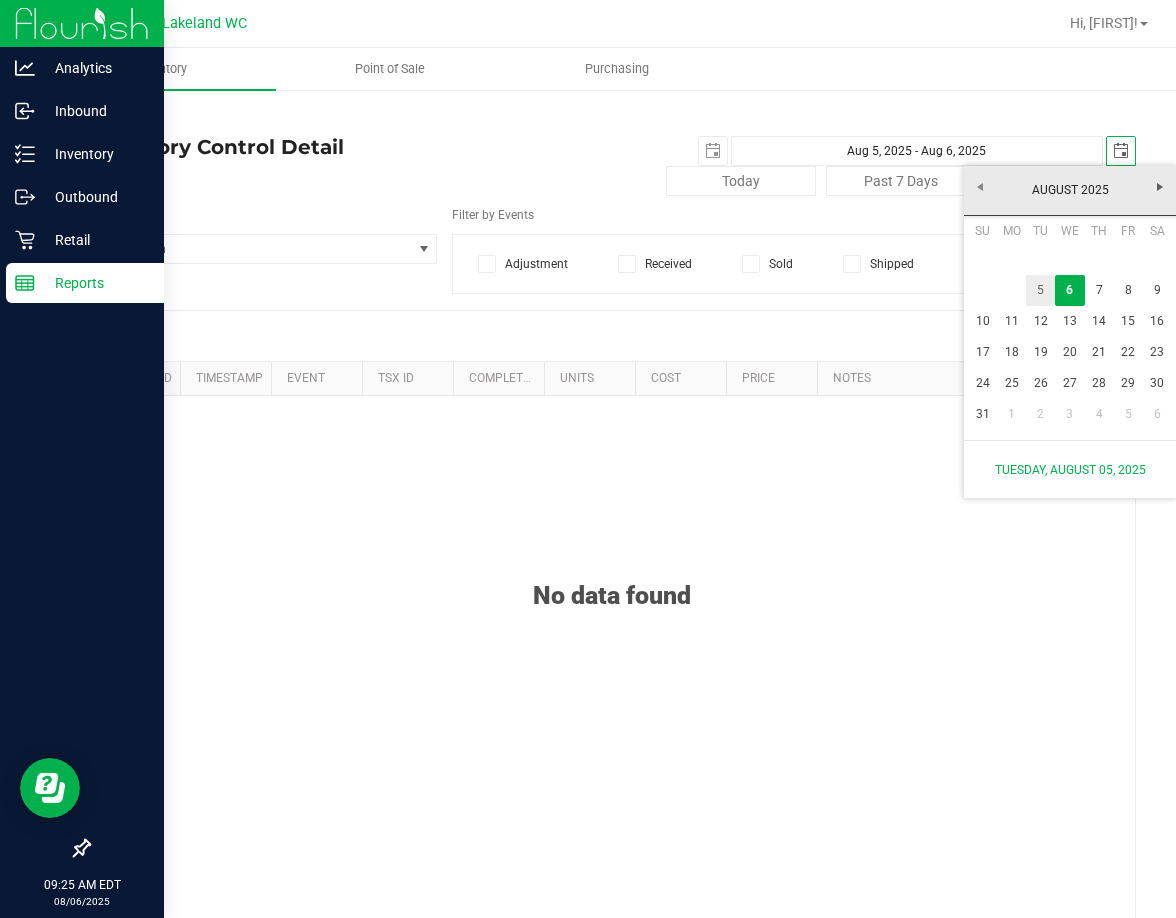 click on "5" at bounding box center (1040, 290) 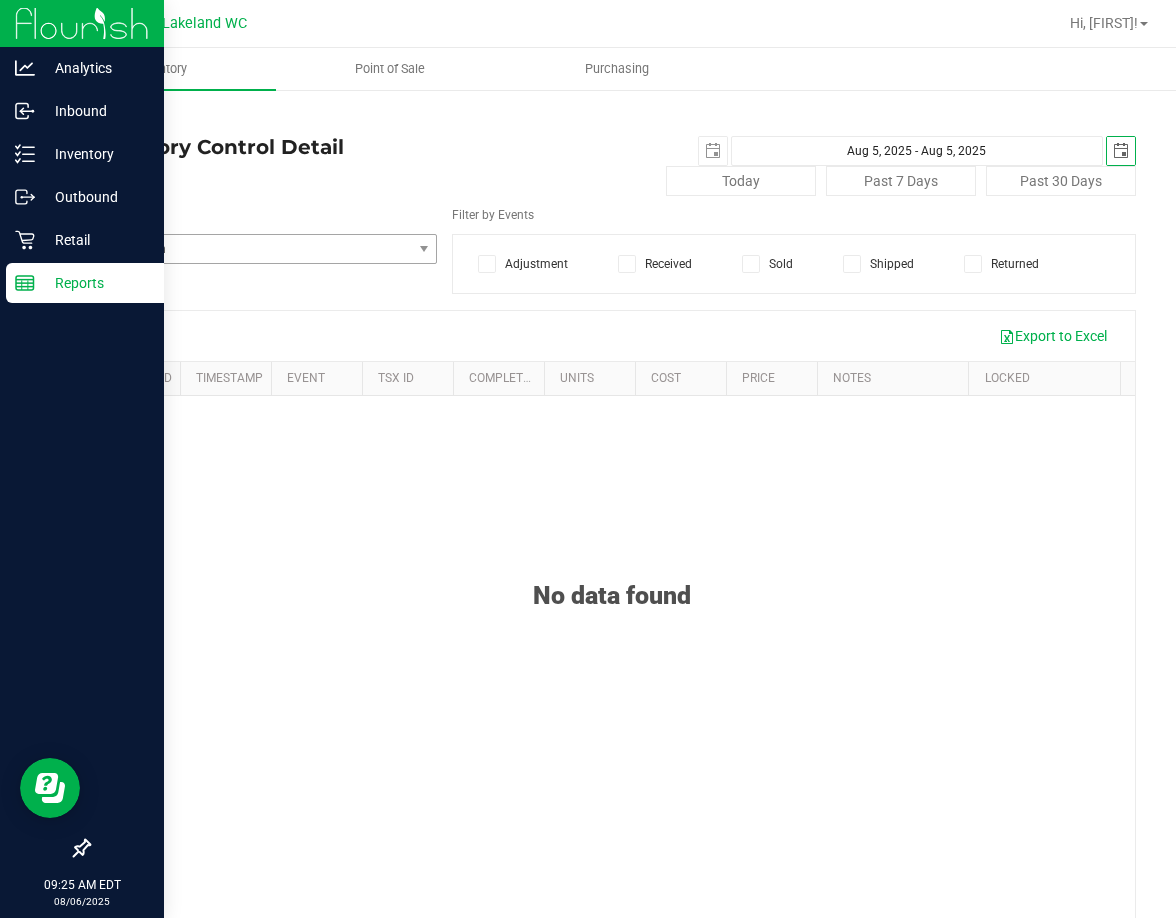 click on "Select Item" at bounding box center [250, 249] 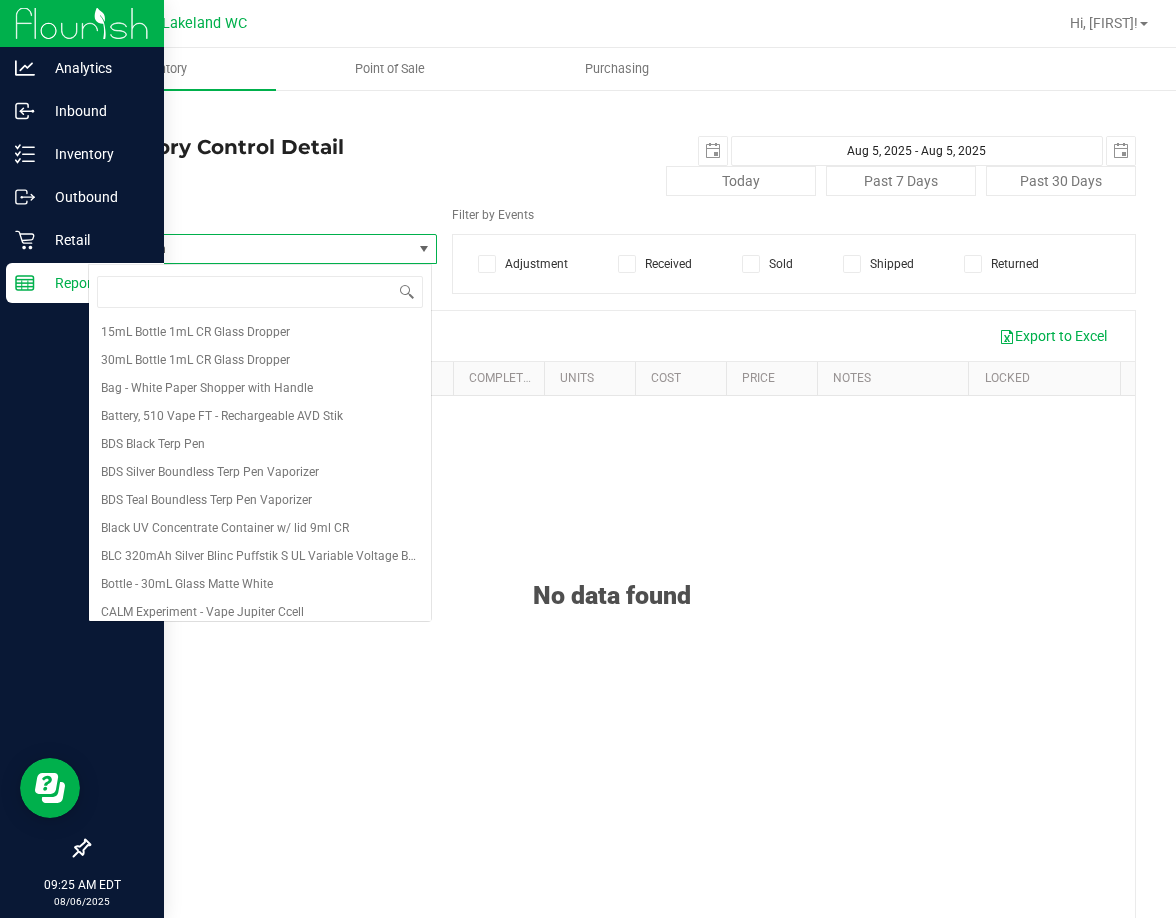 scroll, scrollTop: 0, scrollLeft: 0, axis: both 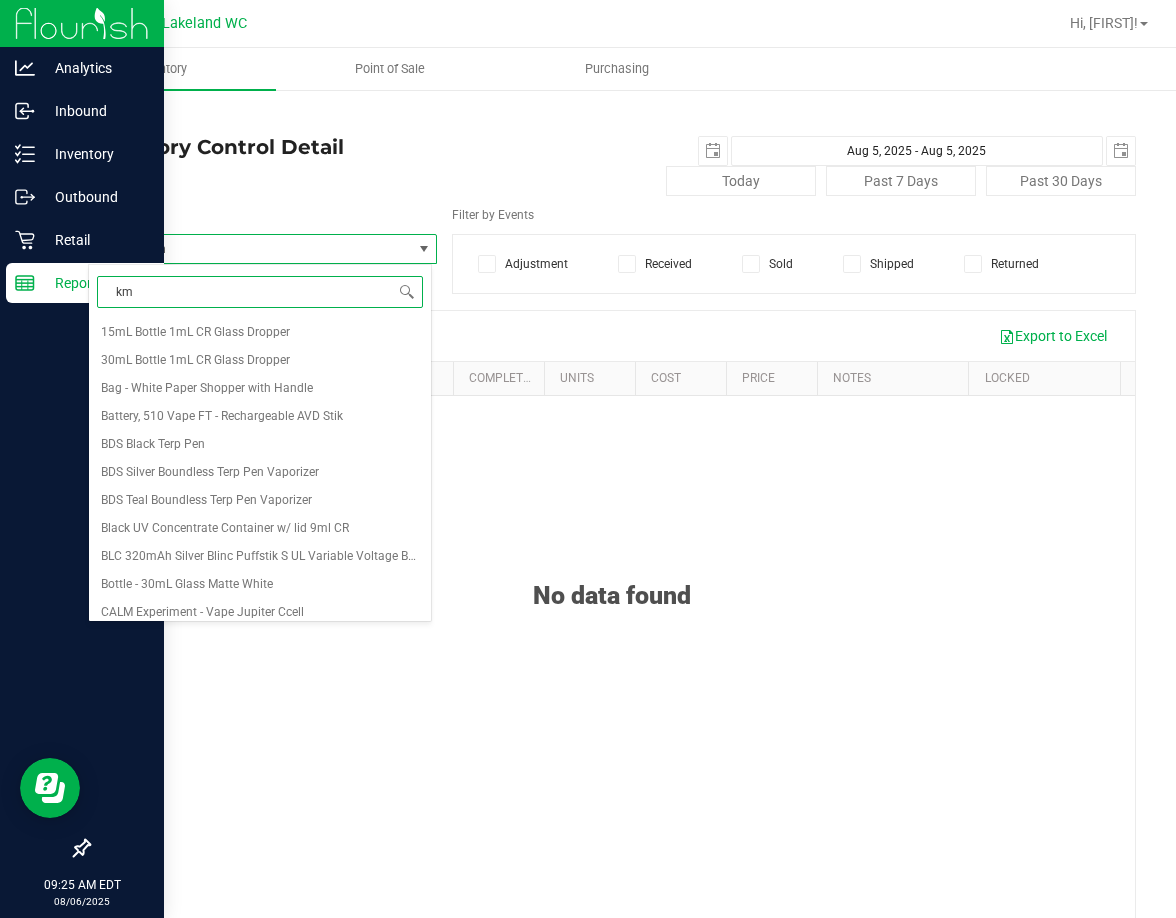 type on "kmt" 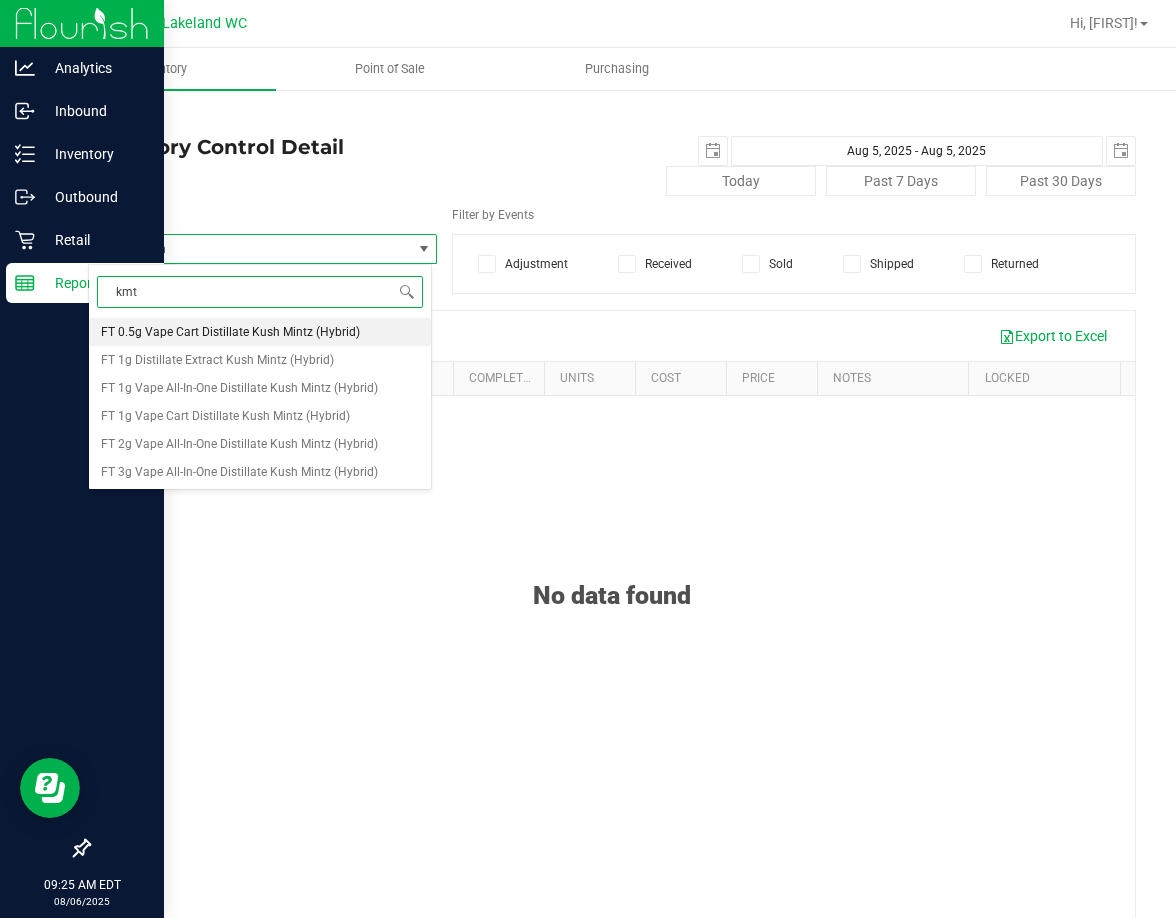 click on "FT 0.5g Vape Cart Distillate Kush Mintz (Hybrid)" at bounding box center [230, 332] 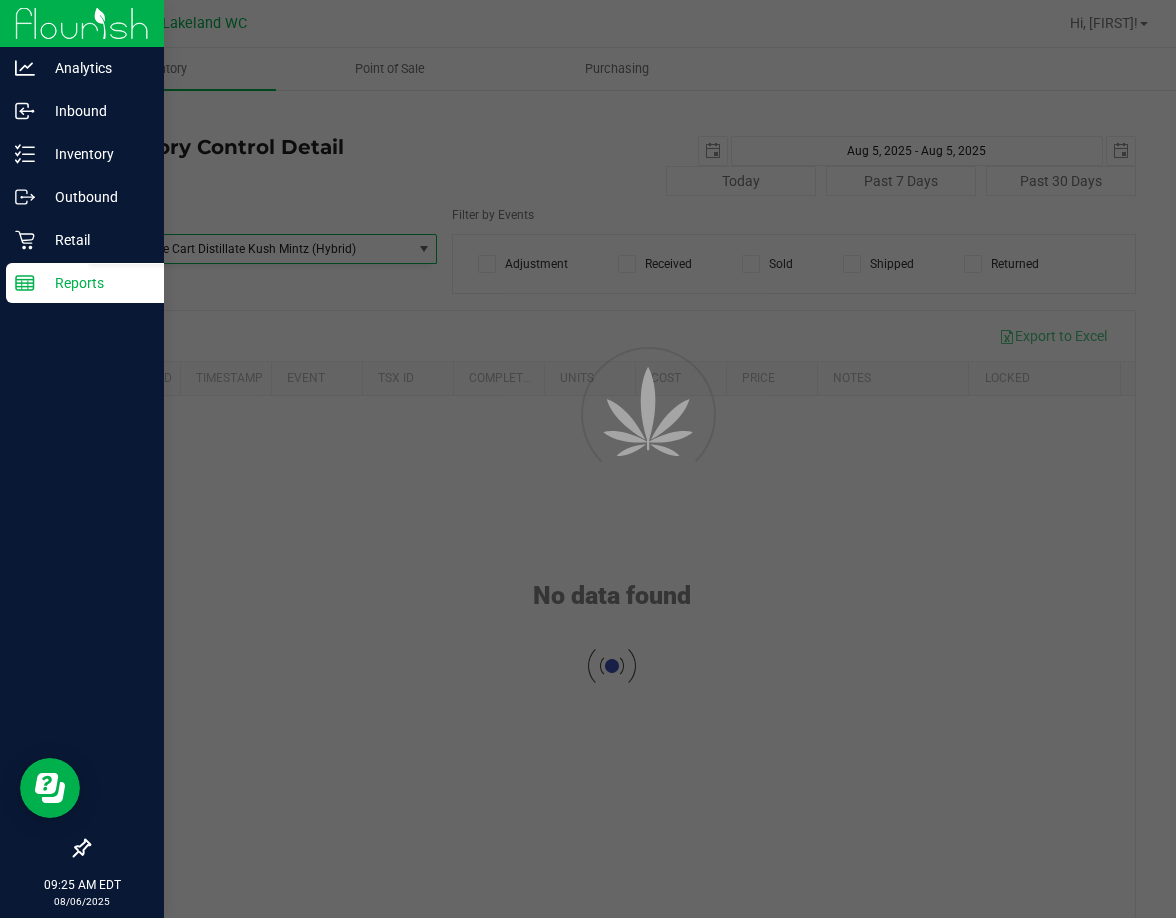 scroll, scrollTop: 29932, scrollLeft: 0, axis: vertical 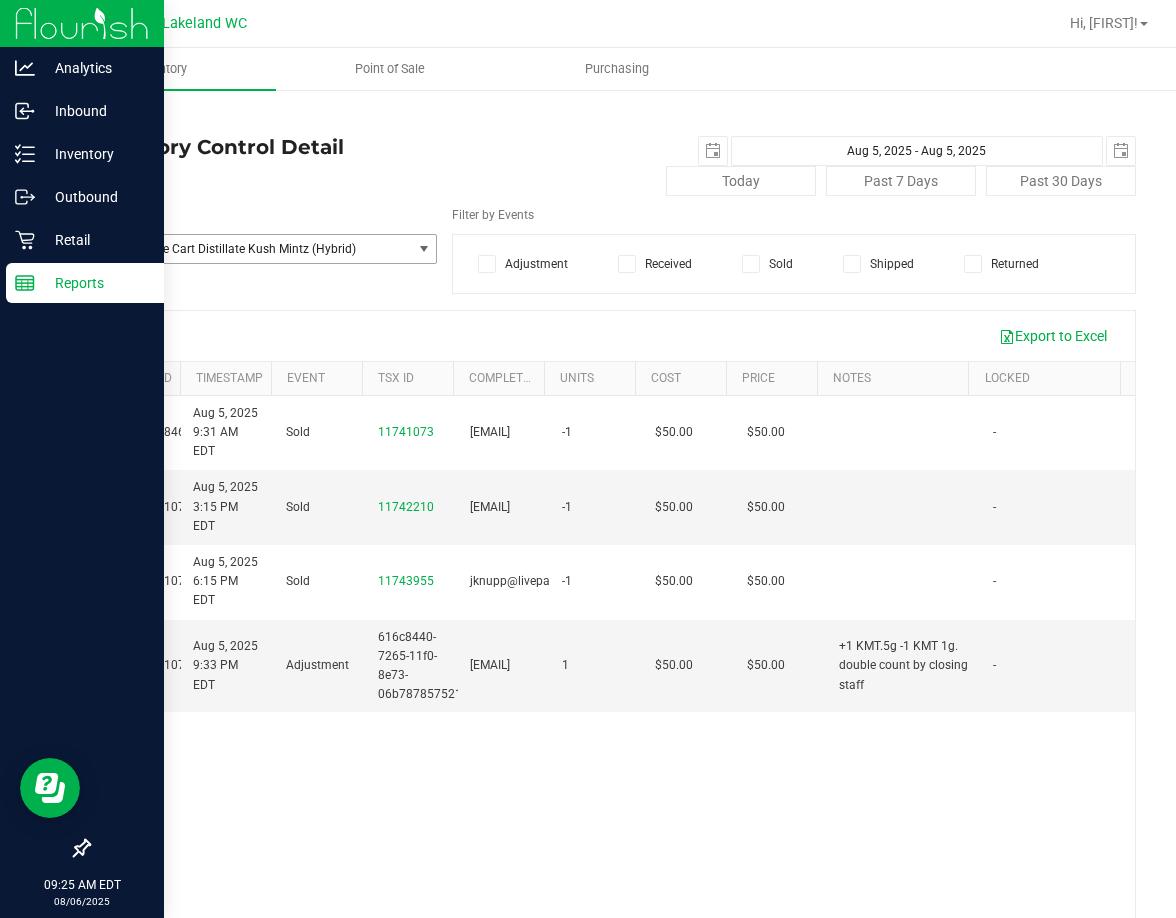 click on "FT 0.5g Vape Cart Distillate Kush Mintz (Hybrid)" at bounding box center (250, 249) 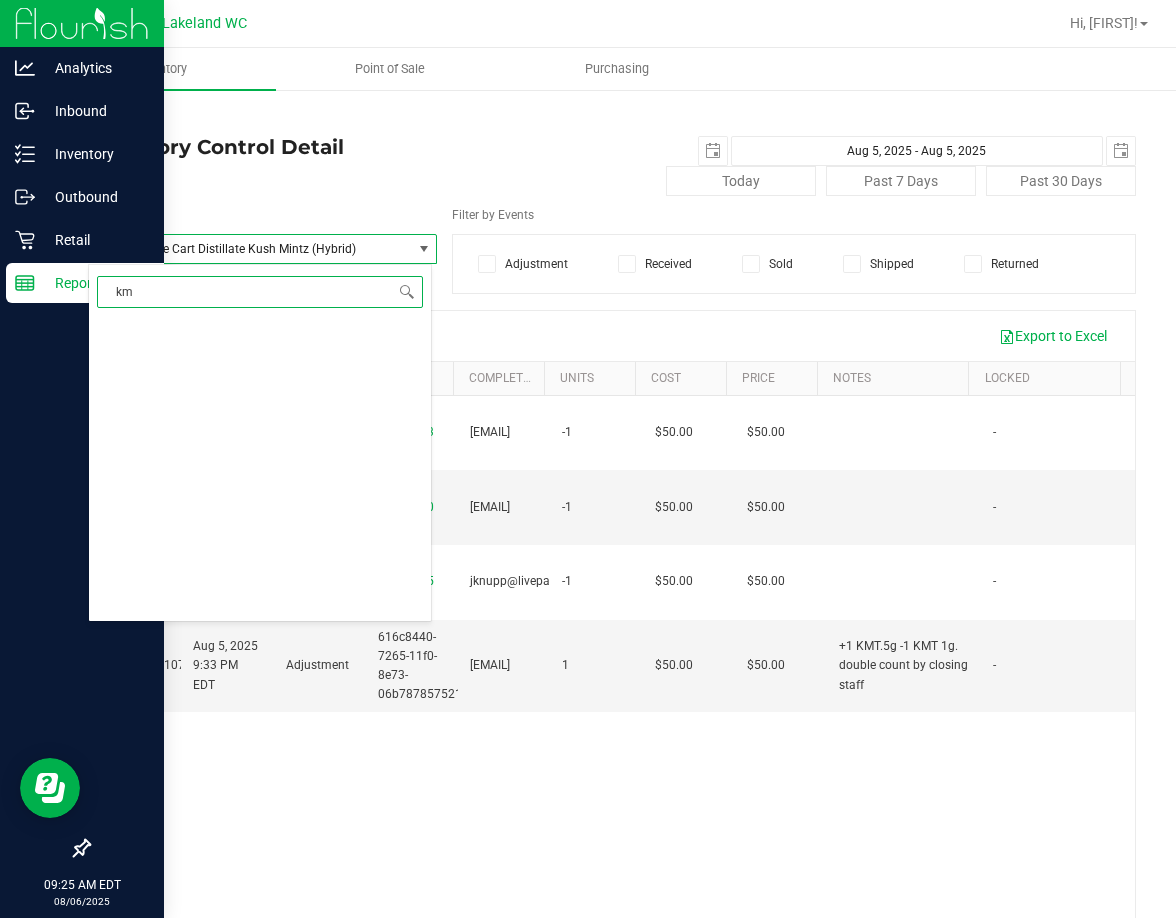 type on "kmt" 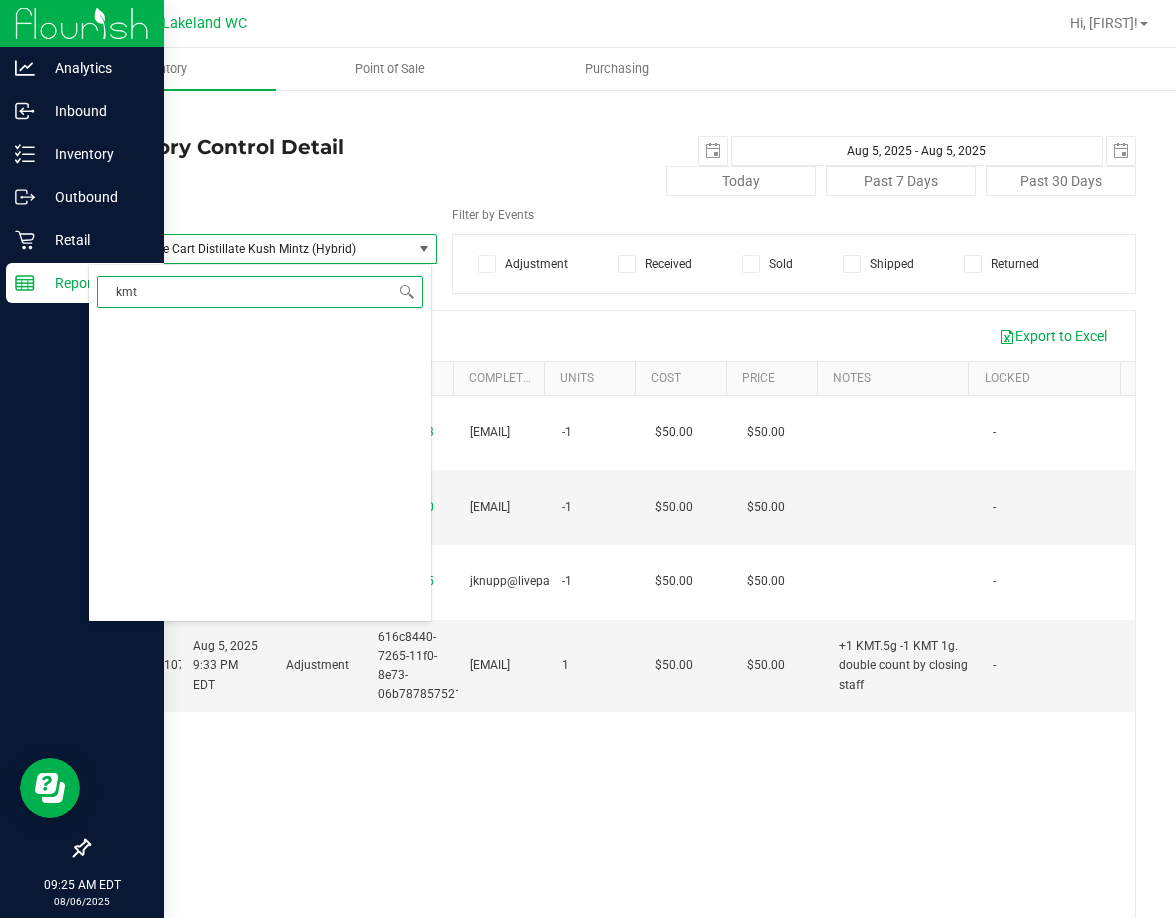 scroll, scrollTop: 0, scrollLeft: 0, axis: both 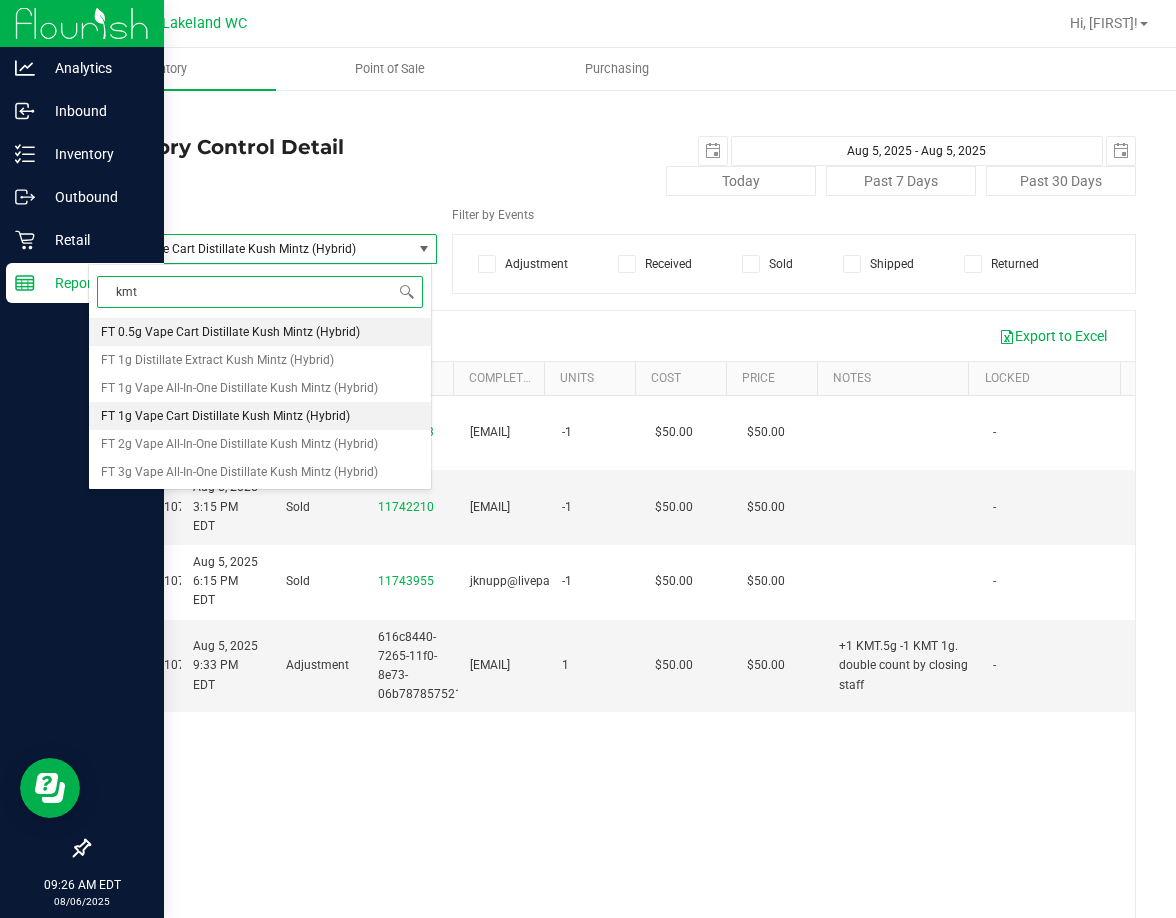 click on "FT 1g Vape Cart Distillate Kush Mintz (Hybrid)" at bounding box center [225, 416] 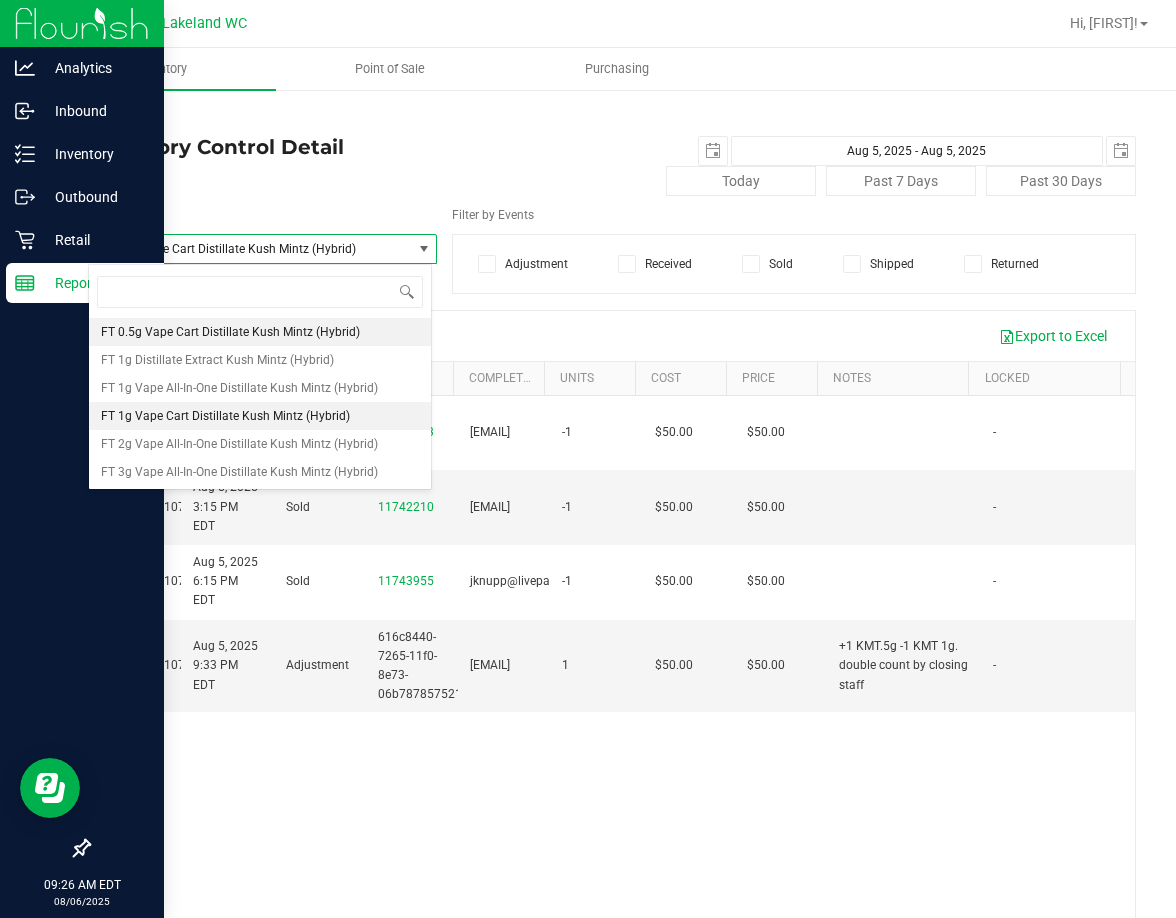 scroll, scrollTop: 67340, scrollLeft: 0, axis: vertical 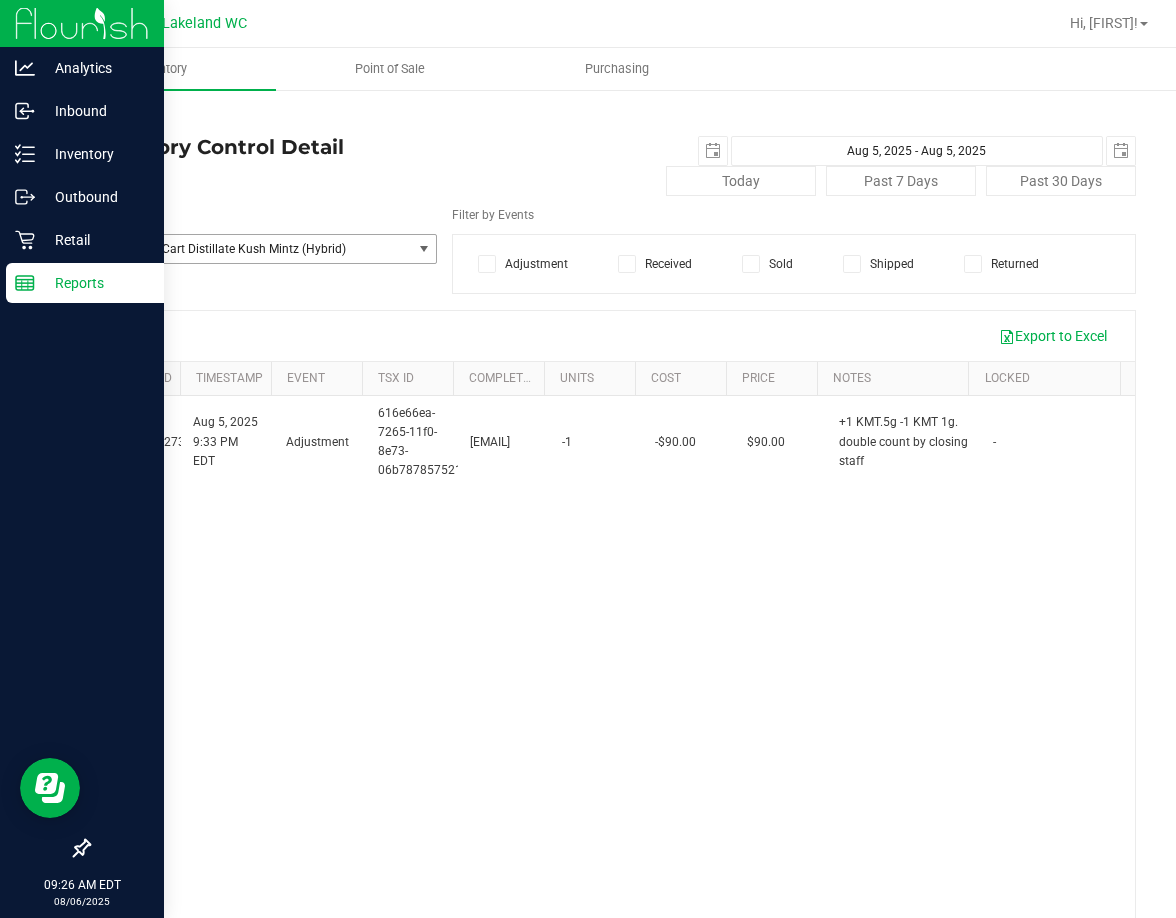 click on "FT 1g Vape Cart Distillate Kush Mintz (Hybrid)" at bounding box center [244, 249] 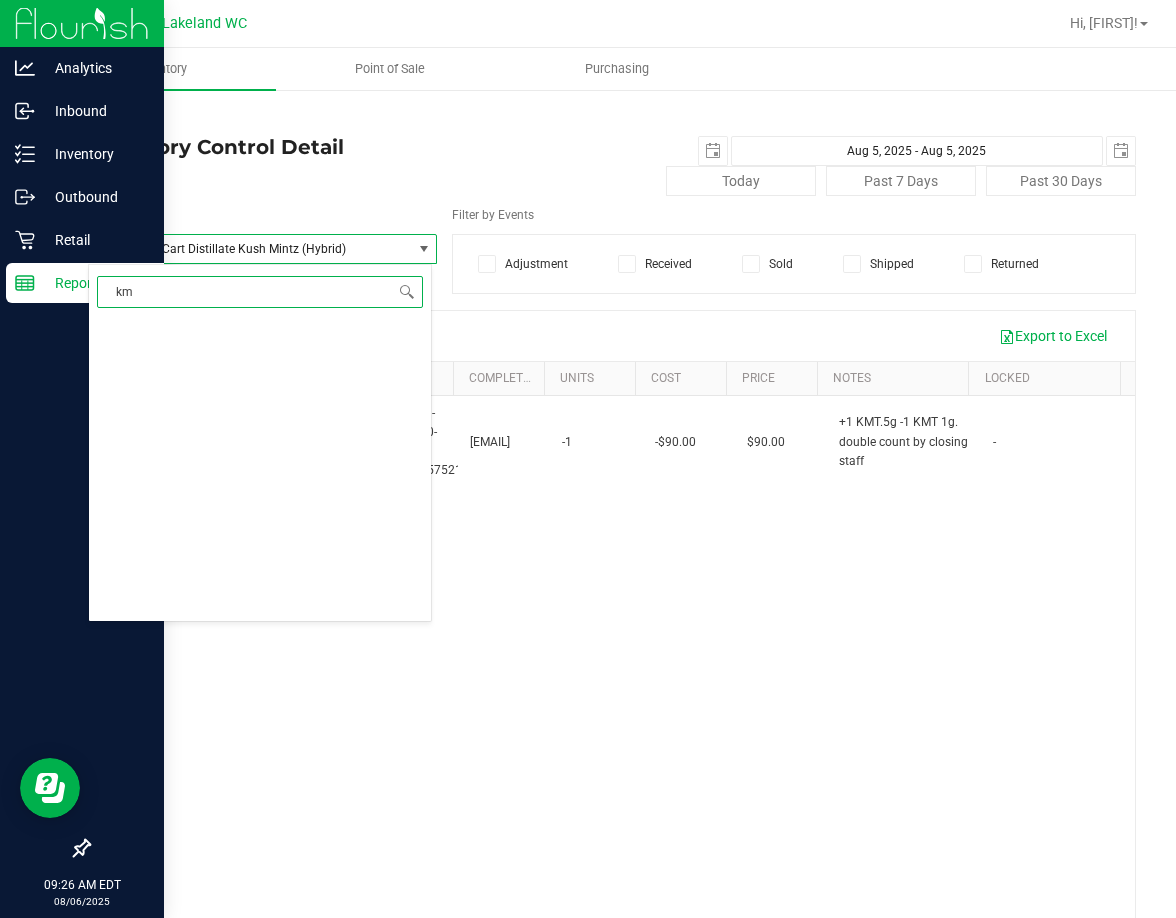 type on "kmt" 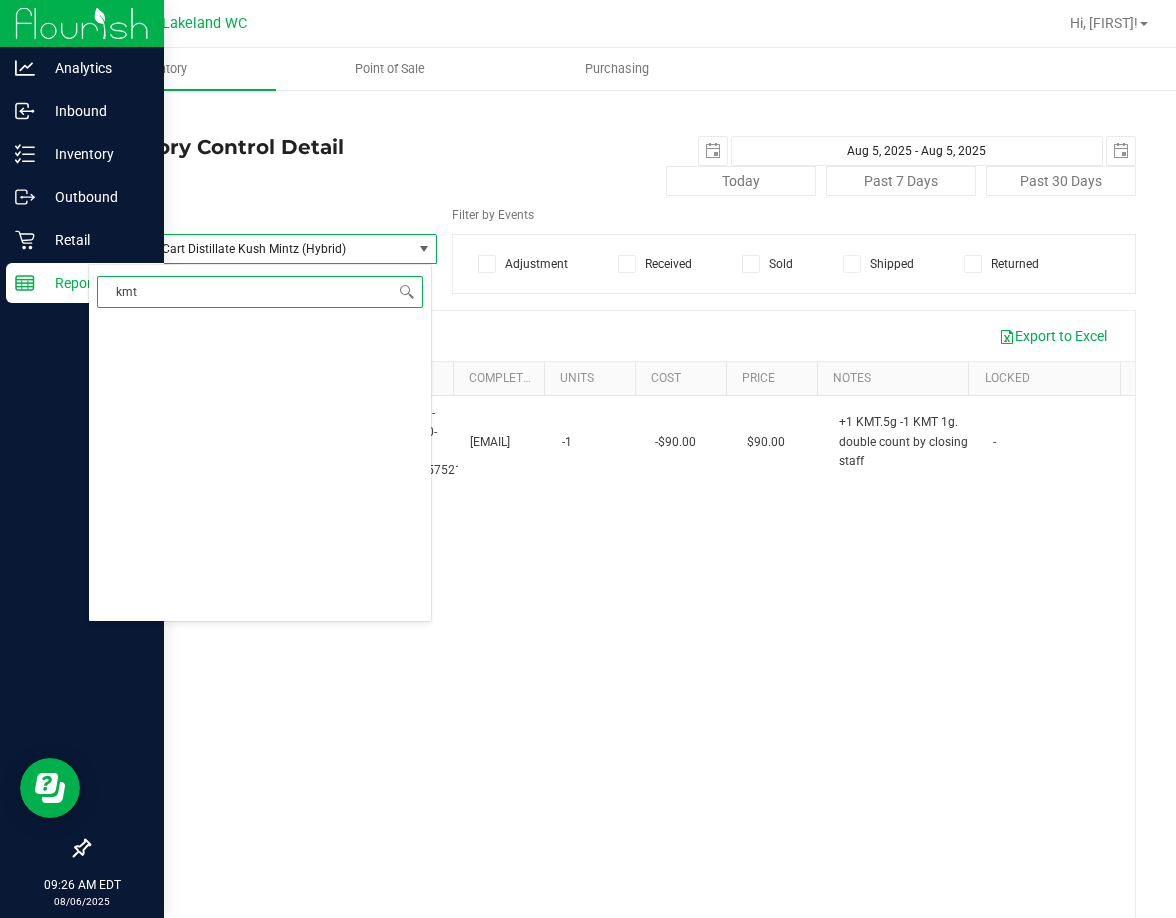 scroll, scrollTop: 0, scrollLeft: 0, axis: both 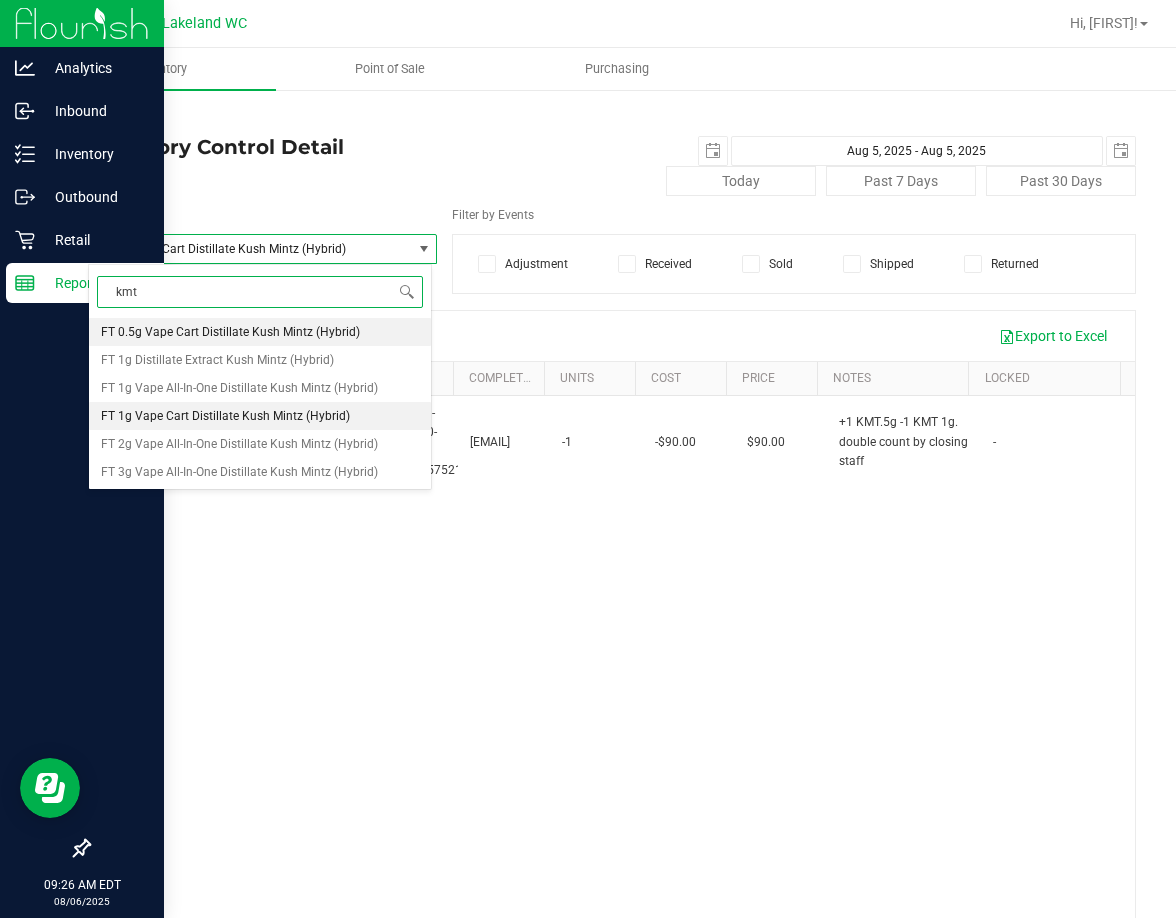 click on "FT 0.5g Vape Cart Distillate Kush Mintz (Hybrid)" at bounding box center [260, 332] 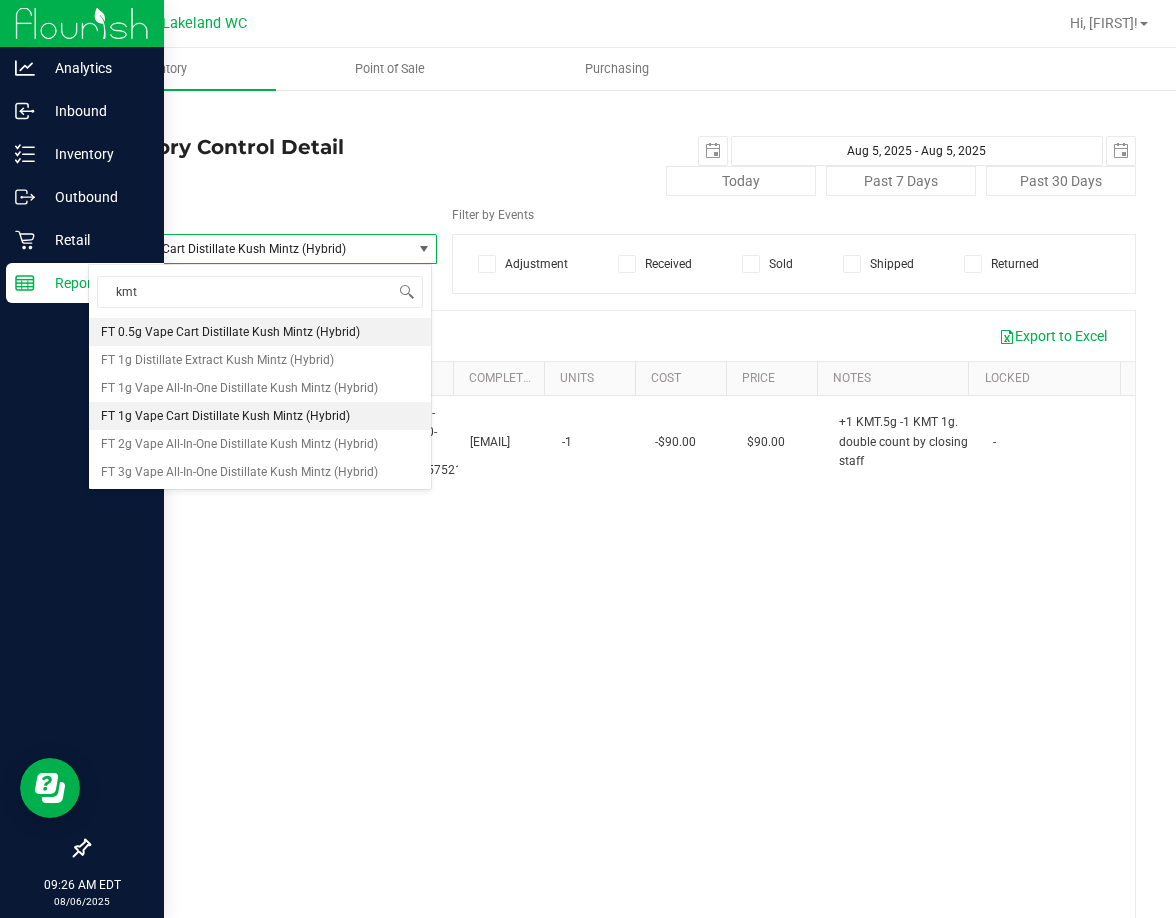type 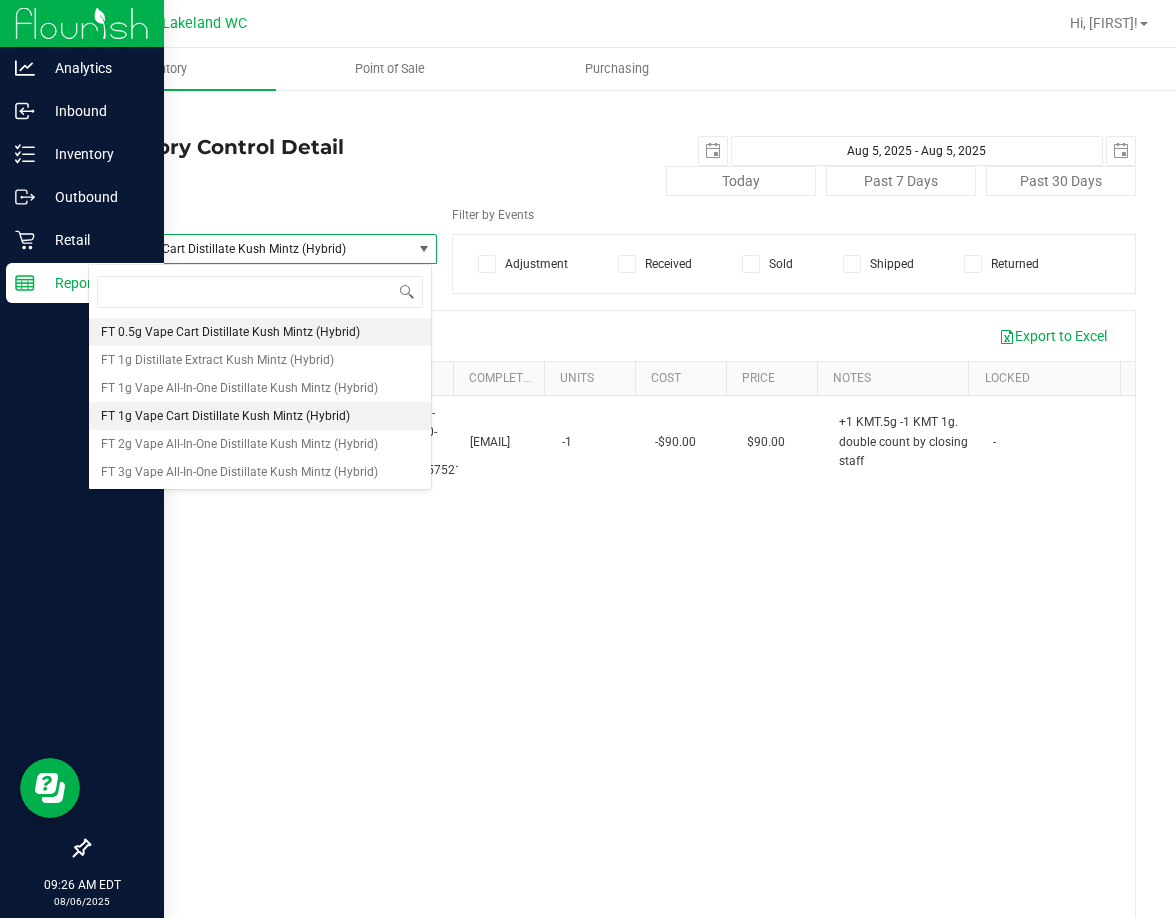 scroll, scrollTop: 29932, scrollLeft: 0, axis: vertical 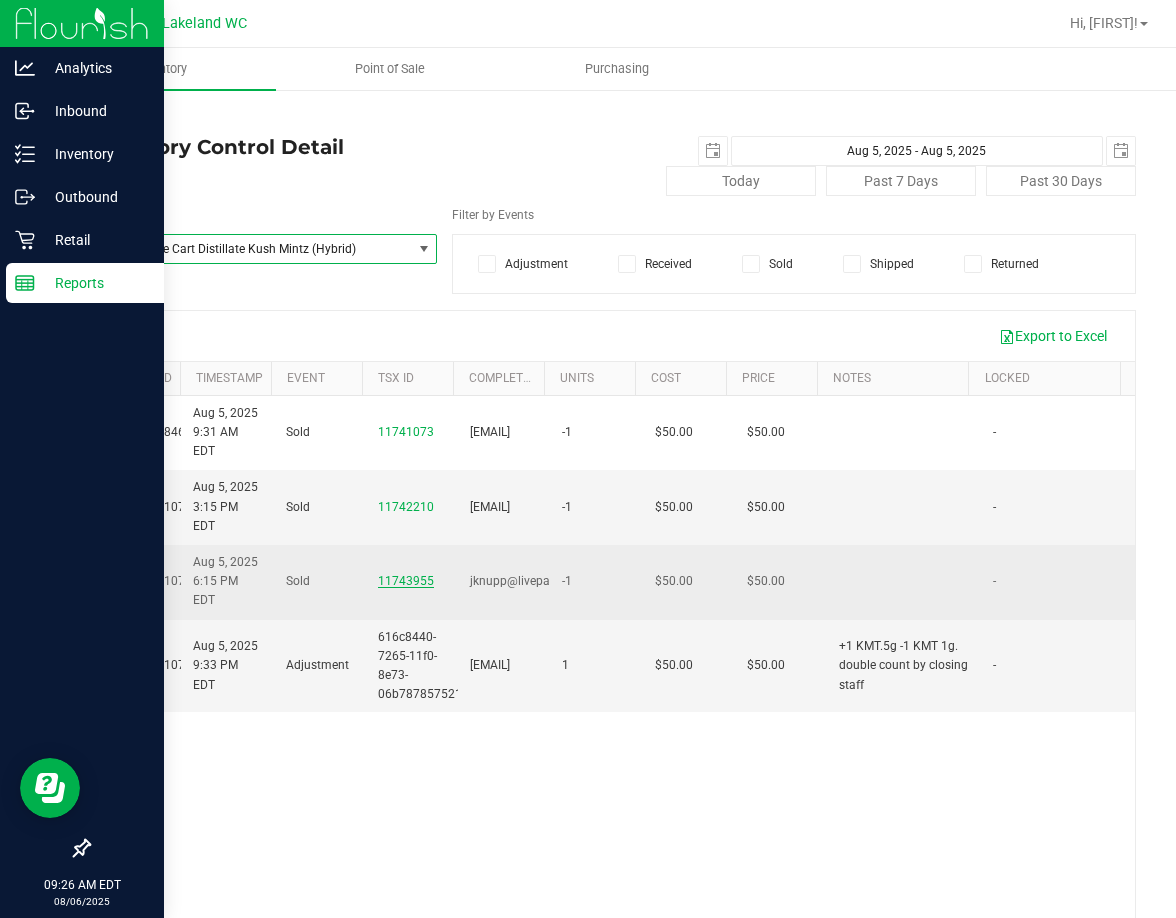 click on "11743955" at bounding box center [406, 581] 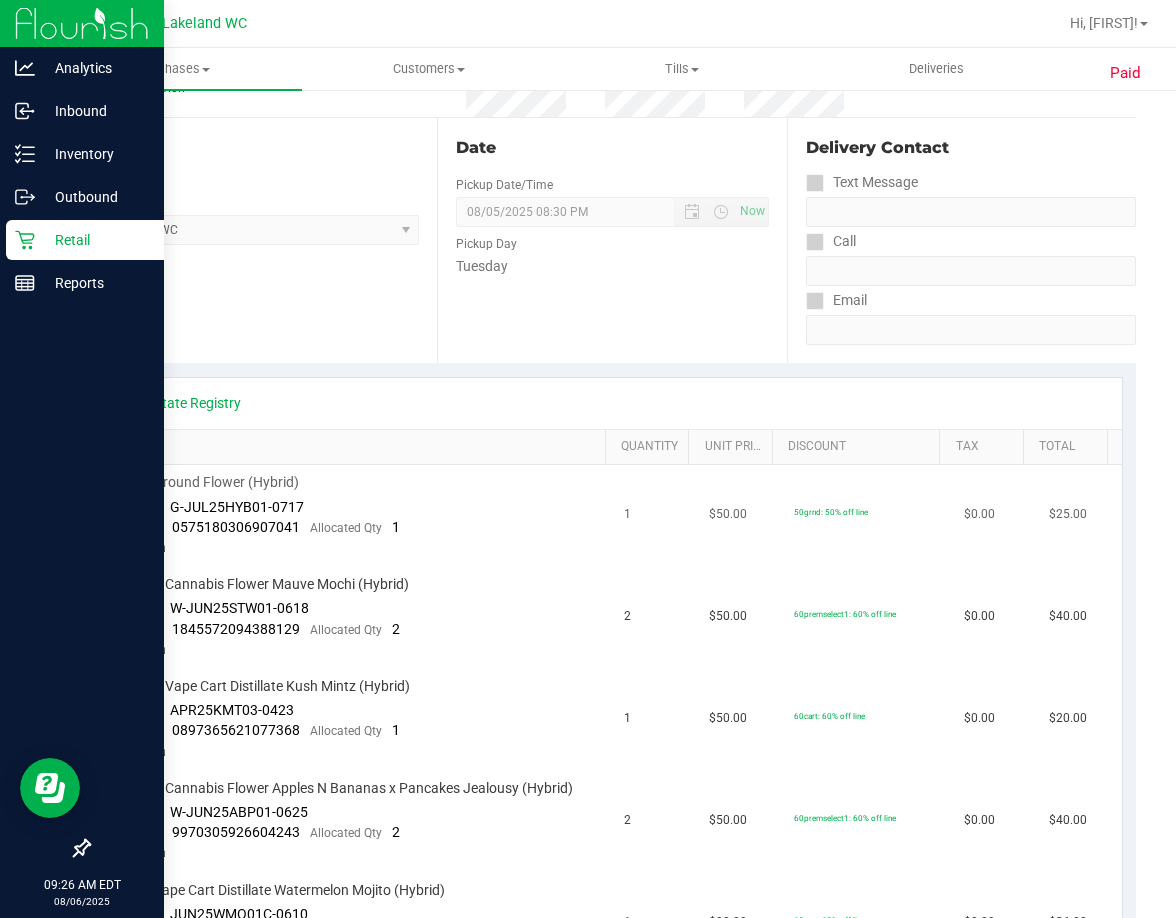 scroll, scrollTop: 400, scrollLeft: 0, axis: vertical 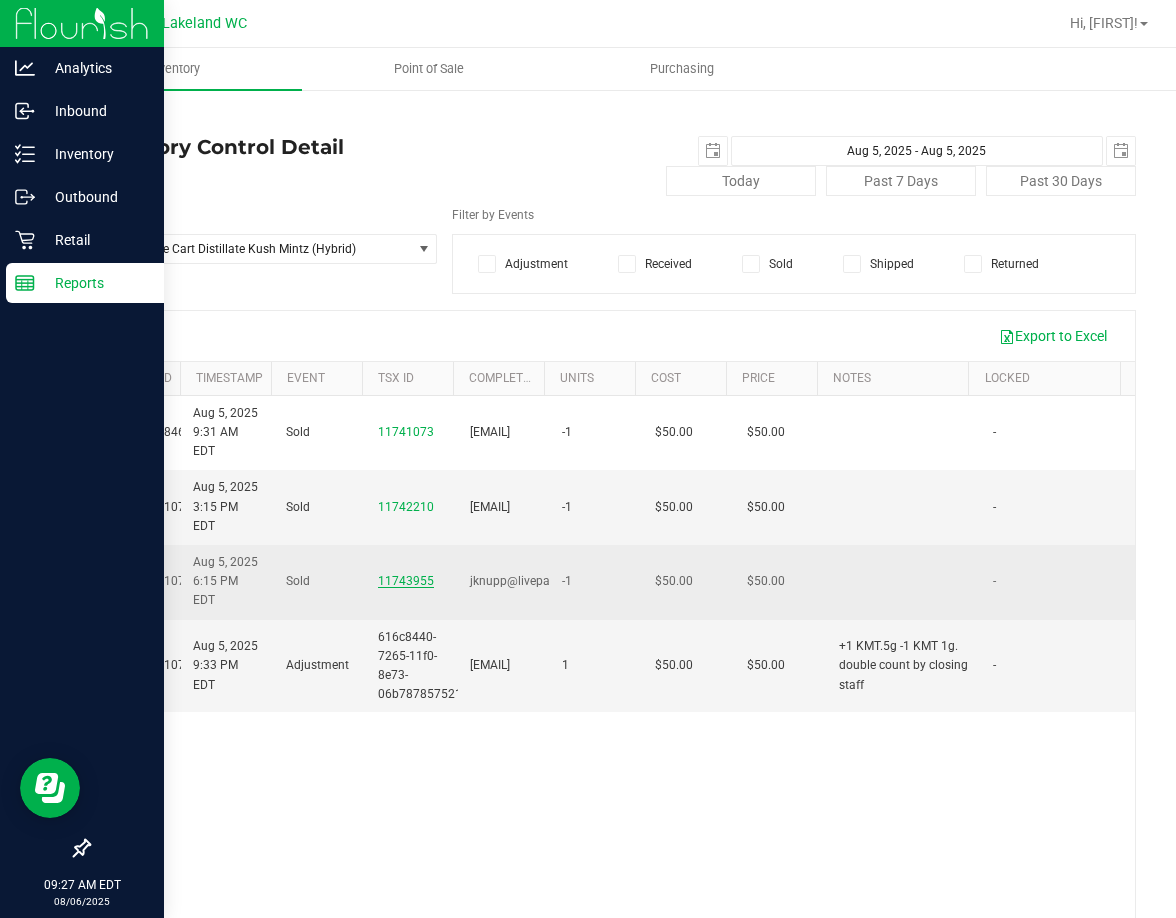 click on "11743955" at bounding box center (406, 581) 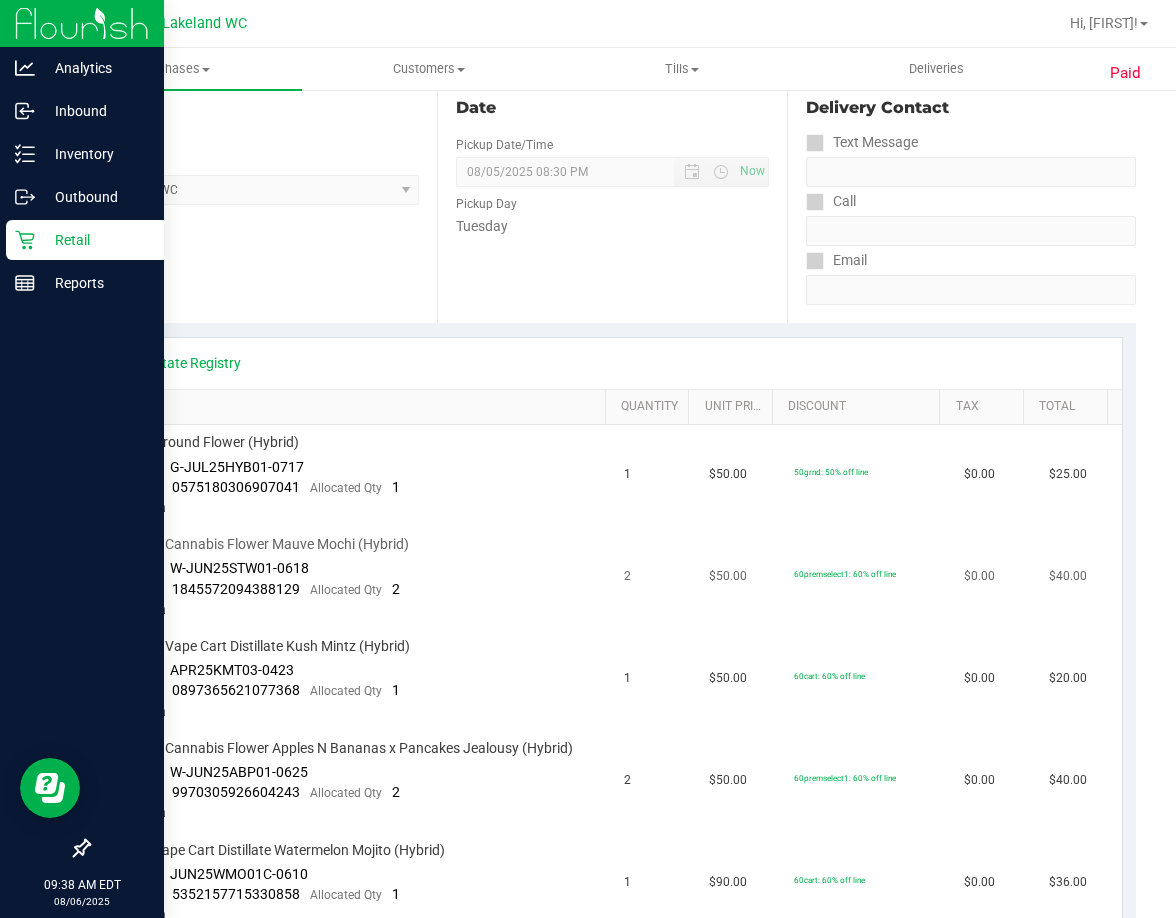 scroll, scrollTop: 0, scrollLeft: 0, axis: both 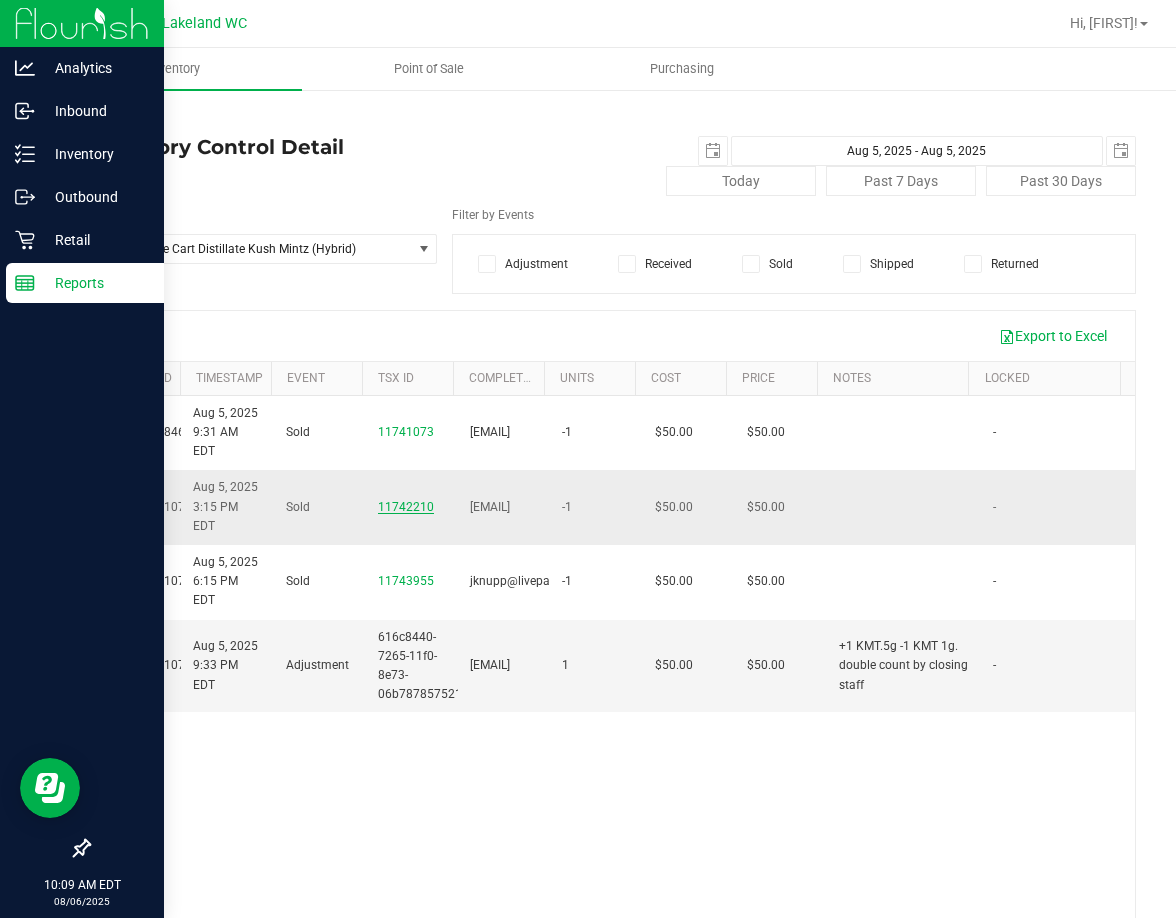 click on "11742210" at bounding box center [406, 507] 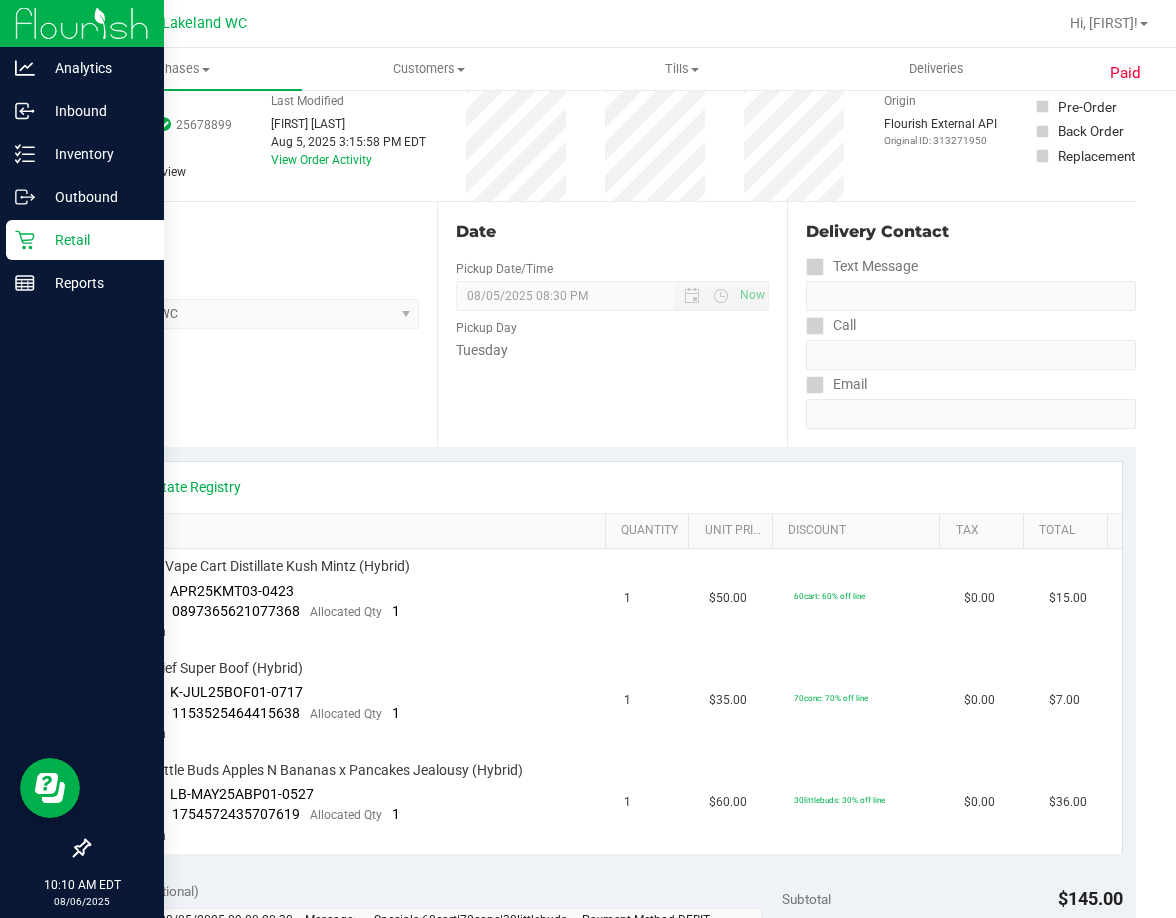 scroll, scrollTop: 0, scrollLeft: 0, axis: both 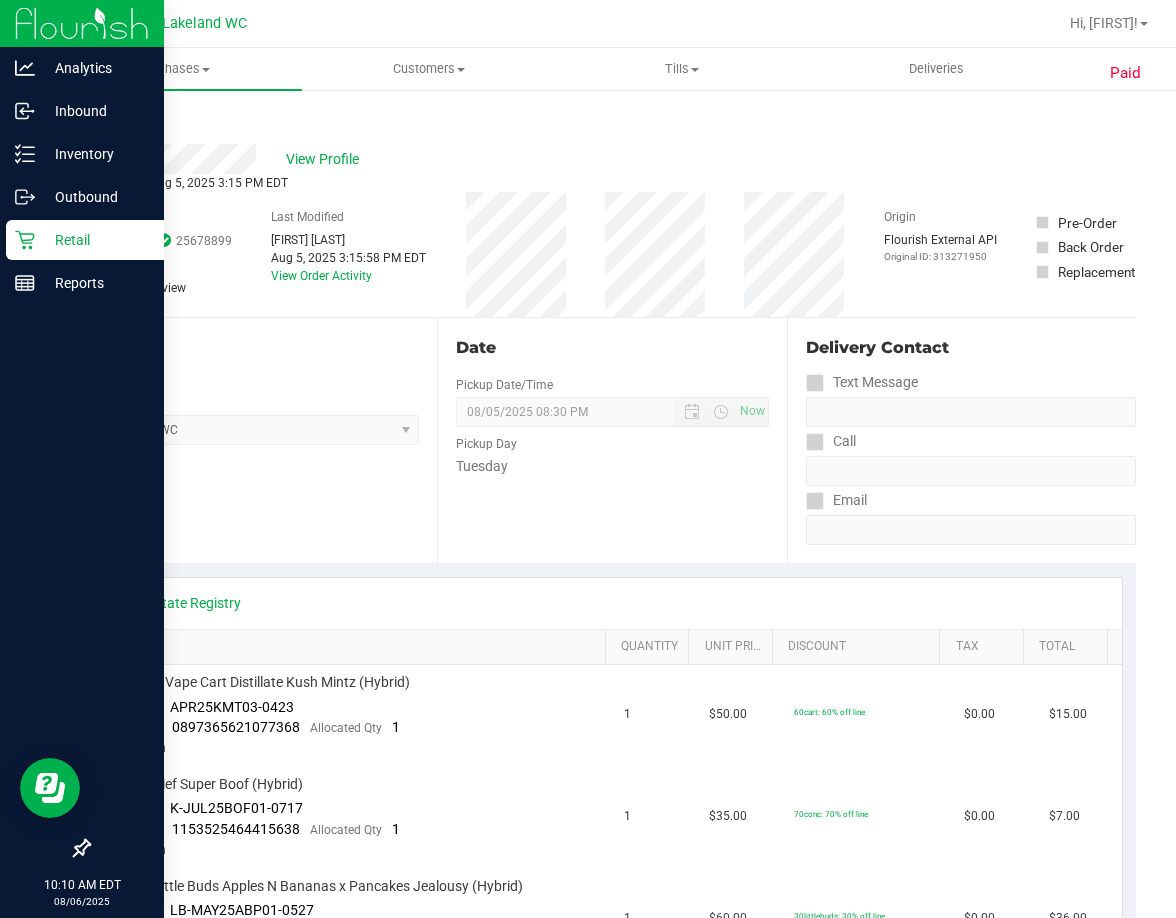 click 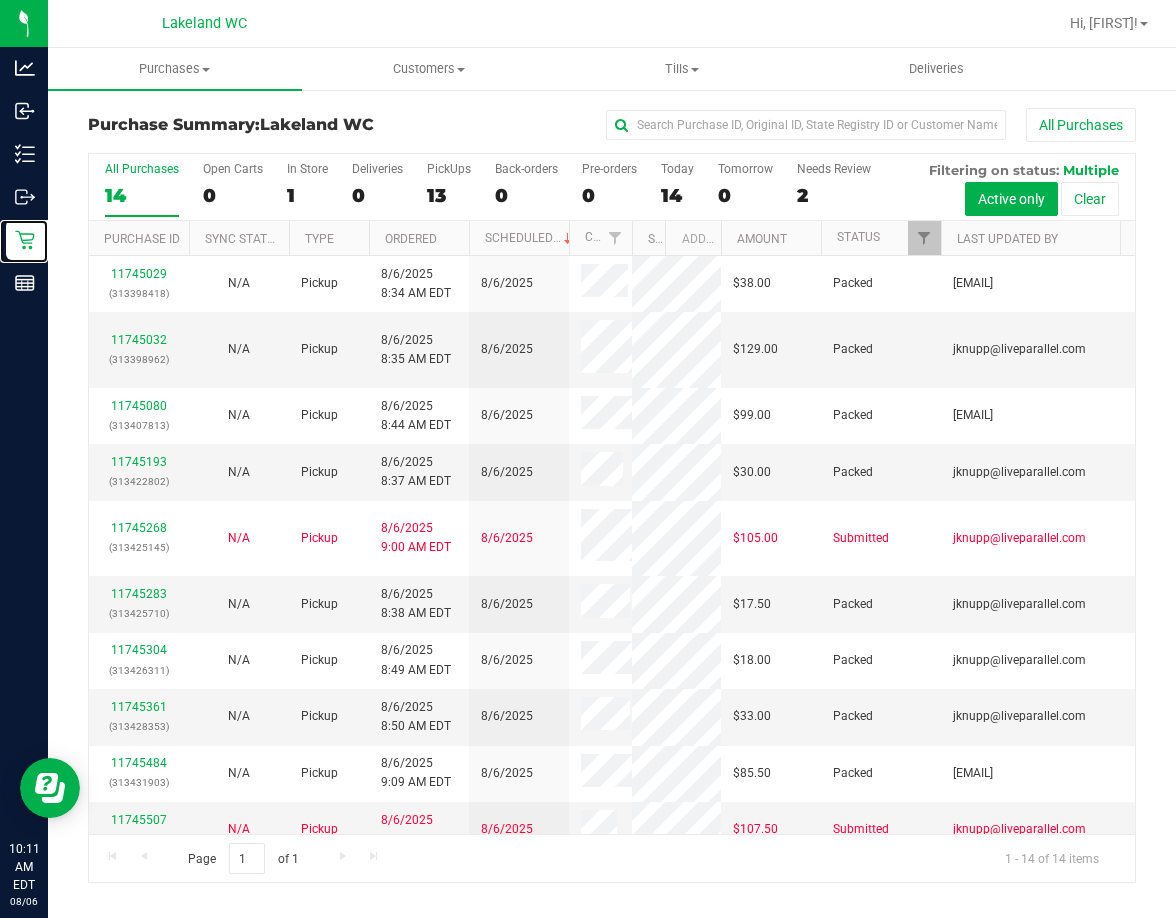 drag, startPoint x: 609, startPoint y: 243, endPoint x: 638, endPoint y: 245, distance: 29.068884 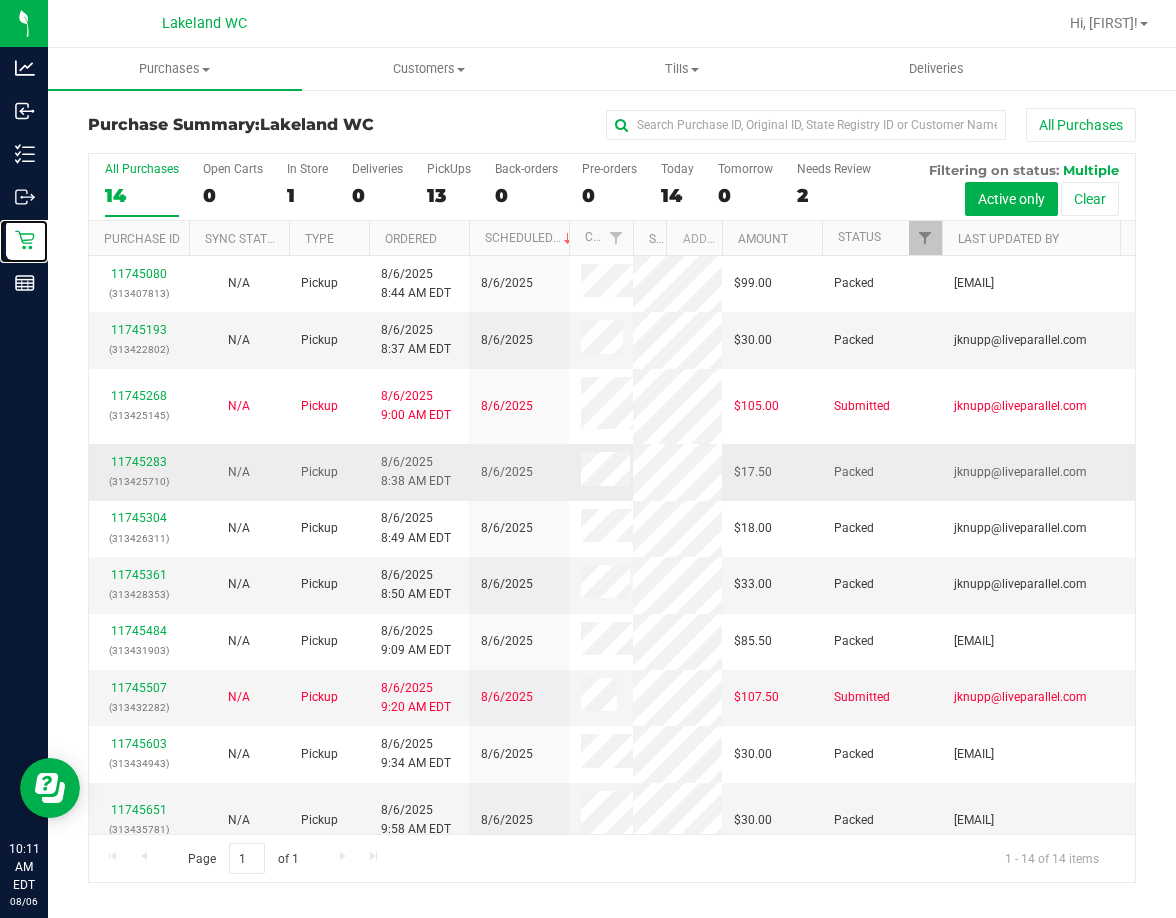scroll, scrollTop: 0, scrollLeft: 0, axis: both 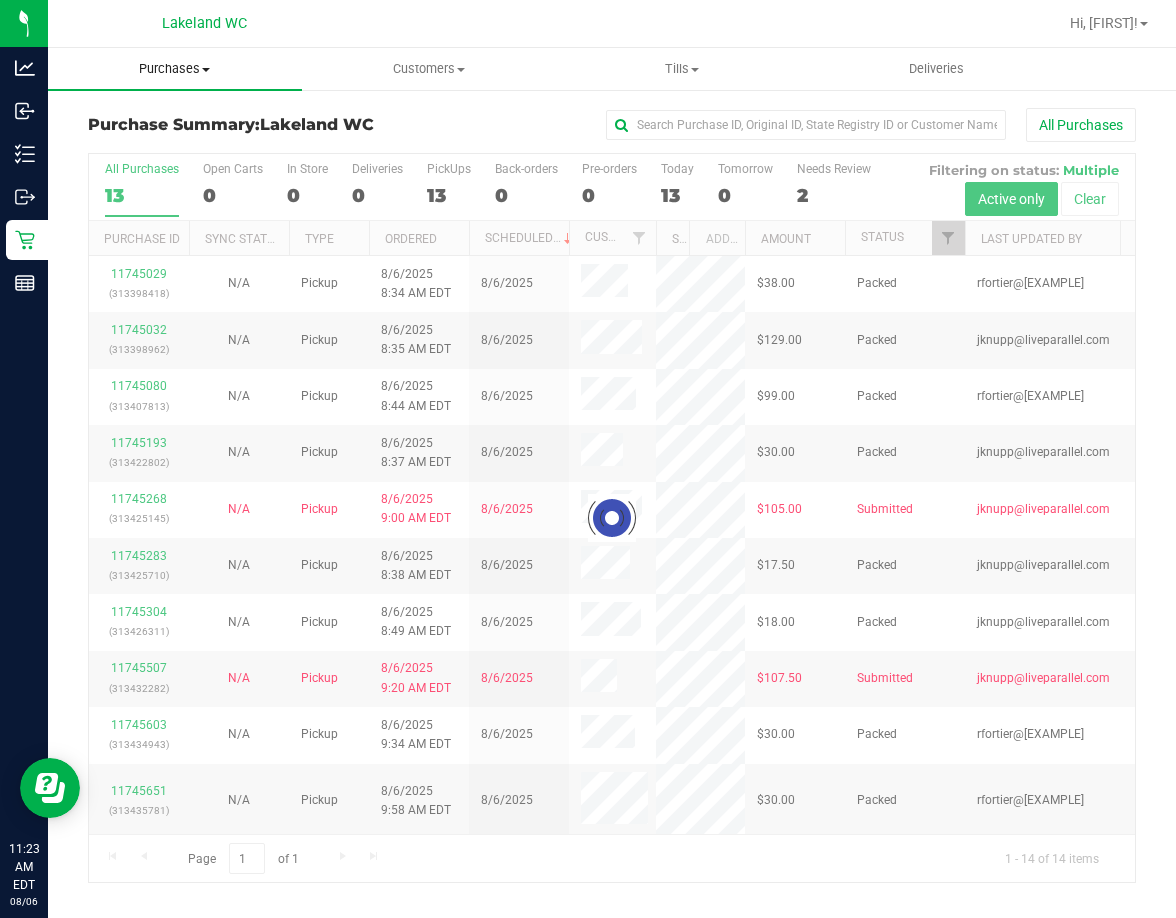 click on "Purchases" at bounding box center (175, 69) 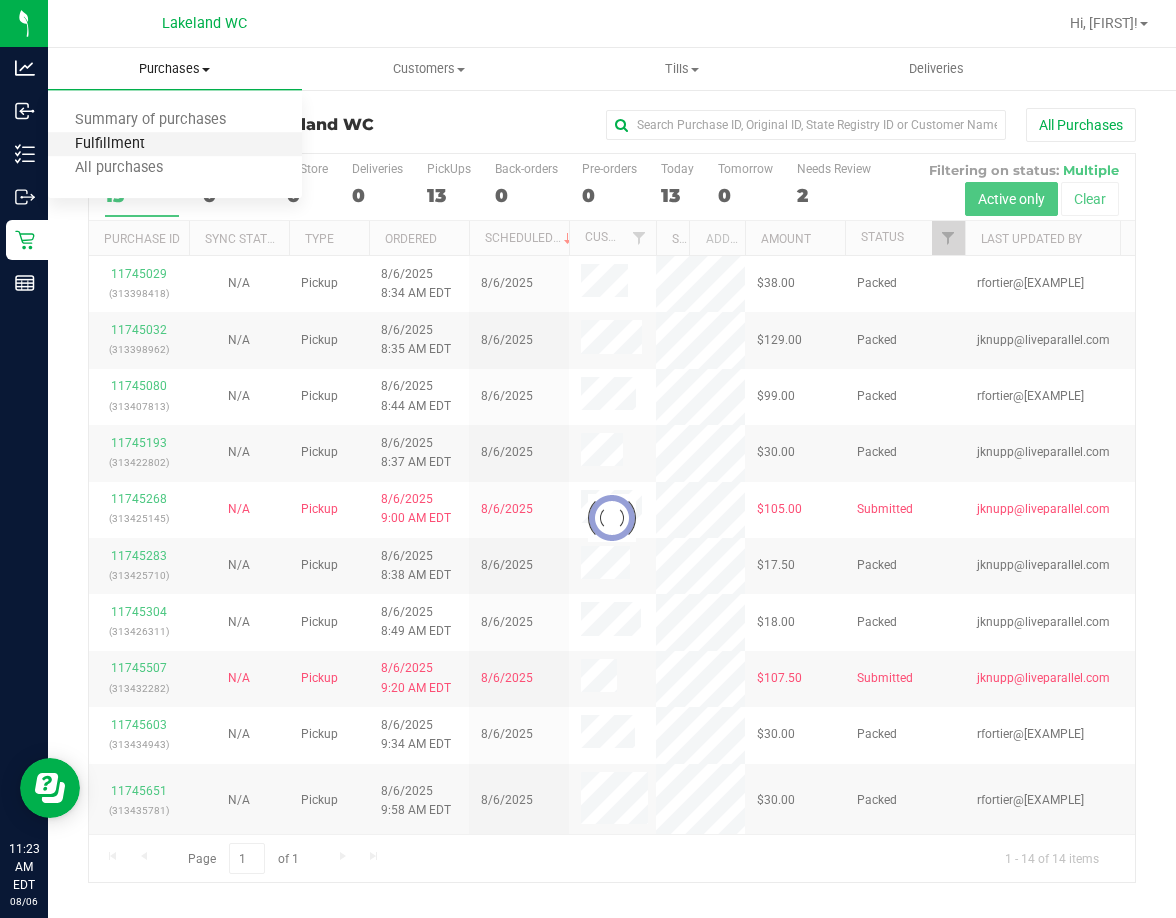 click on "Fulfillment" at bounding box center [110, 144] 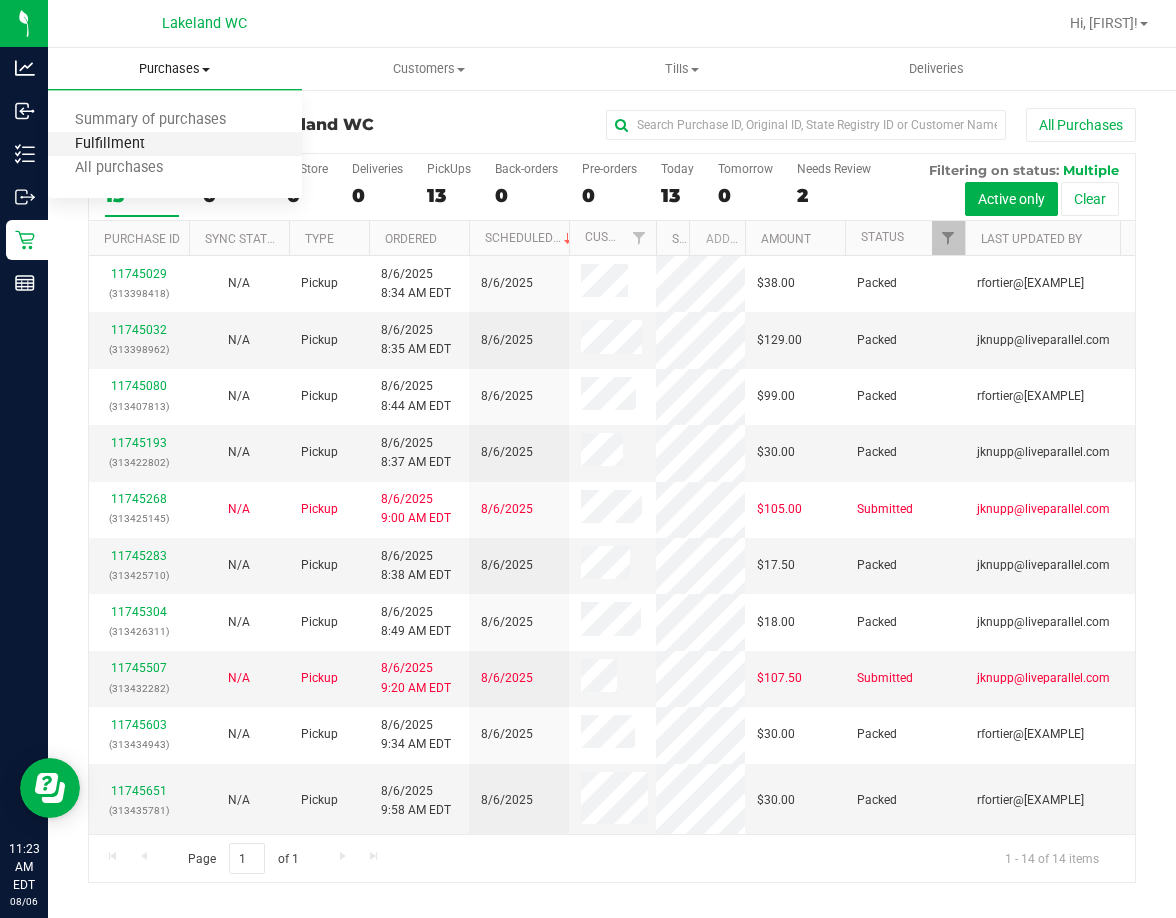 click on "Fulfillment" at bounding box center [110, 144] 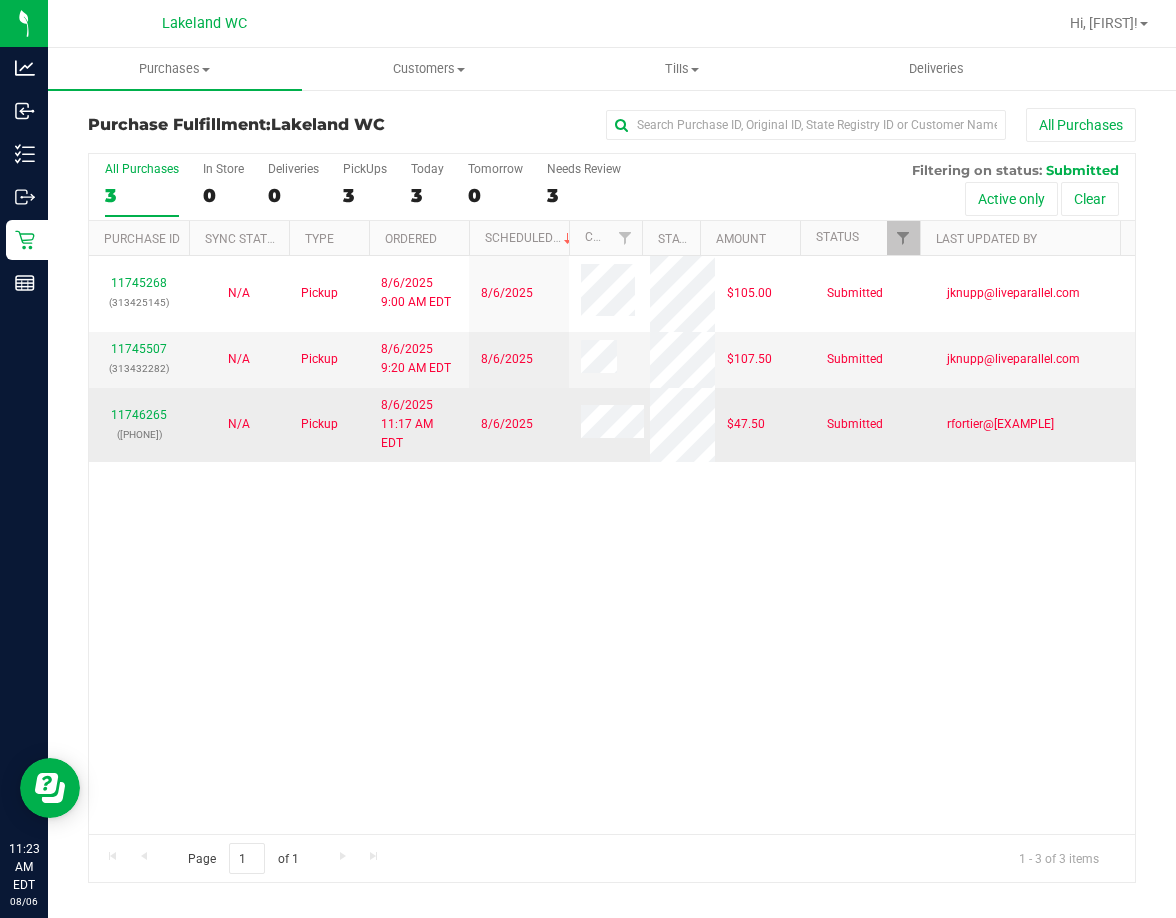 click at bounding box center [612, 424] 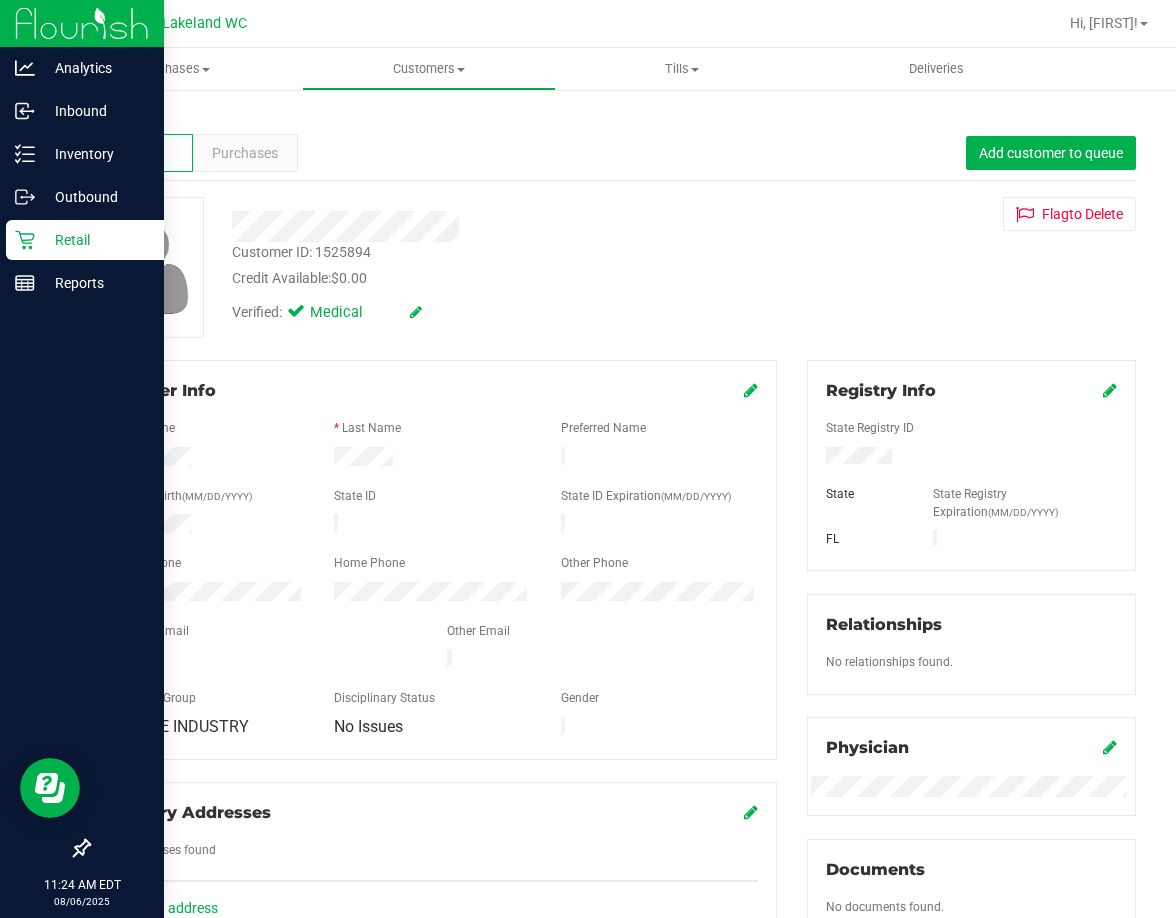 click on "Retail" at bounding box center [95, 240] 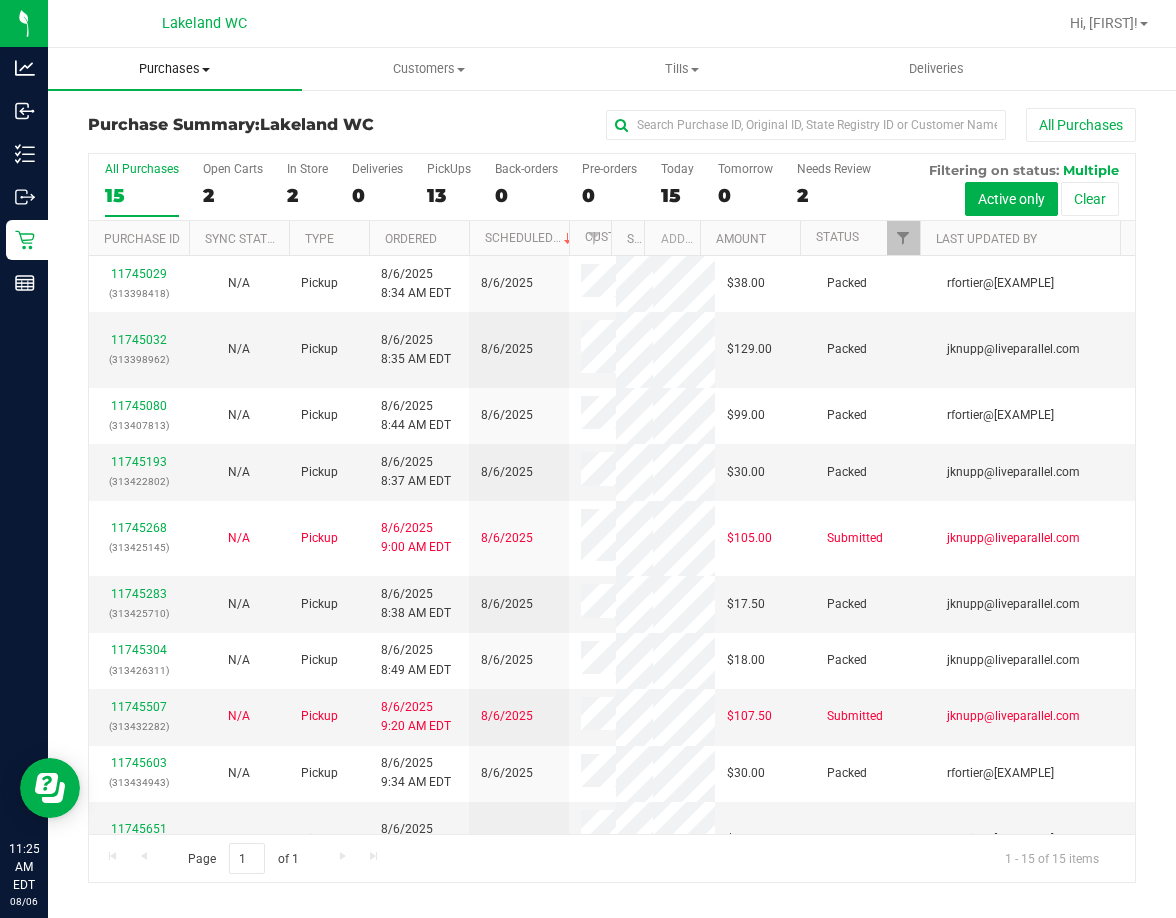 click on "Purchases" at bounding box center [175, 69] 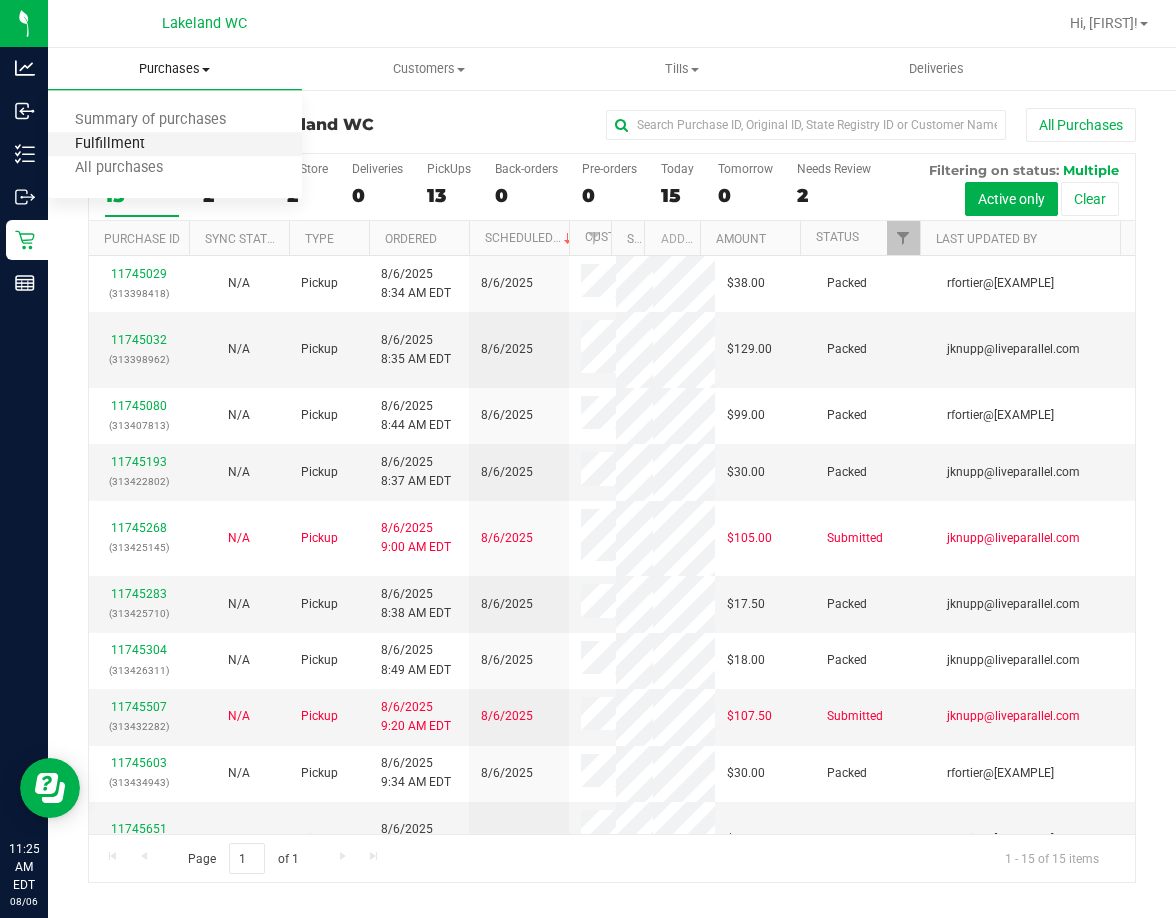 click on "Fulfillment" at bounding box center (110, 144) 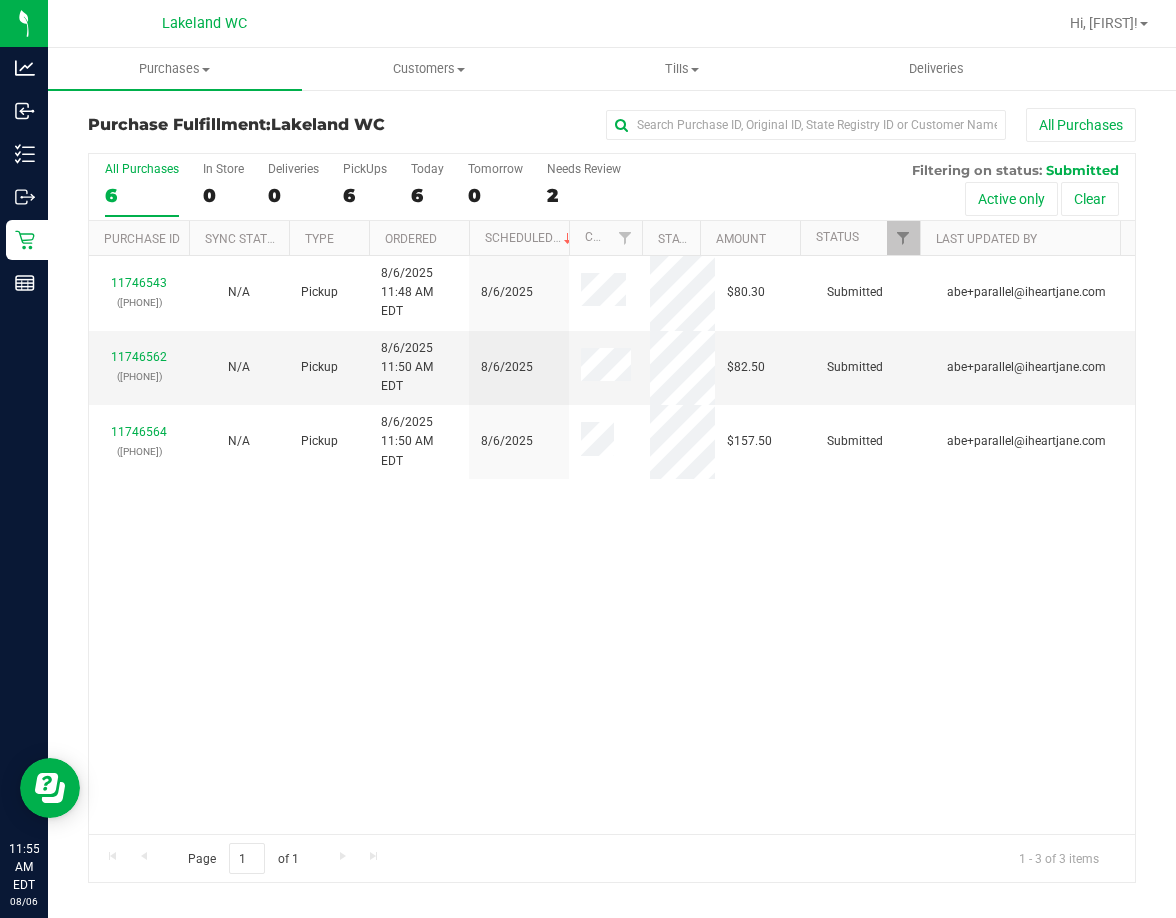 drag, startPoint x: 244, startPoint y: 539, endPoint x: 192, endPoint y: 479, distance: 79.397736 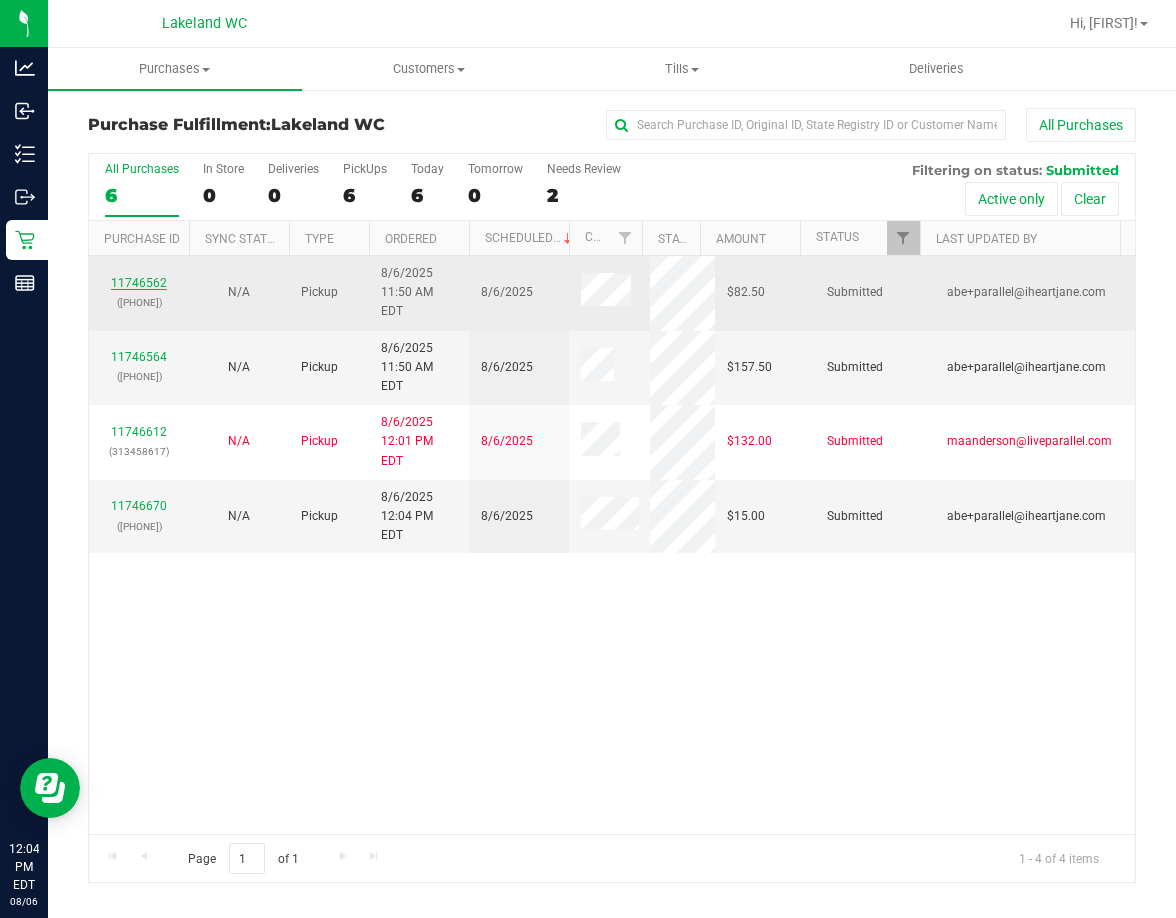 click on "11746562" at bounding box center [139, 283] 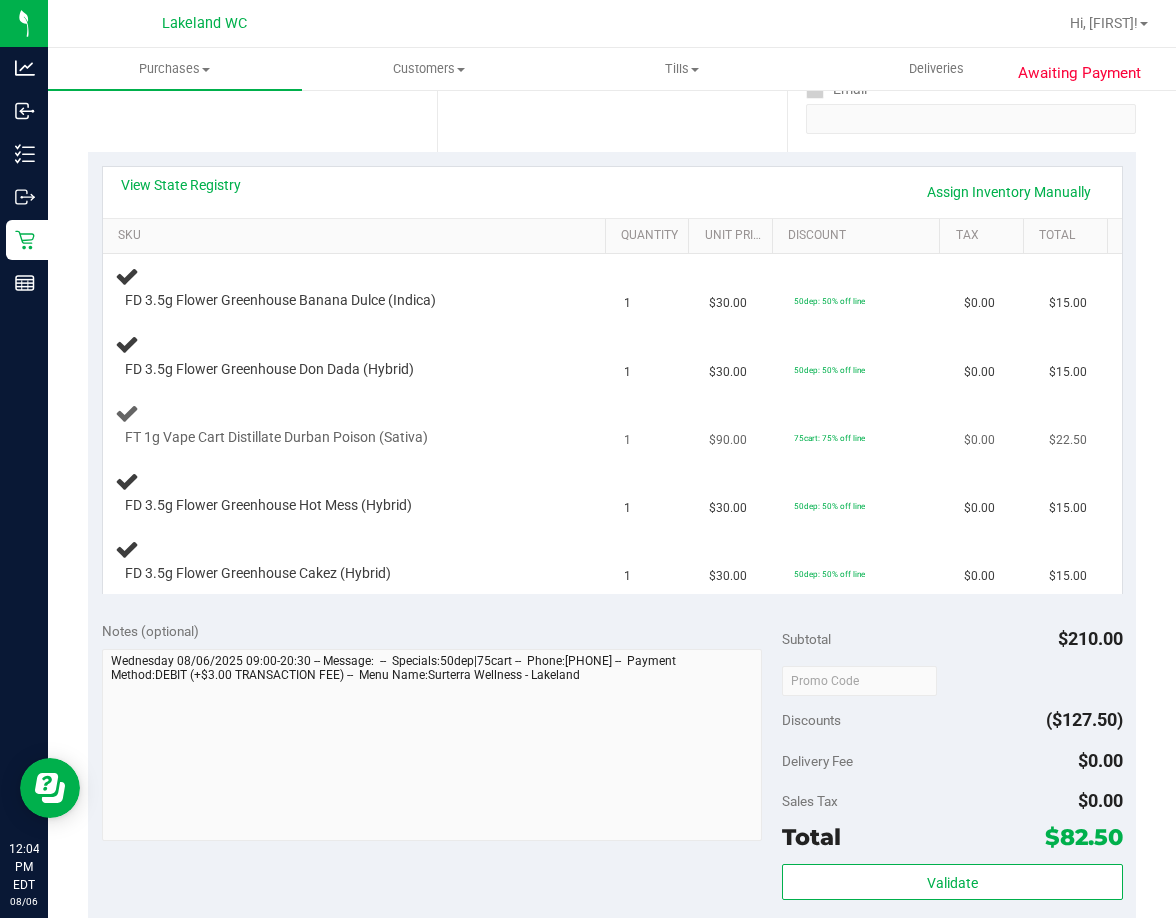 scroll, scrollTop: 400, scrollLeft: 0, axis: vertical 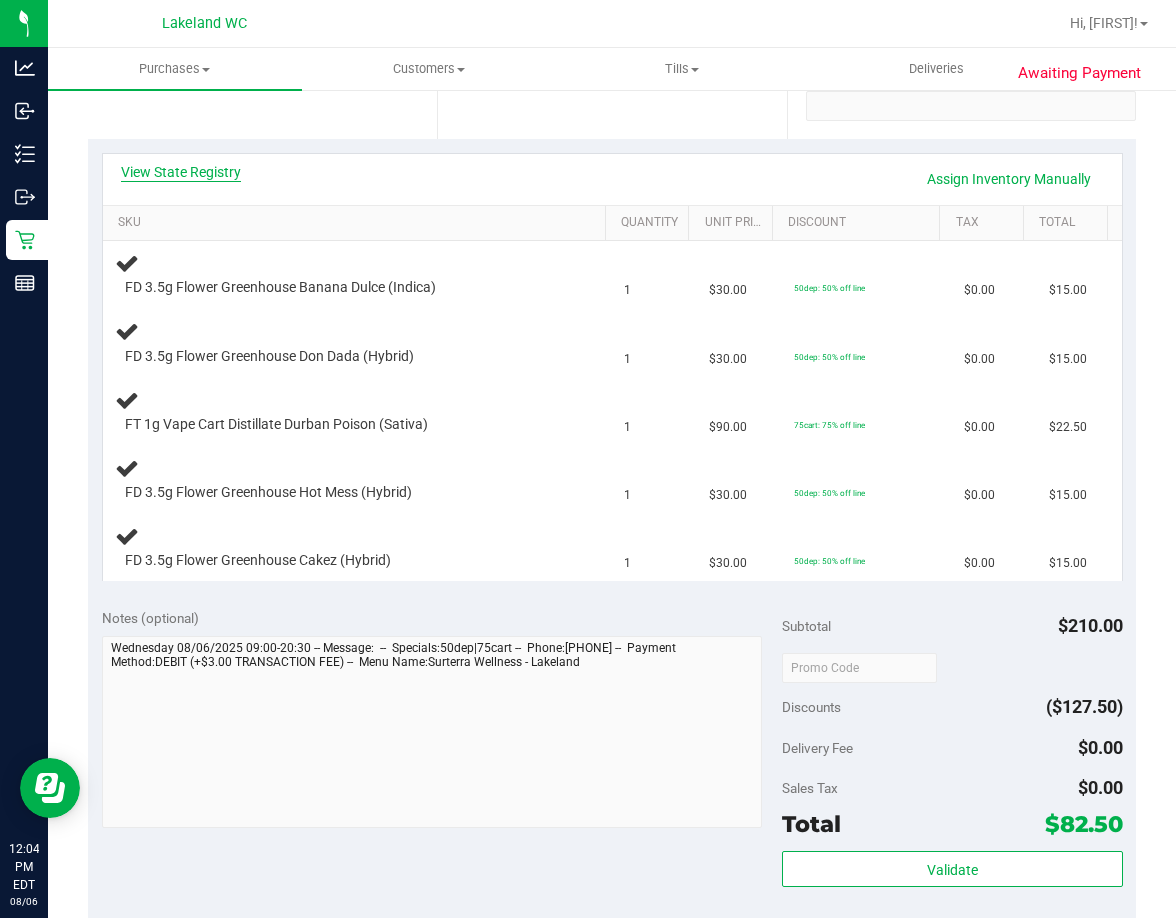 click on "View State Registry" at bounding box center (181, 172) 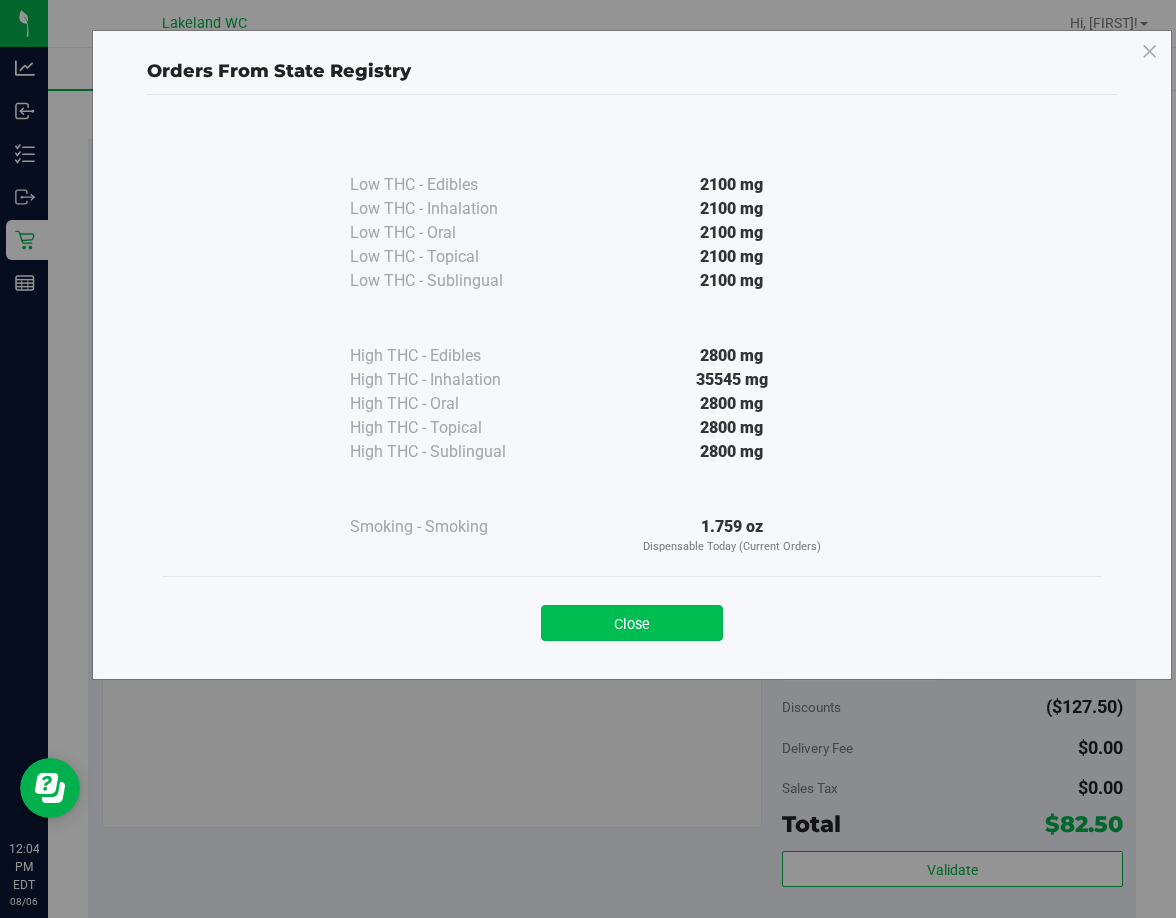 click on "Close" at bounding box center (632, 623) 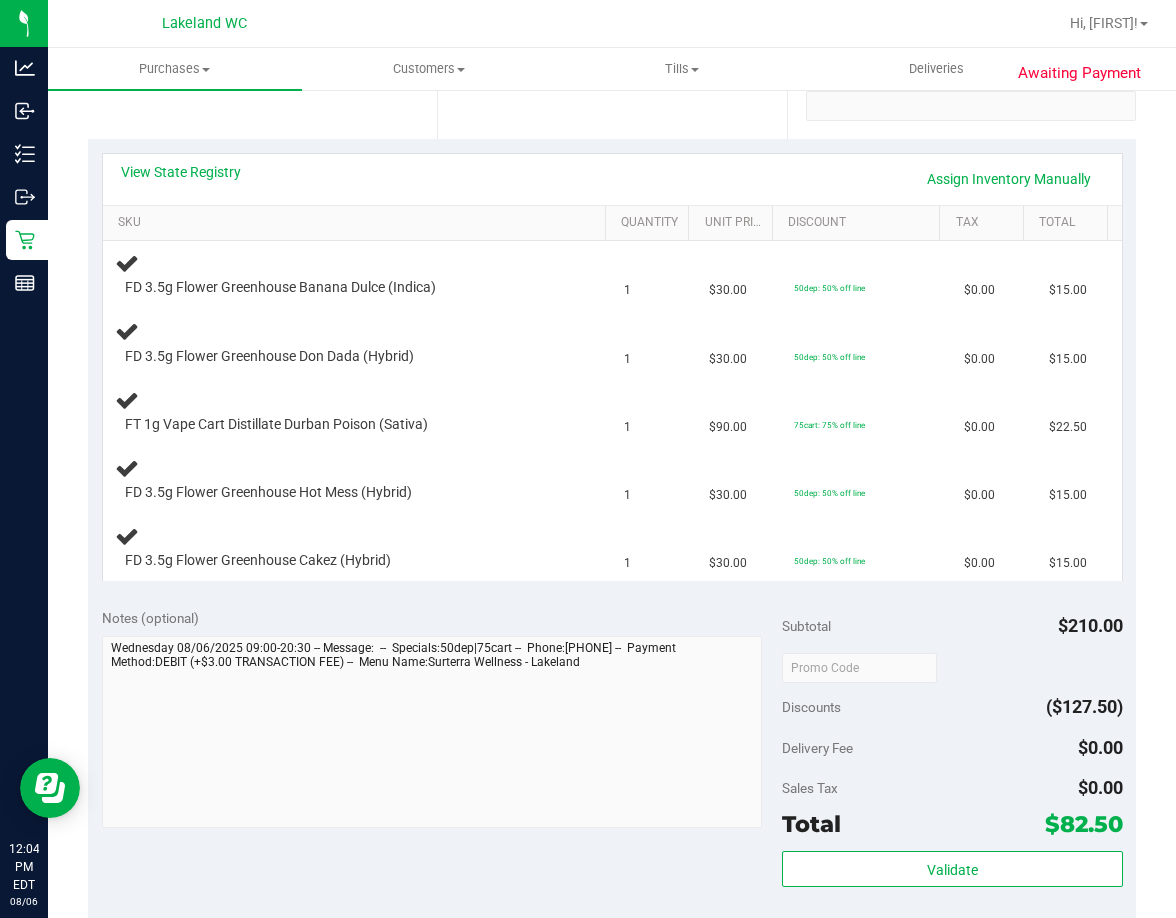 scroll, scrollTop: 0, scrollLeft: 0, axis: both 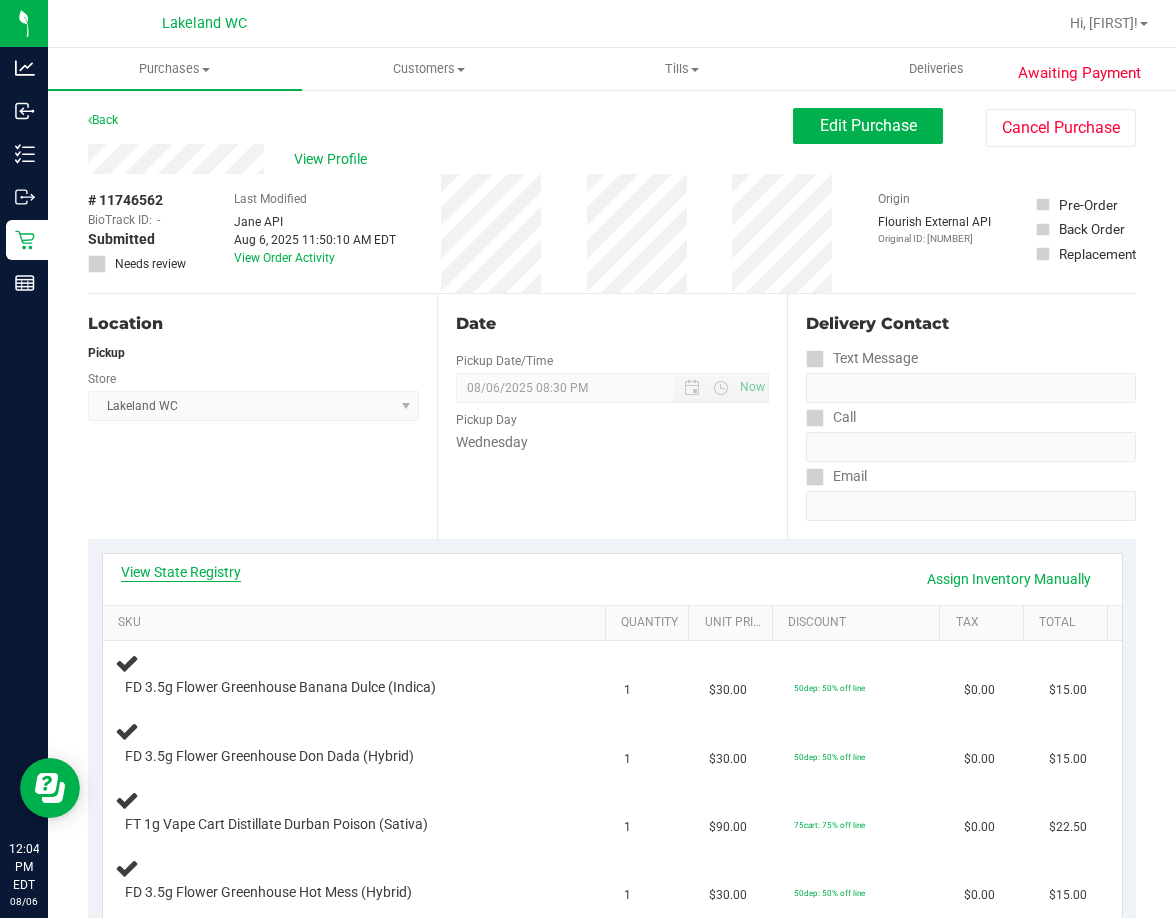 click on "View State Registry" at bounding box center (181, 572) 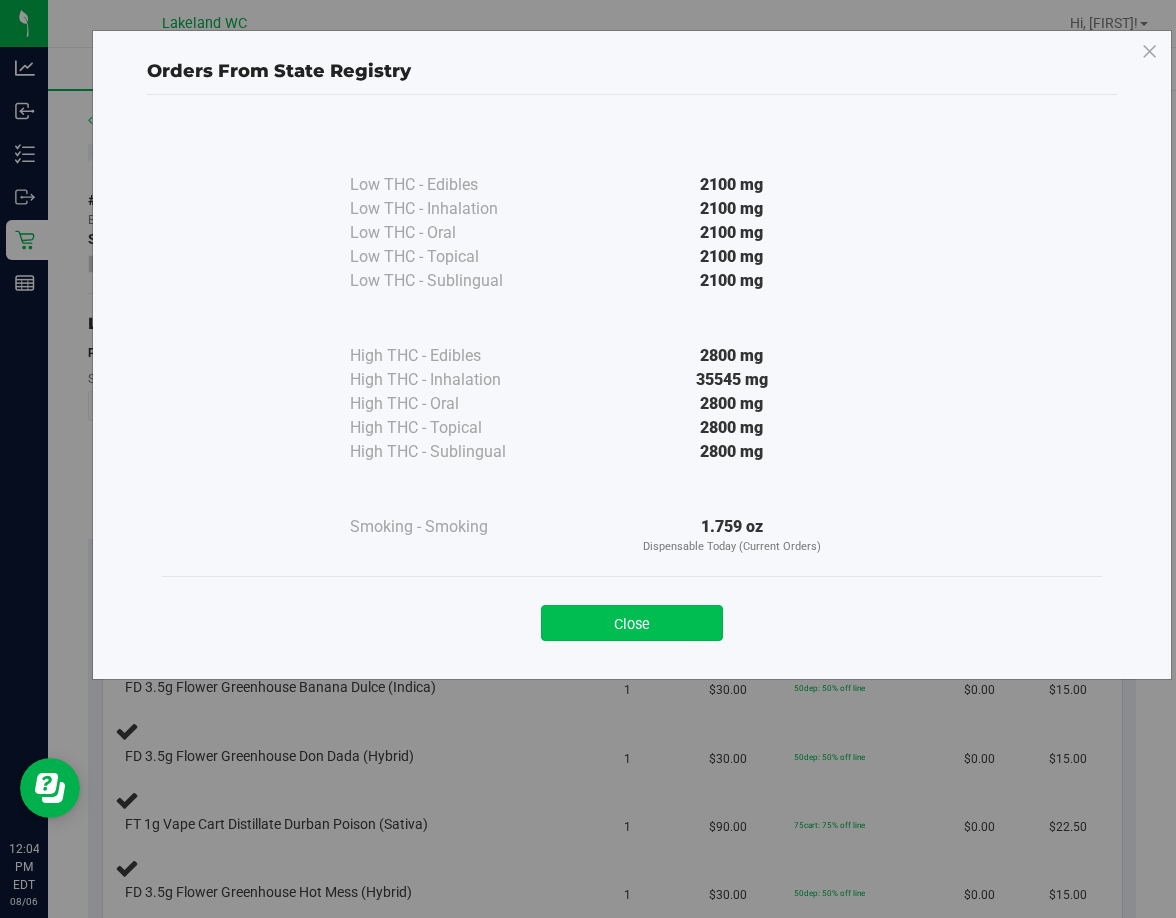 click on "Close" at bounding box center [632, 623] 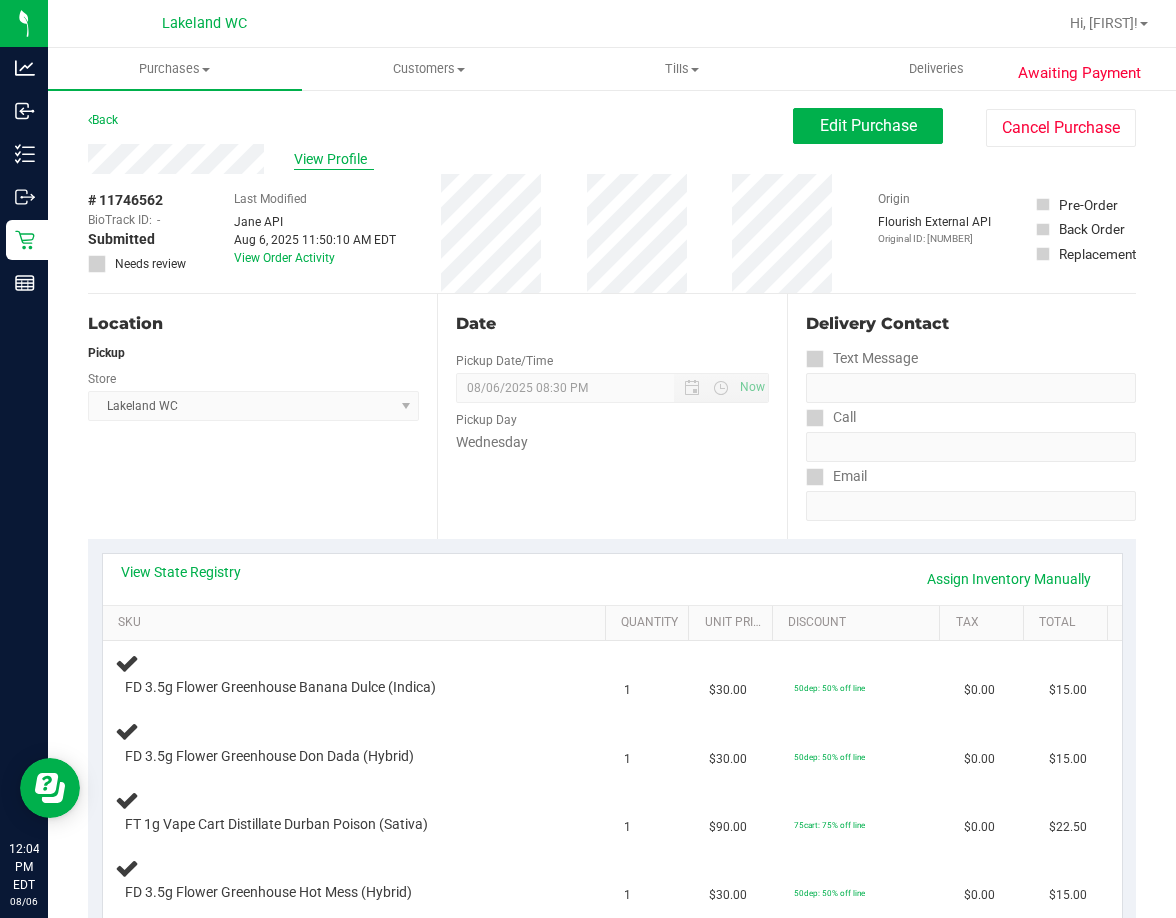 click on "View Profile" at bounding box center (334, 159) 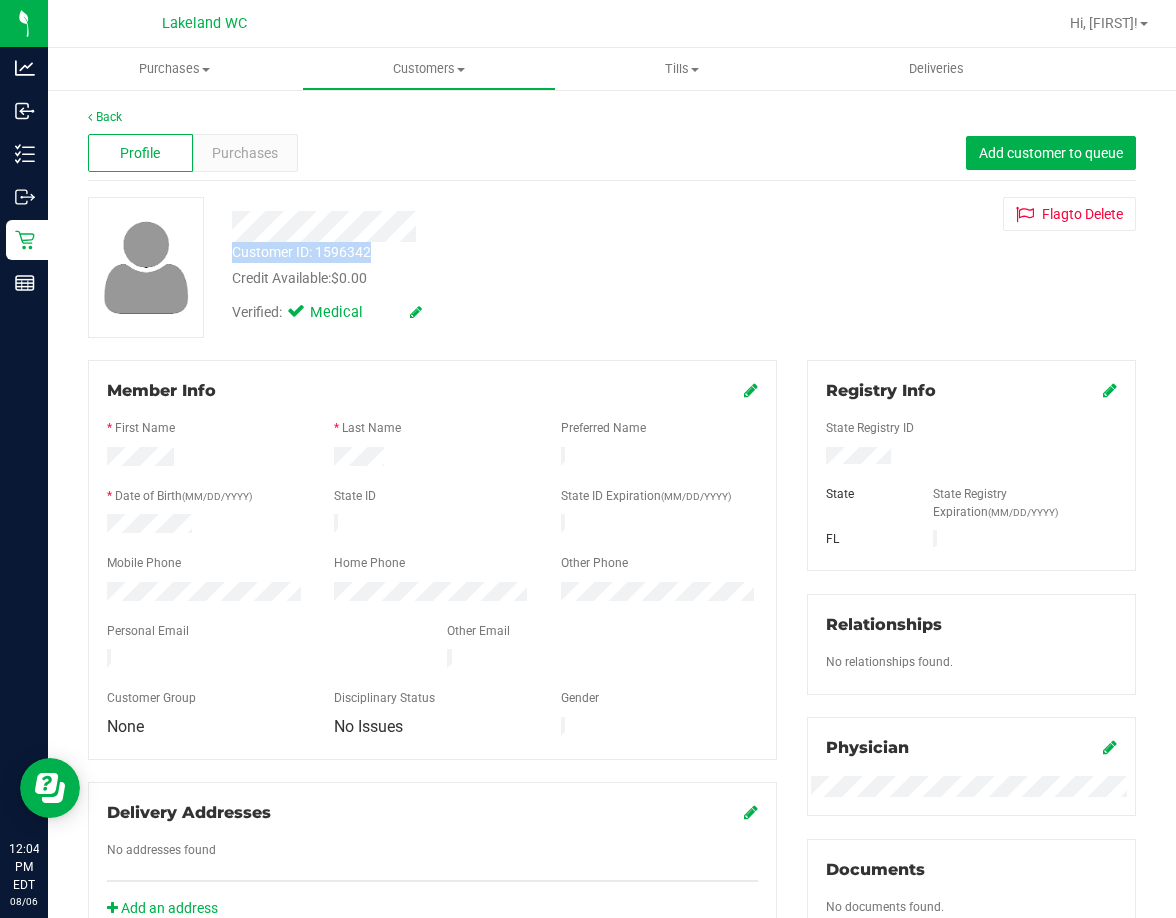 drag, startPoint x: 230, startPoint y: 229, endPoint x: 372, endPoint y: 258, distance: 144.93102 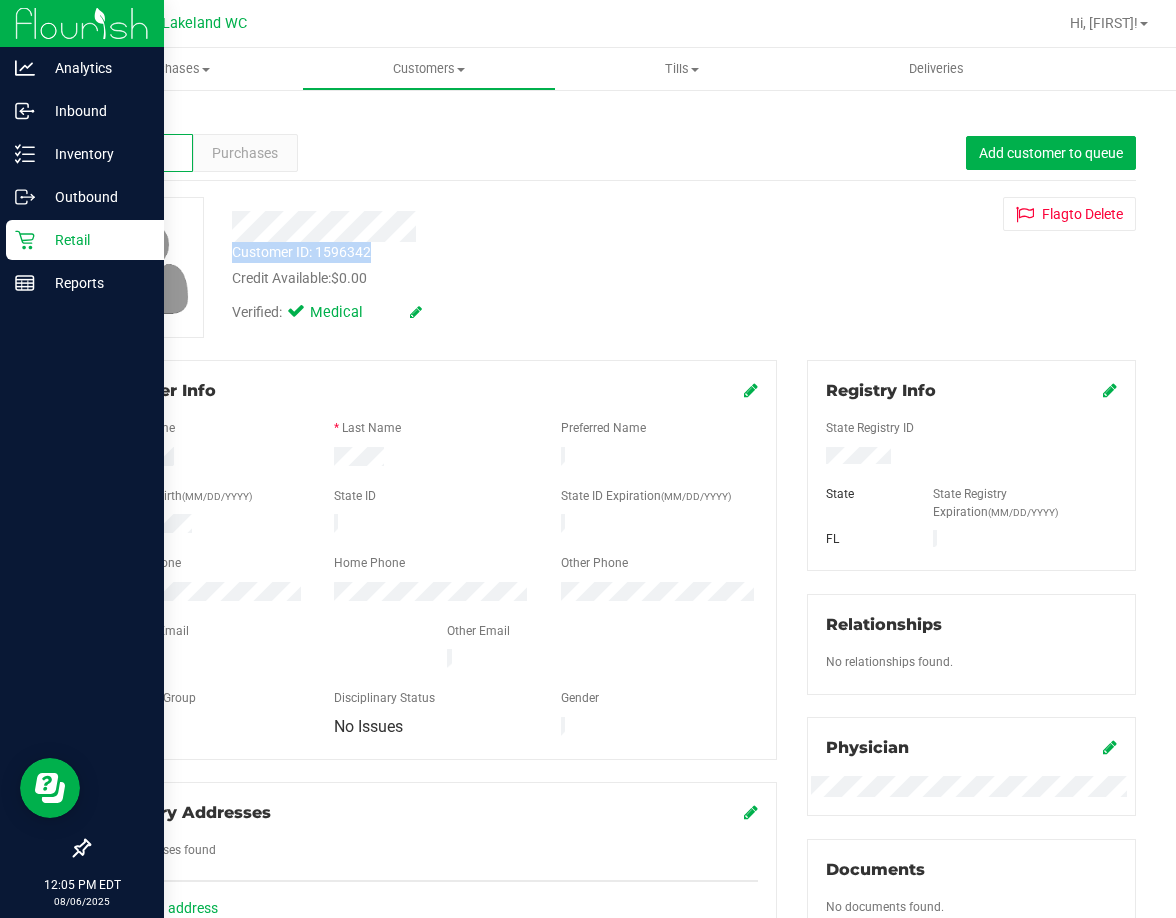 click on "Retail" at bounding box center [95, 240] 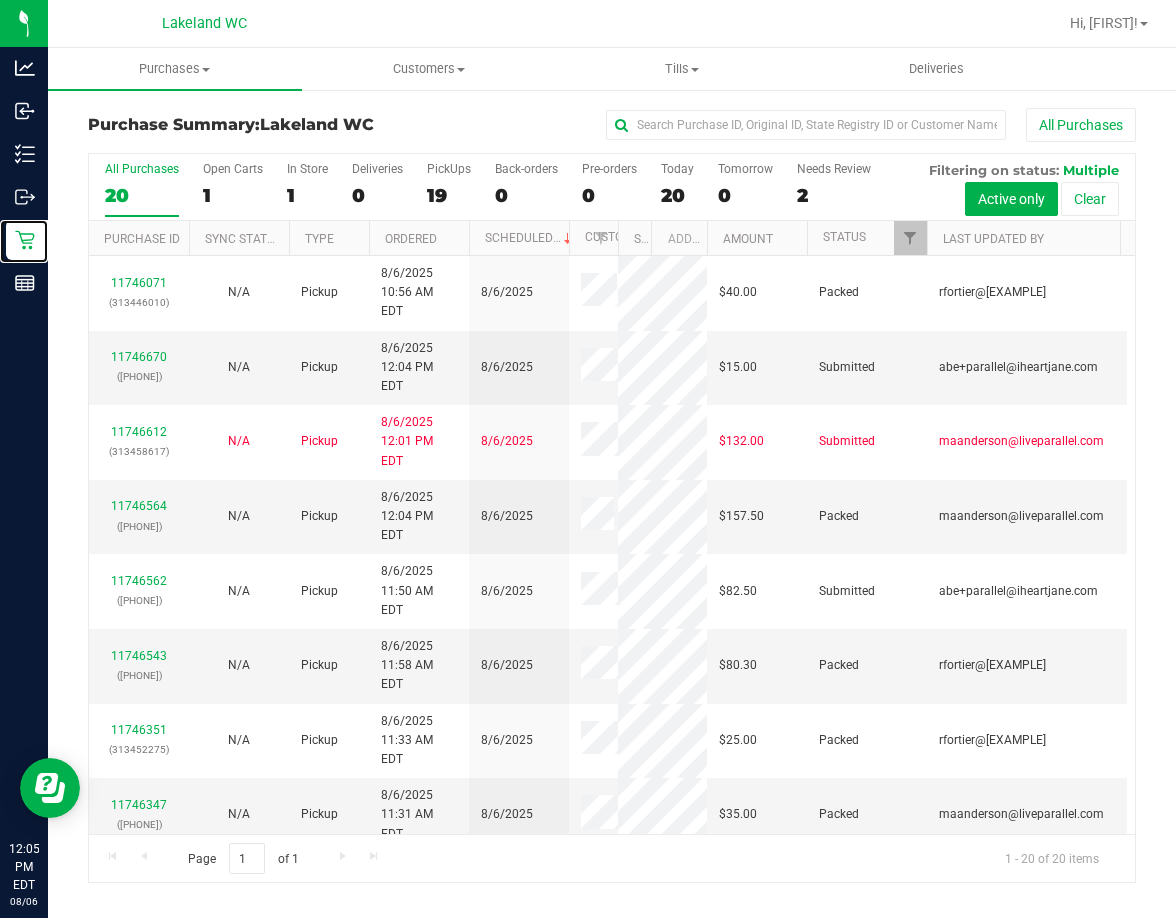 drag, startPoint x: 612, startPoint y: 236, endPoint x: 629, endPoint y: 239, distance: 17.262676 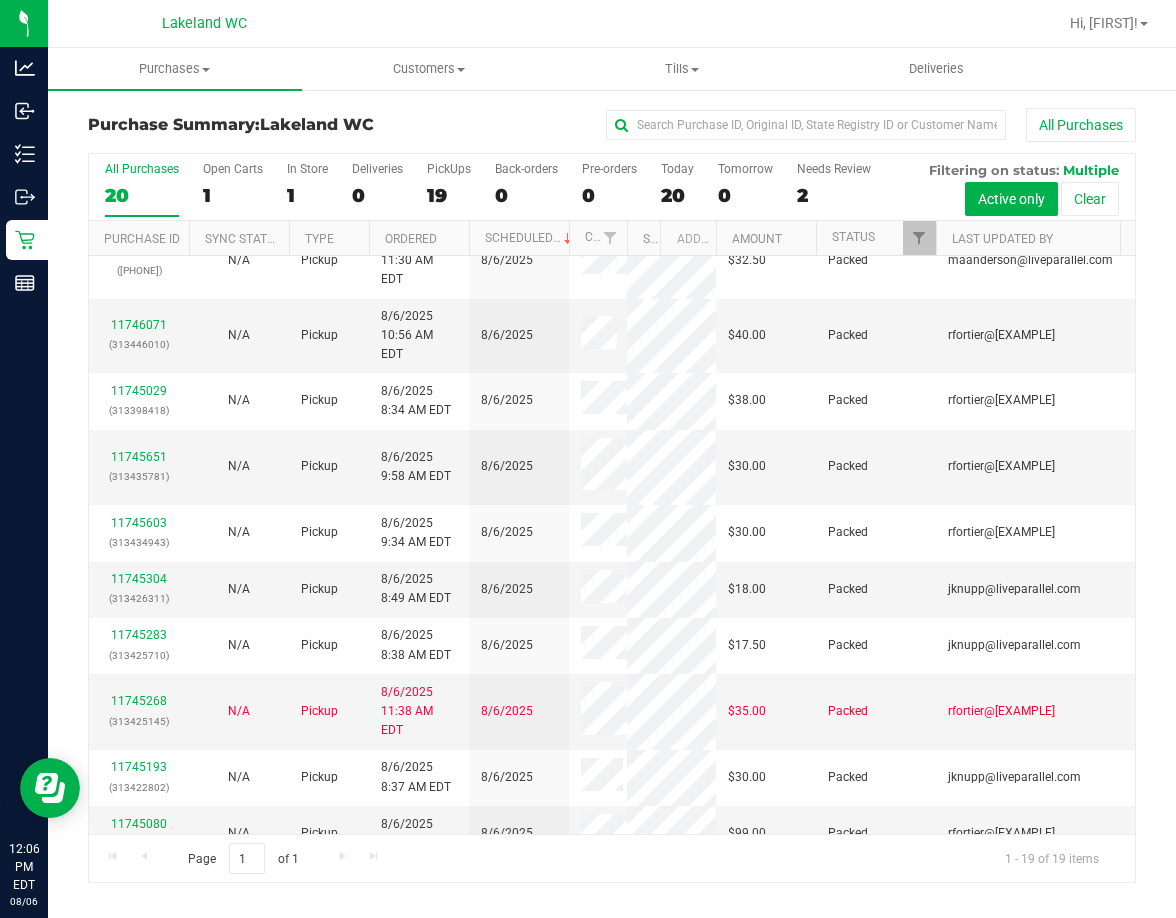 scroll, scrollTop: 777, scrollLeft: 0, axis: vertical 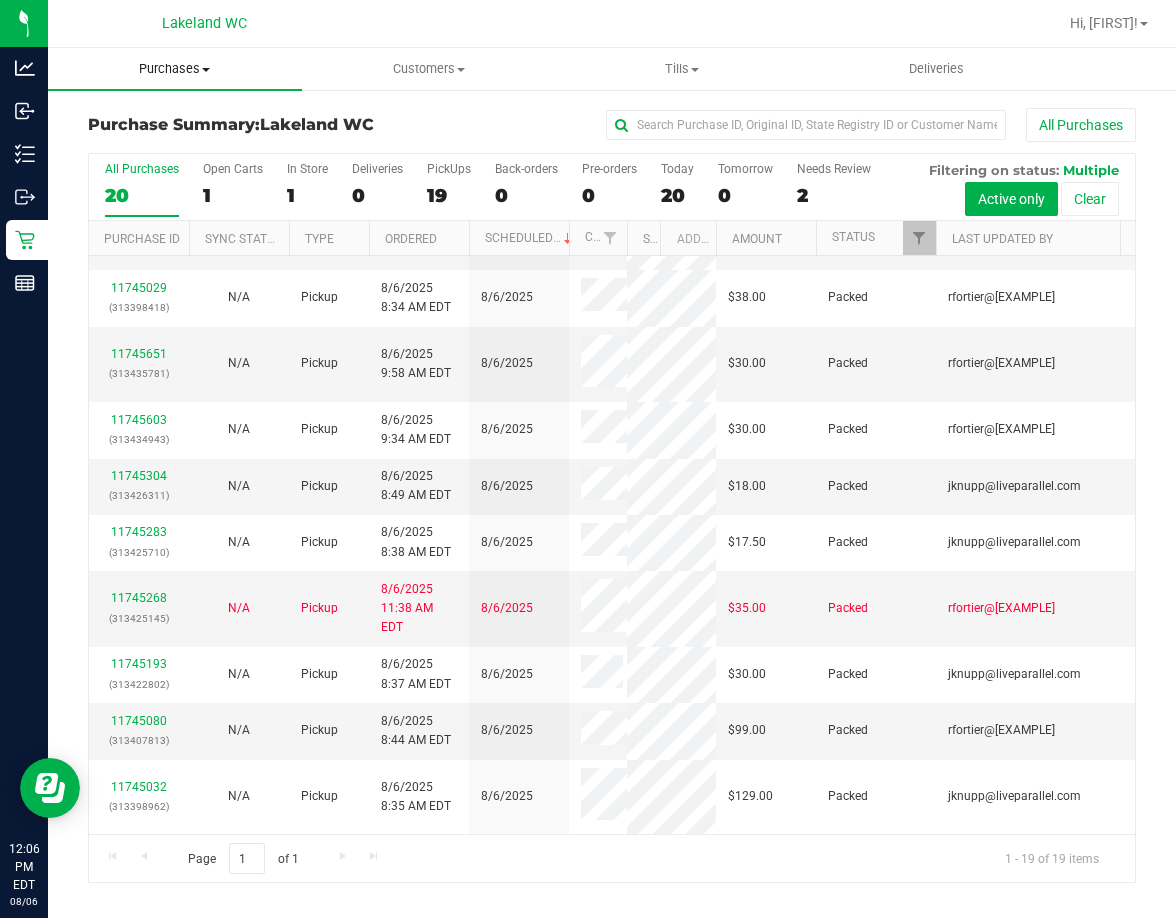 click on "Purchases" at bounding box center [175, 69] 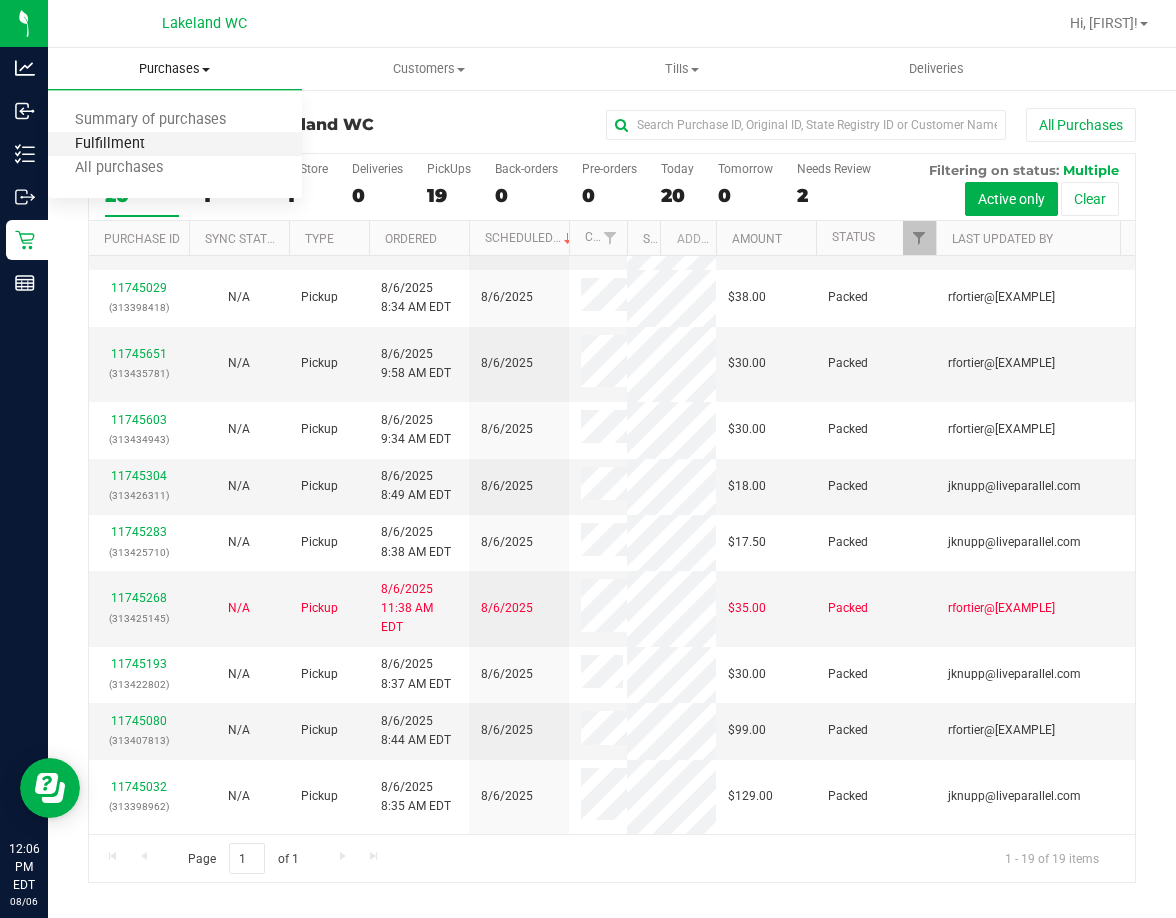 click on "Fulfillment" at bounding box center [110, 144] 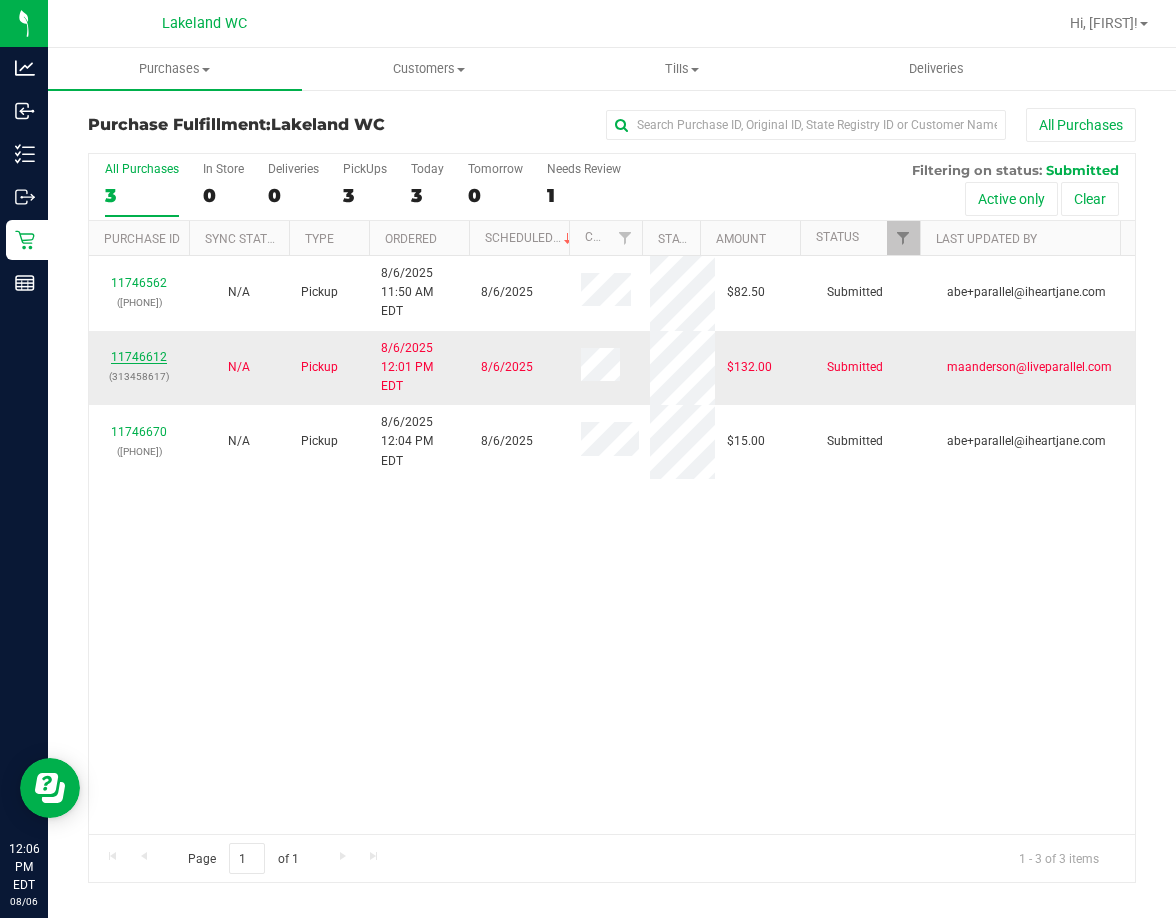 click on "11746612" at bounding box center (139, 357) 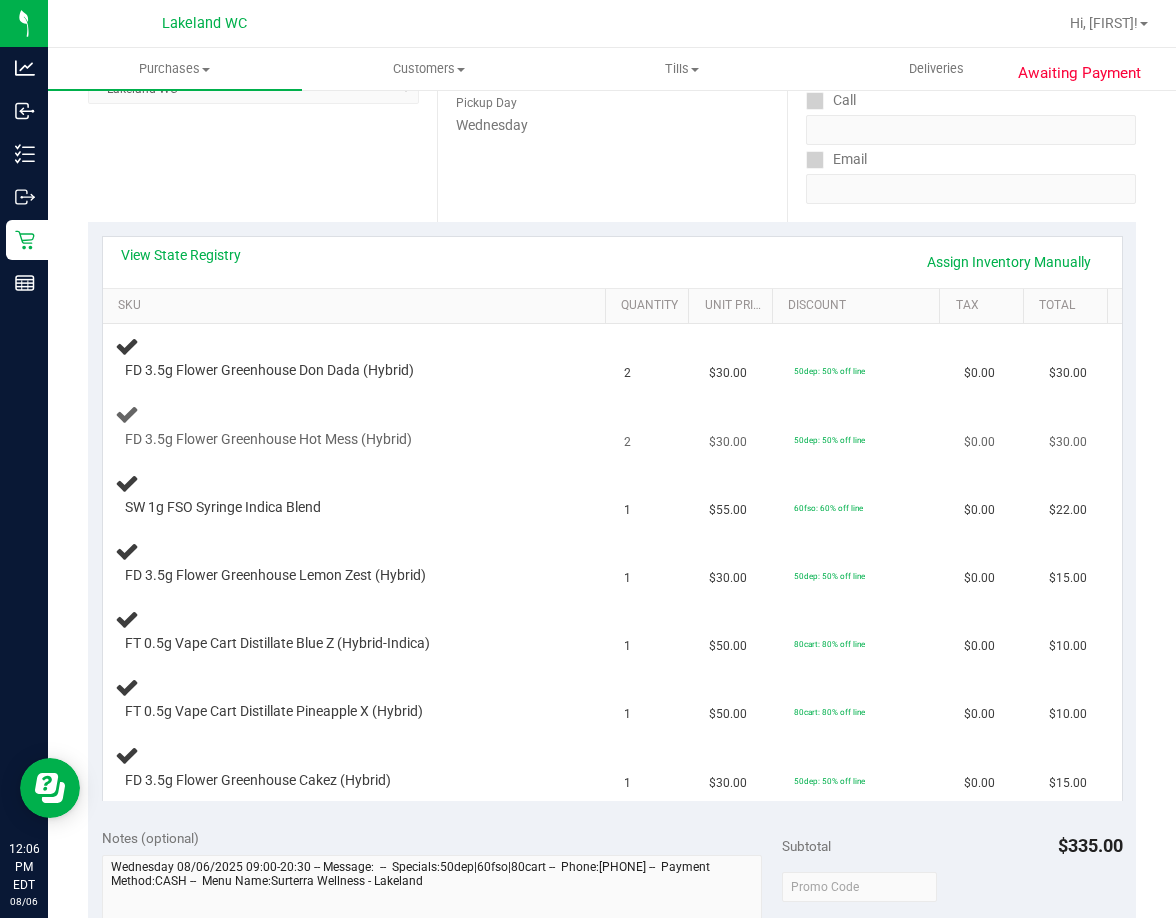 scroll, scrollTop: 300, scrollLeft: 0, axis: vertical 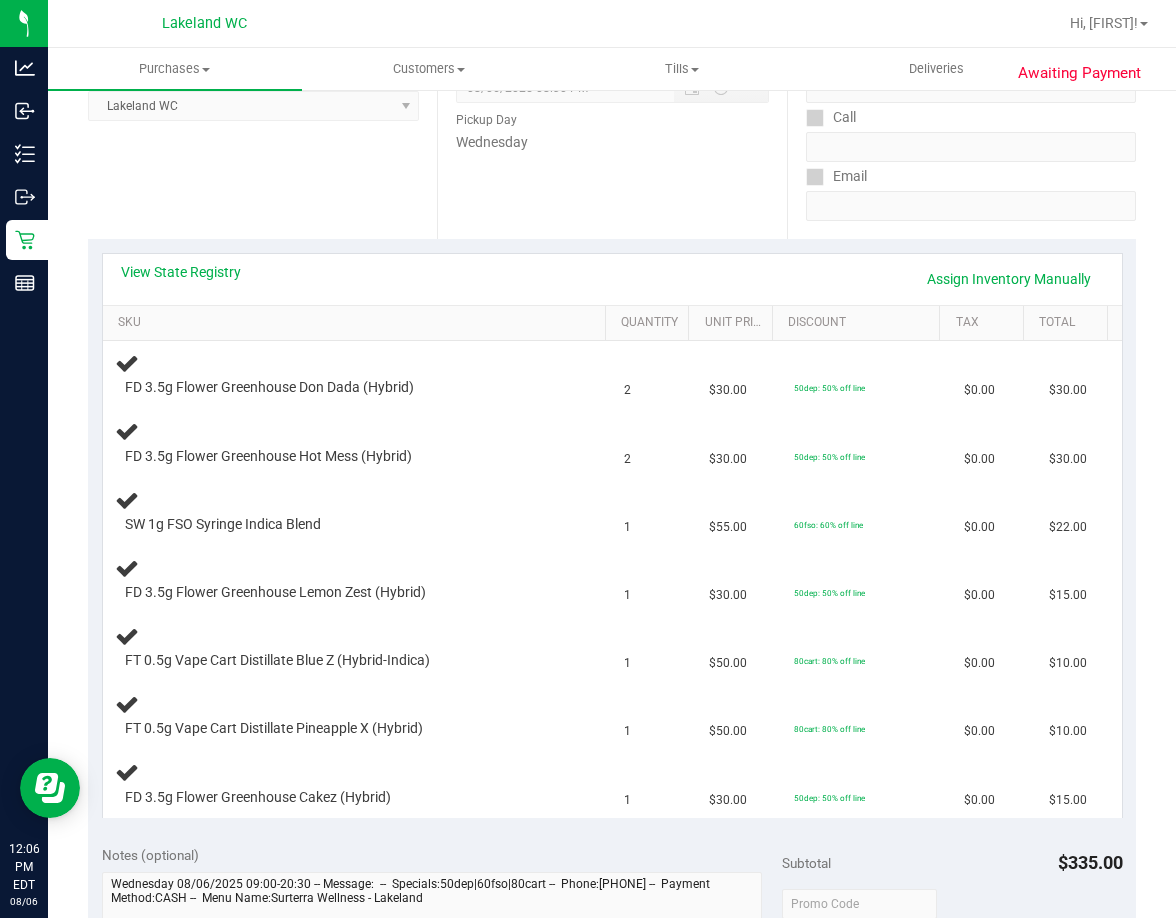 click on "View State Registry
Assign Inventory Manually" at bounding box center [612, 279] 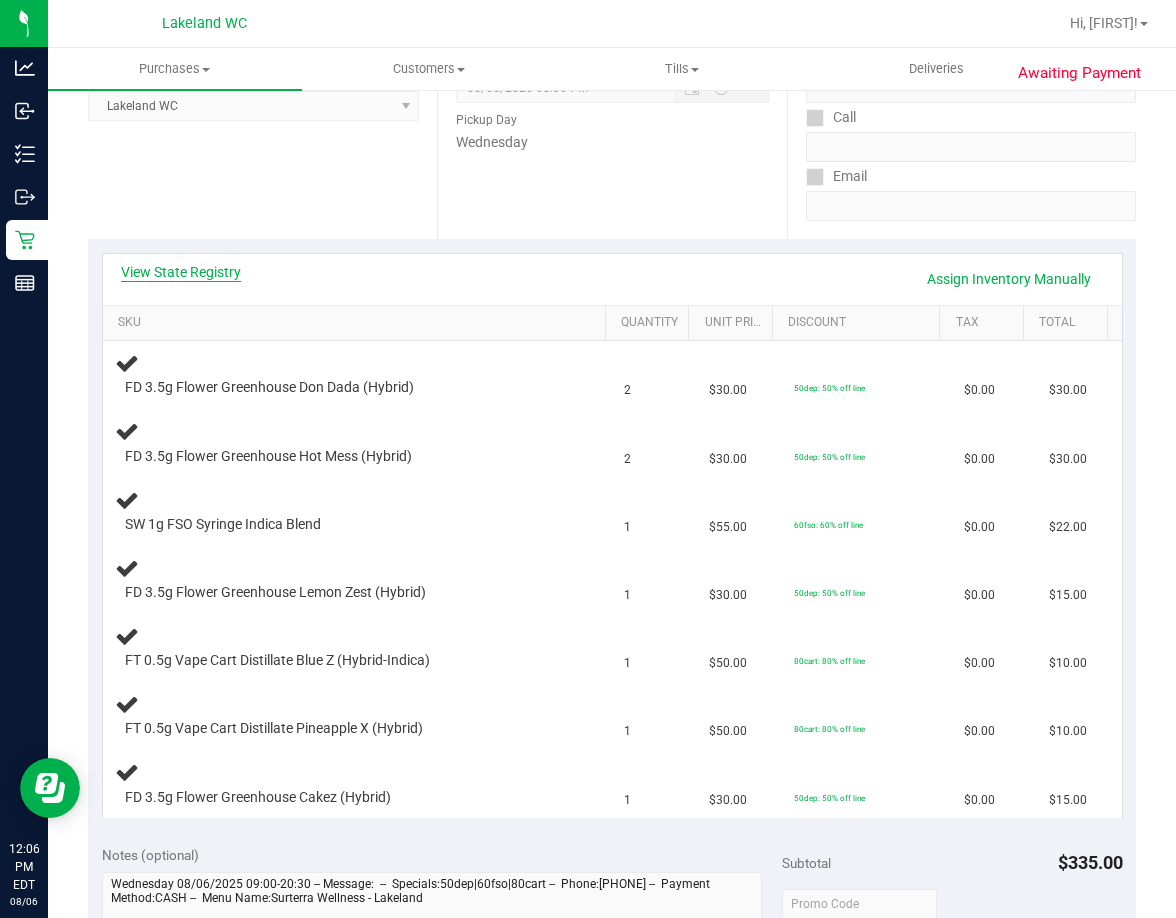 click on "View State Registry" at bounding box center [181, 272] 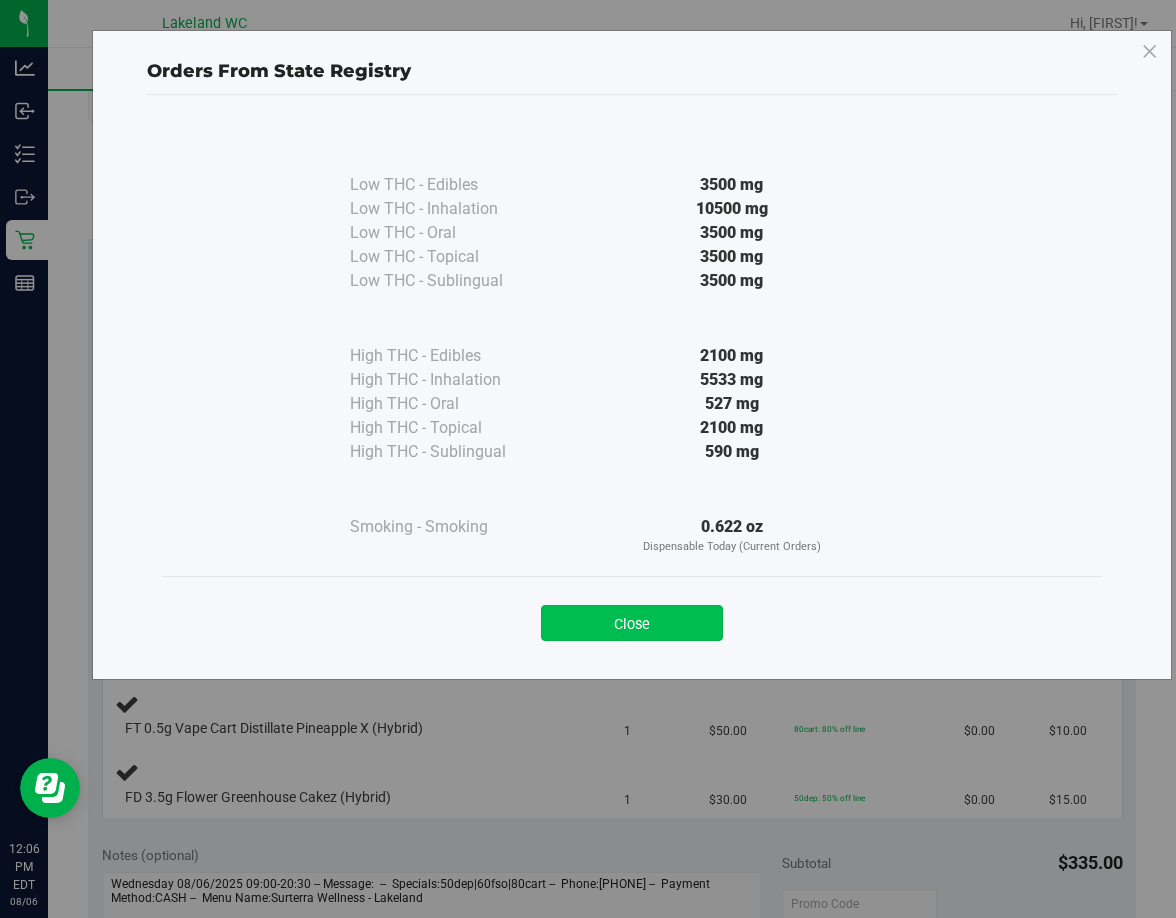 click on "Close" at bounding box center [632, 623] 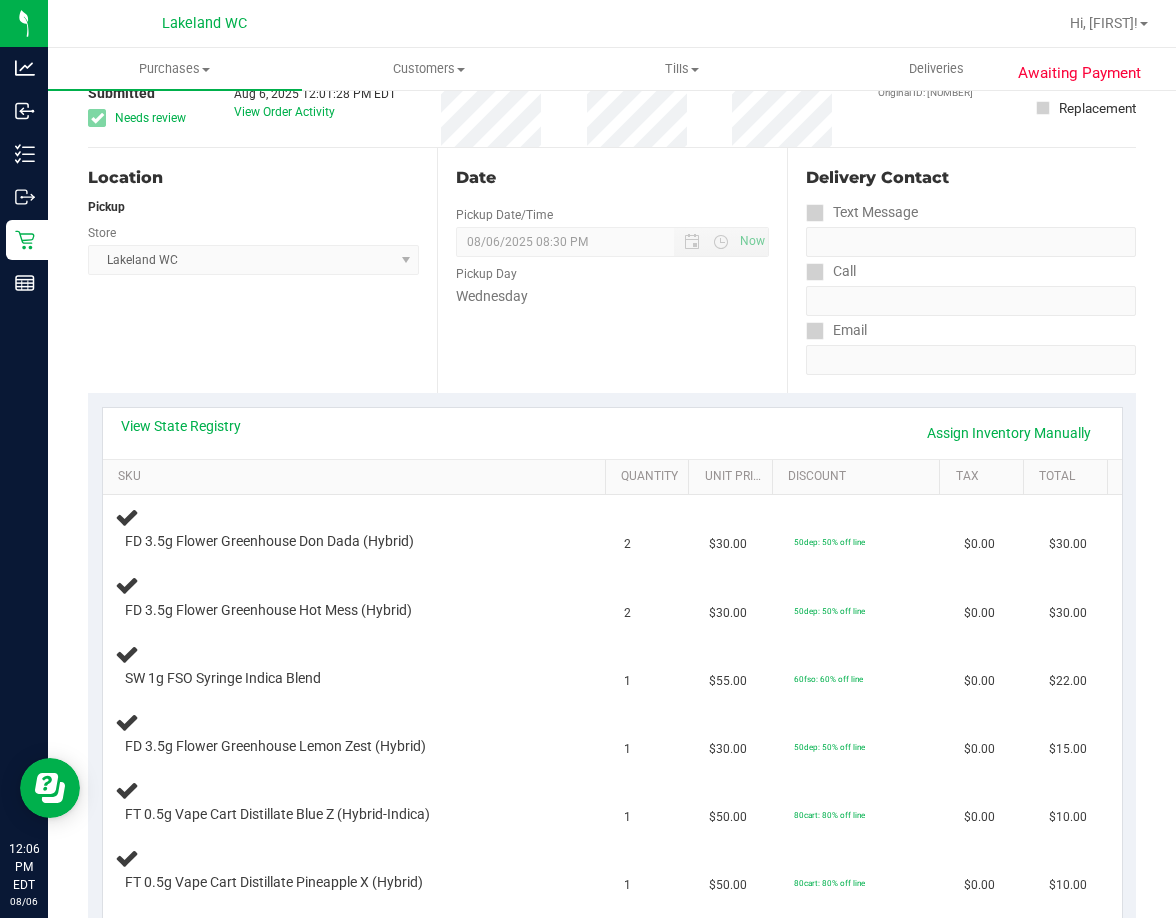 scroll, scrollTop: 0, scrollLeft: 0, axis: both 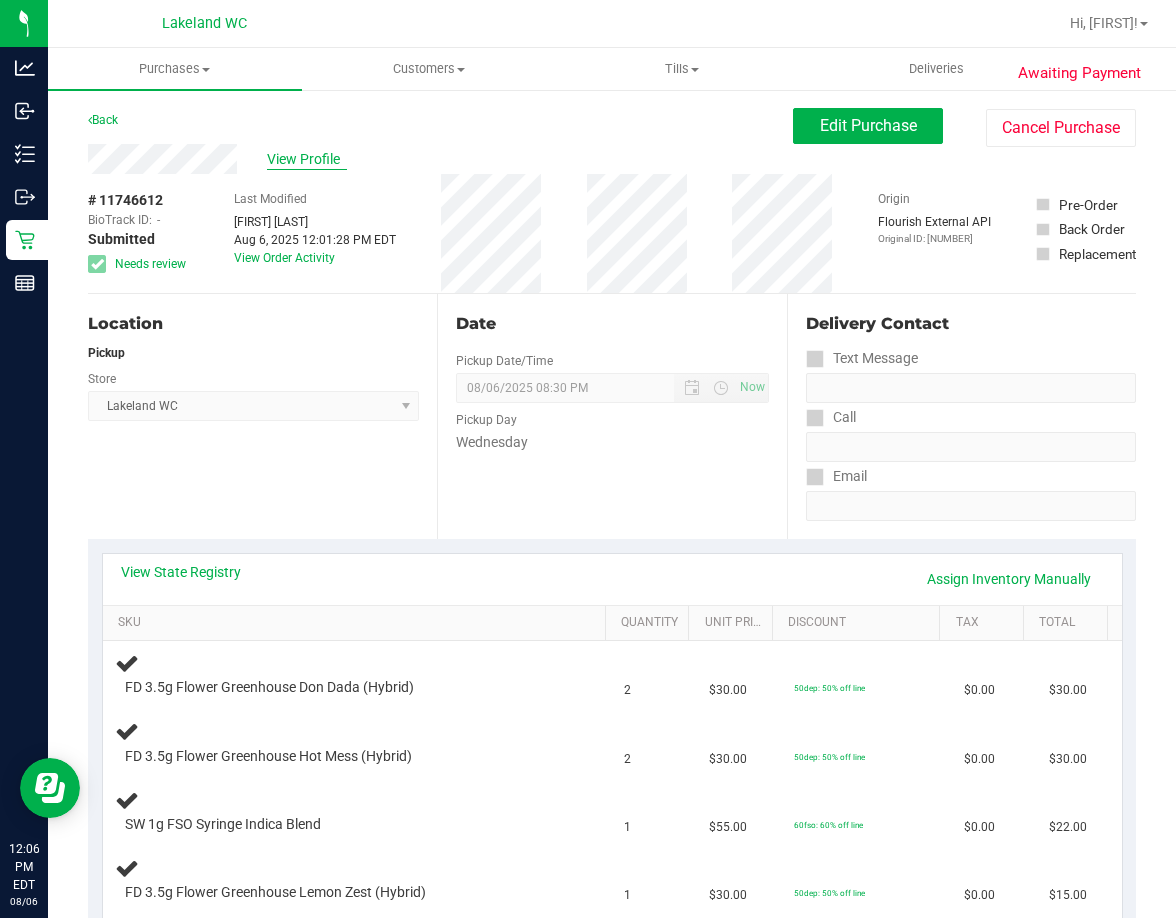 click on "View Profile" at bounding box center (307, 159) 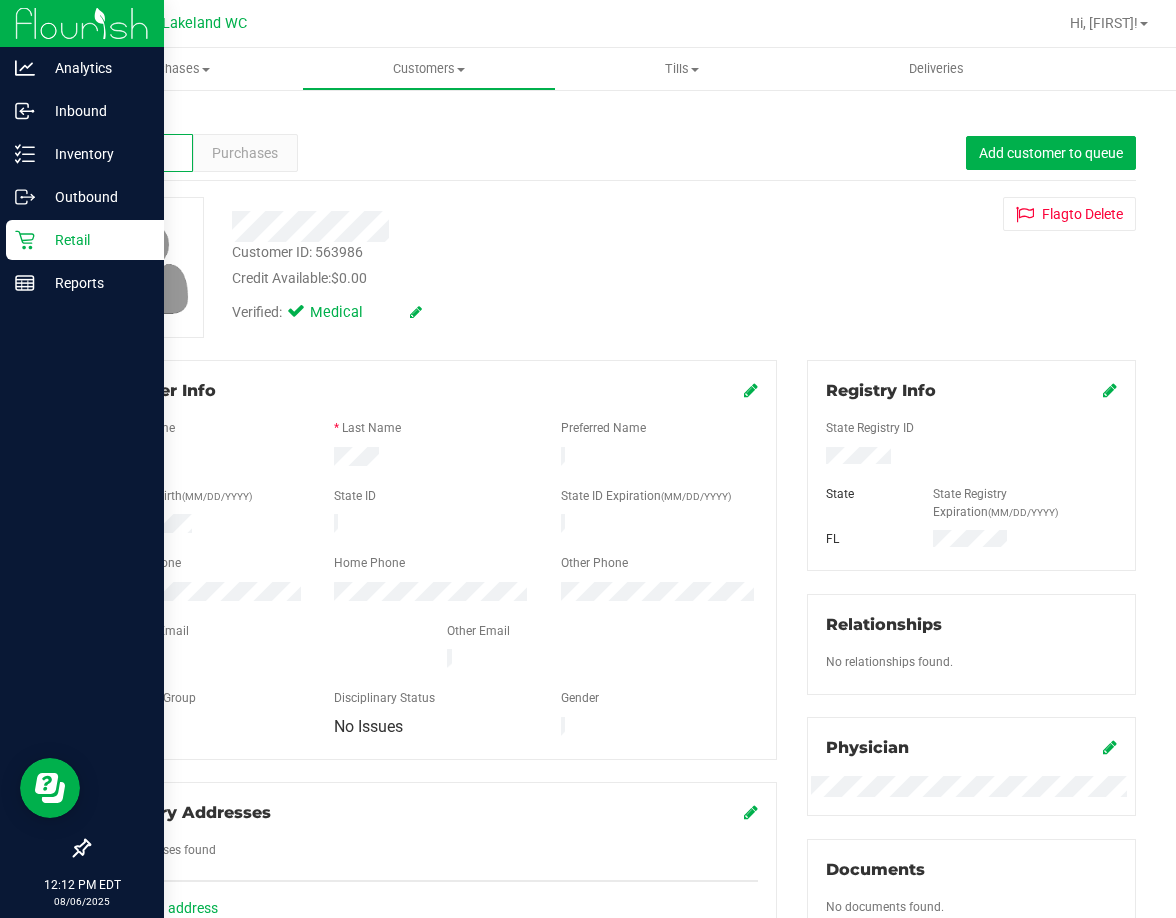 click 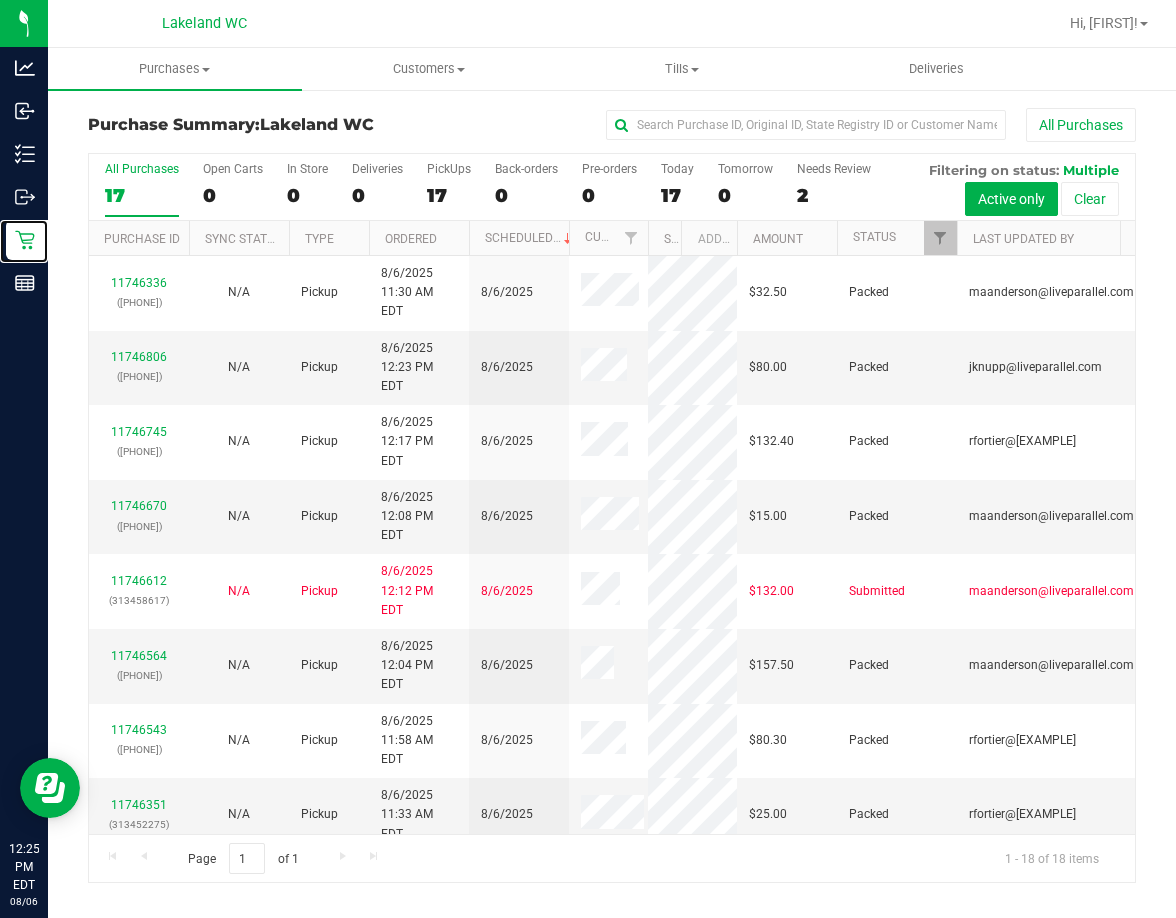 drag, startPoint x: 610, startPoint y: 232, endPoint x: 650, endPoint y: 251, distance: 44.28318 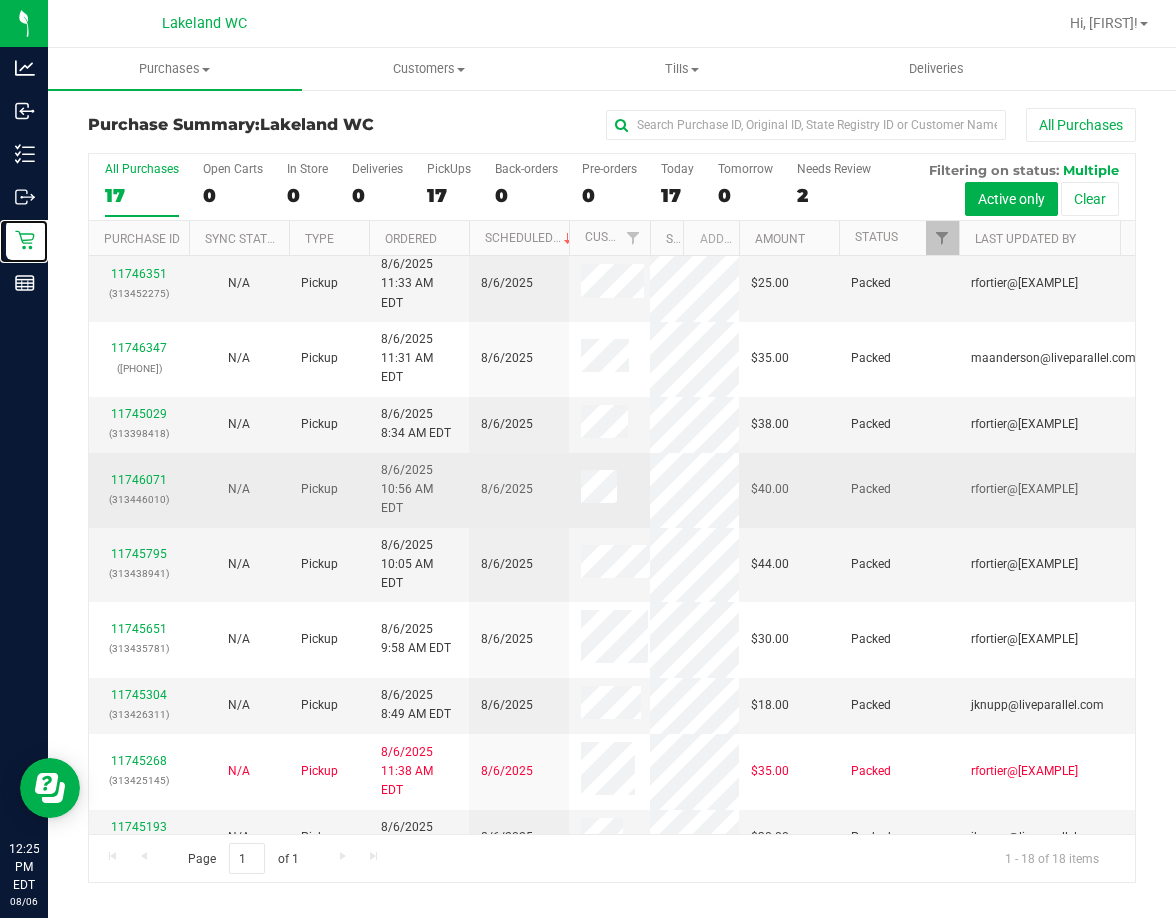 scroll, scrollTop: 702, scrollLeft: 0, axis: vertical 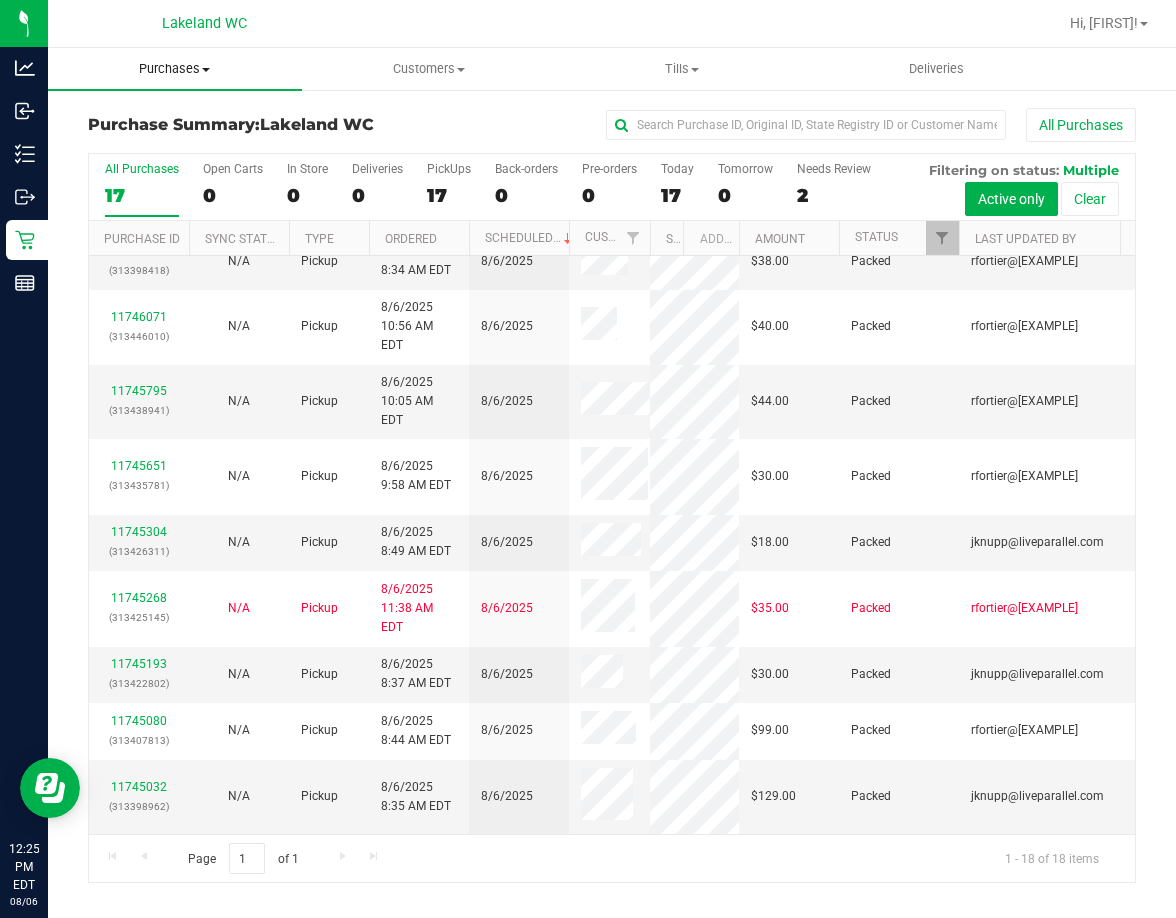click on "Purchases" at bounding box center (175, 69) 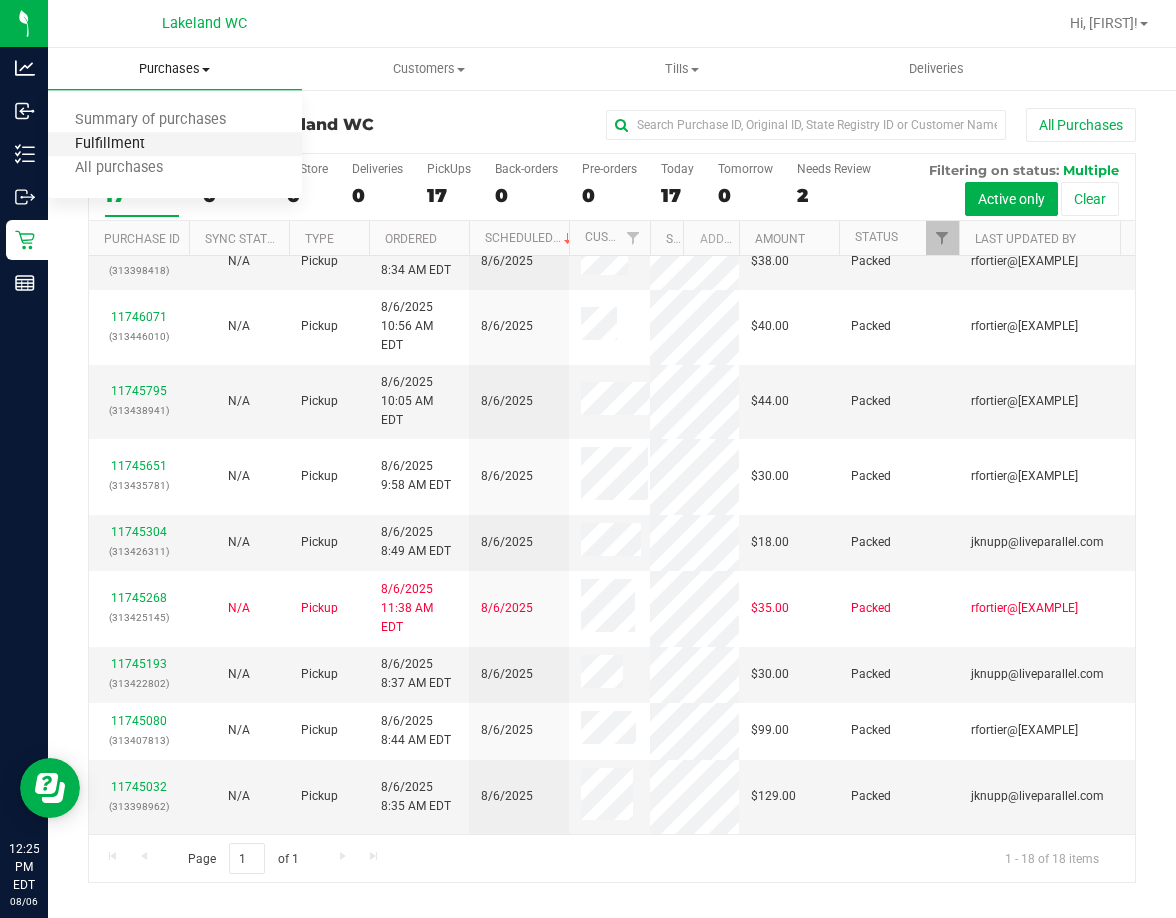 click on "Fulfillment" at bounding box center [110, 144] 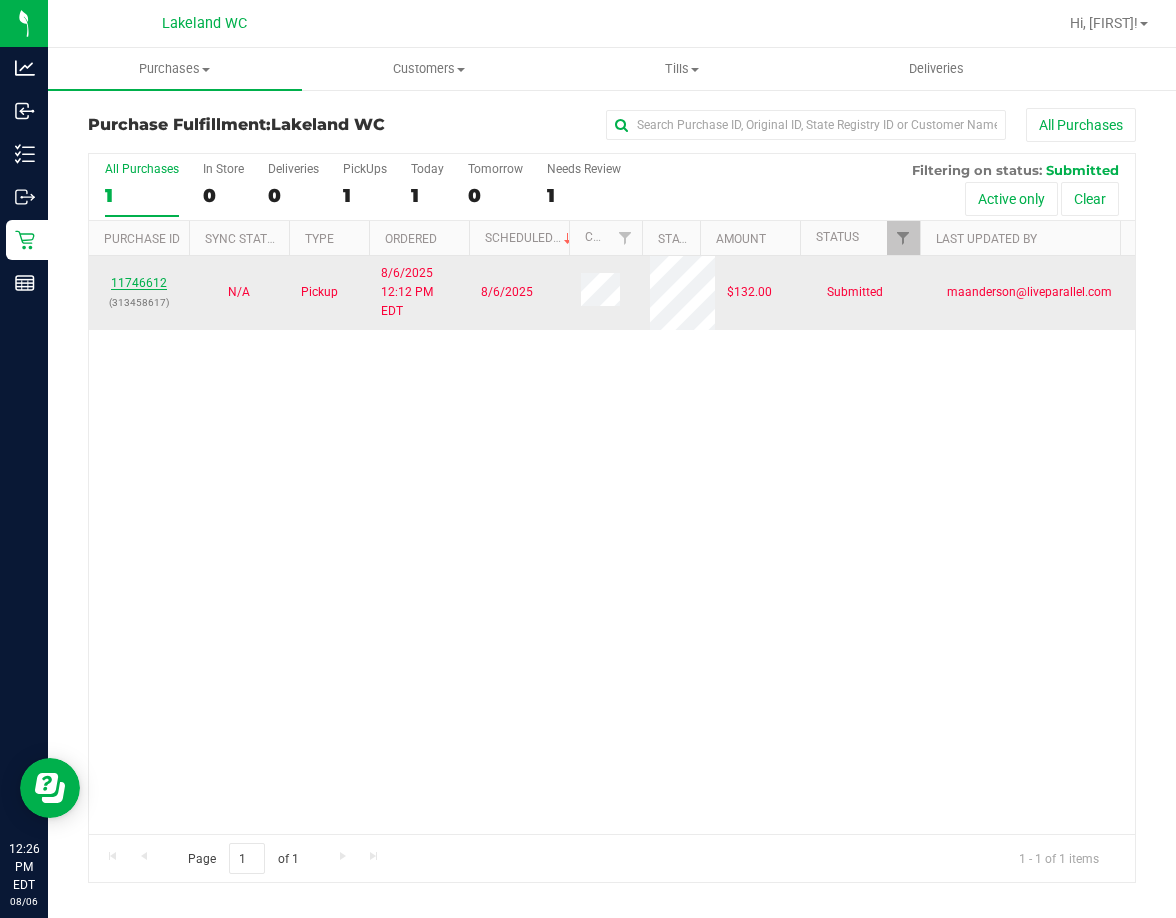 click on "11746612" at bounding box center [139, 283] 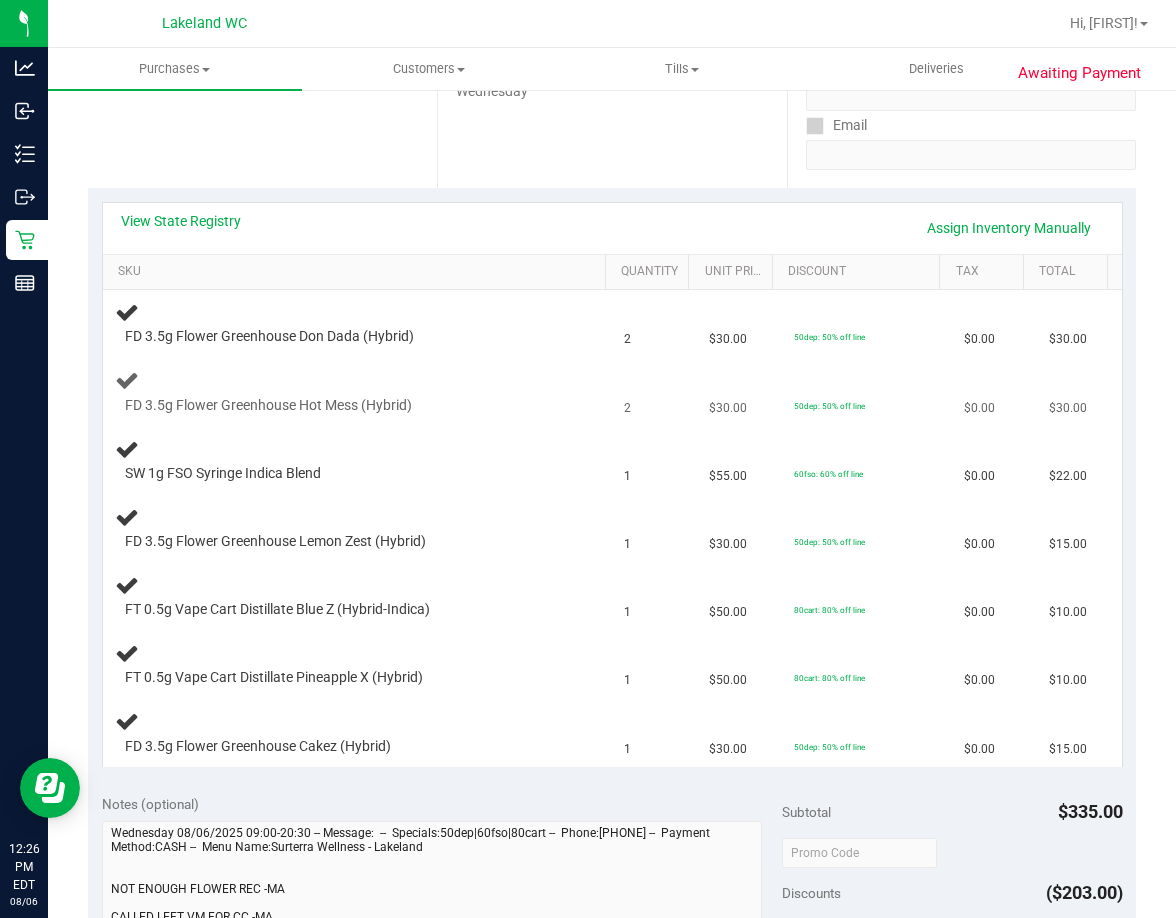 scroll, scrollTop: 400, scrollLeft: 0, axis: vertical 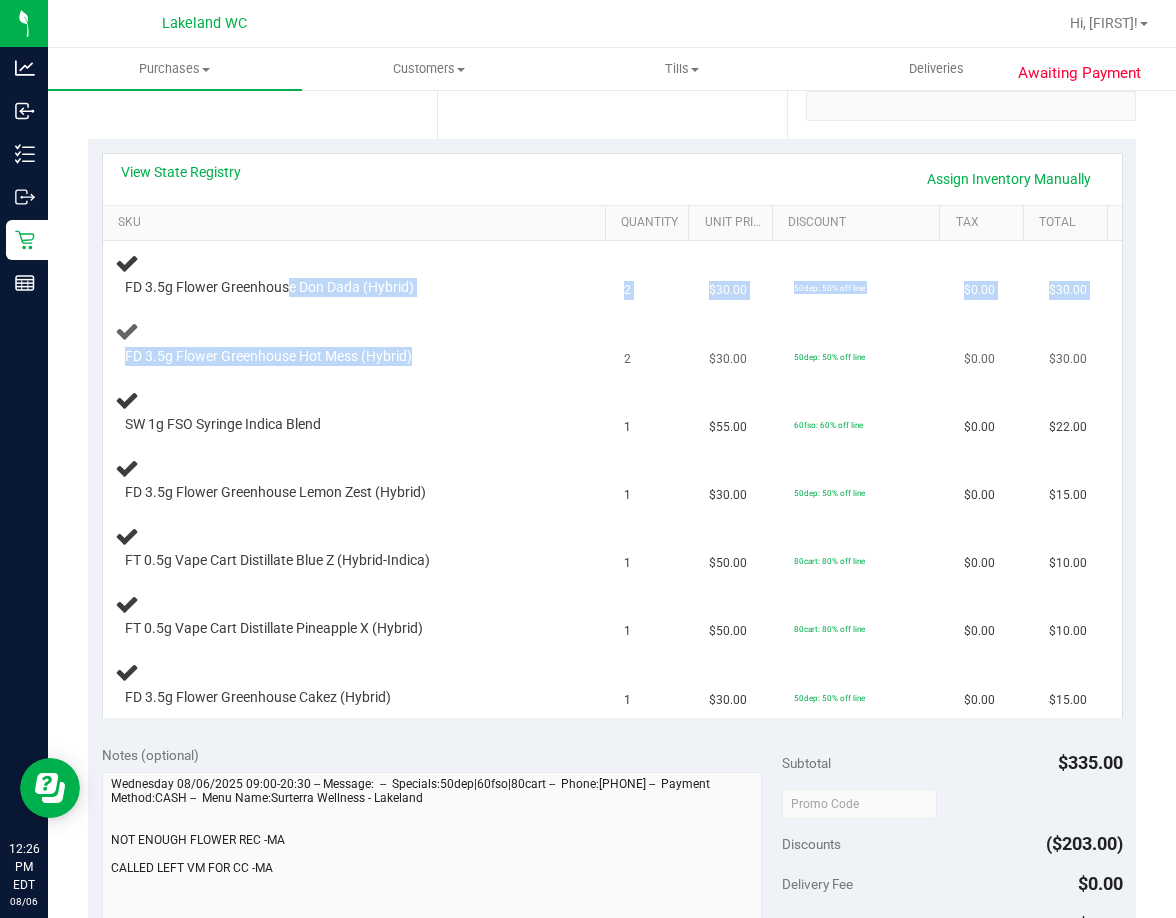 drag, startPoint x: 287, startPoint y: 285, endPoint x: 396, endPoint y: 374, distance: 140.71957 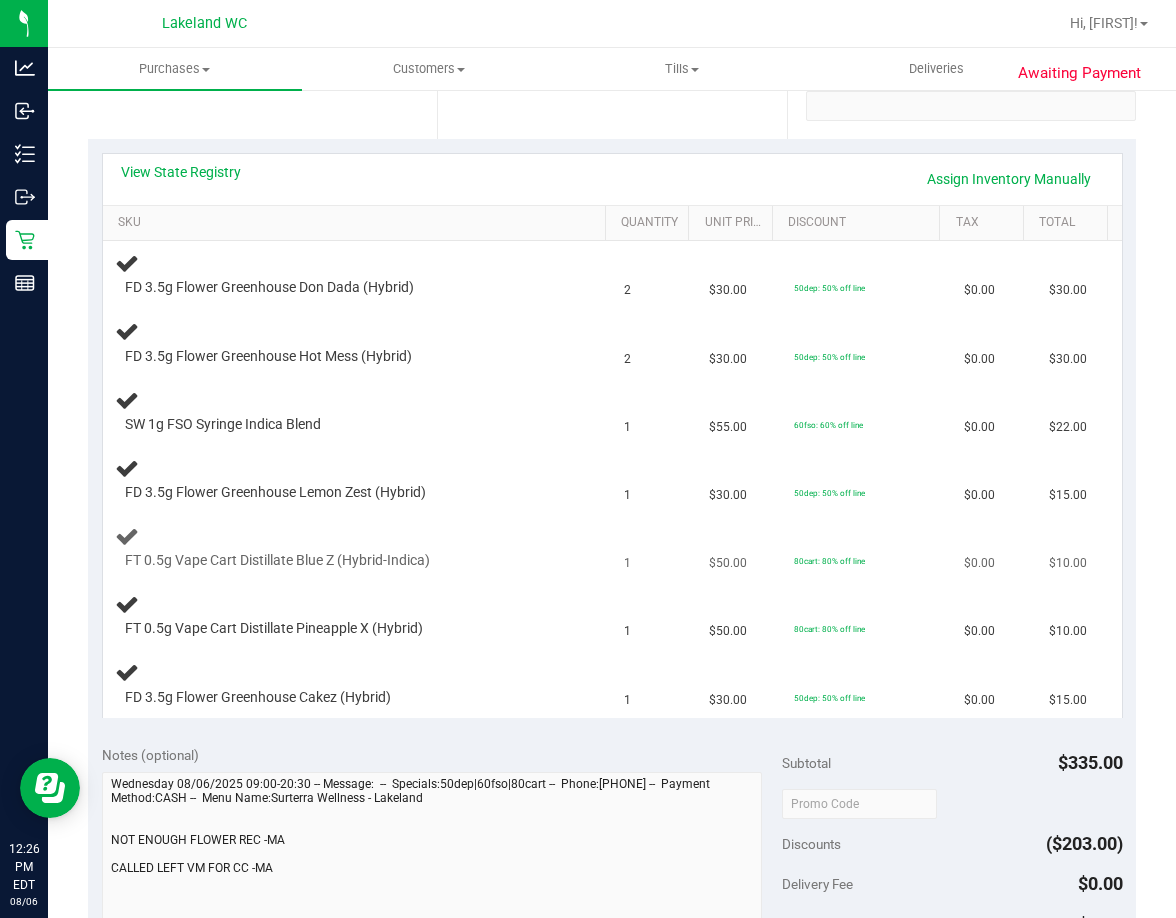 click on "FT 0.5g Vape Cart Distillate Blue Z (Hybrid-Indica)" at bounding box center (338, 561) 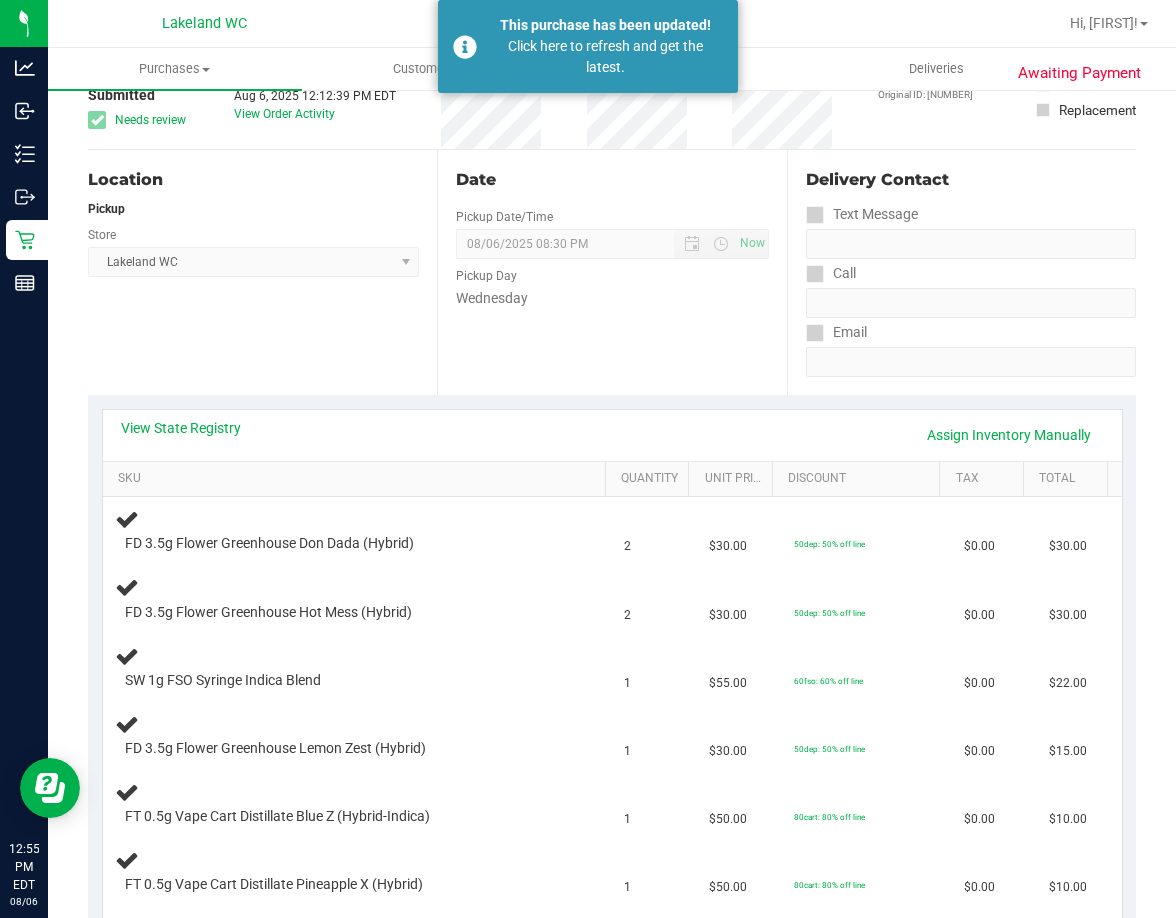 scroll, scrollTop: 0, scrollLeft: 0, axis: both 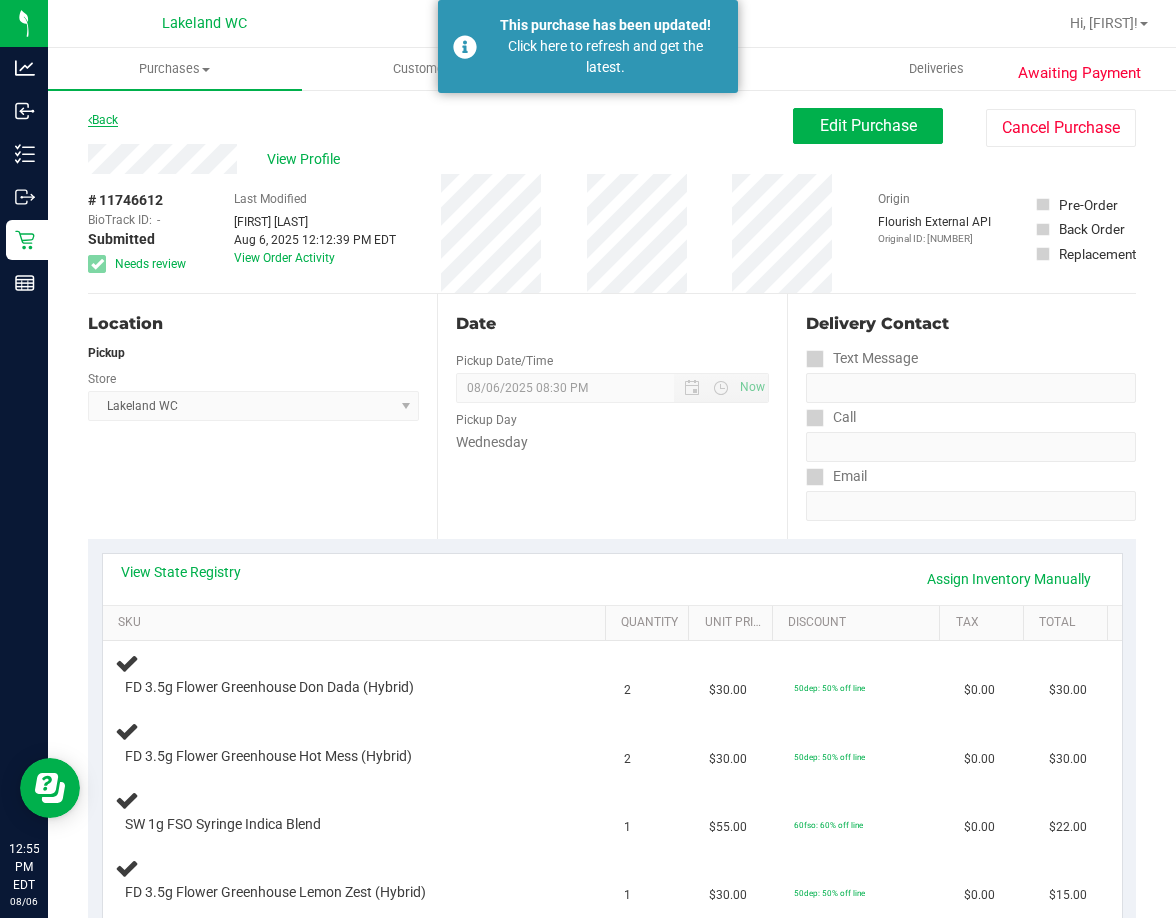 click on "Back" at bounding box center (103, 120) 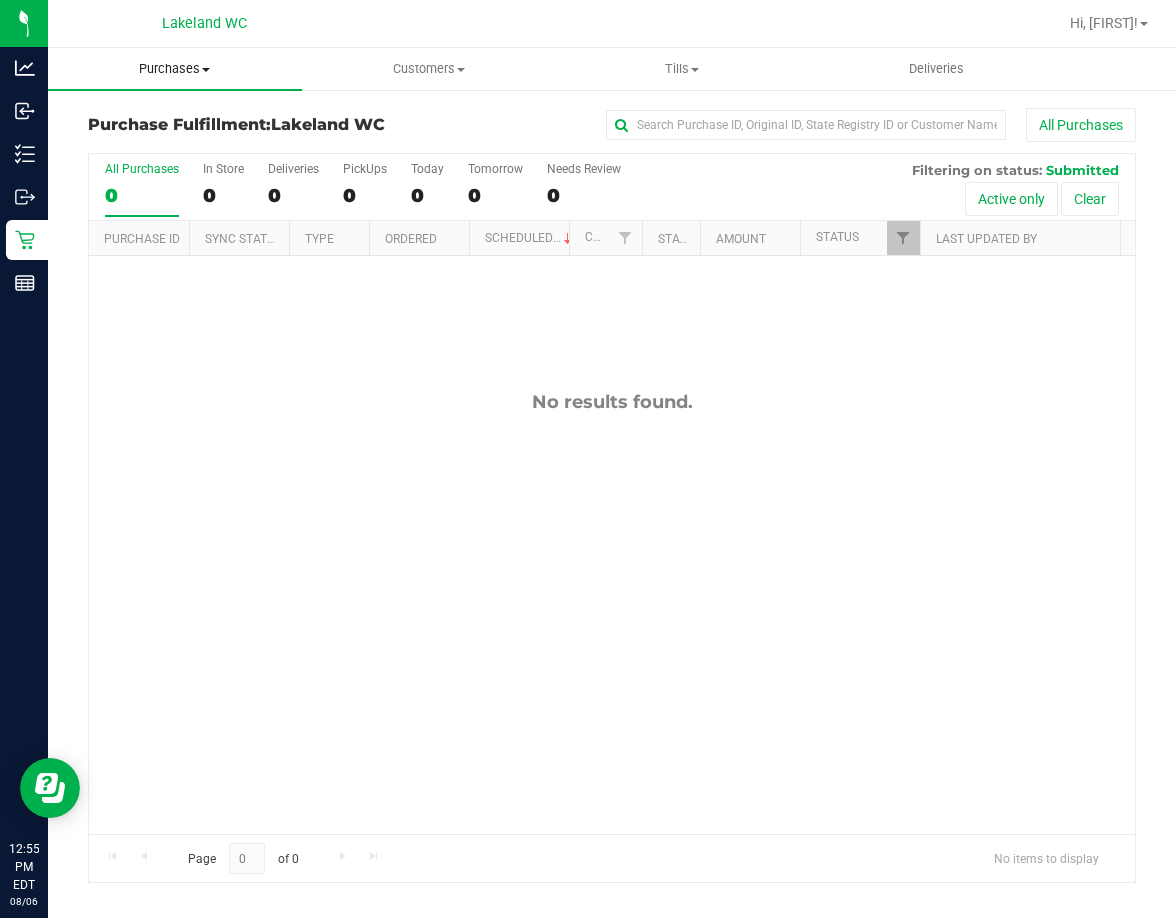 click on "Purchases" at bounding box center (175, 69) 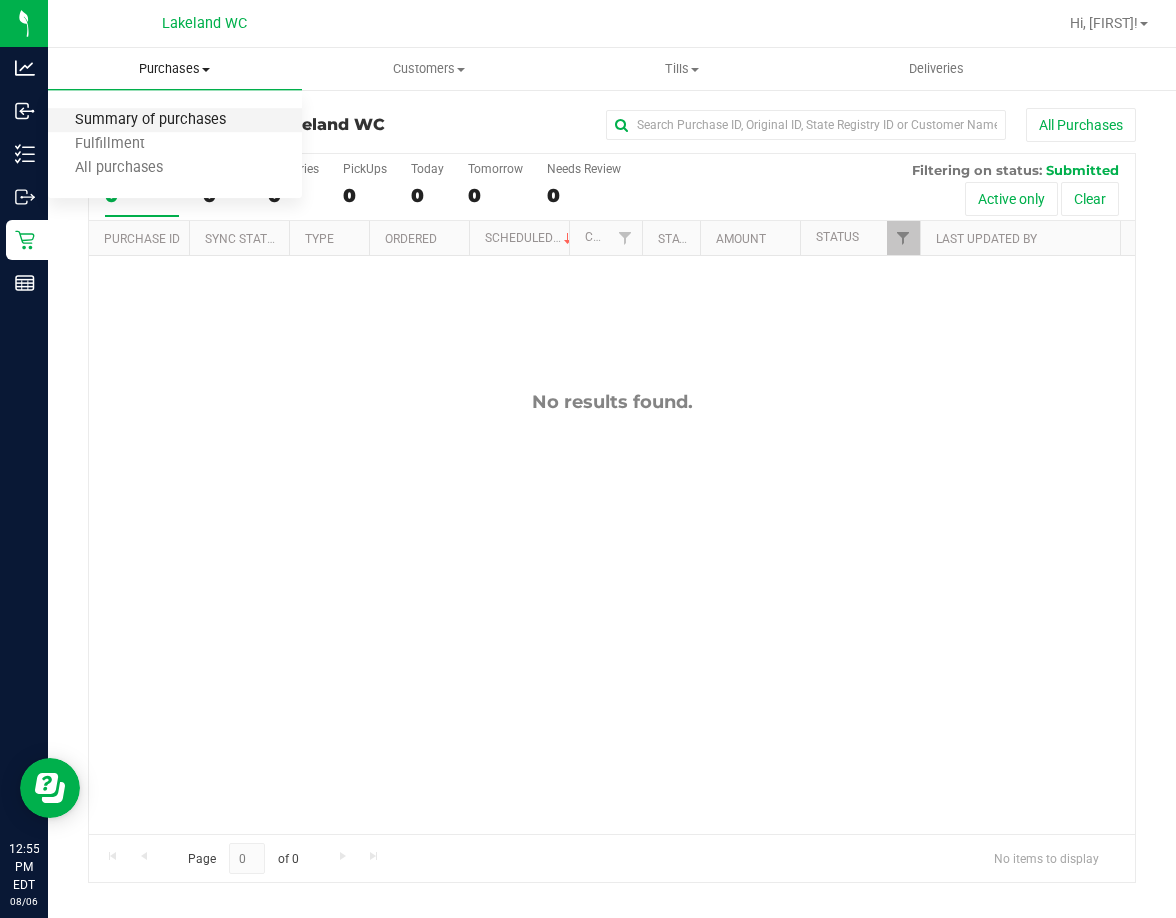 click on "Summary of purchases" at bounding box center (150, 120) 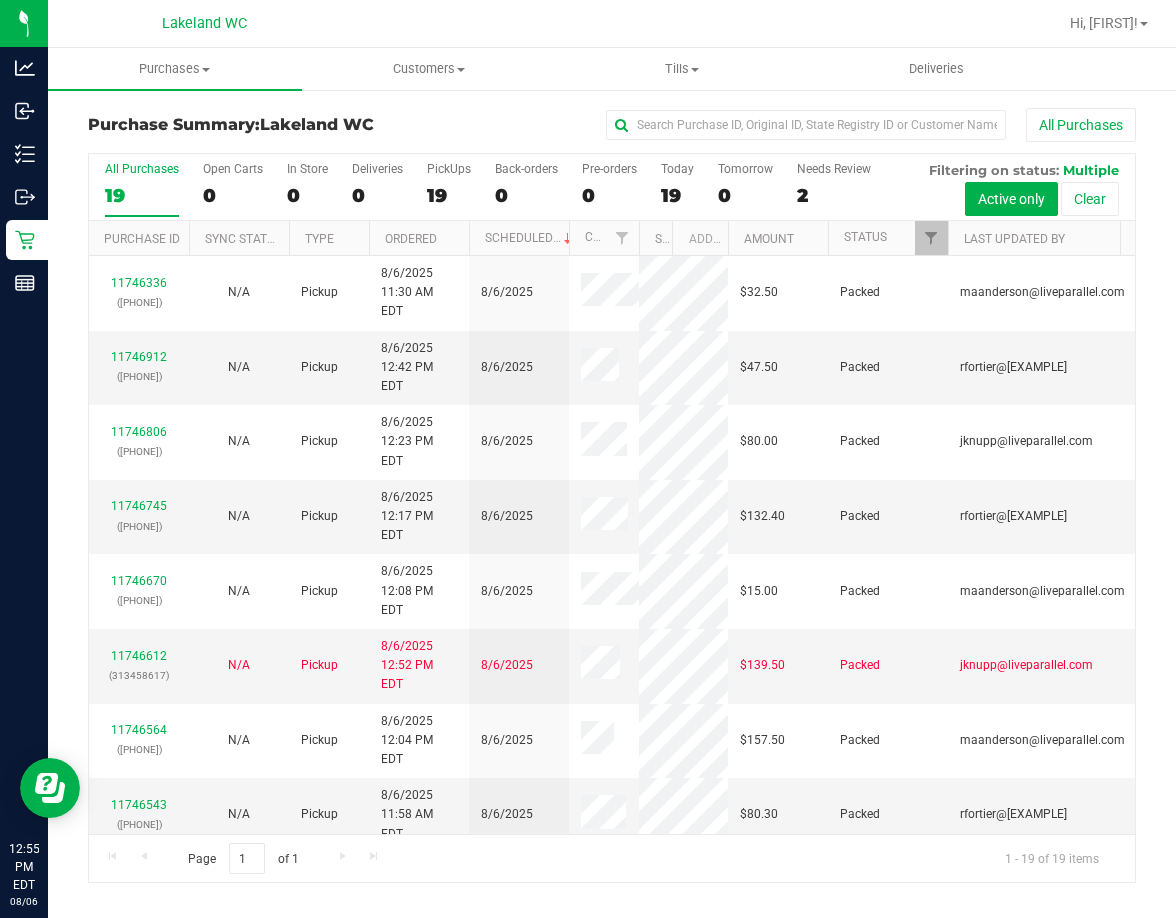 drag, startPoint x: 611, startPoint y: 235, endPoint x: 660, endPoint y: 240, distance: 49.25444 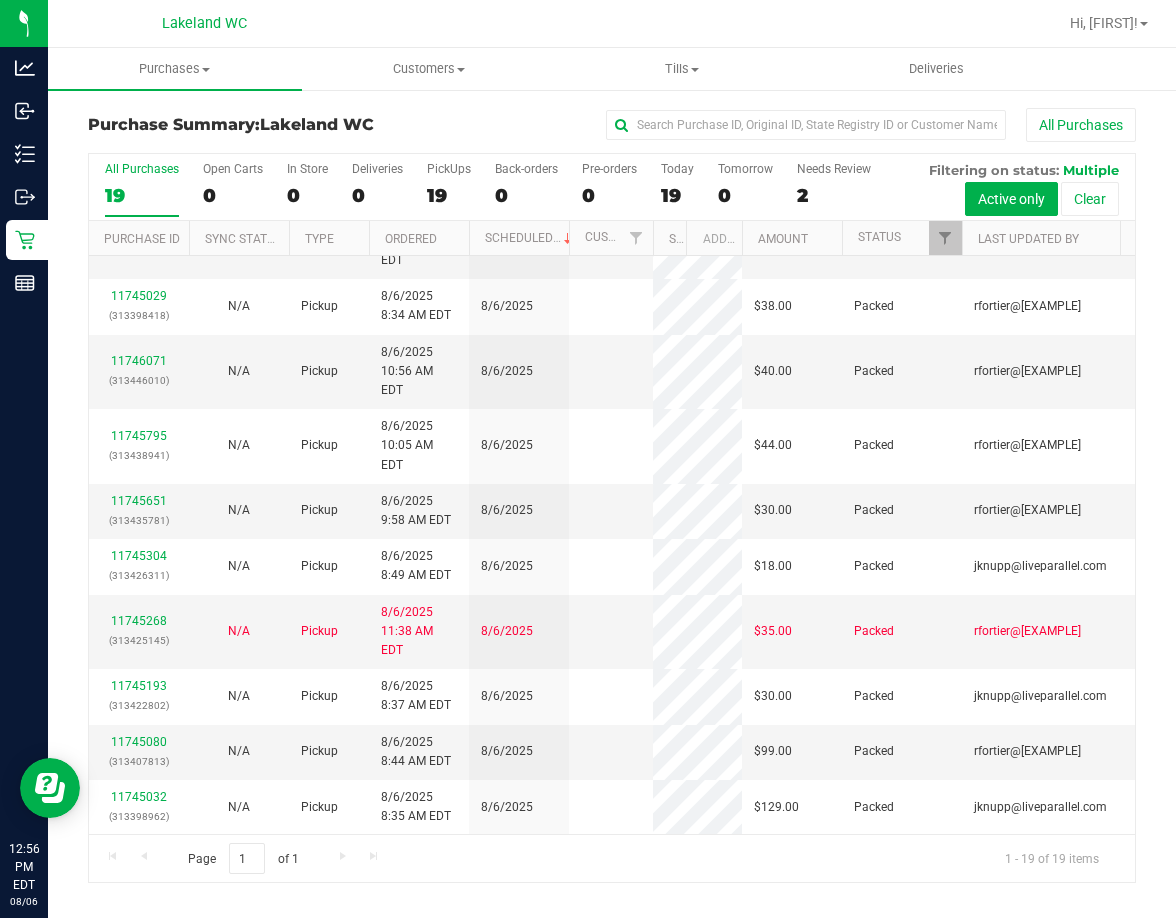 scroll, scrollTop: 0, scrollLeft: 0, axis: both 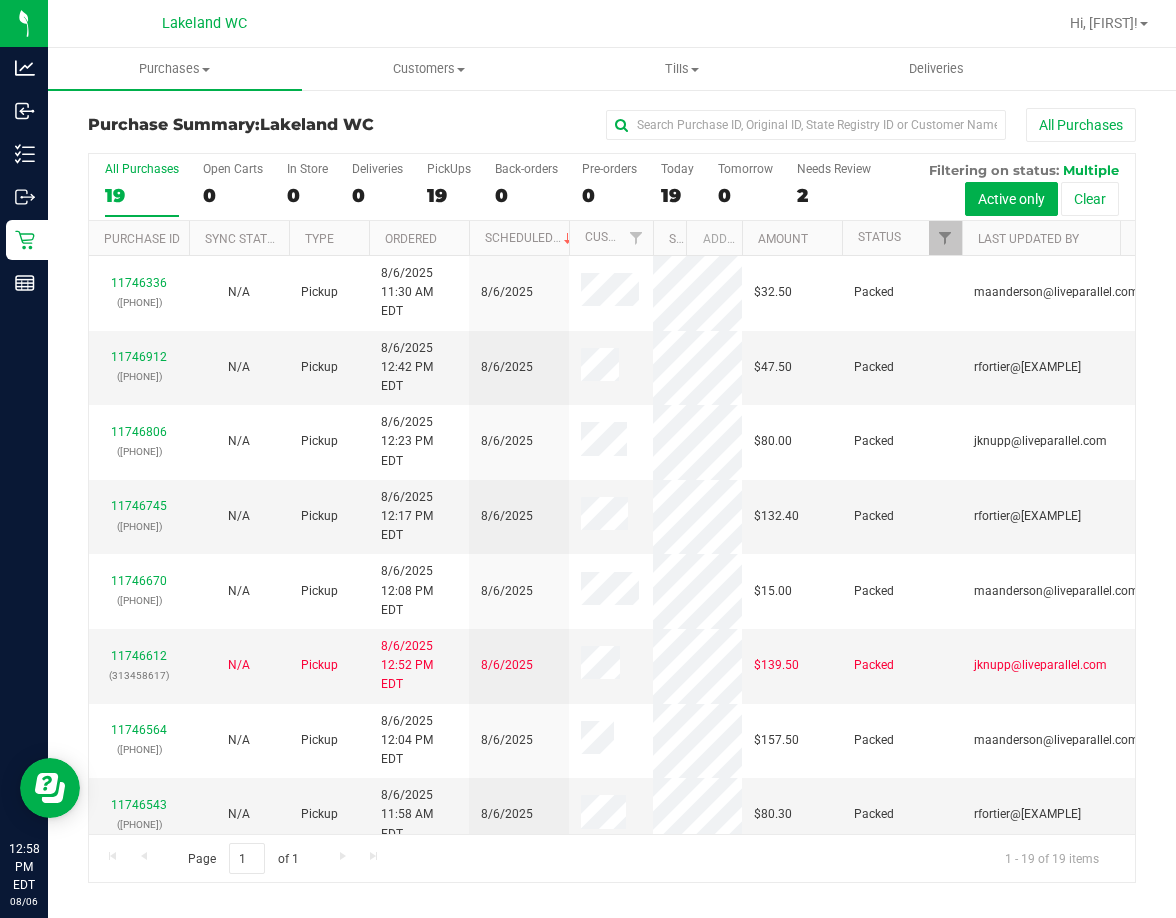 click on "Purchase Summary:
Lakeland WC" at bounding box center [262, 125] 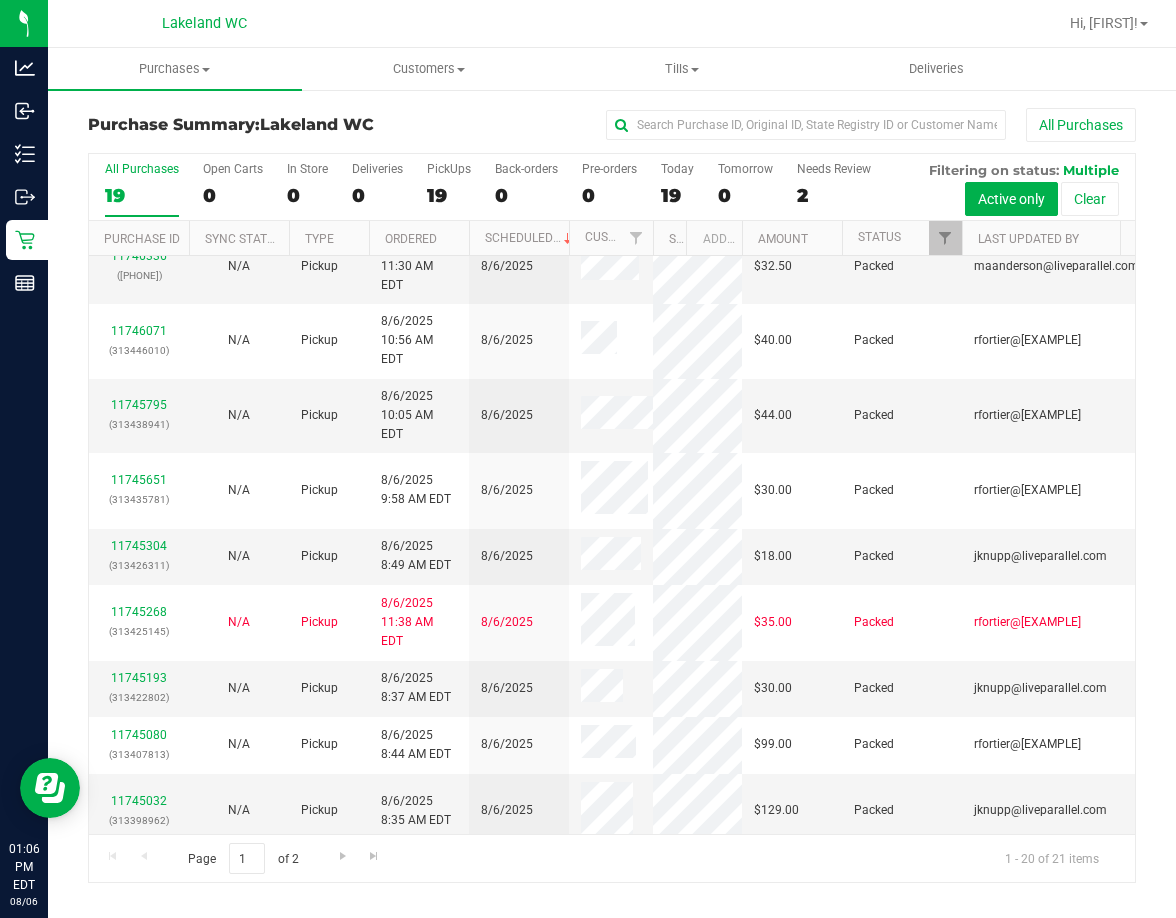scroll, scrollTop: 813, scrollLeft: 0, axis: vertical 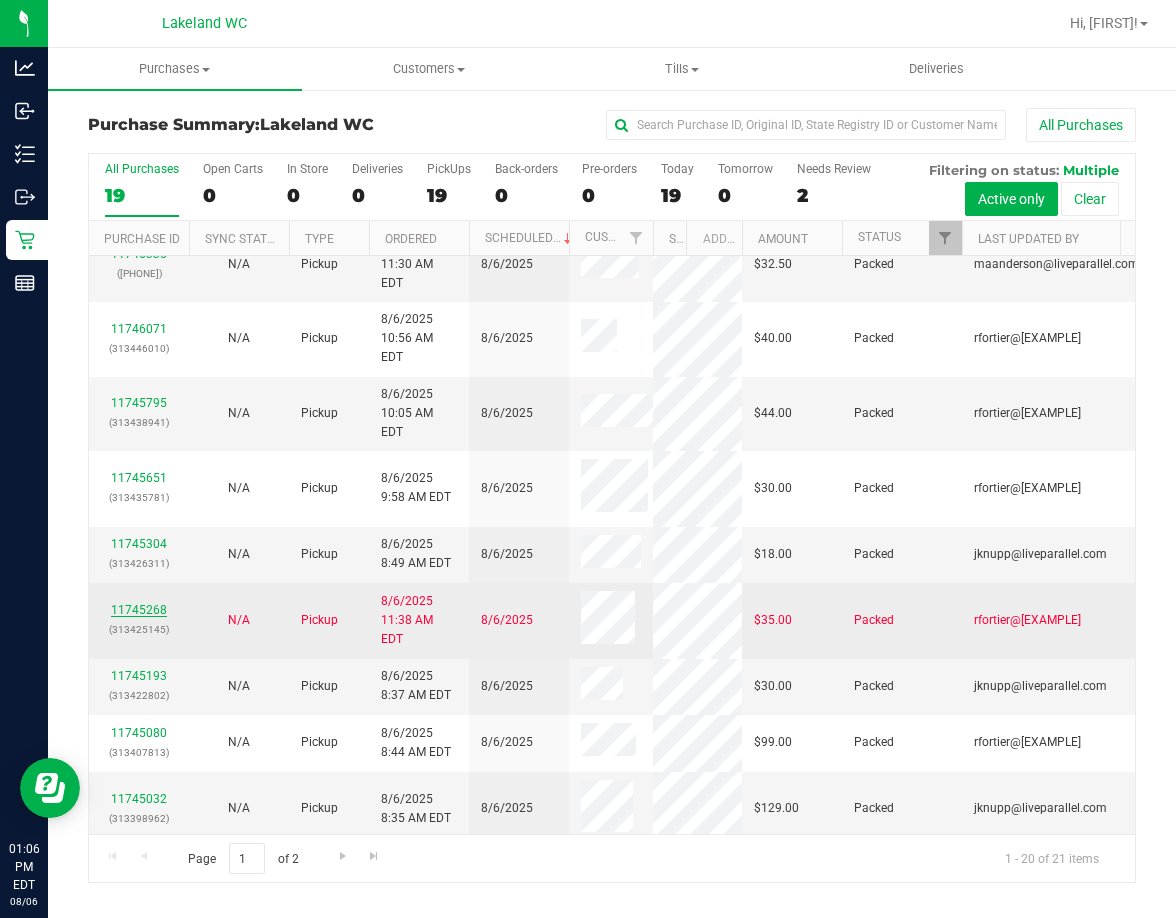 click on "11745268" at bounding box center (139, 610) 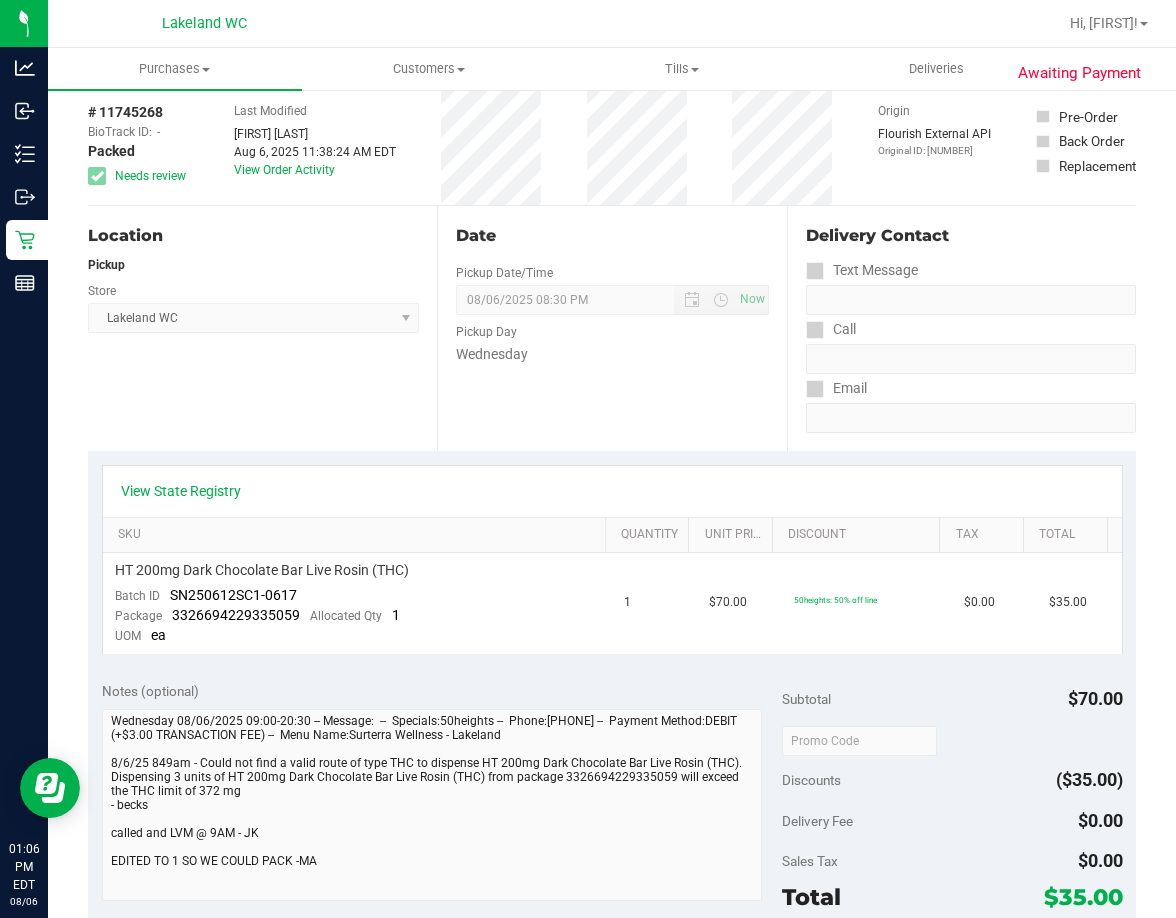 scroll, scrollTop: 0, scrollLeft: 0, axis: both 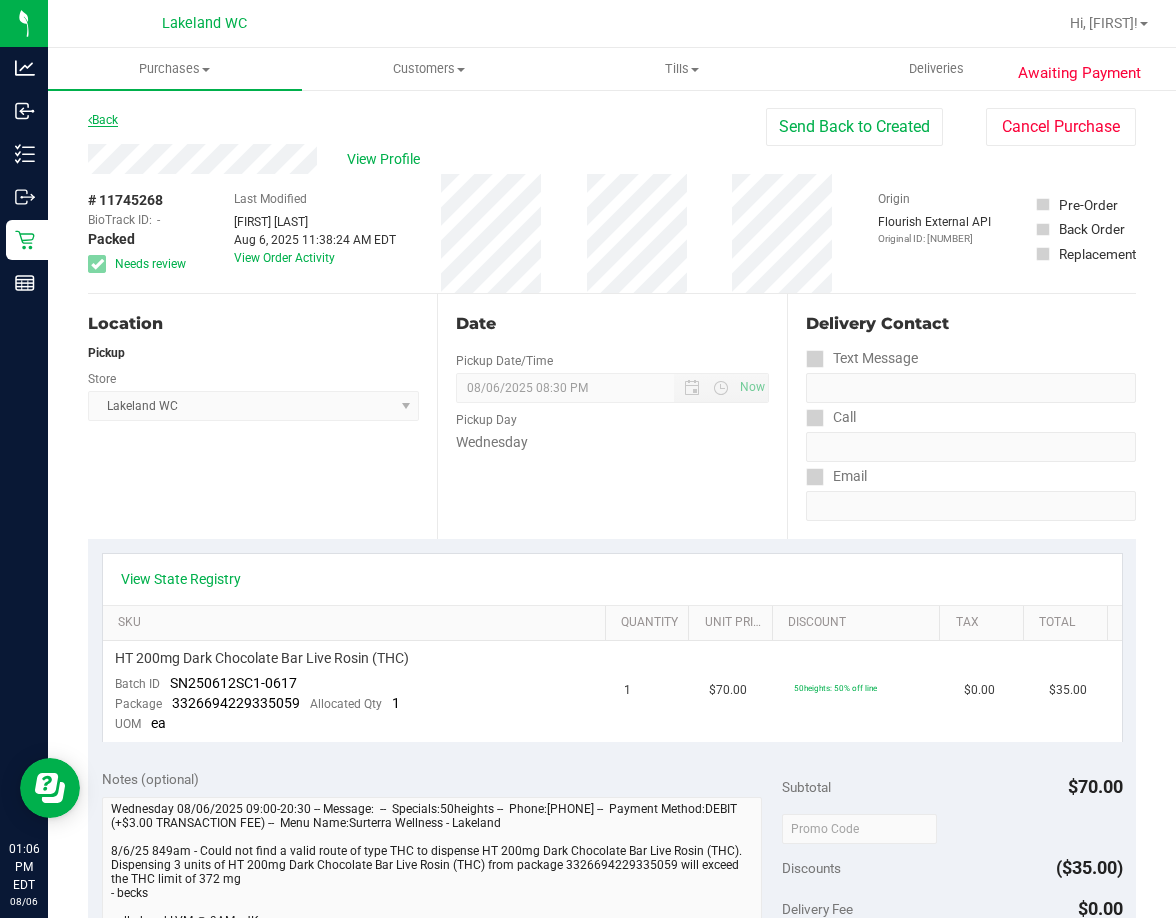 click on "Back" at bounding box center (103, 120) 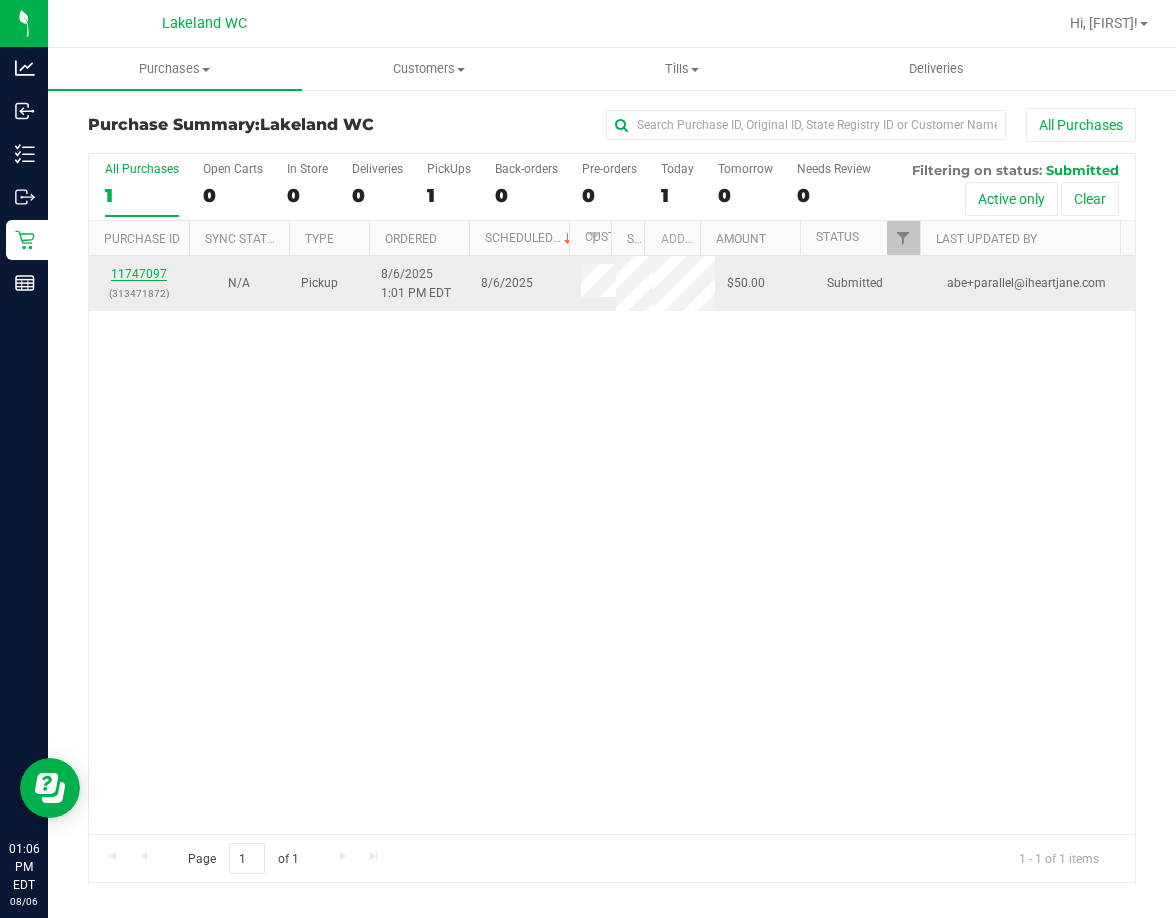 click on "11747097" at bounding box center (139, 274) 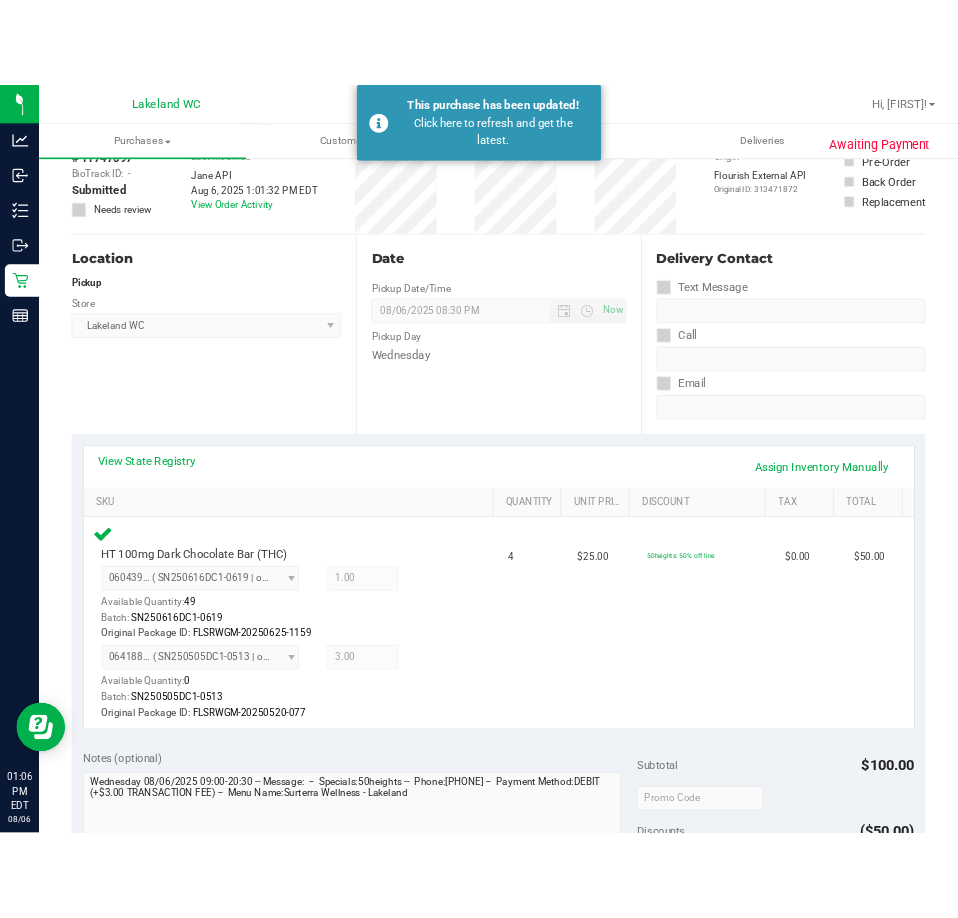 scroll, scrollTop: 0, scrollLeft: 0, axis: both 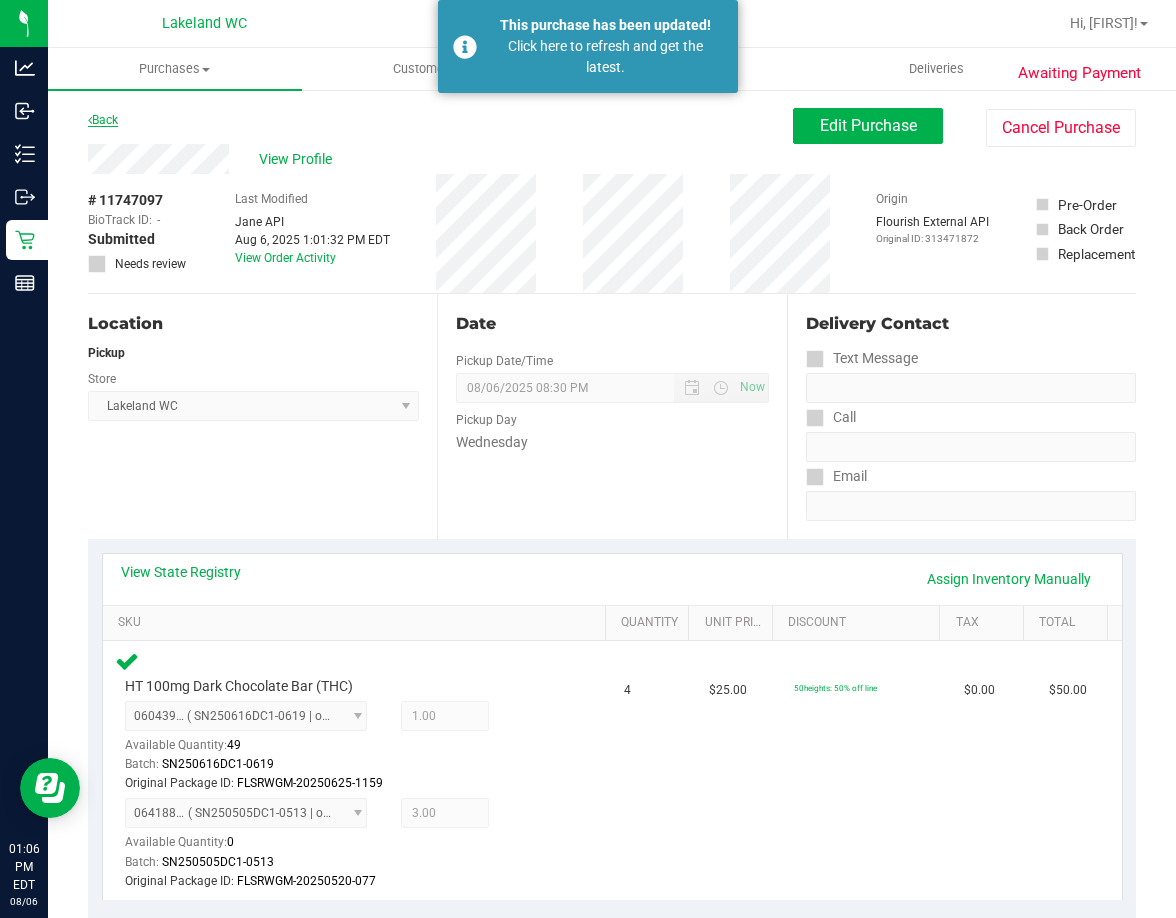 click on "Back" at bounding box center [103, 120] 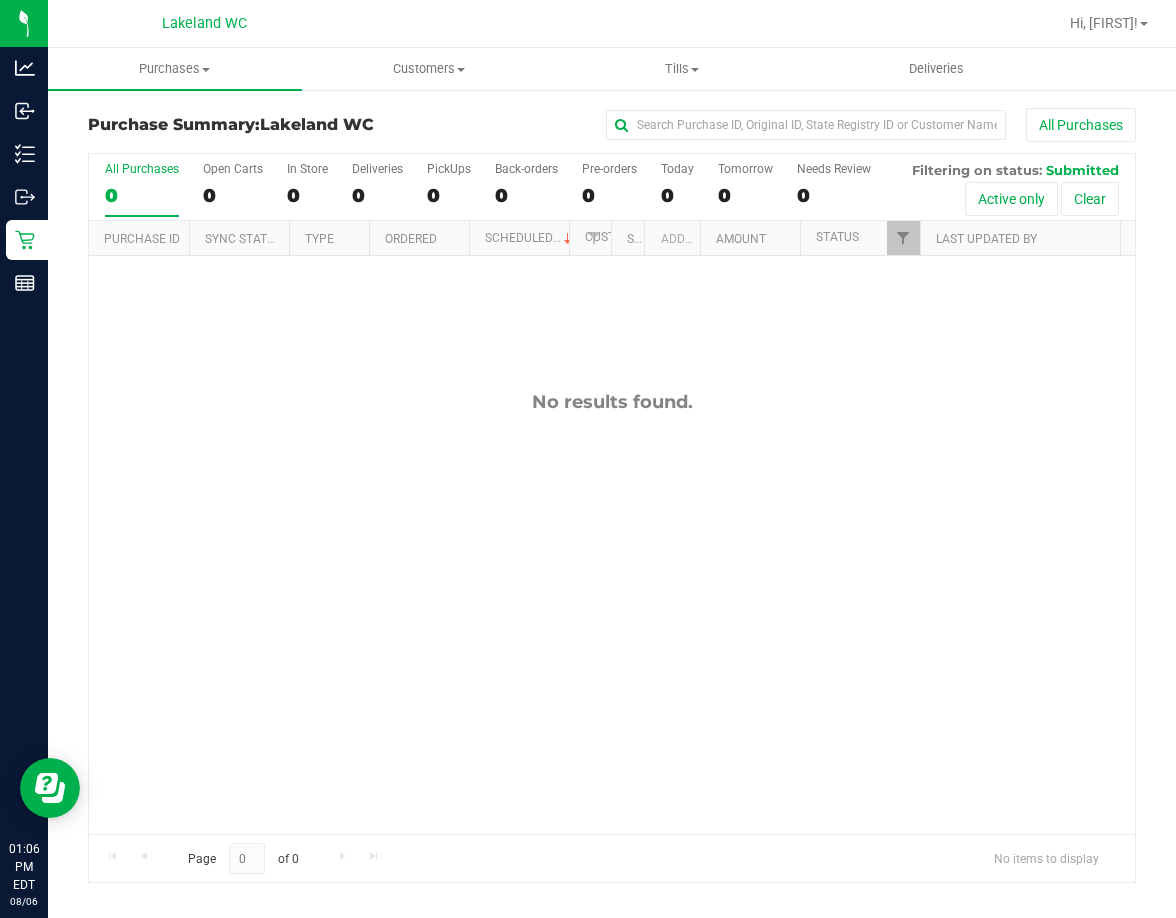 click on "No results found." at bounding box center [612, 612] 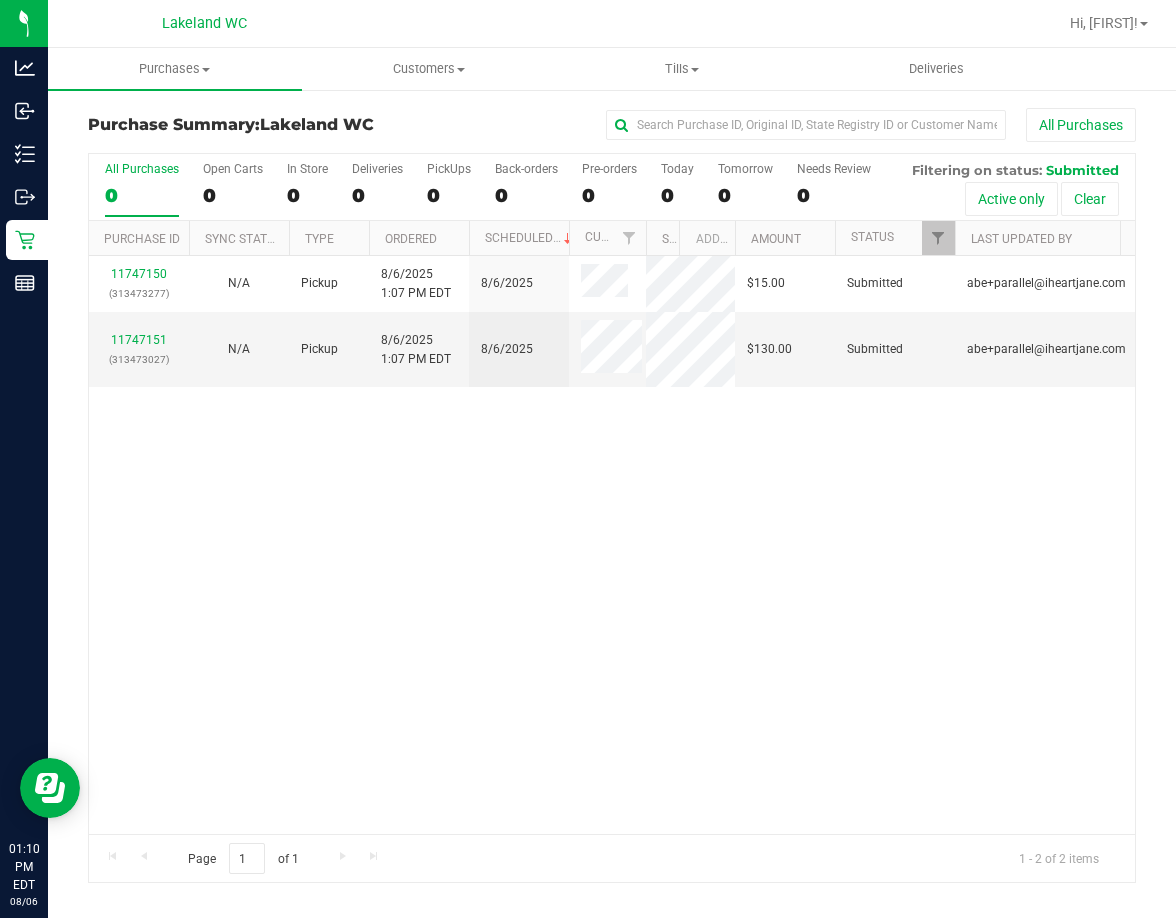 drag, startPoint x: 618, startPoint y: 247, endPoint x: 658, endPoint y: 253, distance: 40.4475 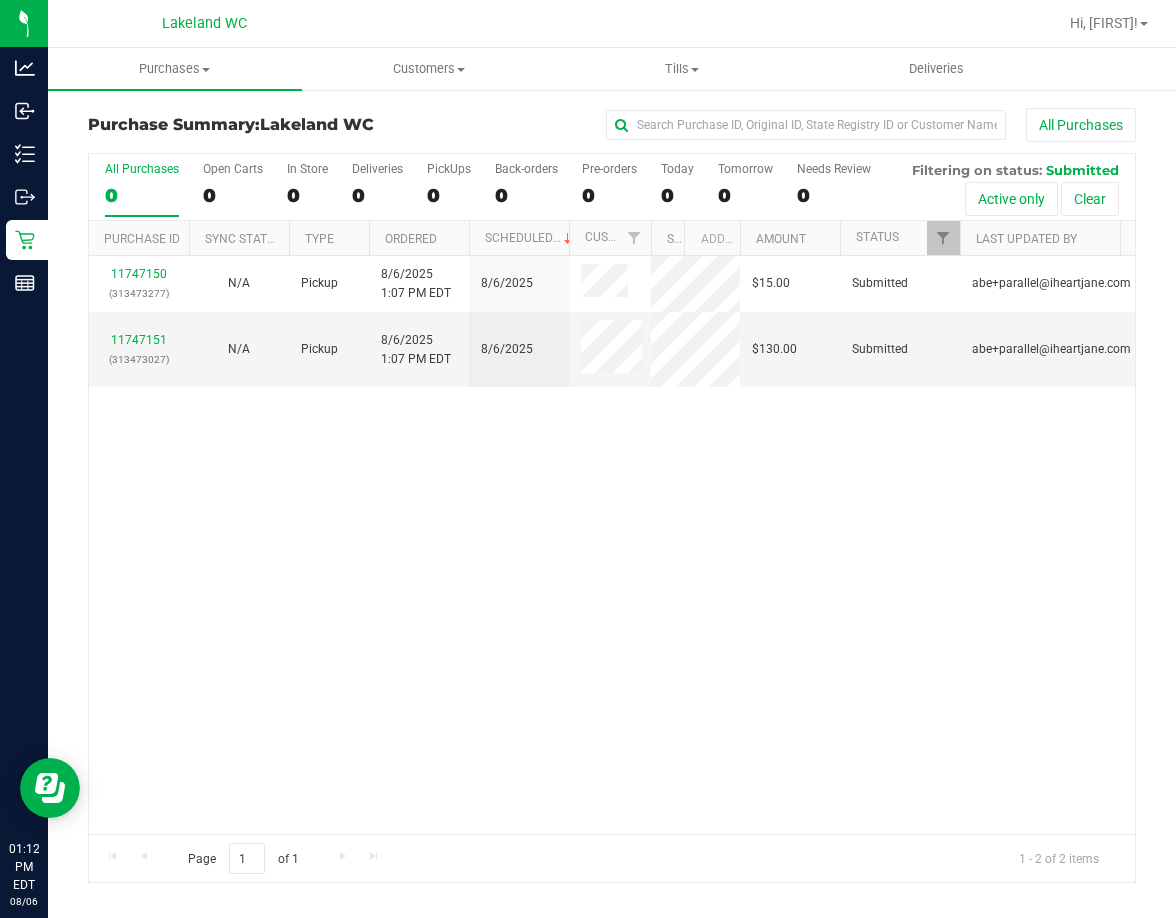 click on "11747150
(313473277)
N/A
Pickup 8/6/2025 1:07 PM EDT 8/6/2025
$15.00
Submitted abe+parallel@iheartjane.com
11747151
(313473027)
N/A
Pickup 8/6/2025 1:07 PM EDT 8/6/2025
$130.00
Submitted abe+parallel@iheartjane.com" at bounding box center (612, 545) 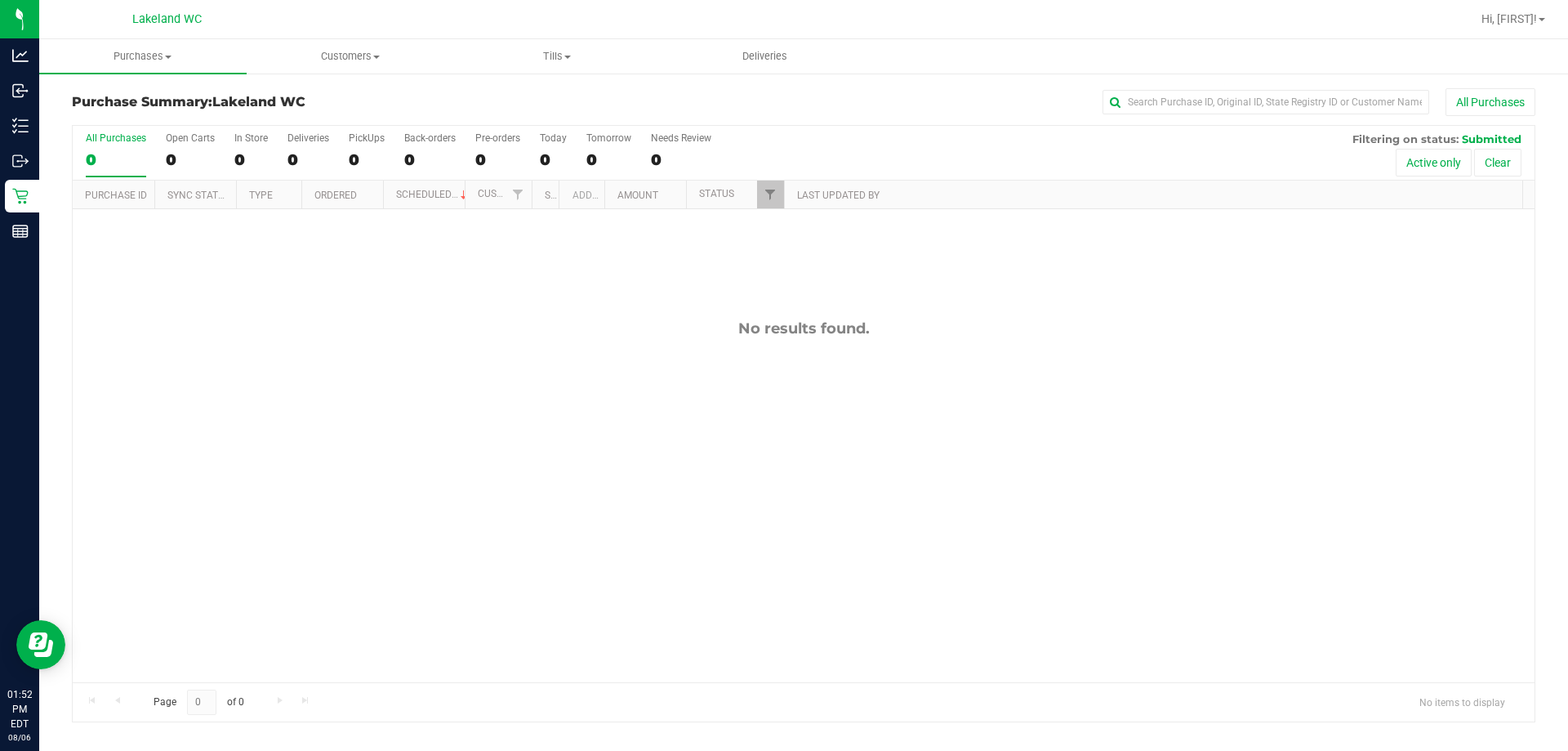 click at bounding box center (881, 19) 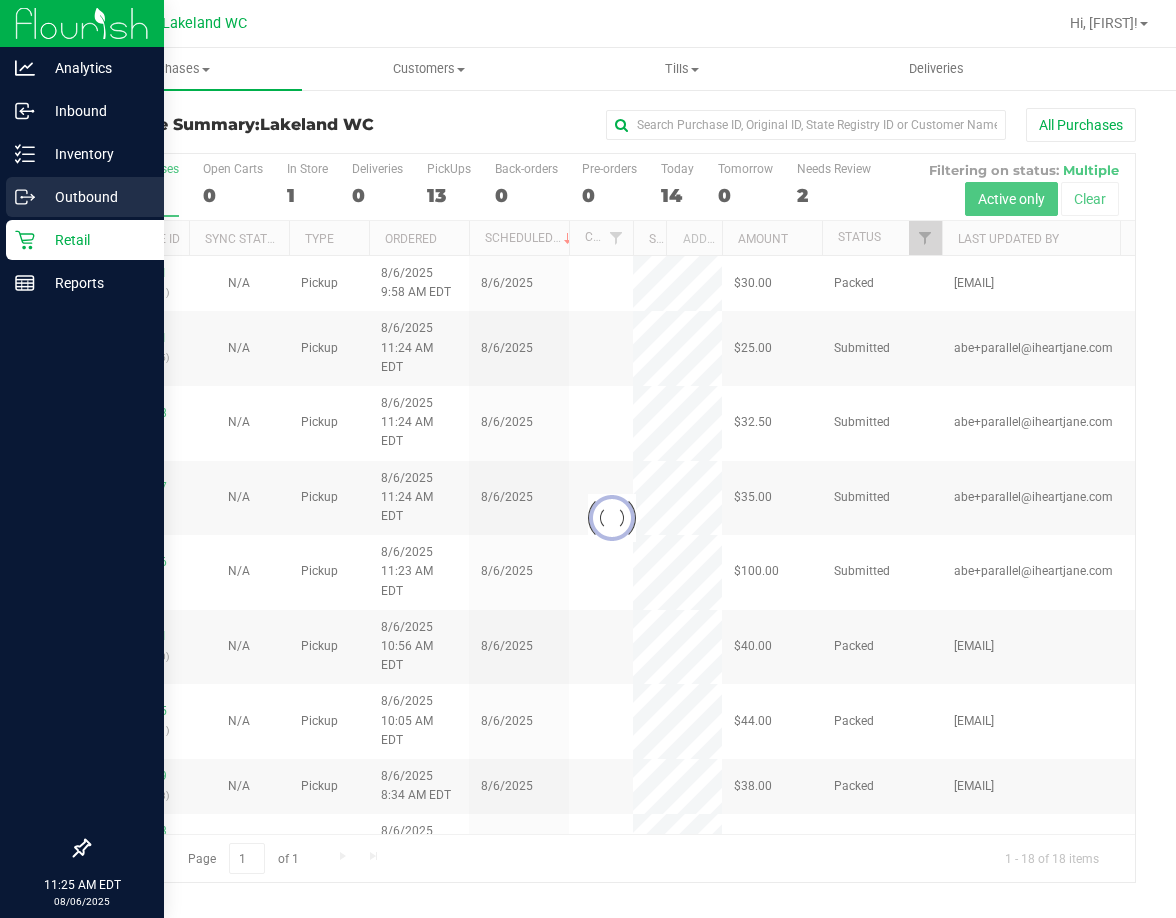 scroll, scrollTop: 0, scrollLeft: 0, axis: both 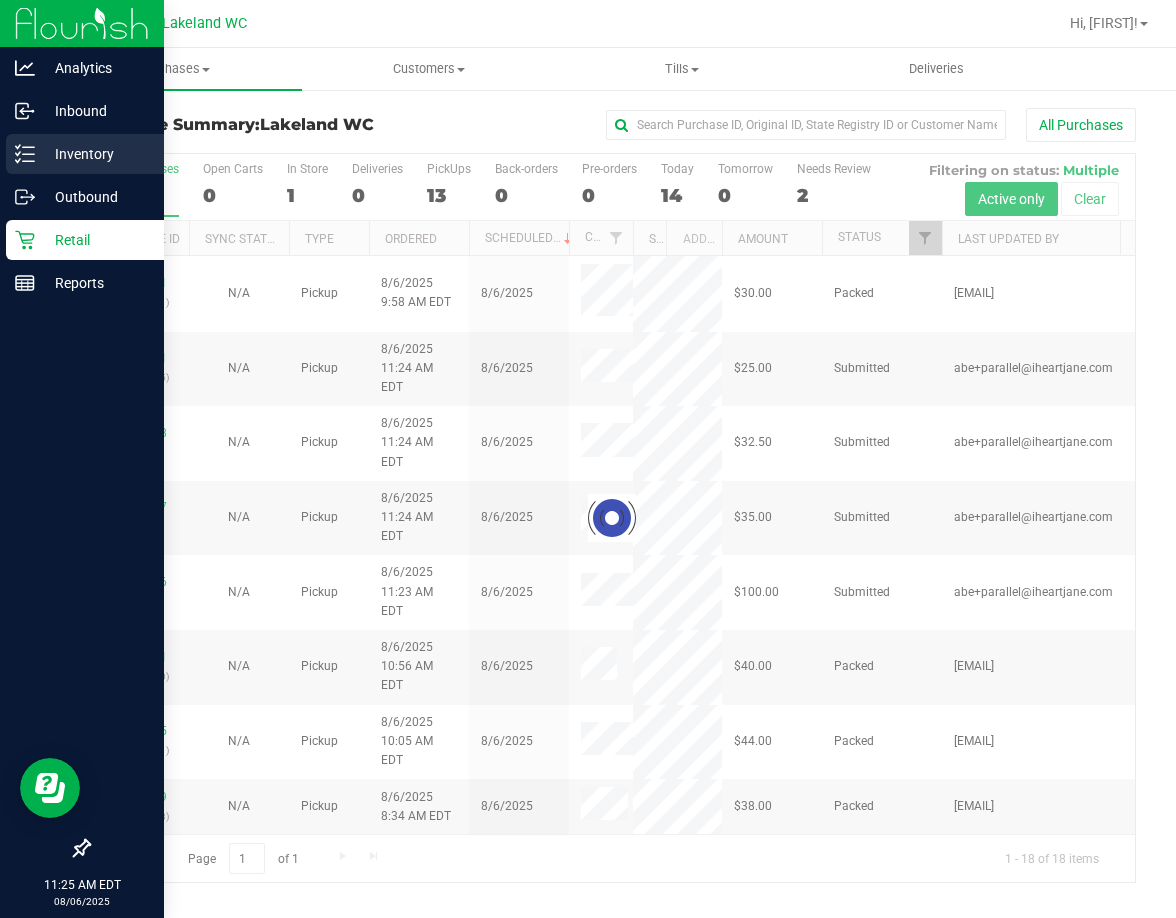 click on "Inventory" at bounding box center (95, 154) 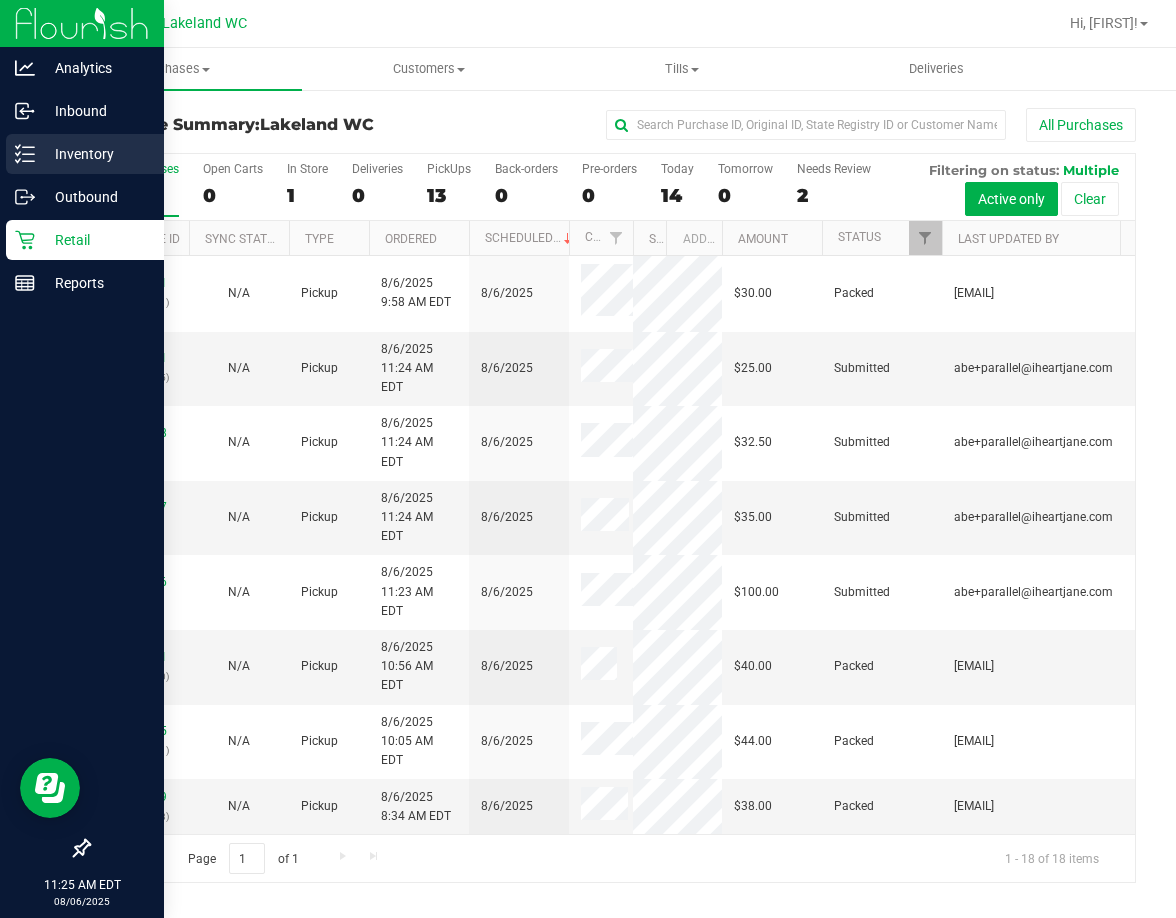 click 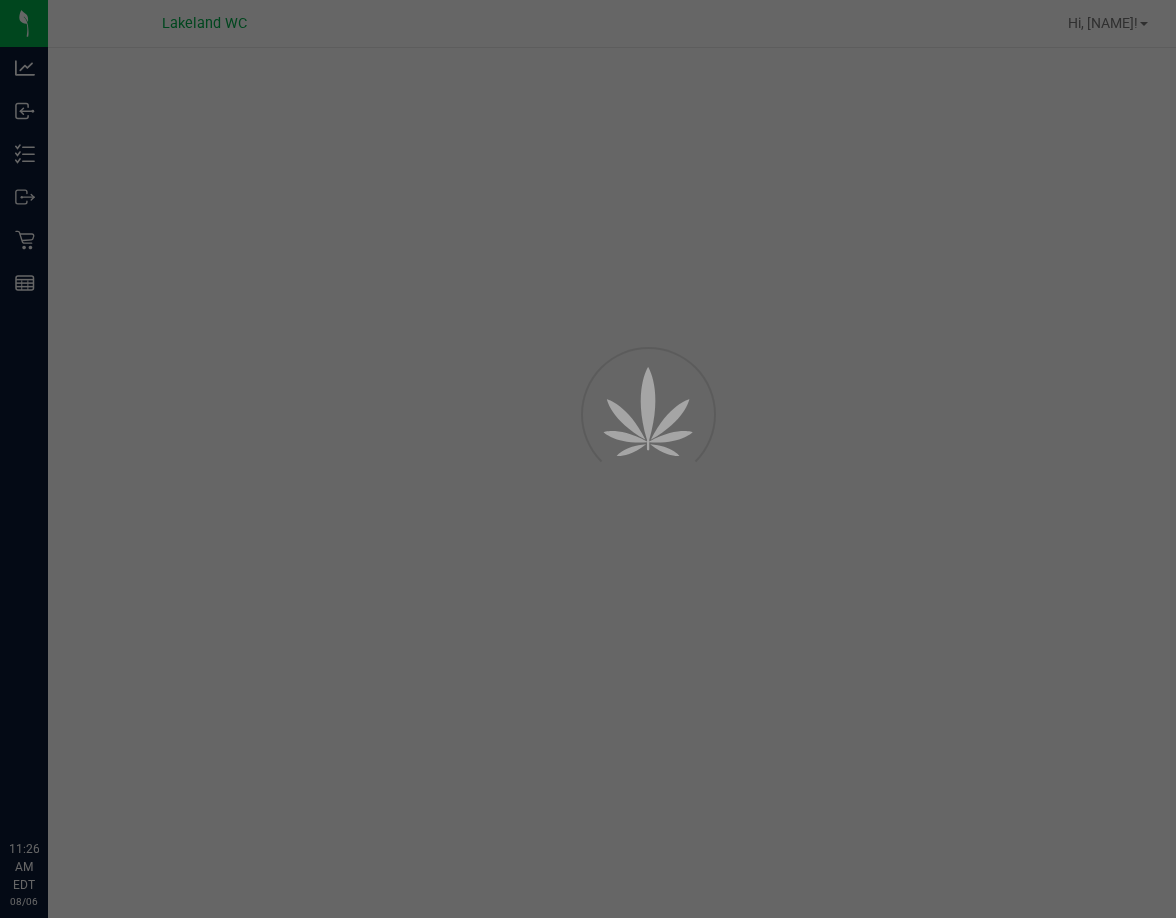 scroll, scrollTop: 0, scrollLeft: 0, axis: both 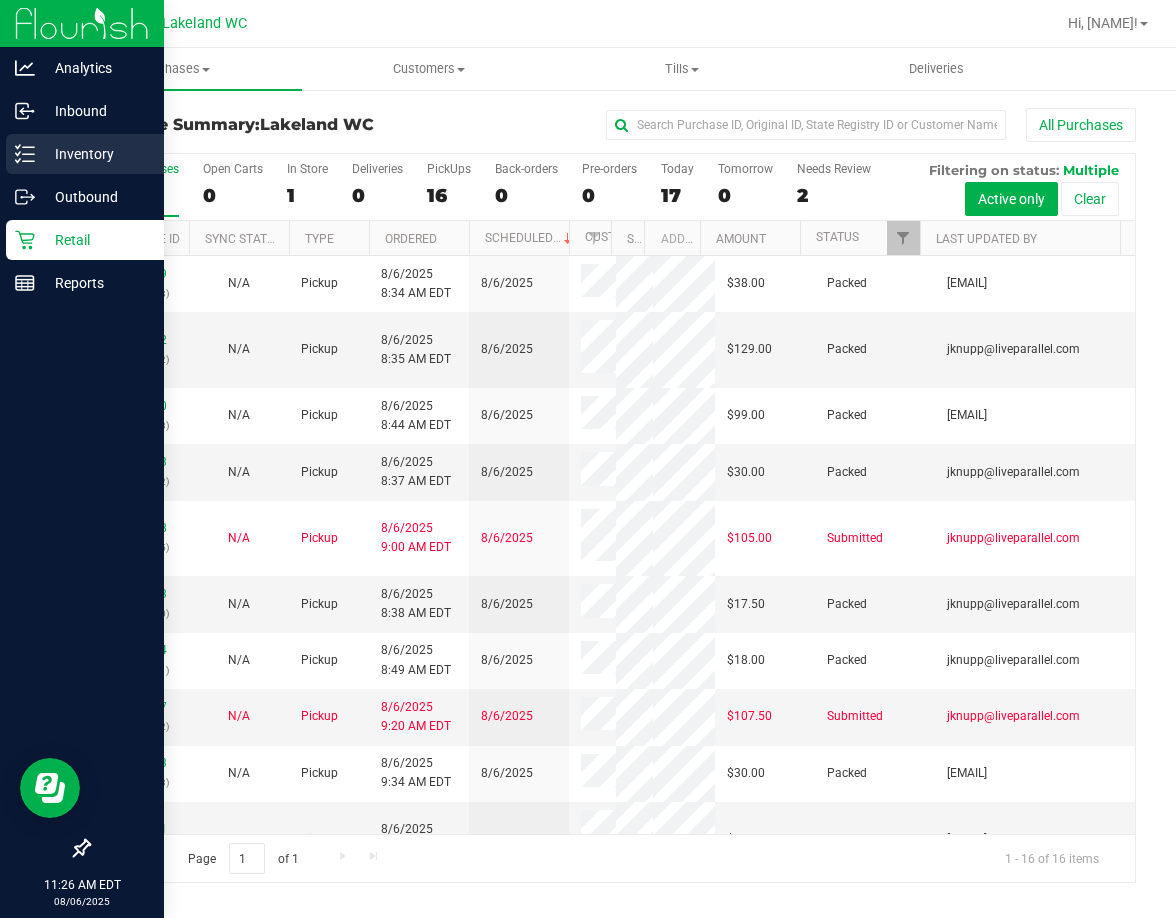 click 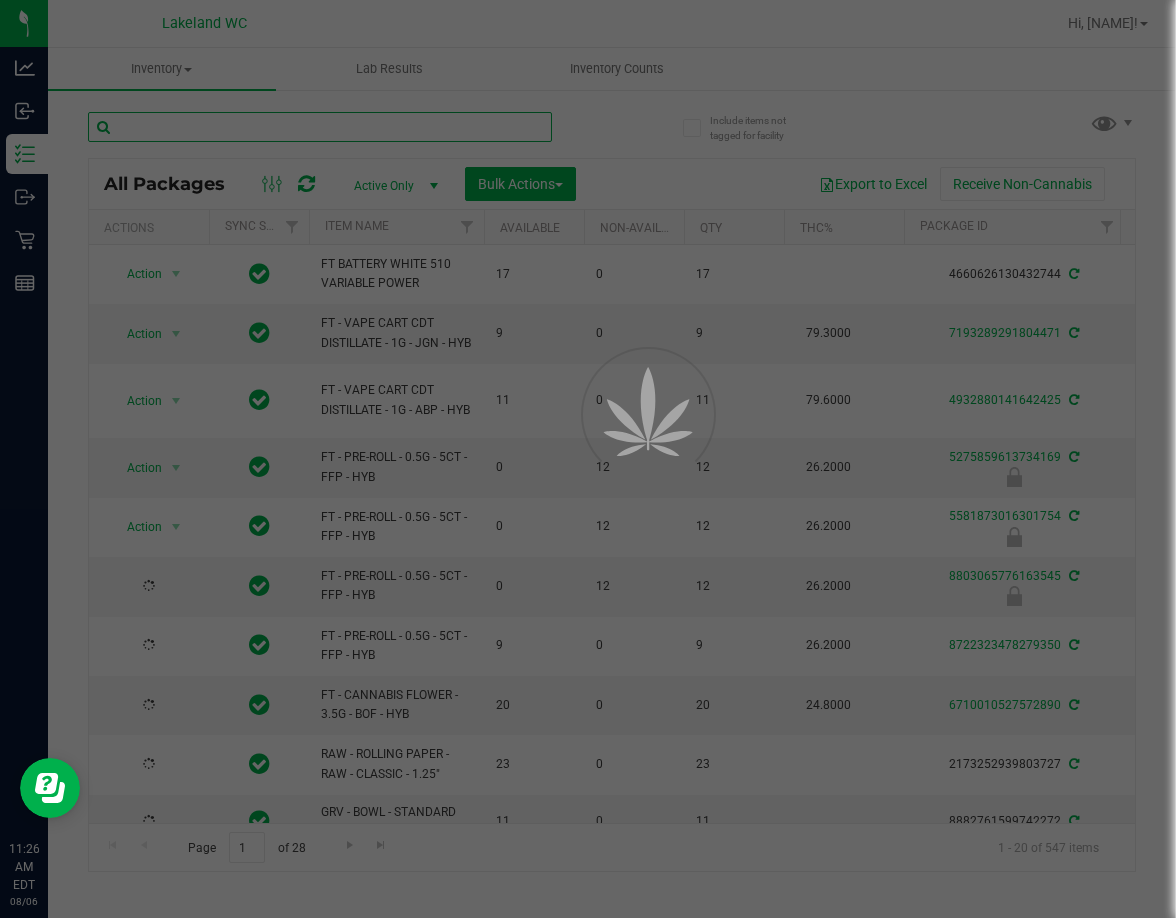 click at bounding box center [320, 127] 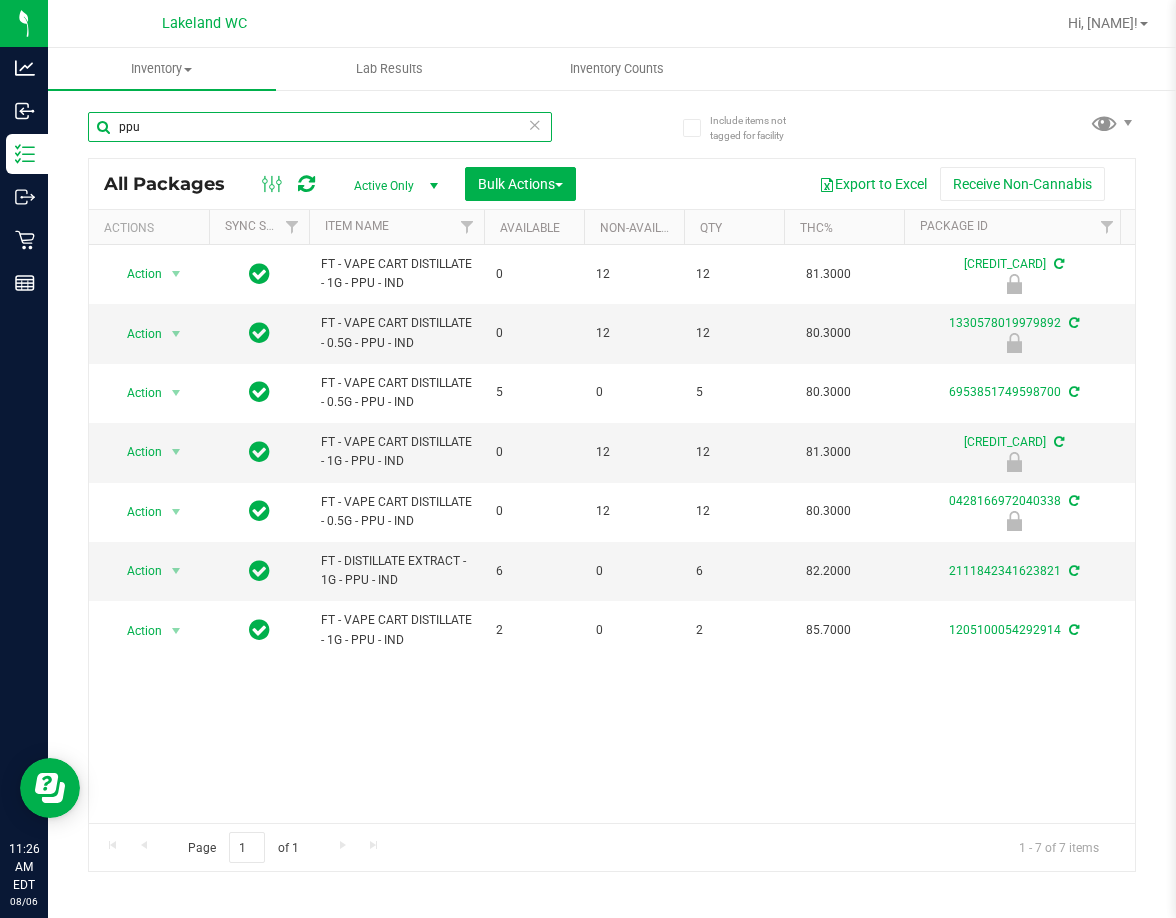 type on "ppu" 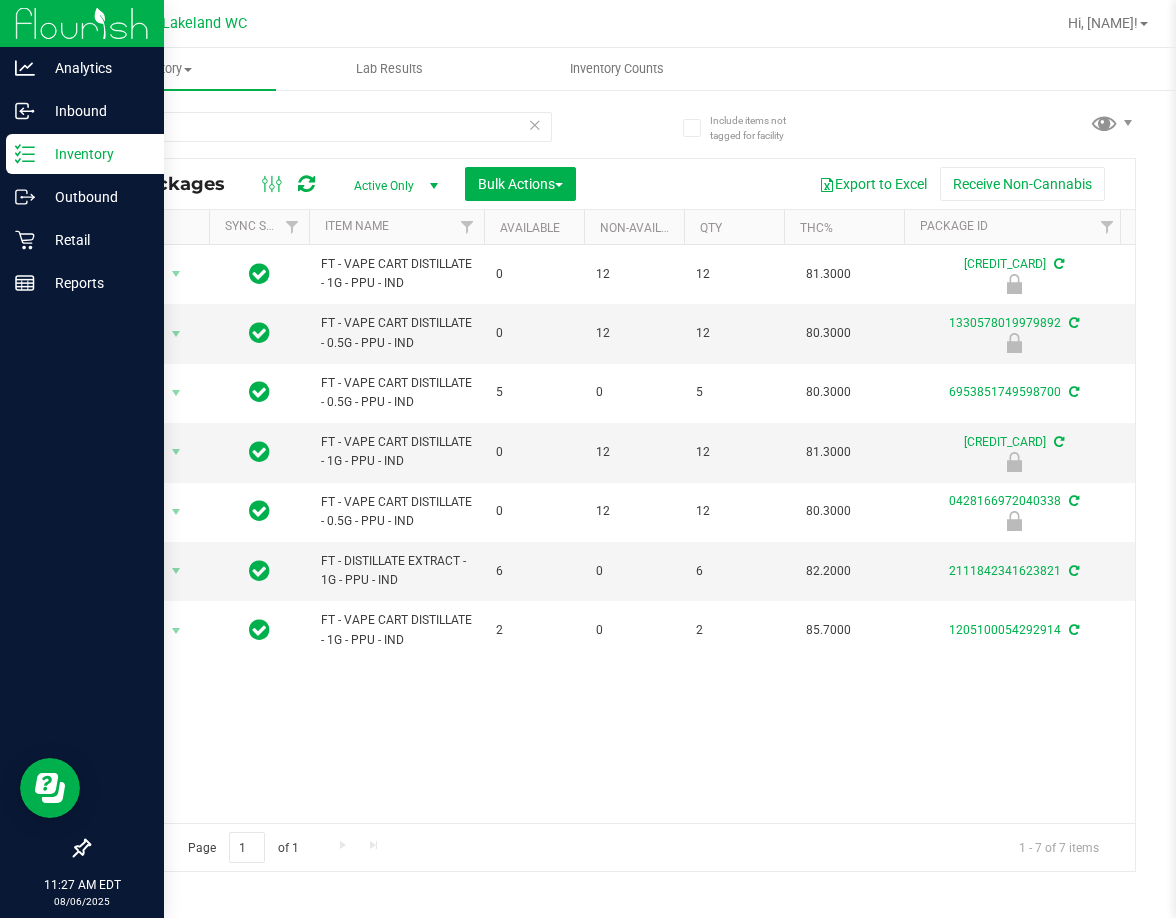 click 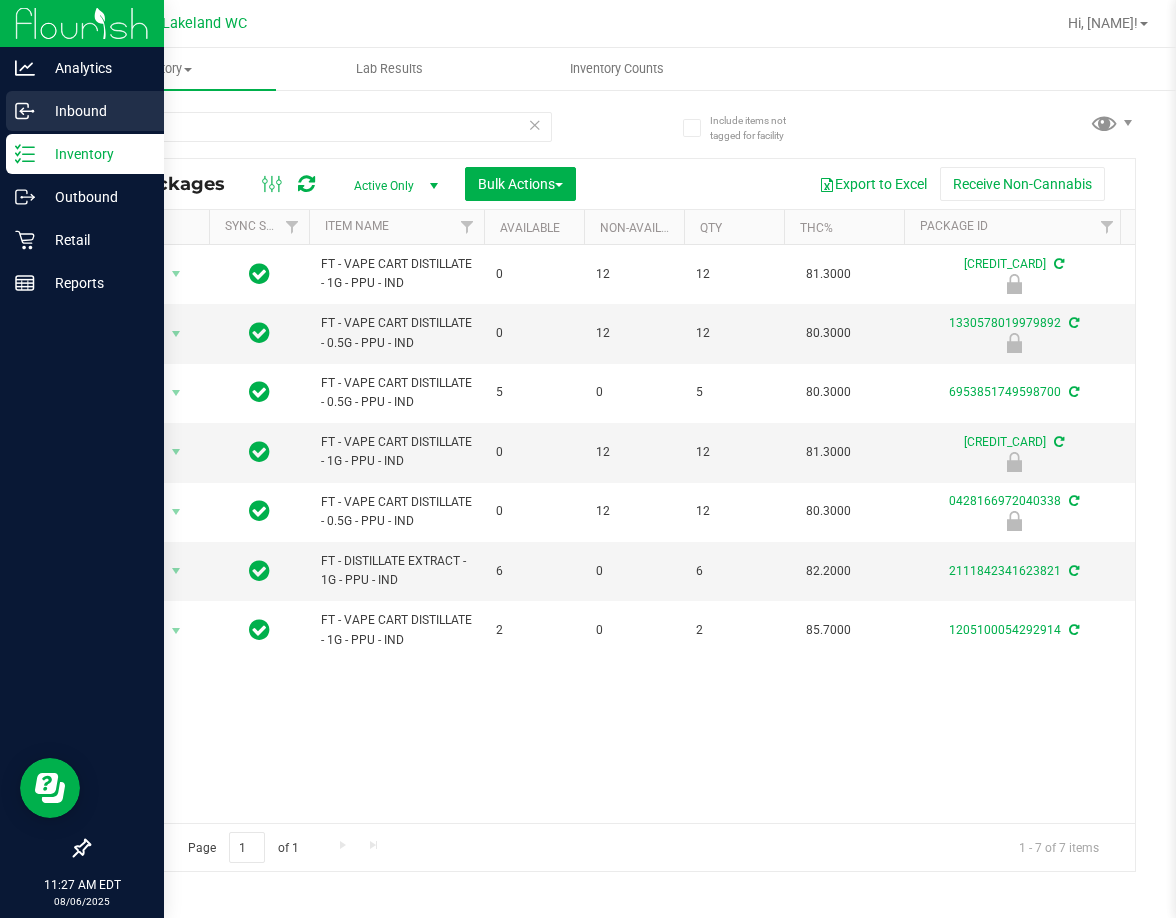 click on "Inbound" at bounding box center (95, 111) 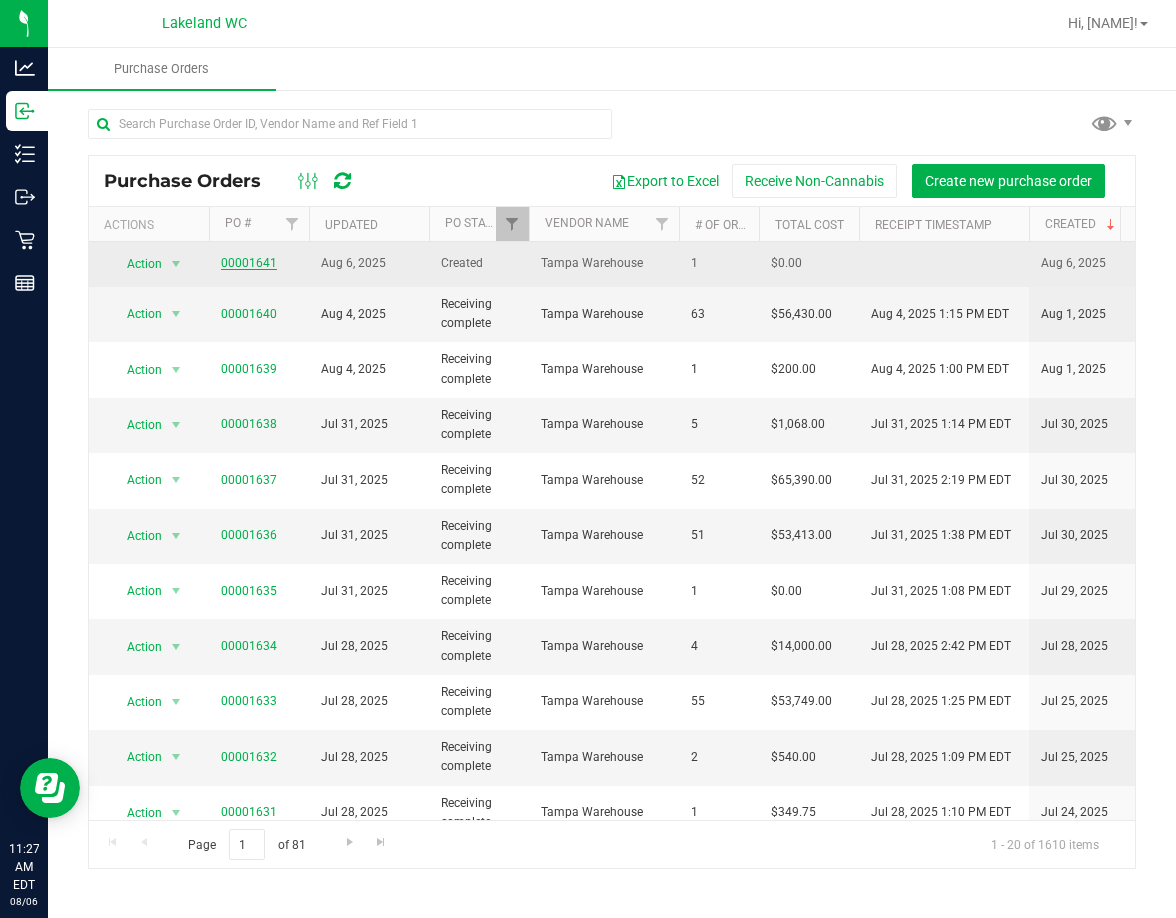 click on "00001641" at bounding box center (249, 263) 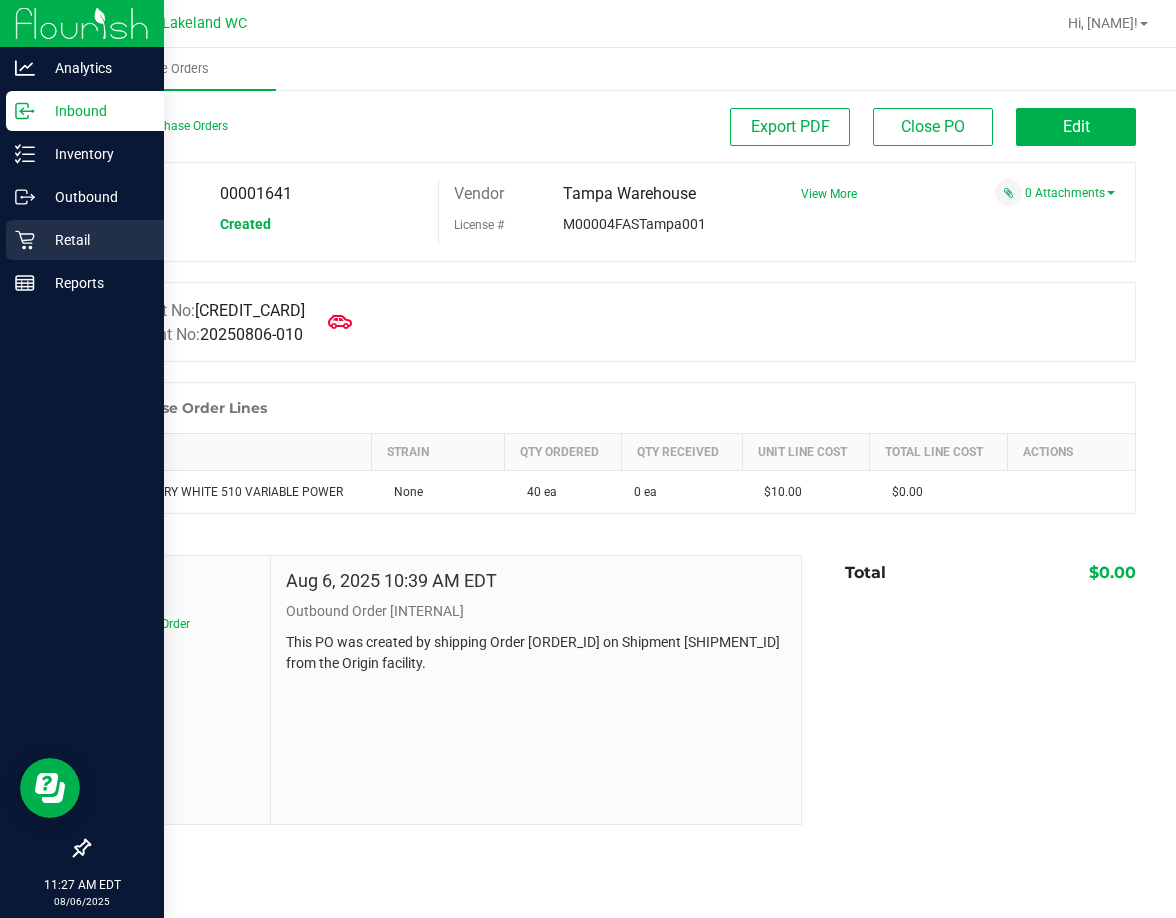 click on "Retail" at bounding box center [95, 240] 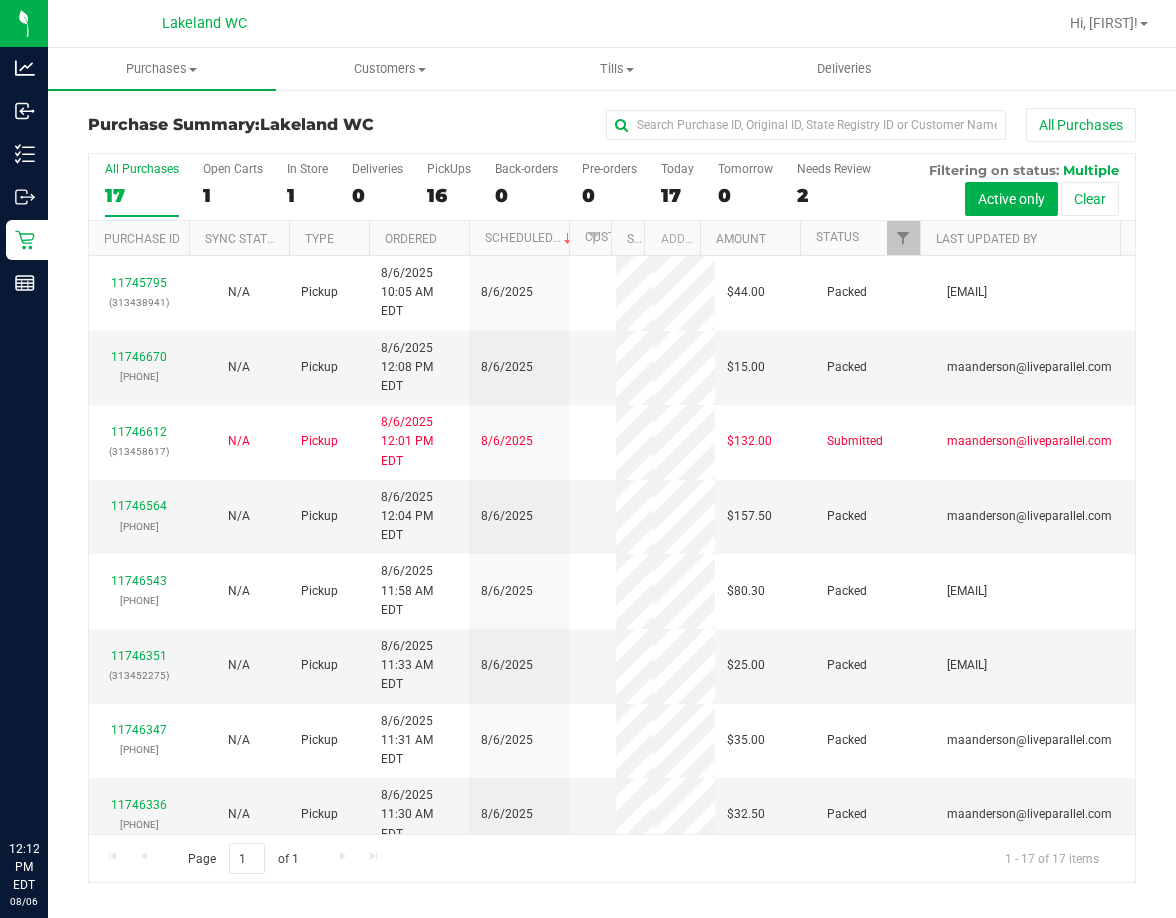 scroll, scrollTop: 0, scrollLeft: 0, axis: both 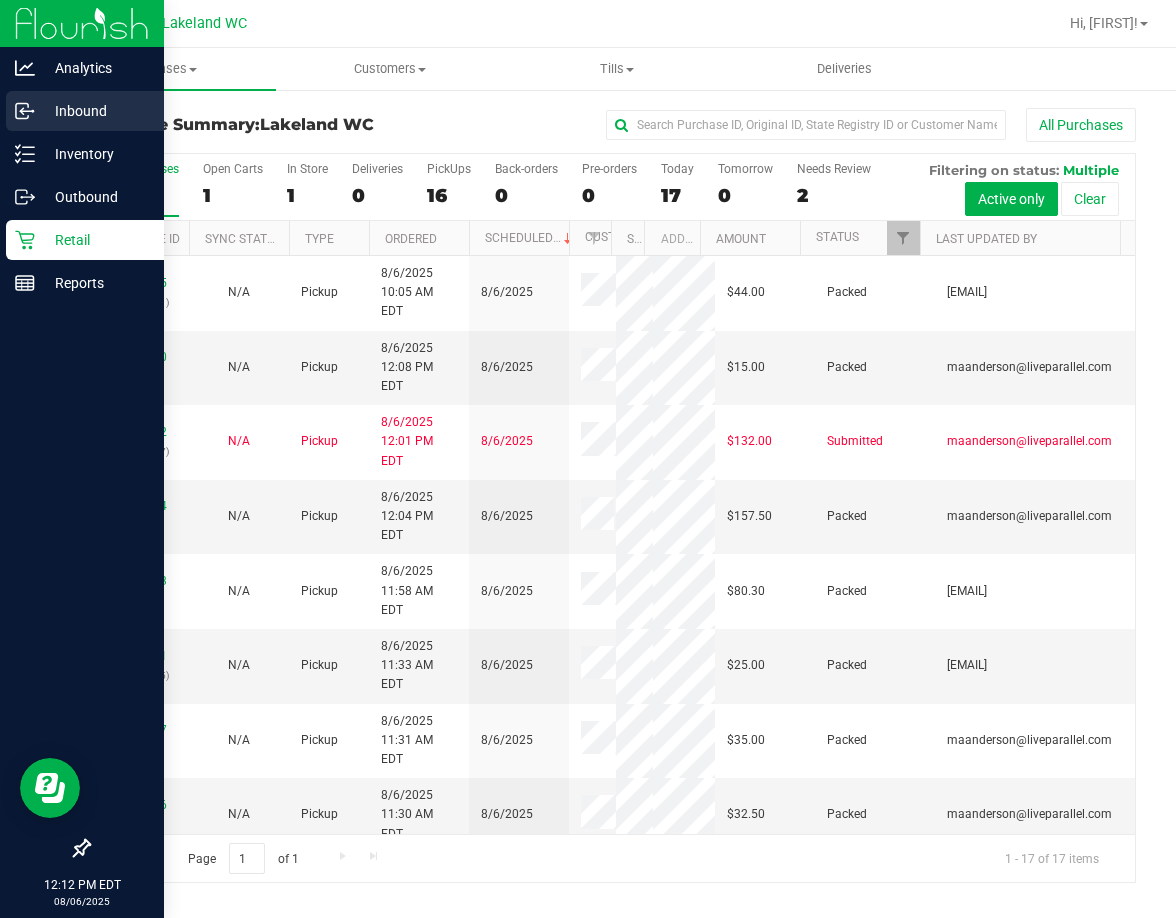 click 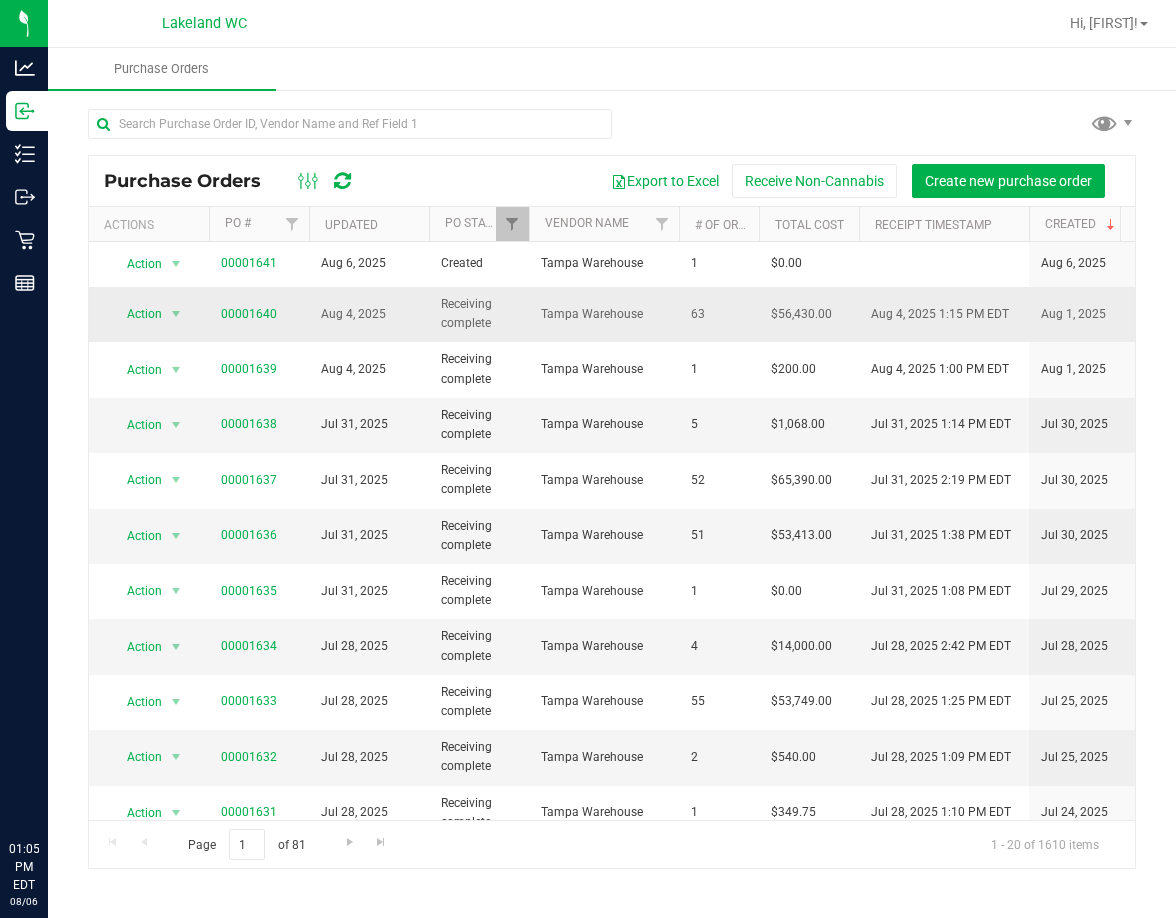 scroll, scrollTop: 0, scrollLeft: 0, axis: both 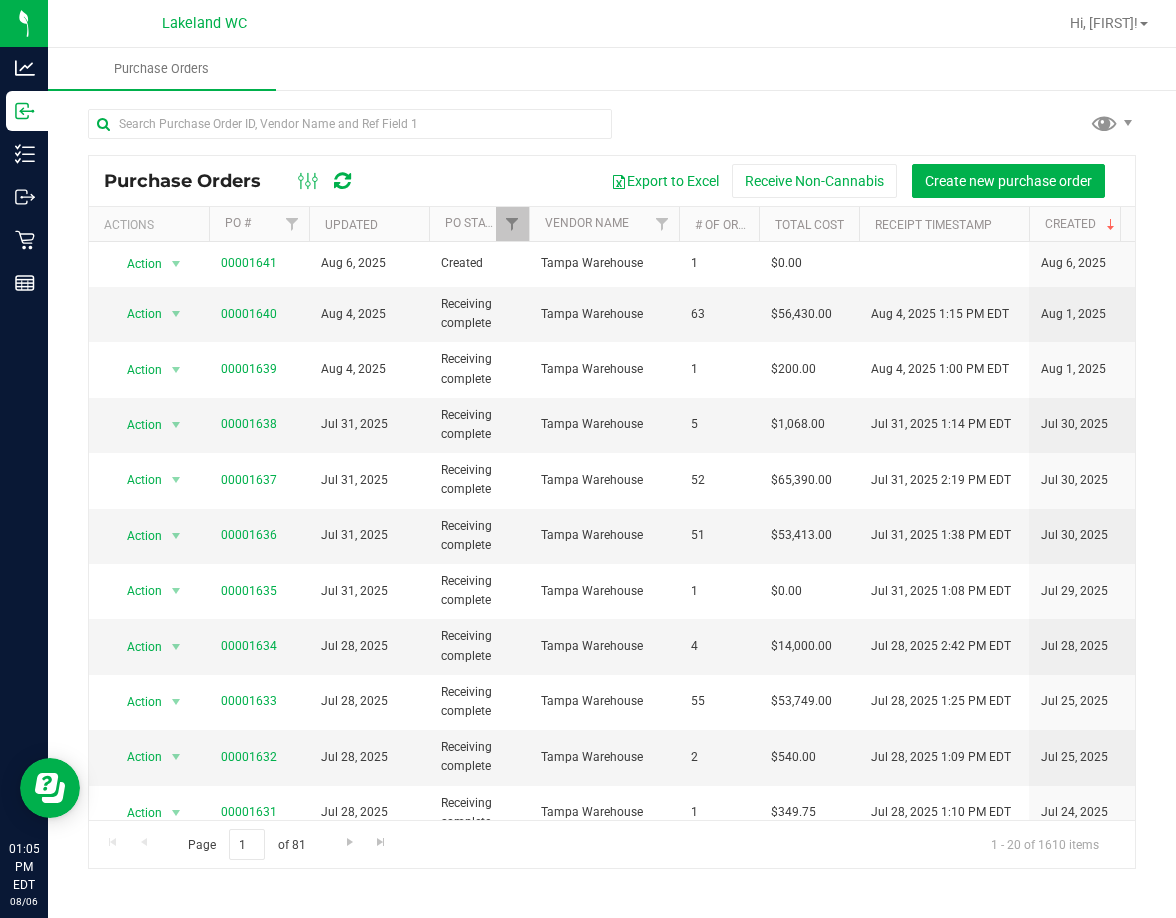 click at bounding box center (342, 181) 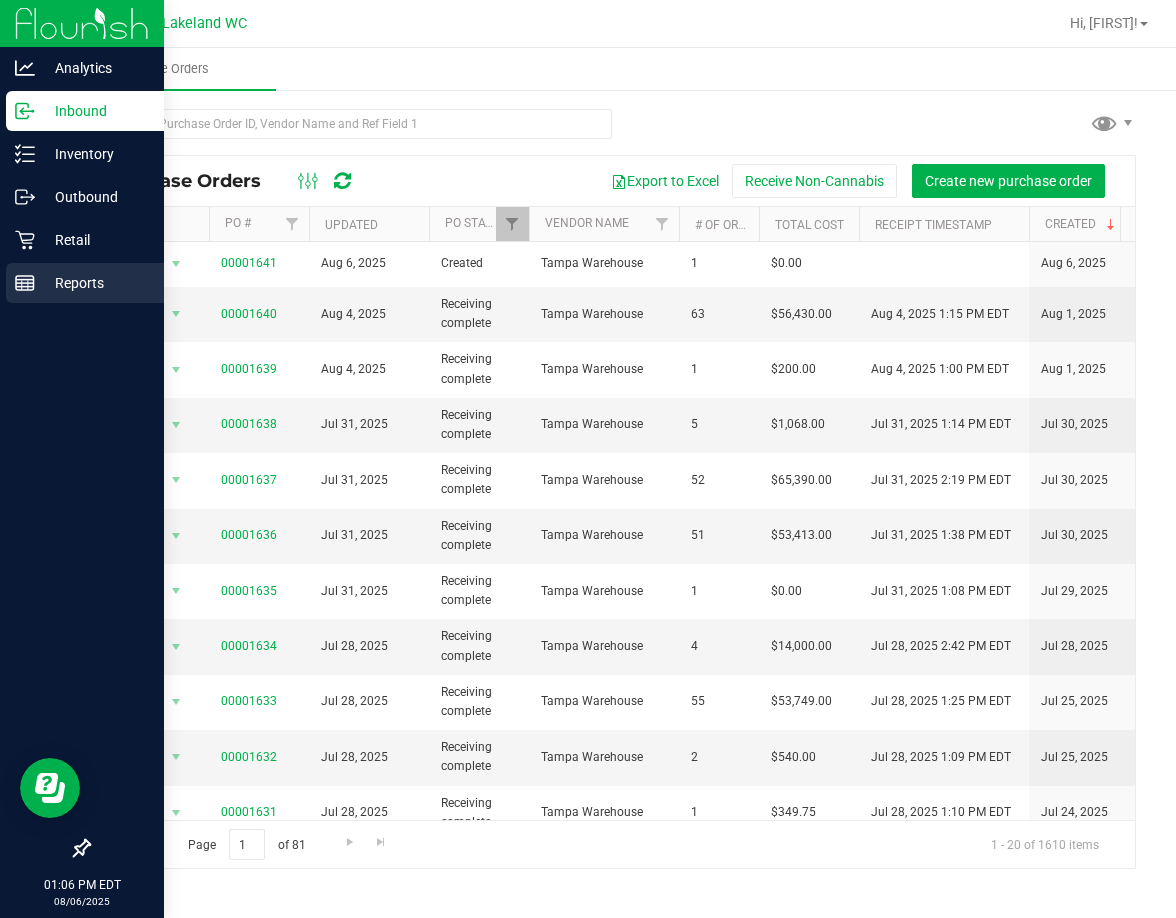 click on "Reports" at bounding box center (95, 283) 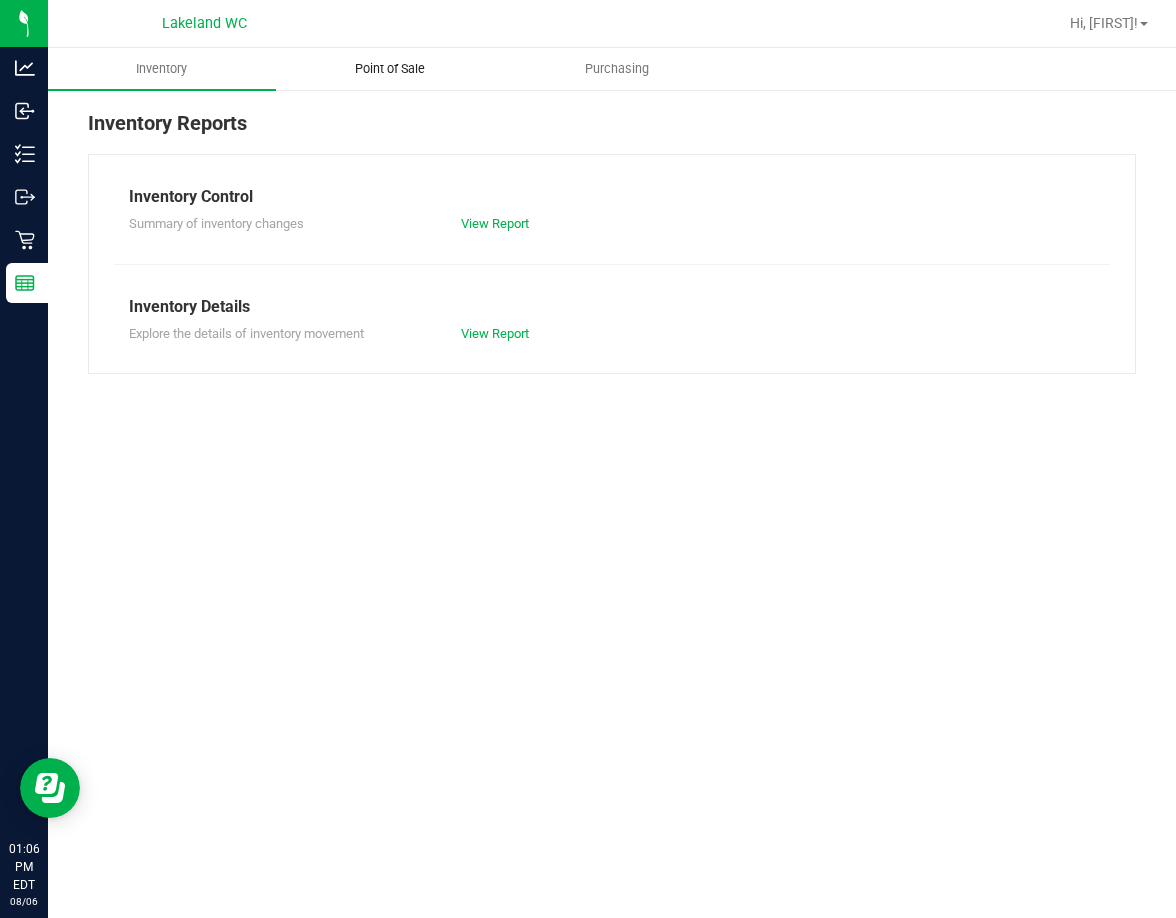 click on "Point of Sale" at bounding box center [390, 69] 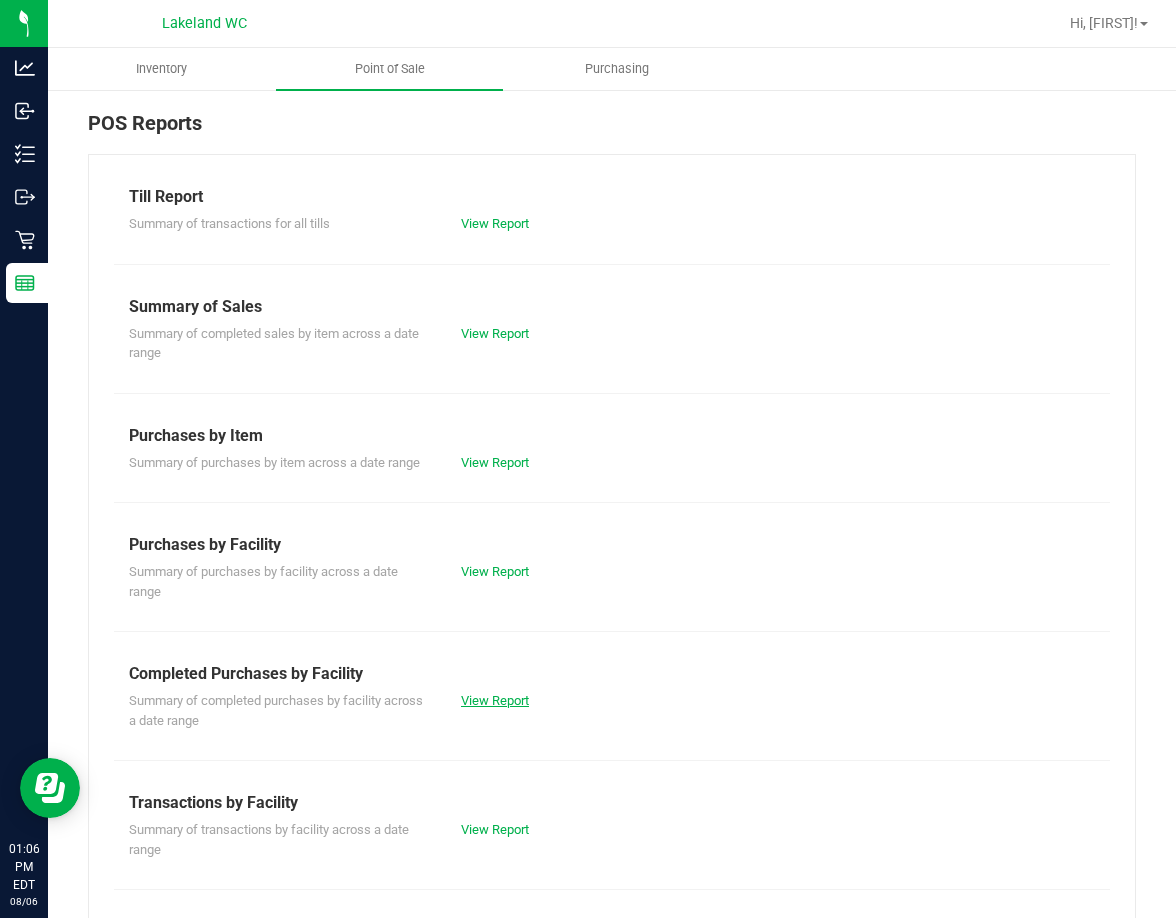 click on "View Report" at bounding box center [495, 700] 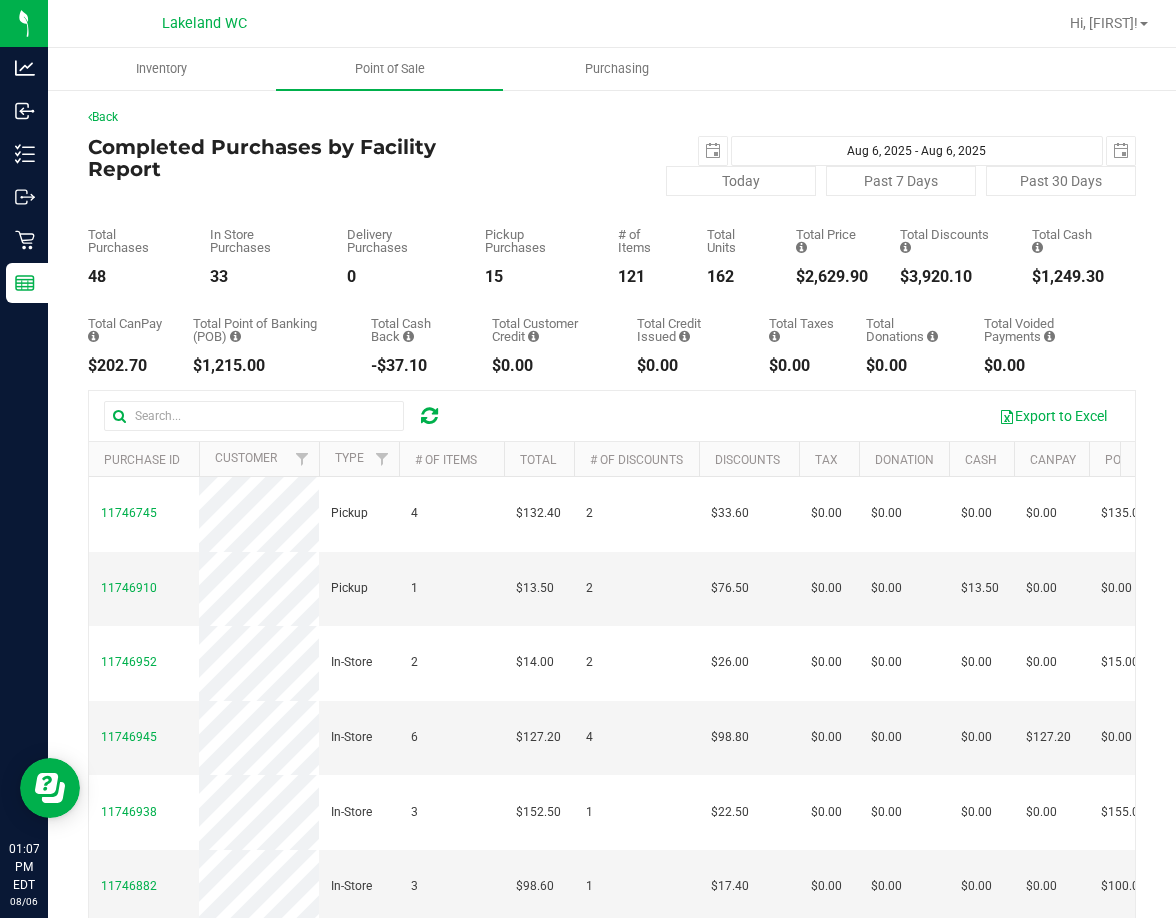 click at bounding box center (429, 416) 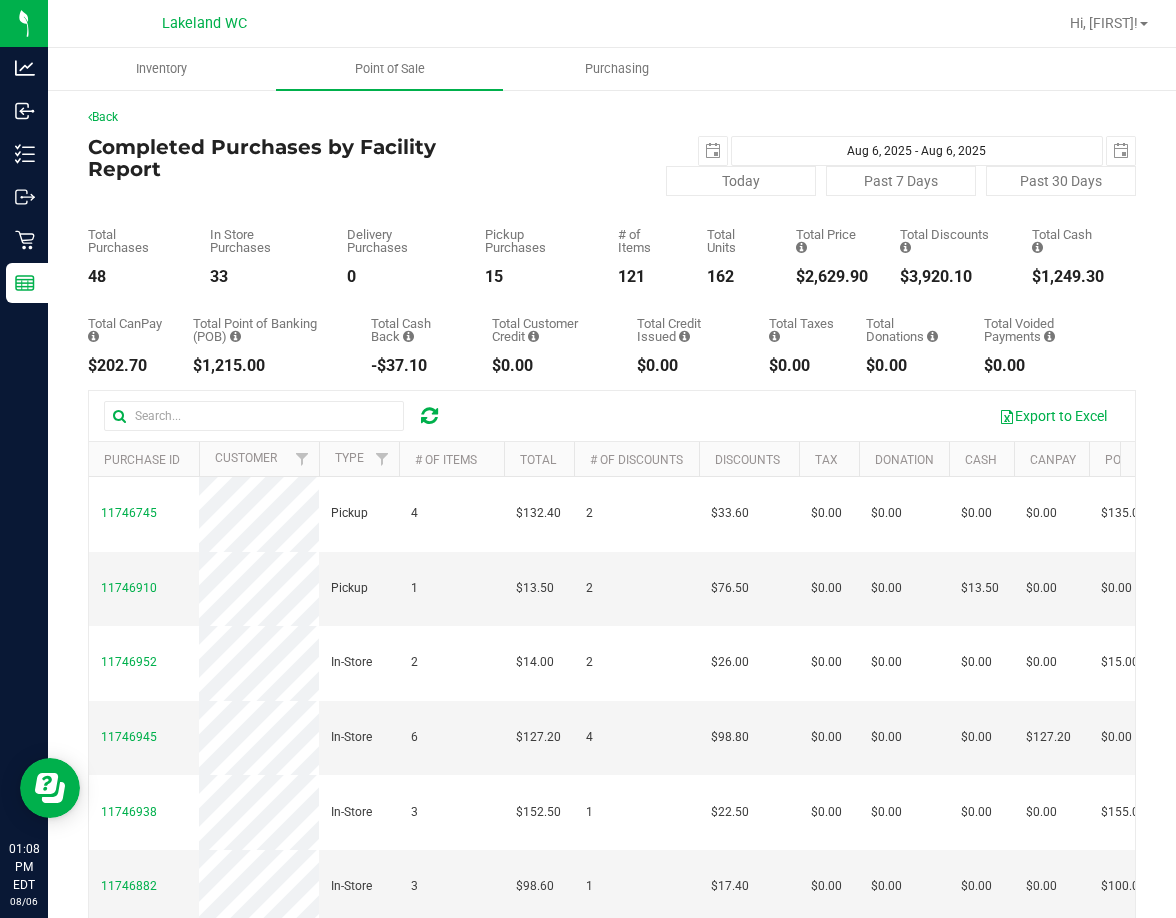 click at bounding box center (429, 416) 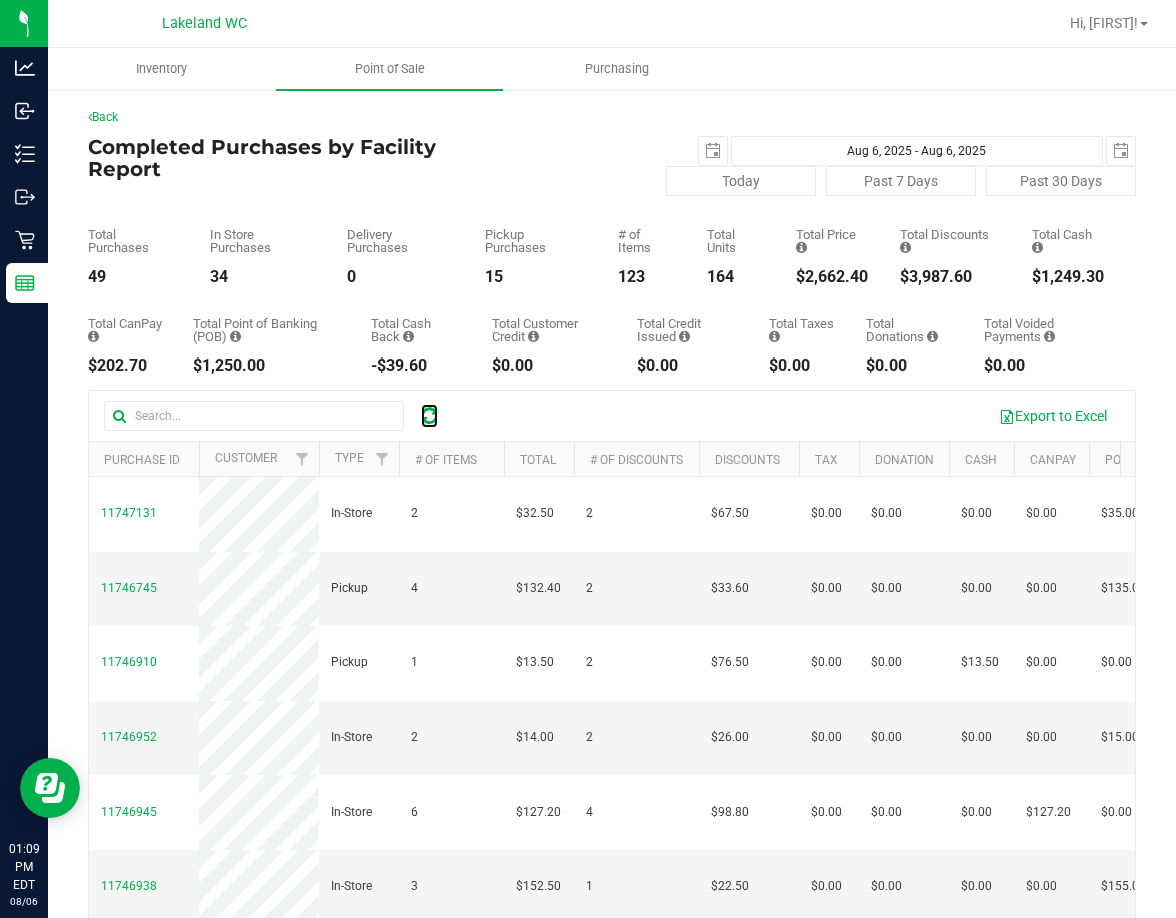 click at bounding box center [429, 416] 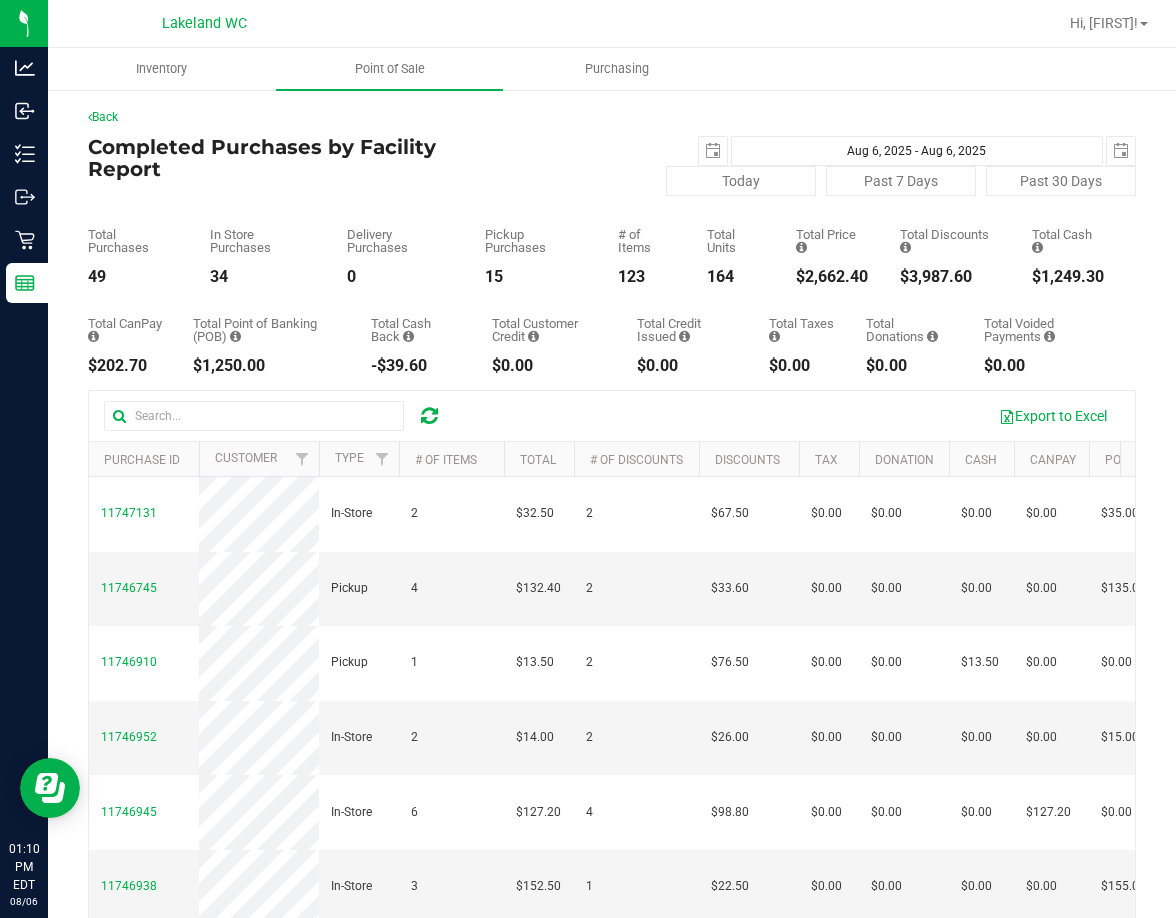 click at bounding box center (429, 416) 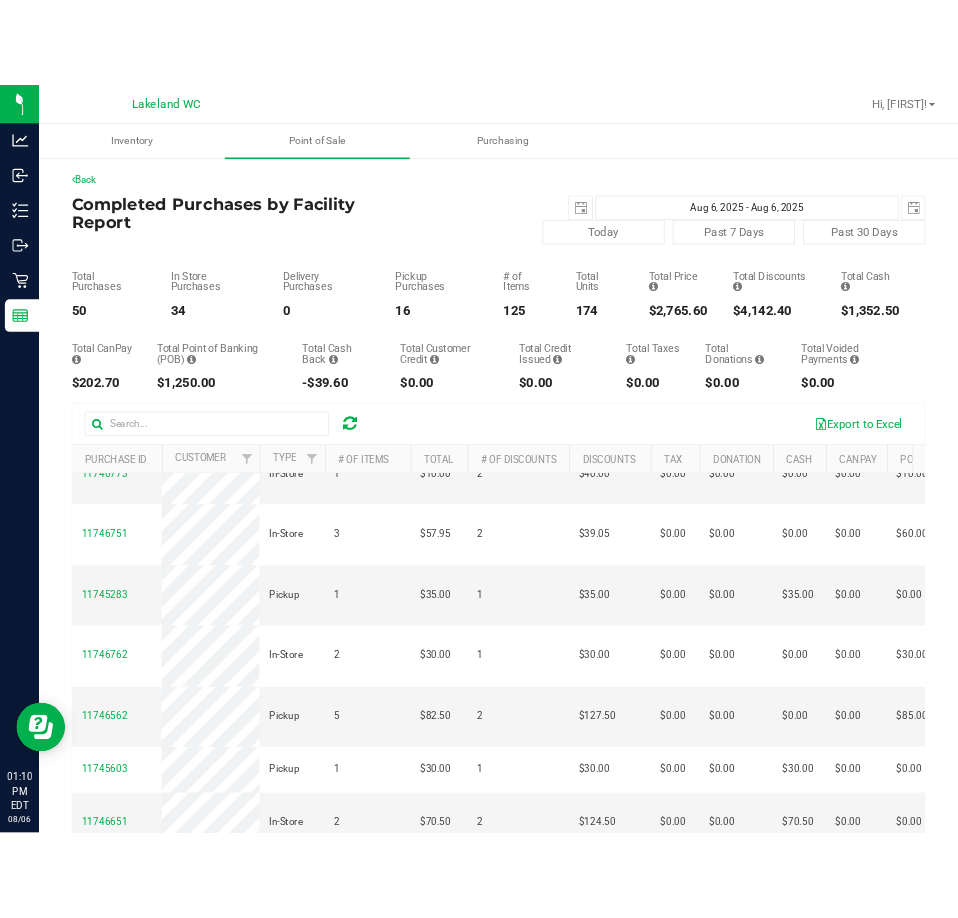 scroll, scrollTop: 700, scrollLeft: 0, axis: vertical 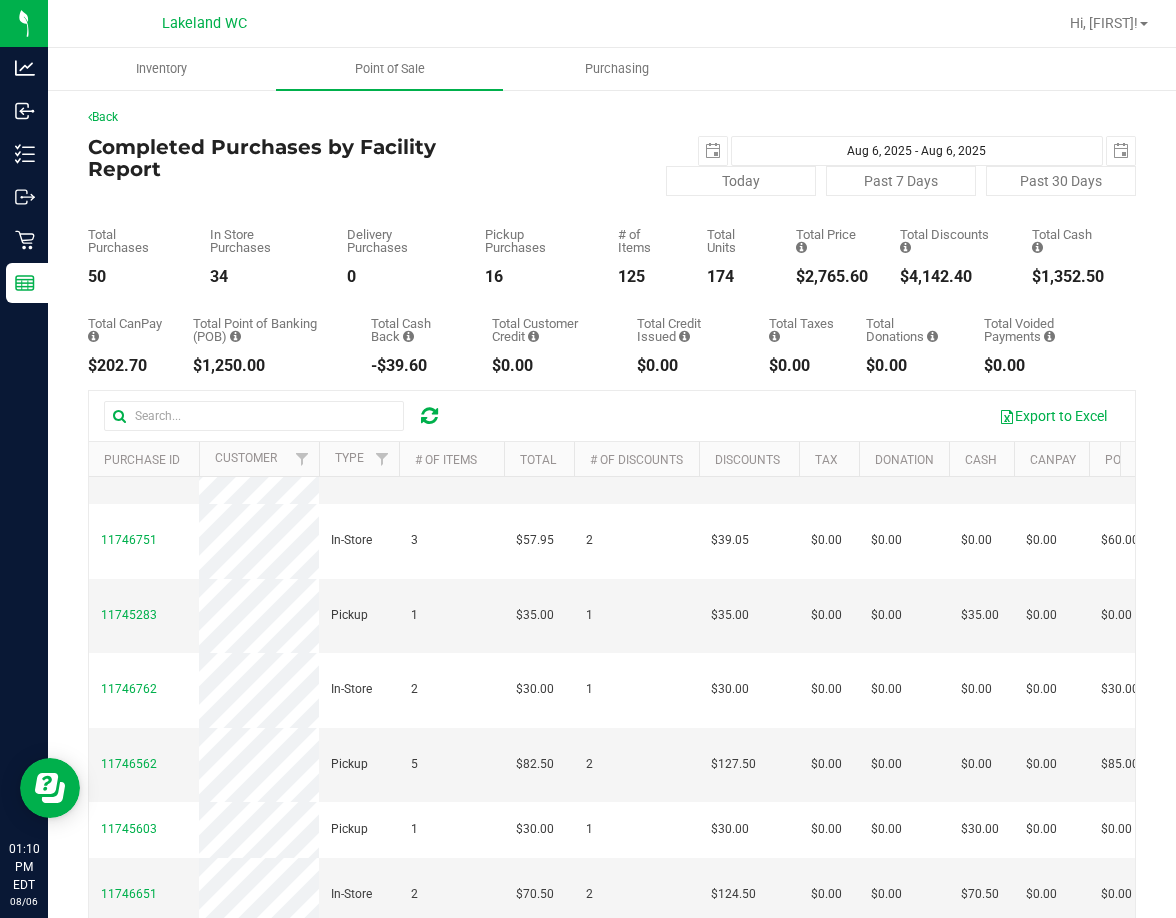 click at bounding box center (429, 416) 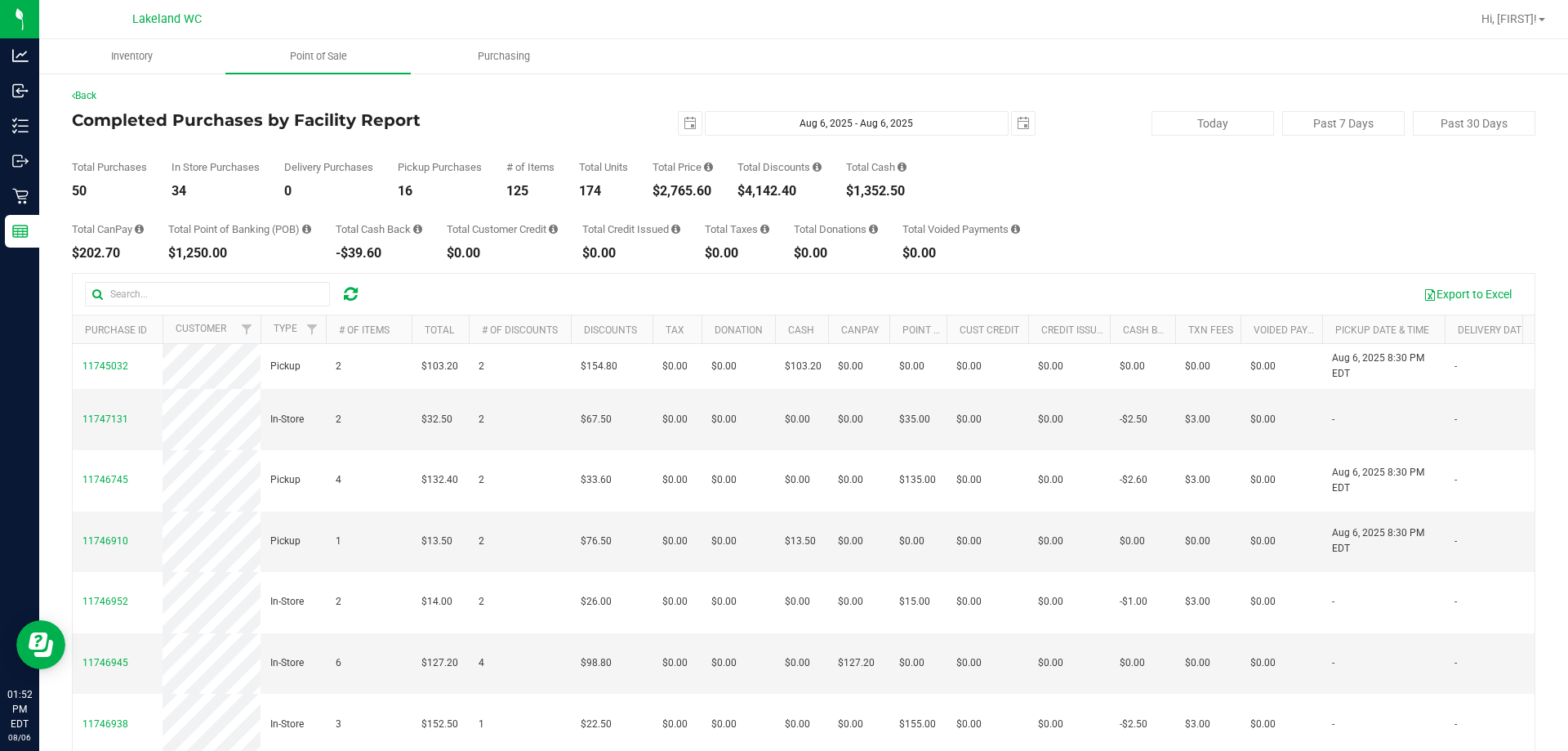 click at bounding box center [881, 19] 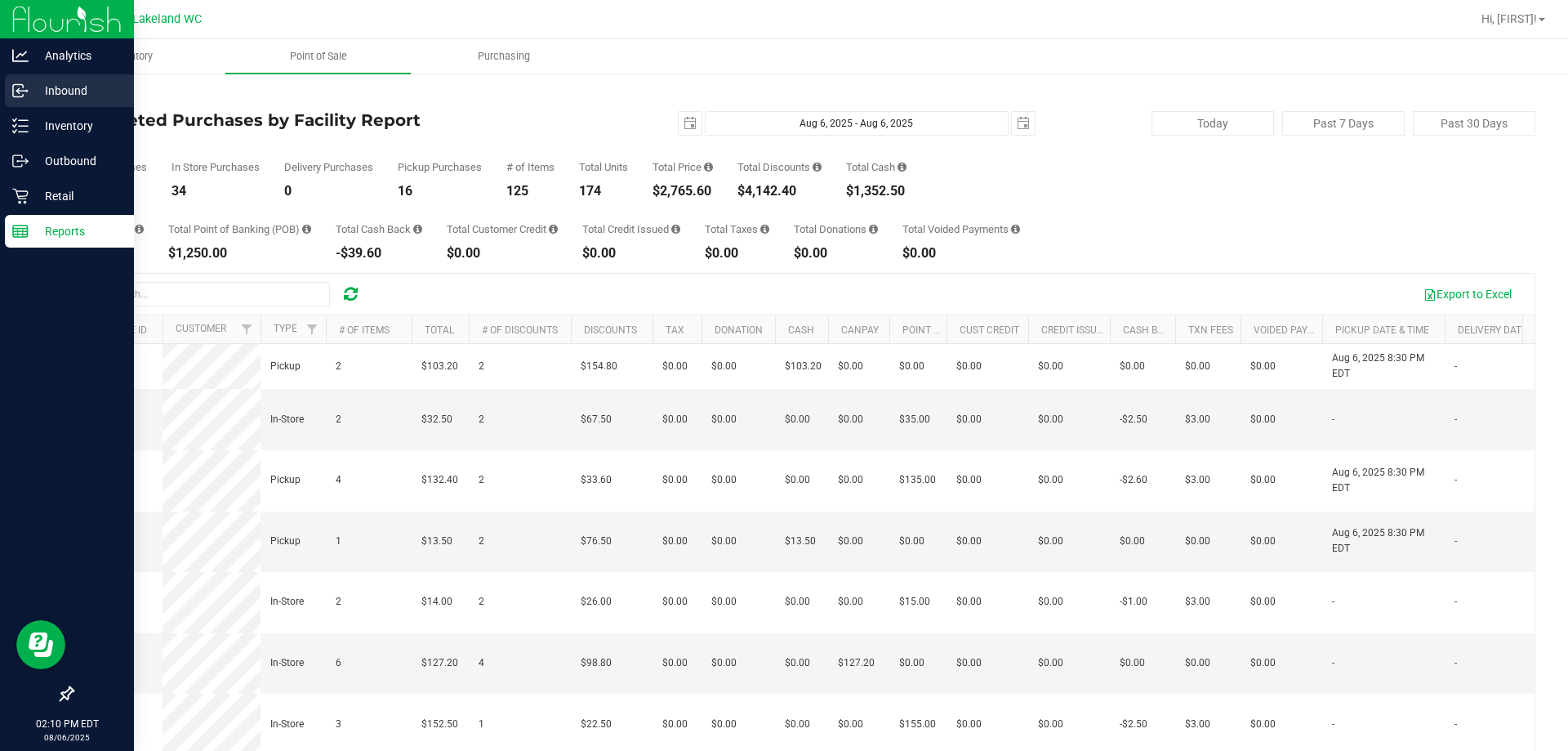 click on "Inbound" at bounding box center (78, 91) 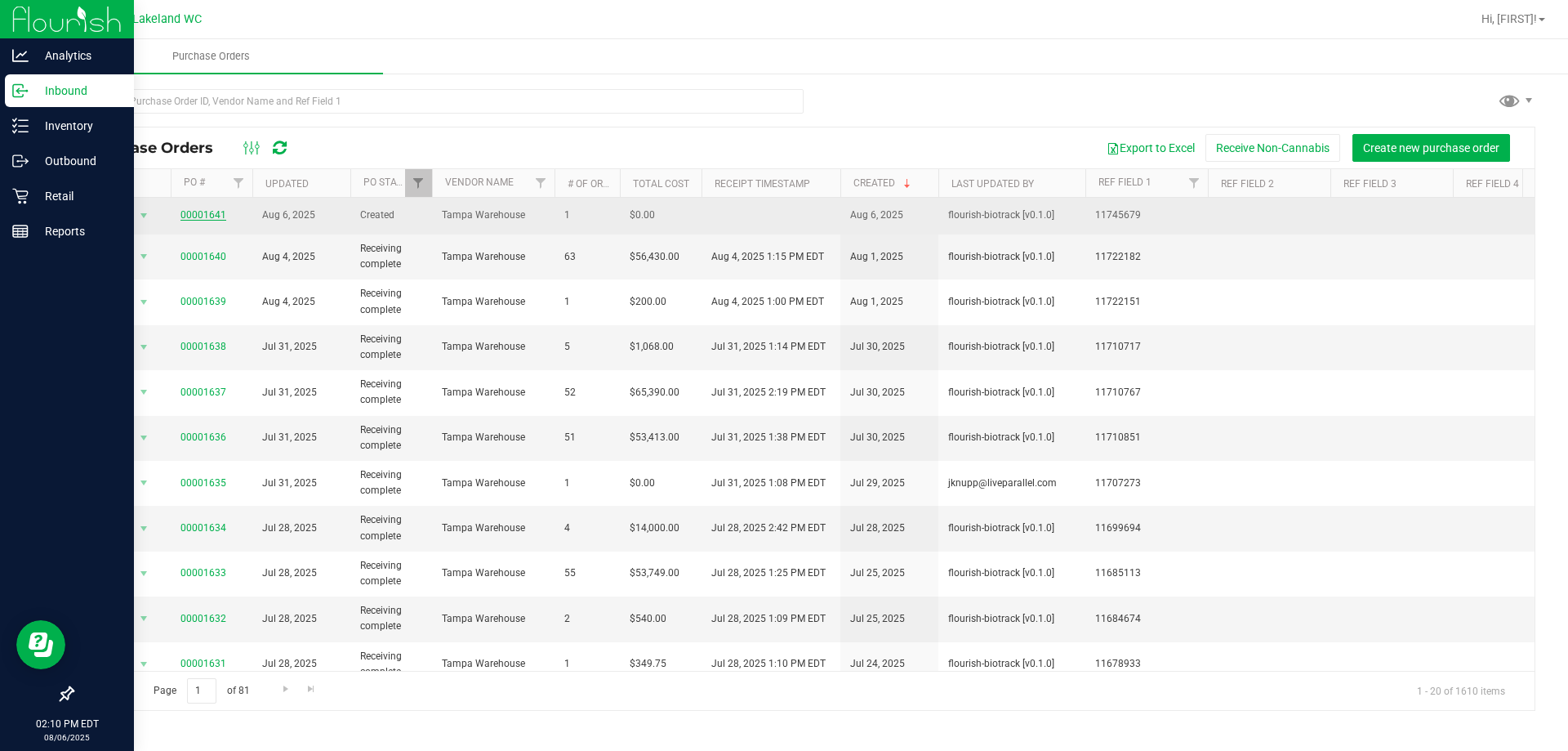 click on "00001641" at bounding box center (203, 215) 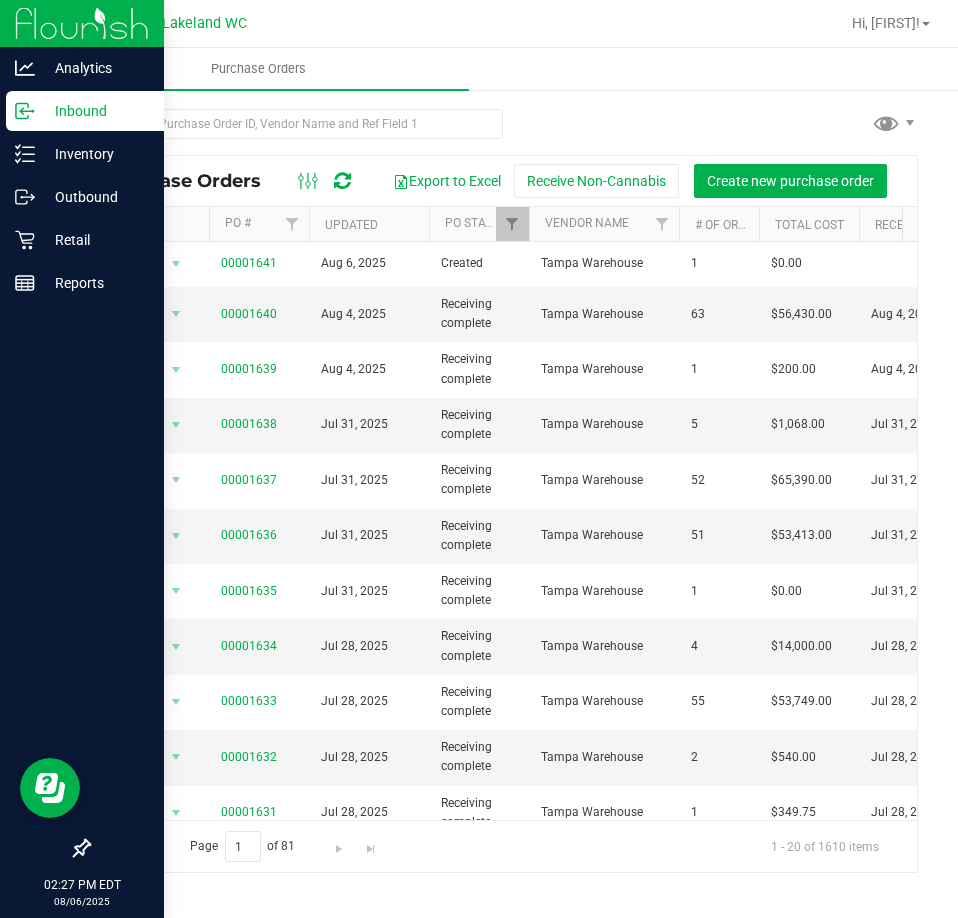 click on "Purchase Orders" at bounding box center [527, 69] 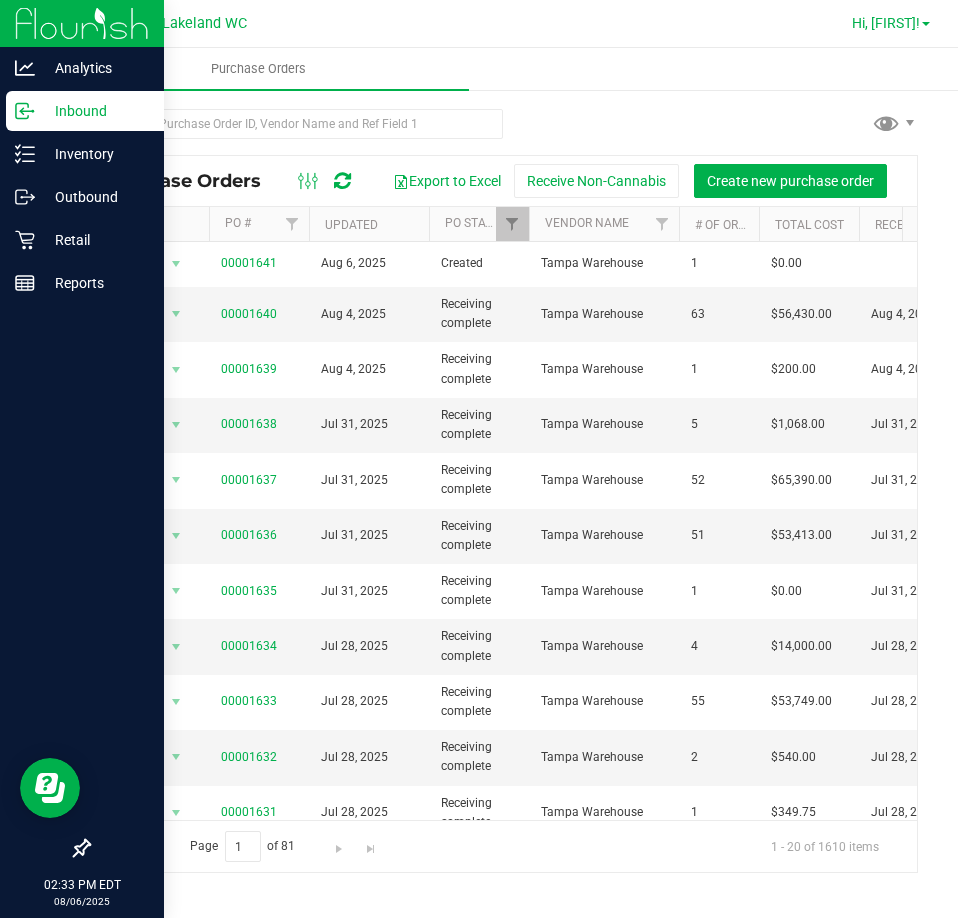 click on "Hi, [FIRST]!" at bounding box center [886, 23] 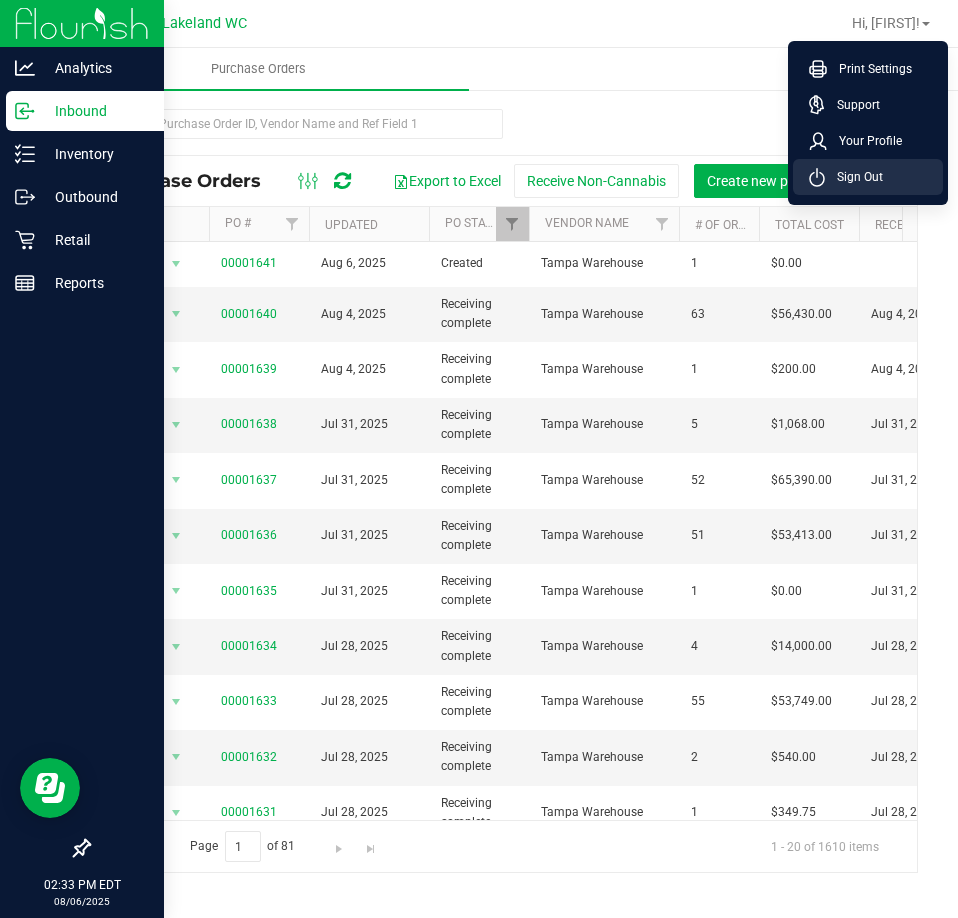 click on "Sign Out" at bounding box center [854, 177] 